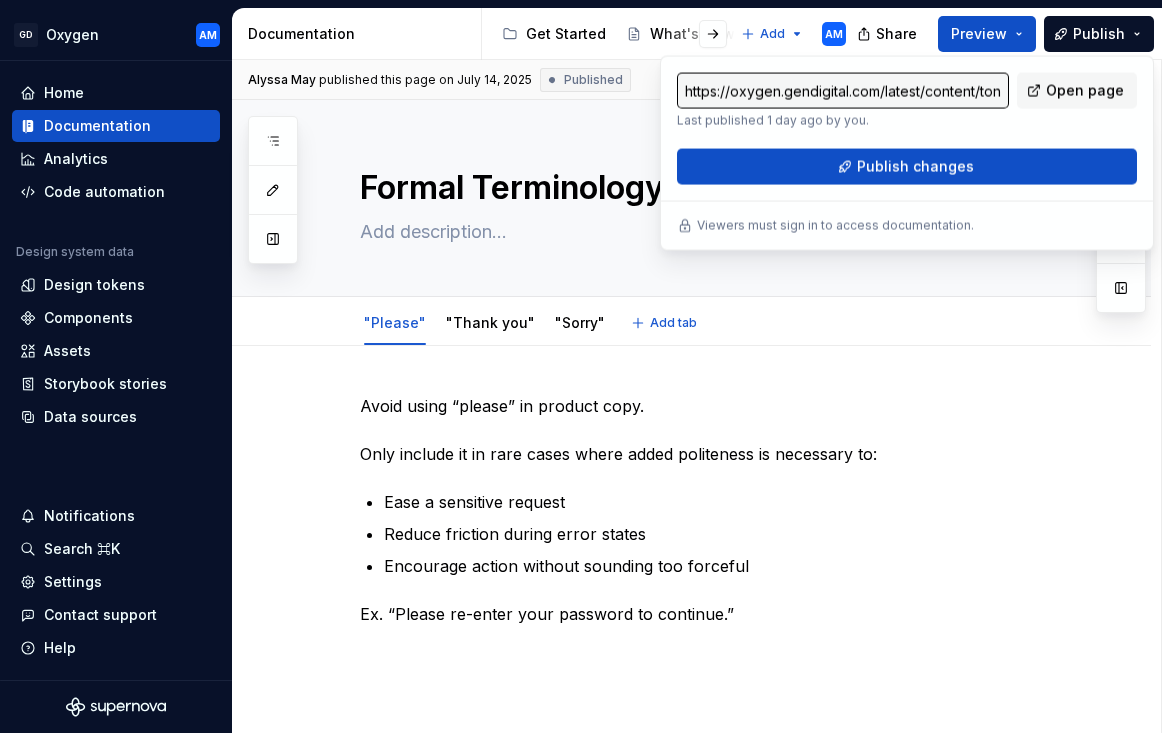 scroll, scrollTop: 0, scrollLeft: 0, axis: both 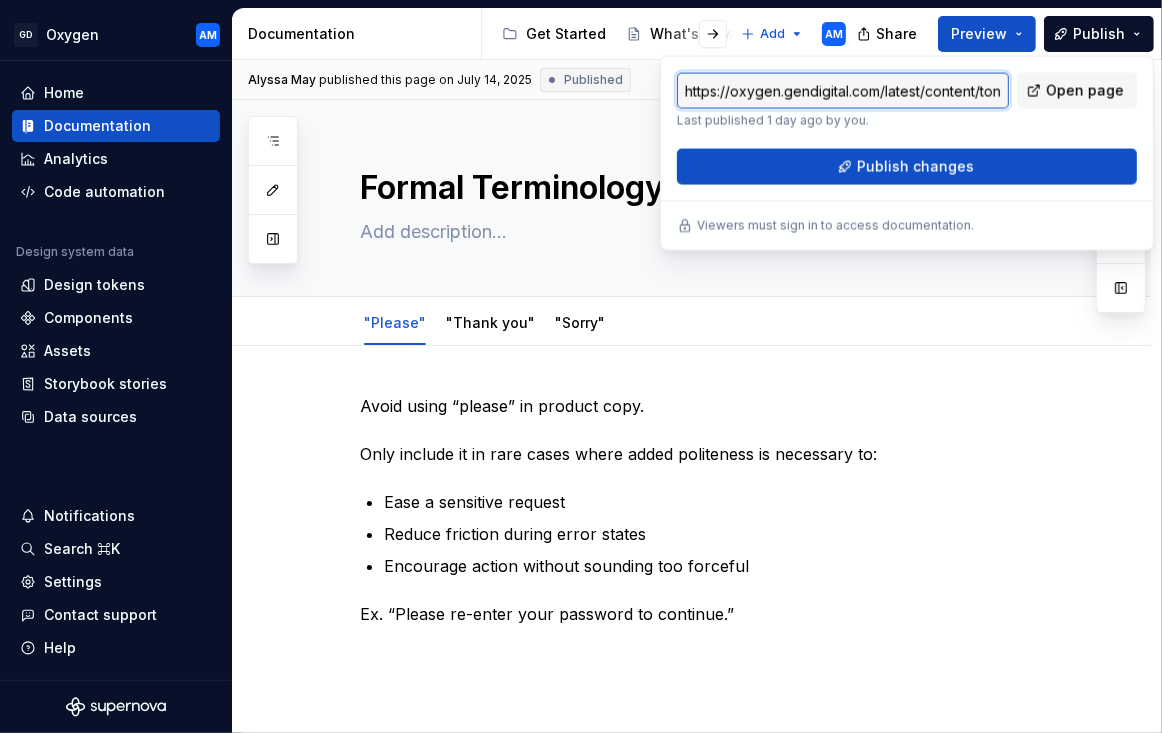 type on "*" 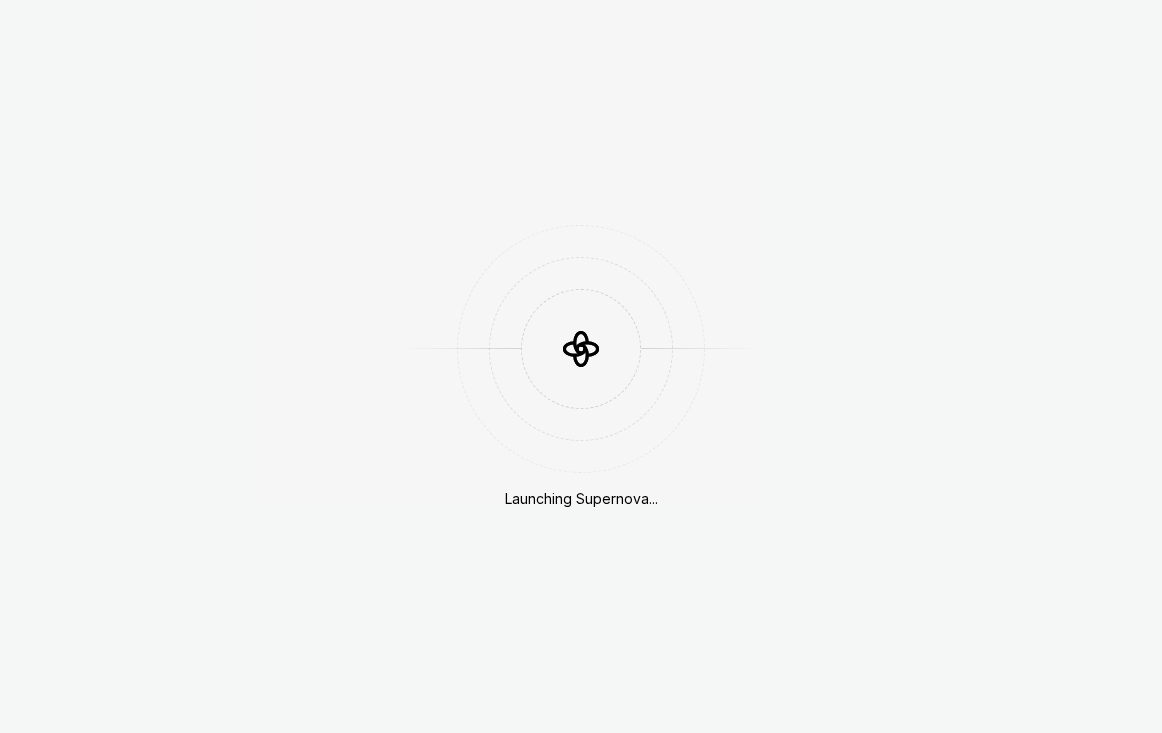 scroll, scrollTop: 0, scrollLeft: 0, axis: both 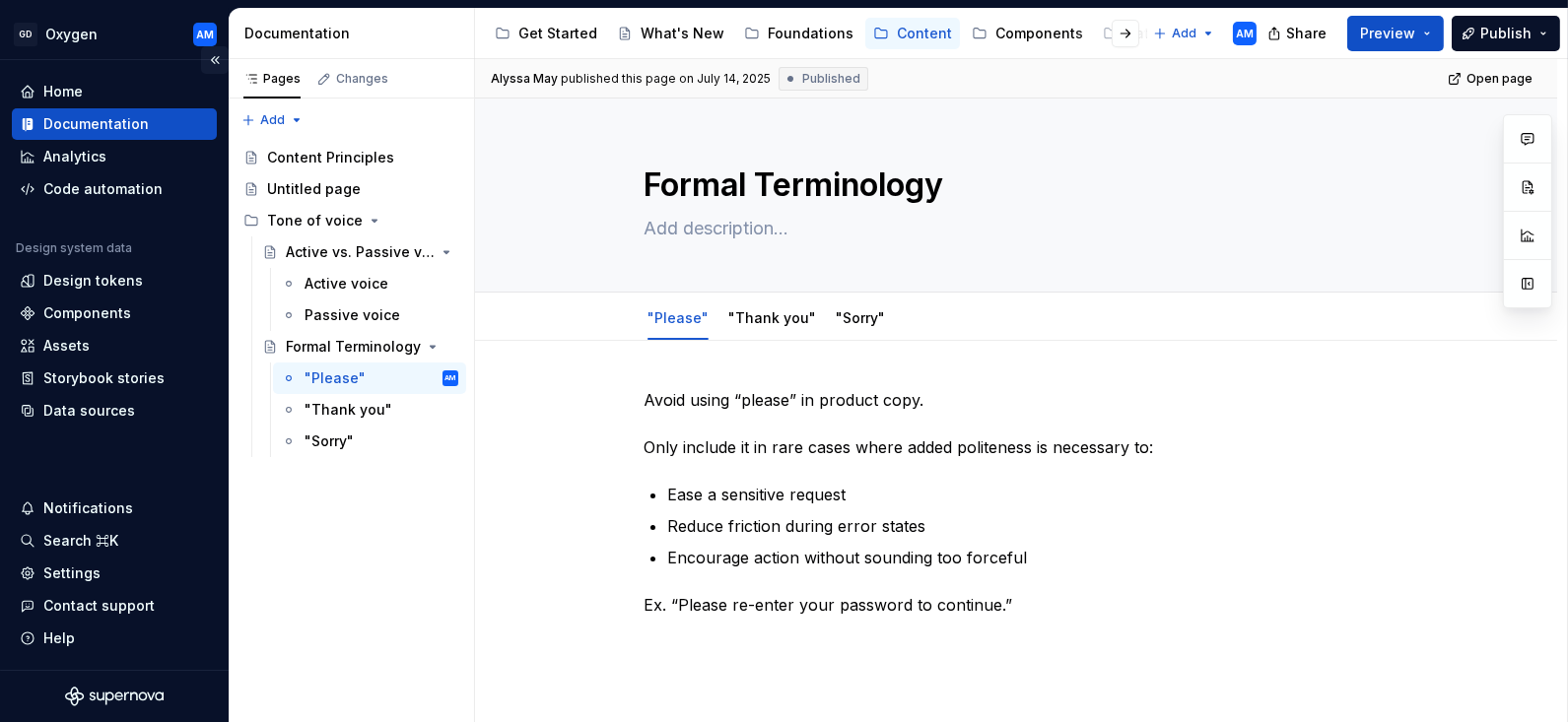 click at bounding box center (215, 60) 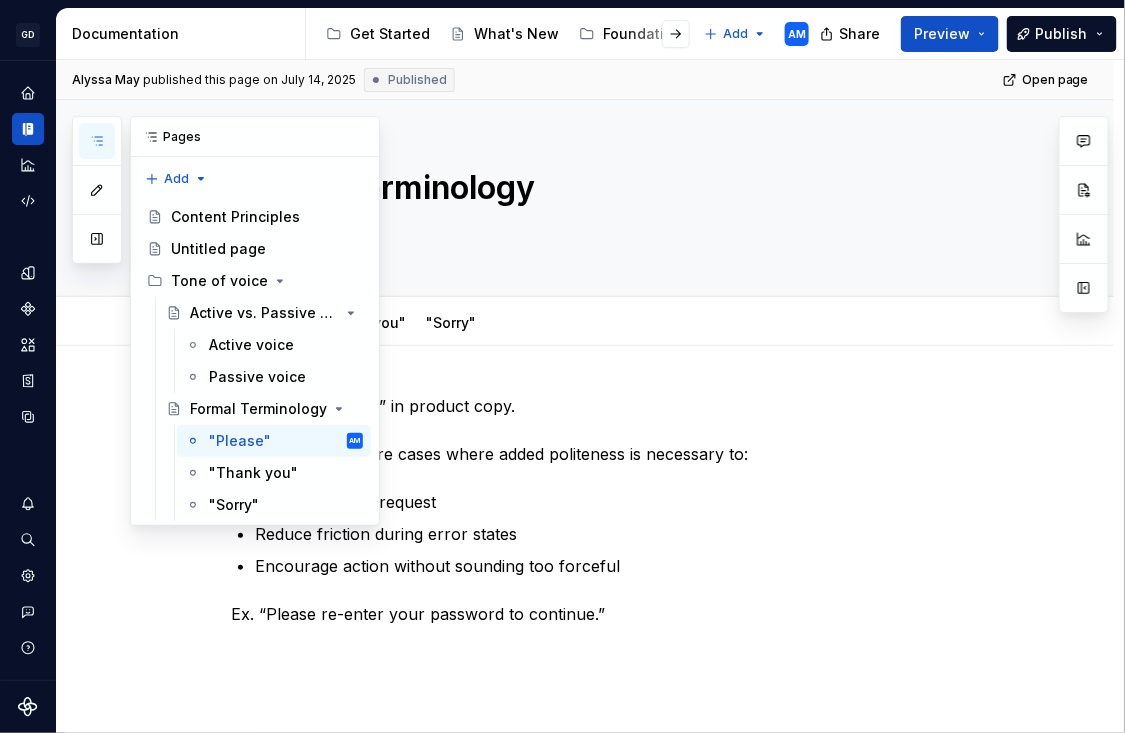 click 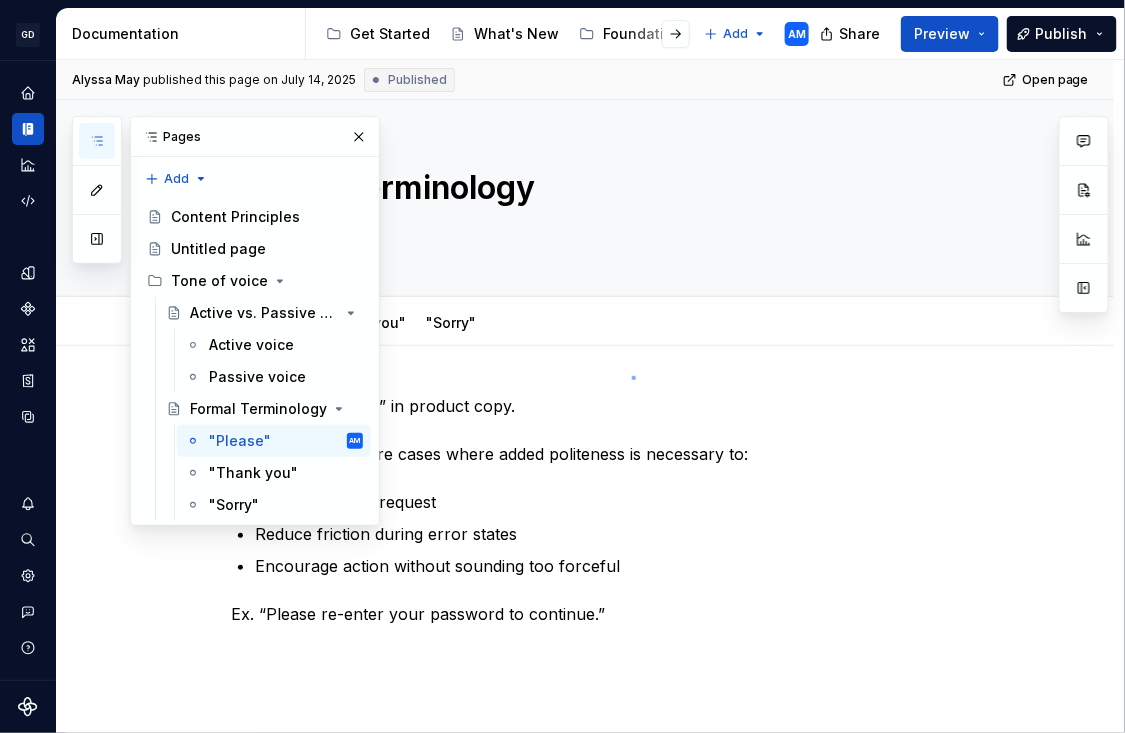 click on "[FIRST] [LAST]   published this page  on [DATE] Published Open page Formal Terminology Edit header "Please" "Thank you" "Sorry" Avoid using “please” in product copy. Only include it in rare cases where added politeness is necessary to: Ease a sensitive request Reduce friction during error states Encourage action without sounding too forceful Ex. “Please re-enter your password to continue.”" at bounding box center (590, 396) 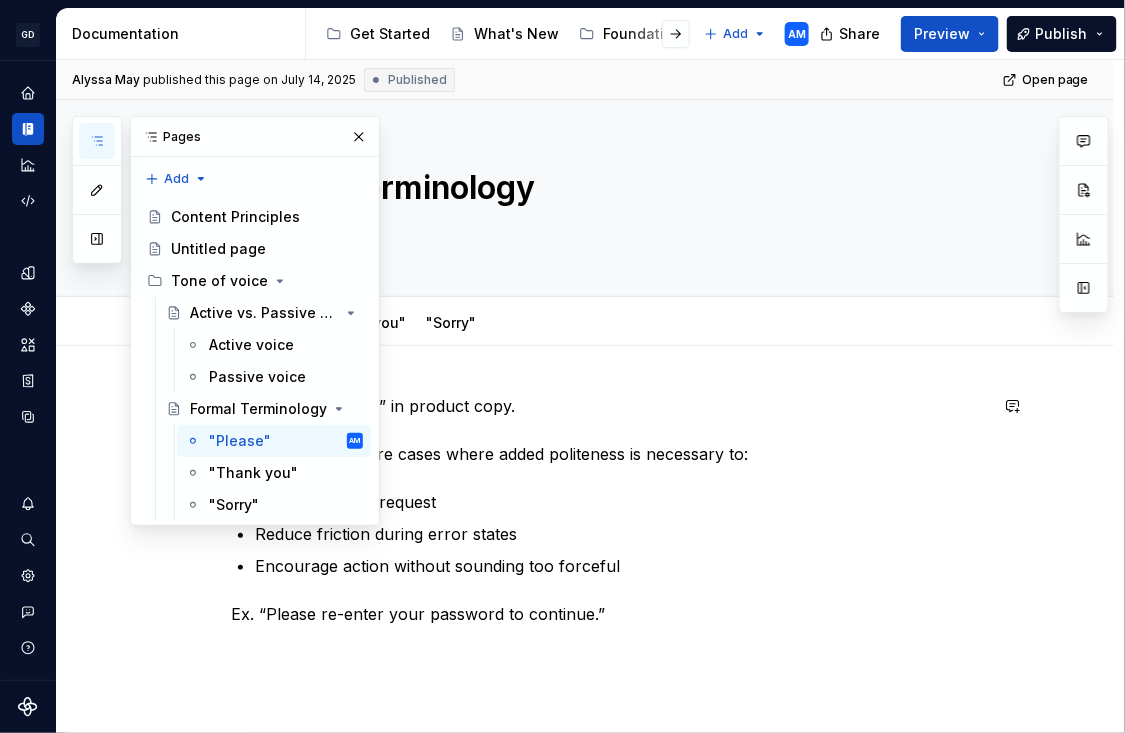 click on "Avoid using “please” in product copy. Only include it in rare cases where added politeness is necessary to:" at bounding box center [609, 430] 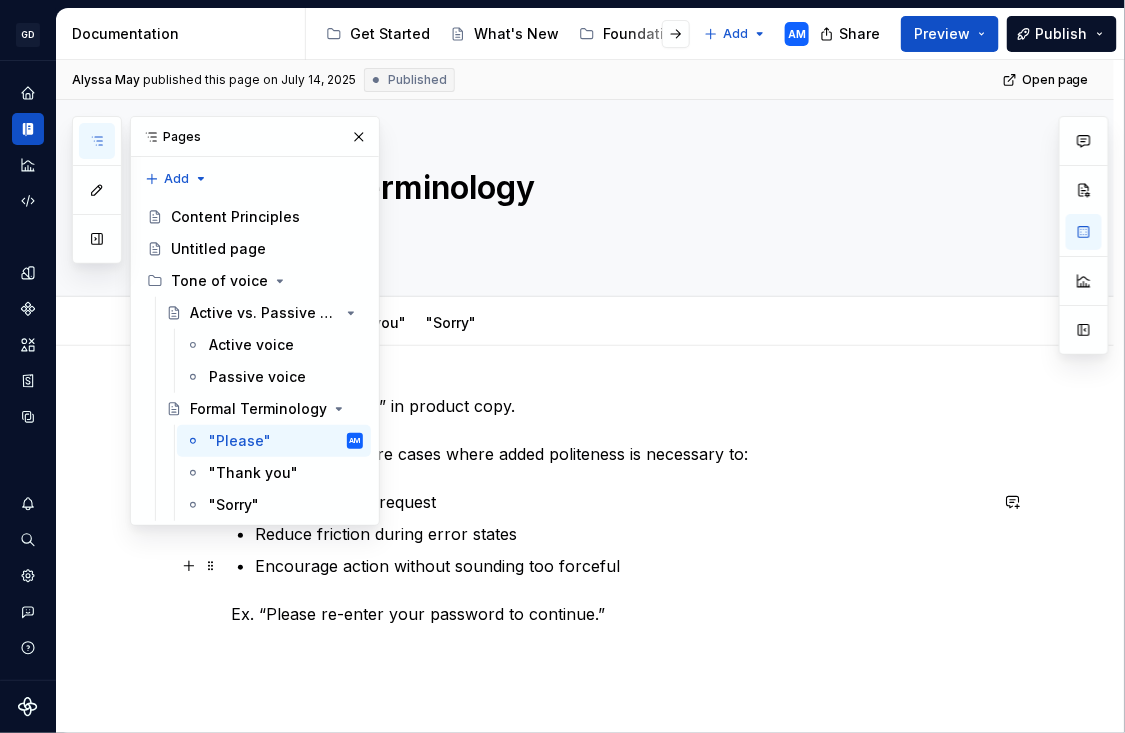 click on "Encourage action without sounding too forceful" at bounding box center [621, 566] 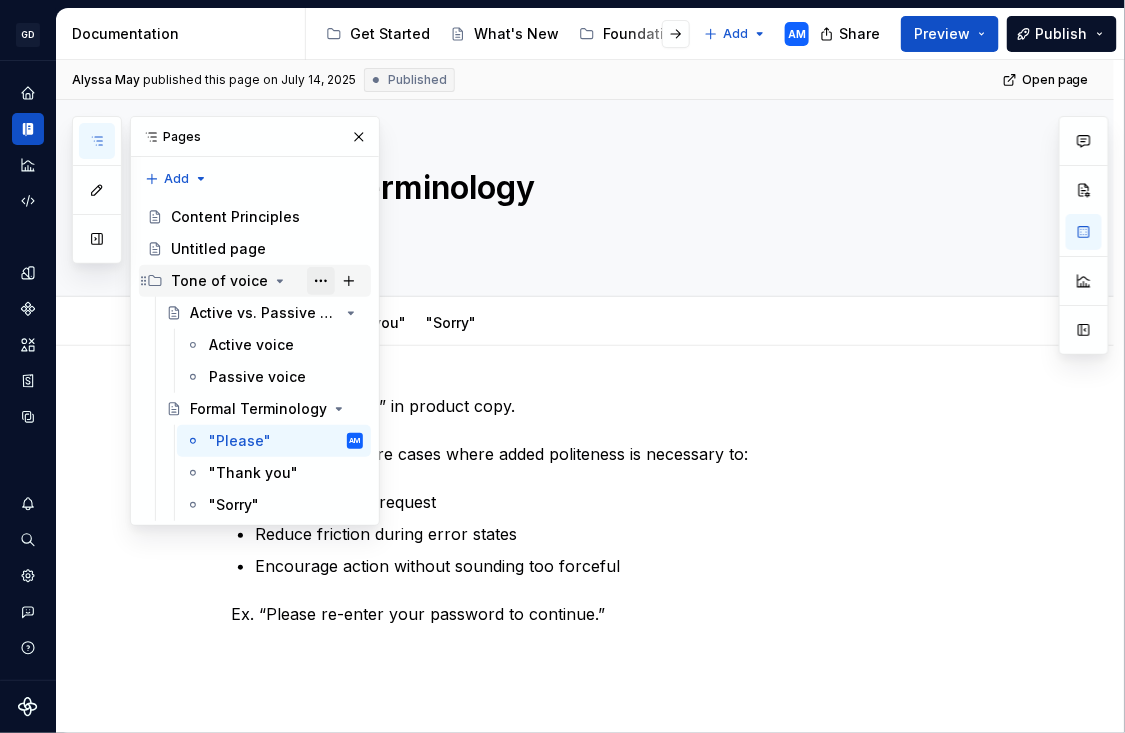 click at bounding box center [321, 281] 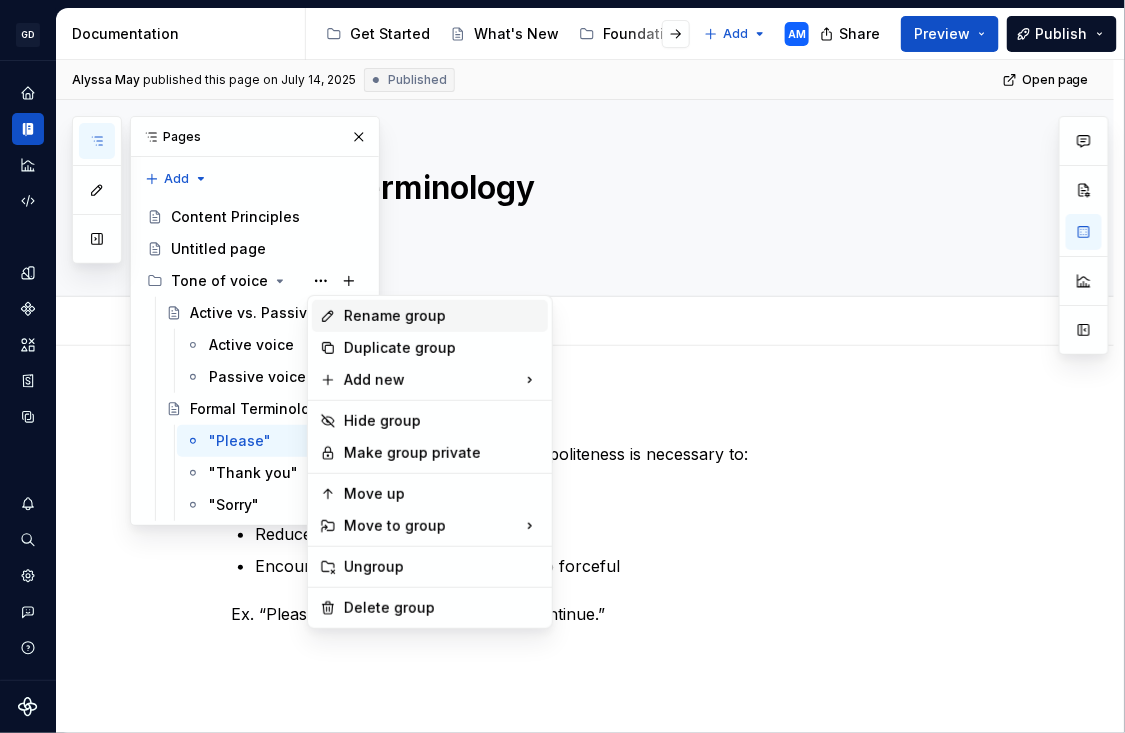 click on "Rename group" at bounding box center [442, 316] 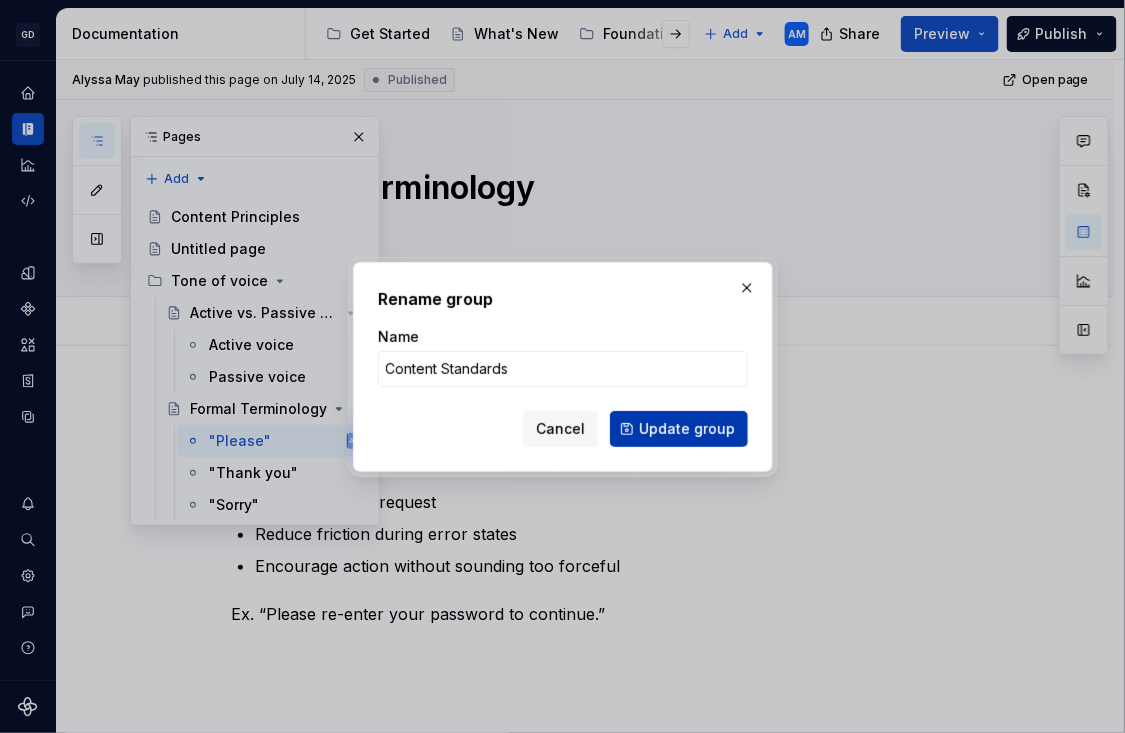 type on "Content Standards" 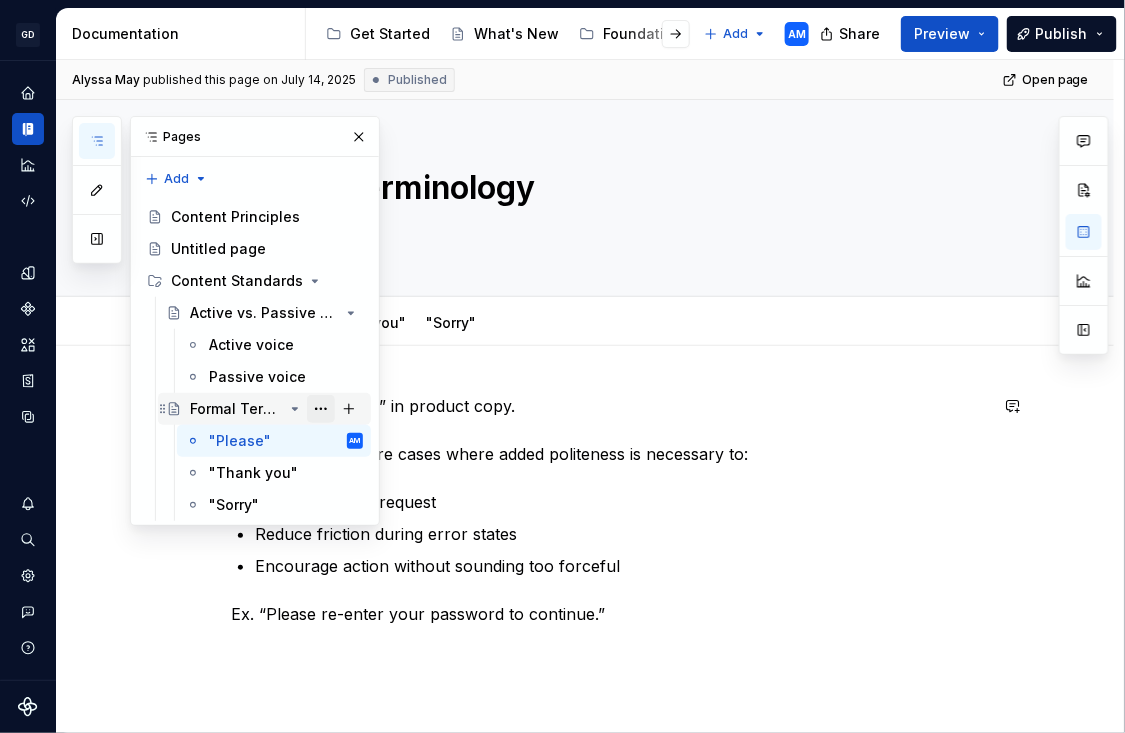 click at bounding box center (321, 409) 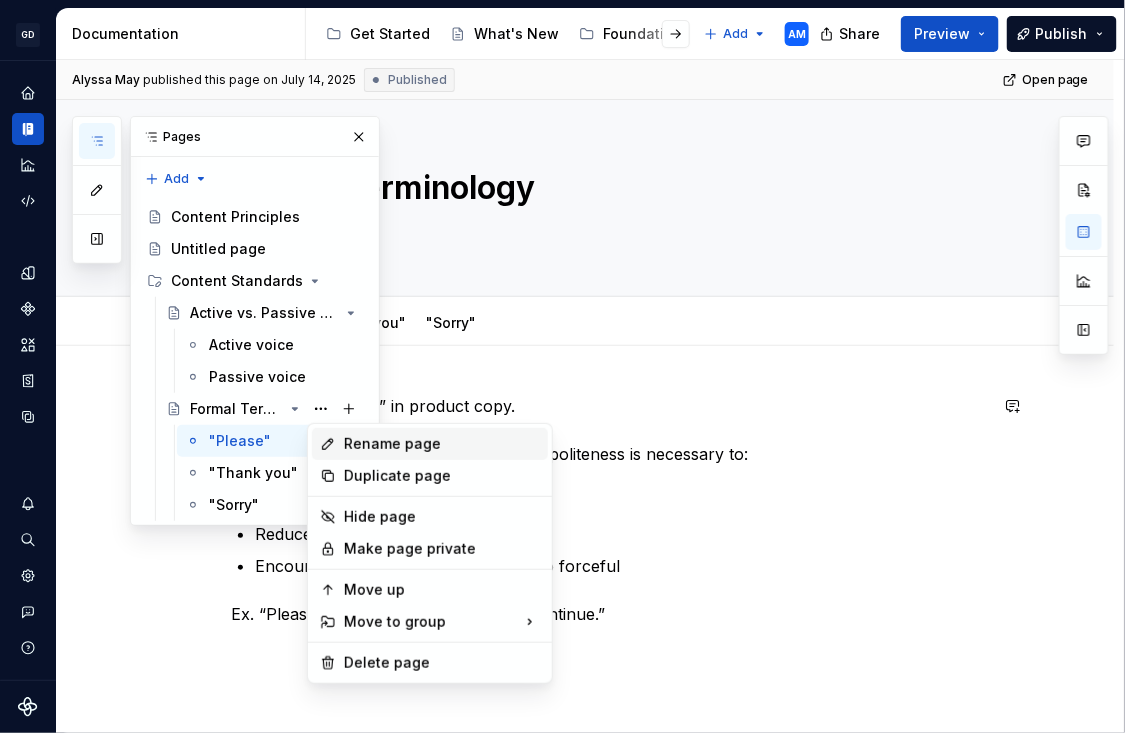 click on "Rename page" at bounding box center [442, 444] 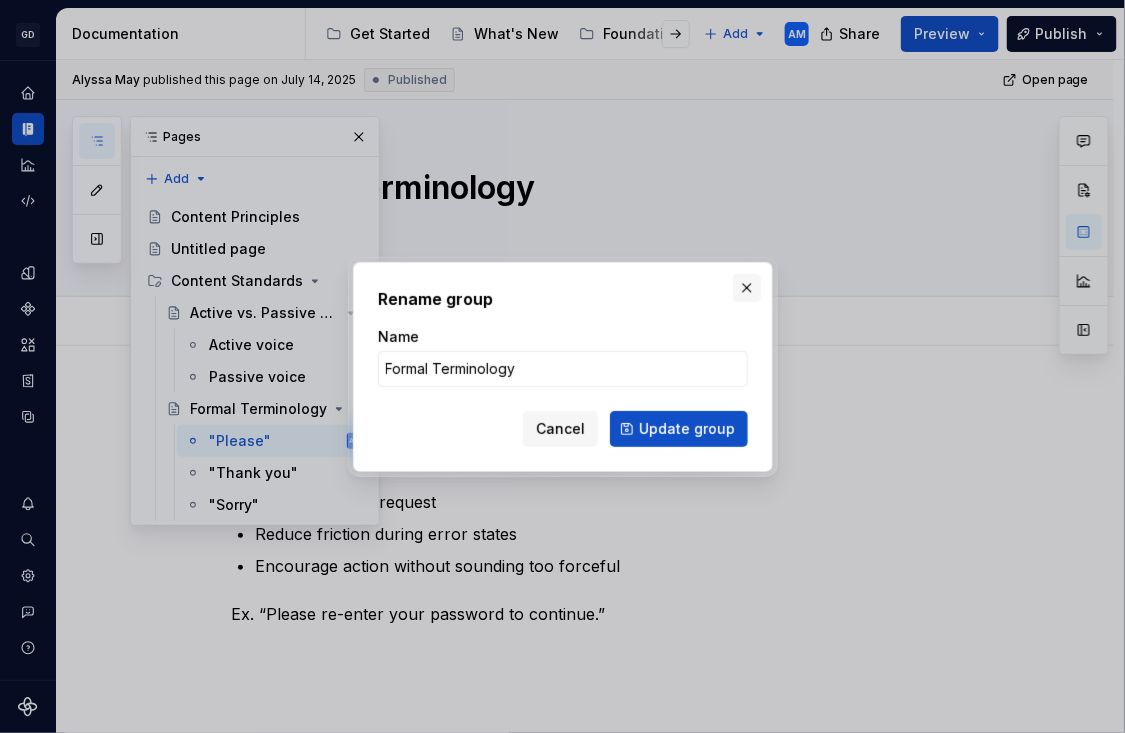 click at bounding box center [747, 288] 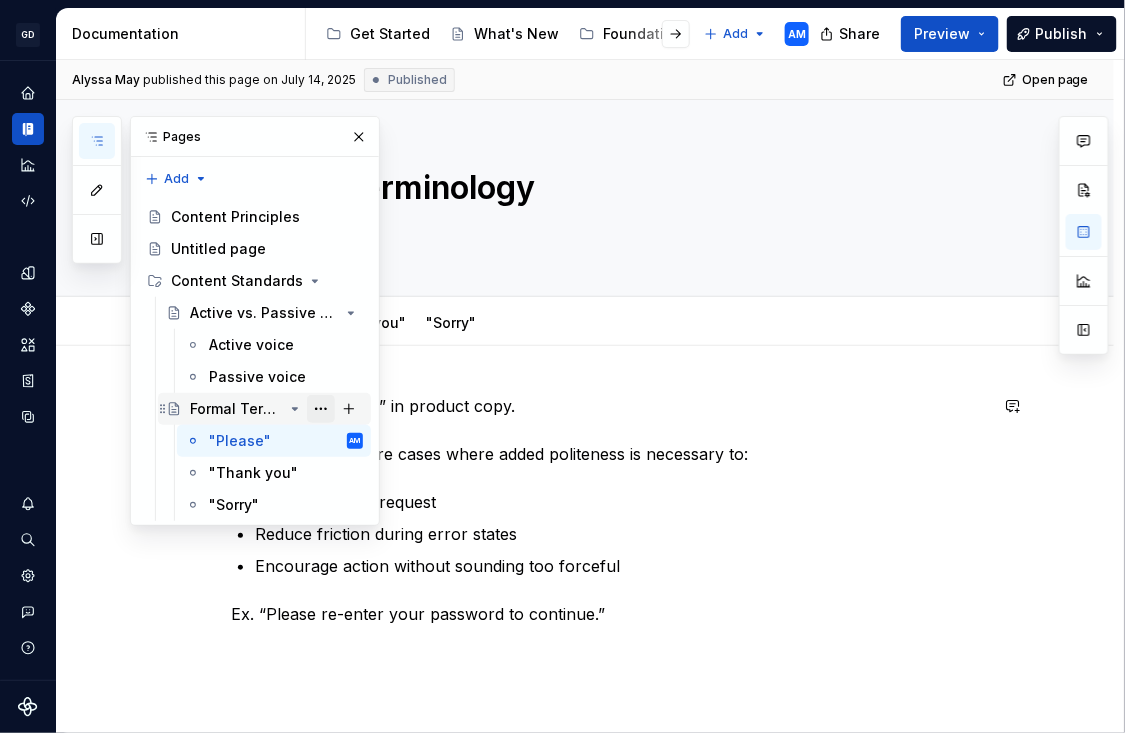 click at bounding box center (321, 409) 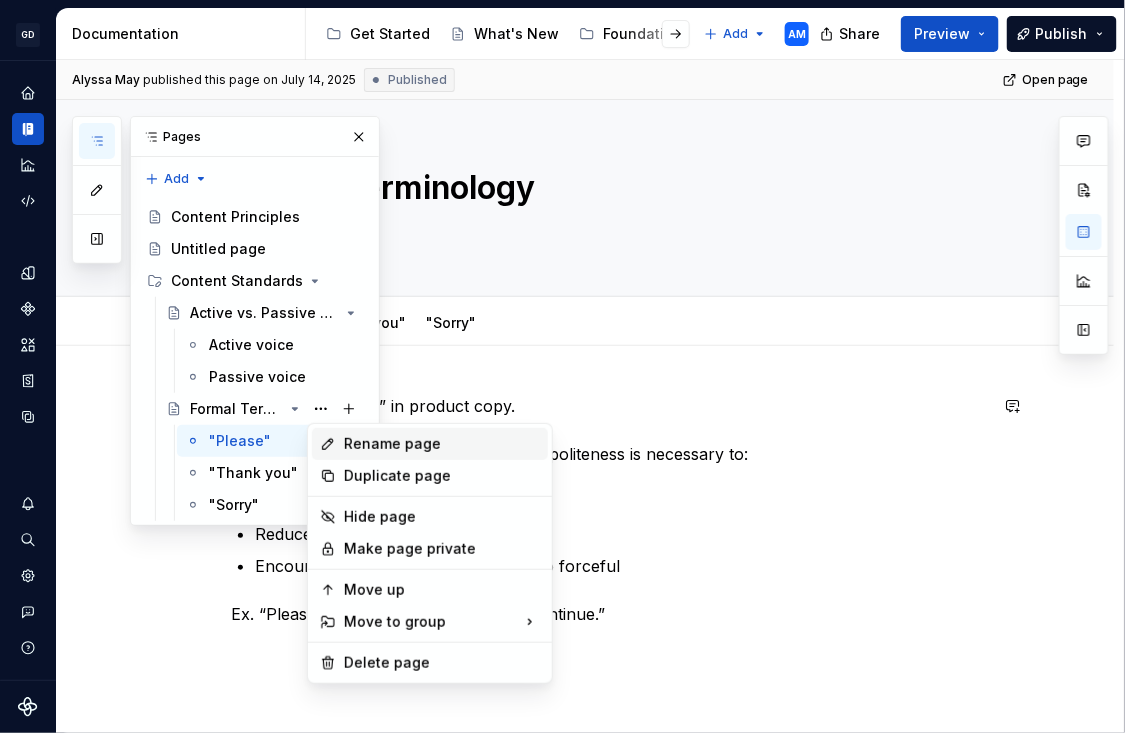 click on "Rename page" at bounding box center (442, 444) 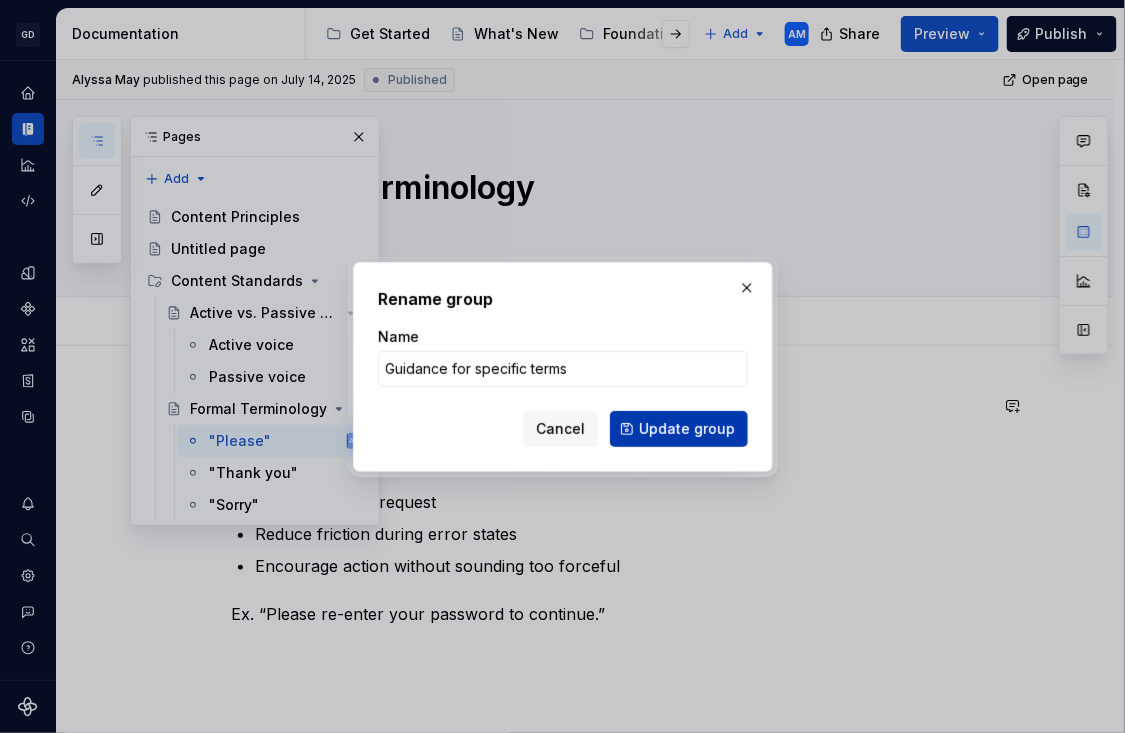 type on "Guidance for specific terms" 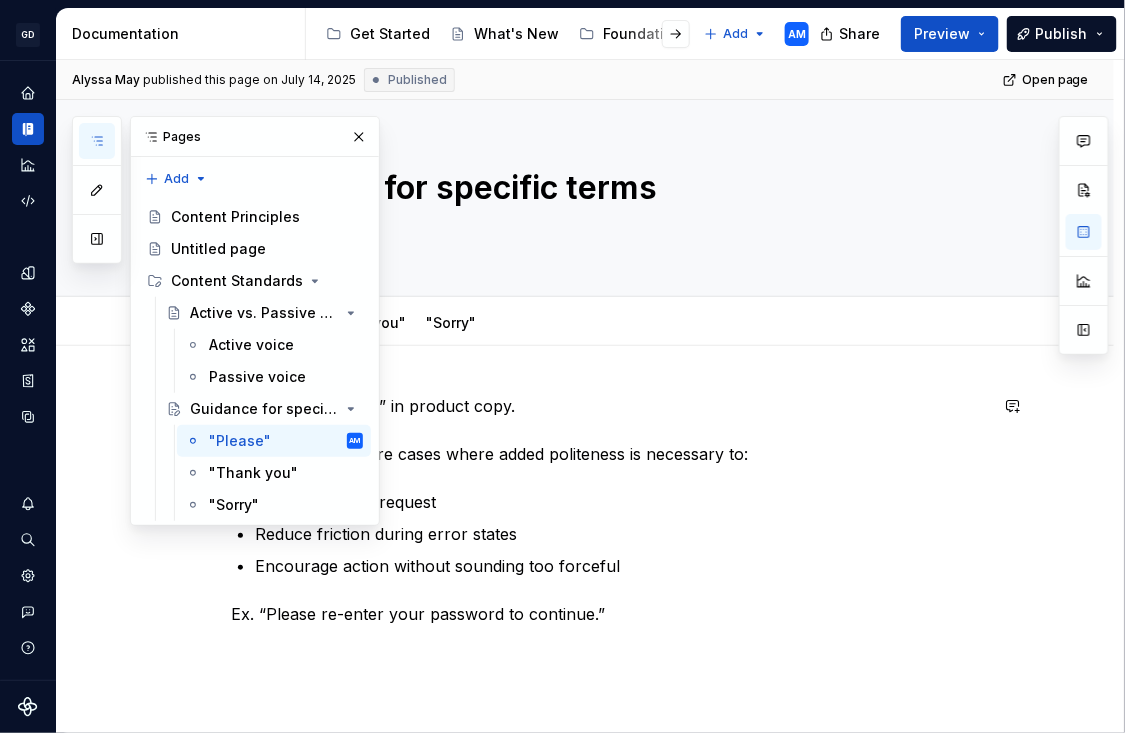 click on "Avoid using “please” in product copy. Only include it in rare cases where added politeness is necessary to: Ease a sensitive request Reduce friction during error states Encourage action without sounding too forceful Ex. “Please re-enter your password to continue.”" at bounding box center [585, 608] 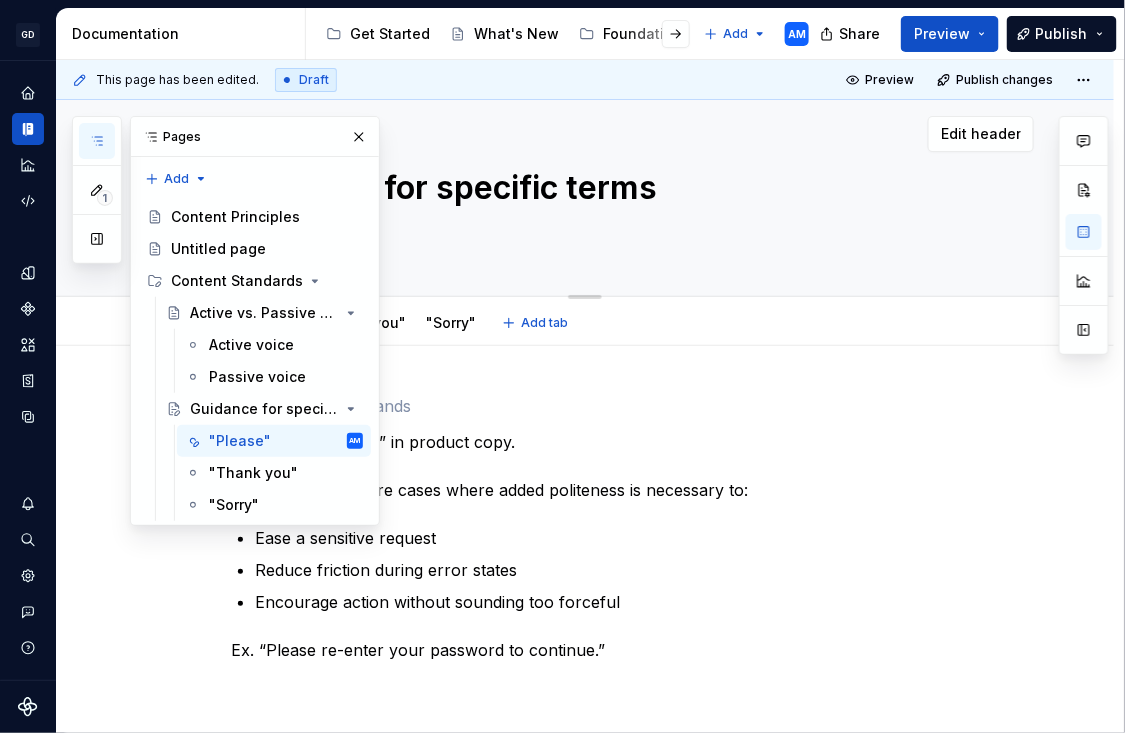 click on "Guidance for specific terms" at bounding box center (609, 198) 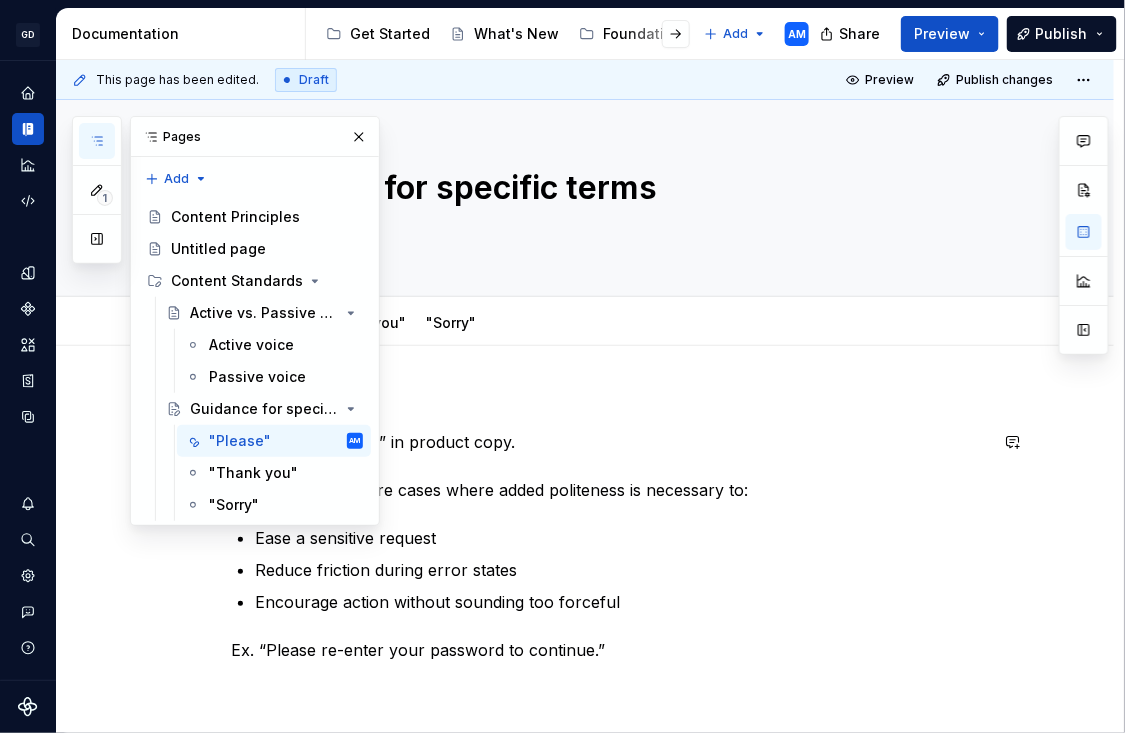 click on "Avoid using “please” in product copy. Only include it in rare cases where added politeness is necessary to: Ease a sensitive request Reduce friction during error states Encourage action without sounding too forceful Ex. “Please re-enter your password to continue.”" at bounding box center [609, 528] 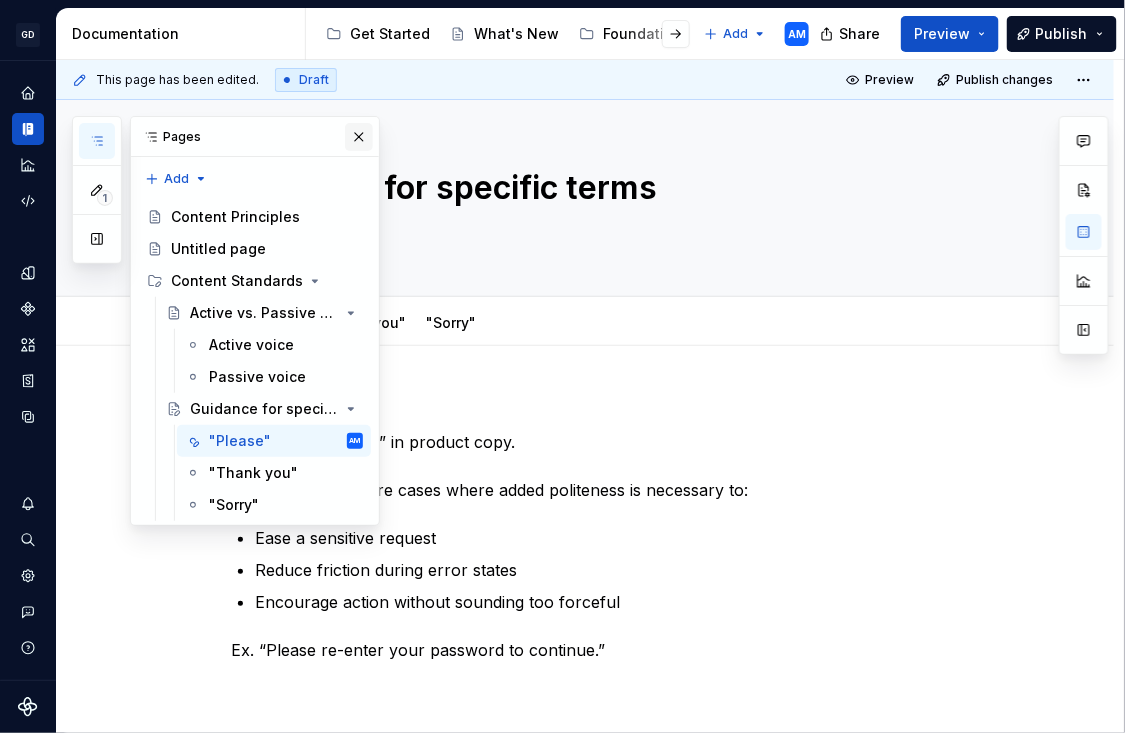 click at bounding box center [359, 137] 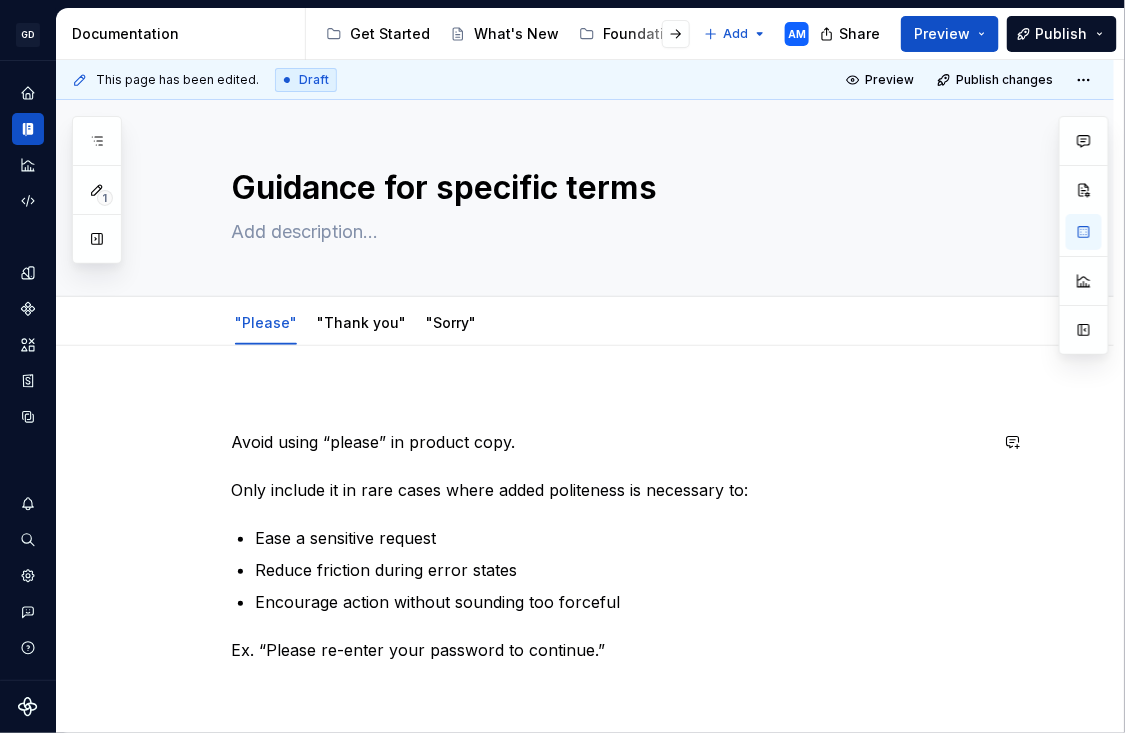 click at bounding box center [609, 406] 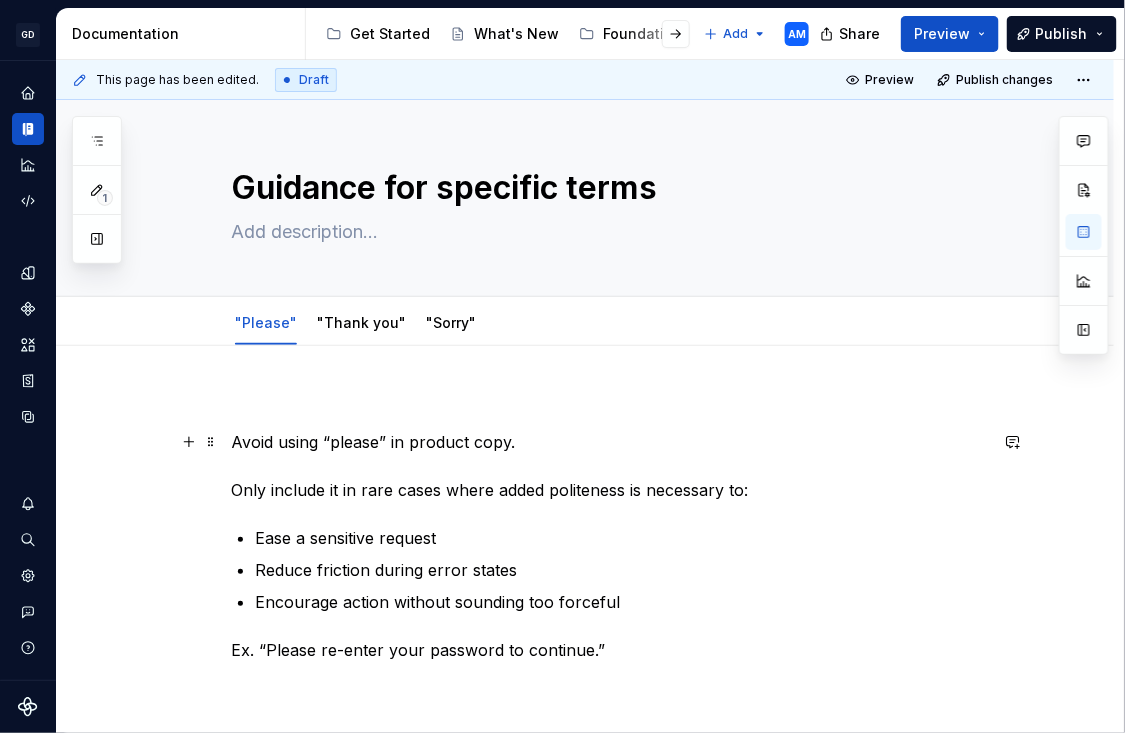 click on "Avoid using “please” in product copy. Only include it in rare cases where added politeness is necessary to: Ease a sensitive request Reduce friction during error states Encourage action without sounding too forceful Ex. “Please re-enter your password to continue.”" at bounding box center (585, 626) 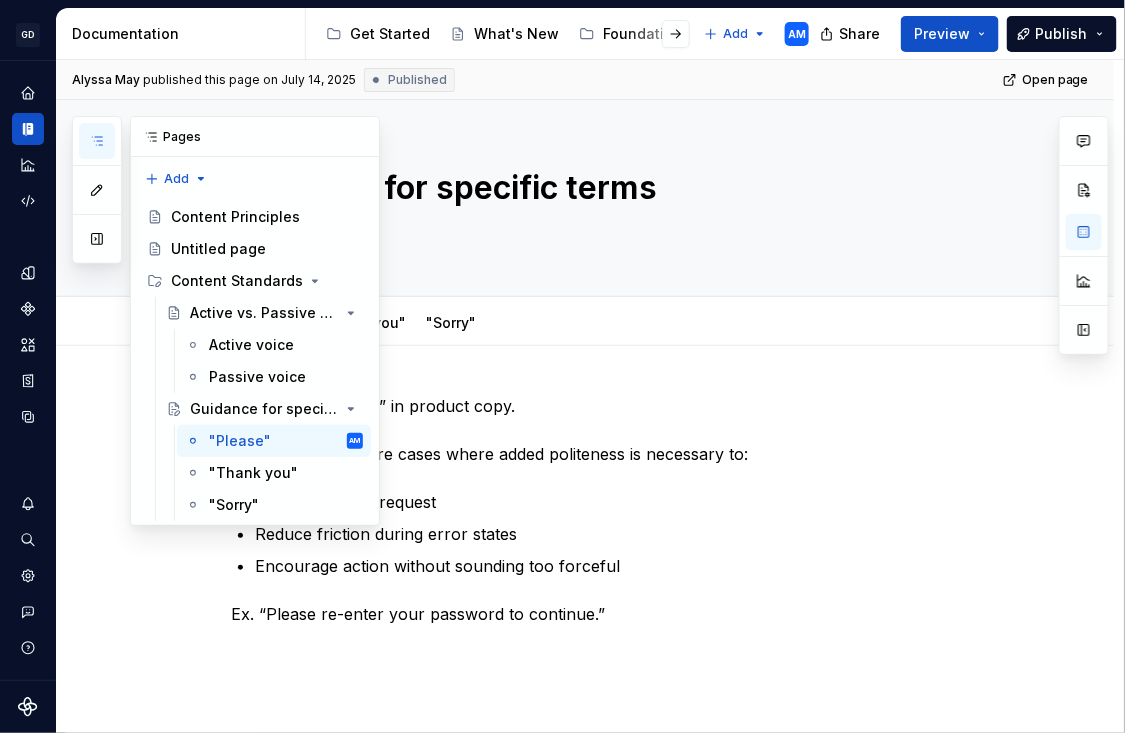 click at bounding box center (97, 141) 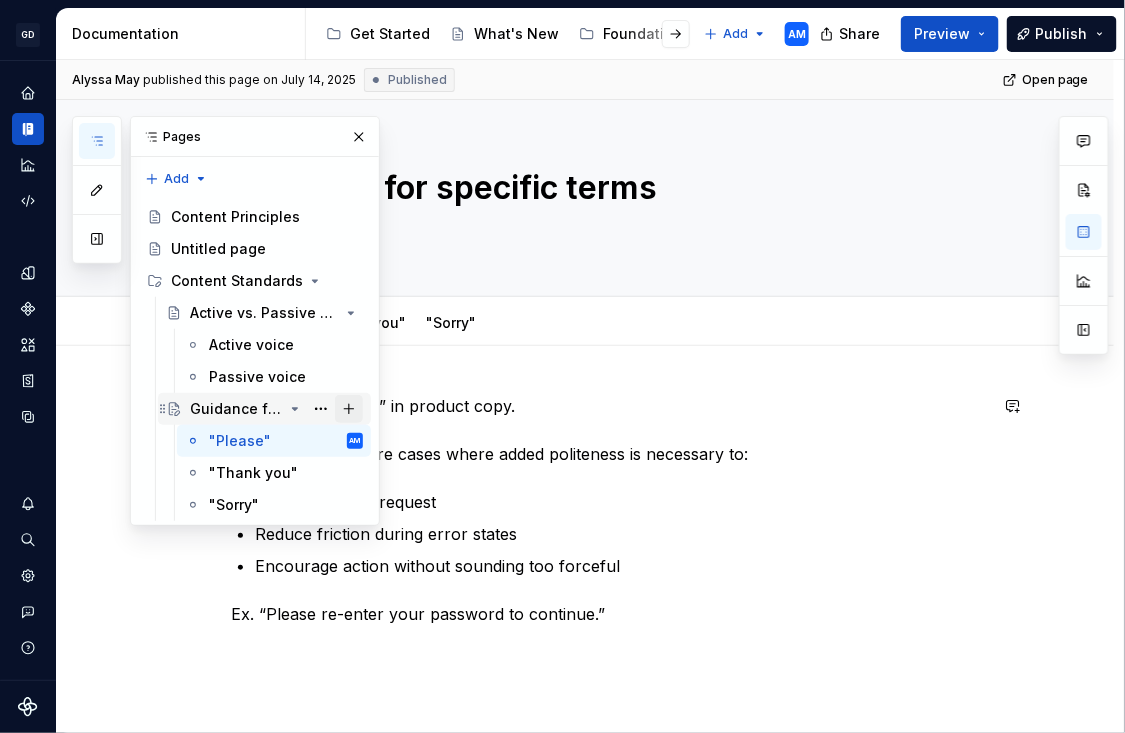 click at bounding box center (349, 409) 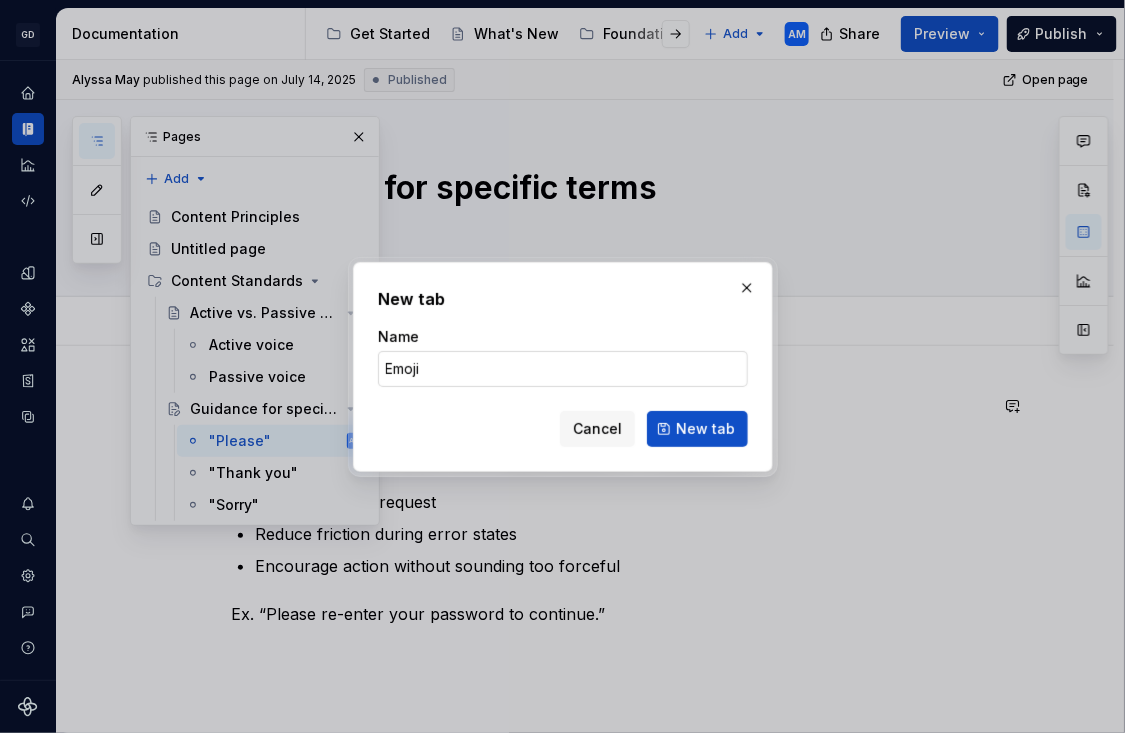 type on "Emojis" 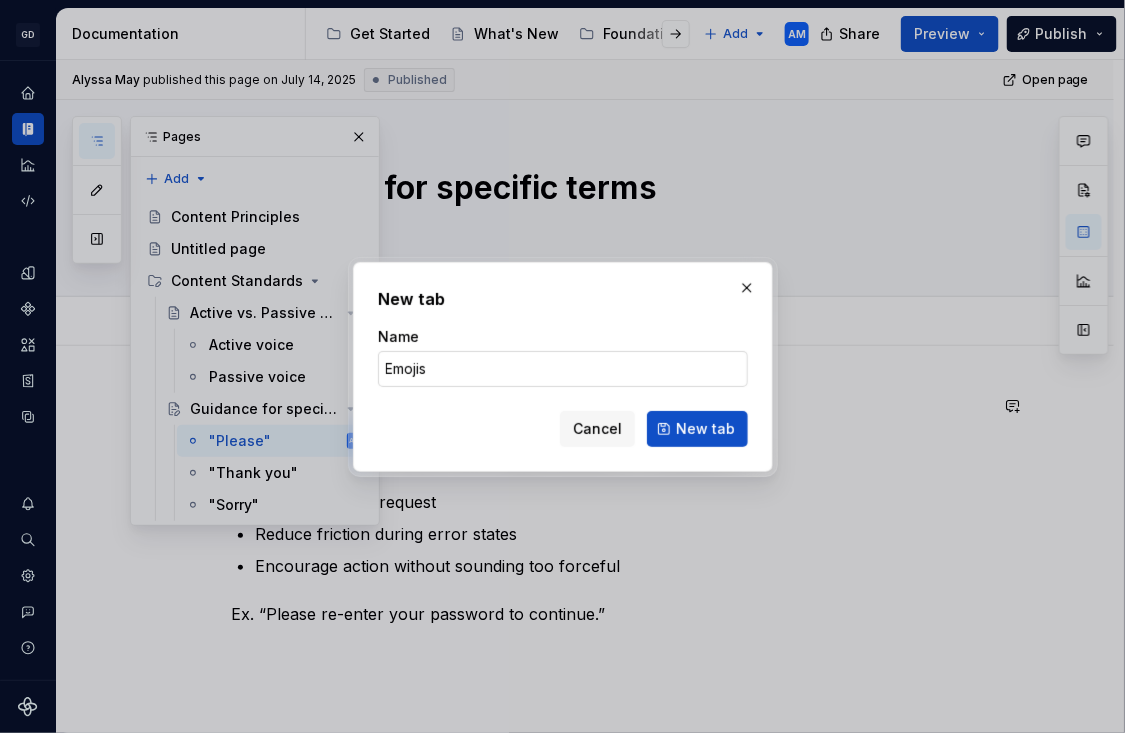 click on "New tab" at bounding box center [697, 429] 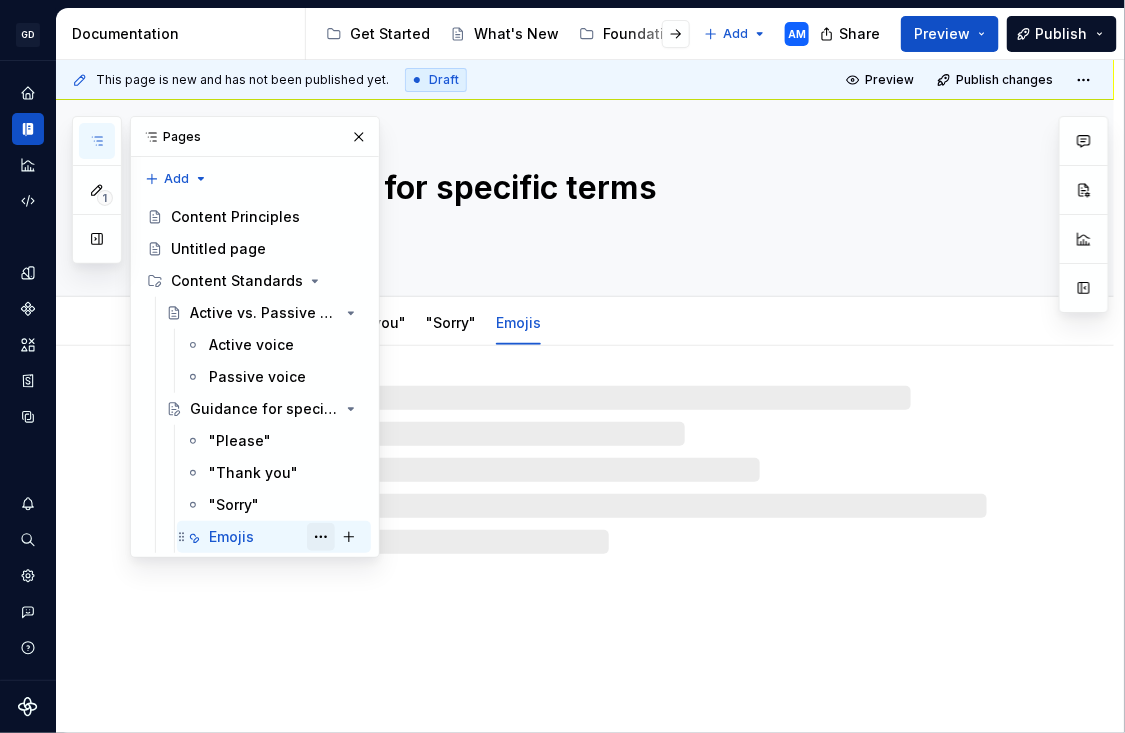 click at bounding box center (321, 537) 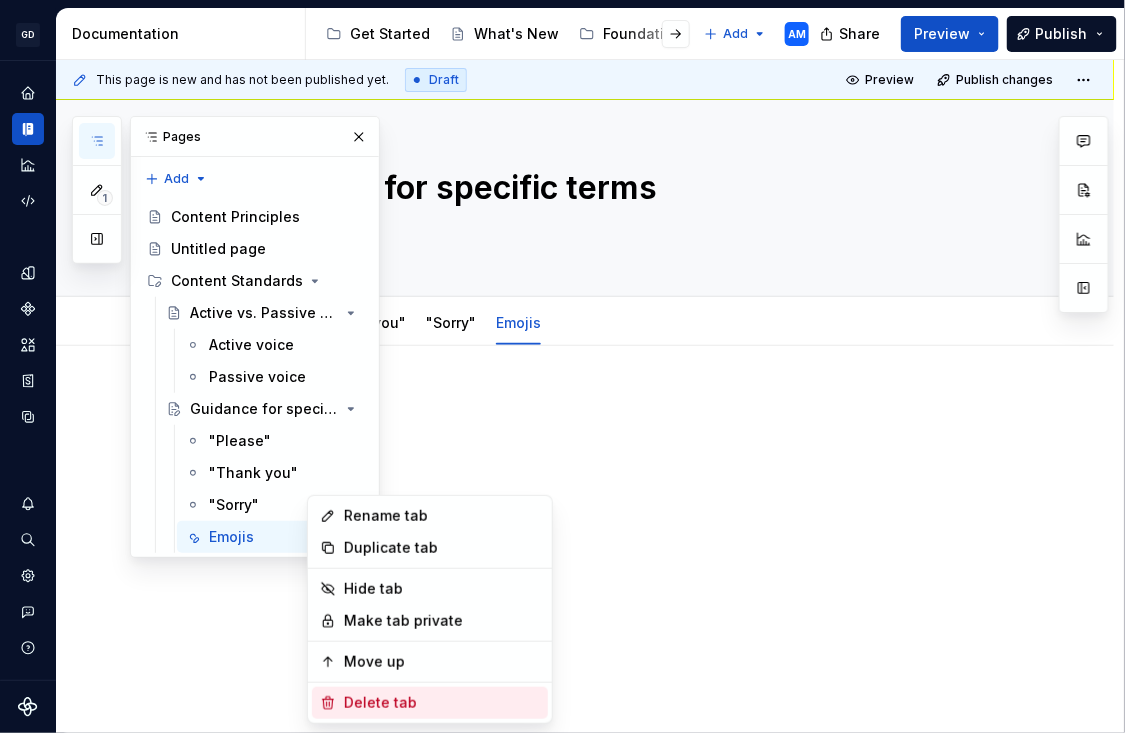 click on "Delete tab" at bounding box center (442, 703) 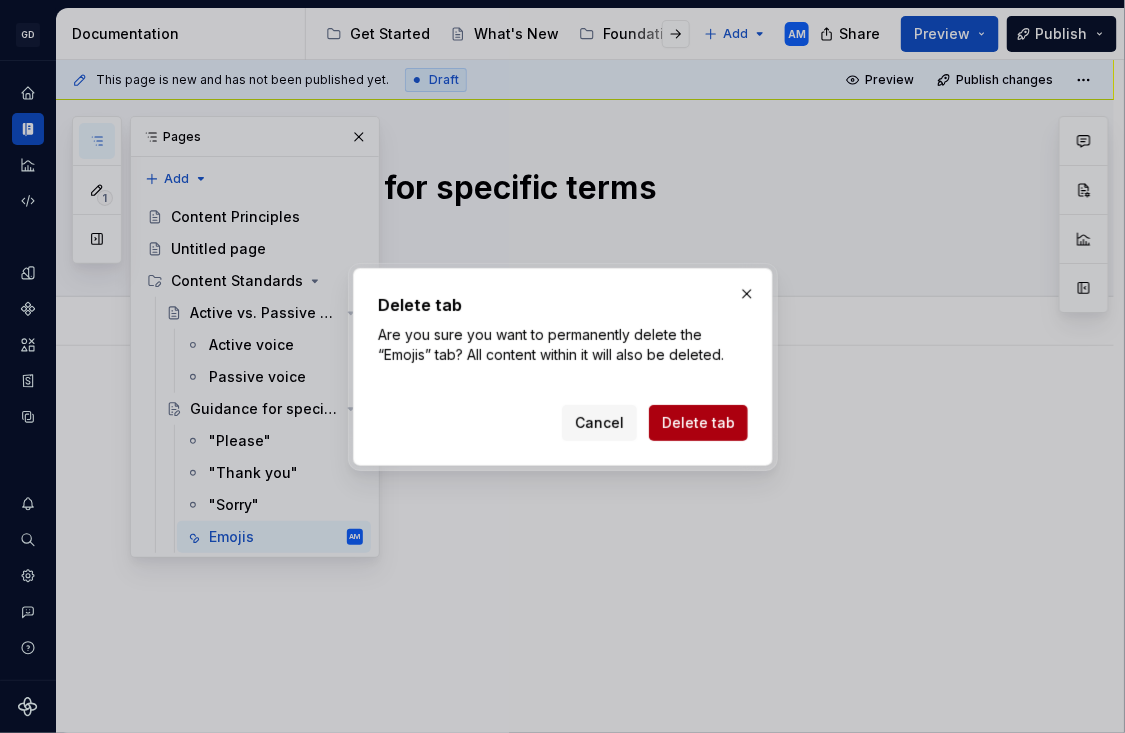 click on "Delete tab" at bounding box center (698, 423) 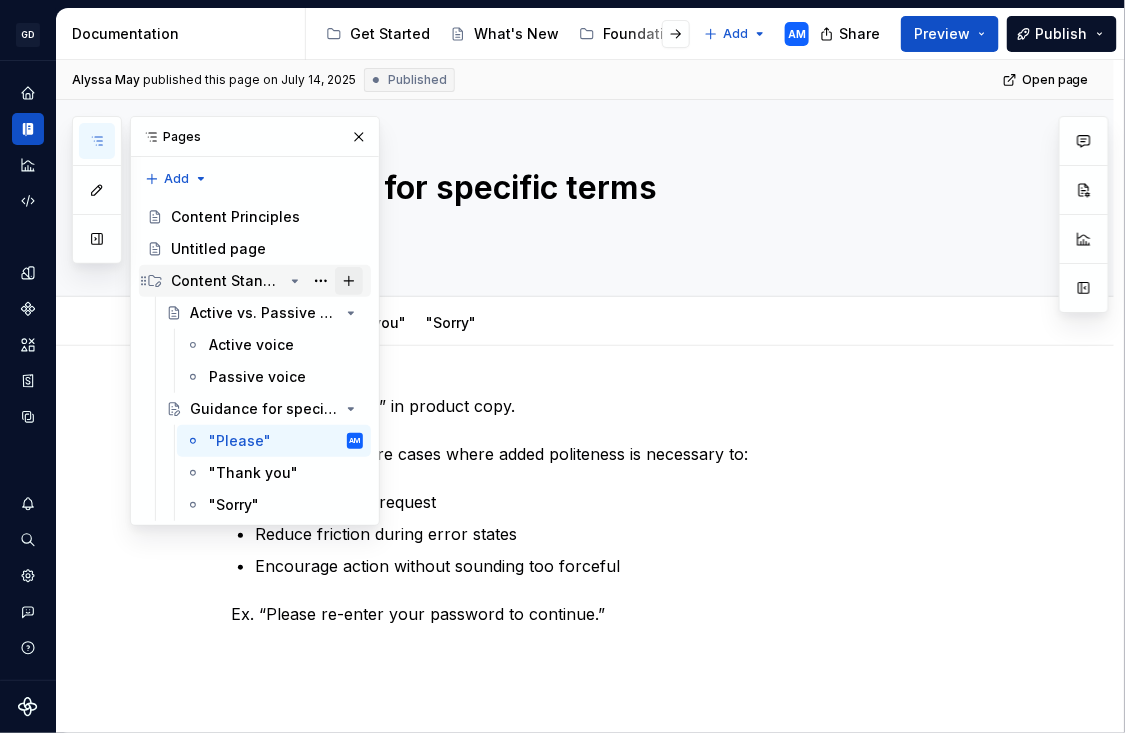 click at bounding box center (349, 281) 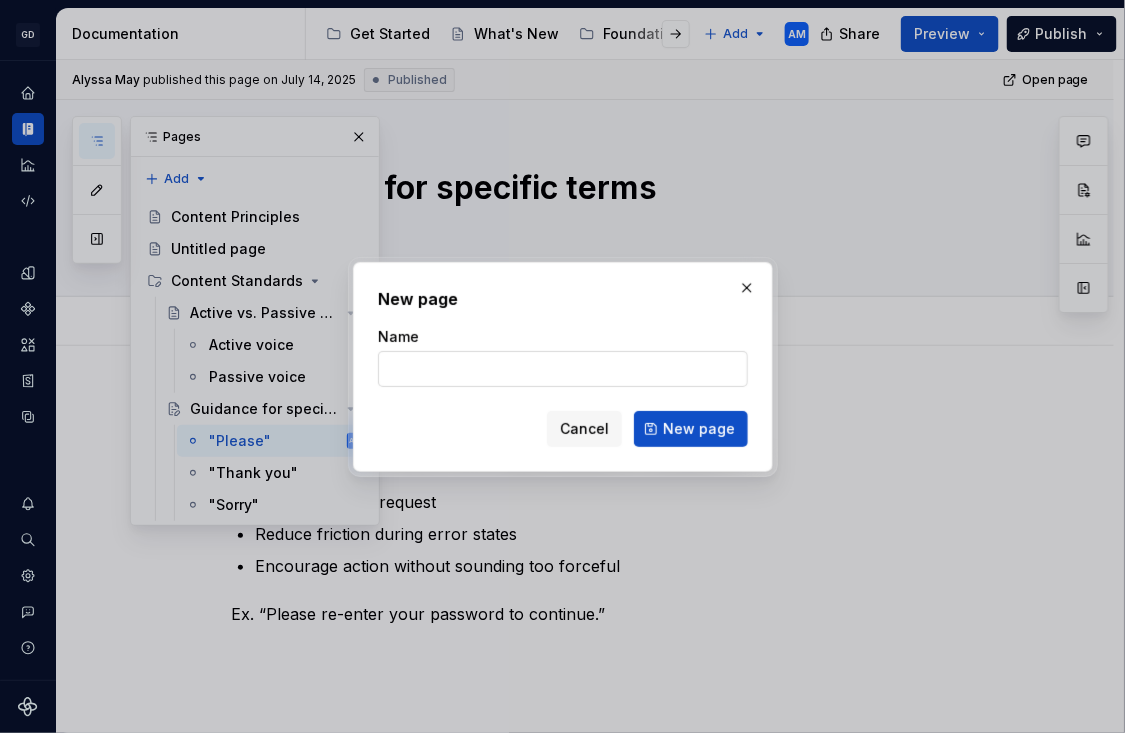 type on "*" 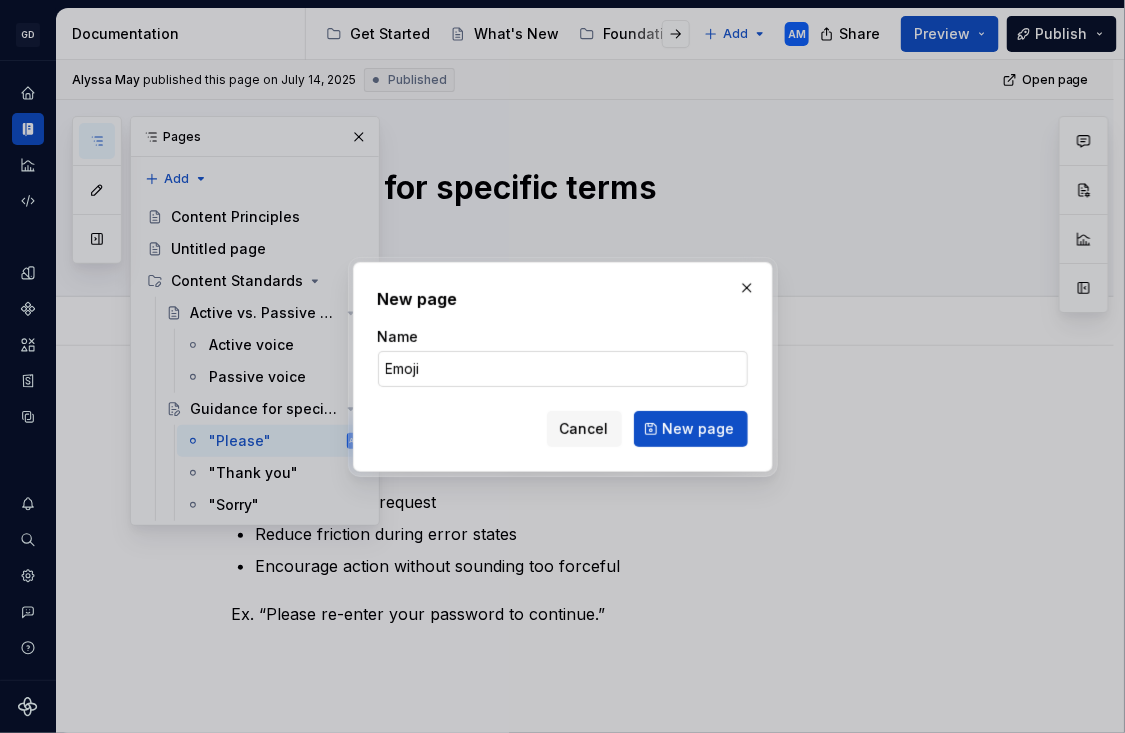 type on "Emojis" 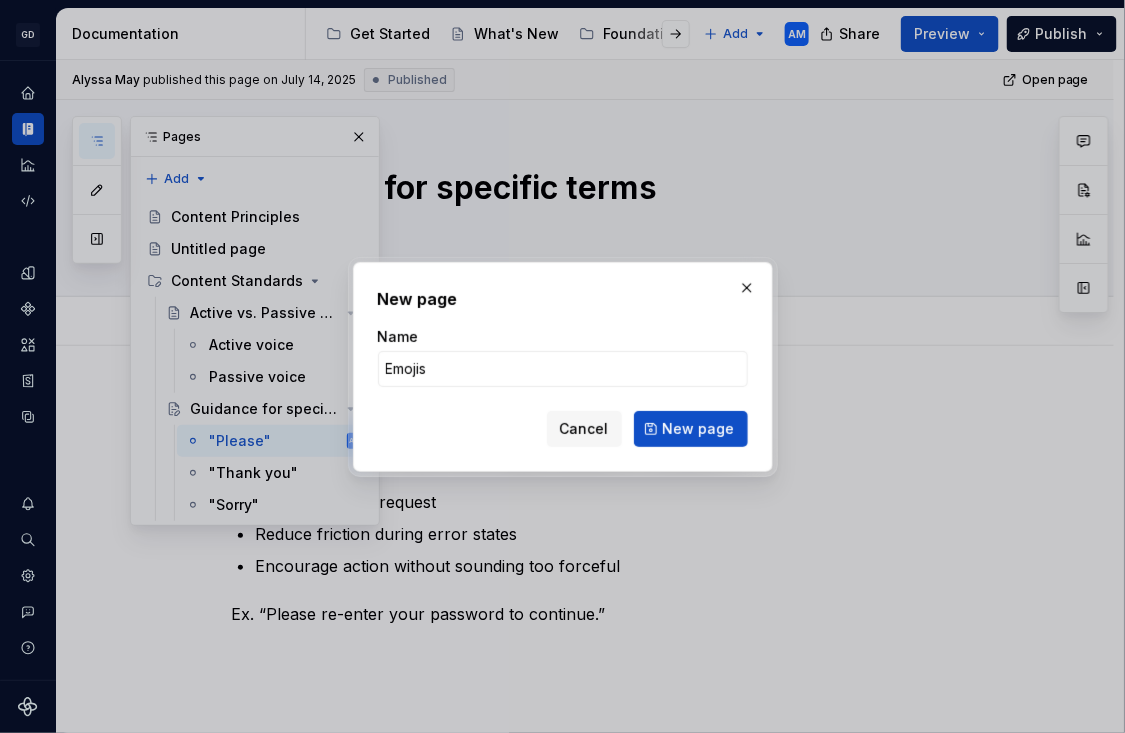 type on "*" 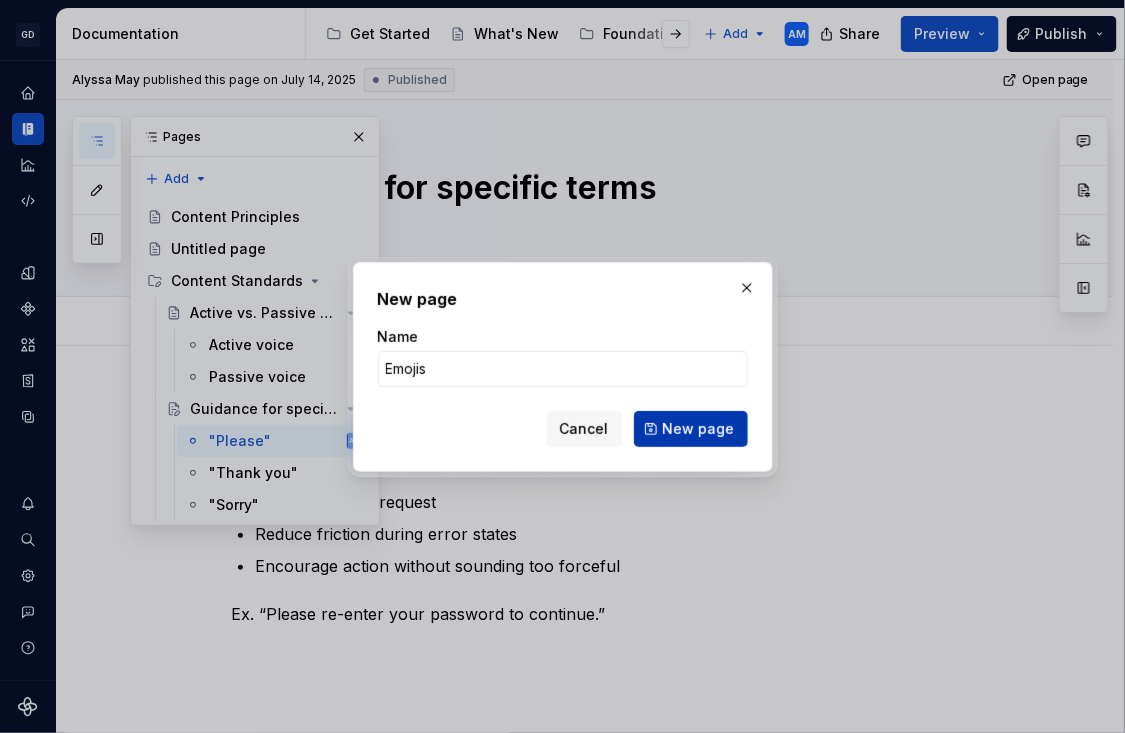 type on "Emojis" 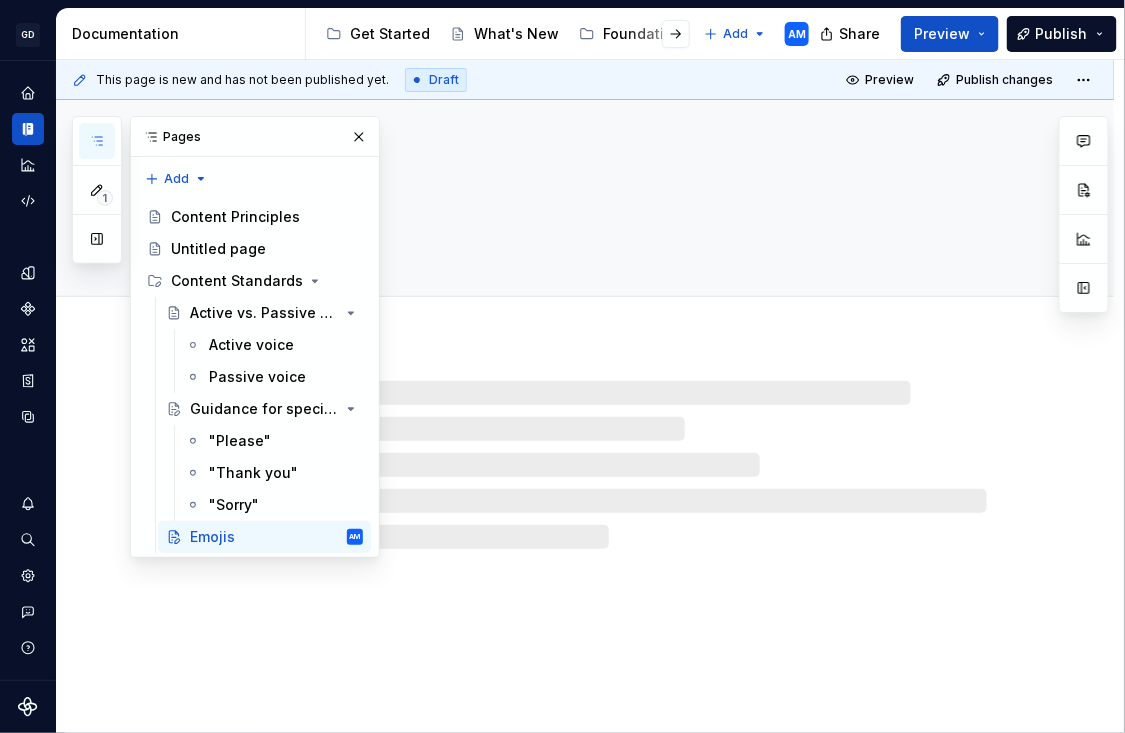 click at bounding box center (609, 465) 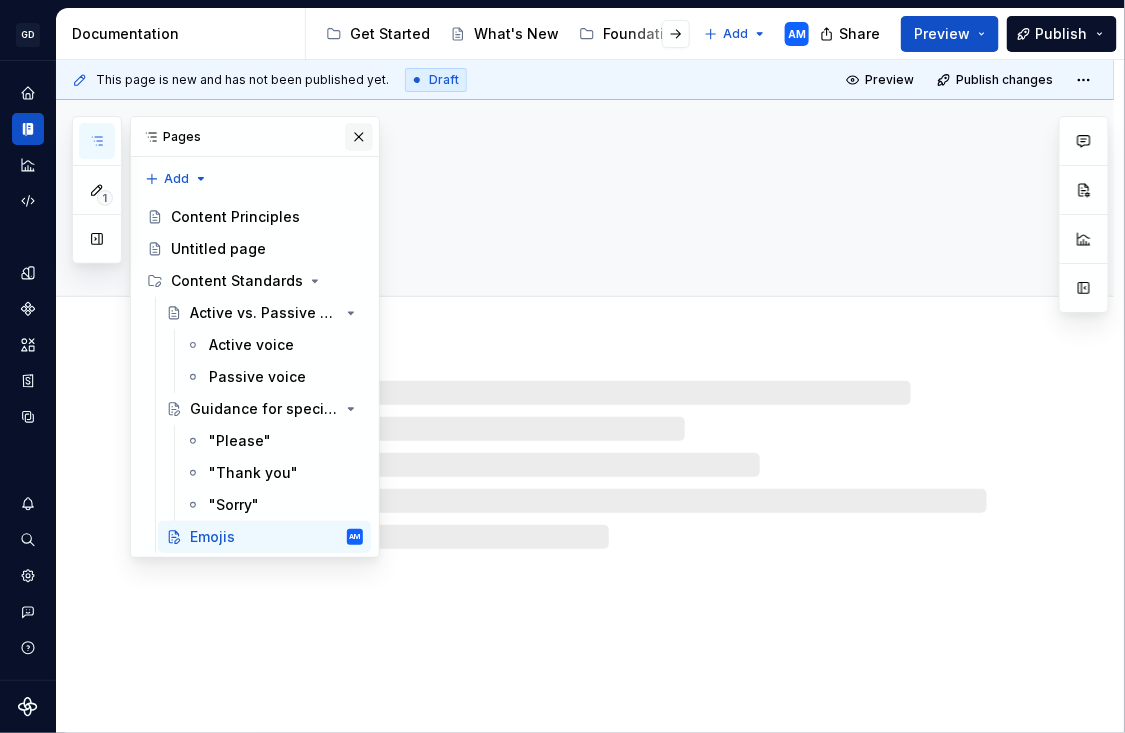 click at bounding box center [359, 137] 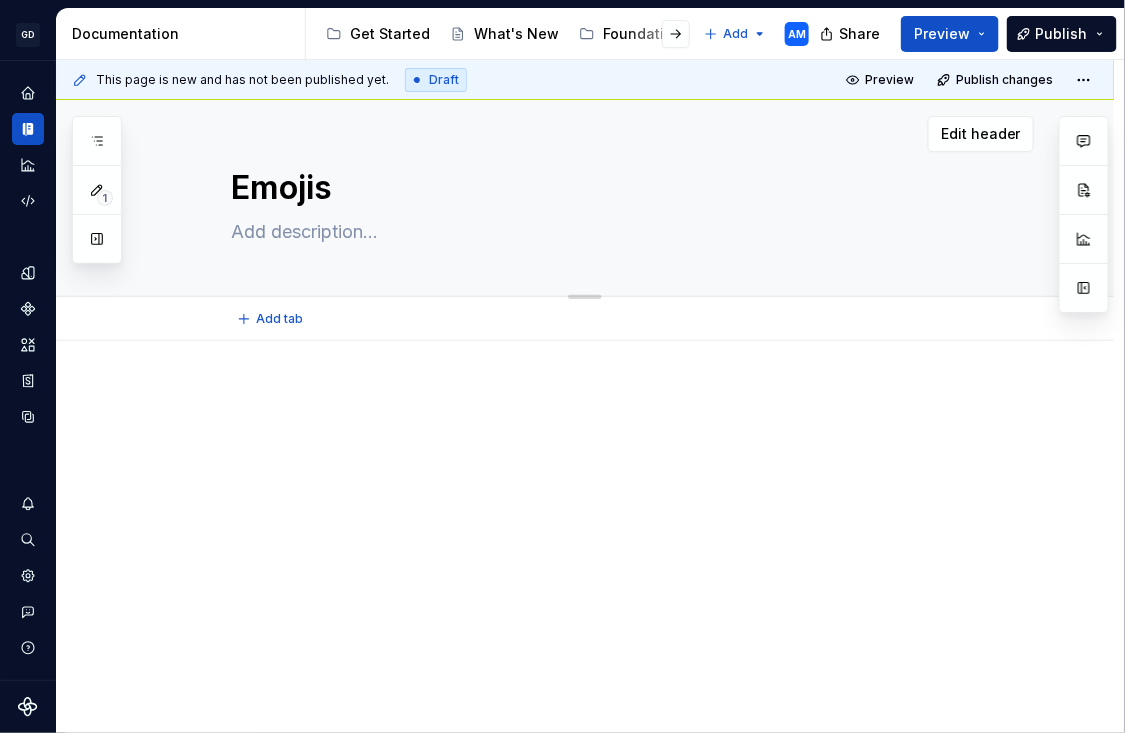 click at bounding box center [605, 232] 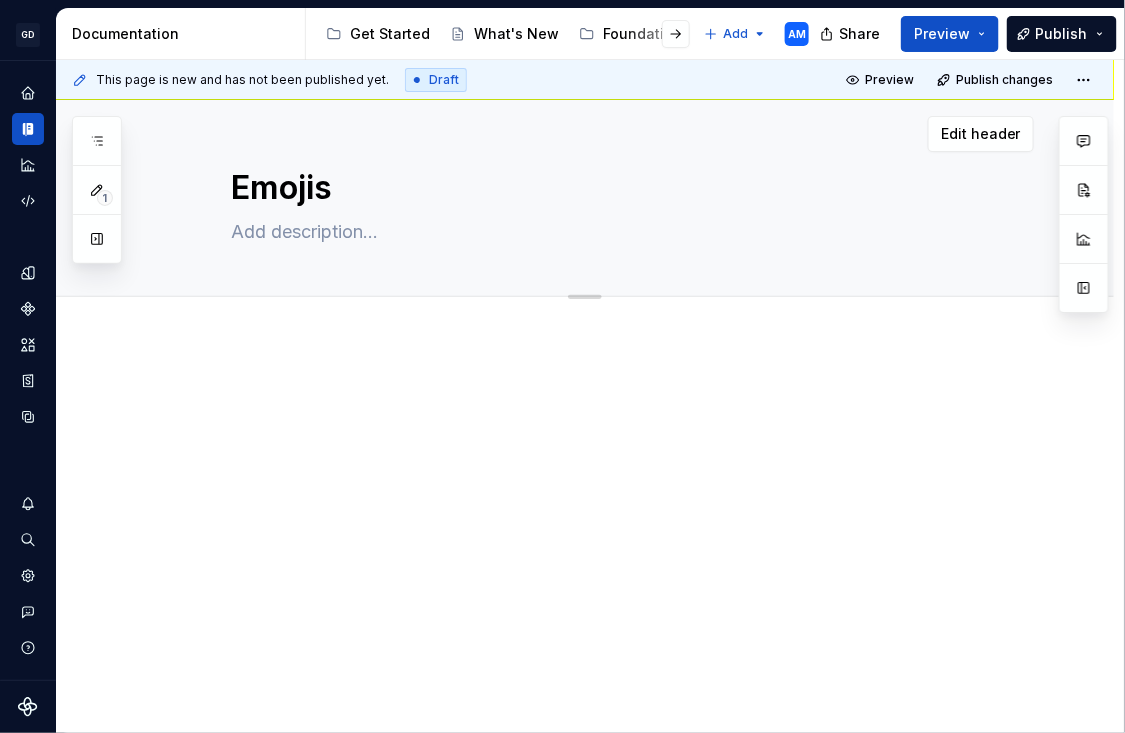 type on "*" 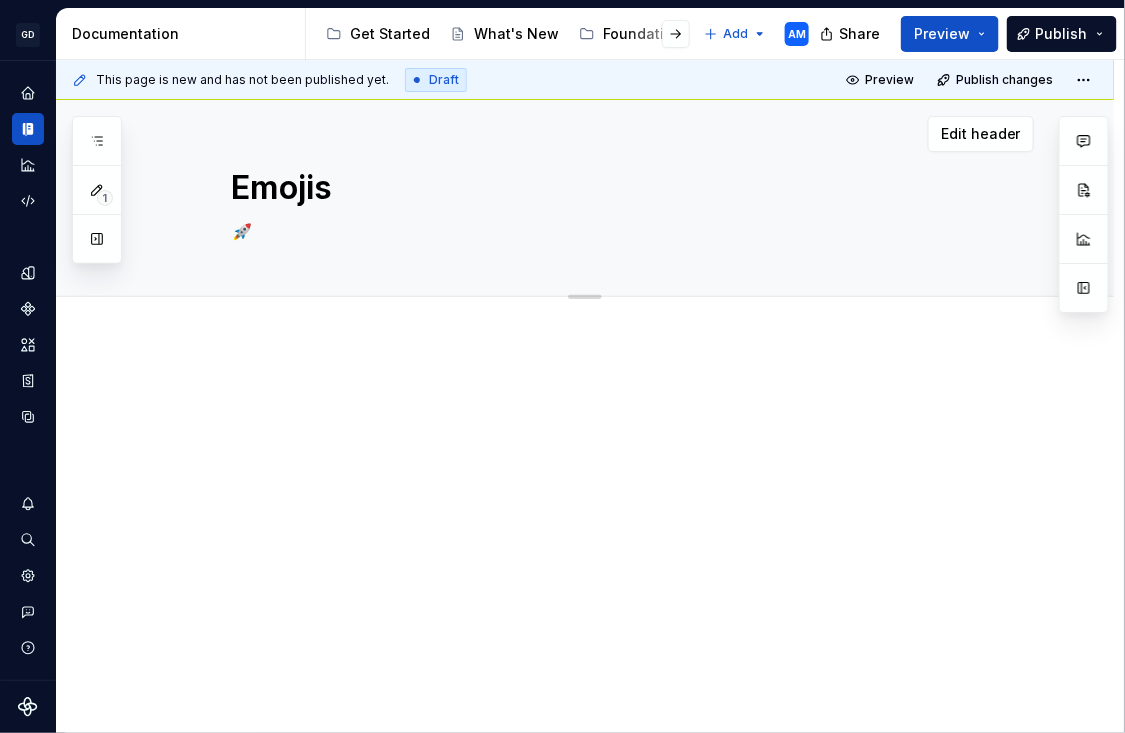 type on "*" 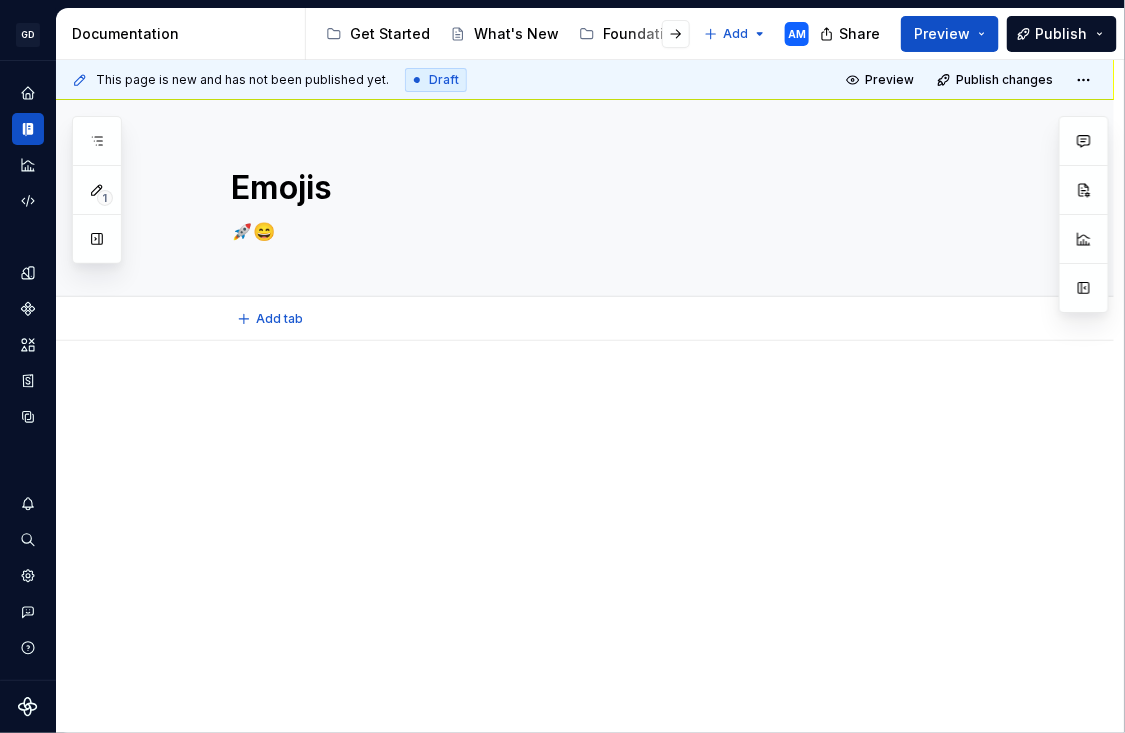 type on "*" 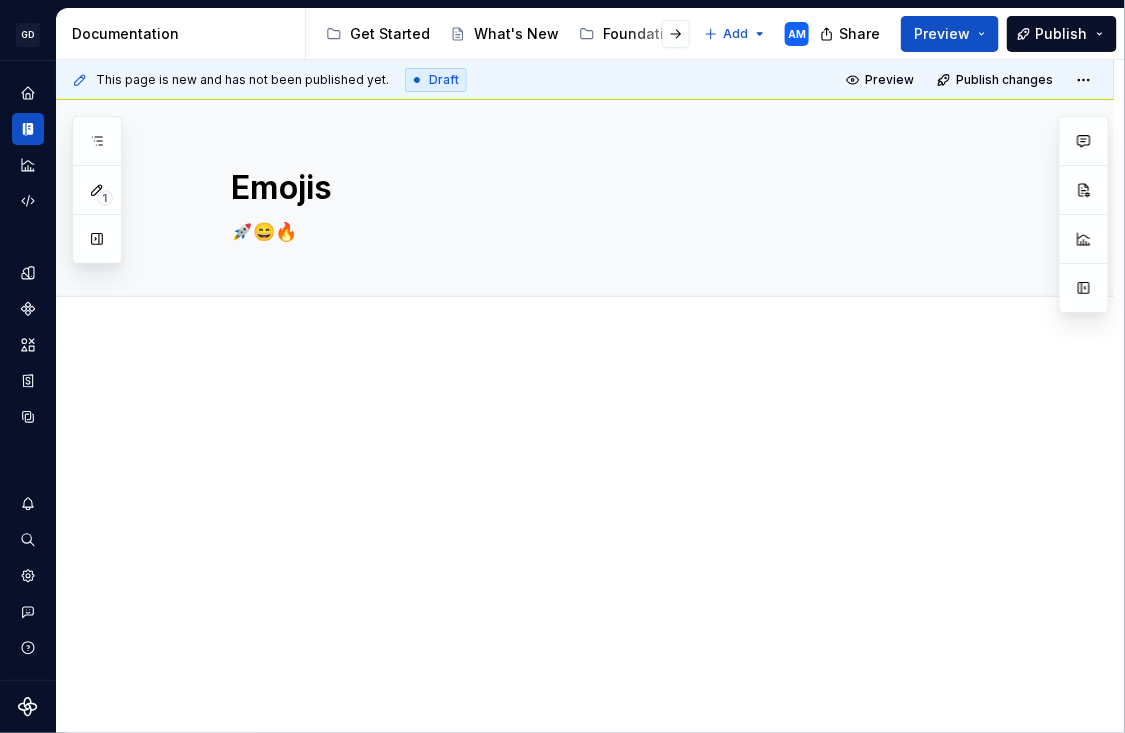 type on "*" 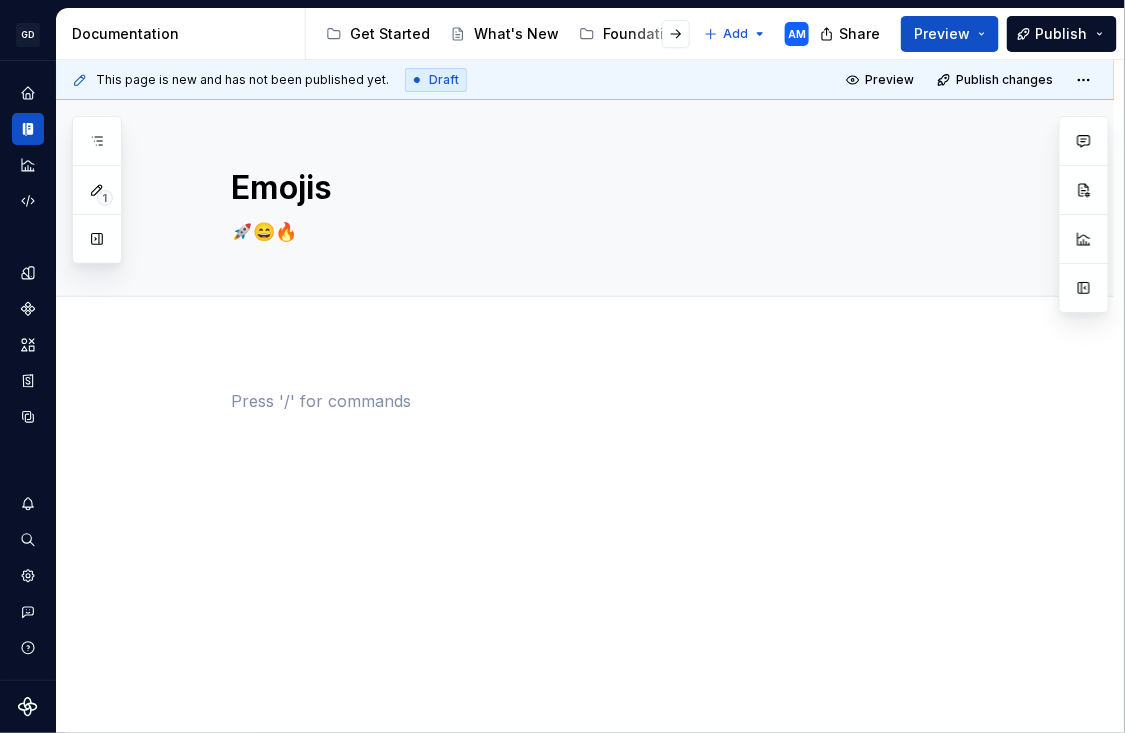 click at bounding box center [609, 401] 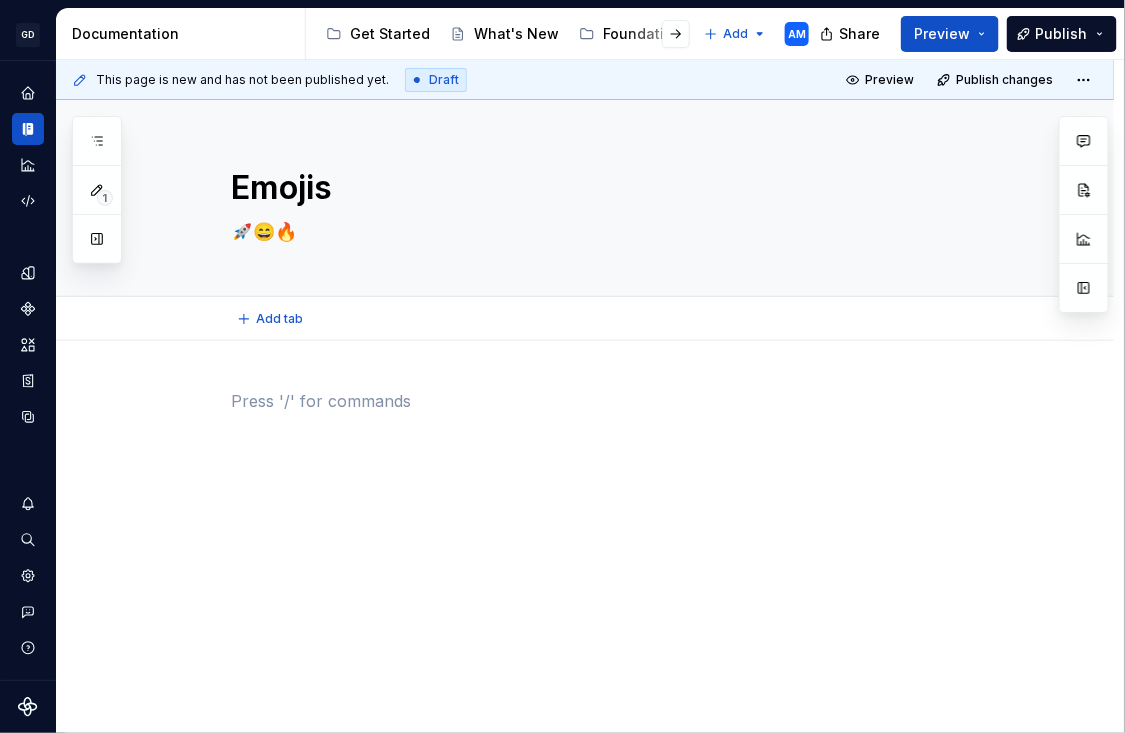 type on "*" 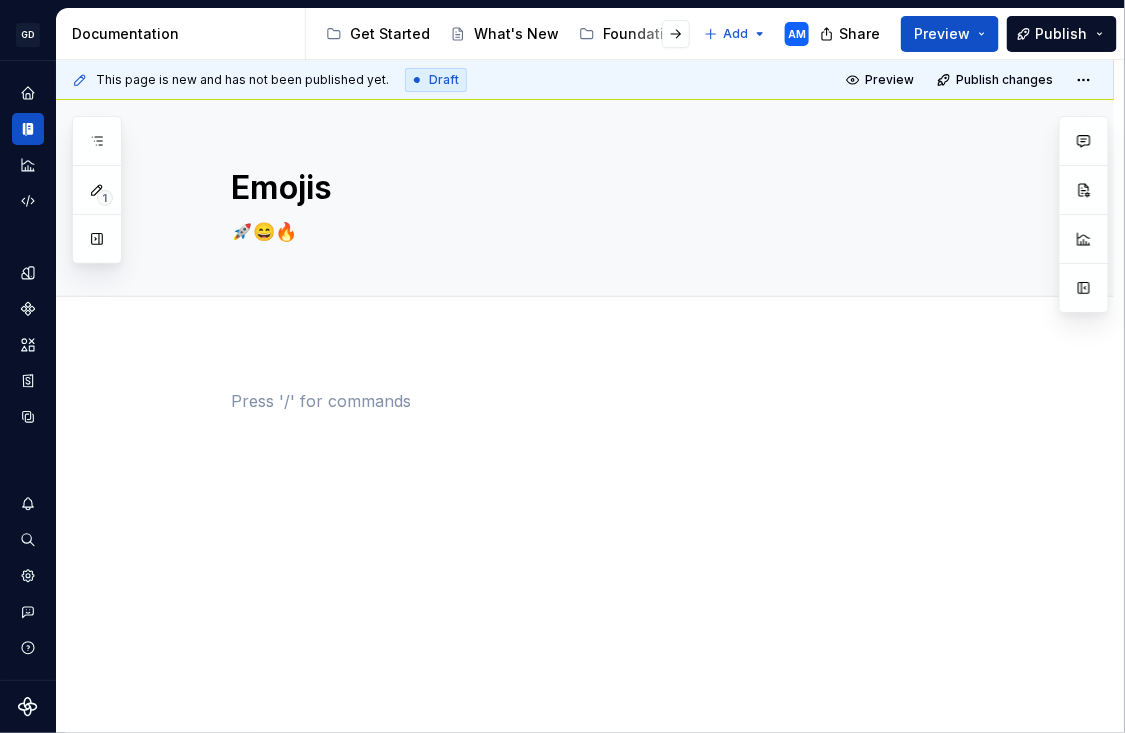 click at bounding box center (609, 401) 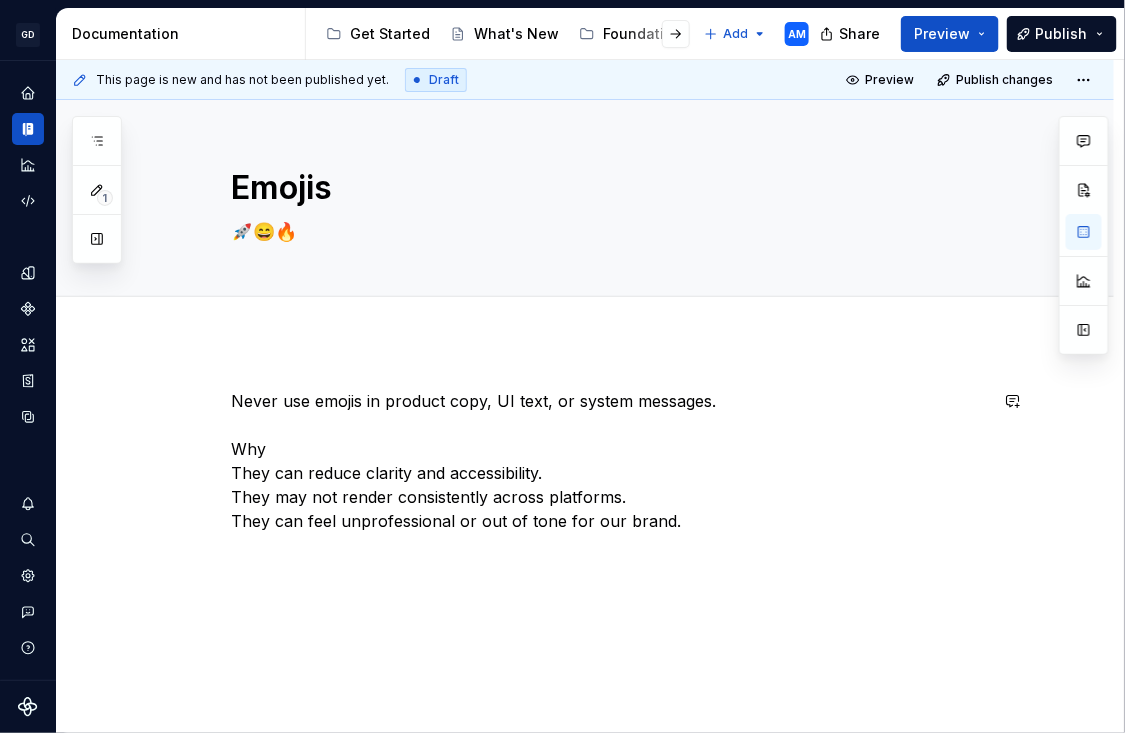click on "Never use emojis in product copy, UI text, or system messages. Why They can reduce clarity and accessibility. They may not render consistently across platforms. They can feel unprofessional or out of tone for our brand." at bounding box center [585, 559] 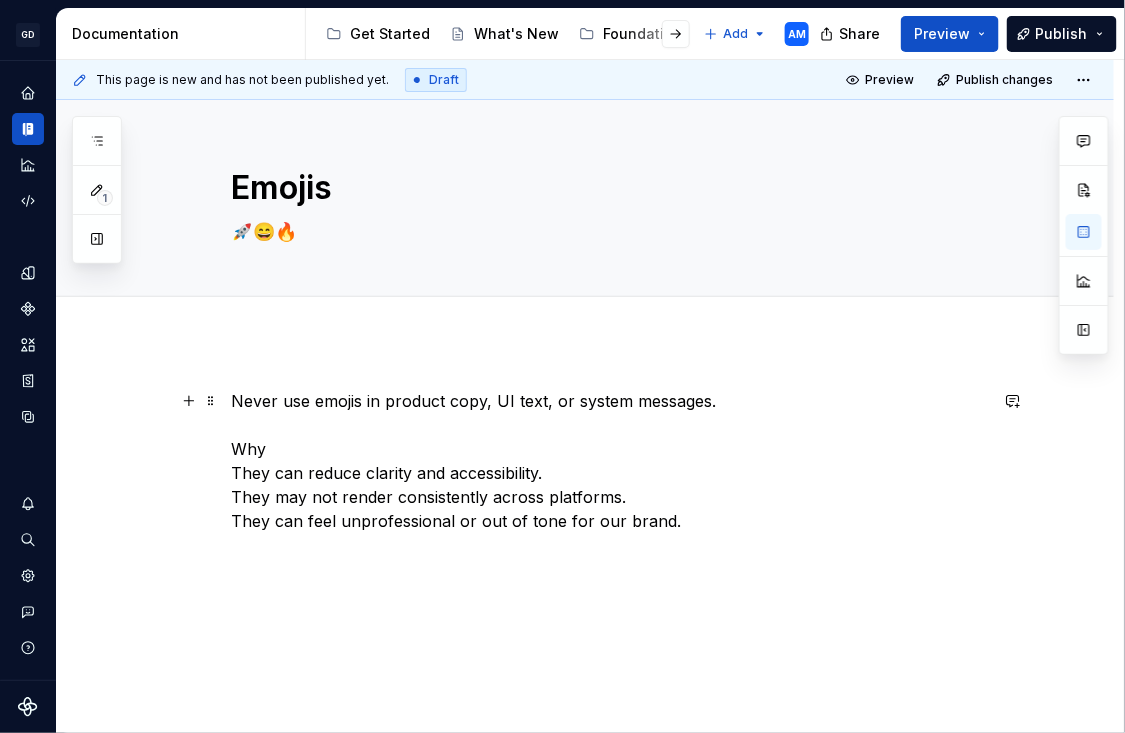 click on "Never use emojis in product copy, UI text, or system messages. Why They can reduce clarity and accessibility. They may not render consistently across platforms. They can feel unprofessional or out of tone for our brand." at bounding box center [609, 461] 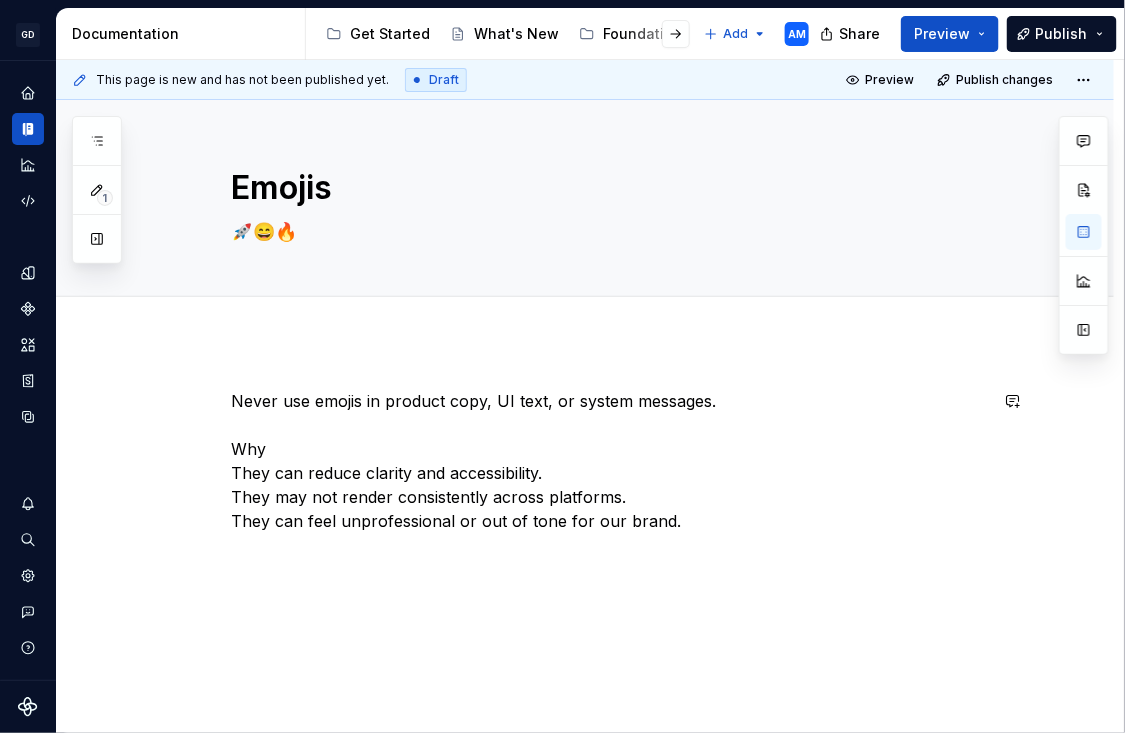 type 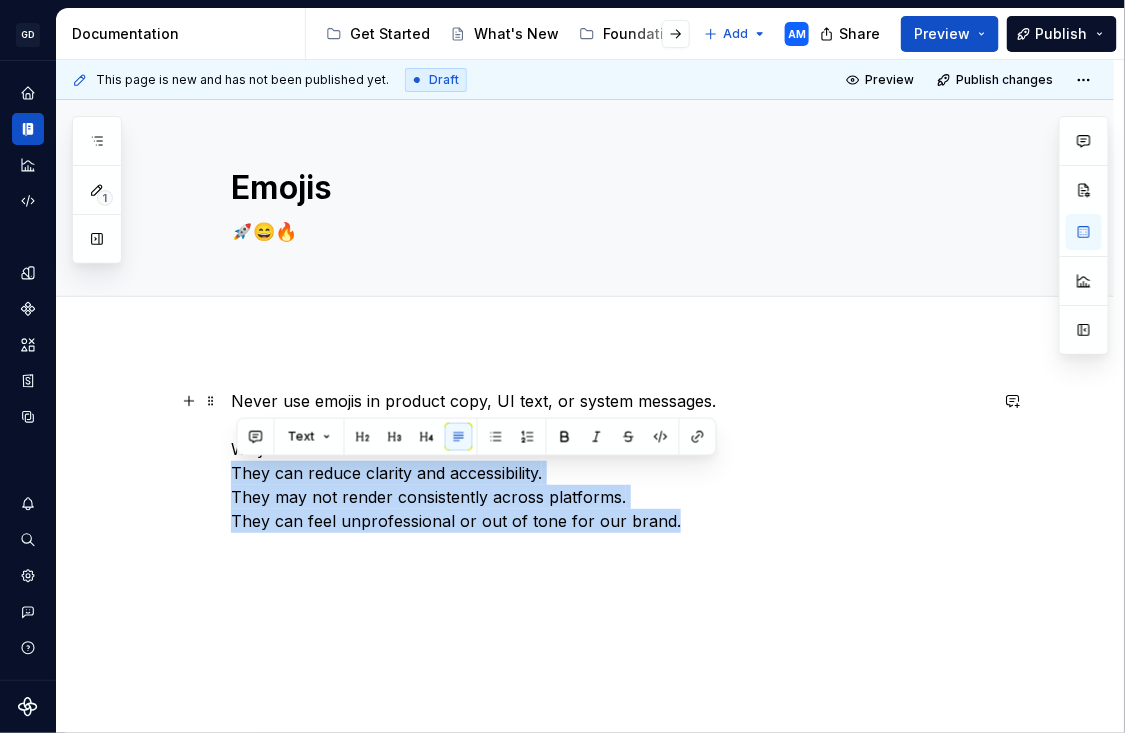 drag, startPoint x: 715, startPoint y: 523, endPoint x: 213, endPoint y: 467, distance: 505.11386 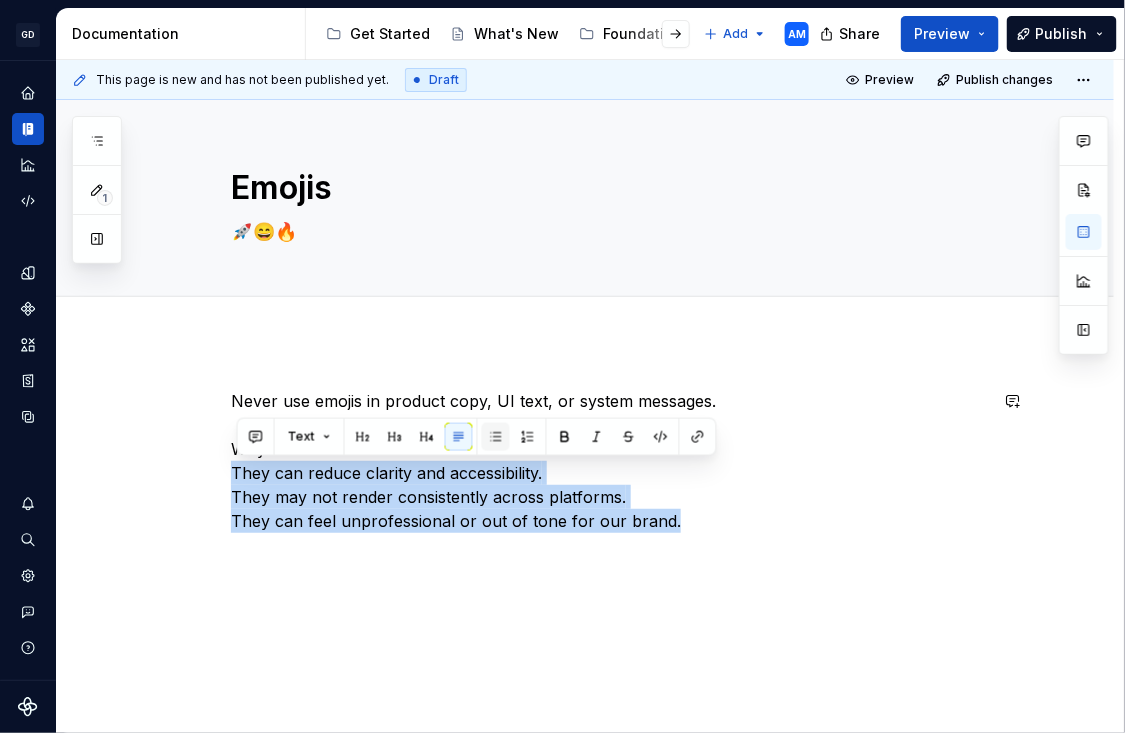 click at bounding box center (496, 437) 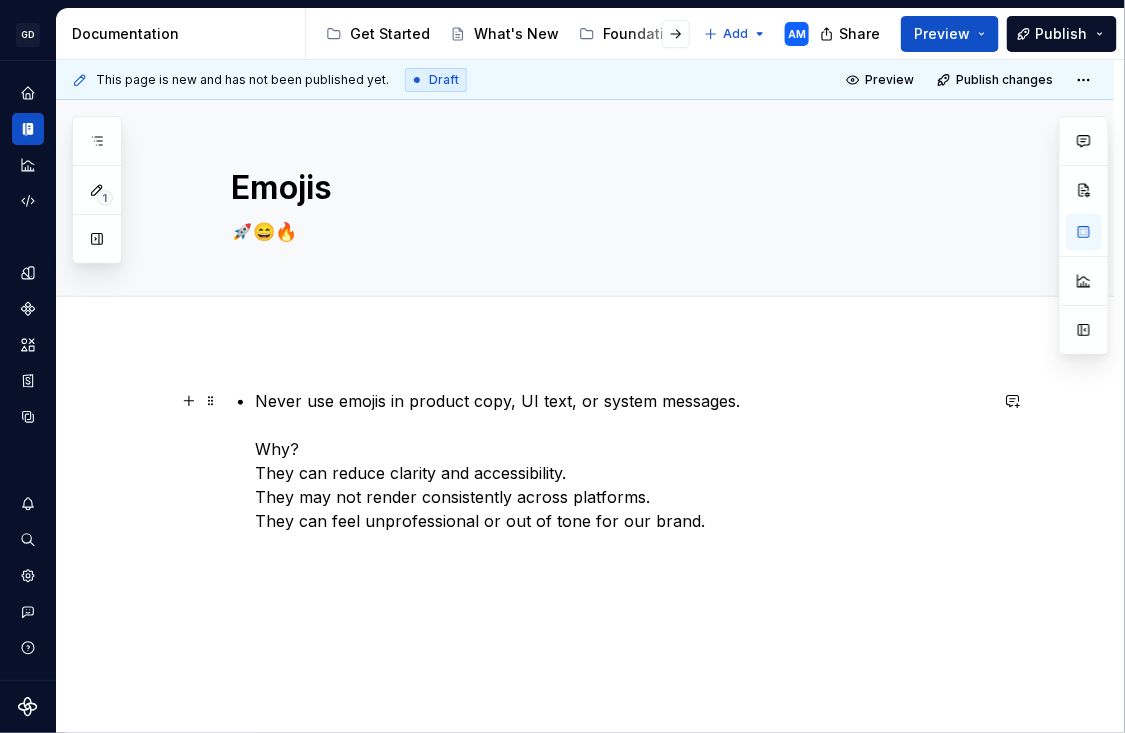 click on "Never use emojis in product copy, UI text, or system messages. Why? They can reduce clarity and accessibility. They may not render consistently across platforms. They can feel unprofessional or out of tone for our brand." at bounding box center (621, 461) 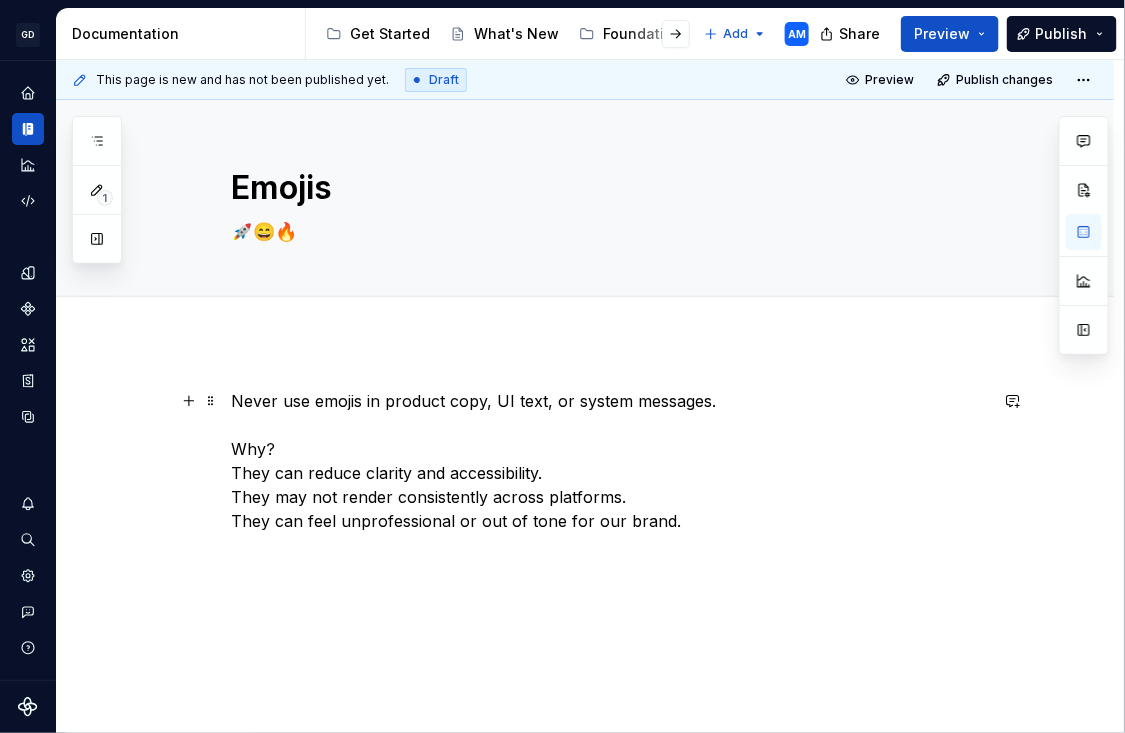 click on "Never use emojis in product copy, UI text, or system messages. Why? They can reduce clarity and accessibility. They may not render consistently across platforms. They can feel unprofessional or out of tone for our brand." at bounding box center [609, 461] 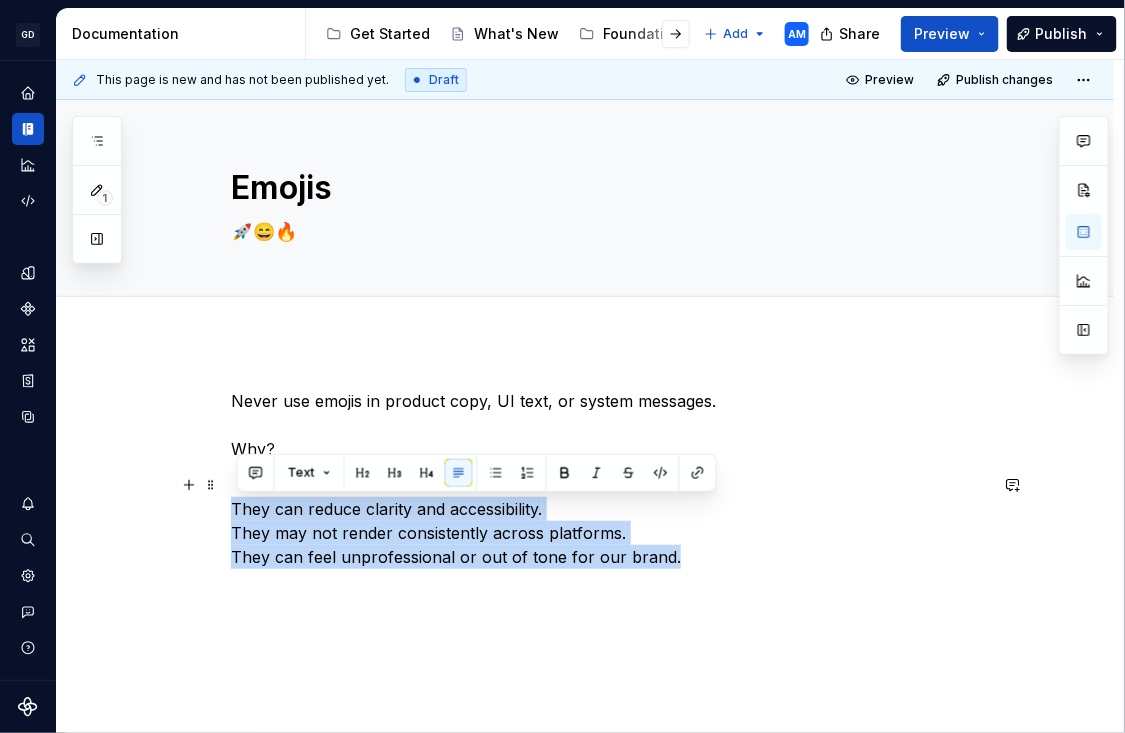 drag, startPoint x: 710, startPoint y: 556, endPoint x: 208, endPoint y: 499, distance: 505.22568 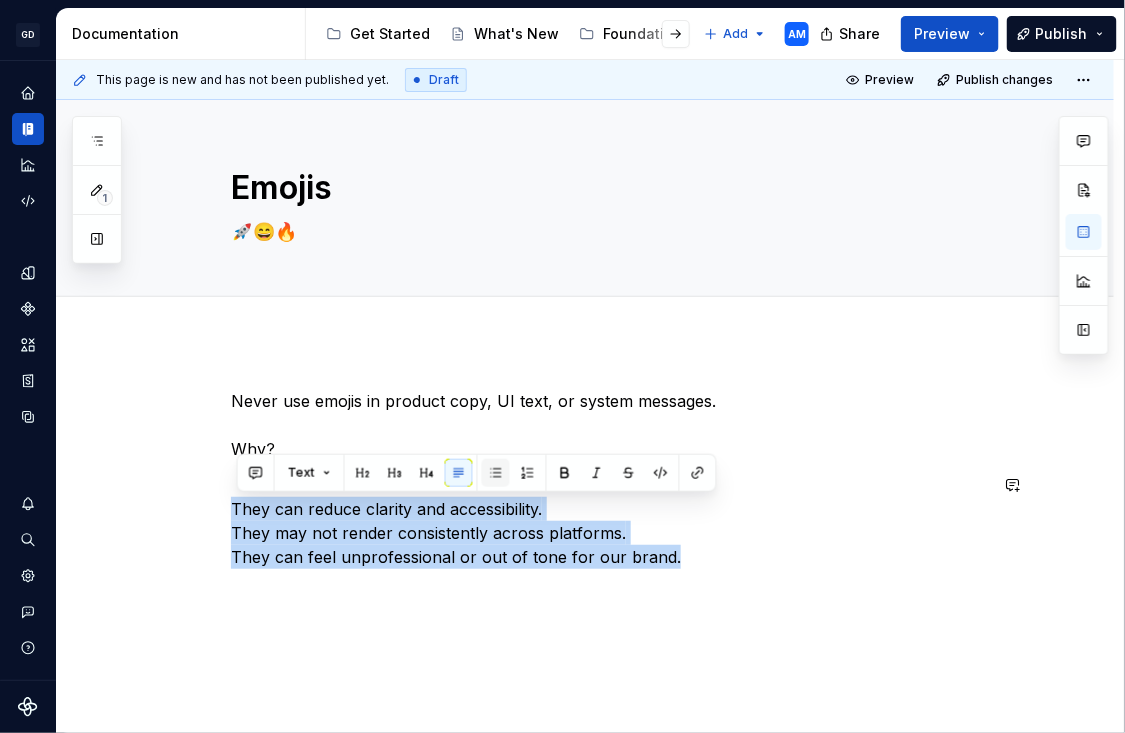 click at bounding box center [496, 473] 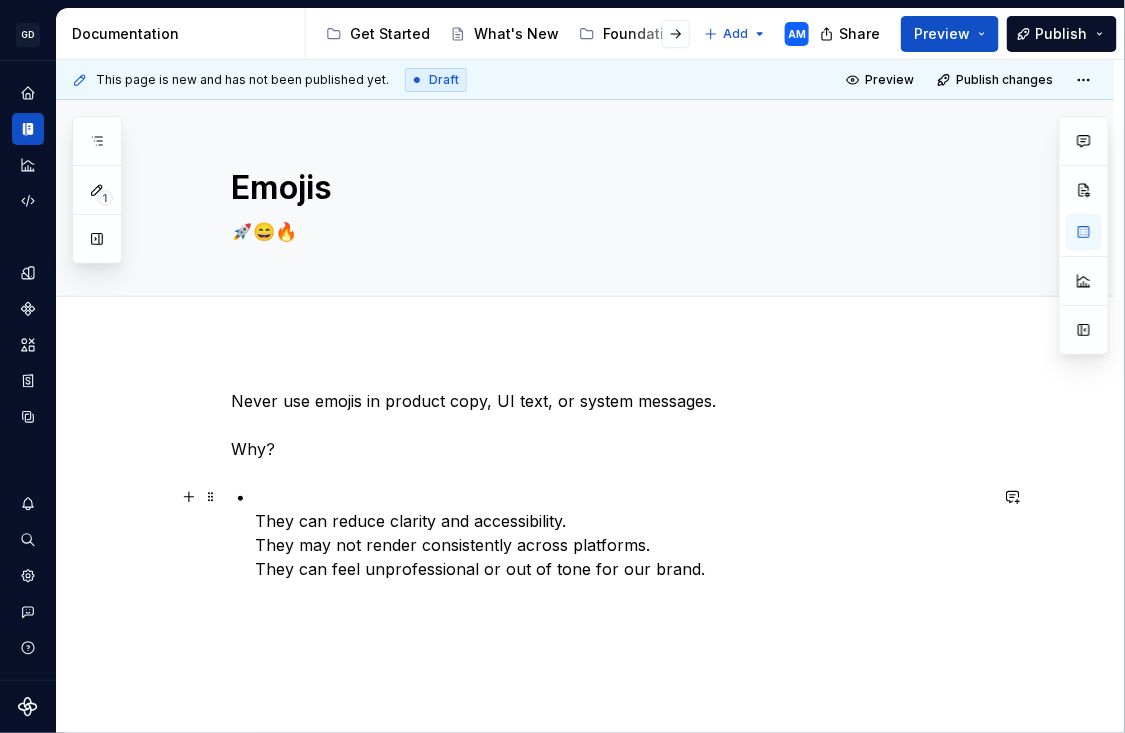 click on "They can reduce clarity and accessibility. They may not render consistently across platforms. They can feel unprofessional or out of tone for our brand." at bounding box center (621, 533) 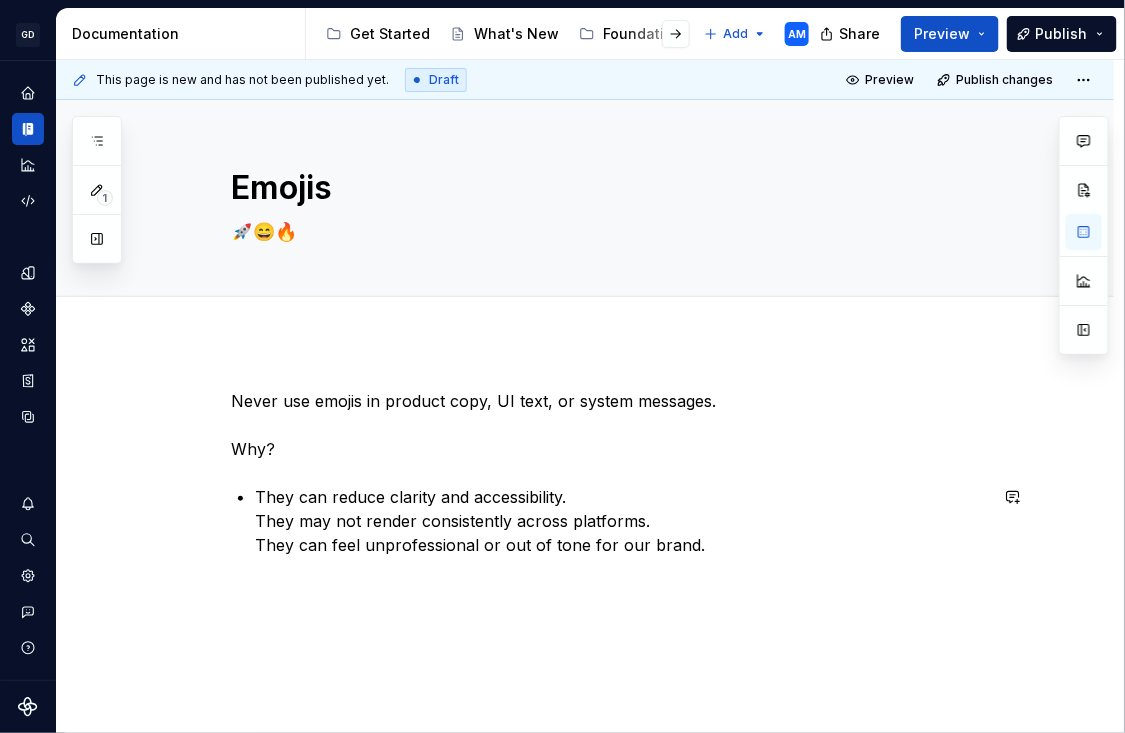 click on "Never use emojis in product copy, UI text, or system messages. Why? They can reduce clarity and accessibility. They may not render consistently across platforms. They can feel unprofessional or out of tone for our brand." at bounding box center [609, 485] 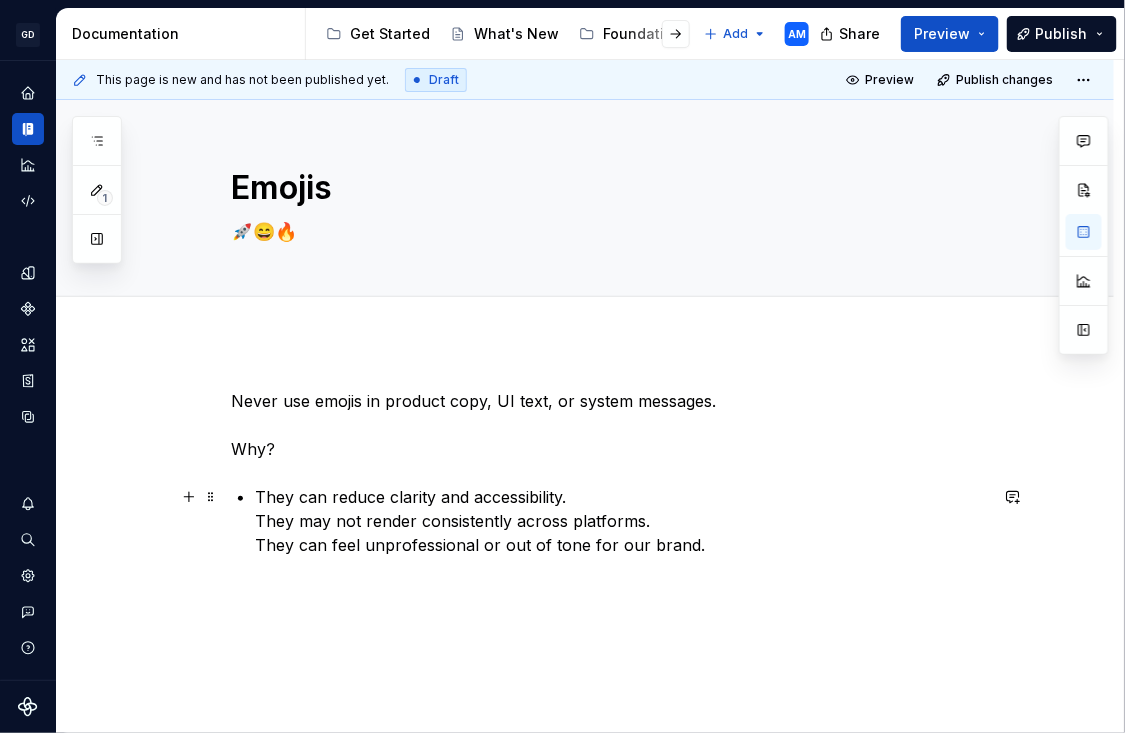 click on "They can reduce clarity and accessibility. They may not render consistently across platforms. They can feel unprofessional or out of tone for our brand." at bounding box center (621, 521) 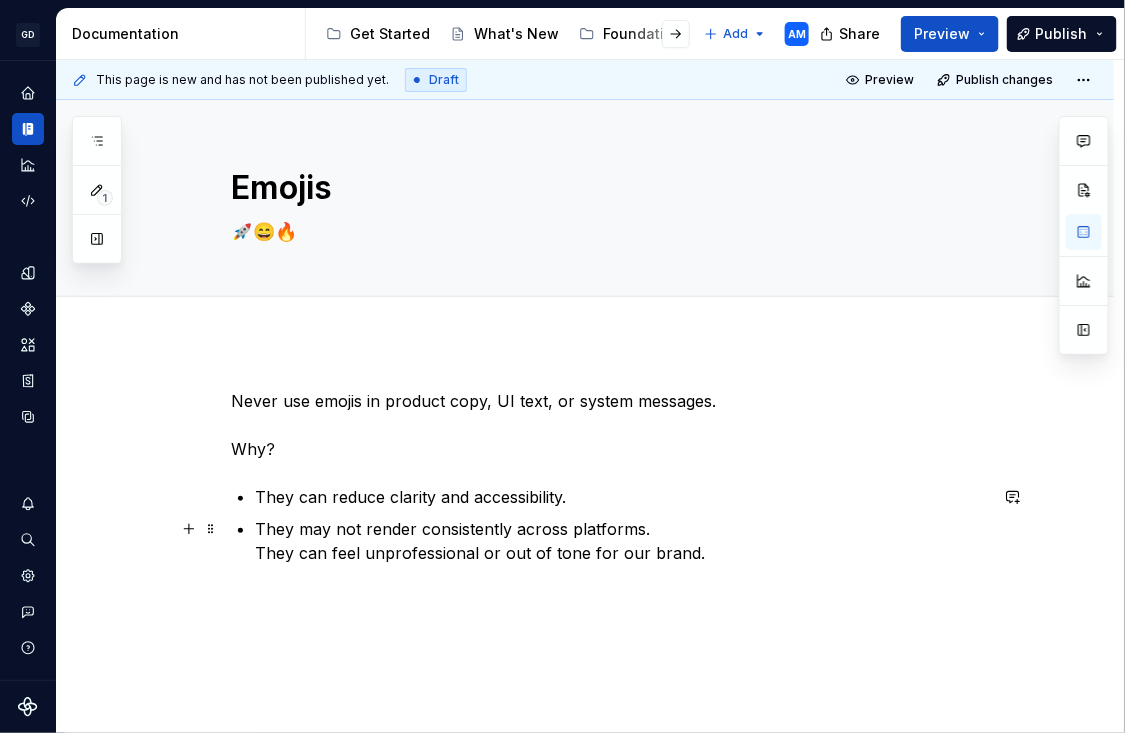 click on "Never use emojis in product copy, UI text, or system messages. Why? They can reduce clarity and accessibility. They may not render consistently across platforms. They can feel unprofessional or out of tone for our brand." at bounding box center [609, 477] 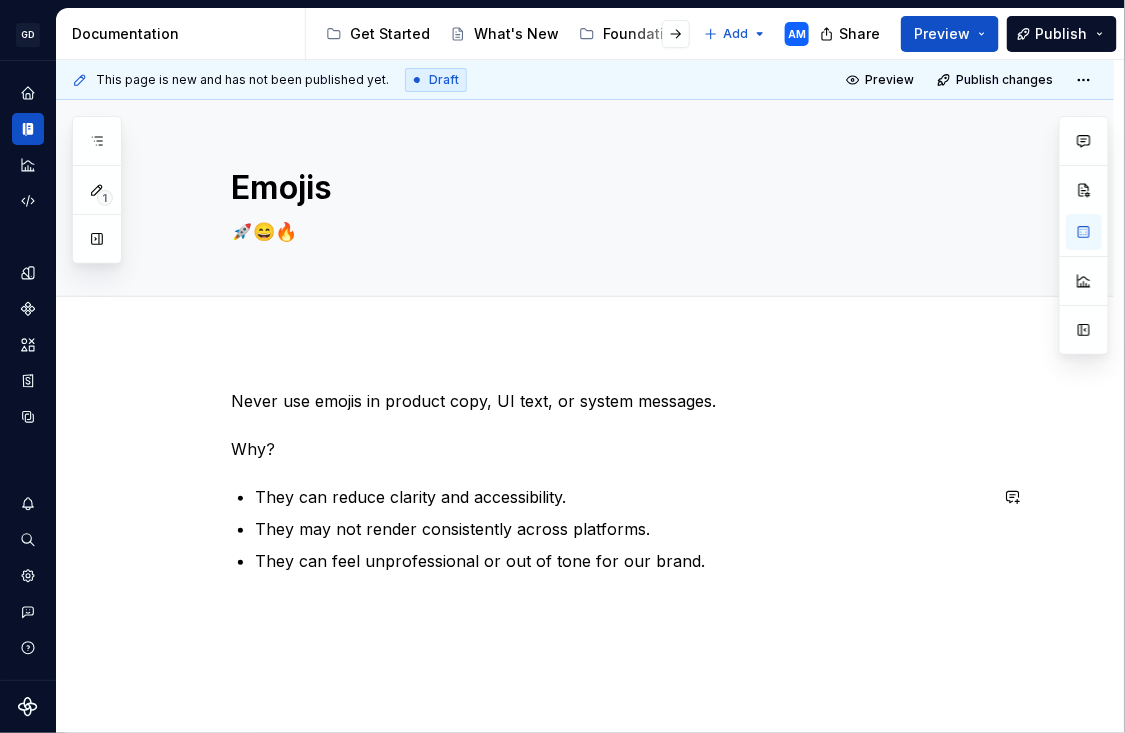 click on "Never use emojis in product copy, UI text, or system messages. Why? They can reduce clarity and accessibility. They may not render consistently across platforms. They can feel unprofessional or out of tone for our brand." at bounding box center (585, 579) 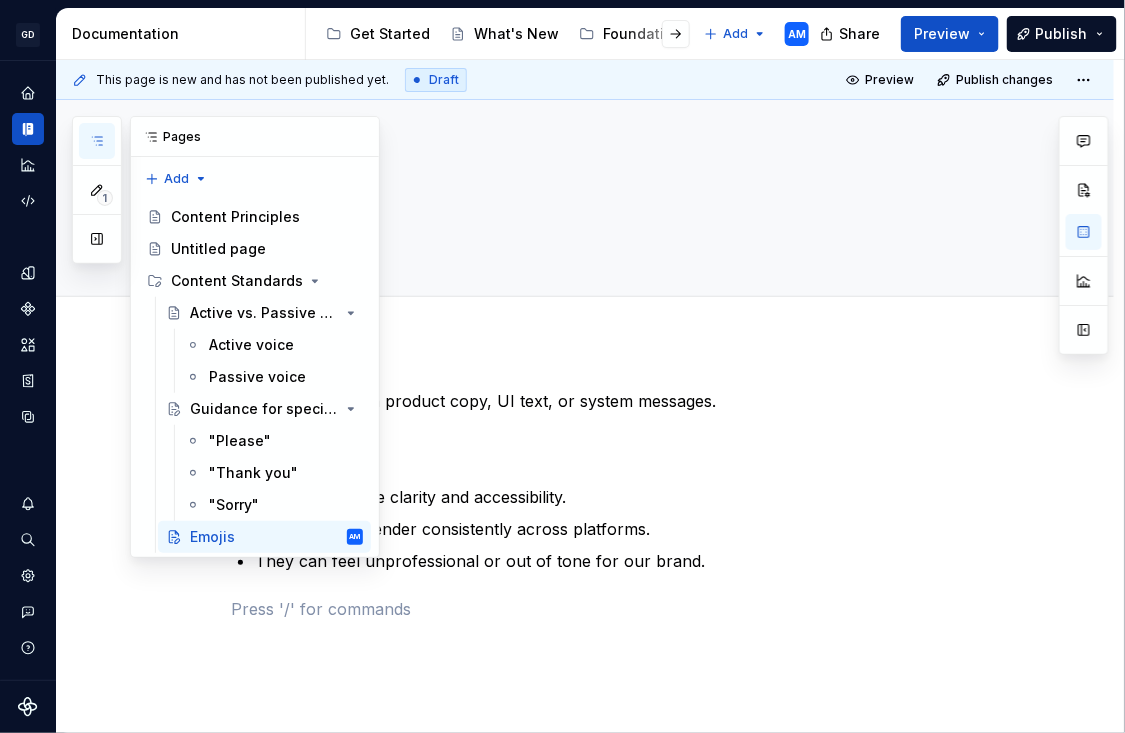 click 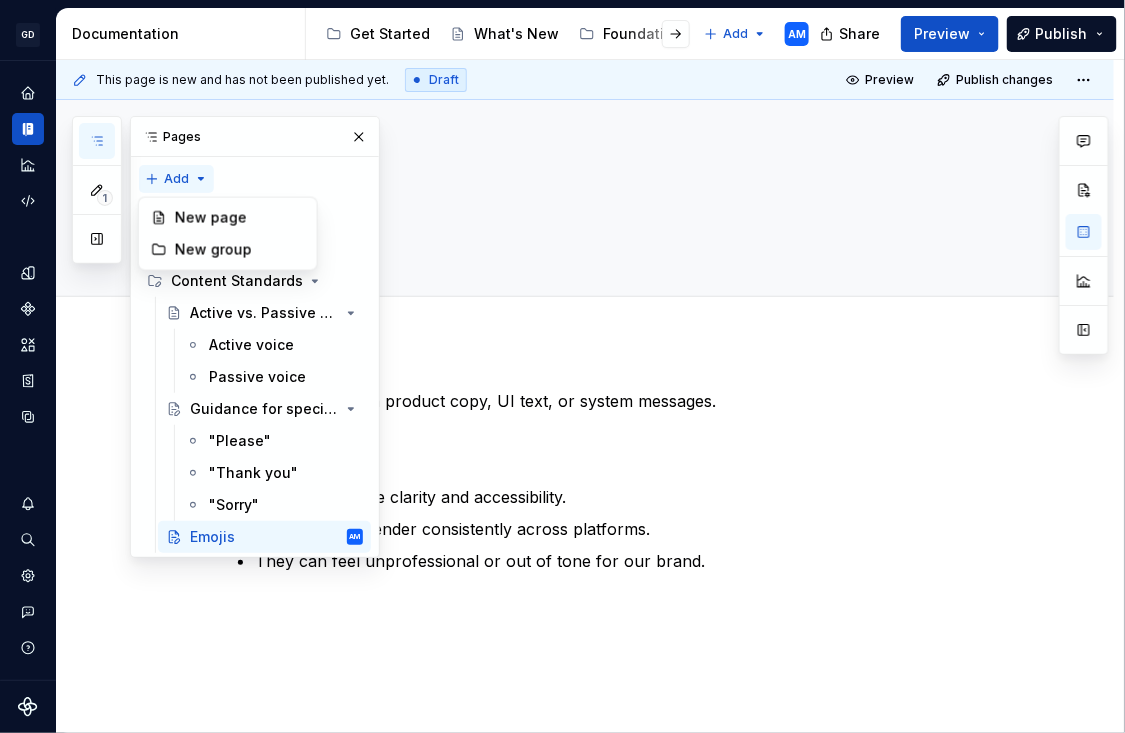 click on "1 Pages Add
Accessibility guide for tree Page tree.
Navigate the tree with the arrow keys. Common tree hotkeys apply. Further keybindings are available:
enter to execute primary action on focused item
f2 to start renaming the focused item
escape to abort renaming an item
control+d to start dragging selected items
Content Principles  Untitled page Content Standards Active vs. Passive voice Active voice Passive voice Guidance for specific terms "Please" "Thank you" "Sorry" Emojis AM Changes Content / Content Standards  /  Emojis" at bounding box center (226, 337) 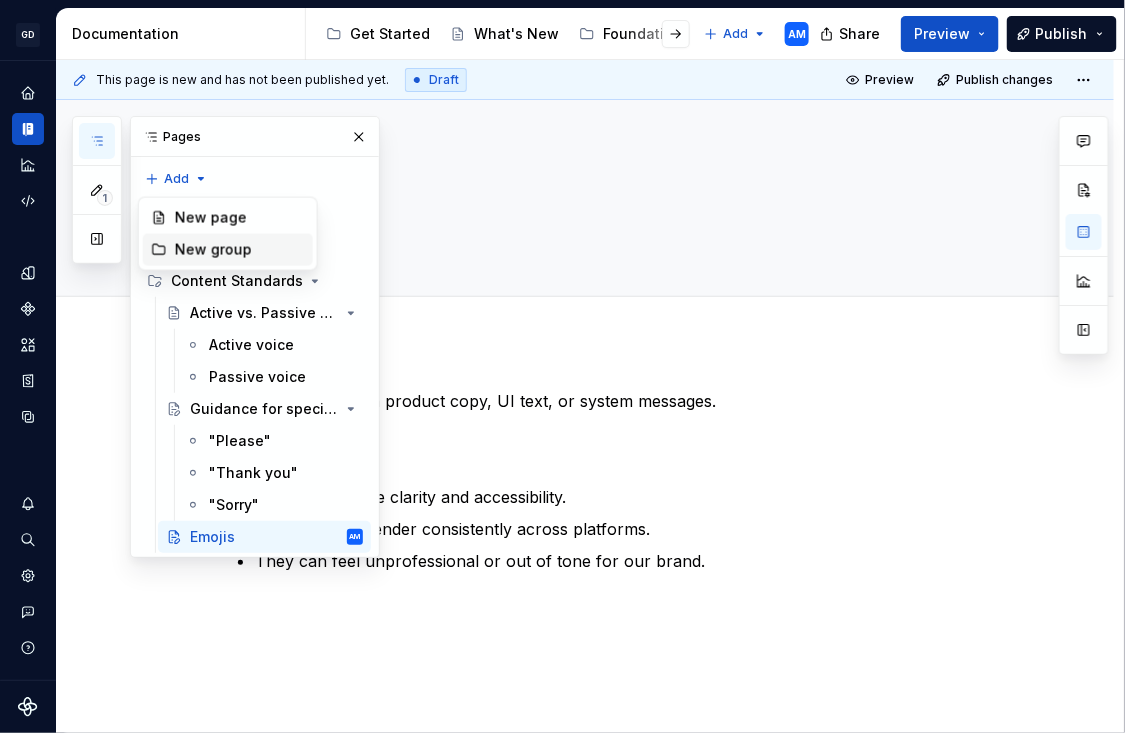 click on "New group" at bounding box center [240, 250] 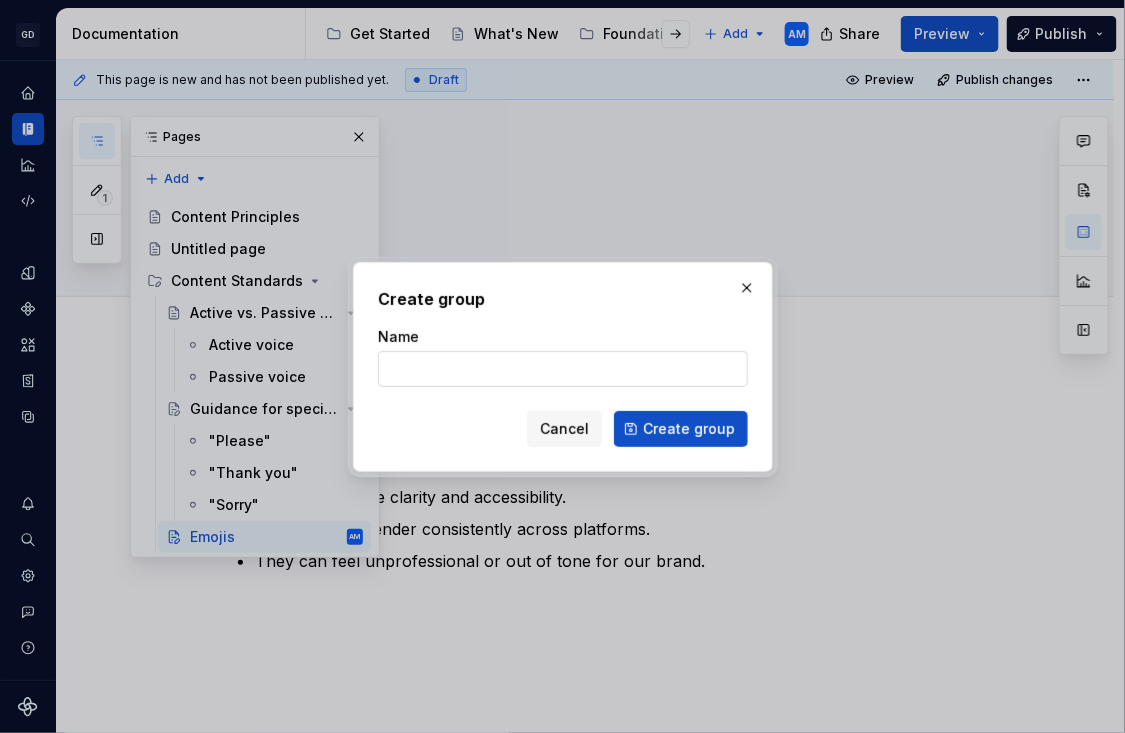 type on "*" 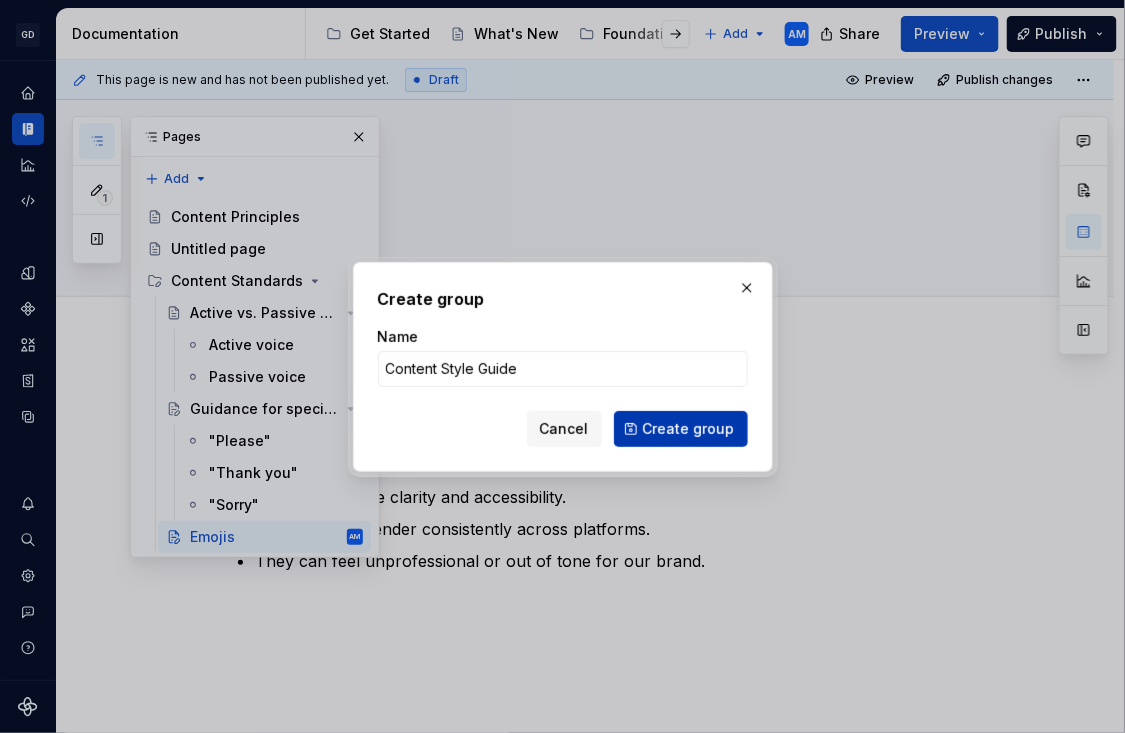 type on "Content Style Guide" 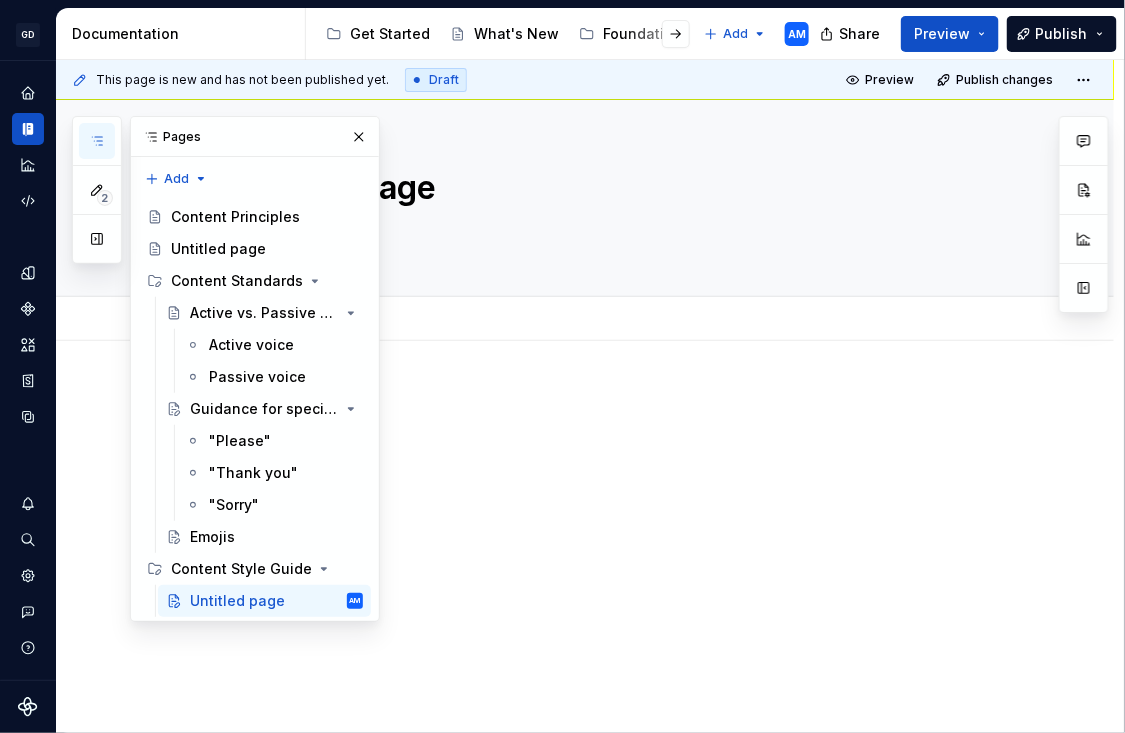 click on "Add tab" at bounding box center (609, 319) 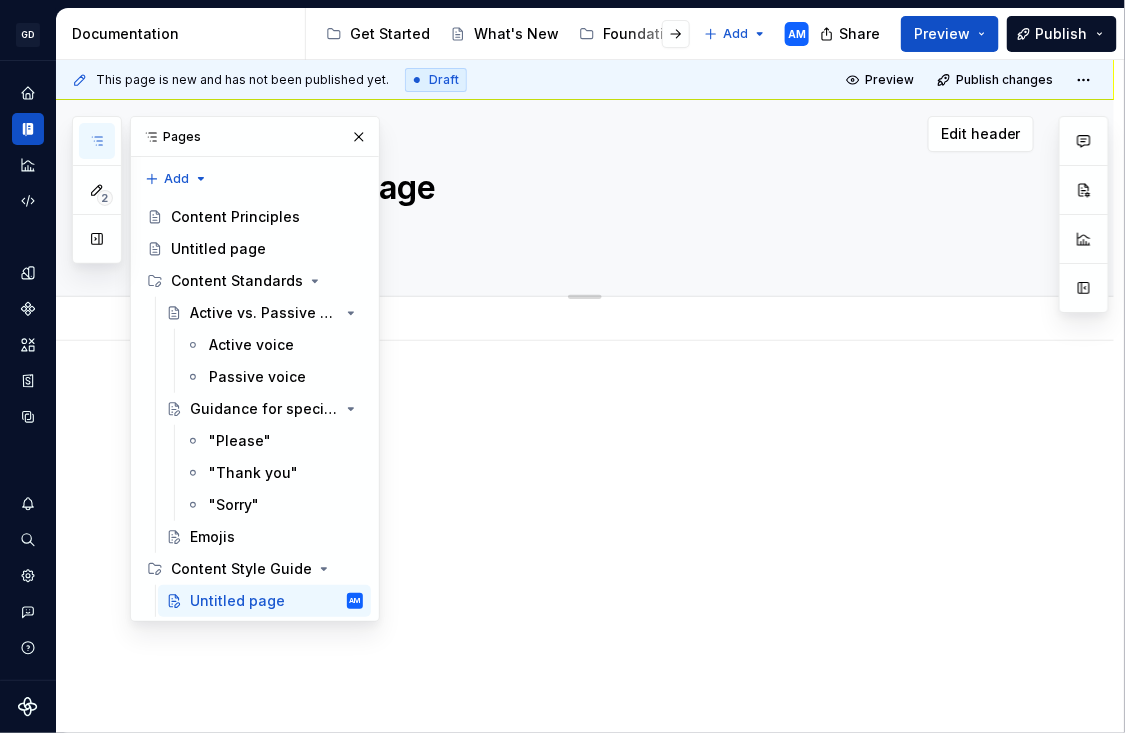 click on "Untitled page" at bounding box center [605, 188] 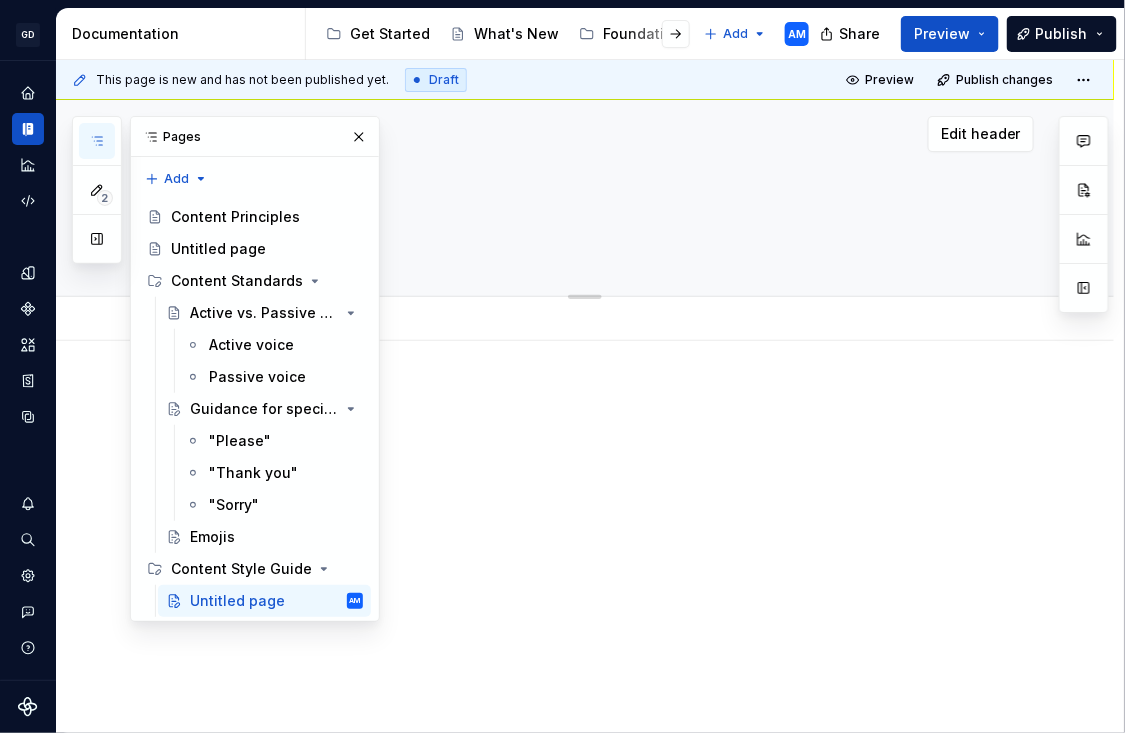 type on "*" 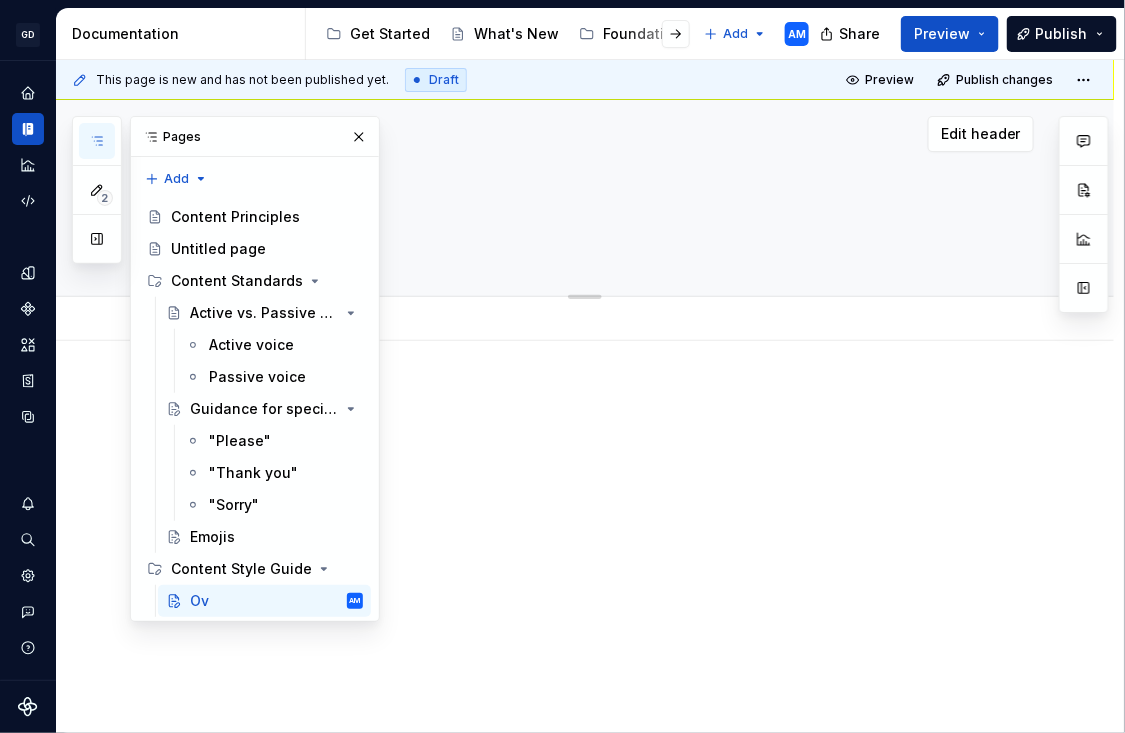 type on "*" 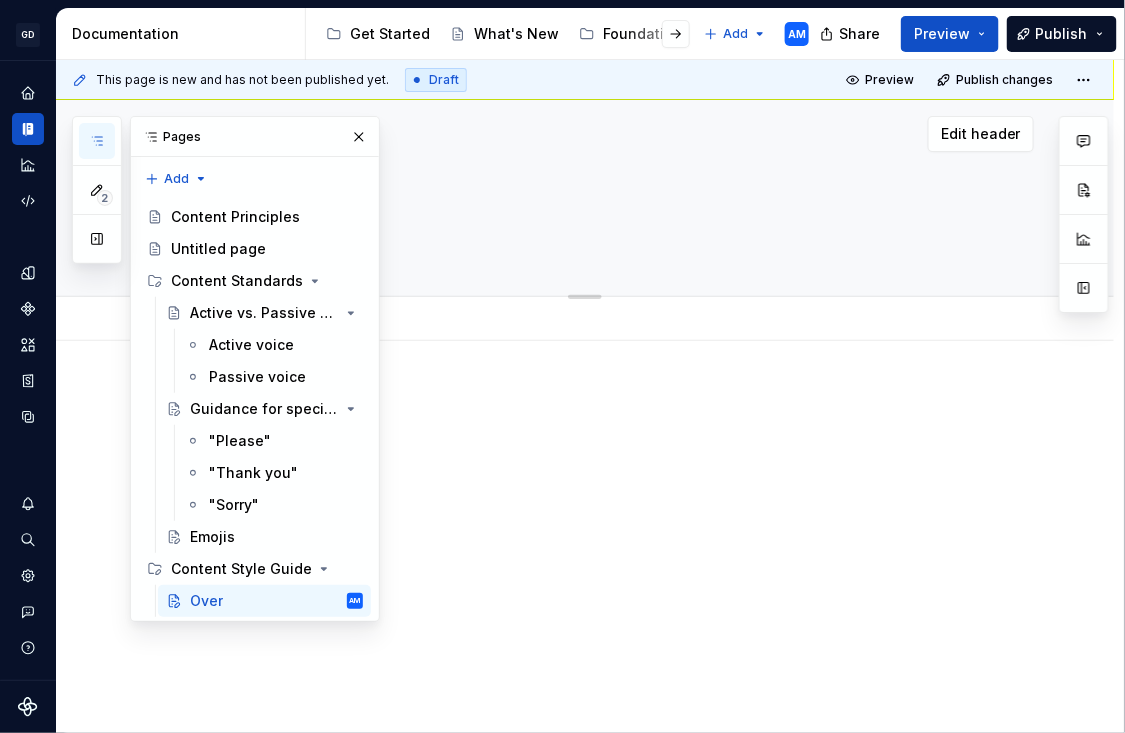 type on "*" 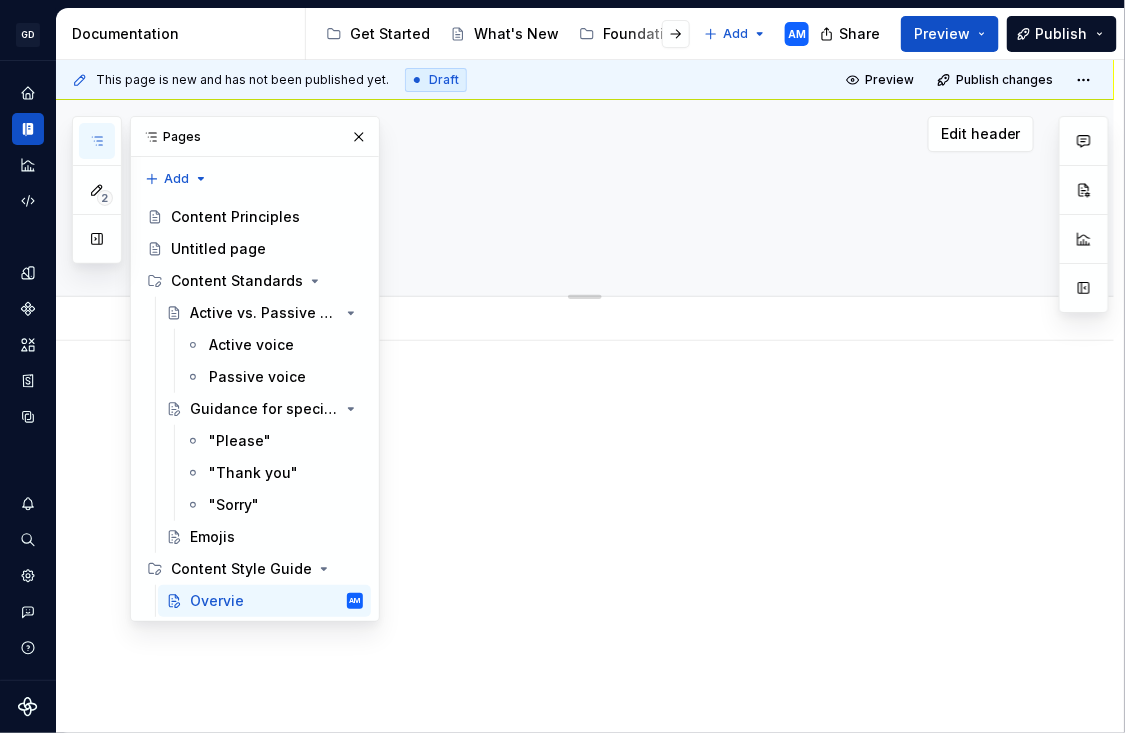 type on "*" 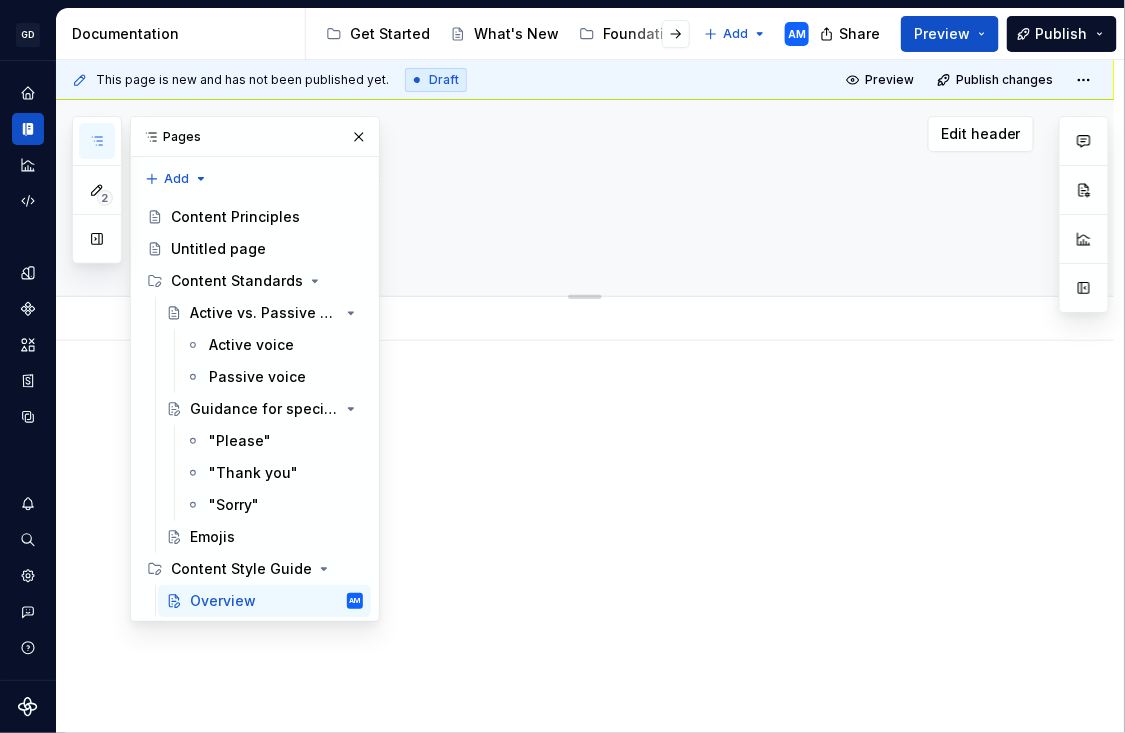 type on "*" 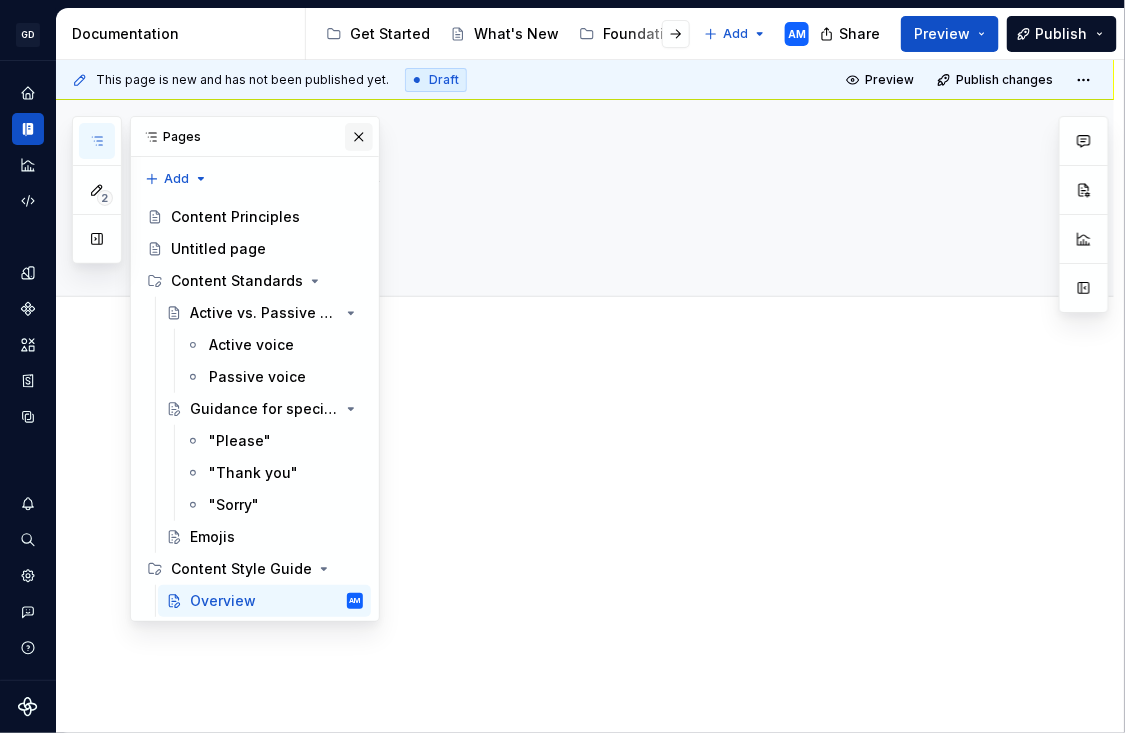 type on "*" 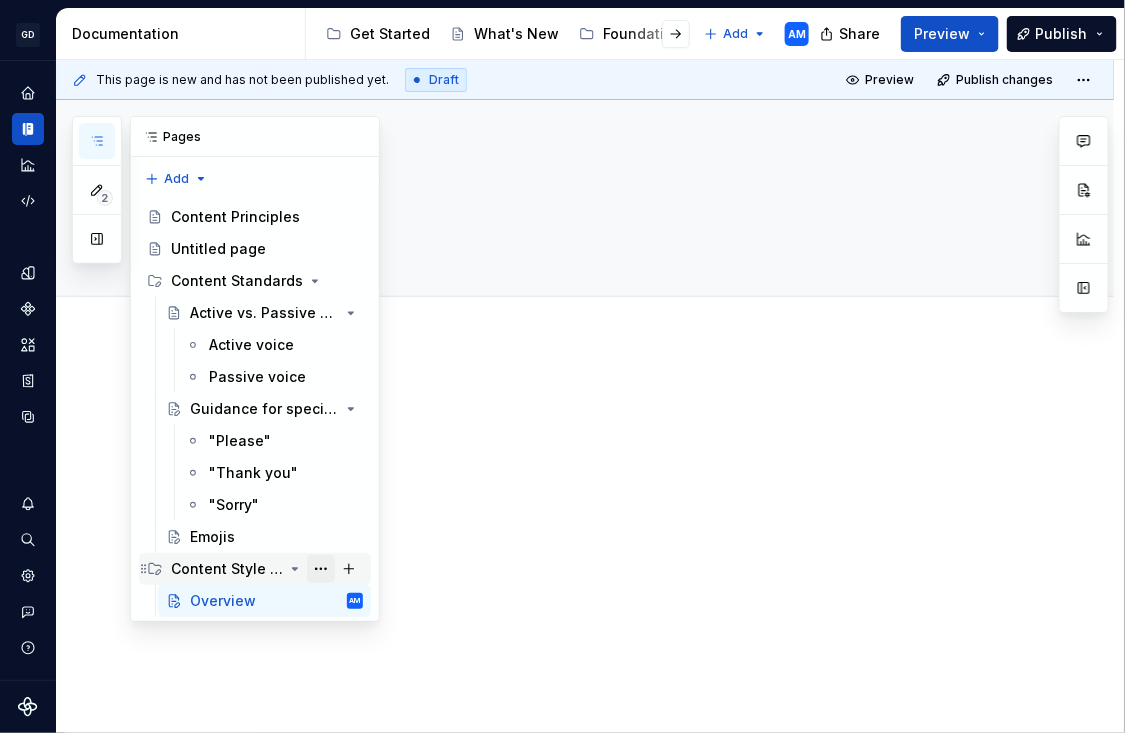 click at bounding box center [321, 569] 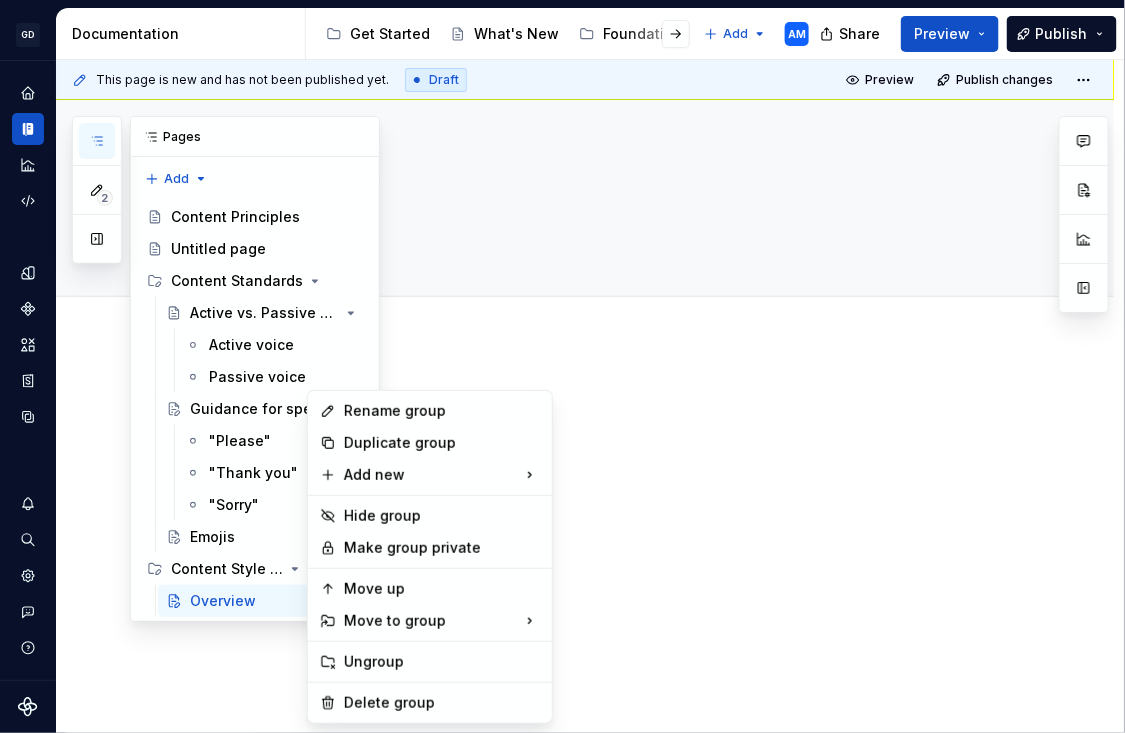 click on "2 Pages Add
Accessibility guide for tree Page tree.
Navigate the tree with the arrow keys. Common tree hotkeys apply. Further keybindings are available:
enter to execute primary action on focused item
f2 to start renaming the focused item
escape to abort renaming an item
control+d to start dragging selected items
Content Principles  Untitled page Content Standards Active vs. Passive voice Active voice Passive voice Guidance for specific terms "Please" "Thank you" "Sorry" Emojis Content Style Guide Overview AM Changes Content / Content Standards  /  Emojis Content / Content Style Guide  /  Overview" at bounding box center [226, 369] 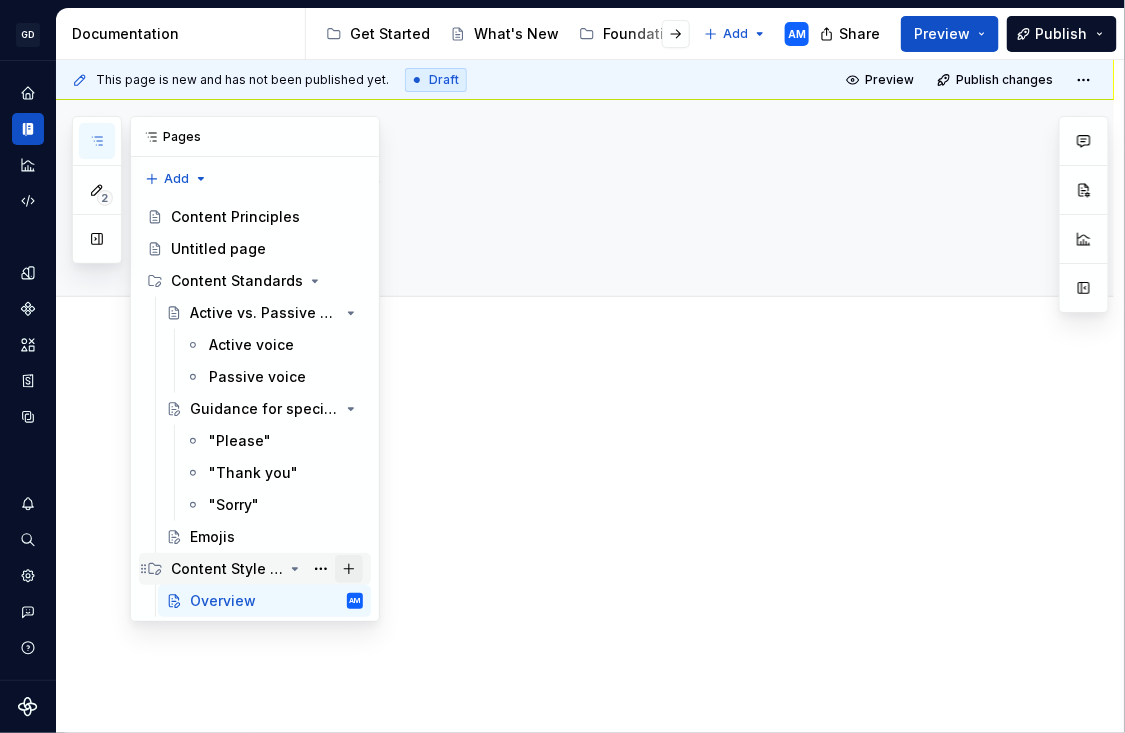 click at bounding box center [349, 569] 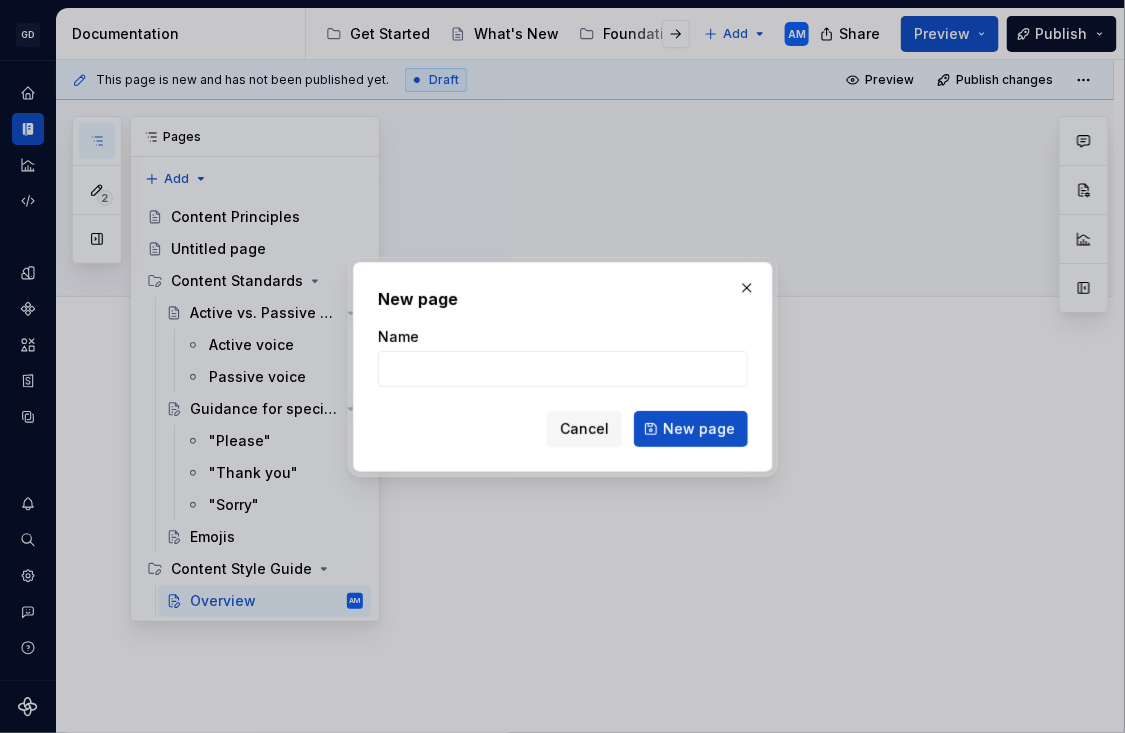 type on "*" 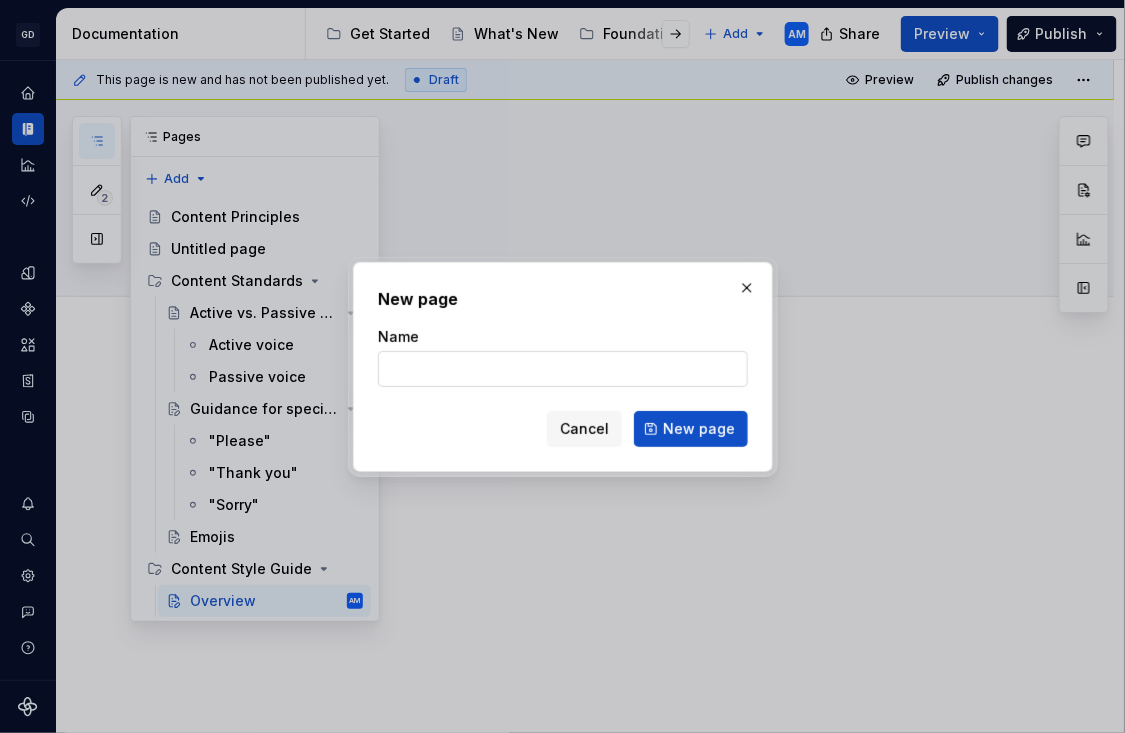 click on "Name" at bounding box center [563, 369] 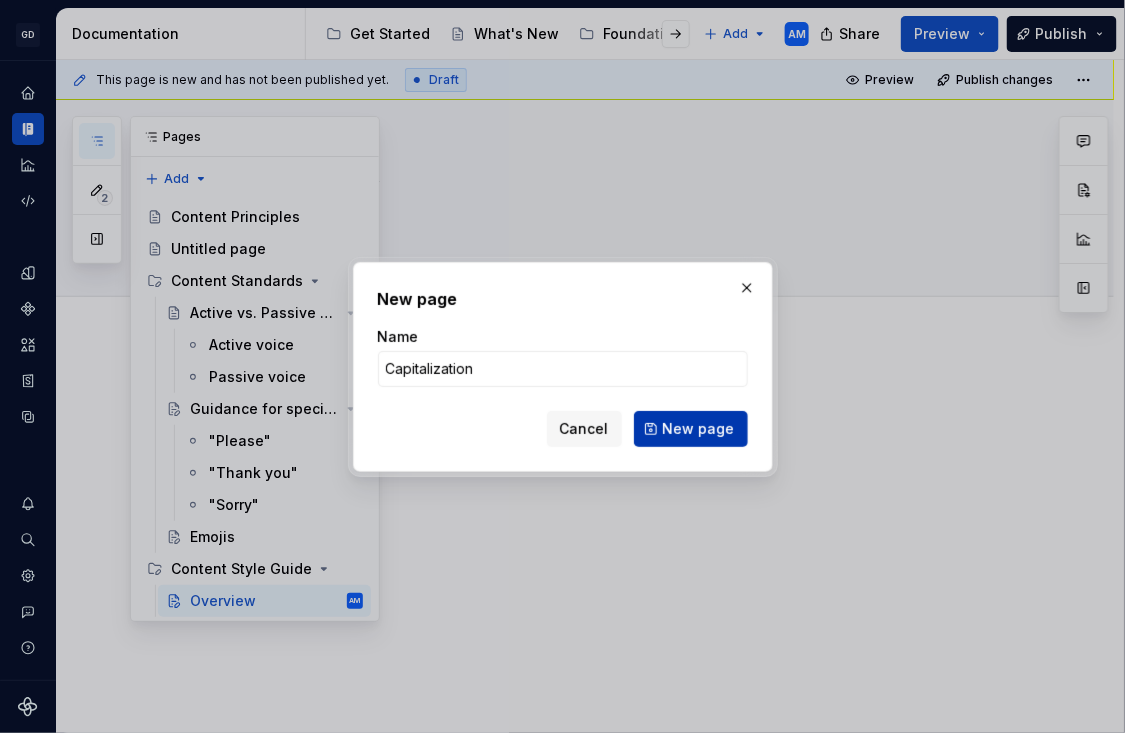 type on "Capitalization" 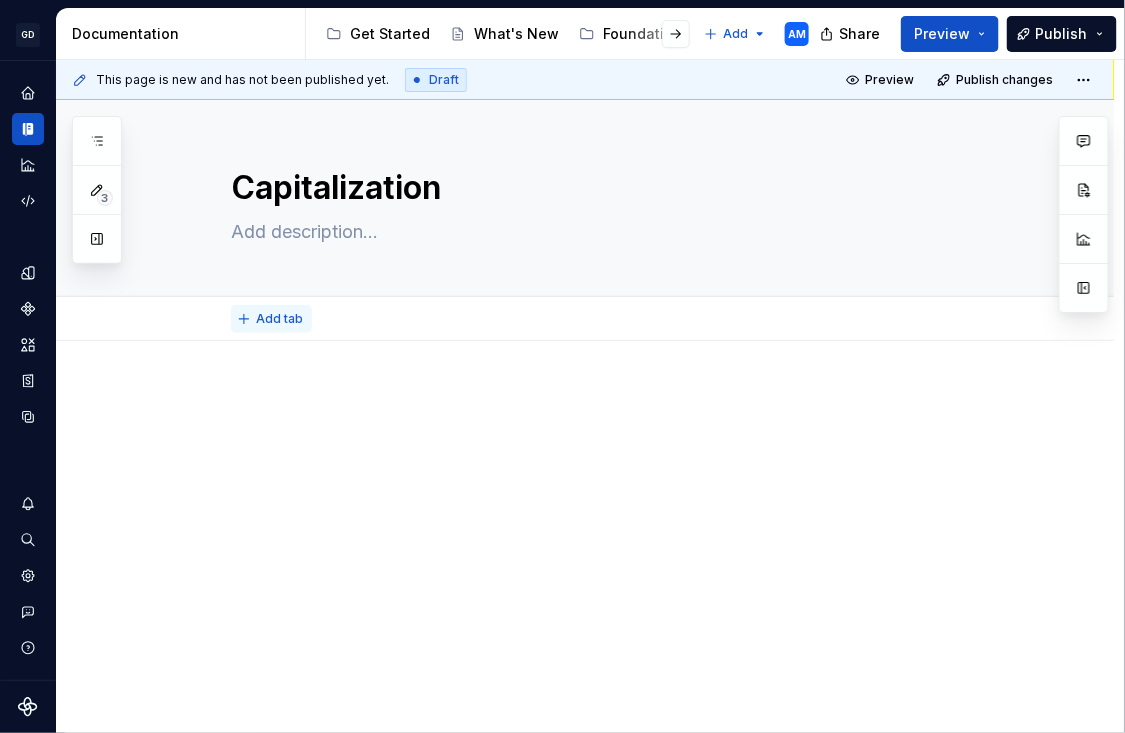click on "Add tab" at bounding box center [279, 319] 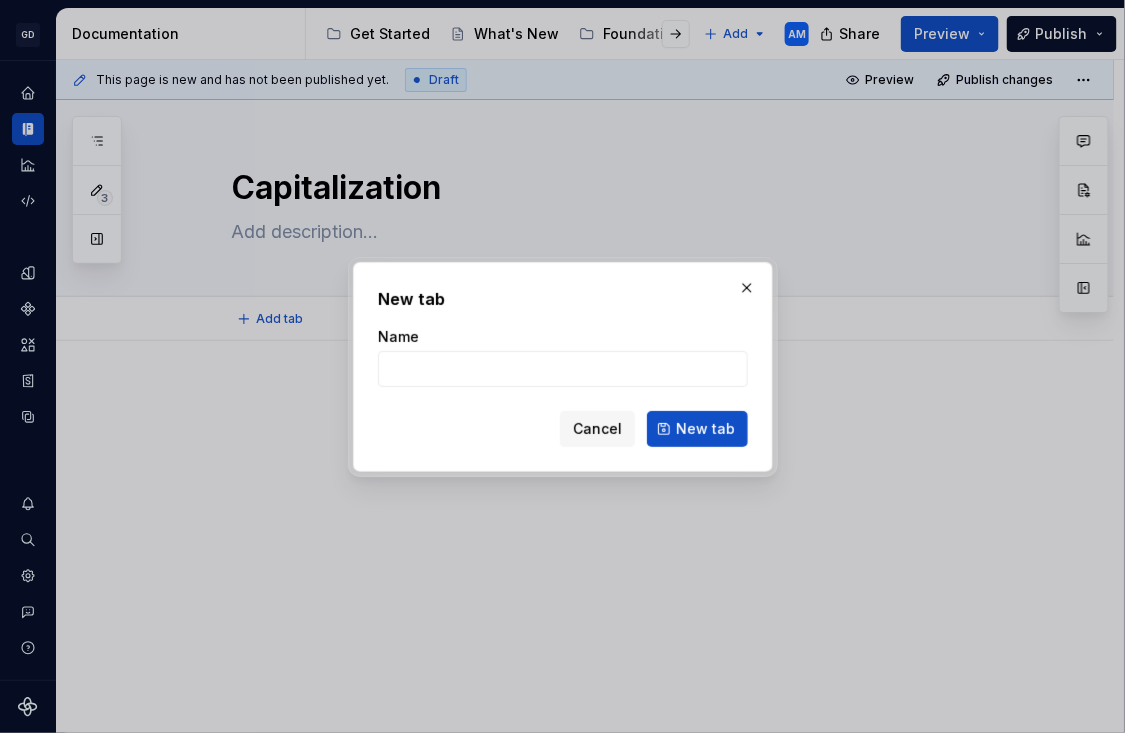 type on "*" 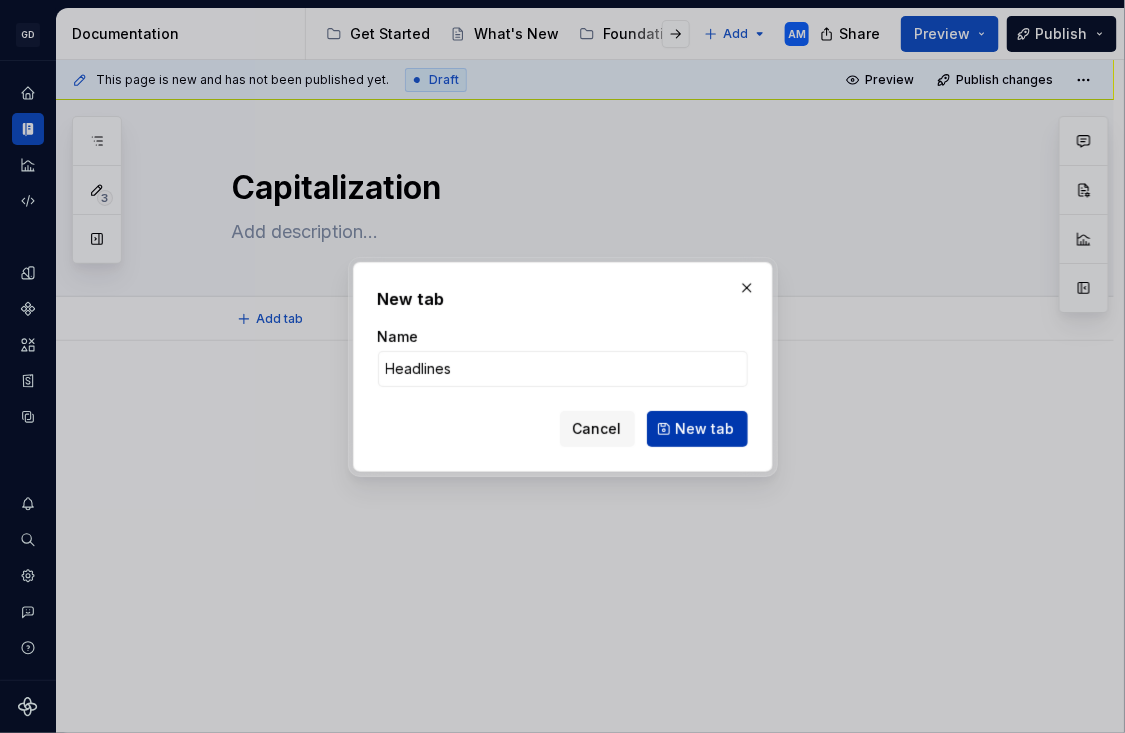 type on "Headlines" 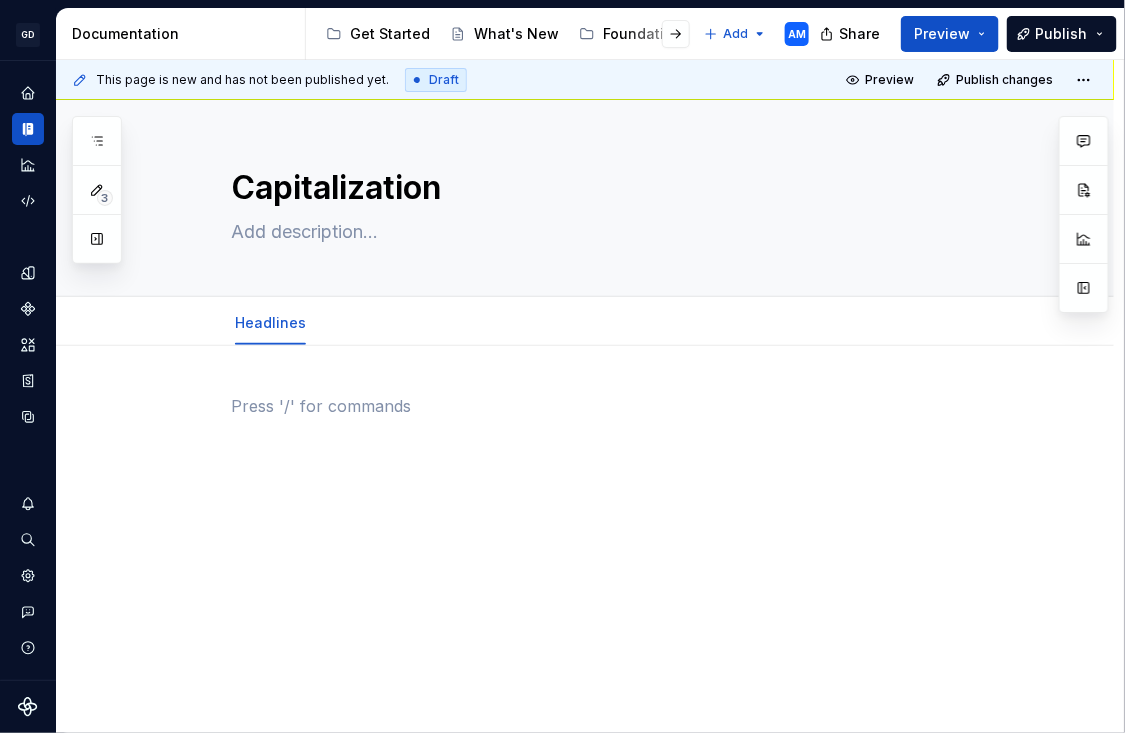click at bounding box center (609, 406) 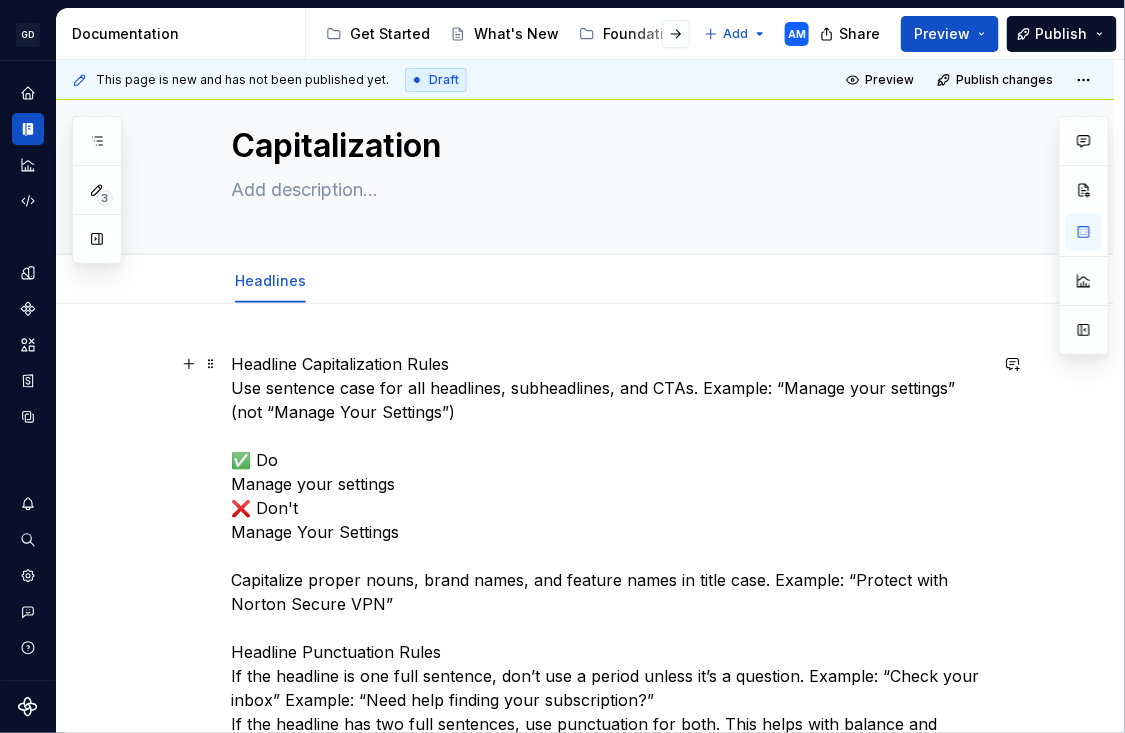 scroll, scrollTop: 43, scrollLeft: 0, axis: vertical 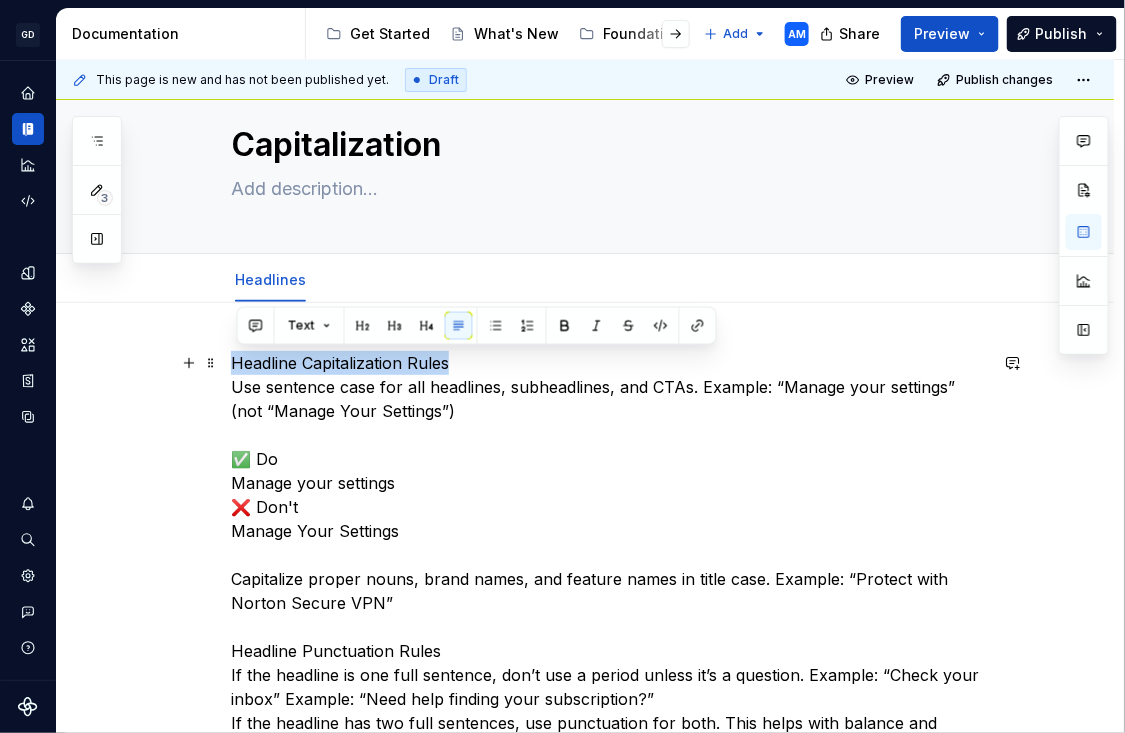 drag, startPoint x: 474, startPoint y: 361, endPoint x: 173, endPoint y: 360, distance: 301.00165 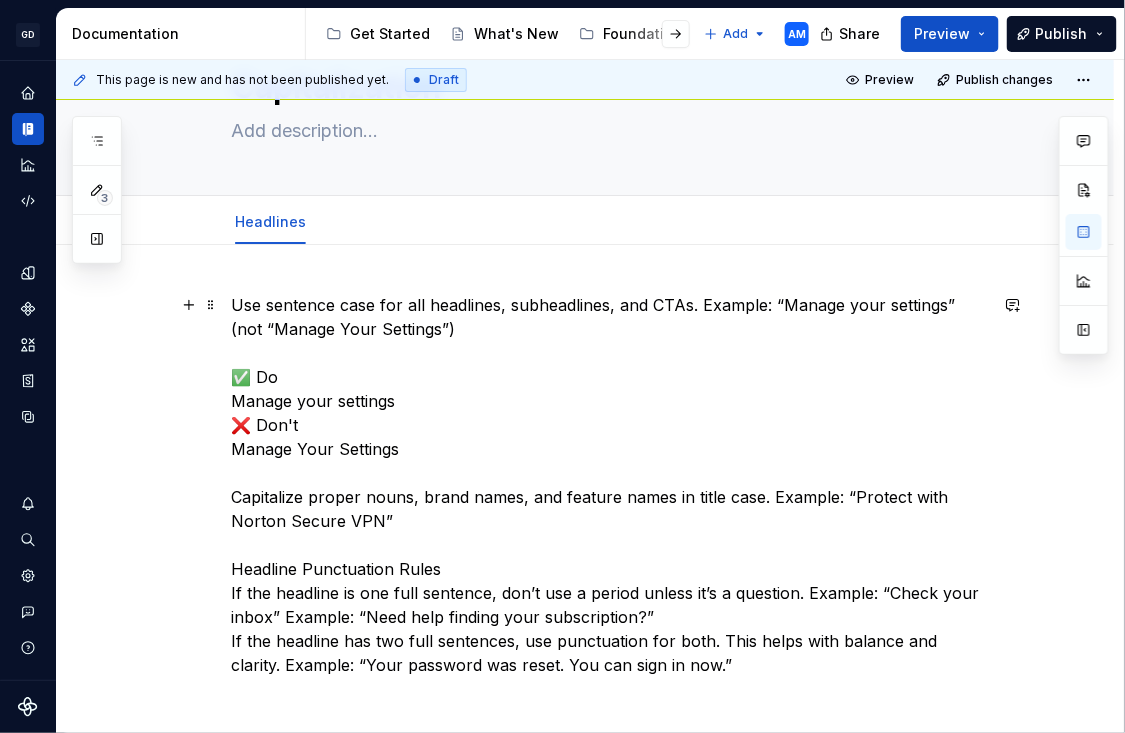 scroll, scrollTop: 104, scrollLeft: 0, axis: vertical 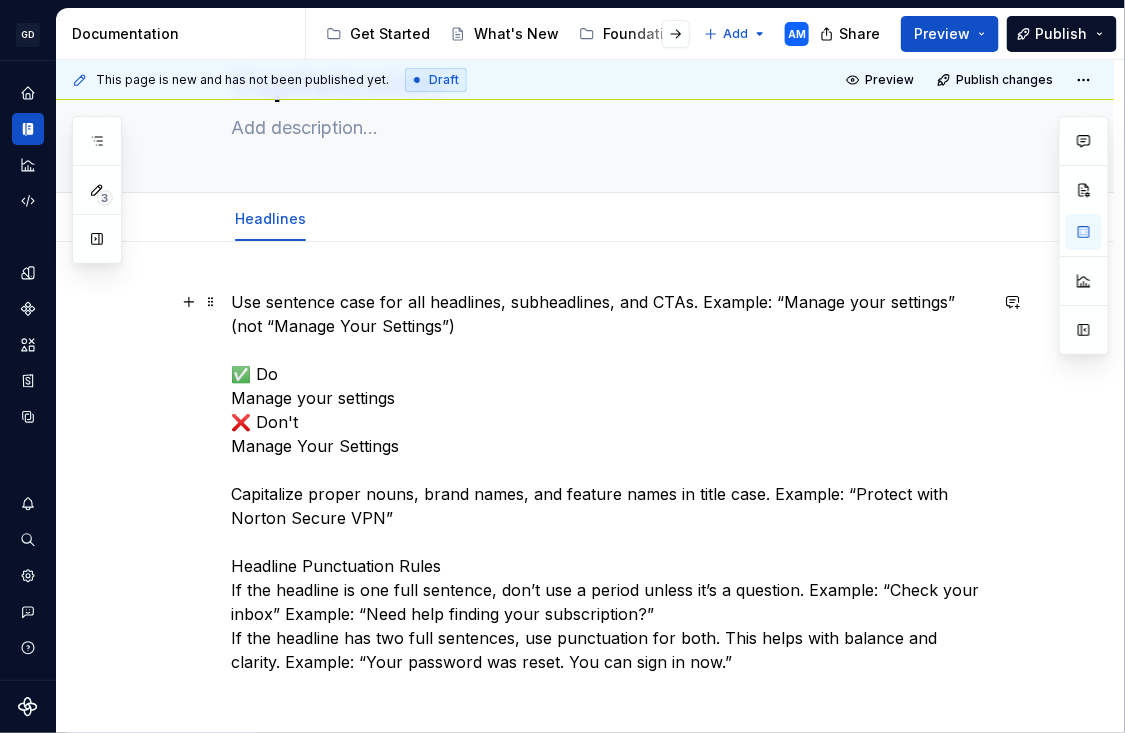 click on "Use sentence case for all headlines, subheadlines, and CTAs. Example: “Manage your settings” (not “Manage Your Settings”) ✅ Do Manage your settings ❌ Don't Manage Your Settings Capitalize proper nouns, brand names, and feature names in title case. Example: “Protect with Norton Secure VPN” Headline Punctuation Rules If the headline is one full sentence, don’t use a period unless it’s a question. Example: “Check your inbox” Example: “Need help finding your subscription?” If the headline has two full sentences, use punctuation for both. This helps with balance and clarity. Example: “Your password was reset. You can sign in now.”" at bounding box center (609, 482) 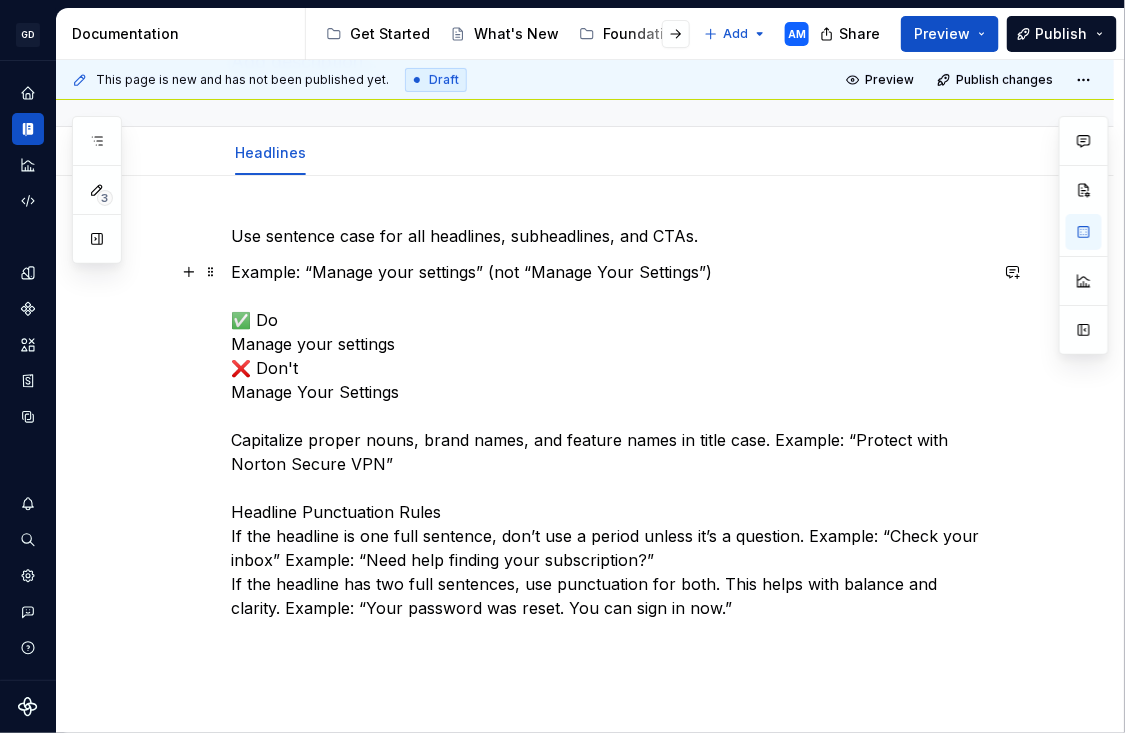 scroll, scrollTop: 156, scrollLeft: 0, axis: vertical 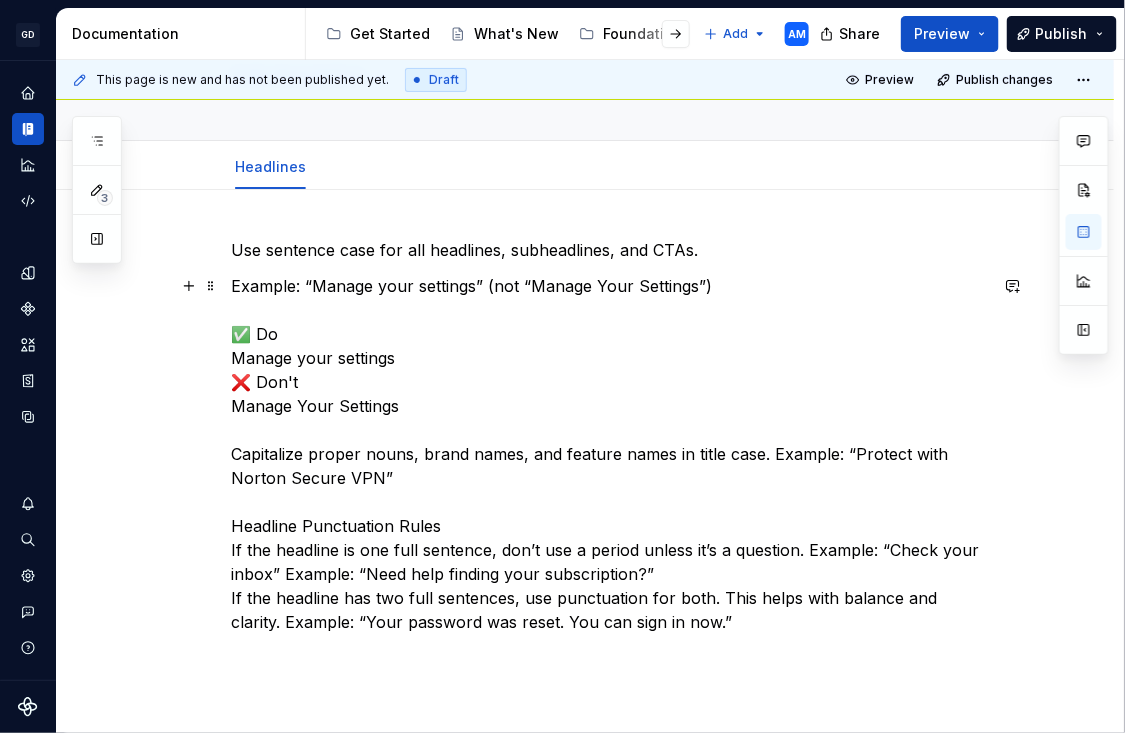 click on "Example: “Manage your settings” (not “Manage Your Settings”) ✅ Do Manage your settings ❌ Don't Manage Your Settings Capitalize proper nouns, brand names, and feature names in title case. Example: “Protect with Norton Secure VPN” Headline Punctuation Rules If the headline is one full sentence, don’t use a period unless it’s a question. Example: “Check your inbox” Example: “Need help finding your subscription?” If the headline has two full sentences, use punctuation for both. This helps with balance and clarity. Example: “Your password was reset. You can sign in now.”" at bounding box center [609, 454] 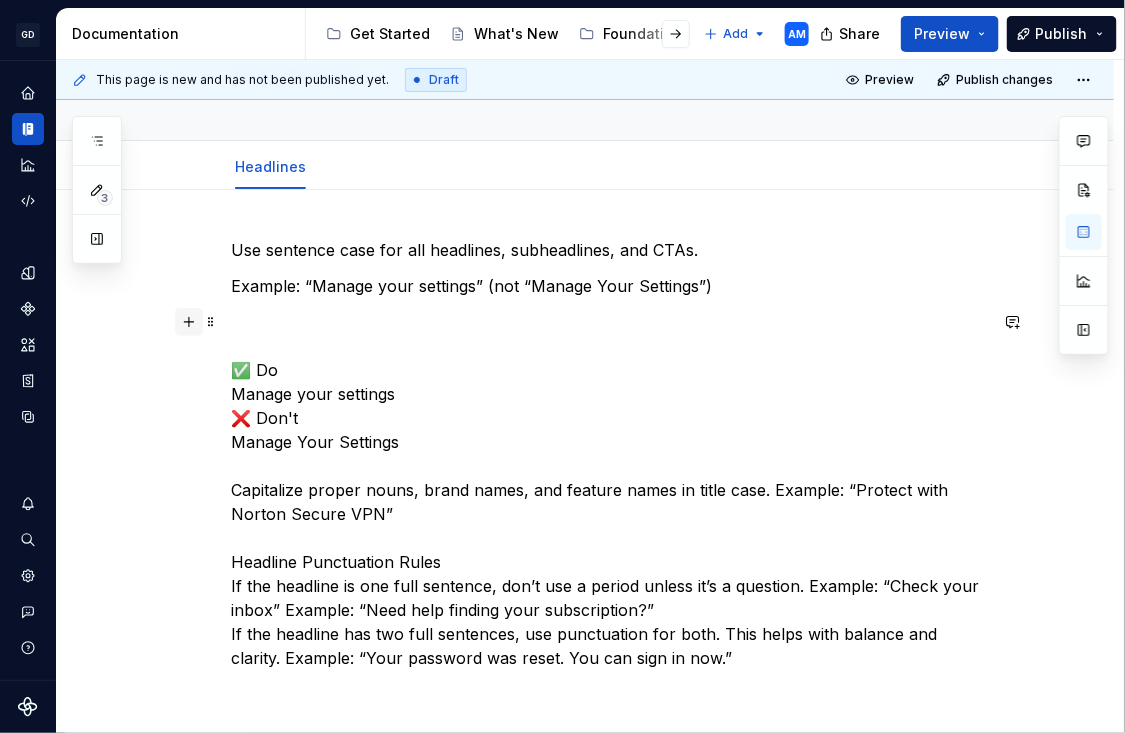click at bounding box center (189, 322) 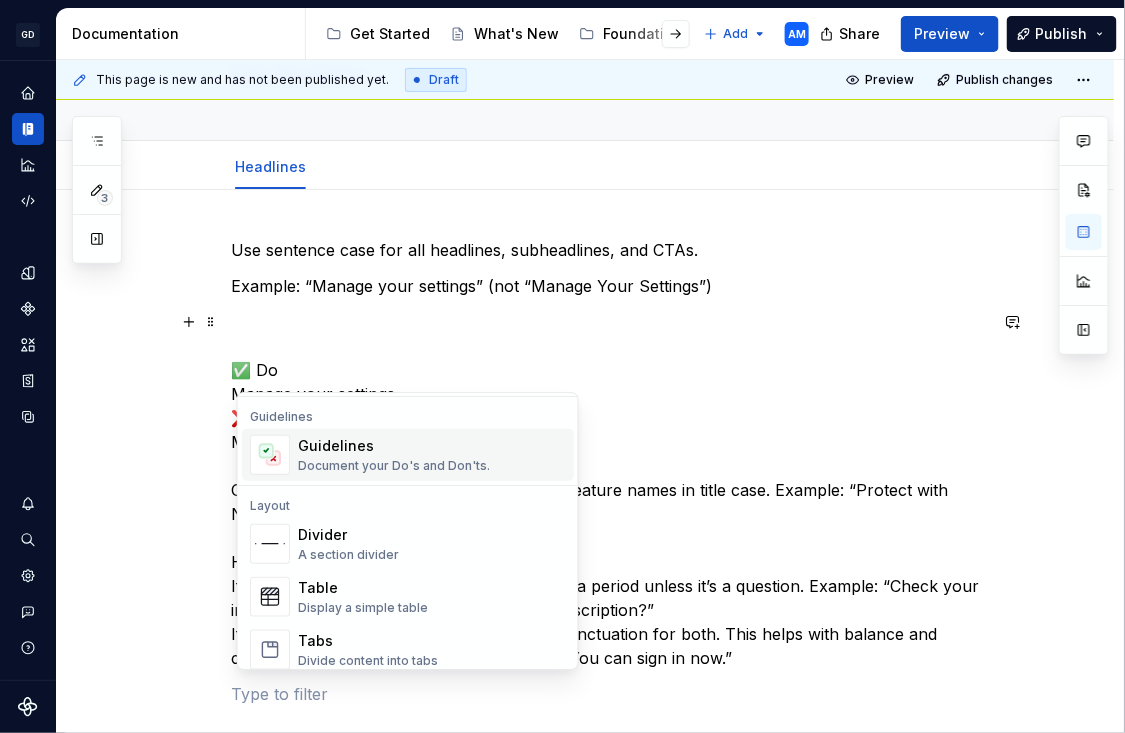 scroll, scrollTop: 556, scrollLeft: 0, axis: vertical 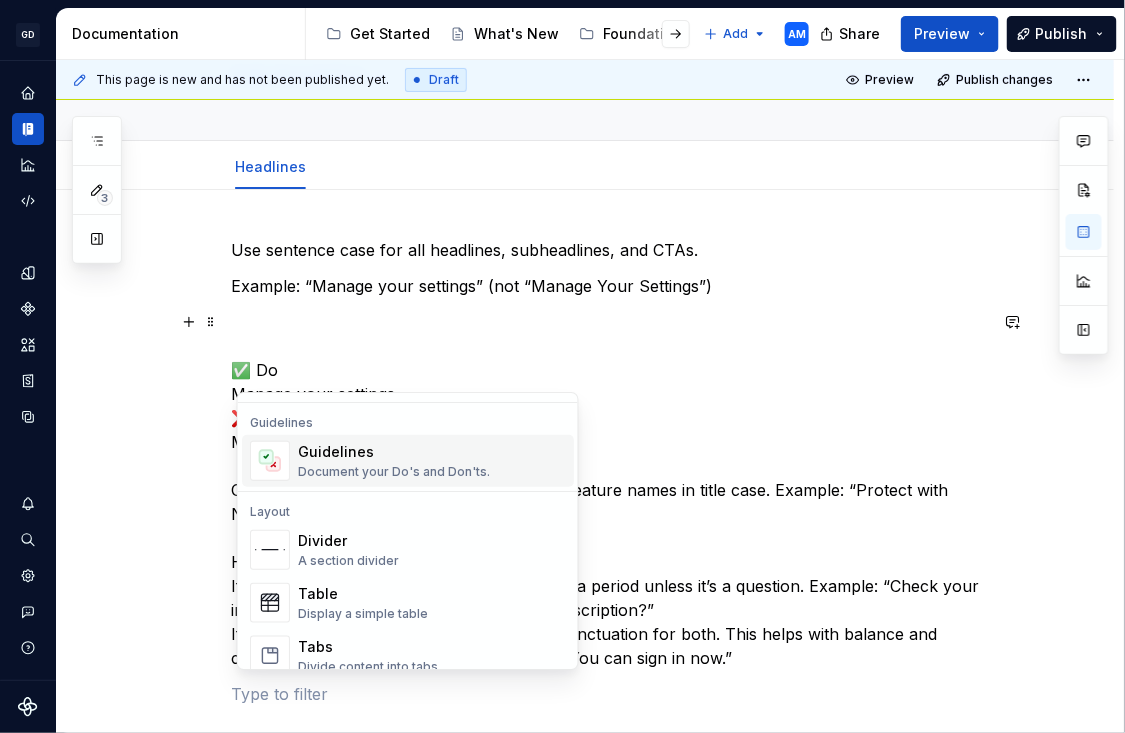 click on "Guidelines" at bounding box center (394, 452) 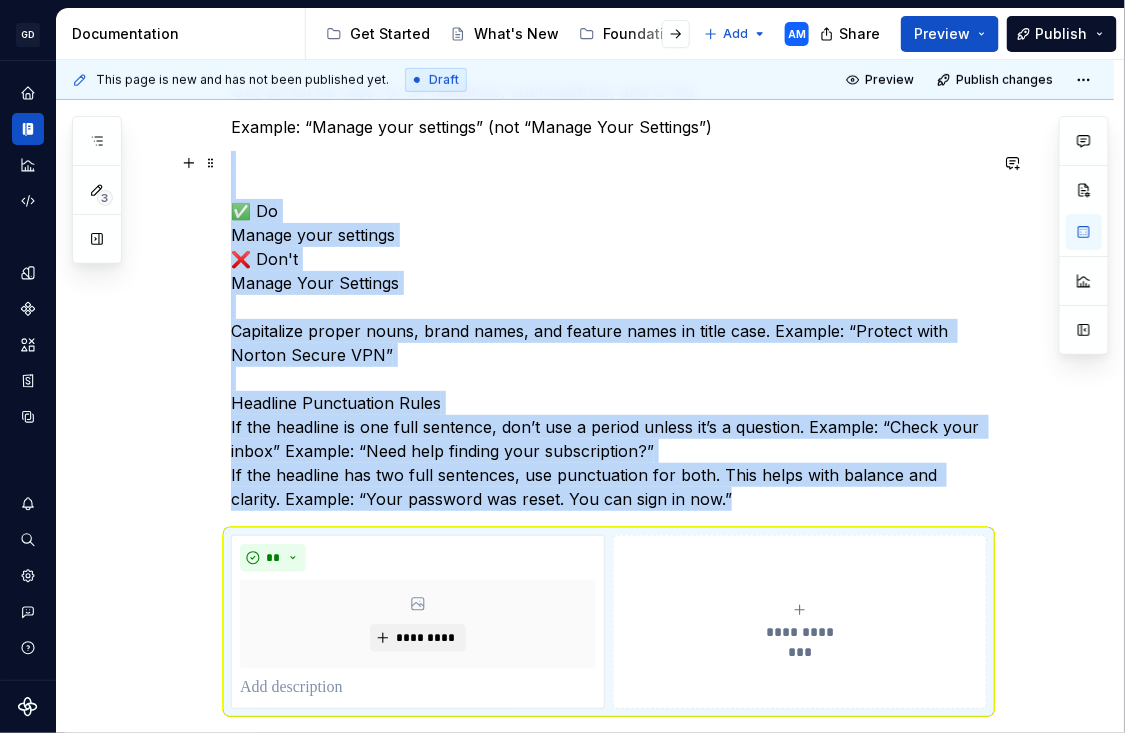 scroll, scrollTop: 310, scrollLeft: 0, axis: vertical 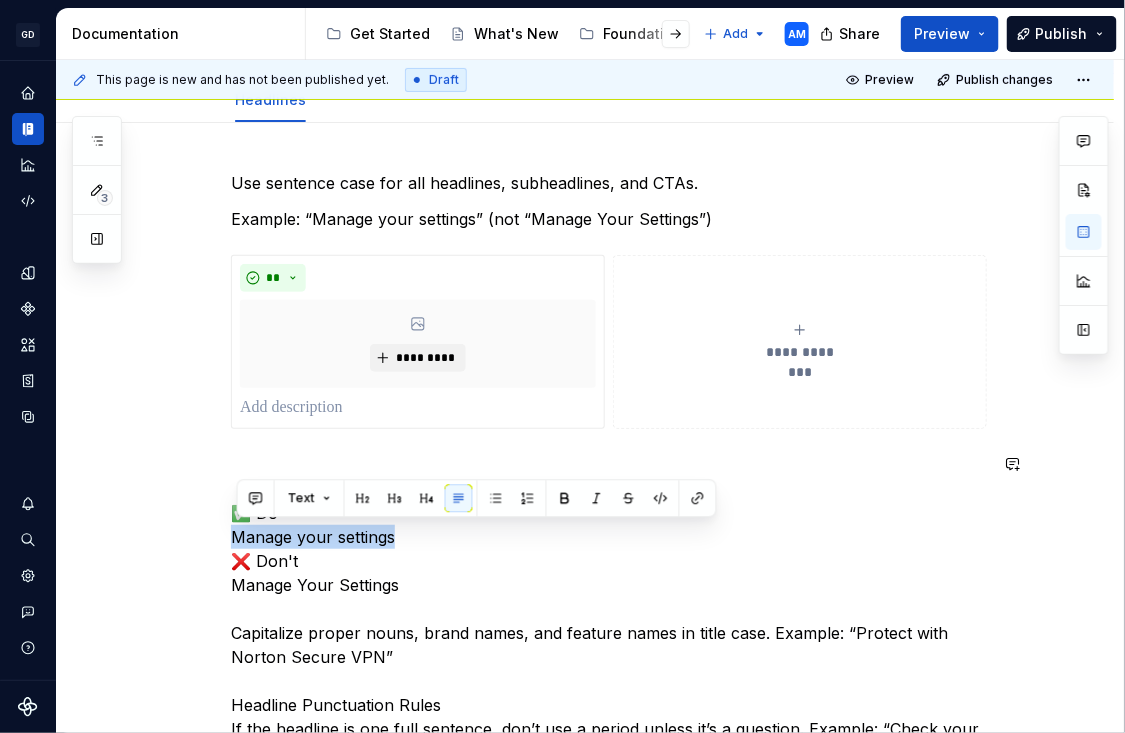 drag, startPoint x: 408, startPoint y: 543, endPoint x: 210, endPoint y: 543, distance: 198 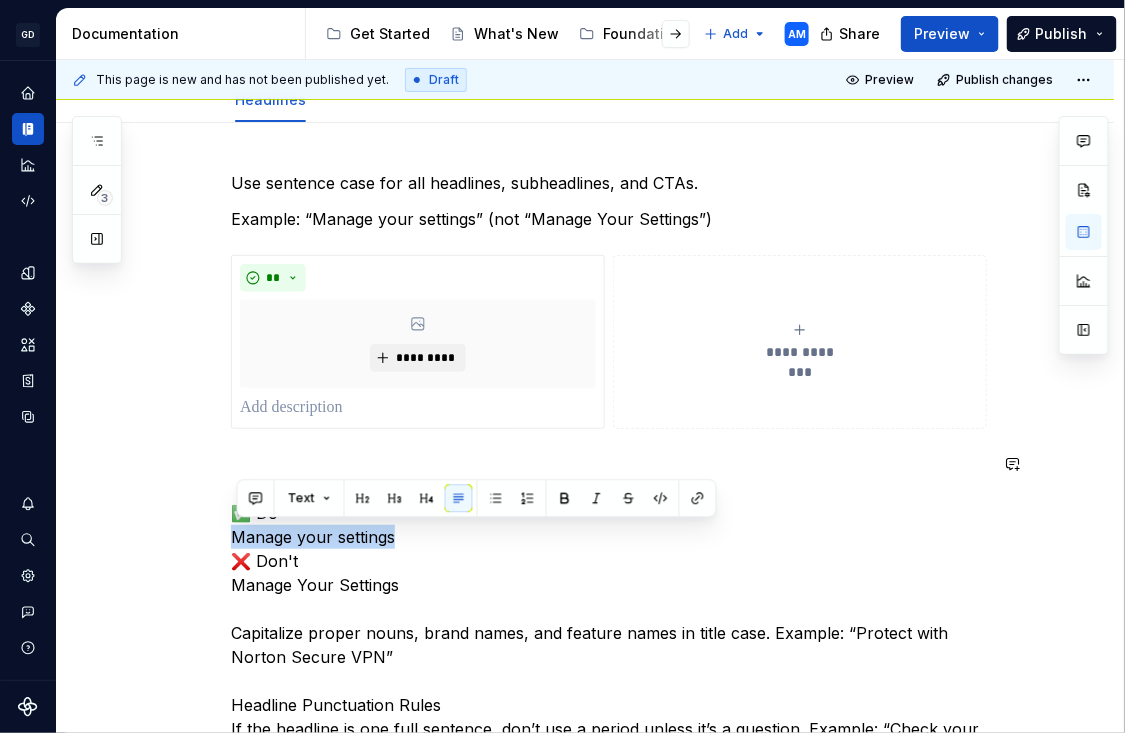 click on "**********" at bounding box center [585, 590] 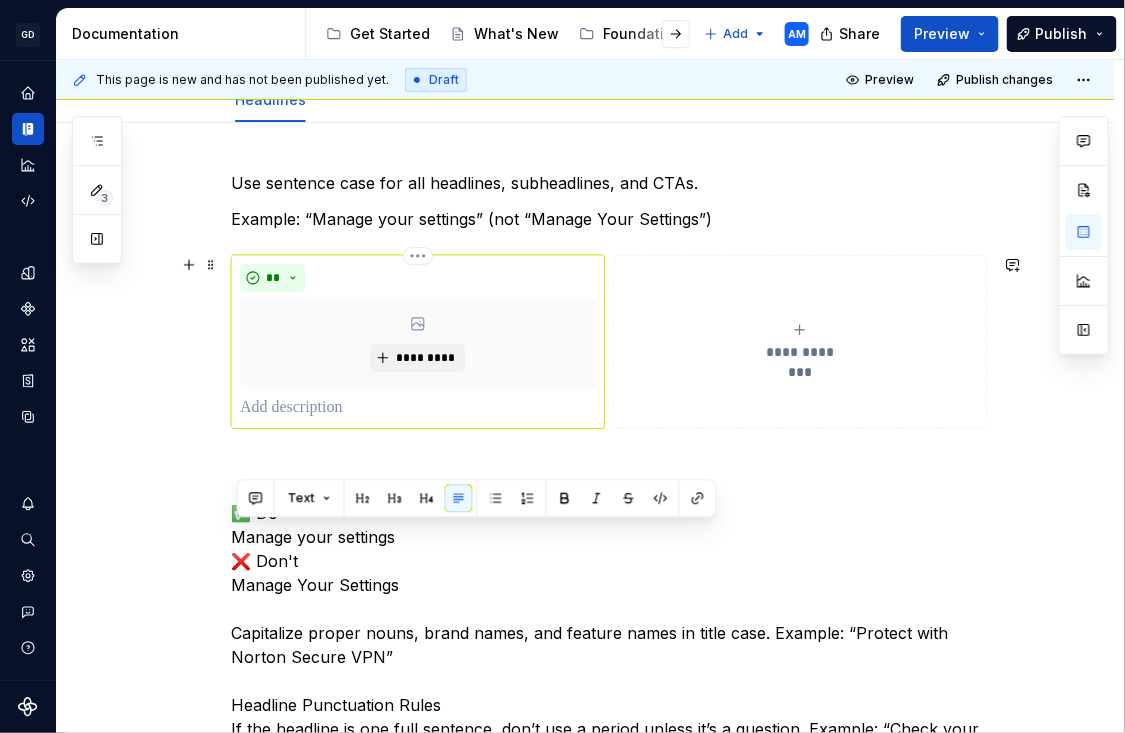 click at bounding box center (418, 408) 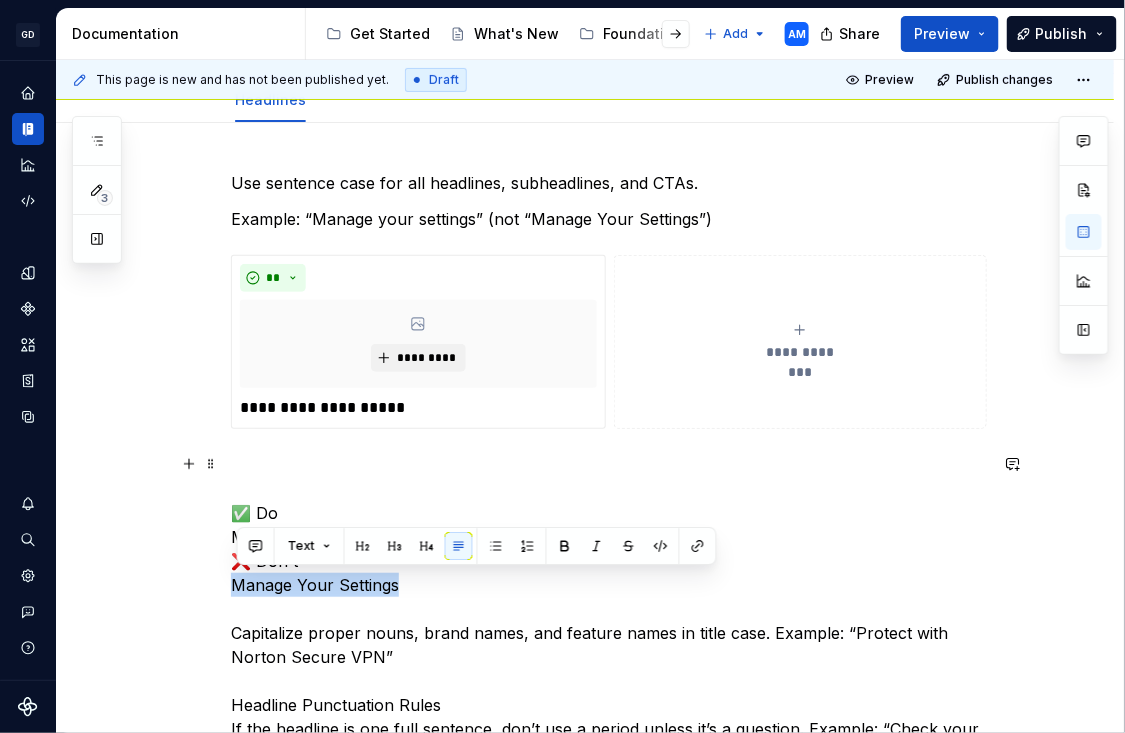 drag, startPoint x: 421, startPoint y: 581, endPoint x: 211, endPoint y: 578, distance: 210.02142 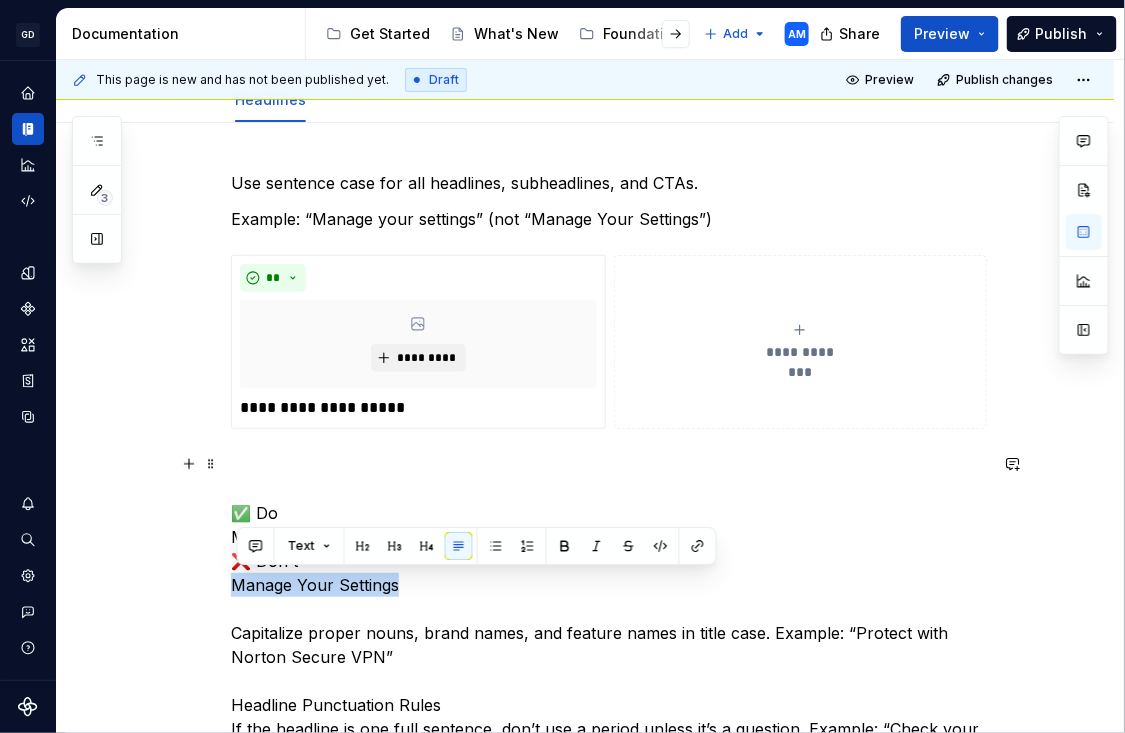 click on "**********" at bounding box center [585, 590] 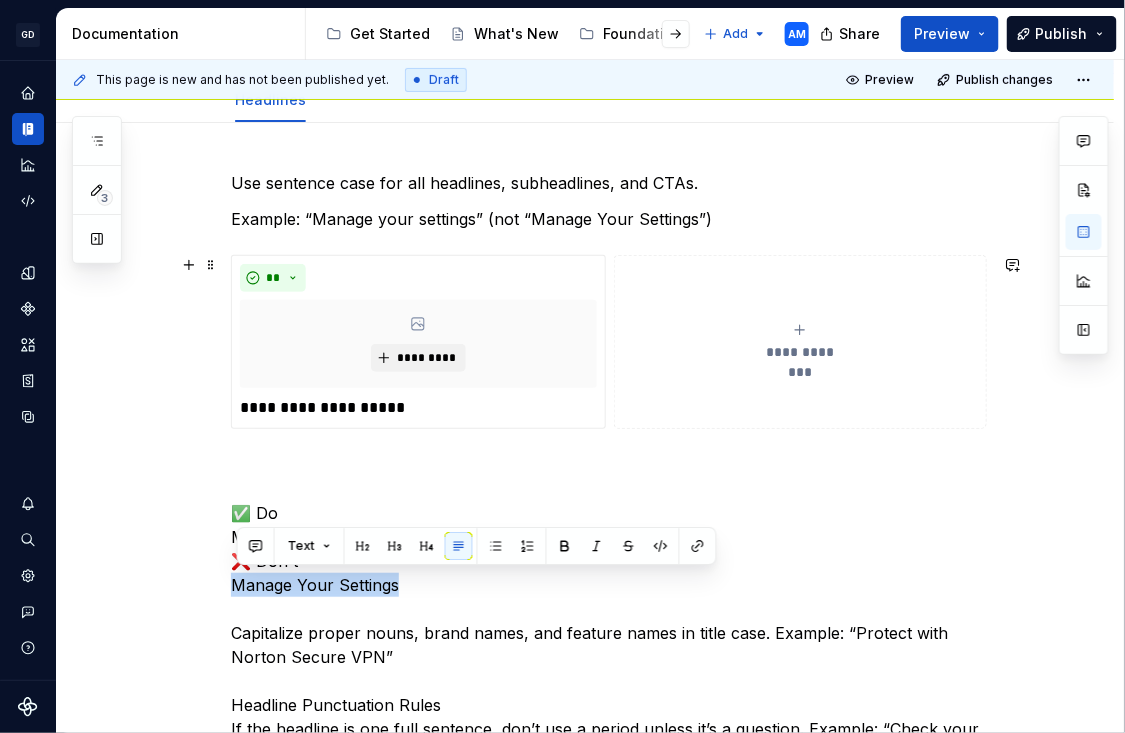 click on "**********" at bounding box center (800, 342) 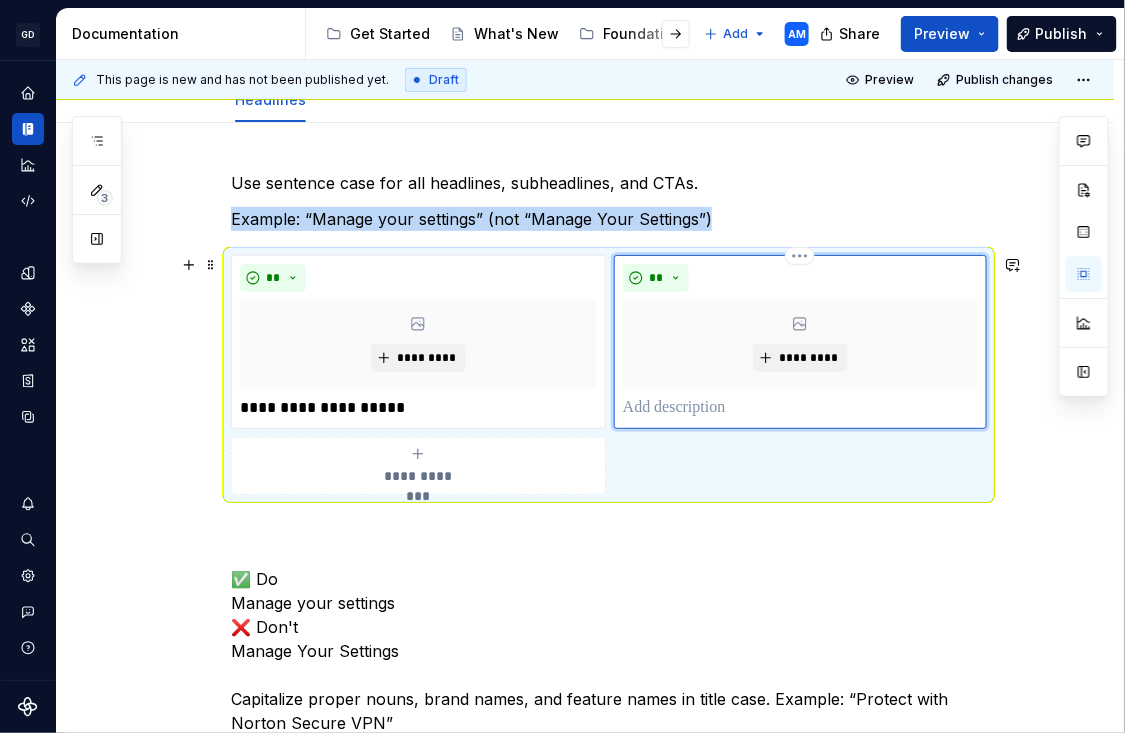 click at bounding box center [800, 408] 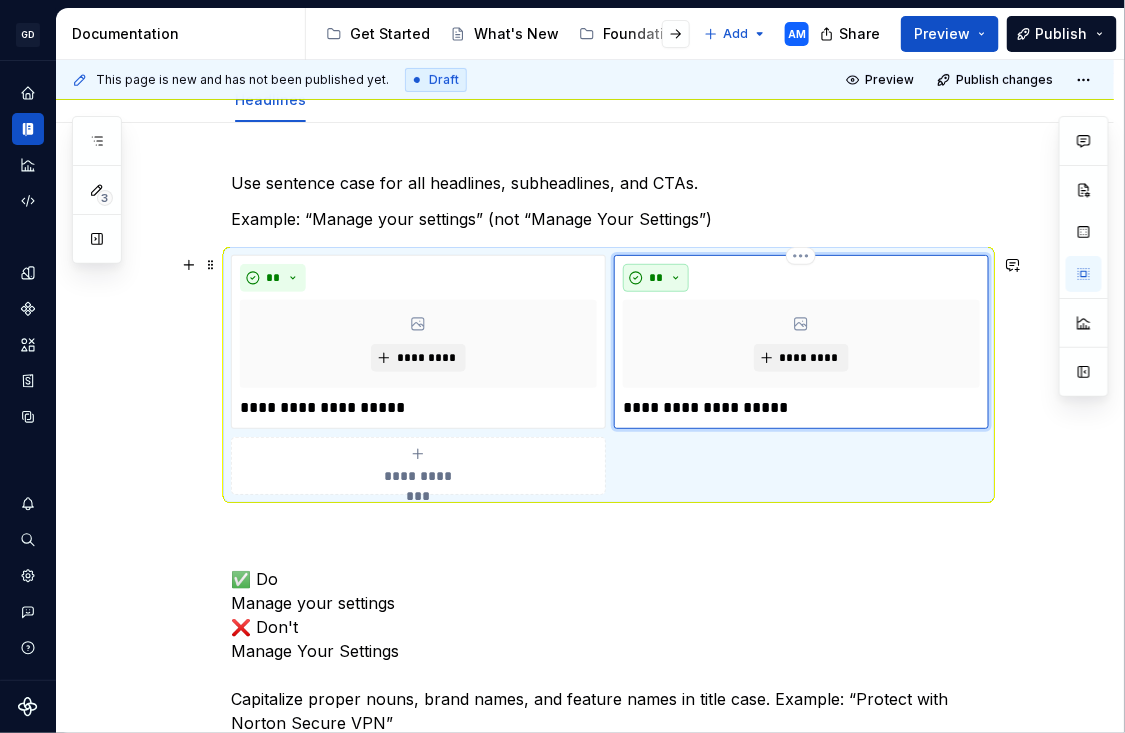click on "**" at bounding box center [656, 278] 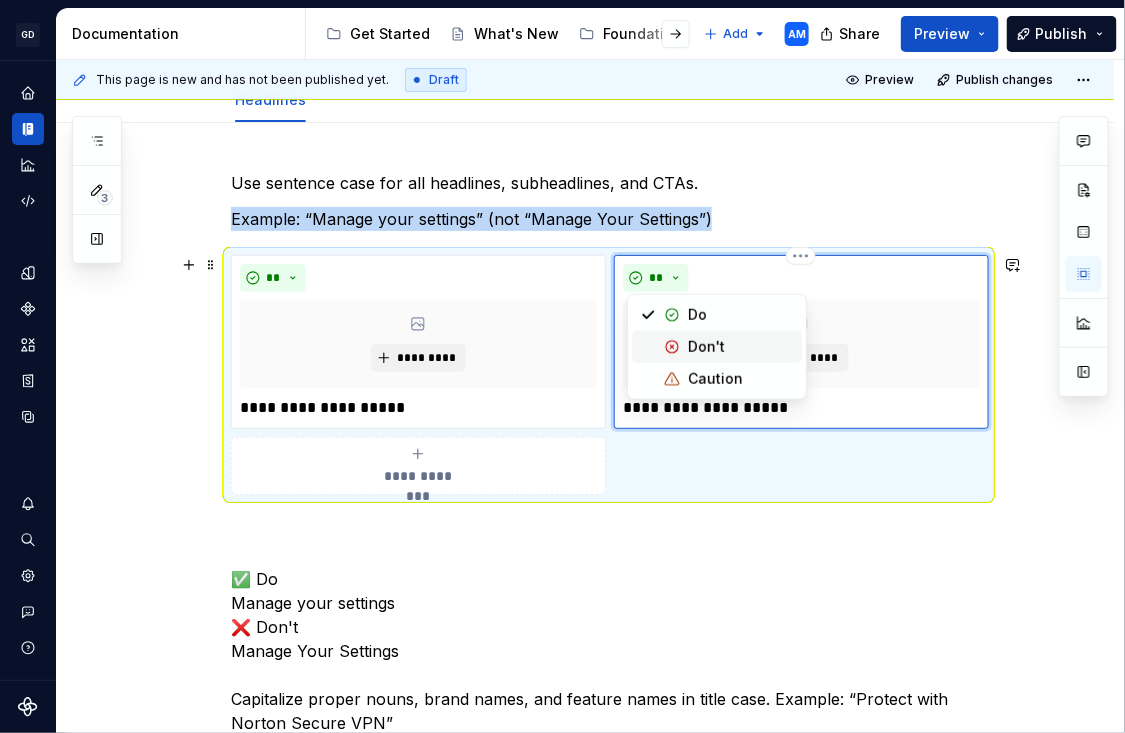 click on "Don't" at bounding box center [706, 347] 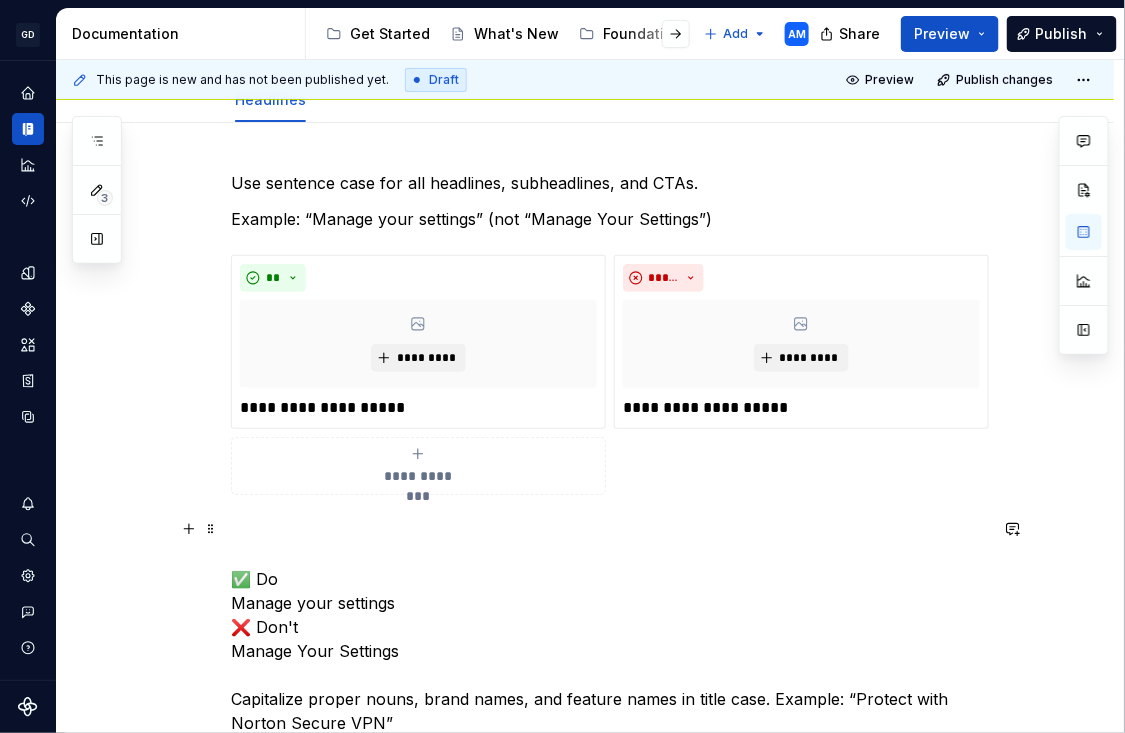 click on "✅ Do Manage your settings ❌ Don't Manage Your Settings Capitalize proper nouns, brand names, and feature names in title case. Example: “Protect with Norton Secure VPN” Headline Punctuation Rules If the headline is one full sentence, don’t use a period unless it’s a question. Example: “Check your inbox” Example: “Need help finding your subscription?” If the headline has two full sentences, use punctuation for both. This helps with balance and clarity. Example: “Your password was reset. You can sign in now.”" at bounding box center (609, 699) 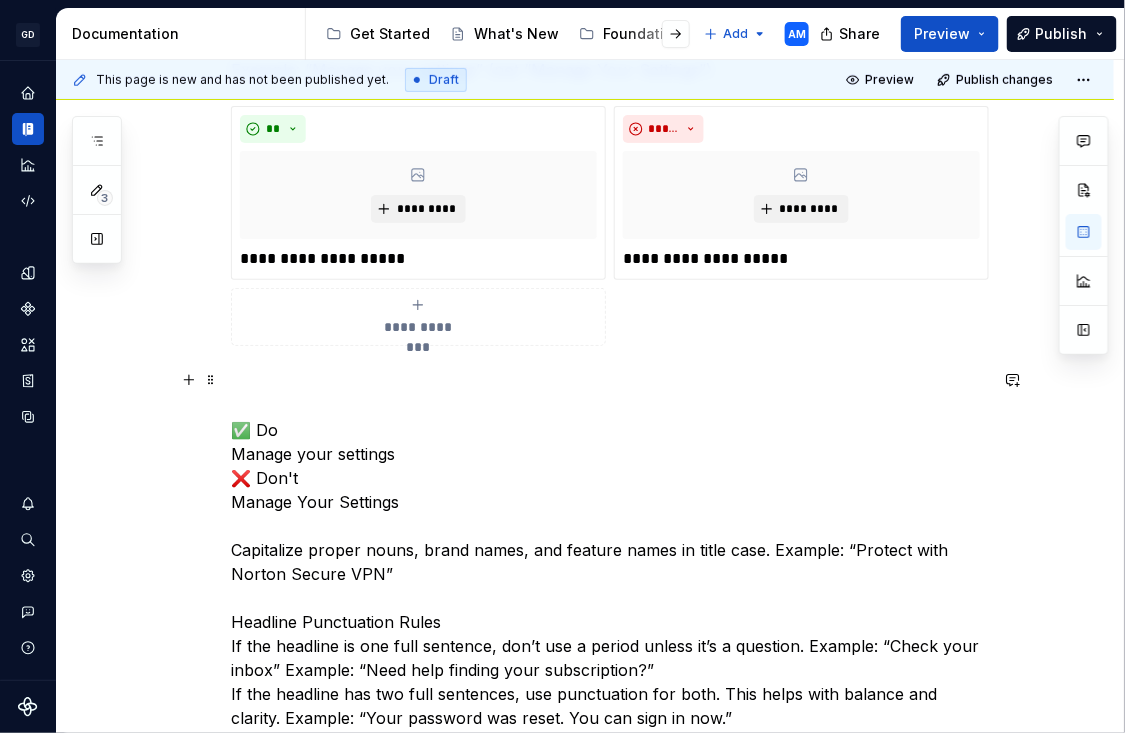 scroll, scrollTop: 417, scrollLeft: 0, axis: vertical 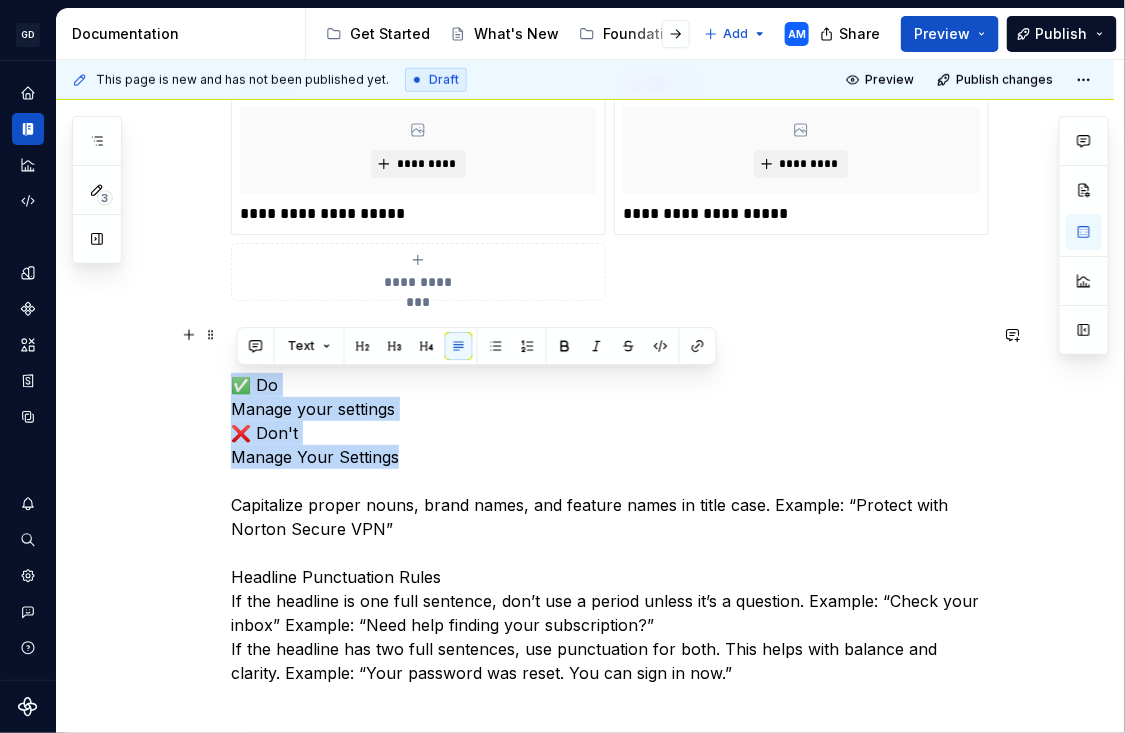 drag, startPoint x: 415, startPoint y: 459, endPoint x: 207, endPoint y: 383, distance: 221.44977 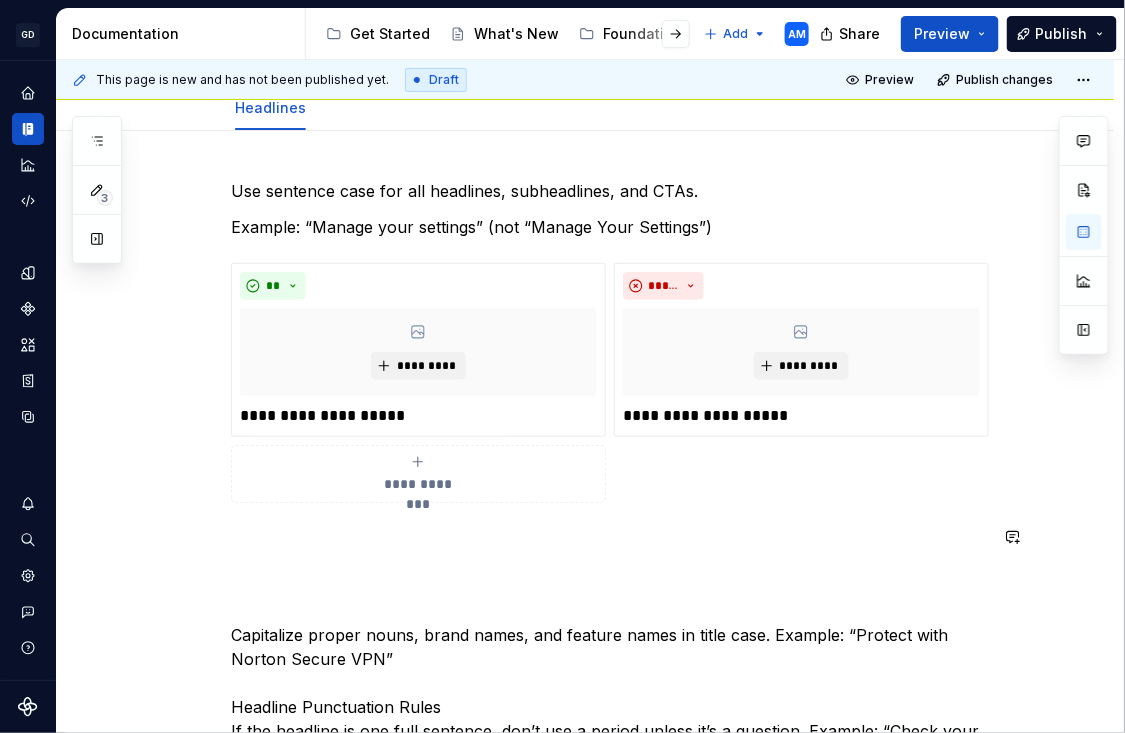 scroll, scrollTop: 417, scrollLeft: 0, axis: vertical 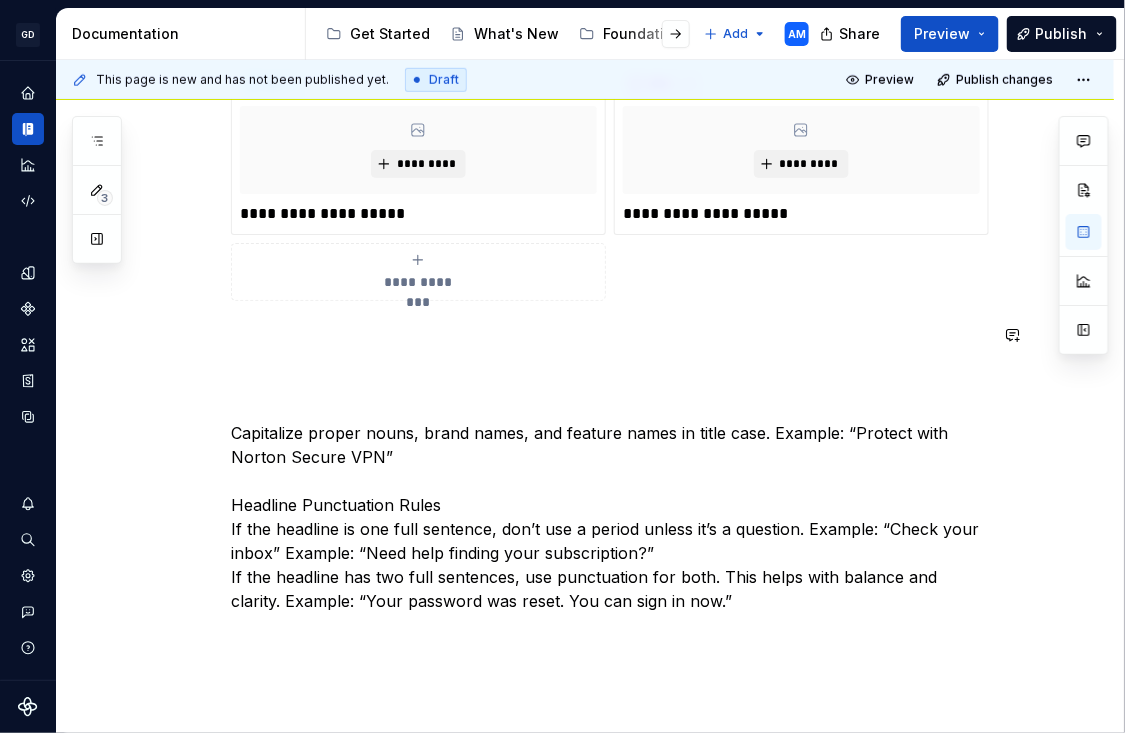 type on "*" 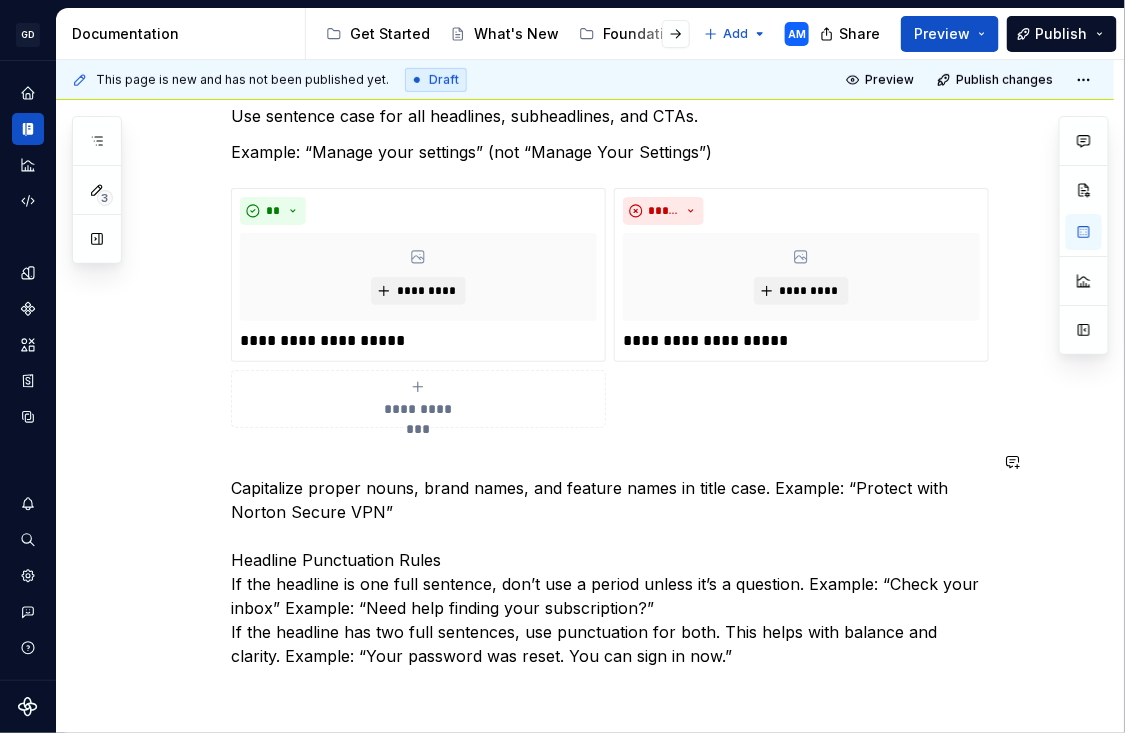 scroll, scrollTop: 253, scrollLeft: 0, axis: vertical 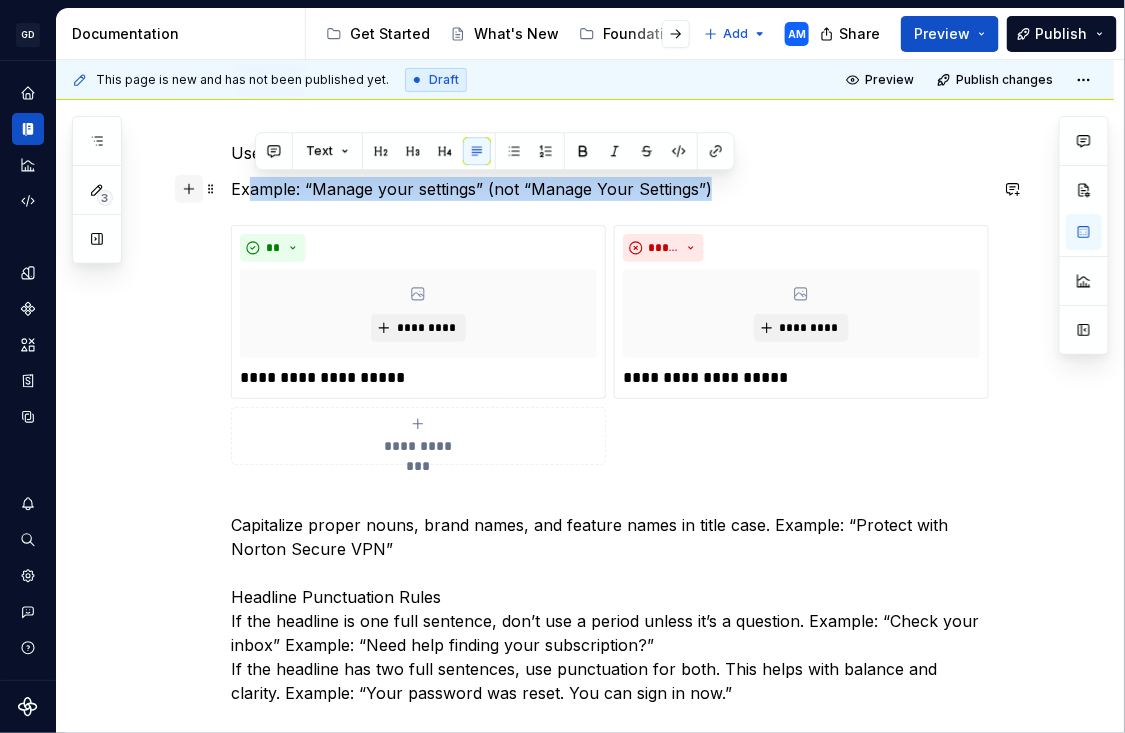 drag, startPoint x: 736, startPoint y: 182, endPoint x: 207, endPoint y: 176, distance: 529.034 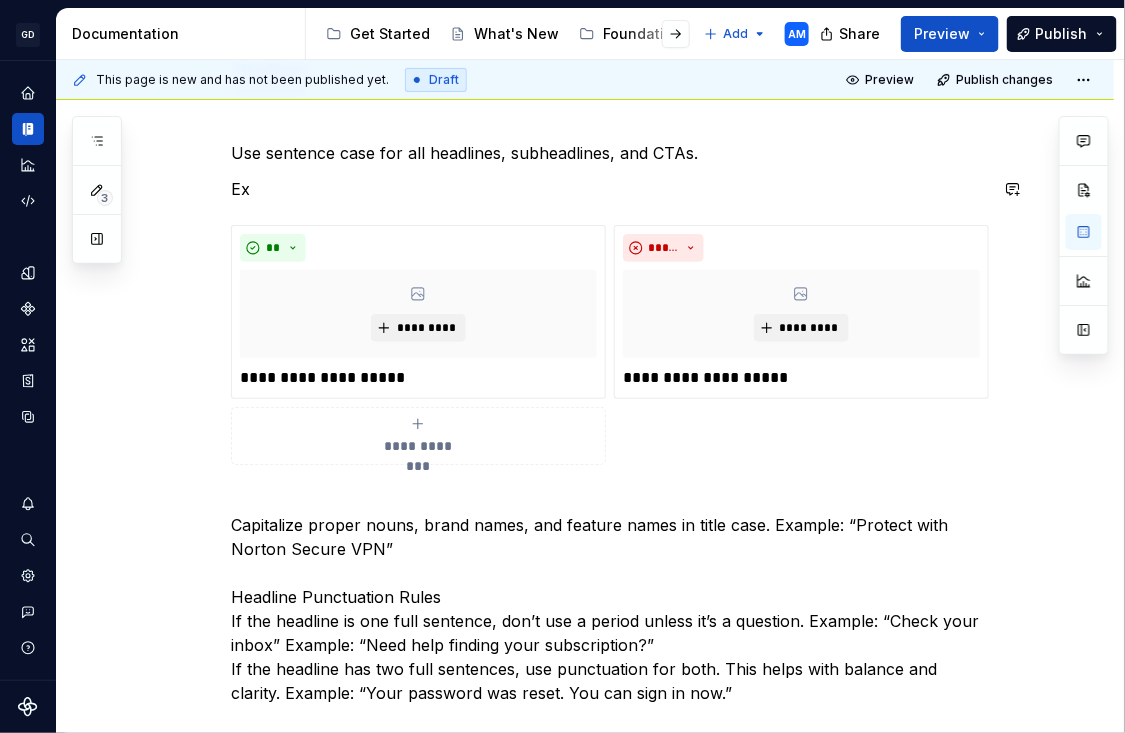 type 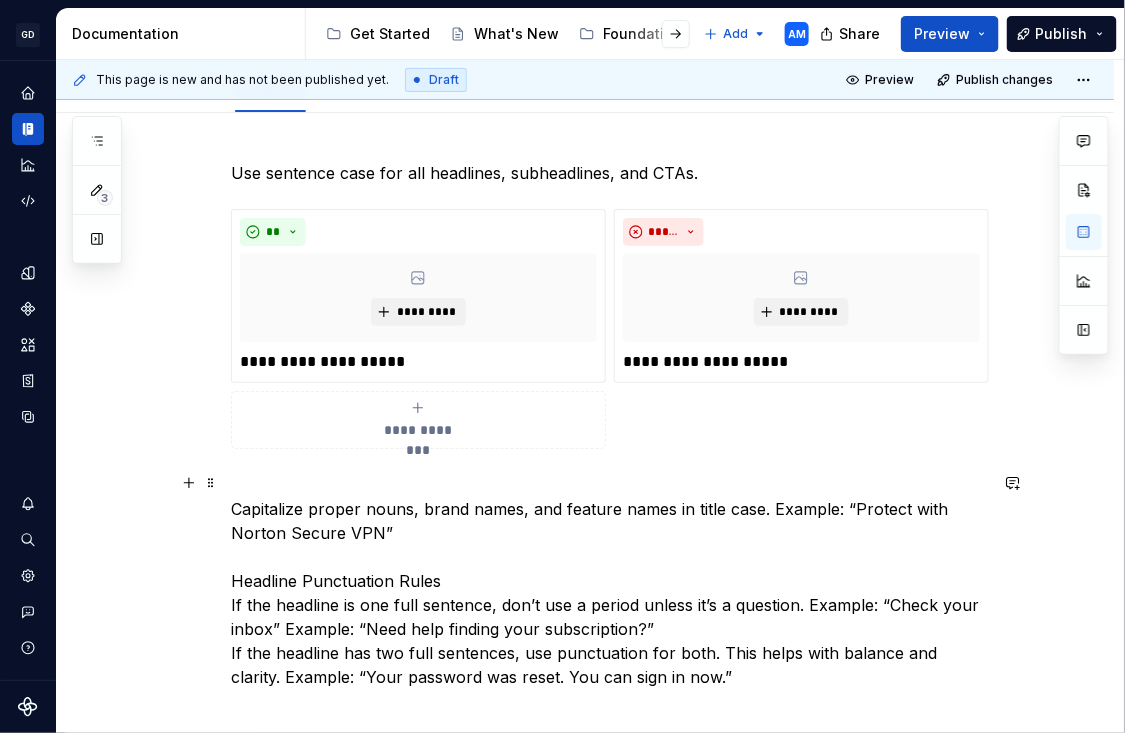 scroll, scrollTop: 227, scrollLeft: 0, axis: vertical 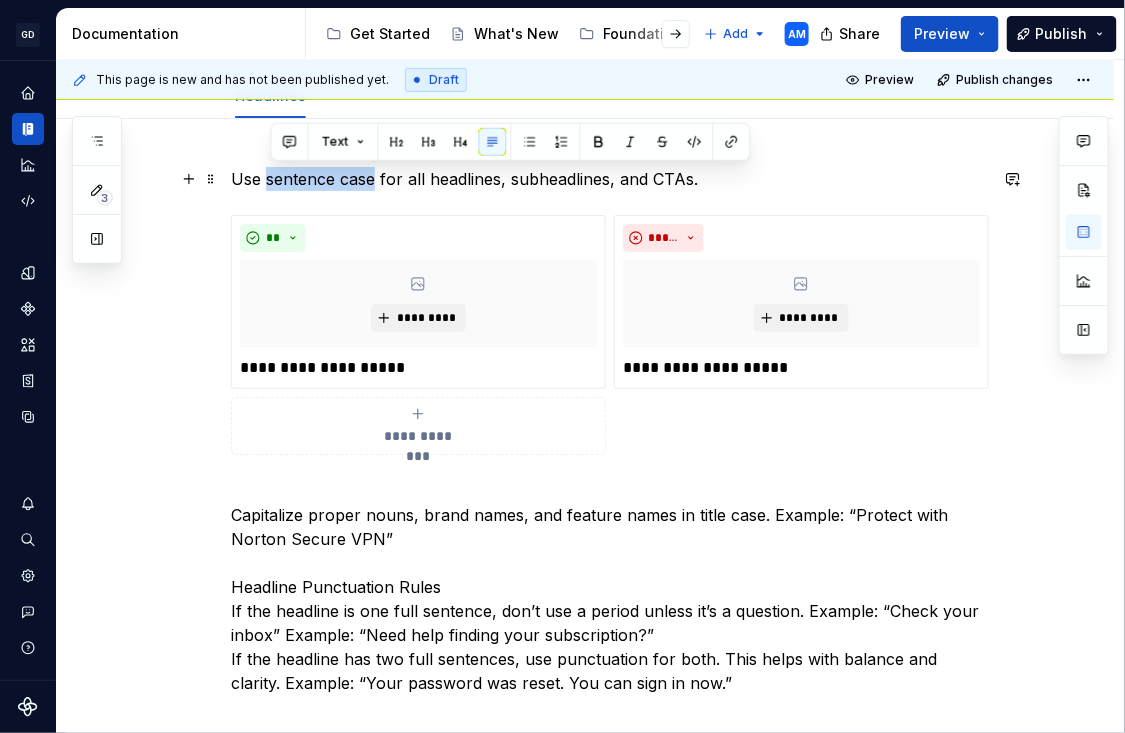 drag, startPoint x: 381, startPoint y: 182, endPoint x: 271, endPoint y: 179, distance: 110.0409 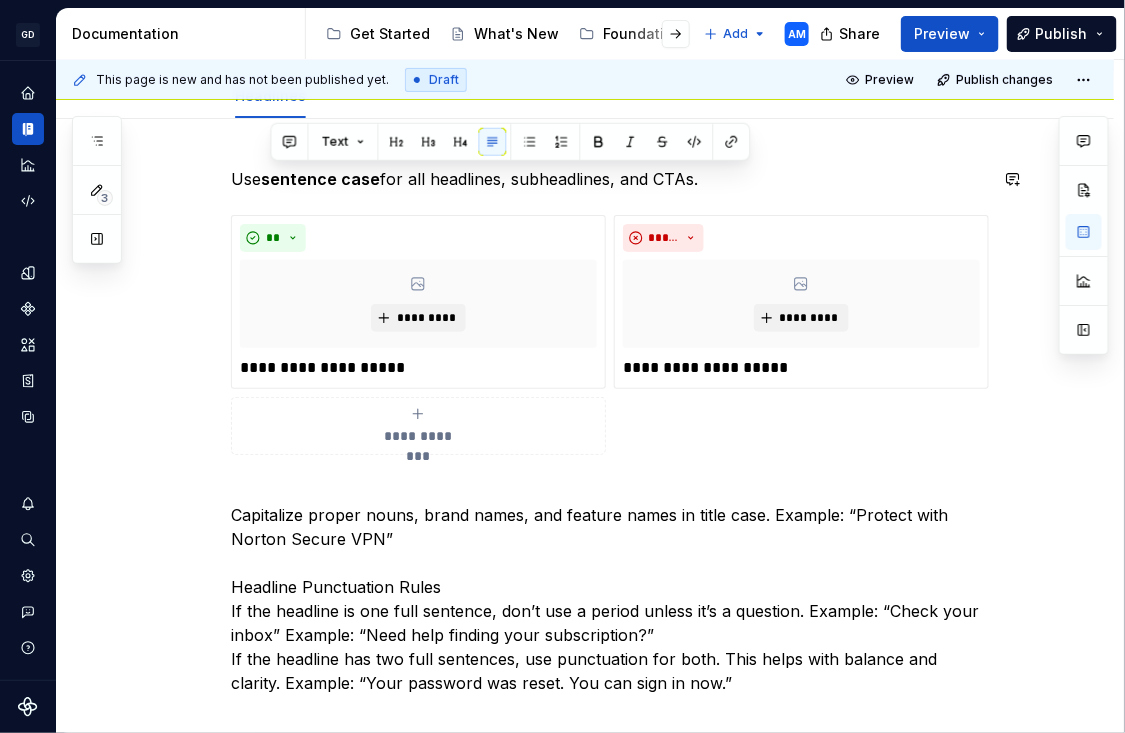 click on "**********" at bounding box center (609, 431) 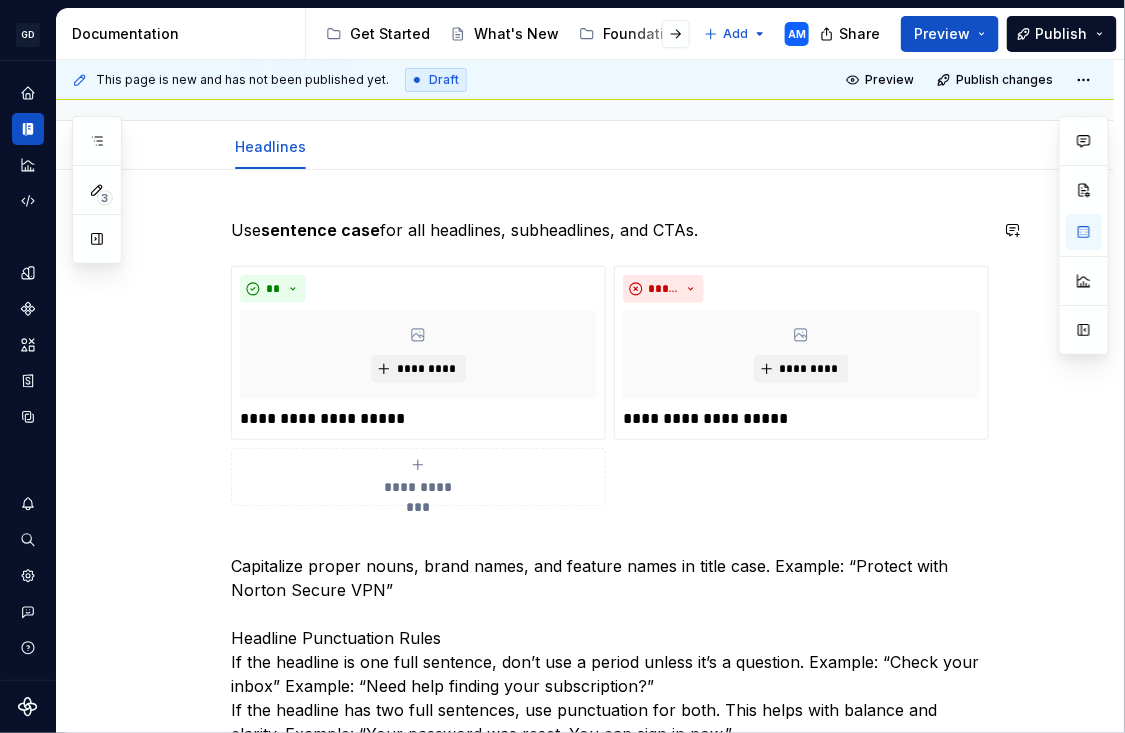 scroll, scrollTop: 171, scrollLeft: 0, axis: vertical 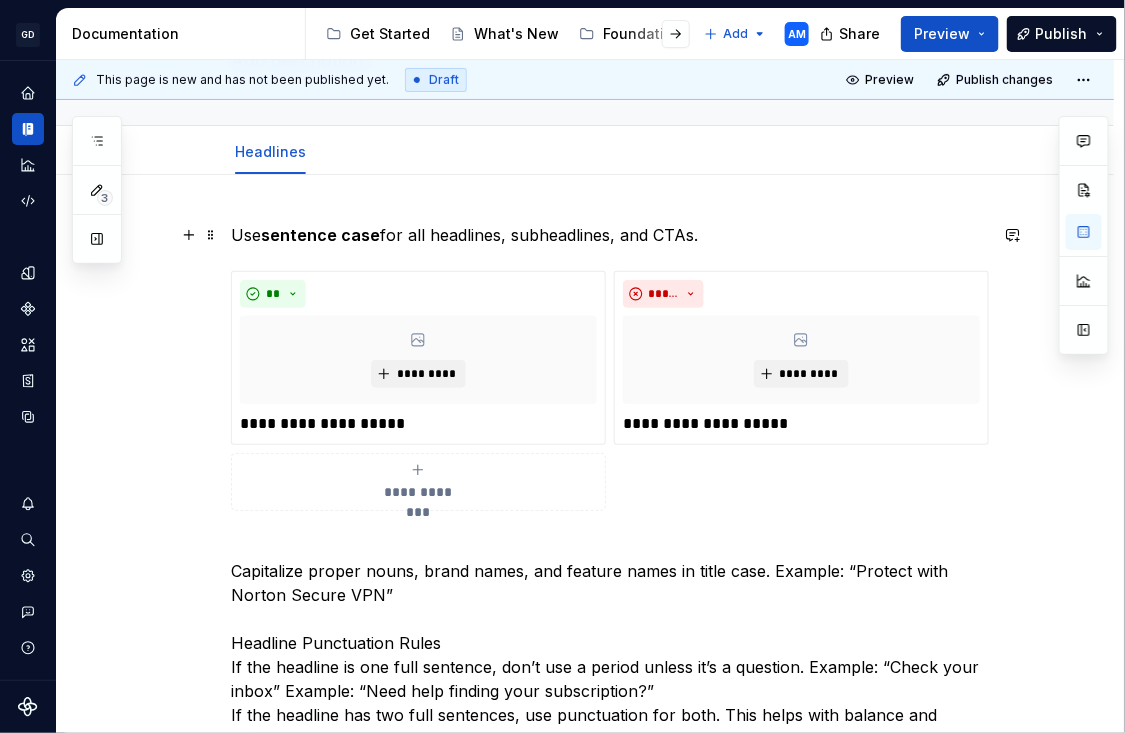 click on "Use  sentence case  for all headlines, subheadlines, and CTAs." at bounding box center (609, 235) 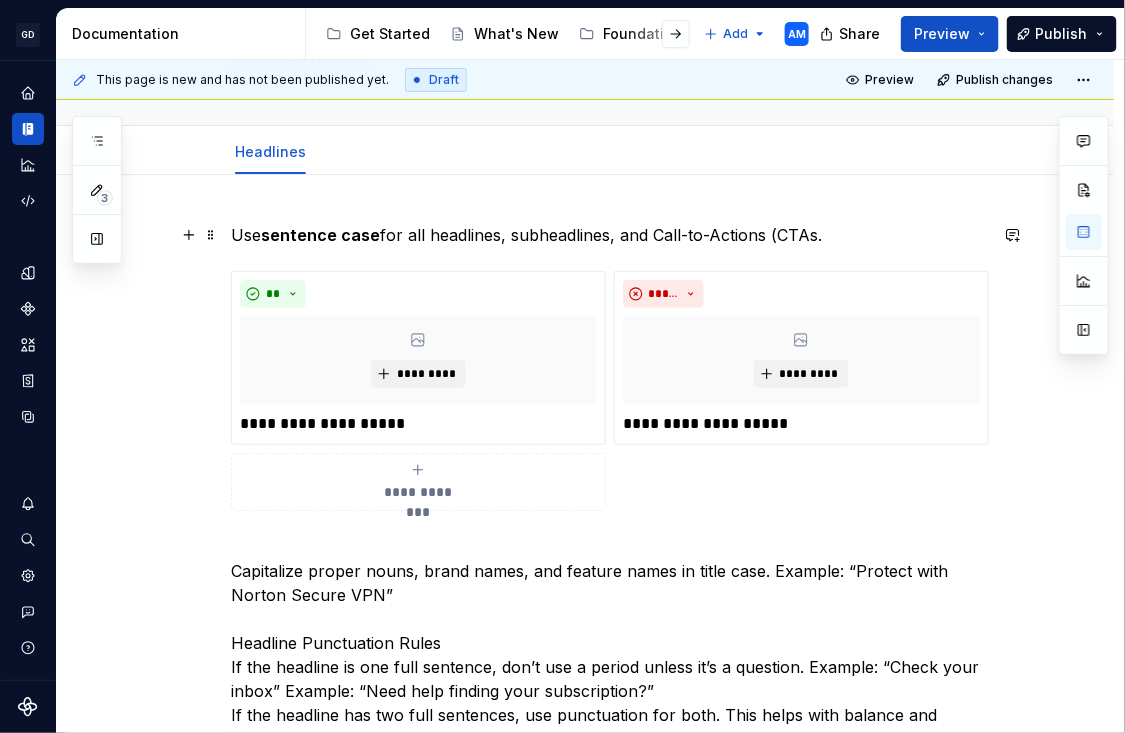 click on "Use  sentence case  for all headlines, subheadlines, and Call-to-Actions (CTAs." at bounding box center (609, 235) 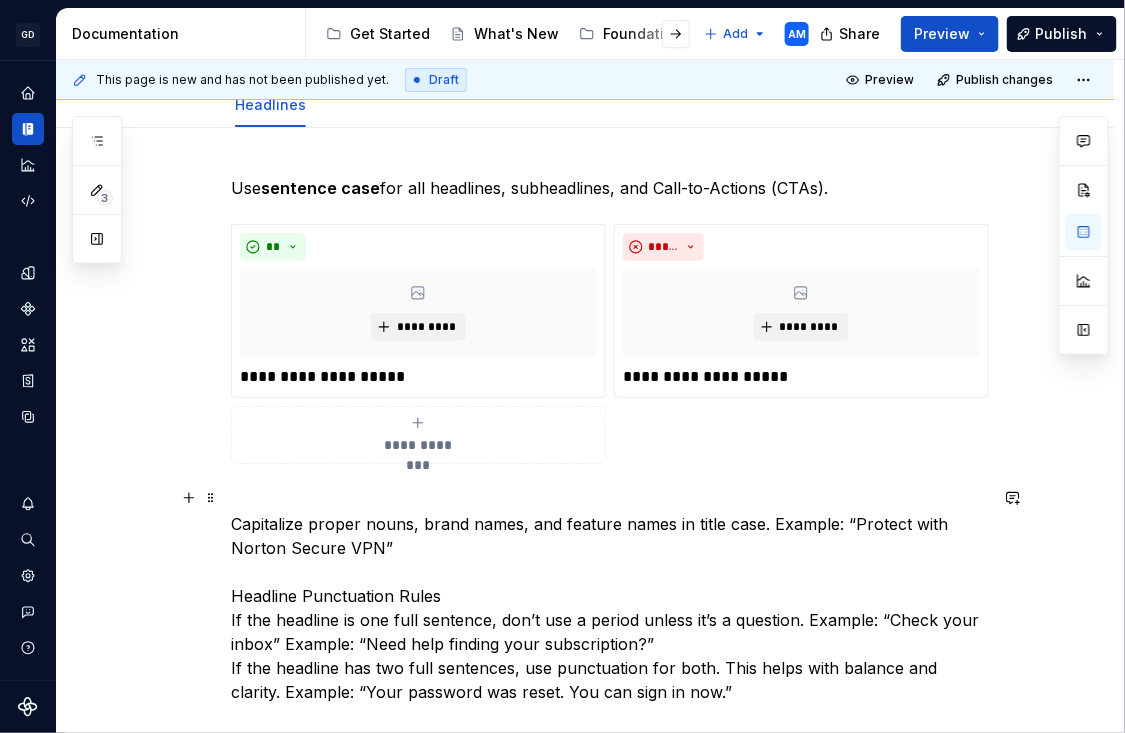 scroll, scrollTop: 208, scrollLeft: 0, axis: vertical 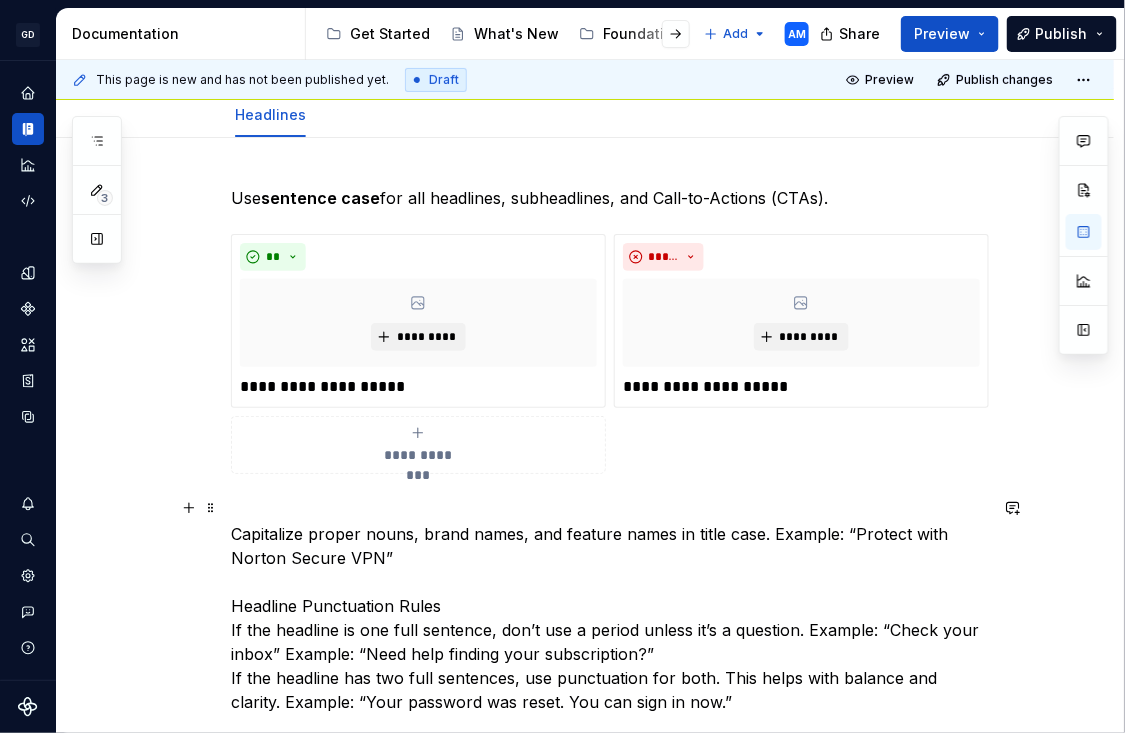 click on "Capitalize proper nouns, brand names, and feature names in title case. Example: “Protect with Norton Secure VPN” Headline Punctuation Rules If the headline is one full sentence, don’t use a period unless it’s a question. Example: “Check your inbox” Example: “Need help finding your subscription?” If the headline has two full sentences, use punctuation for both. This helps with balance and clarity. Example: “Your password was reset. You can sign in now.”" at bounding box center [609, 606] 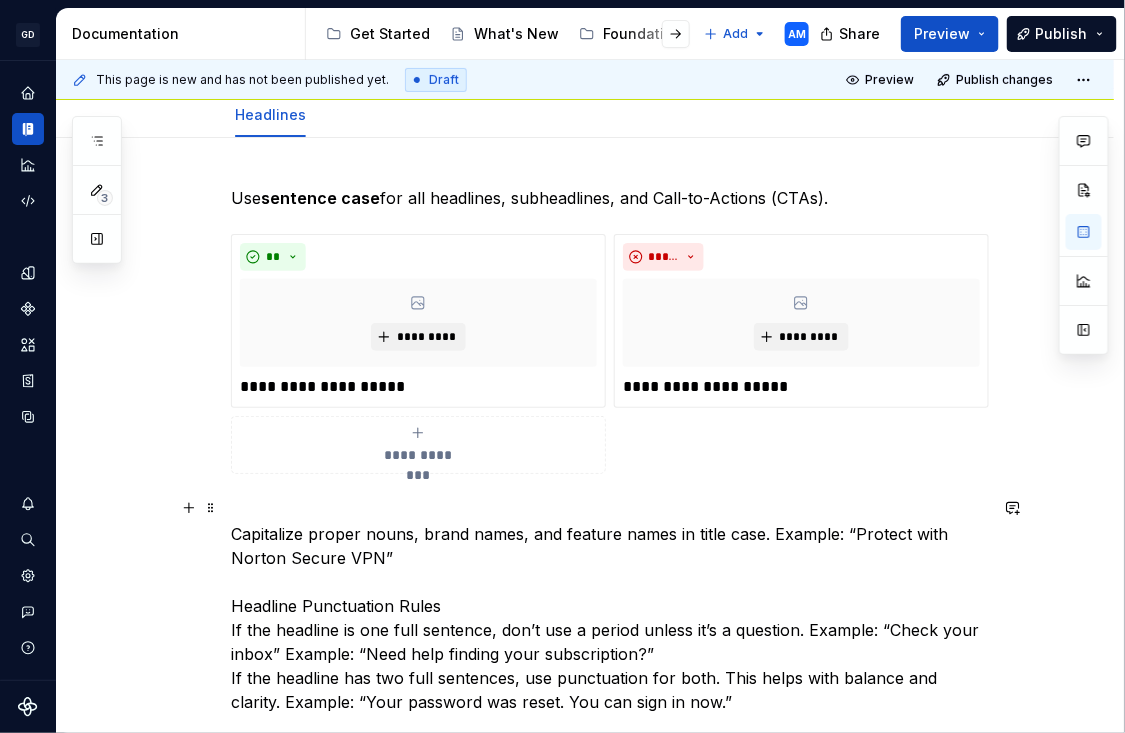 click on "Capitalize proper nouns, brand names, and feature names in title case. Example: “Protect with Norton Secure VPN” Headline Punctuation Rules If the headline is one full sentence, don’t use a period unless it’s a question. Example: “Check your inbox” Example: “Need help finding your subscription?” If the headline has two full sentences, use punctuation for both. This helps with balance and clarity. Example: “Your password was reset. You can sign in now.”" at bounding box center (609, 606) 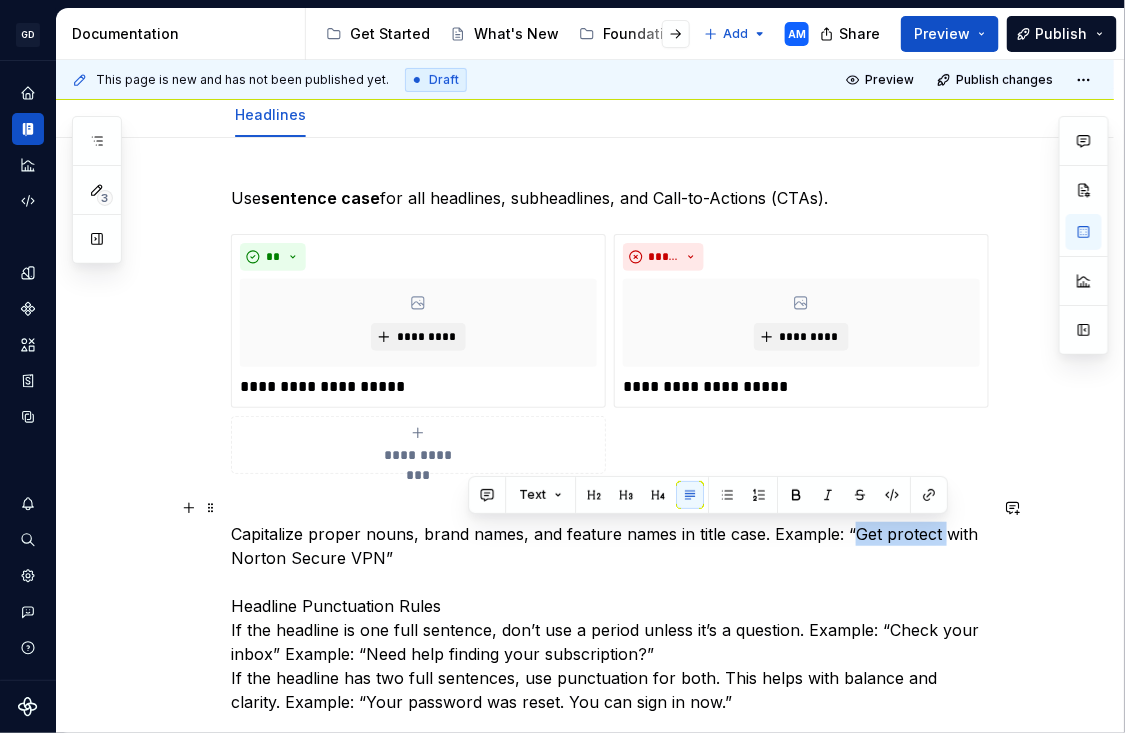 drag, startPoint x: 945, startPoint y: 530, endPoint x: 858, endPoint y: 529, distance: 87.005745 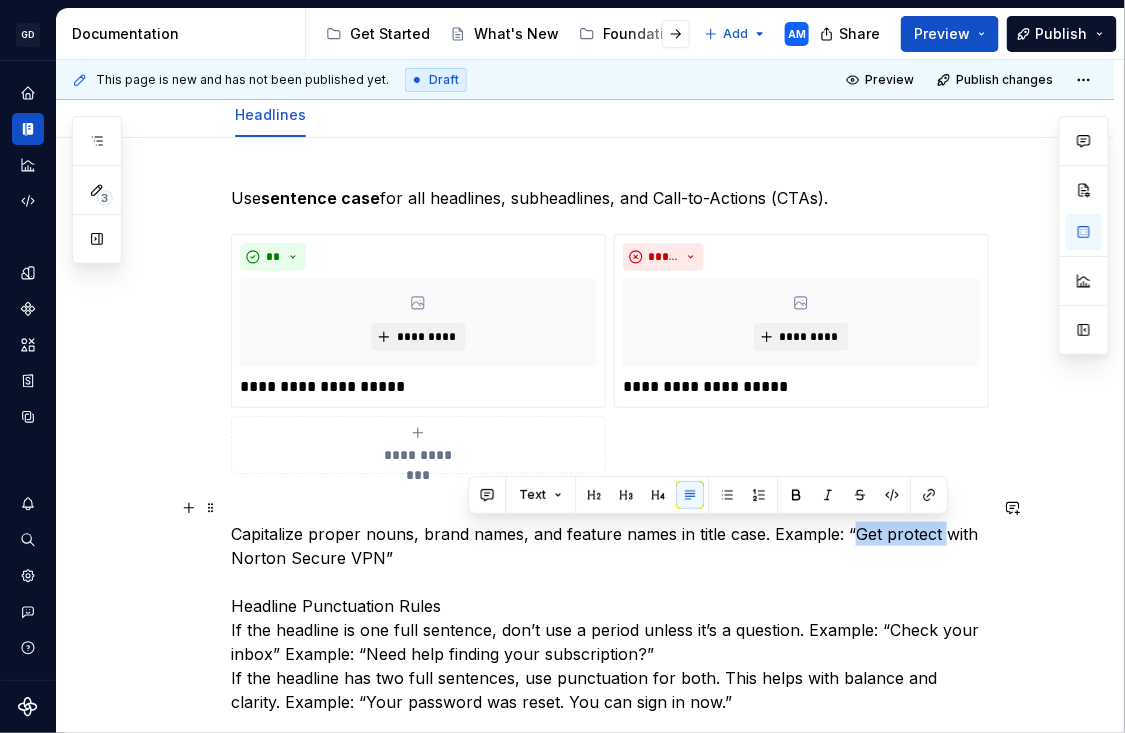 click on "Capitalize proper nouns, brand names, and feature names in title case. Example: “Get protect with Norton Secure VPN” Headline Punctuation Rules If the headline is one full sentence, don’t use a period unless it’s a question. Example: “Check your inbox” Example: “Need help finding your subscription?” If the headline has two full sentences, use punctuation for both. This helps with balance and clarity. Example: “Your password was reset. You can sign in now.”" at bounding box center [609, 606] 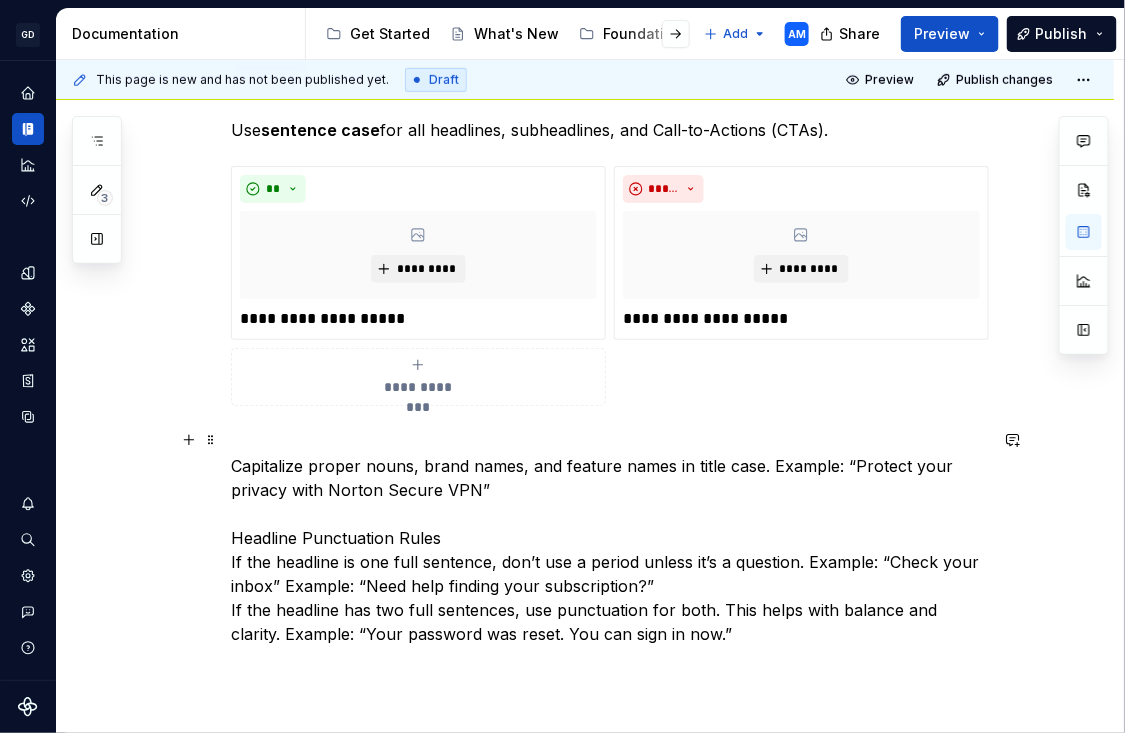 scroll, scrollTop: 278, scrollLeft: 0, axis: vertical 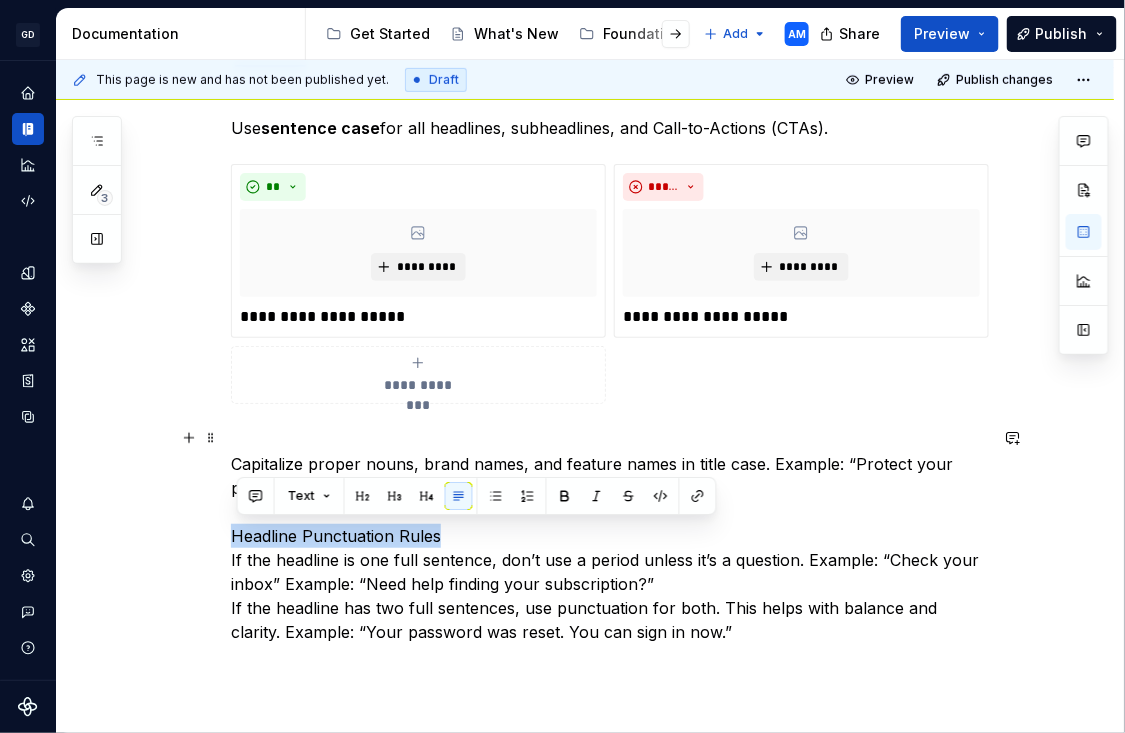 drag, startPoint x: 461, startPoint y: 534, endPoint x: 158, endPoint y: 532, distance: 303.0066 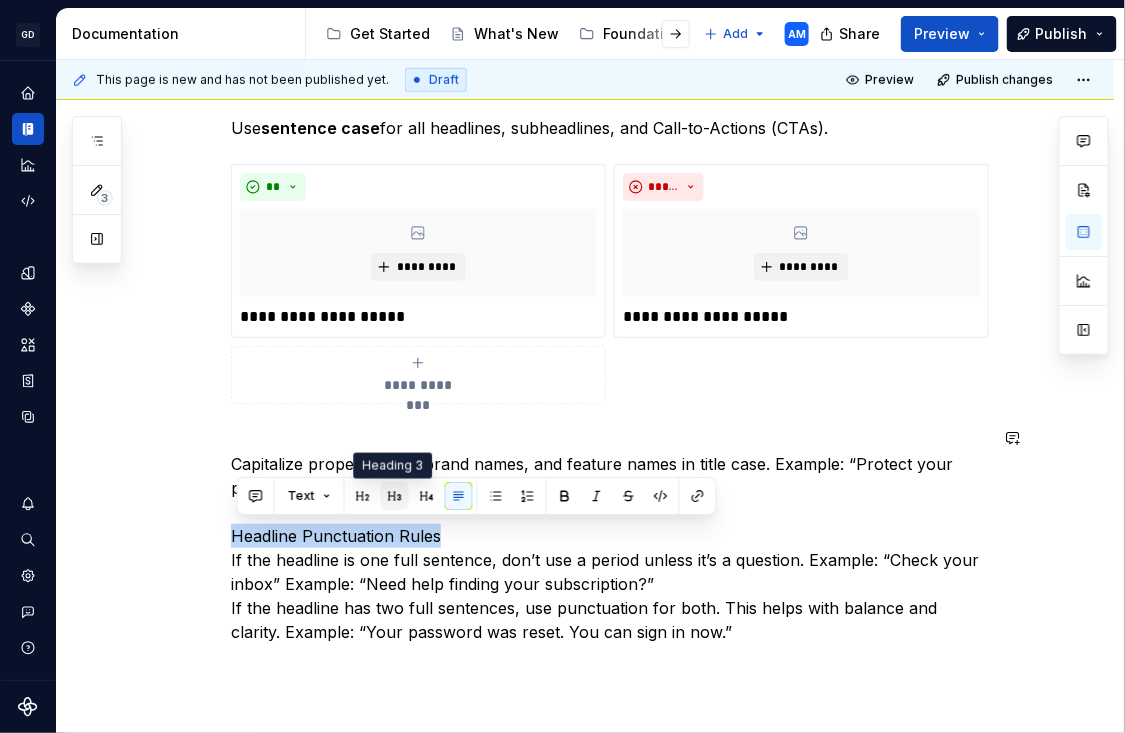 click at bounding box center [395, 496] 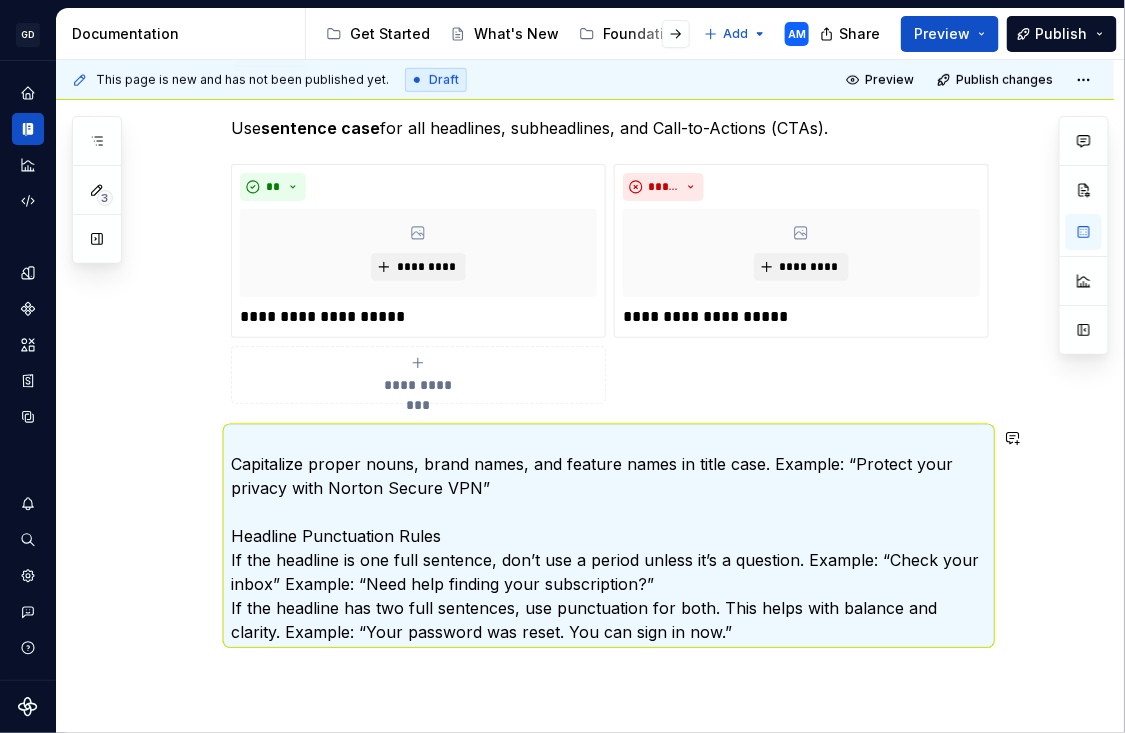 click on "Capitalize proper nouns, brand names, and feature names in title case. Example: “Protect your privacy with Norton Secure VPN” Headline Punctuation Rules If the headline is one full sentence, don’t use a period unless it’s a question. Example: “Check your inbox” Example: “Need help finding your subscription?” If the headline has two full sentences, use punctuation for both. This helps with balance and clarity. Example: “Your password was reset. You can sign in now.”" at bounding box center (609, 536) 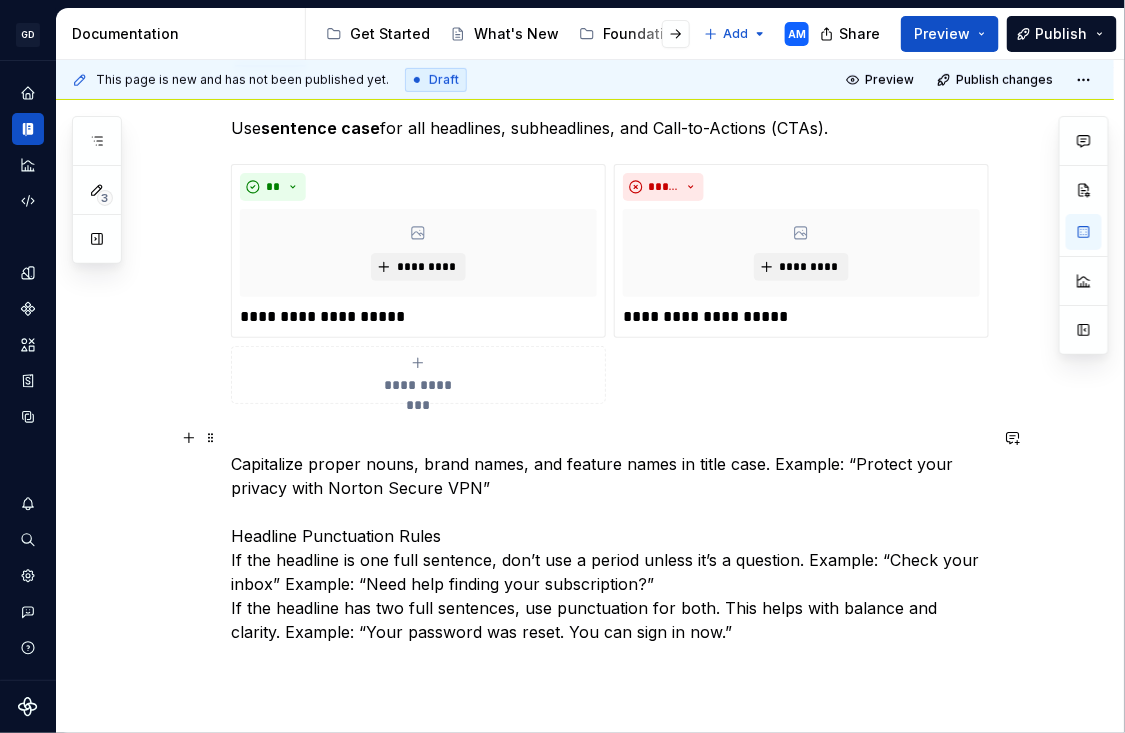click on "Capitalize proper nouns, brand names, and feature names in title case. Example: “Protect your privacy with Norton Secure VPN” Headline Punctuation Rules If the headline is one full sentence, don’t use a period unless it’s a question. Example: “Check your inbox” Example: “Need help finding your subscription?” If the headline has two full sentences, use punctuation for both. This helps with balance and clarity. Example: “Your password was reset. You can sign in now.”" at bounding box center (609, 536) 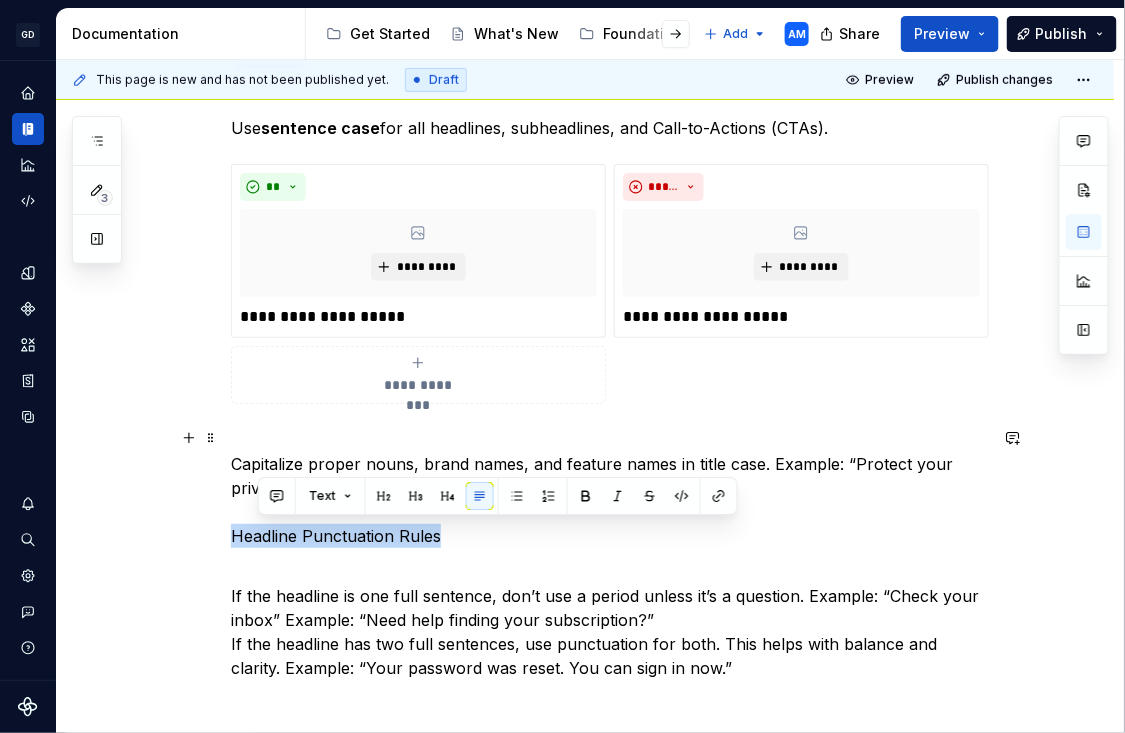 drag, startPoint x: 466, startPoint y: 539, endPoint x: 205, endPoint y: 539, distance: 261 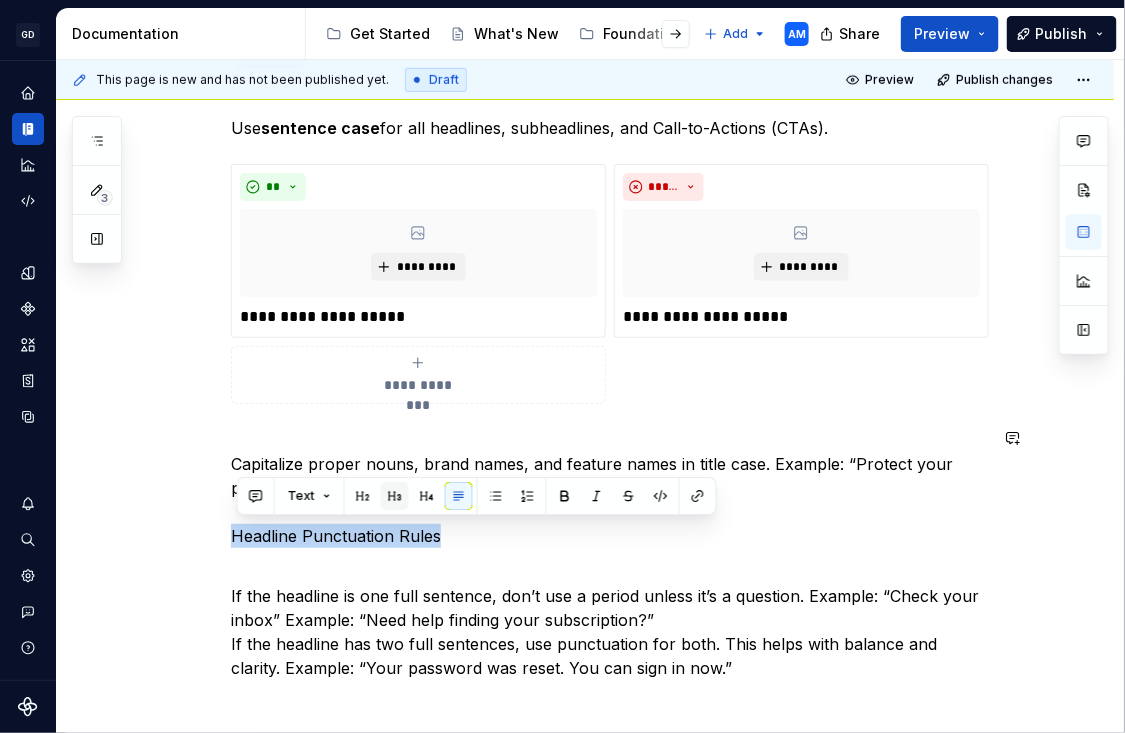 click at bounding box center (395, 496) 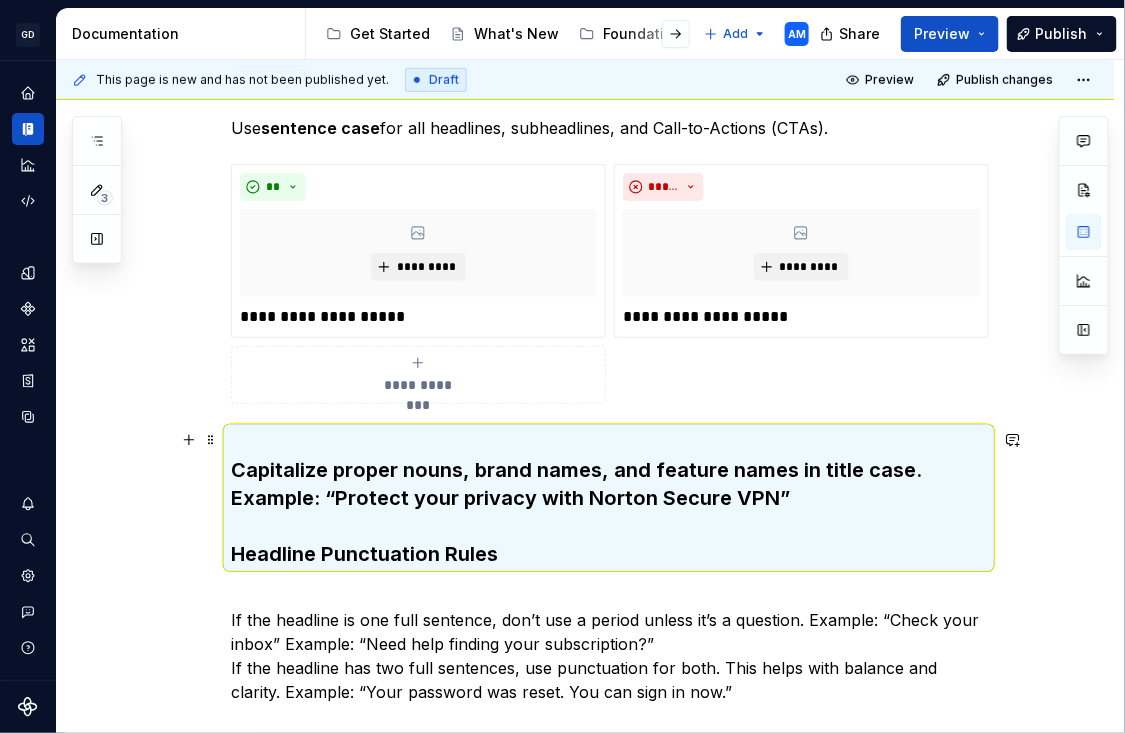 click on "Capitalize proper nouns, brand names, and feature names in title case. Example: “Protect your privacy with Norton Secure VPN” Headline Punctuation Rules" at bounding box center [609, 498] 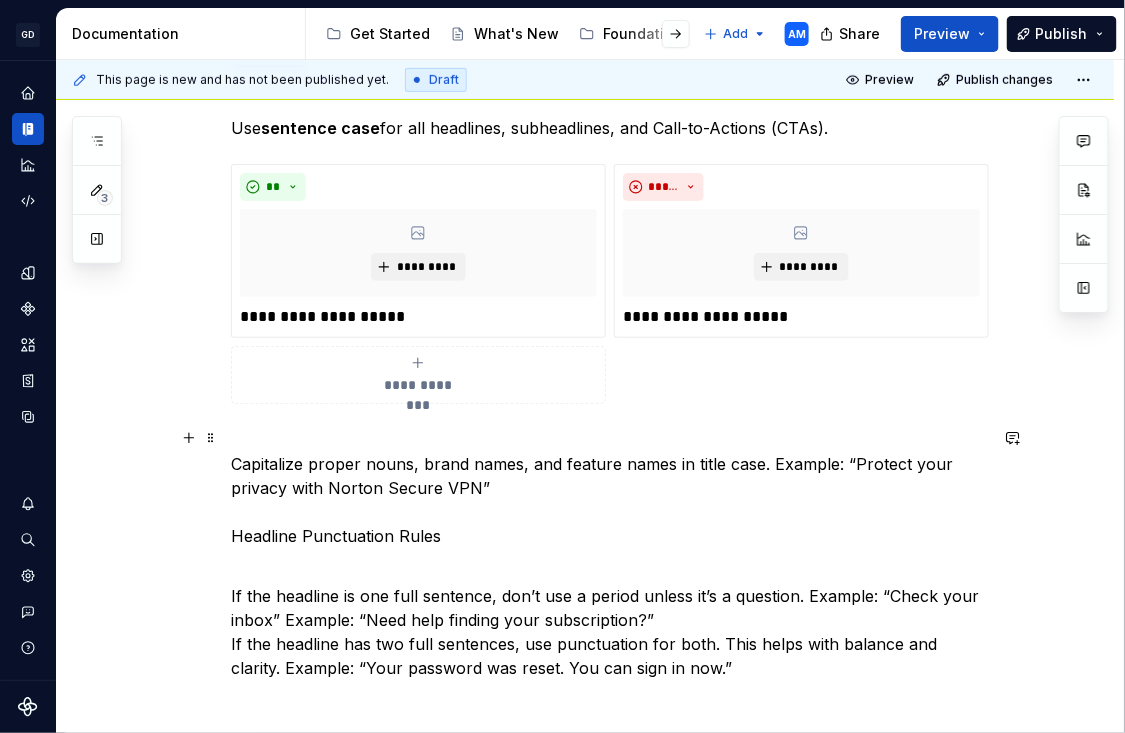 click on "Capitalize proper nouns, brand names, and feature names in title case. Example: “Protect your privacy with Norton Secure VPN” Headline Punctuation Rules" at bounding box center (609, 488) 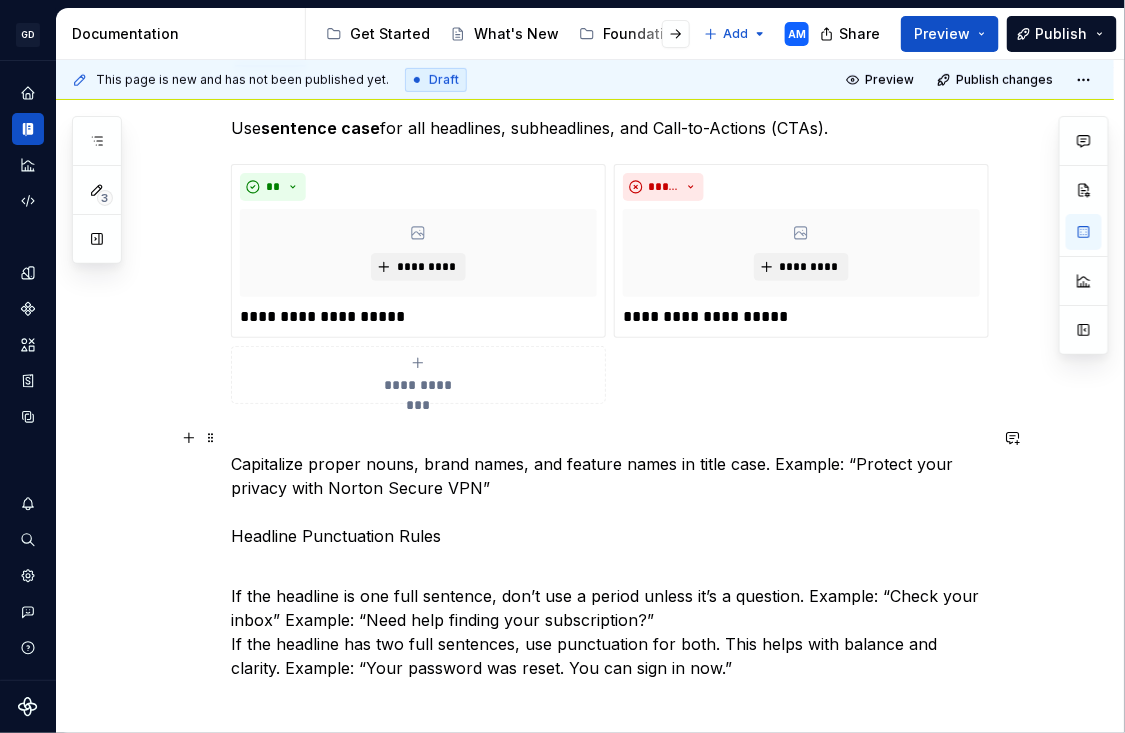 click on "Capitalize proper nouns, brand names, and feature names in title case. Example: “Protect your privacy with Norton Secure VPN” Headline Punctuation Rules" at bounding box center [609, 488] 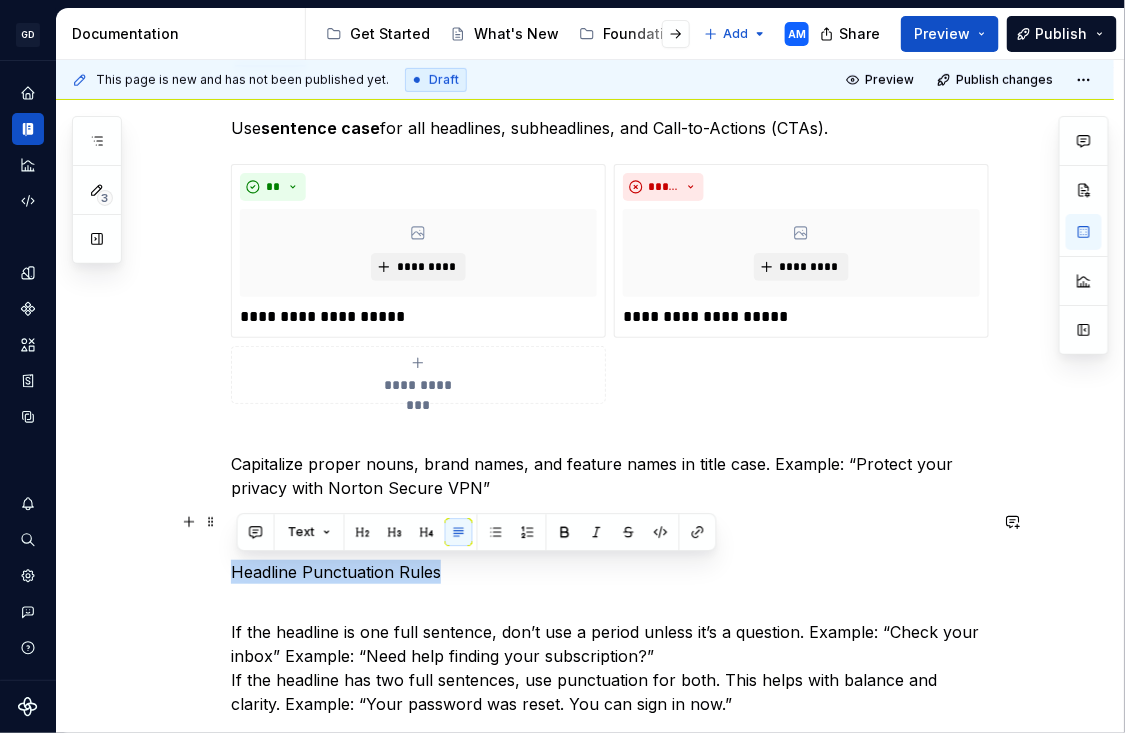 drag, startPoint x: 461, startPoint y: 569, endPoint x: 160, endPoint y: 568, distance: 301.00165 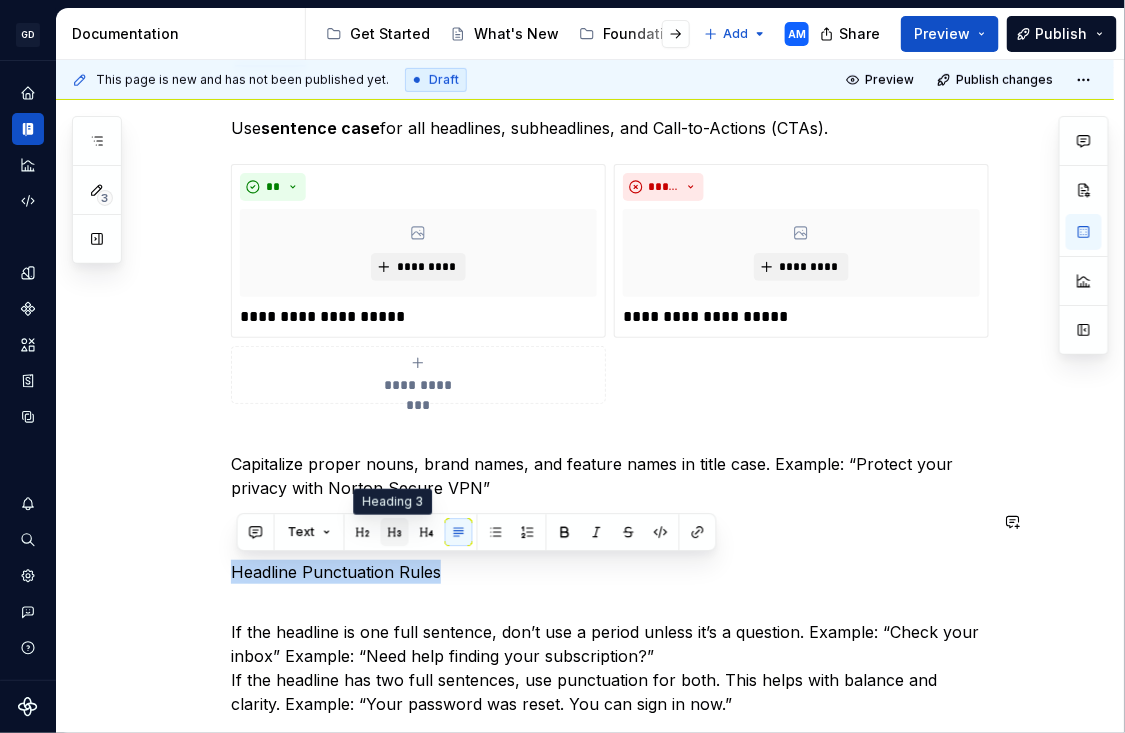 click at bounding box center (395, 532) 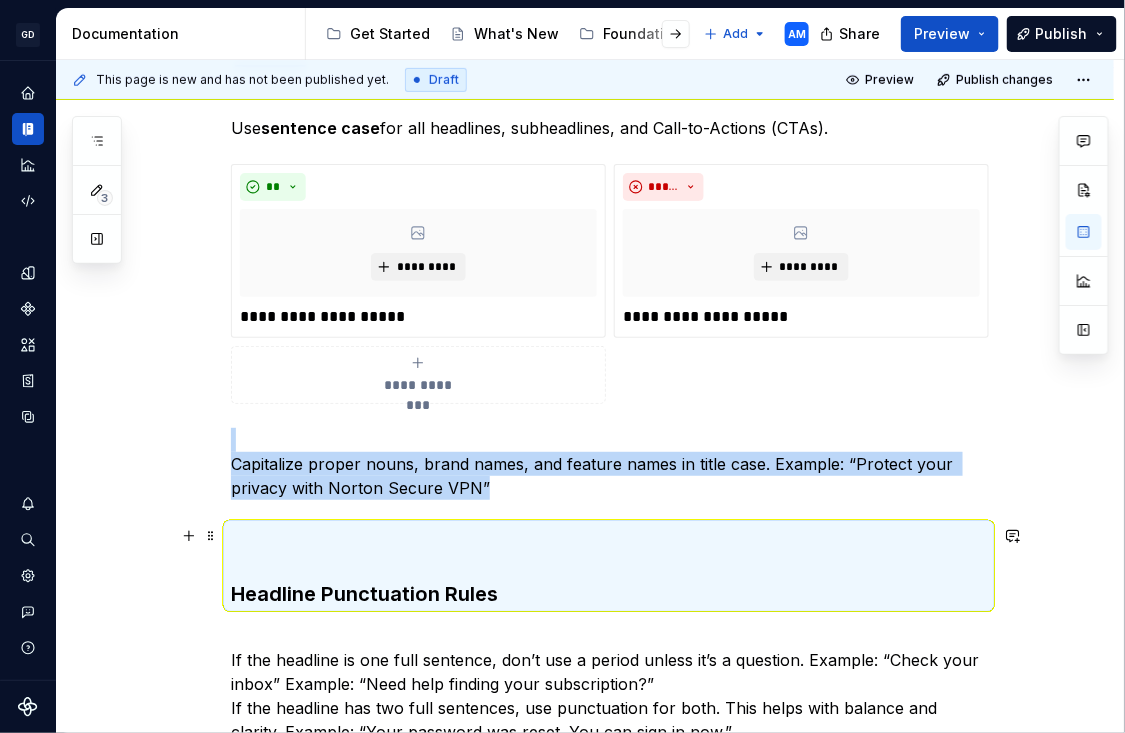 click on "Headline Punctuation Rules" at bounding box center (609, 566) 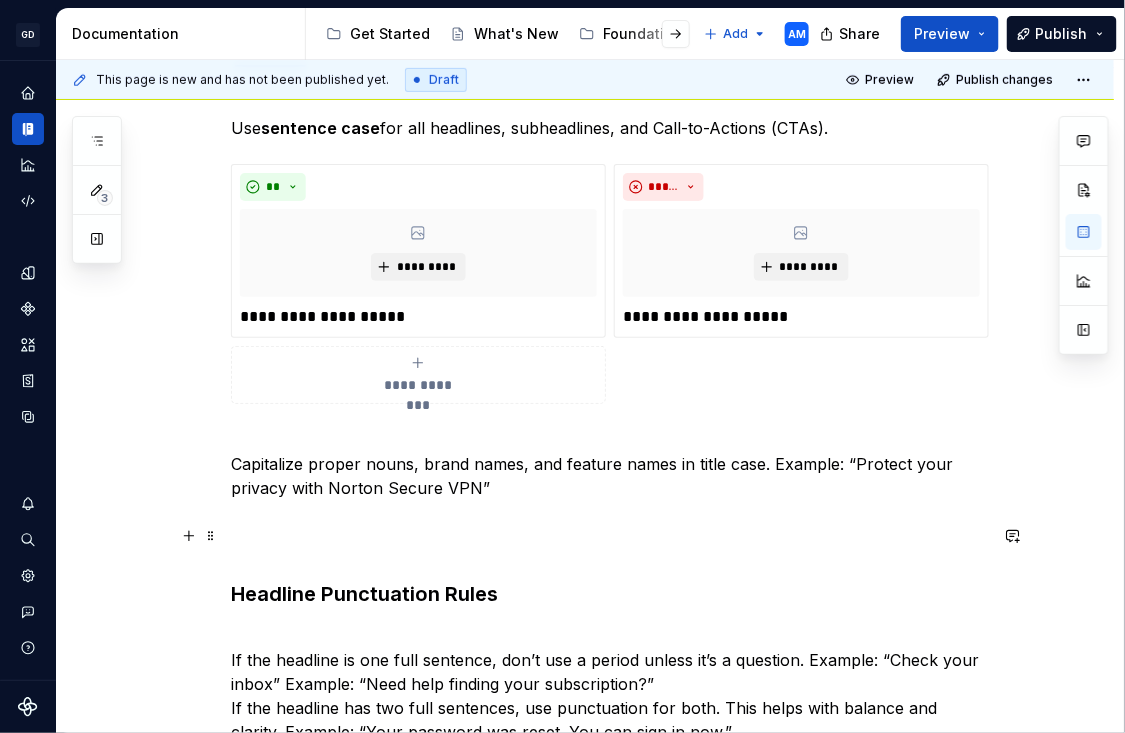 click on "Headline Punctuation Rules" at bounding box center [609, 566] 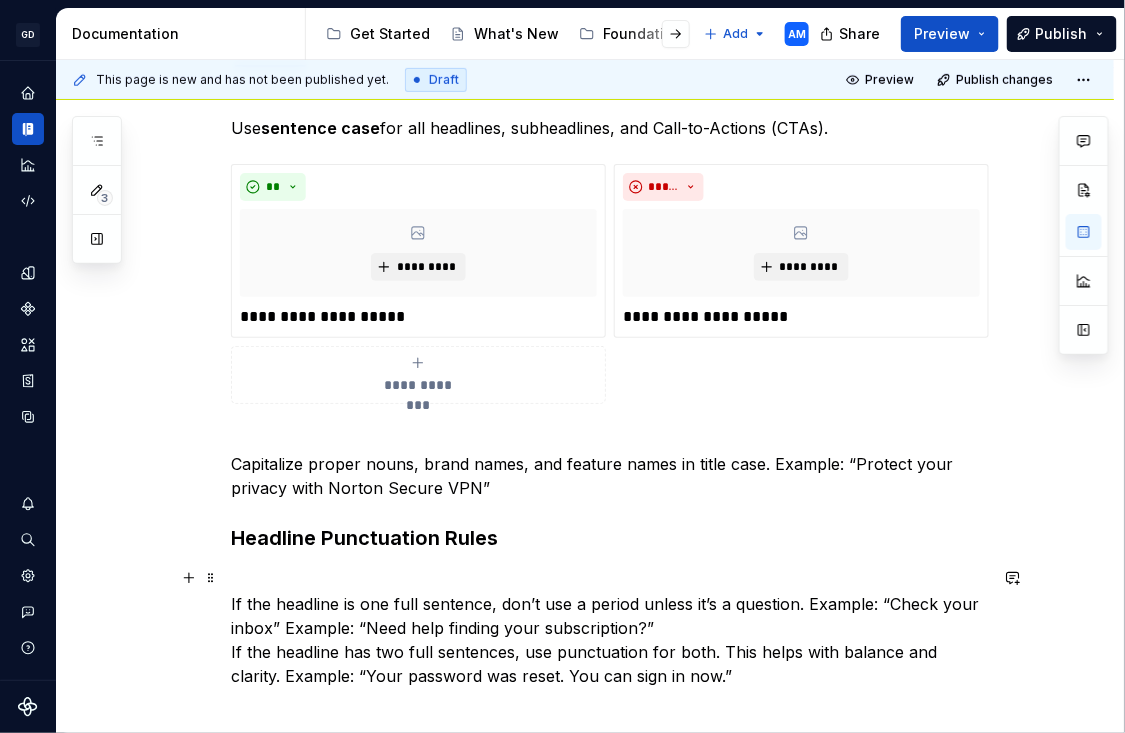 click on "If the headline is one full sentence, don’t use a period unless it’s a question. Example: “Check your inbox” Example: “Need help finding your subscription?” If the headline has two full sentences, use punctuation for both. This helps with balance and clarity. Example: “Your password was reset. You can sign in now.”" at bounding box center (609, 628) 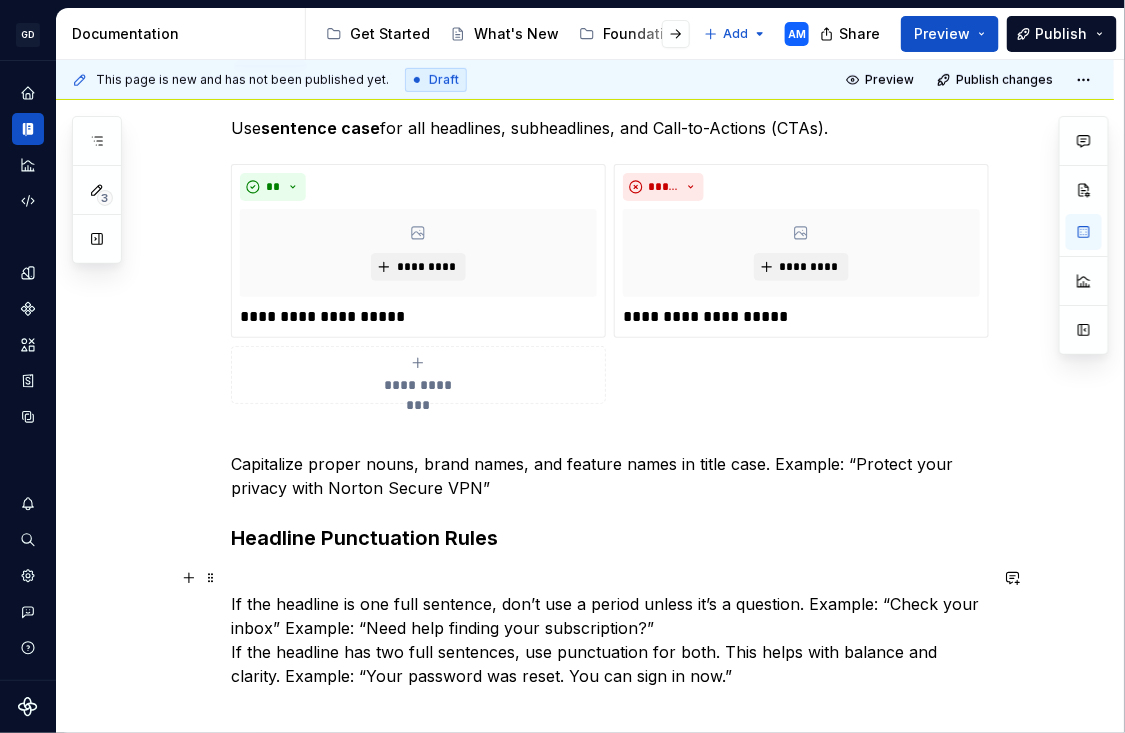 scroll, scrollTop: 291, scrollLeft: 0, axis: vertical 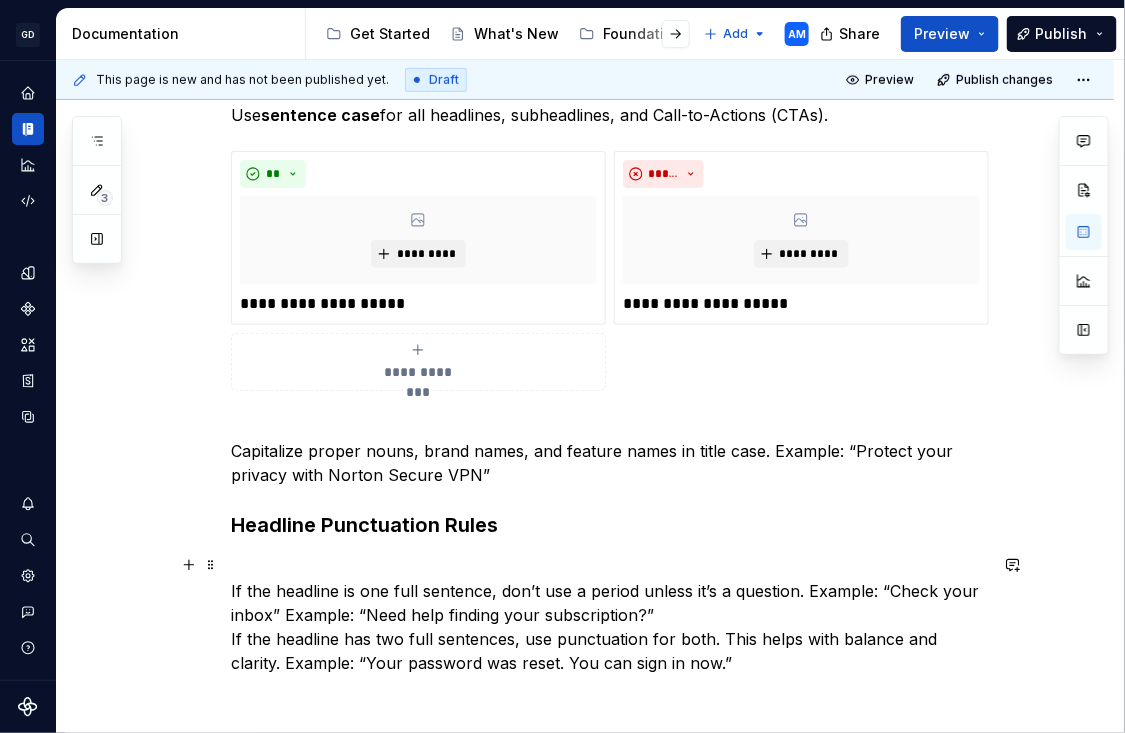 click on "If the headline is one full sentence, don’t use a period unless it’s a question. Example: “Check your inbox” Example: “Need help finding your subscription?” If the headline has two full sentences, use punctuation for both. This helps with balance and clarity. Example: “Your password was reset. You can sign in now.”" at bounding box center (609, 615) 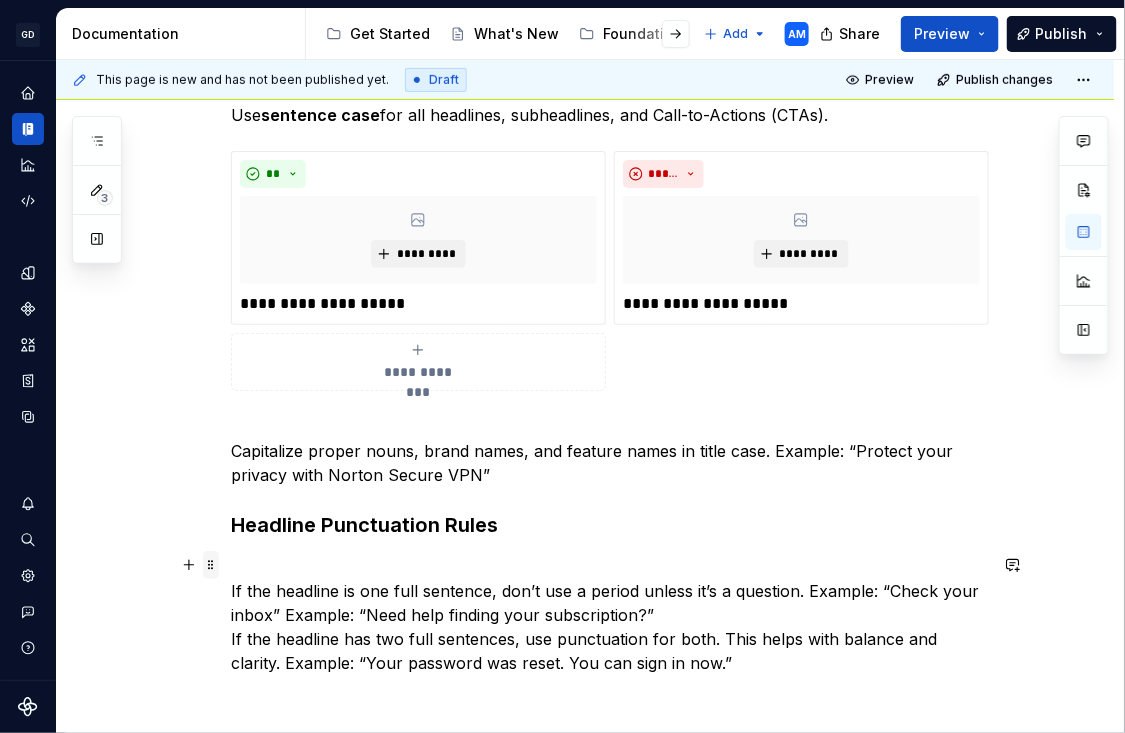 click at bounding box center (211, 565) 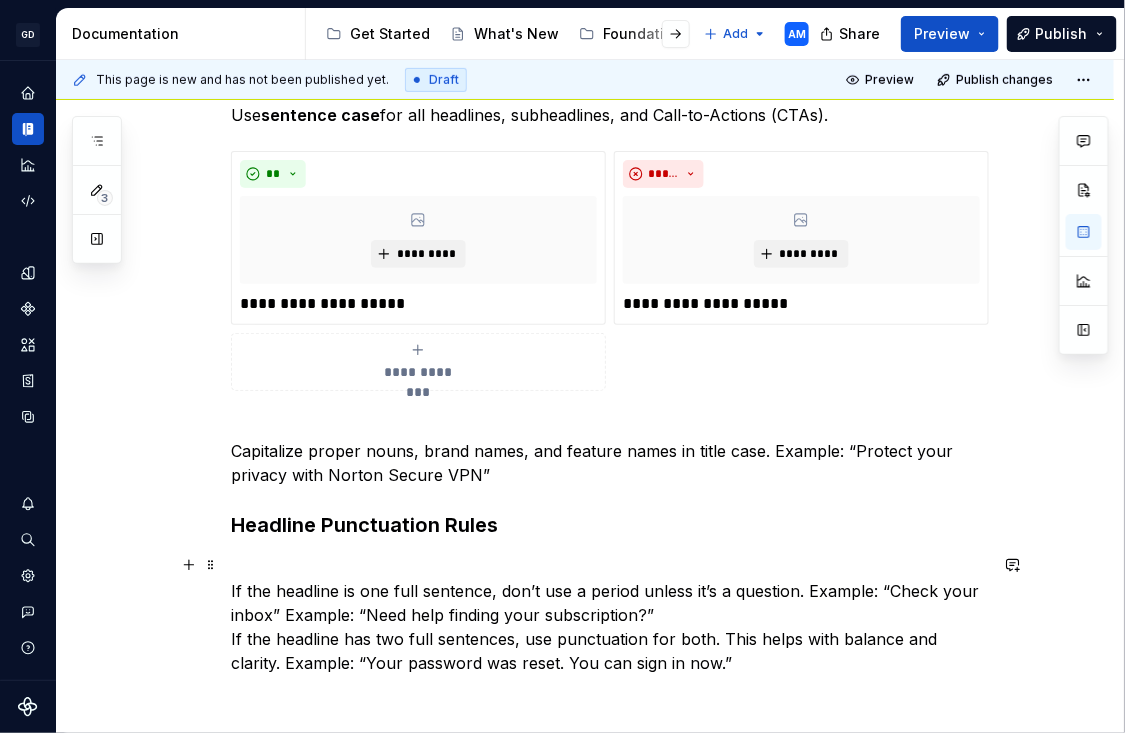 click on "If the headline is one full sentence, don’t use a period unless it’s a question. Example: “Check your inbox” Example: “Need help finding your subscription?” If the headline has two full sentences, use punctuation for both. This helps with balance and clarity. Example: “Your password was reset. You can sign in now.”" at bounding box center [609, 615] 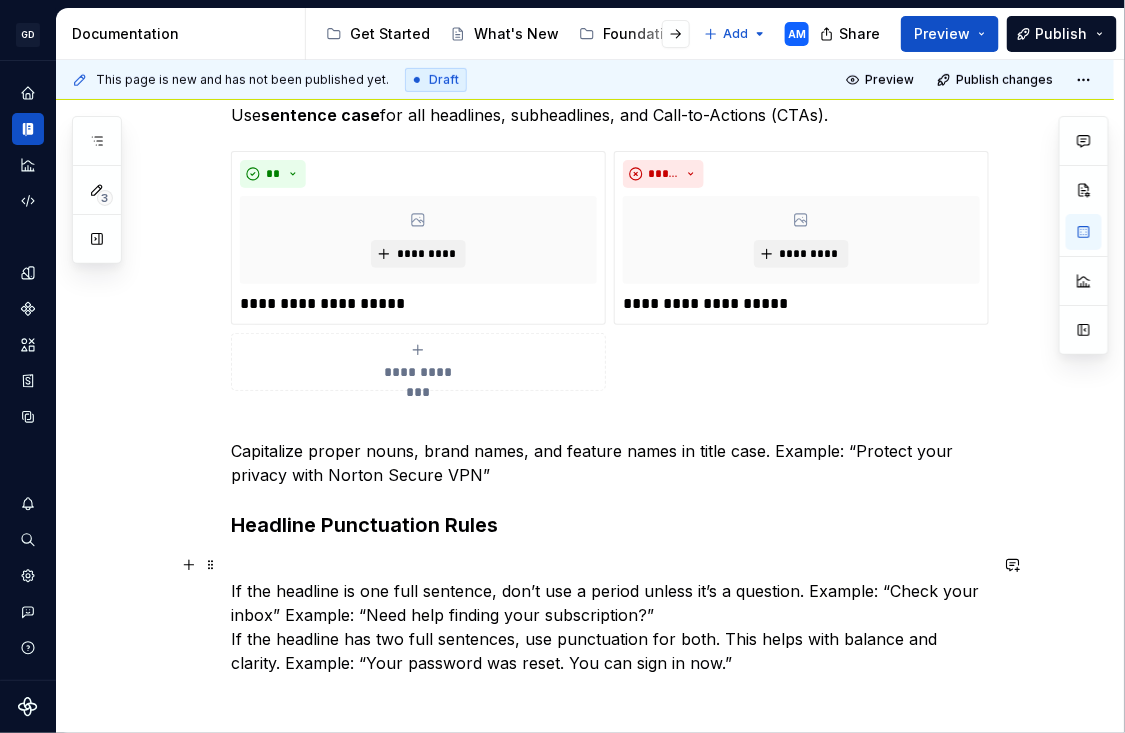 click on "If the headline is one full sentence, don’t use a period unless it’s a question. Example: “Check your inbox” Example: “Need help finding your subscription?” If the headline has two full sentences, use punctuation for both. This helps with balance and clarity. Example: “Your password was reset. You can sign in now.”" at bounding box center (609, 615) 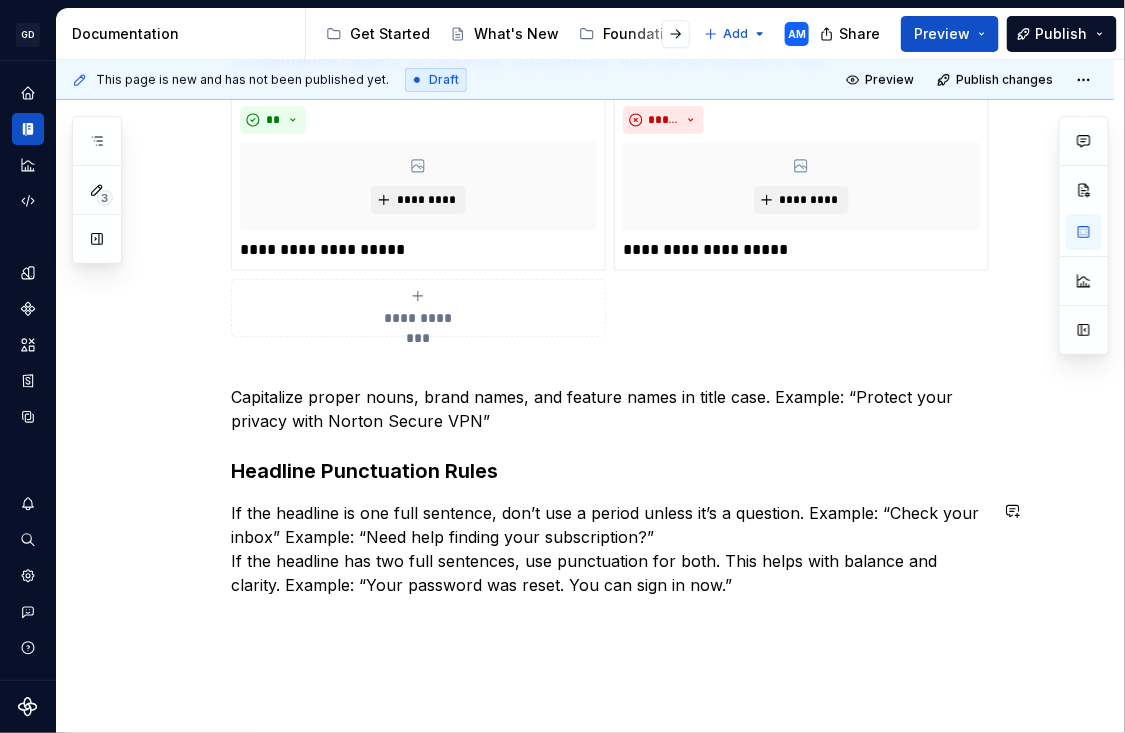 scroll, scrollTop: 348, scrollLeft: 0, axis: vertical 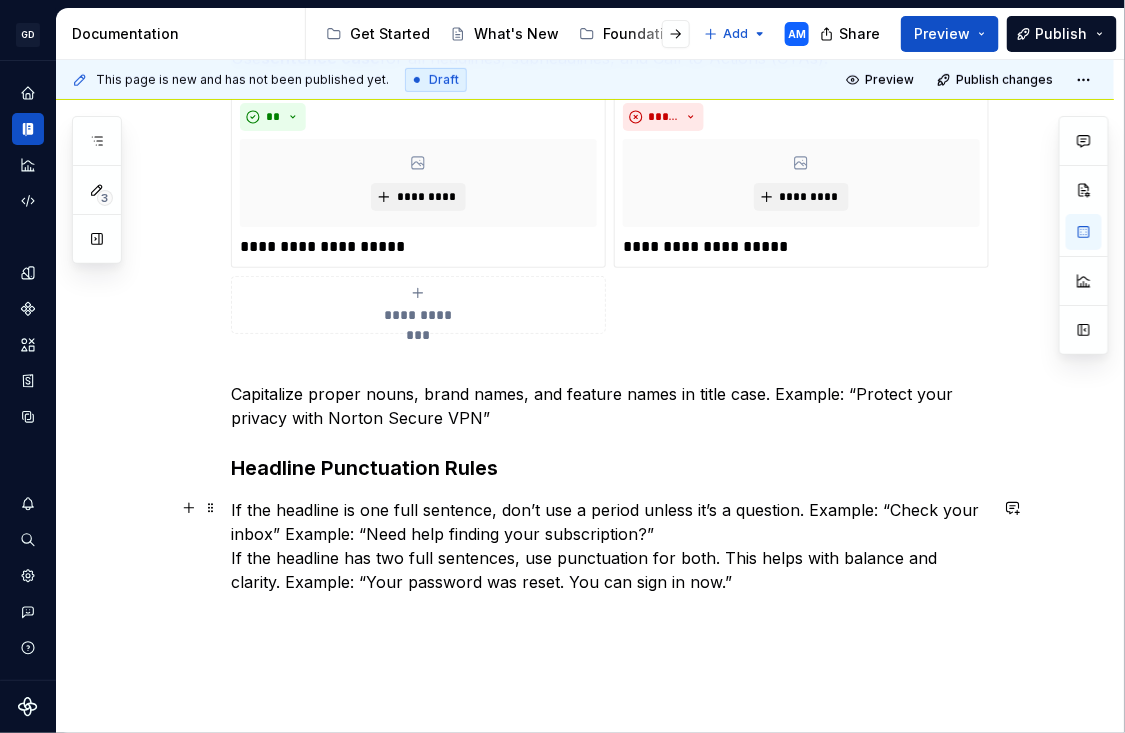 click on "If the headline is one full sentence, don’t use a period unless it’s a question. Example: “Check your inbox” Example: “Need help finding your subscription?” If the headline has two full sentences, use punctuation for both. This helps with balance and clarity. Example: “Your password was reset. You can sign in now.”" at bounding box center [609, 546] 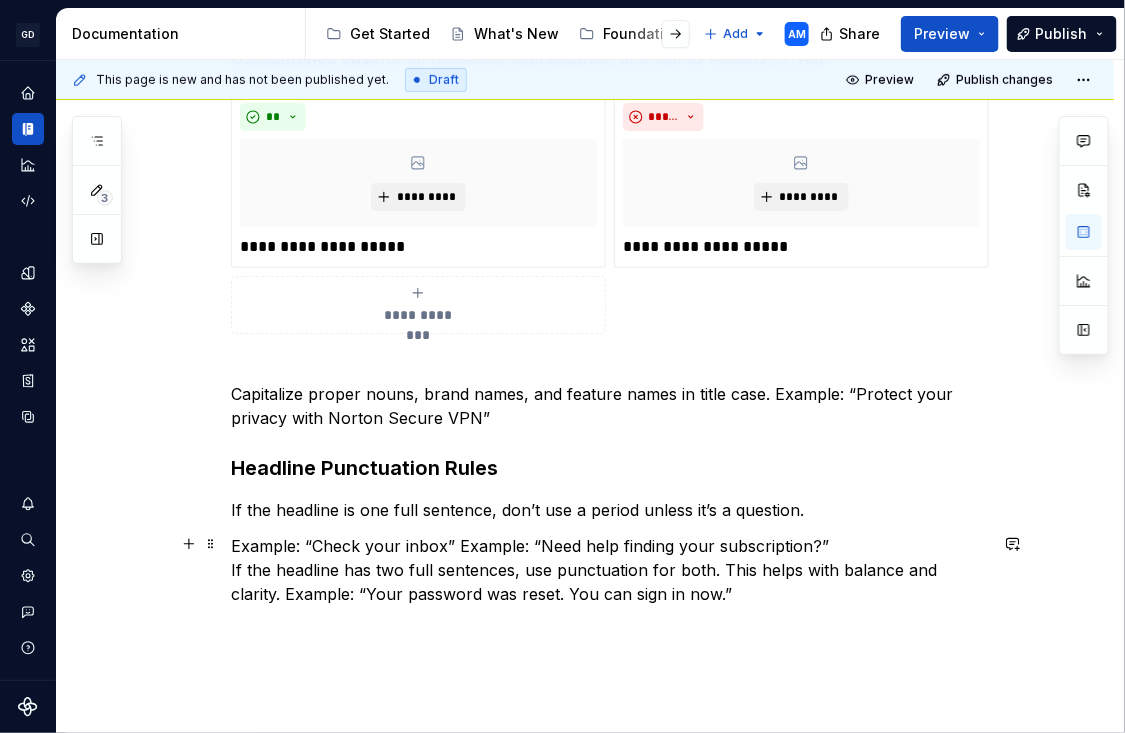 click on "Example: “Check your inbox” Example: “Need help finding your subscription?” If the headline has two full sentences, use punctuation for both. This helps with balance and clarity. Example: “Your password was reset. You can sign in now.”" at bounding box center [609, 570] 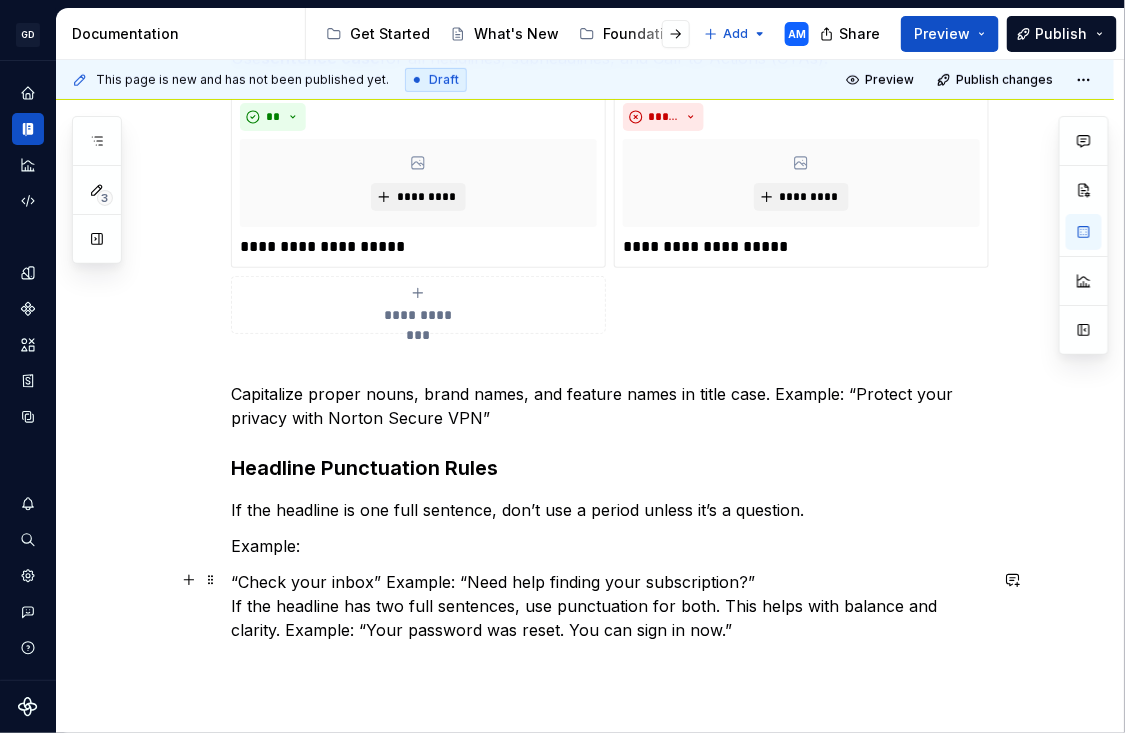 click on "“Check your inbox” Example: “Need help finding your subscription?” If the headline has two full sentences, use punctuation for both. This helps with balance and clarity. Example: “Your password was reset. You can sign in now.”" at bounding box center (609, 606) 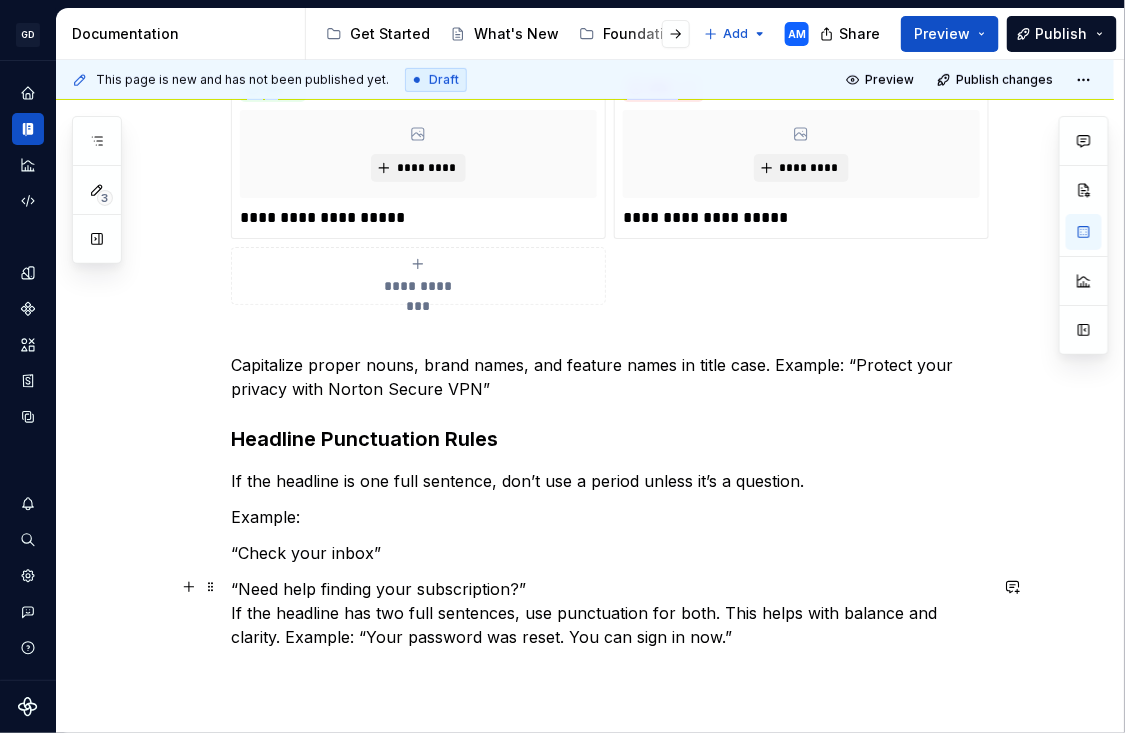 scroll, scrollTop: 380, scrollLeft: 0, axis: vertical 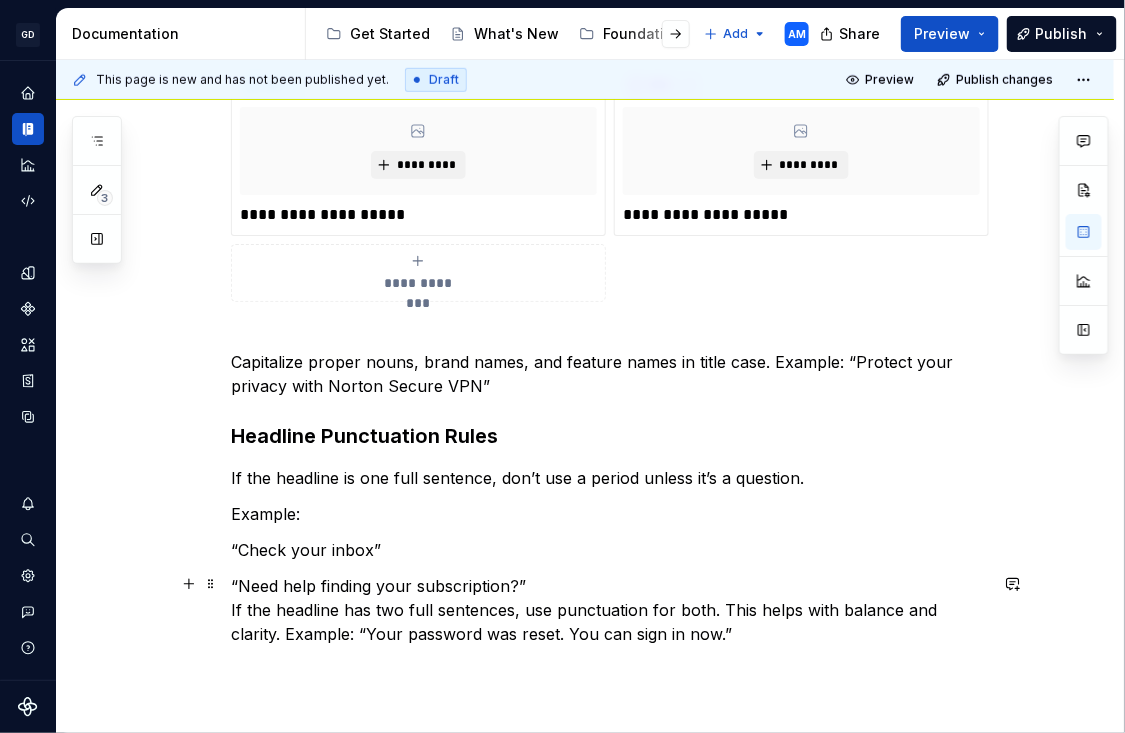 click on "**********" at bounding box center (585, 428) 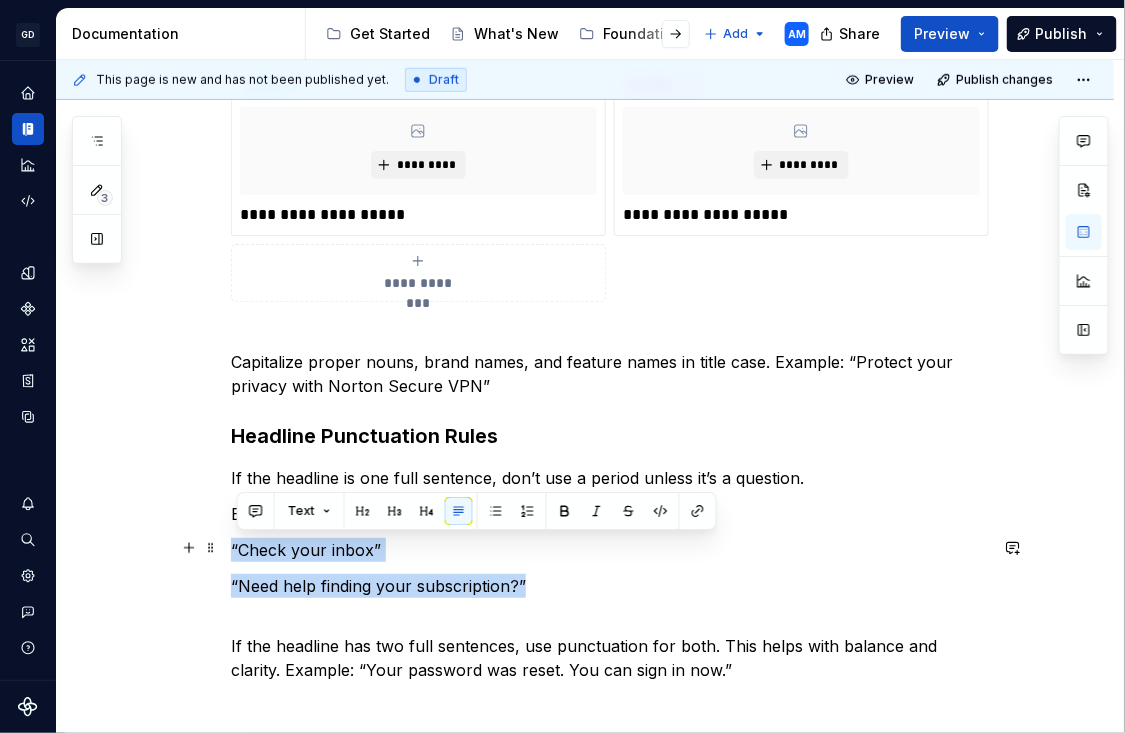 drag, startPoint x: 540, startPoint y: 584, endPoint x: 225, endPoint y: 548, distance: 317.05048 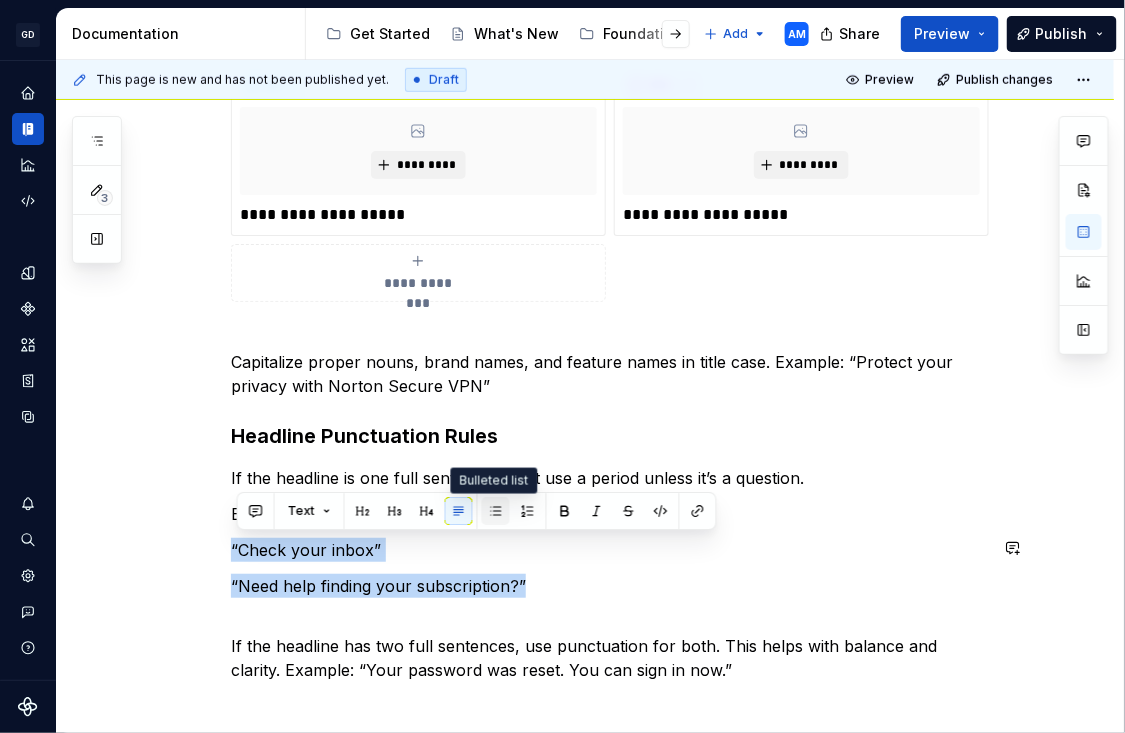 click at bounding box center [496, 511] 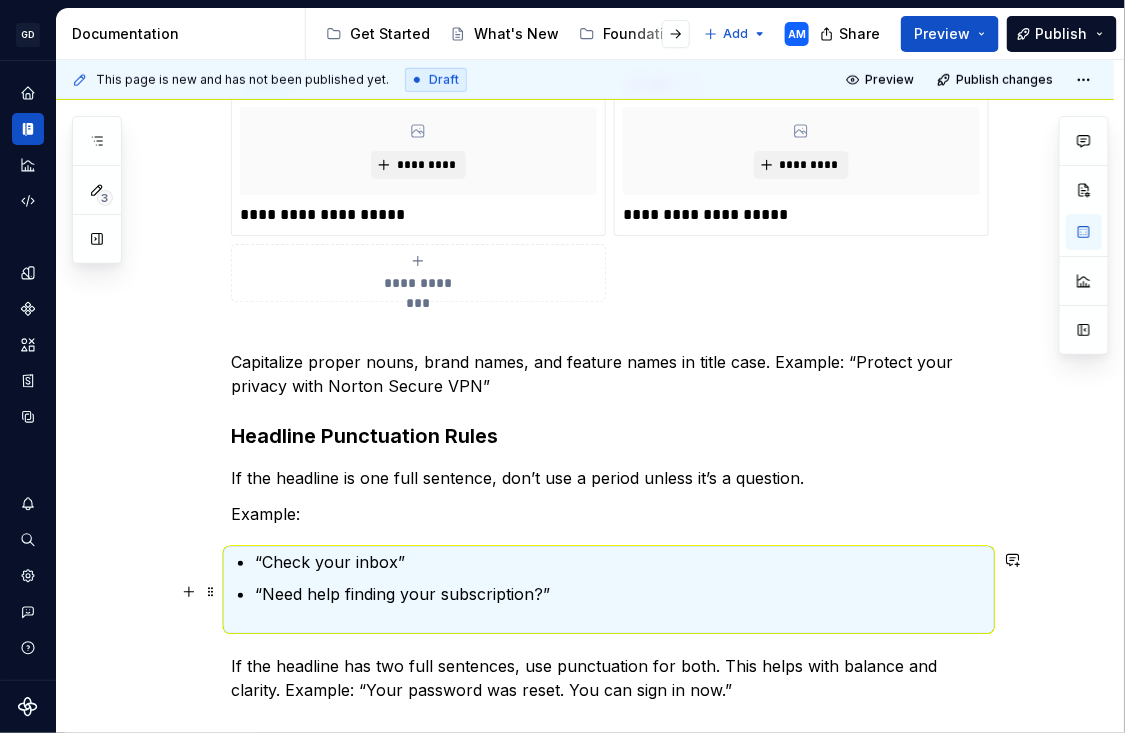 click on "“Need help finding your subscription?”" at bounding box center [621, 606] 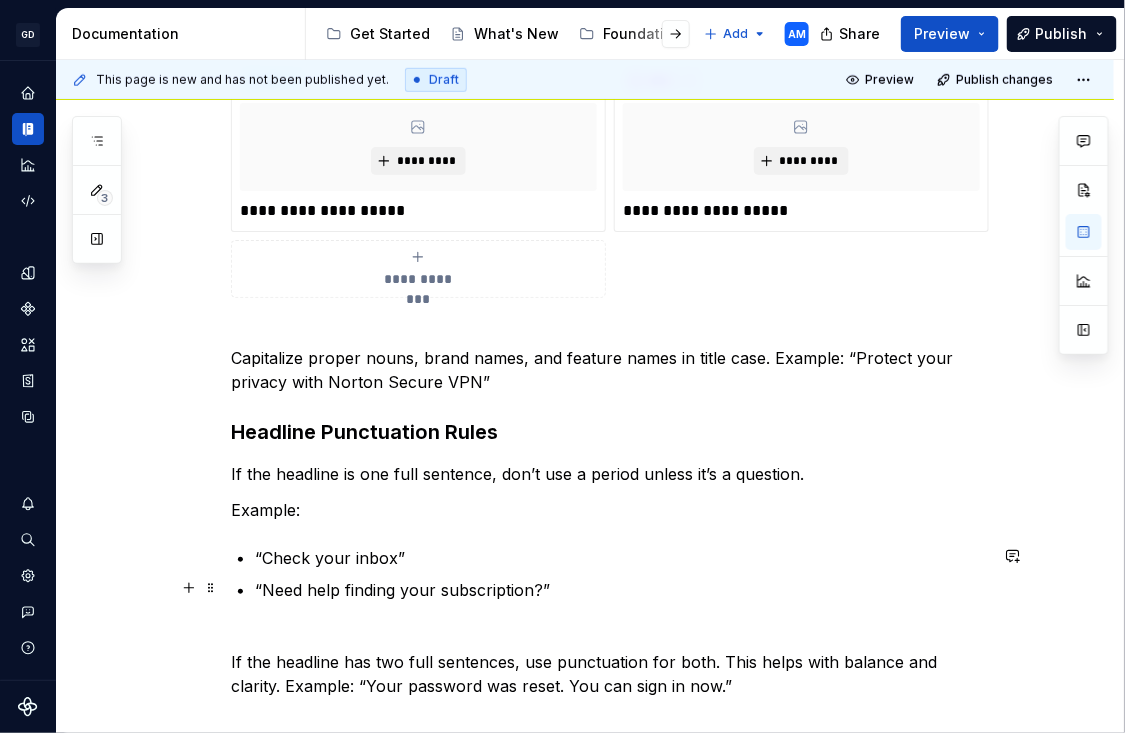scroll, scrollTop: 410, scrollLeft: 0, axis: vertical 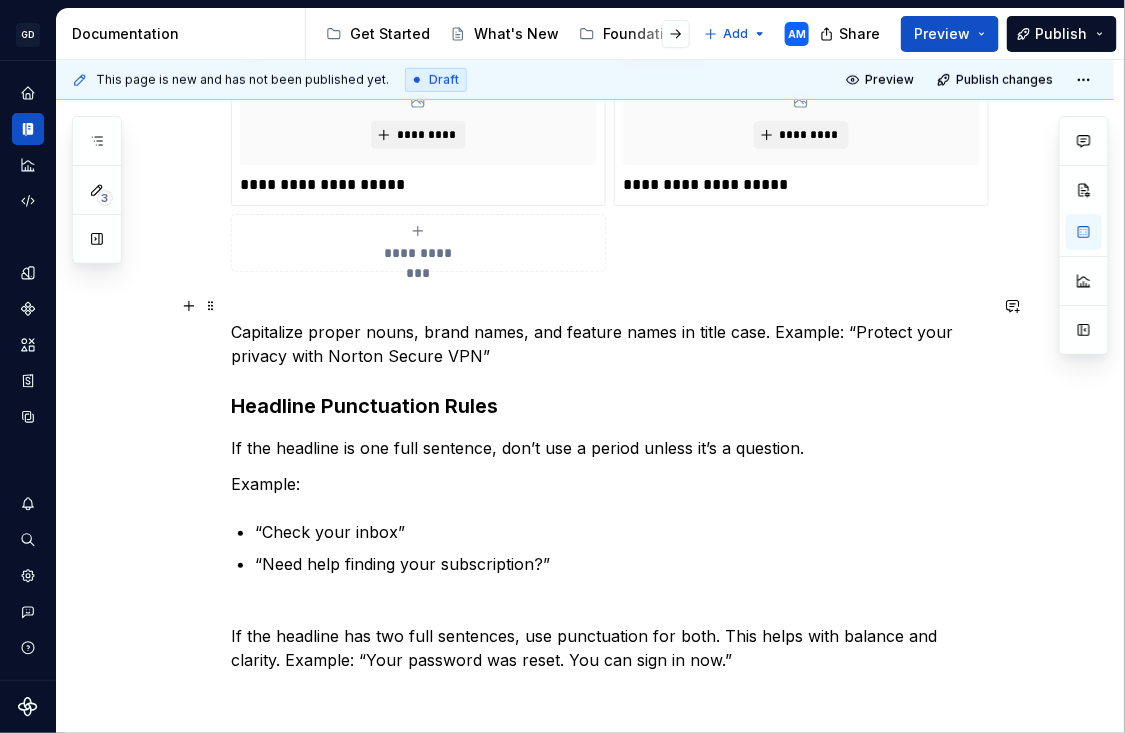 click on "Capitalize proper nouns, brand names, and feature names in title case. Example: “Protect your privacy with Norton Secure VPN”" at bounding box center [609, 332] 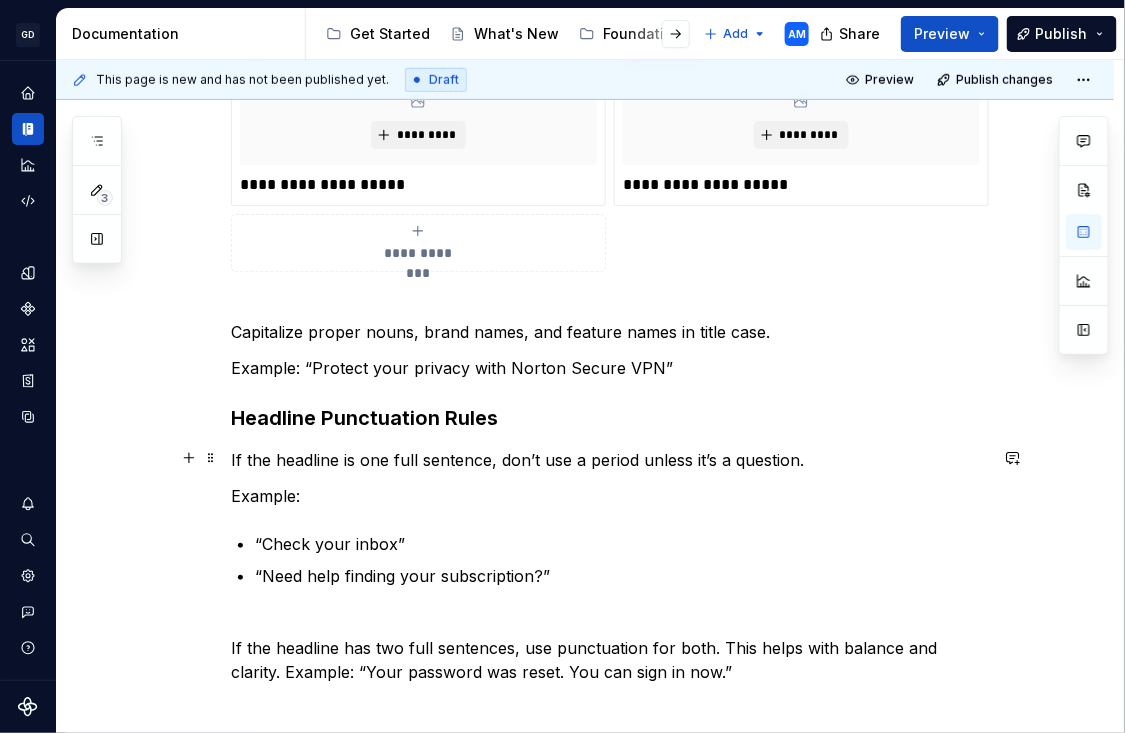 scroll, scrollTop: 436, scrollLeft: 0, axis: vertical 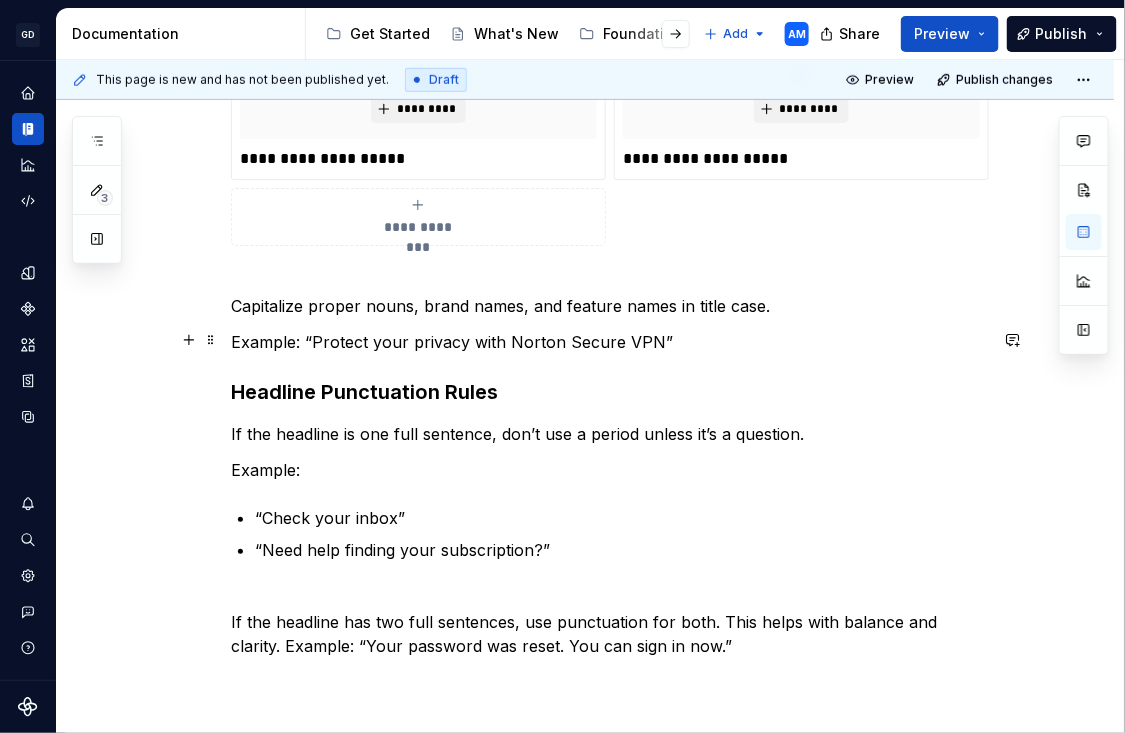 click on "Example: “Protect your privacy with Norton Secure VPN”" at bounding box center [609, 342] 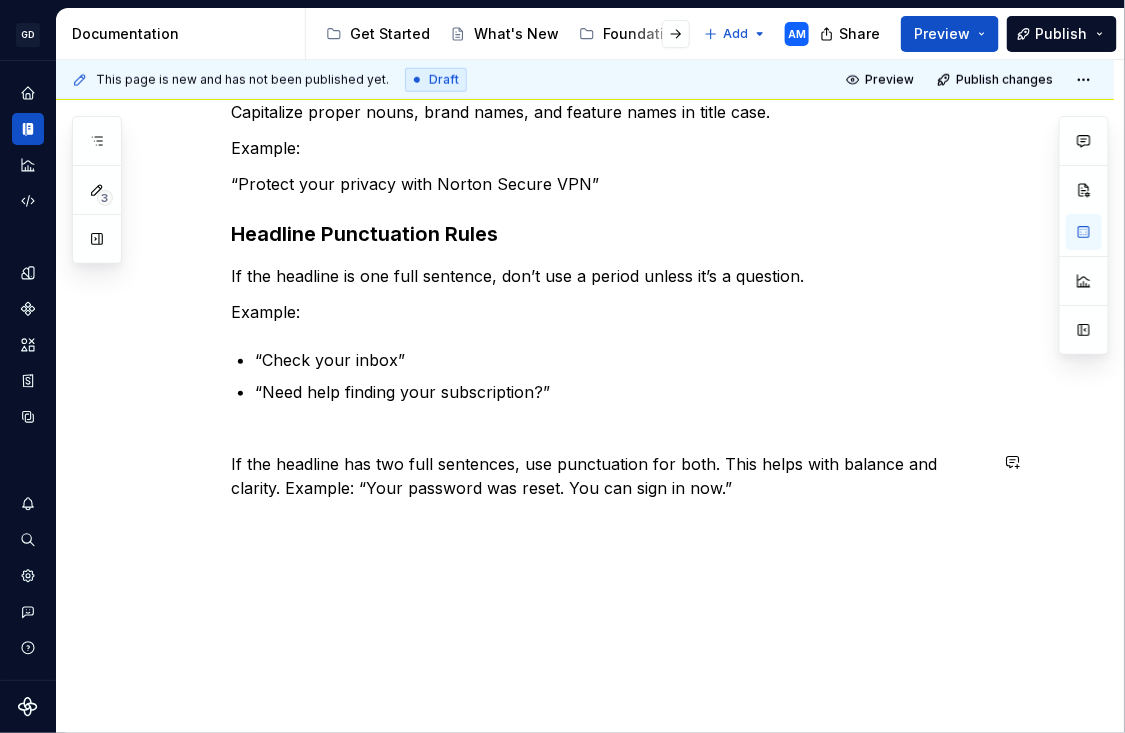 scroll, scrollTop: 636, scrollLeft: 0, axis: vertical 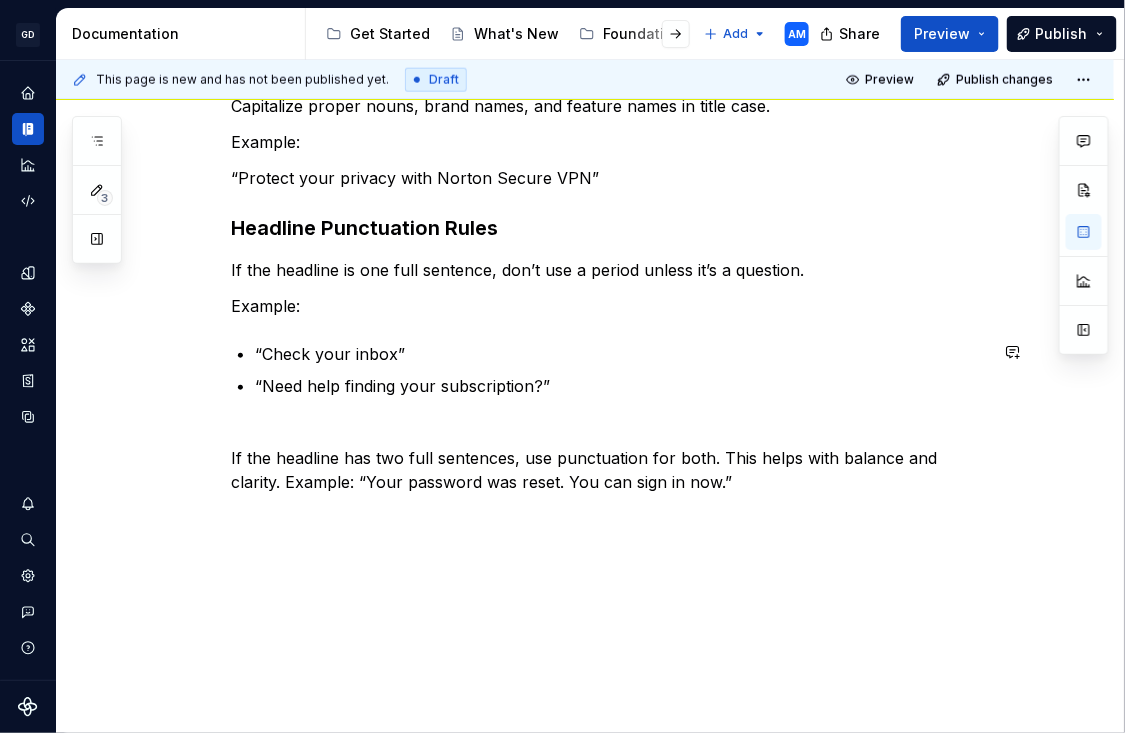 click on "**********" at bounding box center (609, 126) 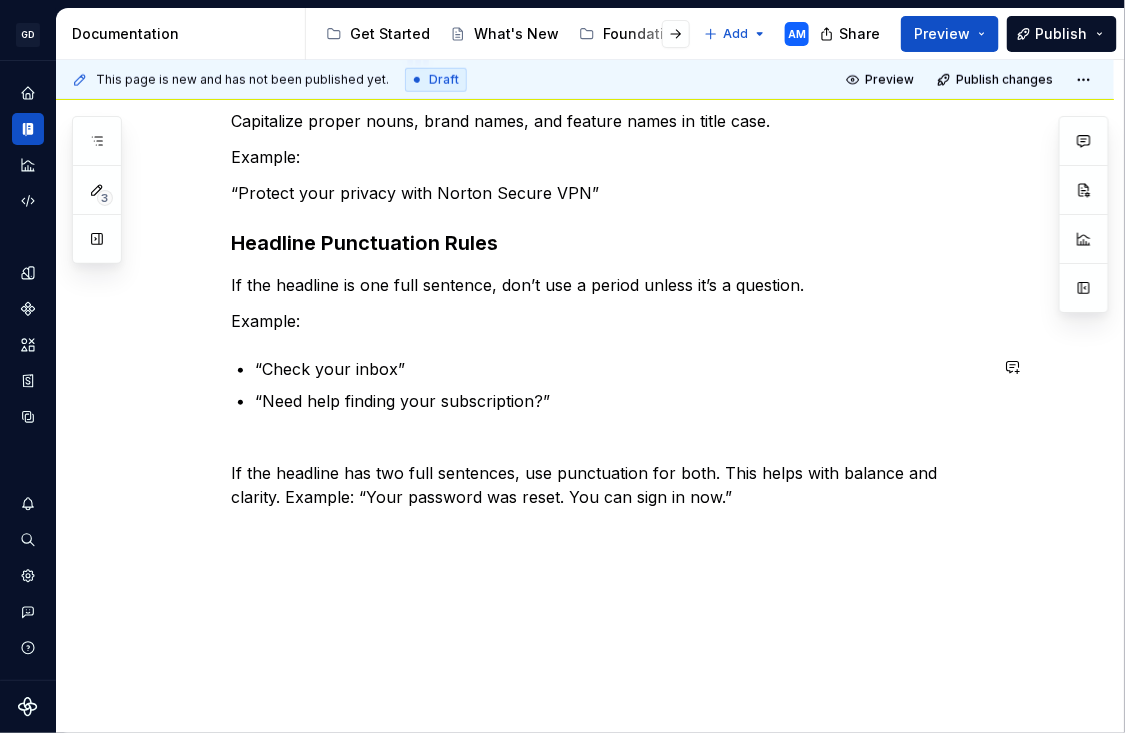 scroll, scrollTop: 636, scrollLeft: 0, axis: vertical 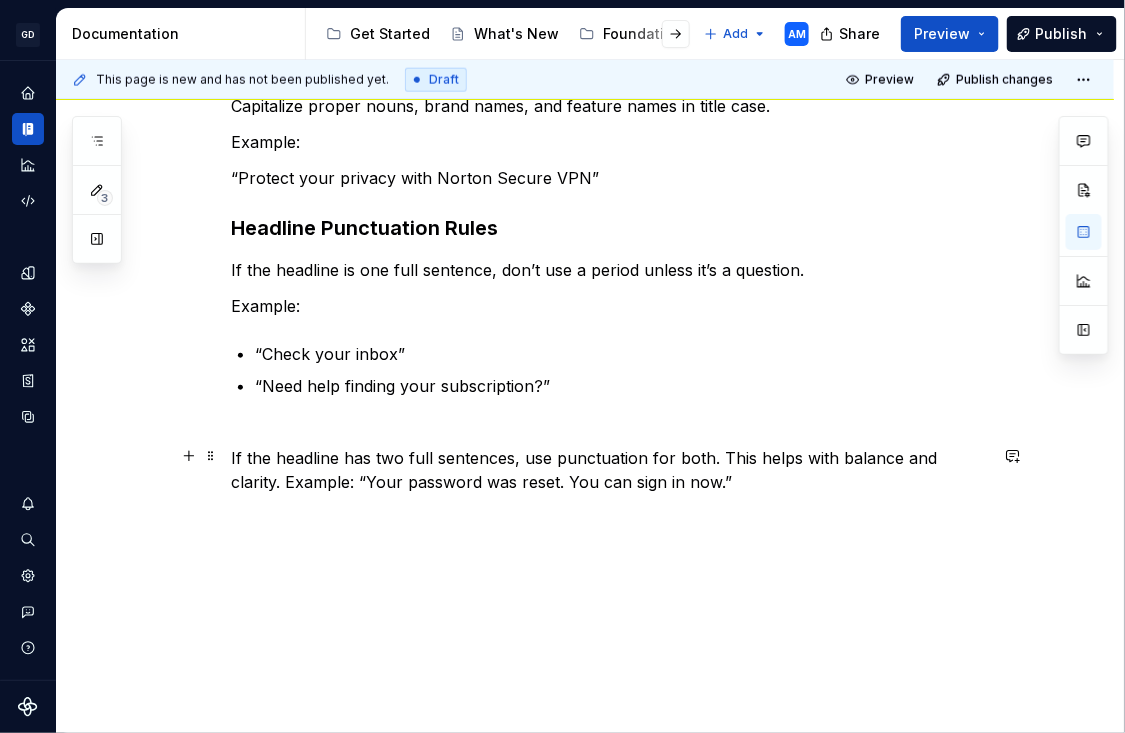 click on "If the headline has two full sentences, use punctuation for both. This helps with balance and clarity. Example: “Your password was reset. You can sign in now.”" at bounding box center [609, 470] 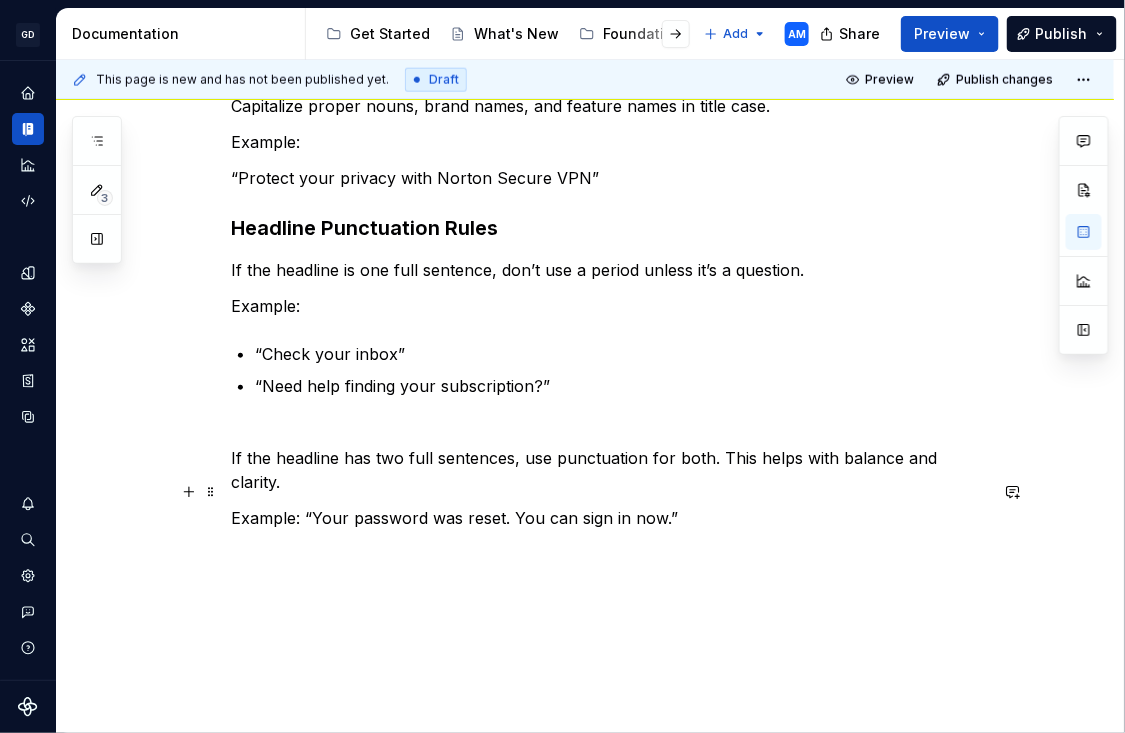 click on "Example: “Your password was reset. You can sign in now.”" at bounding box center [609, 518] 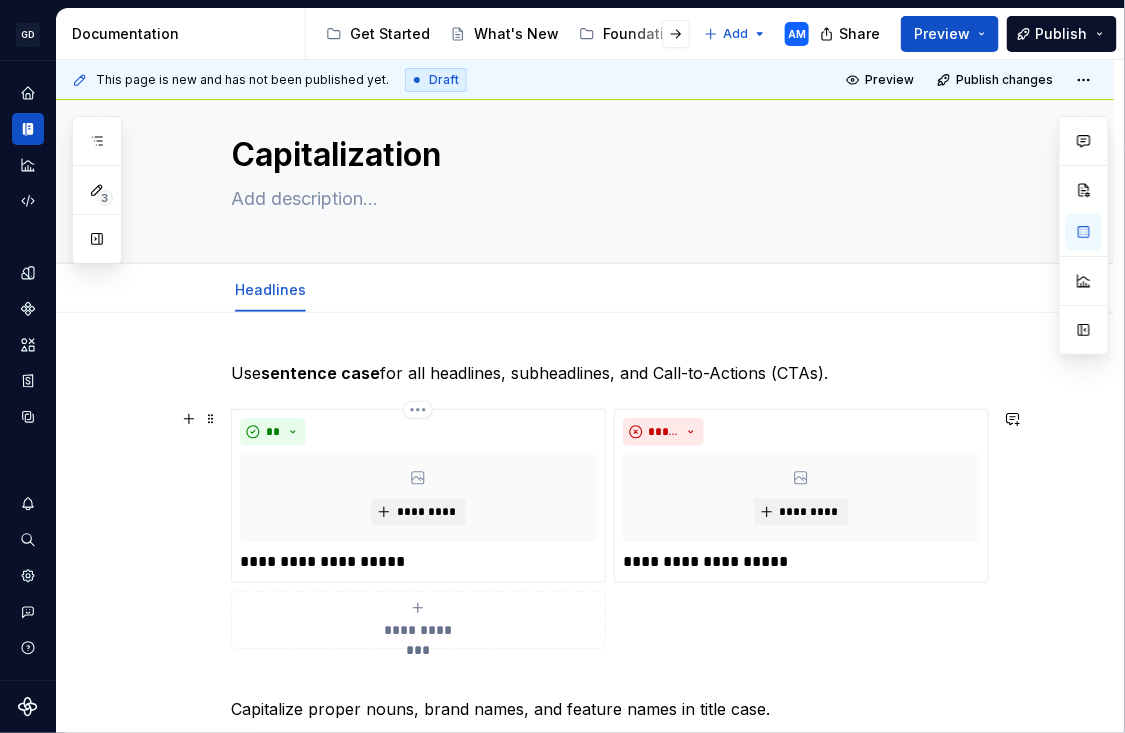 scroll, scrollTop: 0, scrollLeft: 0, axis: both 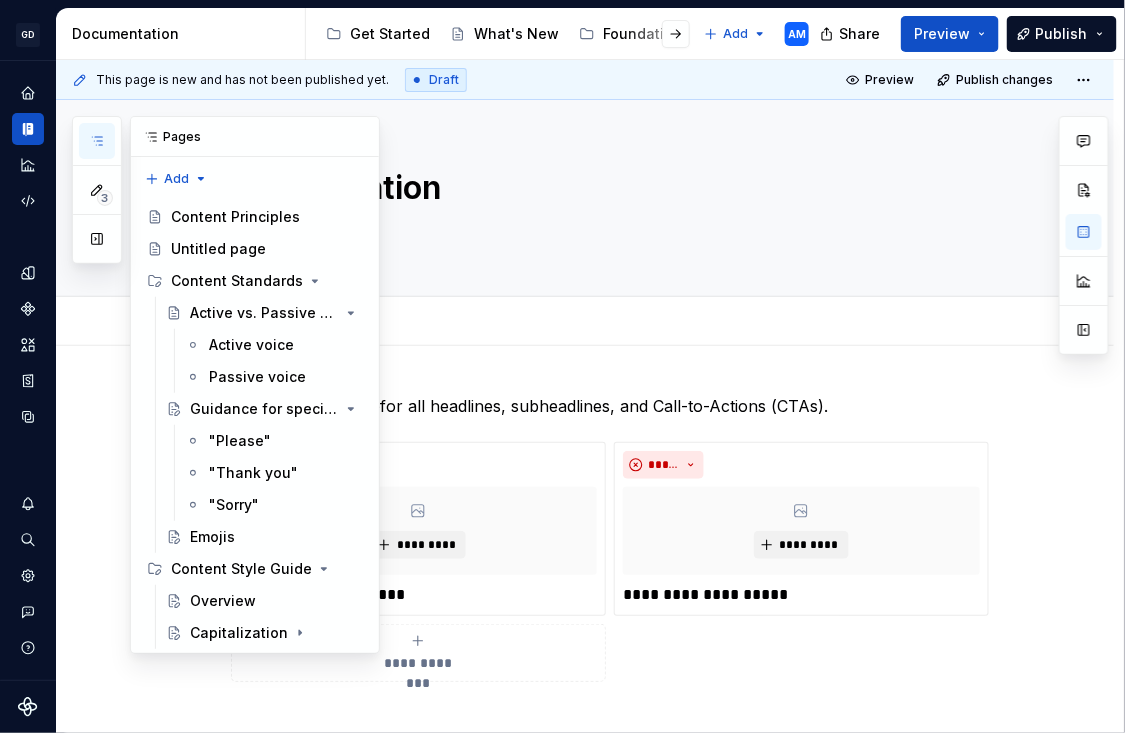 click 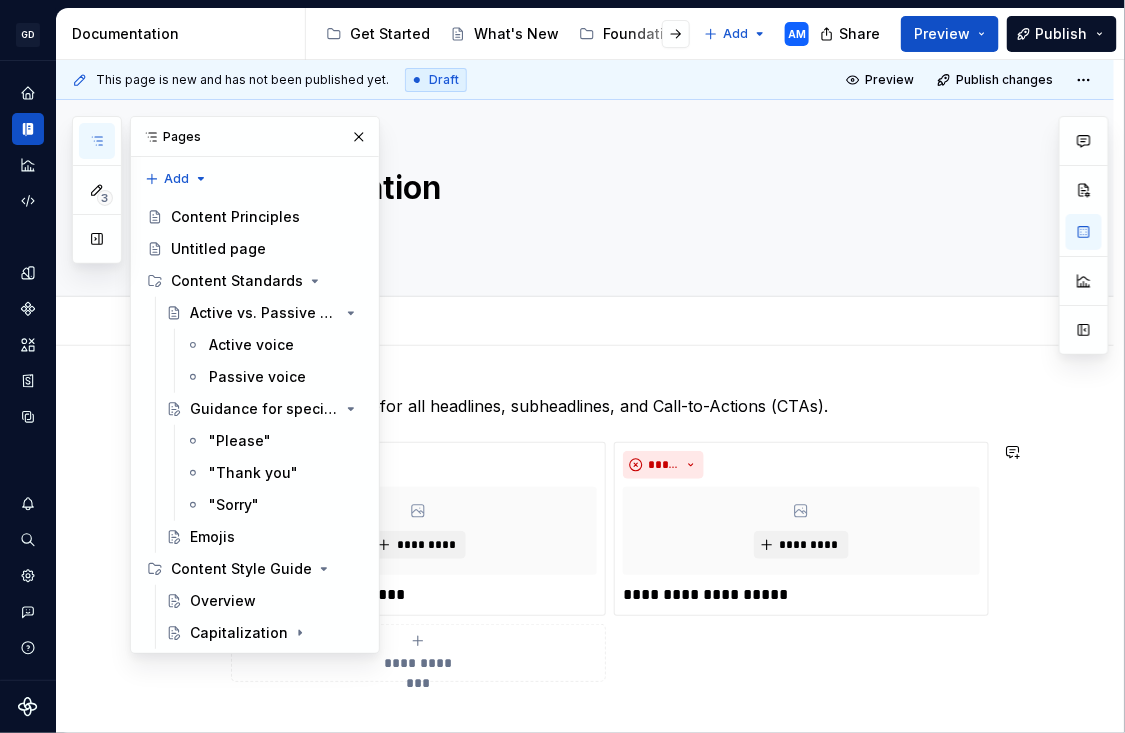type on "*" 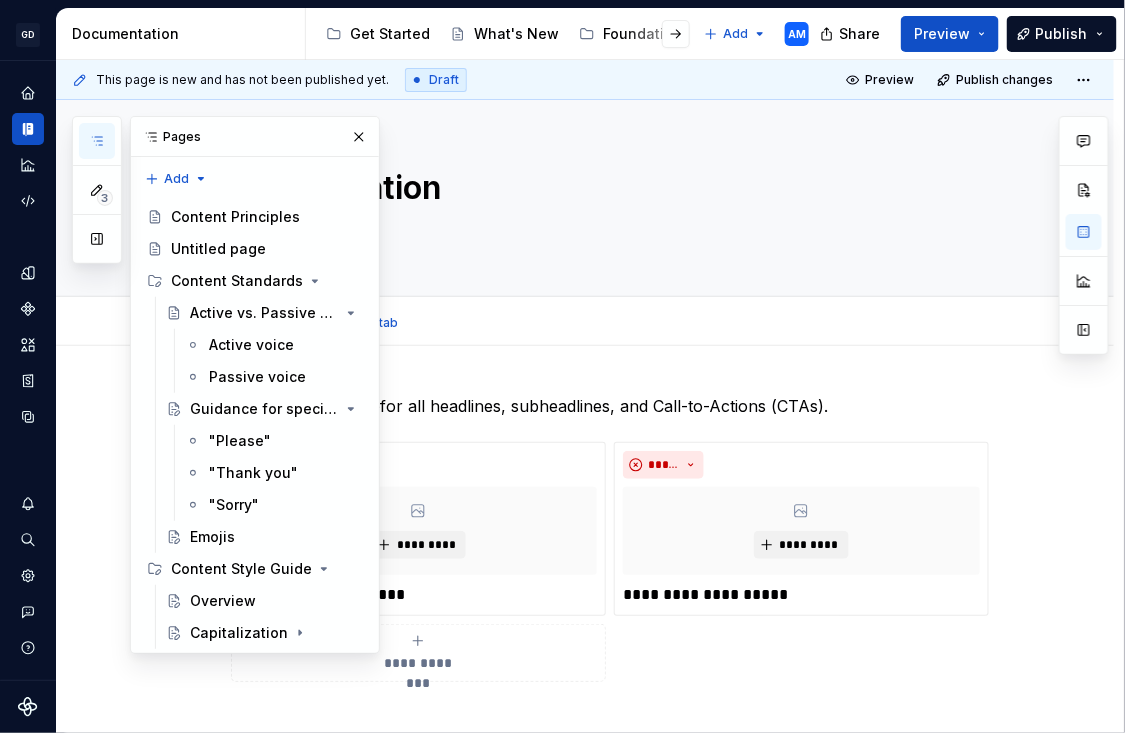 click on "Headlines Add tab" at bounding box center [609, 323] 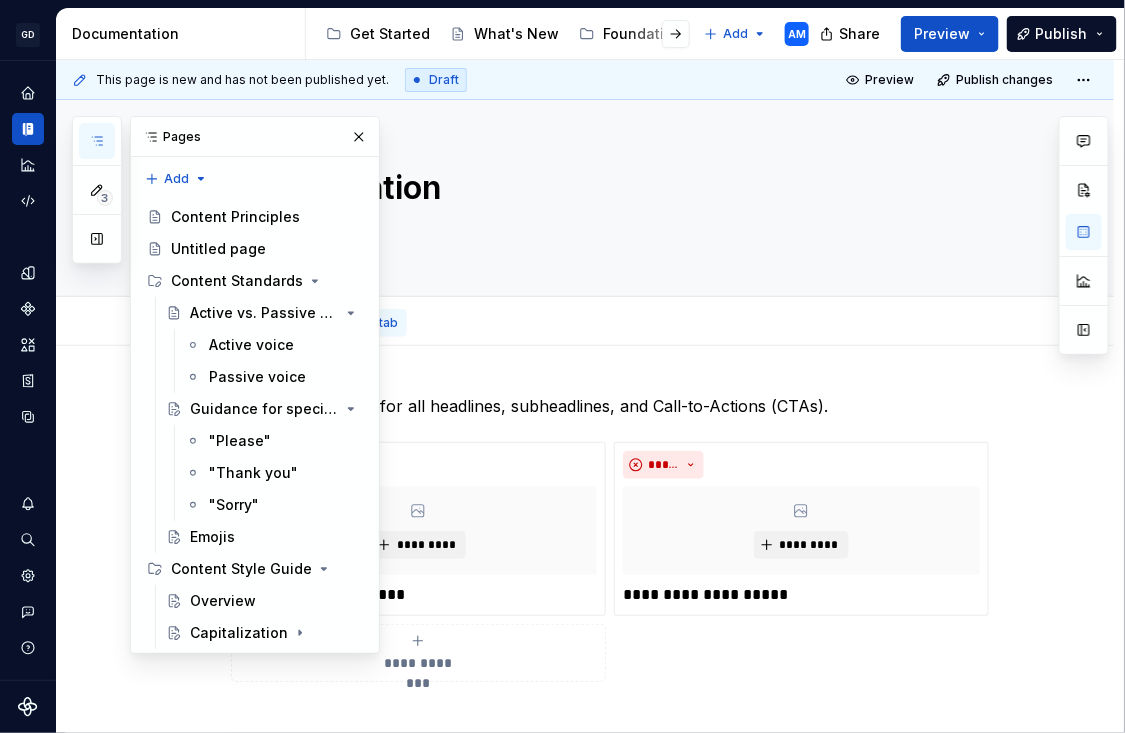 click on "Add tab" at bounding box center [374, 323] 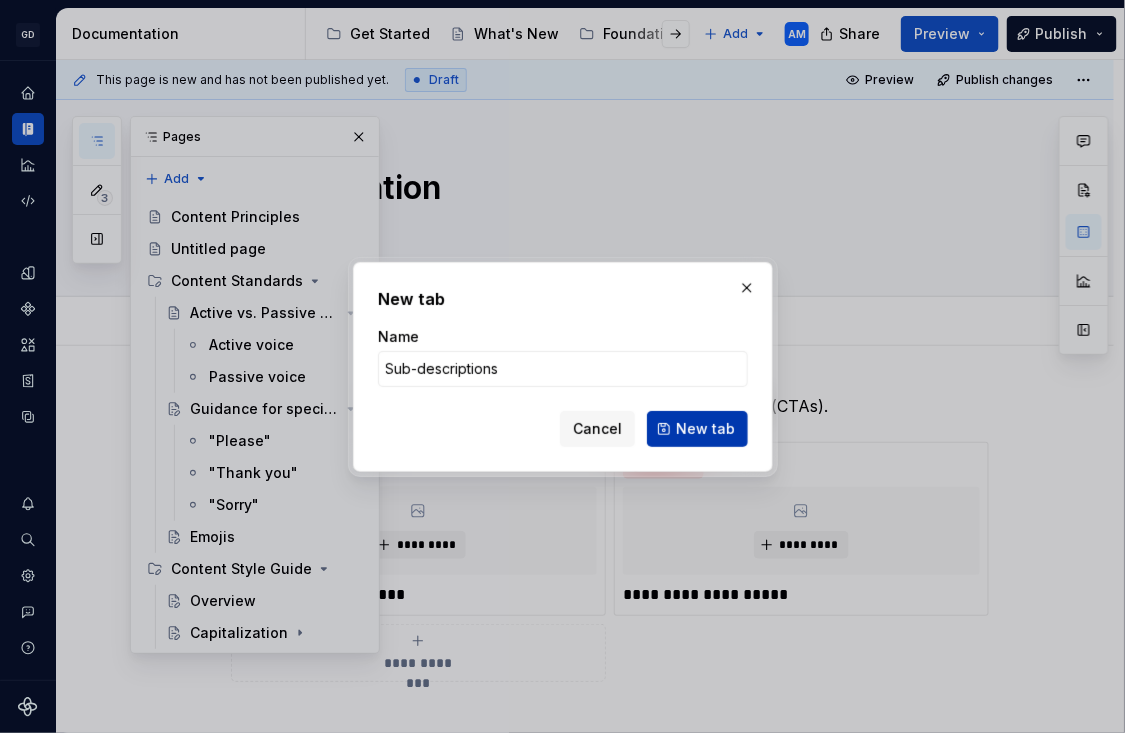 type on "Sub-descriptions" 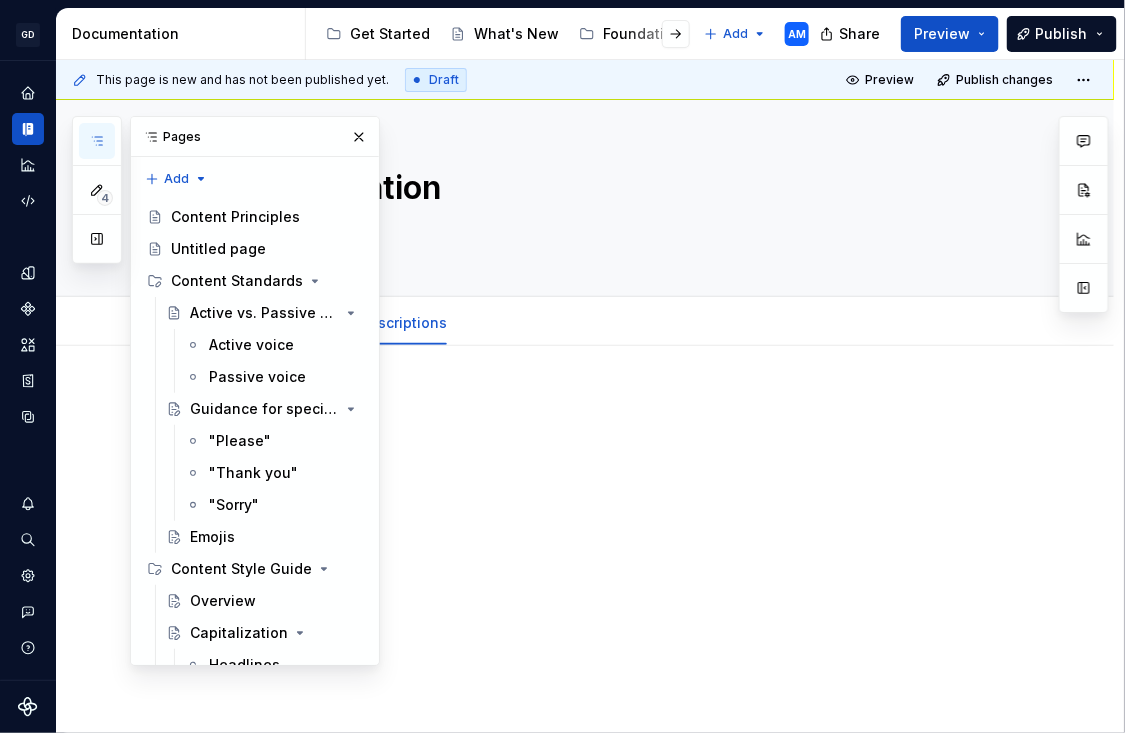 click at bounding box center [609, 406] 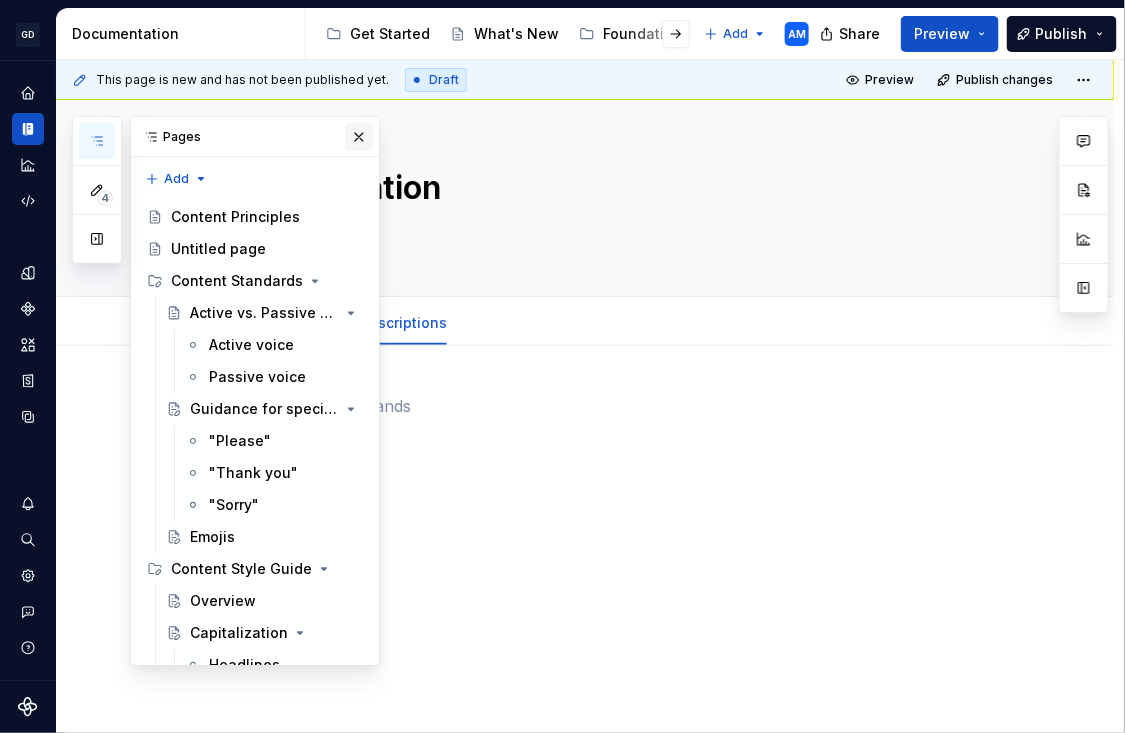 click at bounding box center (359, 137) 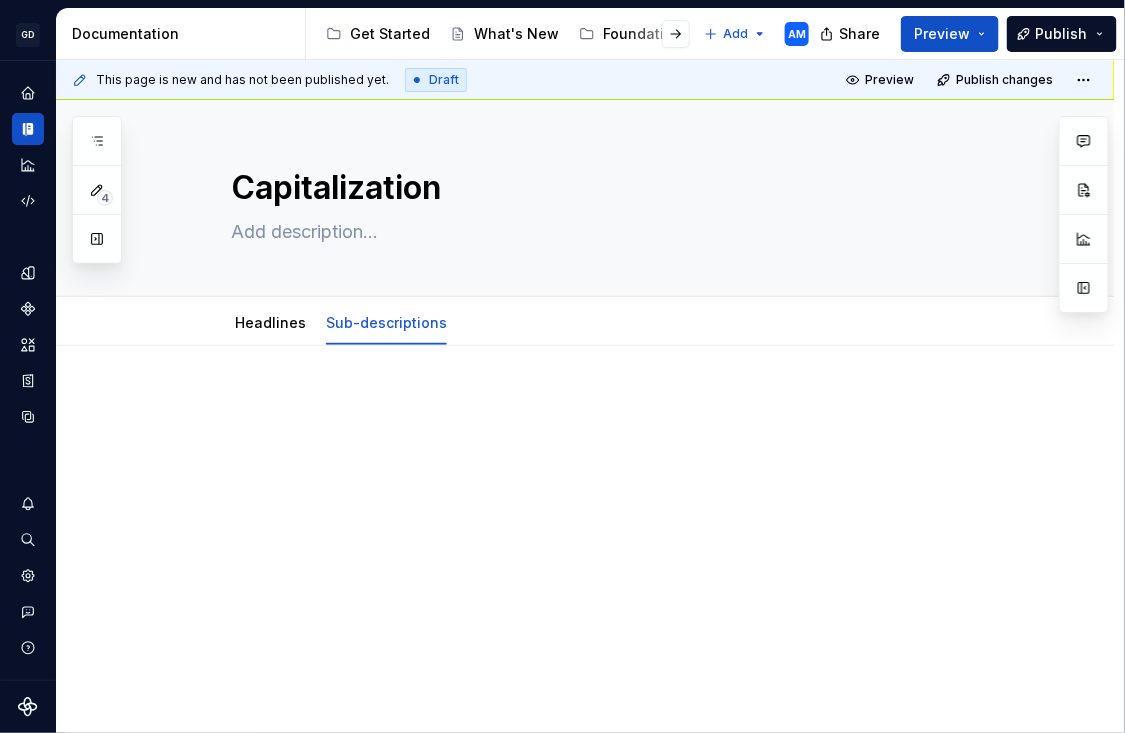 click at bounding box center [609, 406] 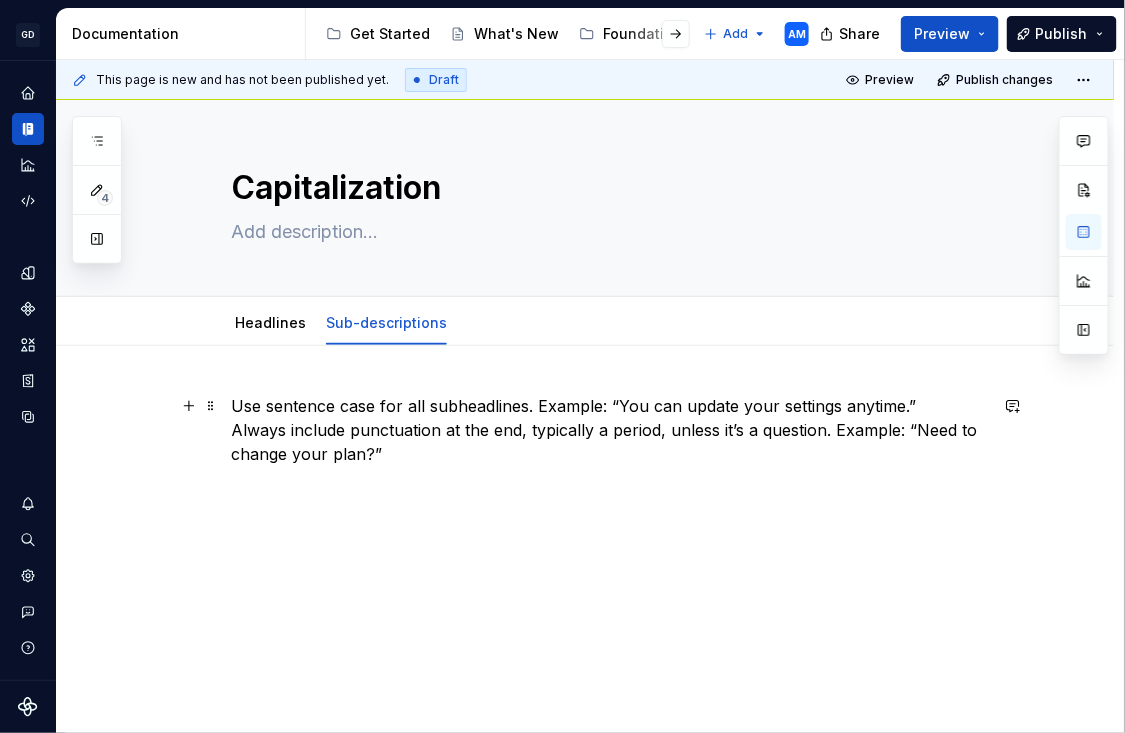 click on "Use sentence case for all subheadlines. Example: “You can update your settings anytime.”  Always include punctuation at the end, typically a period, unless it’s a question. Example: “Need to change your plan?”" at bounding box center (609, 430) 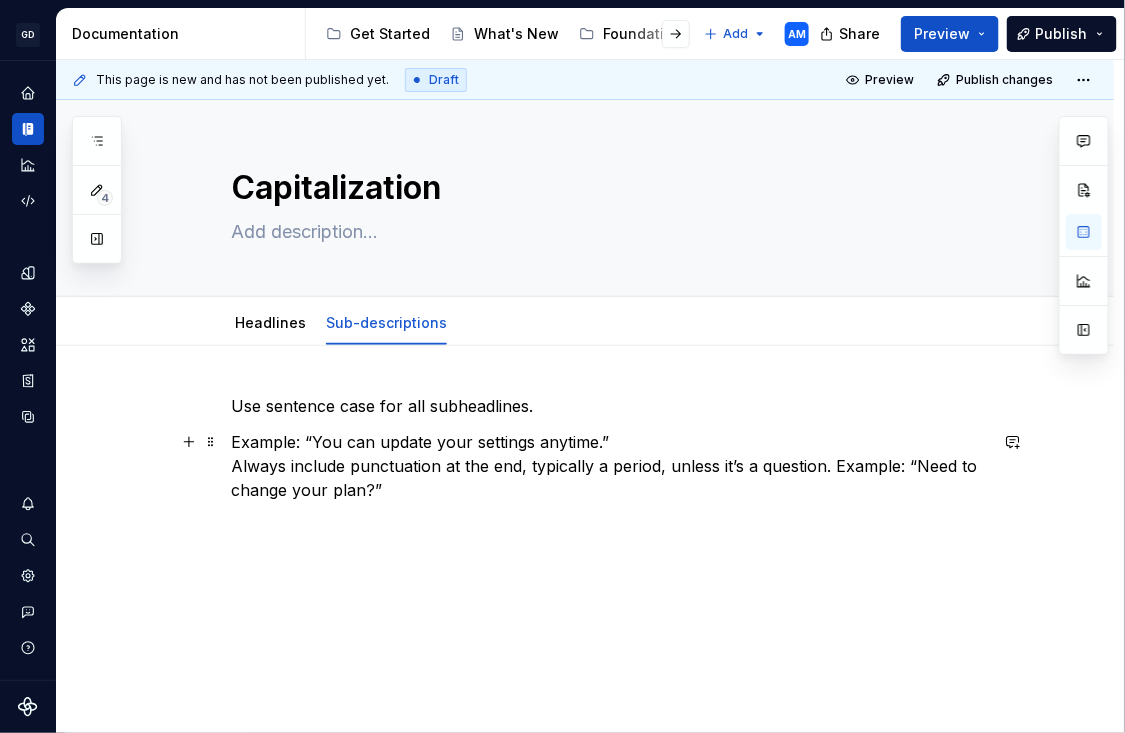 click on "Example: “You can update your settings anytime.”  Always include punctuation at the end, typically a period, unless it’s a question. Example: “Need to change your plan?”" at bounding box center [609, 466] 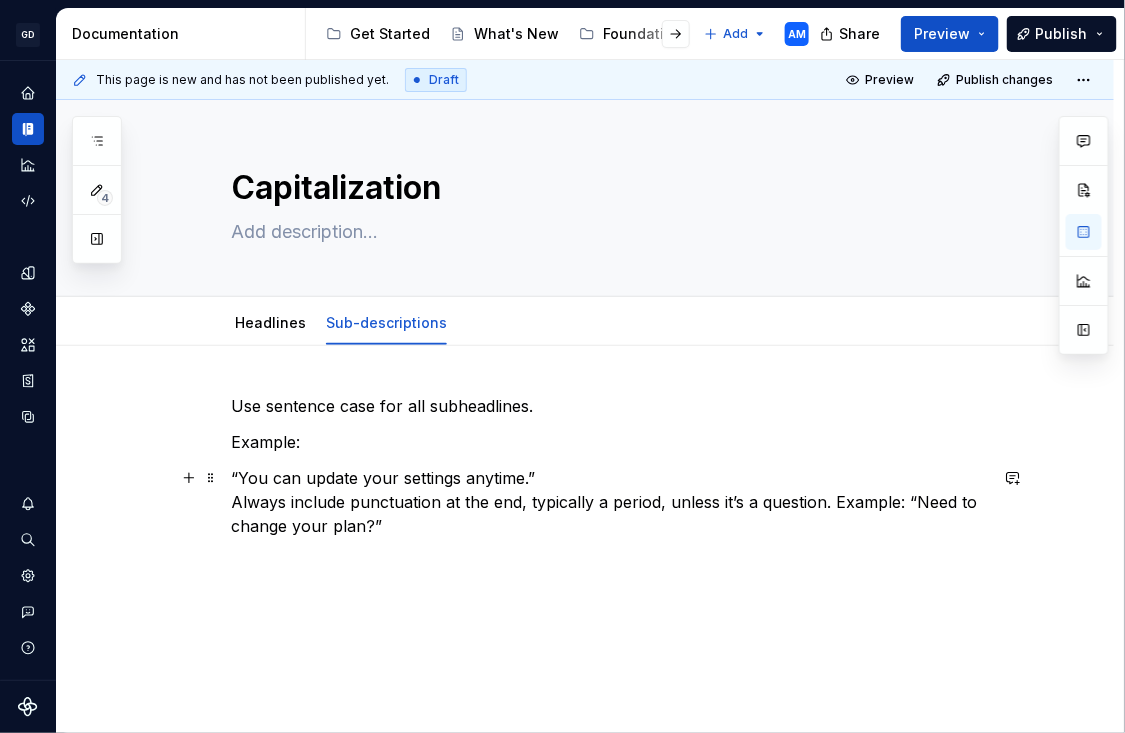 click on "“You can update your settings anytime.”  Always include punctuation at the end, typically a period, unless it’s a question. Example: “Need to change your plan?”" at bounding box center (609, 502) 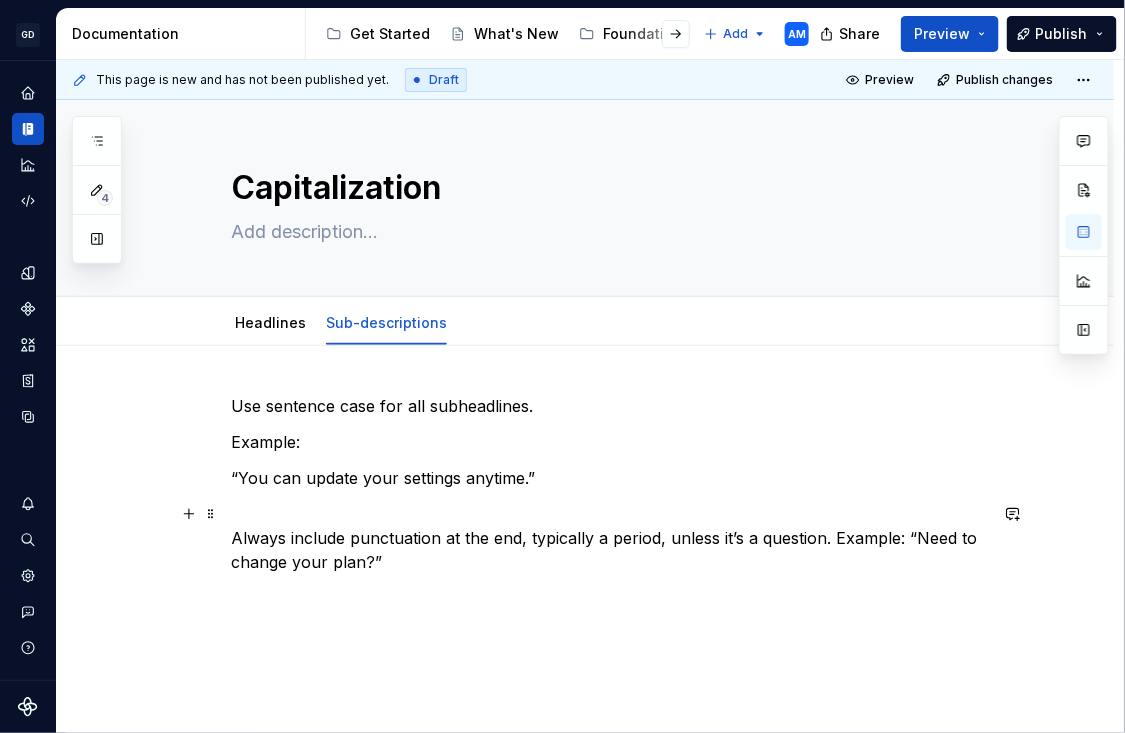 click on "Always include punctuation at the end, typically a period, unless it’s a question. Example: “Need to change your plan?”" at bounding box center [609, 538] 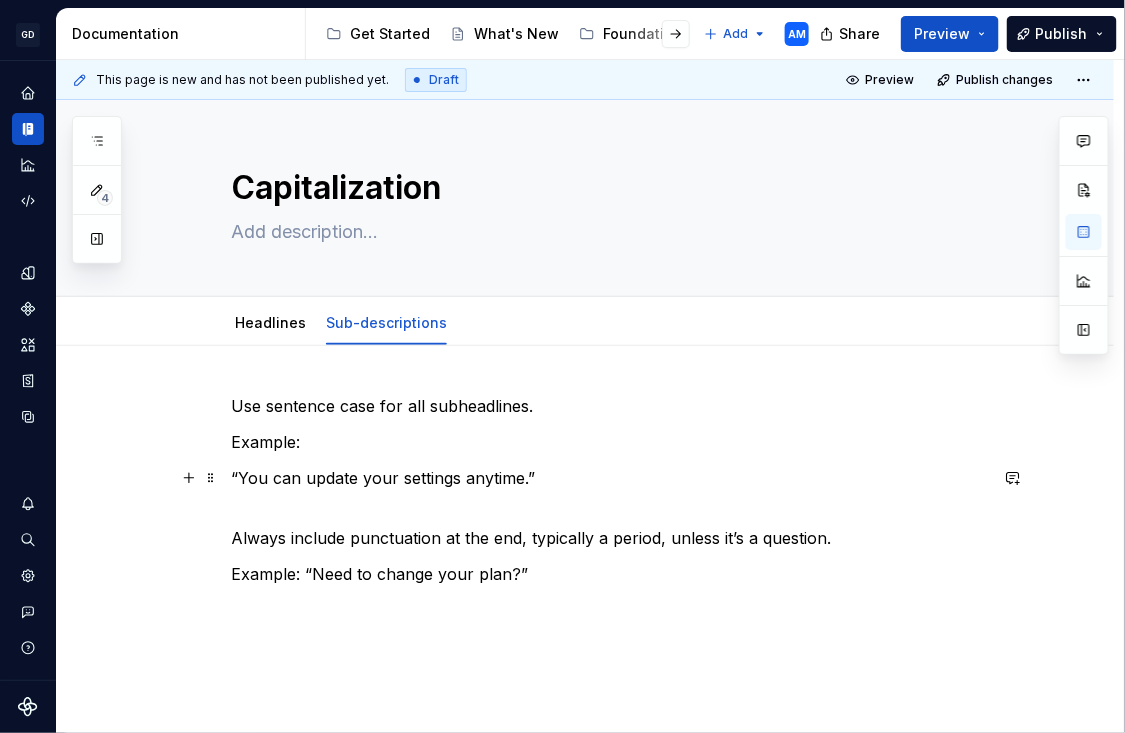 click on "“You can update your settings anytime.”" at bounding box center [609, 478] 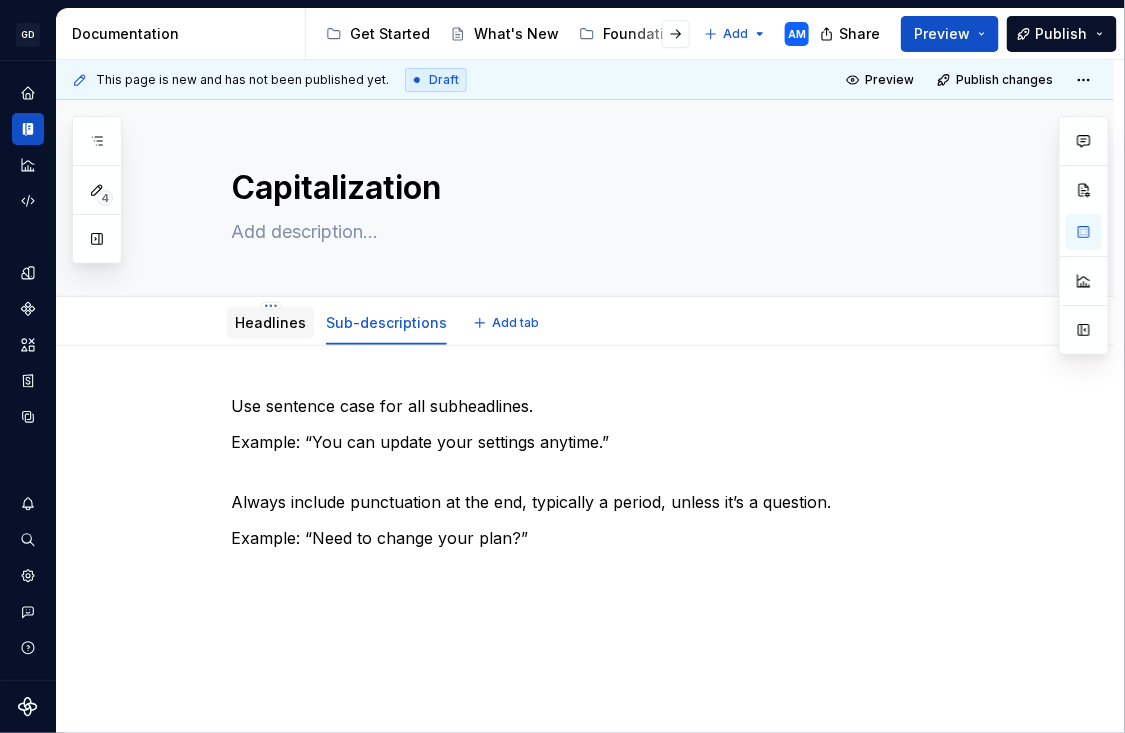 click on "Headlines" at bounding box center [270, 322] 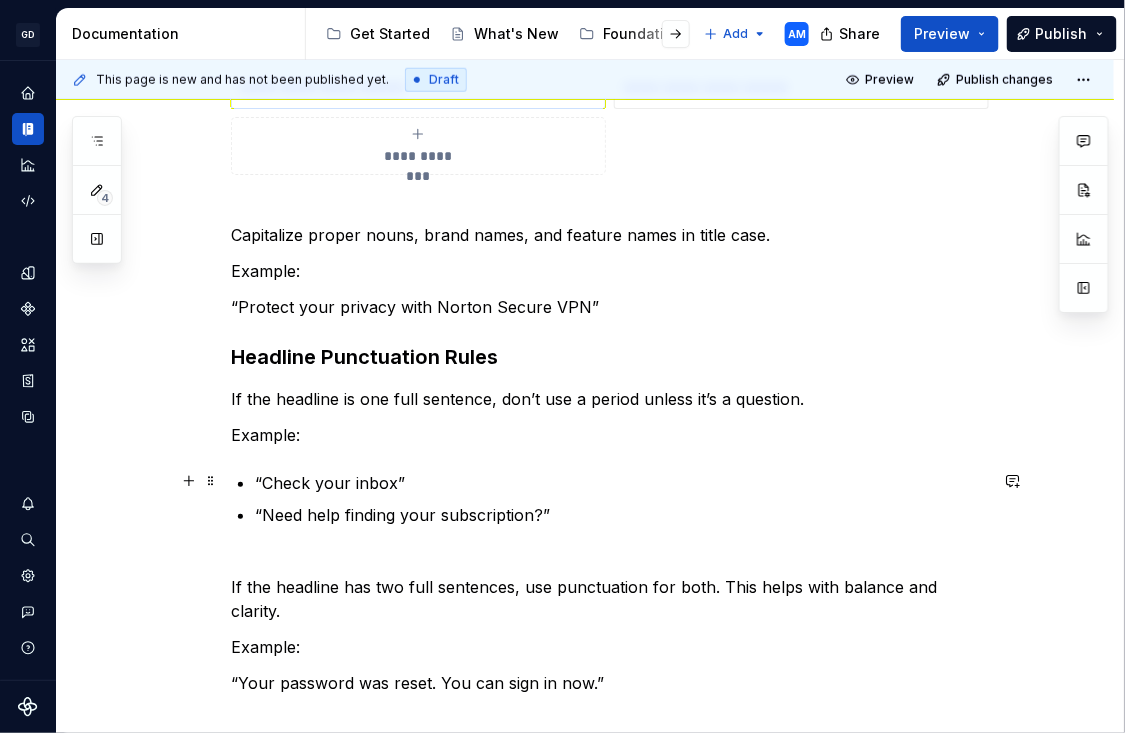 scroll, scrollTop: 521, scrollLeft: 0, axis: vertical 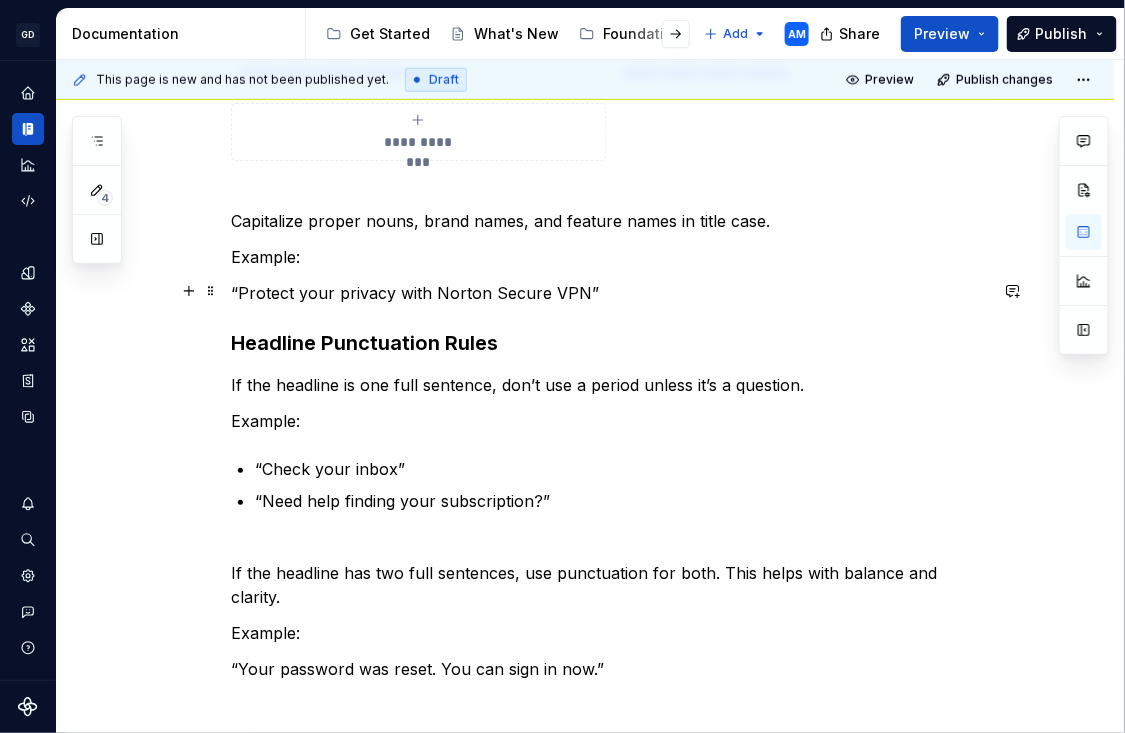 click on "“Protect your privacy with Norton Secure VPN”" at bounding box center (609, 293) 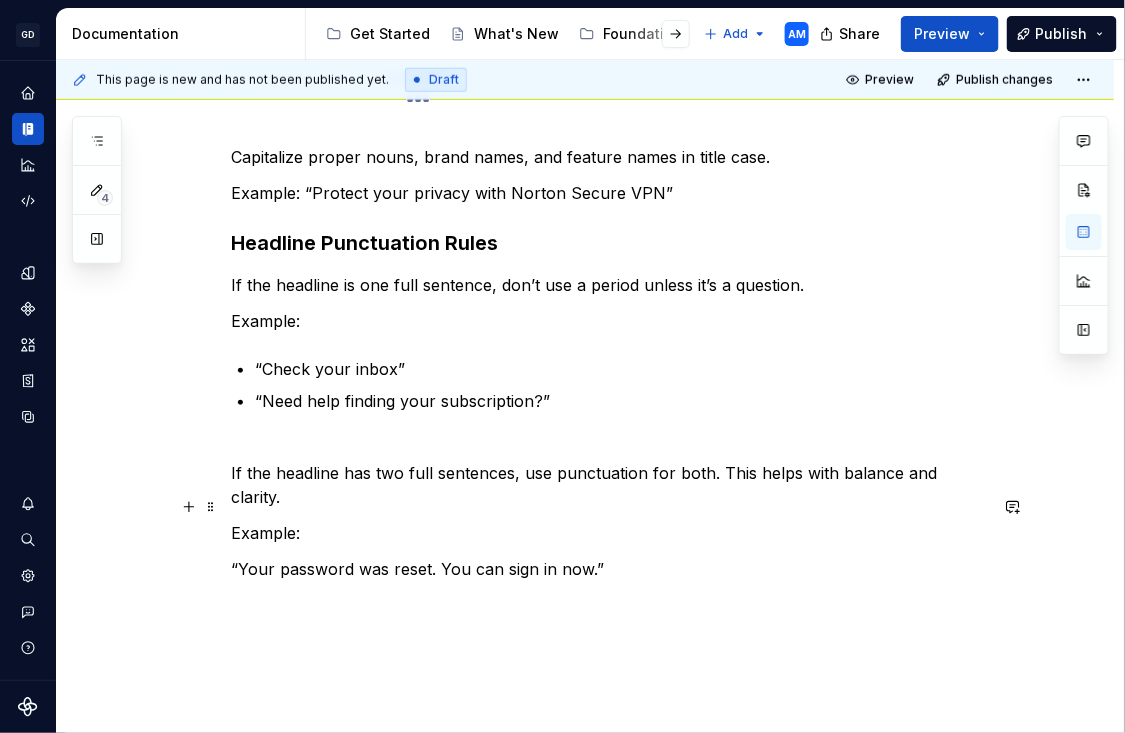 scroll, scrollTop: 588, scrollLeft: 0, axis: vertical 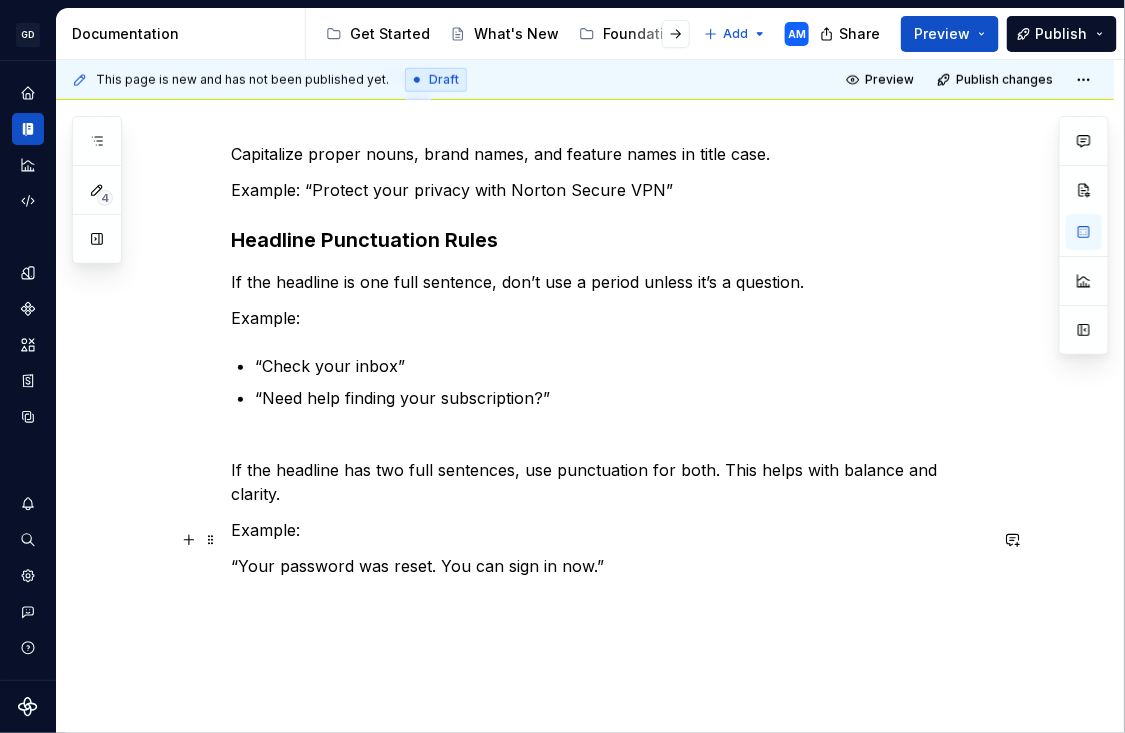 click on "**********" at bounding box center (585, 290) 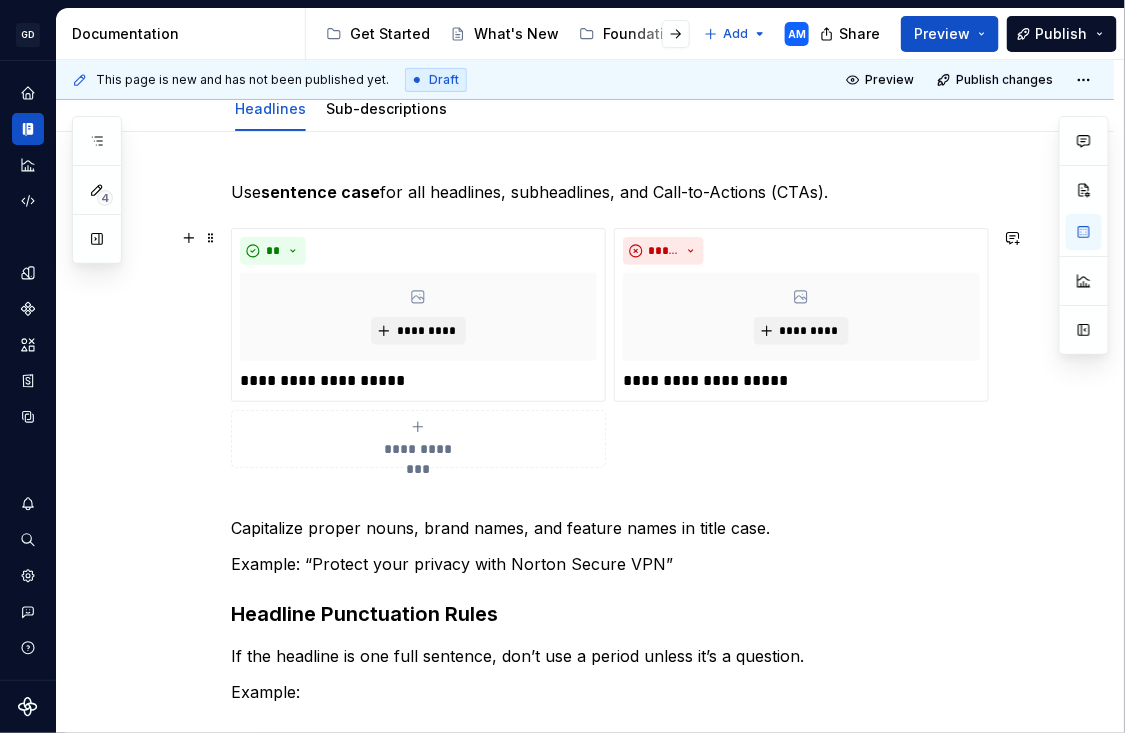 scroll, scrollTop: 112, scrollLeft: 0, axis: vertical 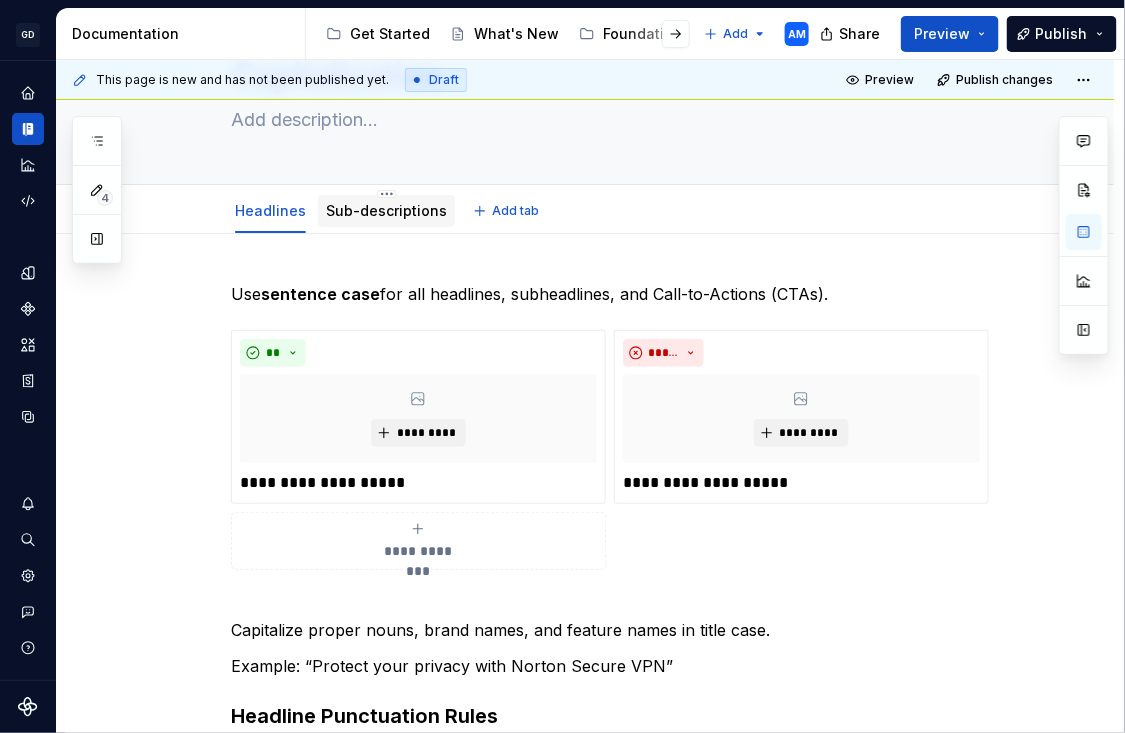 click on "Sub-descriptions" at bounding box center (386, 210) 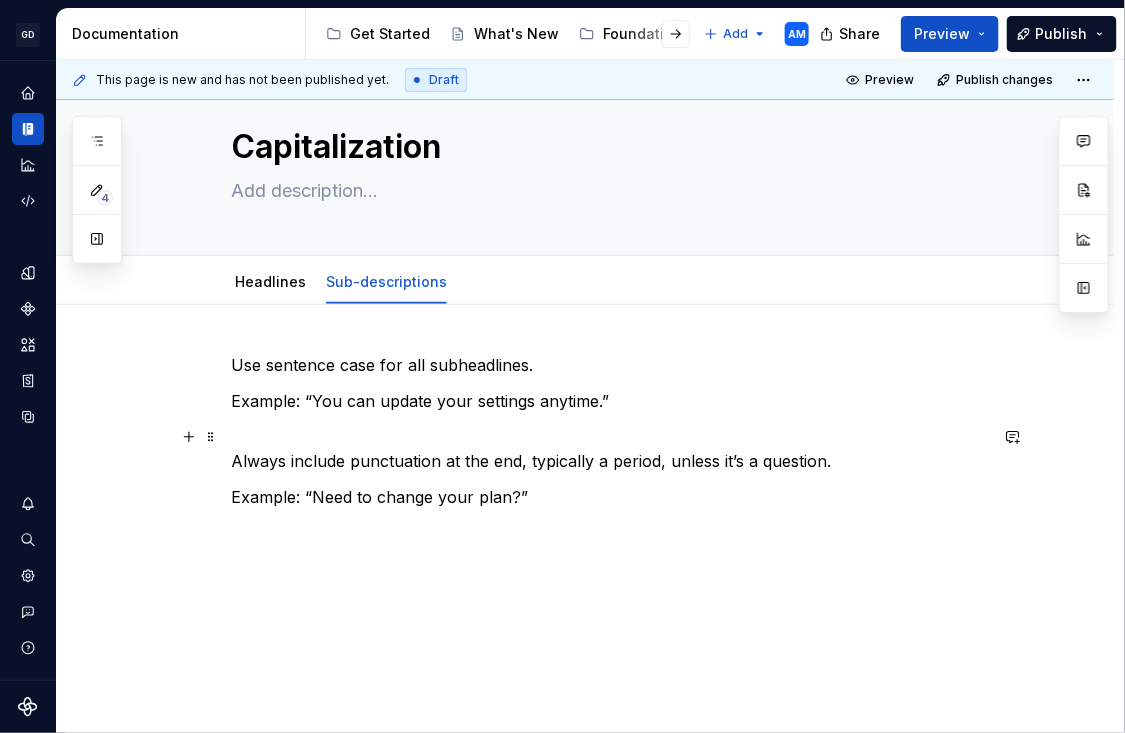 scroll, scrollTop: 52, scrollLeft: 0, axis: vertical 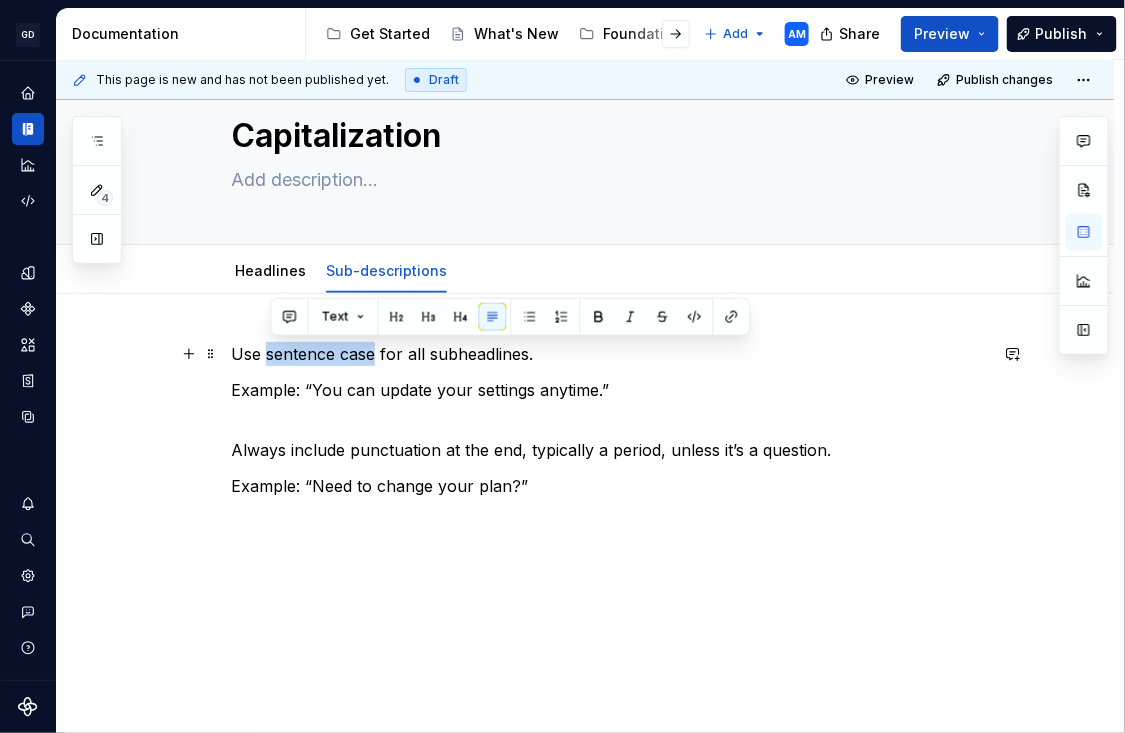 drag, startPoint x: 380, startPoint y: 355, endPoint x: 271, endPoint y: 354, distance: 109.004585 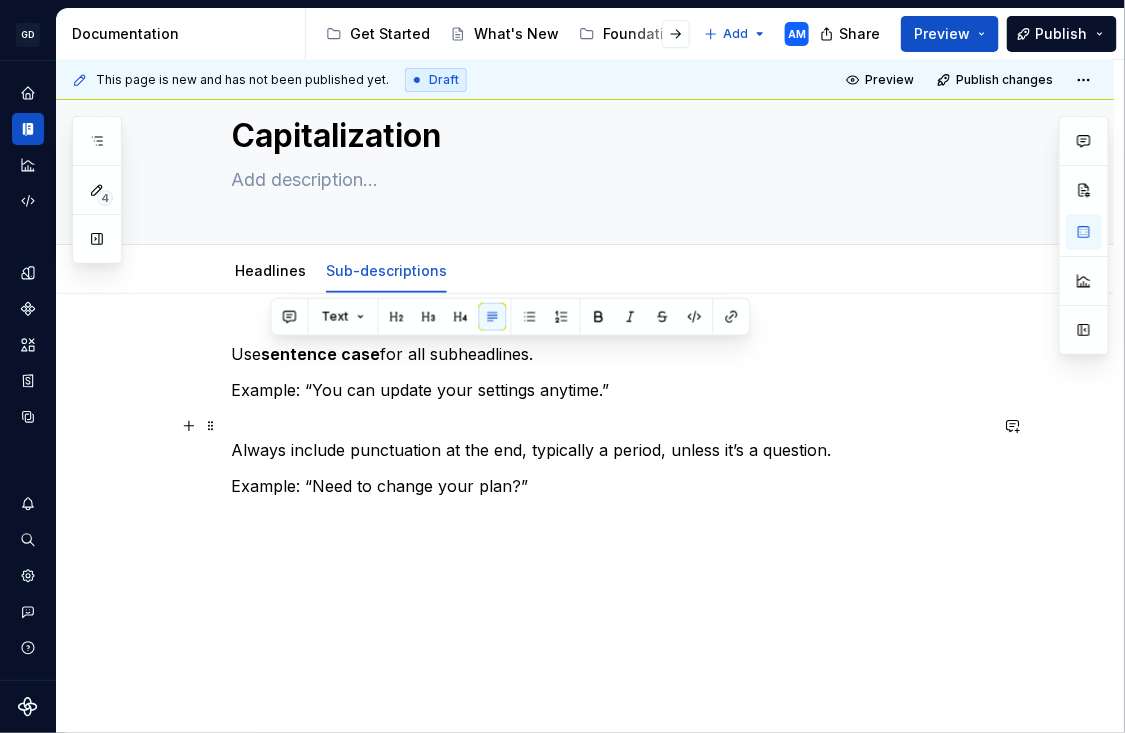click on "Always include punctuation at the end, typically a period, unless it’s a question." at bounding box center (609, 438) 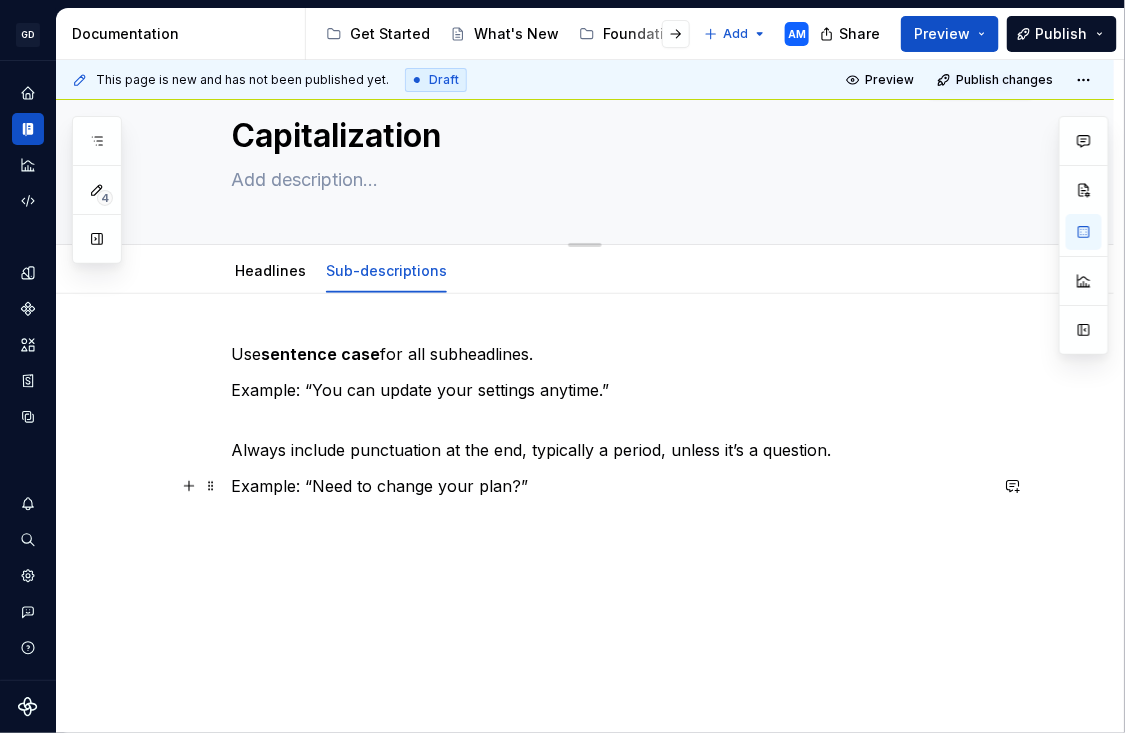 type on "*" 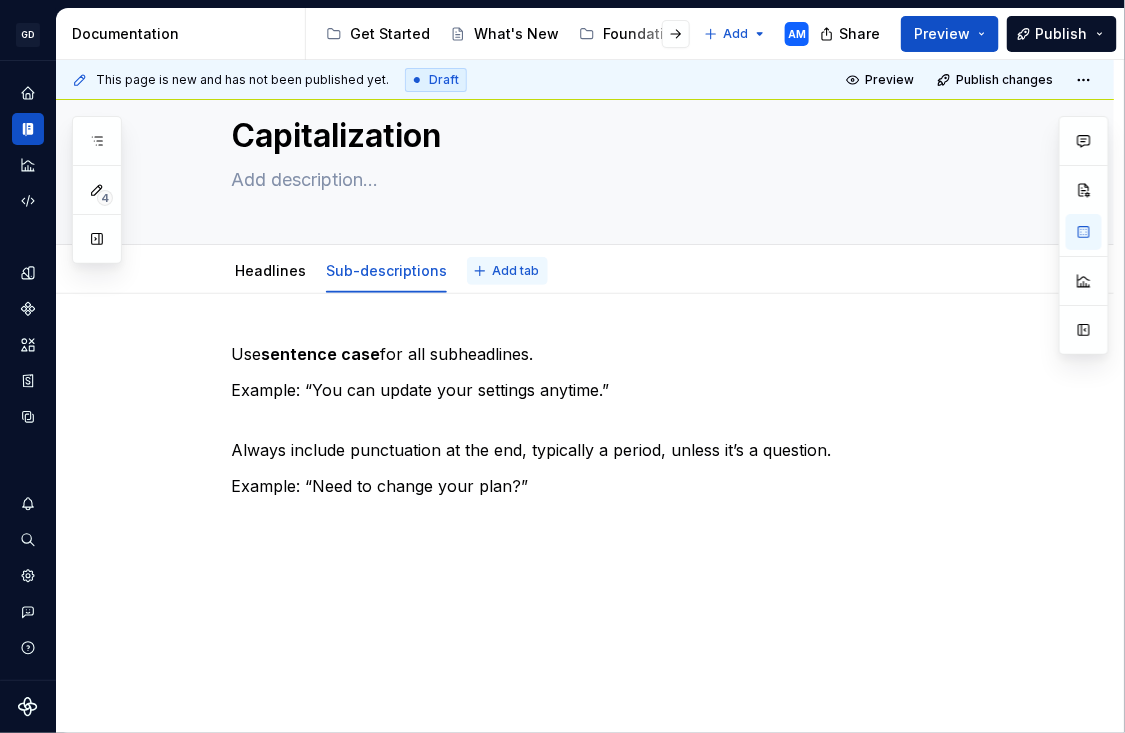 click on "Add tab" at bounding box center [515, 271] 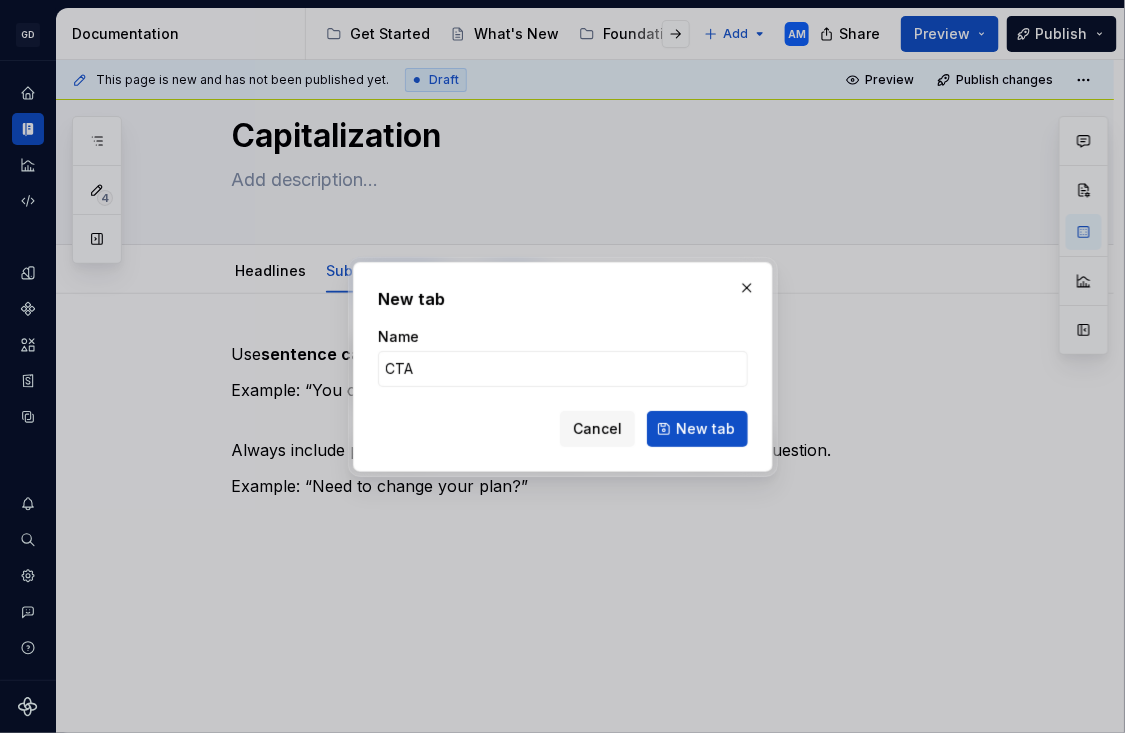type on "CTAs" 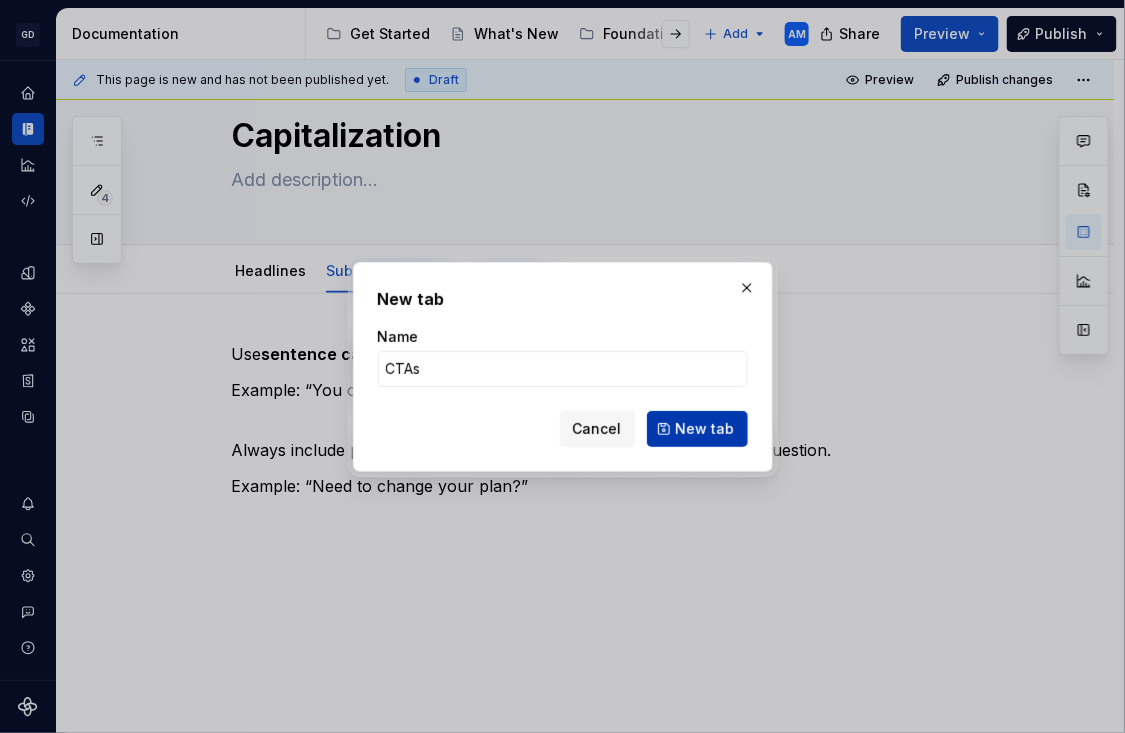 click on "New tab" at bounding box center [705, 429] 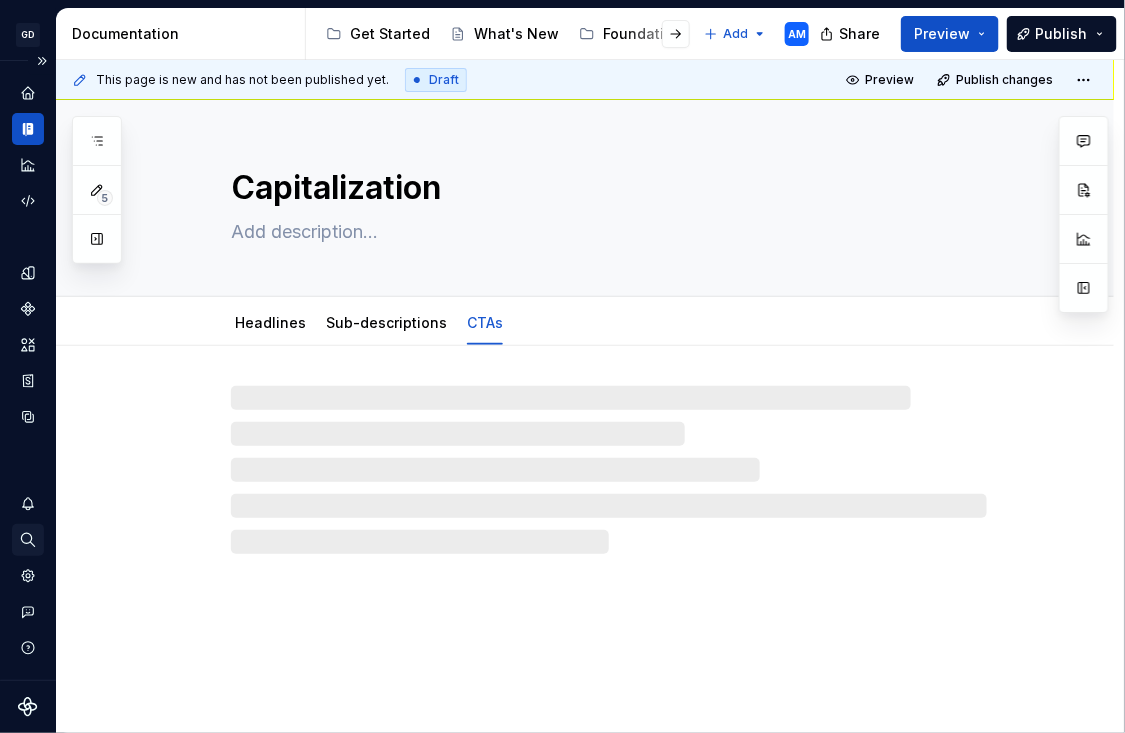 type on "*" 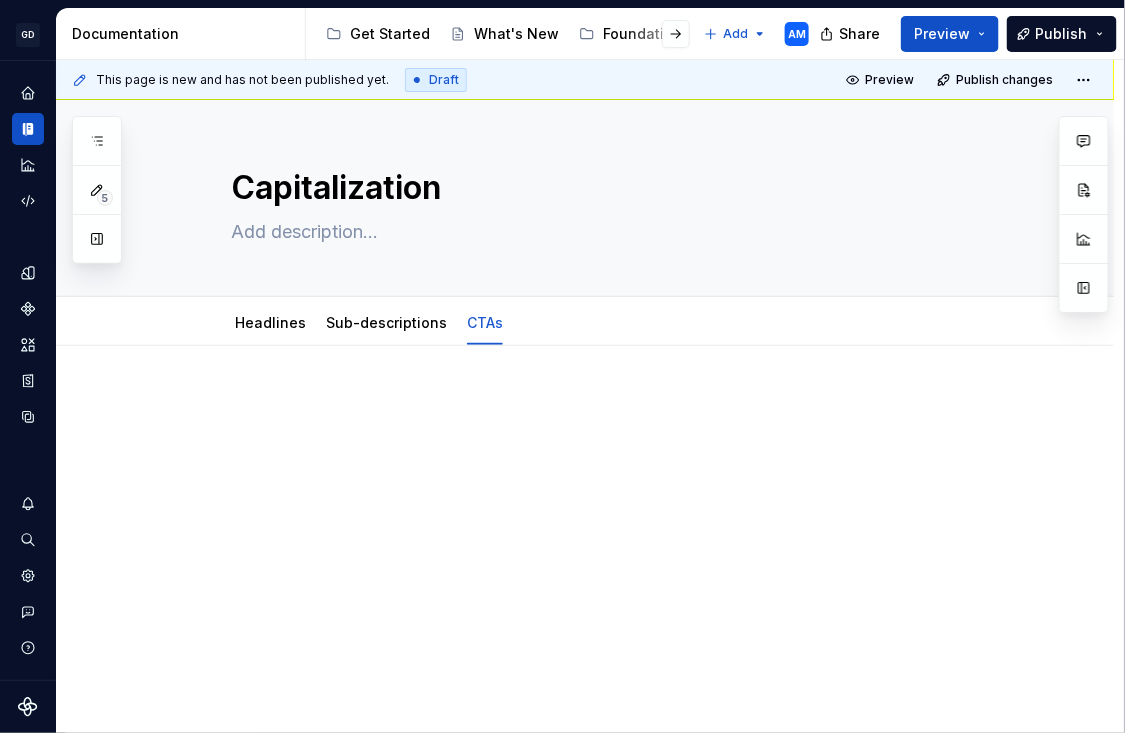 click at bounding box center [609, 432] 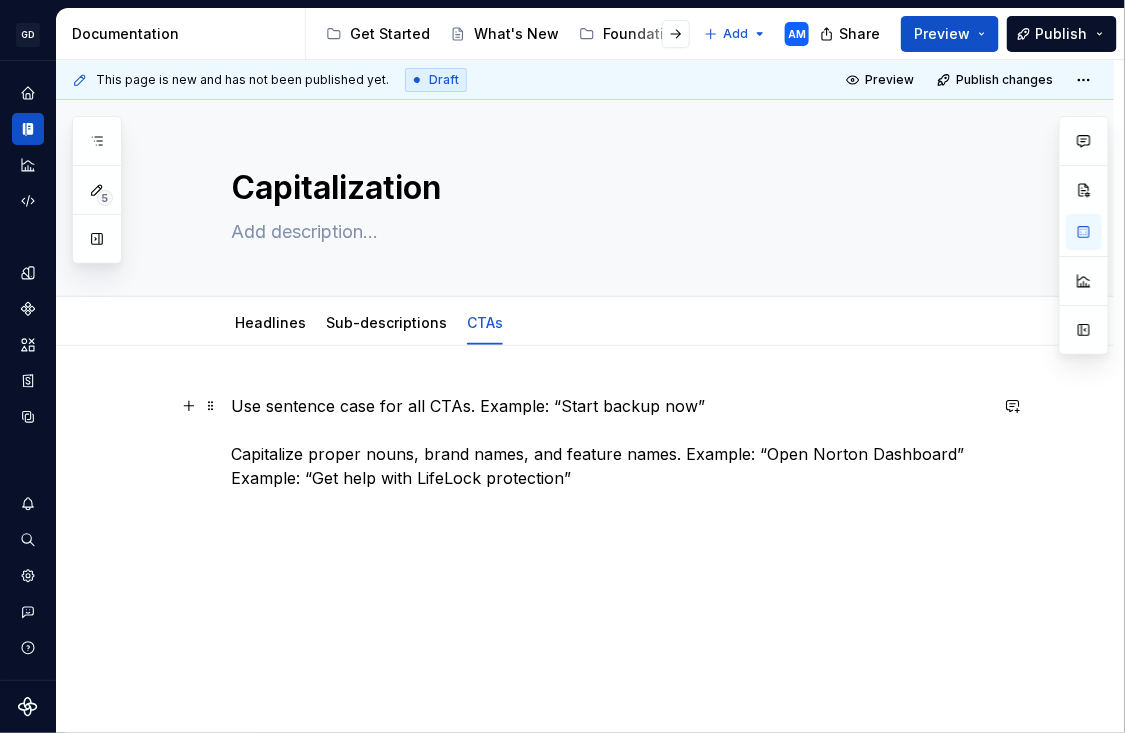 click on "Use sentence case for all CTAs. Example: “Start backup now” Capitalize proper nouns, brand names, and feature names. Example: “Open Norton Dashboard” Example: “Get help with LifeLock protection”" at bounding box center (609, 442) 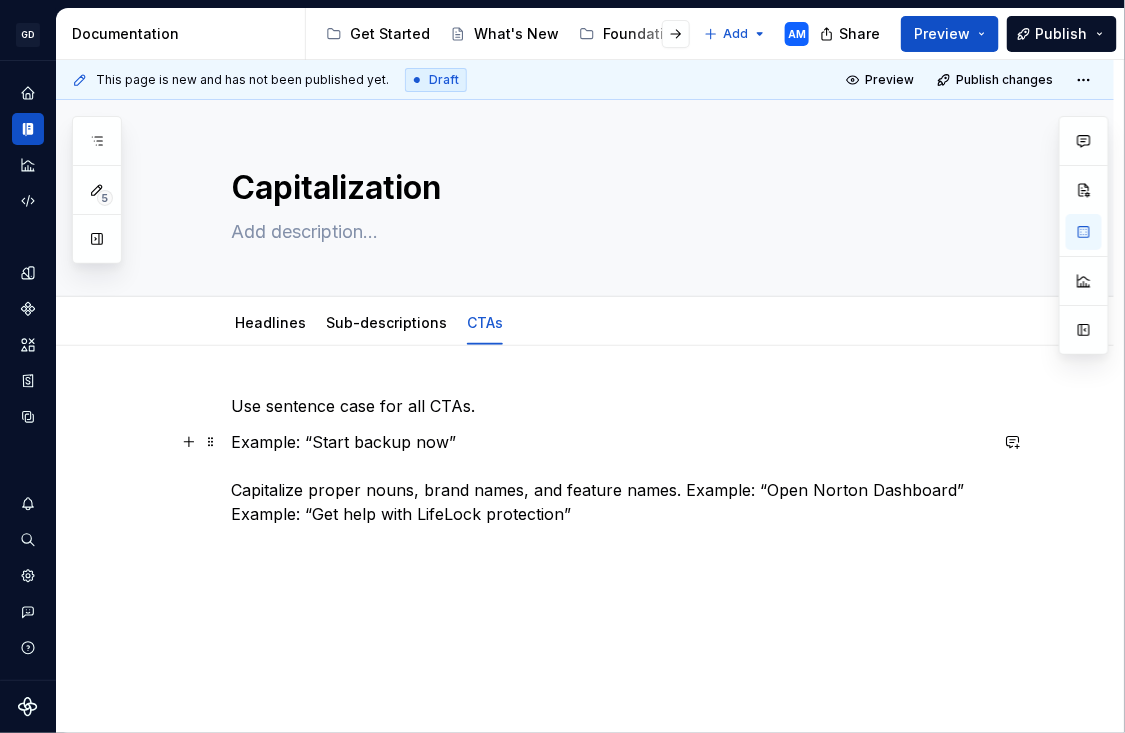 click on "Example: “Start backup now” Capitalize proper nouns, brand names, and feature names. Example: “Open Norton Dashboard” Example: “Get help with LifeLock protection”" at bounding box center [609, 478] 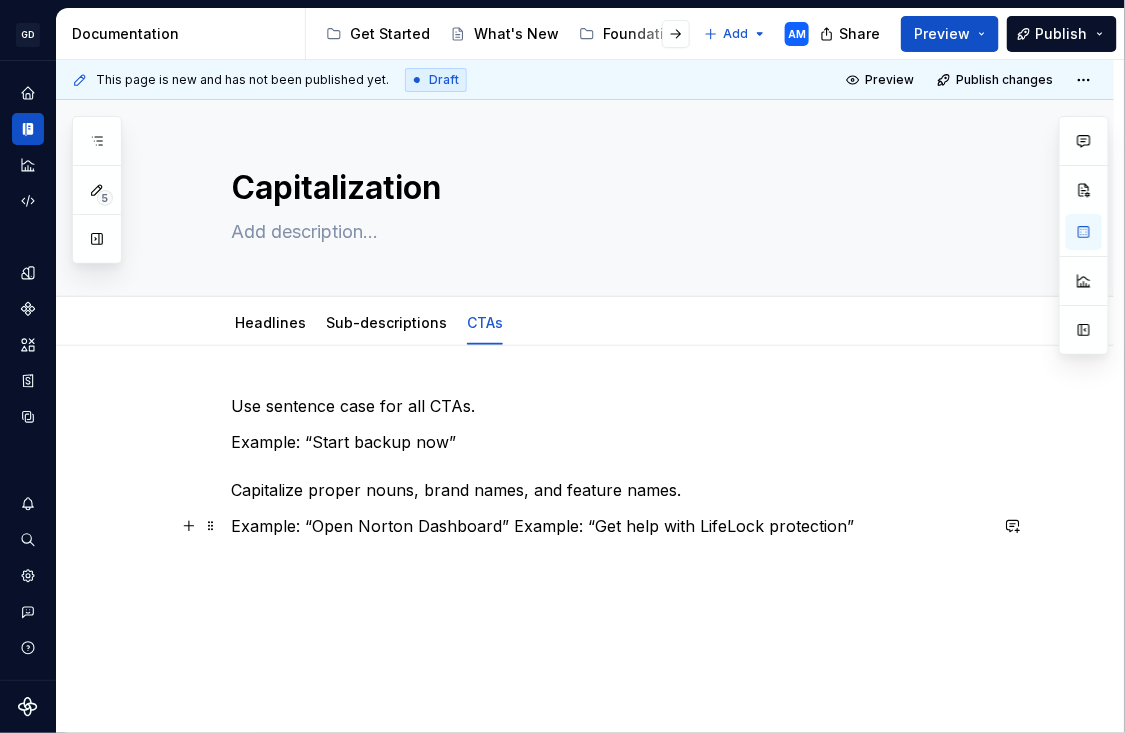 click on "Example: “Open Norton Dashboard” Example: “Get help with LifeLock protection”" at bounding box center [609, 526] 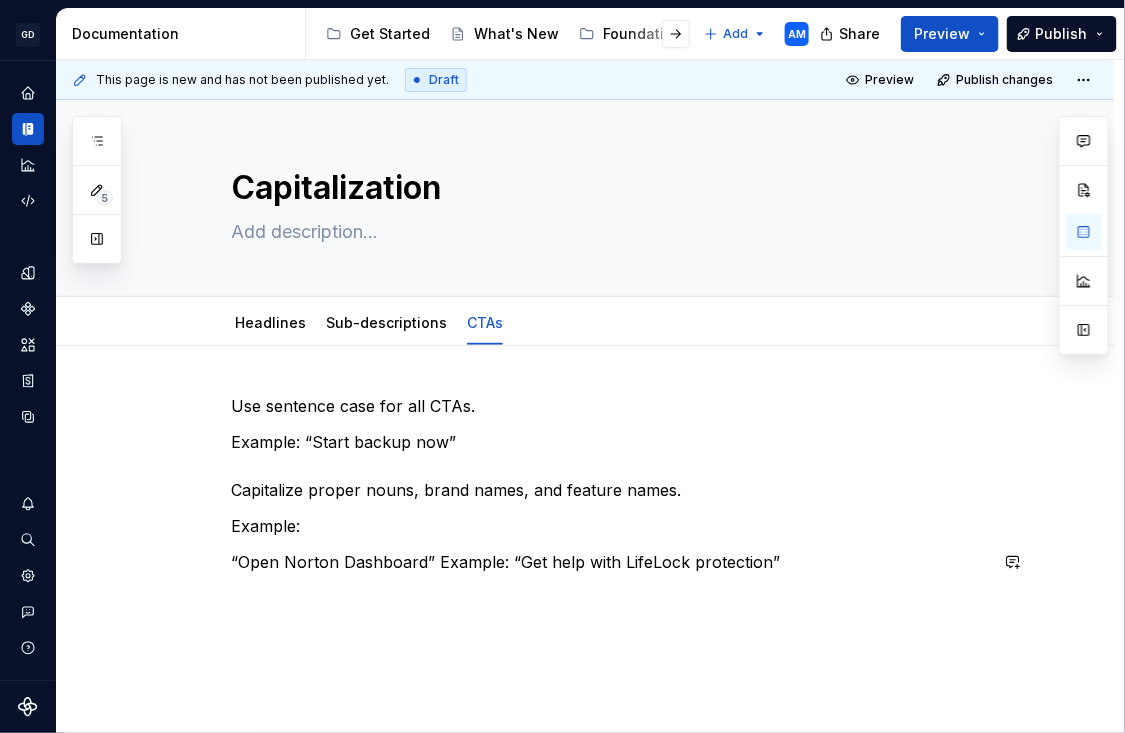 type 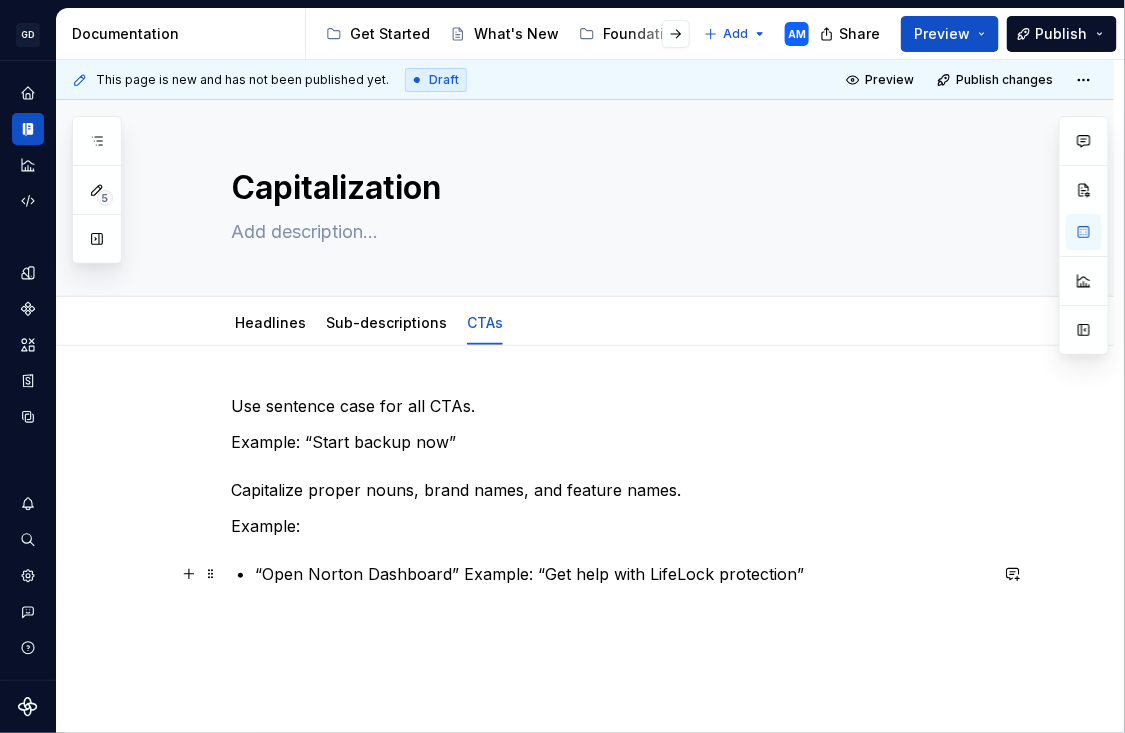 click on "“Open Norton Dashboard” Example: “Get help with LifeLock protection”" at bounding box center [621, 574] 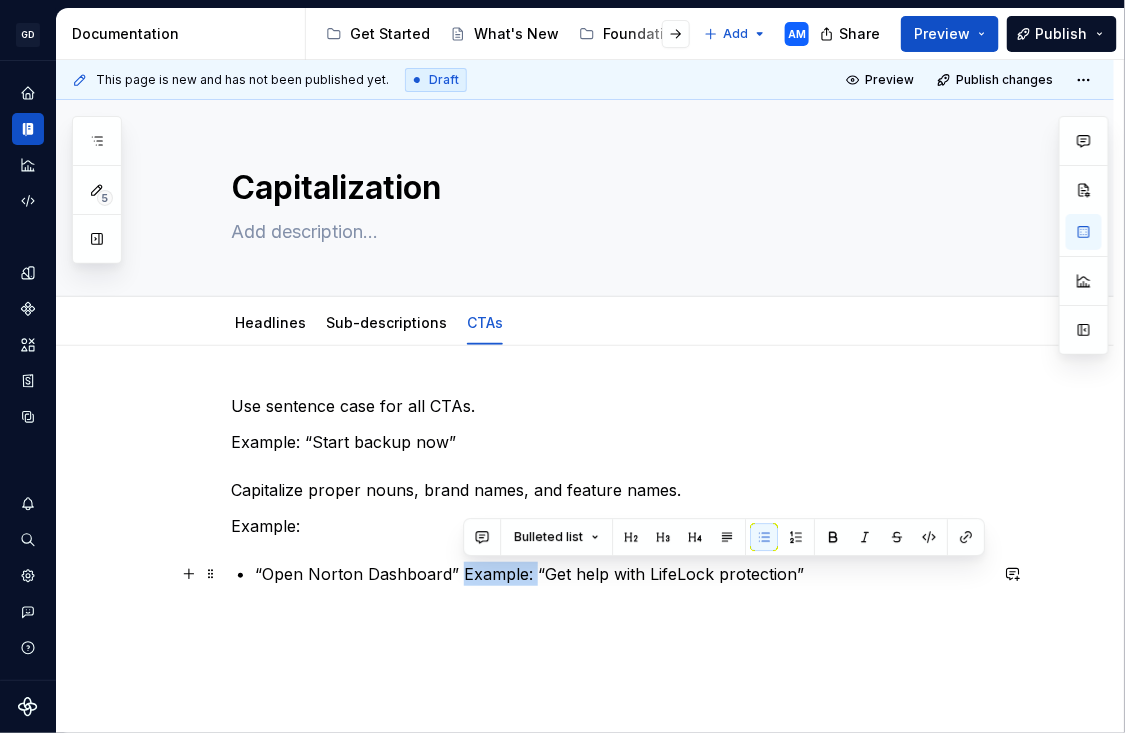 drag, startPoint x: 537, startPoint y: 576, endPoint x: 467, endPoint y: 574, distance: 70.028564 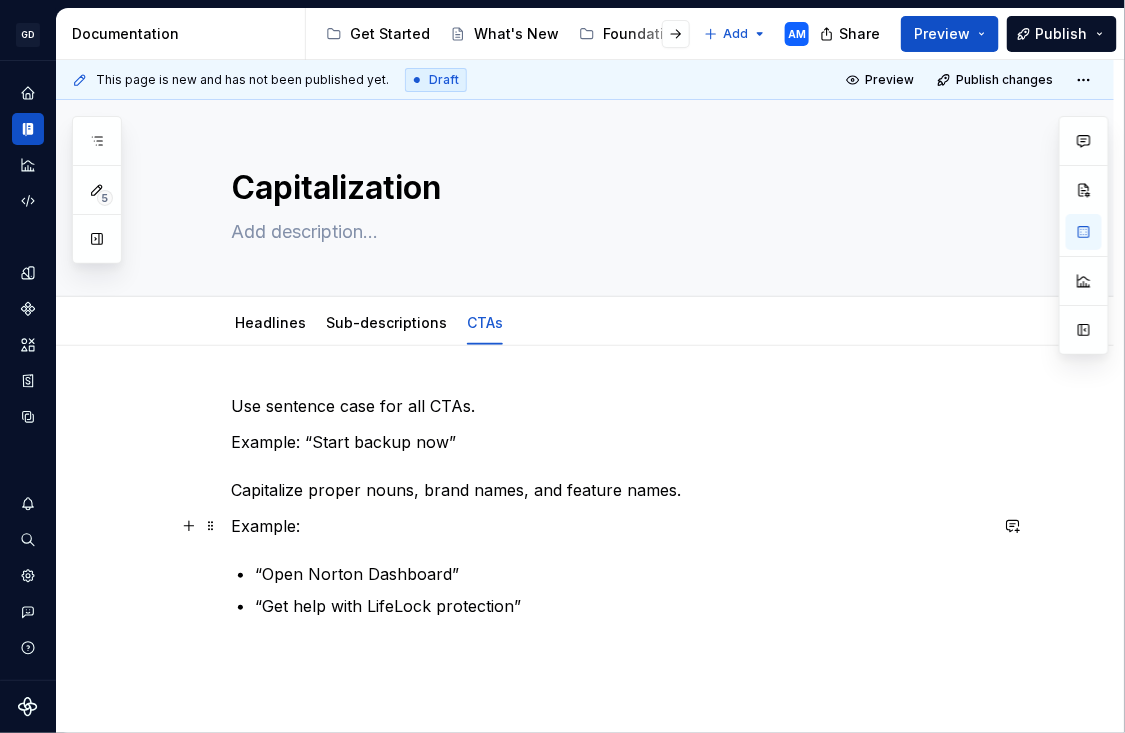 click on "Example:" at bounding box center [609, 526] 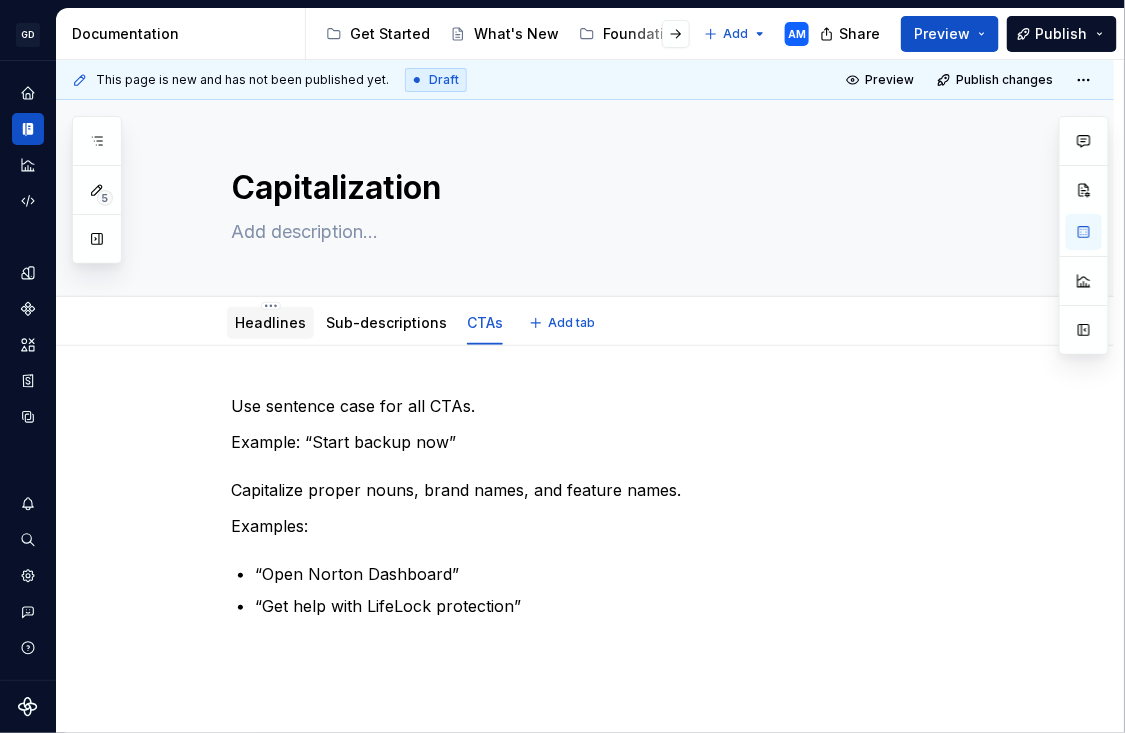 click on "Headlines" at bounding box center [270, 322] 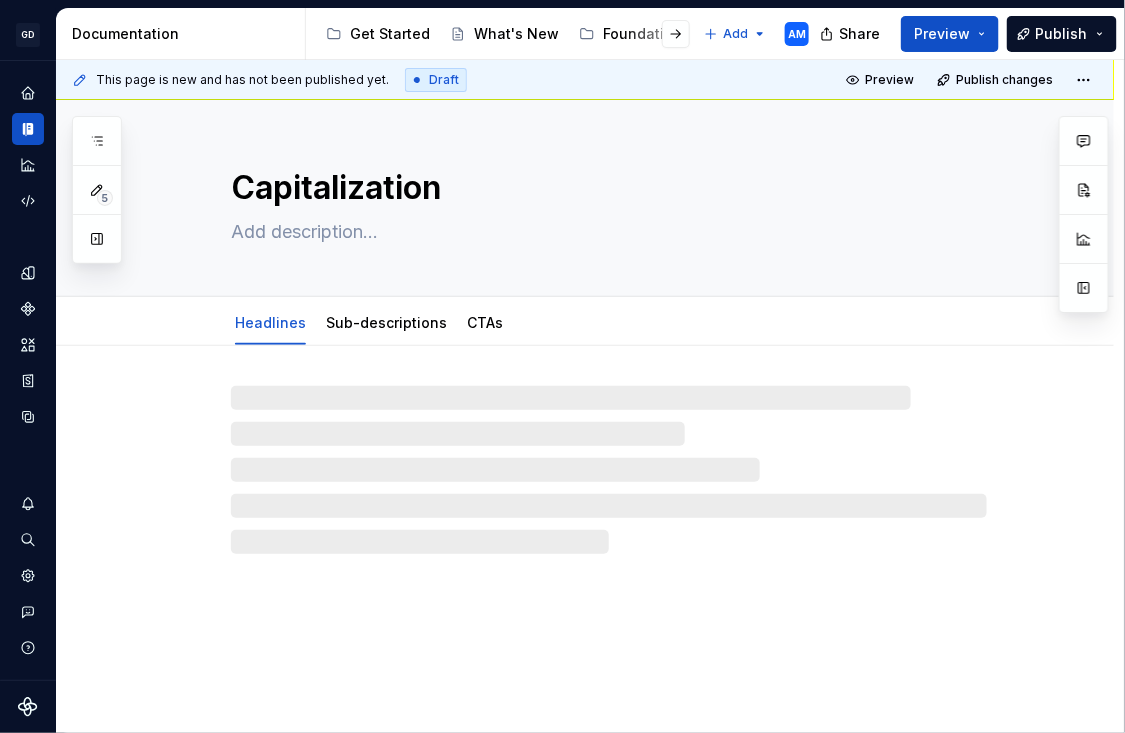 type on "*" 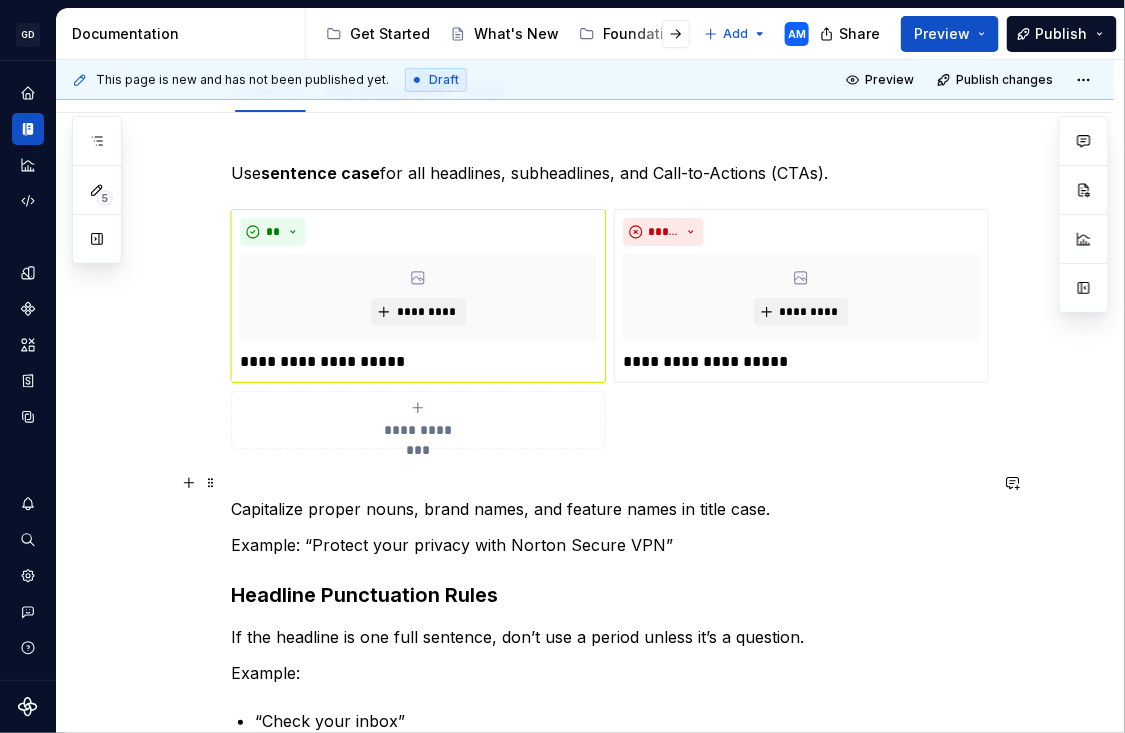 scroll, scrollTop: 261, scrollLeft: 0, axis: vertical 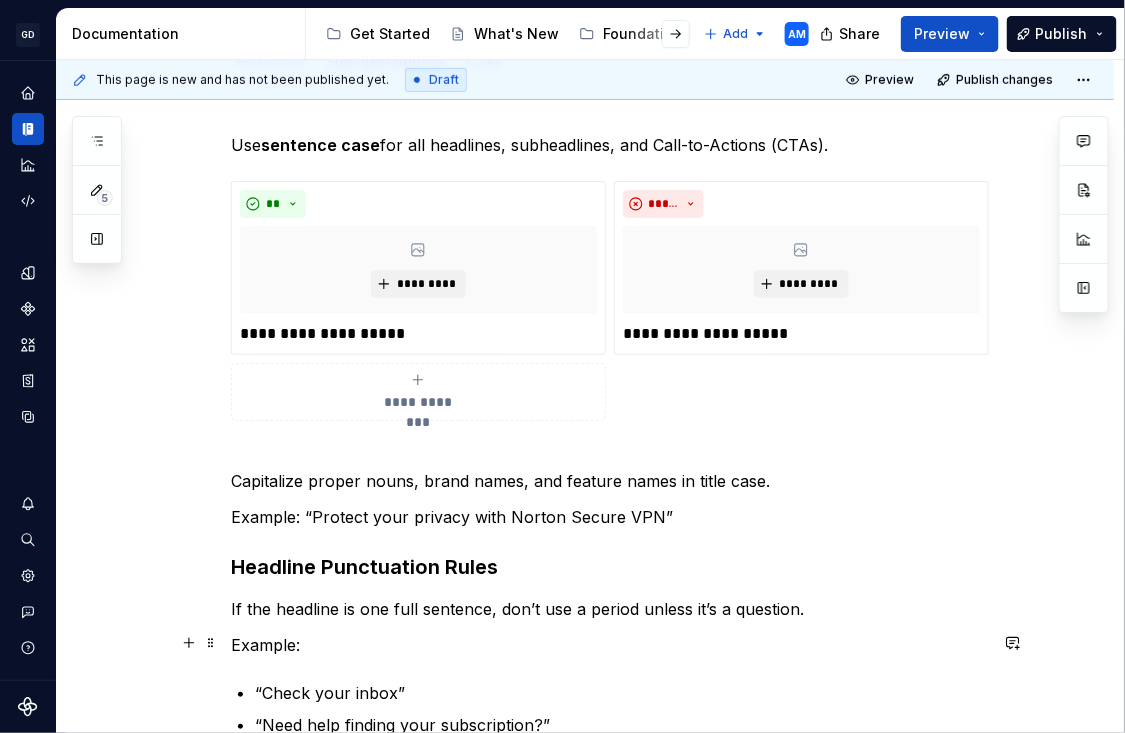 click on "Example:" at bounding box center [609, 645] 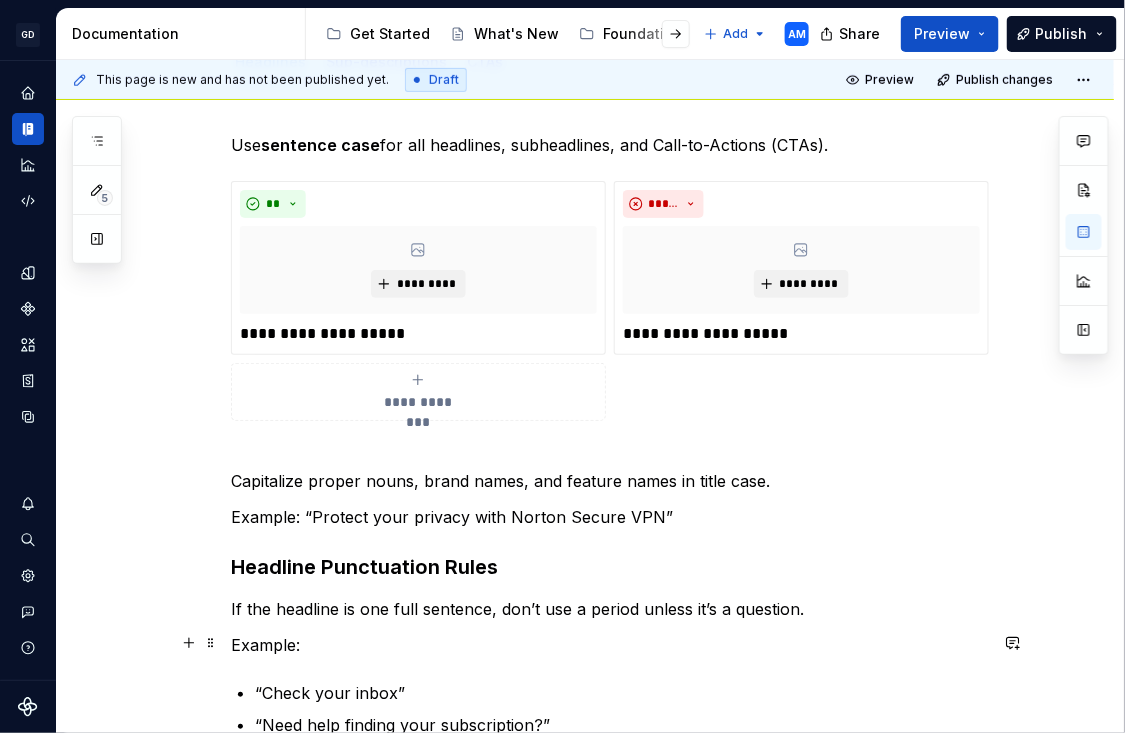 type 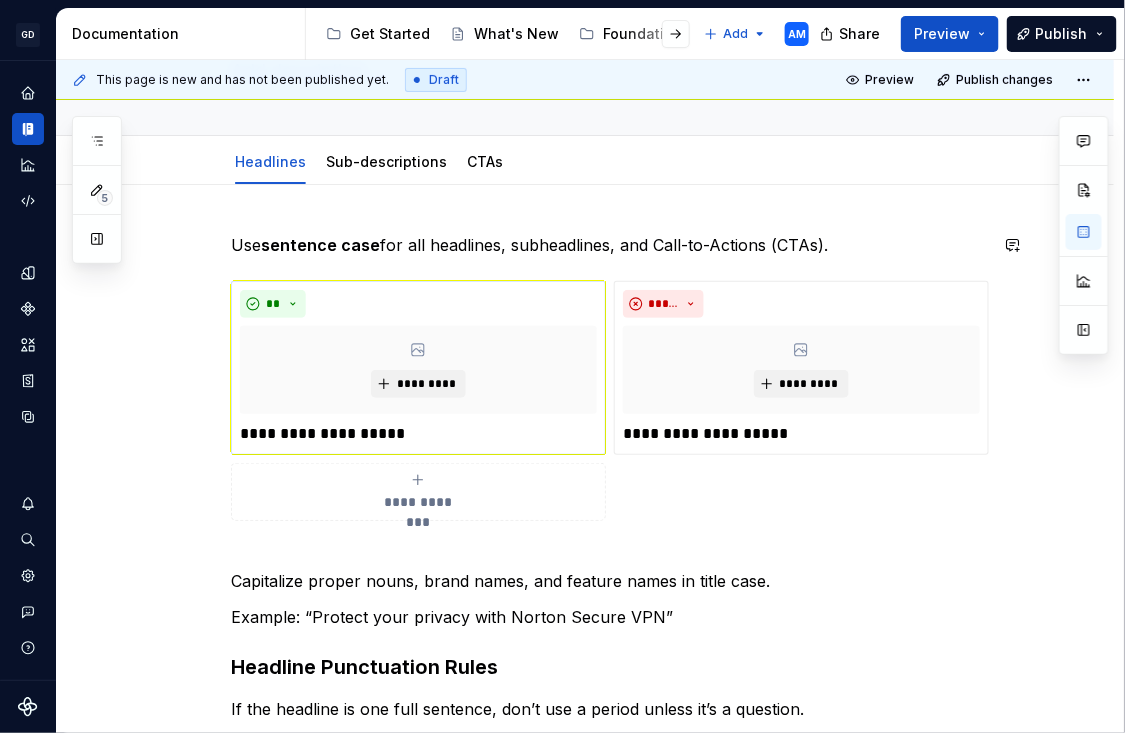 scroll, scrollTop: 108, scrollLeft: 0, axis: vertical 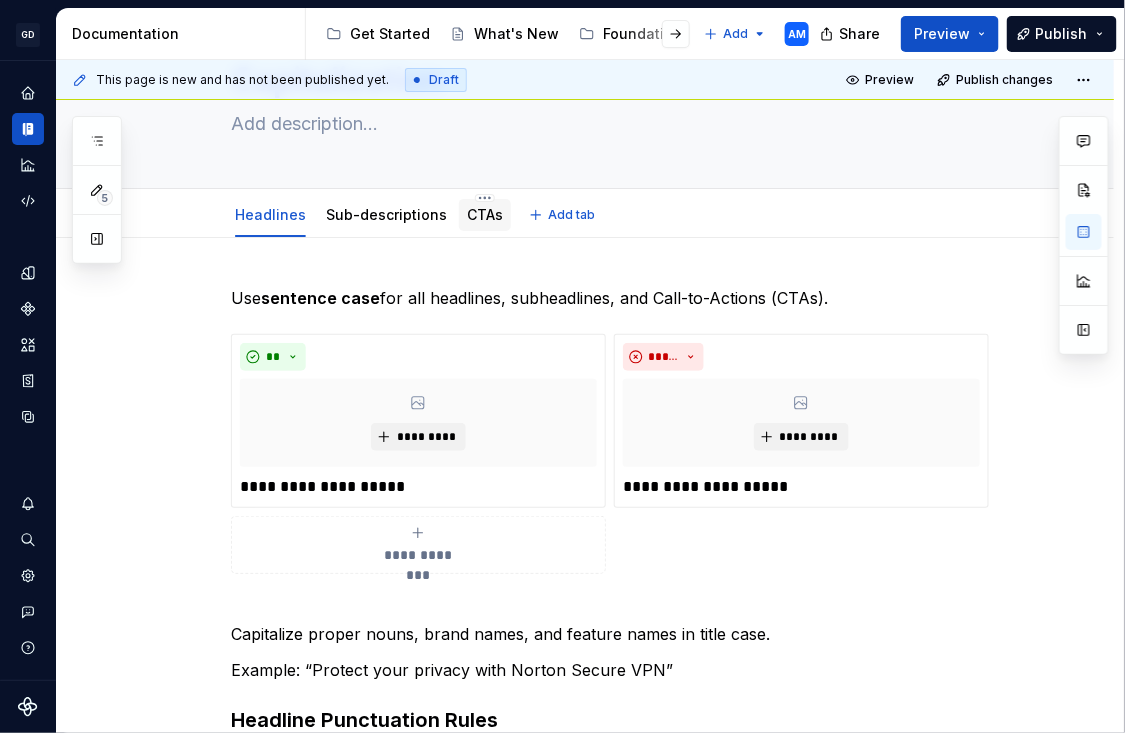 click on "CTAs" at bounding box center [485, 214] 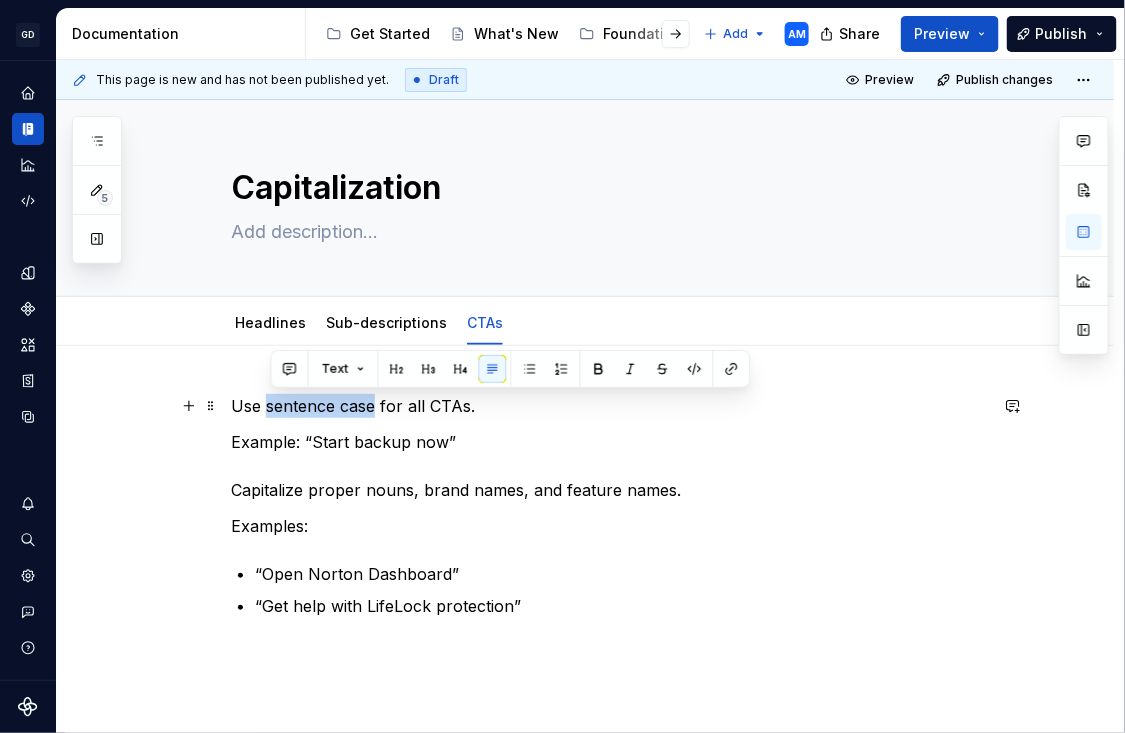 drag, startPoint x: 380, startPoint y: 406, endPoint x: 270, endPoint y: 409, distance: 110.0409 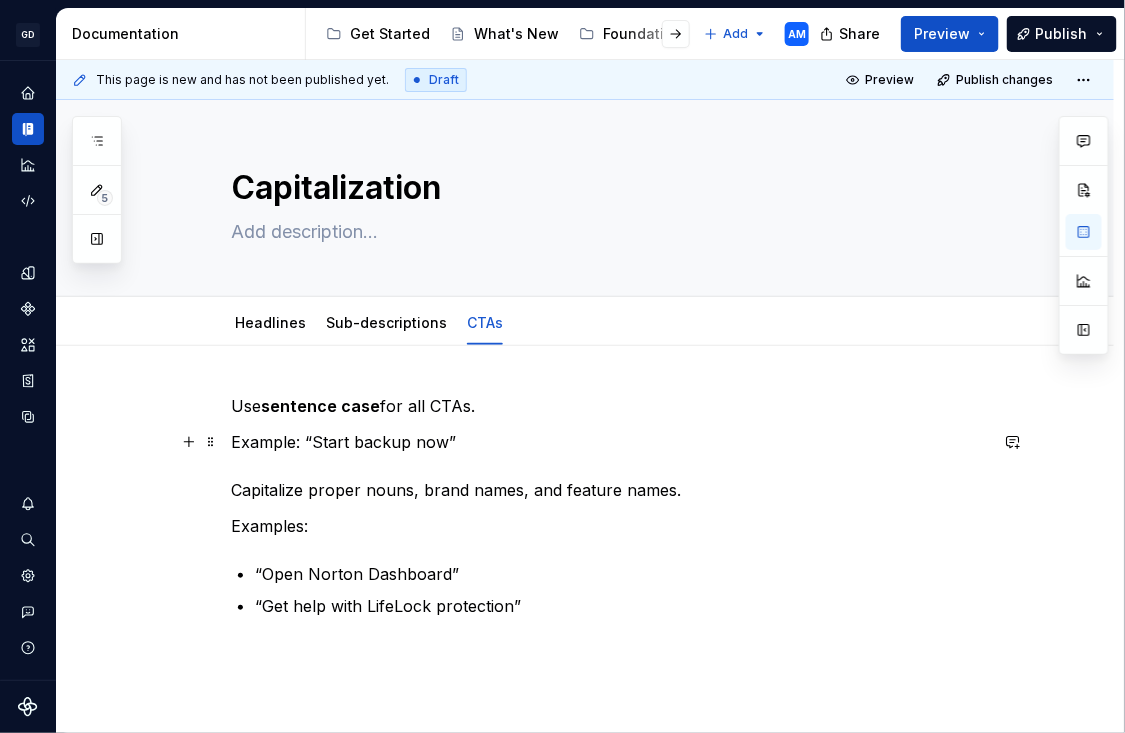 click on "Example: “Start backup now” Capitalize proper nouns, brand names, and feature names." at bounding box center (609, 466) 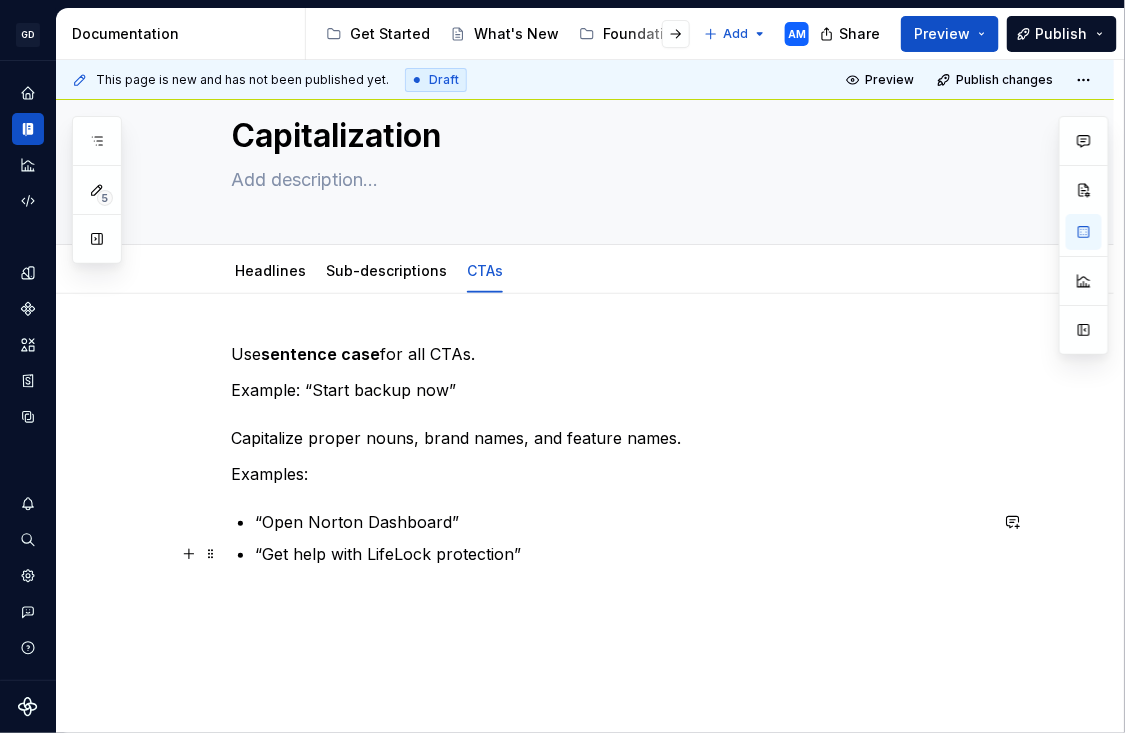 scroll, scrollTop: 37, scrollLeft: 0, axis: vertical 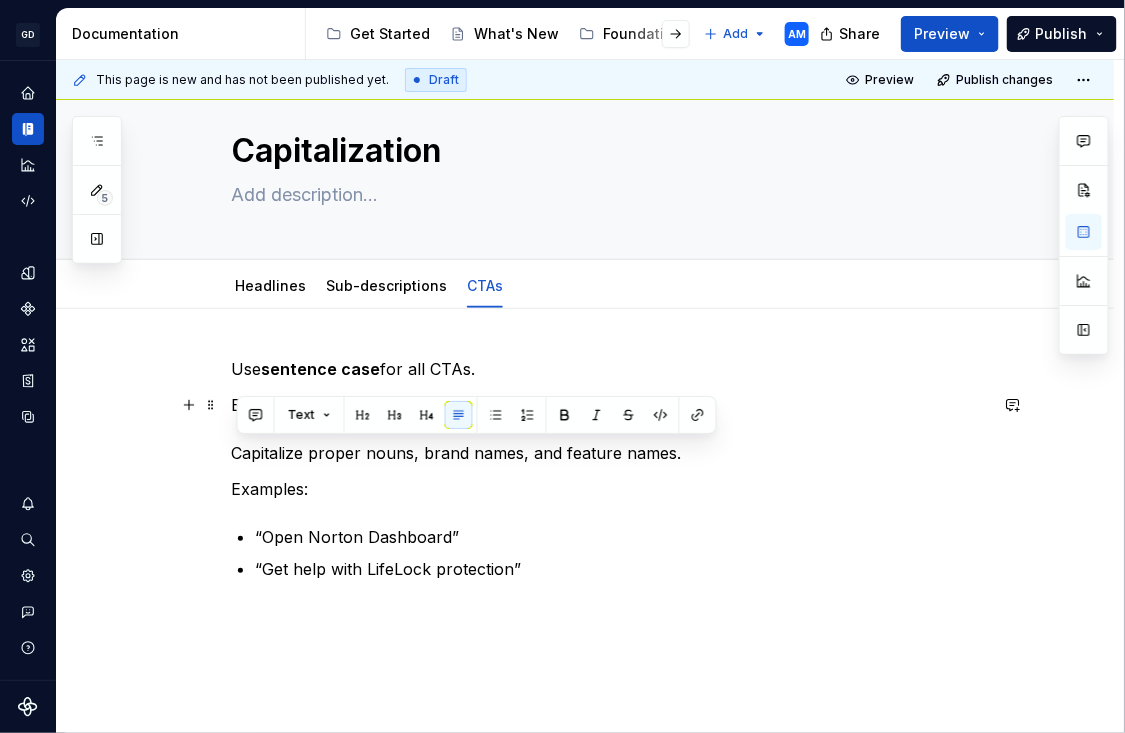 drag, startPoint x: 686, startPoint y: 451, endPoint x: 200, endPoint y: 451, distance: 486 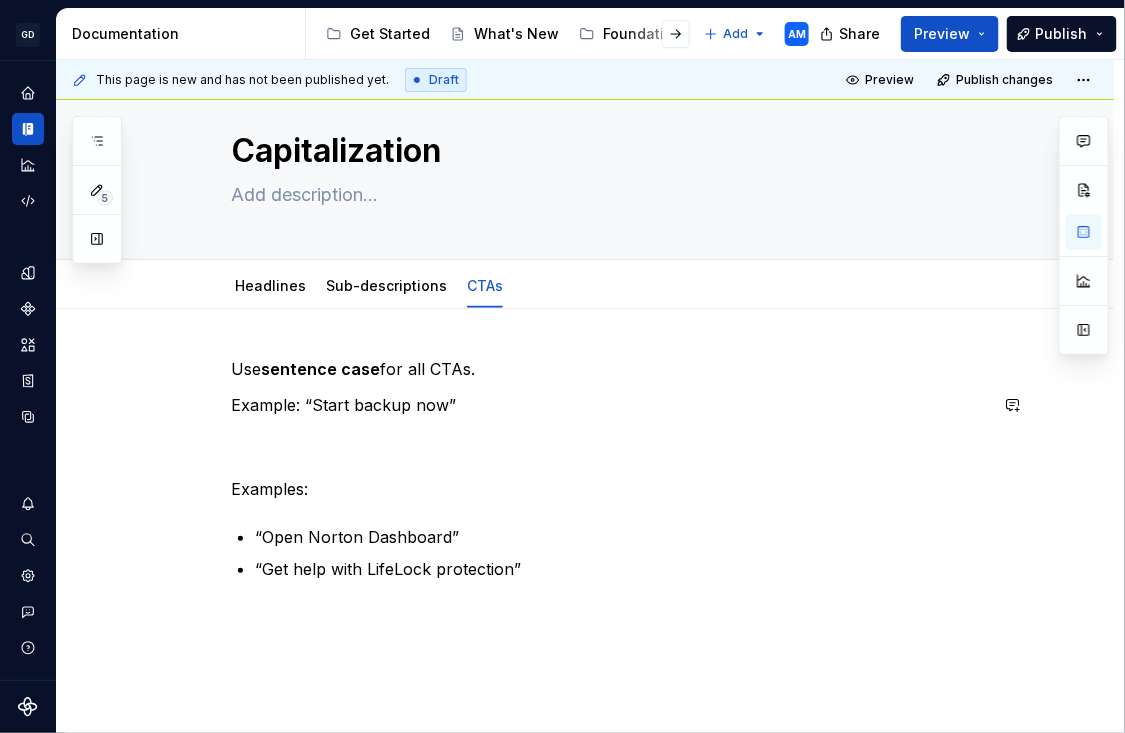 click on "Use  sentence case  for all CTAs.  Example: “Start backup now” Examples:  “Open Norton Dashboard”  “Get help with LifeLock protection”" at bounding box center (609, 469) 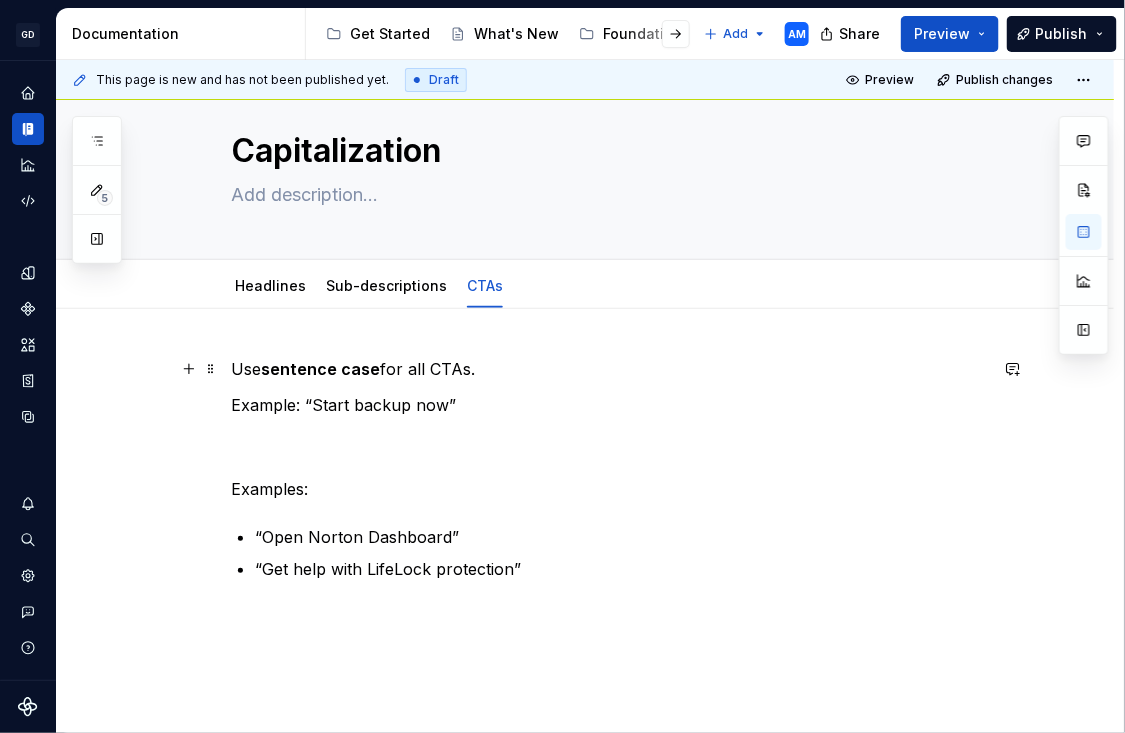 click on "Use  sentence case  for all CTAs." at bounding box center (609, 369) 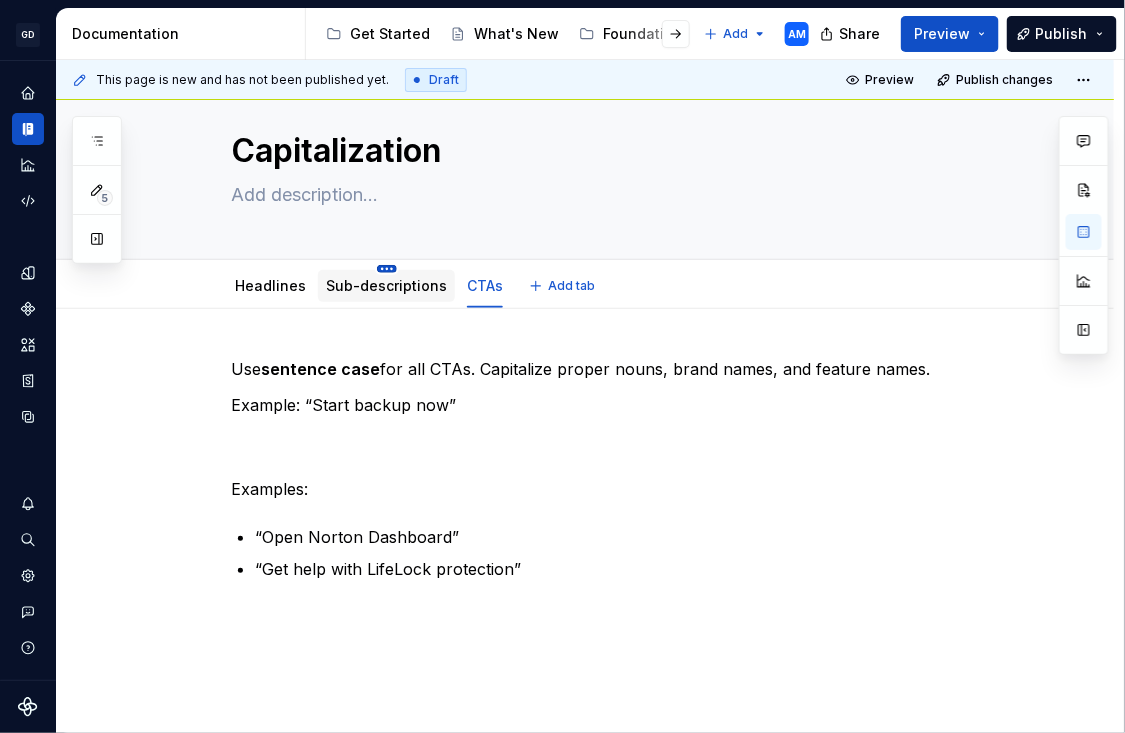 click on "GD Oxygen AM Design system data Documentation
Accessibility guide for tree Page tree.
Navigate the tree with the arrow keys. Common tree hotkeys apply. Further keybindings are available:
enter to execute primary action on focused item
f2 to start renaming the focused item
escape to abort renaming an item
control+d to start dragging selected items
Get Started What's New Foundations Content Components Patterns & Templates INTERNAL Add AM Share Preview Publish 5 Pages Add
Accessibility guide for tree Page tree.
Navigate the tree with the arrow keys. Common tree hotkeys apply. Further keybindings are available:
enter to execute primary action on focused item
f2 to start renaming the focused item
escape to abort renaming an item
control+d to start dragging selected items
Content Principles  Untitled page Content Standards Active vs. Passive voice Active voice Passive voice" at bounding box center [562, 366] 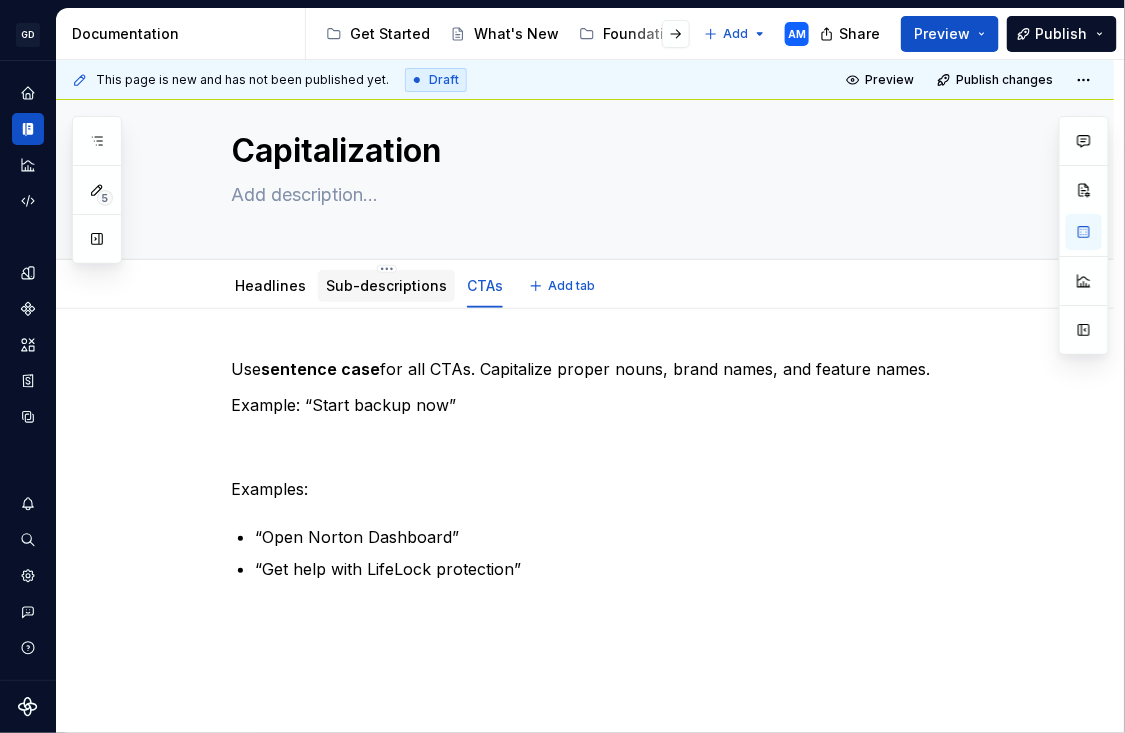 click on "GD Oxygen AM Design system data Documentation
Accessibility guide for tree Page tree.
Navigate the tree with the arrow keys. Common tree hotkeys apply. Further keybindings are available:
enter to execute primary action on focused item
f2 to start renaming the focused item
escape to abort renaming an item
control+d to start dragging selected items
Get Started What's New Foundations Content Components Patterns & Templates INTERNAL Add AM Share Preview Publish 5 Pages Add
Accessibility guide for tree Page tree.
Navigate the tree with the arrow keys. Common tree hotkeys apply. Further keybindings are available:
enter to execute primary action on focused item
f2 to start renaming the focused item
escape to abort renaming an item
control+d to start dragging selected items
Content Principles  Untitled page Content Standards Active vs. Passive voice Active voice Passive voice" at bounding box center (562, 366) 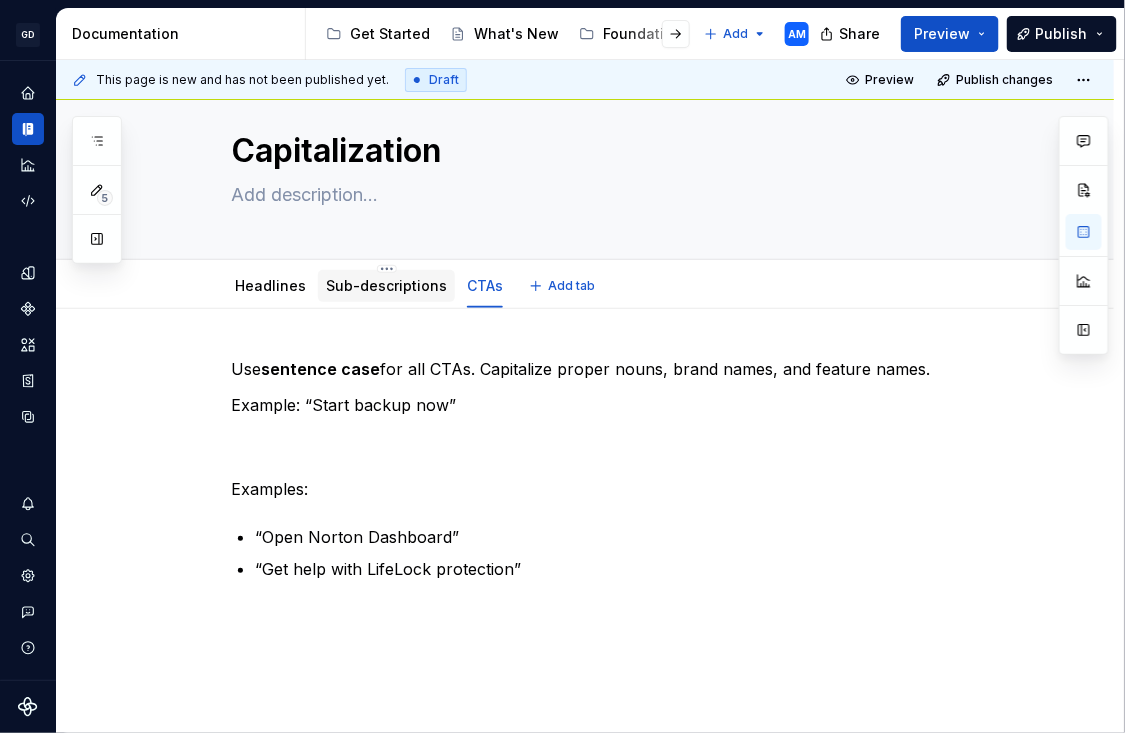 click on "Sub-descriptions" at bounding box center (386, 285) 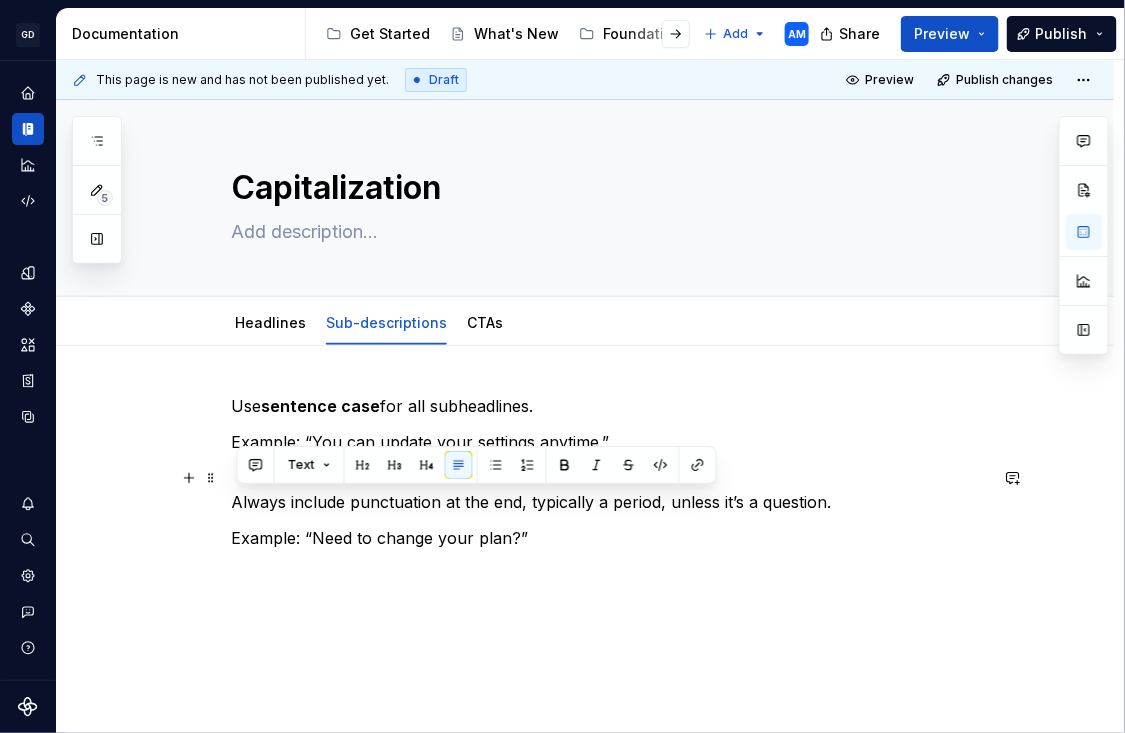 drag, startPoint x: 839, startPoint y: 500, endPoint x: 215, endPoint y: 502, distance: 624.00323 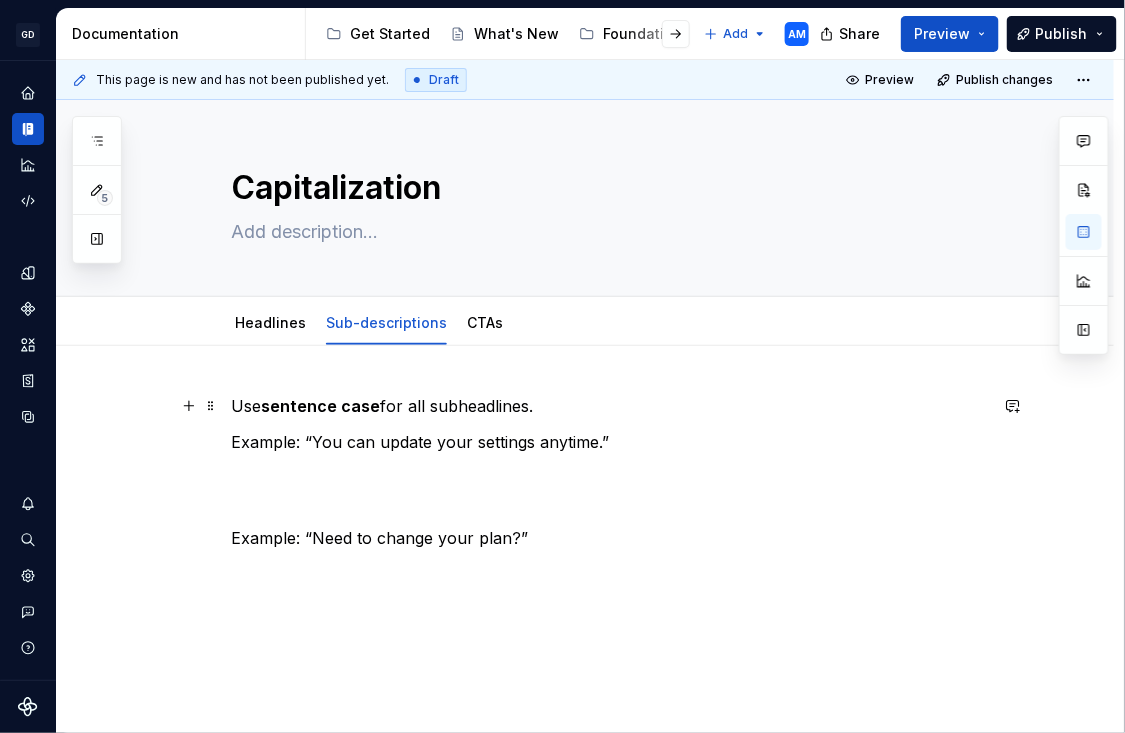 click on "Use  sentence case  for all subheadlines." at bounding box center (609, 406) 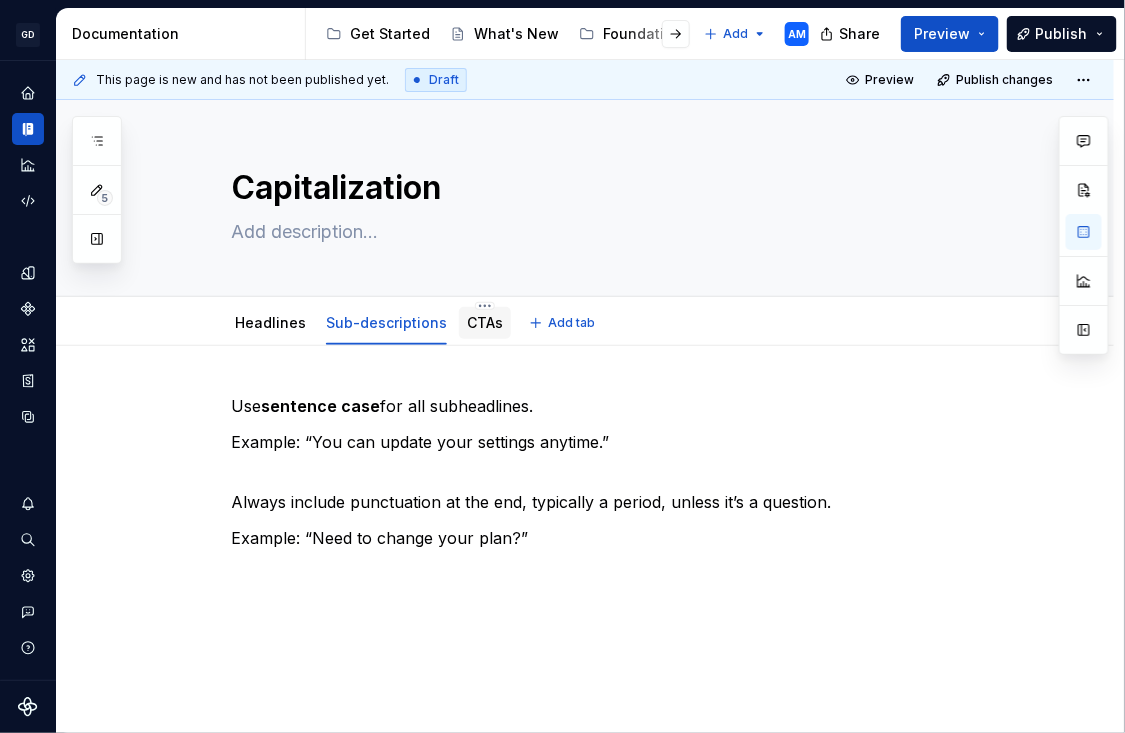 click on "CTAs" at bounding box center (485, 322) 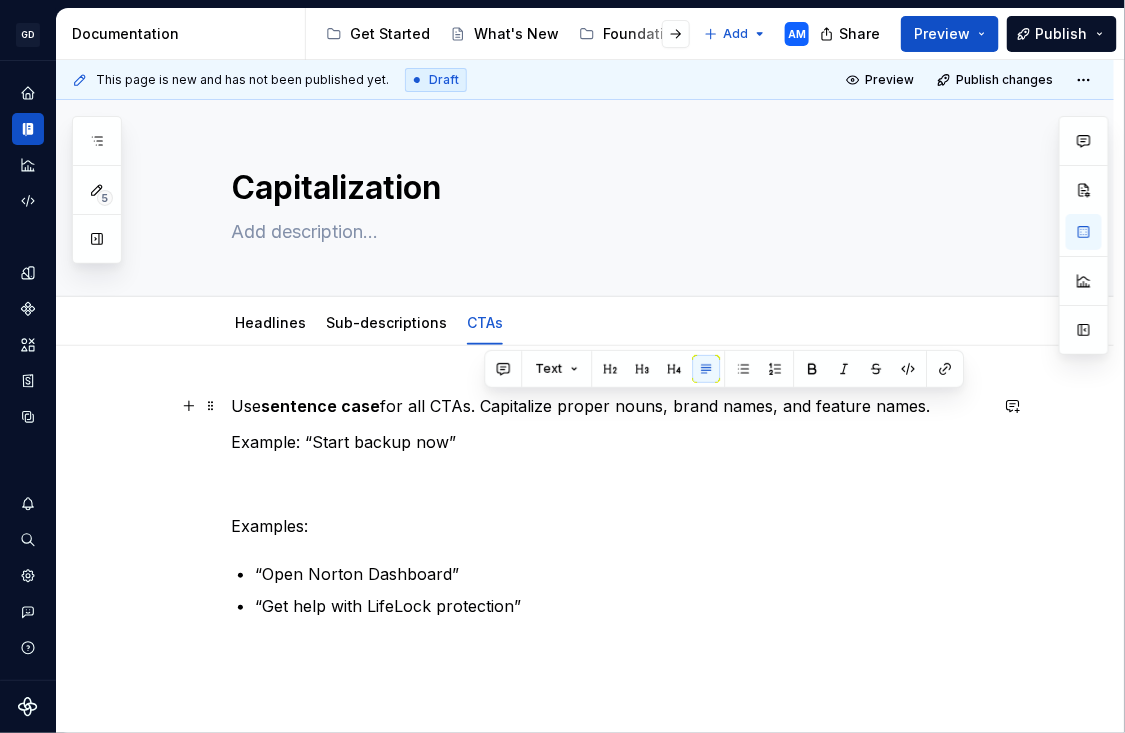 drag, startPoint x: 944, startPoint y: 403, endPoint x: 485, endPoint y: 405, distance: 459.00436 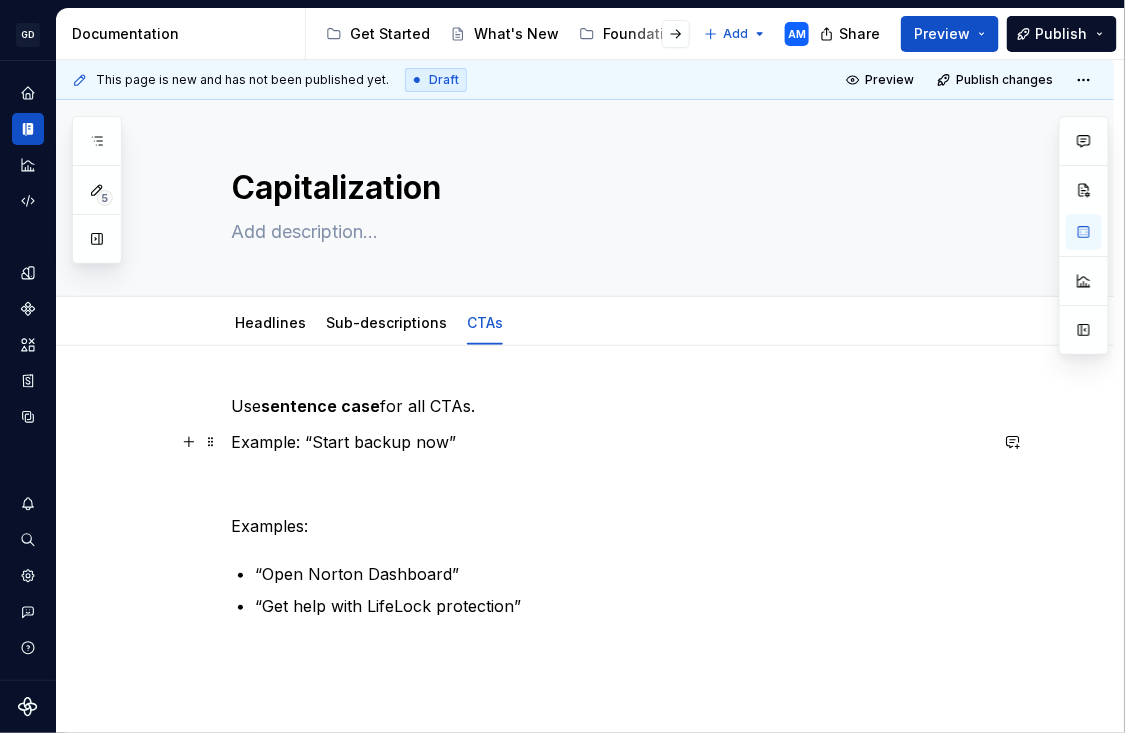 click on "Example: “Start backup now”" at bounding box center [609, 466] 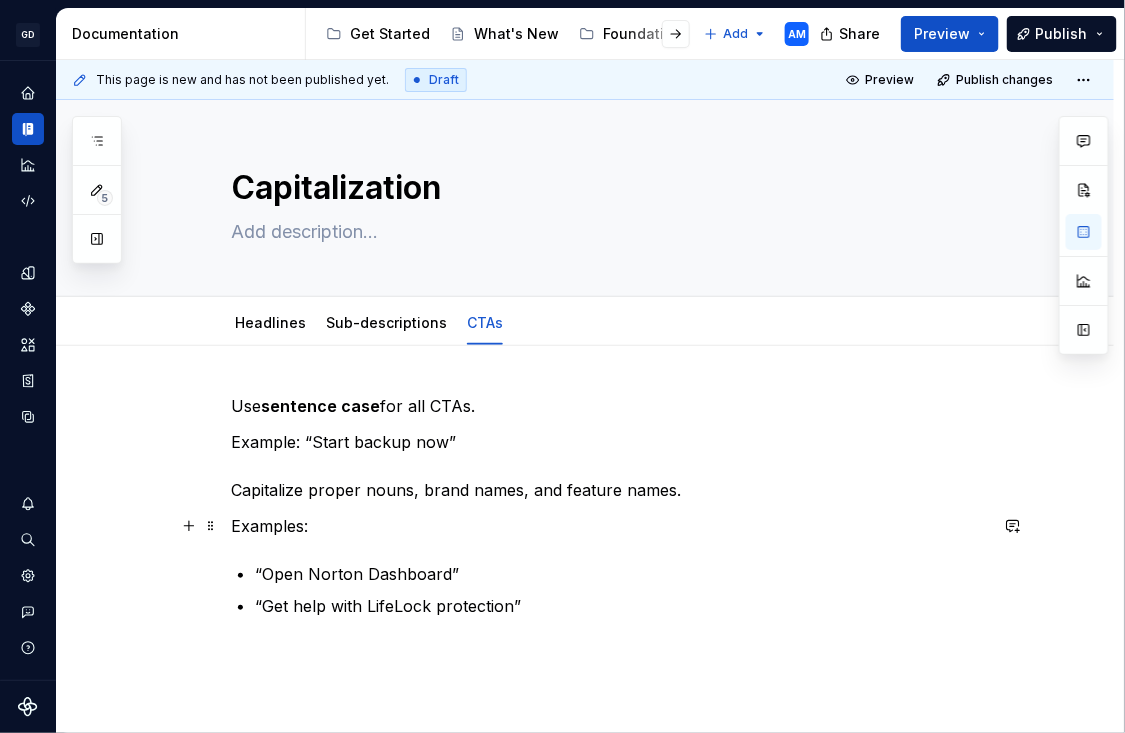 click on "Examples:" at bounding box center (609, 526) 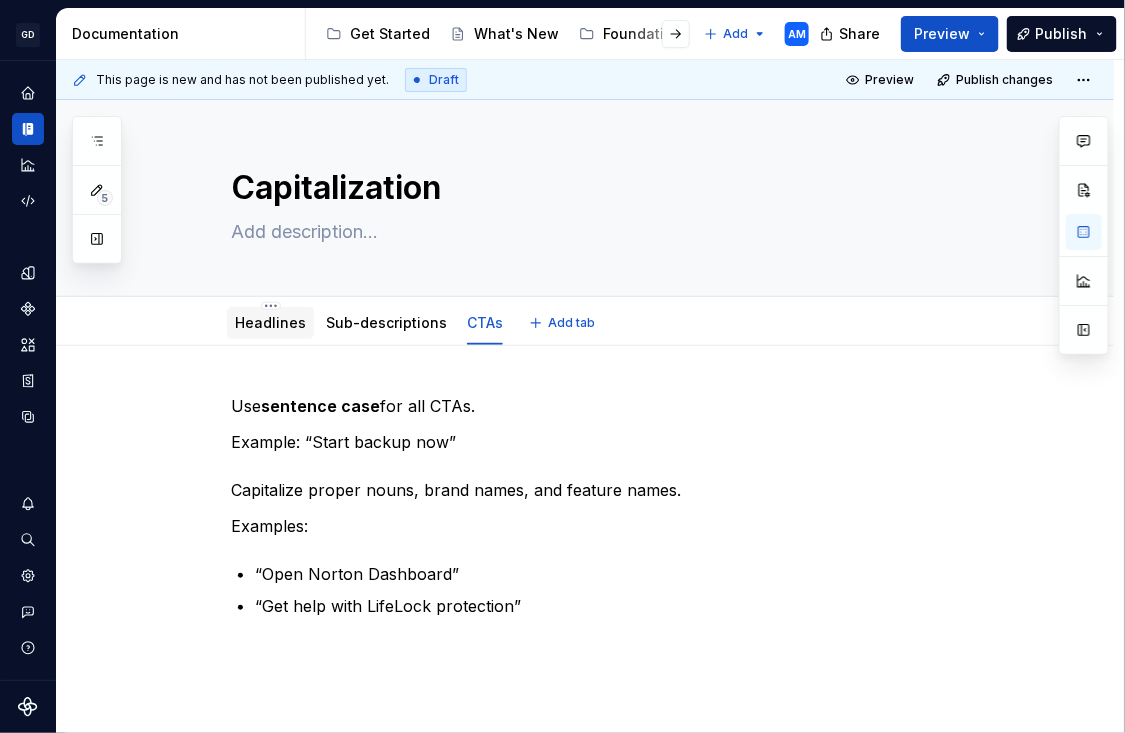 click on "Headlines" at bounding box center [270, 322] 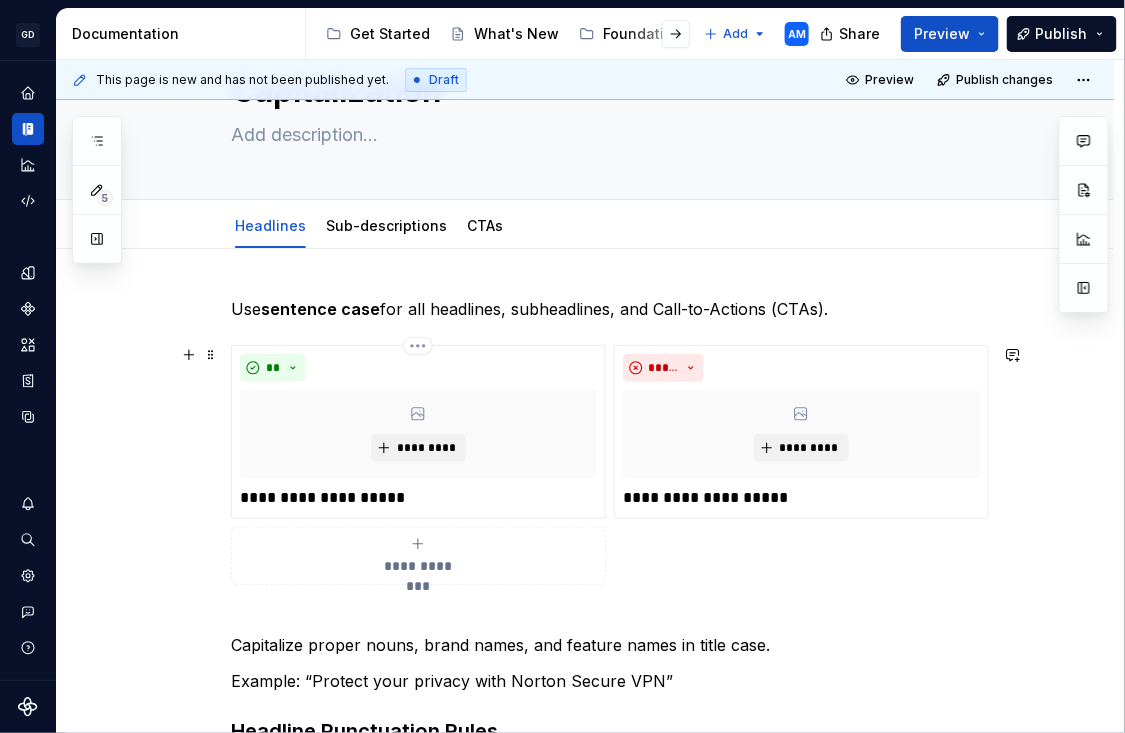 scroll, scrollTop: 62, scrollLeft: 0, axis: vertical 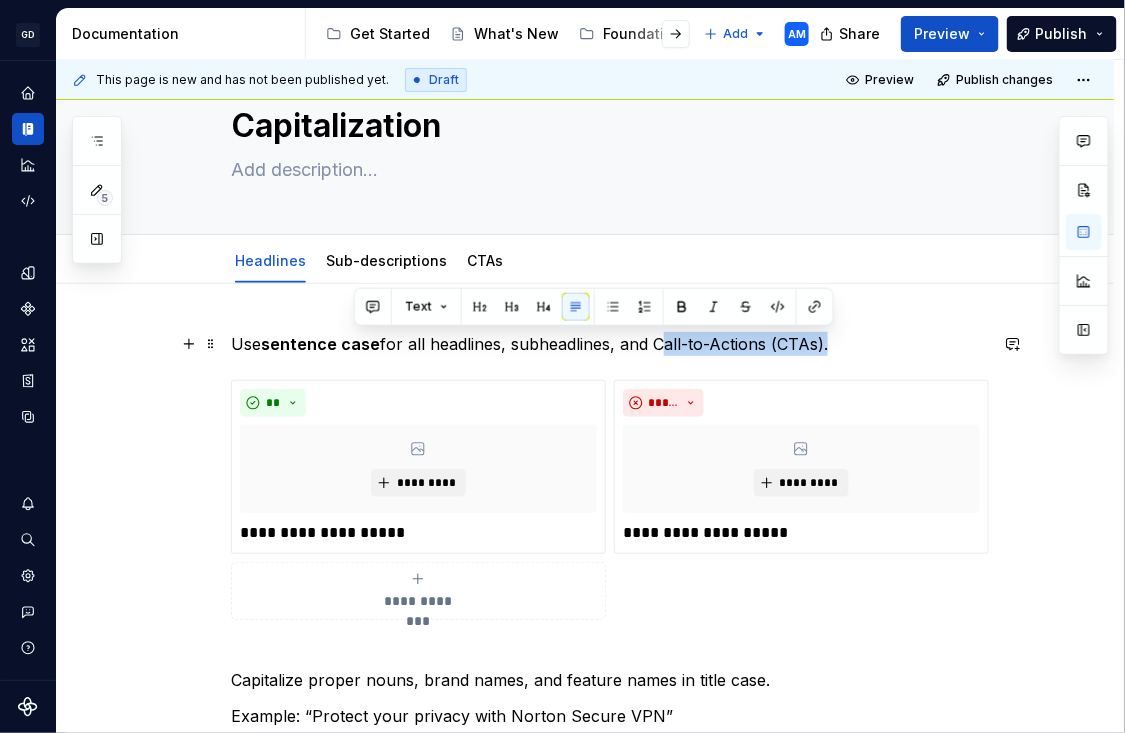 drag, startPoint x: 828, startPoint y: 348, endPoint x: 660, endPoint y: 337, distance: 168.35974 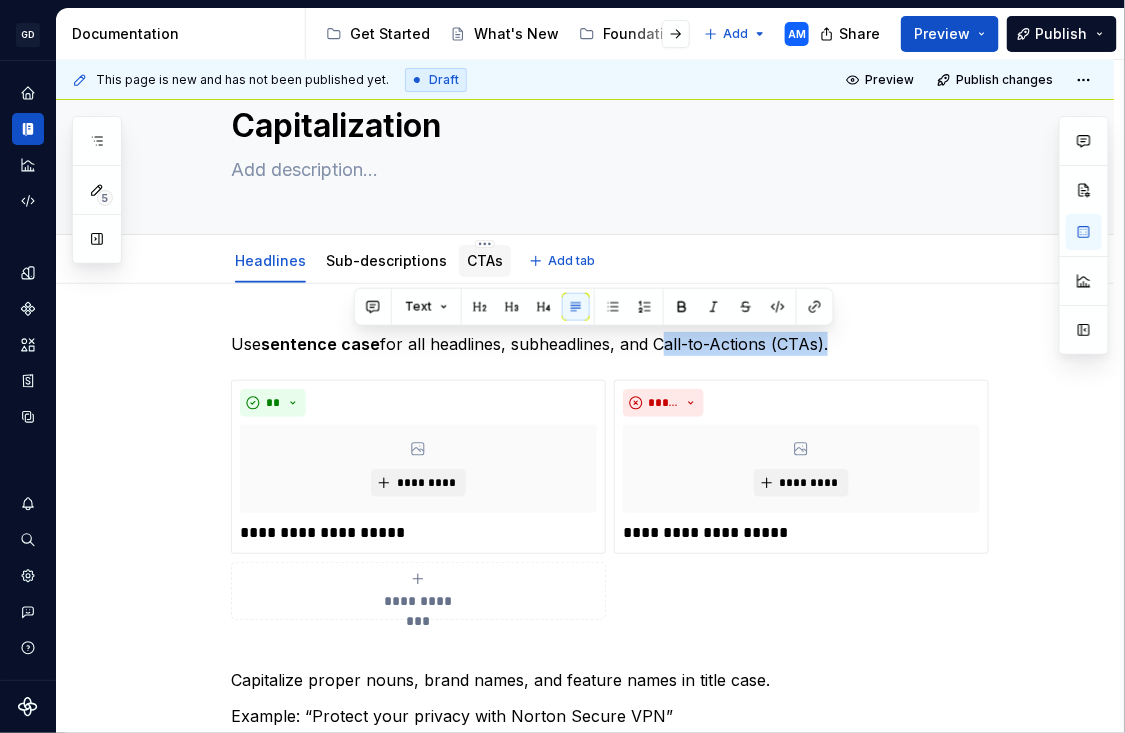 click on "CTAs" at bounding box center [485, 260] 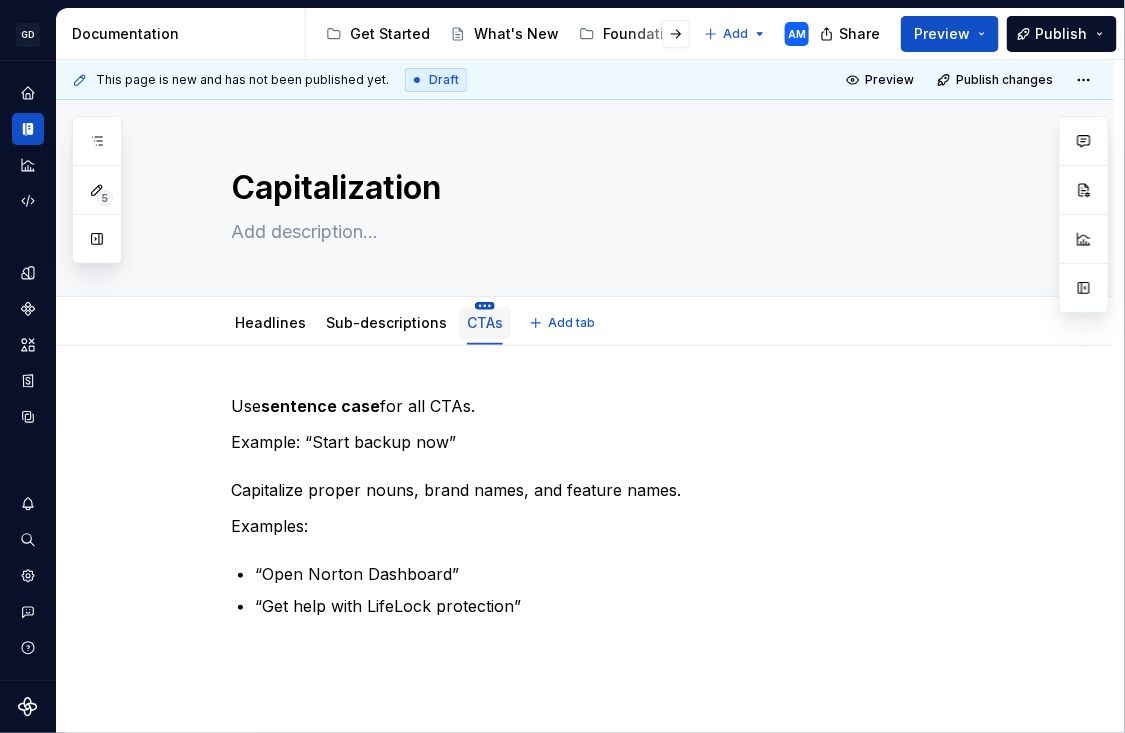 click on "GD Oxygen AM Design system data Documentation
Accessibility guide for tree Page tree.
Navigate the tree with the arrow keys. Common tree hotkeys apply. Further keybindings are available:
enter to execute primary action on focused item
f2 to start renaming the focused item
escape to abort renaming an item
control+d to start dragging selected items
Get Started What's New Foundations Content Components Patterns & Templates INTERNAL Add AM Share Preview Publish 5 Pages Add
Accessibility guide for tree Page tree.
Navigate the tree with the arrow keys. Common tree hotkeys apply. Further keybindings are available:
enter to execute primary action on focused item
f2 to start renaming the focused item
escape to abort renaming an item
control+d to start dragging selected items
Content Principles  Untitled page Content Standards Active vs. Passive voice Active voice Passive voice" at bounding box center (562, 366) 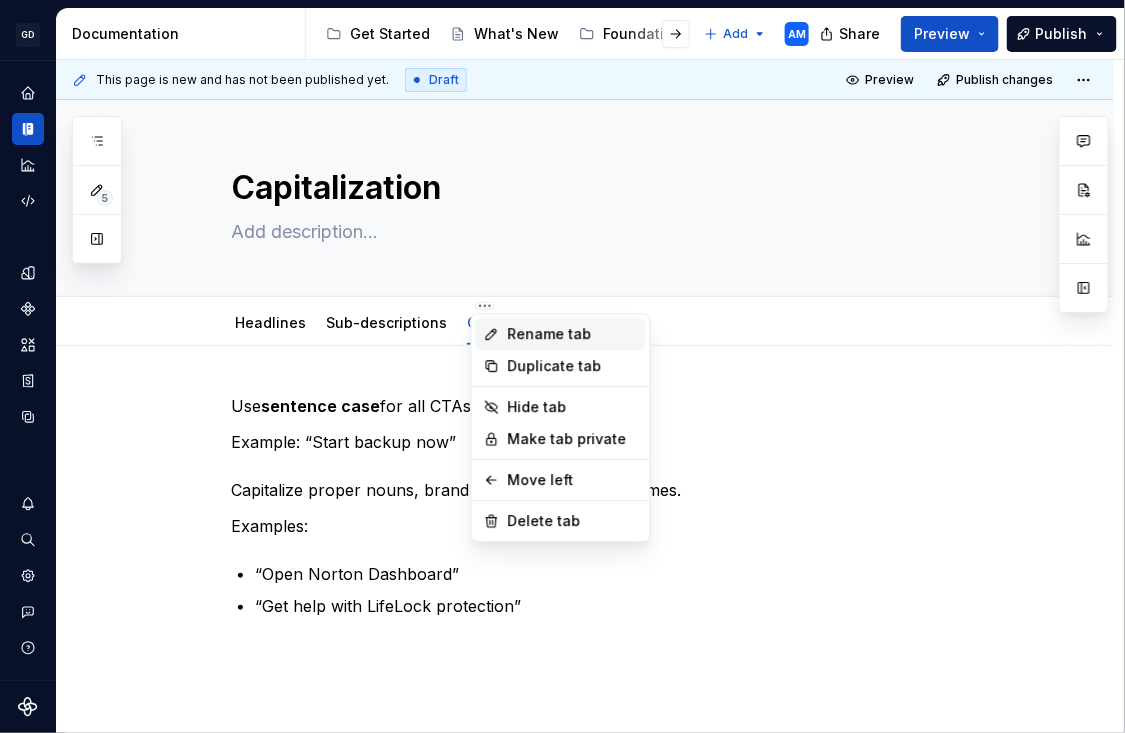 type on "*" 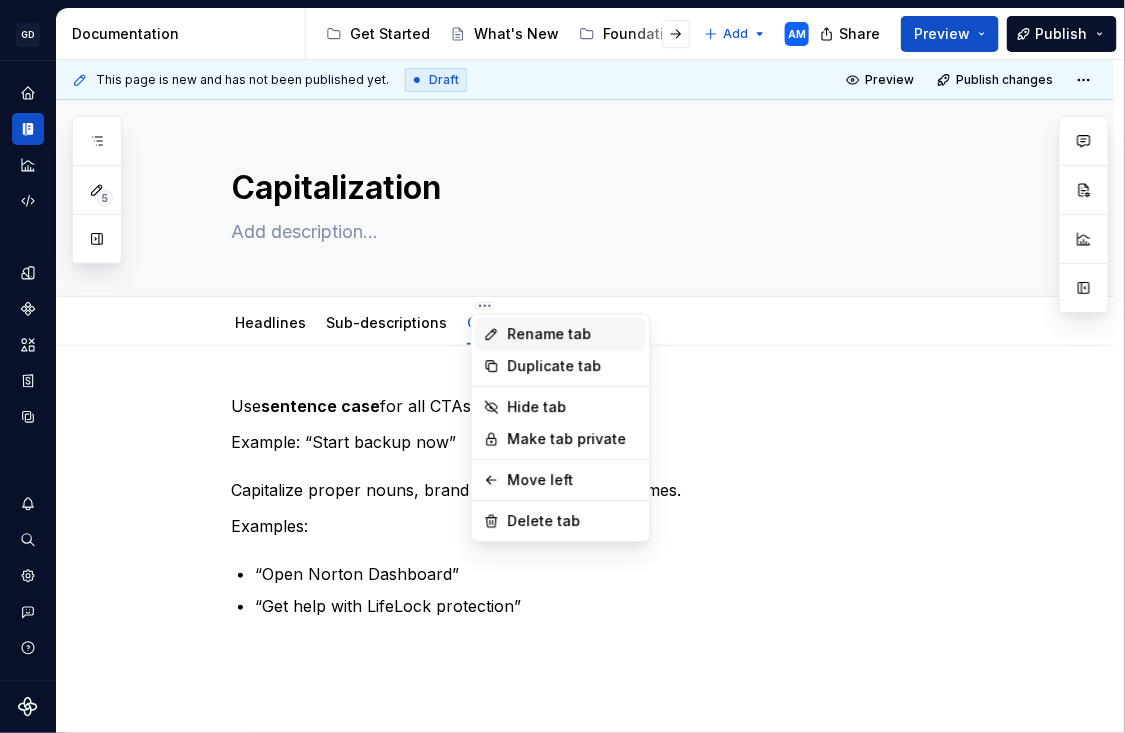 click on "Rename tab" at bounding box center (573, 334) 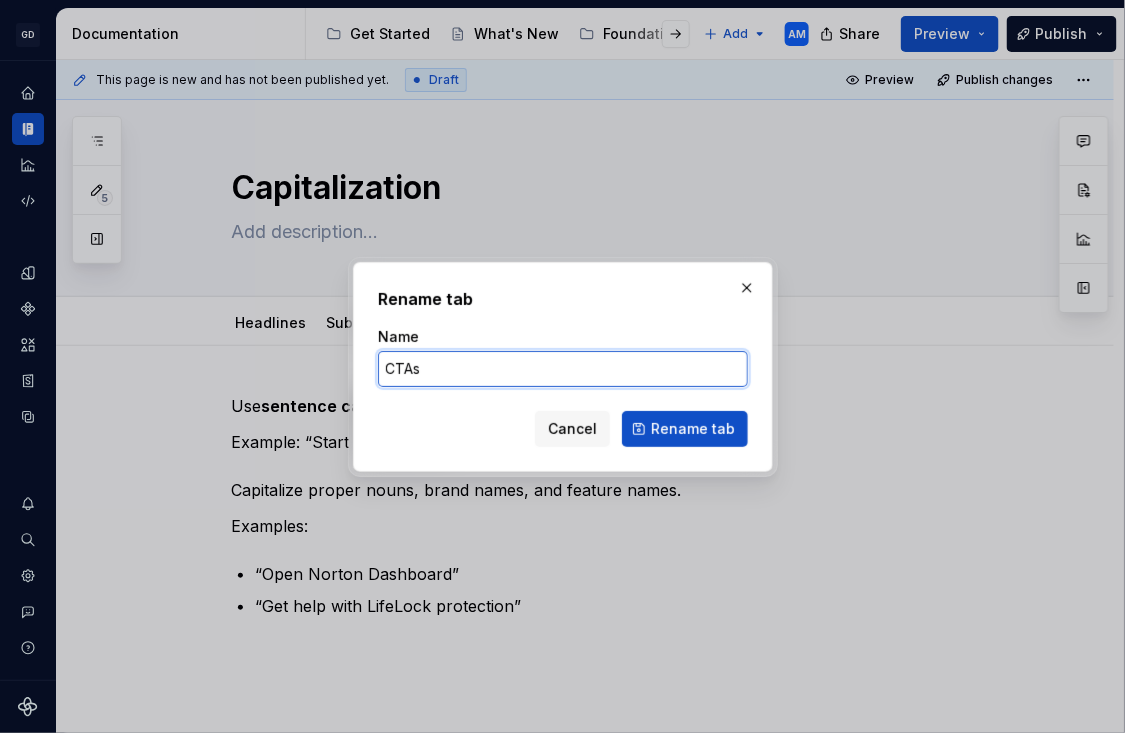 click on "CTAs" at bounding box center (563, 369) 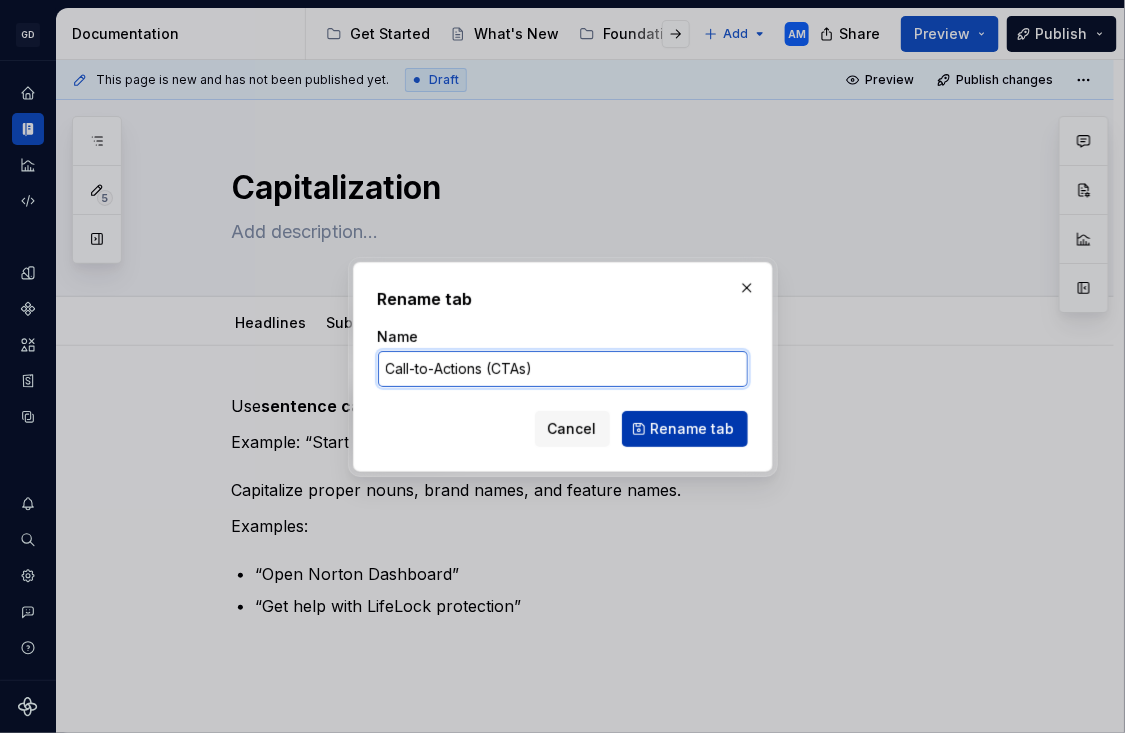 type on "Call-to-Actions (CTAs)" 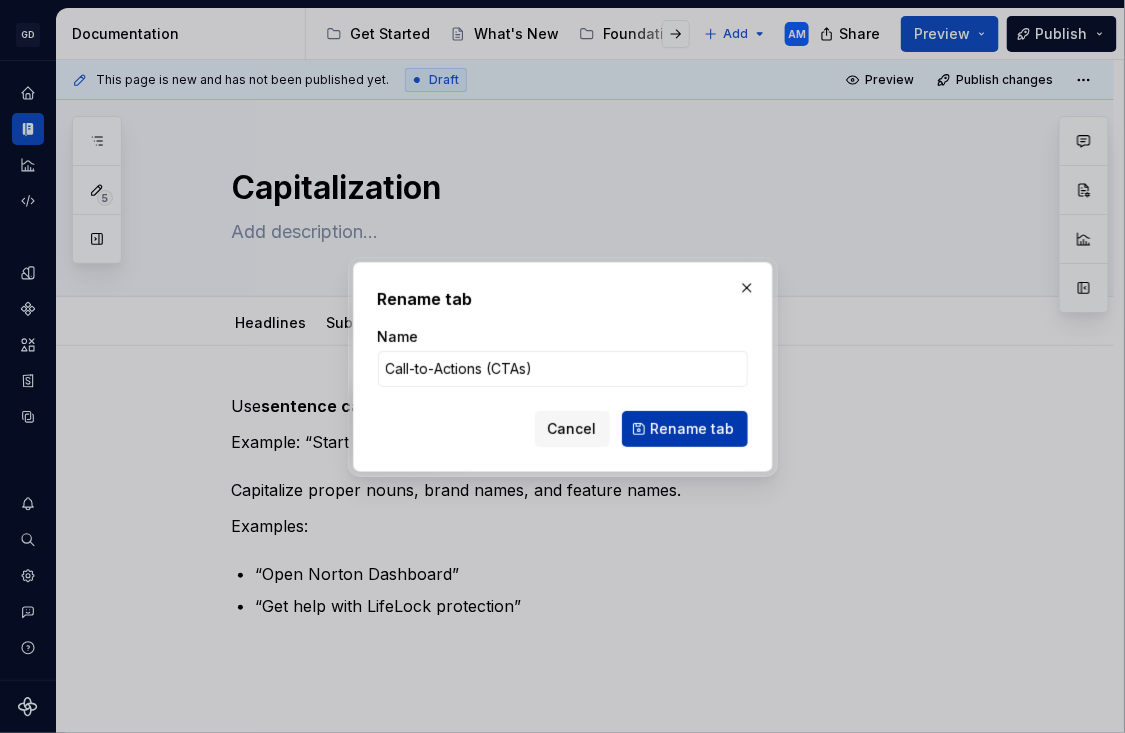 click on "Rename tab" at bounding box center [693, 429] 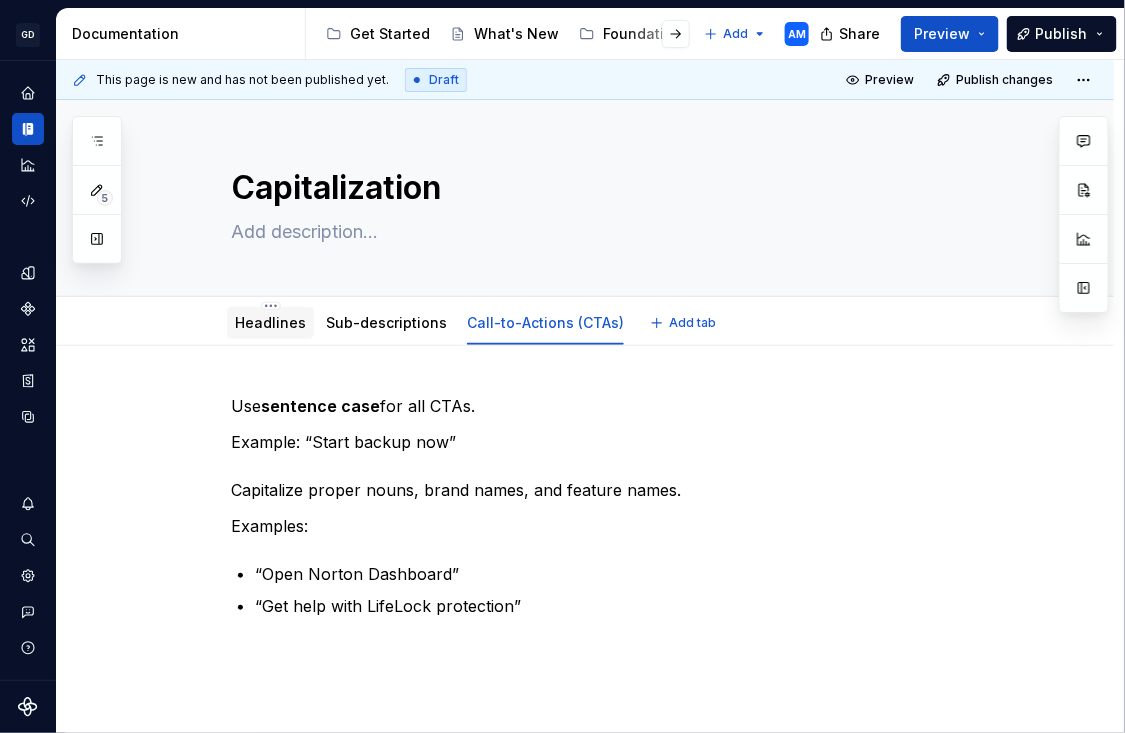 click on "Headlines" at bounding box center [270, 322] 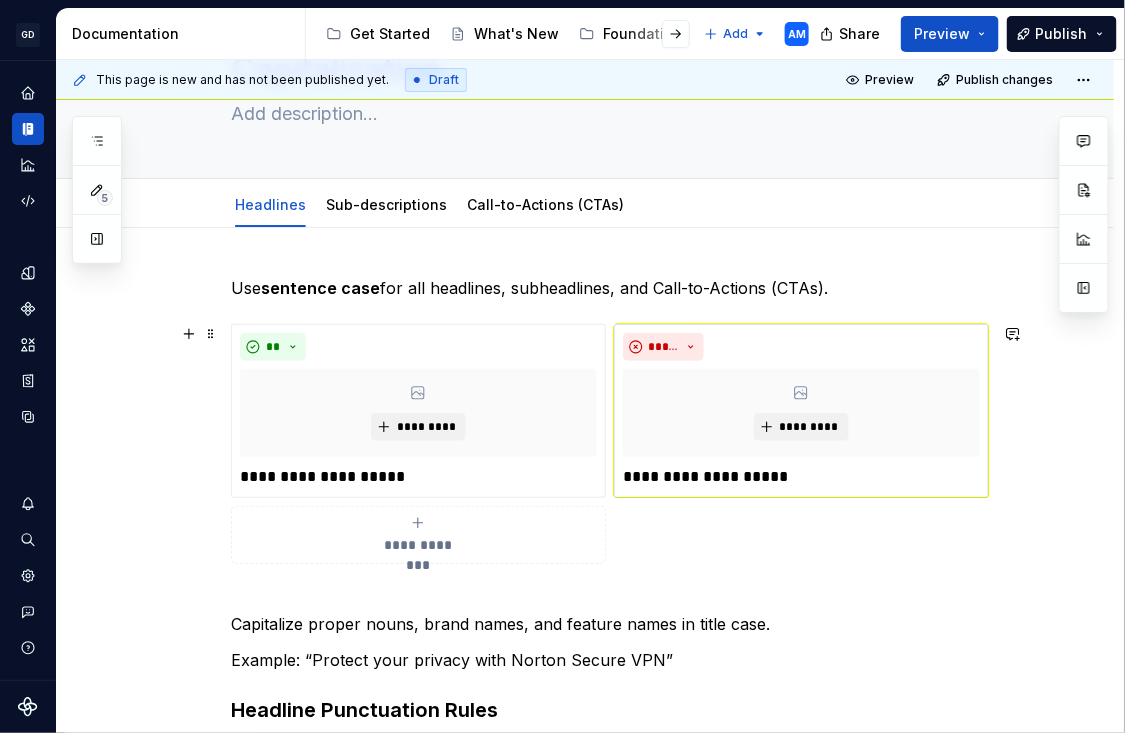 scroll, scrollTop: 79, scrollLeft: 0, axis: vertical 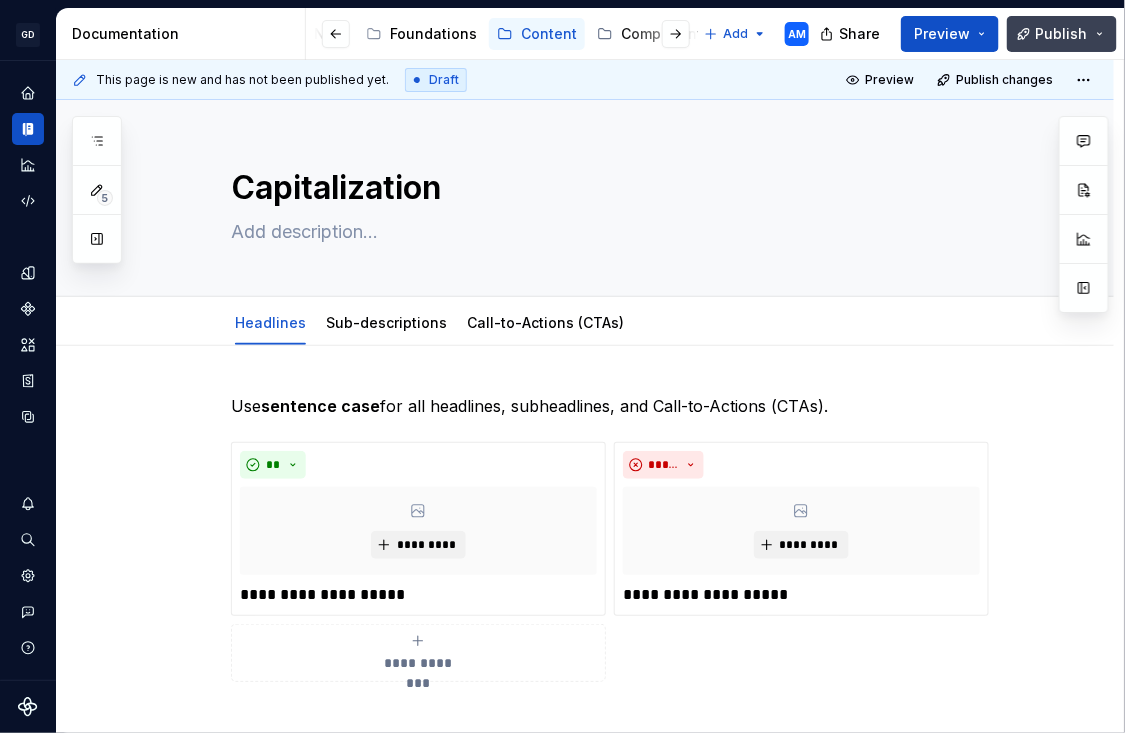 click on "Publish" at bounding box center (1062, 34) 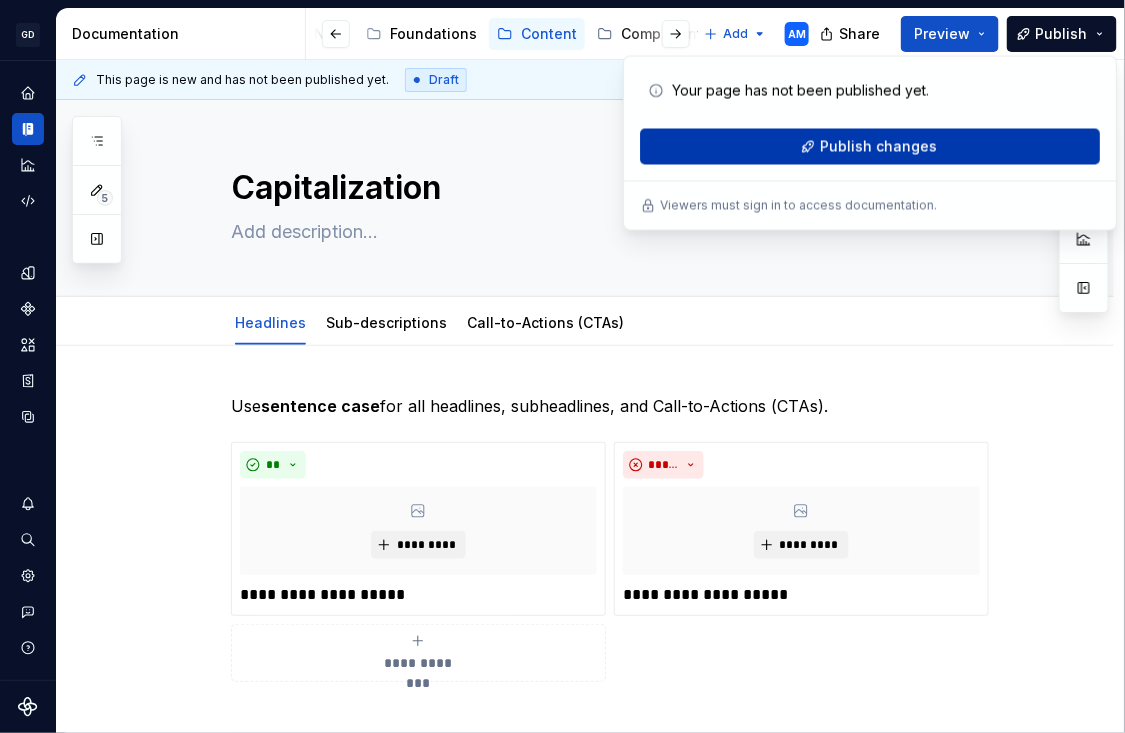 click on "Publish changes" at bounding box center (870, 147) 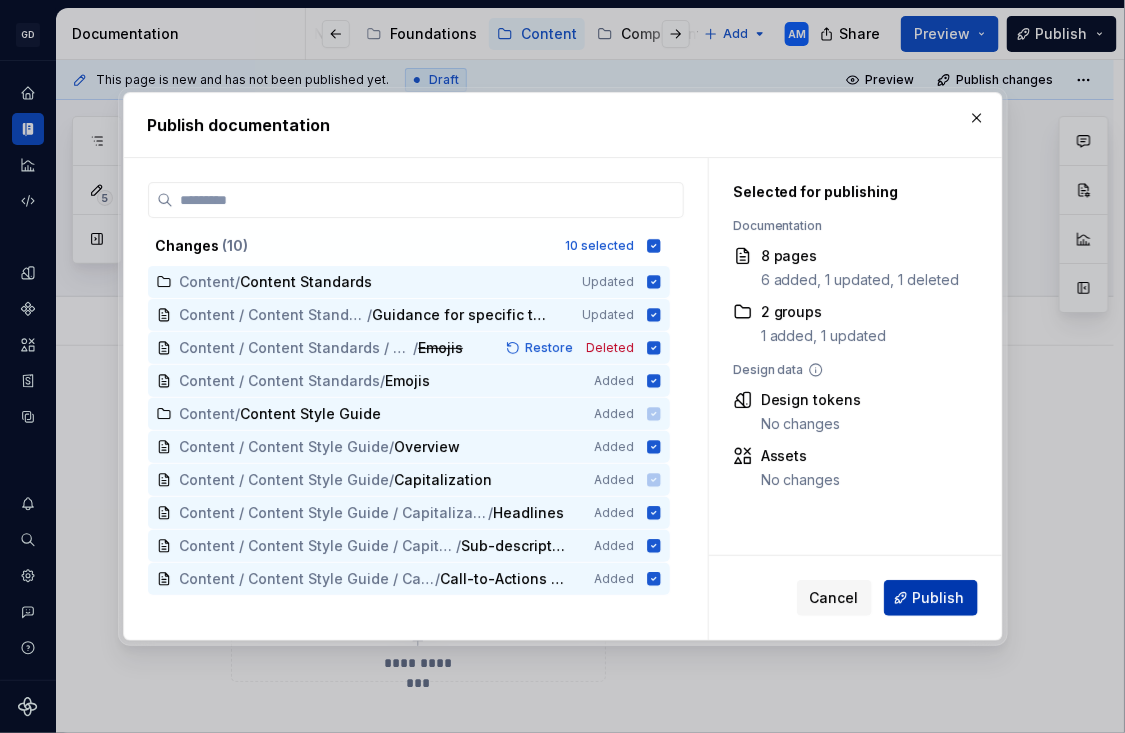 click on "Publish" at bounding box center [939, 598] 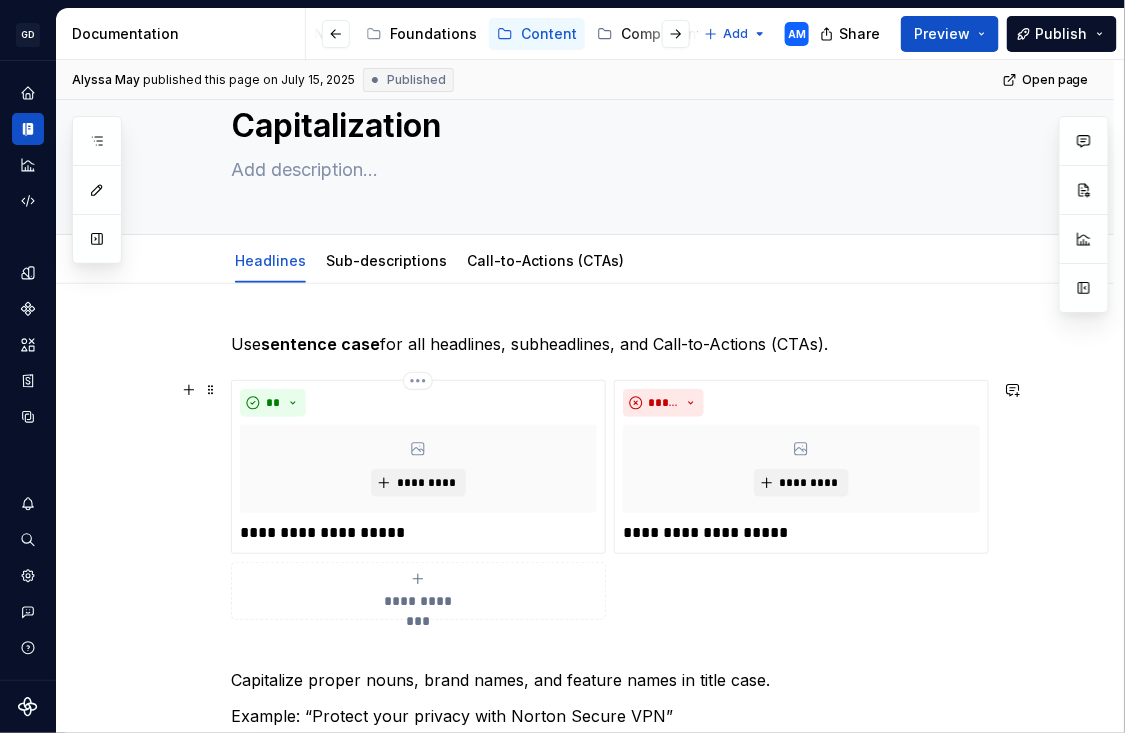 scroll, scrollTop: 70, scrollLeft: 0, axis: vertical 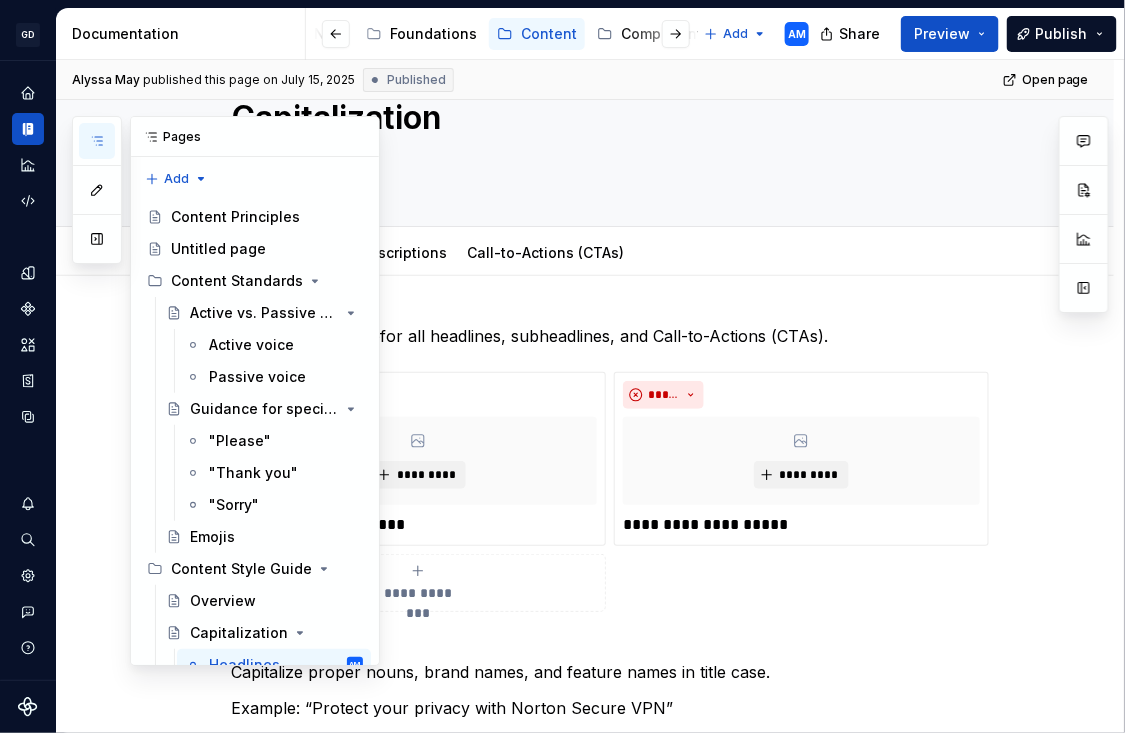 click at bounding box center (97, 141) 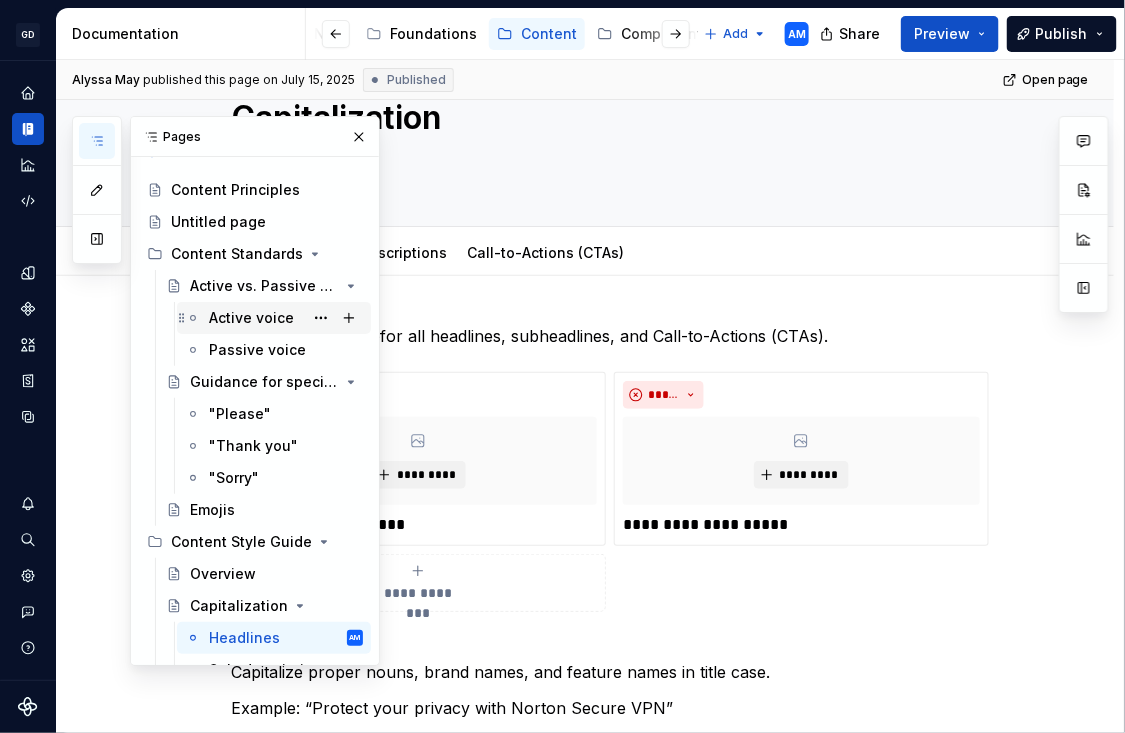 scroll, scrollTop: 15, scrollLeft: 0, axis: vertical 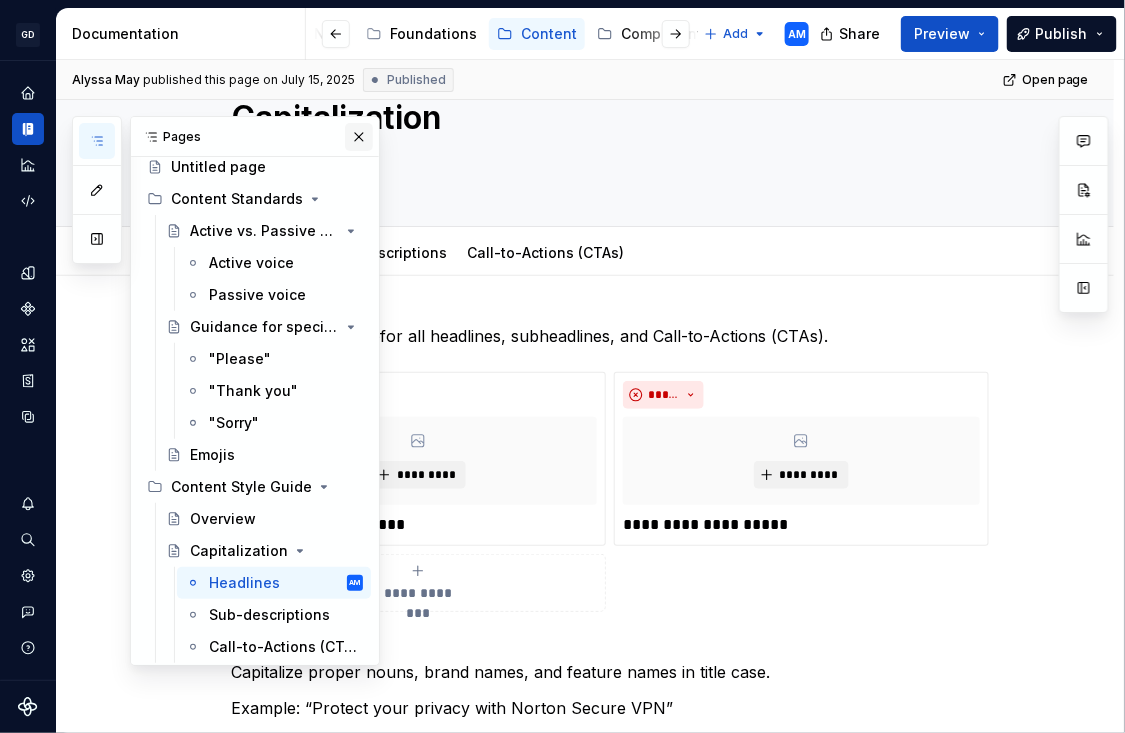 click at bounding box center [359, 137] 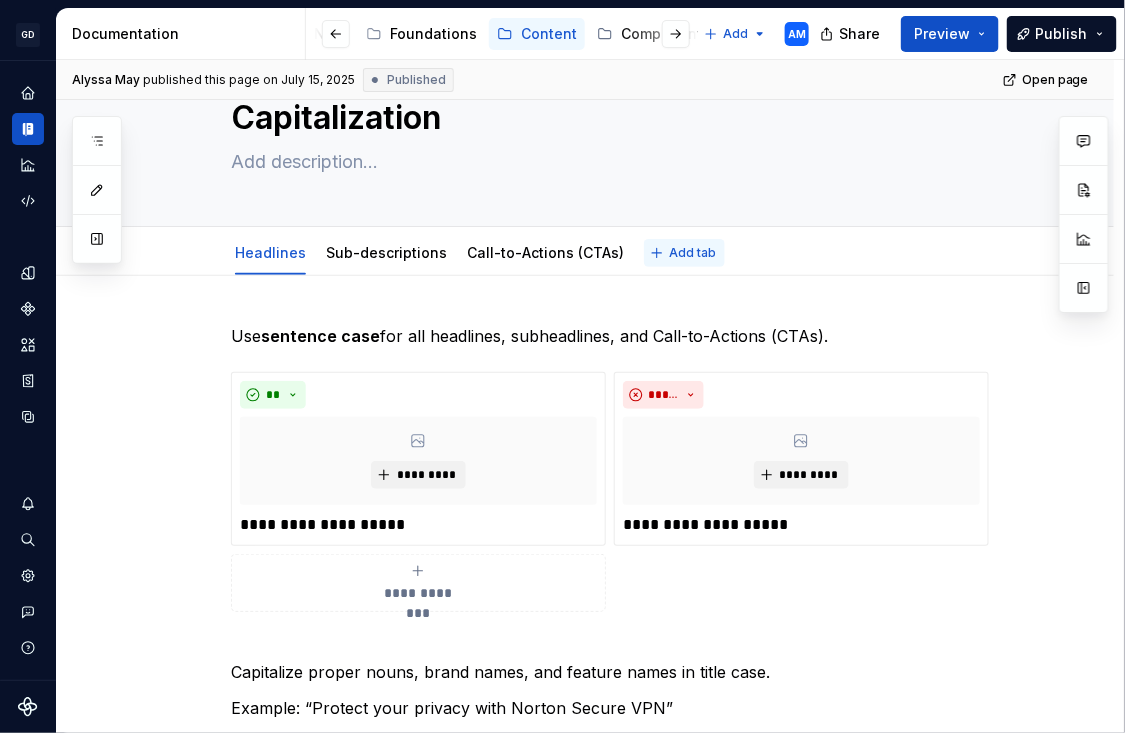click on "Add tab" at bounding box center [692, 253] 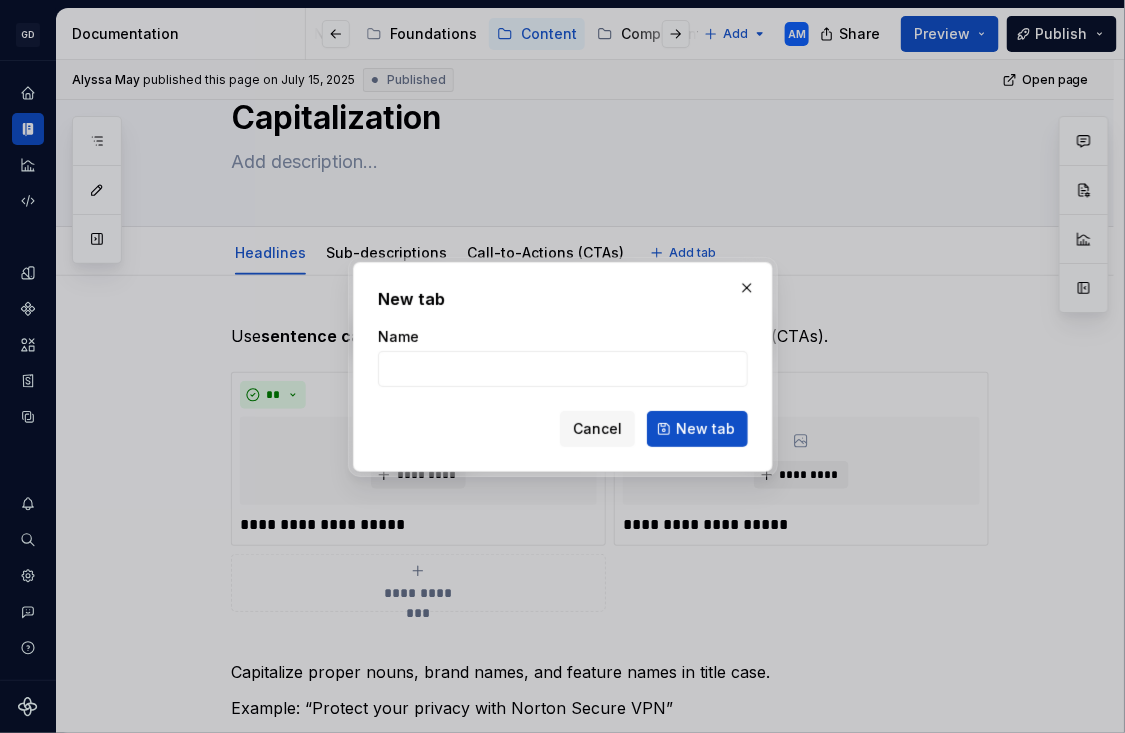 type on "*" 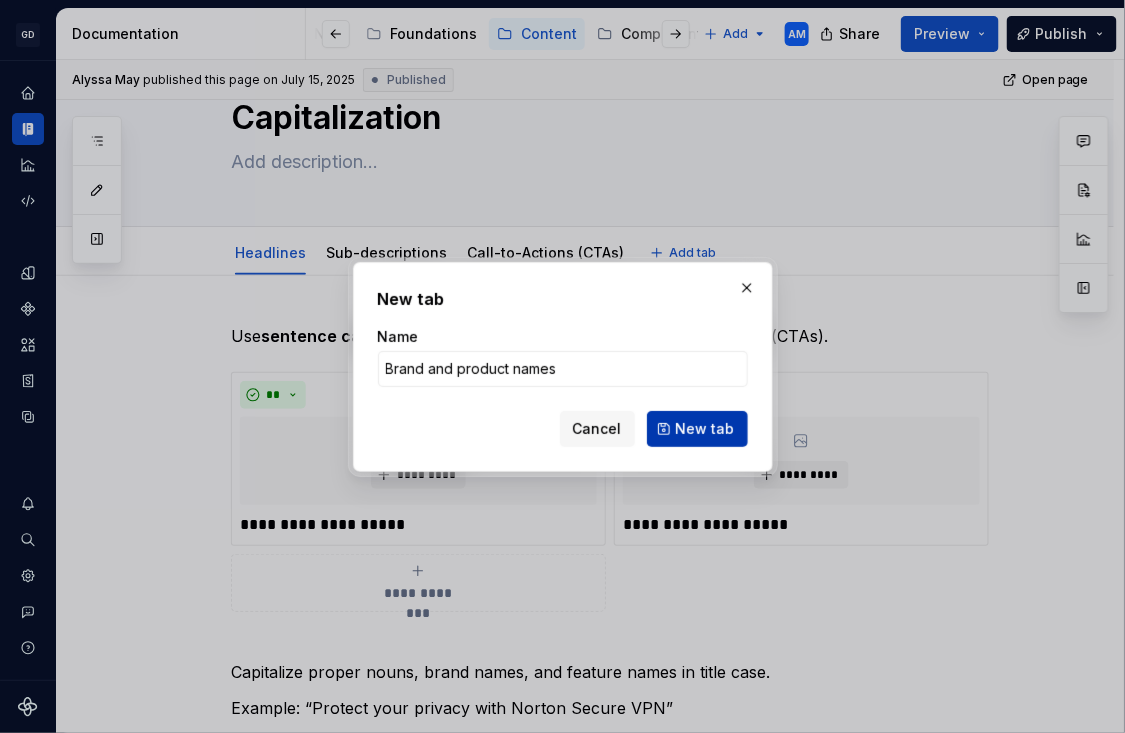 type on "Brand and product names" 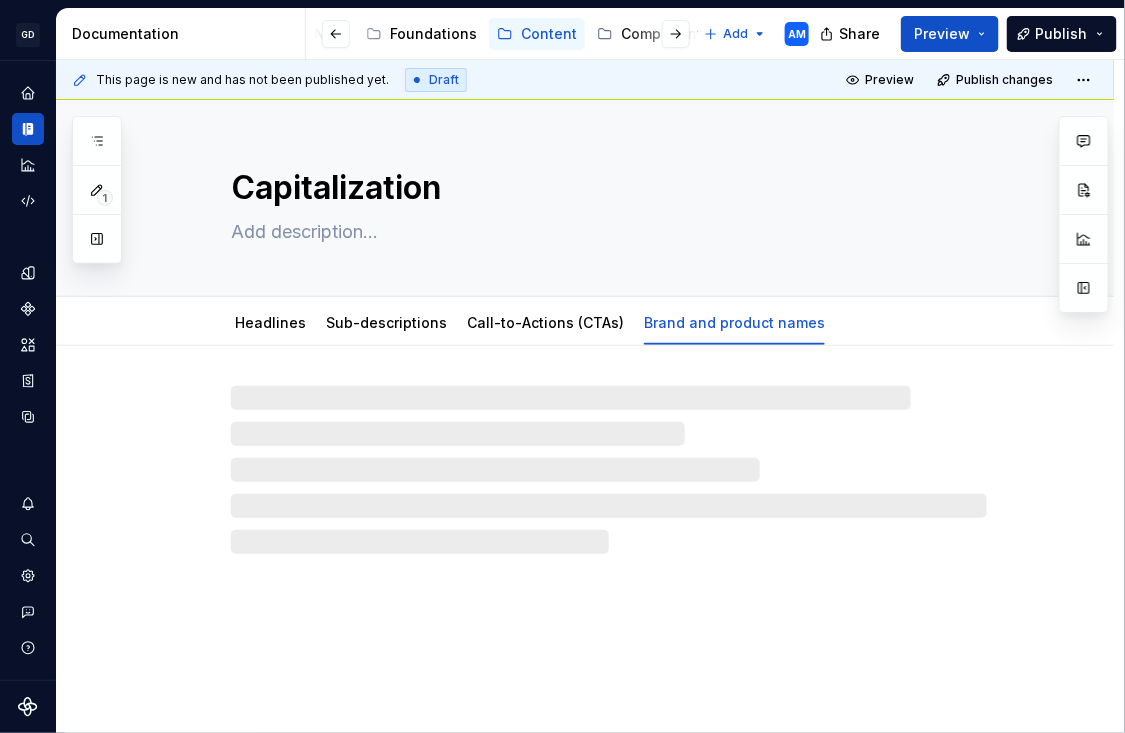 type on "*" 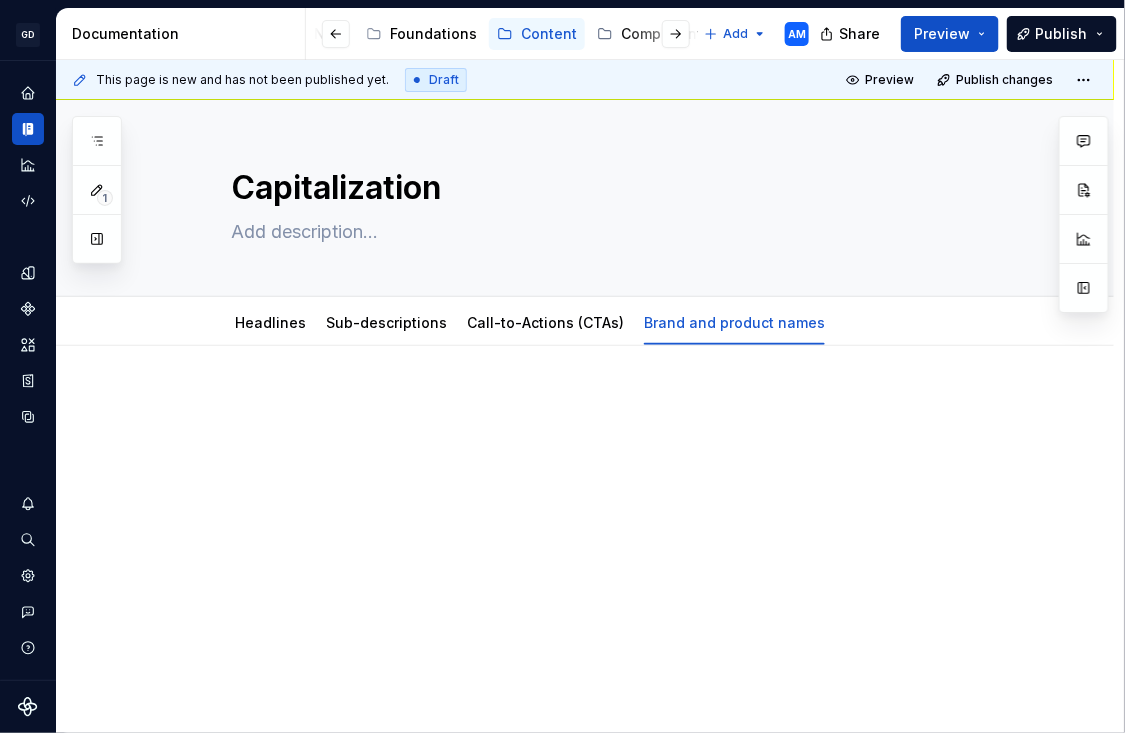 click at bounding box center [609, 406] 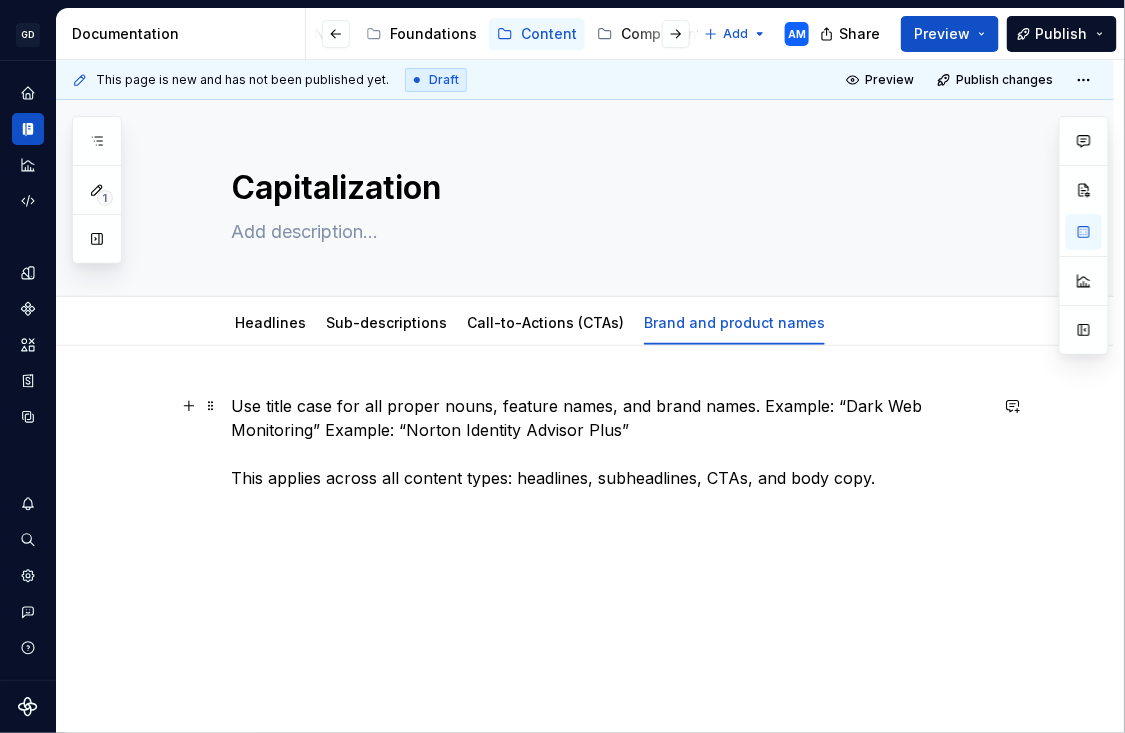 click on "Use title case for all proper nouns, feature names, and brand names. Example: “Dark Web Monitoring” Example: “Norton Identity Advisor Plus” This applies across all content types: headlines, subheadlines, CTAs, and body copy." at bounding box center (609, 442) 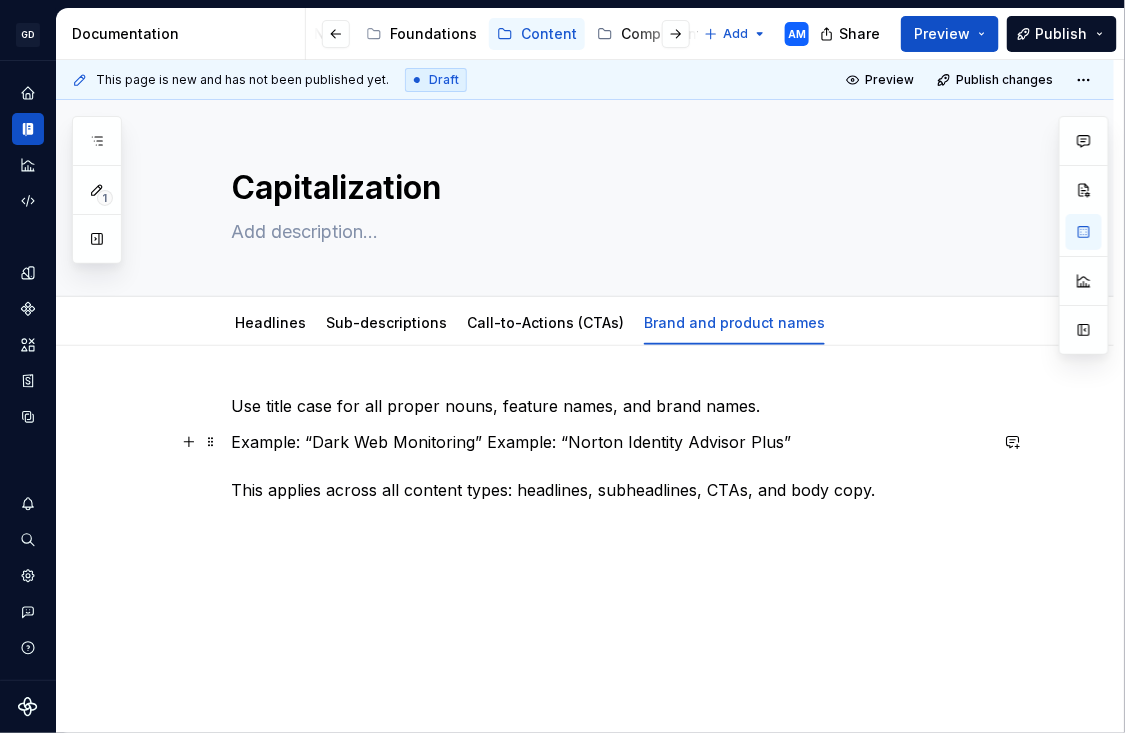 click on "Example: “Dark Web Monitoring” Example: “Norton Identity Advisor Plus” This applies across all content types: headlines, subheadlines, CTAs, and body copy." at bounding box center [609, 466] 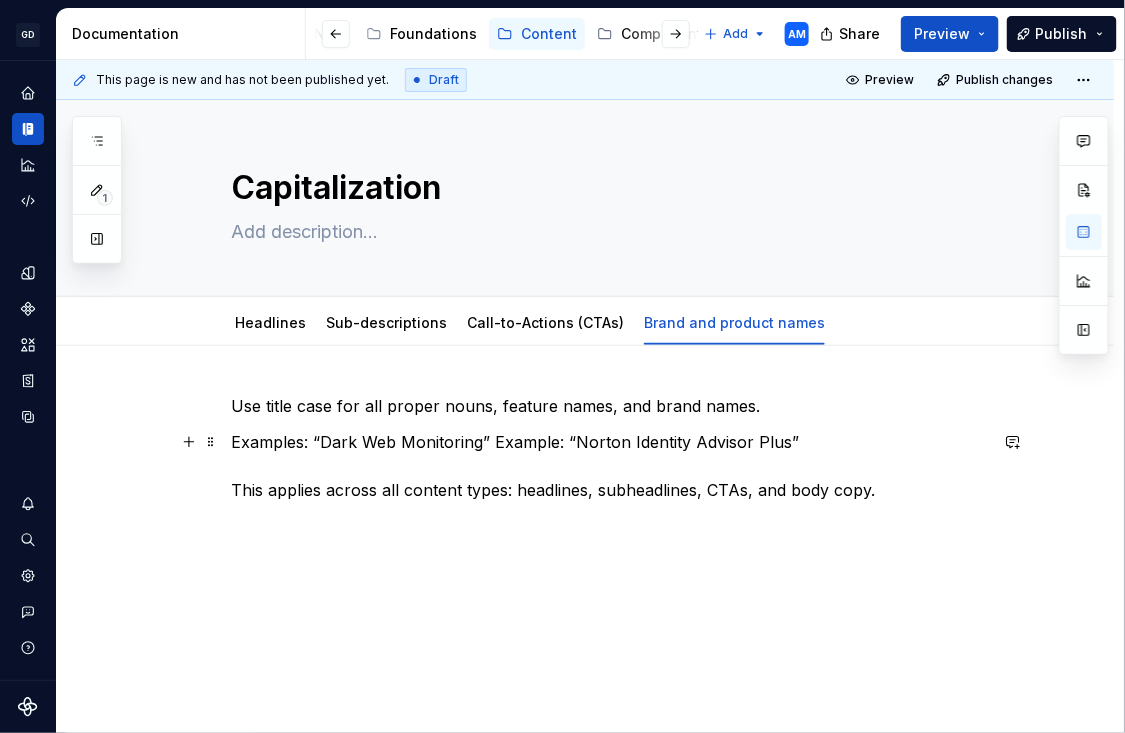 click on "Examples: “Dark Web Monitoring” Example: “Norton Identity Advisor Plus” This applies across all content types: headlines, subheadlines, CTAs, and body copy." at bounding box center [609, 466] 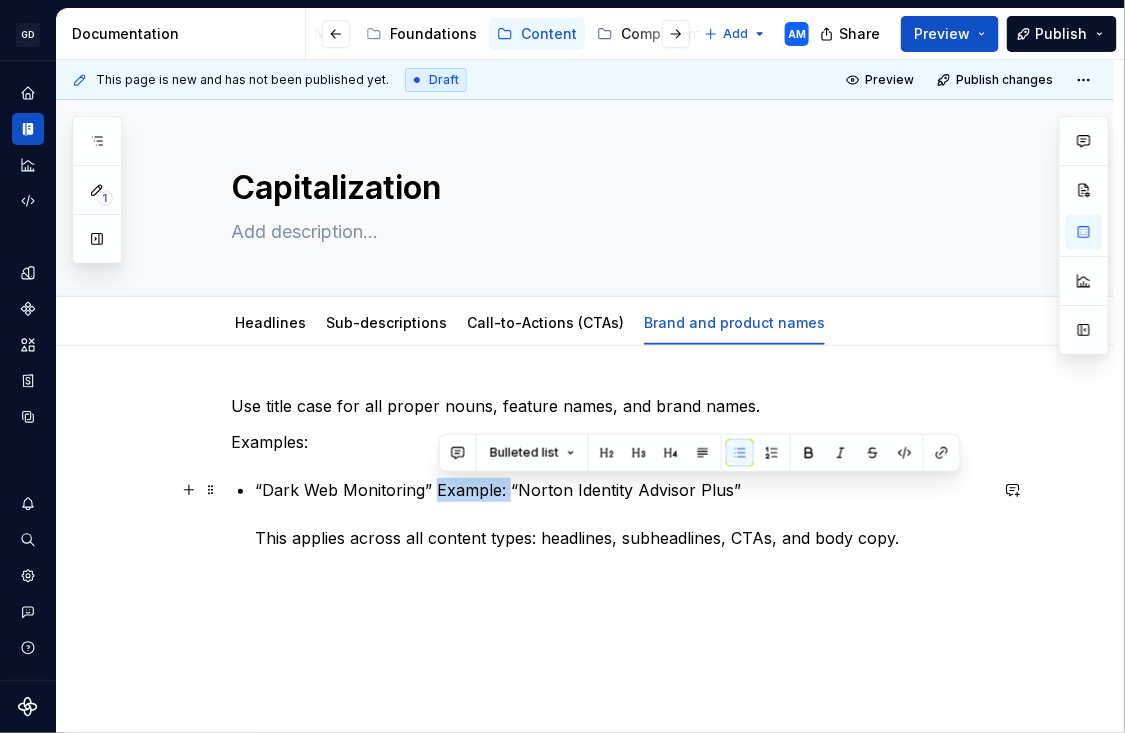 drag, startPoint x: 514, startPoint y: 489, endPoint x: 439, endPoint y: 488, distance: 75.00667 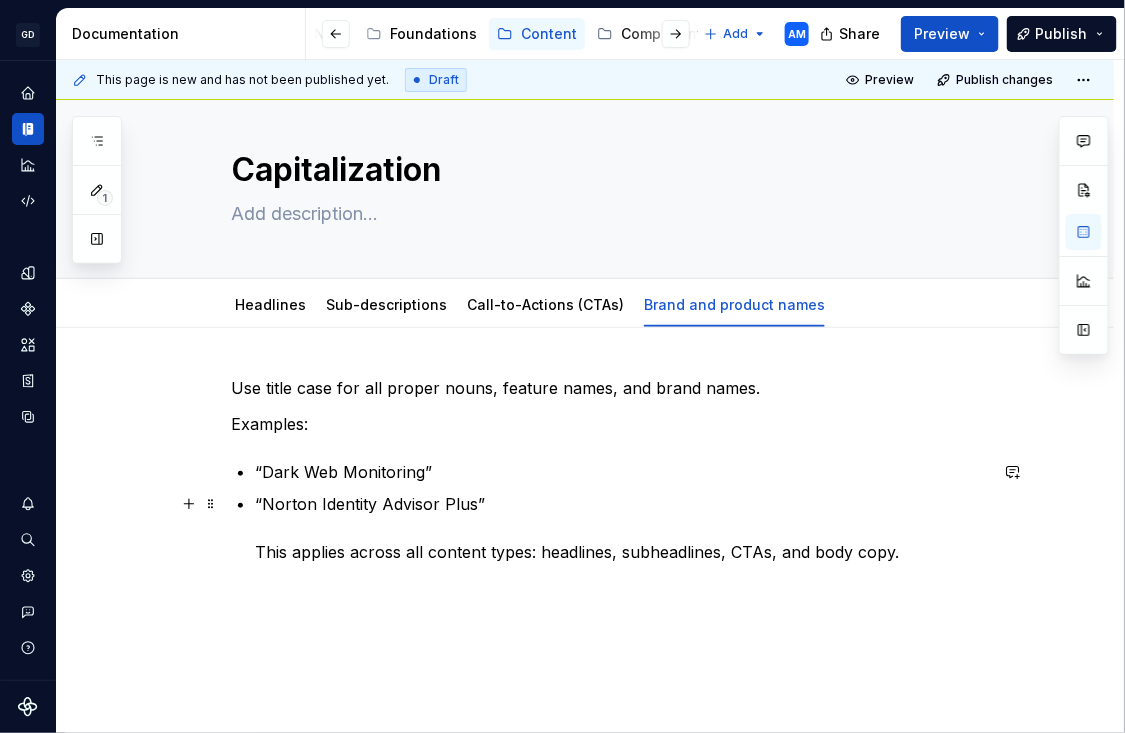 scroll, scrollTop: 20, scrollLeft: 0, axis: vertical 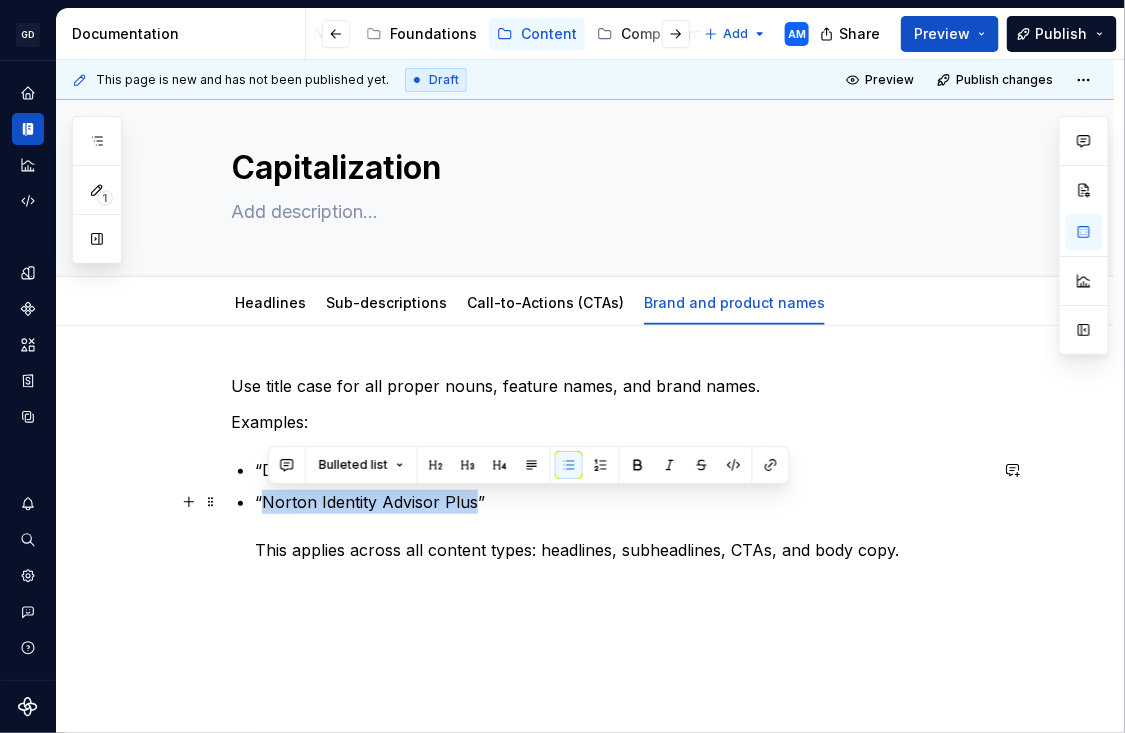 drag, startPoint x: 477, startPoint y: 505, endPoint x: 267, endPoint y: 509, distance: 210.03809 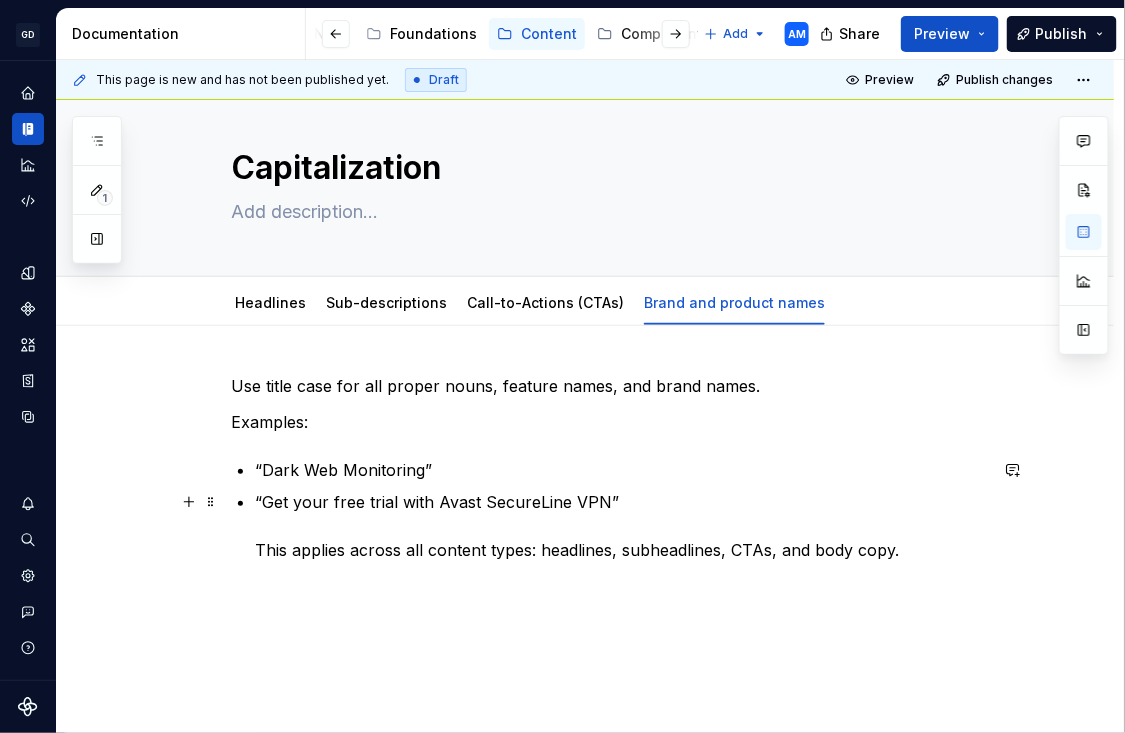 click on "Use title case for all proper nouns, feature names, and brand names.  Examples:  “Dark Web Monitoring”  “Get your free trial with Avast SecureLine VPN” This applies across all content types: headlines, subheadlines, CTAs, and body copy." at bounding box center [609, 468] 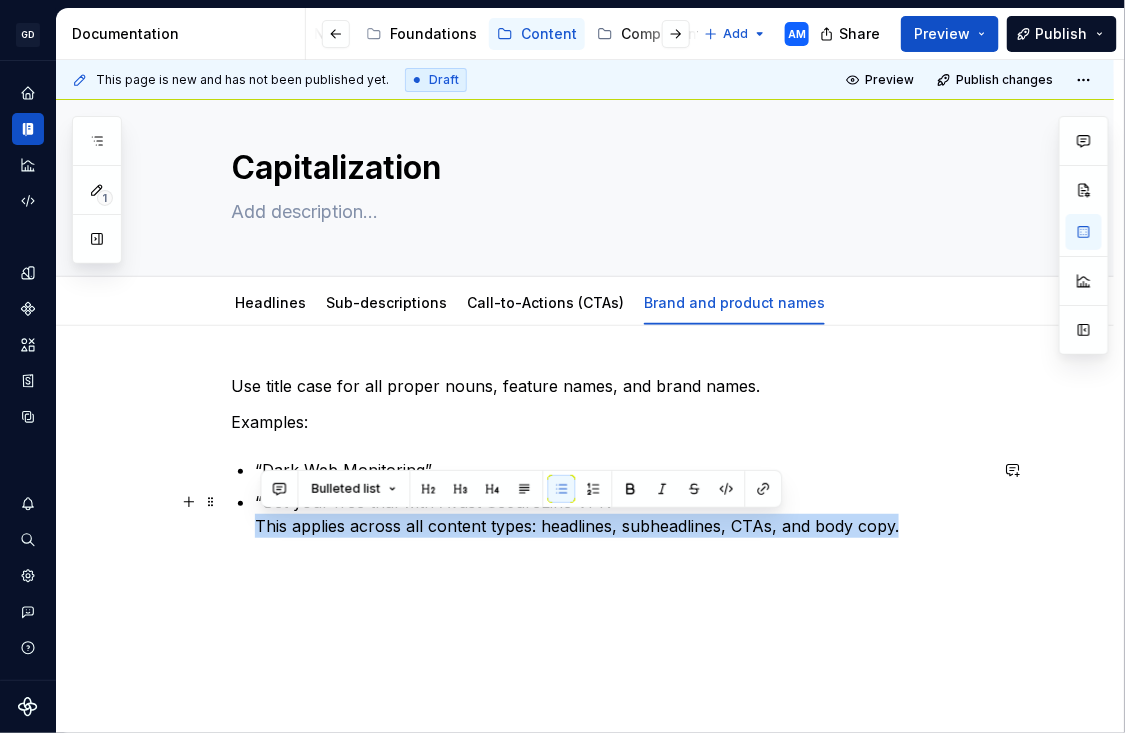 drag, startPoint x: 926, startPoint y: 526, endPoint x: 229, endPoint y: 527, distance: 697.00073 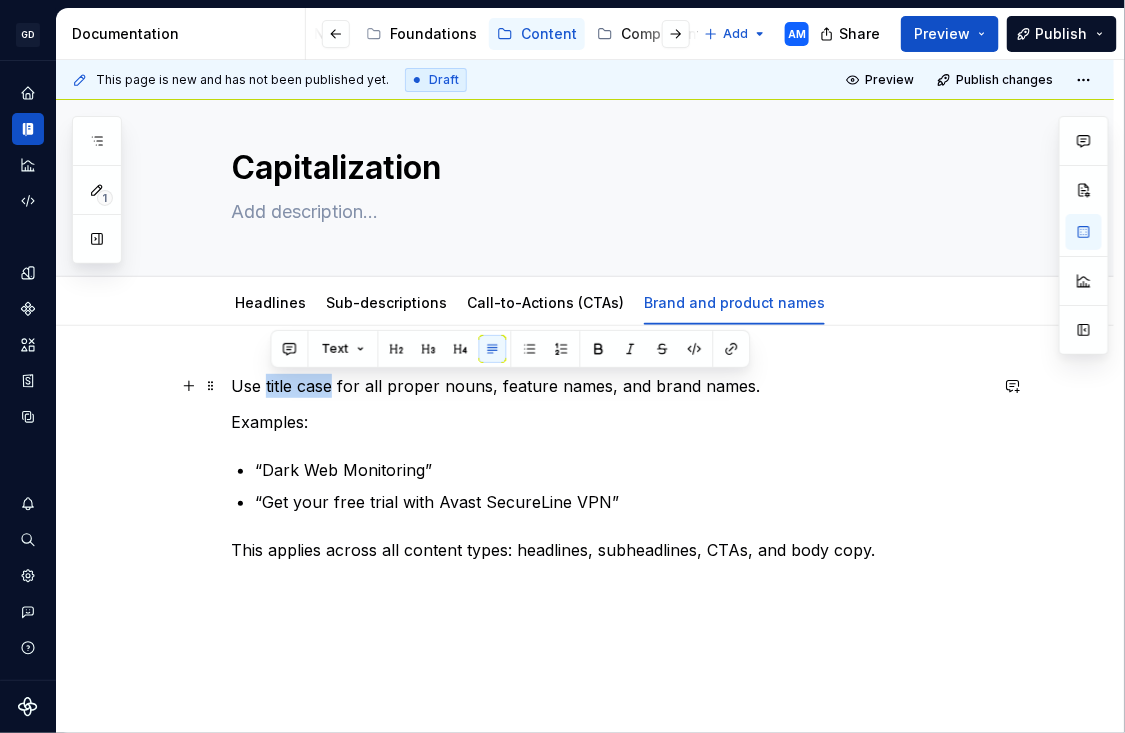 drag, startPoint x: 339, startPoint y: 387, endPoint x: 270, endPoint y: 387, distance: 69 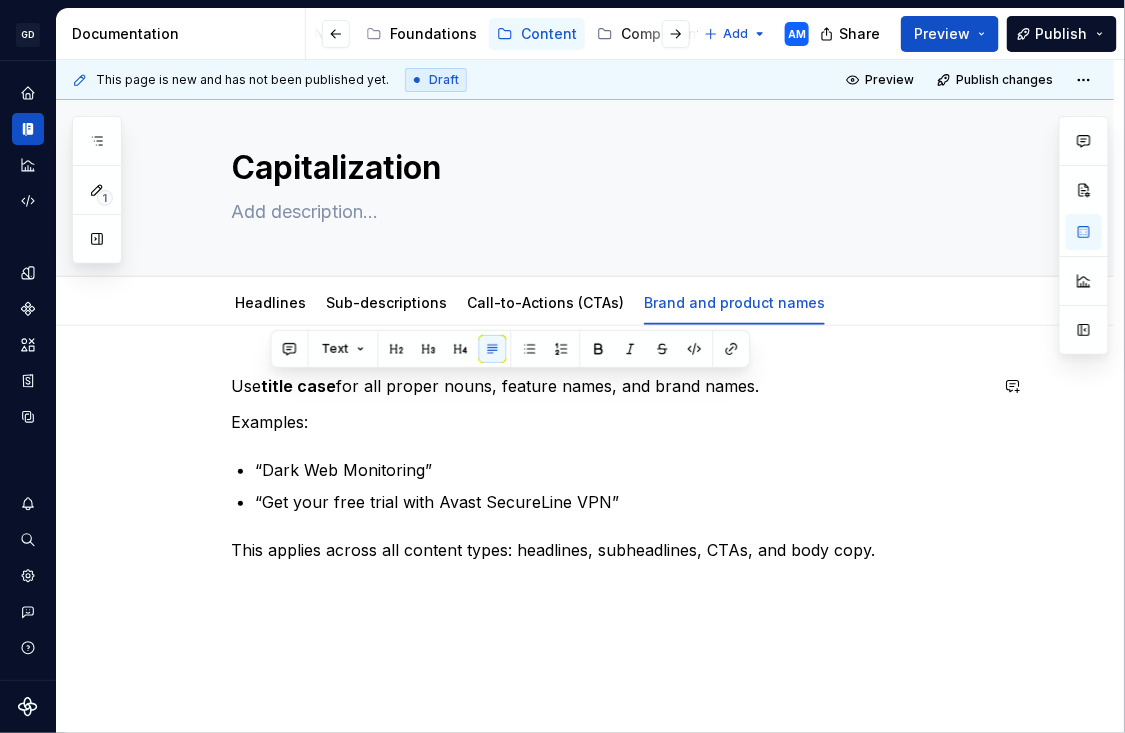 click on "Examples:" at bounding box center [609, 422] 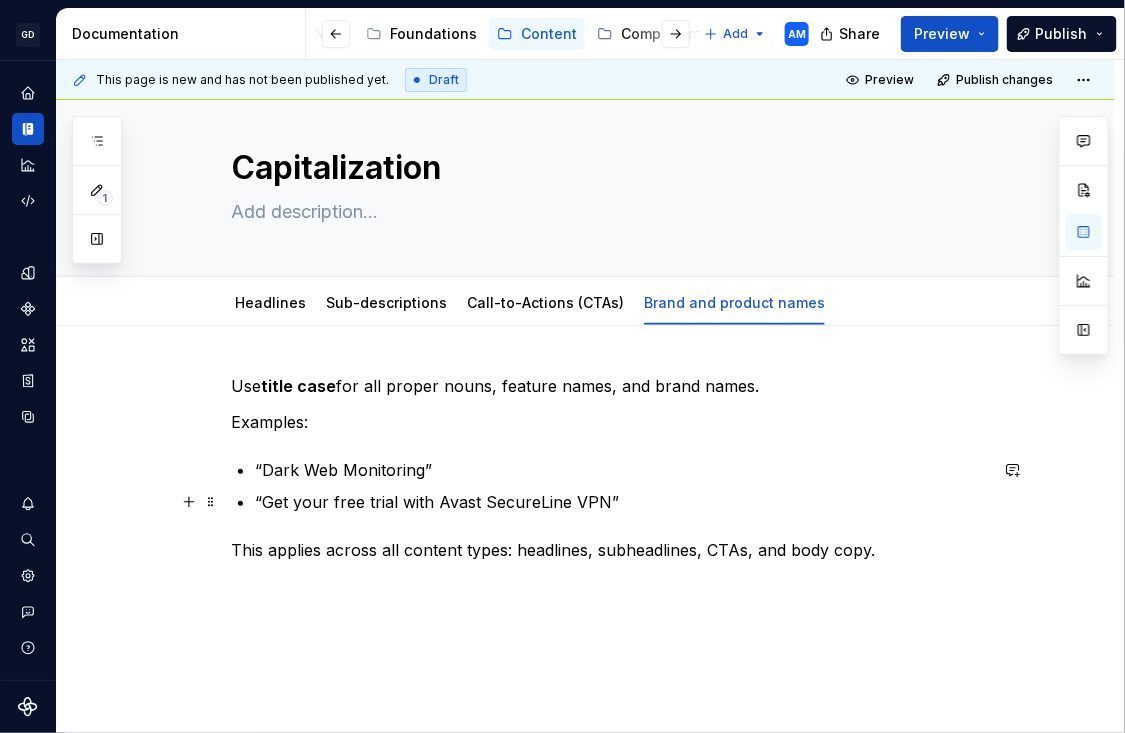 click on "“Get your free trial with Avast SecureLine VPN”" at bounding box center [621, 502] 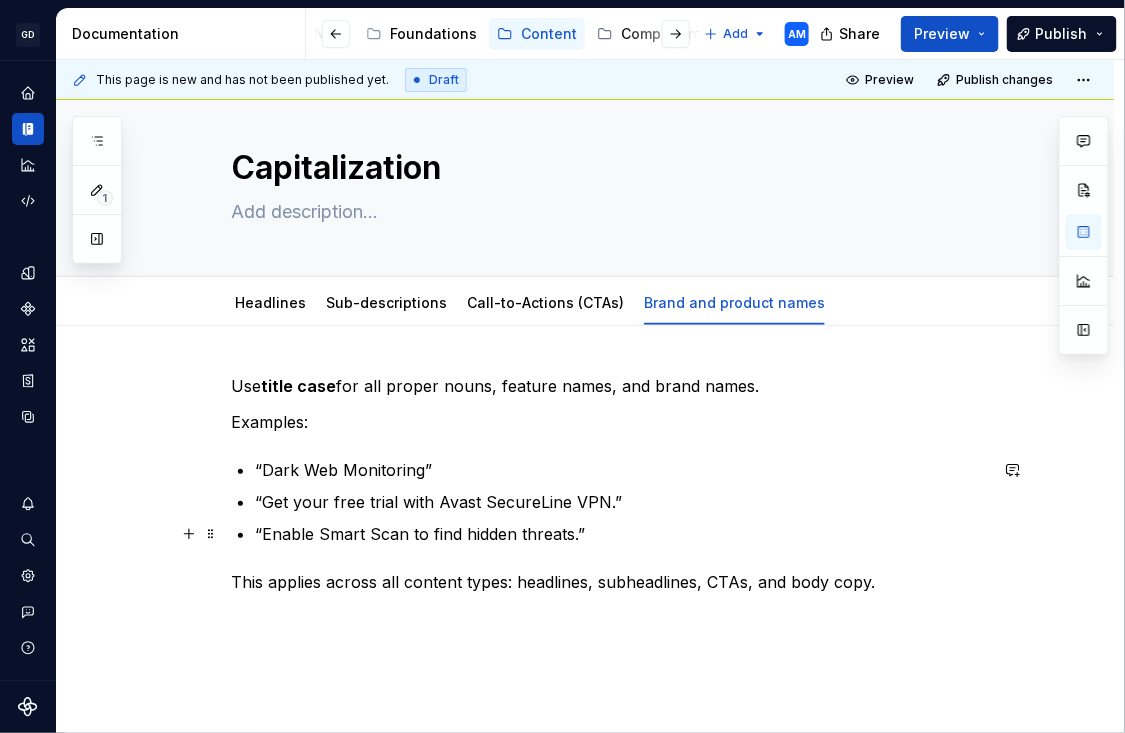 click on "“Dark Web Monitoring”  “Get your free trial with Avast SecureLine VPN.” “Enable Smart Scan to find hidden threats.”" at bounding box center (621, 502) 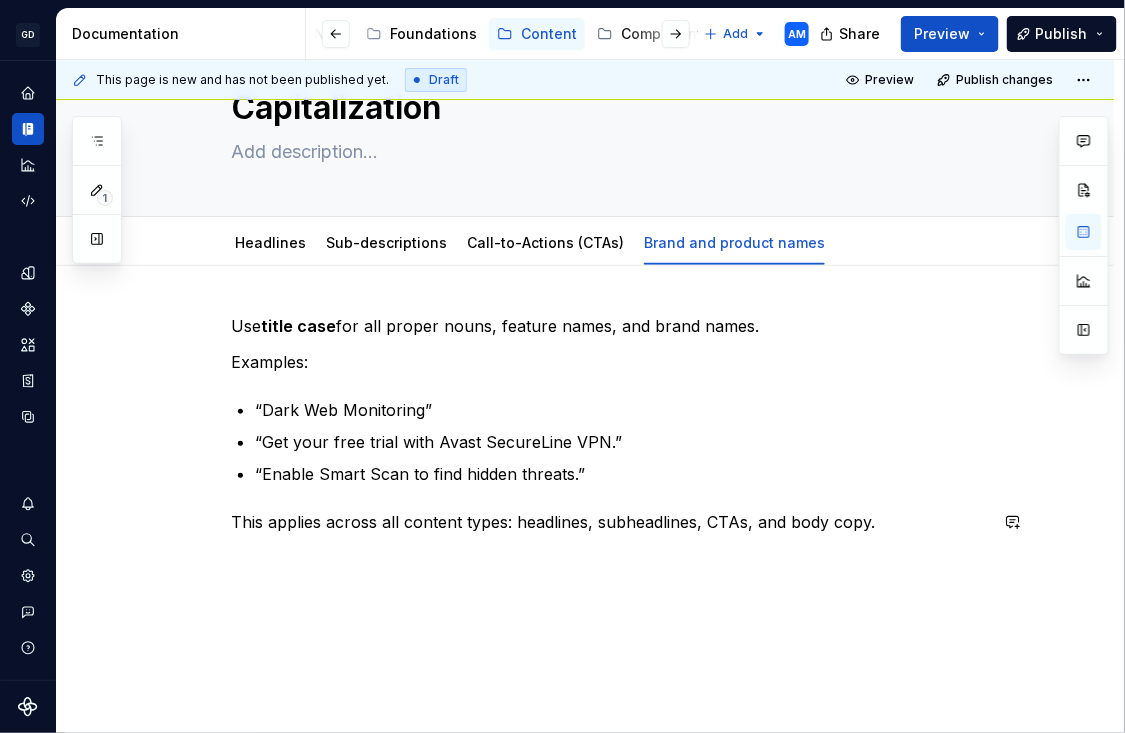 scroll, scrollTop: 68, scrollLeft: 0, axis: vertical 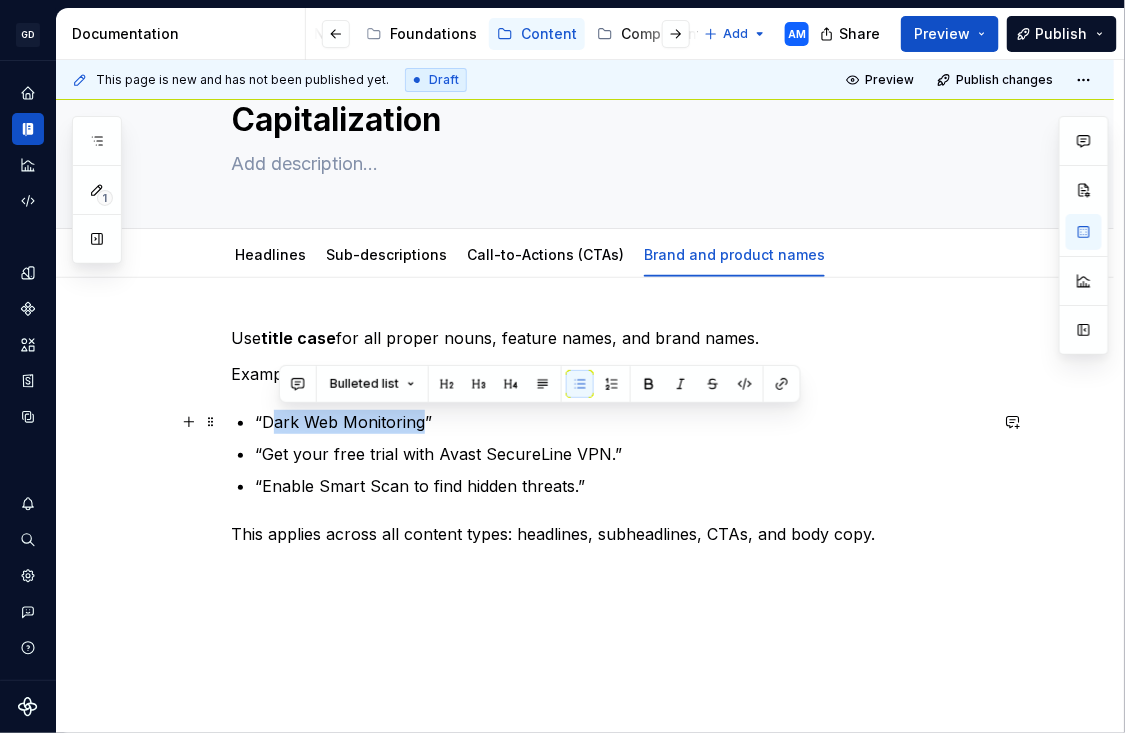 drag, startPoint x: 429, startPoint y: 425, endPoint x: 273, endPoint y: 423, distance: 156.01282 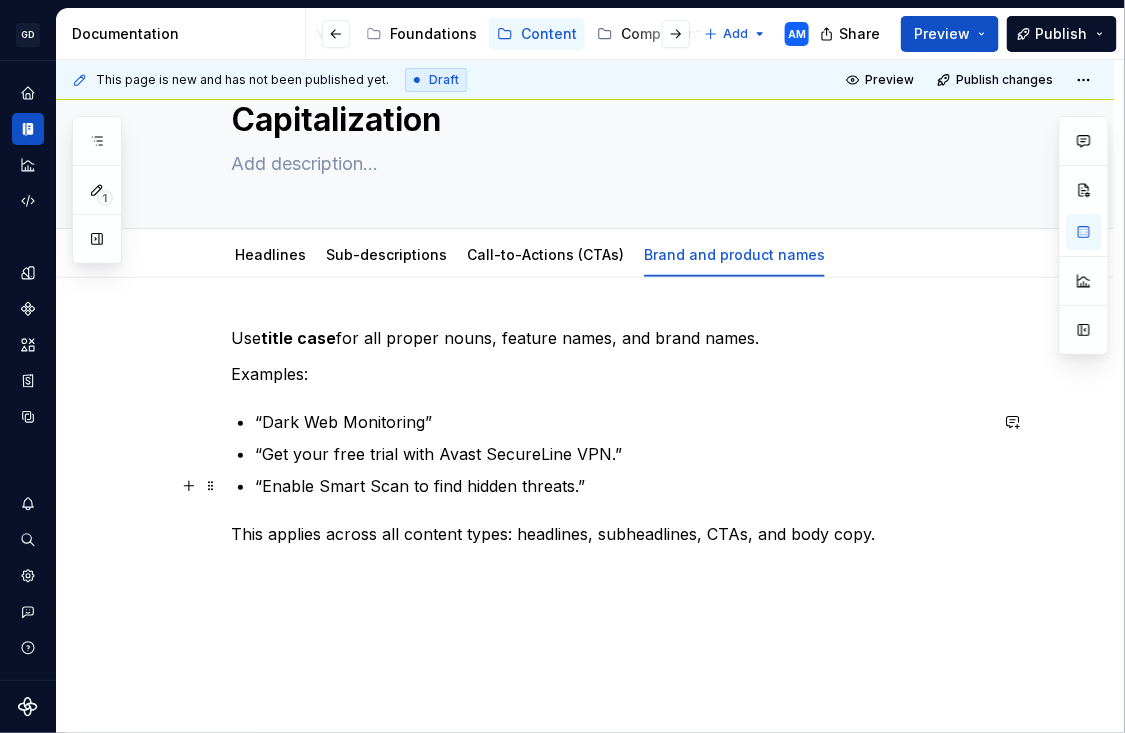 click on "“Enable Smart Scan to find hidden threats.”" at bounding box center [621, 486] 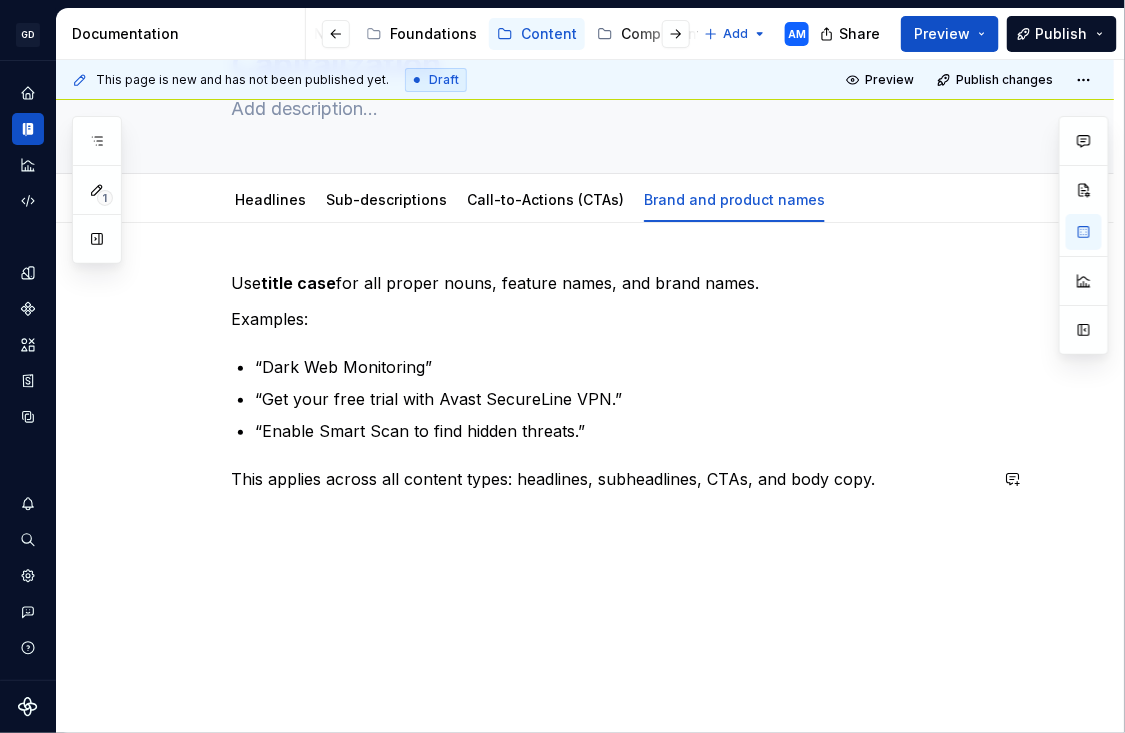 scroll, scrollTop: 0, scrollLeft: 0, axis: both 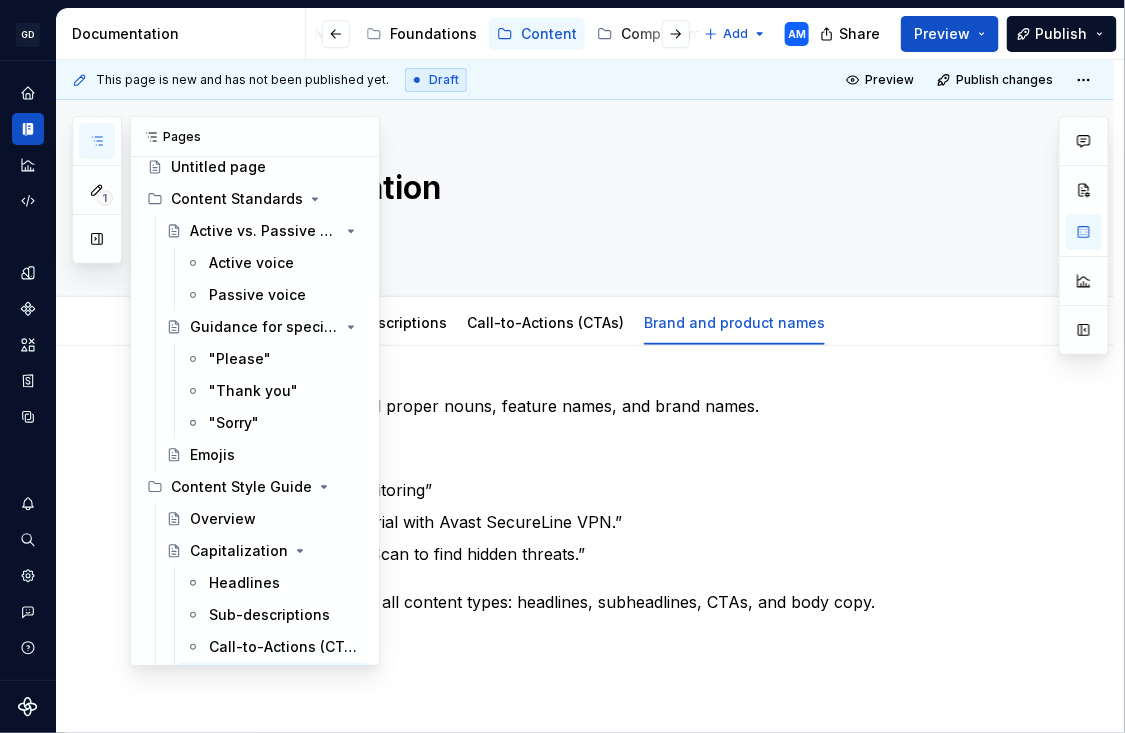 click 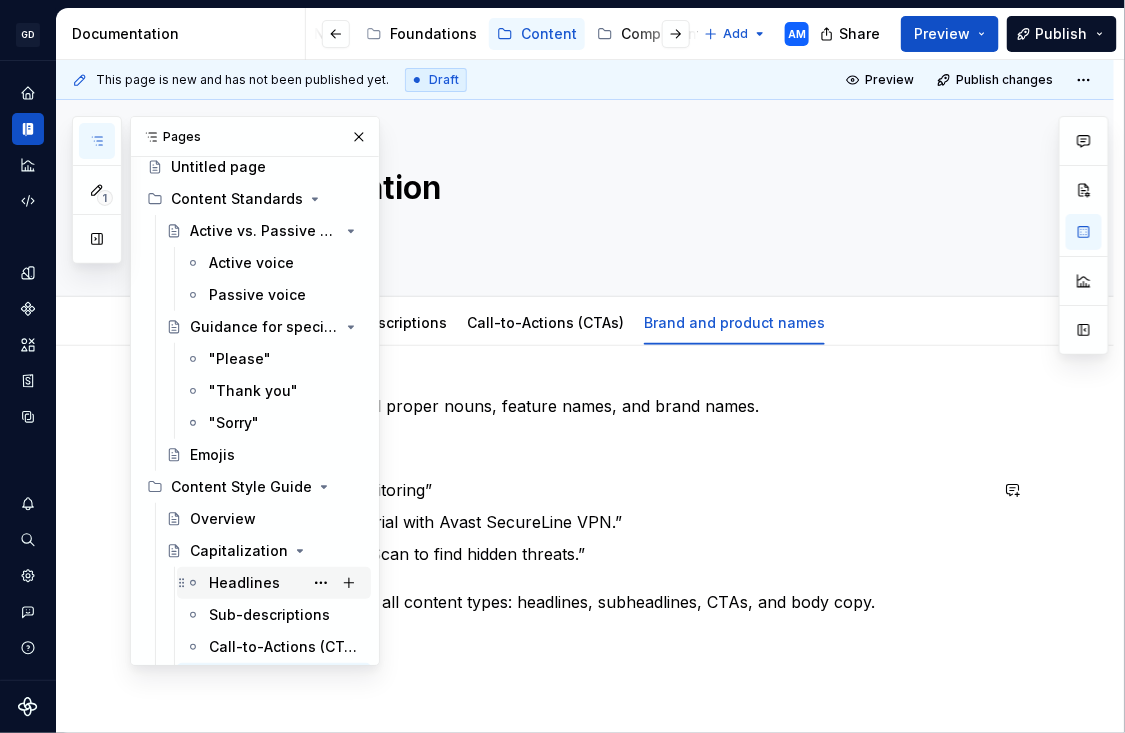 scroll, scrollTop: 115, scrollLeft: 0, axis: vertical 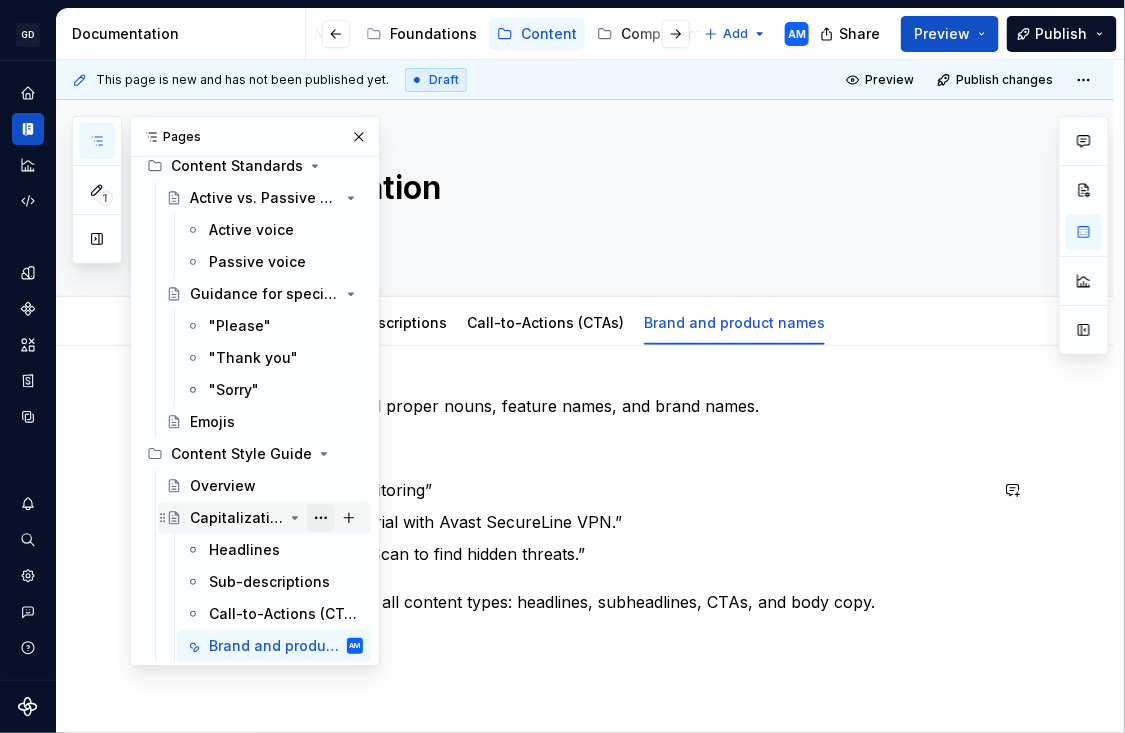click at bounding box center [321, 518] 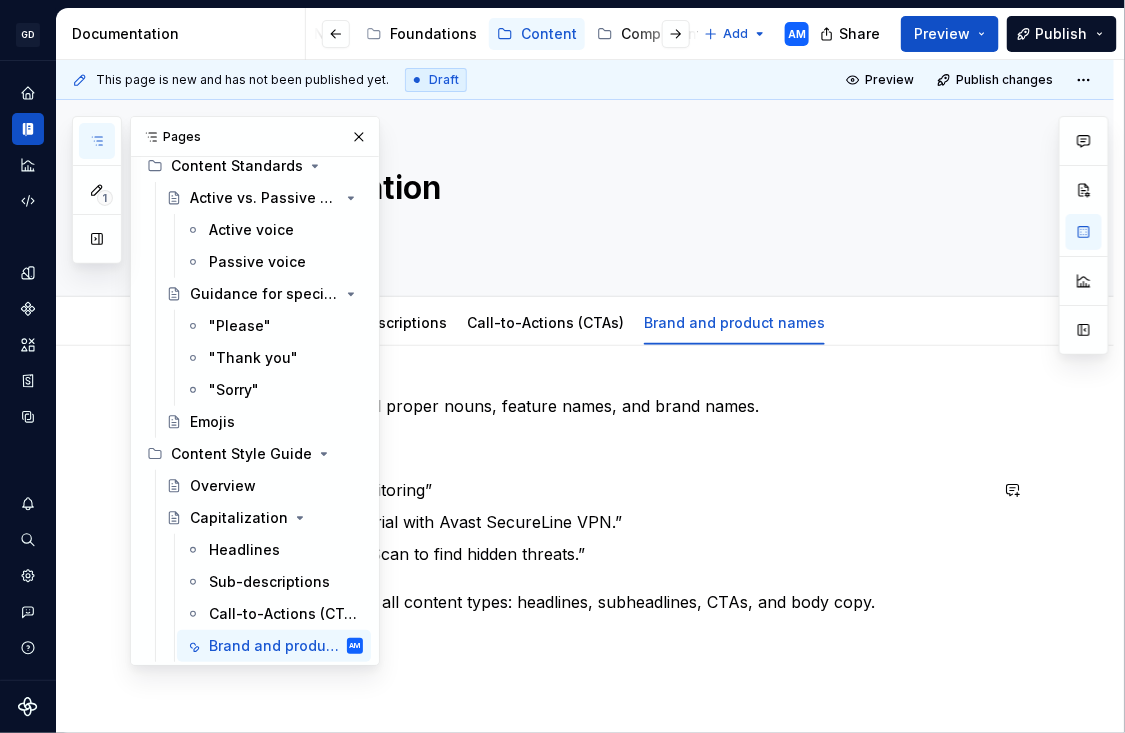 click on "1 Pages Add
Accessibility guide for tree Page tree.
Navigate the tree with the arrow keys. Common tree hotkeys apply. Further keybindings are available:
enter to execute primary action on focused item
f2 to start renaming the focused item
escape to abort renaming an item
control+d to start dragging selected items
Content Principles  Untitled page Content Standards Active vs. Passive voice Active voice Passive voice Guidance for specific terms "Please" "Thank you" "Sorry" Emojis Content Style Guide Overview Capitalization Headlines Sub-descriptions Call-to-Actions (CTAs) Brand and product names AM Changes Content / Content Style Guide / Capitalization  /  Brand and product names" at bounding box center [226, 391] 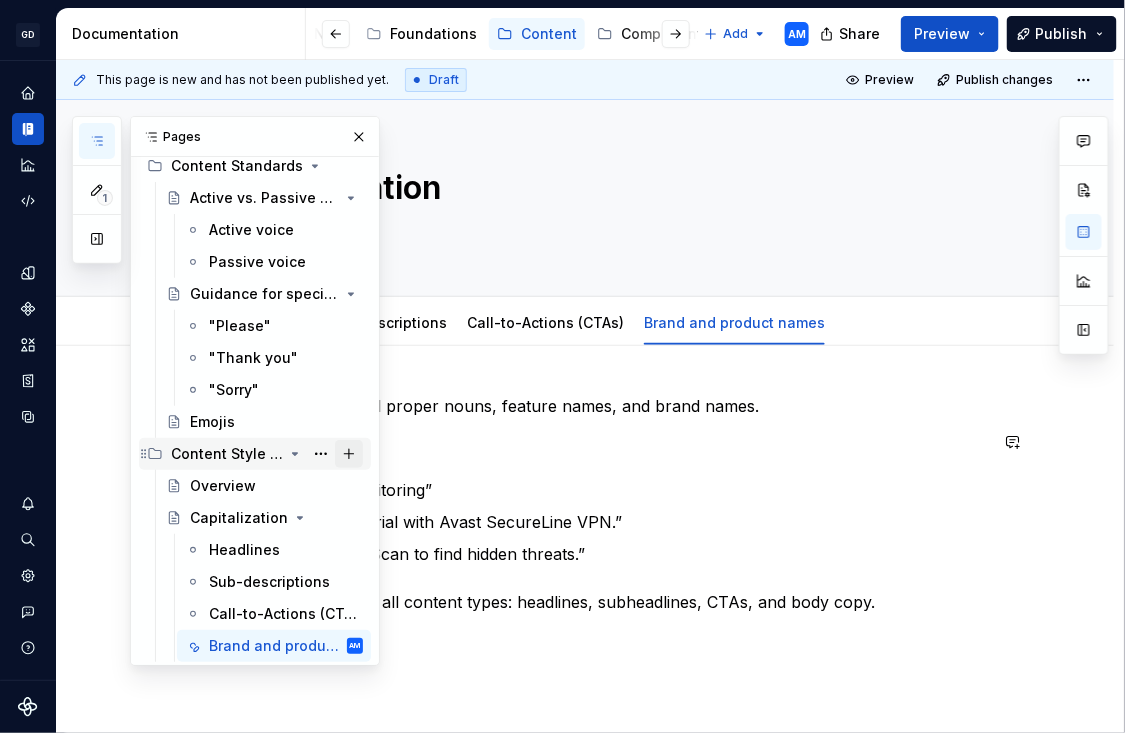 click at bounding box center (349, 454) 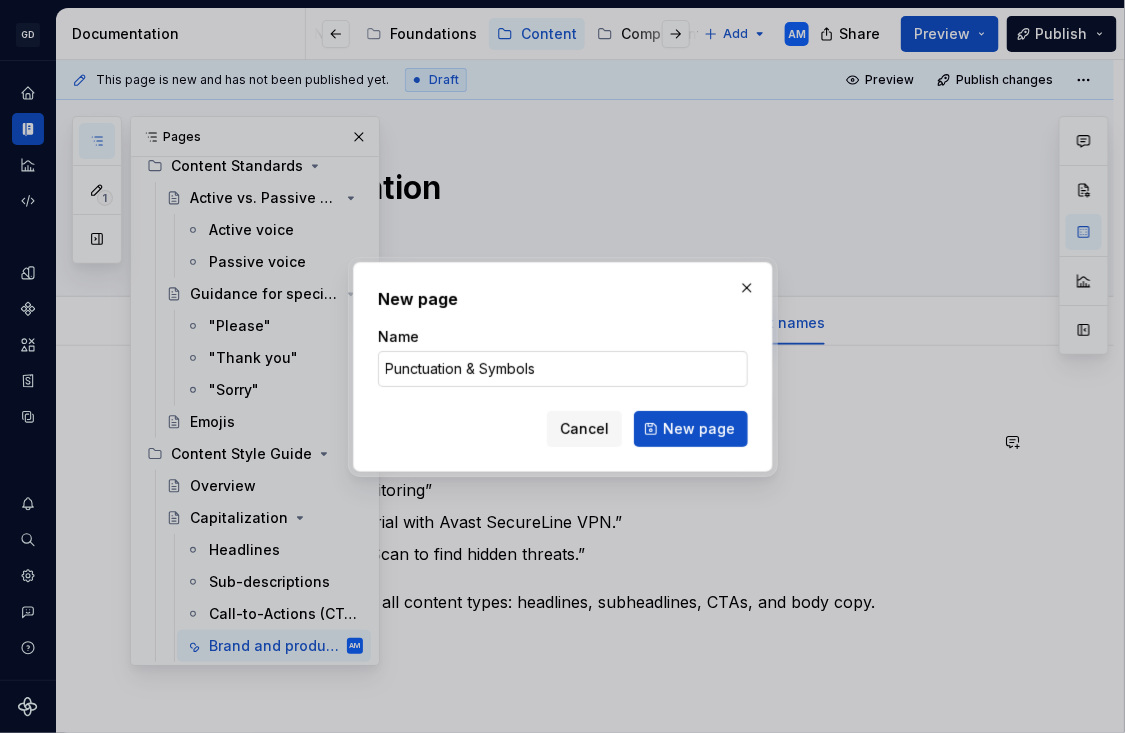 click on "Punctuation & Symbols" at bounding box center [563, 369] 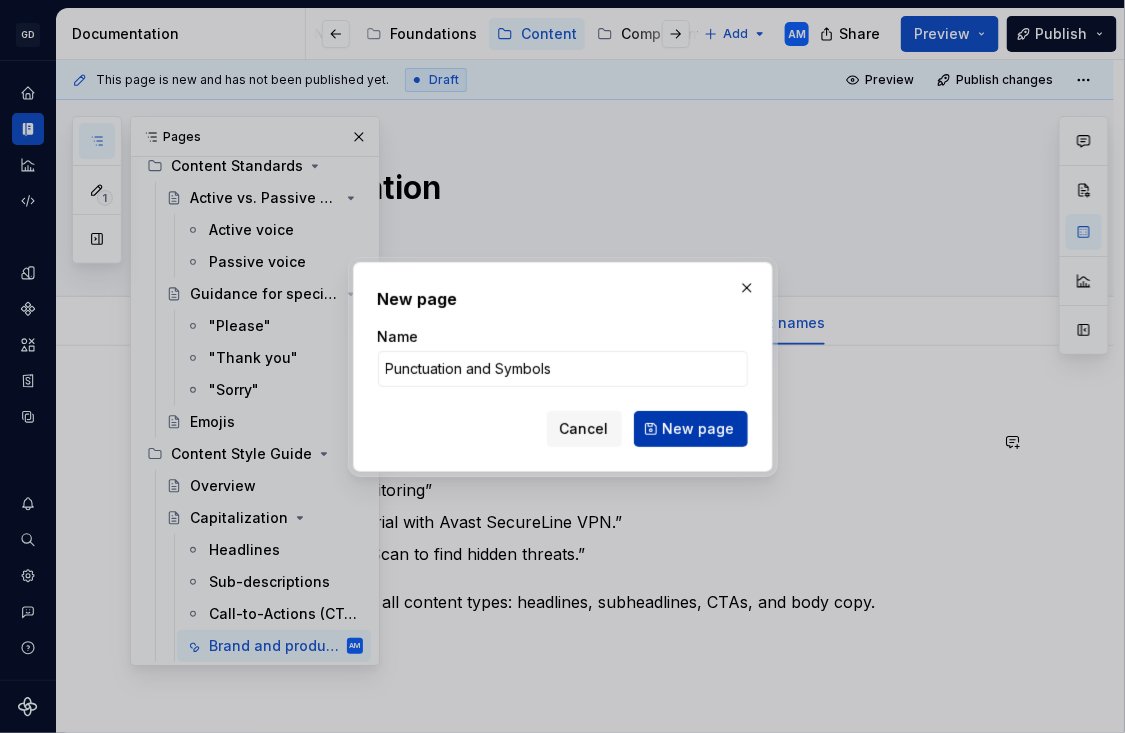type on "Punctuation and Symbols" 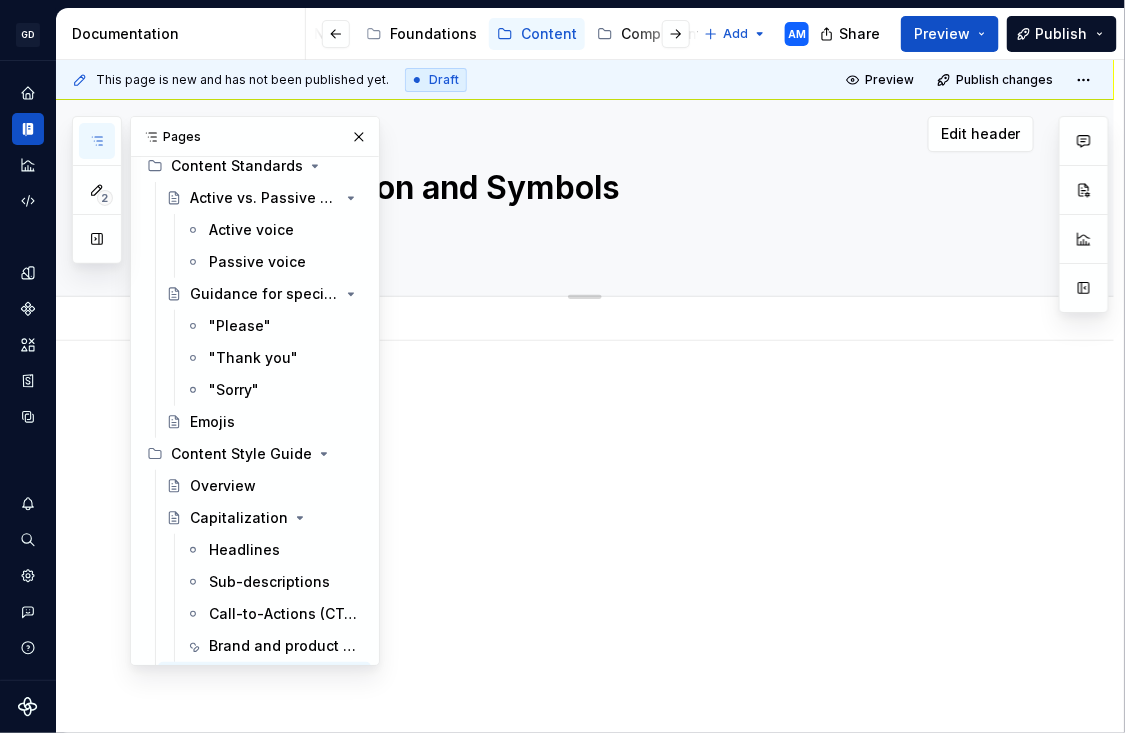 click on "Punctuation and Symbols" at bounding box center (605, 188) 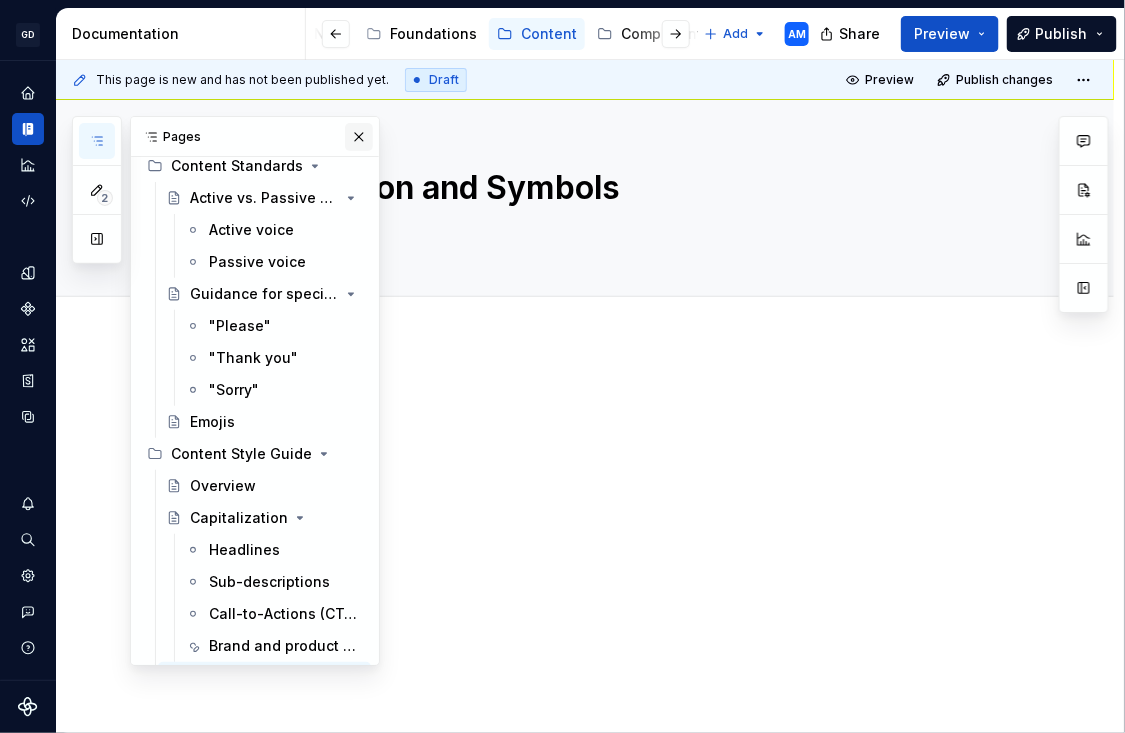 click at bounding box center (359, 137) 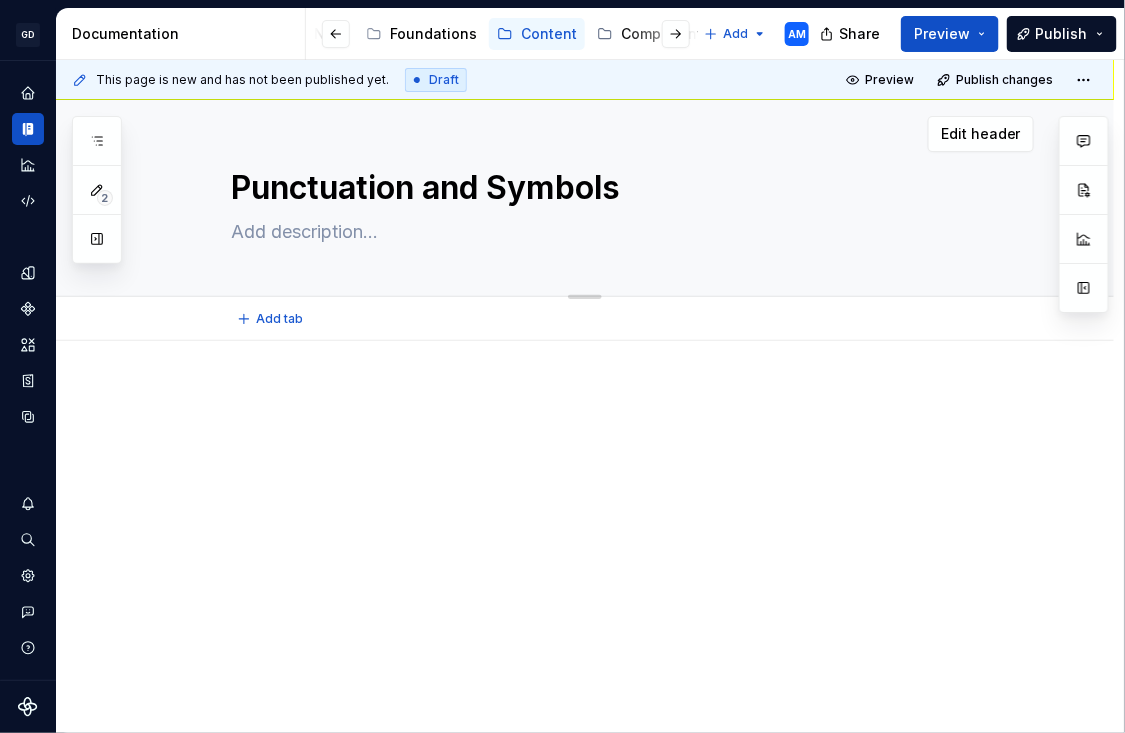 click on "Punctuation and Symbols" at bounding box center (605, 188) 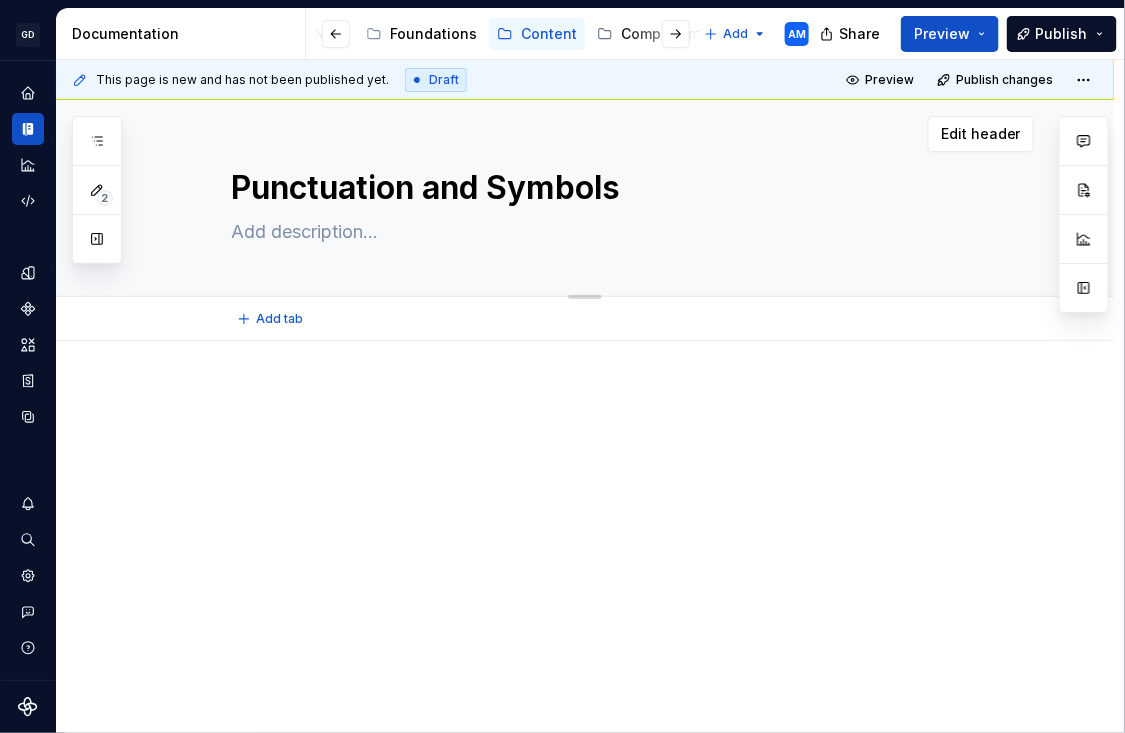 click on "Punctuation and Symbols" at bounding box center (605, 188) 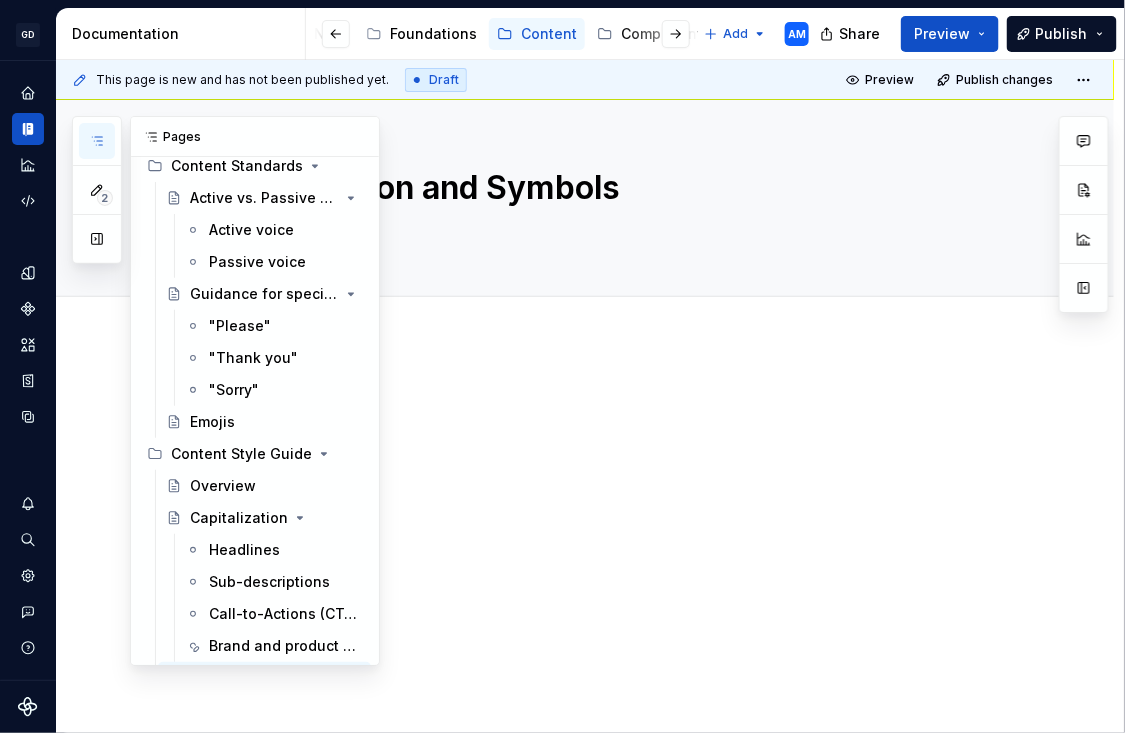 click 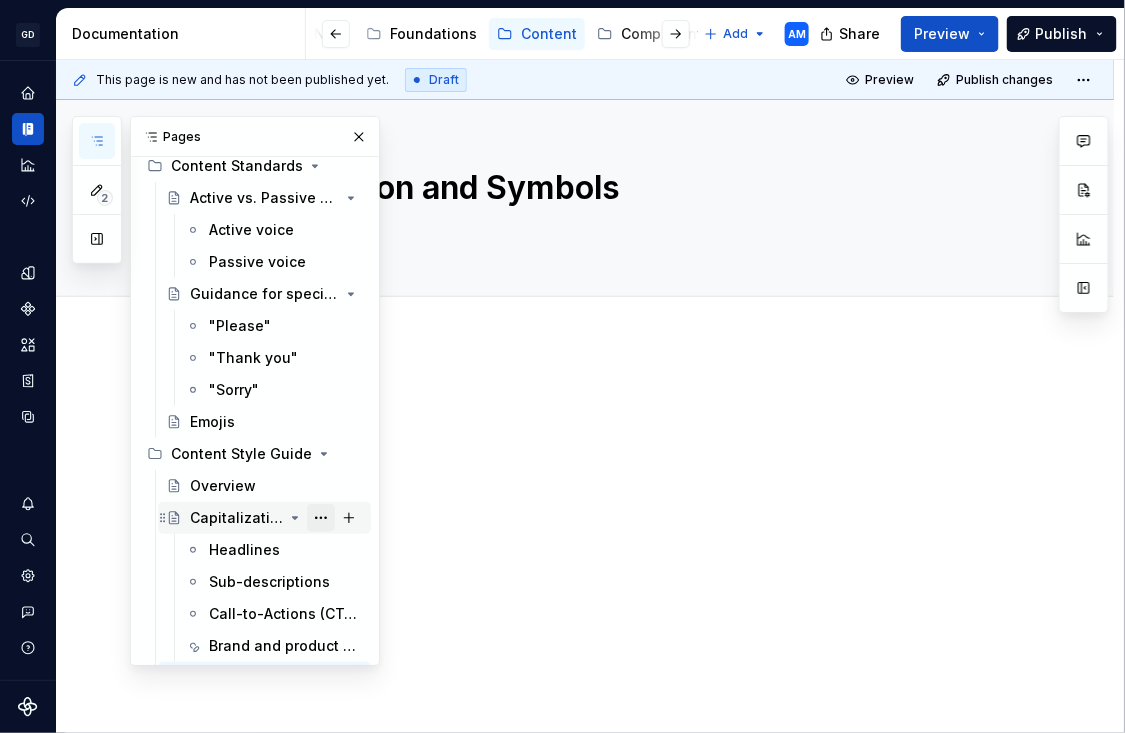 click at bounding box center (321, 518) 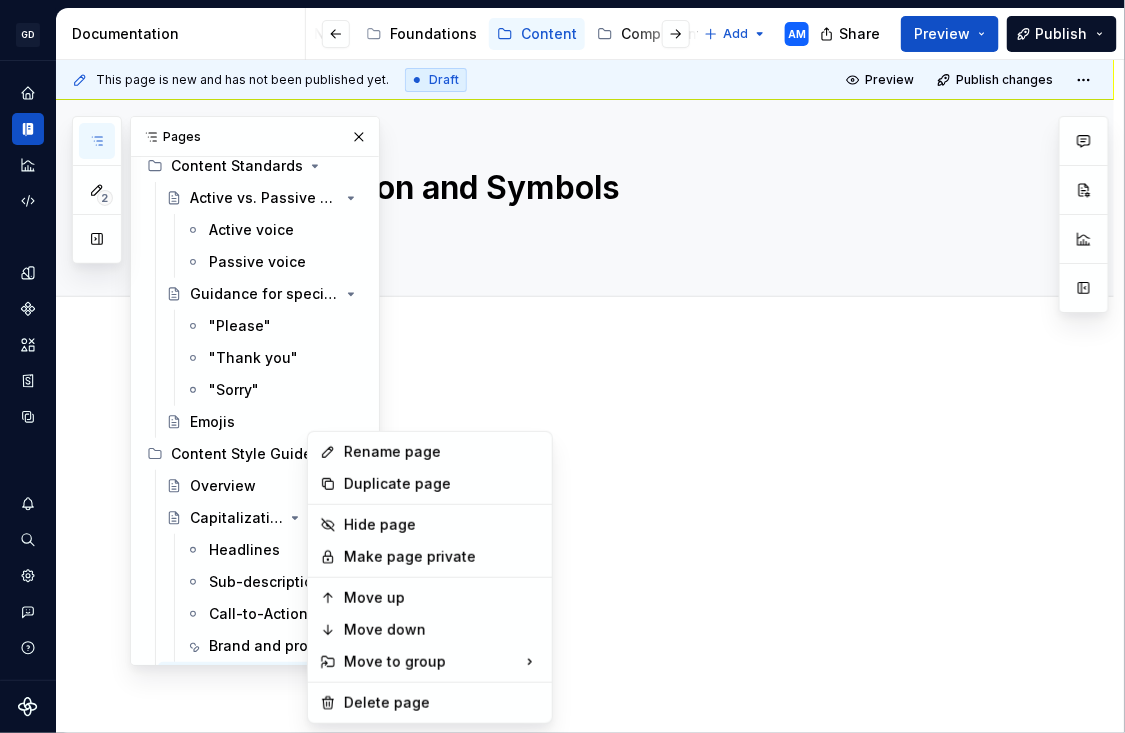 click on "2 Pages Add
Accessibility guide for tree Page tree.
Navigate the tree with the arrow keys. Common tree hotkeys apply. Further keybindings are available:
enter to execute primary action on focused item
f2 to start renaming the focused item
escape to abort renaming an item
control+d to start dragging selected items
Content Principles  Untitled page Content Standards Active vs. Passive voice Active voice Passive voice Guidance for specific terms "Please" "Thank you" "Sorry" Emojis Content Style Guide Overview Capitalization Headlines Sub-descriptions Call-to-Actions (CTAs) Brand and product names Punctuation and Symbols AM Changes Content / Content Style Guide / Capitalization  /  Brand and product names Content / Content Style Guide  /  Punctuation and Symbols" at bounding box center (226, 391) 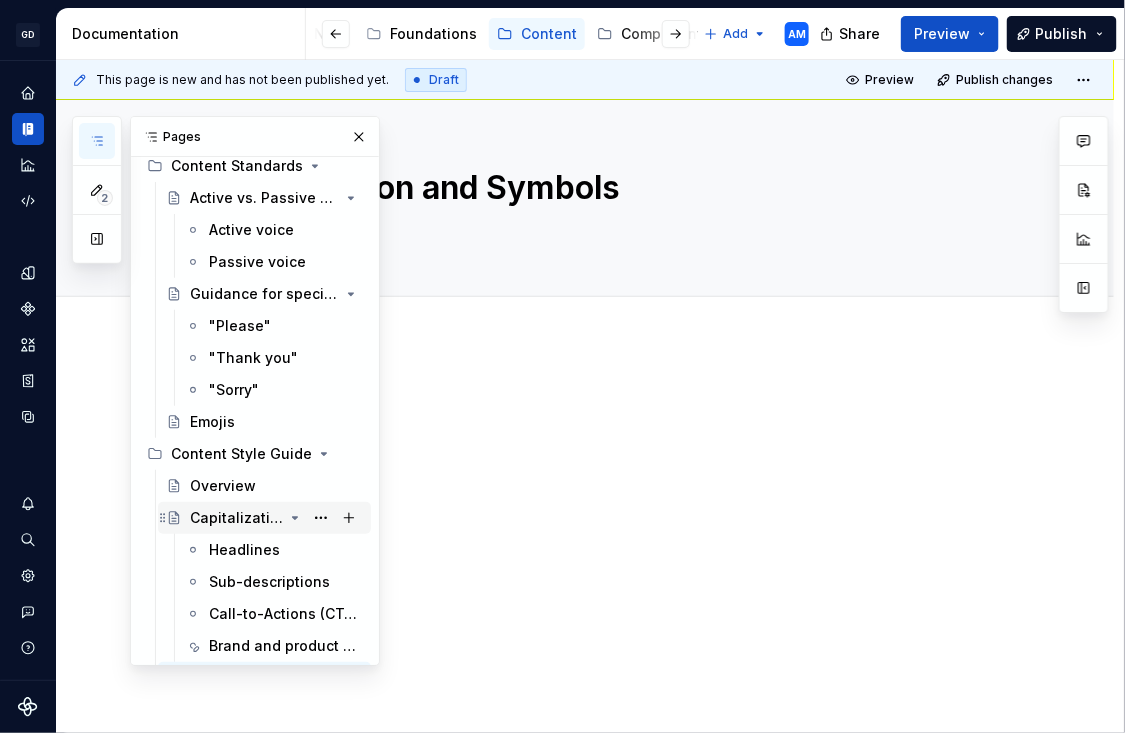 click 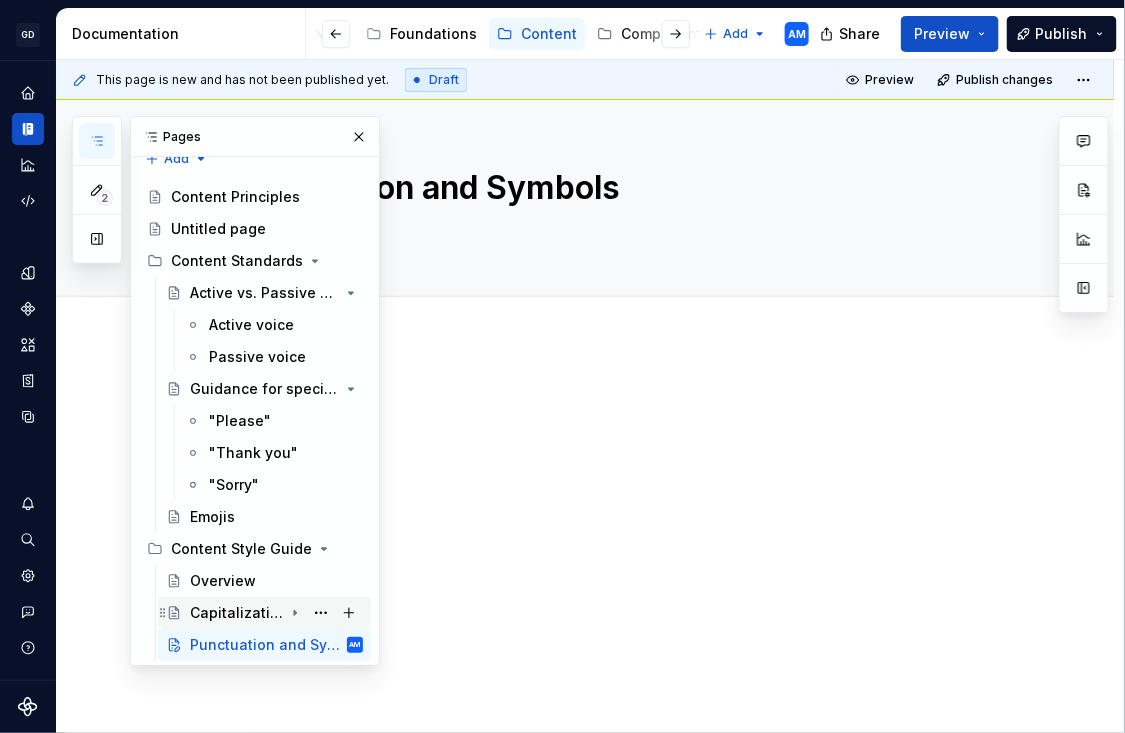 scroll, scrollTop: 18, scrollLeft: 0, axis: vertical 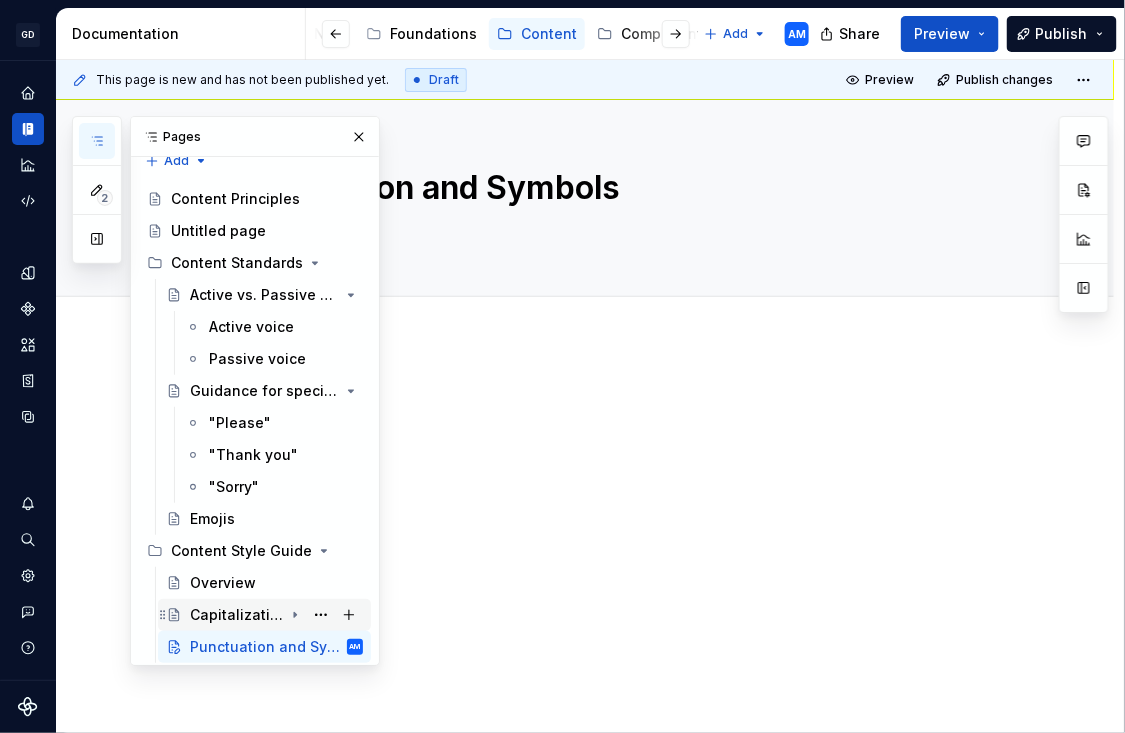 click 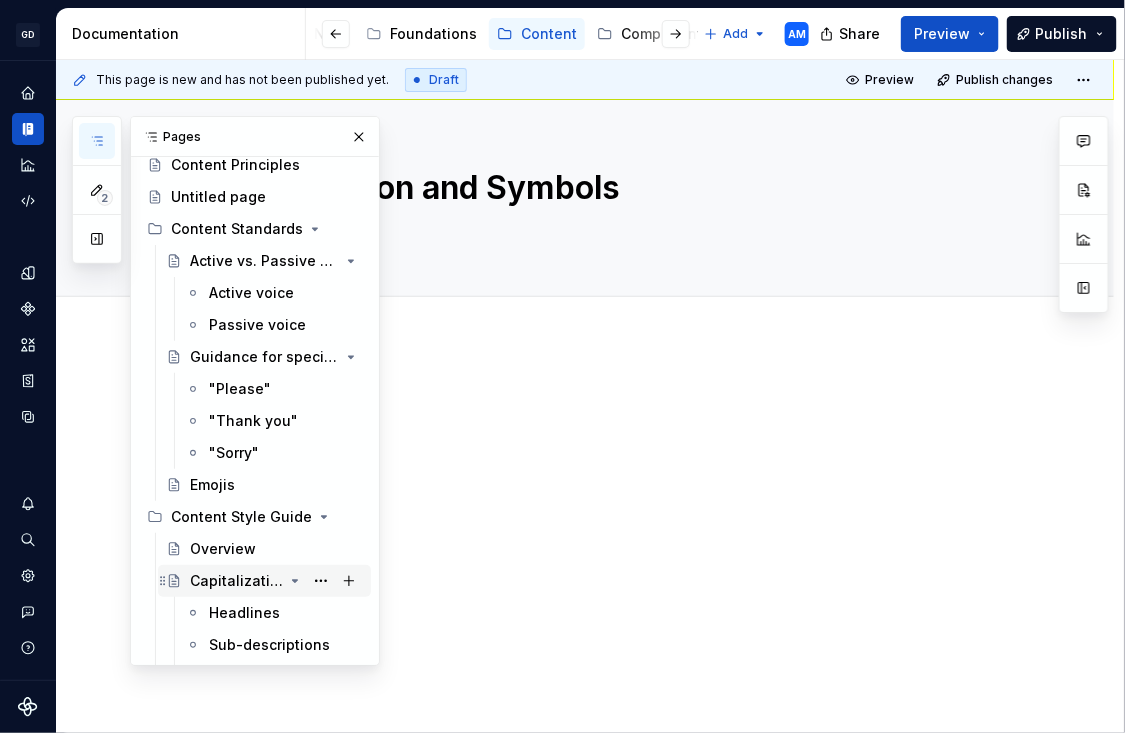 scroll, scrollTop: 36, scrollLeft: 0, axis: vertical 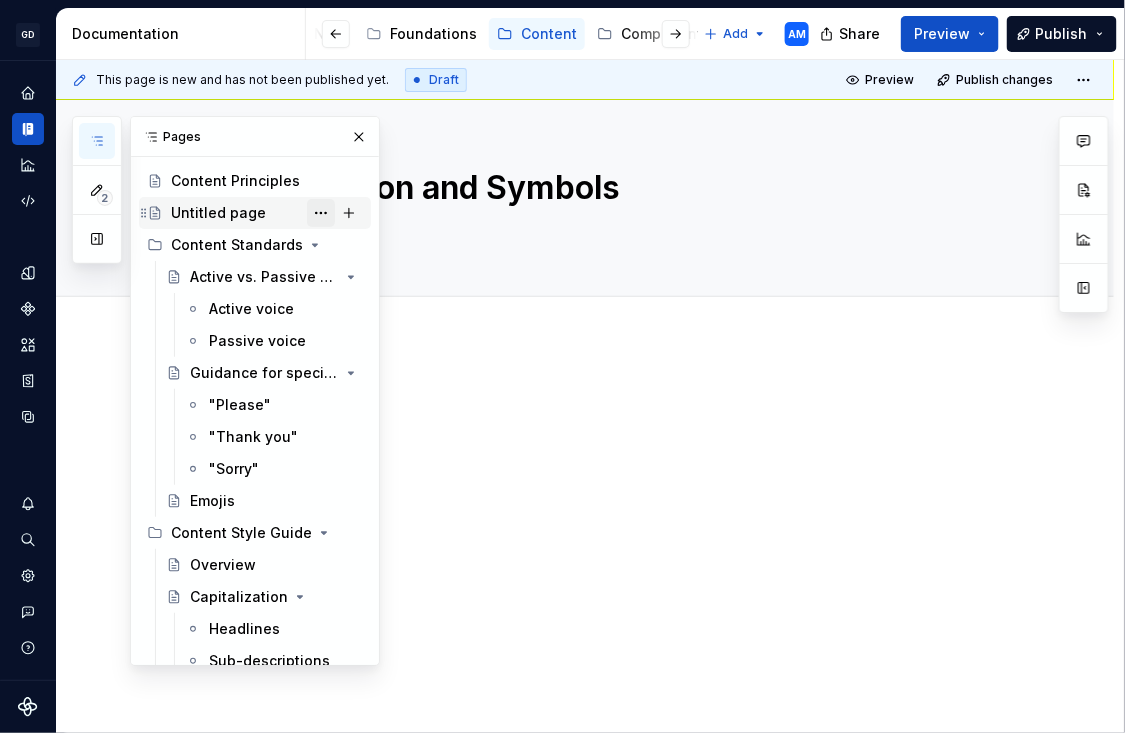 click at bounding box center [321, 213] 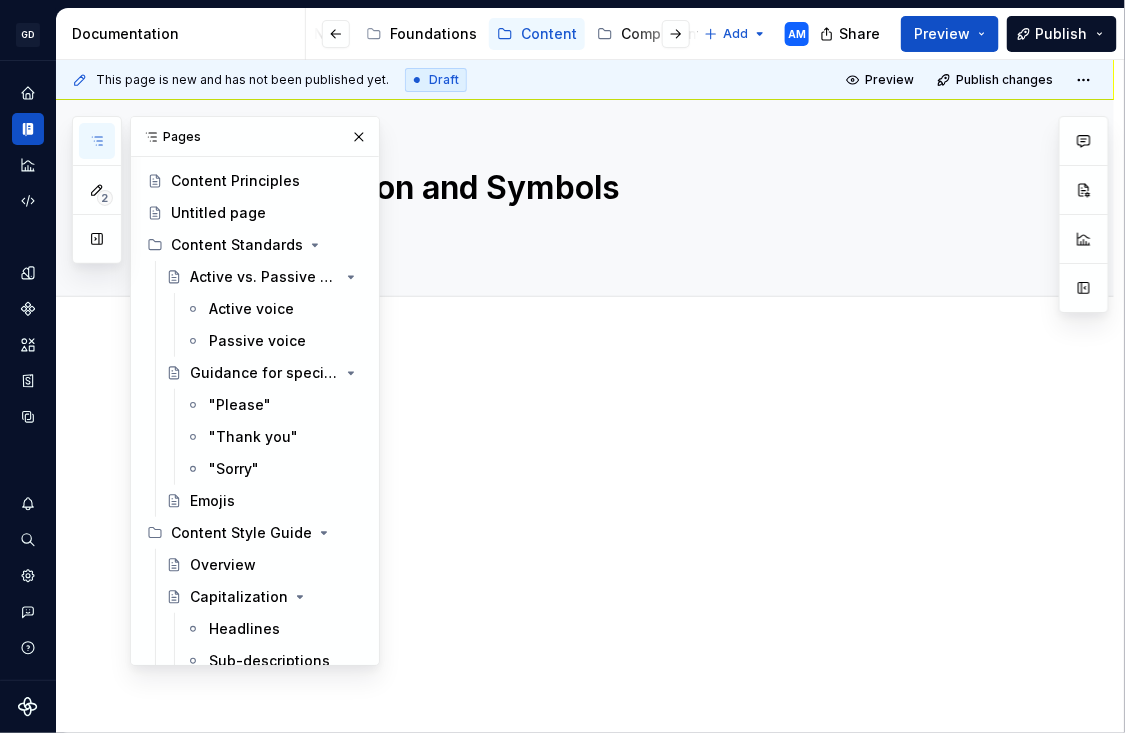 click on "2 Pages Add
Accessibility guide for tree Page tree.
Navigate the tree with the arrow keys. Common tree hotkeys apply. Further keybindings are available:
enter to execute primary action on focused item
f2 to start renaming the focused item
escape to abort renaming an item
control+d to start dragging selected items
Content Principles  Untitled page Content Standards Active vs. Passive voice Active voice Passive voice Guidance for specific terms "Please" "Thank you" "Sorry" Emojis Content Style Guide Overview Capitalization Headlines Sub-descriptions Call-to-Actions (CTAs) Brand and product names Punctuation and Symbols AM Changes Content / Content Style Guide / Capitalization  /  Brand and product names Content / Content Style Guide  /  Punctuation and Symbols" at bounding box center [226, 391] 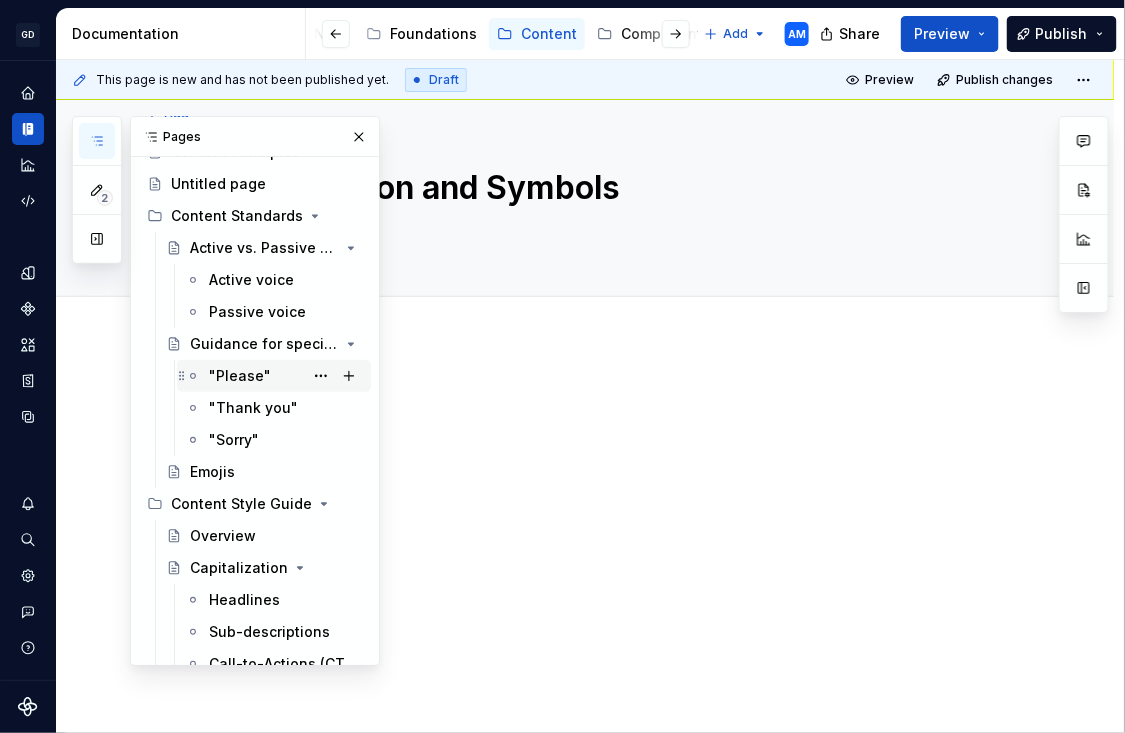 scroll, scrollTop: 146, scrollLeft: 0, axis: vertical 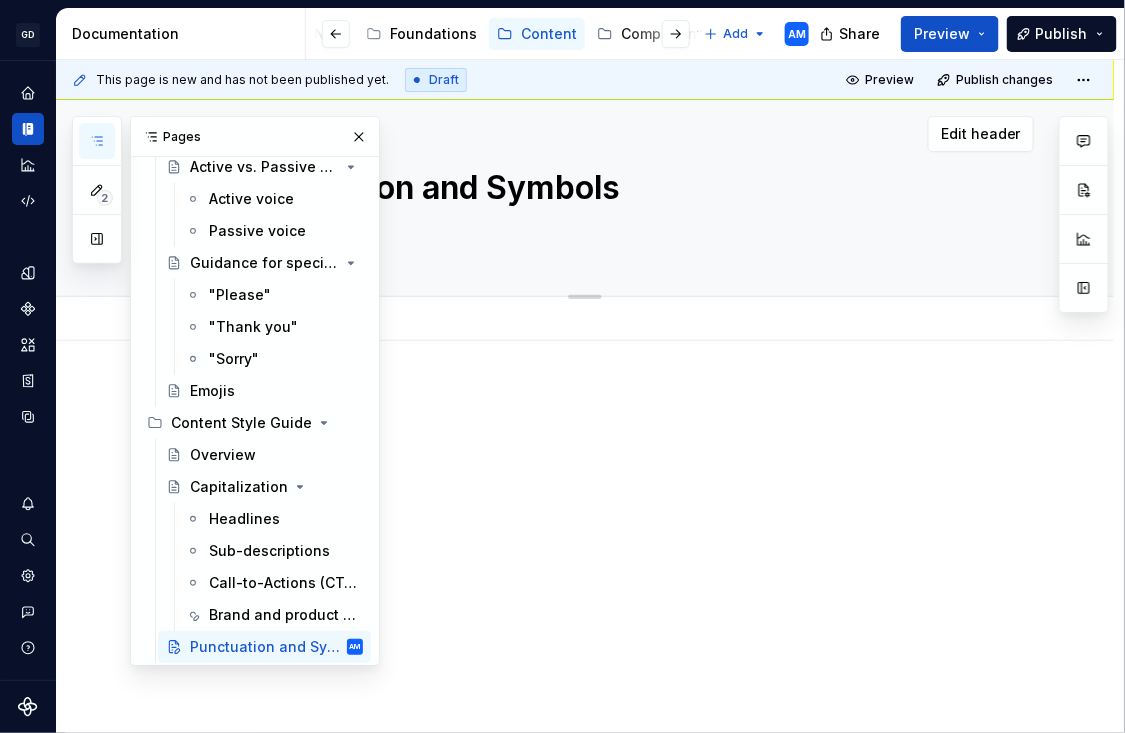click on "Punctuation and Symbols" at bounding box center (605, 188) 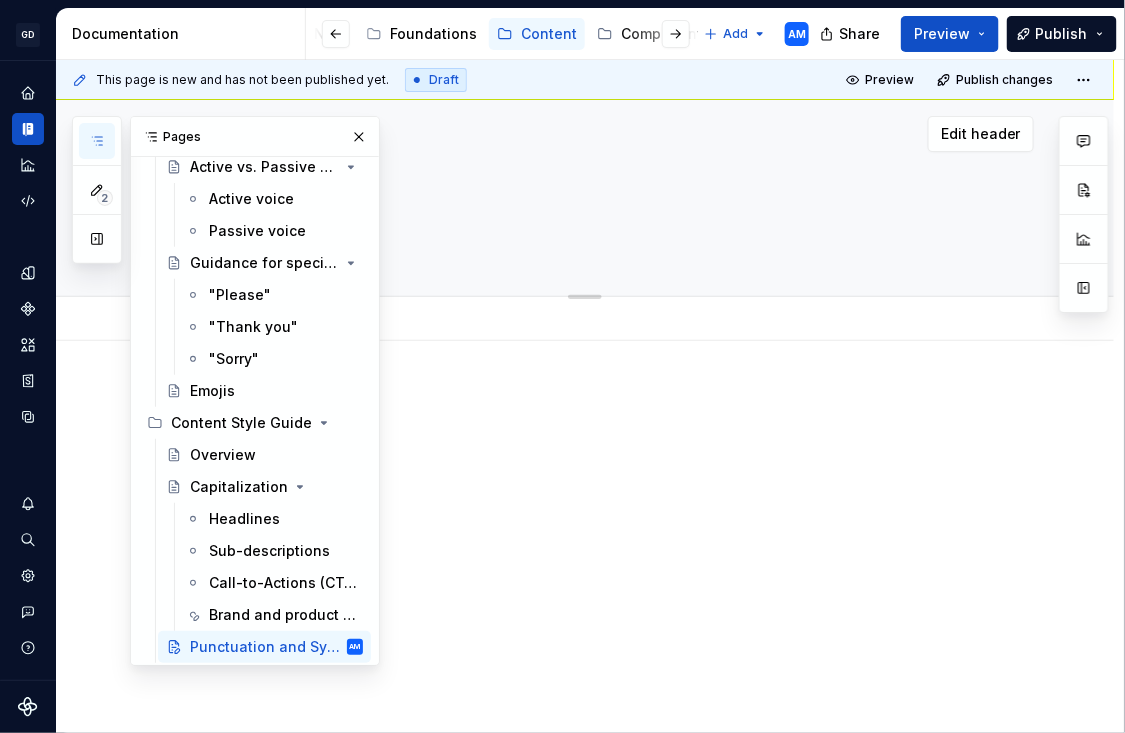 type on "*" 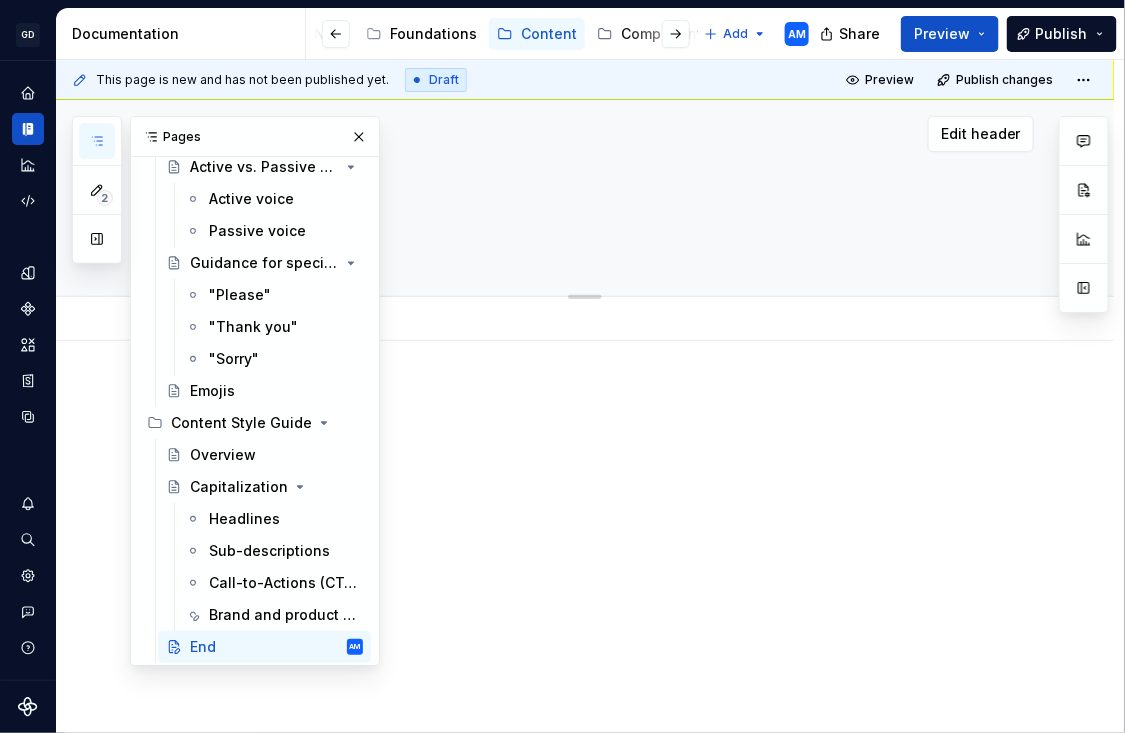 type on "*" 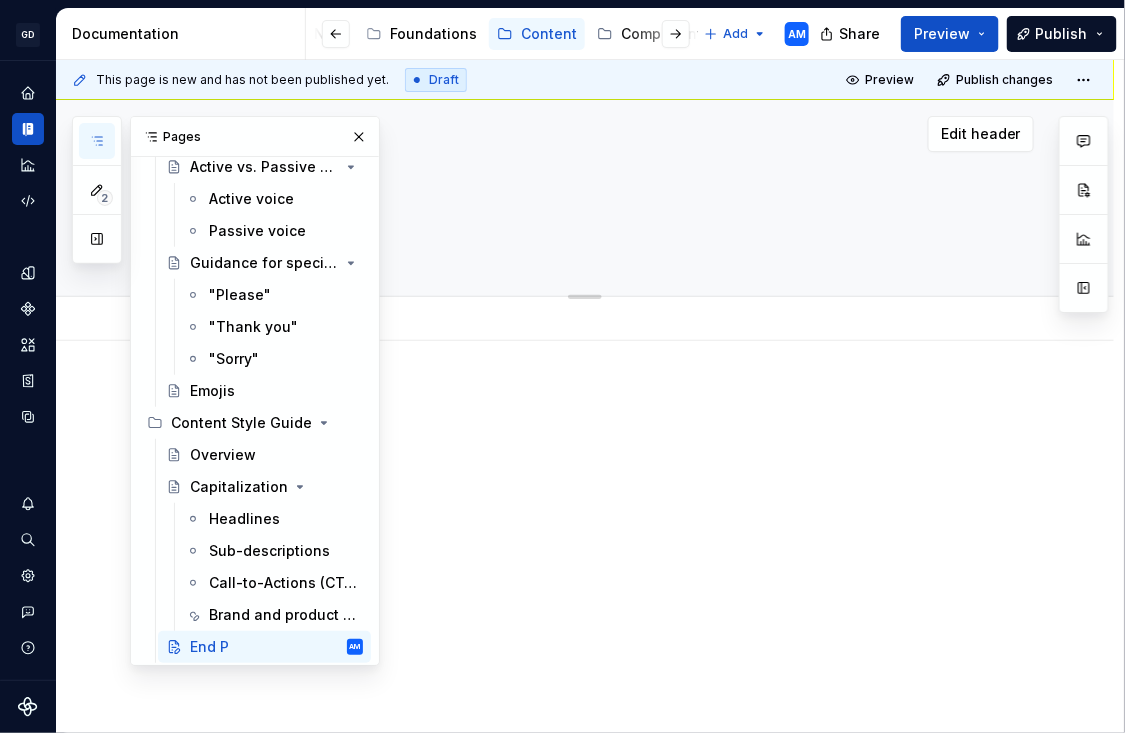 type on "*" 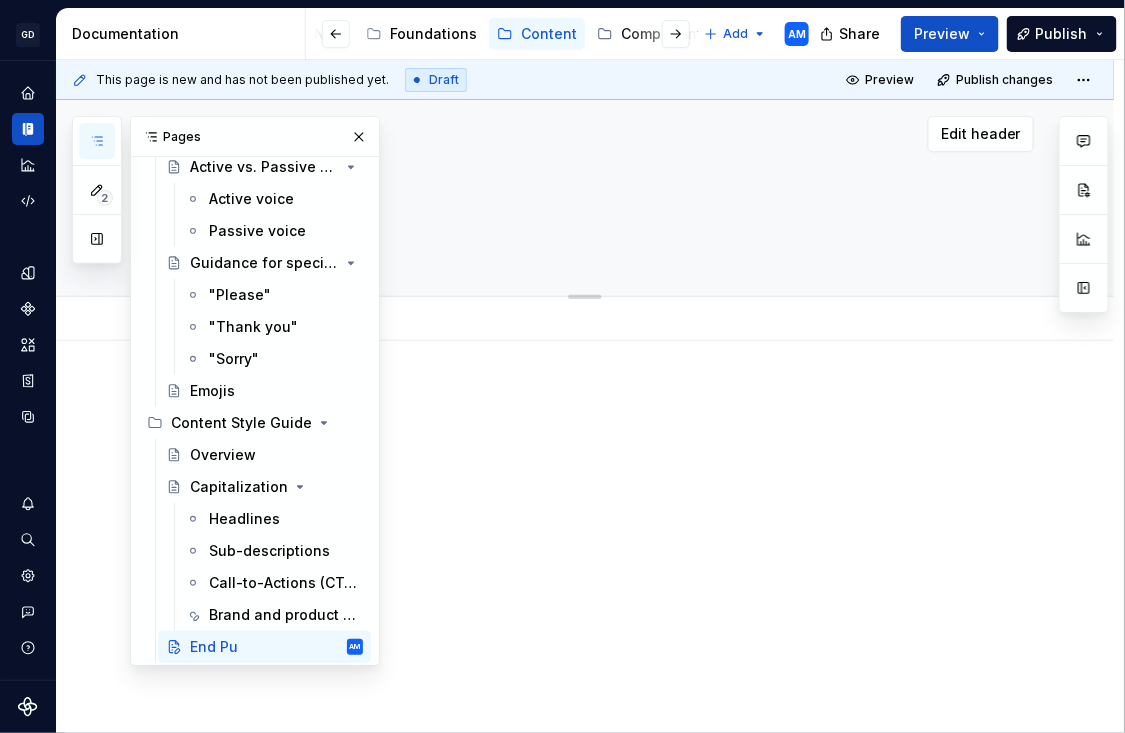type on "*" 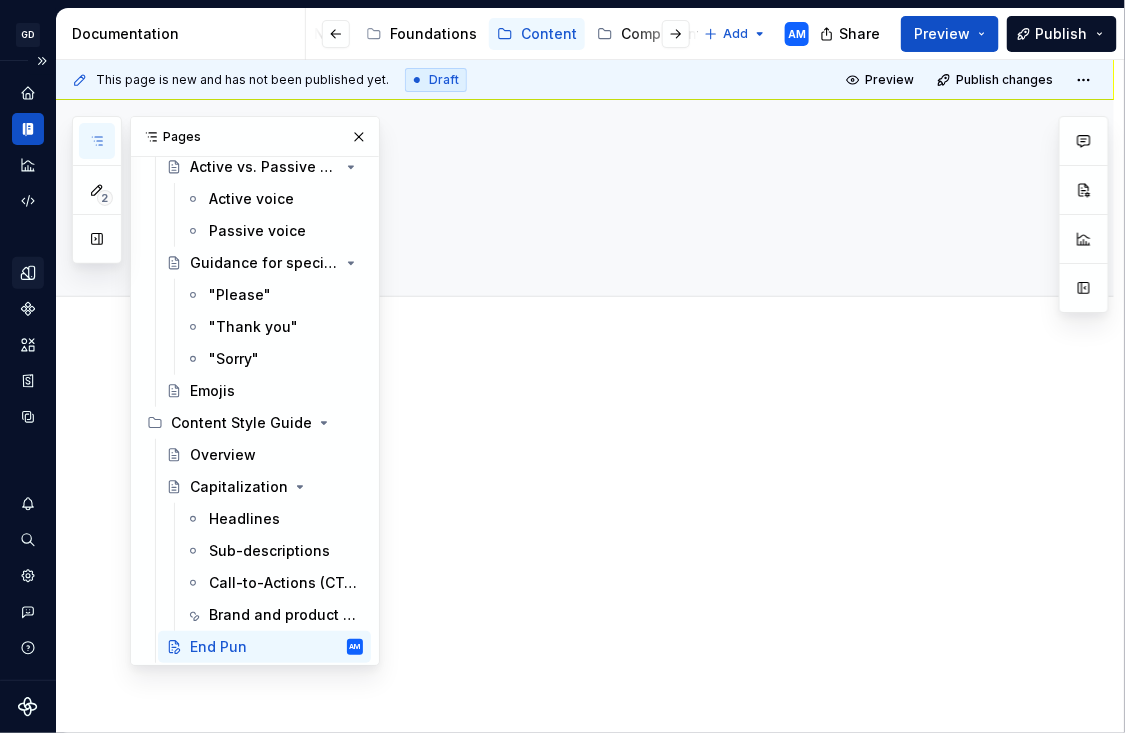 type on "*" 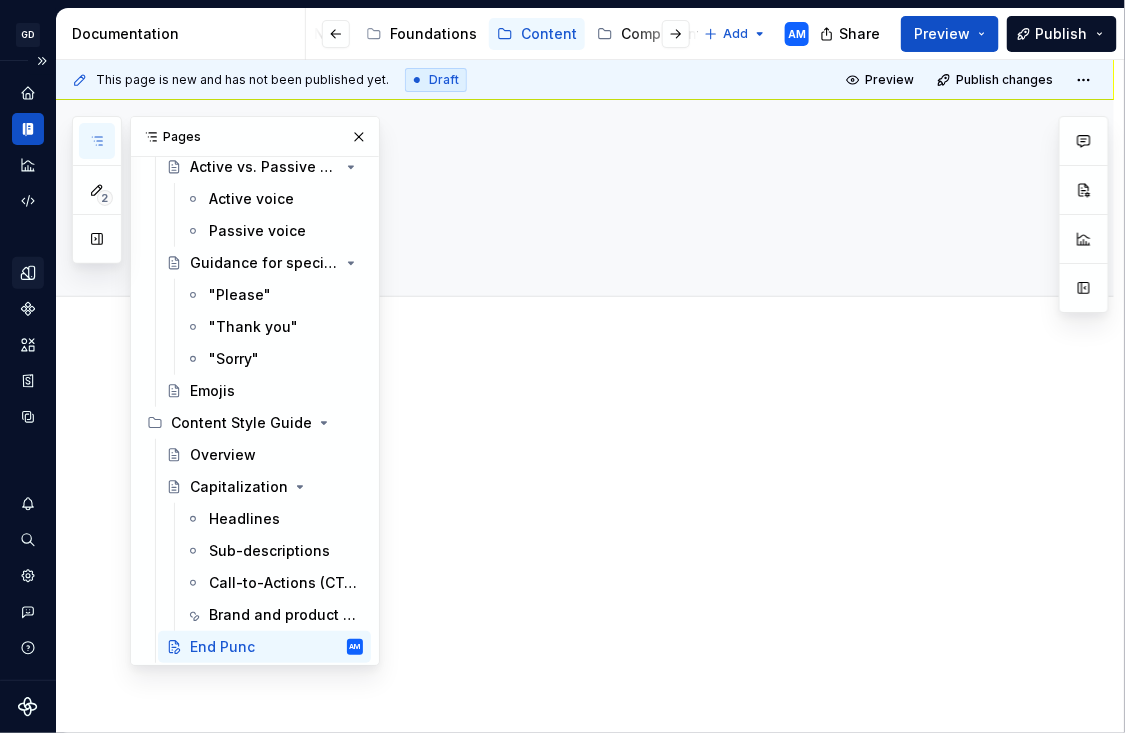 type on "*" 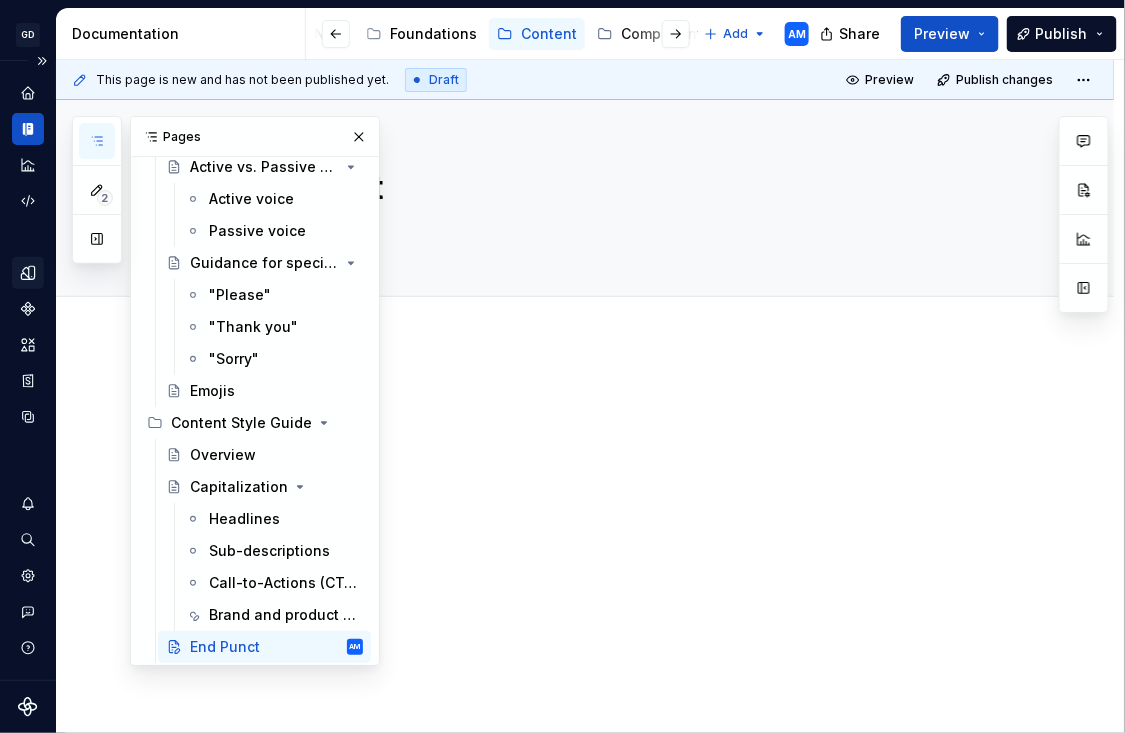 type on "*" 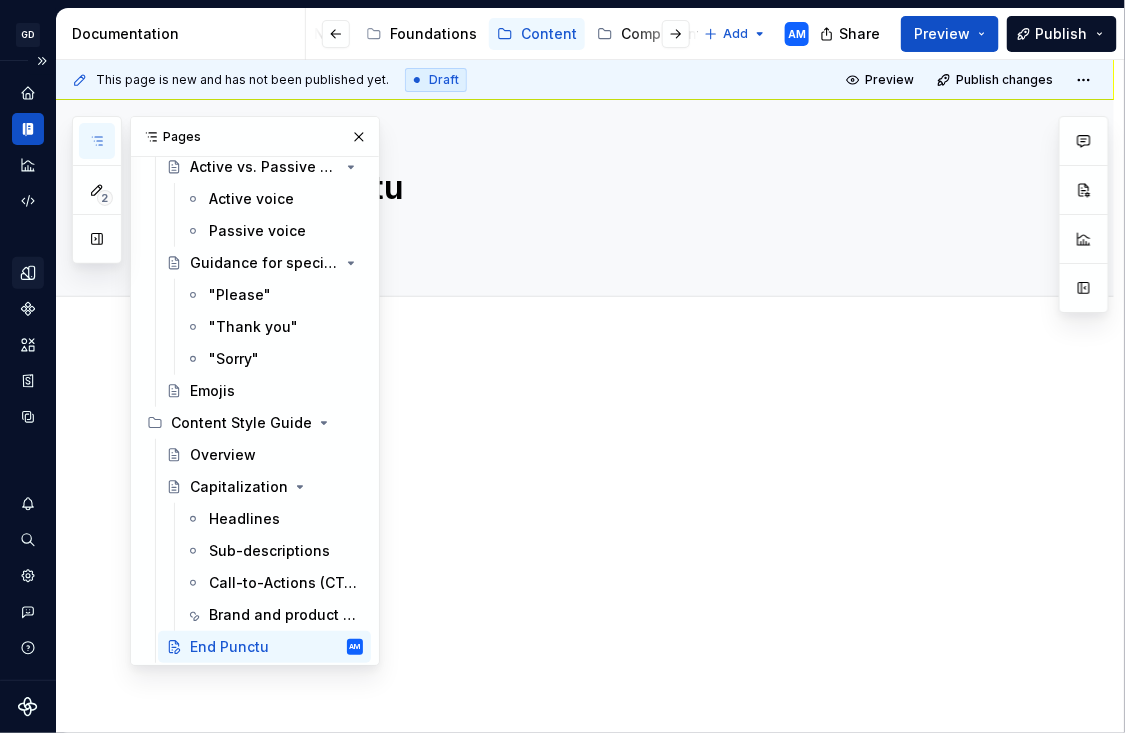 type on "*" 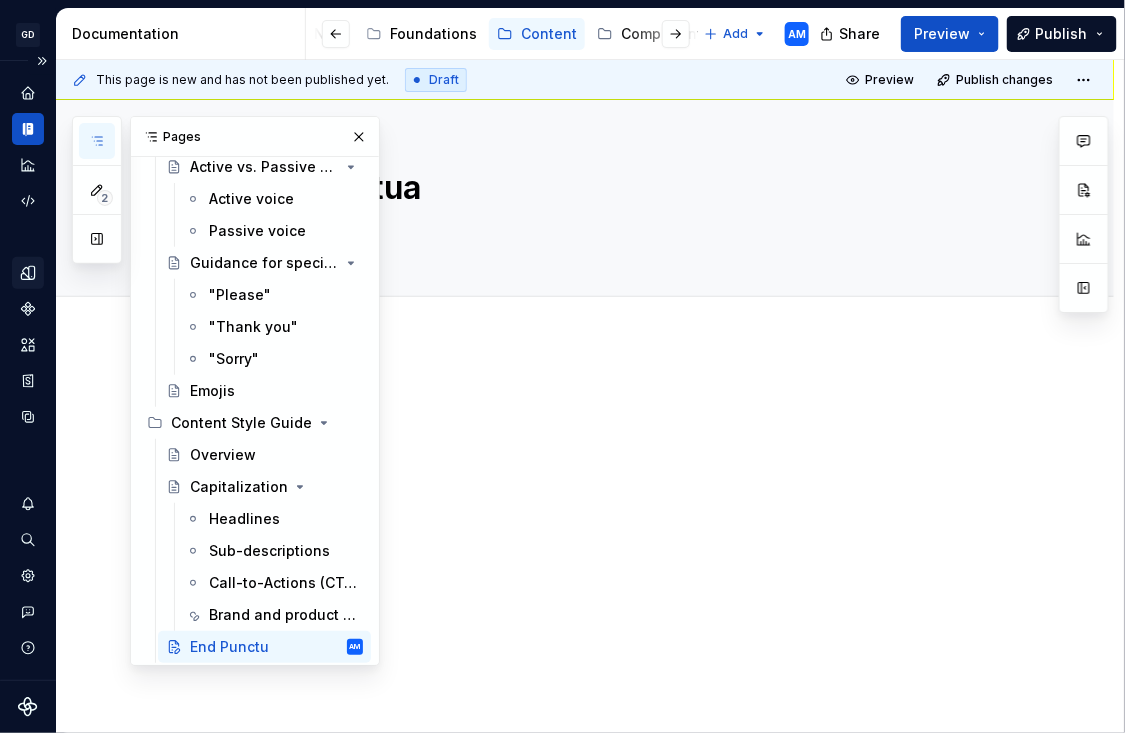 type on "*" 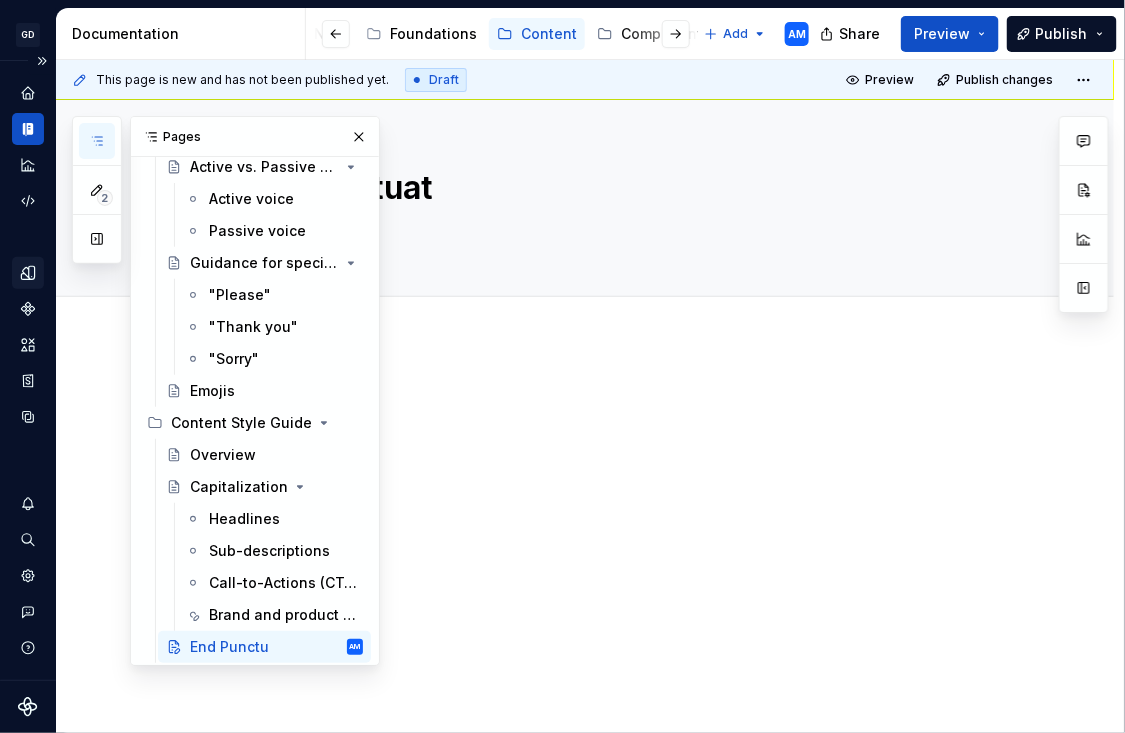 type on "*" 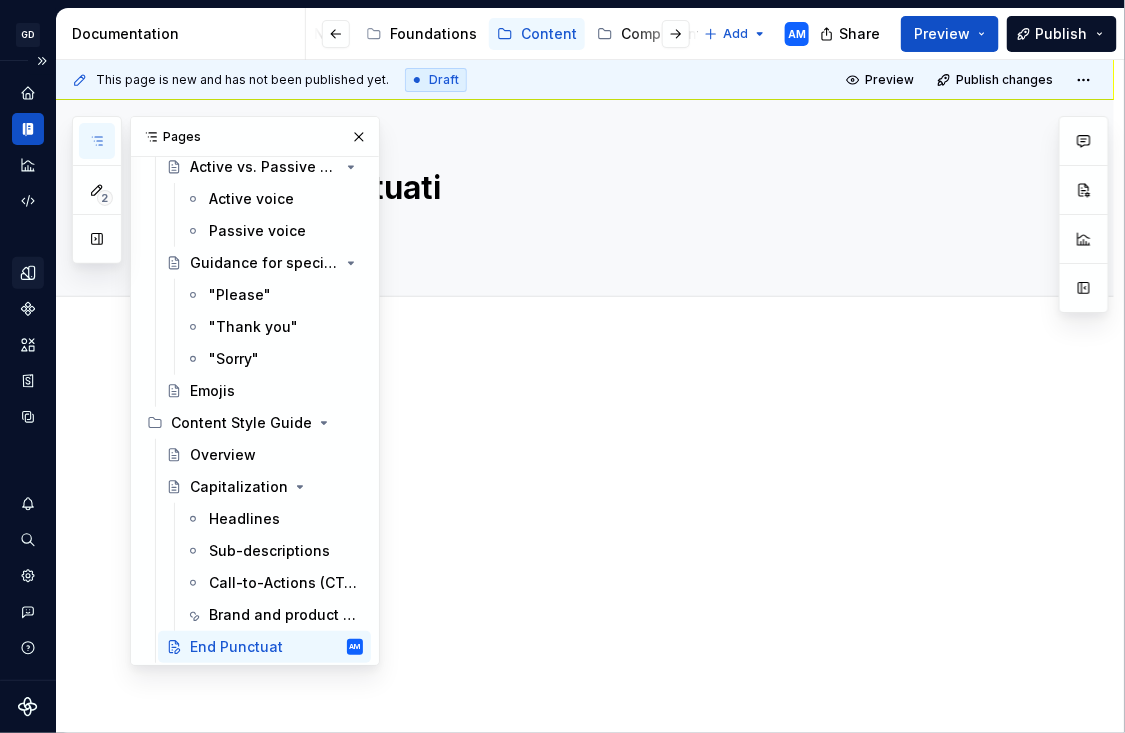 type on "*" 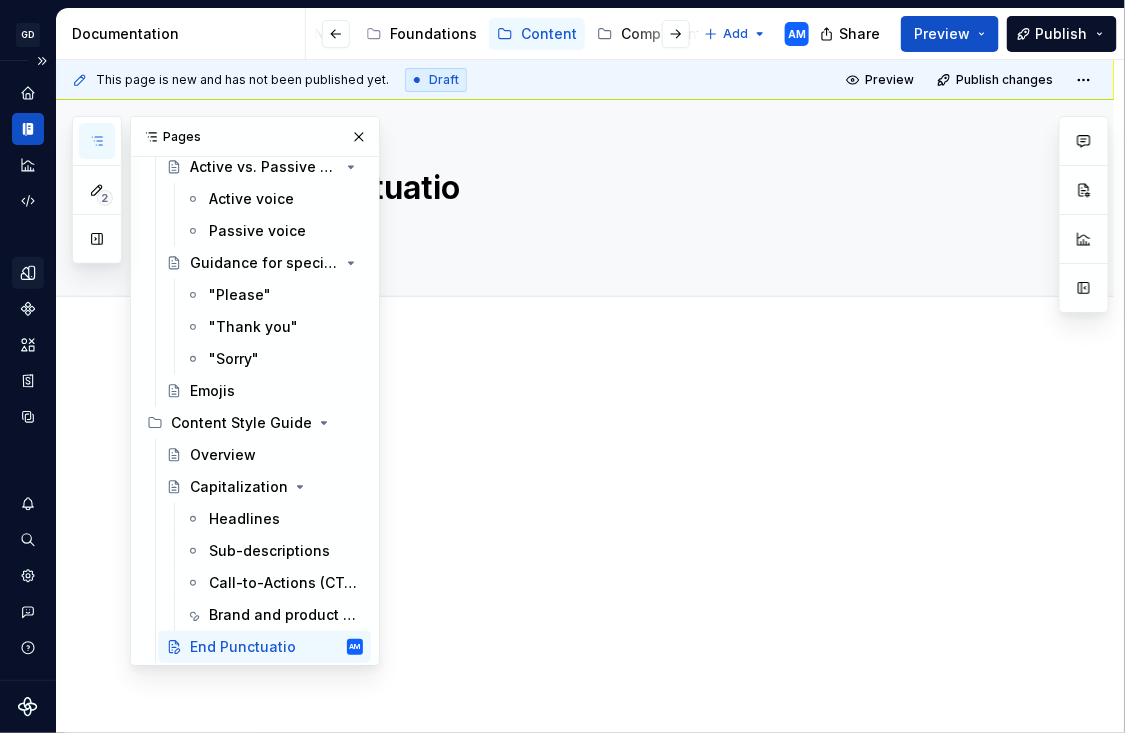 type on "*" 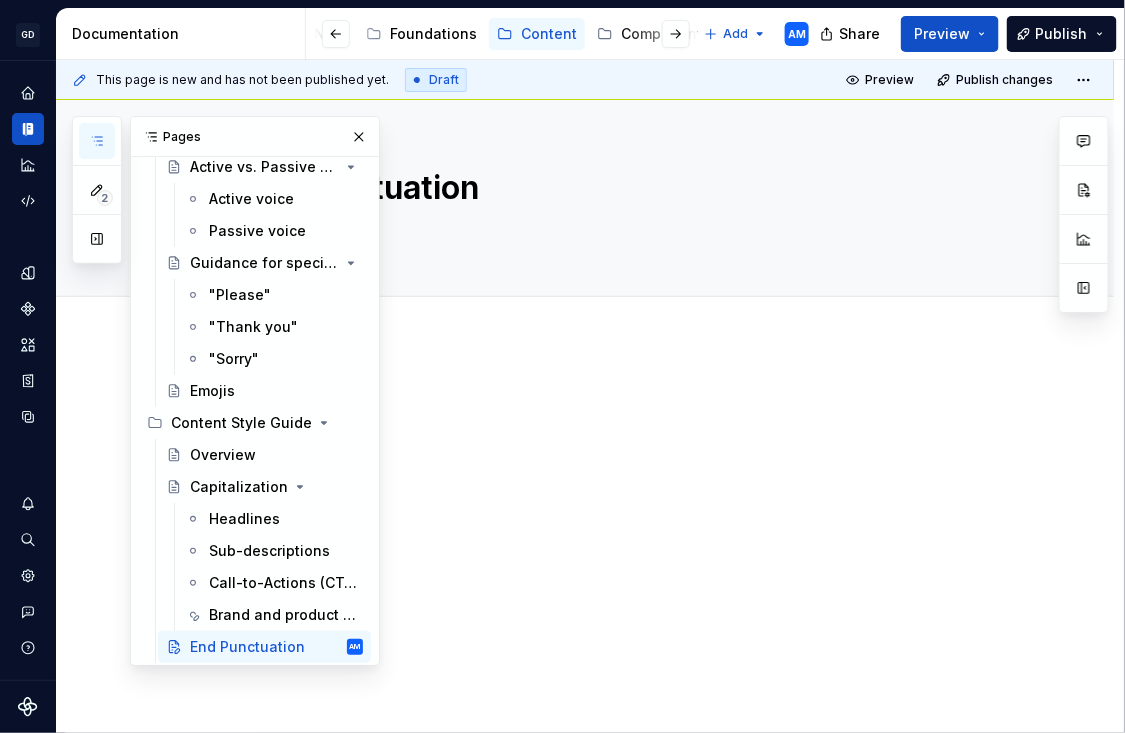 type on "*" 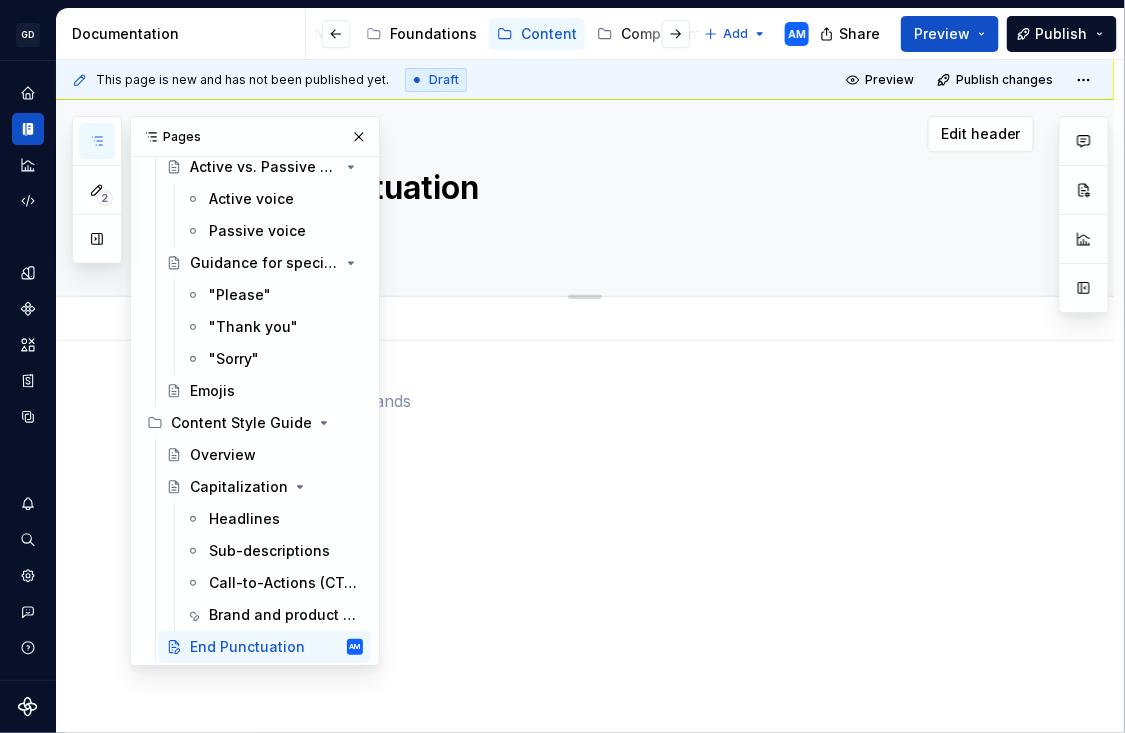 click on "End Punctuation" at bounding box center [609, 198] 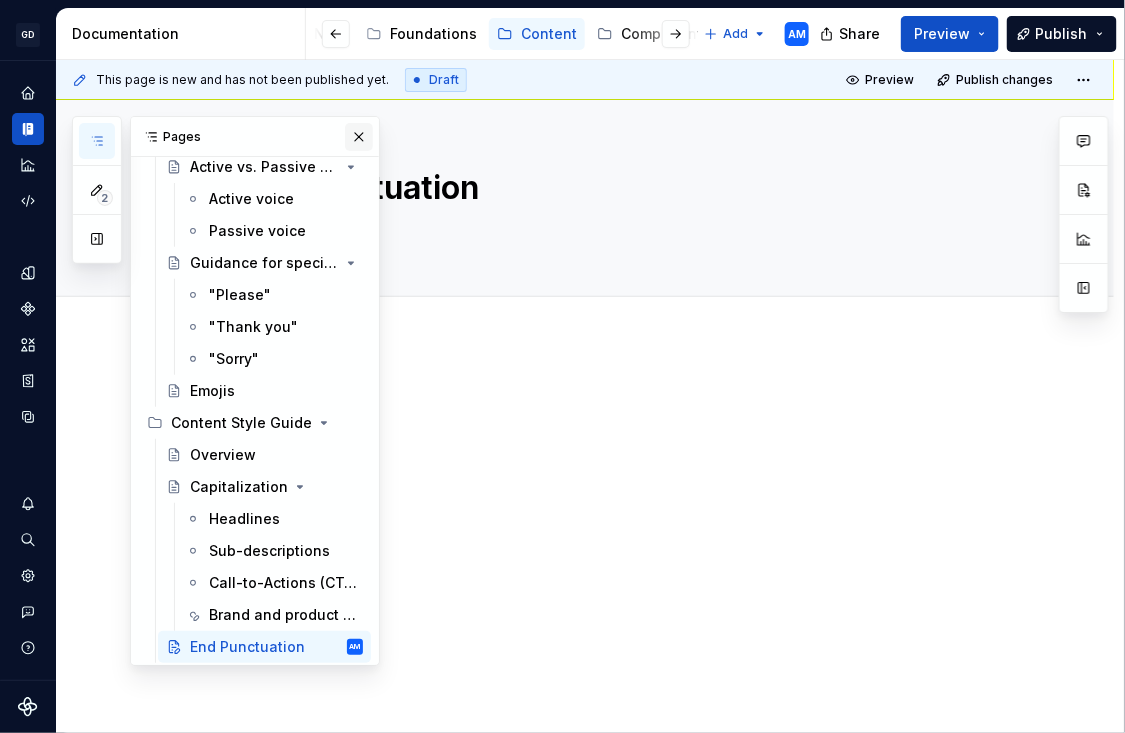 click at bounding box center [359, 137] 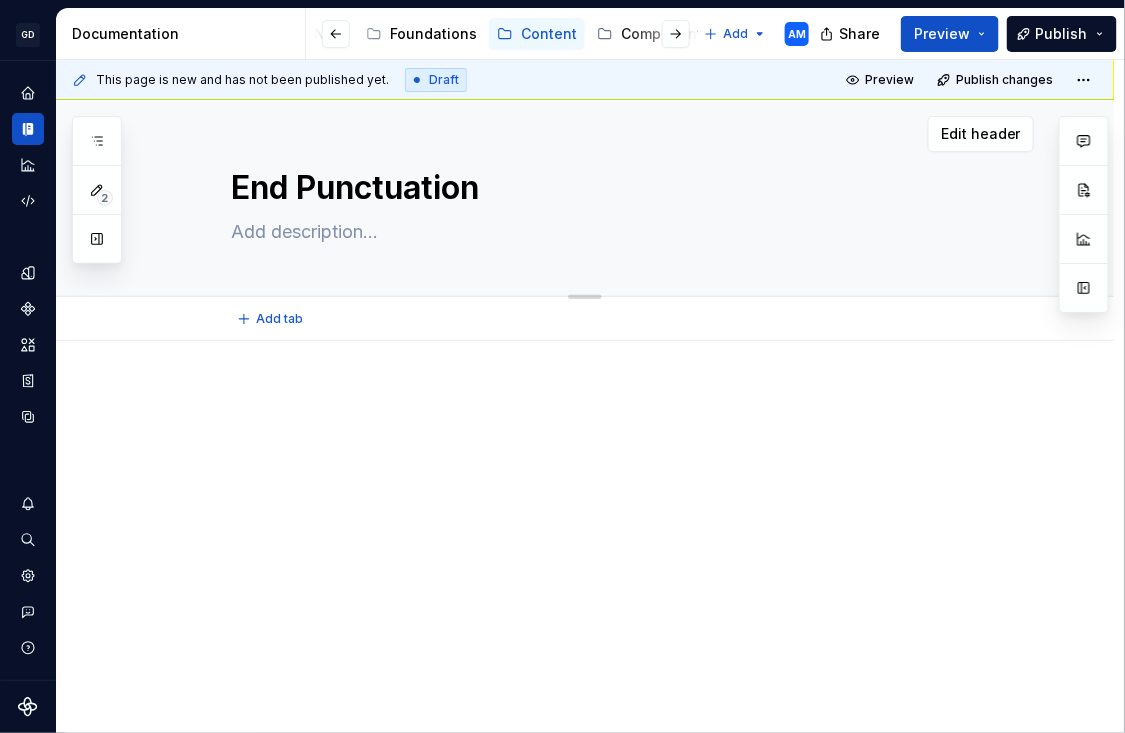 click at bounding box center (605, 232) 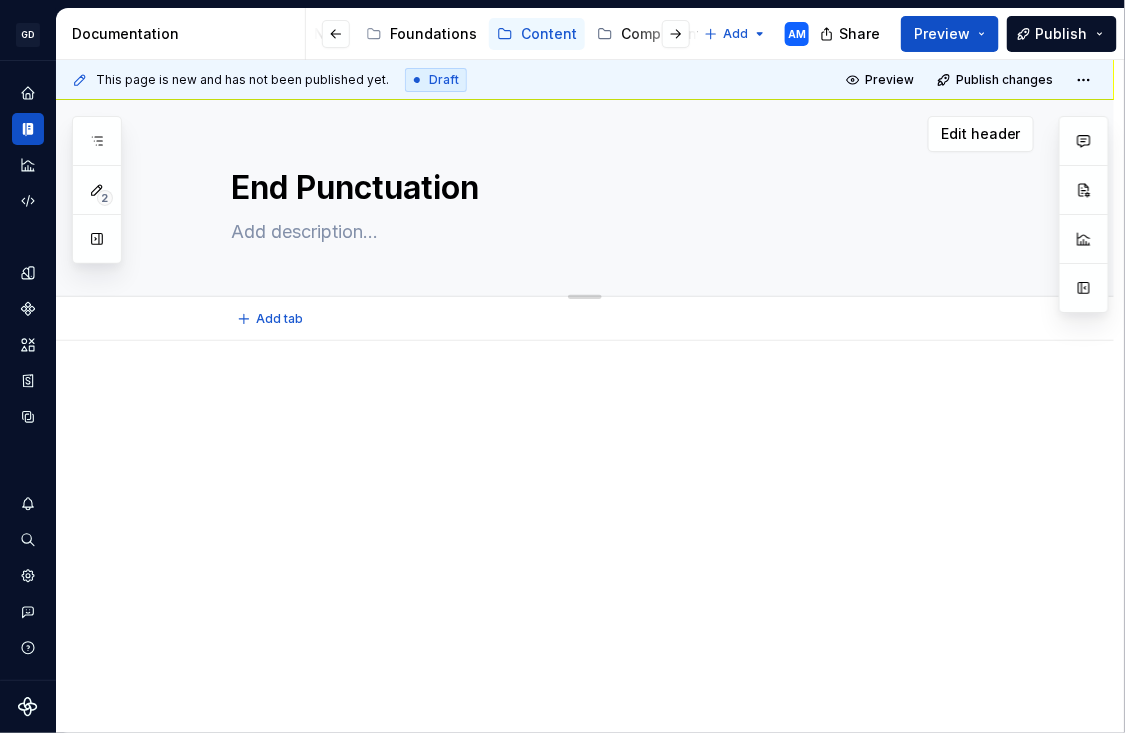 type on "*" 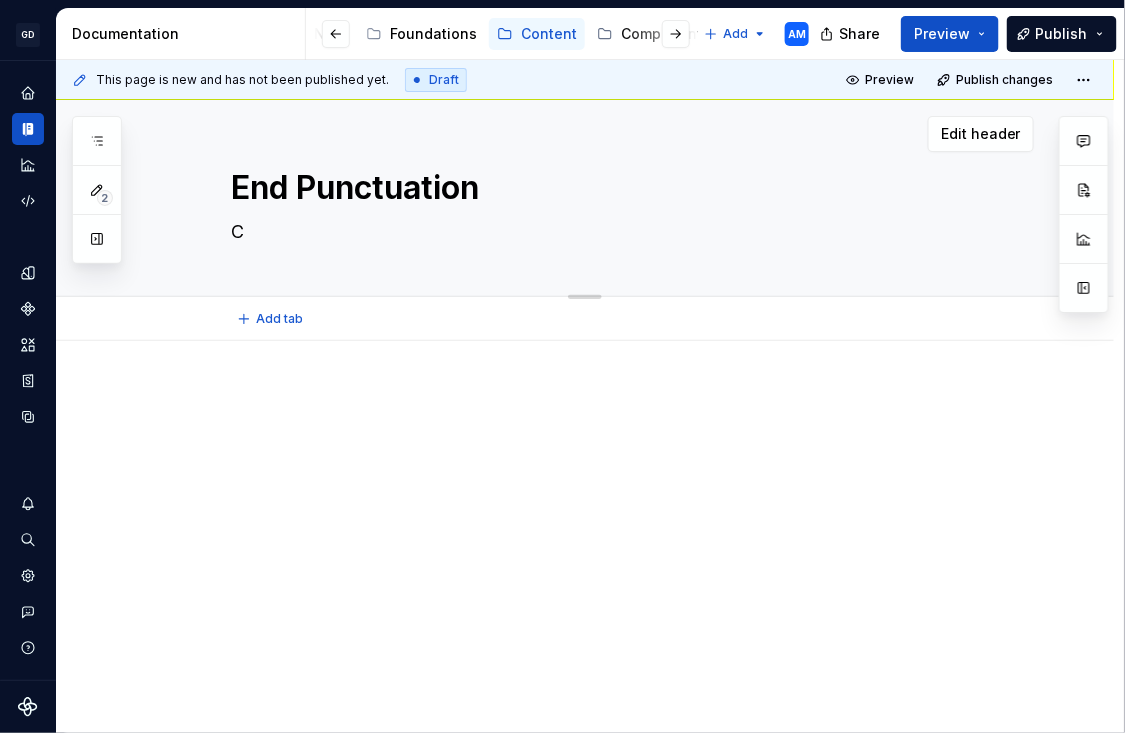type on "*" 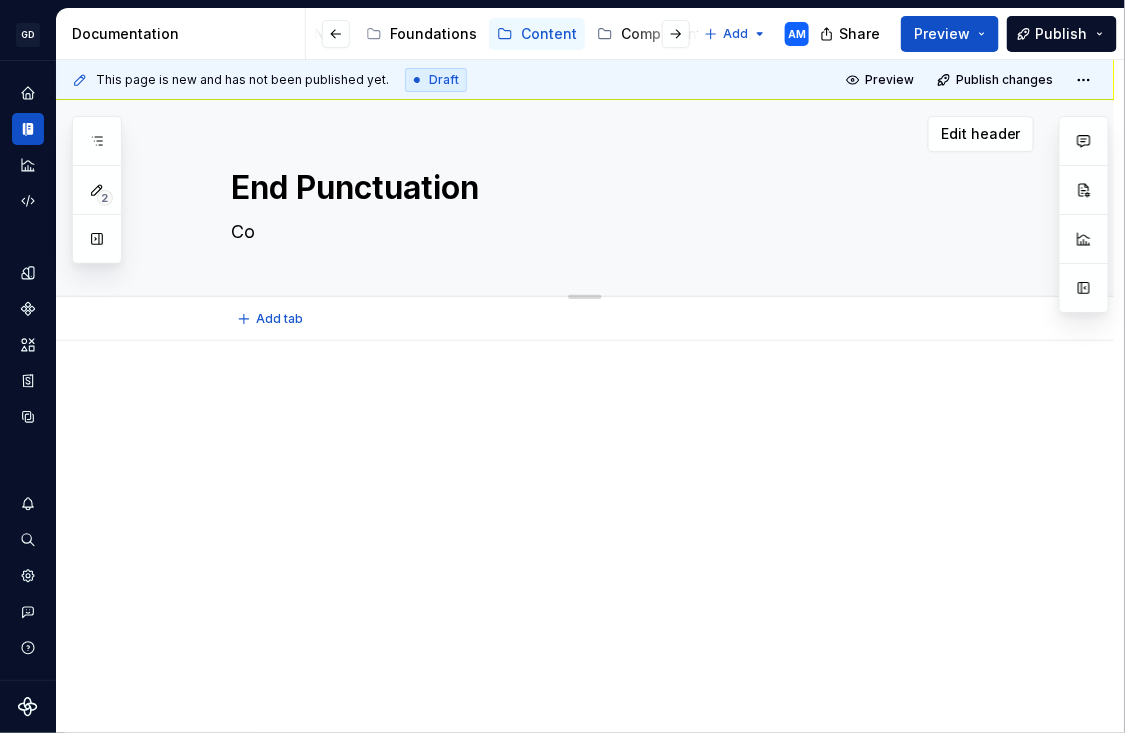 type on "*" 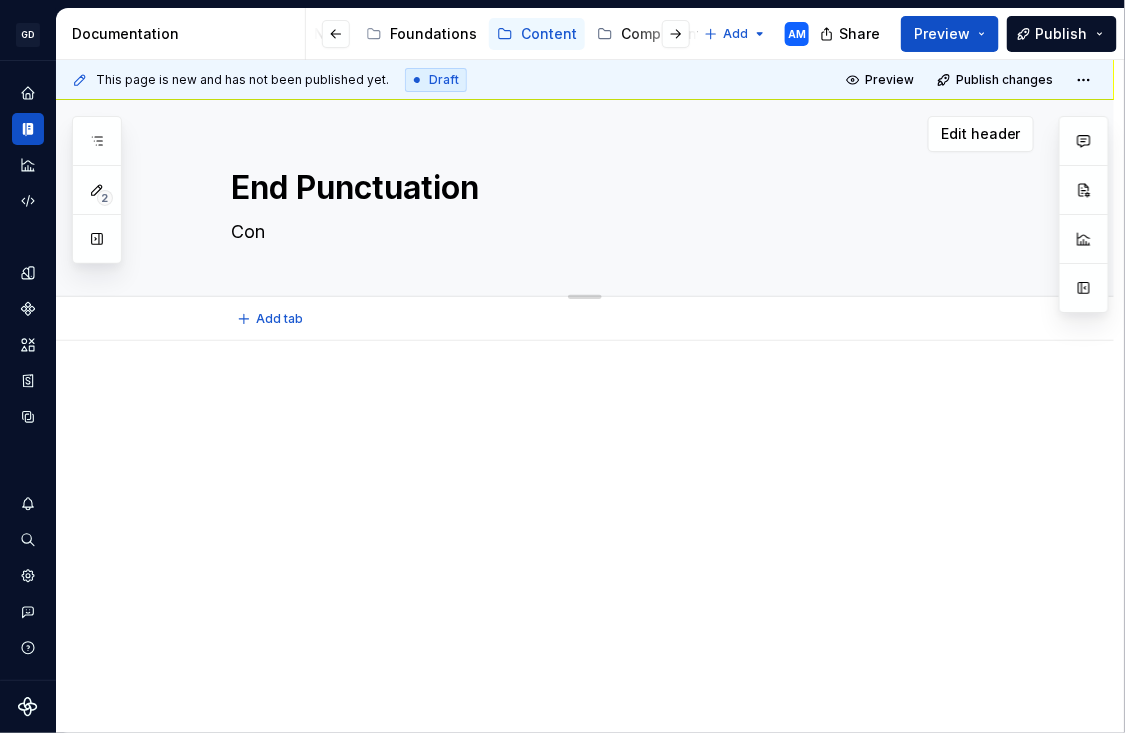 type on "*" 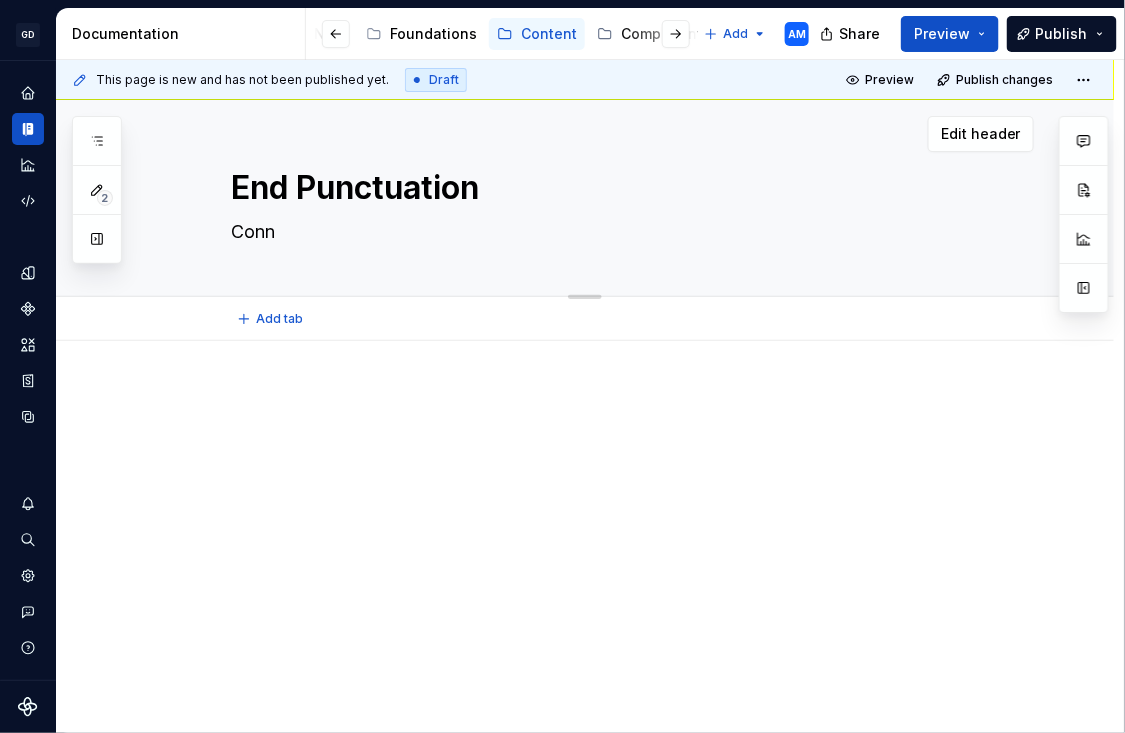 type on "*" 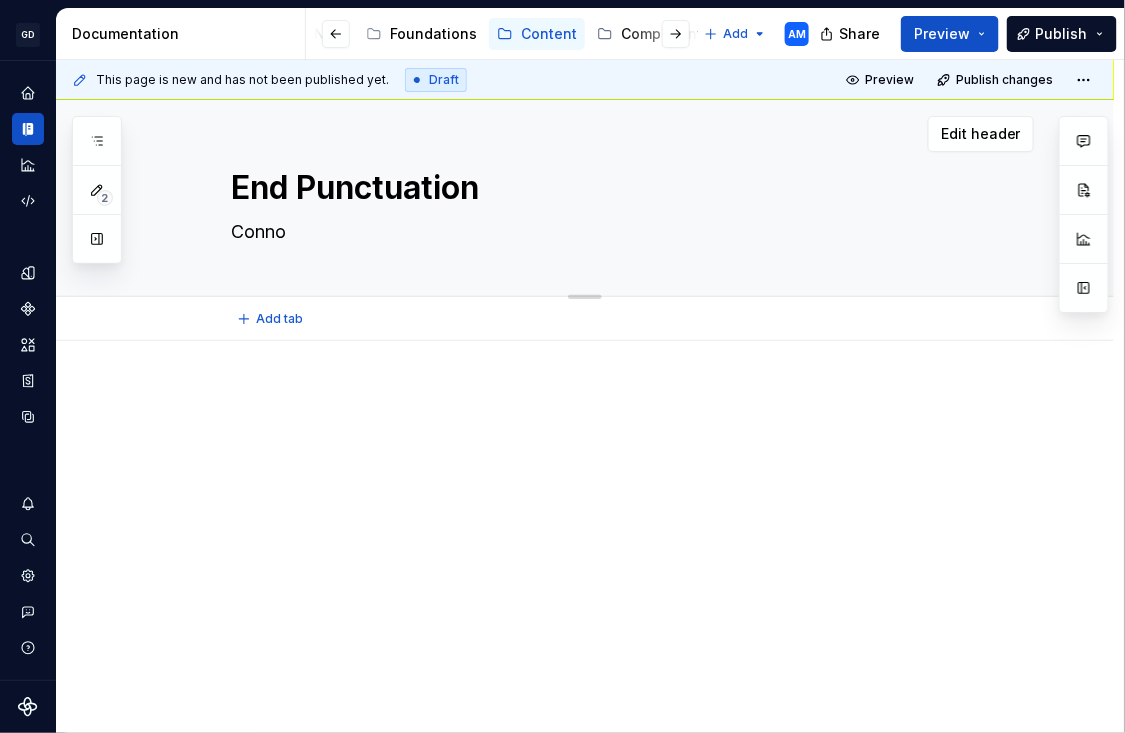 type on "*" 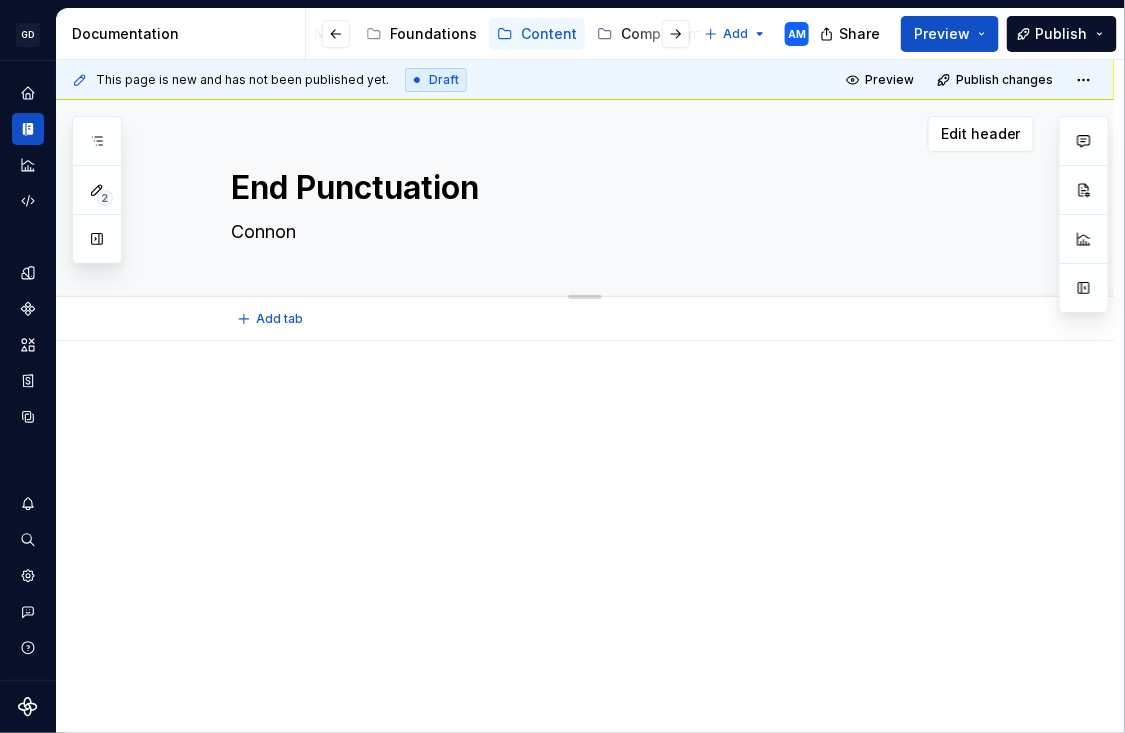 type on "*" 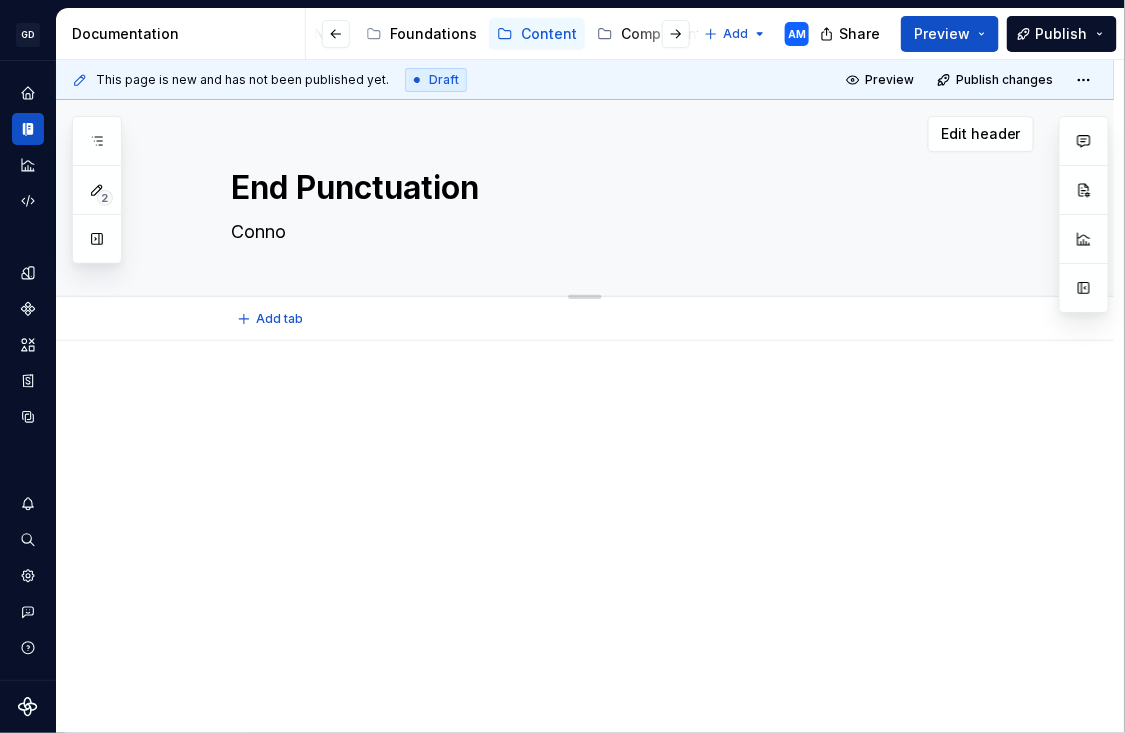 type on "*" 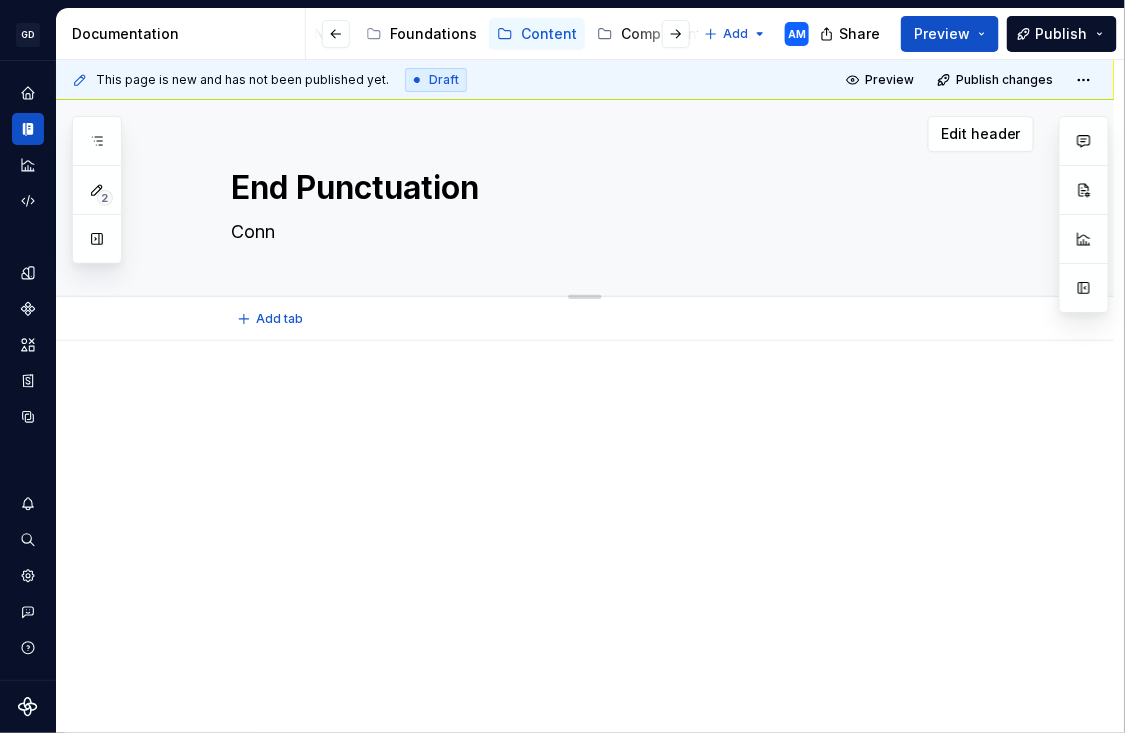 type on "*" 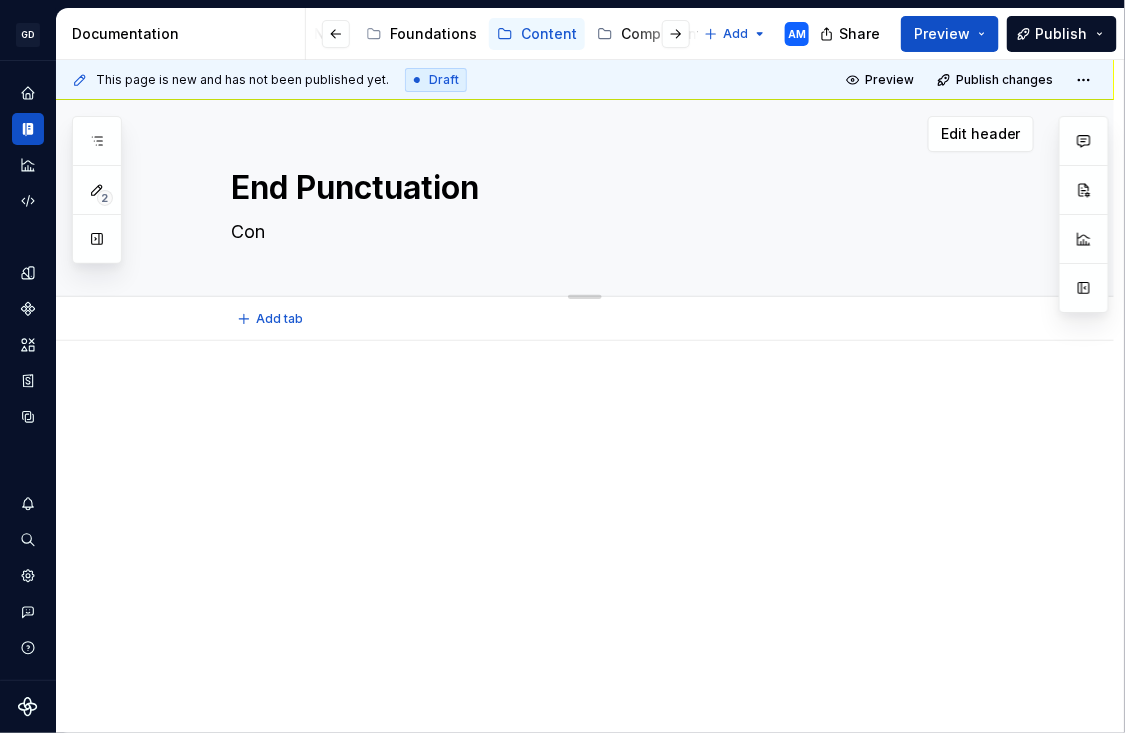 type on "*" 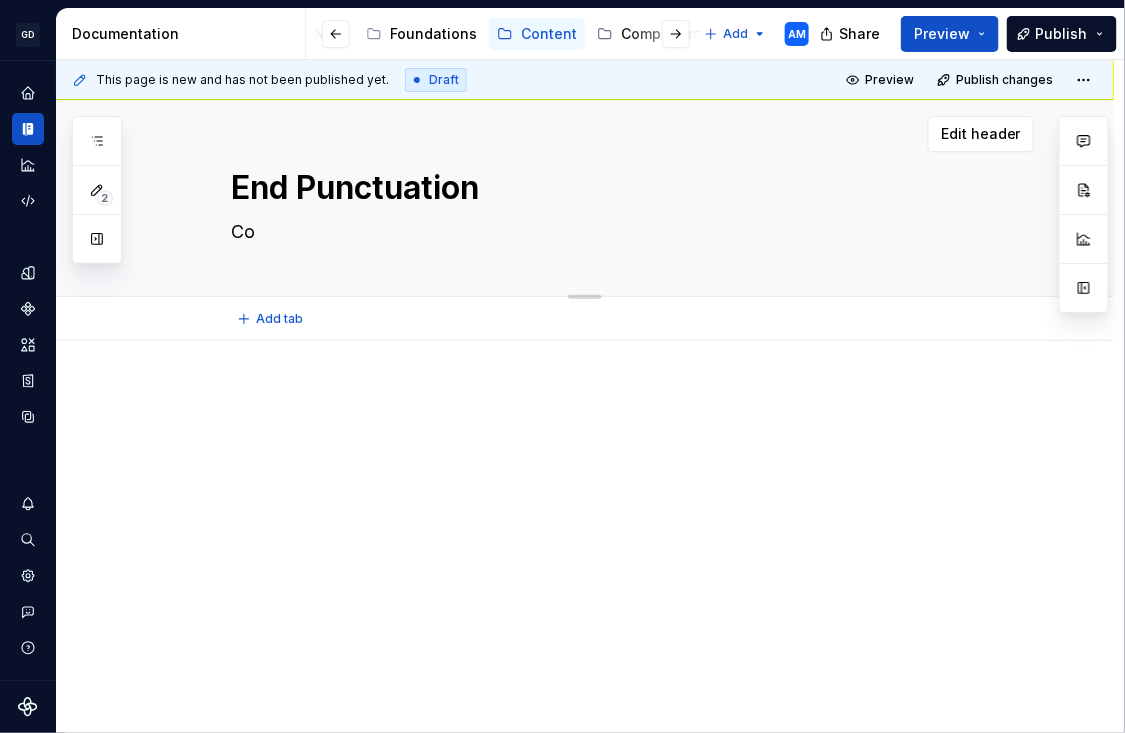 type on "*" 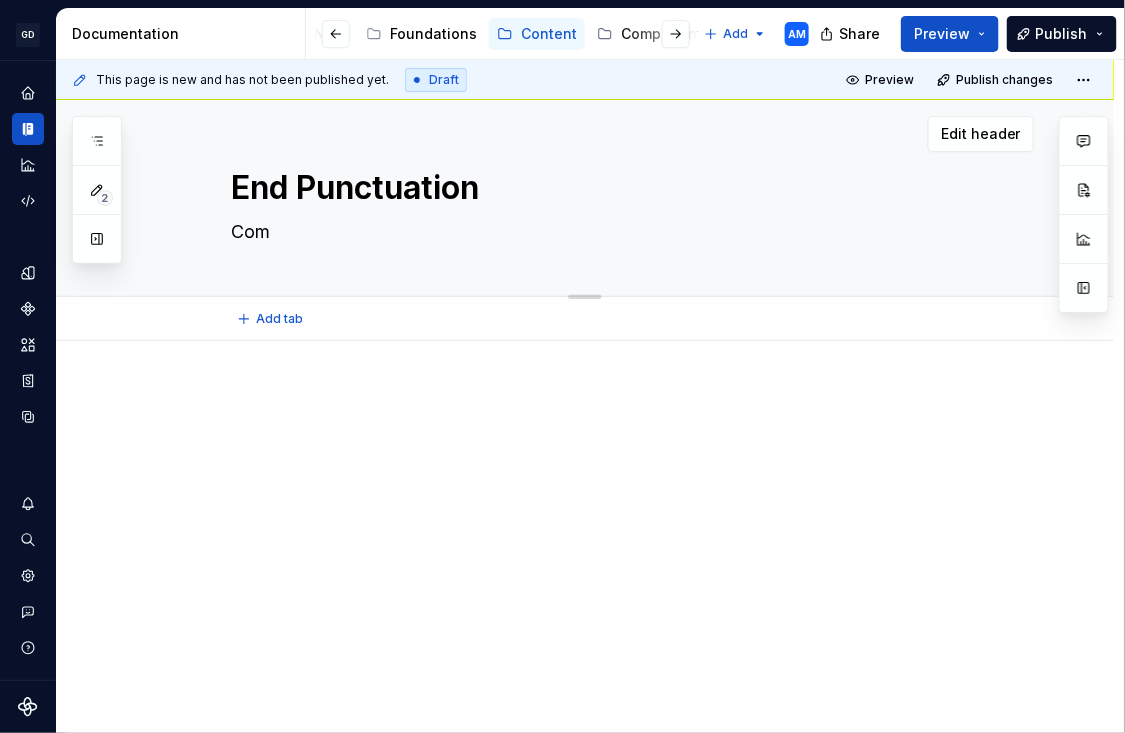 type on "*" 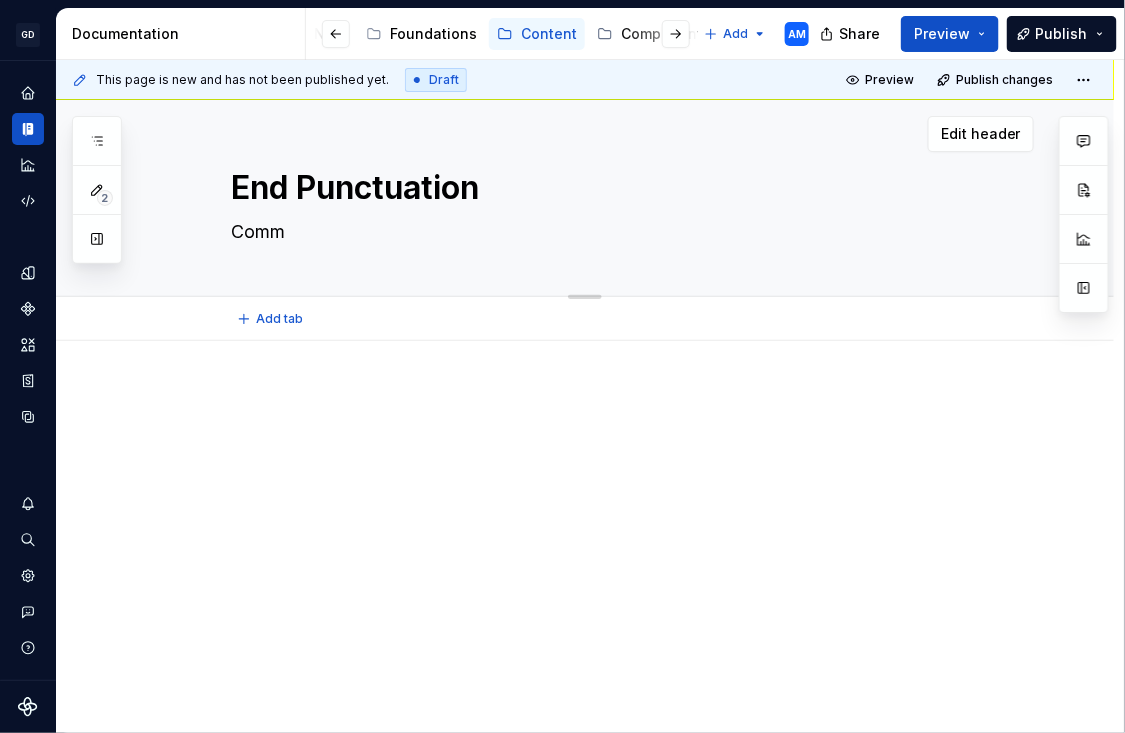 type on "*" 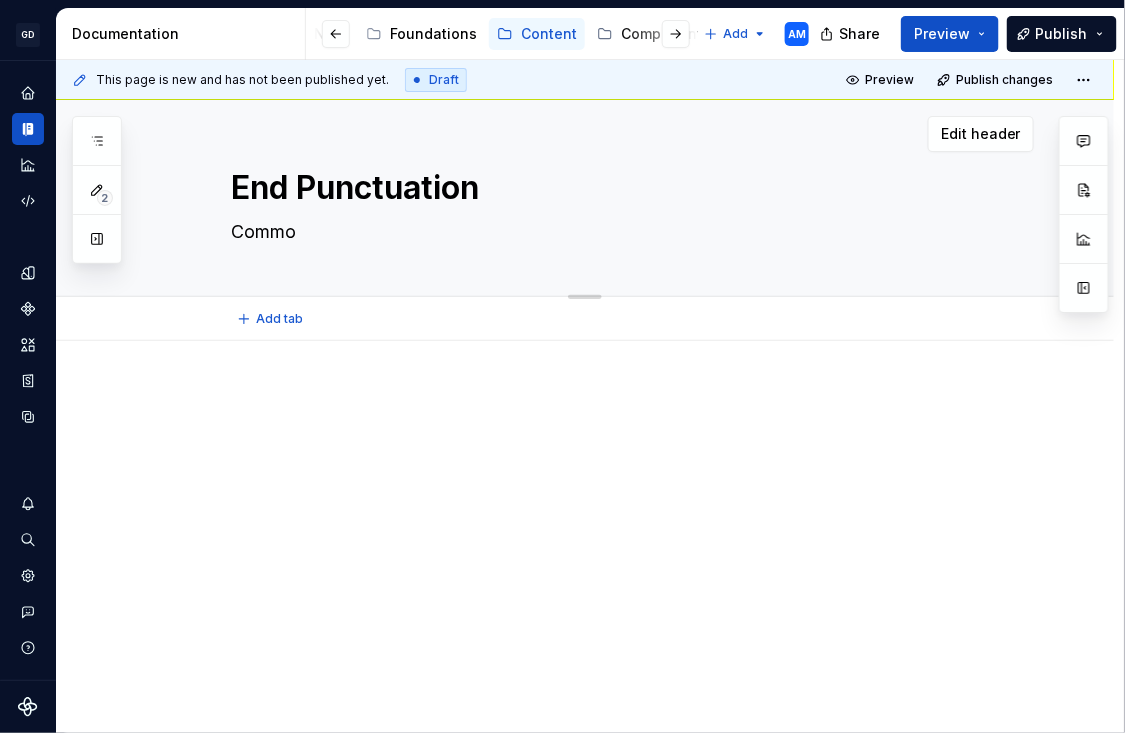 type on "*" 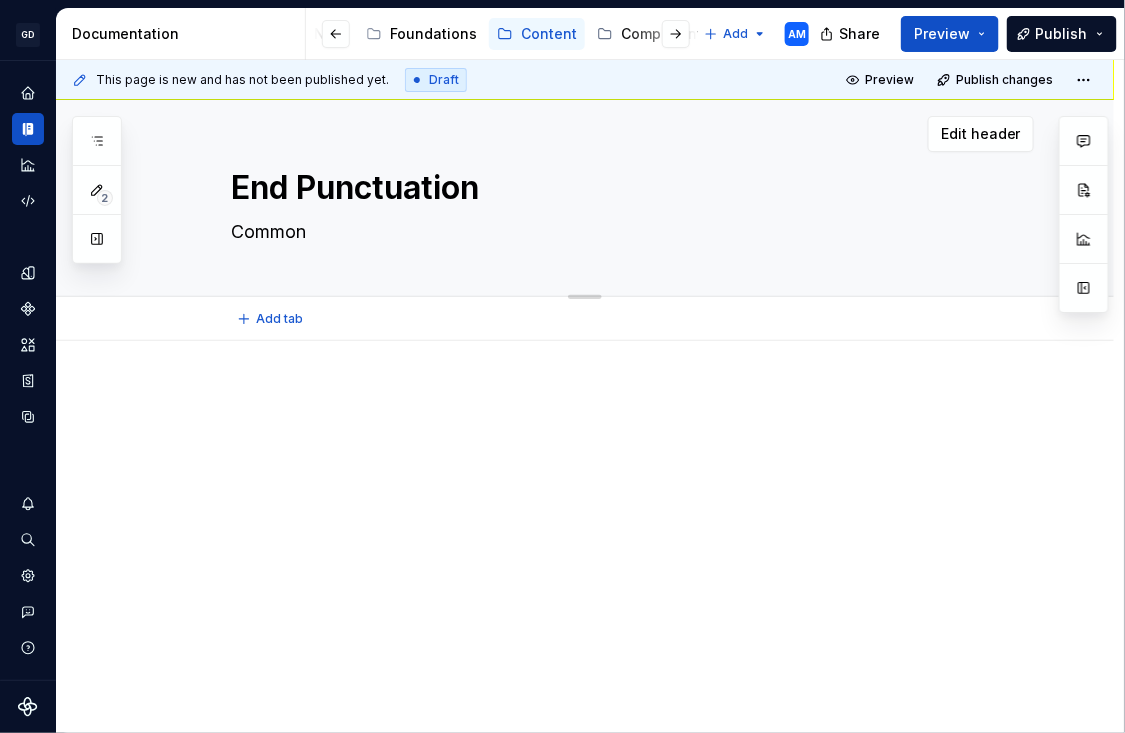 type on "*" 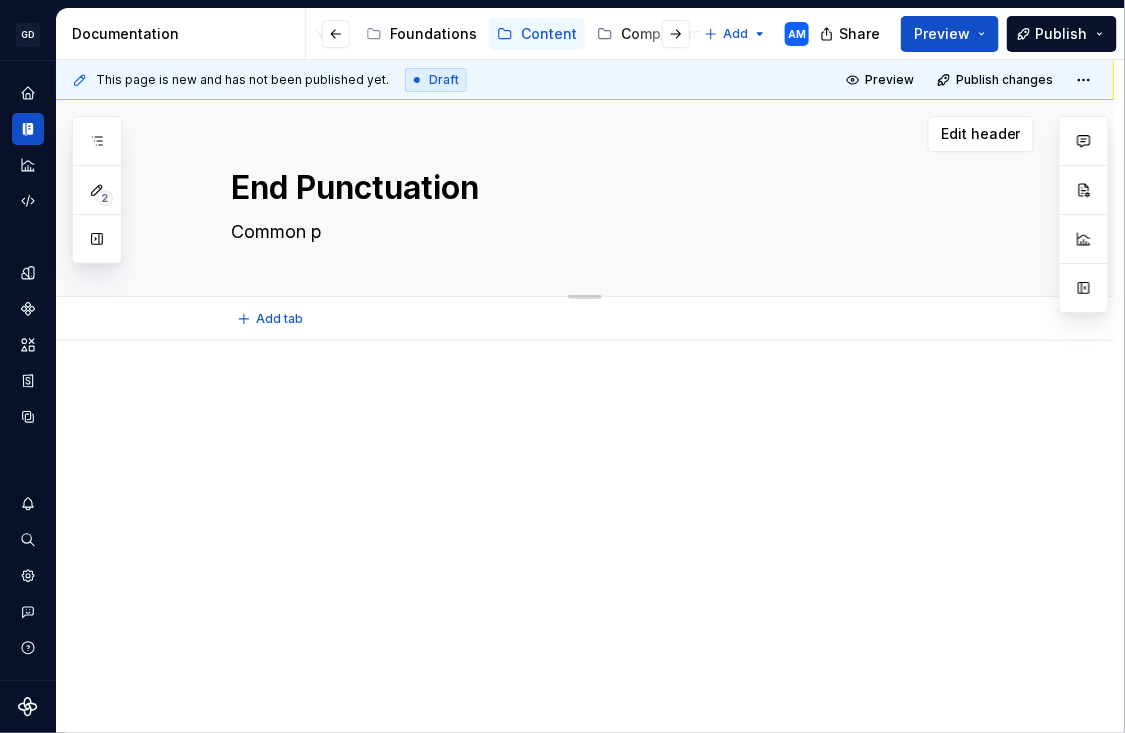 type on "*" 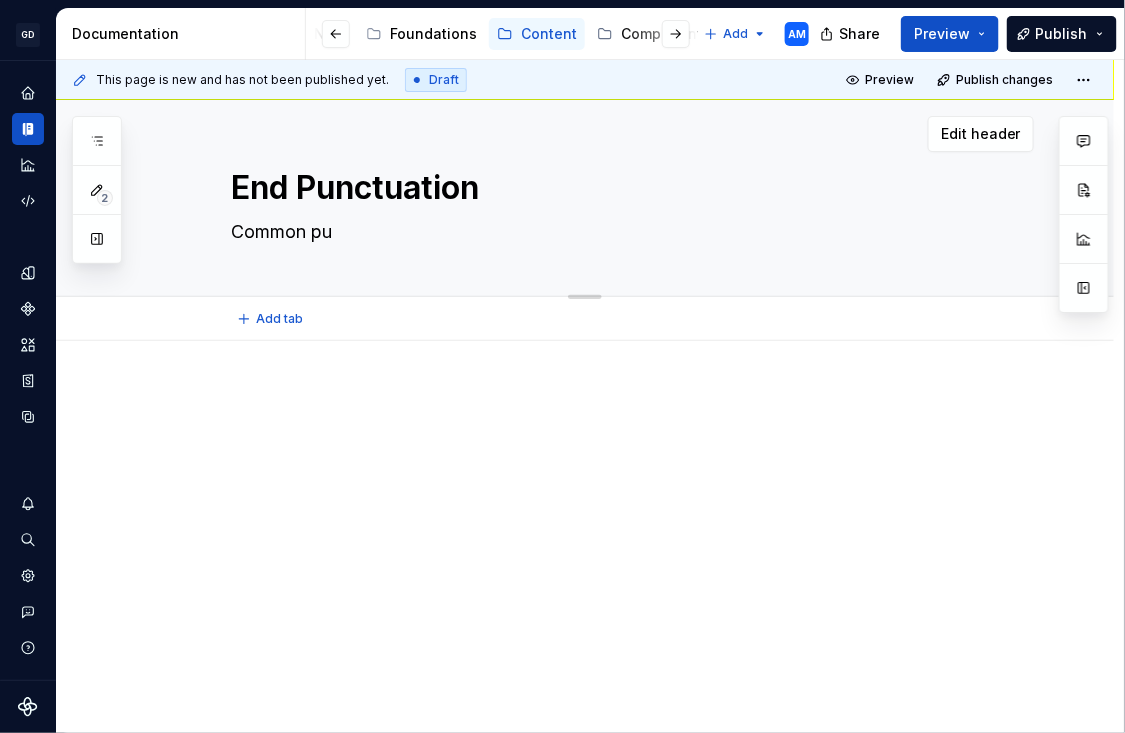 type on "*" 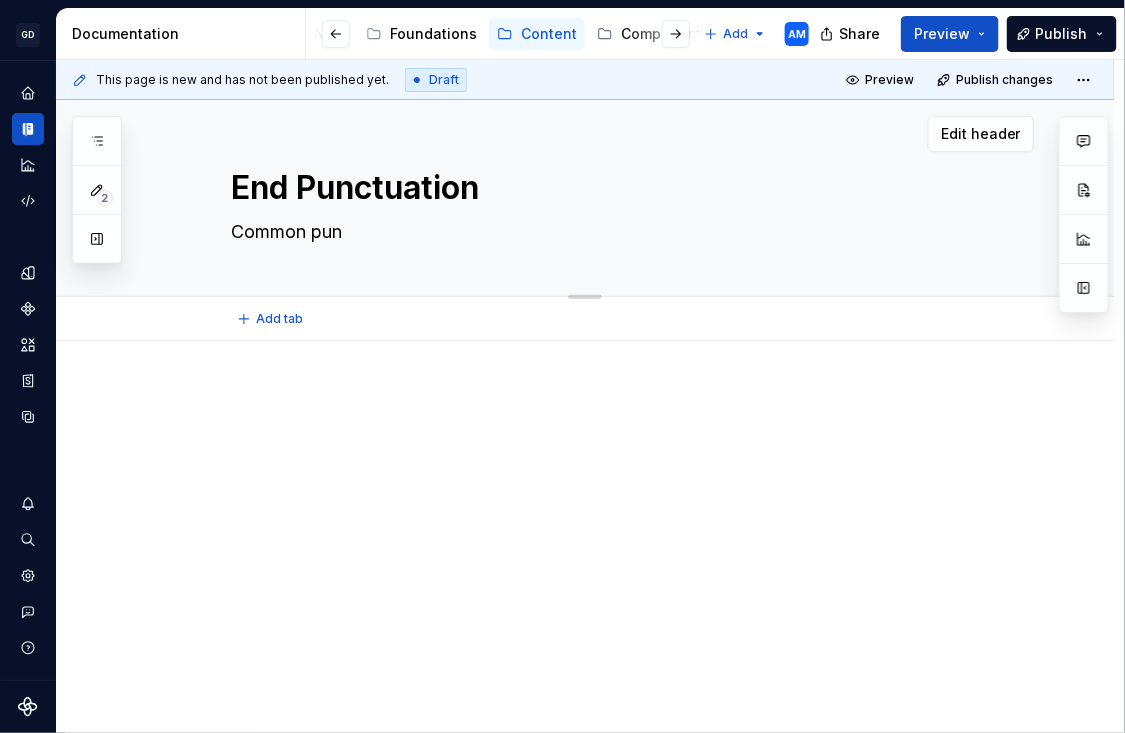 type on "*" 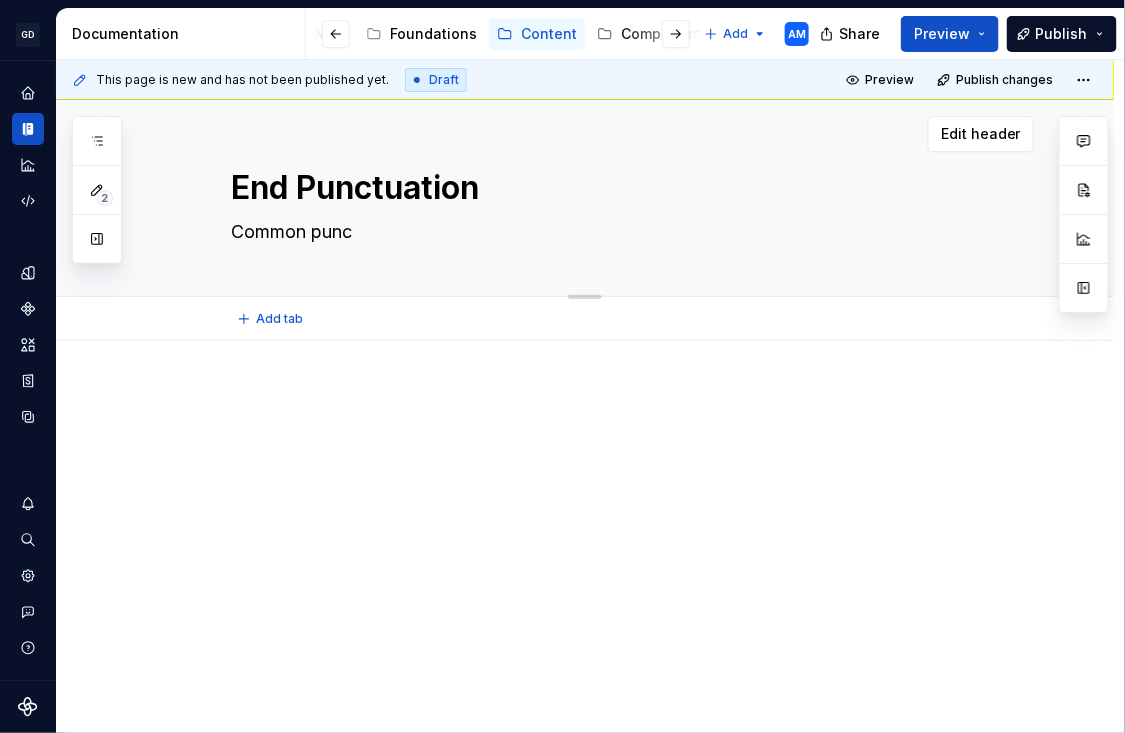 type on "*" 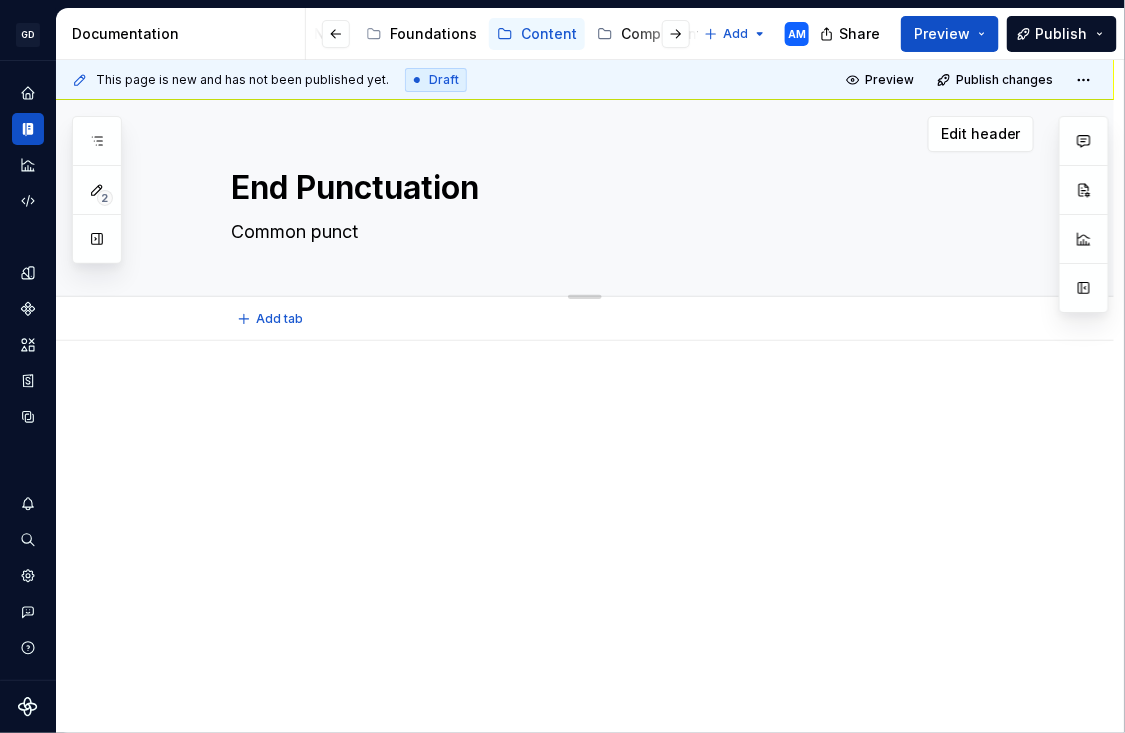 type on "*" 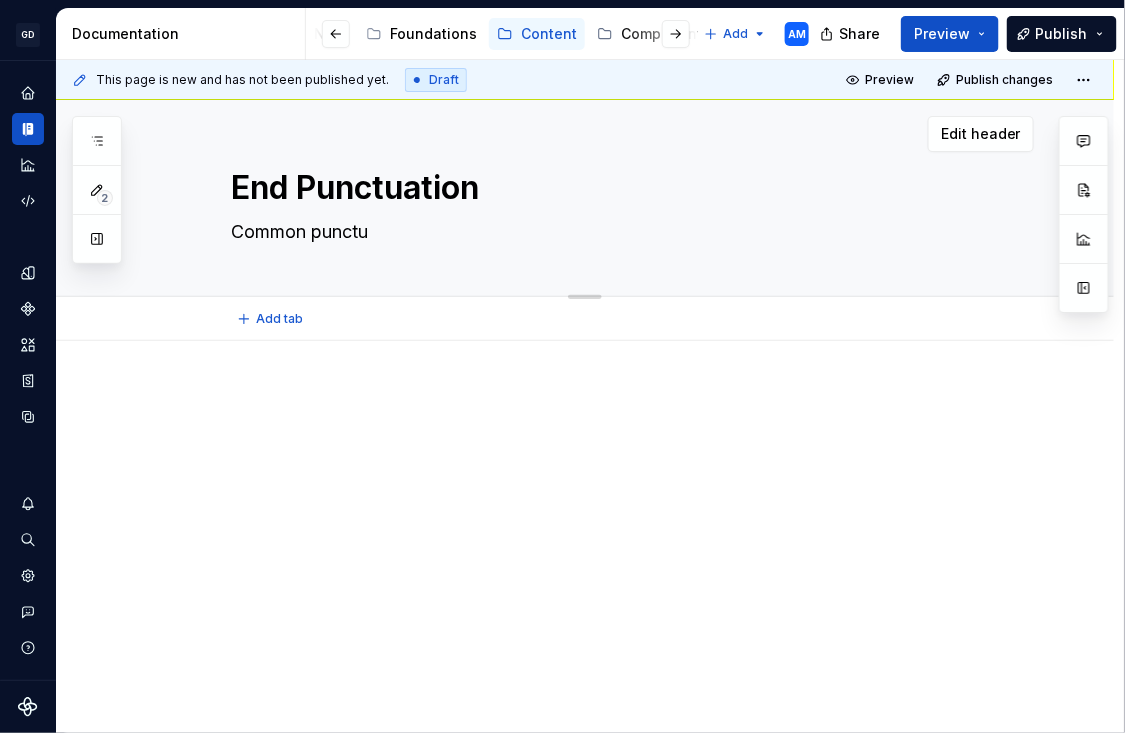 type on "*" 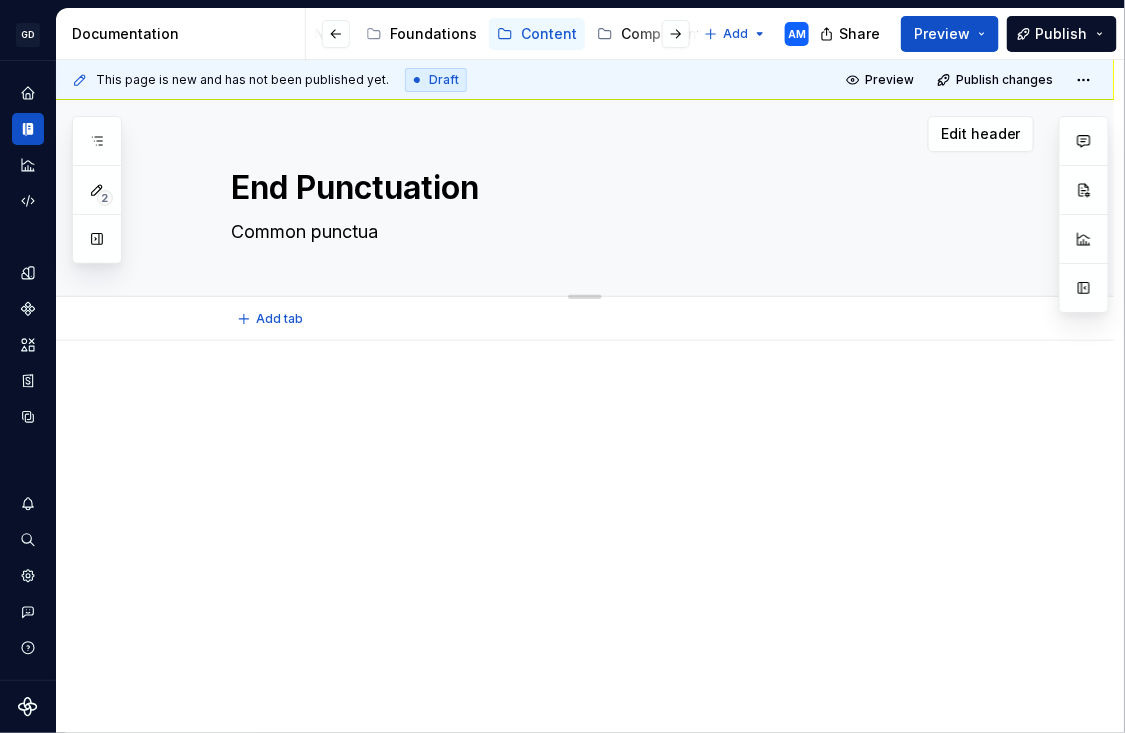 type on "*" 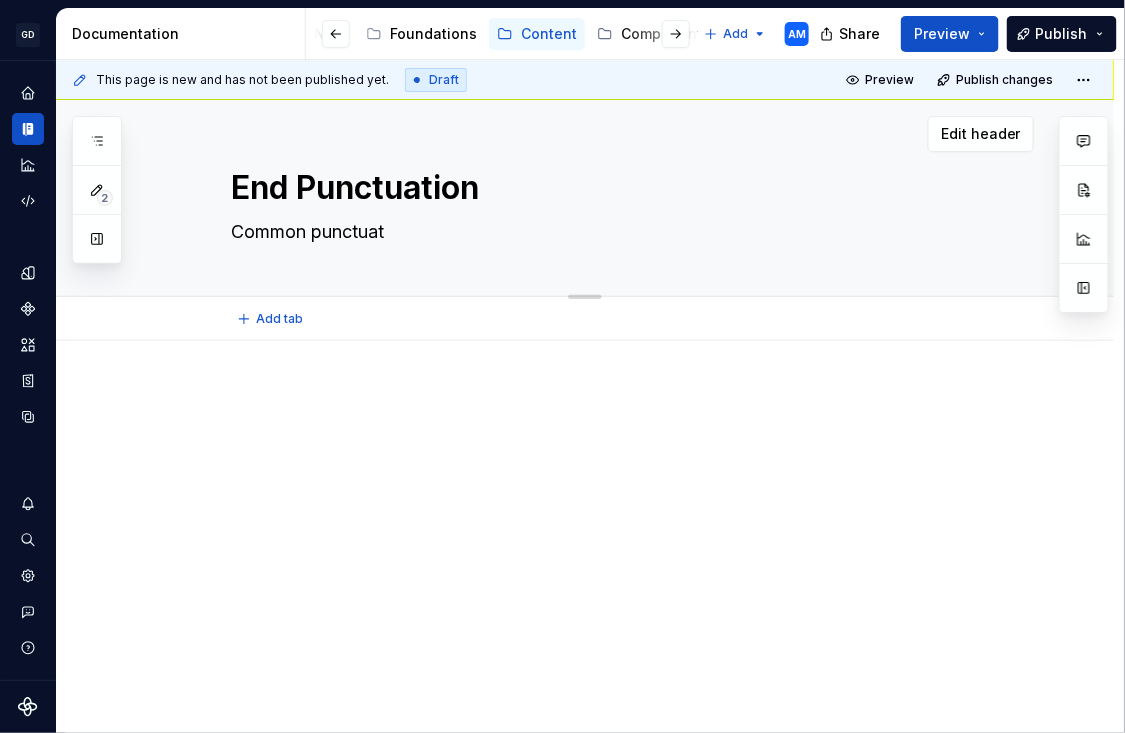 type on "*" 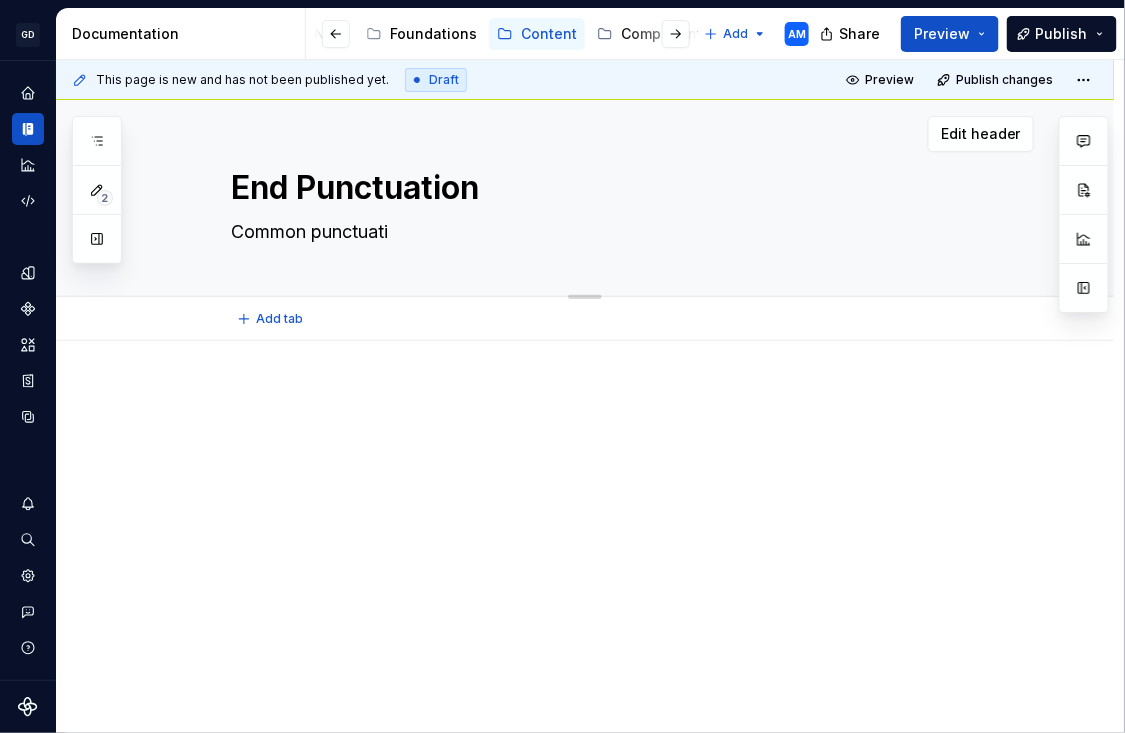 type on "*" 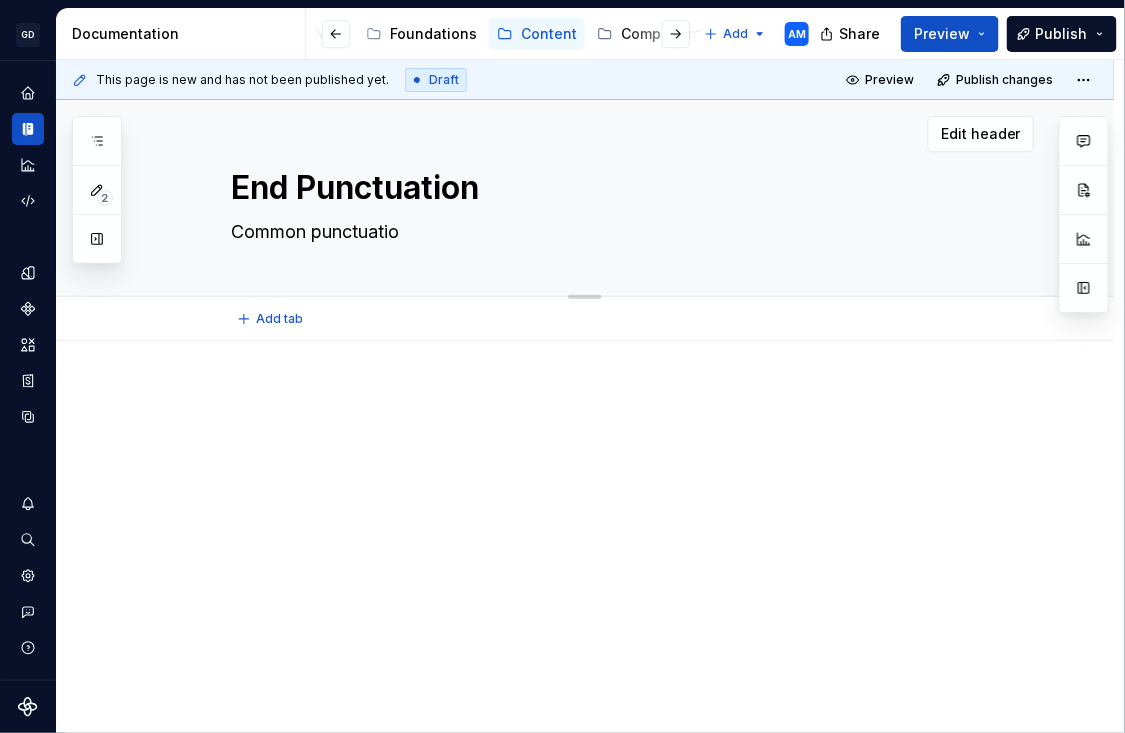 type on "*" 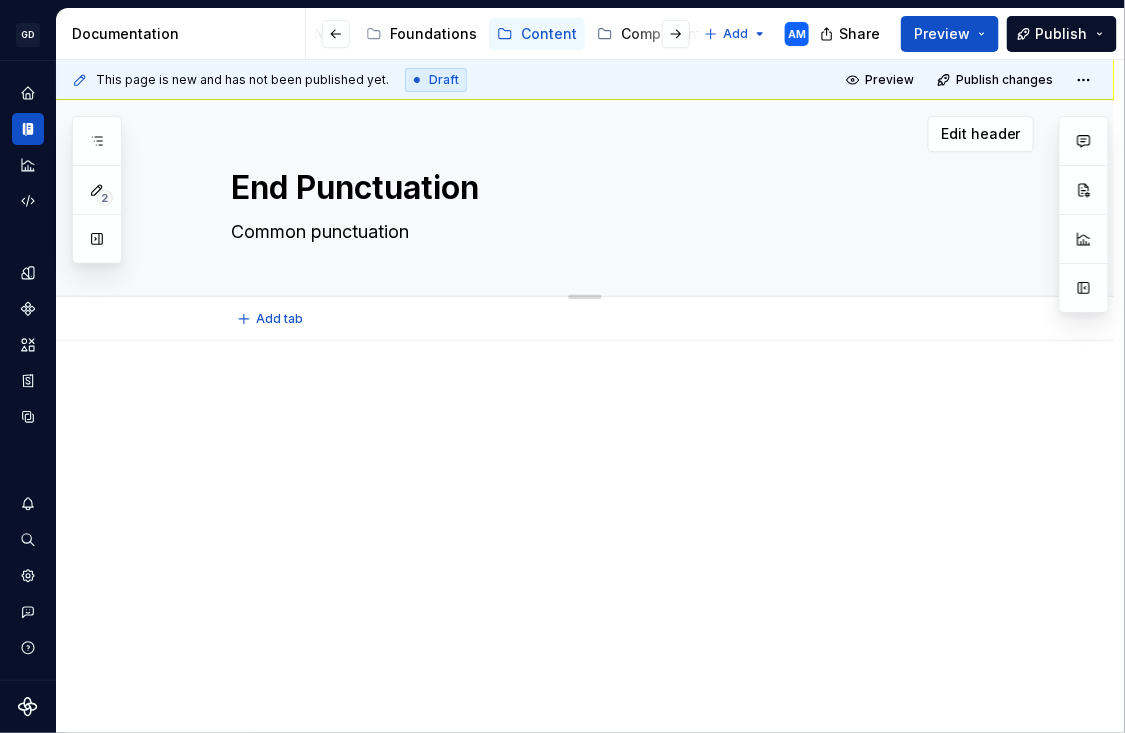 type on "*" 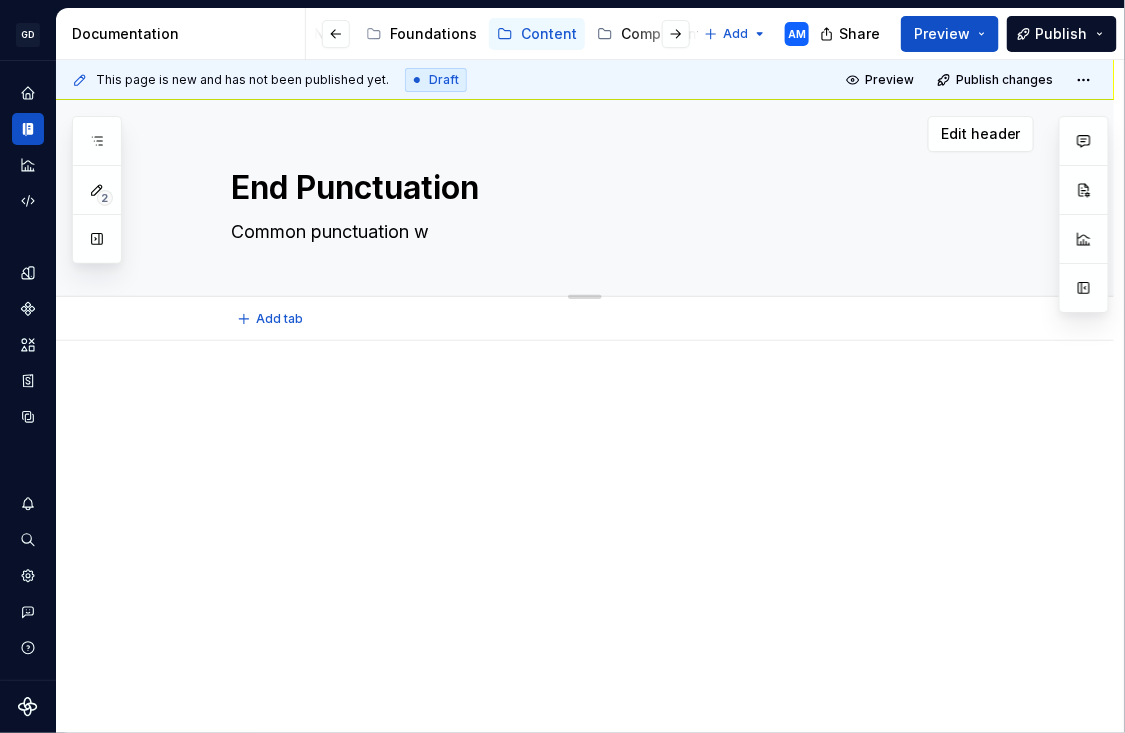type on "*" 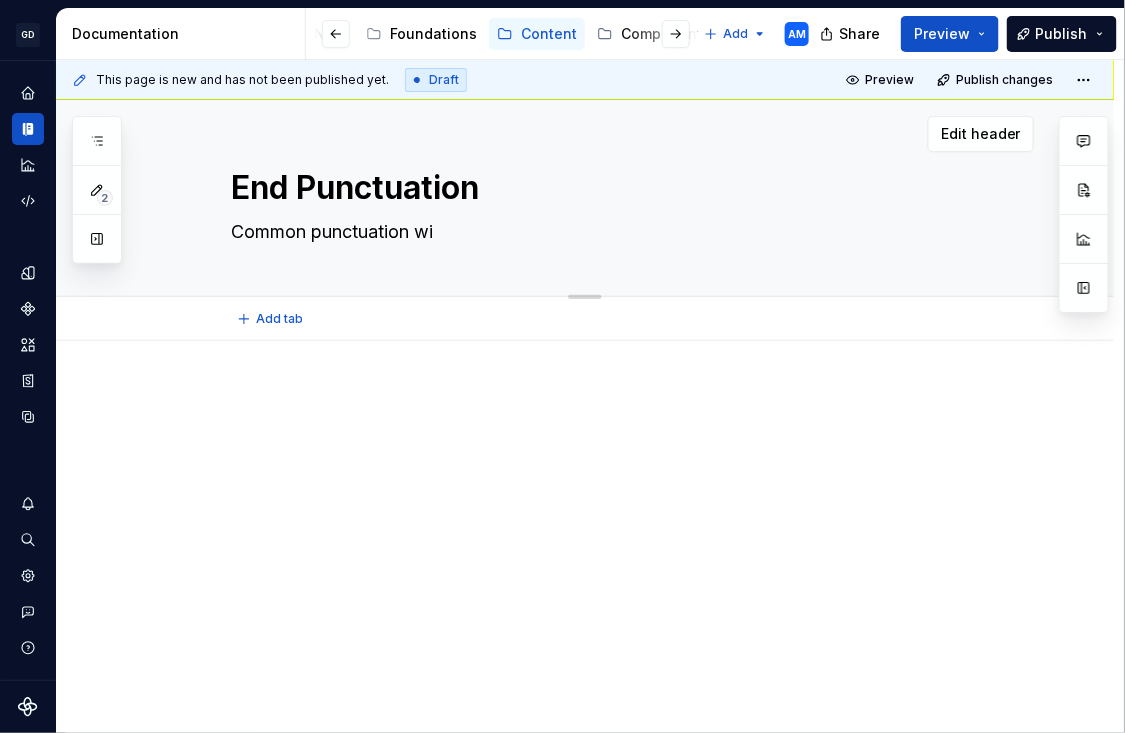 type on "*" 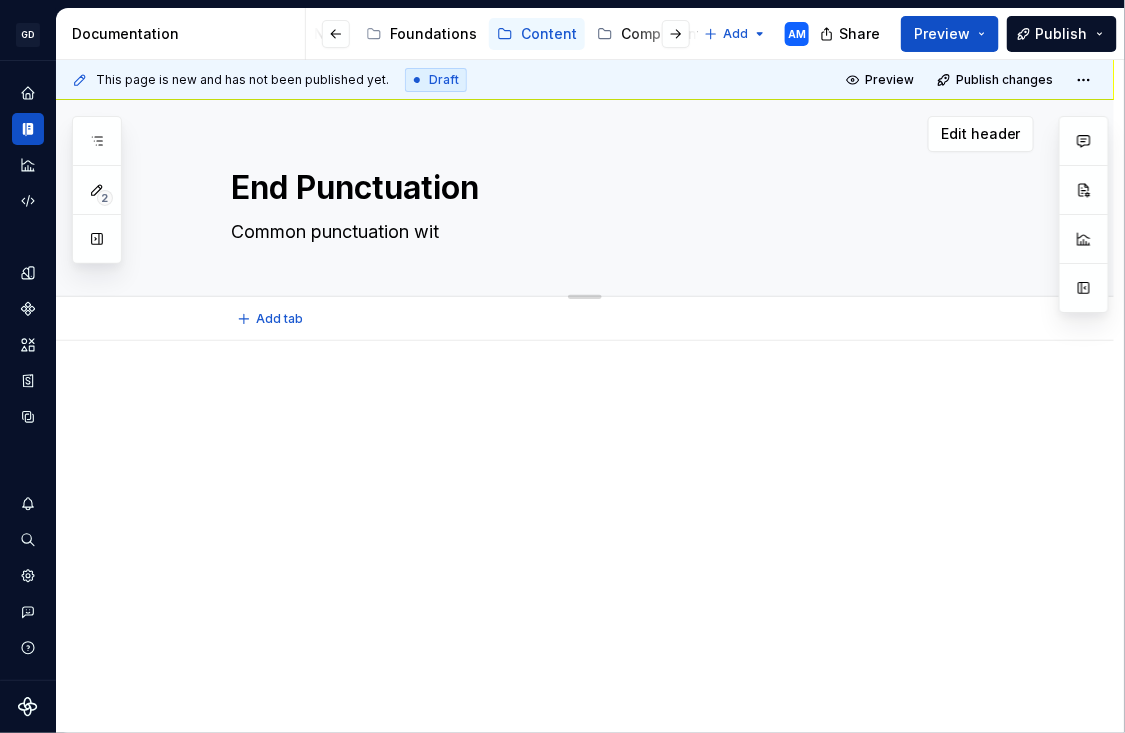 type on "*" 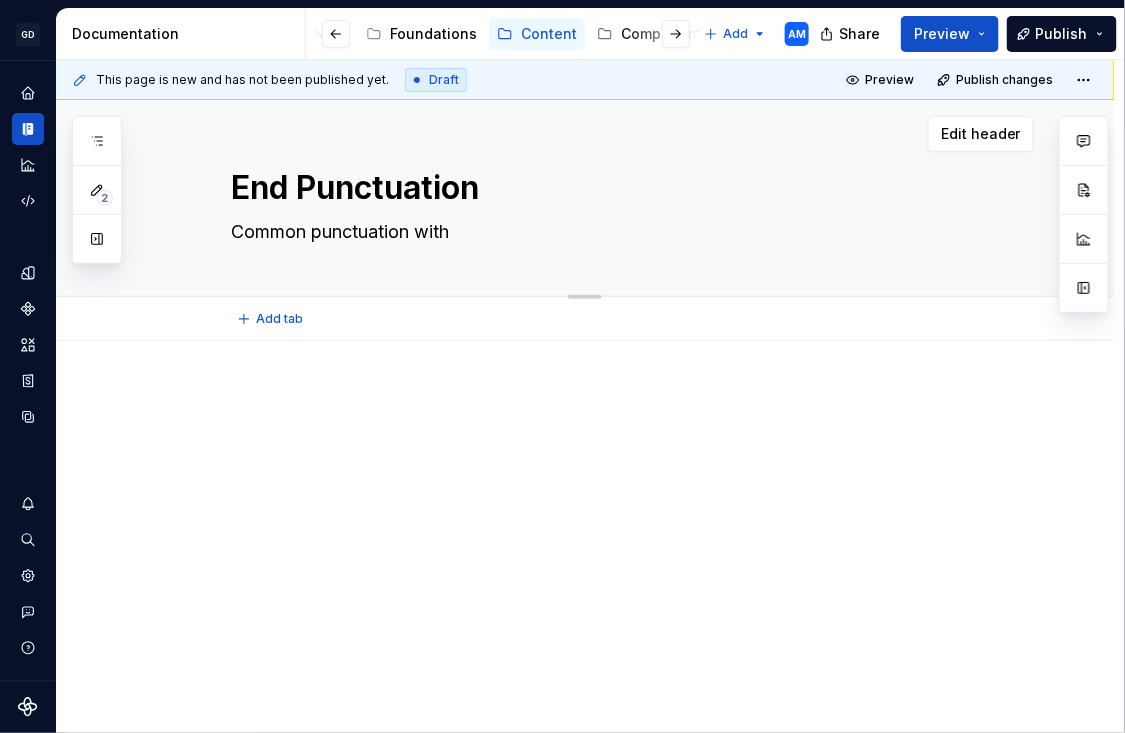 type on "*" 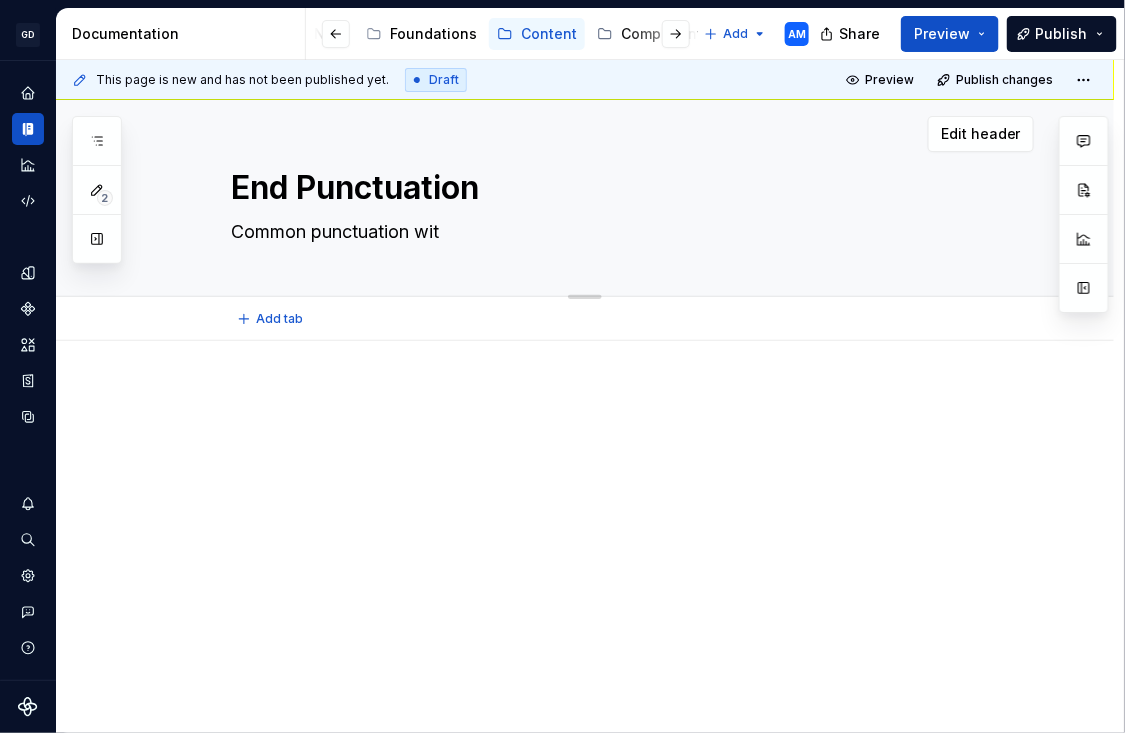 type on "*" 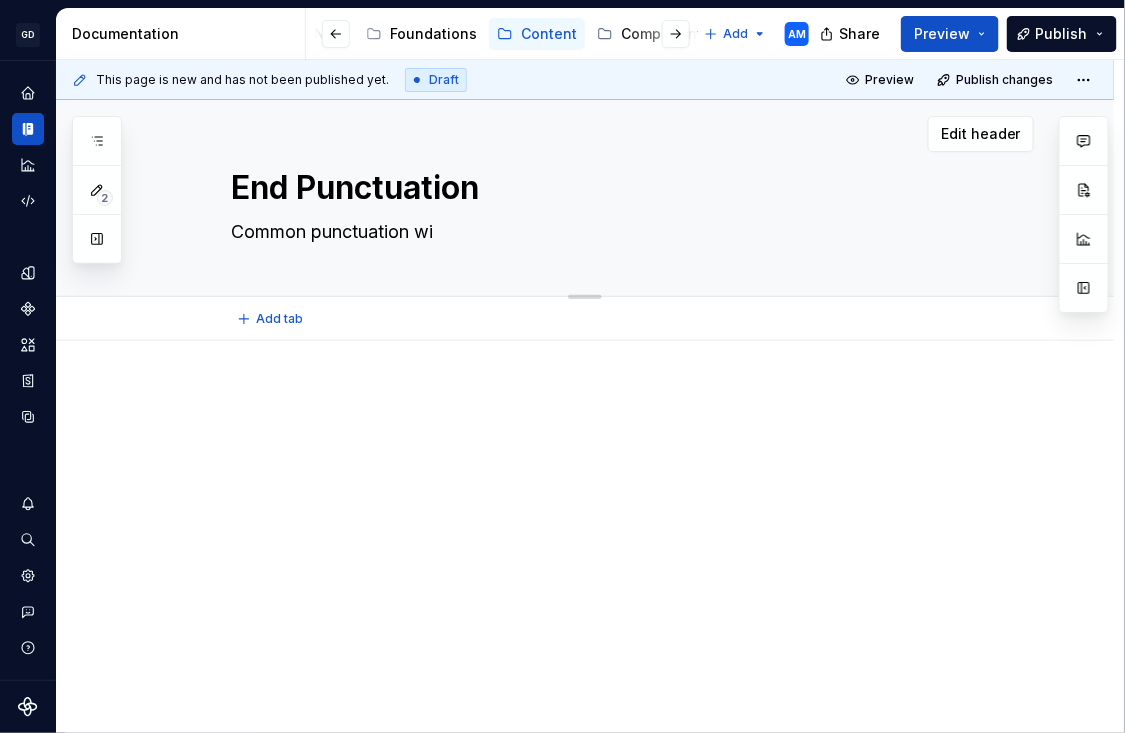 type on "*" 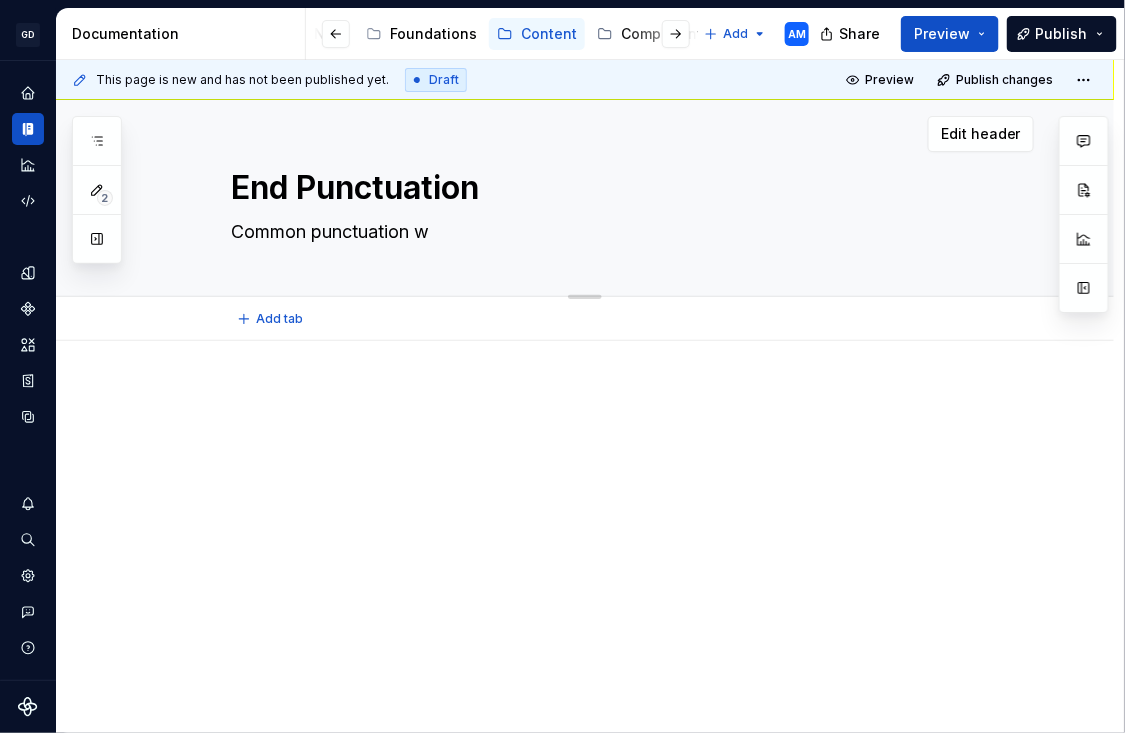 type on "*" 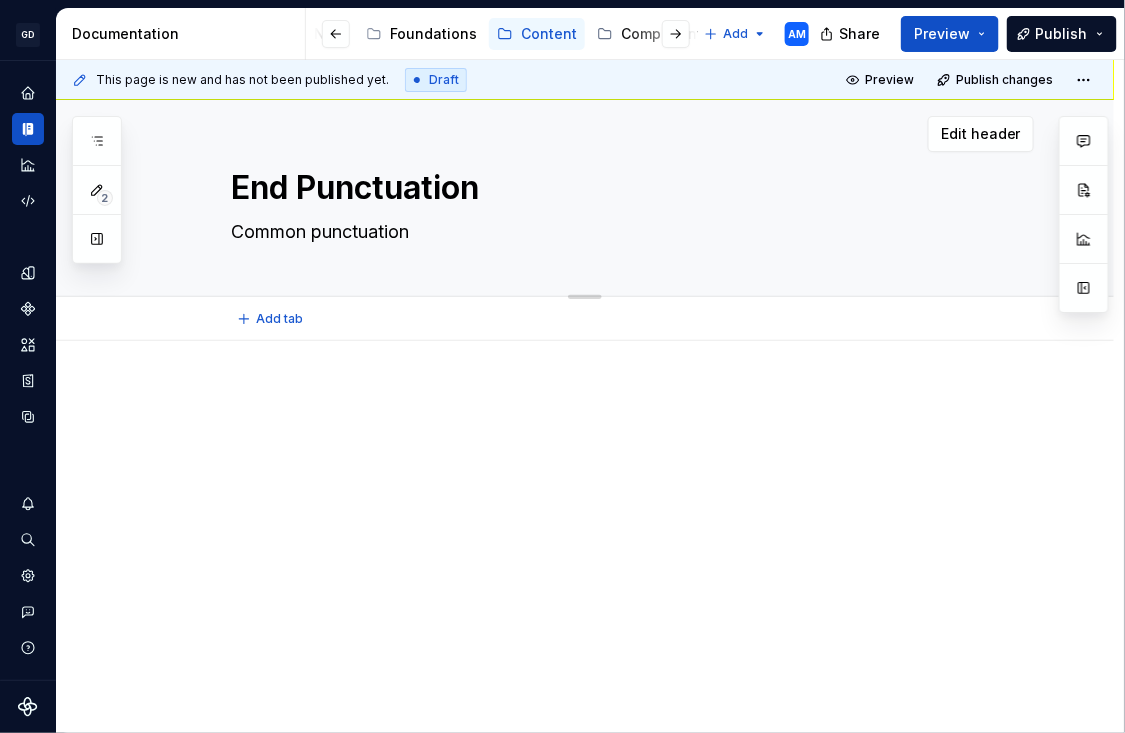 type on "*" 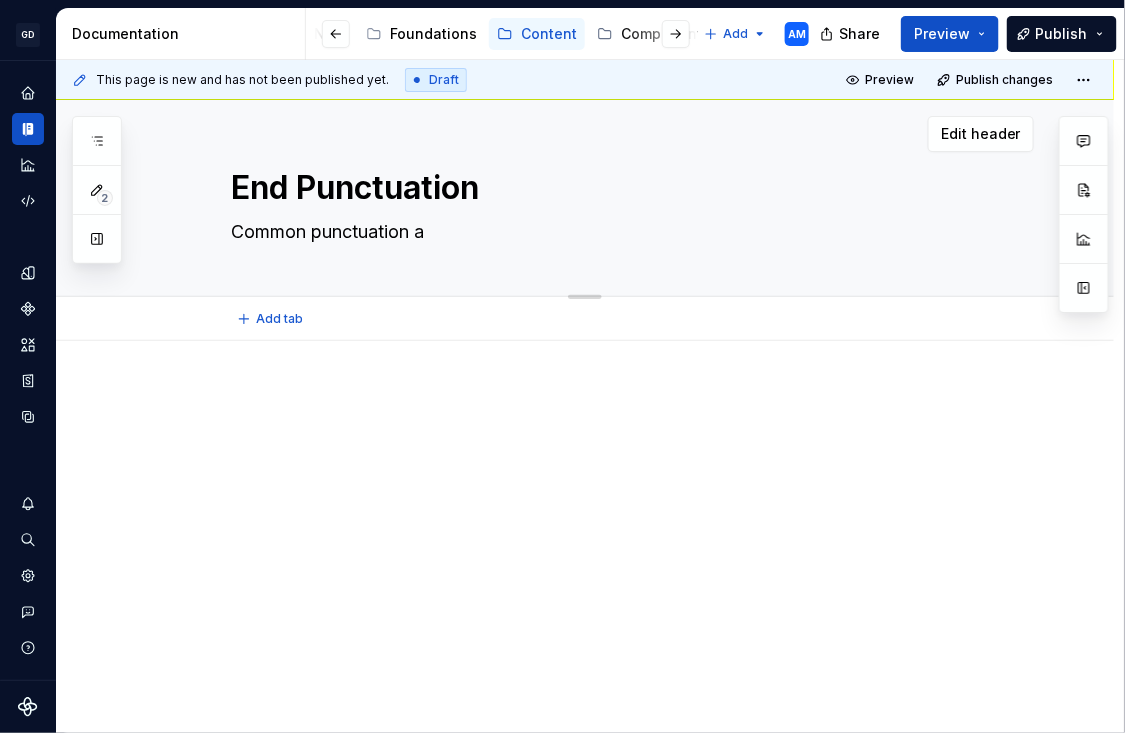 type on "*" 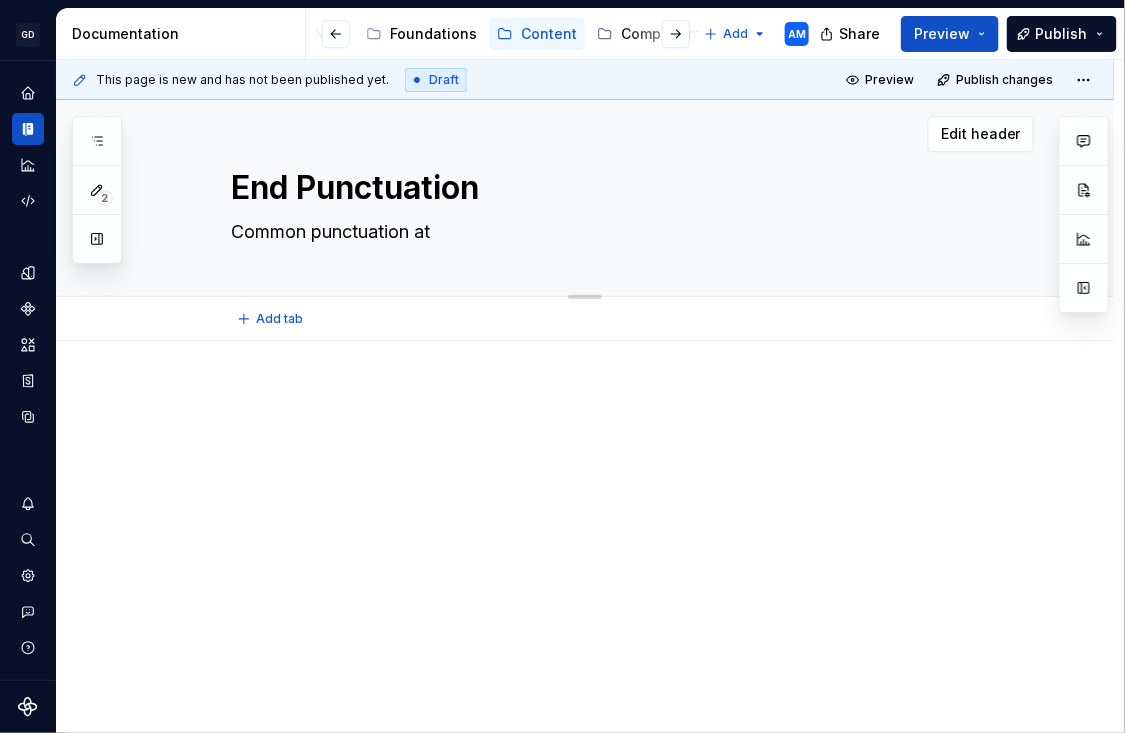 type on "*" 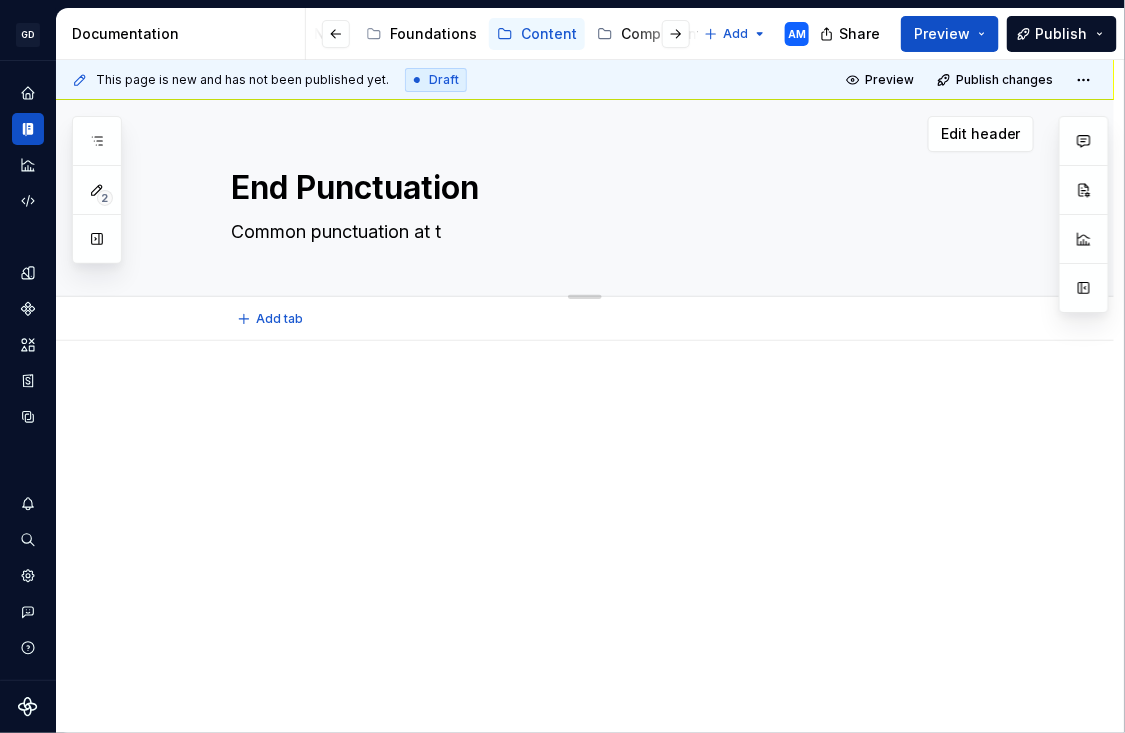 type on "*" 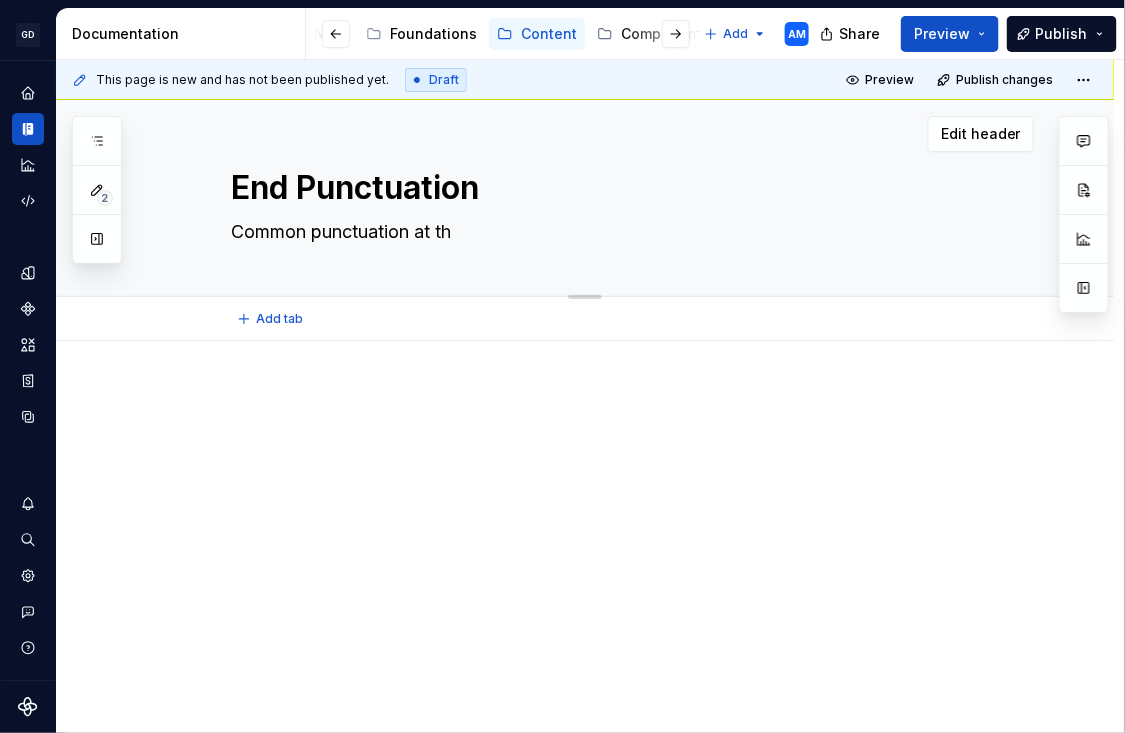 type on "*" 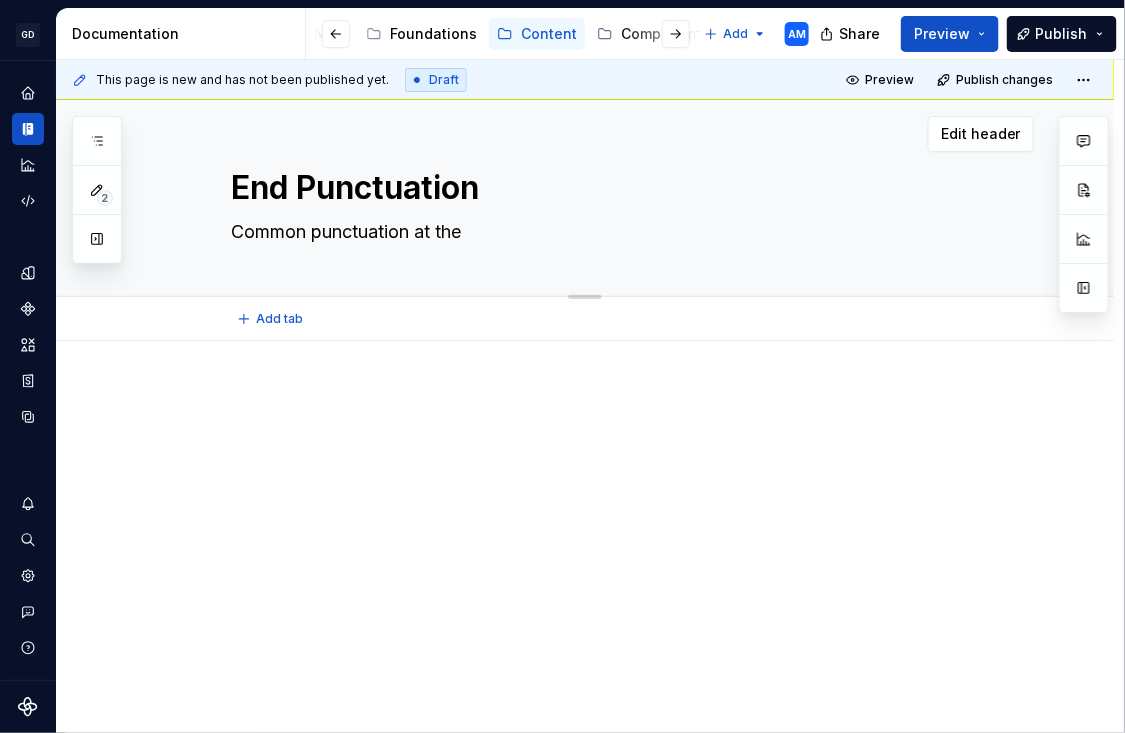 type on "Common punctuation at the" 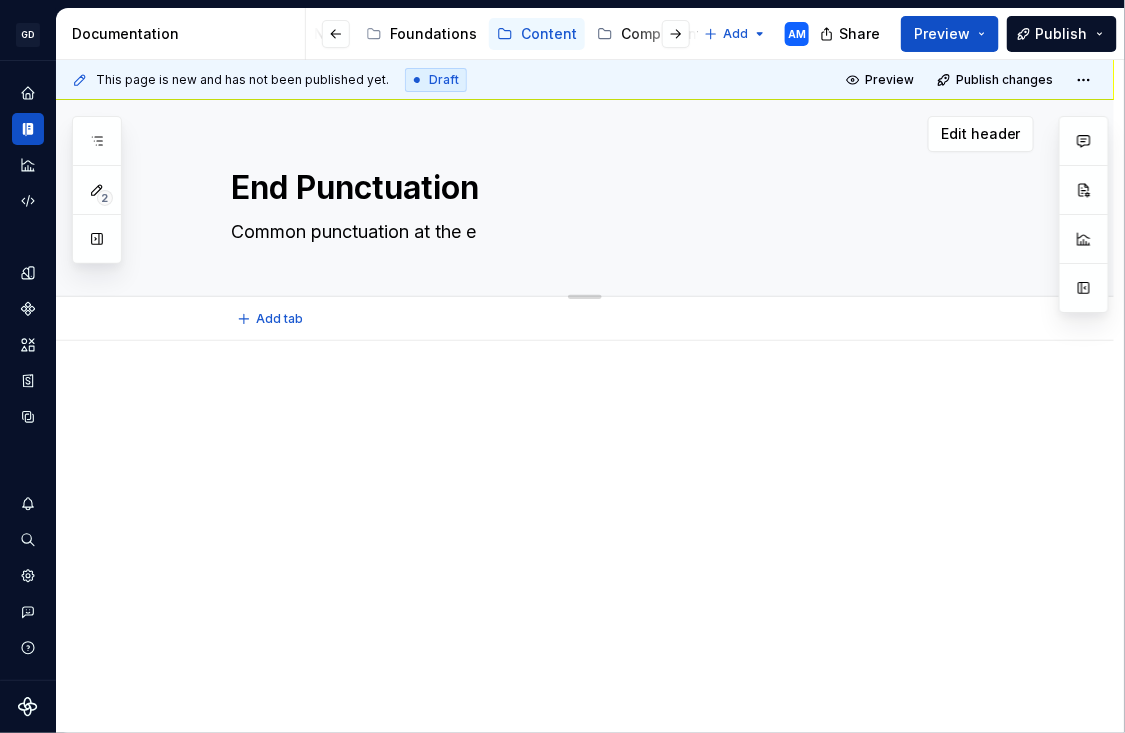 type on "*" 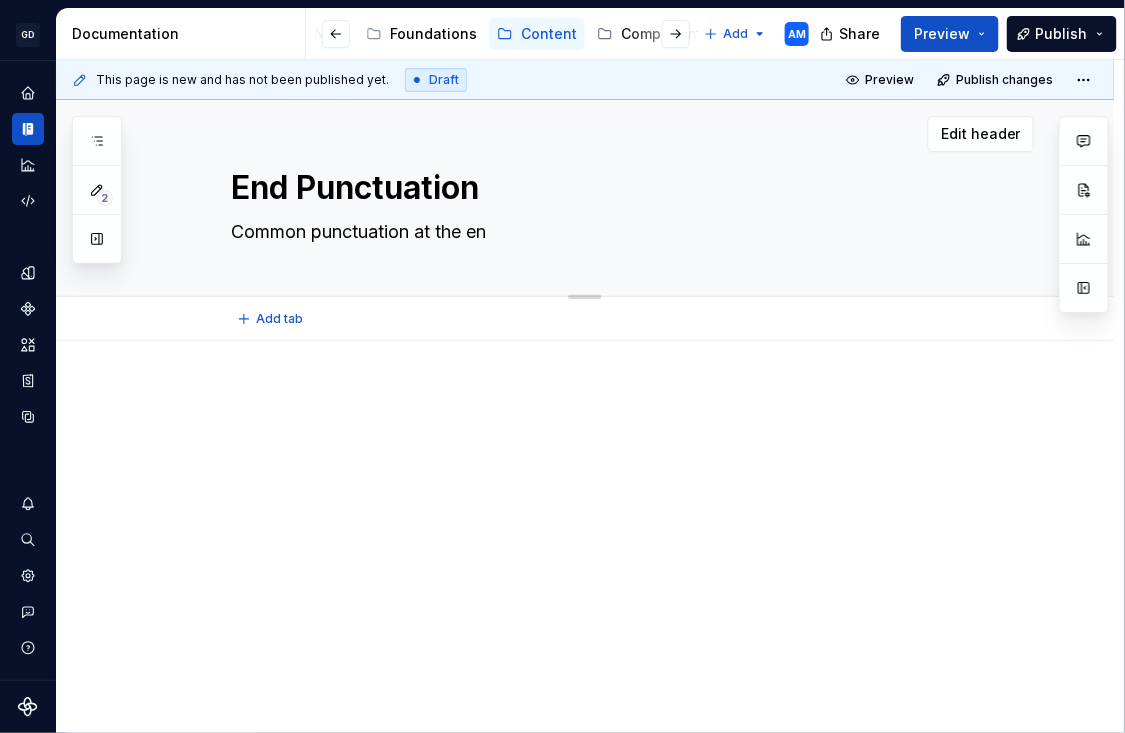 type on "*" 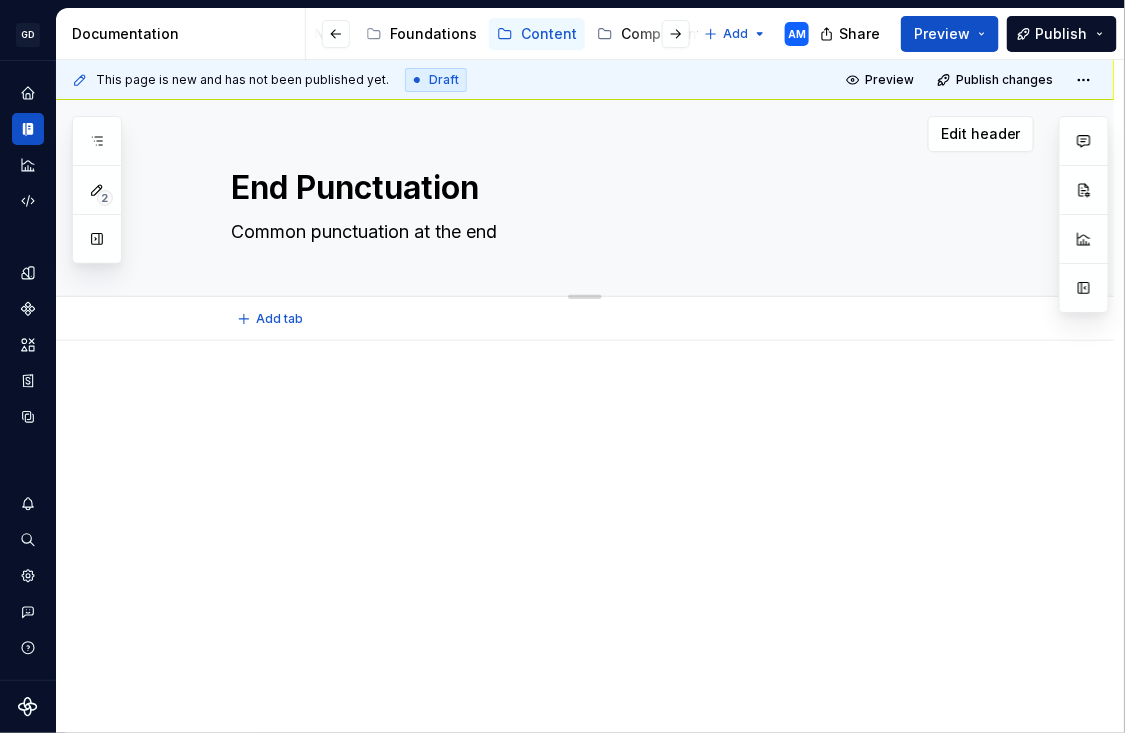 type on "*" 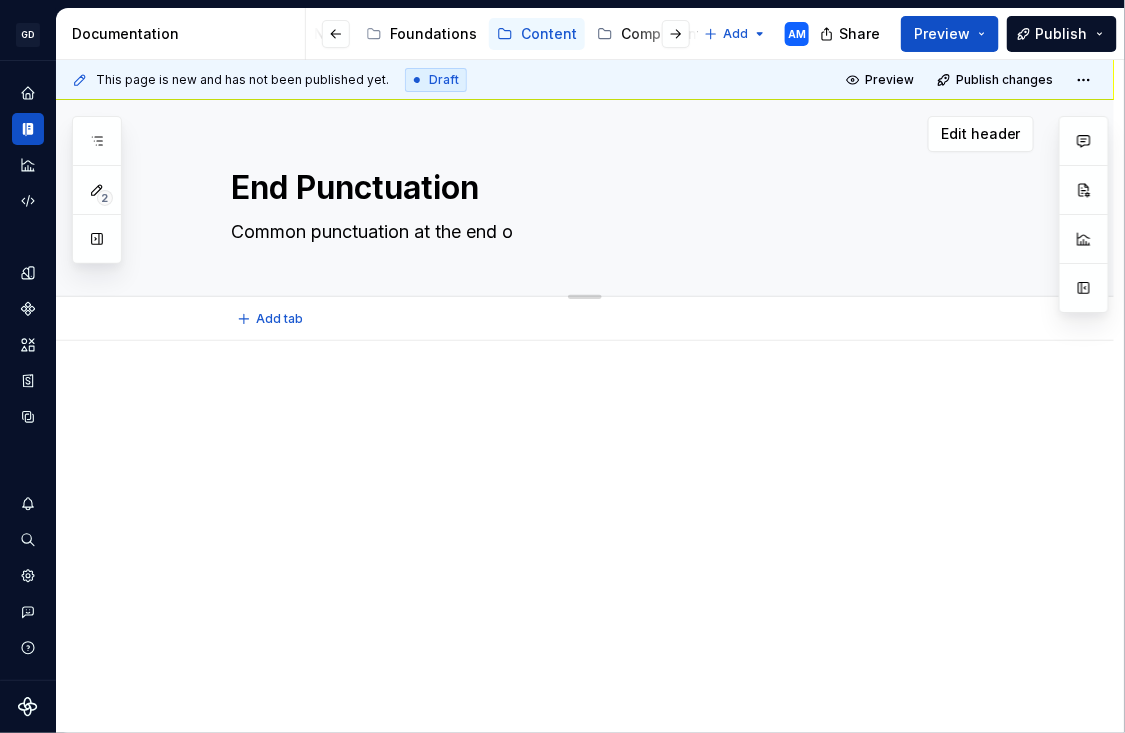 type on "Common punctuation at the end of" 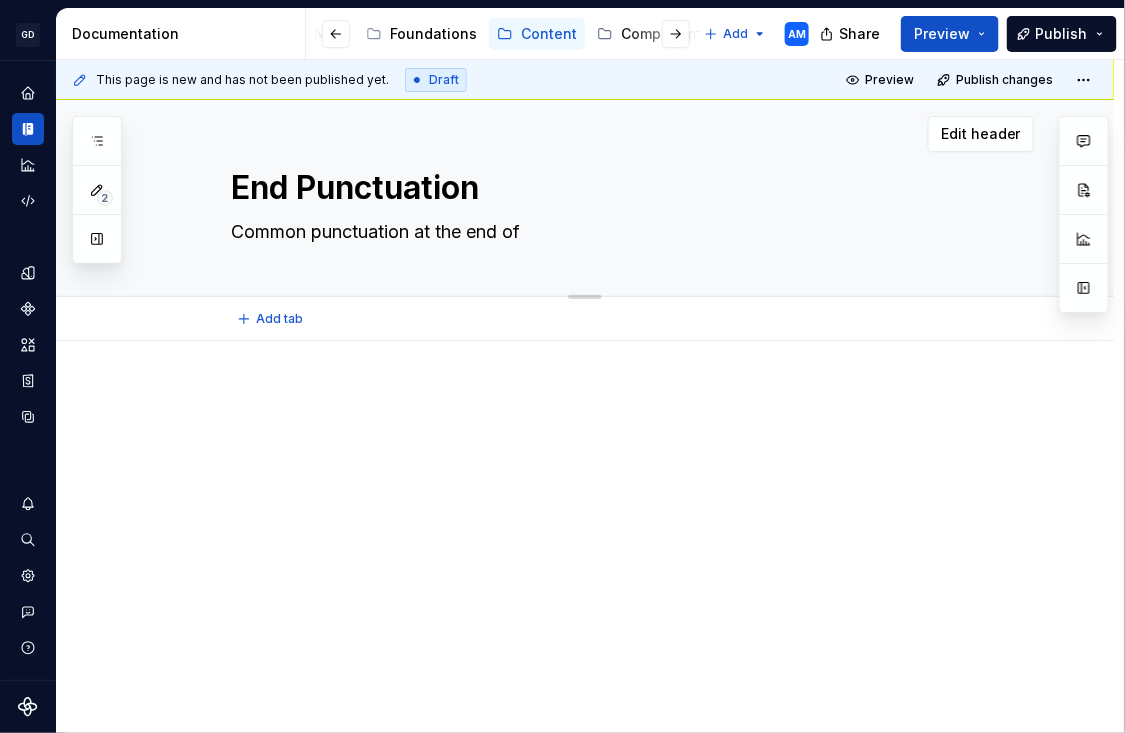 type on "*" 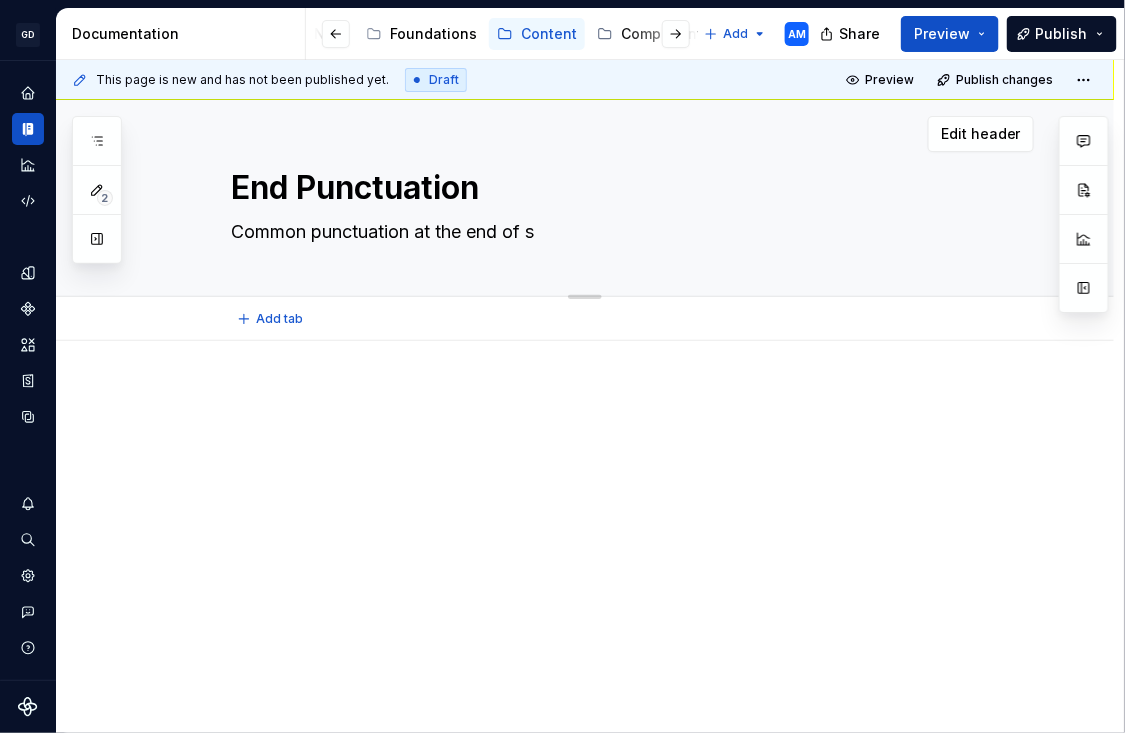 type on "*" 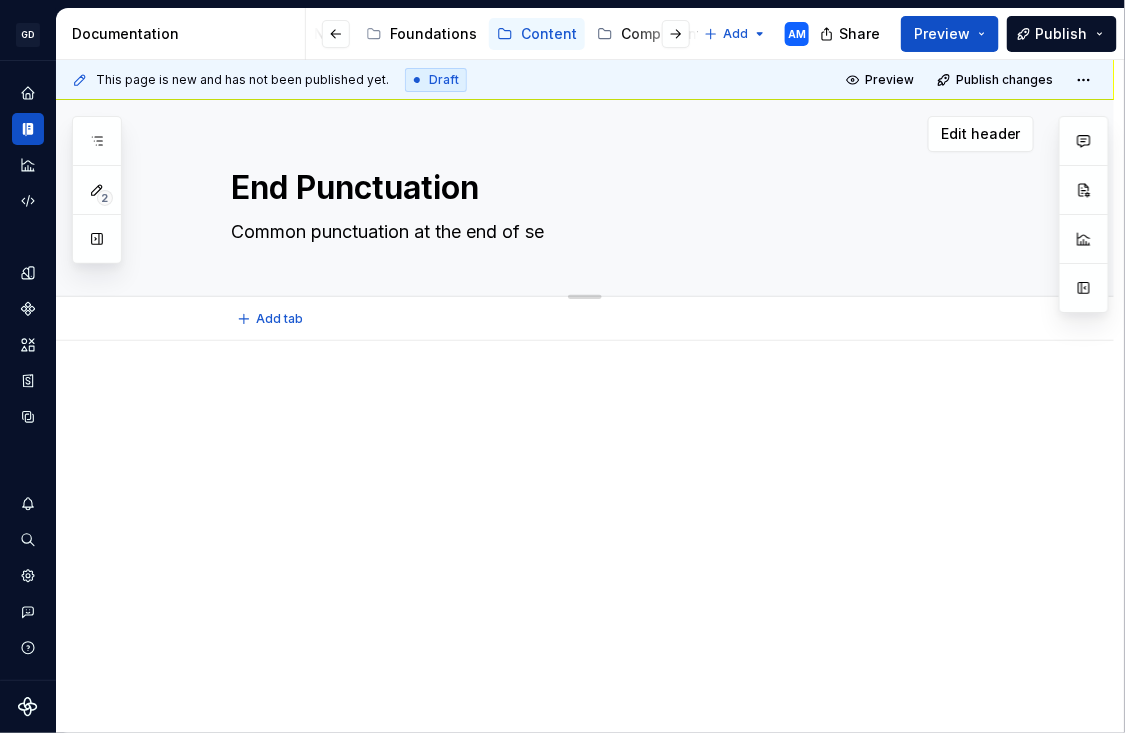 type on "*" 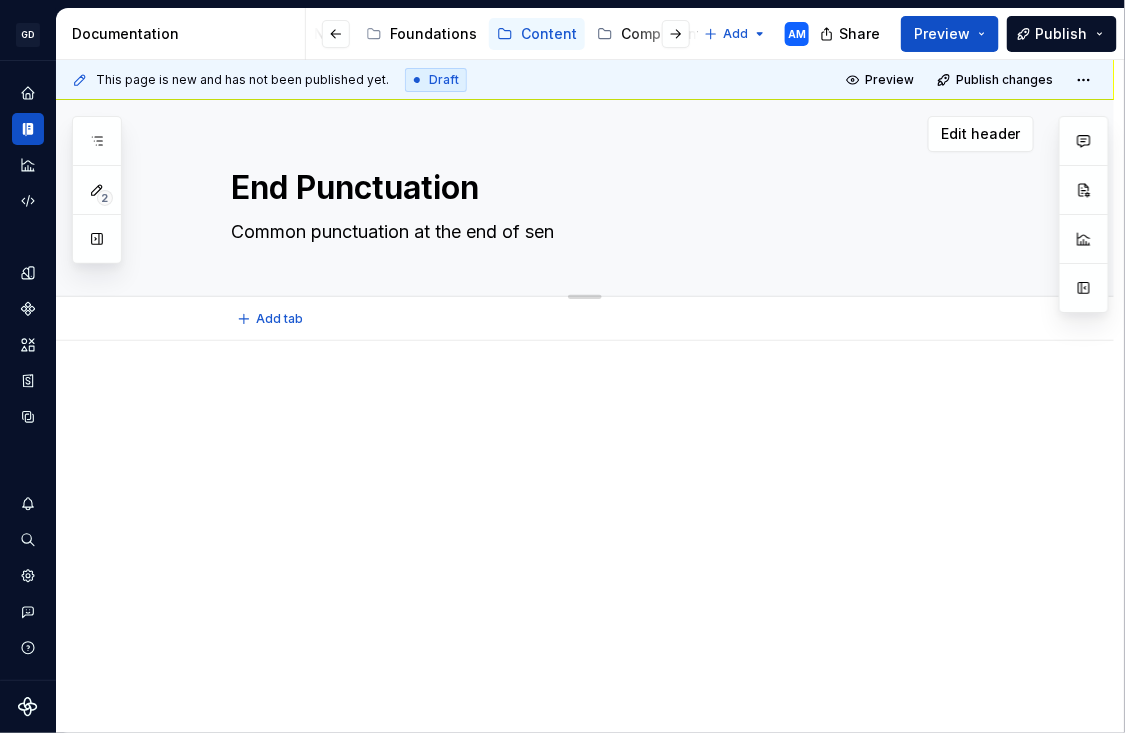 type on "*" 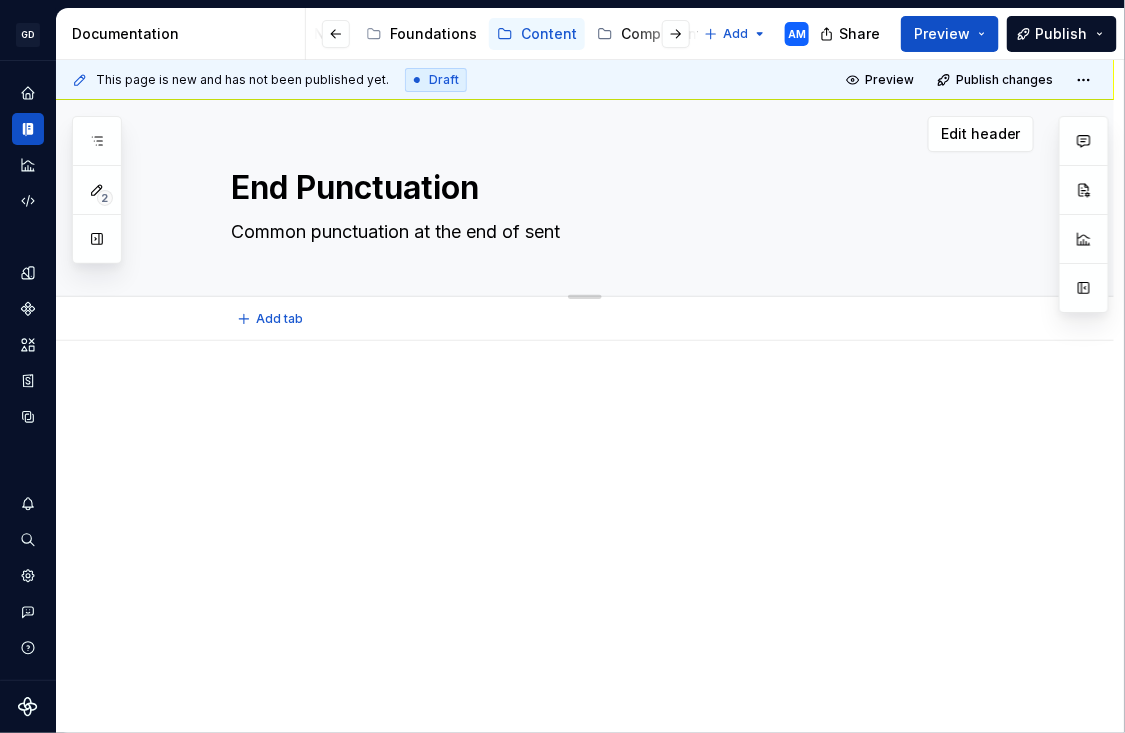 type on "*" 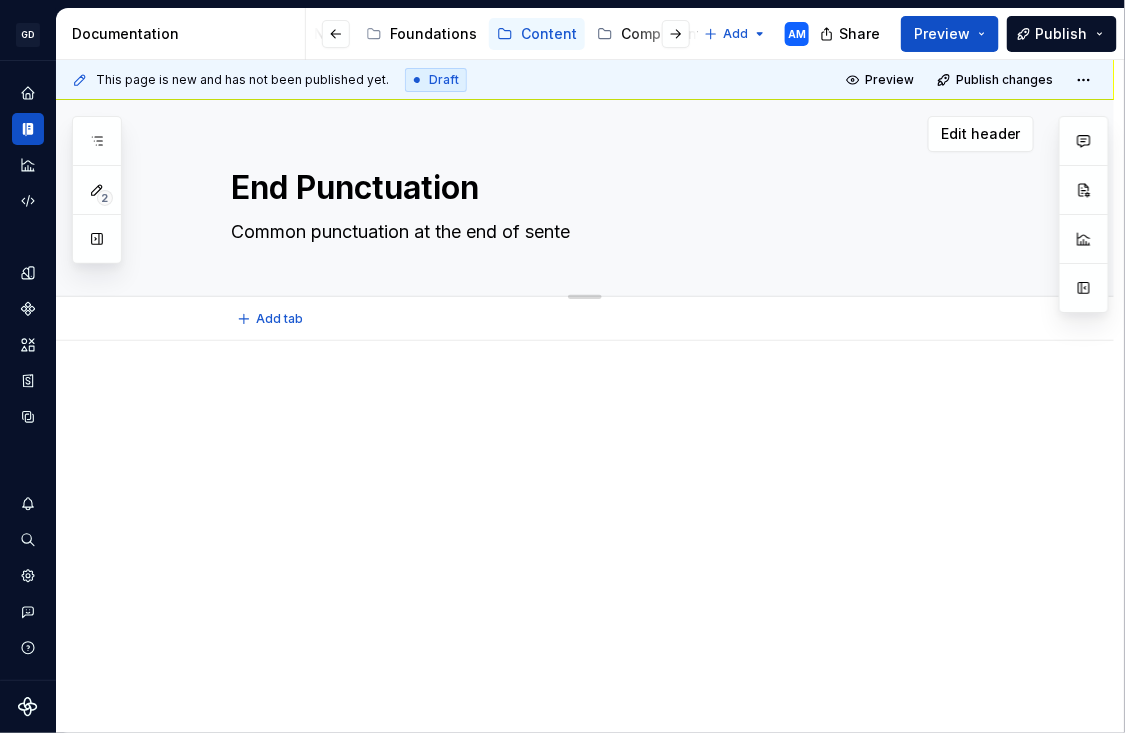 type 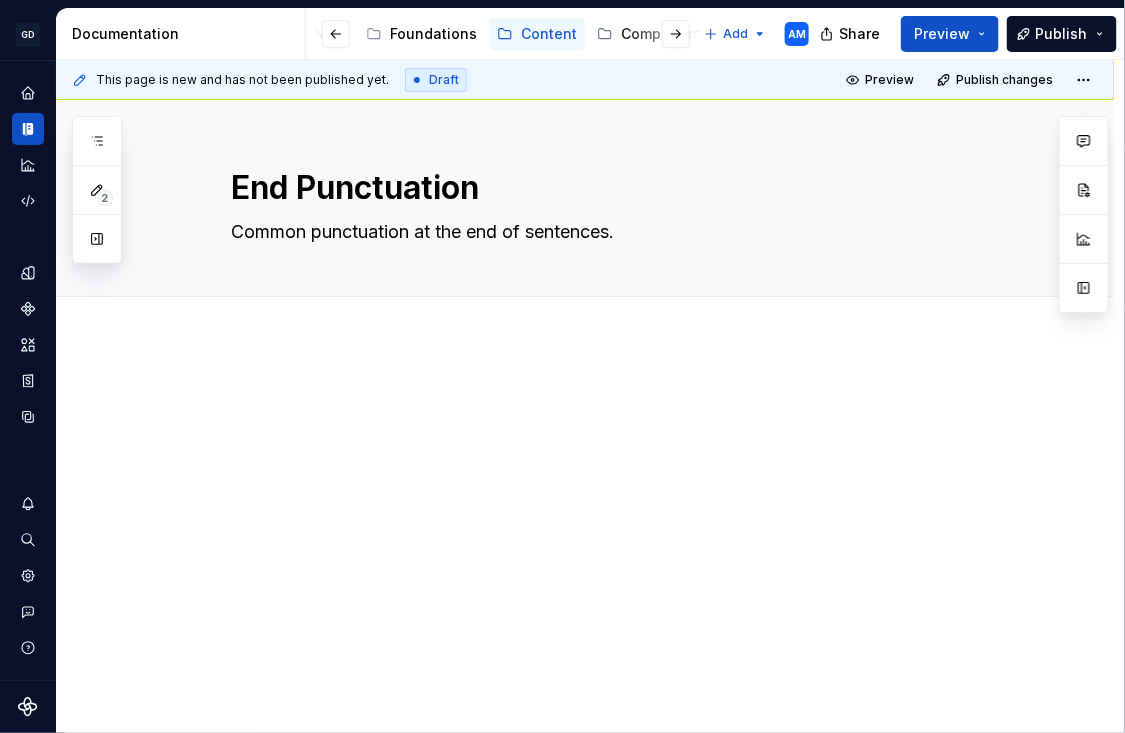 click at bounding box center (585, 525) 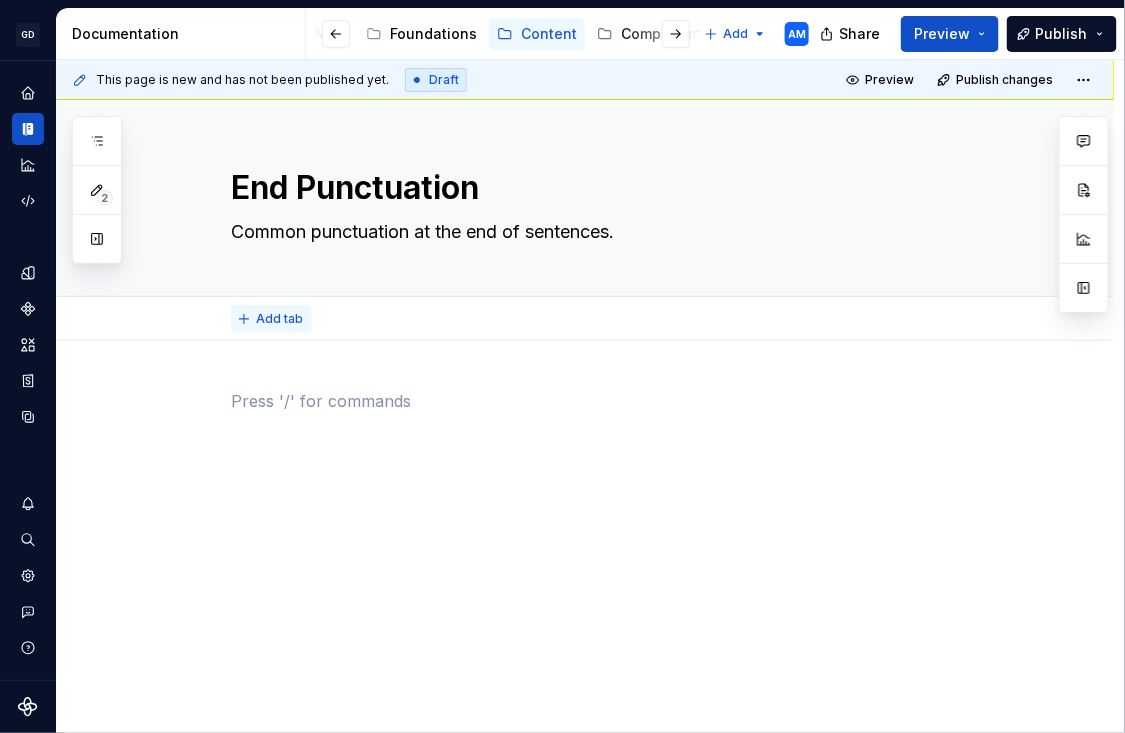 click on "Add tab" at bounding box center [271, 319] 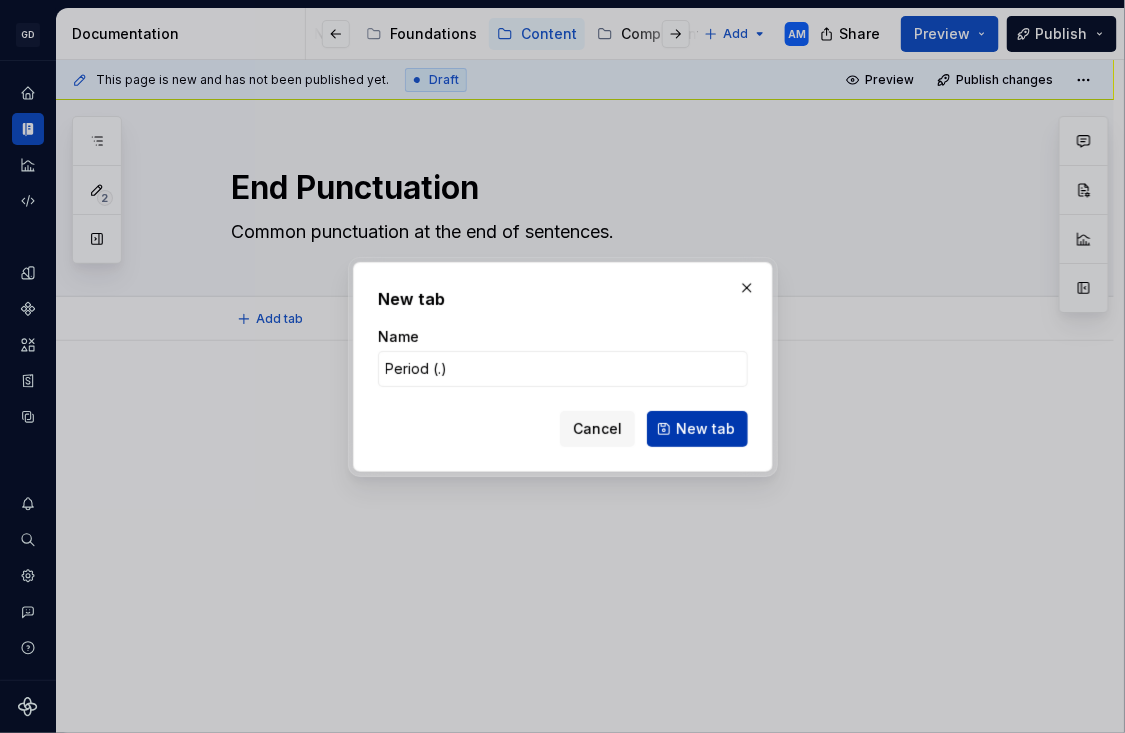 click on "New tab" at bounding box center [705, 429] 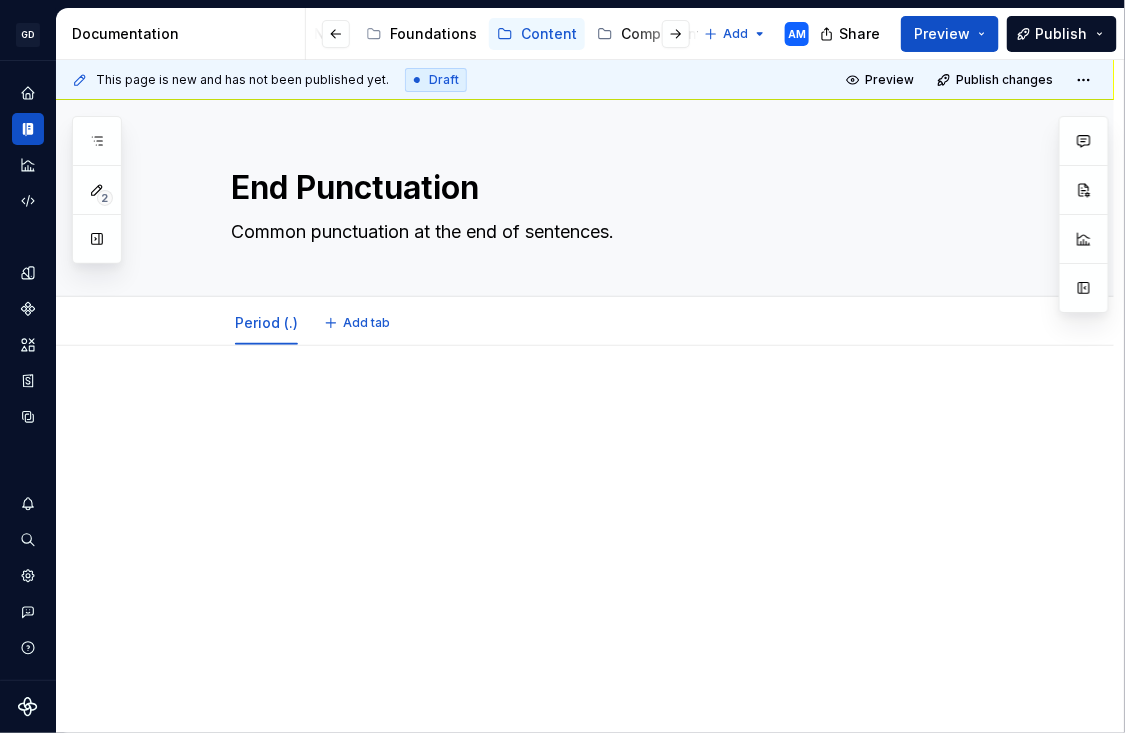 click at bounding box center [585, 530] 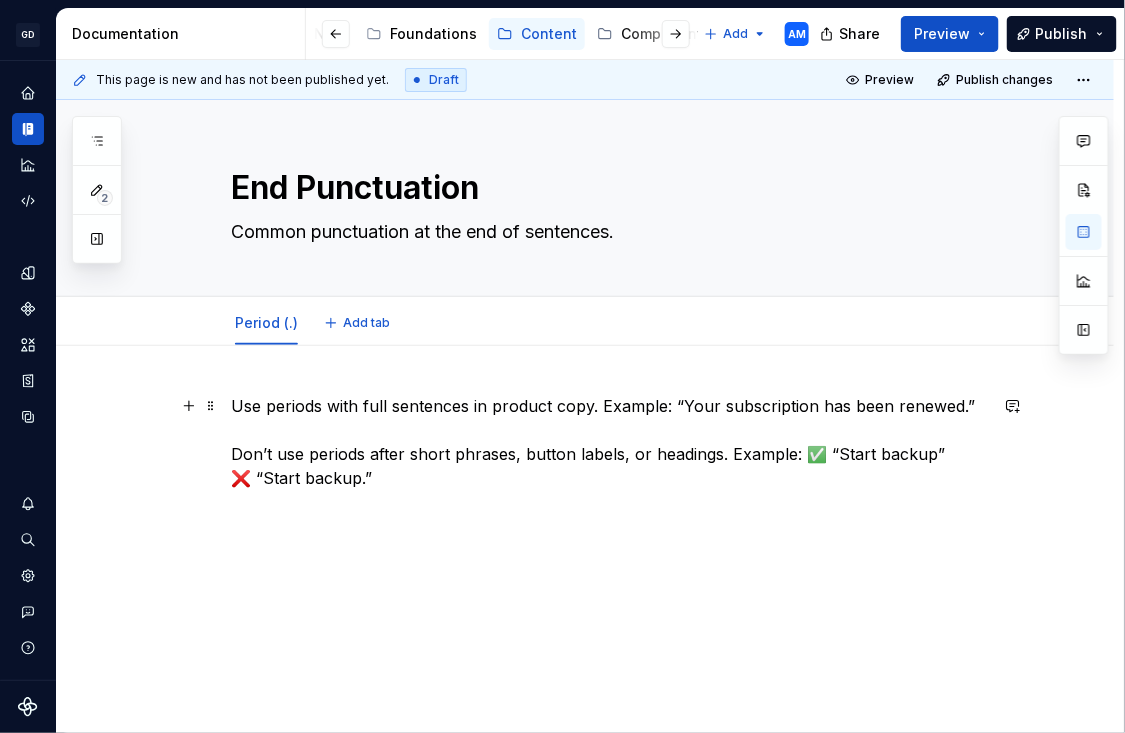 click on "Use periods with full sentences in product copy. Example: “Your subscription has been renewed.” Don’t use periods after short phrases, button labels, or headings. Example: ✅ “Start backup”  ❌ “Start backup.”" at bounding box center (609, 442) 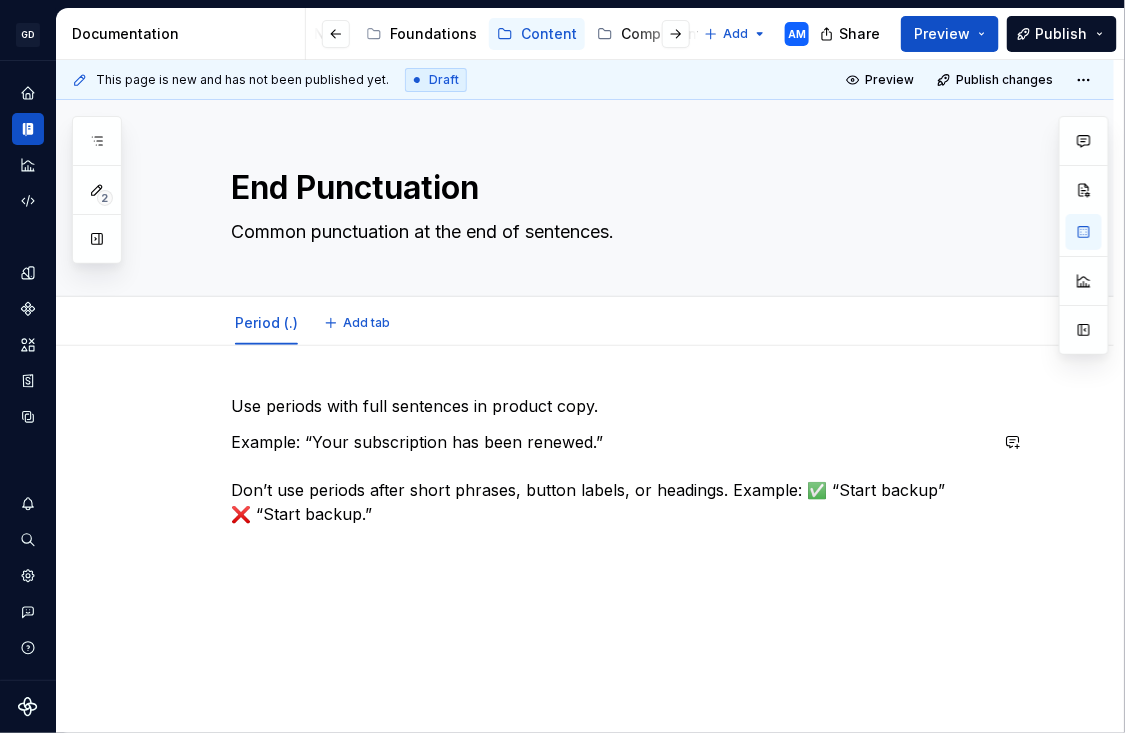 scroll, scrollTop: 35, scrollLeft: 0, axis: vertical 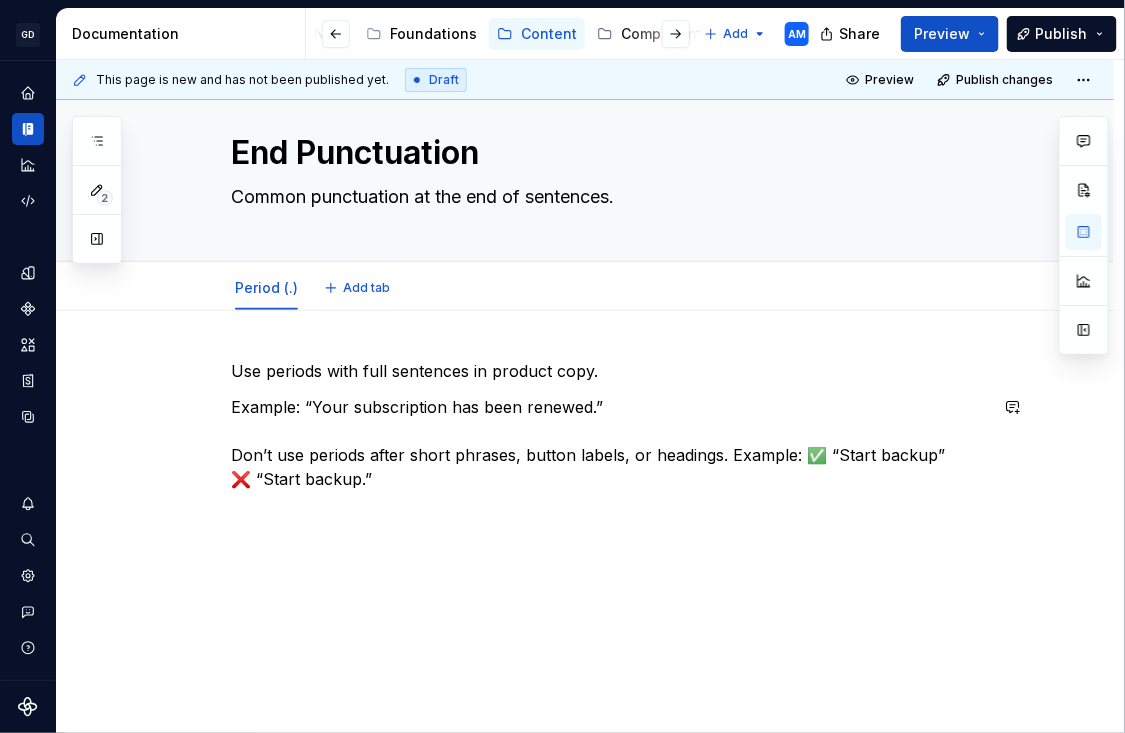 click on "Use periods with full sentences in product copy.  Example: “Your subscription has been renewed.” Don’t use periods after short phrases, button labels, or headings. Example: ✅ “Start backup”  ❌ “Start backup.”" at bounding box center (585, 523) 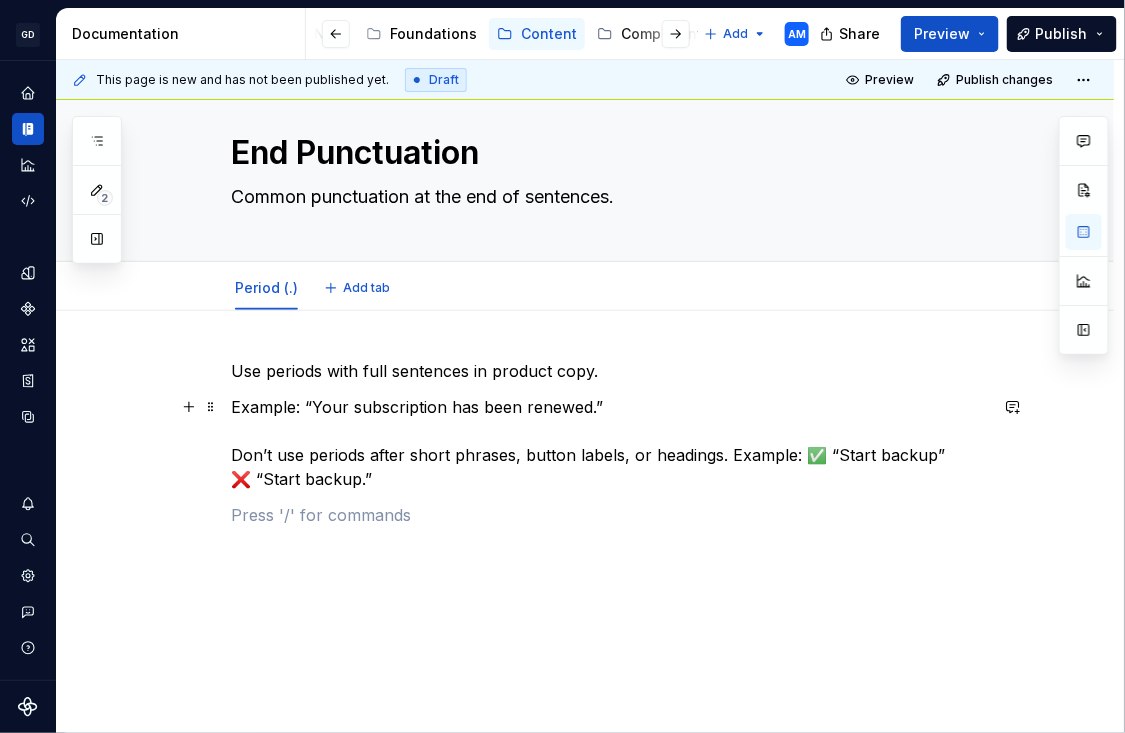 click on "Example: “Your subscription has been renewed.” Don’t use periods after short phrases, button labels, or headings. Example: ✅ “Start backup”  ❌ “Start backup.”" at bounding box center [609, 443] 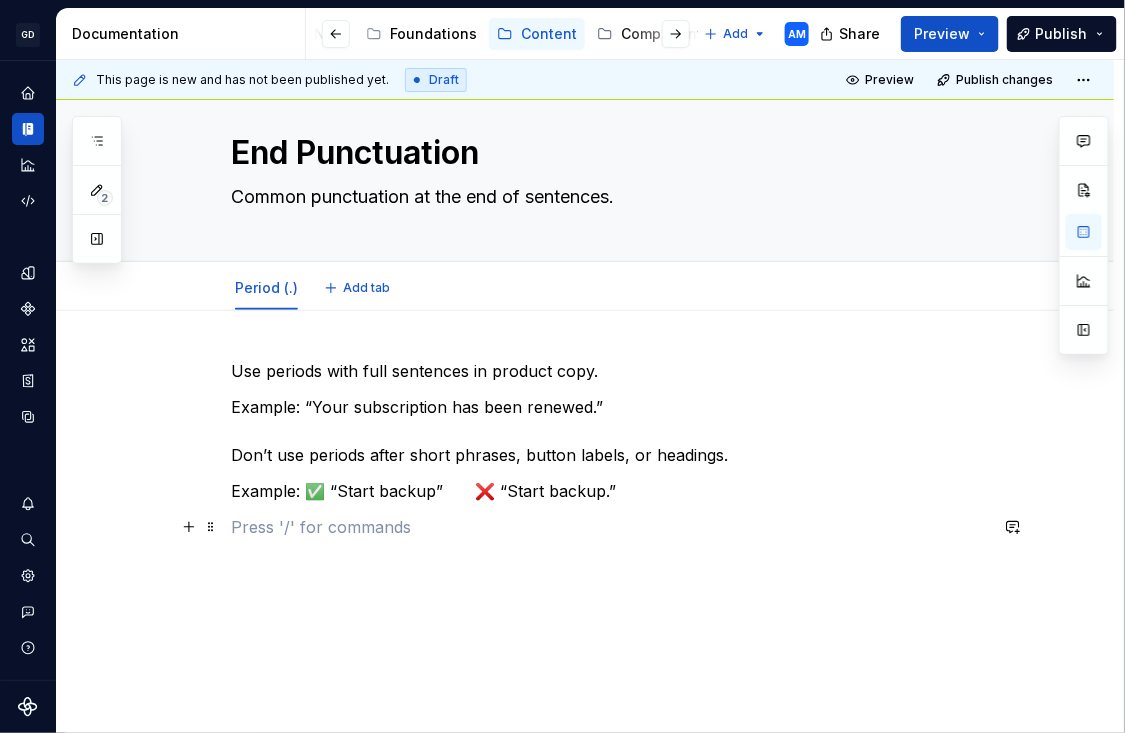 click at bounding box center [609, 527] 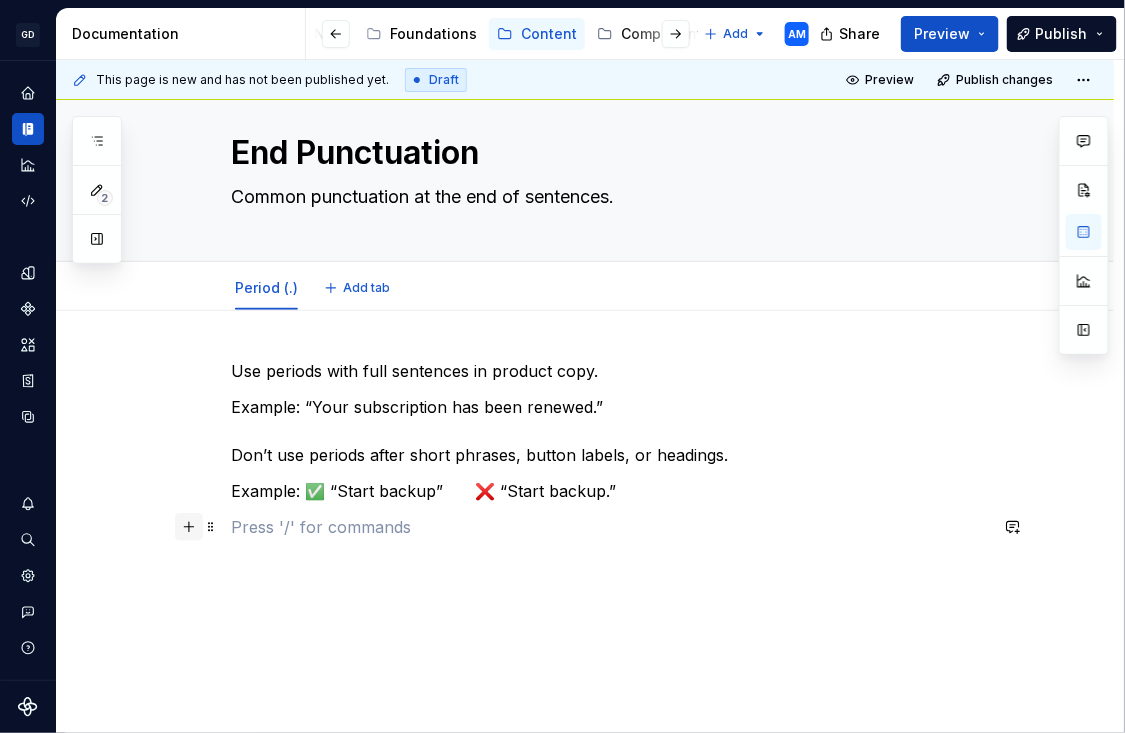 click at bounding box center (189, 527) 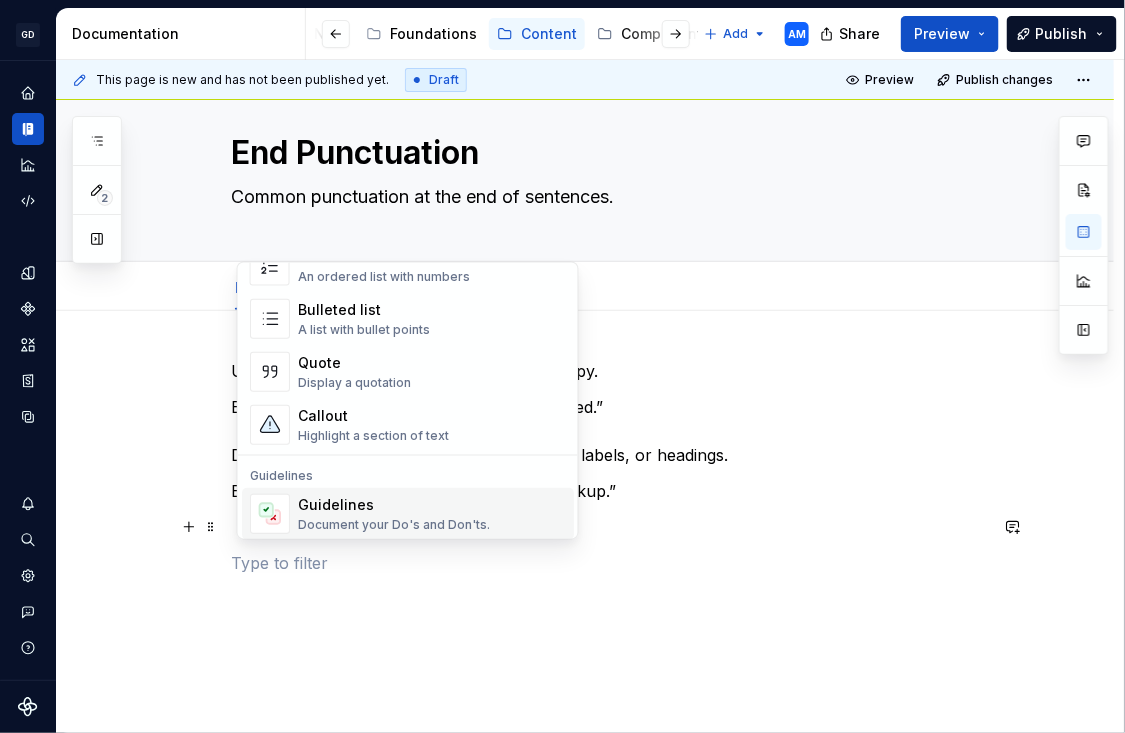 scroll, scrollTop: 418, scrollLeft: 0, axis: vertical 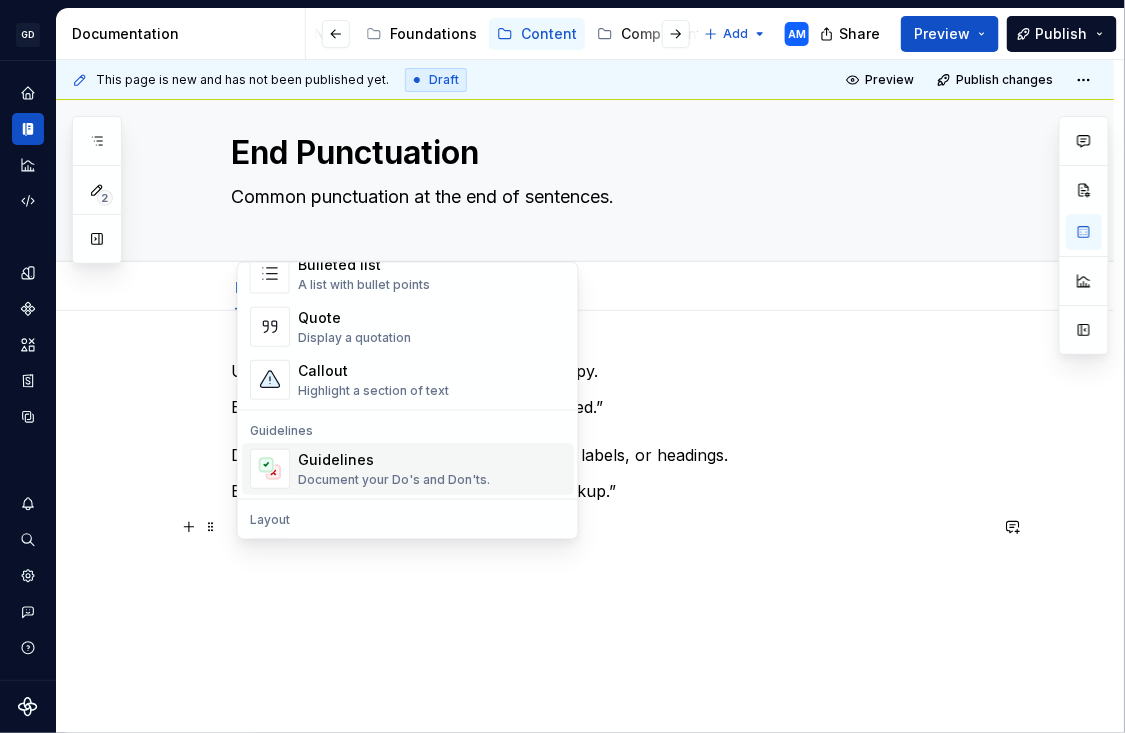 click on "Guidelines" at bounding box center [394, 460] 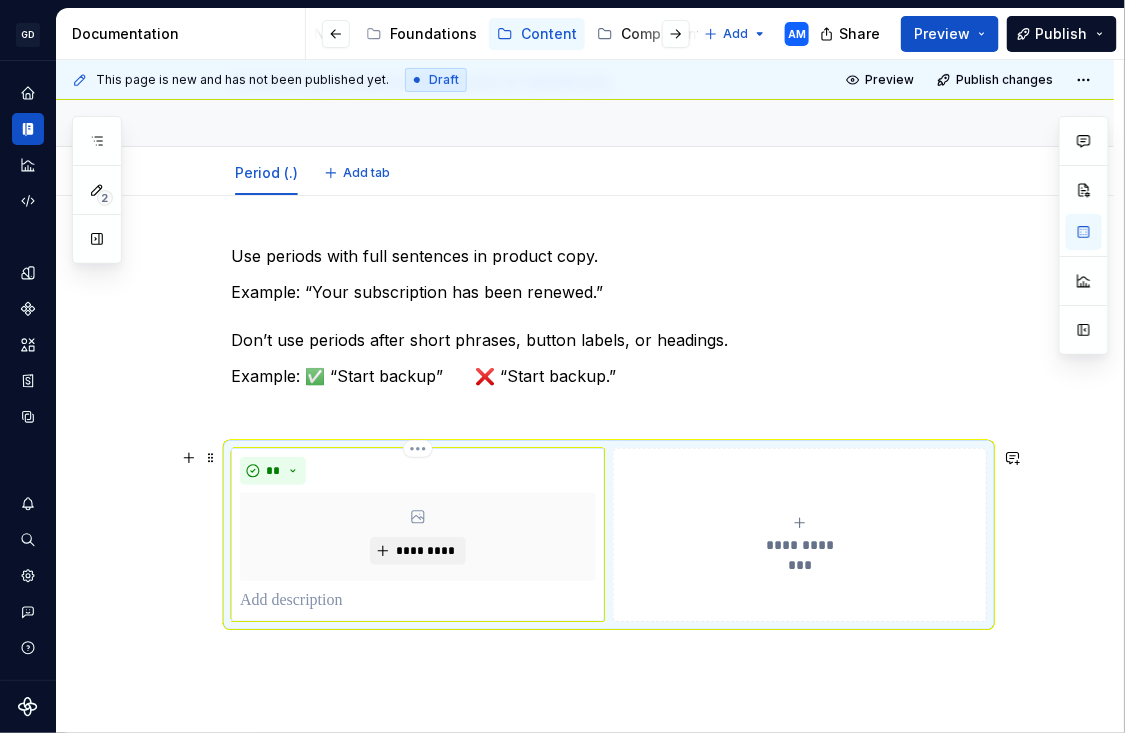 scroll, scrollTop: 171, scrollLeft: 0, axis: vertical 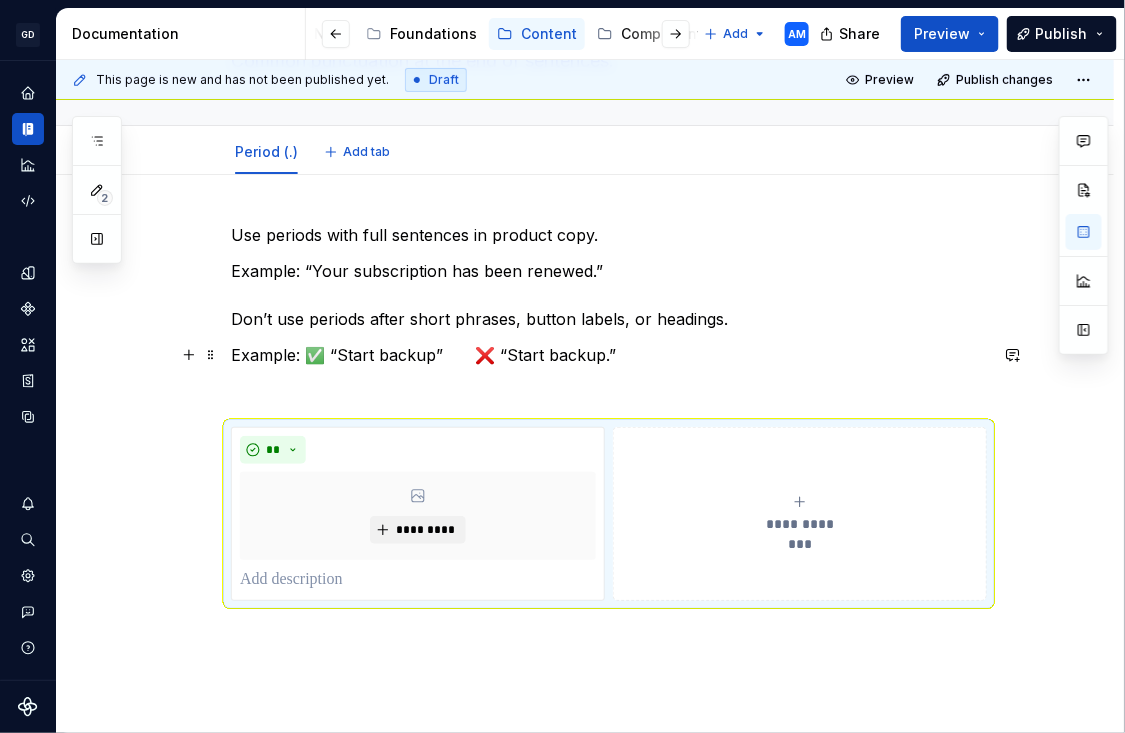 click on "Example: ✅ “Start backup”  ❌ “Start backup.”" at bounding box center [609, 355] 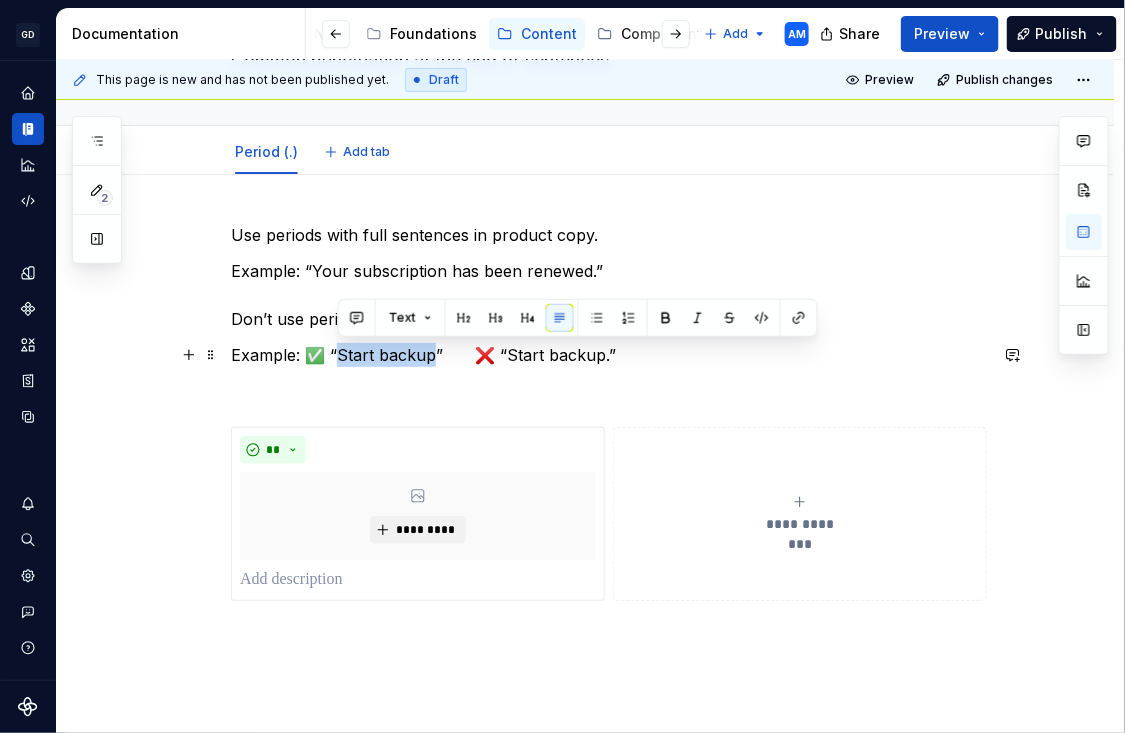 copy on "Start backup" 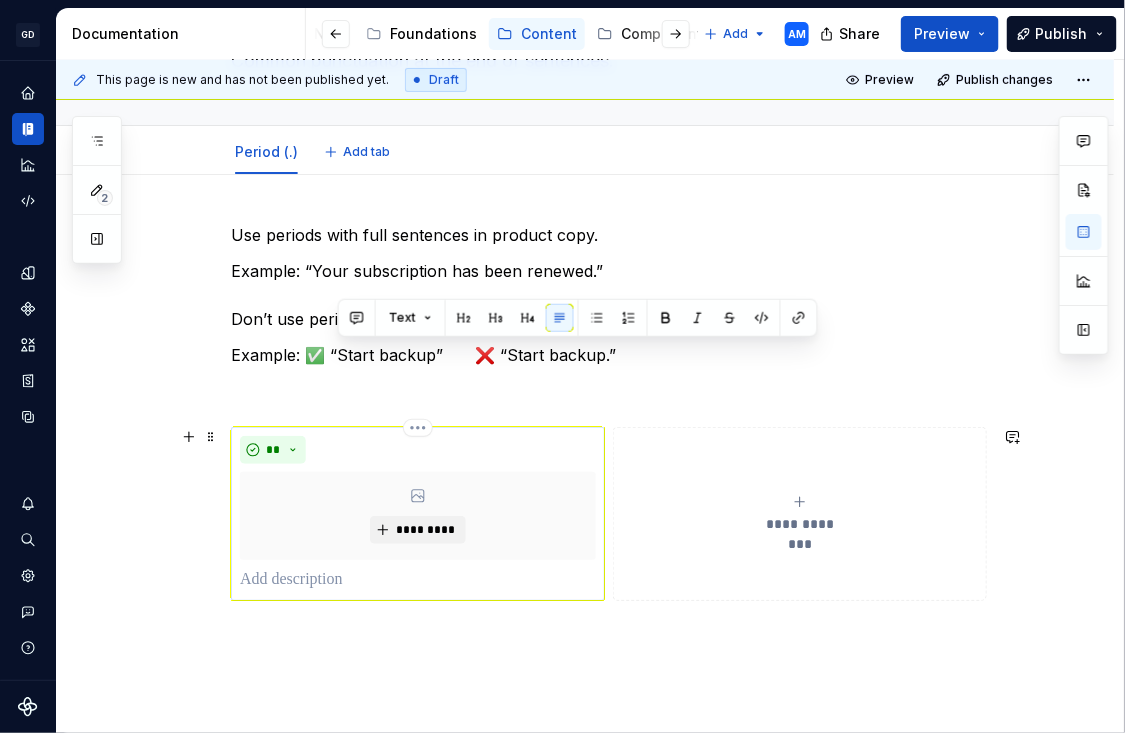 click at bounding box center (418, 580) 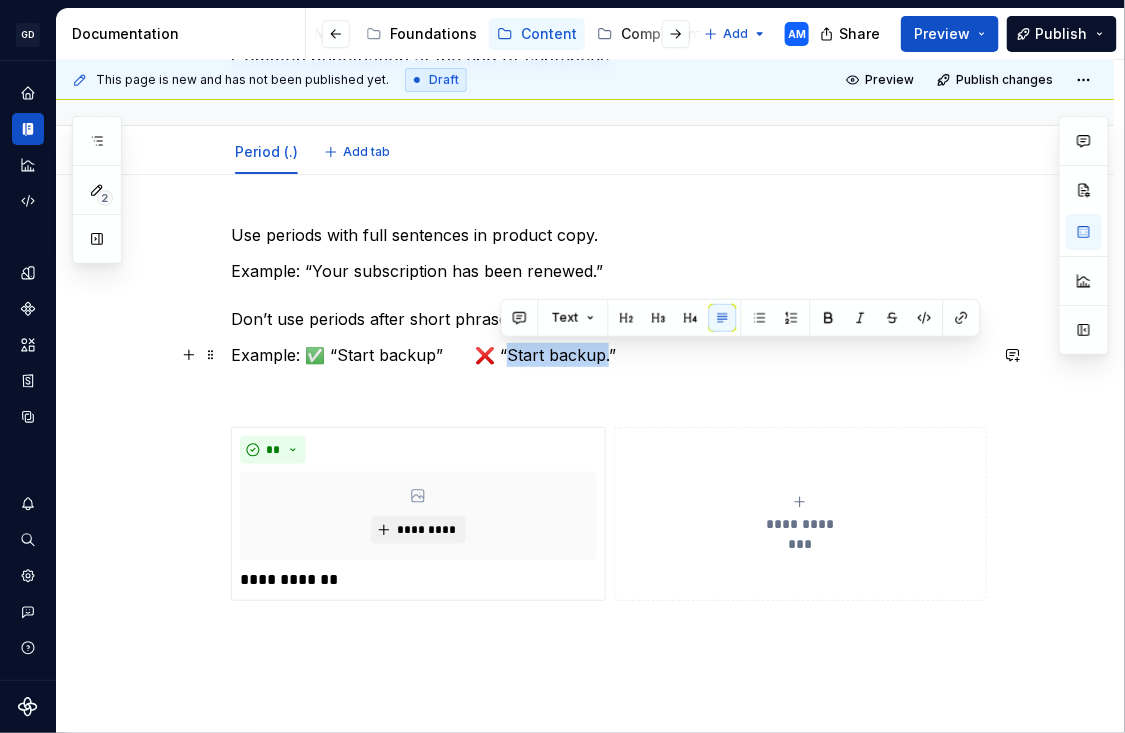 drag, startPoint x: 602, startPoint y: 356, endPoint x: 502, endPoint y: 356, distance: 100 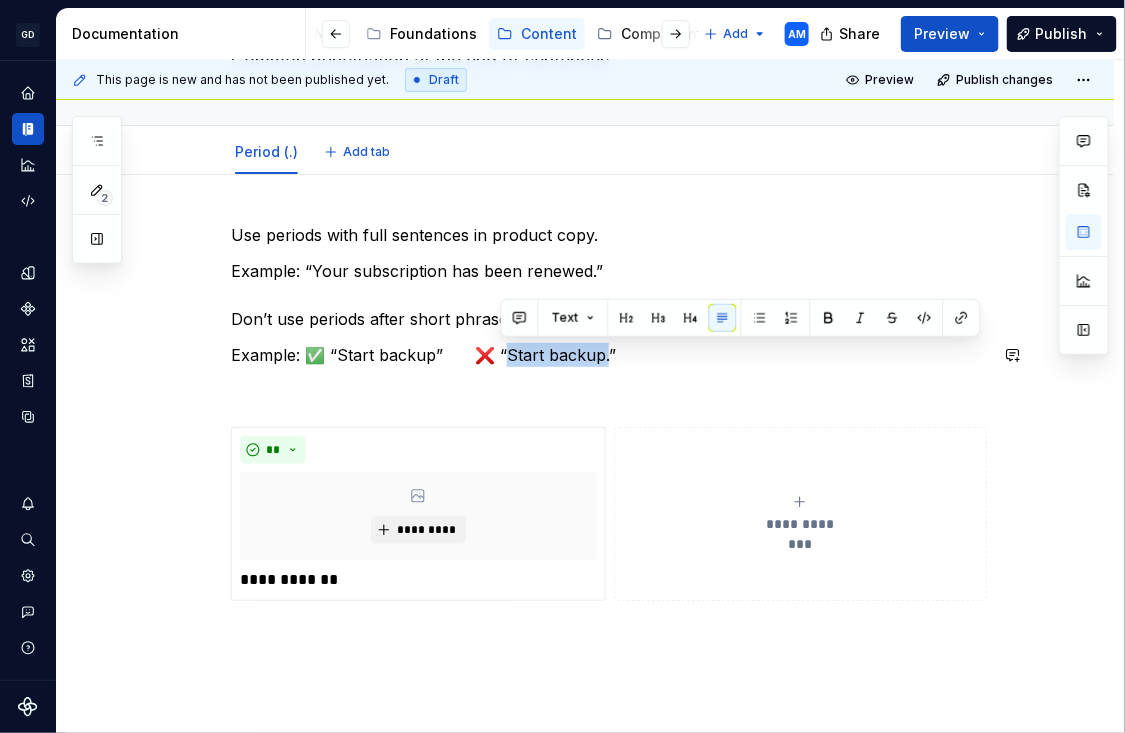 copy on "Start backup." 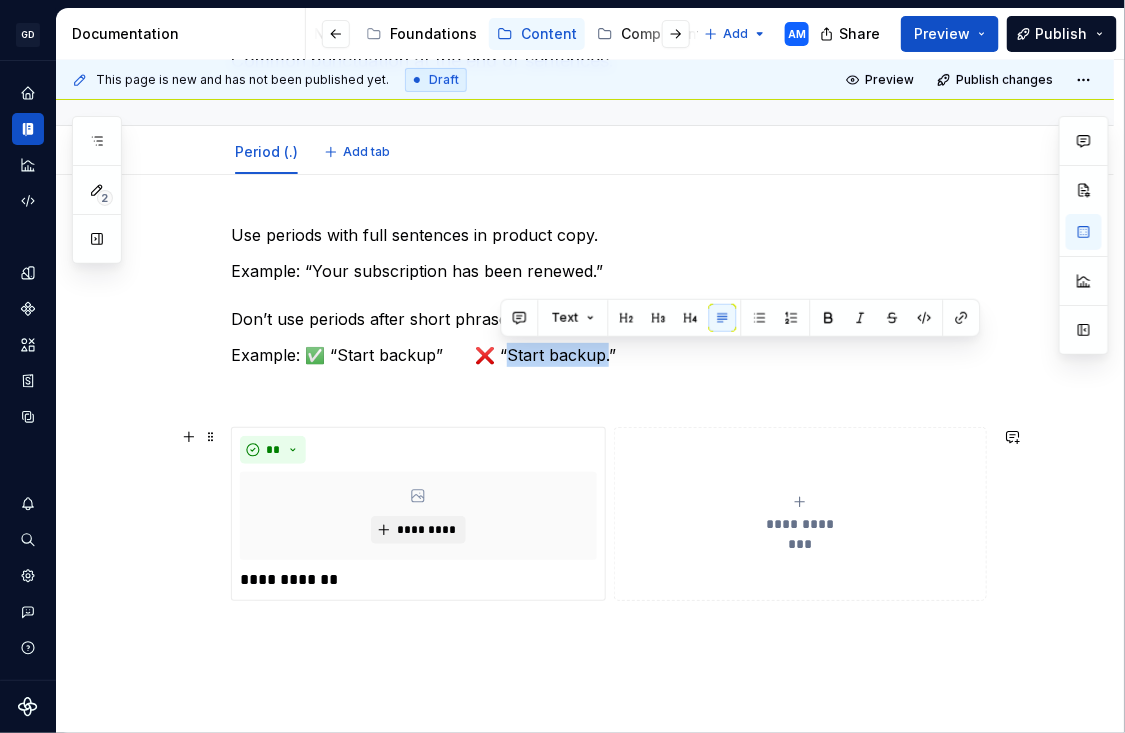 click on "**********" at bounding box center [800, 514] 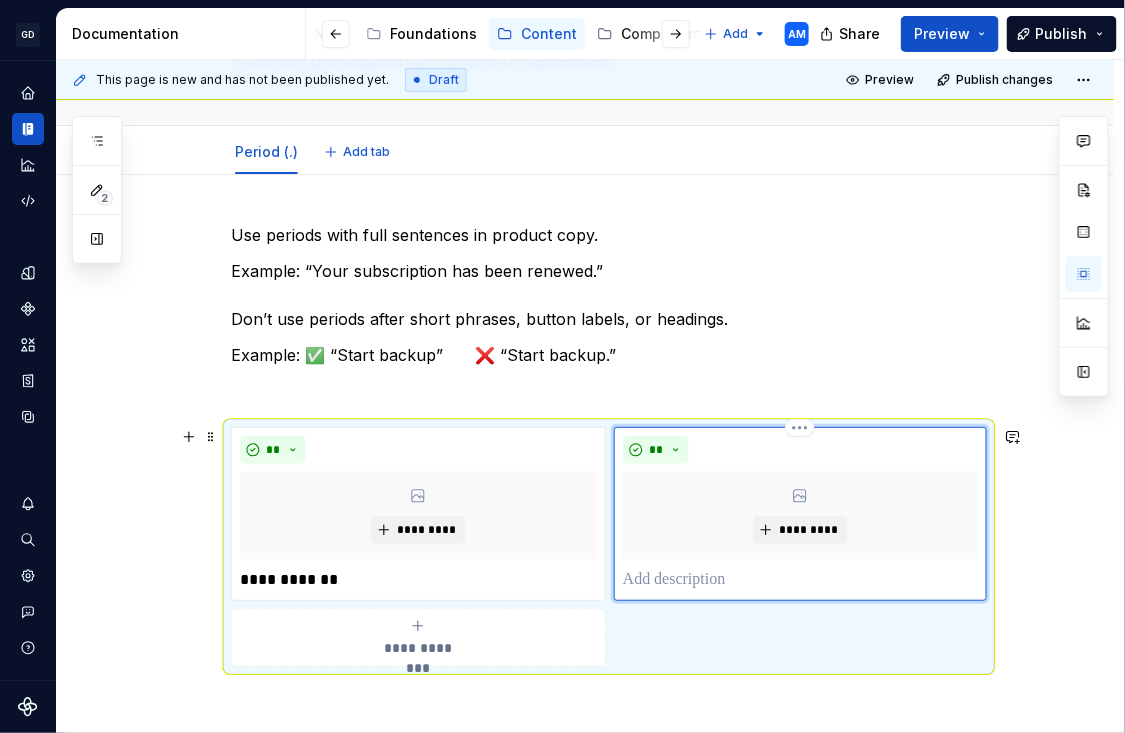 click at bounding box center [800, 580] 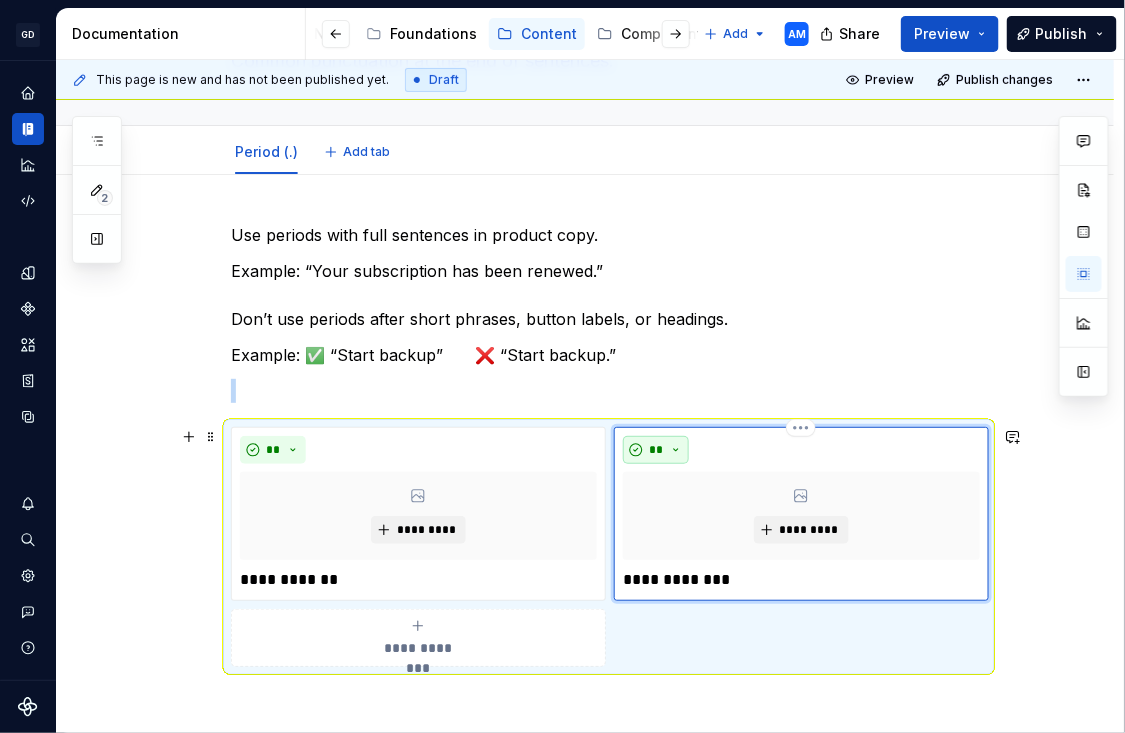 click on "**" at bounding box center (656, 450) 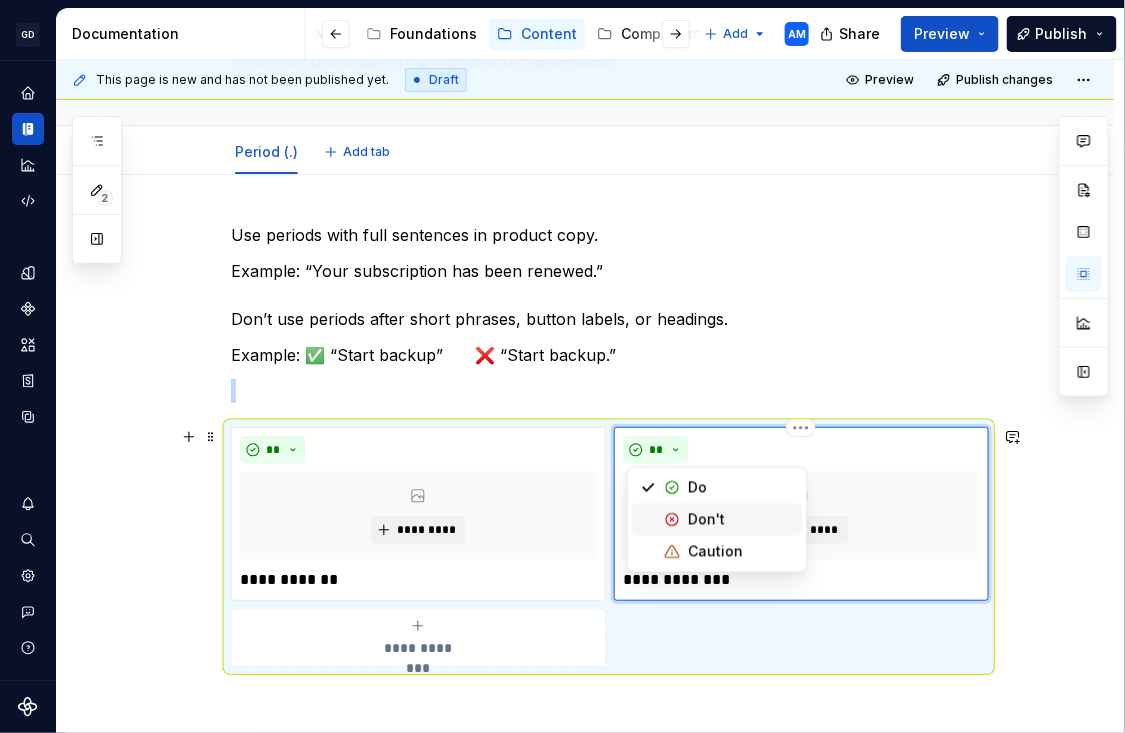 click at bounding box center (672, 520) 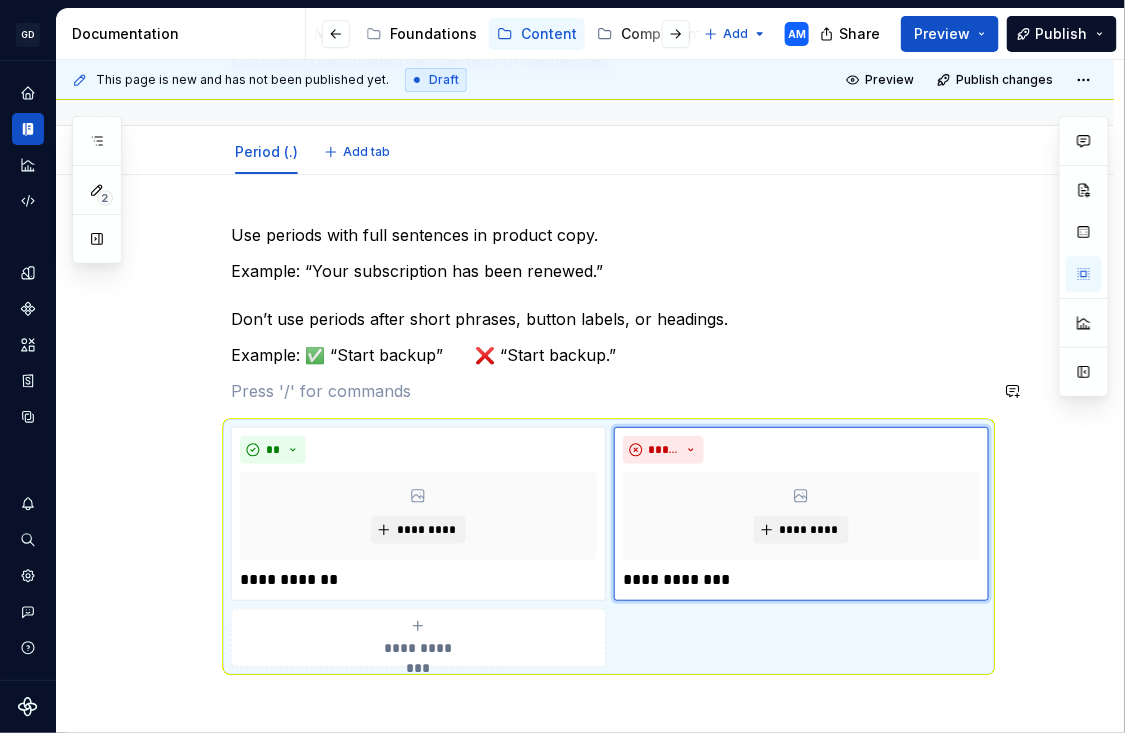 click on "**********" at bounding box center [609, 445] 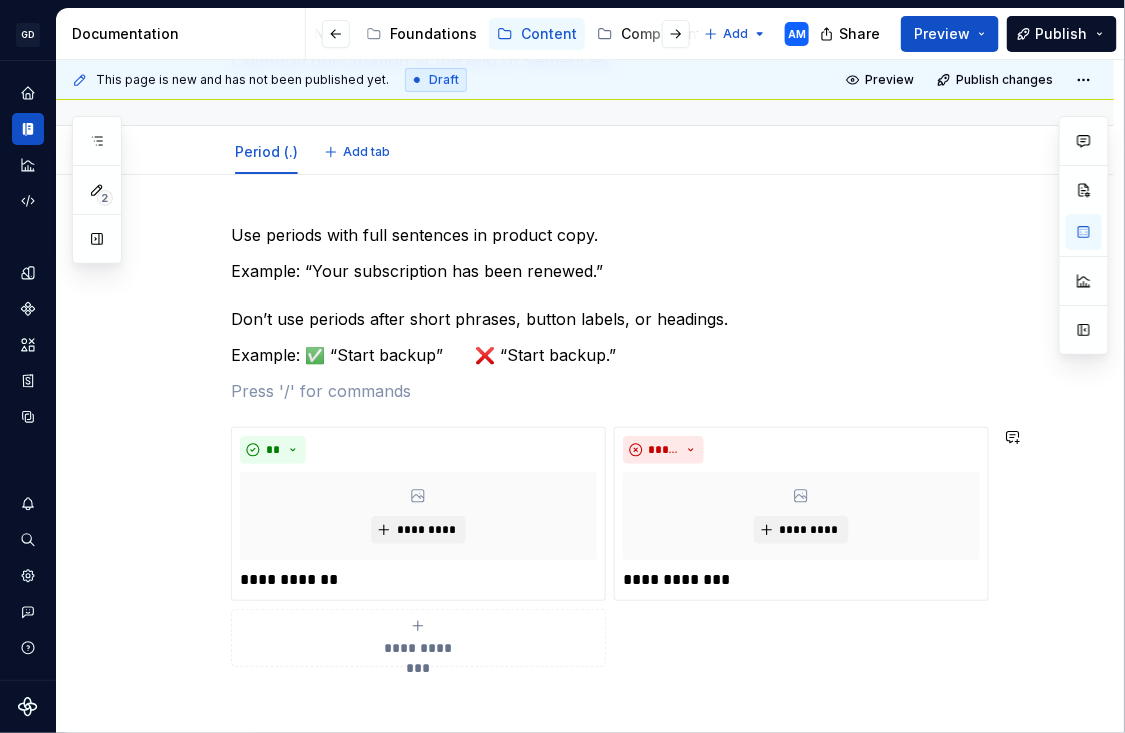 scroll, scrollTop: 168, scrollLeft: 0, axis: vertical 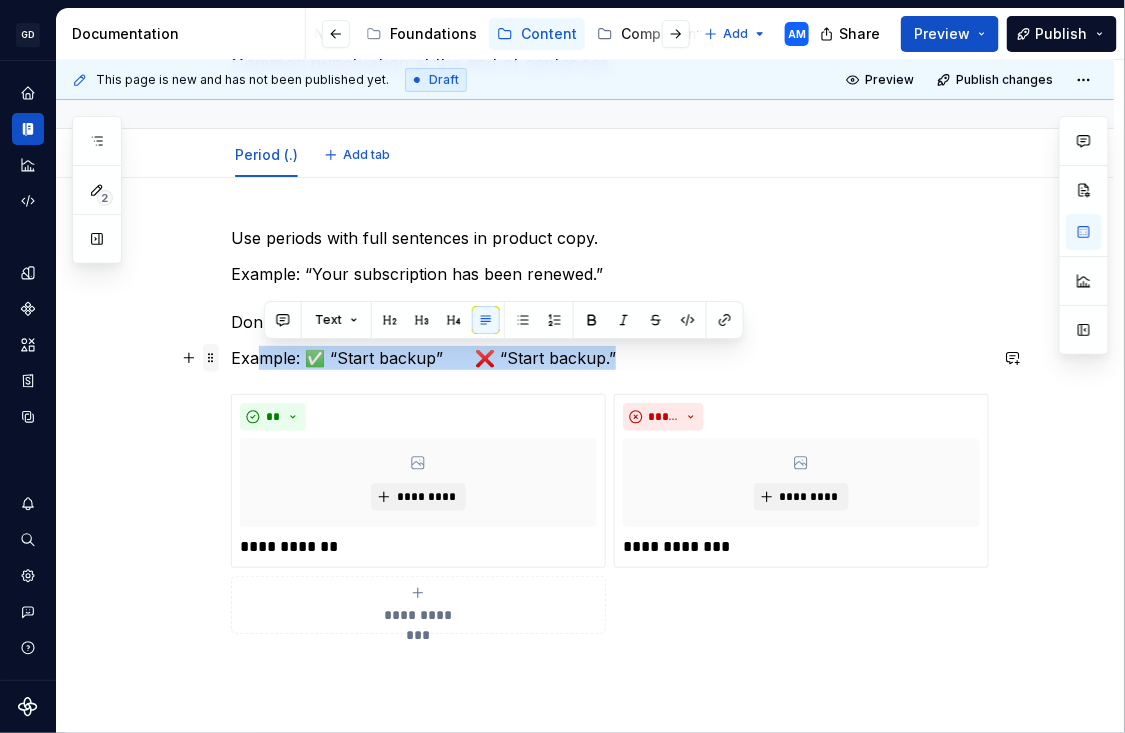 drag, startPoint x: 641, startPoint y: 360, endPoint x: 217, endPoint y: 356, distance: 424.01886 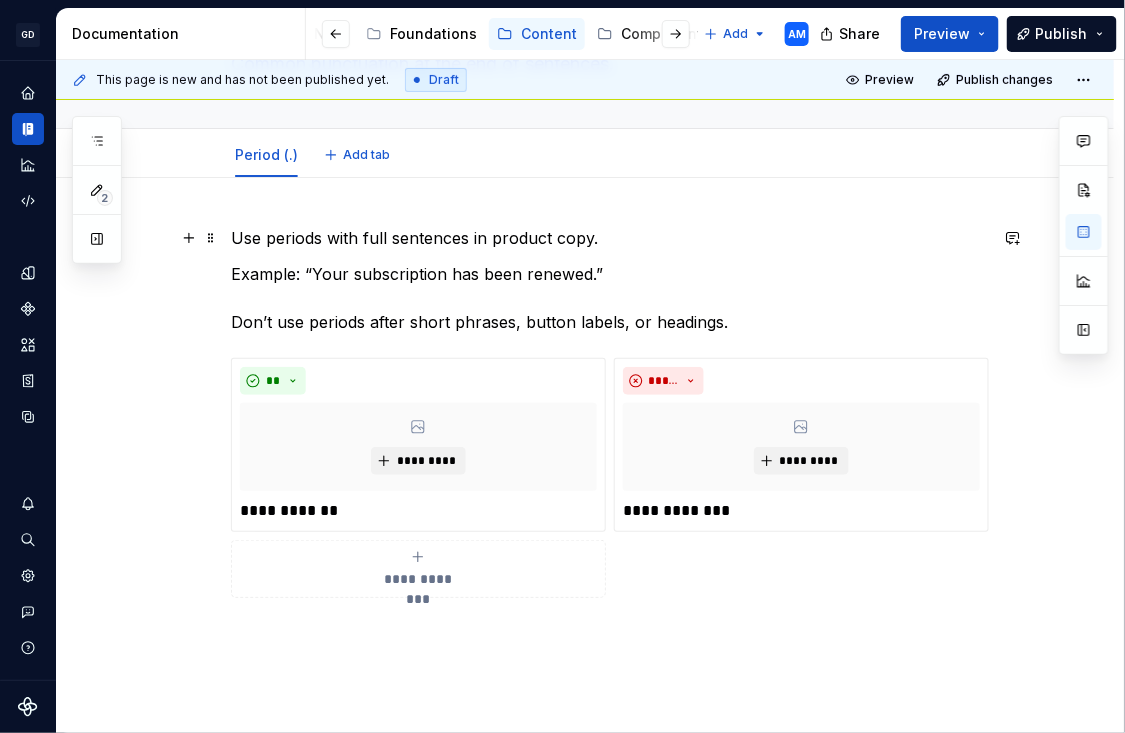 scroll, scrollTop: 153, scrollLeft: 0, axis: vertical 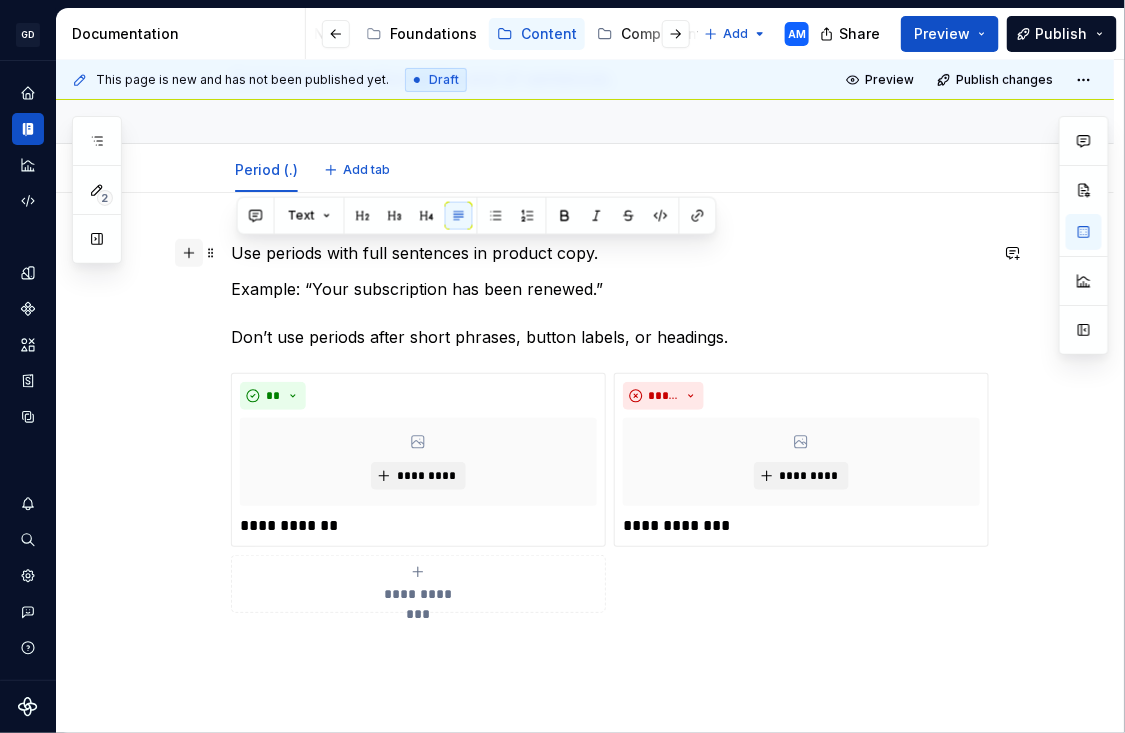 drag, startPoint x: 626, startPoint y: 255, endPoint x: 182, endPoint y: 254, distance: 444.00113 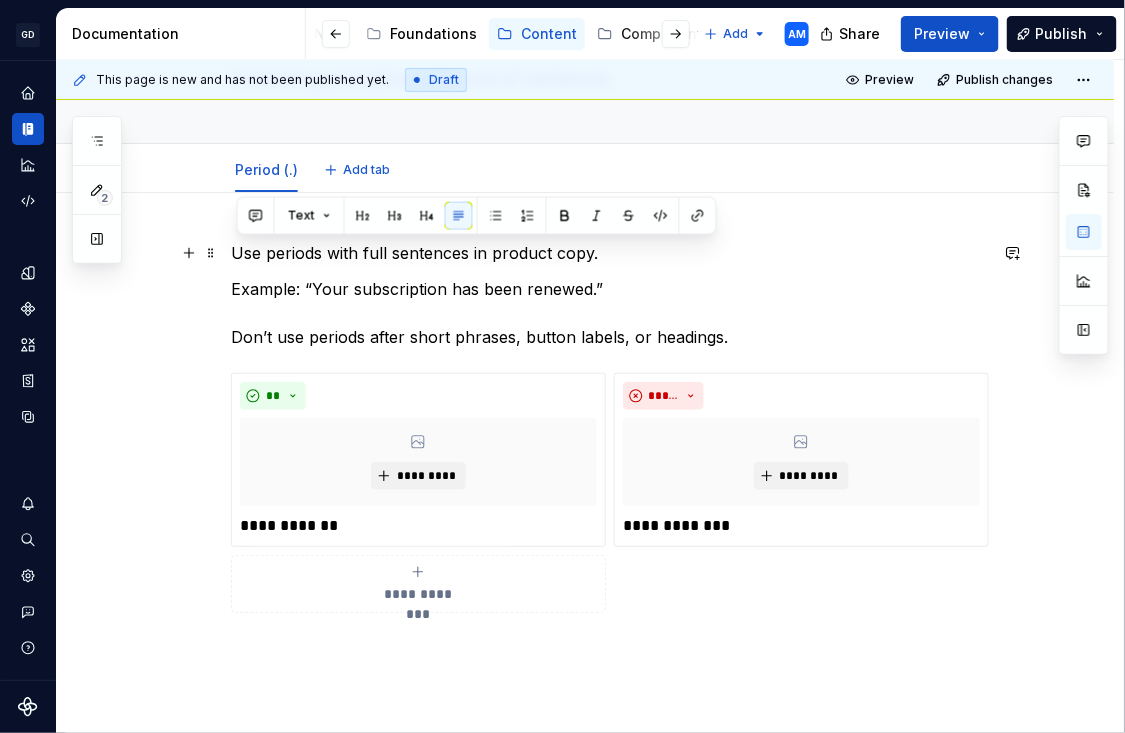click on "Use periods with full sentences in product copy." at bounding box center (609, 253) 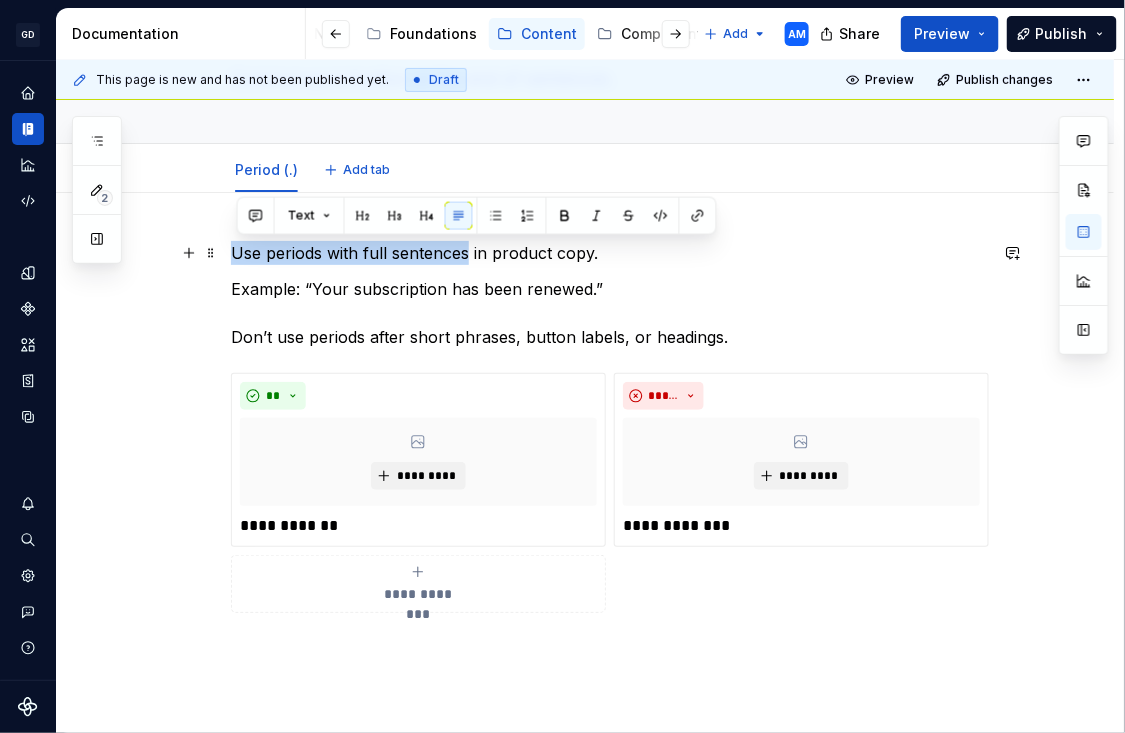 drag, startPoint x: 475, startPoint y: 251, endPoint x: 234, endPoint y: 247, distance: 241.03319 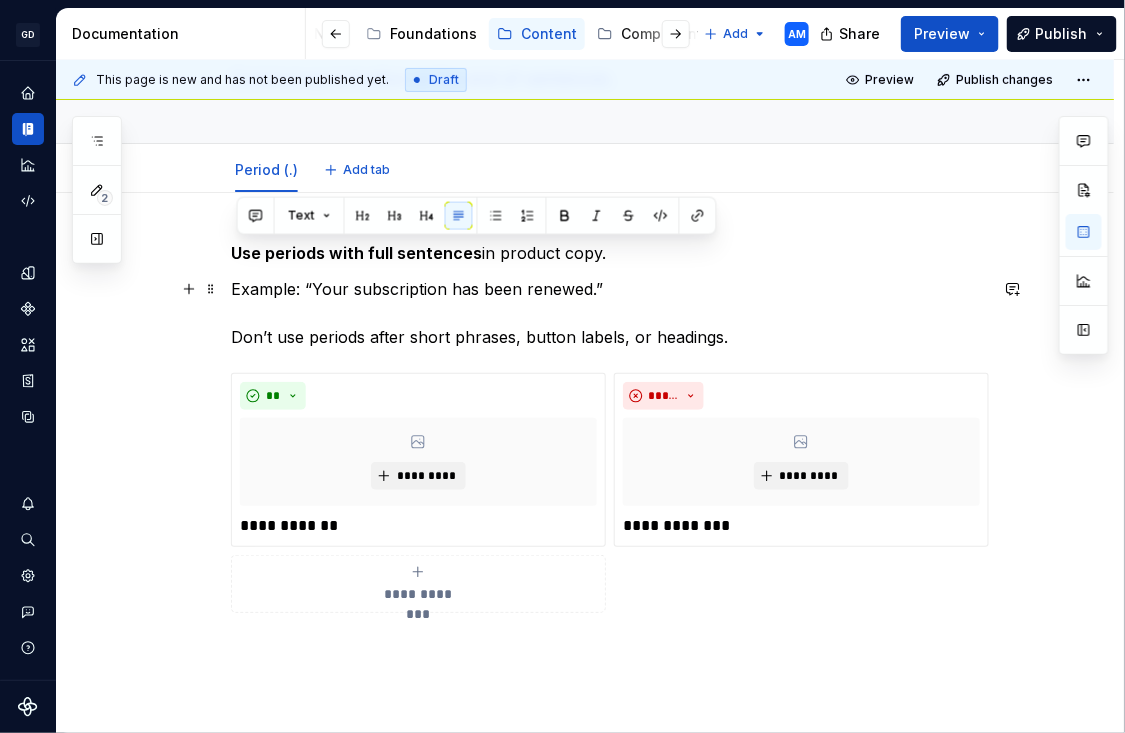 click on "Example: “Your subscription has been renewed.” Don’t use periods after short phrases, button labels, or headings." at bounding box center (609, 313) 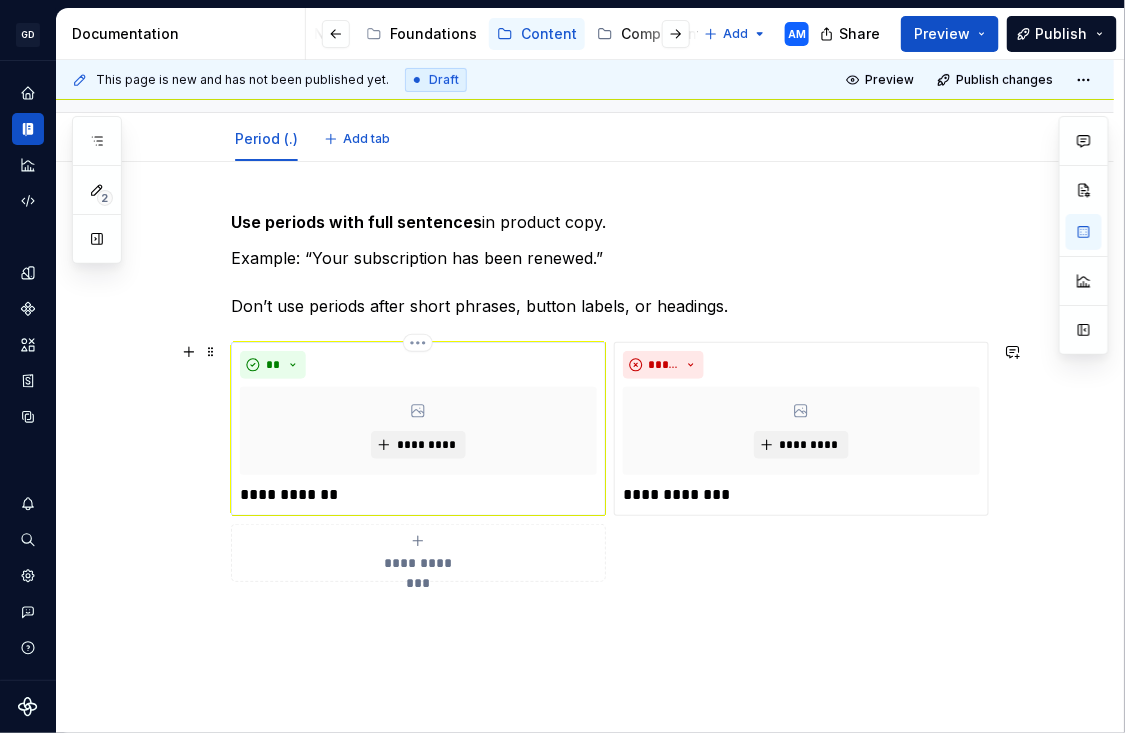 scroll, scrollTop: 132, scrollLeft: 0, axis: vertical 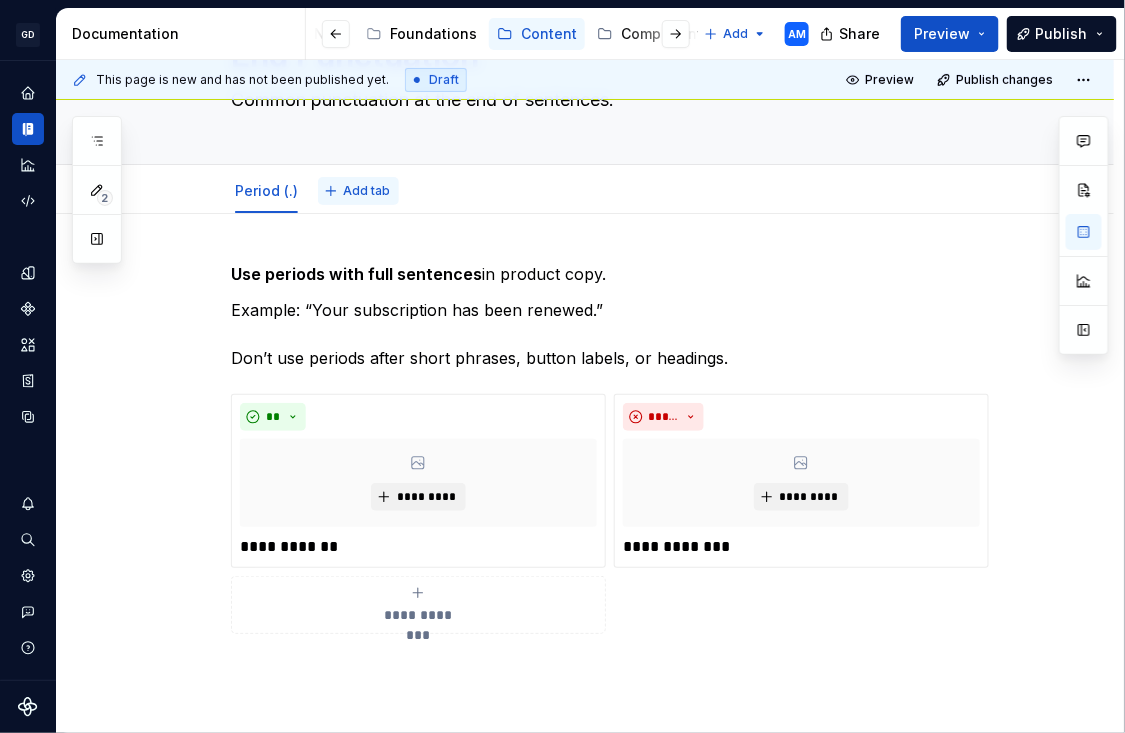 click on "Add tab" at bounding box center [366, 191] 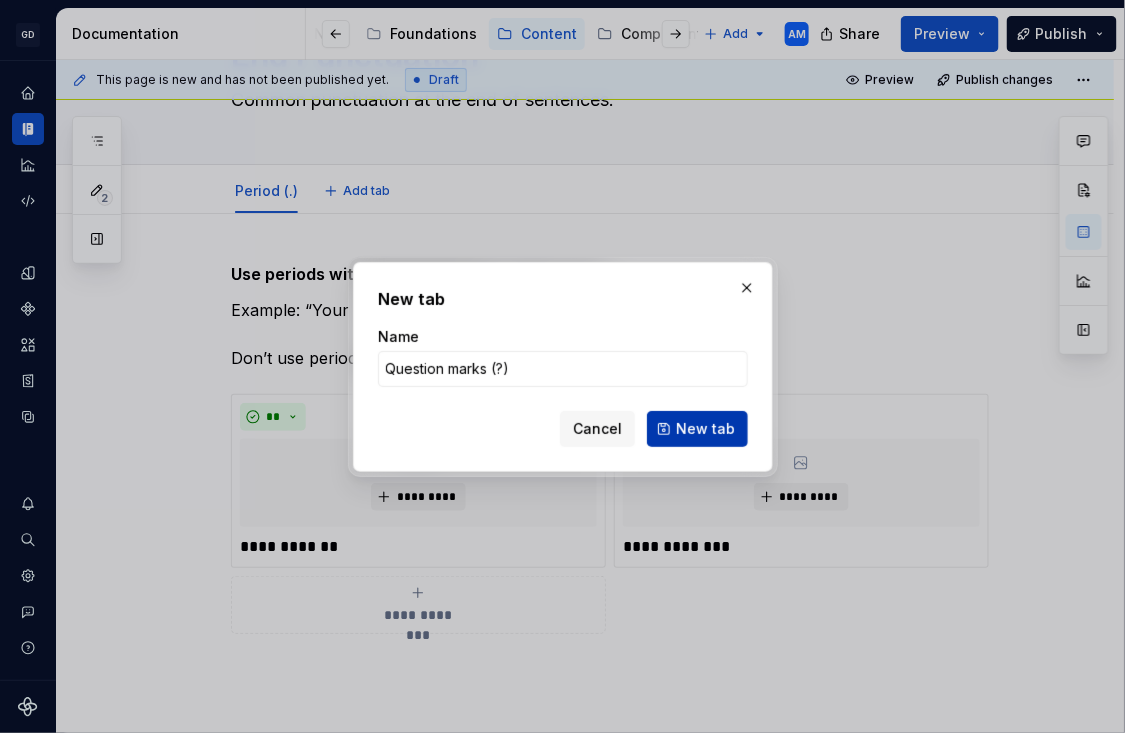click on "New tab" at bounding box center (697, 429) 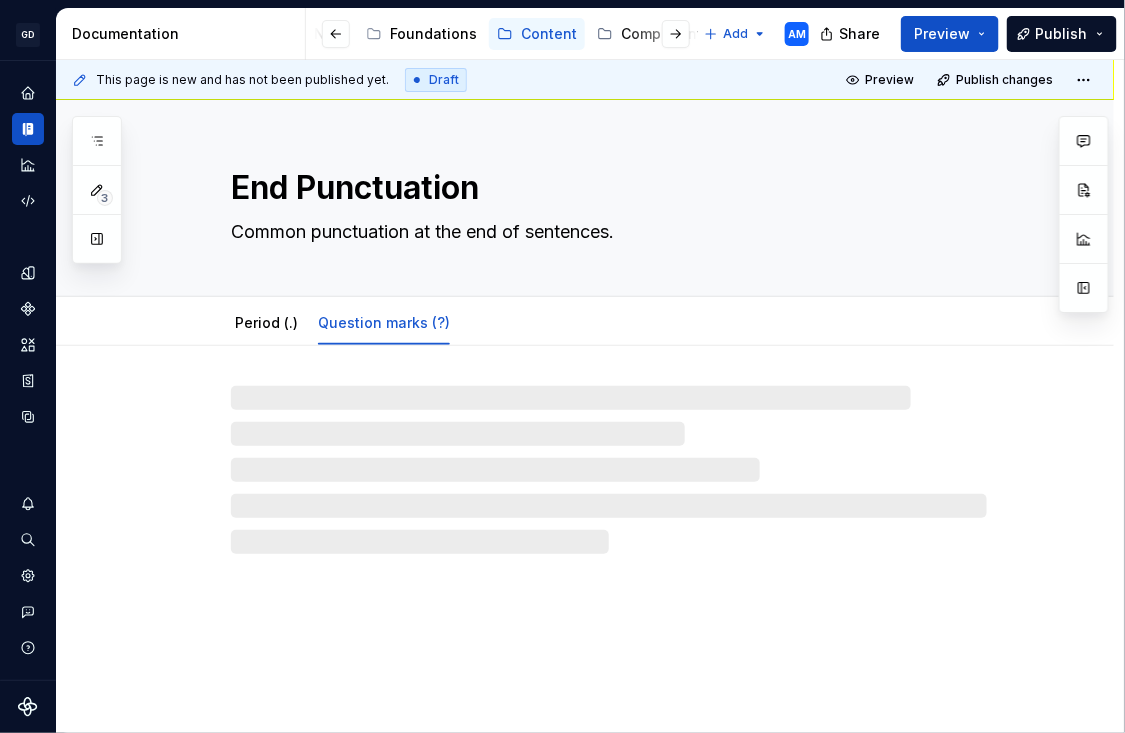 click at bounding box center (609, 470) 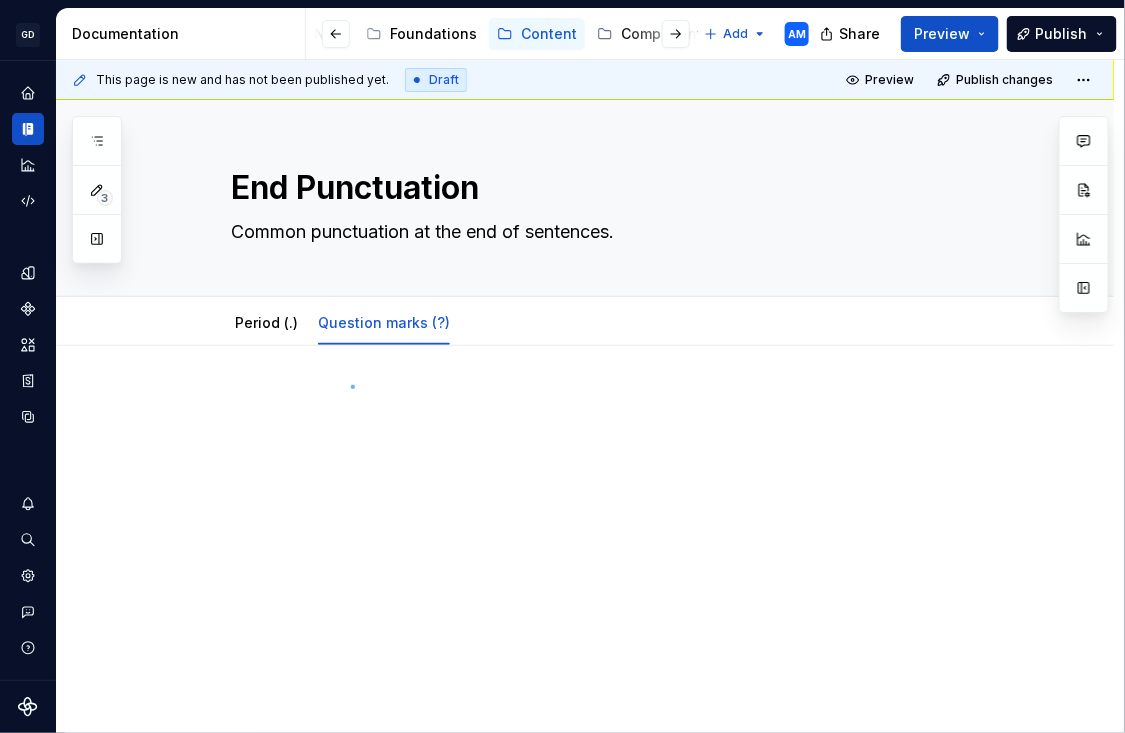 click on "This page is new and has not been published yet. Draft Preview Publish changes End Punctuation Common punctuation at the end of sentences.  Edit header Period (.) Question marks (?)" at bounding box center [590, 396] 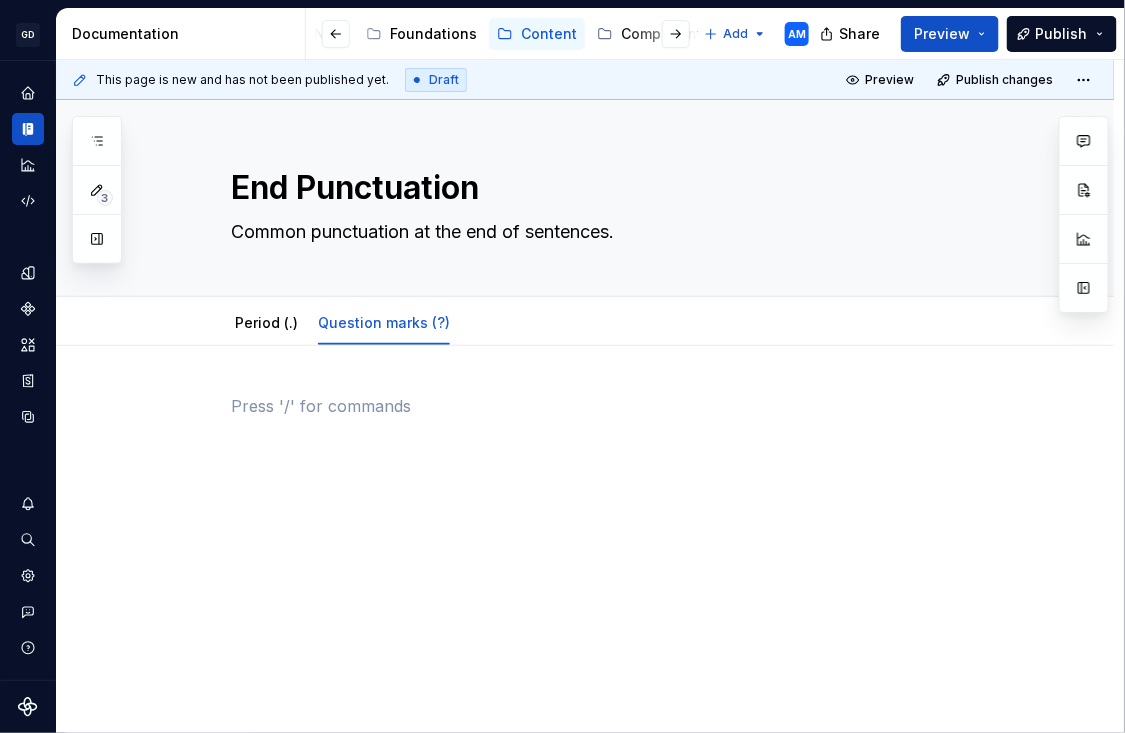 click at bounding box center (609, 406) 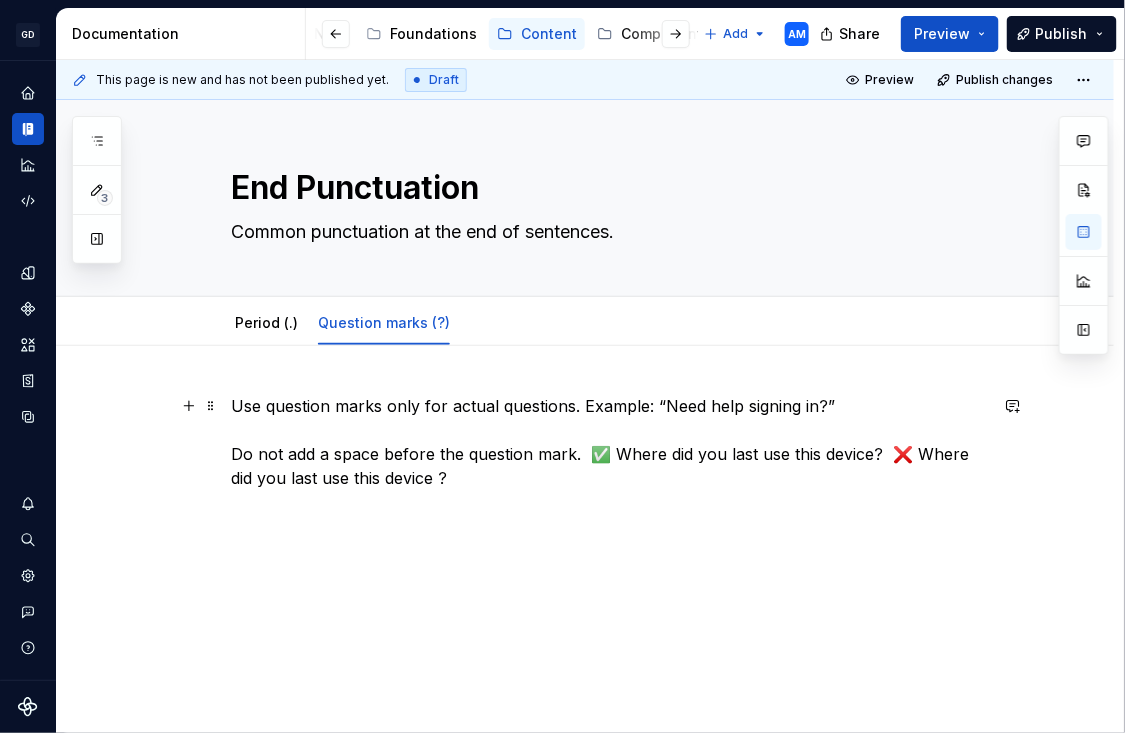 click on "Use question marks only for actual questions. Example: “Need help signing in?” Do not add a space before the question mark.  ✅ Where did you last use this device?  ❌ Where did you last use this device ?" at bounding box center (609, 442) 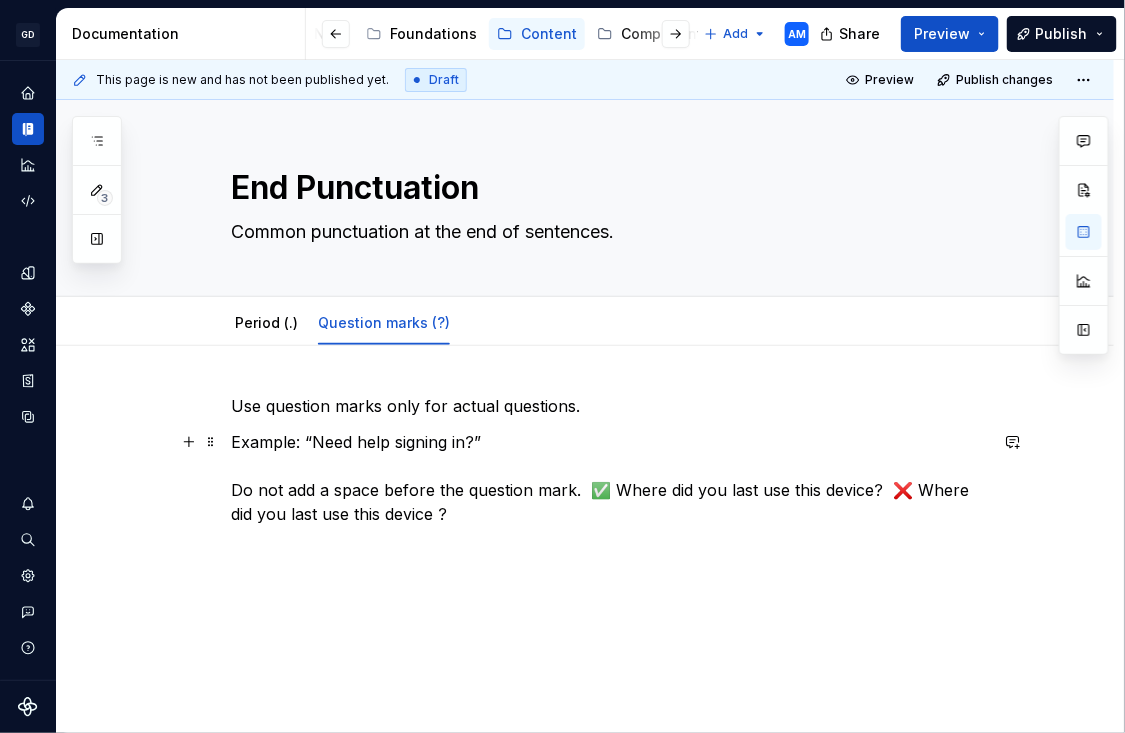 scroll, scrollTop: 27, scrollLeft: 0, axis: vertical 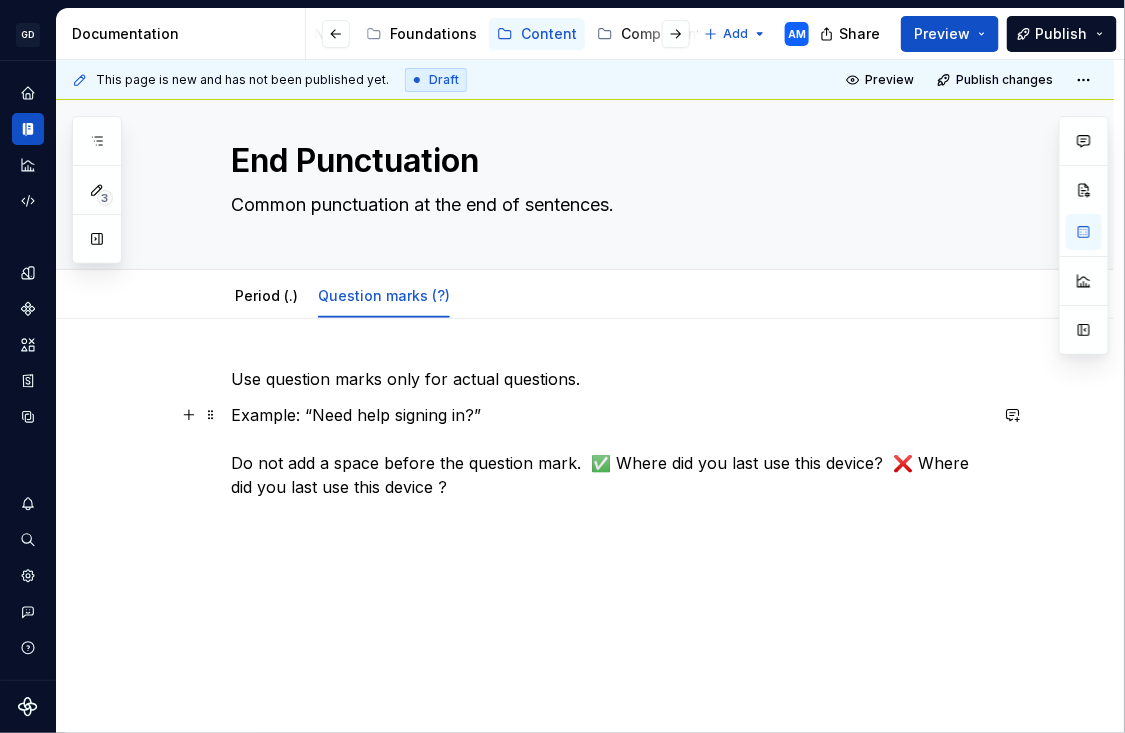 click on "Example: “Need help signing in?” Do not add a space before the question mark.  ✅ Where did you last use this device?  ❌ Where did you last use this device ?" at bounding box center (609, 451) 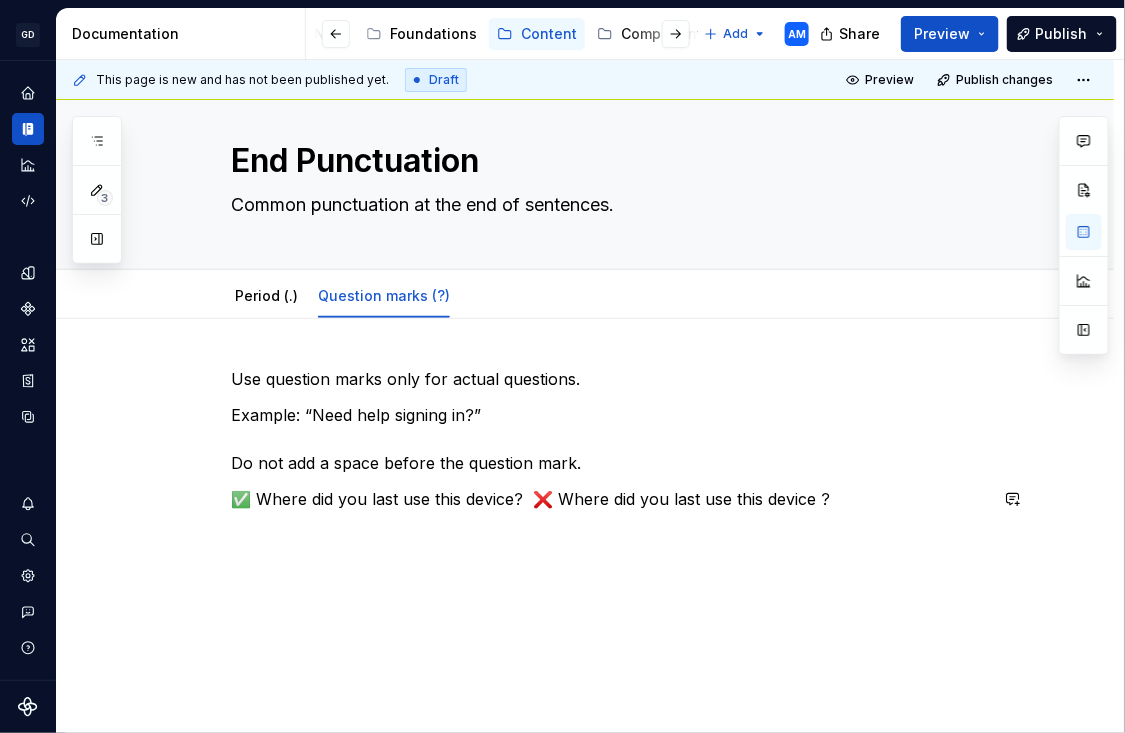 click on "Use question marks only for actual questions.  Example: “Need help signing in?” Do not add a space before the question mark.   ✅ Where did you last use this device?  ❌ Where did you last use this device ?" at bounding box center (585, 537) 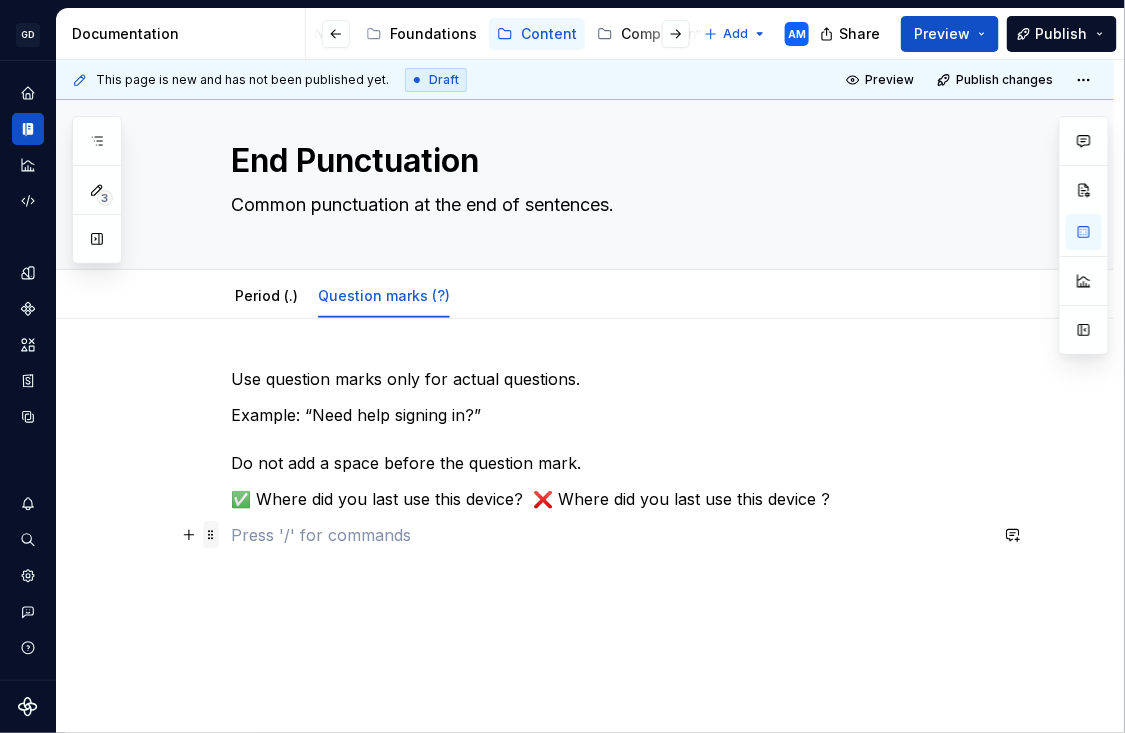 click at bounding box center (211, 535) 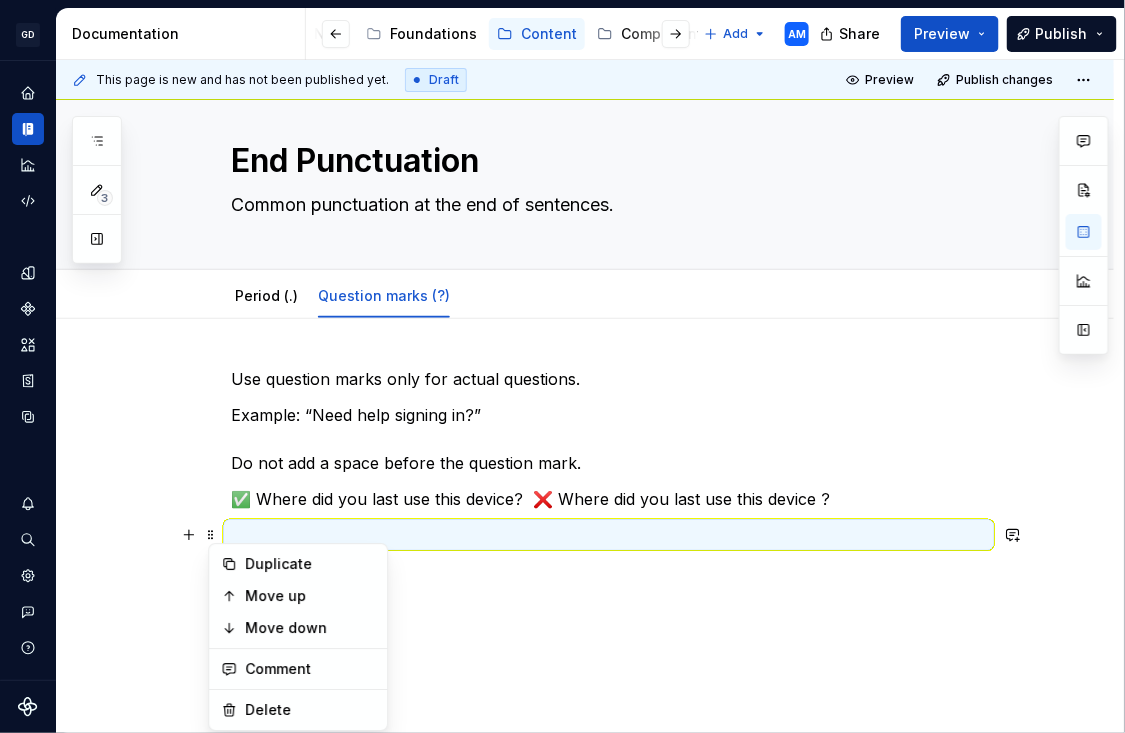 click on "Use question marks only for actual questions.  Example: “Need help signing in?” Do not add a space before the question mark.   ✅ Where did you last use this device?  ❌ Where did you last use this device ?" at bounding box center [585, 555] 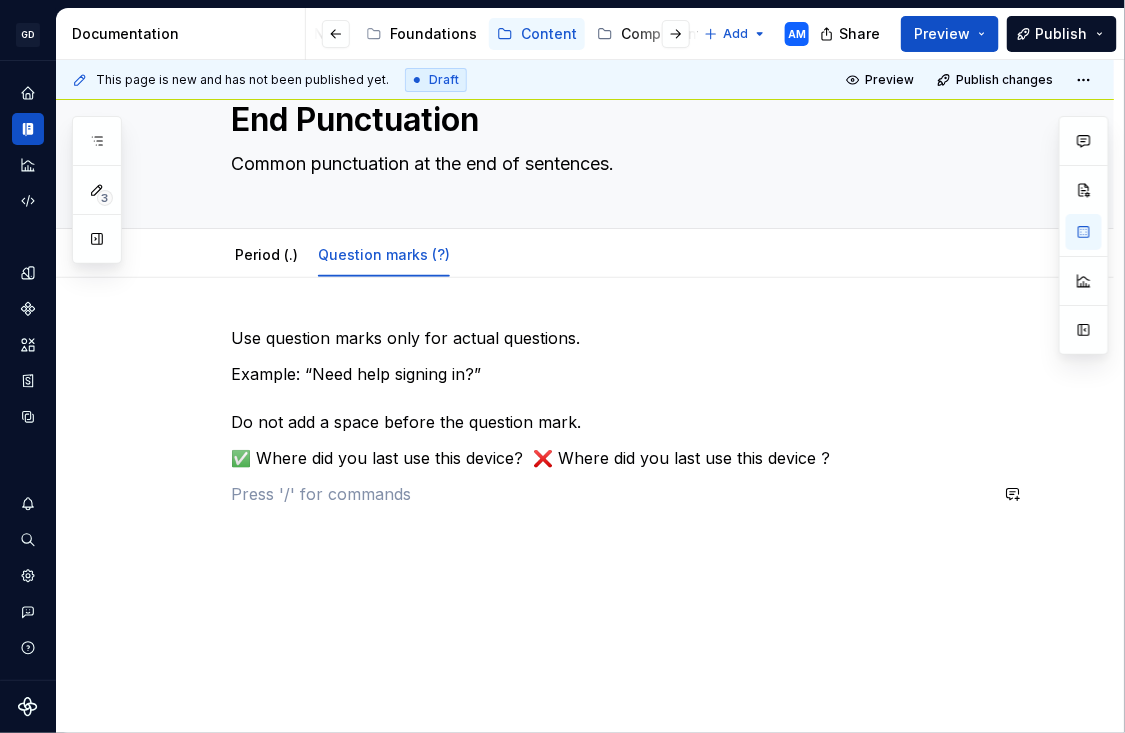 scroll, scrollTop: 83, scrollLeft: 0, axis: vertical 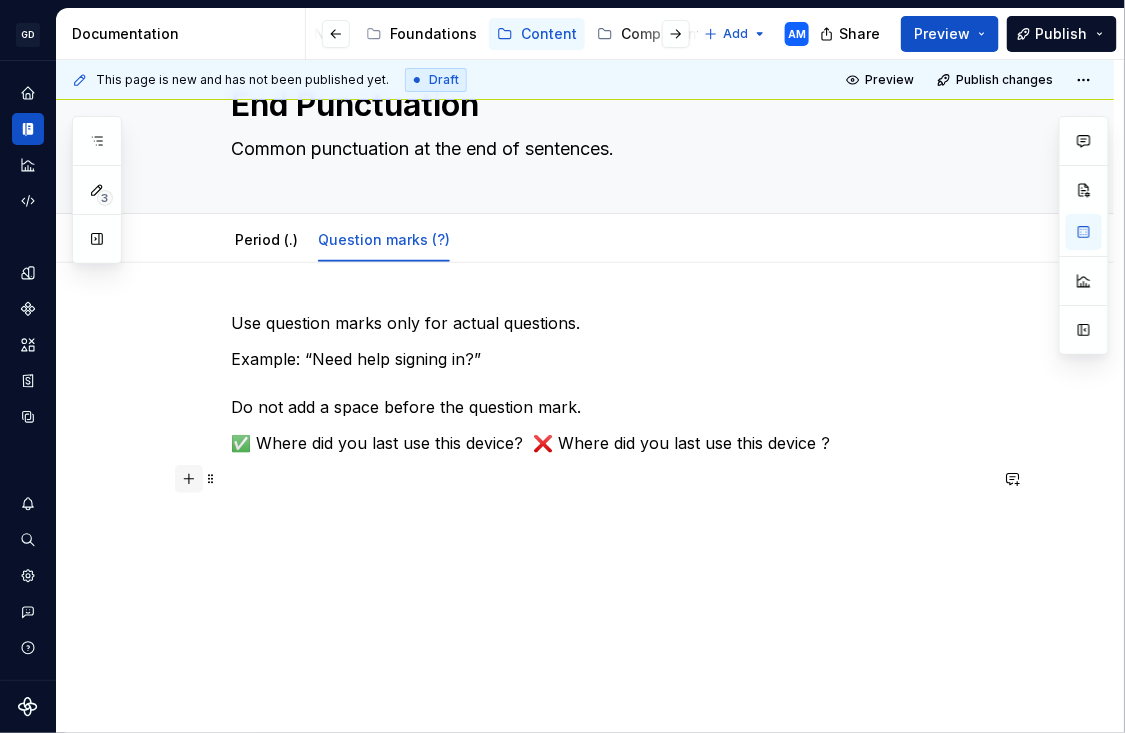 click at bounding box center [189, 479] 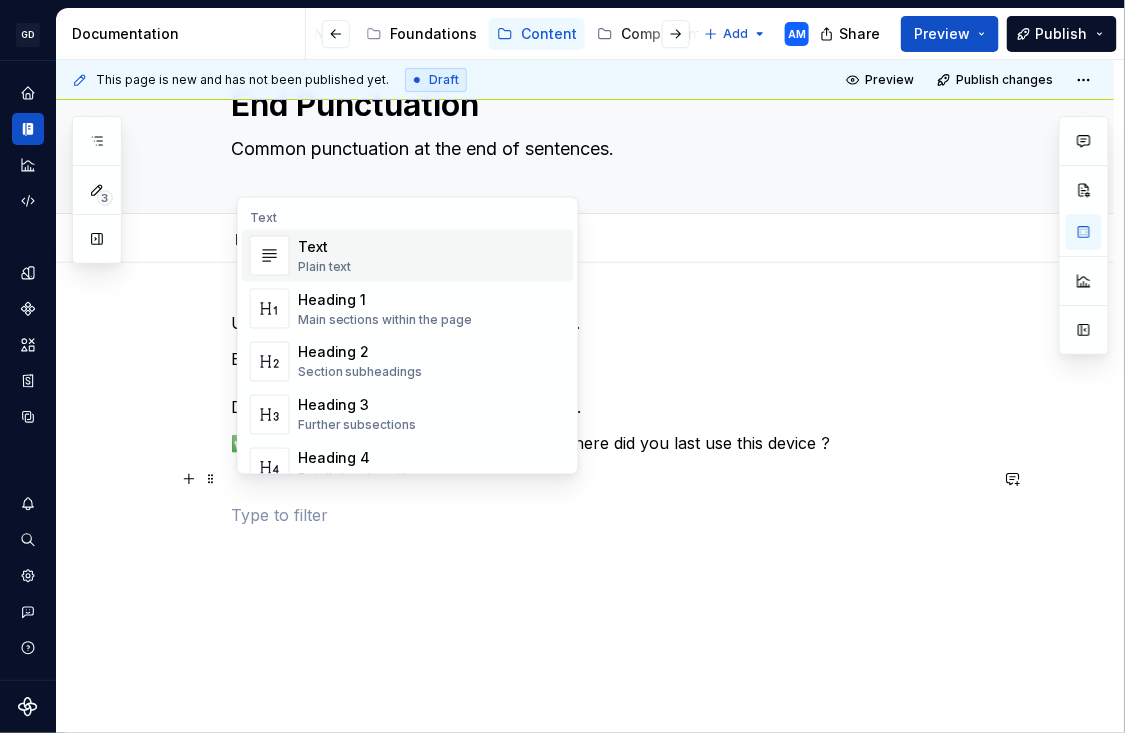scroll, scrollTop: 119, scrollLeft: 0, axis: vertical 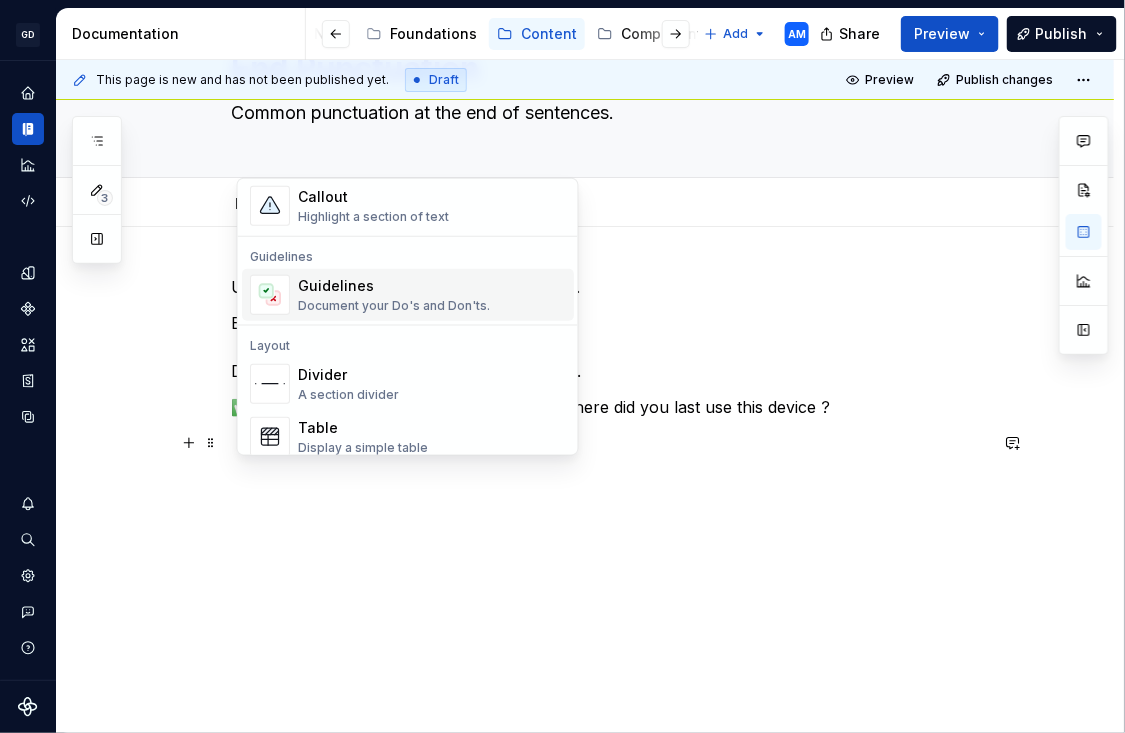 click on "Guidelines" at bounding box center [394, 286] 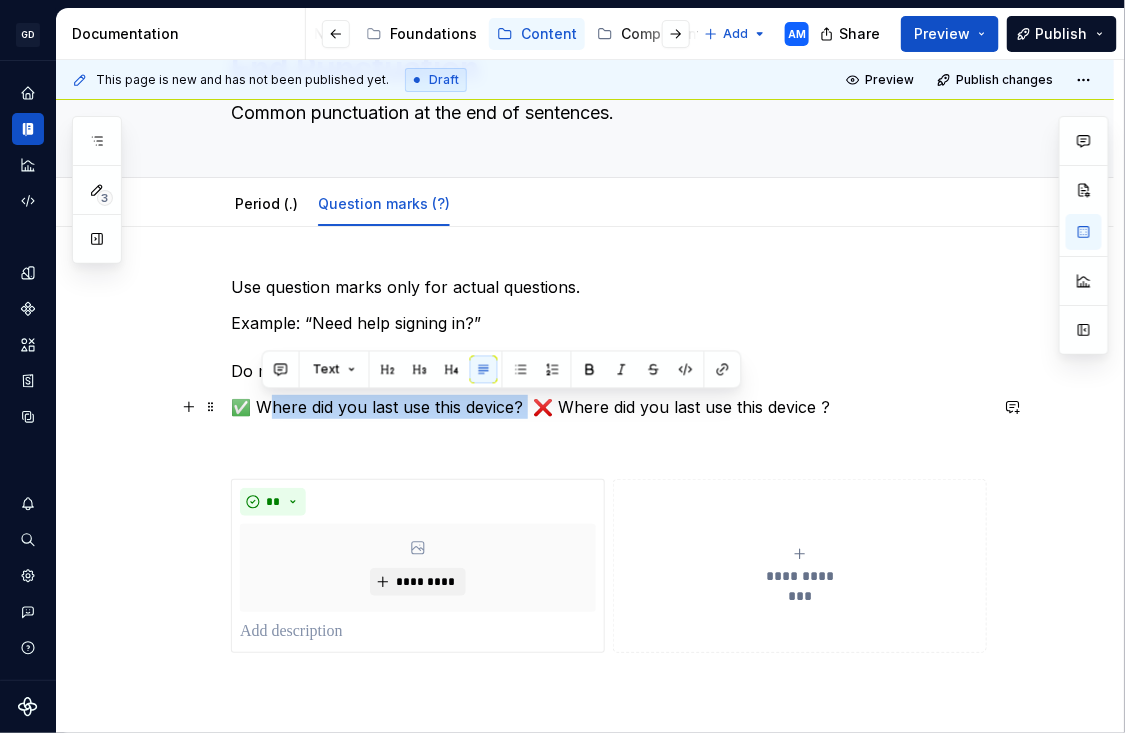 drag, startPoint x: 529, startPoint y: 408, endPoint x: 263, endPoint y: 409, distance: 266.0019 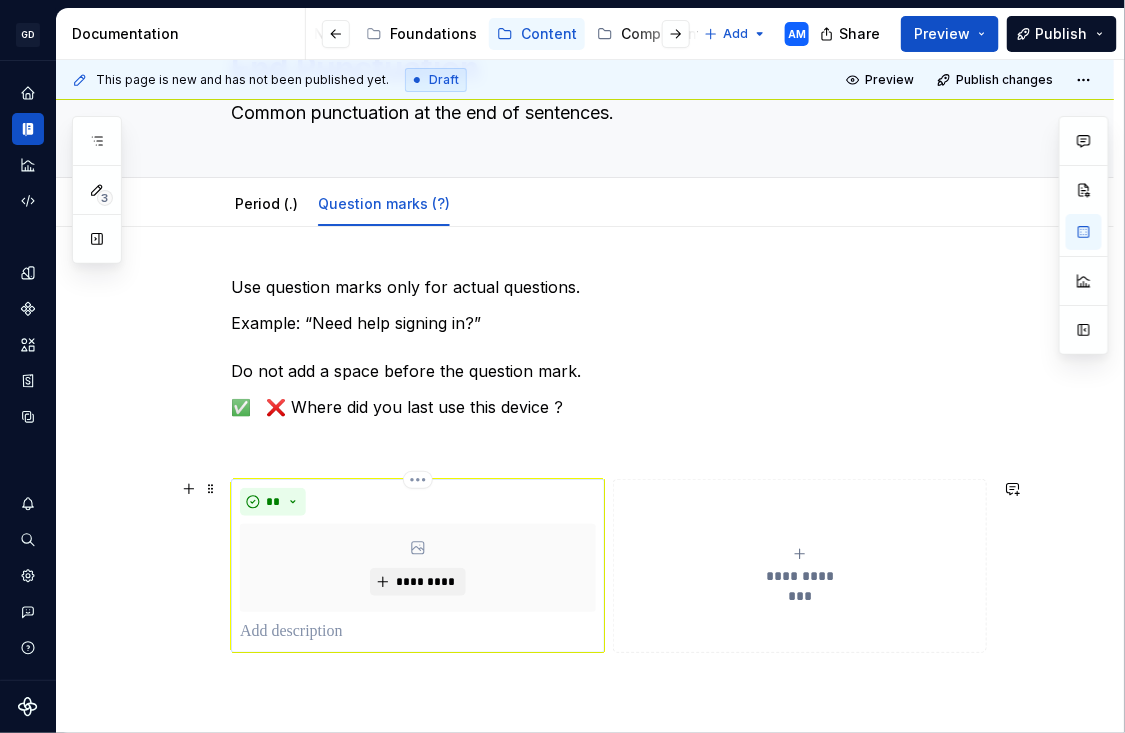 click at bounding box center (418, 632) 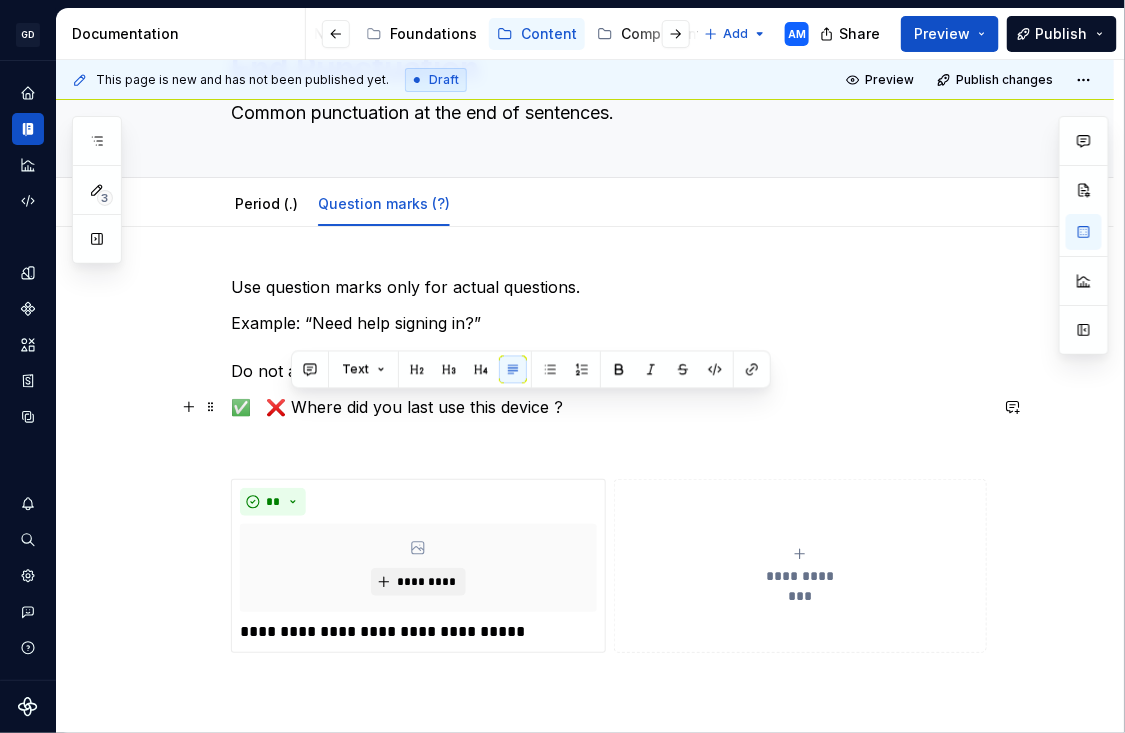 drag, startPoint x: 570, startPoint y: 406, endPoint x: 294, endPoint y: 416, distance: 276.1811 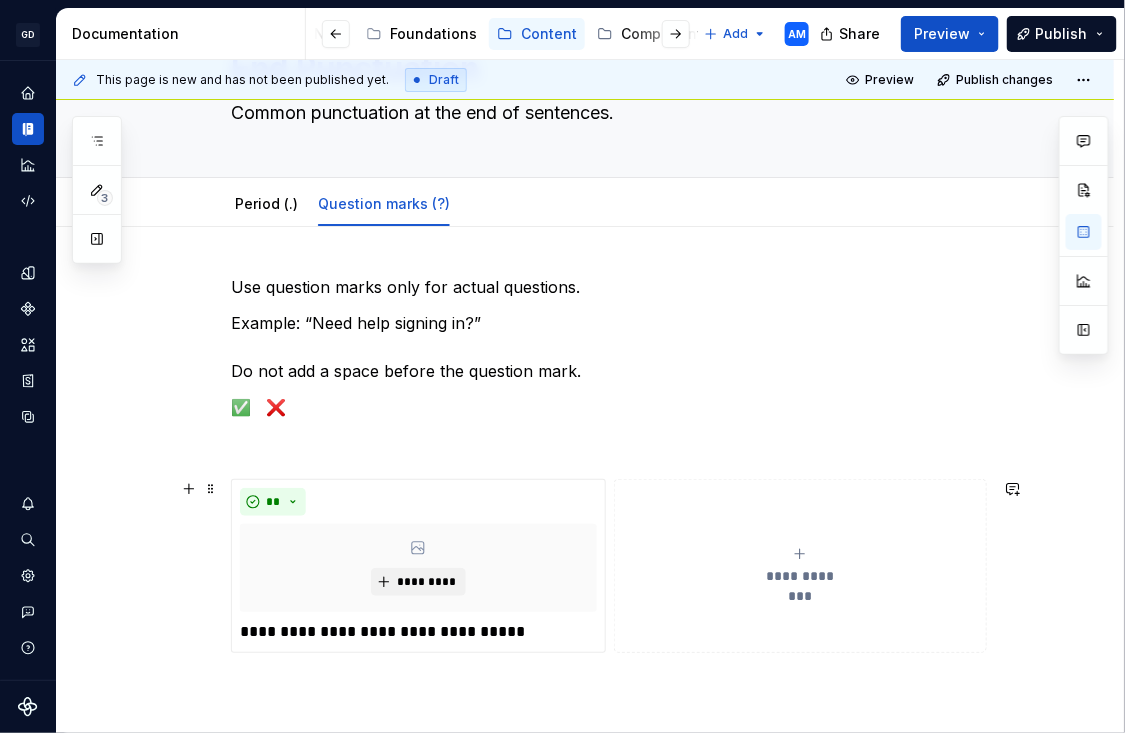 click on "**********" at bounding box center [800, 566] 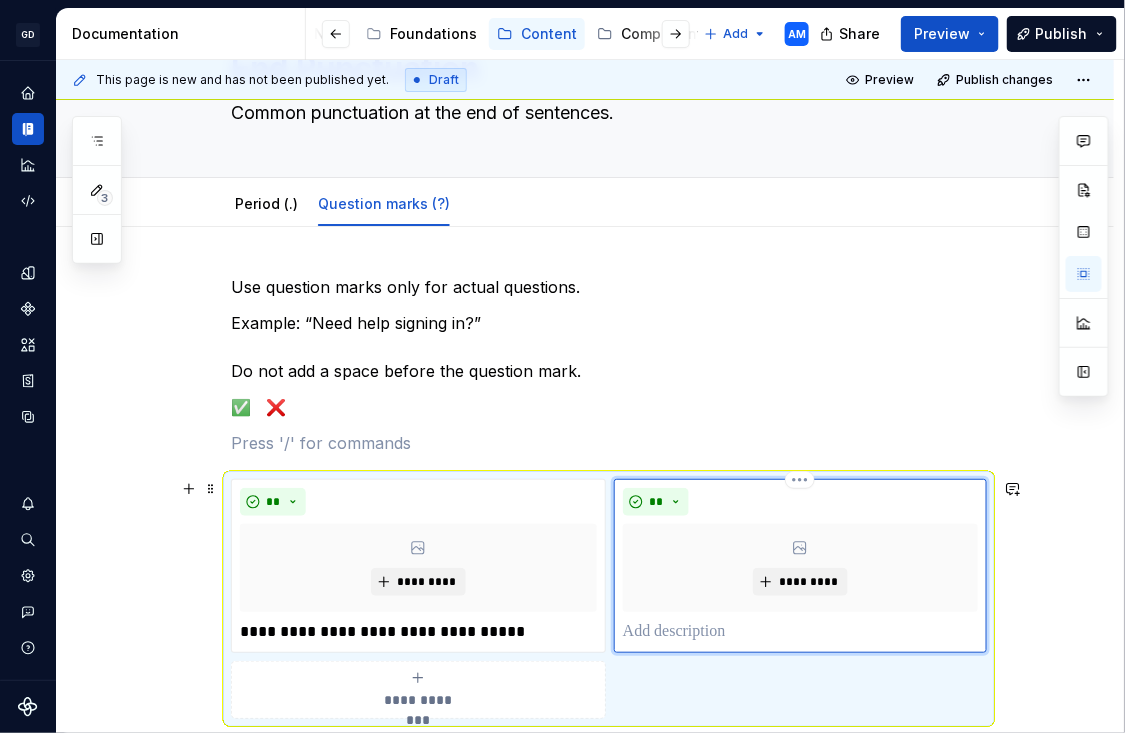click at bounding box center [800, 632] 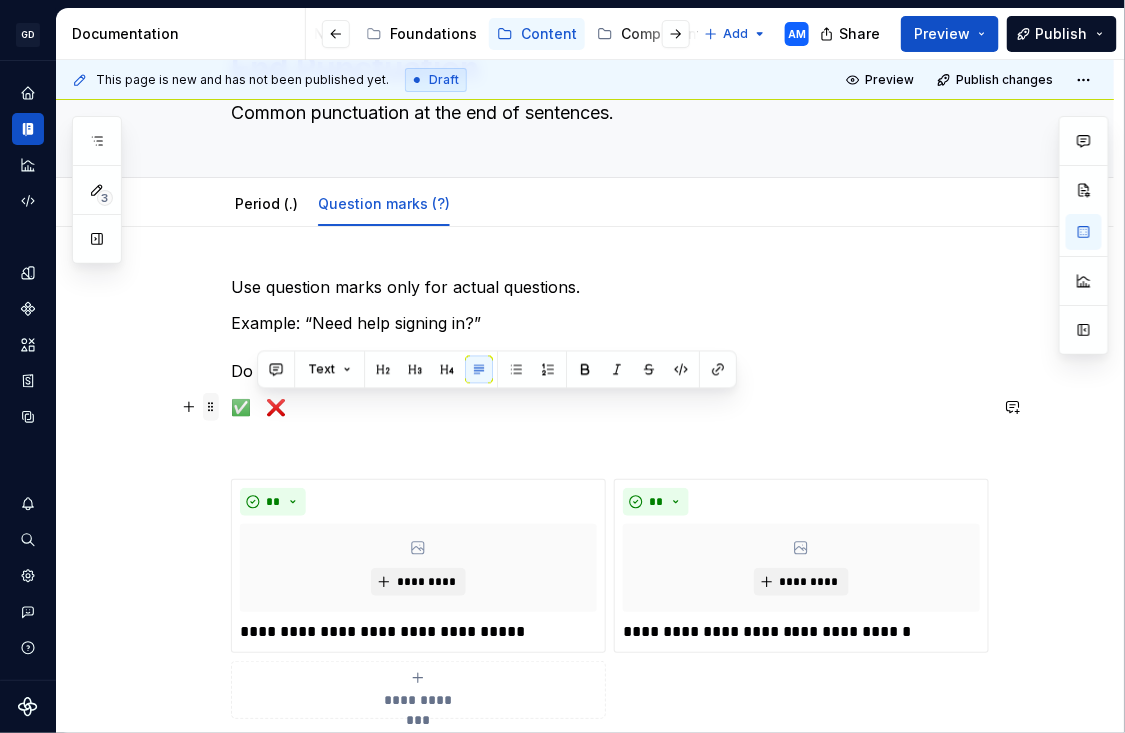 drag, startPoint x: 354, startPoint y: 409, endPoint x: 214, endPoint y: 406, distance: 140.03214 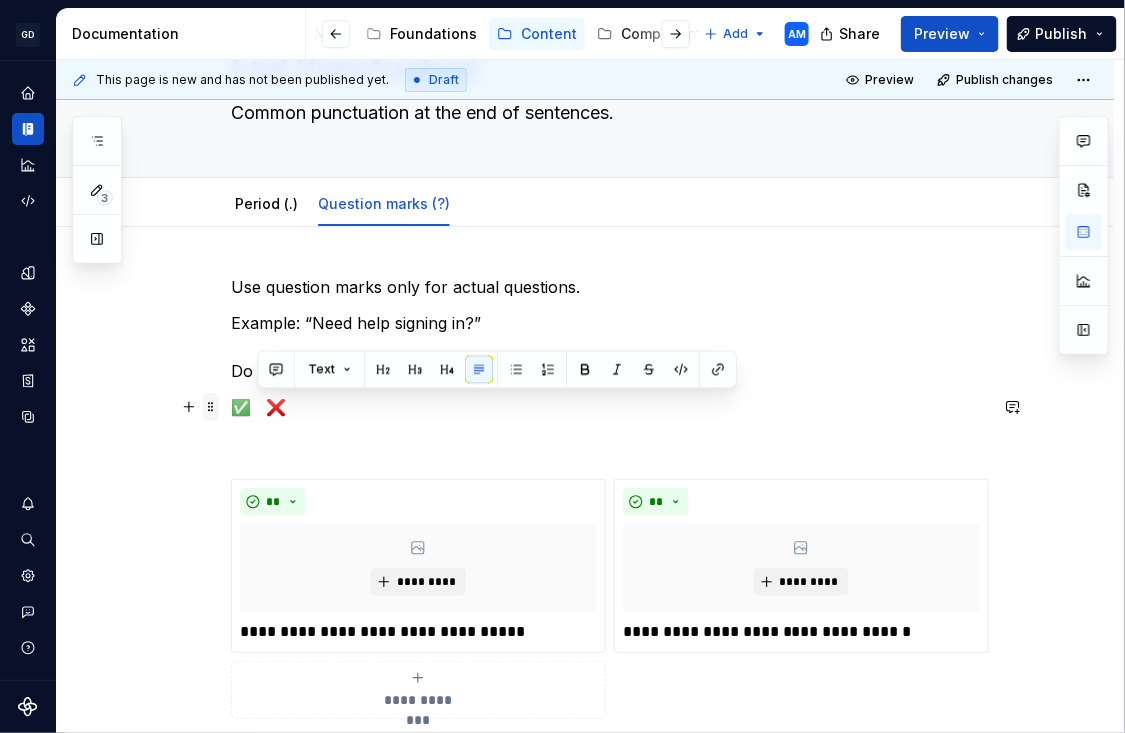 click on "**********" at bounding box center [609, 509] 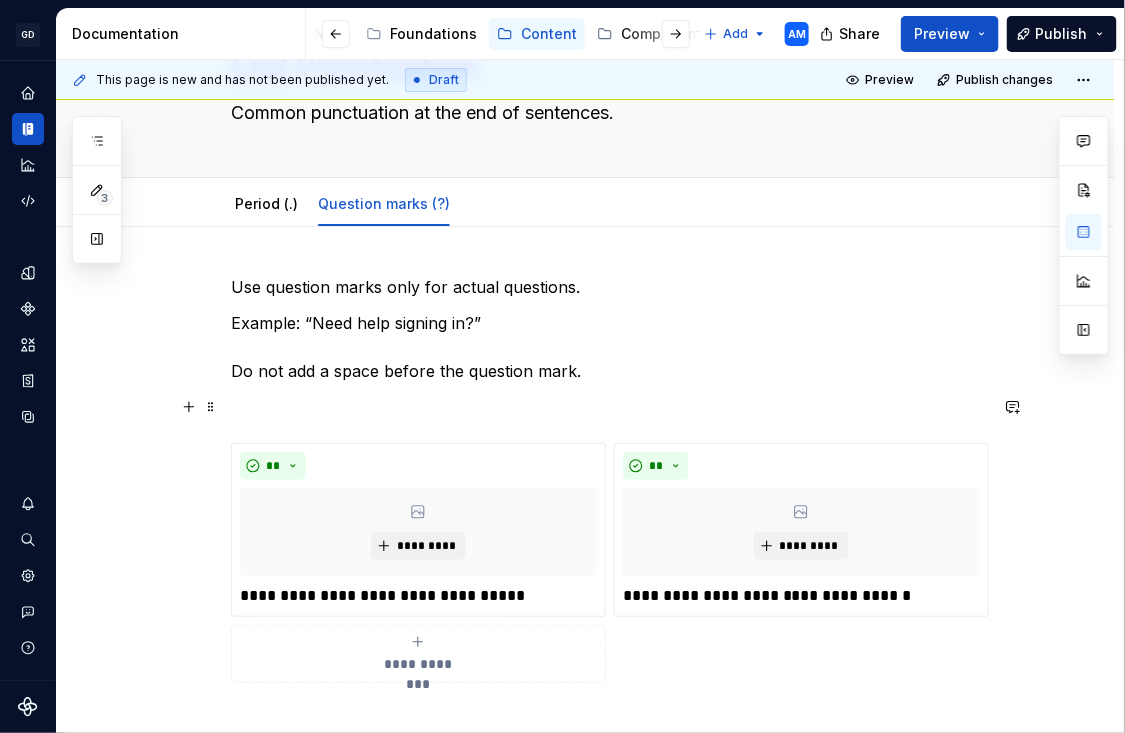 click at bounding box center (609, 407) 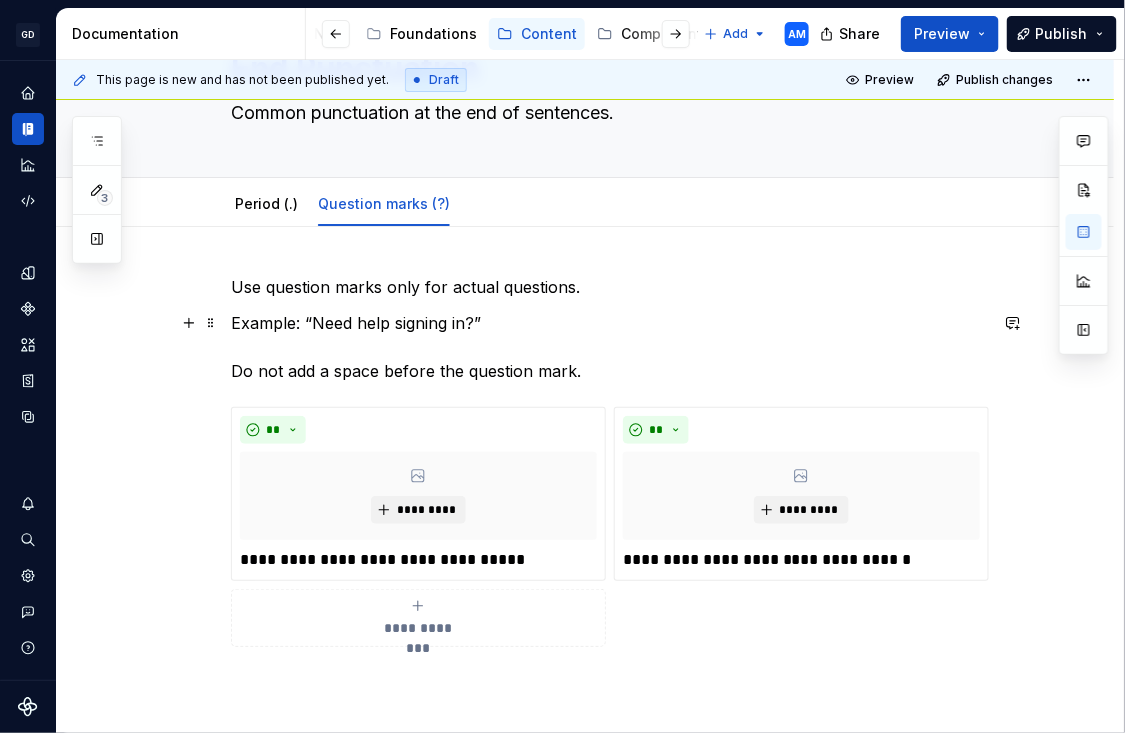 scroll, scrollTop: 116, scrollLeft: 0, axis: vertical 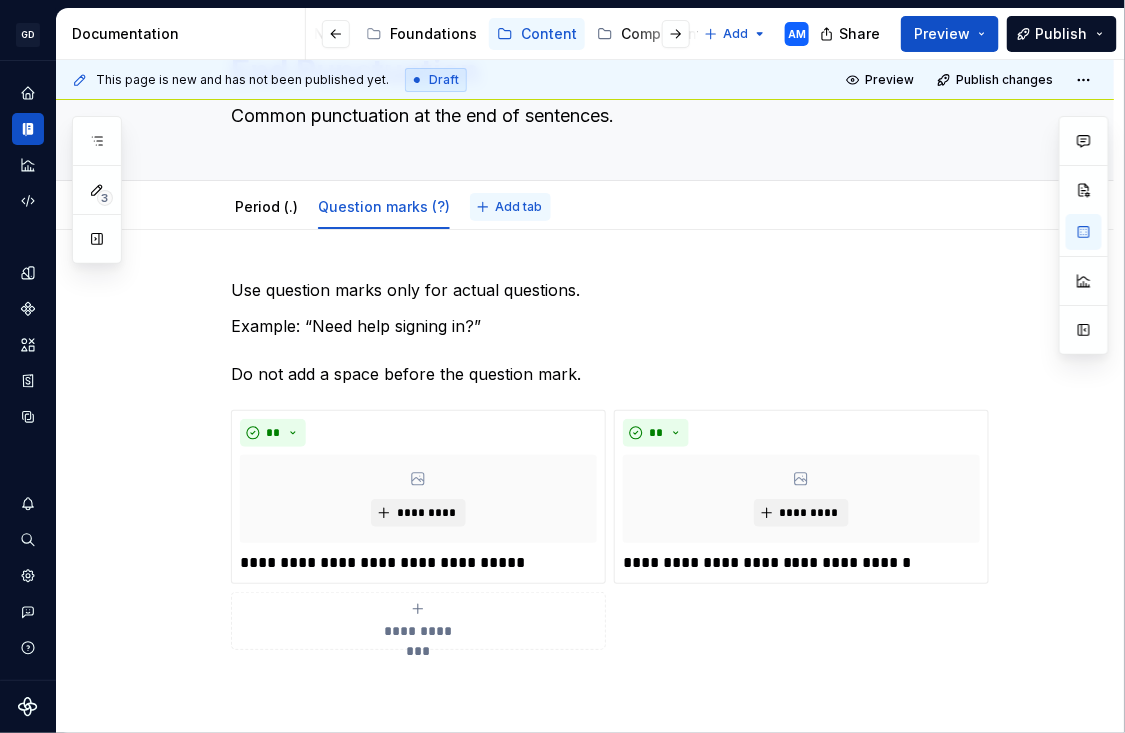 click on "Add tab" at bounding box center [518, 207] 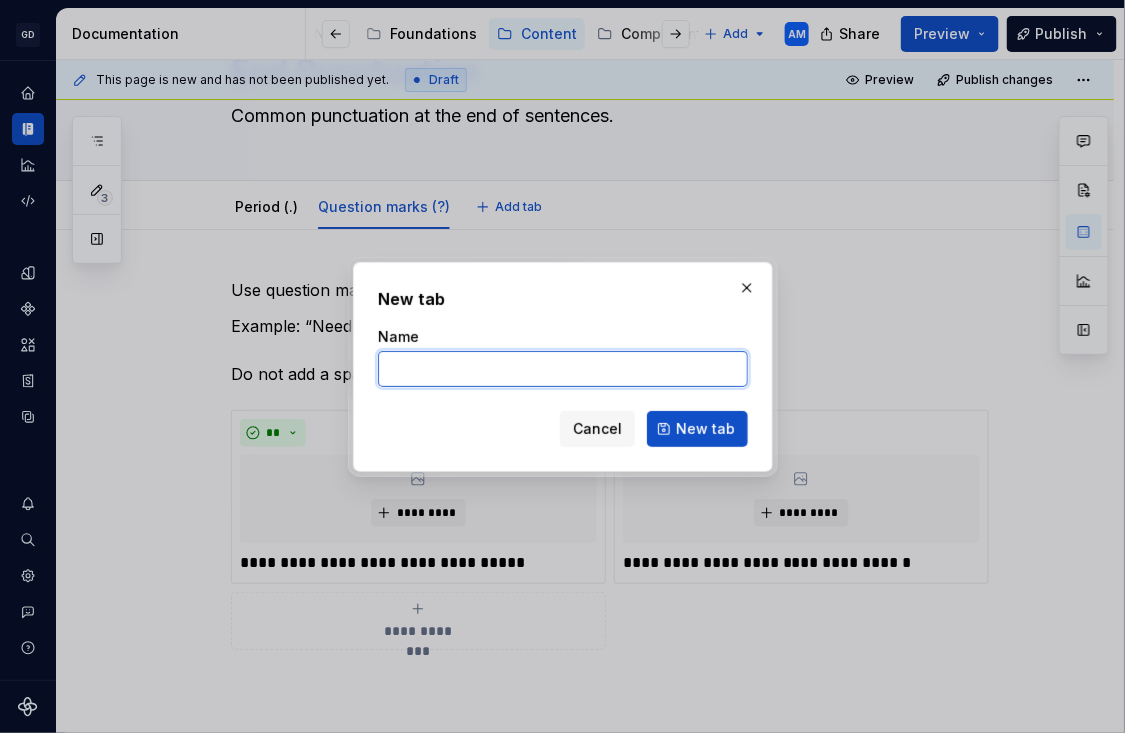 click on "Name" at bounding box center [563, 369] 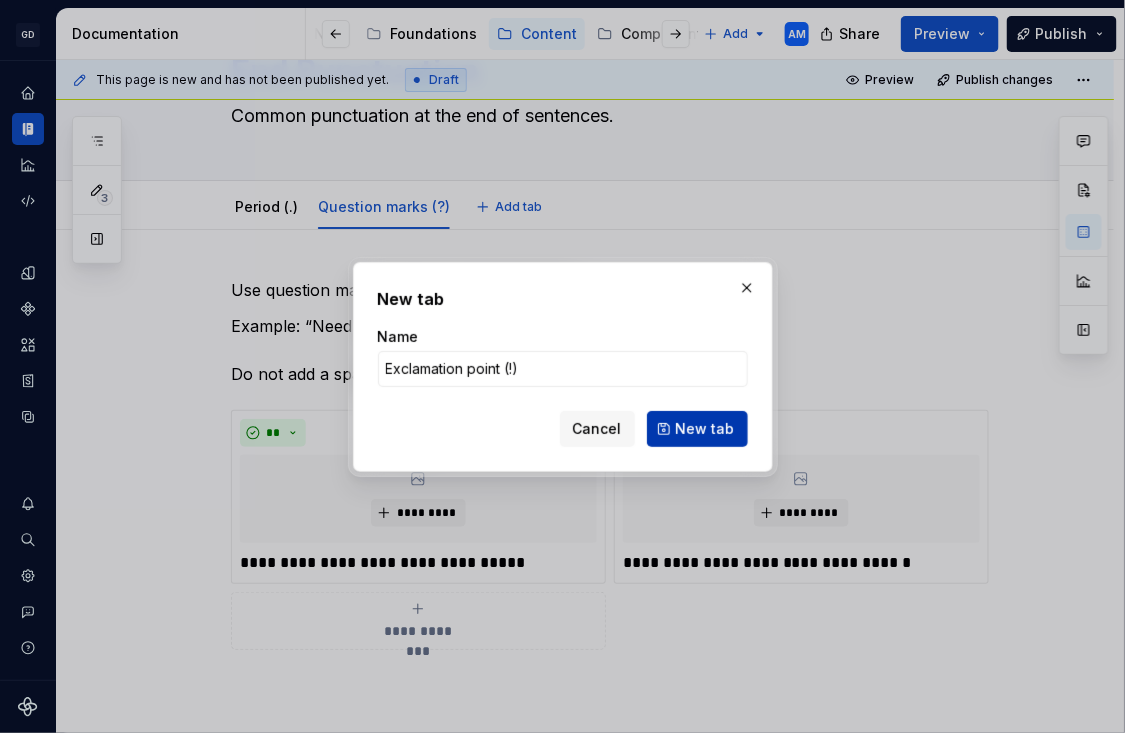 click on "New tab" at bounding box center (705, 429) 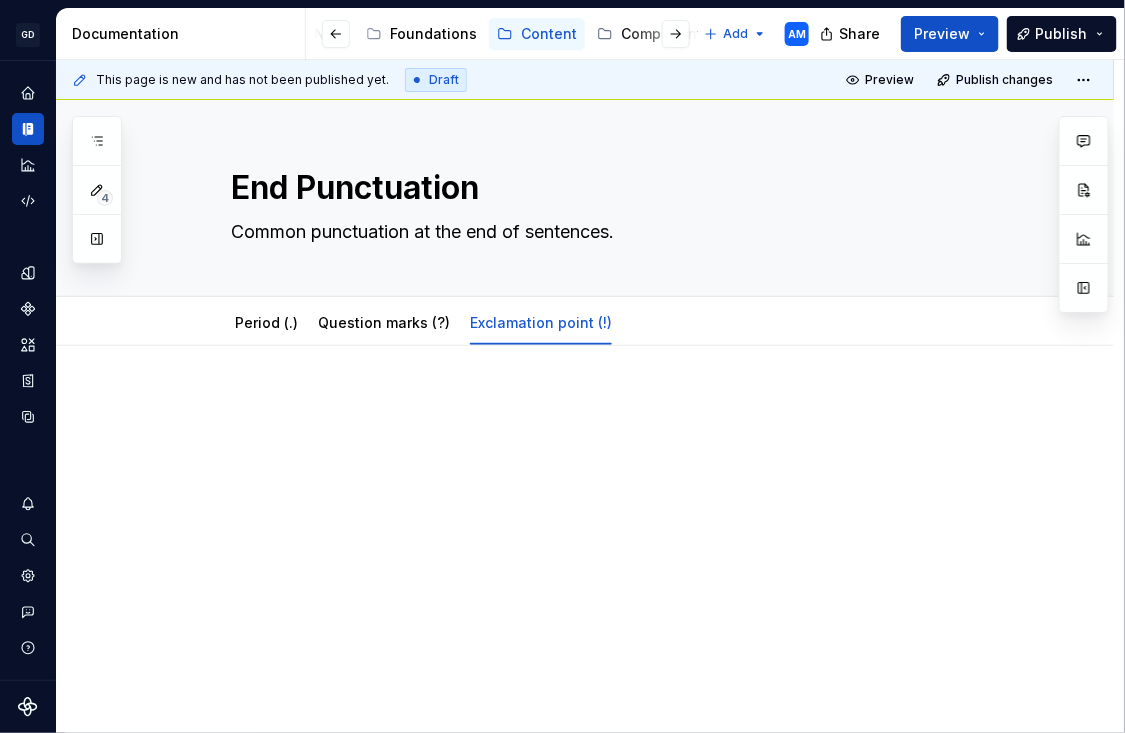 click at bounding box center (609, 406) 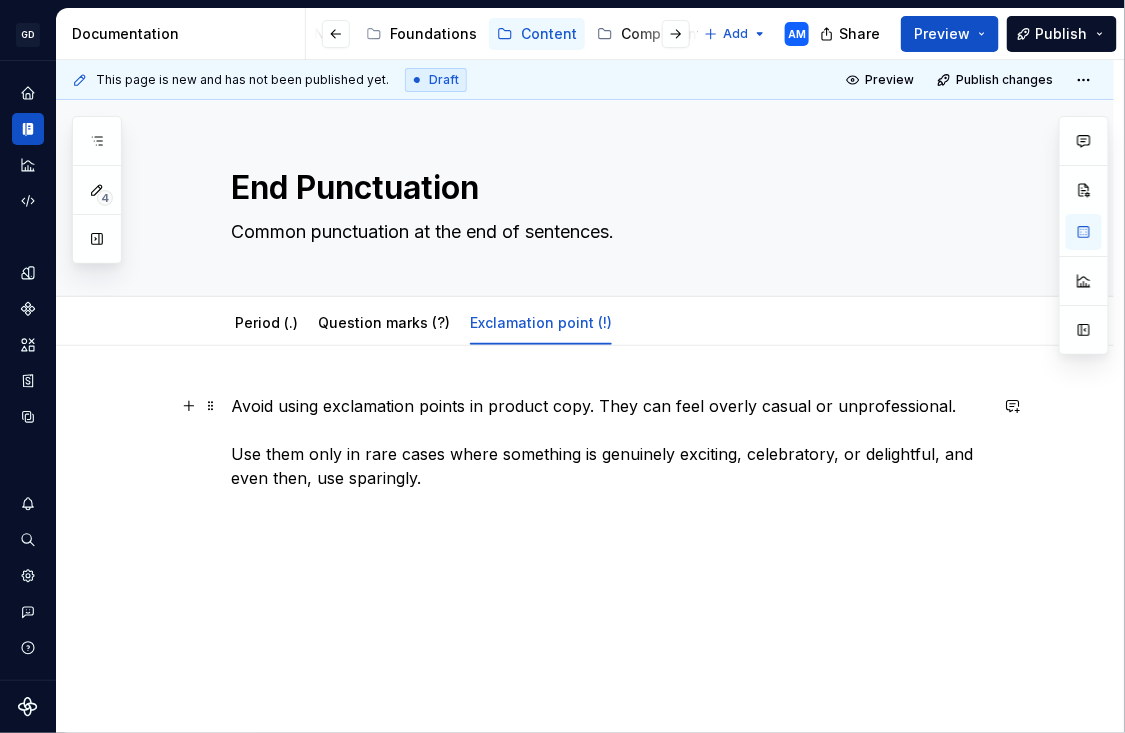 click on "Avoid using exclamation points in product copy. They can feel overly casual or unprofessional. Use them only in rare cases where something is genuinely exciting, celebratory, or delightful, and even then, use sparingly." at bounding box center [609, 442] 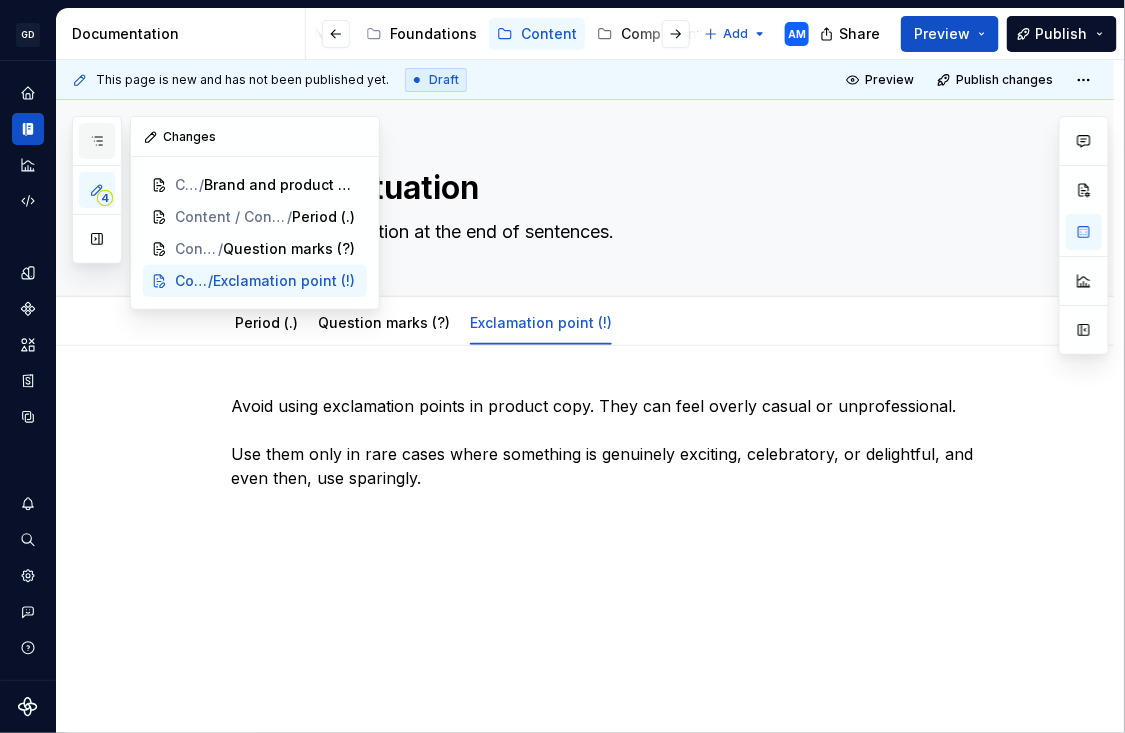 scroll, scrollTop: 0, scrollLeft: 0, axis: both 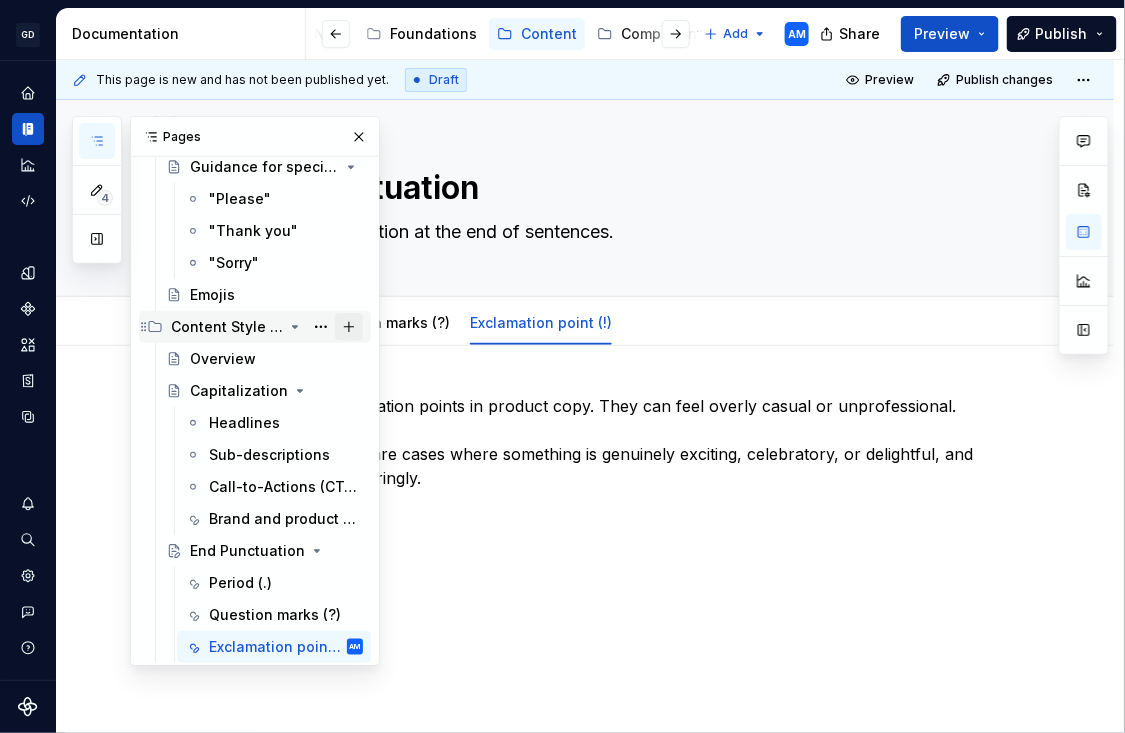 click at bounding box center (349, 327) 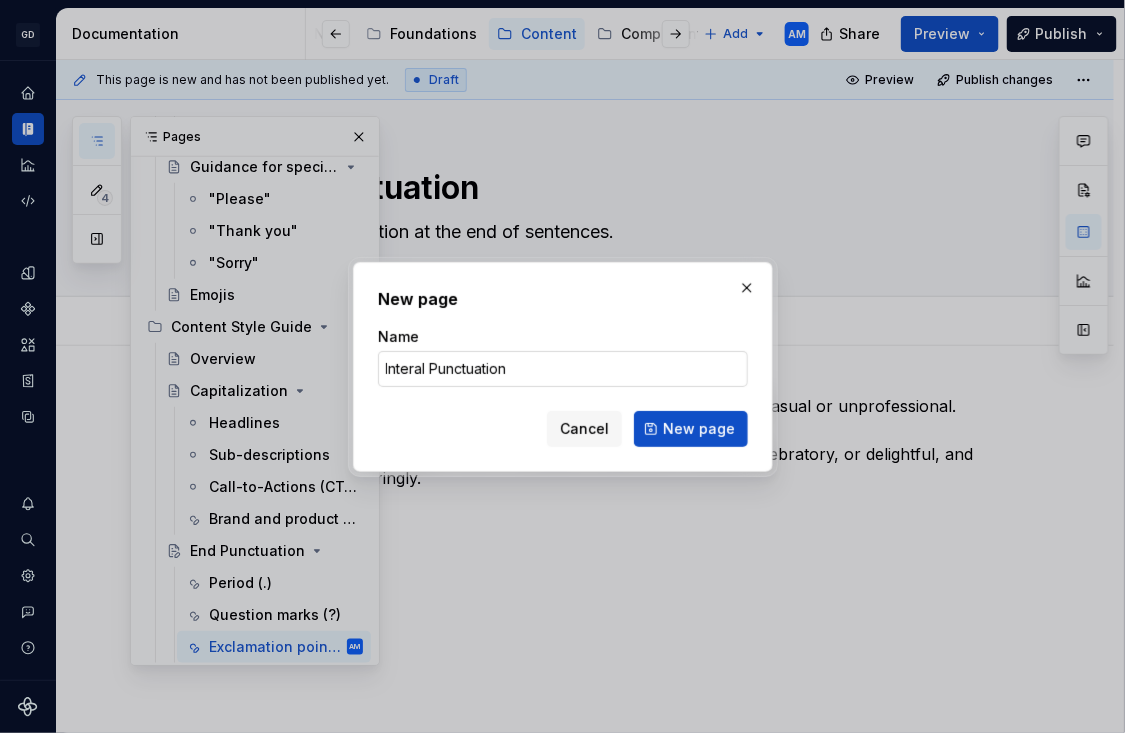 click on "Interal Punctuation" at bounding box center (563, 369) 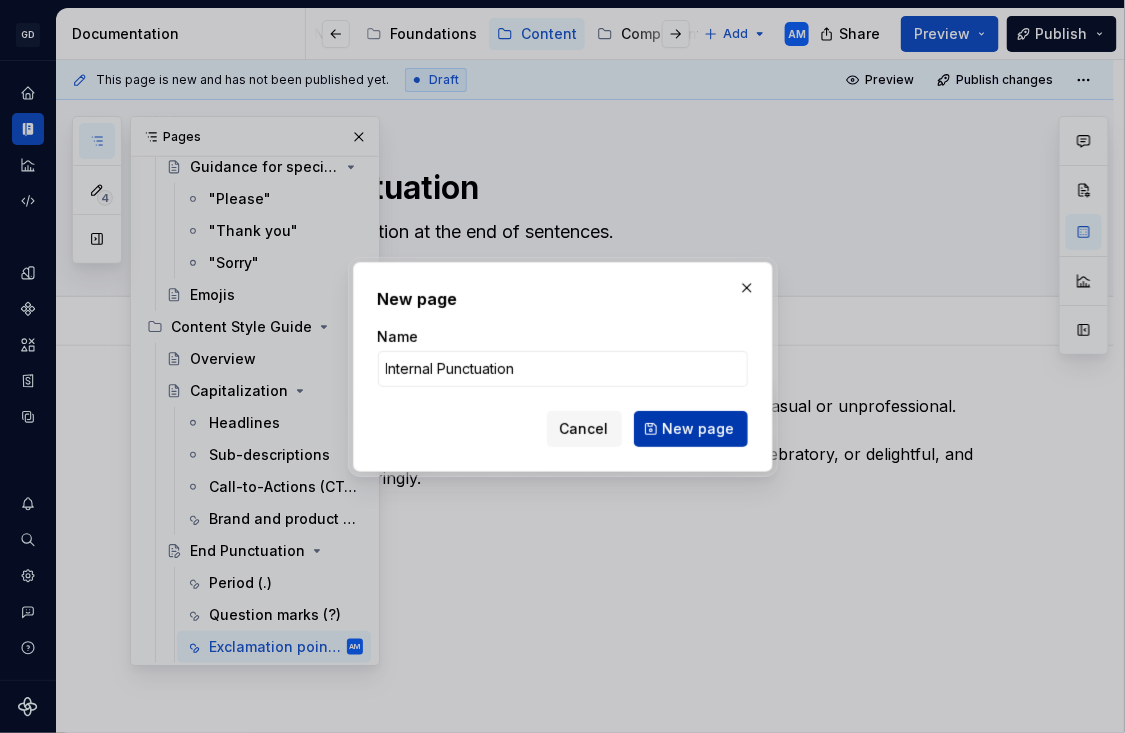 click on "New page" at bounding box center [699, 429] 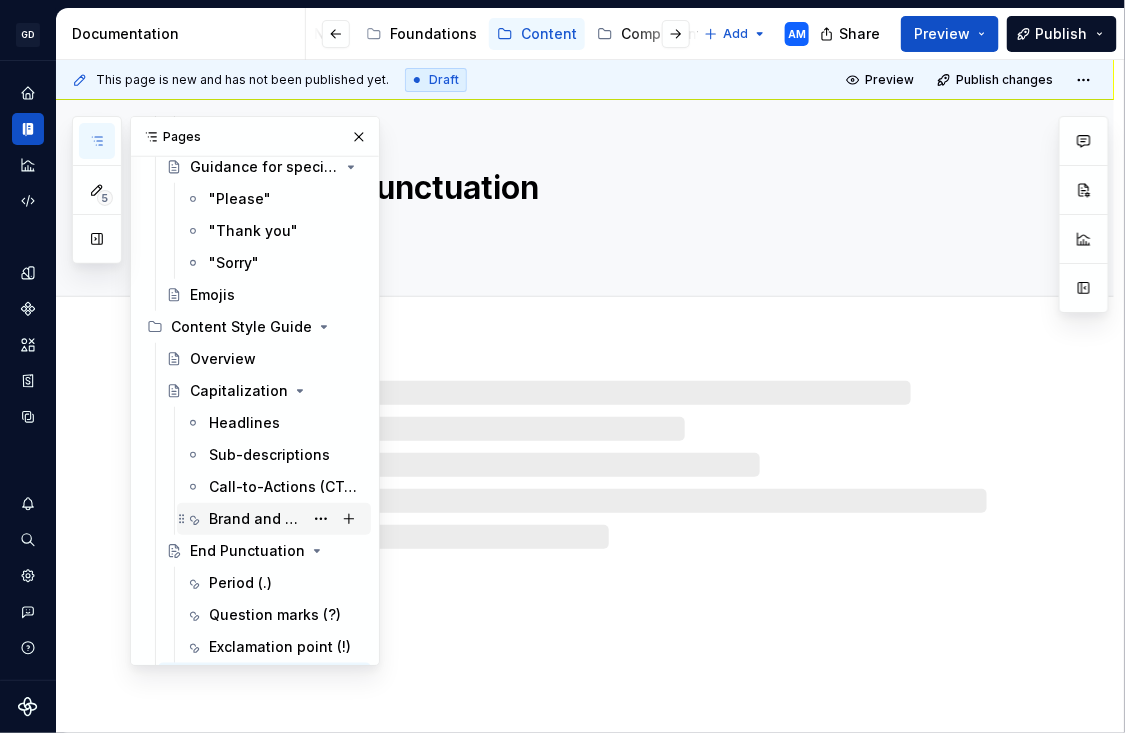 scroll, scrollTop: 275, scrollLeft: 0, axis: vertical 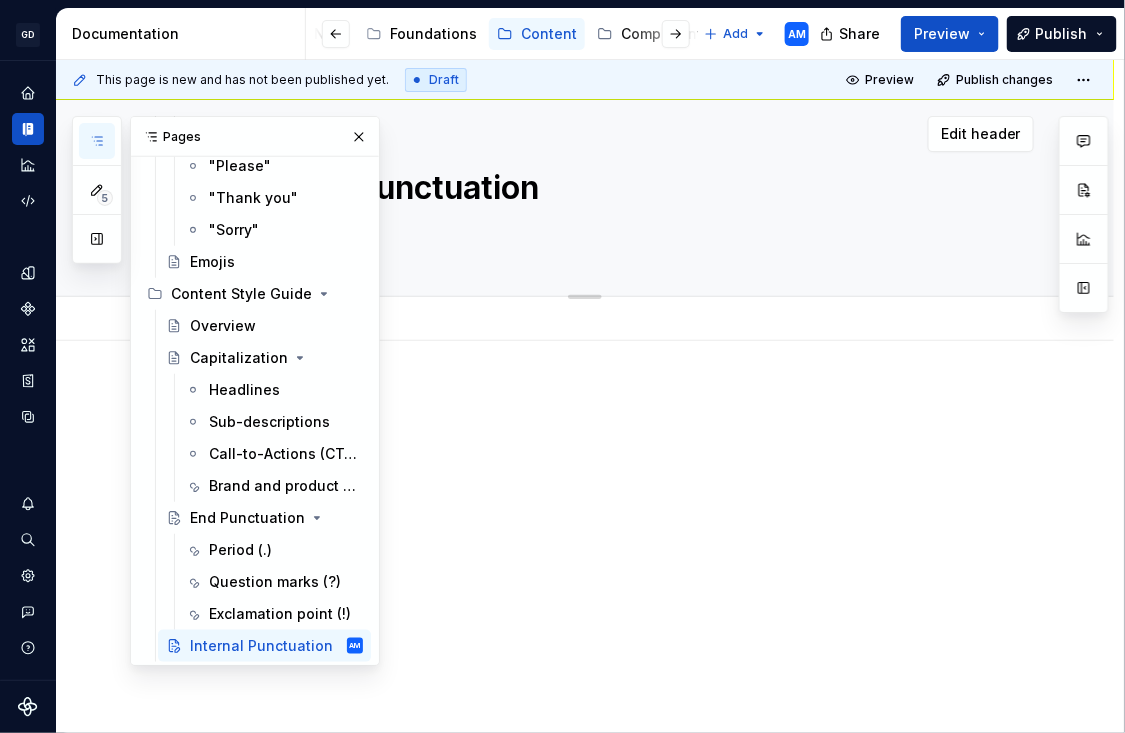 click at bounding box center [605, 232] 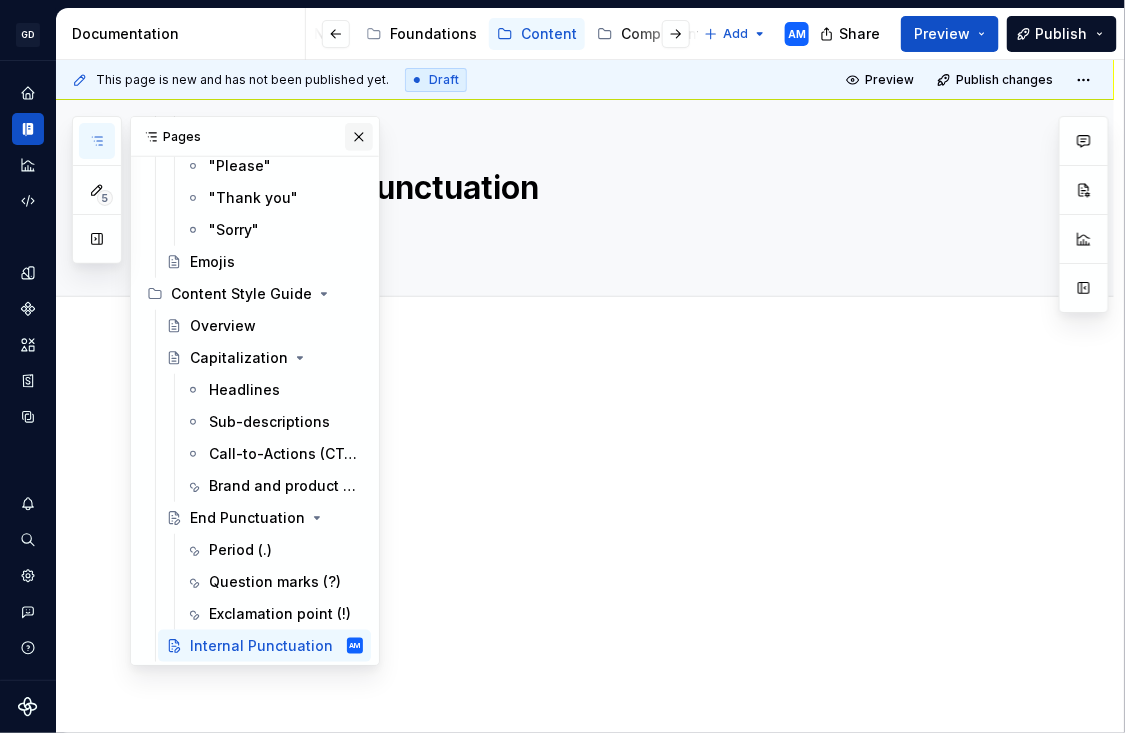 click at bounding box center [359, 137] 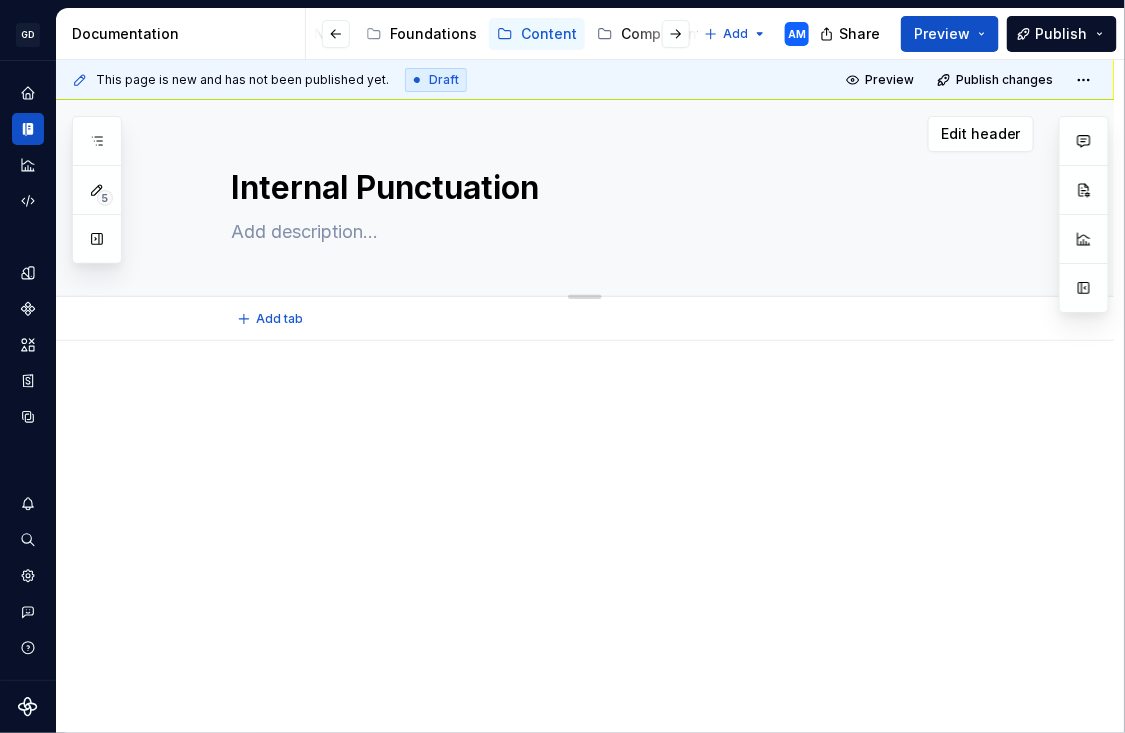 click at bounding box center (605, 232) 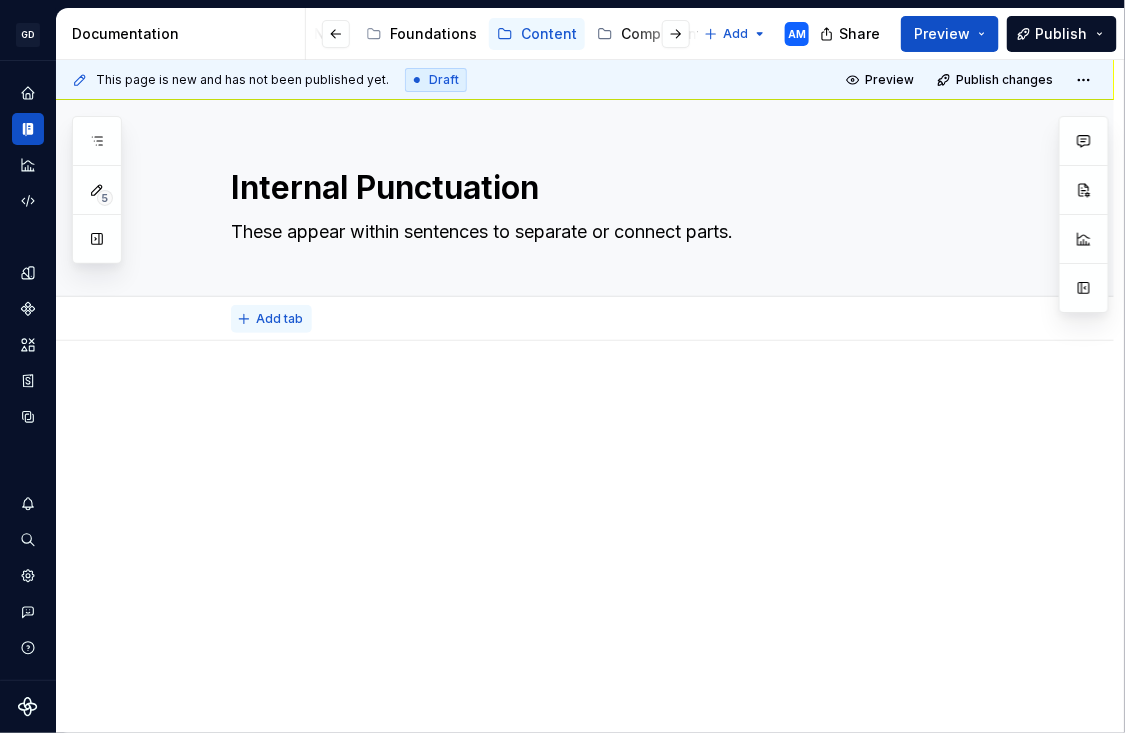 click on "Add tab" at bounding box center (271, 319) 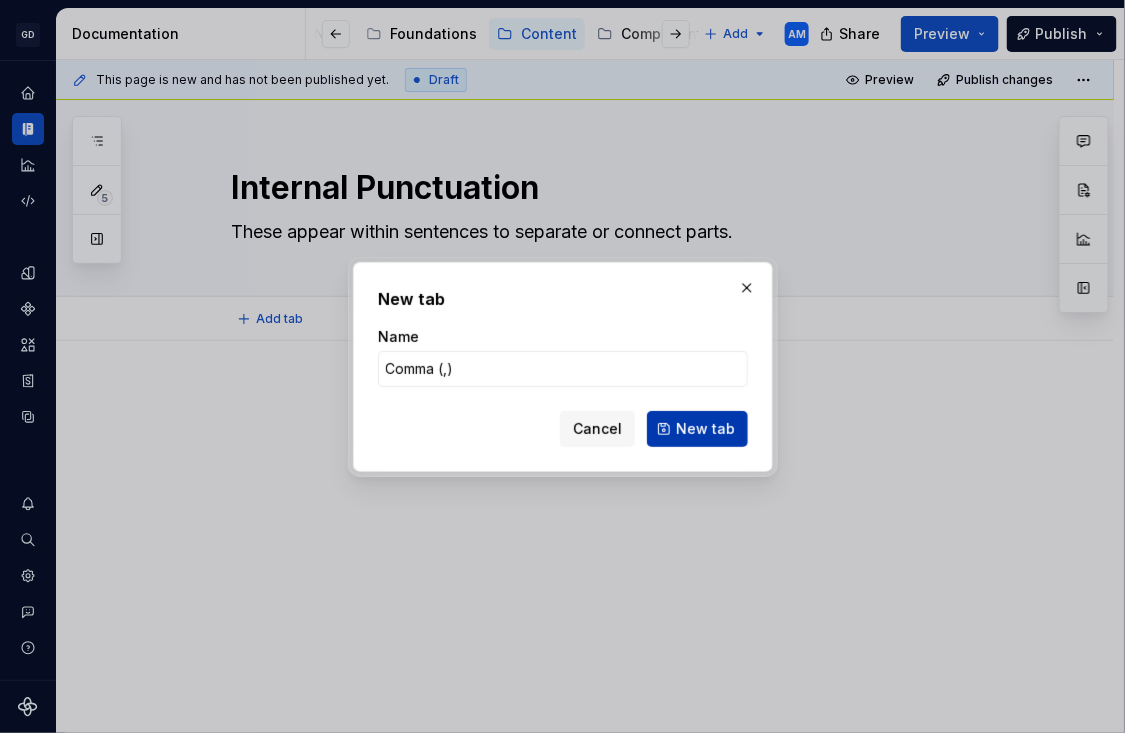 click on "New tab" at bounding box center (705, 429) 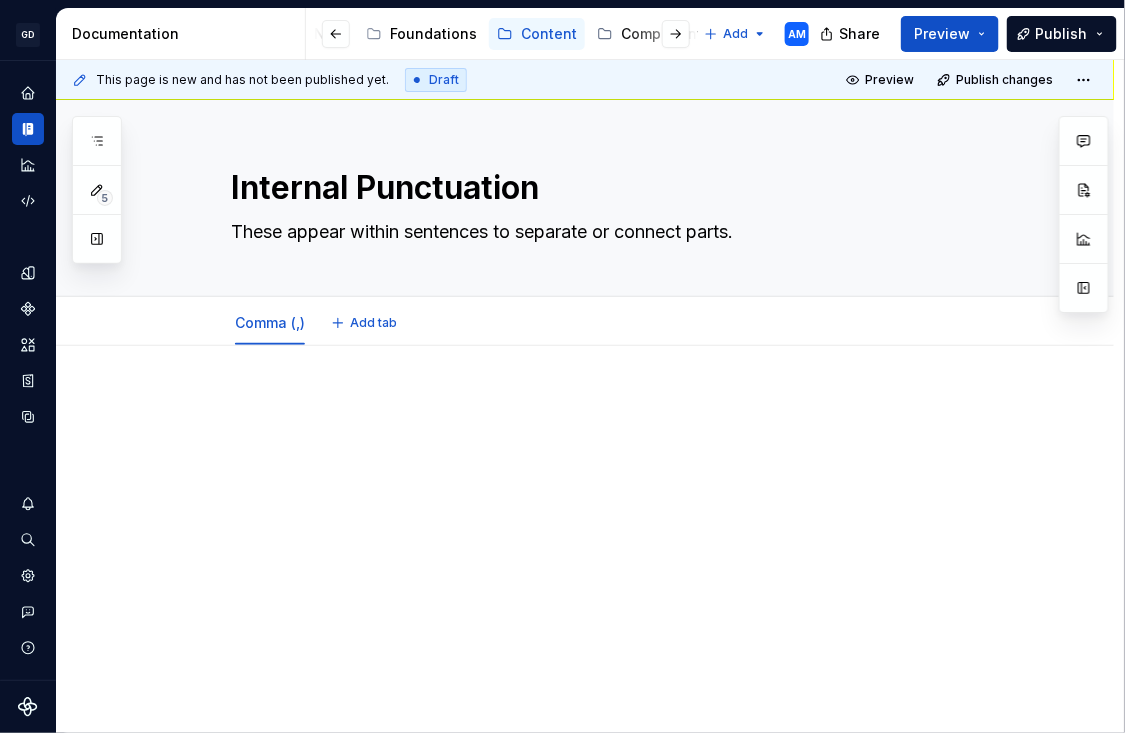 click at bounding box center (585, 530) 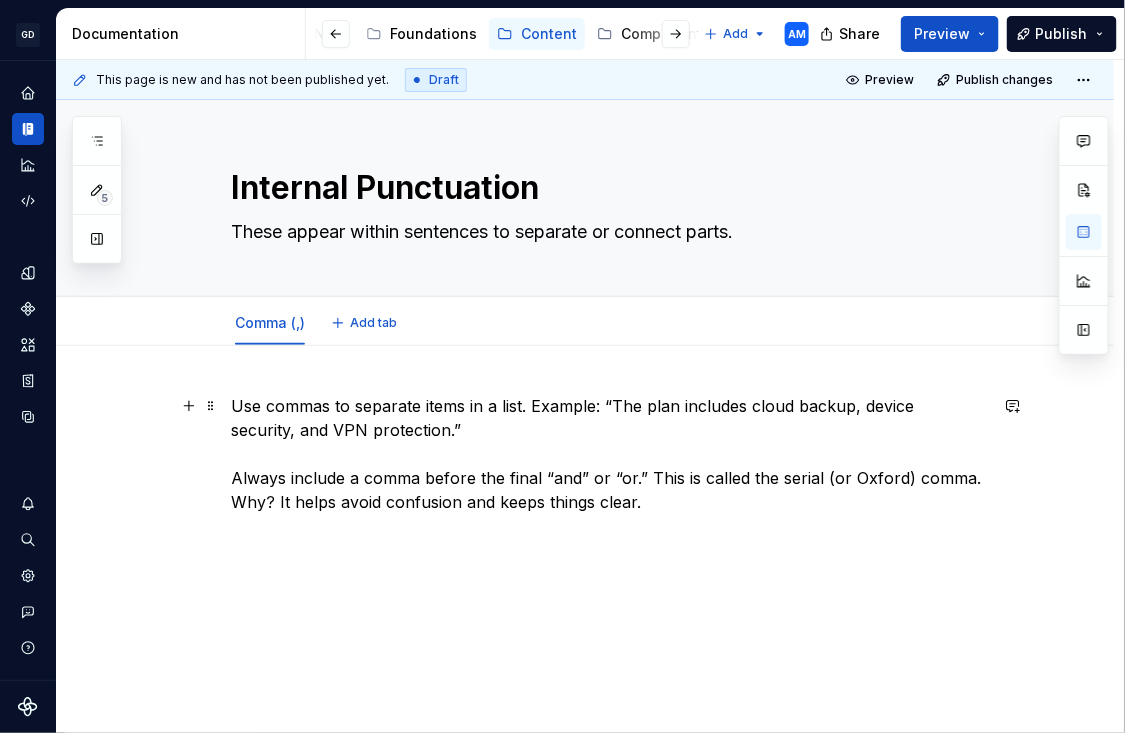 click on "Use commas to separate items in a list. Example: “The plan includes cloud backup, device security, and VPN protection.” Always include a comma before the final “and” or “or.” This is called the serial (or Oxford) comma.  Why? It helps avoid confusion and keeps things clear." at bounding box center [609, 454] 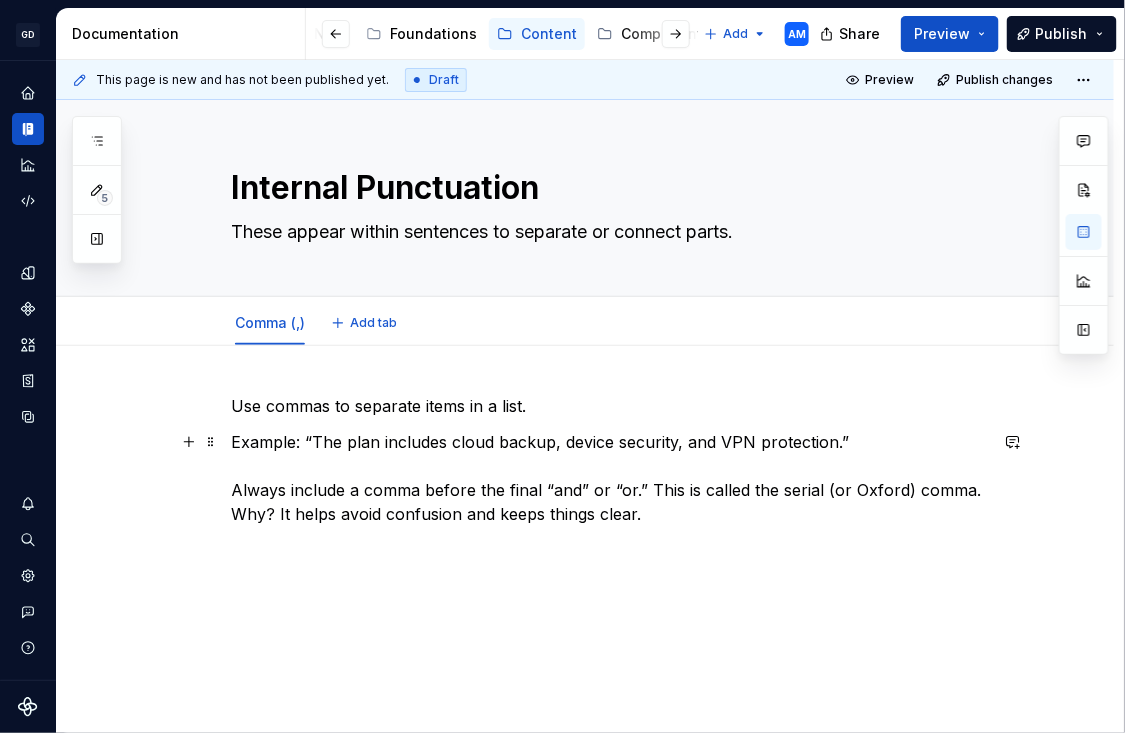 click on "Example: “The plan includes cloud backup, device security, and VPN protection.” Always include a comma before the final “and” or “or.” This is called the serial (or Oxford) comma.  Why? It helps avoid confusion and keeps things clear." at bounding box center [609, 478] 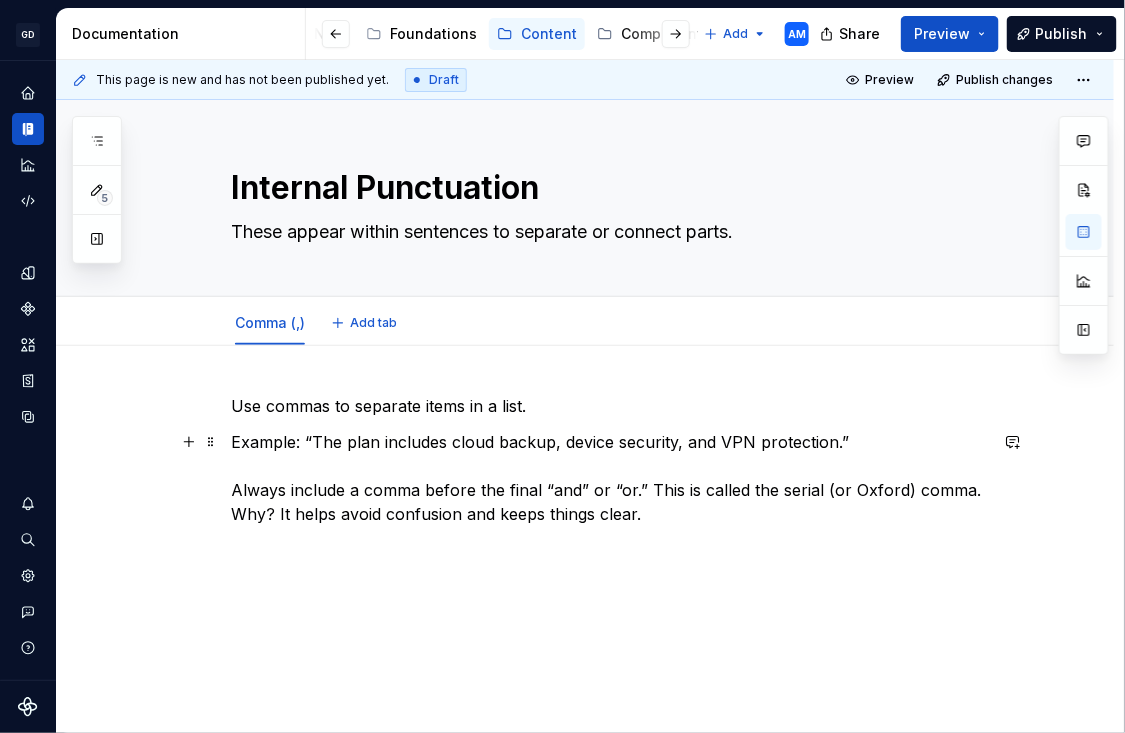 click on "Example: “The plan includes cloud backup, device security, and VPN protection.” Always include a comma before the final “and” or “or.” This is called the serial (or Oxford) comma.  Why? It helps avoid confusion and keeps things clear." at bounding box center (609, 478) 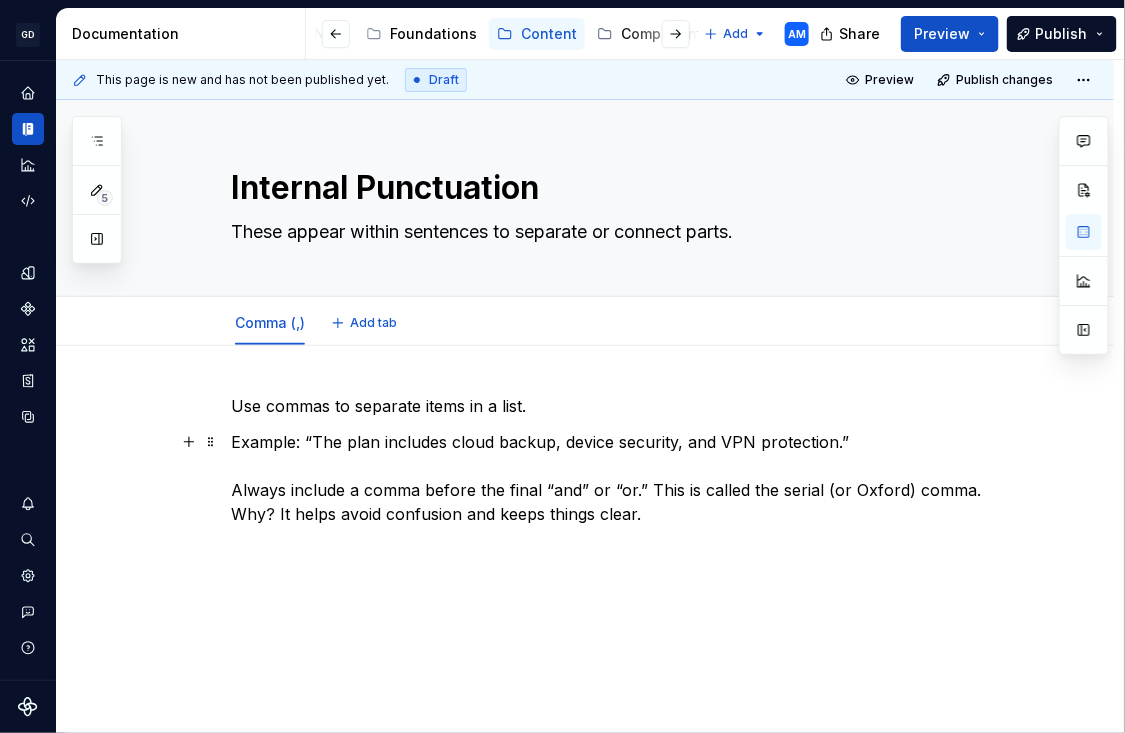 click on "Example: “The plan includes cloud backup, device security, and VPN protection.” Always include a comma before the final “and” or “or.” This is called the serial (or Oxford) comma. Why? It helps avoid confusion and keeps things clear." at bounding box center [609, 478] 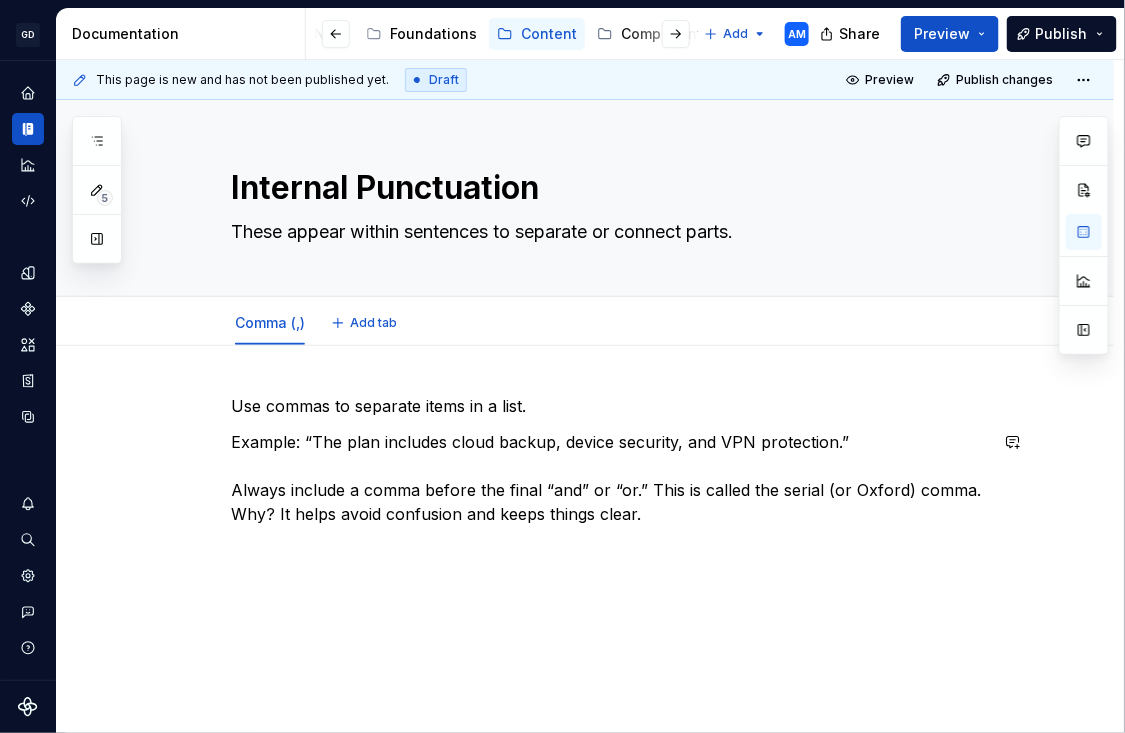 click on "Use commas to separate items in a list.  Example: “The plan includes cloud backup, device security, and VPN protection.” Always include a comma before the final “and” or “or.” This is called the serial (or Oxford) comma. Why? It helps avoid confusion and keeps things clear." at bounding box center [585, 558] 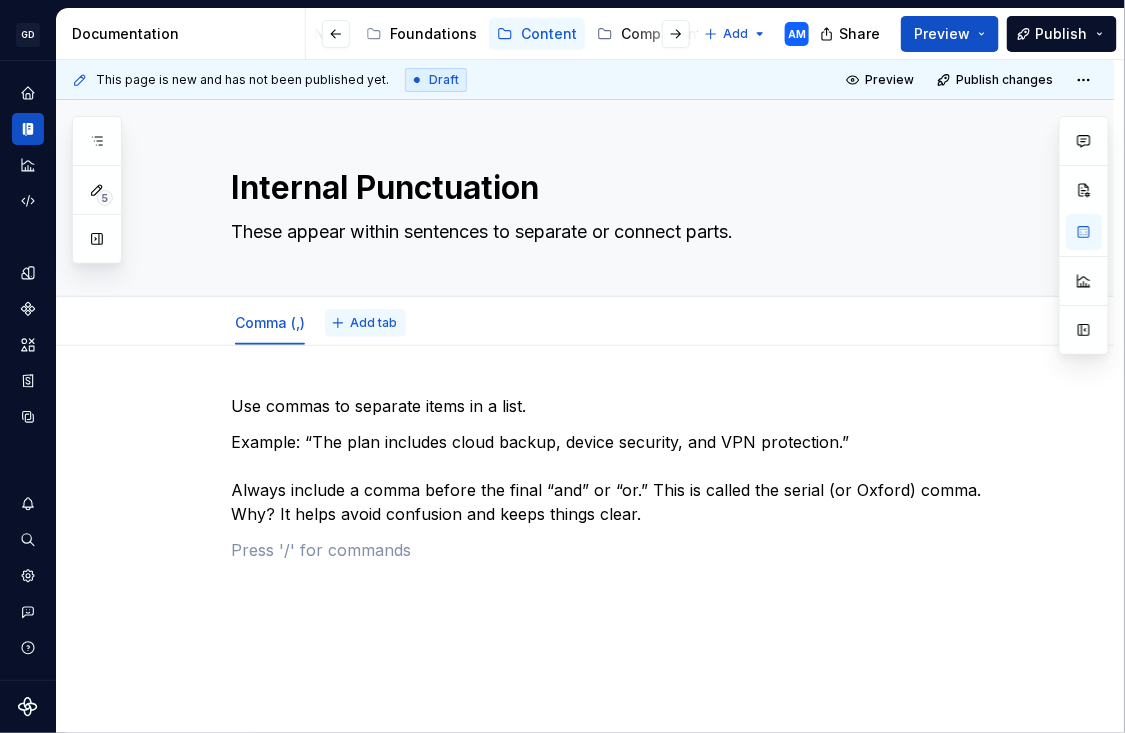 click on "Add tab" at bounding box center [373, 323] 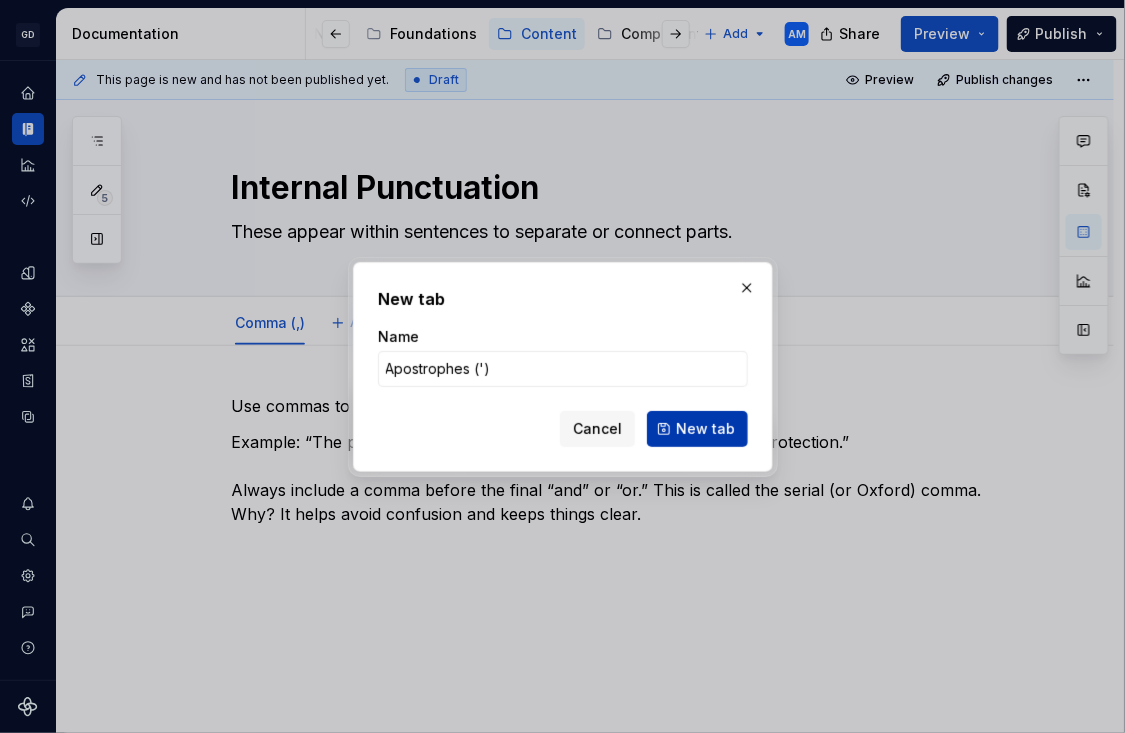 click on "New tab" at bounding box center (705, 429) 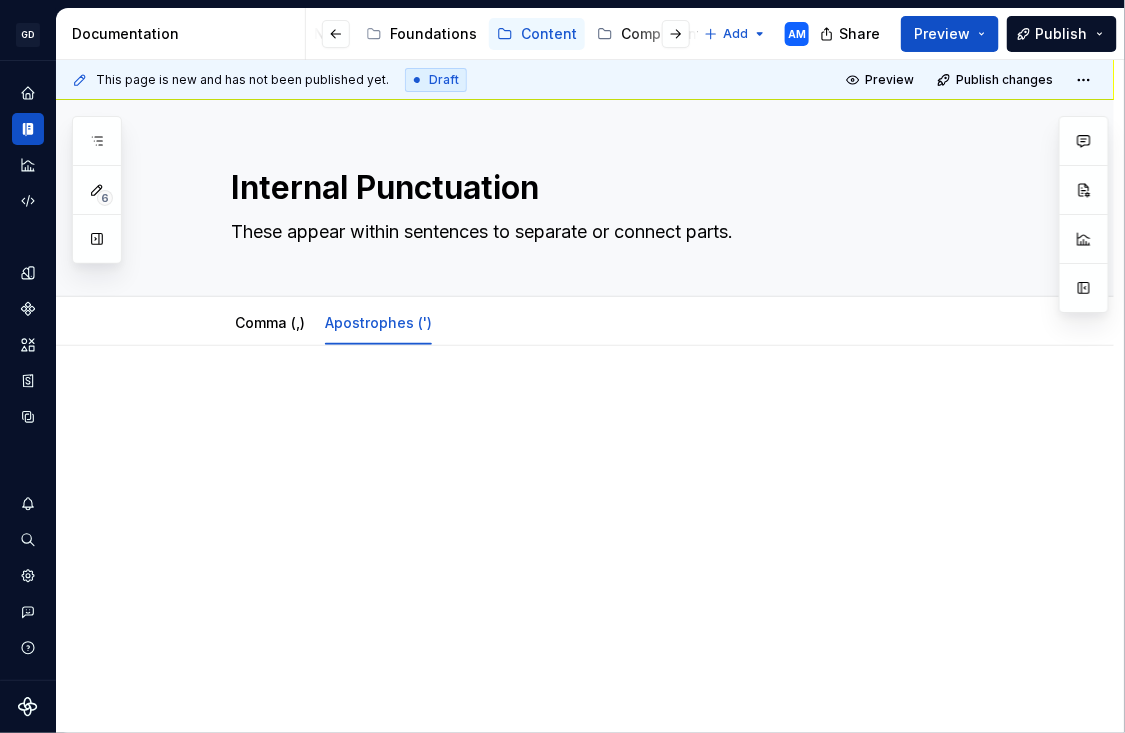 click at bounding box center [585, 530] 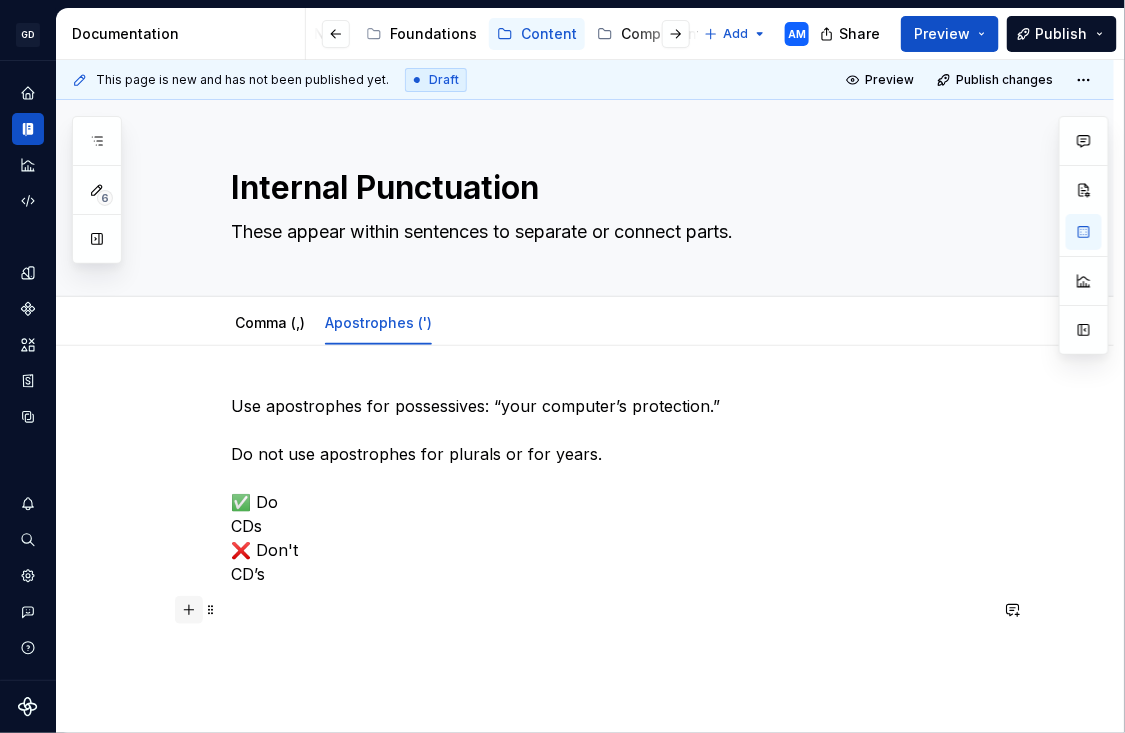 click at bounding box center (189, 610) 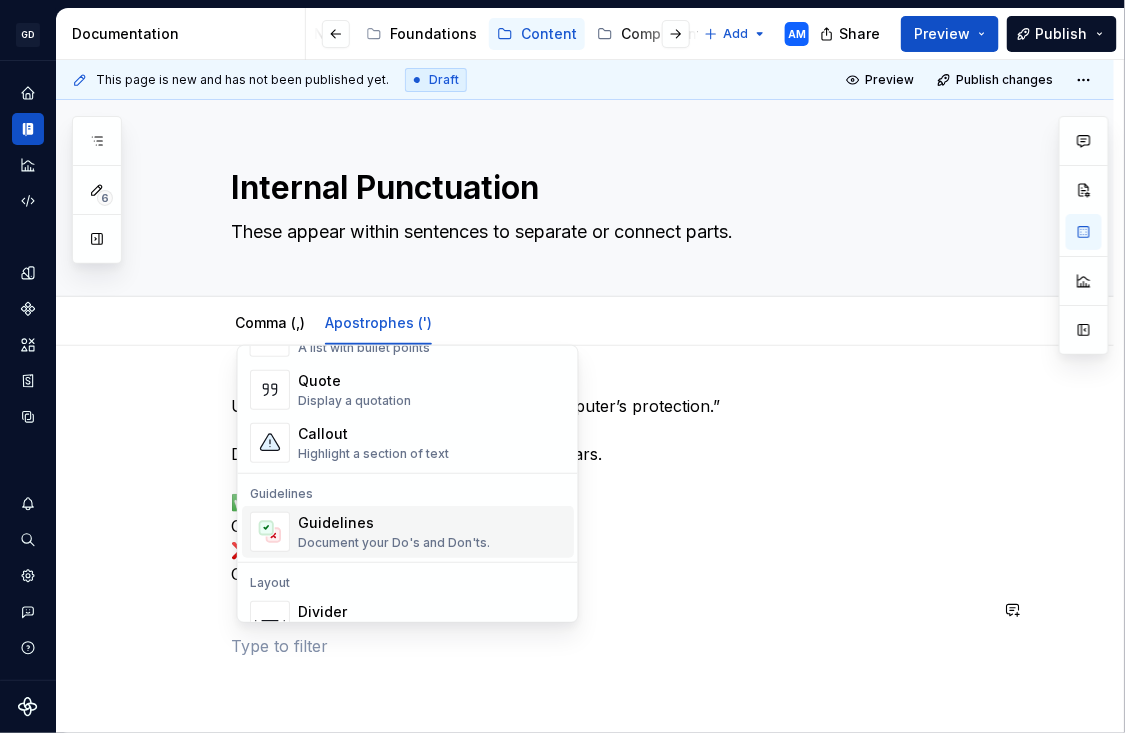 scroll, scrollTop: 441, scrollLeft: 0, axis: vertical 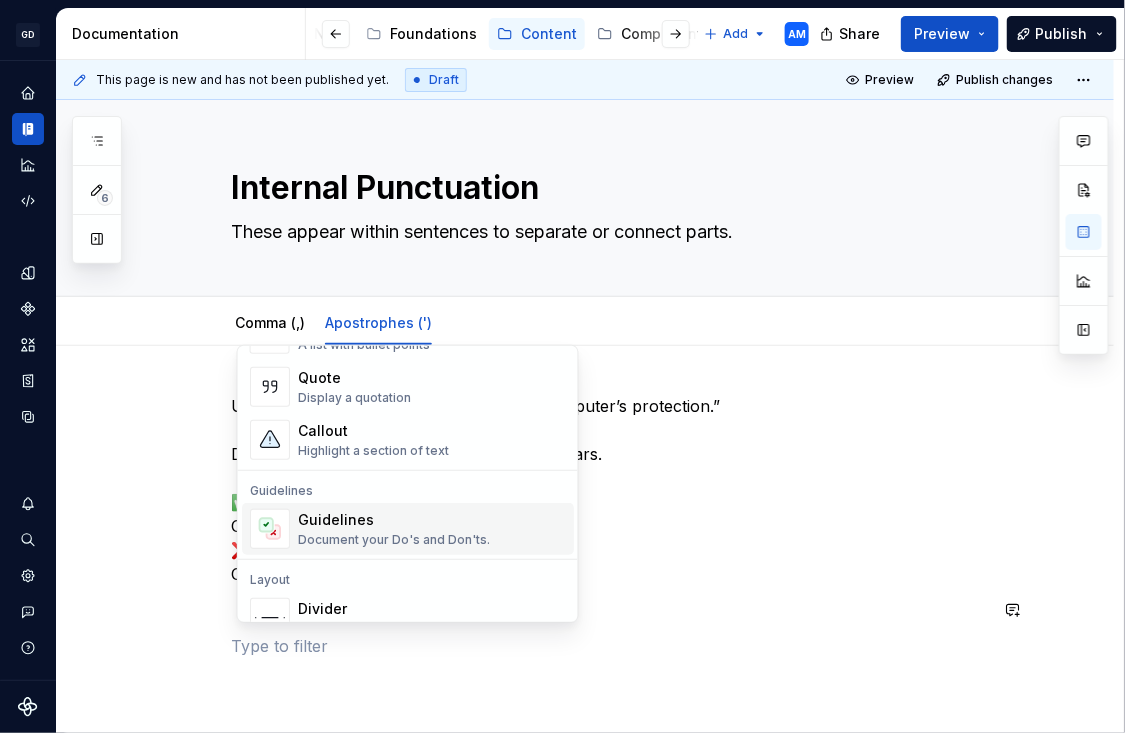 click on "Guidelines" at bounding box center [394, 520] 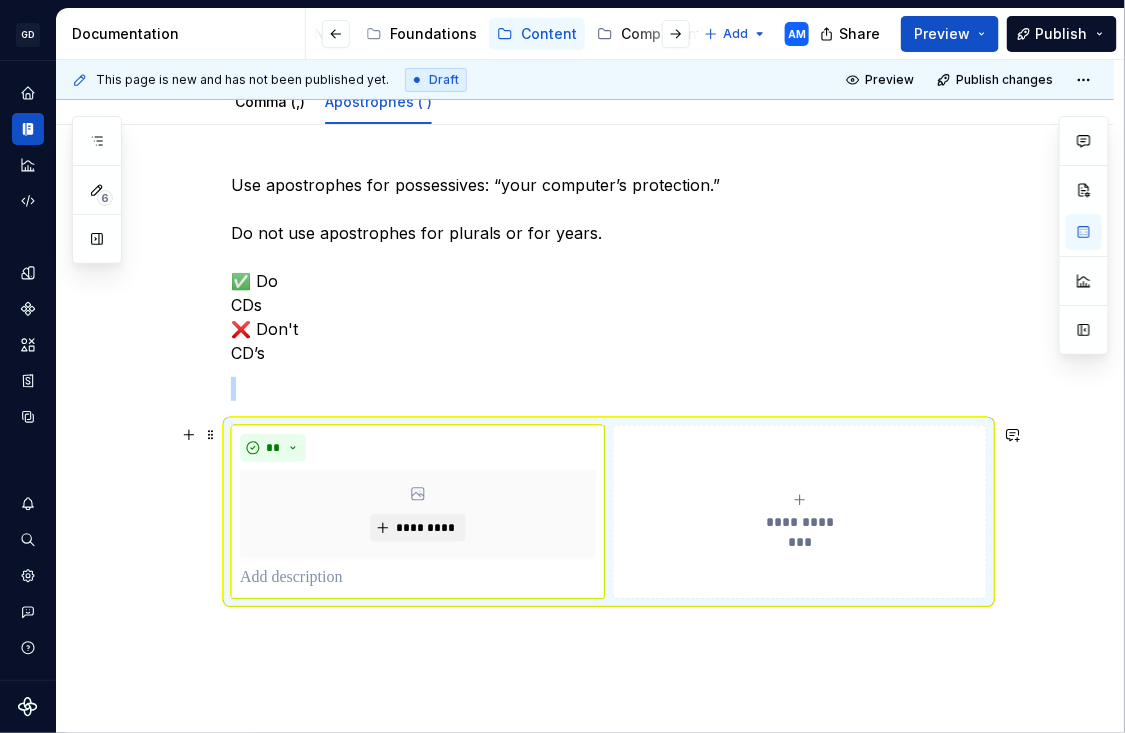 scroll, scrollTop: 218, scrollLeft: 0, axis: vertical 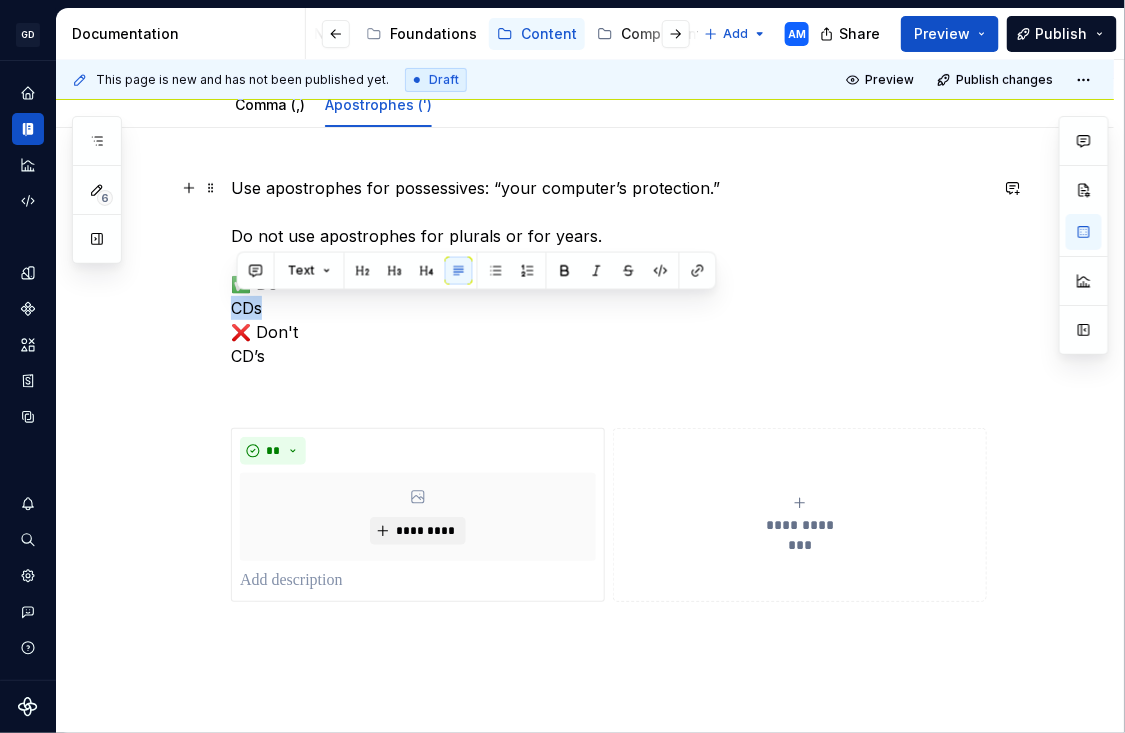 drag, startPoint x: 271, startPoint y: 306, endPoint x: 217, endPoint y: 306, distance: 54 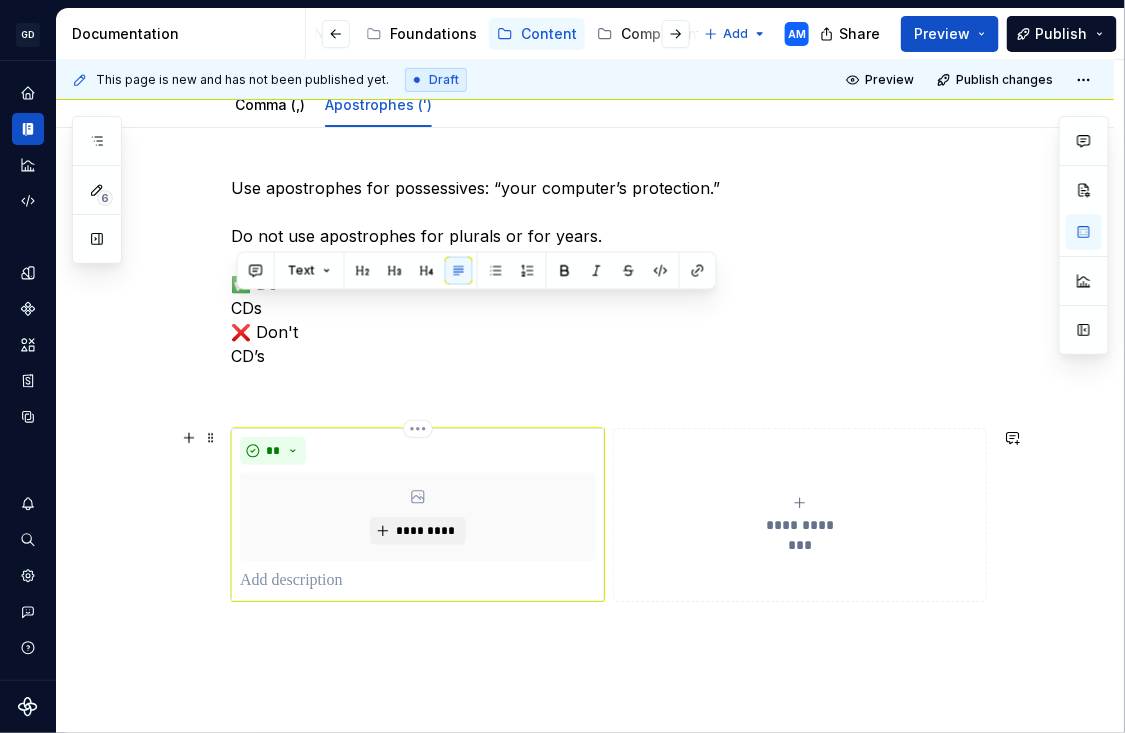 click at bounding box center [418, 581] 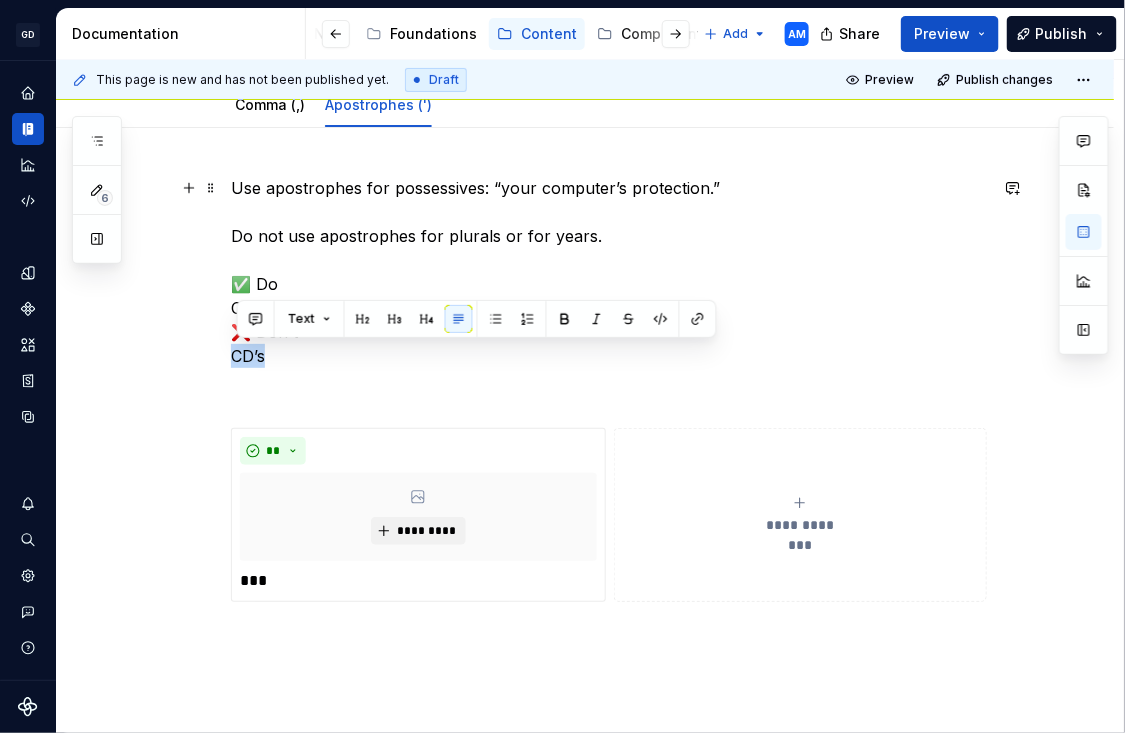 drag, startPoint x: 278, startPoint y: 351, endPoint x: 209, endPoint y: 351, distance: 69 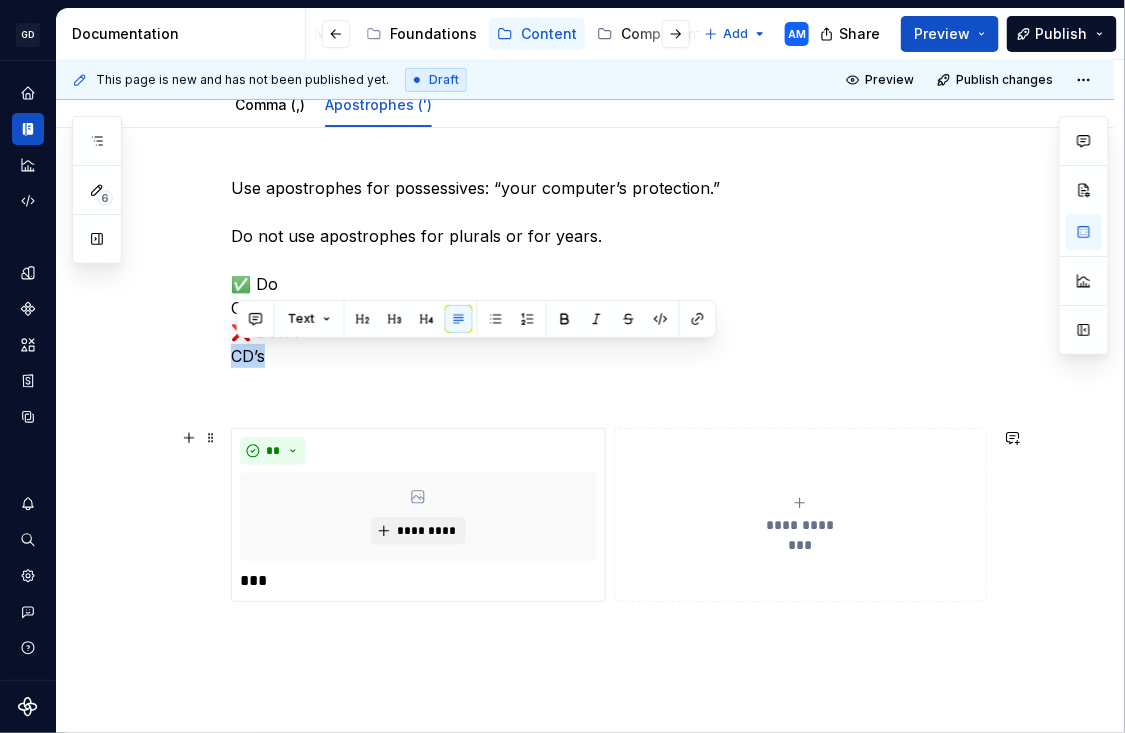 click on "**********" at bounding box center (800, 515) 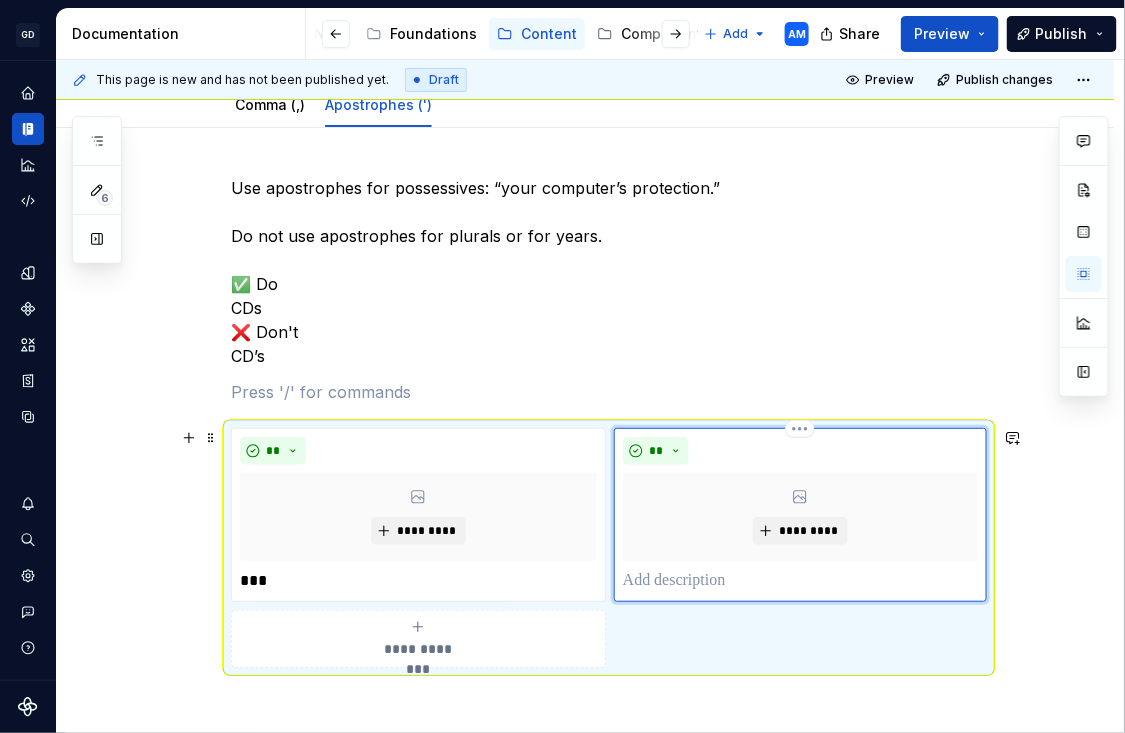 click at bounding box center (800, 581) 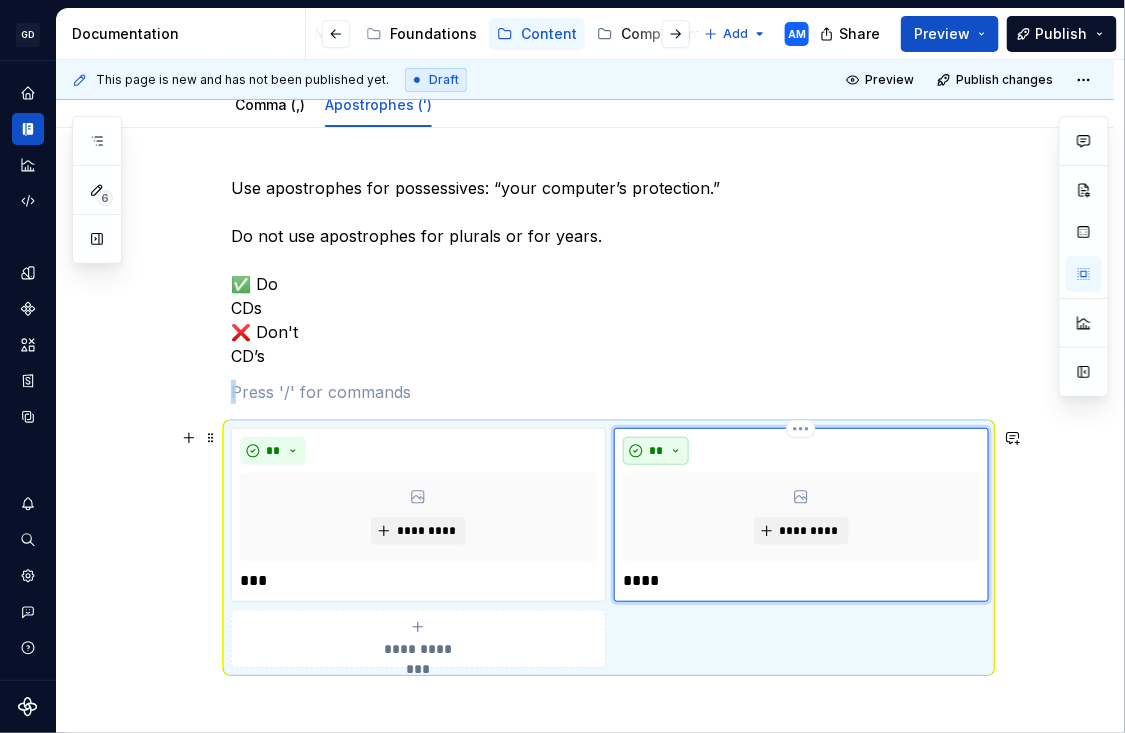 click on "**" at bounding box center [656, 451] 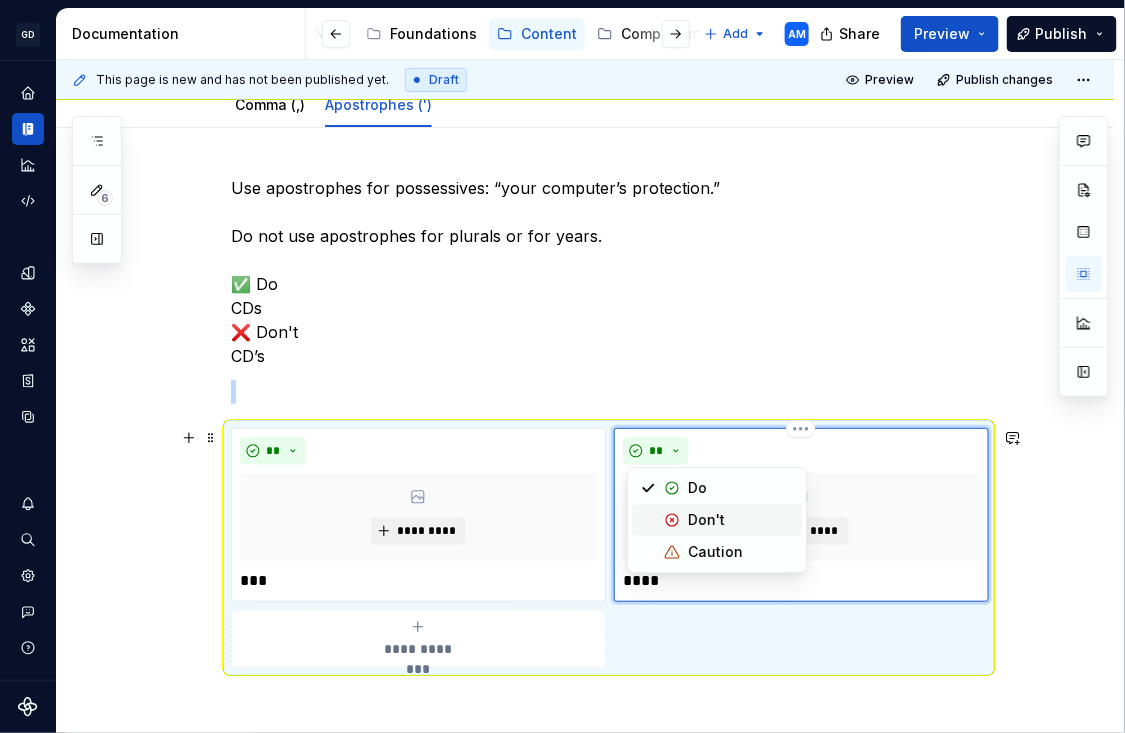 click at bounding box center (672, 520) 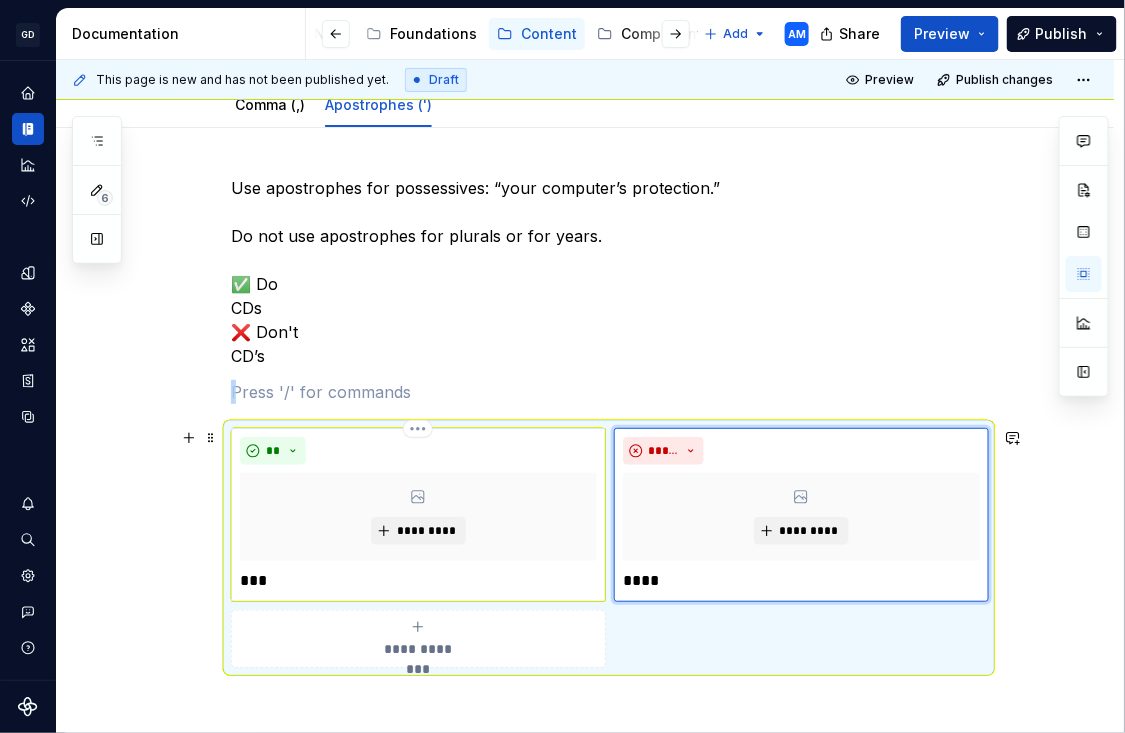 scroll, scrollTop: 205, scrollLeft: 0, axis: vertical 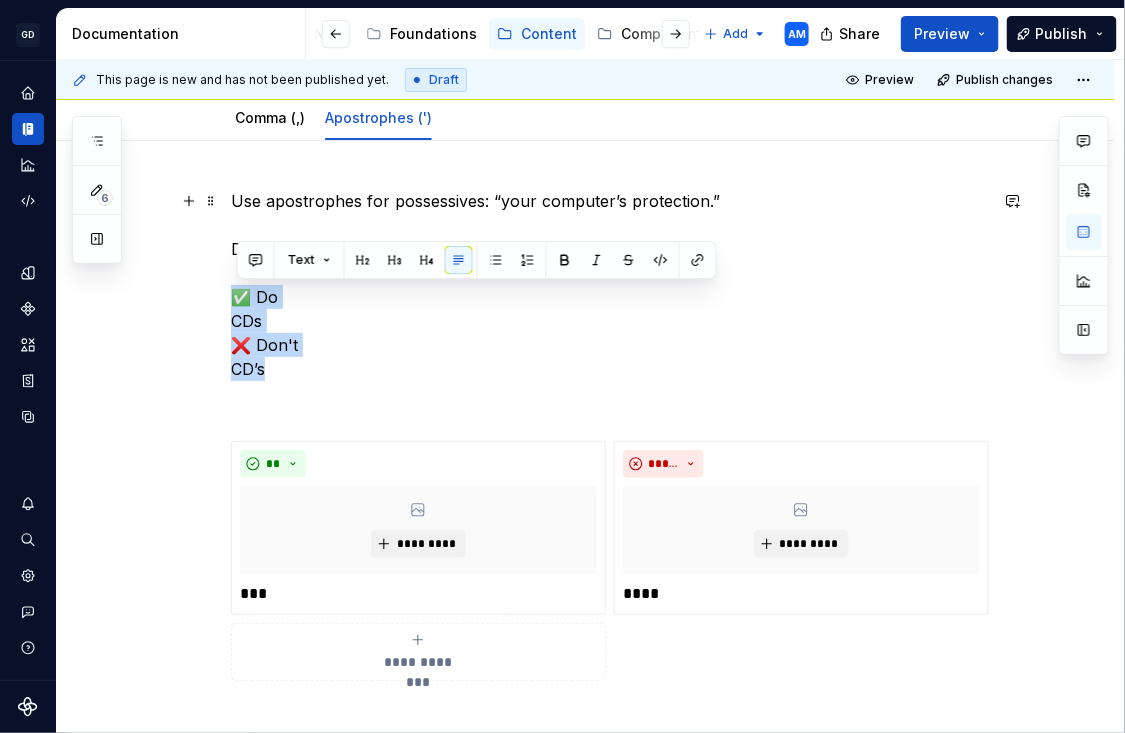 drag, startPoint x: 328, startPoint y: 368, endPoint x: 218, endPoint y: 294, distance: 132.57451 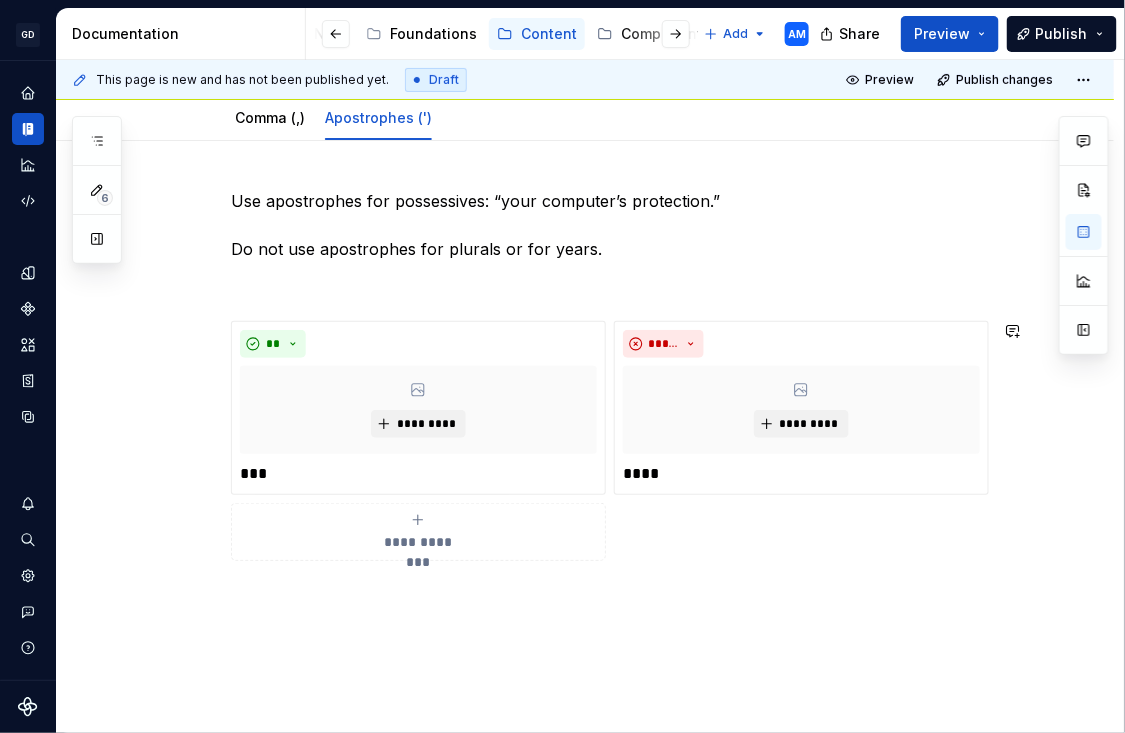 click at bounding box center [609, 285] 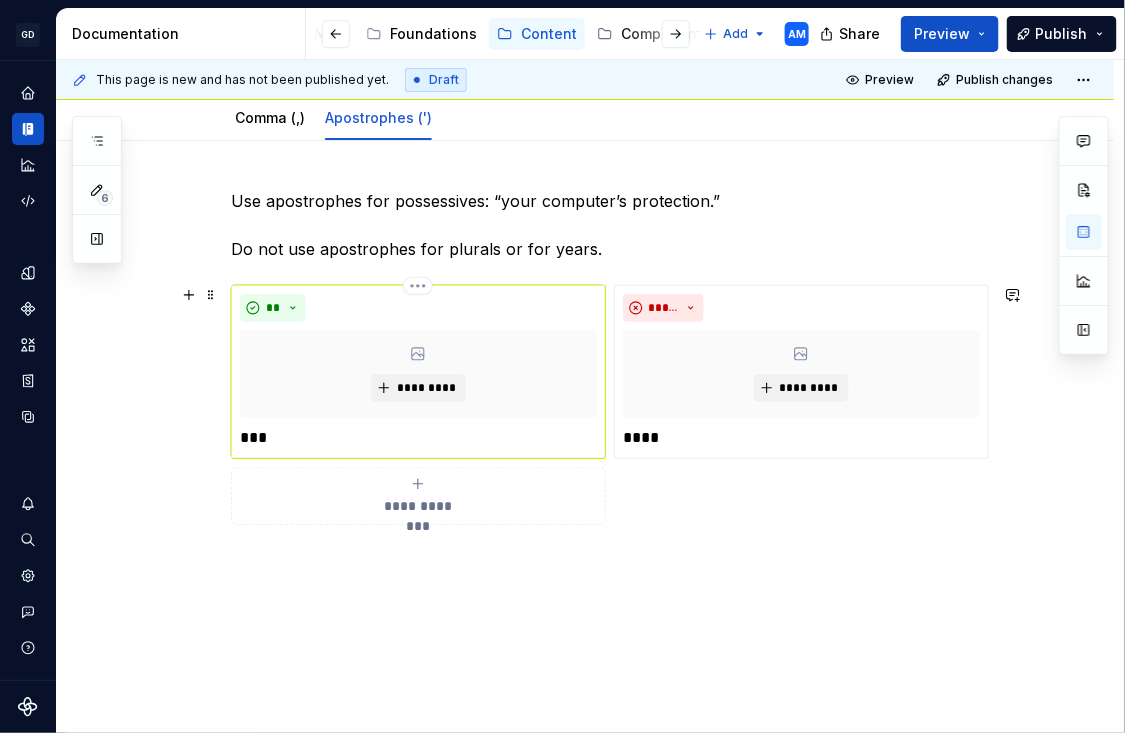 scroll, scrollTop: 156, scrollLeft: 0, axis: vertical 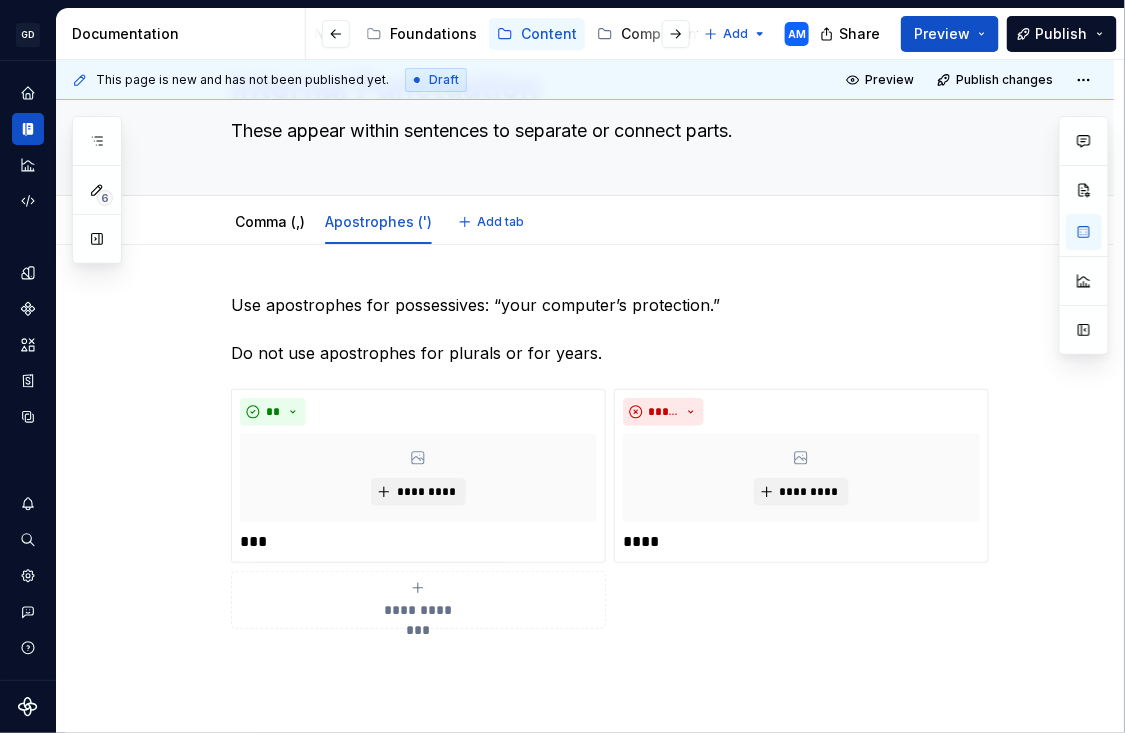 click on "Add tab" at bounding box center [500, 222] 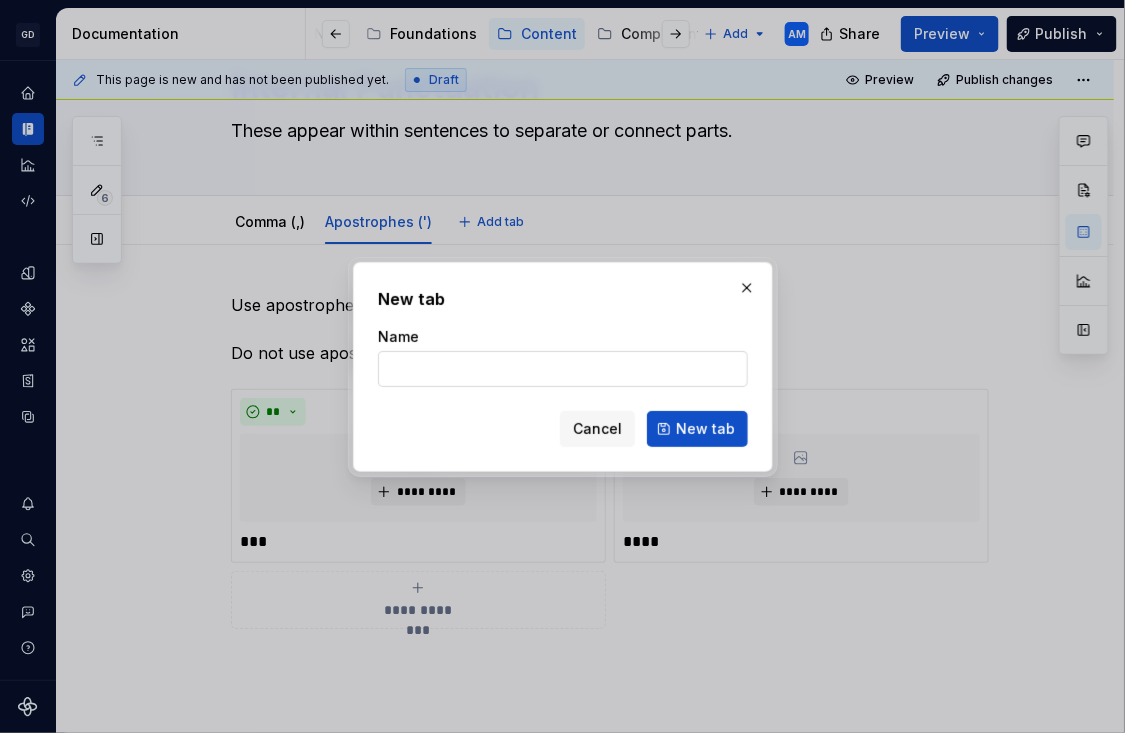 click on "Name" at bounding box center [563, 369] 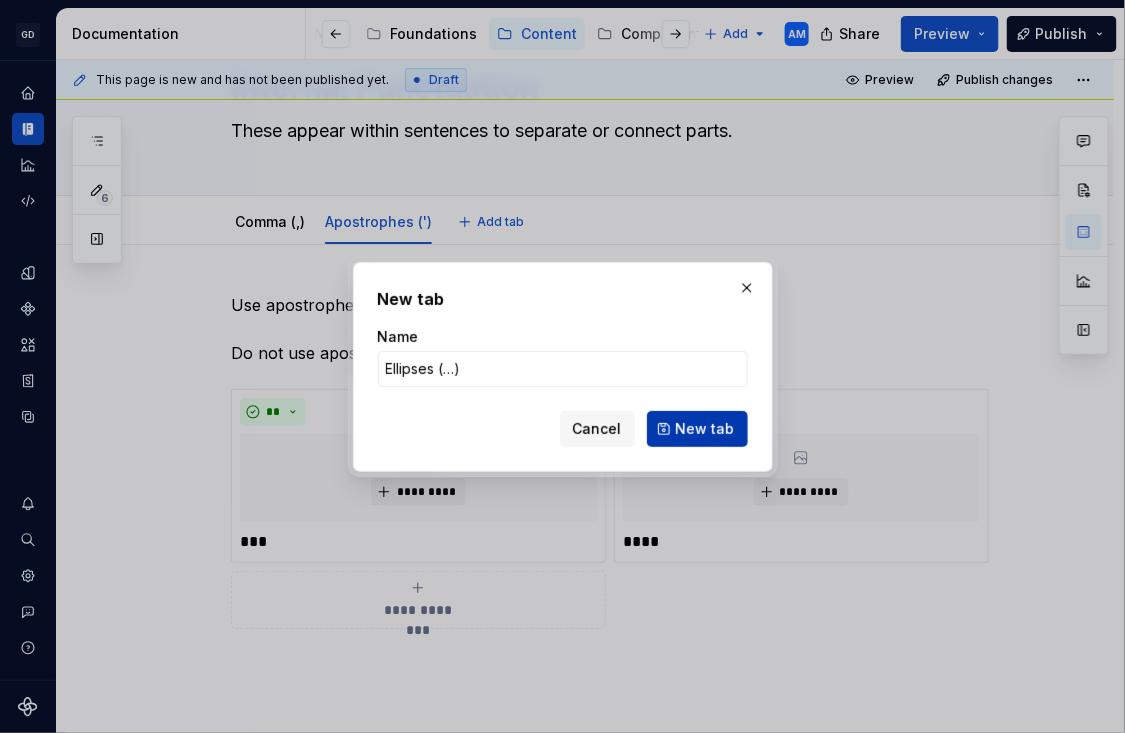 click on "New tab" at bounding box center [705, 429] 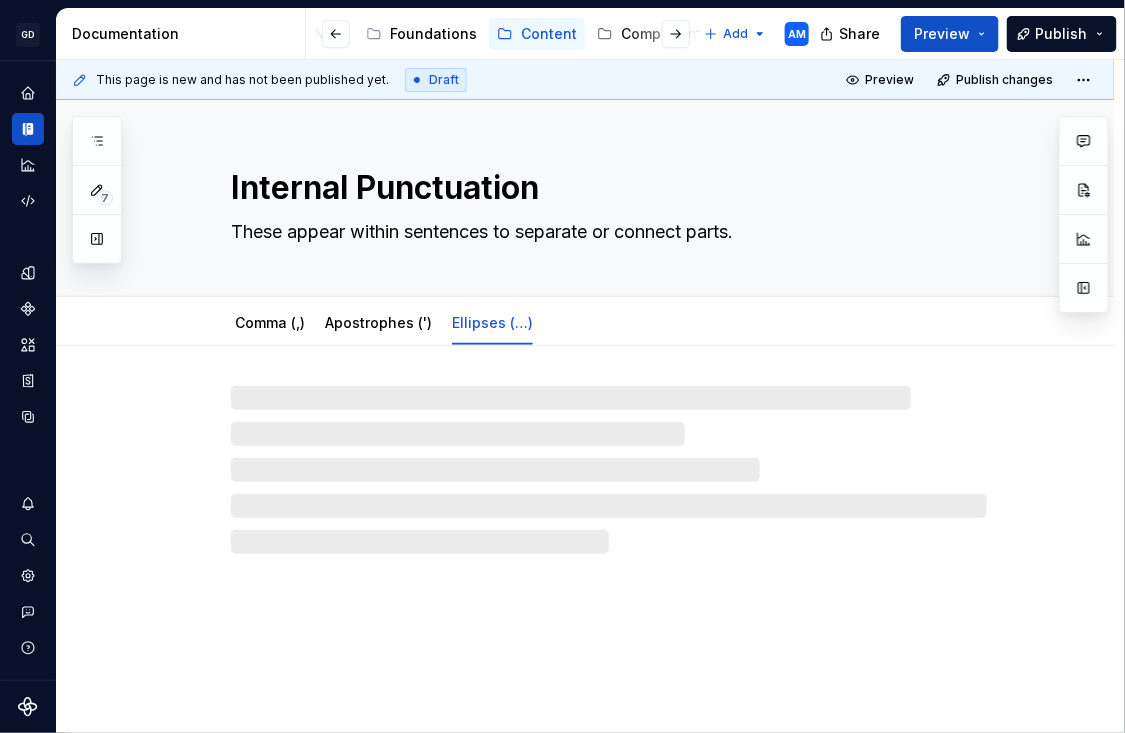 click at bounding box center [609, 470] 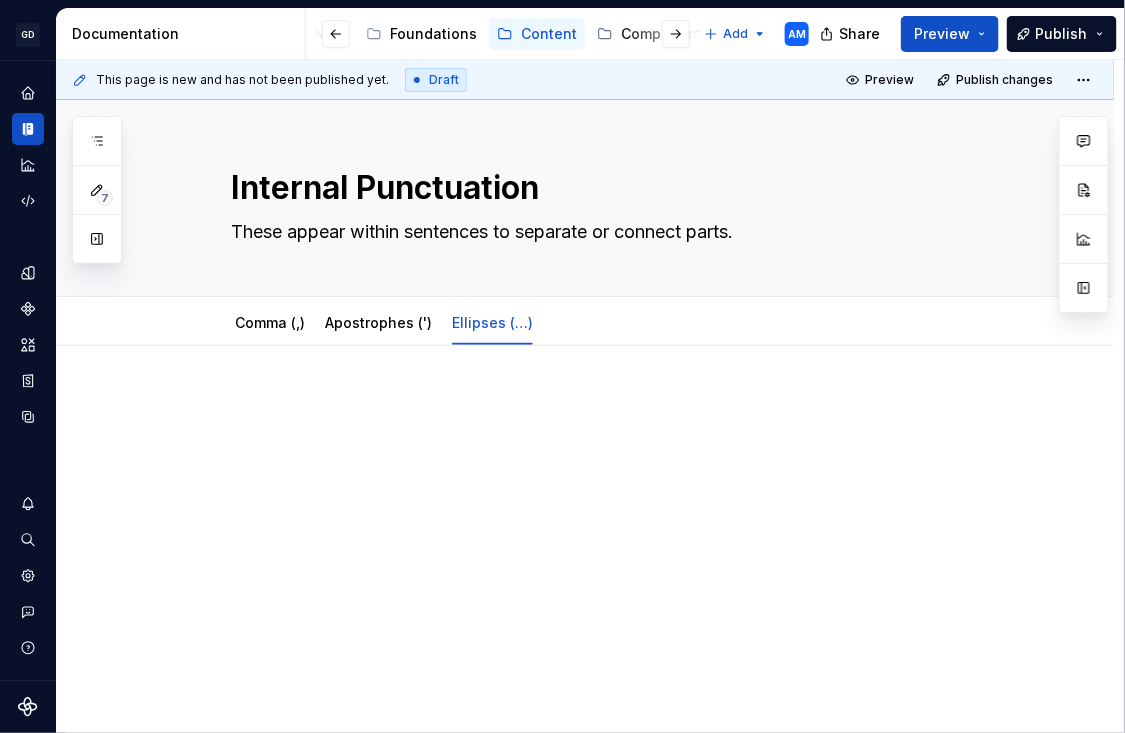 click at bounding box center (609, 432) 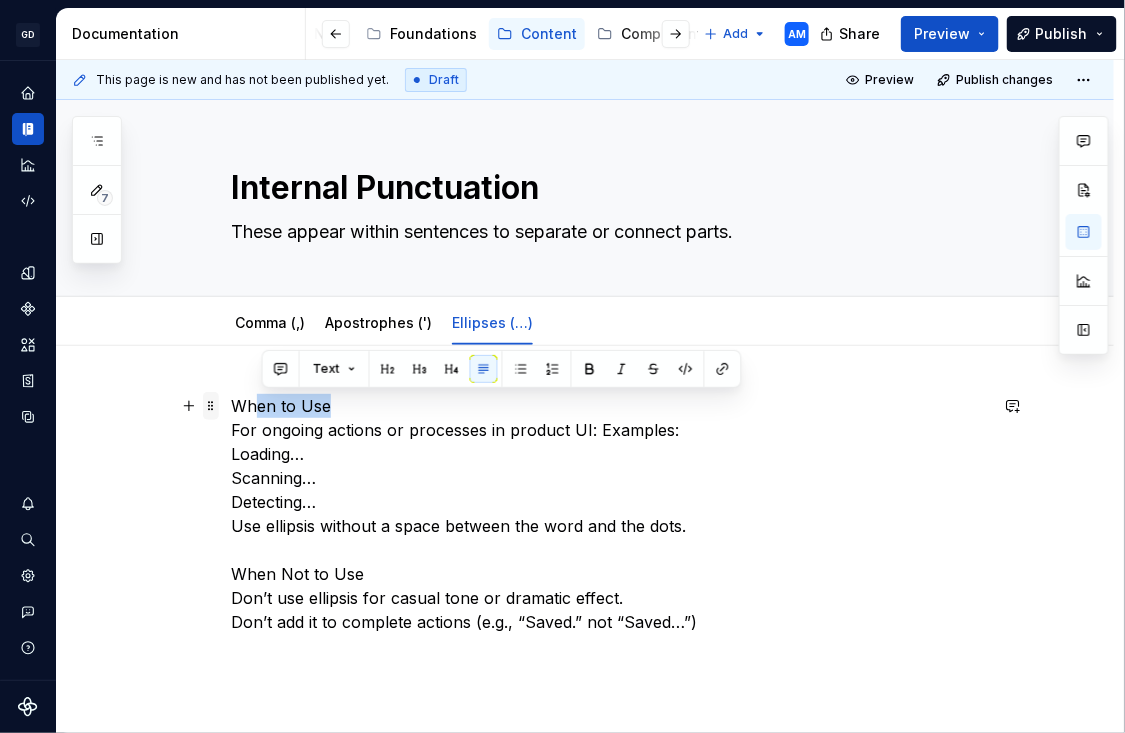 drag, startPoint x: 355, startPoint y: 410, endPoint x: 217, endPoint y: 406, distance: 138.05795 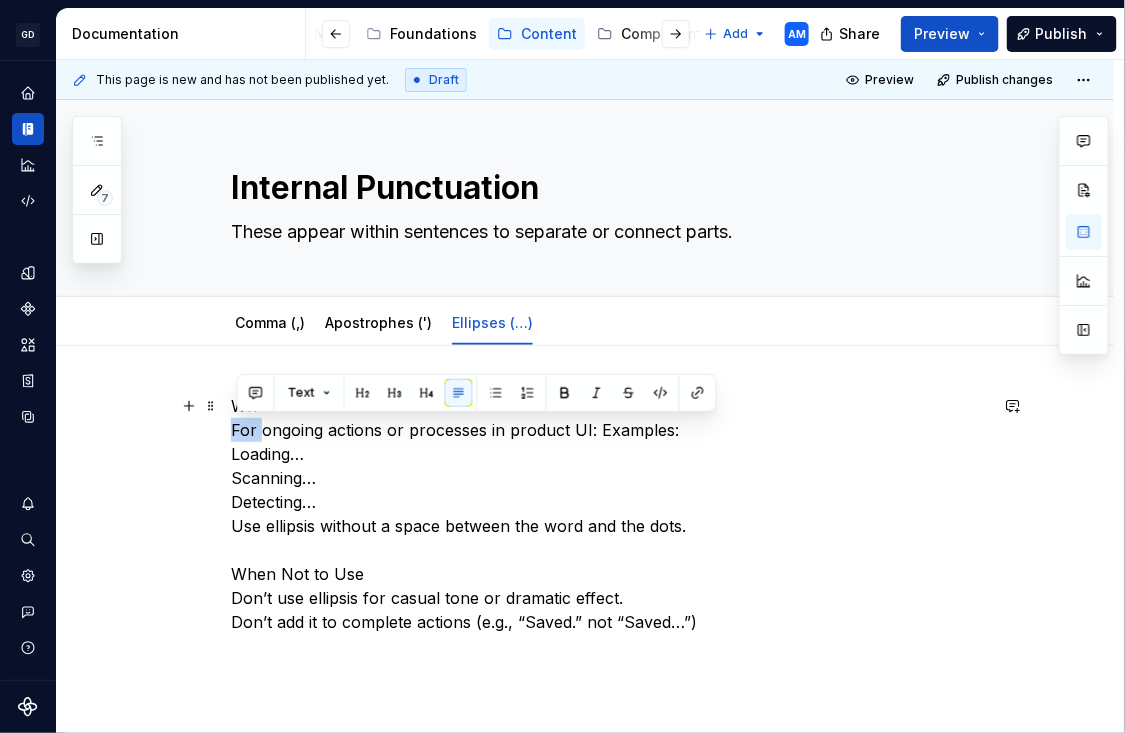 drag, startPoint x: 269, startPoint y: 431, endPoint x: 175, endPoint y: 429, distance: 94.02127 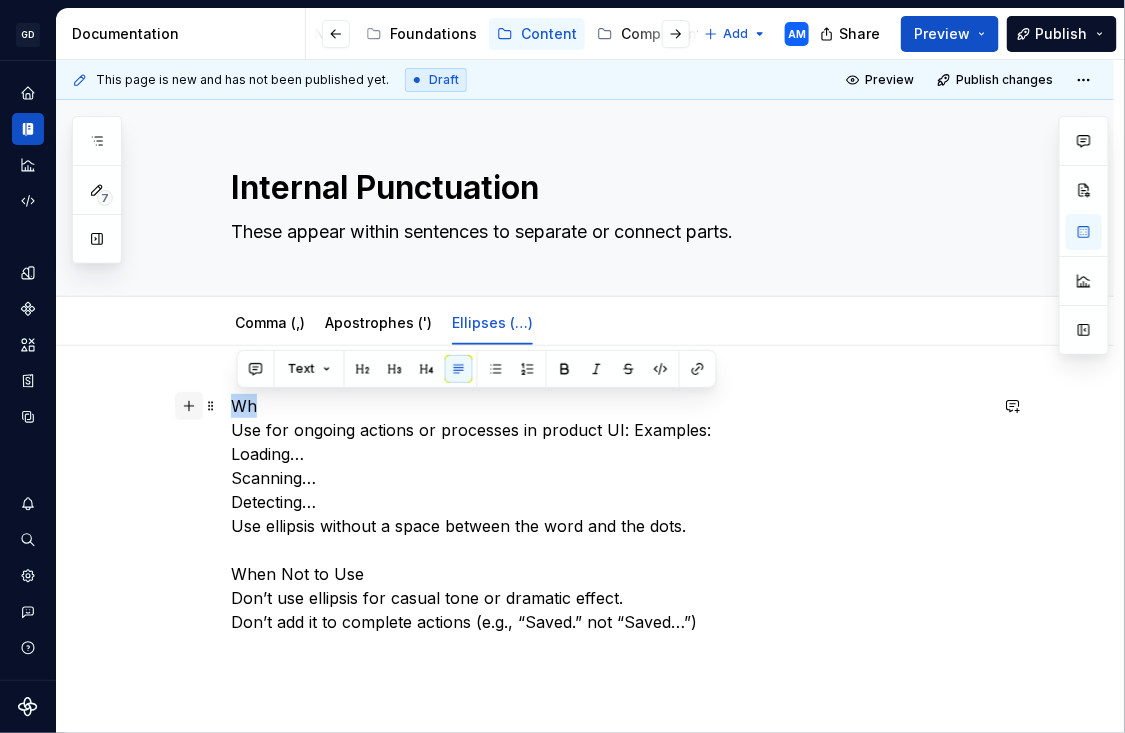 drag, startPoint x: 272, startPoint y: 408, endPoint x: 195, endPoint y: 408, distance: 77 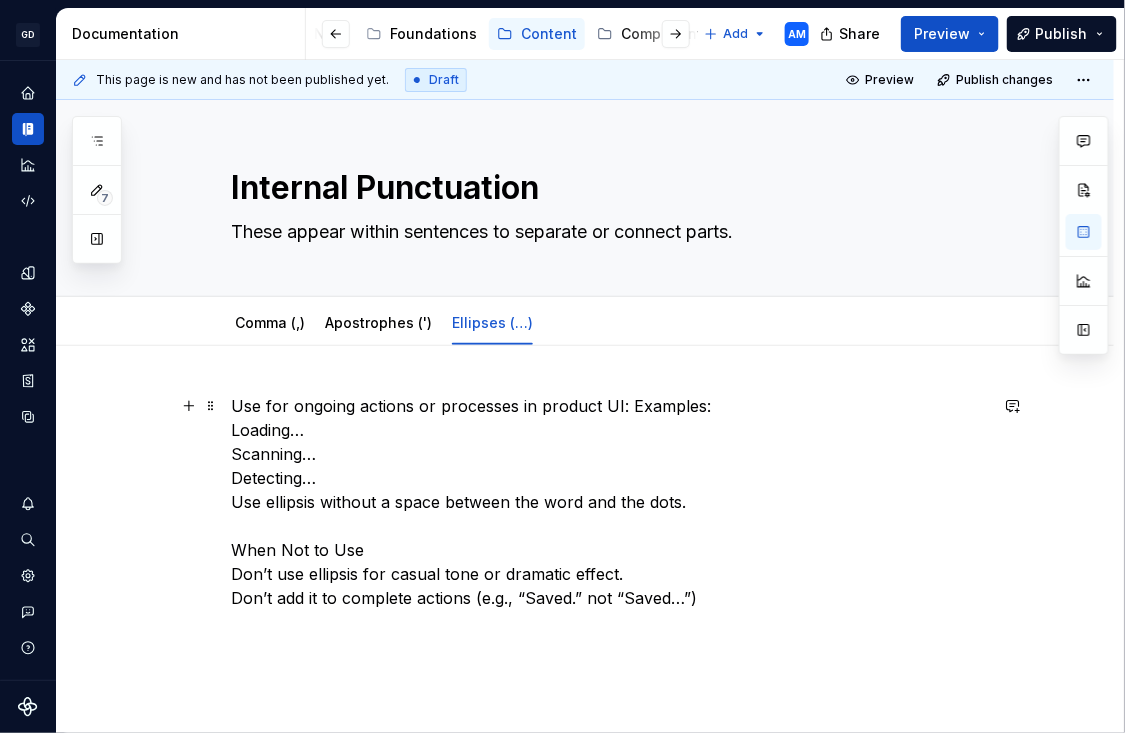 click on "Use for ongoing actions or processes in product UI: Examples: Loading… Scanning… Detecting… Use ellipsis without a space between the word and the dots. When Not to Use Don’t use ellipsis for casual tone or dramatic effect. Don’t add it to complete actions (e.g., “Saved.” not “Saved…”)" at bounding box center [609, 502] 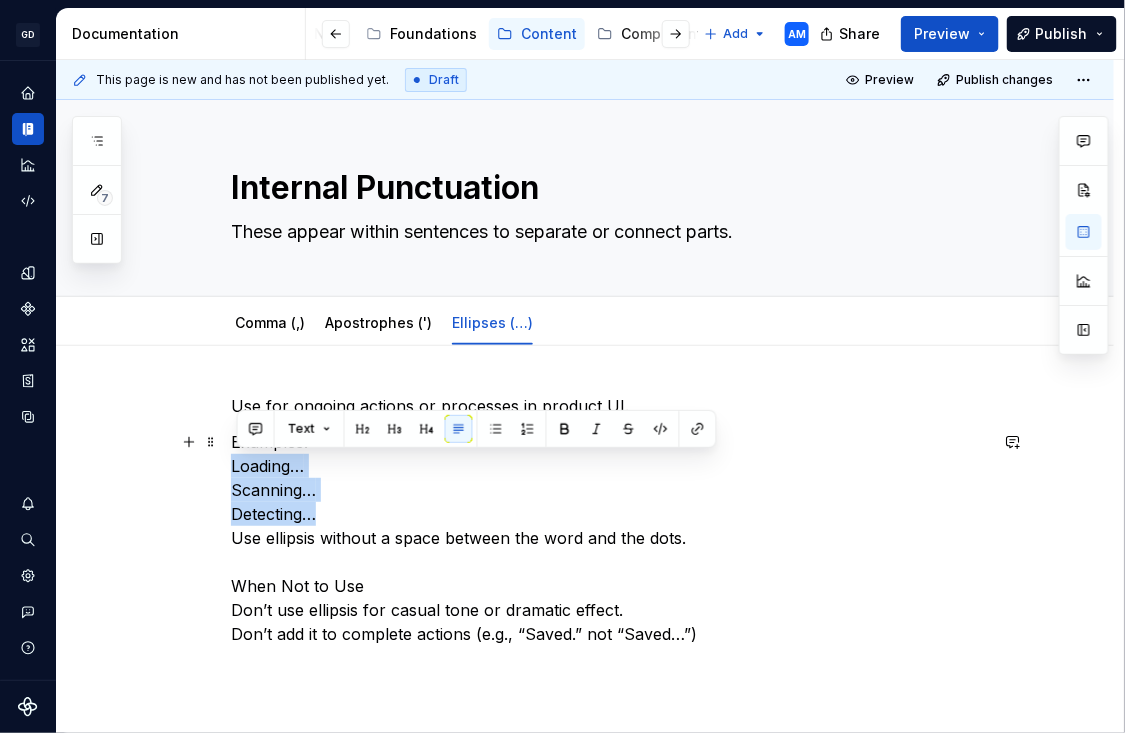 drag, startPoint x: 334, startPoint y: 518, endPoint x: 225, endPoint y: 471, distance: 118.70131 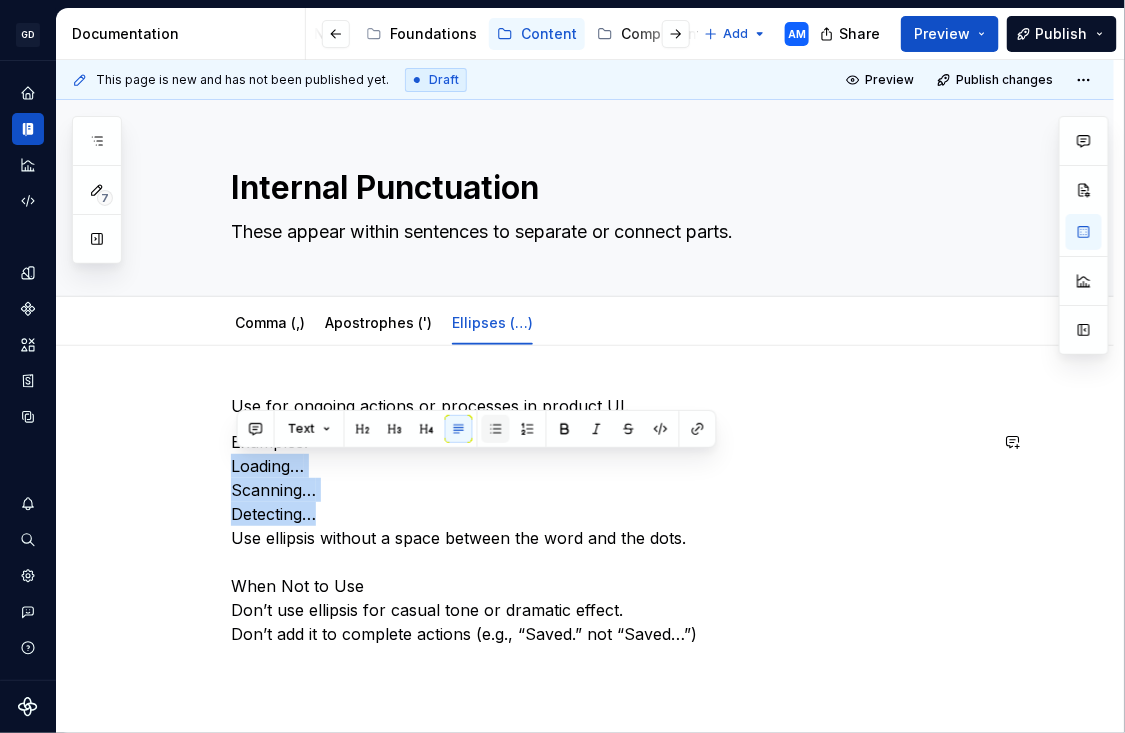 click at bounding box center [496, 429] 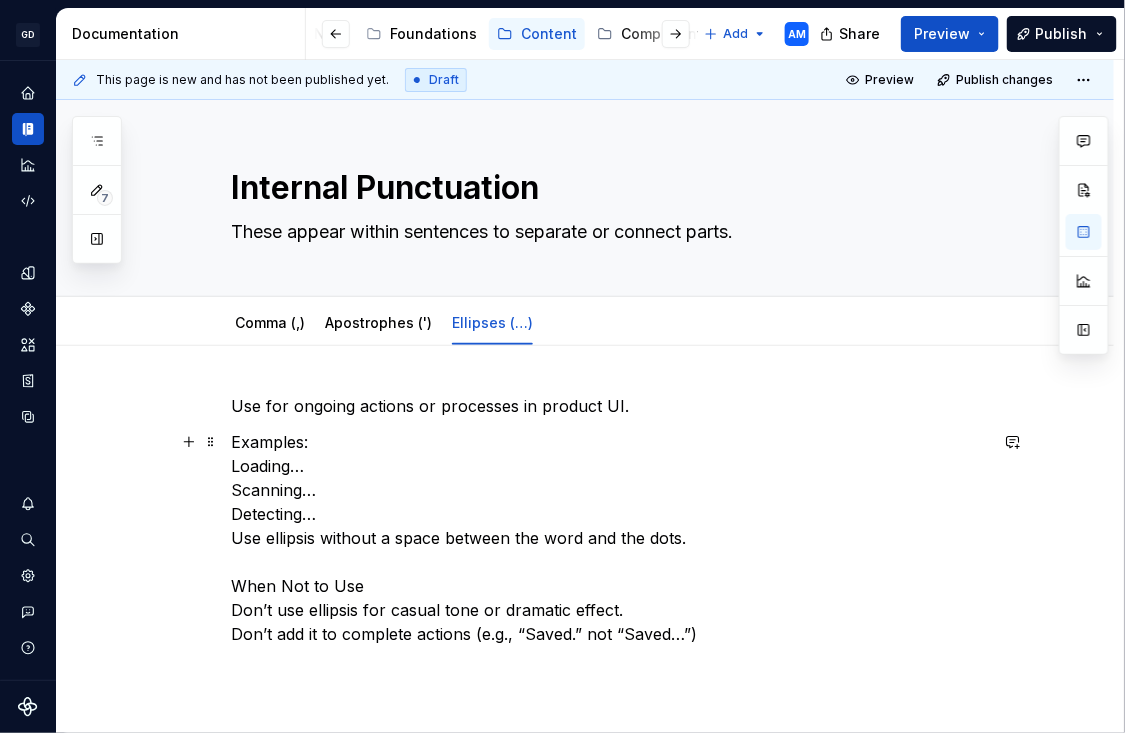 click on "Examples: Loading… Scanning… Detecting… Use ellipsis without a space between the word and the dots. When Not to Use Don’t use ellipsis for casual tone or dramatic effect. Don’t add it to complete actions (e.g., “Saved.” not “Saved…”)" at bounding box center (609, 538) 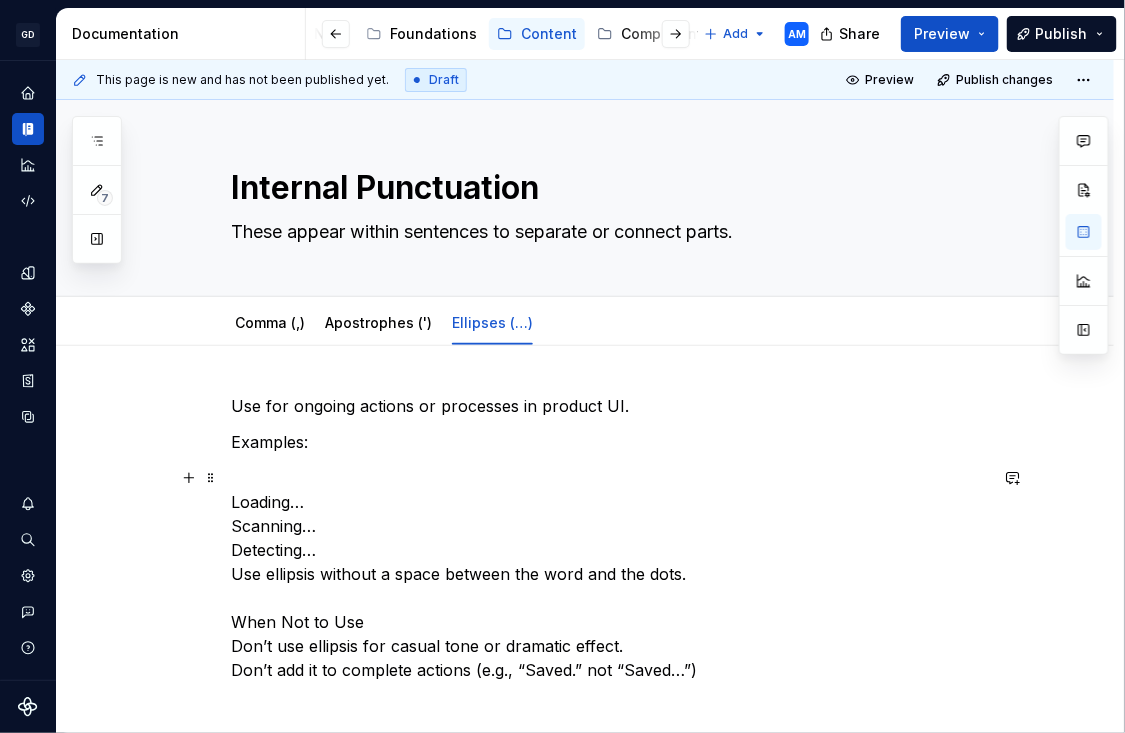 click on "Loading… Scanning… Detecting… Use ellipsis without a space between the word and the dots. When Not to Use Don’t use ellipsis for casual tone or dramatic effect. Don’t add it to complete actions (e.g., “Saved.” not “Saved…”)" at bounding box center [609, 574] 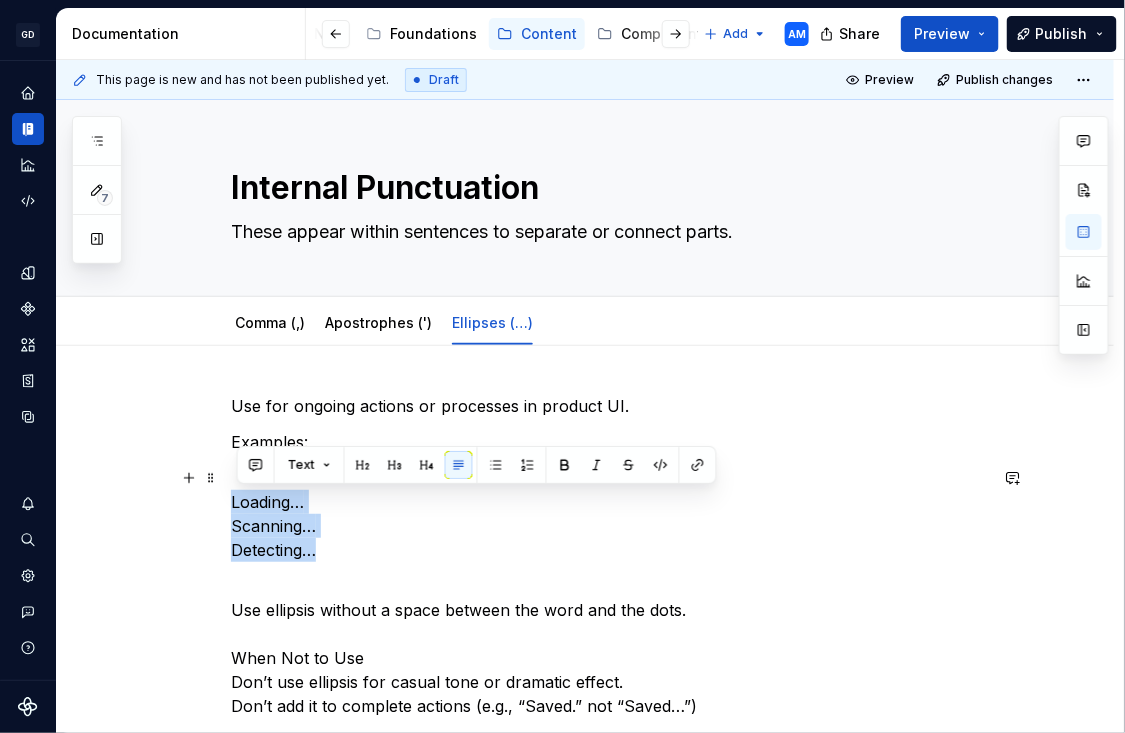 drag, startPoint x: 328, startPoint y: 555, endPoint x: 196, endPoint y: 495, distance: 144.99655 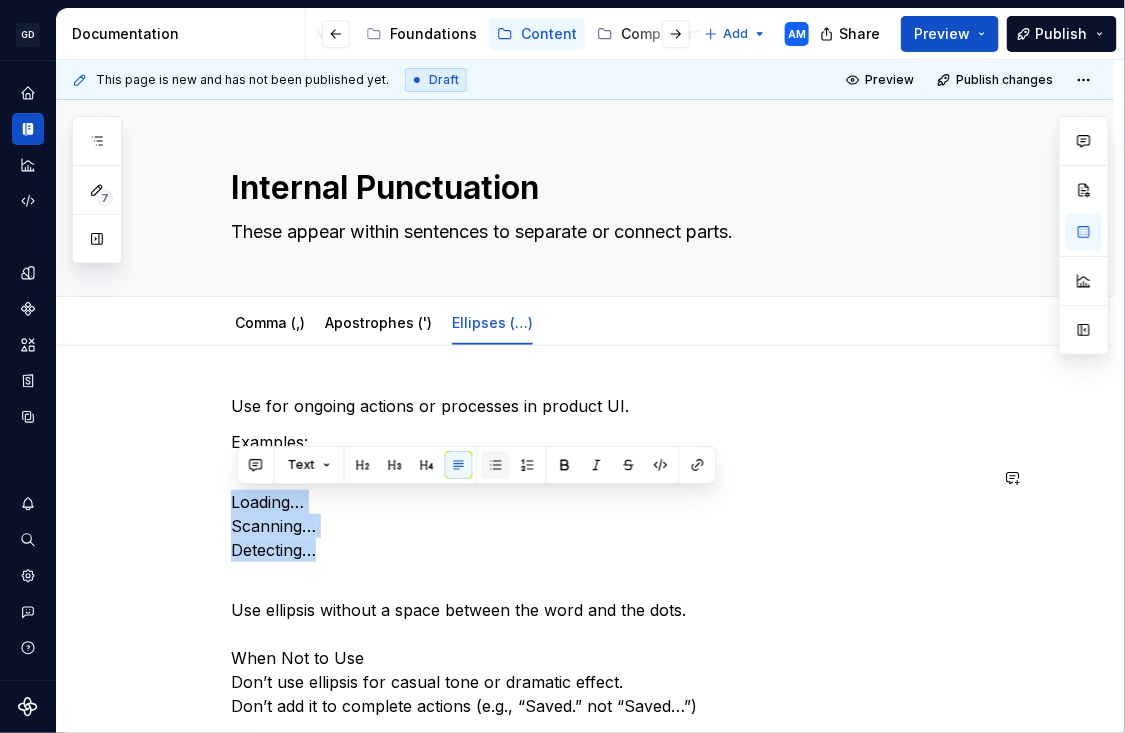 click at bounding box center [496, 465] 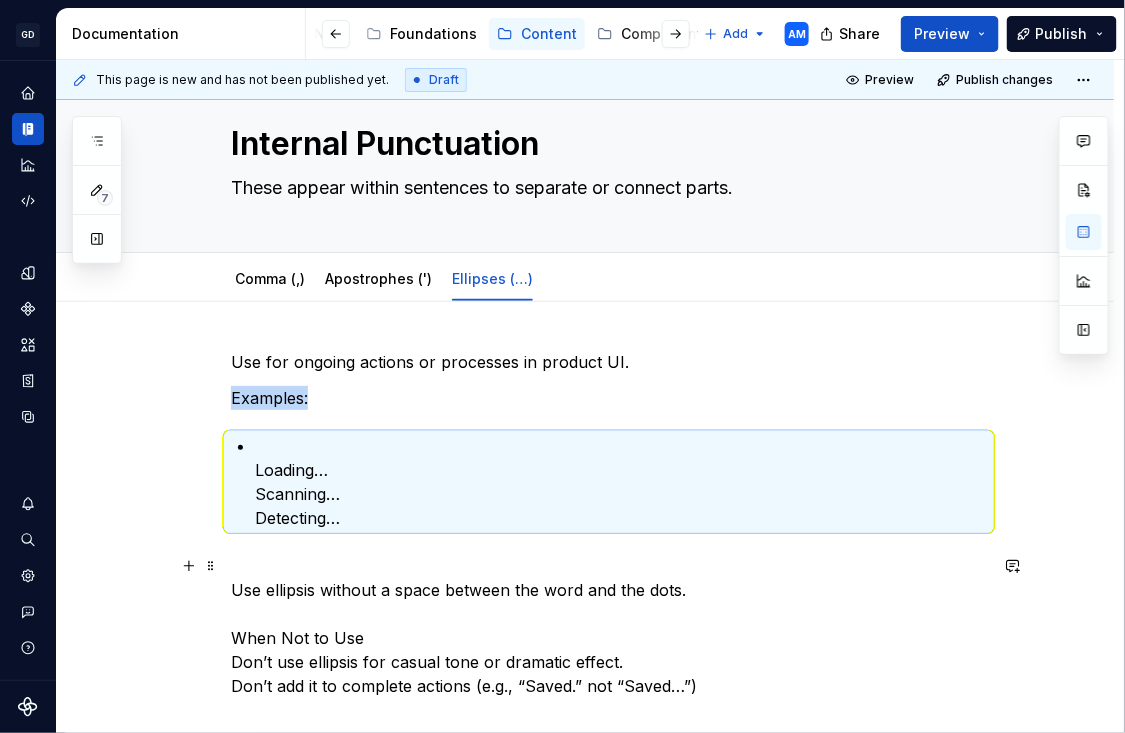 scroll, scrollTop: 61, scrollLeft: 0, axis: vertical 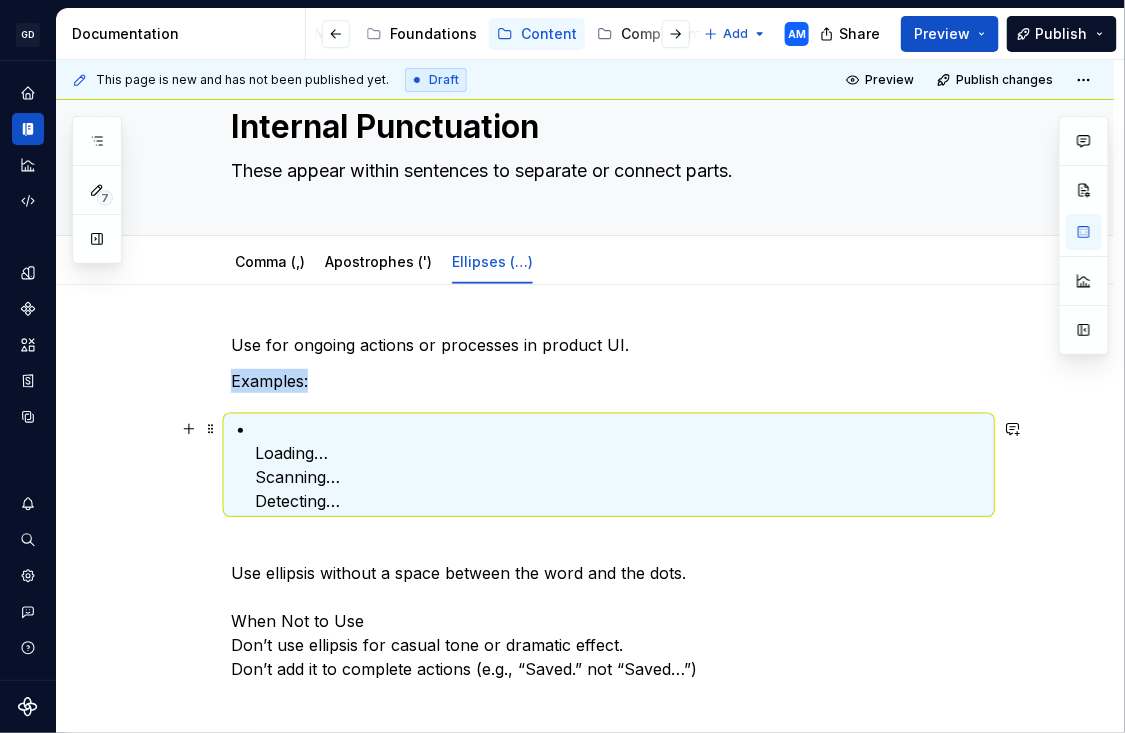 click on "Loading… Scanning… Detecting…" at bounding box center [621, 465] 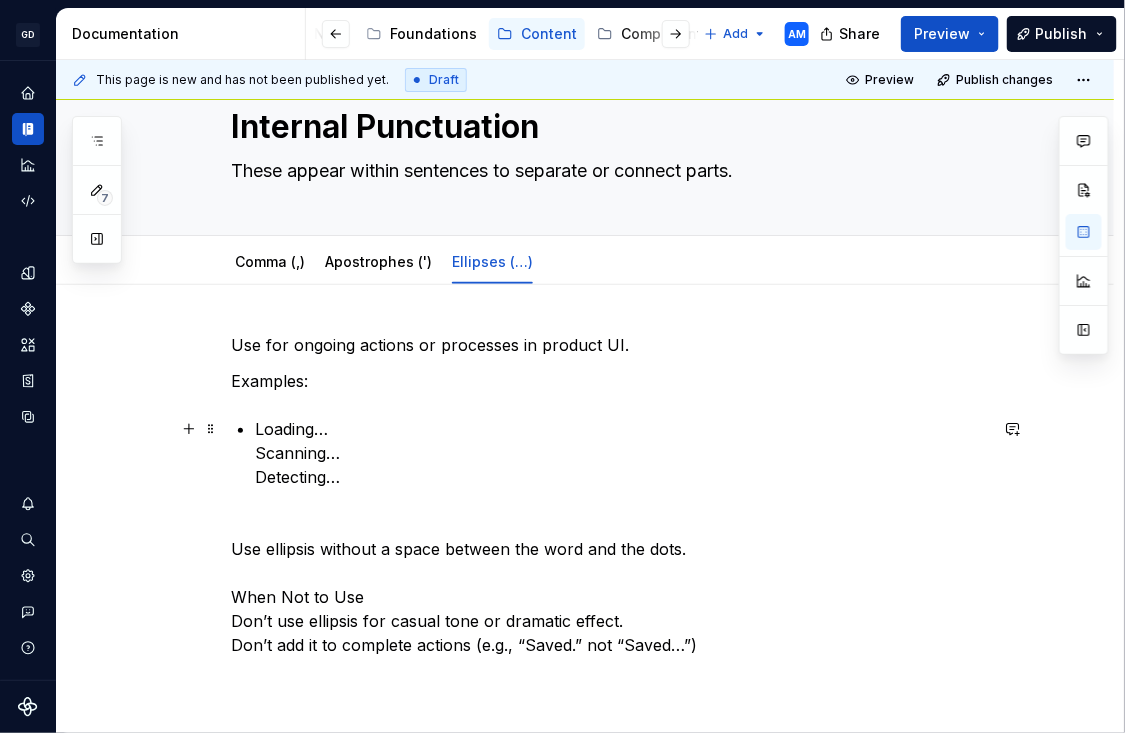 click on "Loading… Scanning… Detecting…" at bounding box center (621, 453) 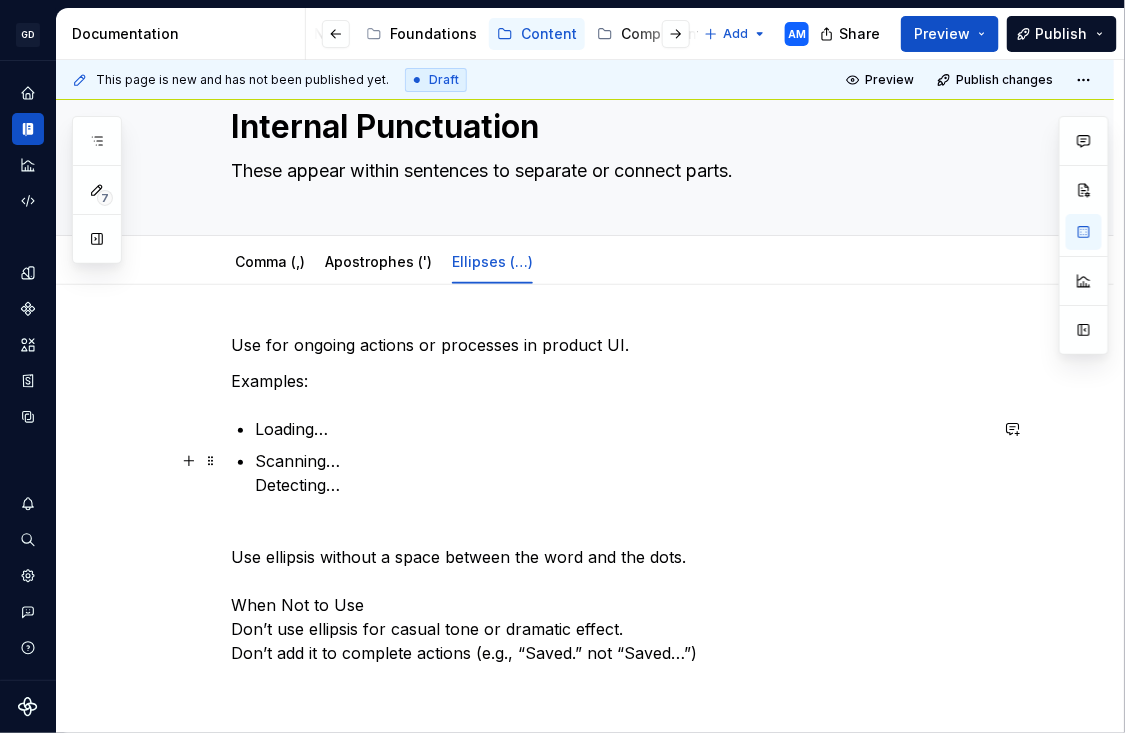 click on "Scanning… Detecting…" at bounding box center (621, 473) 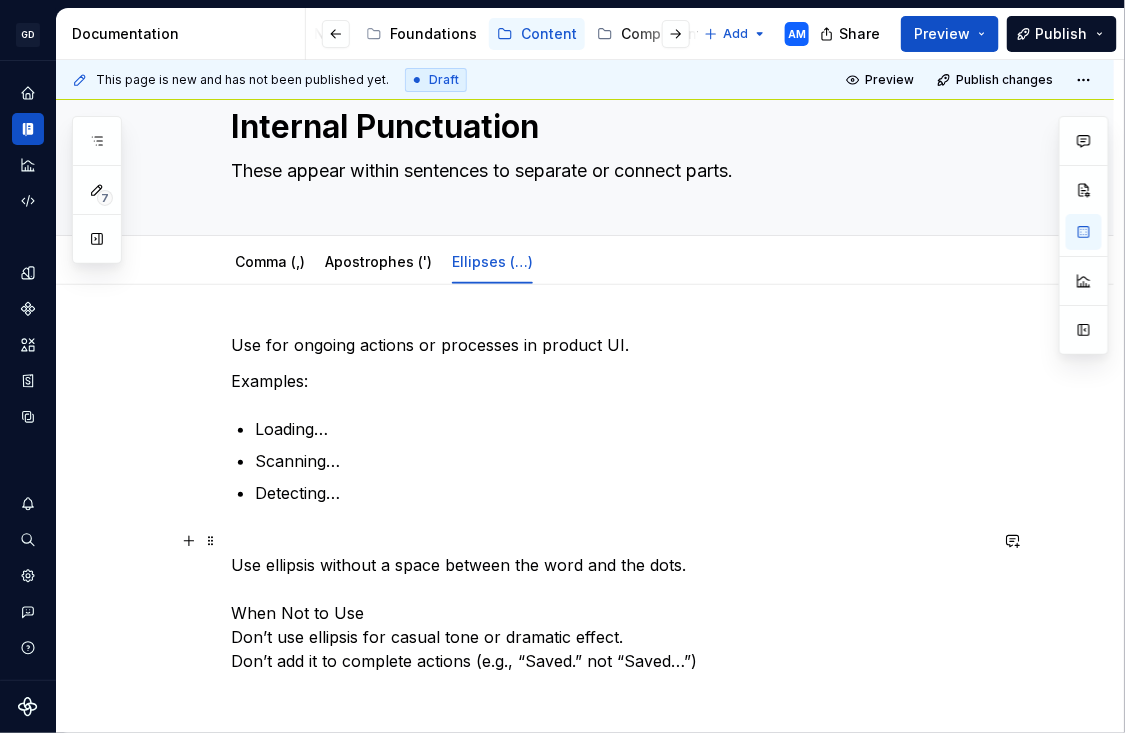 scroll, scrollTop: 84, scrollLeft: 0, axis: vertical 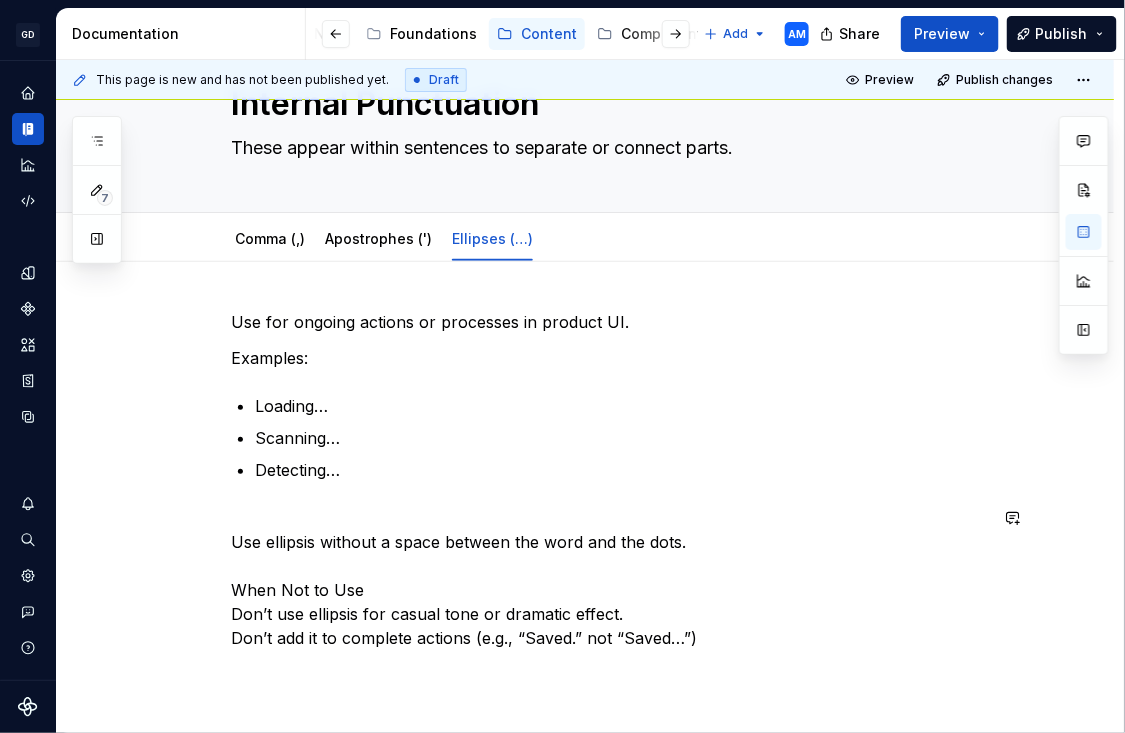click on "Use for ongoing actions or processes in product UI. Examples: Loading… Scanning… Detecting… Use ellipsis without a space between the word and the dots. When Not to Use Don’t use ellipsis for casual tone or dramatic effect. Don’t add it to complete actions (e.g., “Saved.” not “Saved…”)" at bounding box center (609, 480) 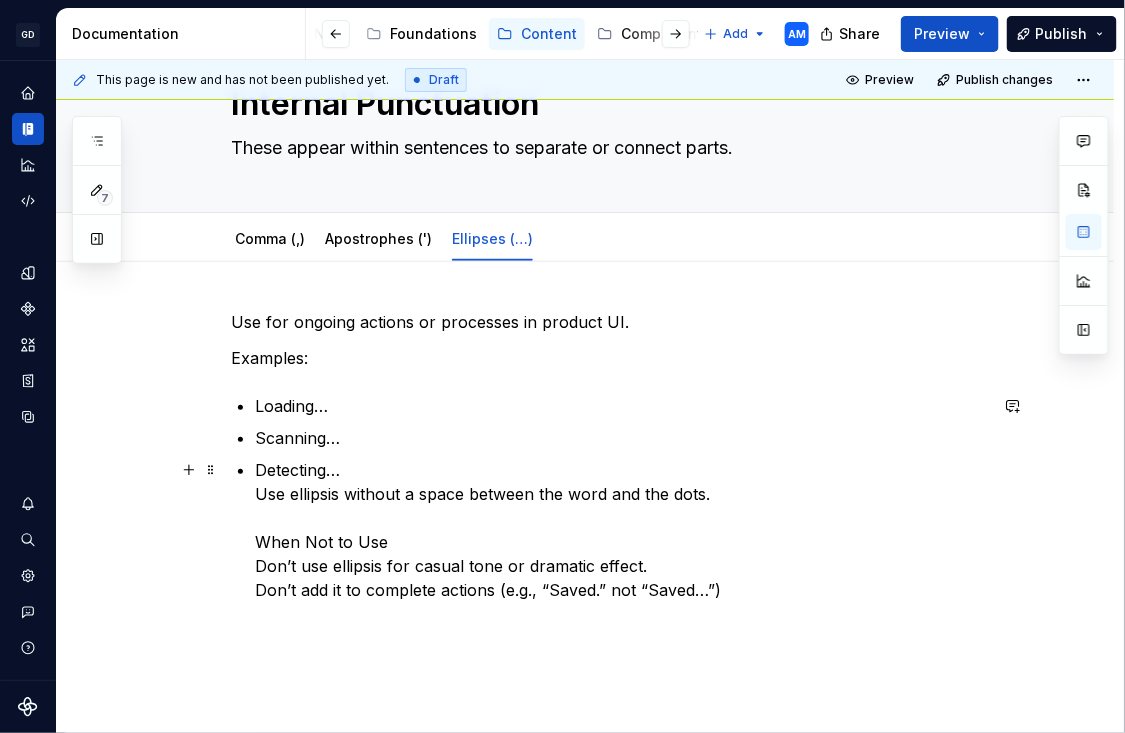 click on "Detecting… Use ellipsis without a space between the word and the dots. When Not to Use Don’t use ellipsis for casual tone or dramatic effect. Don’t add it to complete actions (e.g., “Saved.” not “Saved…”)" at bounding box center (621, 530) 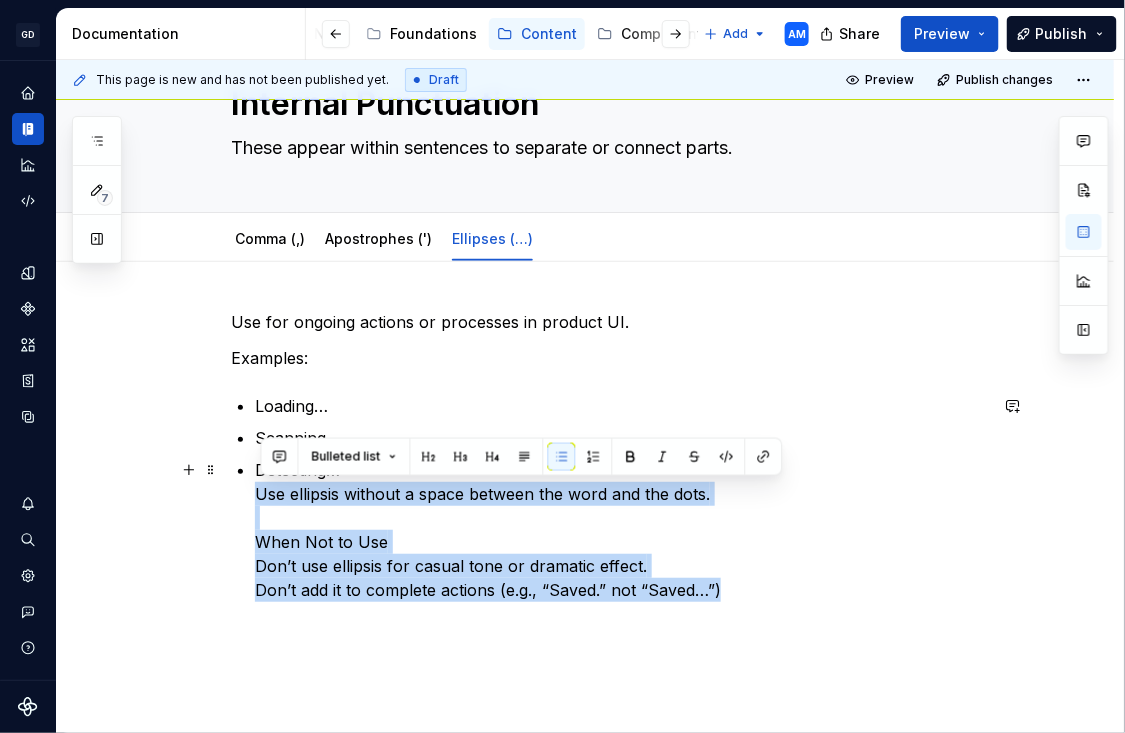 drag, startPoint x: 744, startPoint y: 587, endPoint x: 240, endPoint y: 497, distance: 511.97266 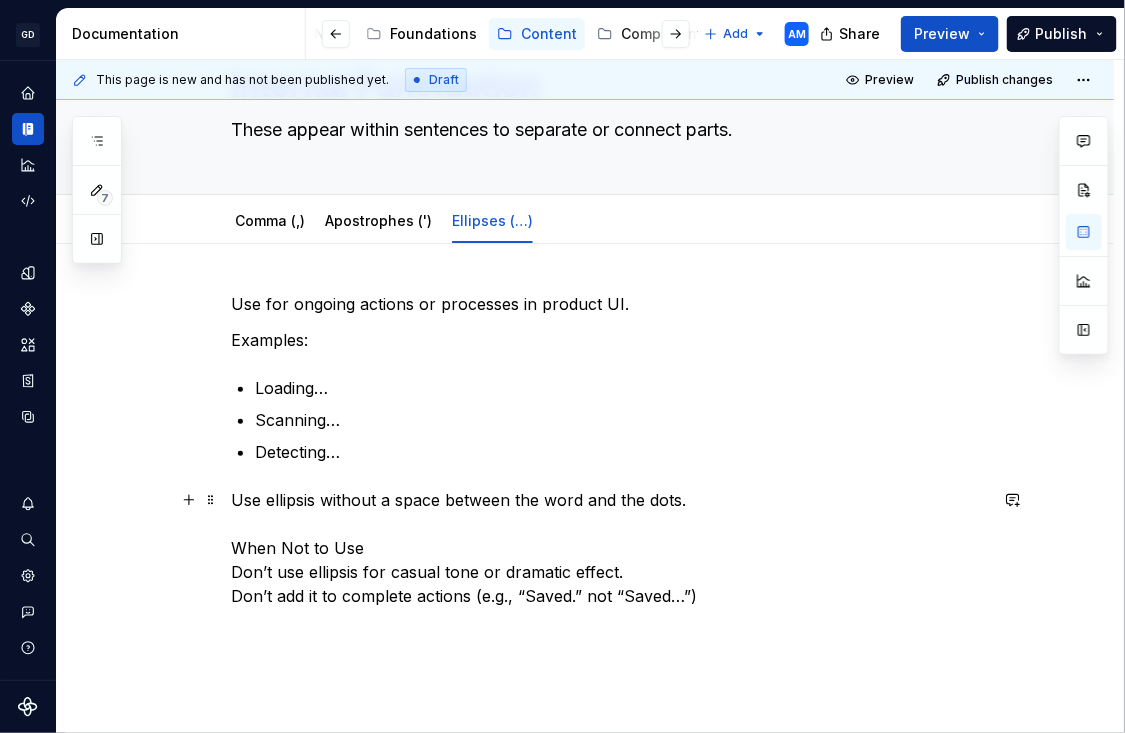 scroll, scrollTop: 105, scrollLeft: 0, axis: vertical 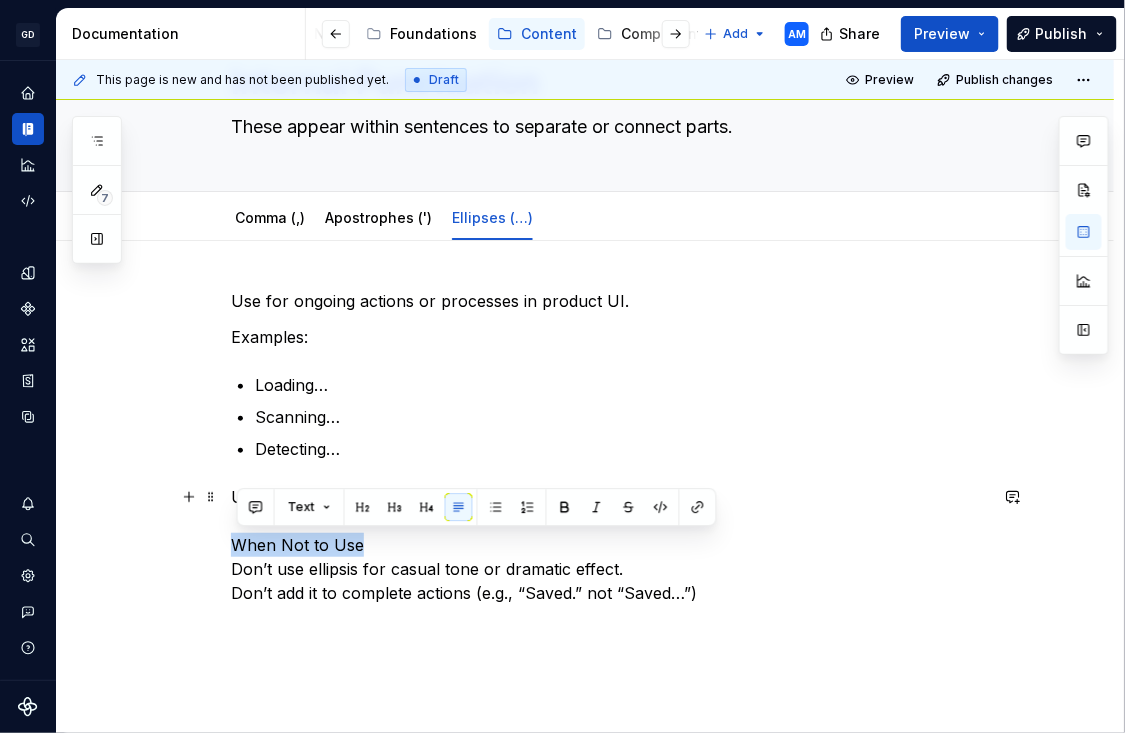 drag, startPoint x: 336, startPoint y: 547, endPoint x: 209, endPoint y: 546, distance: 127.00394 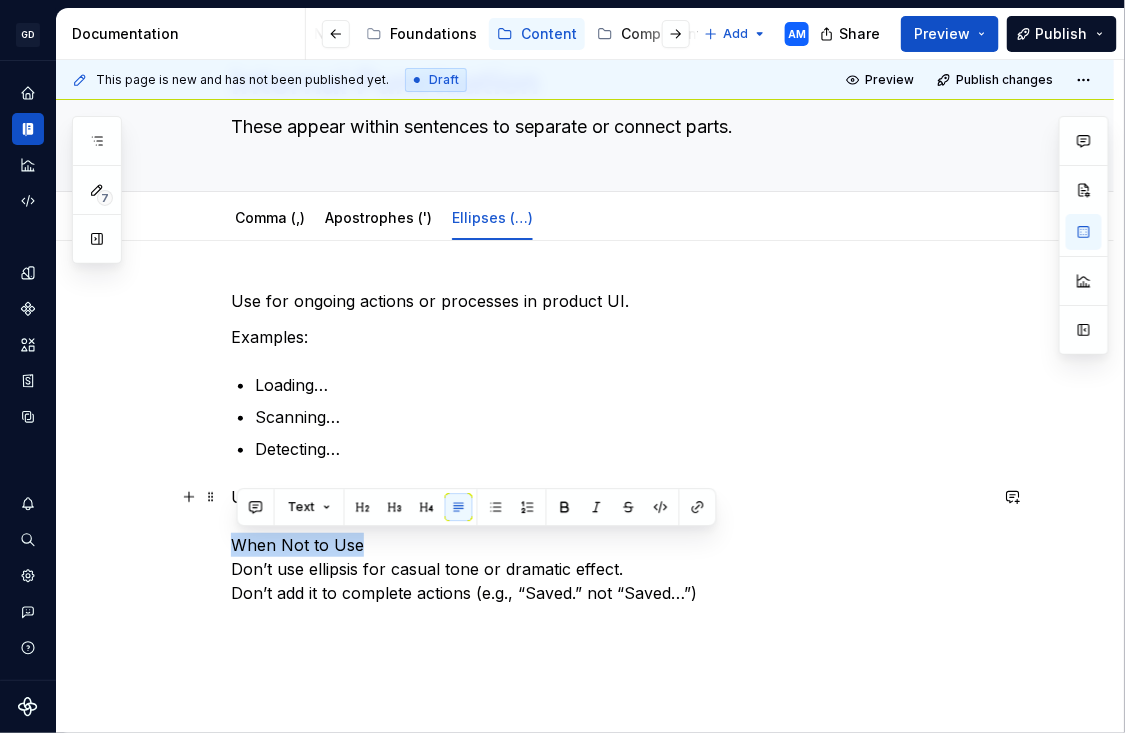 click on "Use for ongoing actions or processes in product UI. Examples: Loading… Scanning… Detecting… Use ellipsis without a space between the word and the dots. When Not to Use Don’t use ellipsis for casual tone or dramatic effect. Don’t add it to complete actions (e.g., “Saved.” not “Saved…”)" at bounding box center [585, 545] 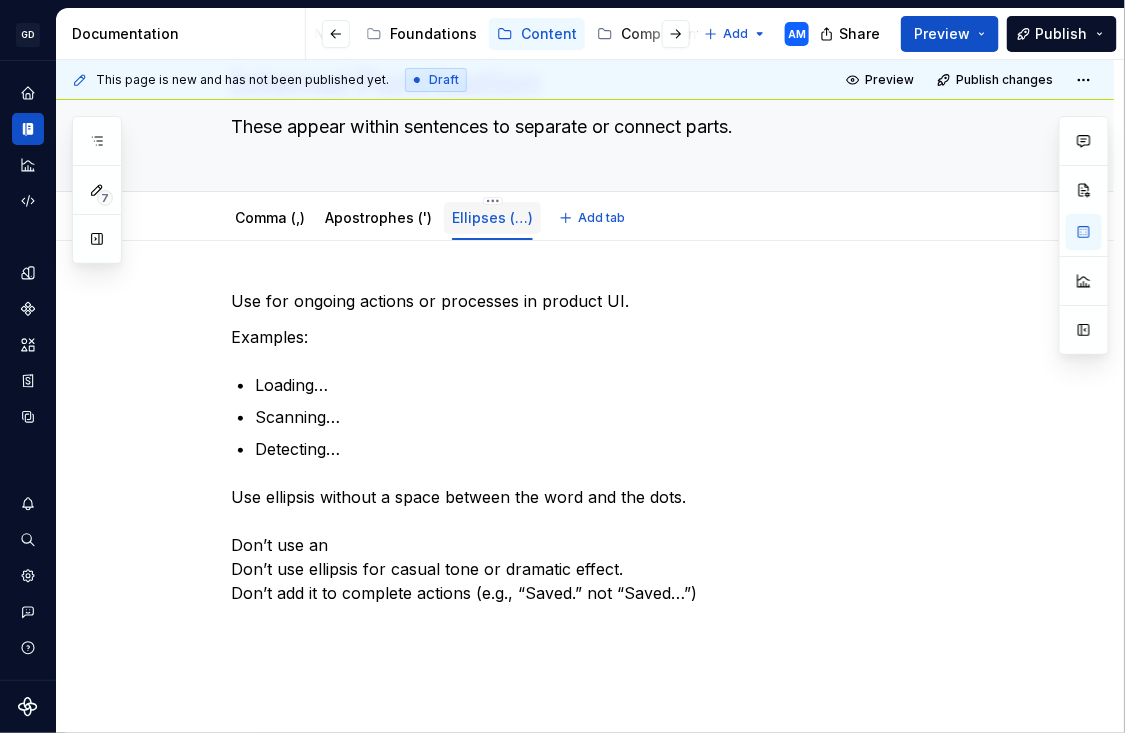 click on "Ellipses (…)" at bounding box center (492, 217) 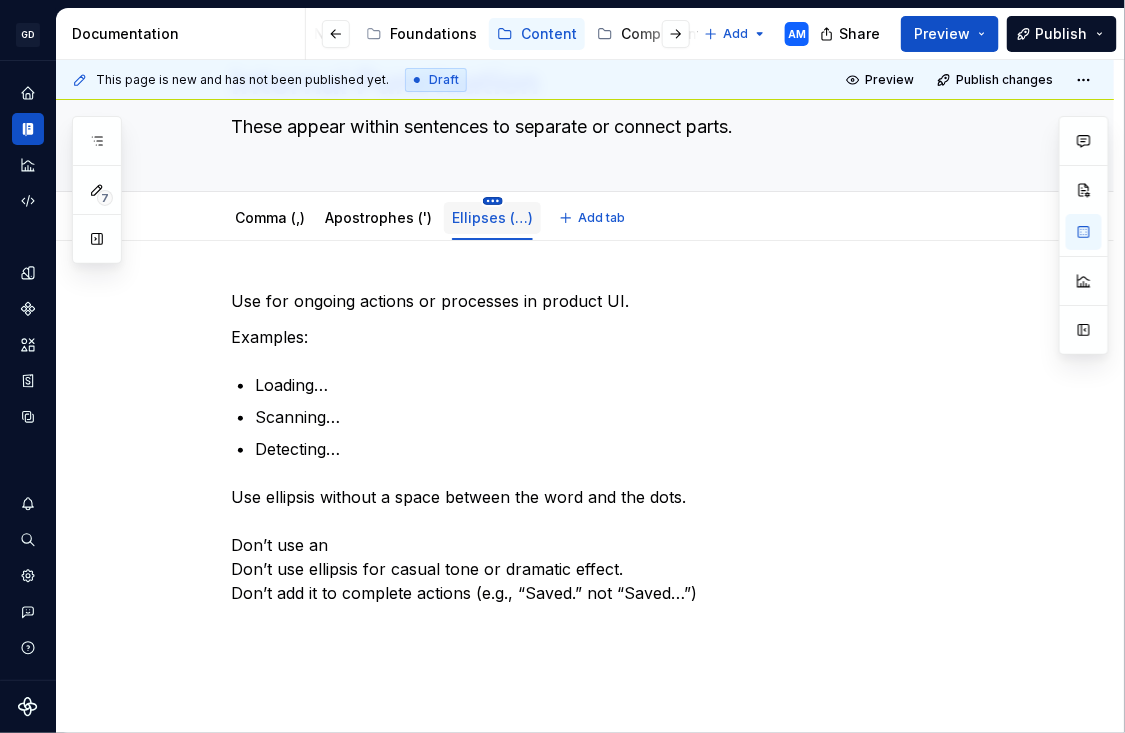 click on "GD Oxygen AM Design system data Documentation
Accessibility guide for tree Page tree.
Navigate the tree with the arrow keys. Common tree hotkeys apply. Further keybindings are available:
enter to execute primary action on focused item
f2 to start renaming the focused item
escape to abort renaming an item
control+d to start dragging selected items
Get Started What's New Foundations Content Components Patterns & Templates INTERNAL Add AM Share Preview Publish 7 Pages Add
Accessibility guide for tree Page tree.
Navigate the tree with the arrow keys. Common tree hotkeys apply. Further keybindings are available:
enter to execute primary action on focused item
f2 to start renaming the focused item
escape to abort renaming an item
control+d to start dragging selected items
Content Principles  Untitled page Content Standards Active vs. Passive voice Active voice Passive voice" at bounding box center [562, 366] 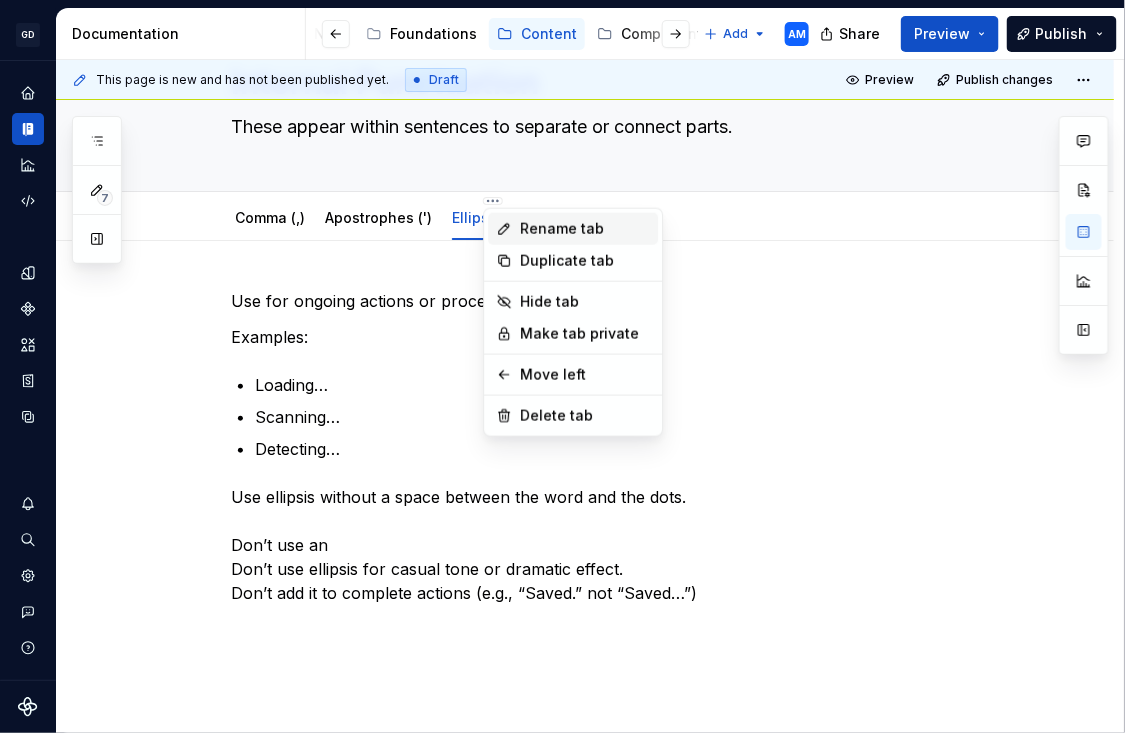 click on "Rename tab" at bounding box center (585, 229) 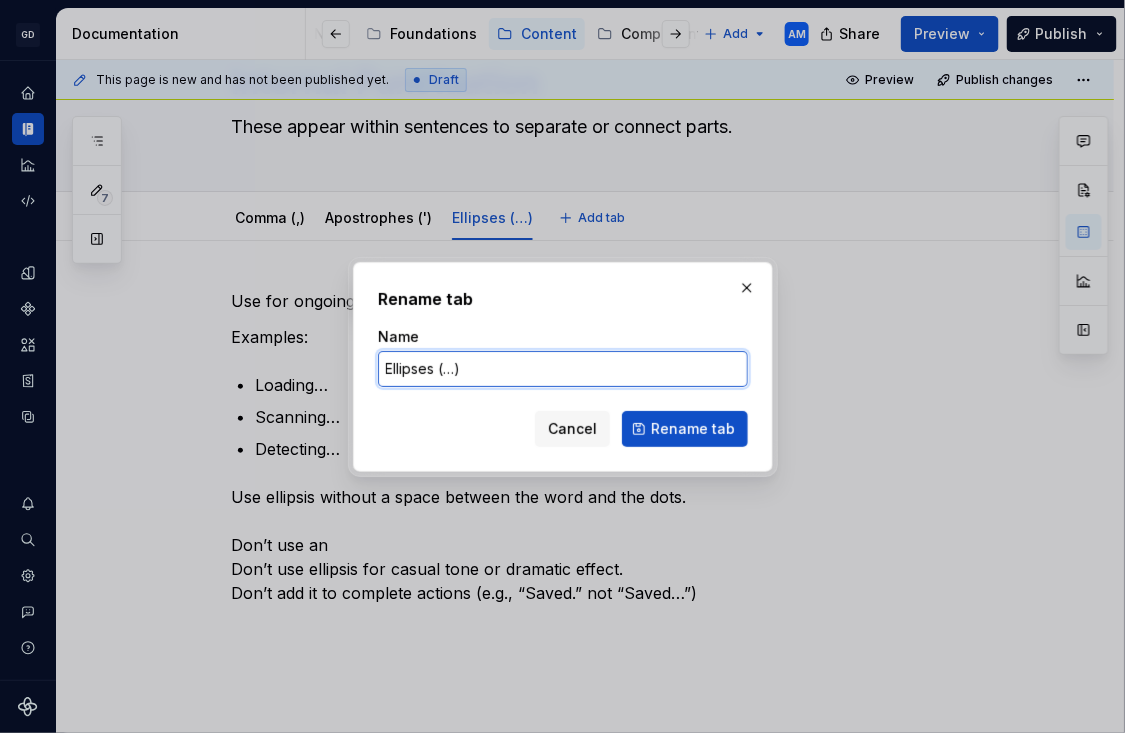 drag, startPoint x: 431, startPoint y: 369, endPoint x: 357, endPoint y: 368, distance: 74.00676 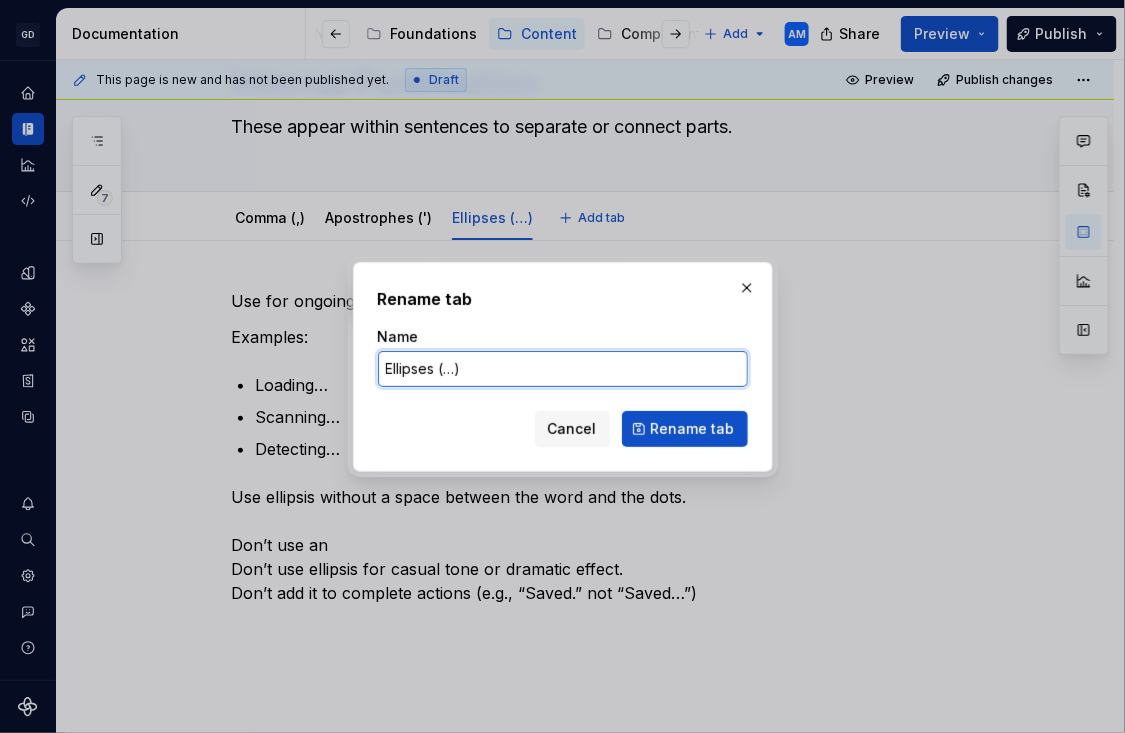 drag, startPoint x: 439, startPoint y: 374, endPoint x: 355, endPoint y: 371, distance: 84.05355 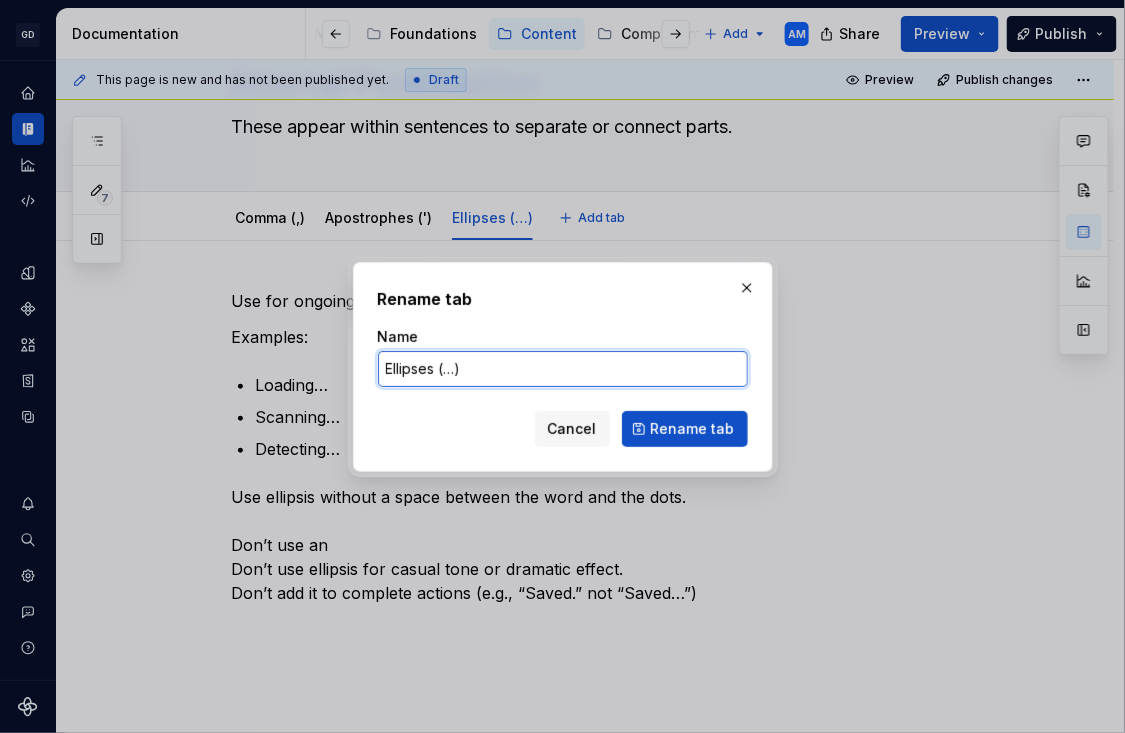 click on "Rename tab Name Ellipses (…) Cancel Rename tab" at bounding box center (563, 367) 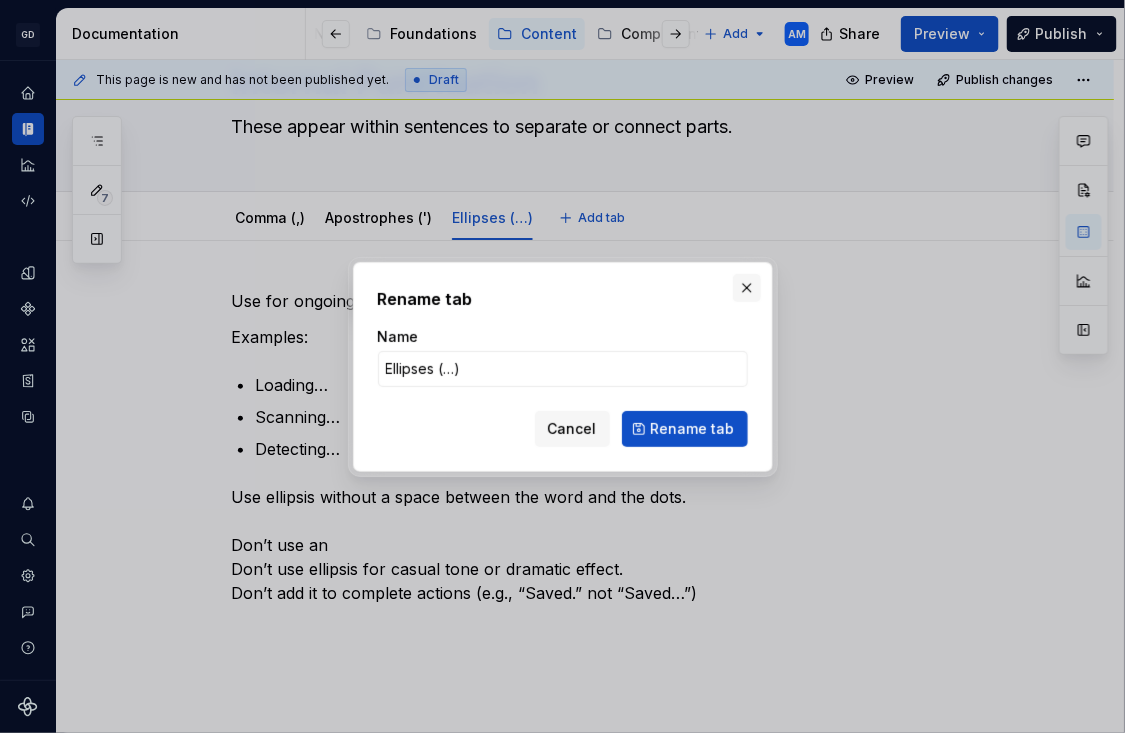 click at bounding box center [747, 288] 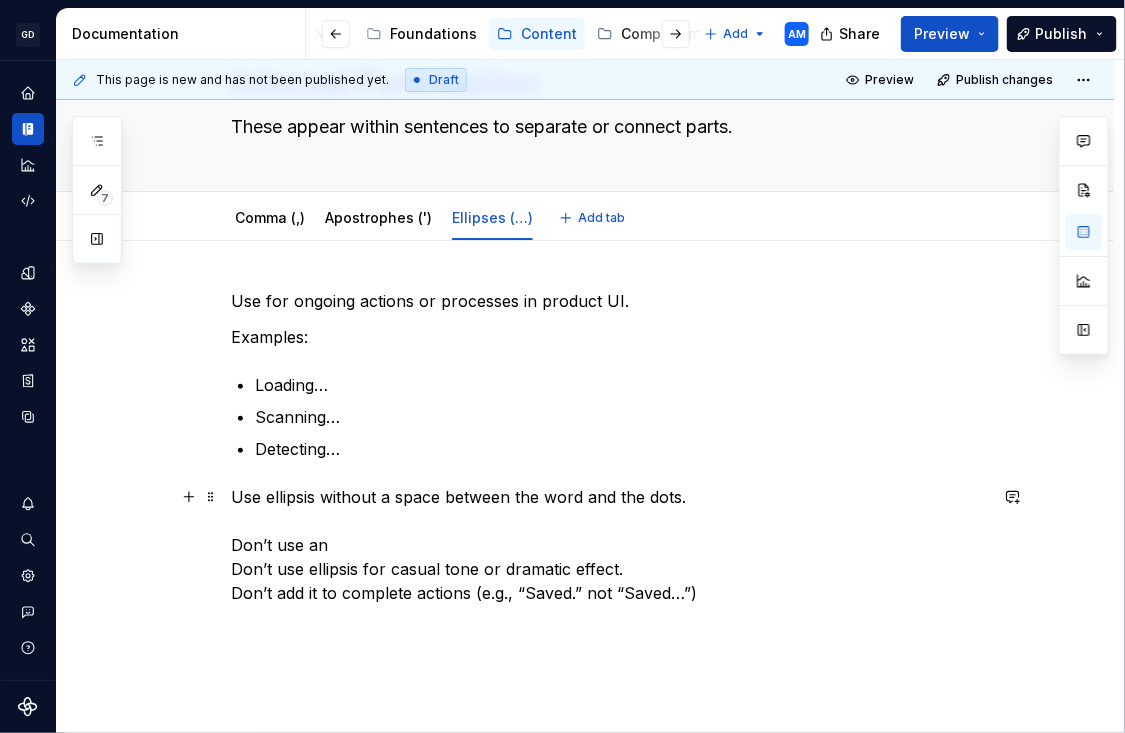 click on "Use ellipsis without a space between the word and the dots. Don’t use an  Don’t use ellipsis for casual tone or dramatic effect. Don’t add it to complete actions (e.g., “Saved.” not “Saved…”)" at bounding box center (609, 545) 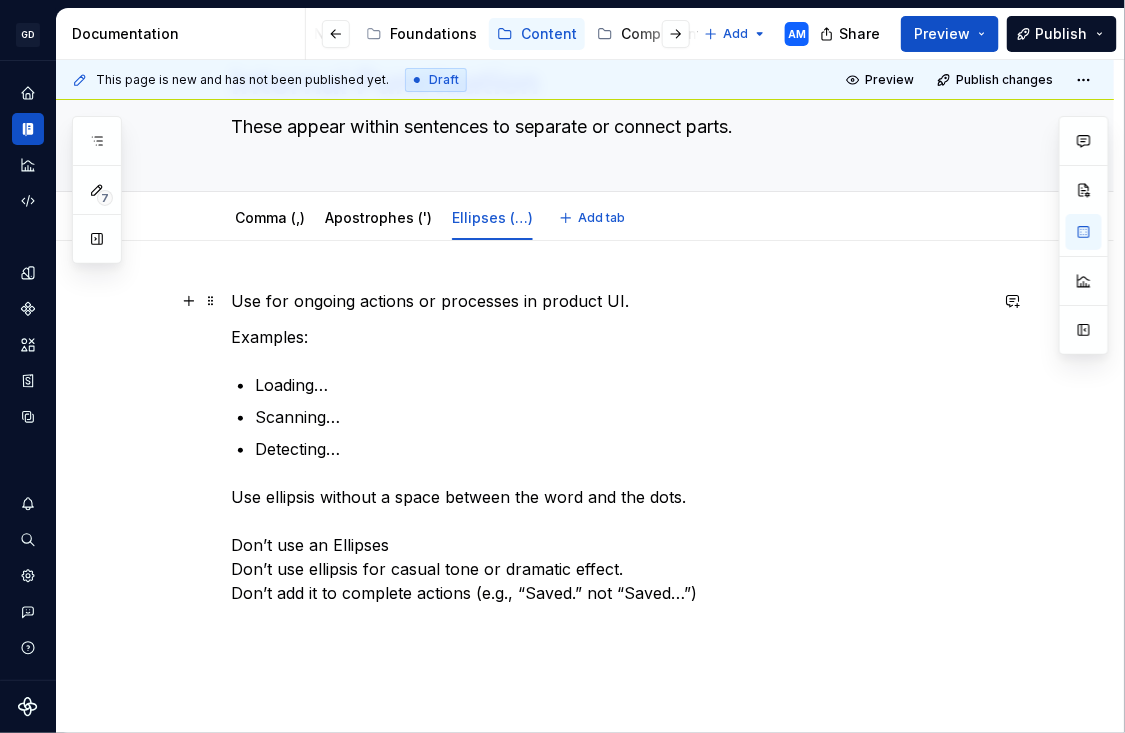 click on "Use for ongoing actions or processes in product UI." at bounding box center (609, 301) 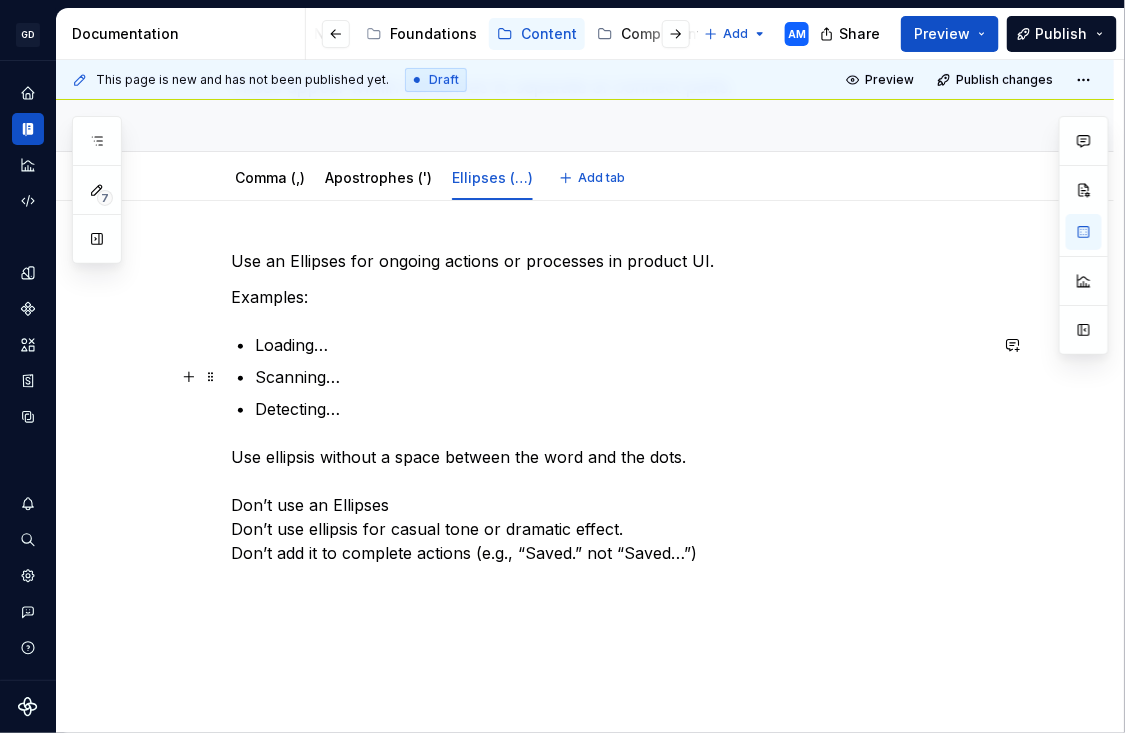 scroll, scrollTop: 146, scrollLeft: 0, axis: vertical 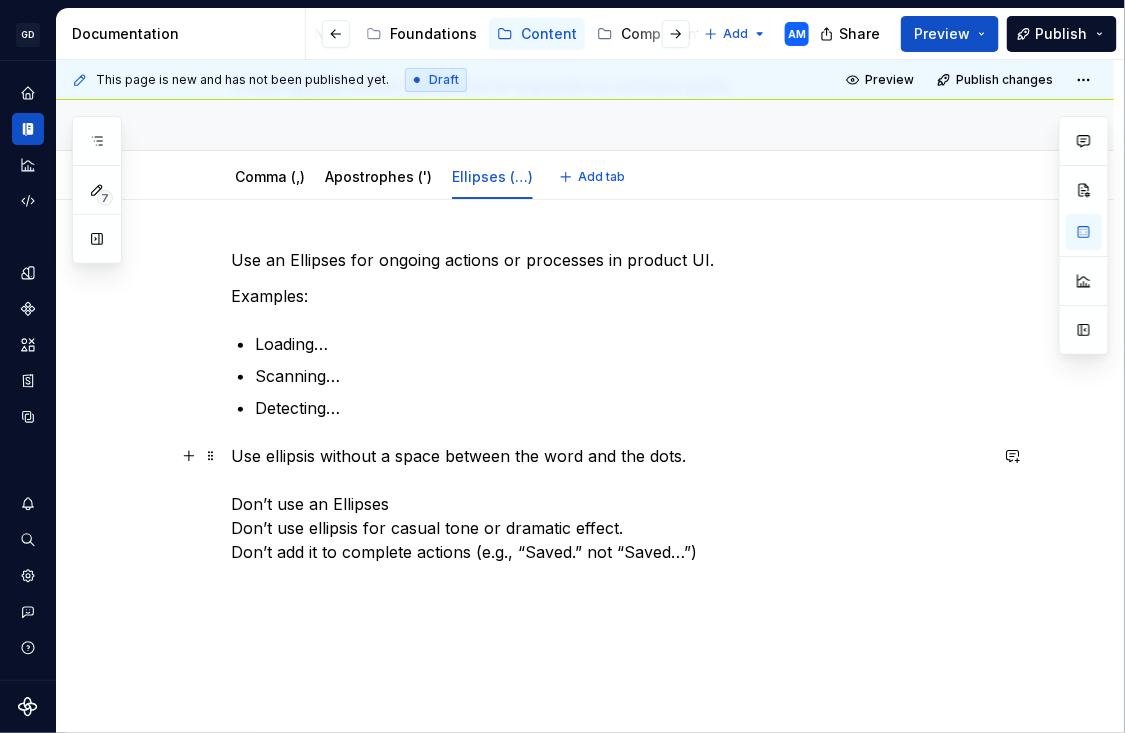 click on "Use ellipsis without a space between the word and the dots. Don’t use an Ellipses  Don’t use ellipsis for casual tone or dramatic effect. Don’t add it to complete actions (e.g., “Saved.” not “Saved…”)" at bounding box center (609, 504) 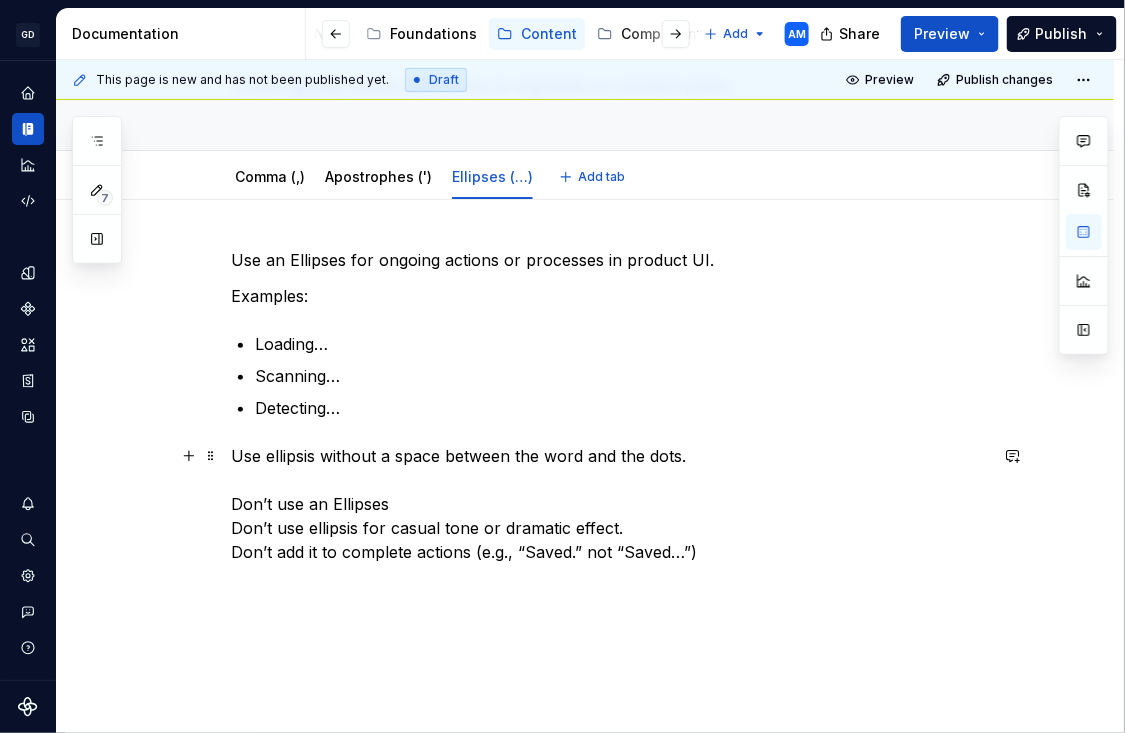 click on "Use ellipsis without a space between the word and the dots. Don’t use an Ellipses  Don’t use ellipsis for casual tone or dramatic effect. Don’t add it to complete actions (e.g., “Saved.” not “Saved…”)" at bounding box center [609, 504] 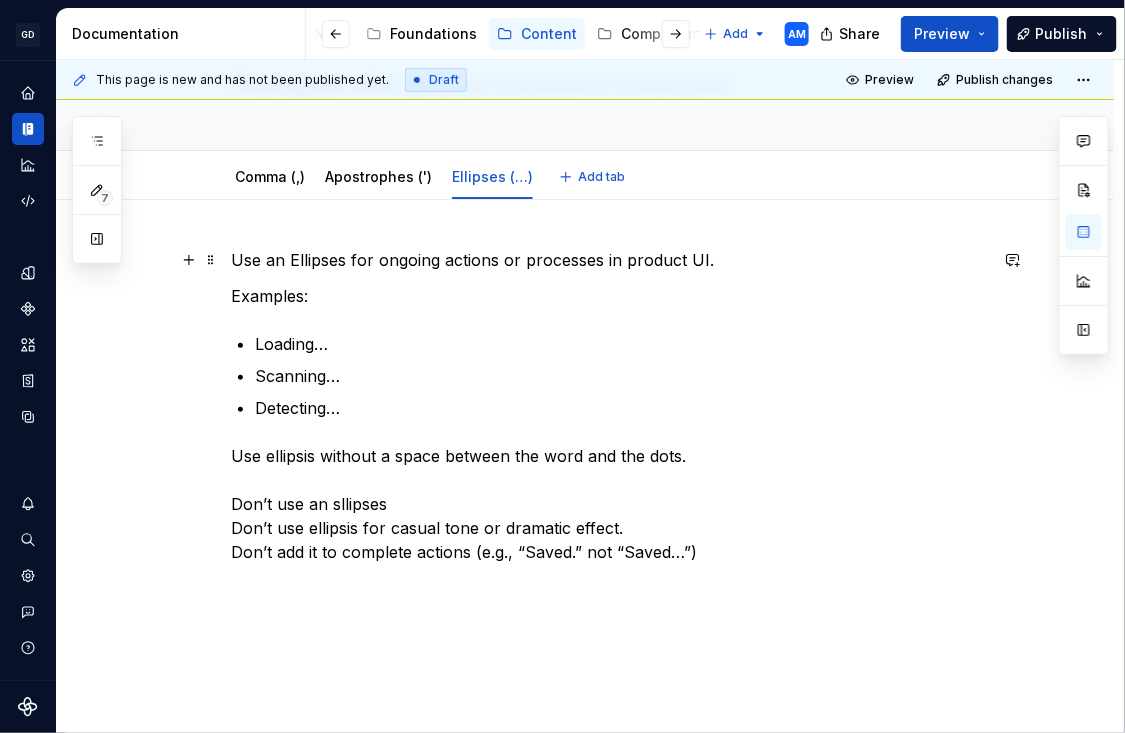 click on "Use an Ellipses for ongoing actions or processes in product UI." at bounding box center [609, 260] 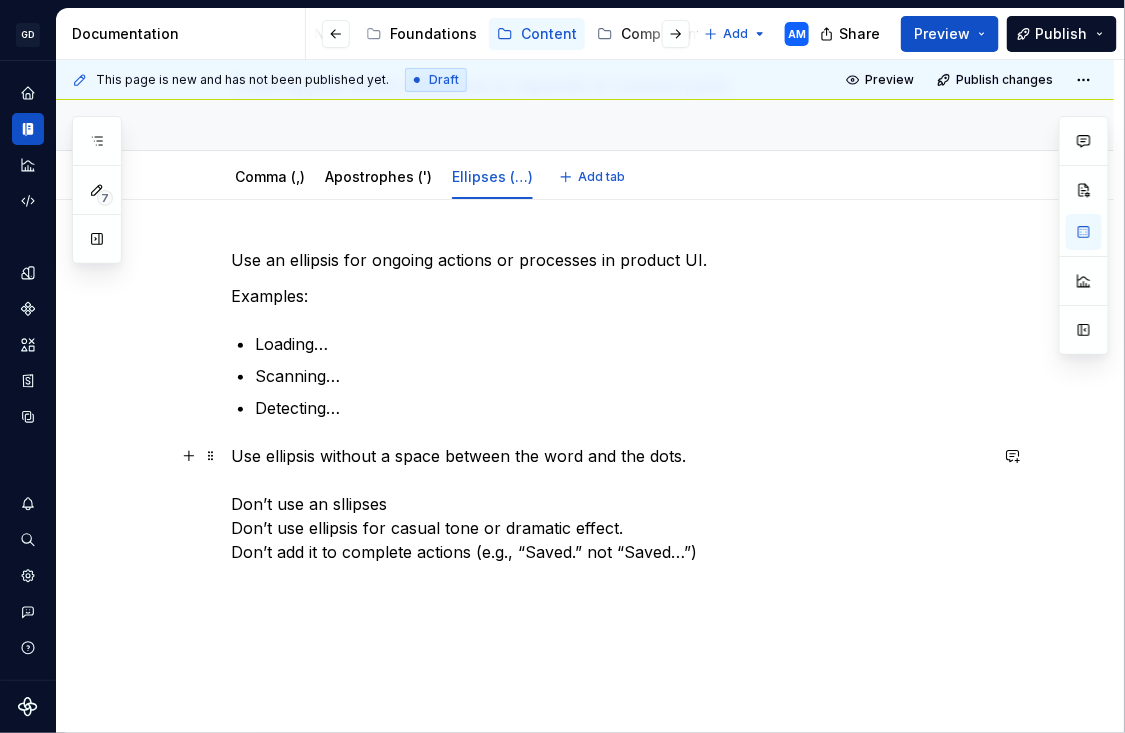 click on "Use ellipsis without a space between the word and the dots. Don’t use an sllipses  Don’t use ellipsis for casual tone or dramatic effect. Don’t add it to complete actions (e.g., “Saved.” not “Saved…”)" at bounding box center (609, 504) 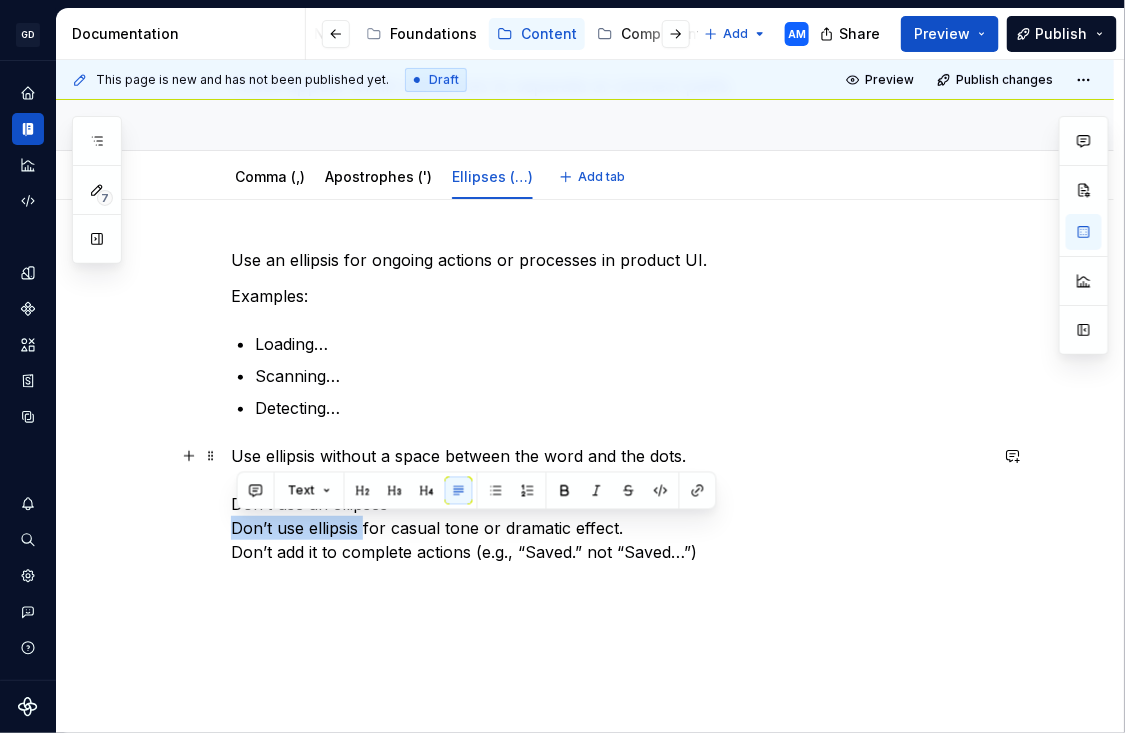 drag, startPoint x: 368, startPoint y: 533, endPoint x: 190, endPoint y: 521, distance: 178.40404 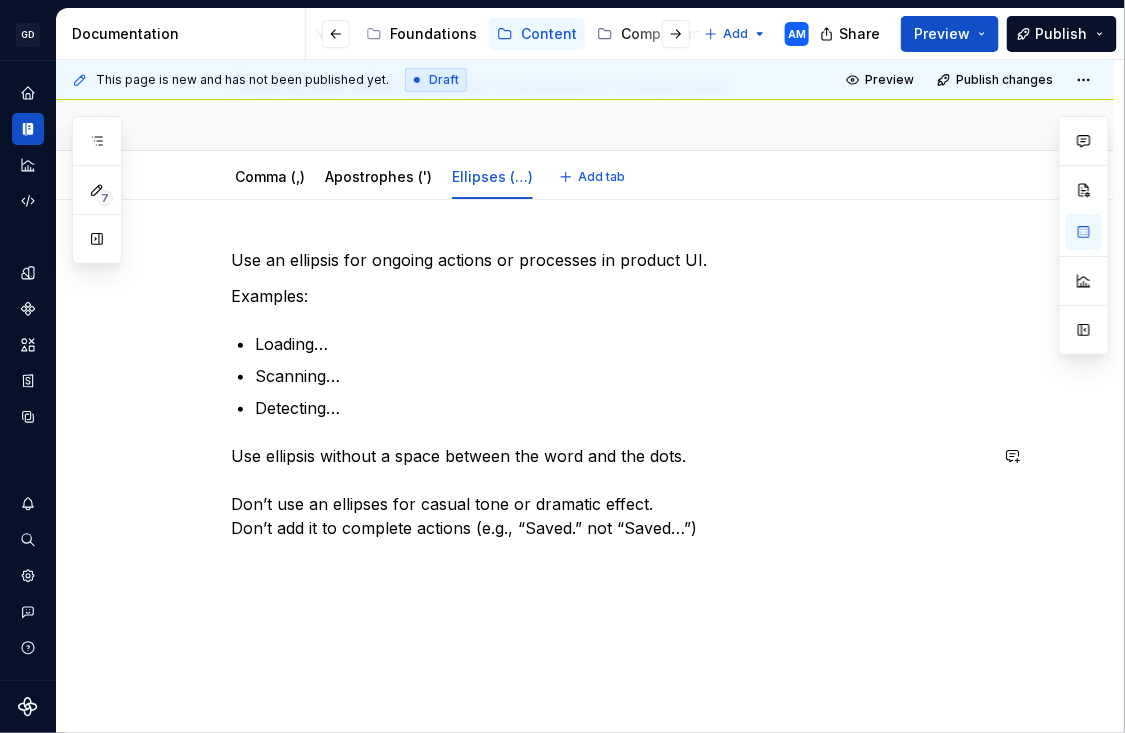 click on "Use an ellipsis for ongoing actions or processes in product UI. Examples: Loading… Scanning… Detecting… Use ellipsis without a space between the word and the dots. Don’t use an ellipses for casual tone or dramatic effect. Don’t add it to complete actions (e.g., “Saved.” not “Saved…”)" at bounding box center (585, 492) 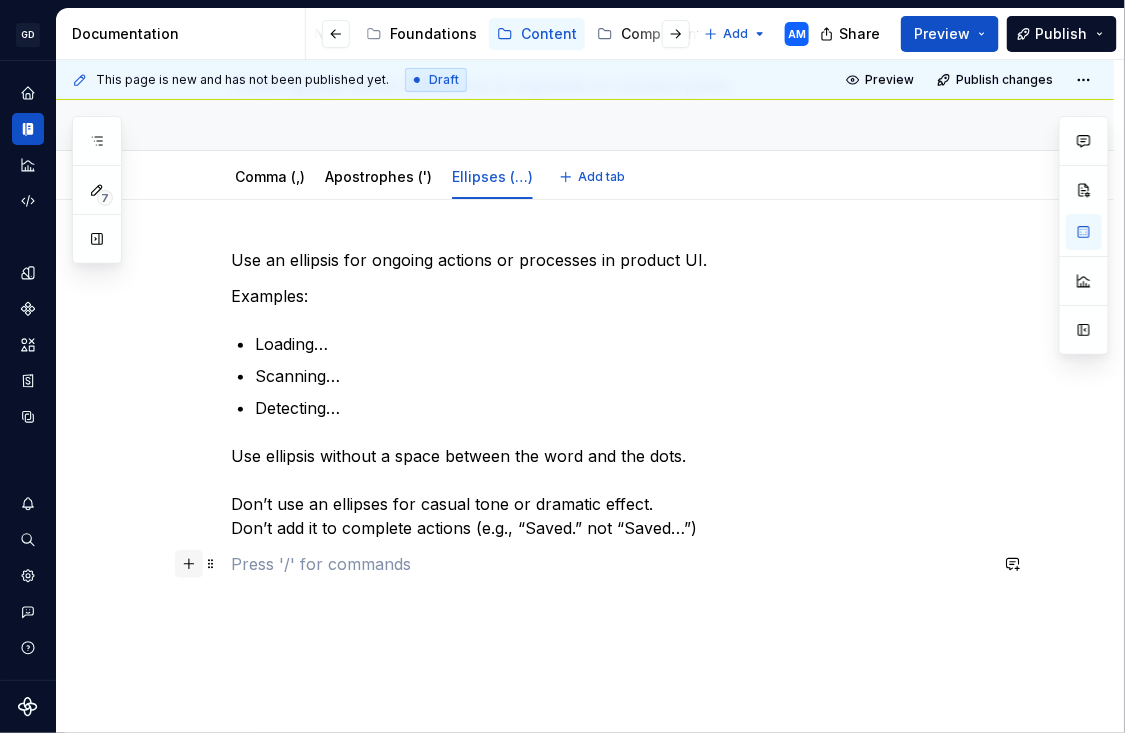 click at bounding box center [189, 564] 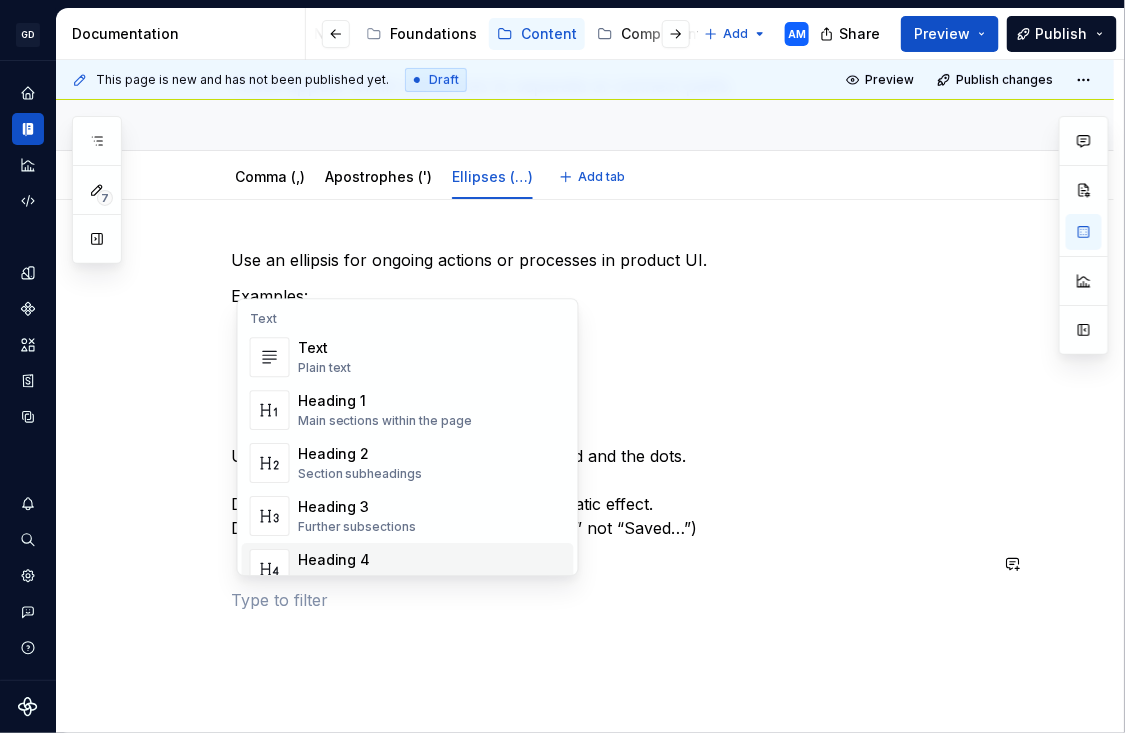 scroll, scrollTop: 267, scrollLeft: 0, axis: vertical 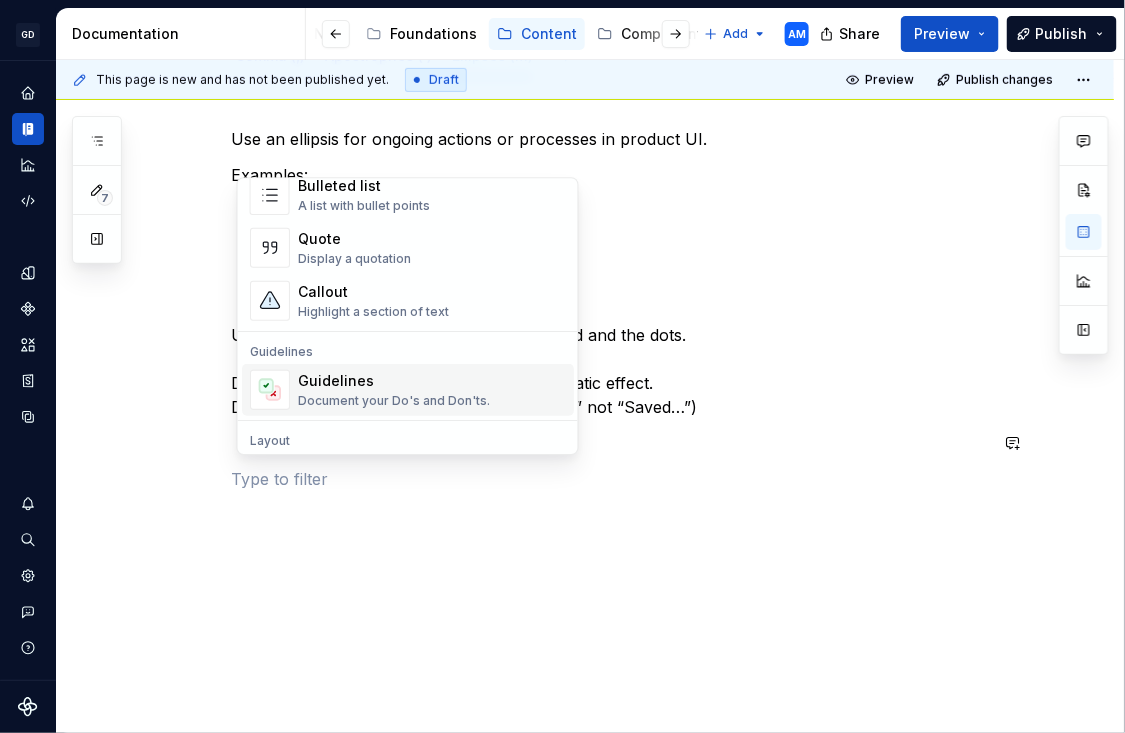 click on "Guidelines" at bounding box center (394, 381) 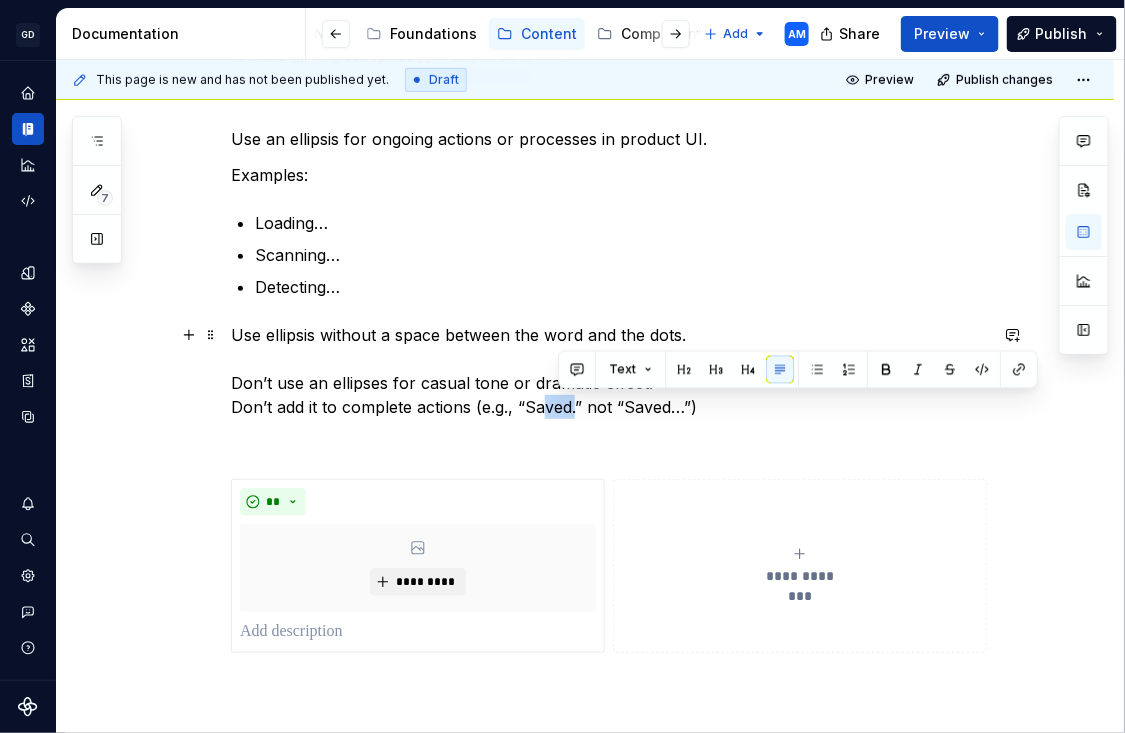 drag, startPoint x: 582, startPoint y: 408, endPoint x: 549, endPoint y: 407, distance: 33.01515 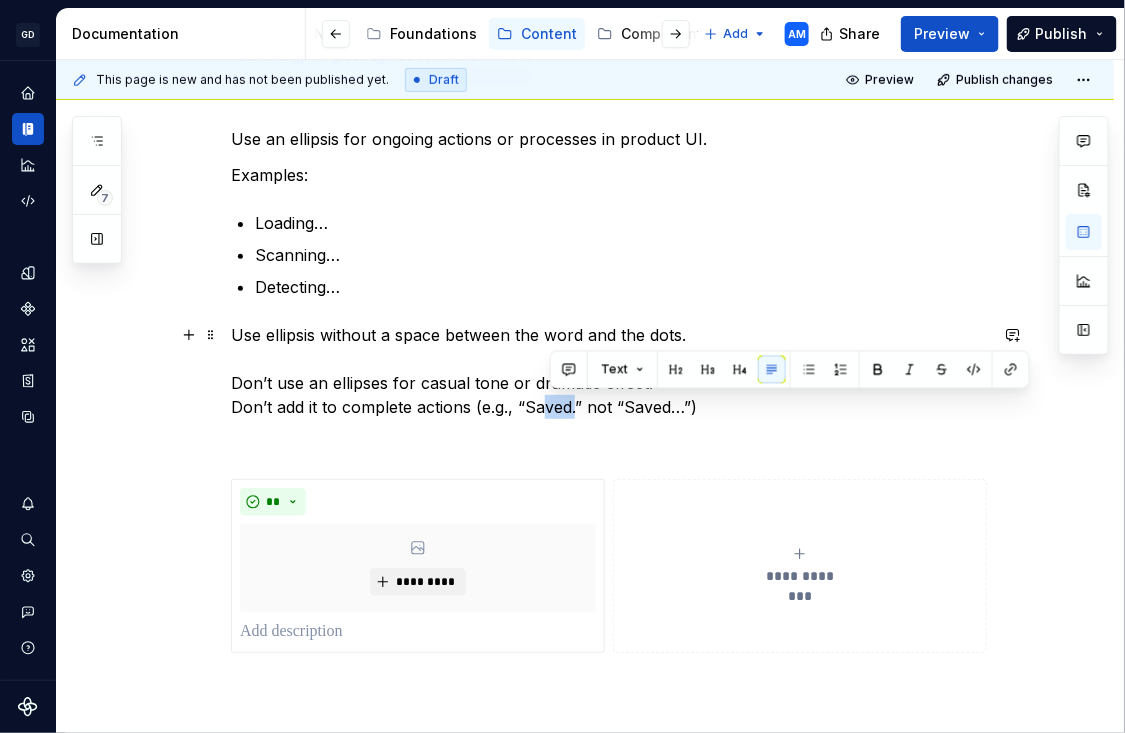 click on "Use ellipsis without a space between the word and the dots. Don’t use an ellipses for casual tone or dramatic effect. Don’t add it to complete actions (e.g., “Saved.” not “Saved…”)" at bounding box center [609, 371] 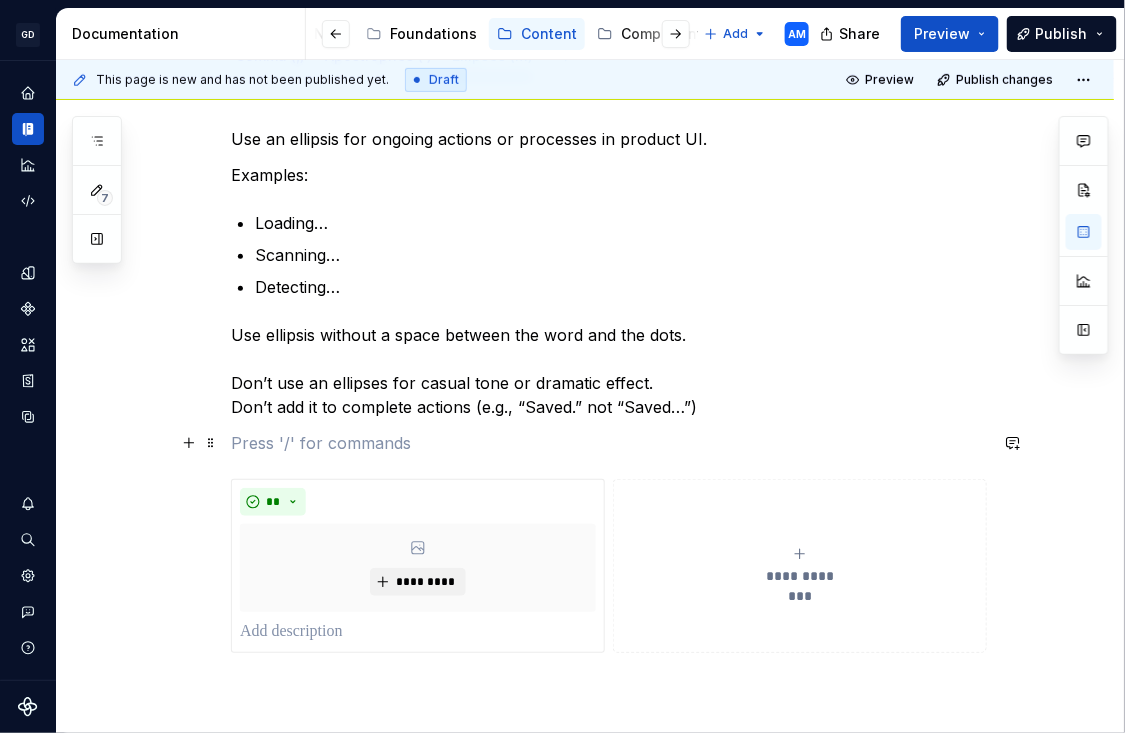 click at bounding box center (609, 443) 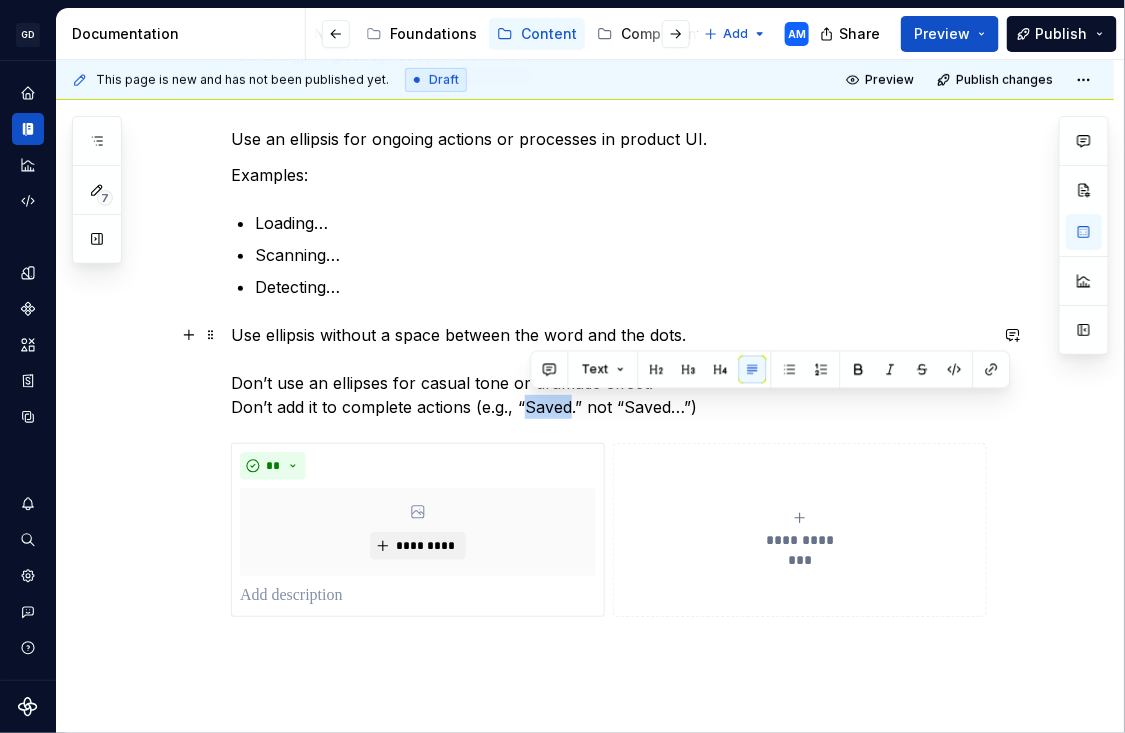 drag, startPoint x: 573, startPoint y: 404, endPoint x: 530, endPoint y: 405, distance: 43.011627 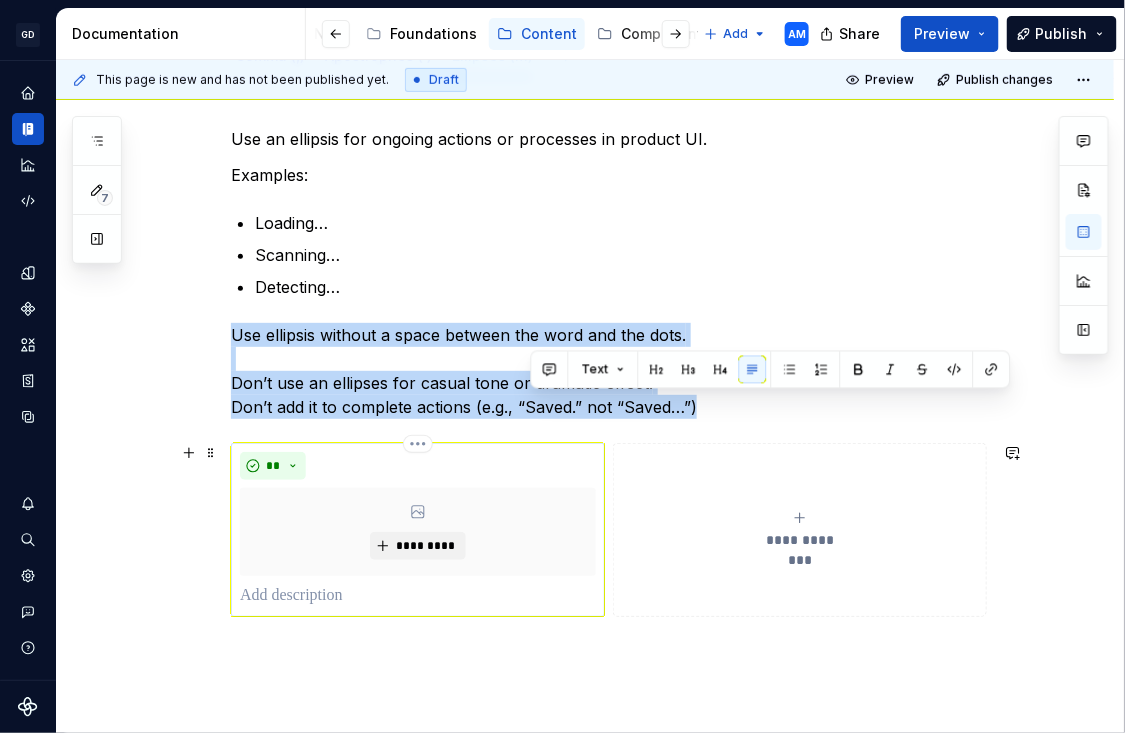 click on "** *********" at bounding box center [418, 530] 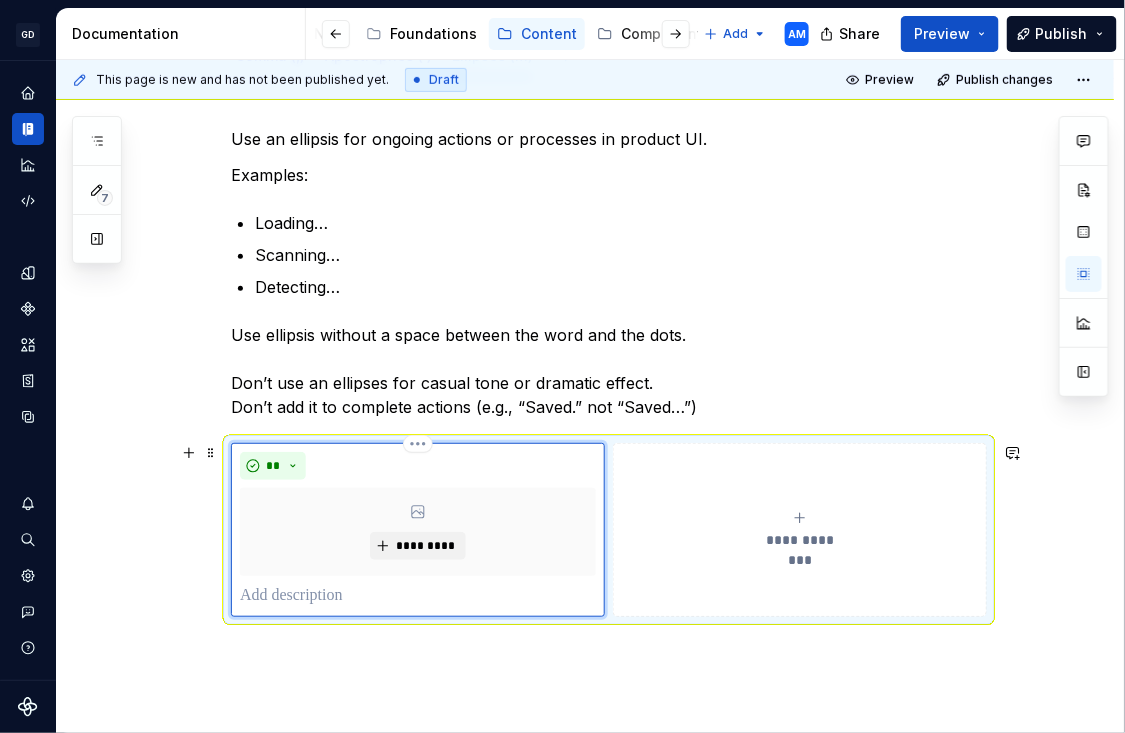 click at bounding box center (418, 596) 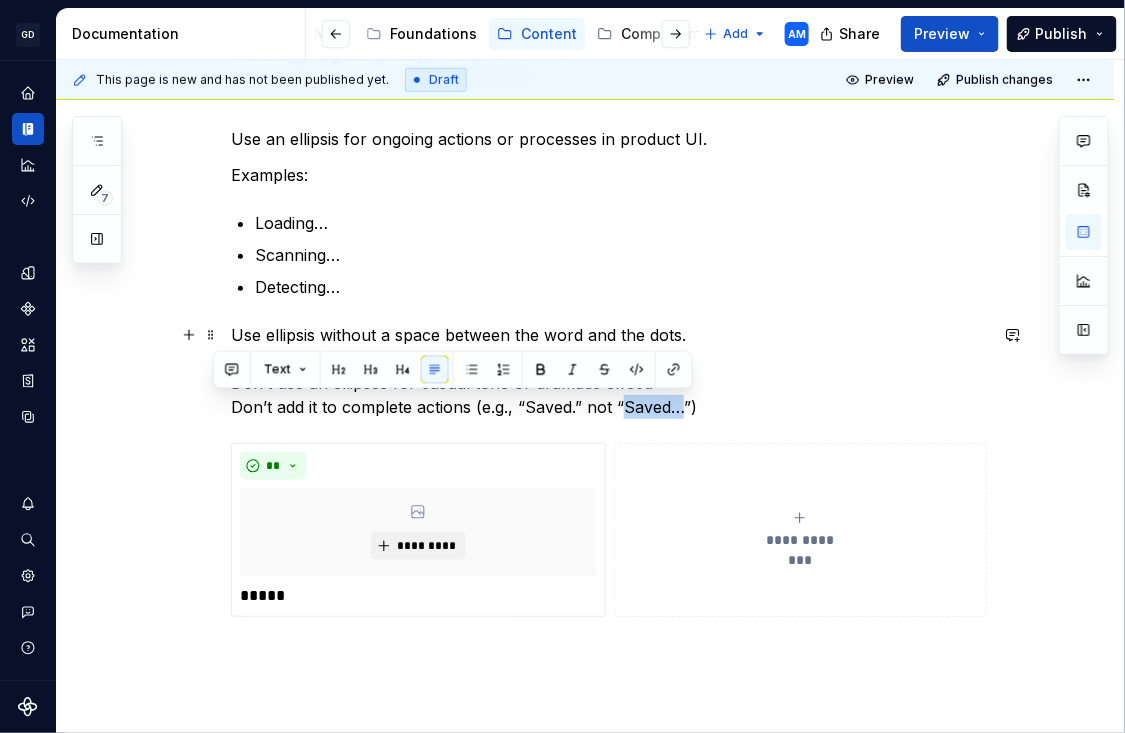 drag, startPoint x: 690, startPoint y: 408, endPoint x: 631, endPoint y: 410, distance: 59.03389 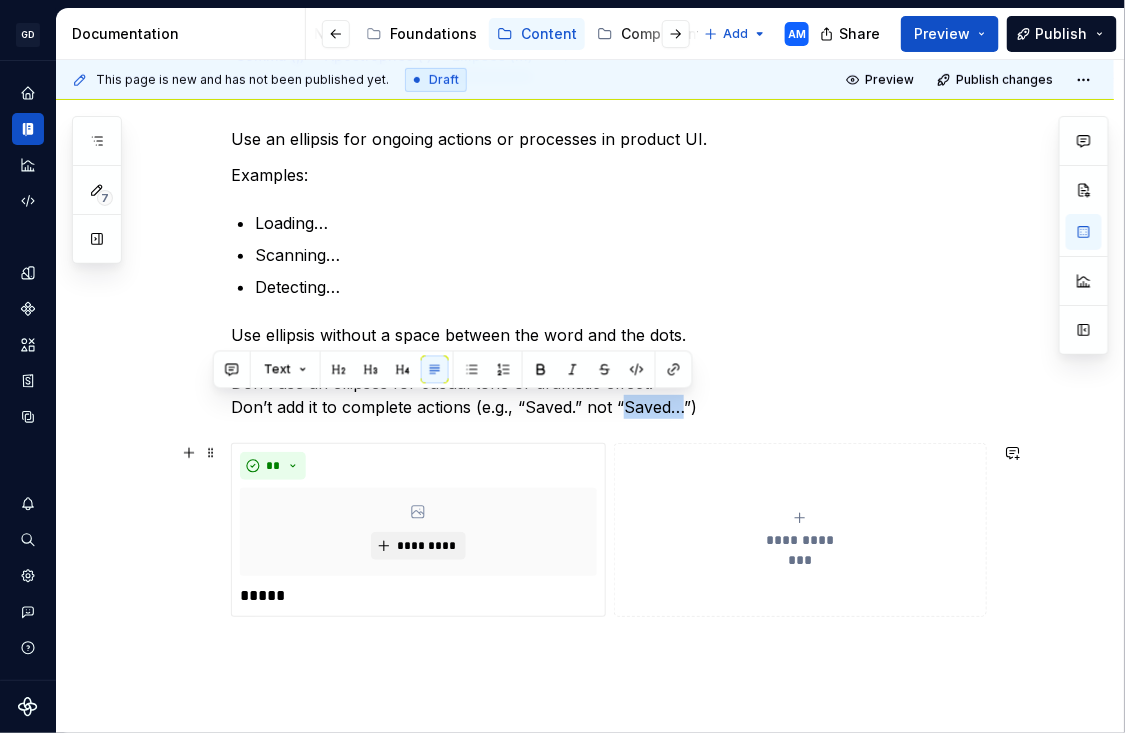 click on "**********" at bounding box center [800, 530] 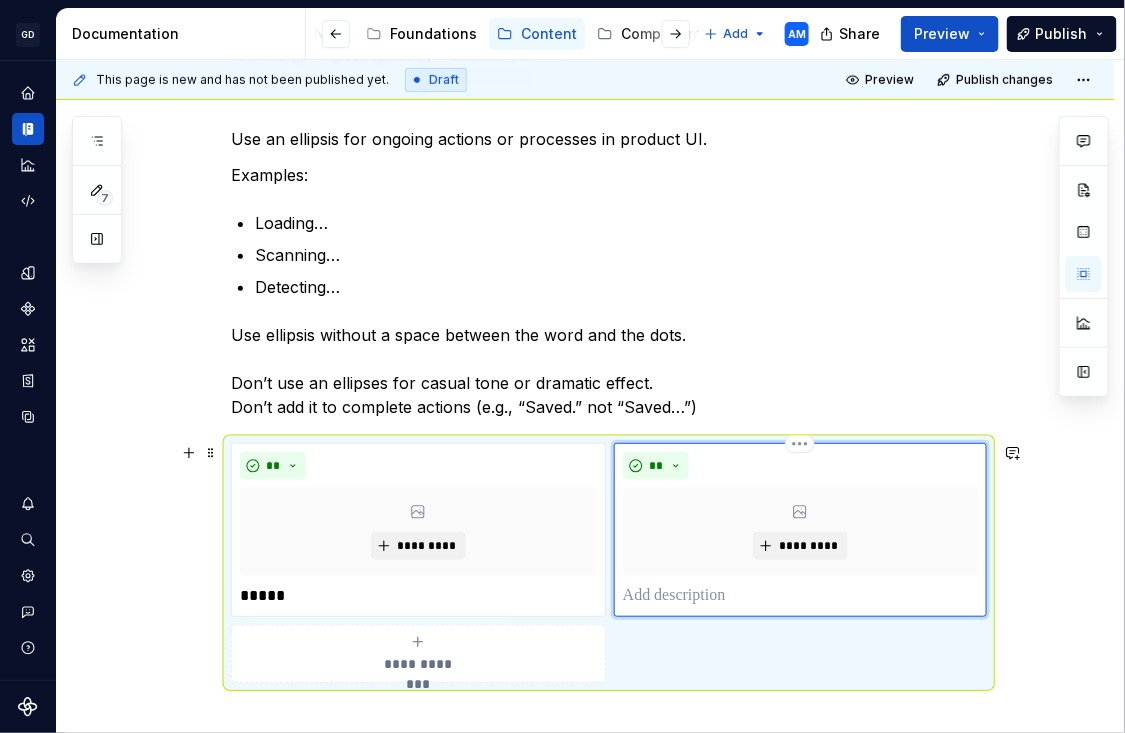 click at bounding box center [800, 596] 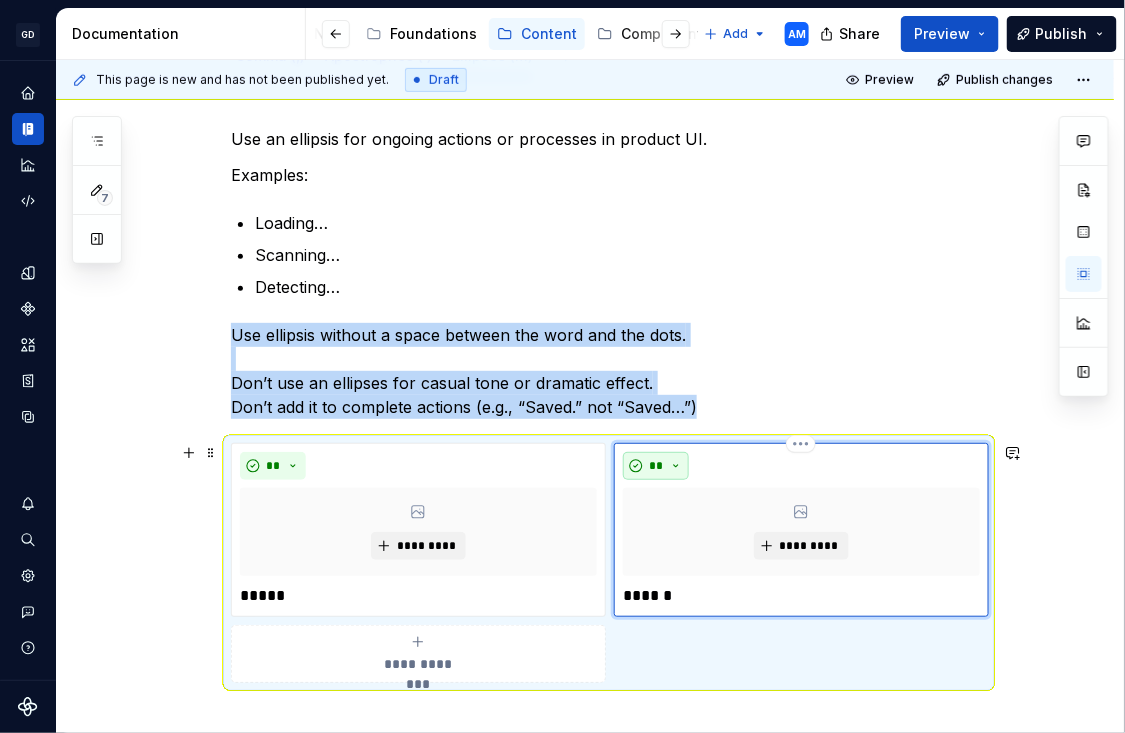 click on "**" at bounding box center [656, 466] 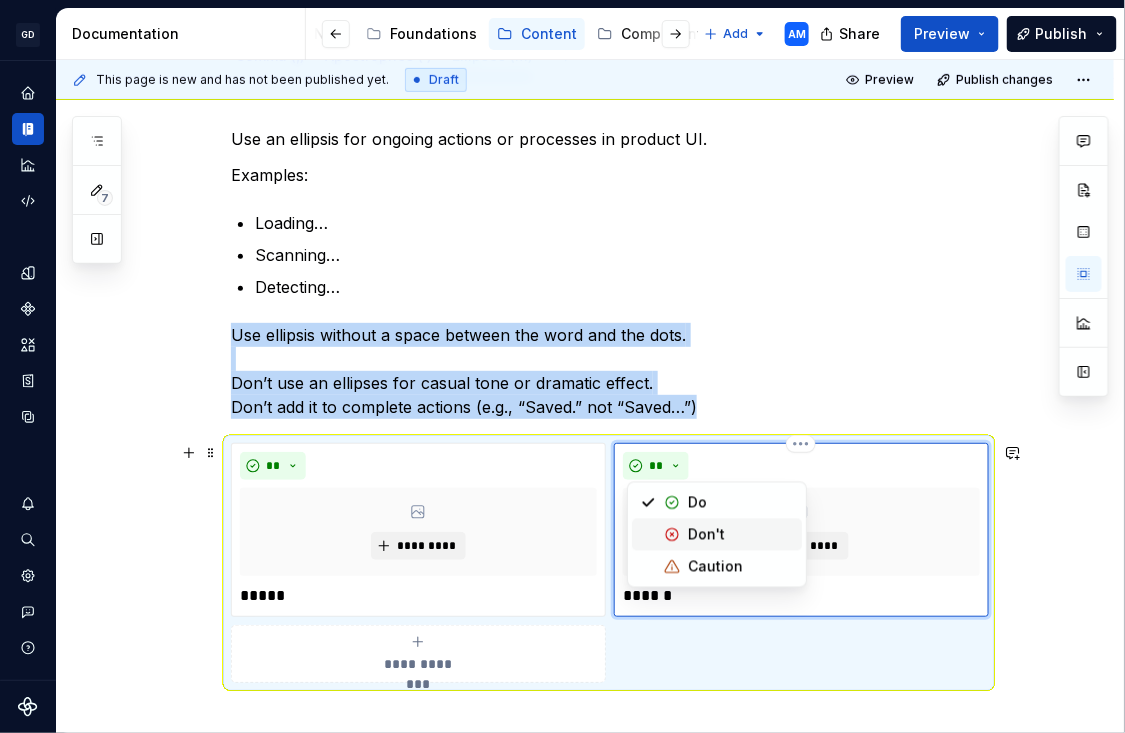 click at bounding box center [672, 535] 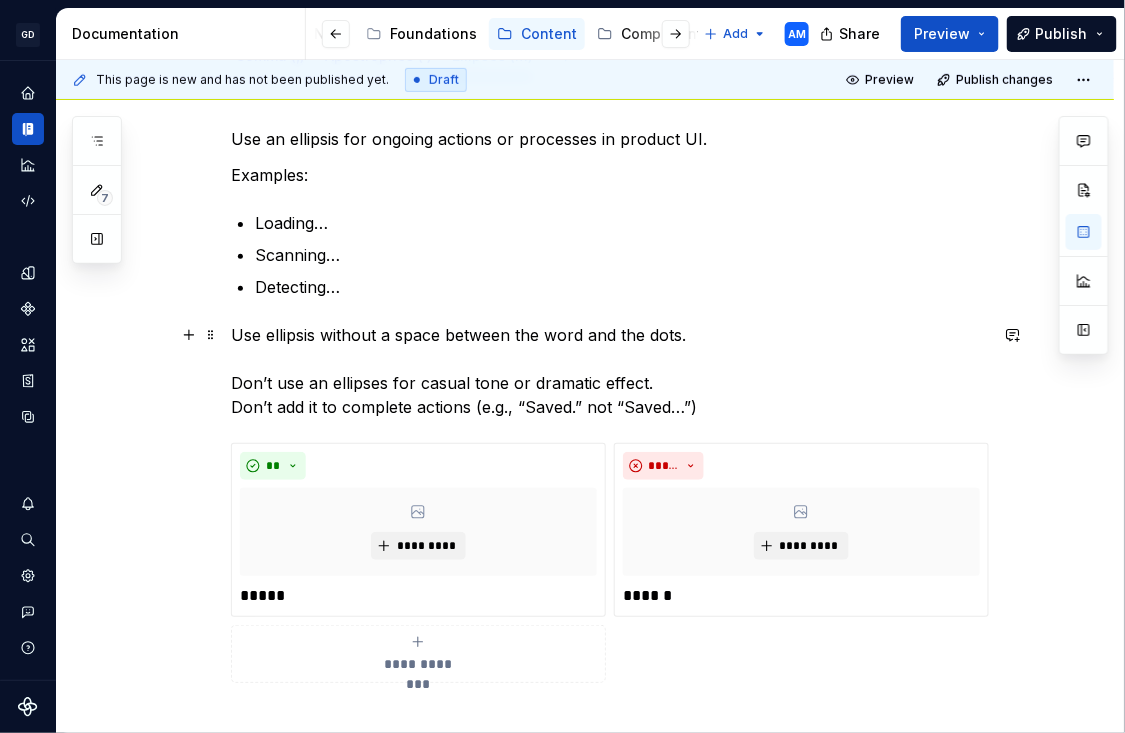click on "Use ellipsis without a space between the word and the dots. Don’t use an ellipses for casual tone or dramatic effect. Don’t add it to complete actions (e.g., “Saved.” not “Saved…”)" at bounding box center (609, 371) 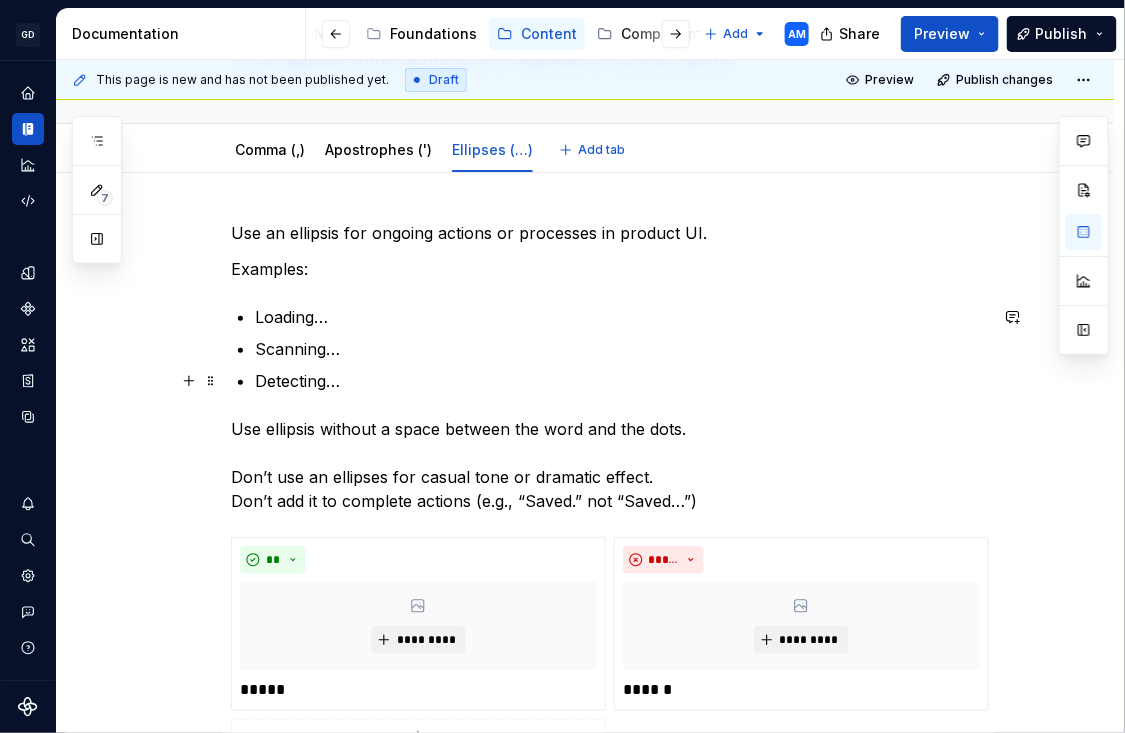 scroll, scrollTop: 178, scrollLeft: 0, axis: vertical 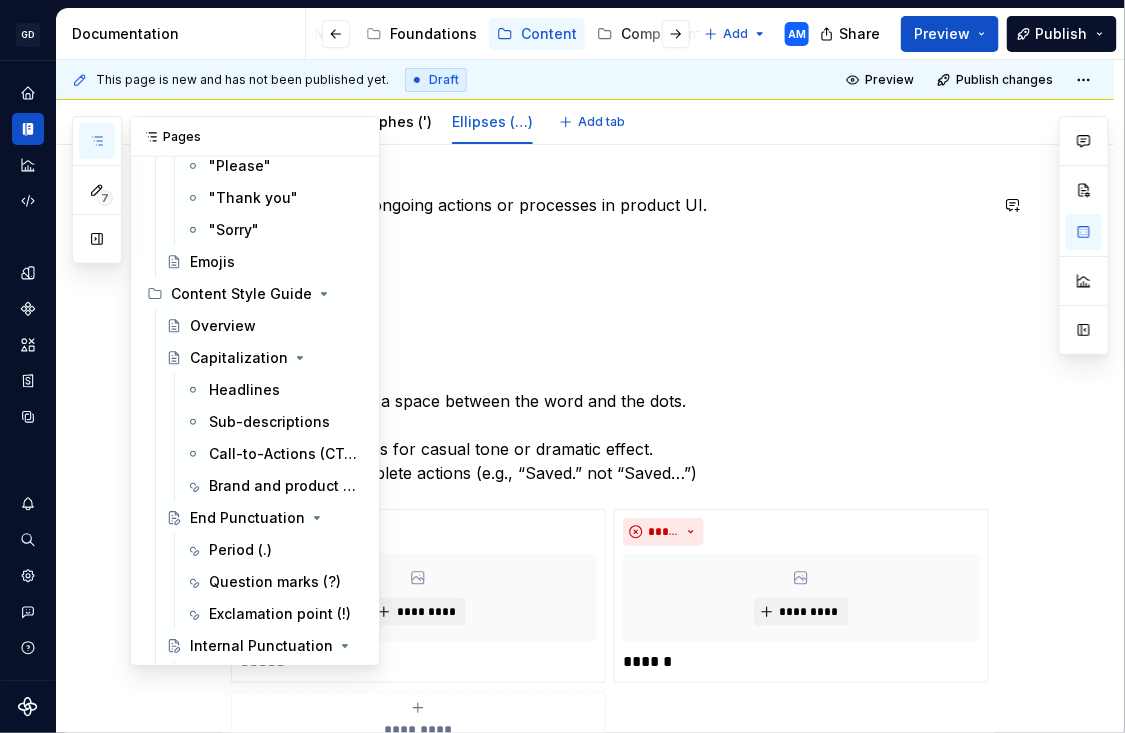 click 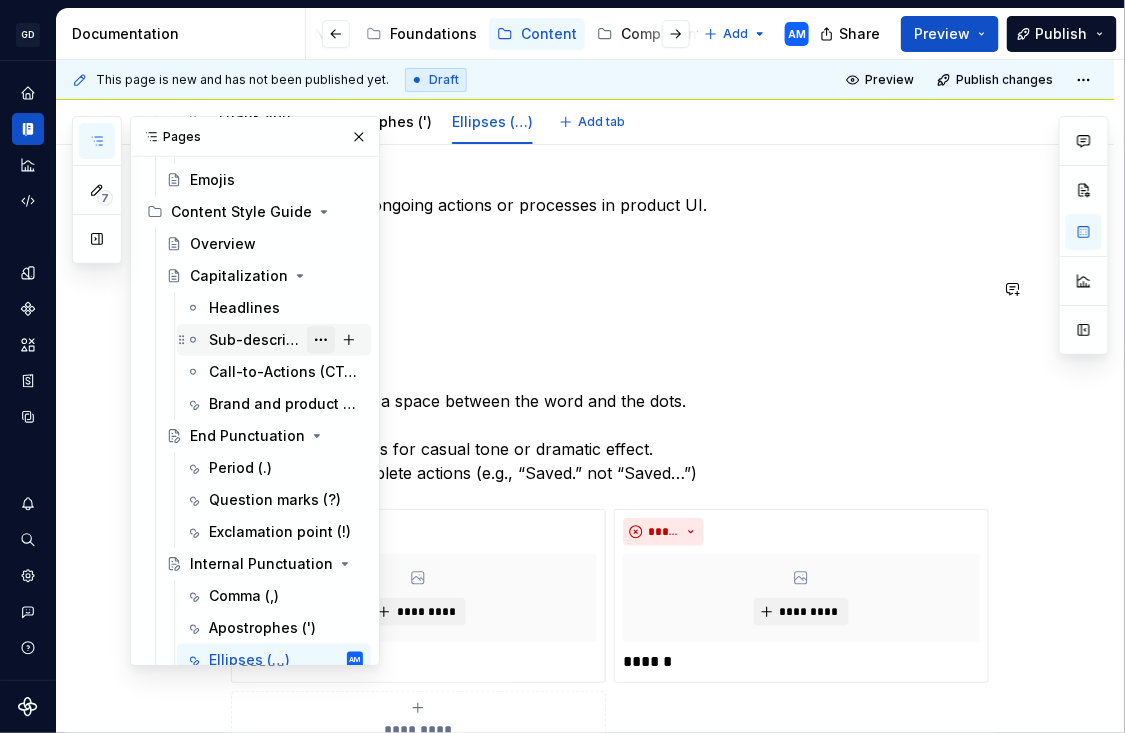 scroll, scrollTop: 349, scrollLeft: 0, axis: vertical 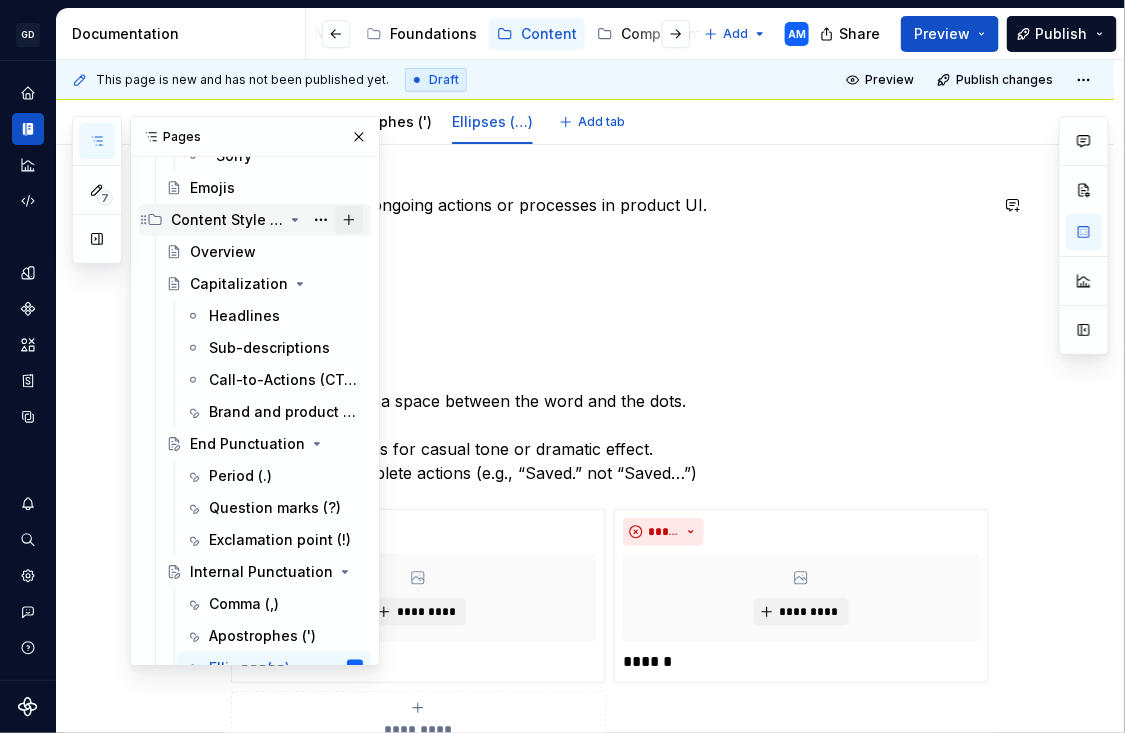 click at bounding box center [349, 220] 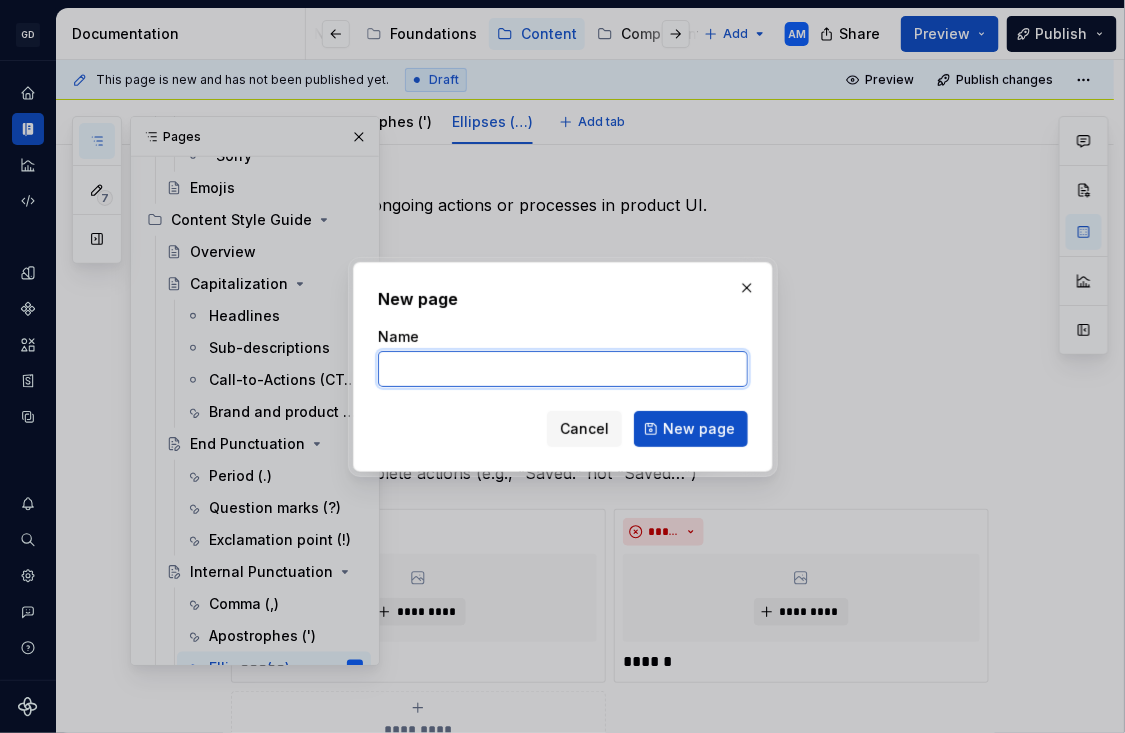 click on "Name" at bounding box center (563, 369) 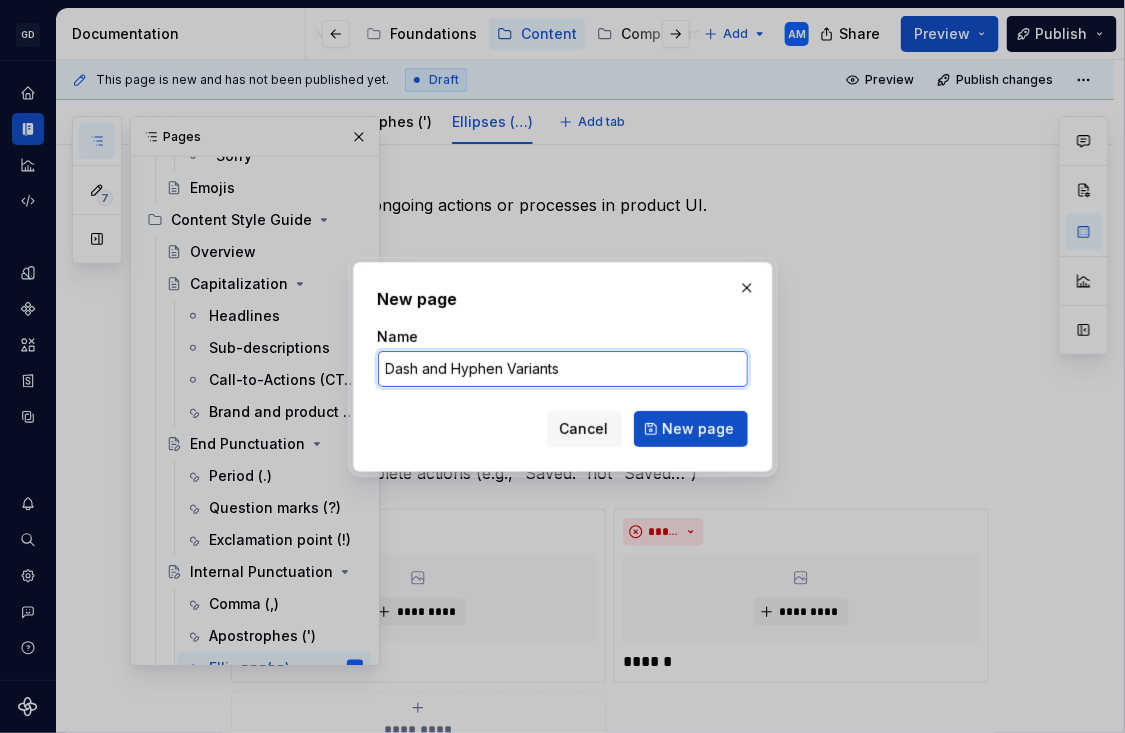 drag, startPoint x: 563, startPoint y: 367, endPoint x: 512, endPoint y: 366, distance: 51.009804 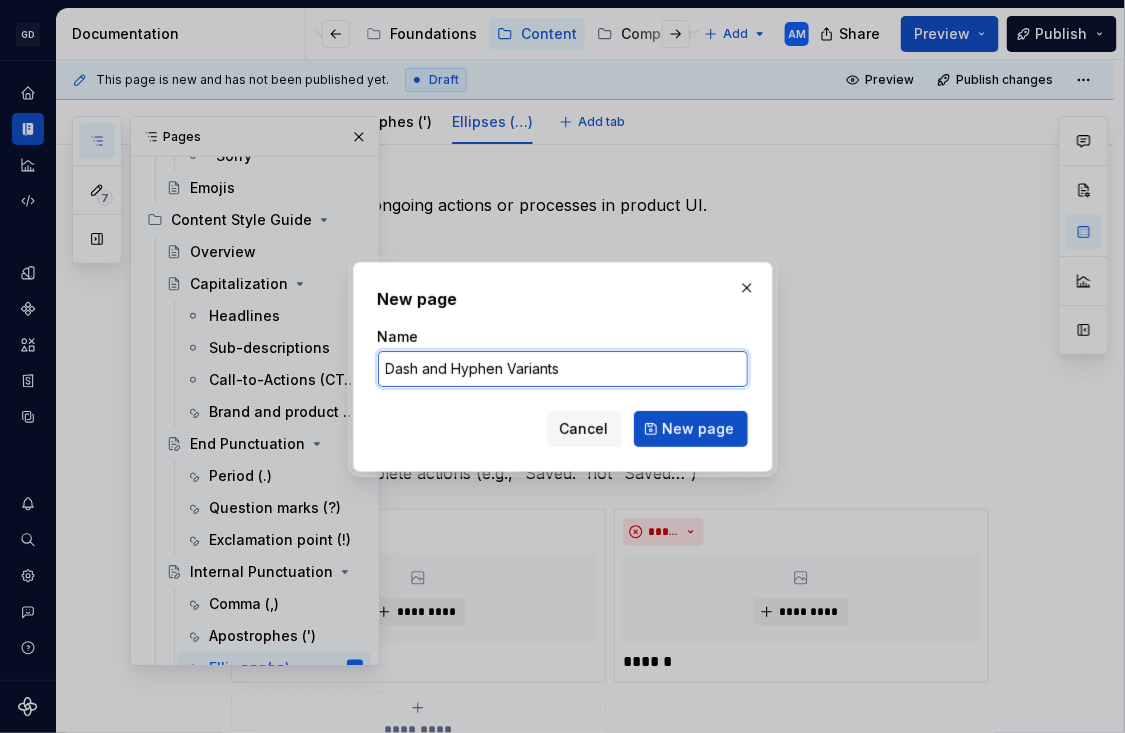 click on "Dash and Hyphen Variants" at bounding box center (563, 369) 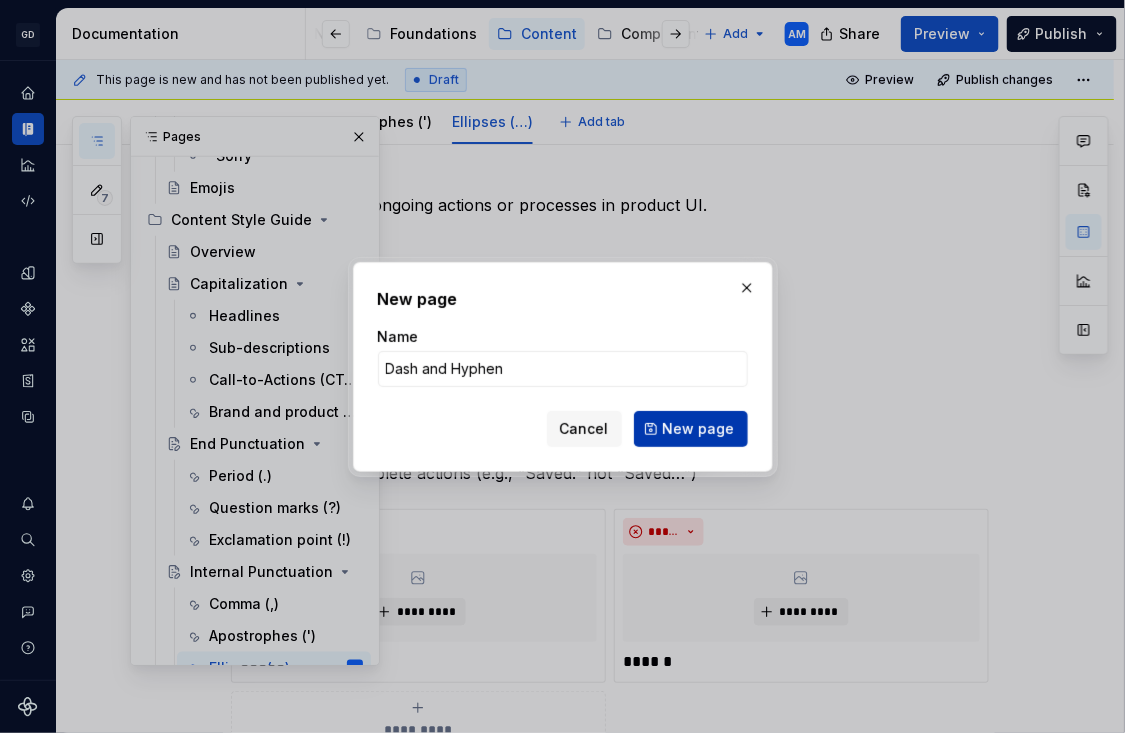 click on "New page" at bounding box center (699, 429) 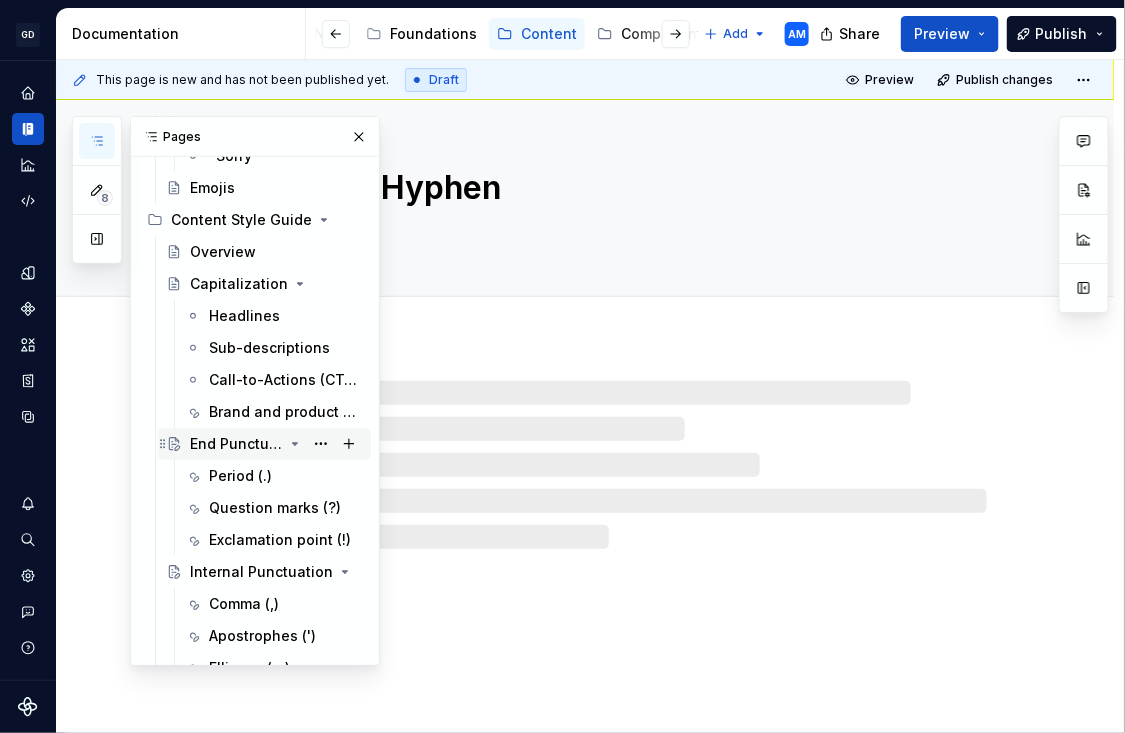 scroll, scrollTop: 402, scrollLeft: 0, axis: vertical 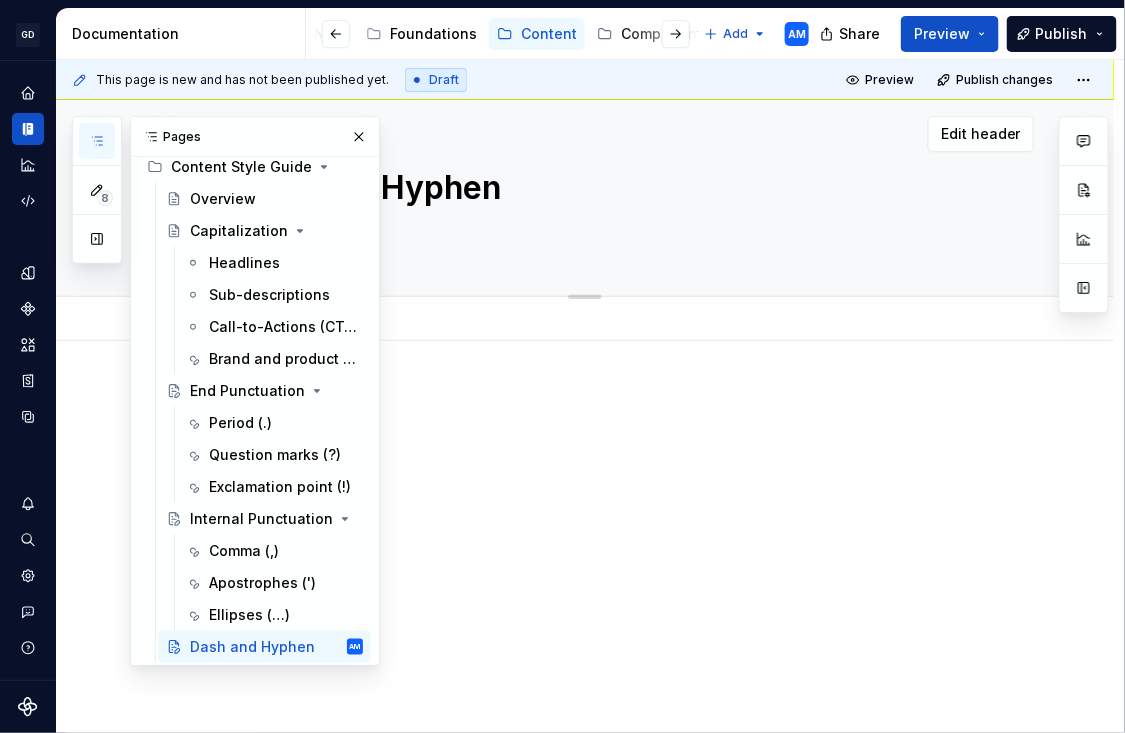 click at bounding box center [605, 232] 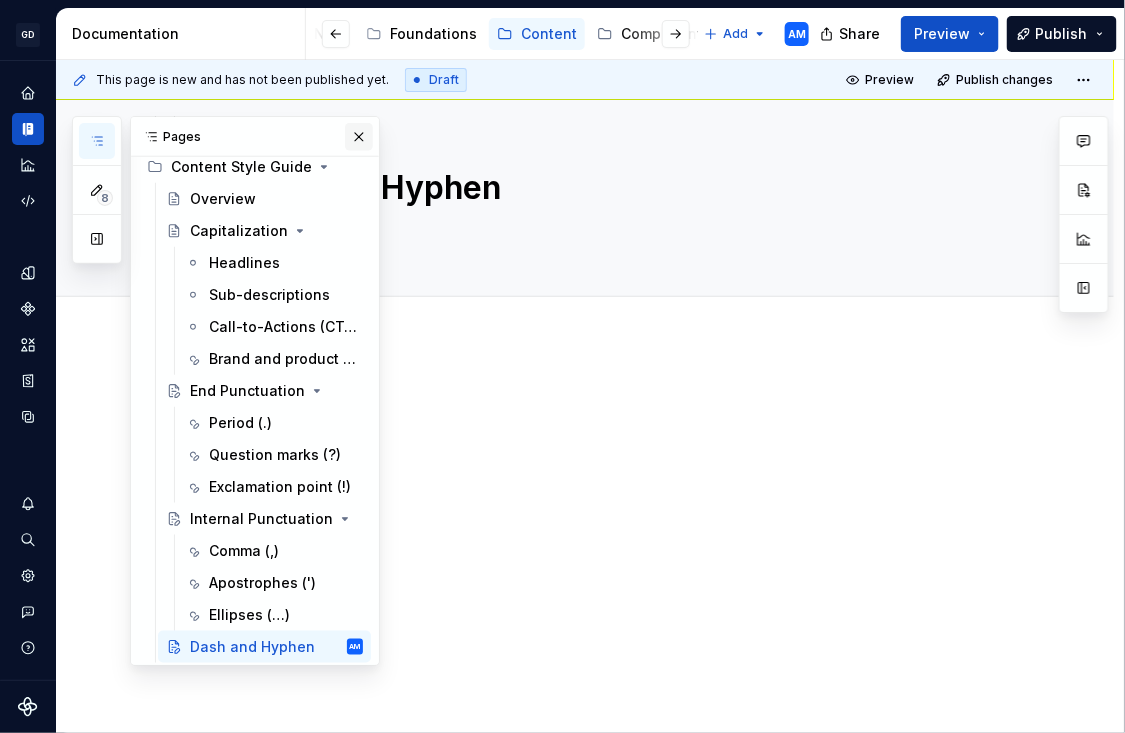 click at bounding box center (359, 137) 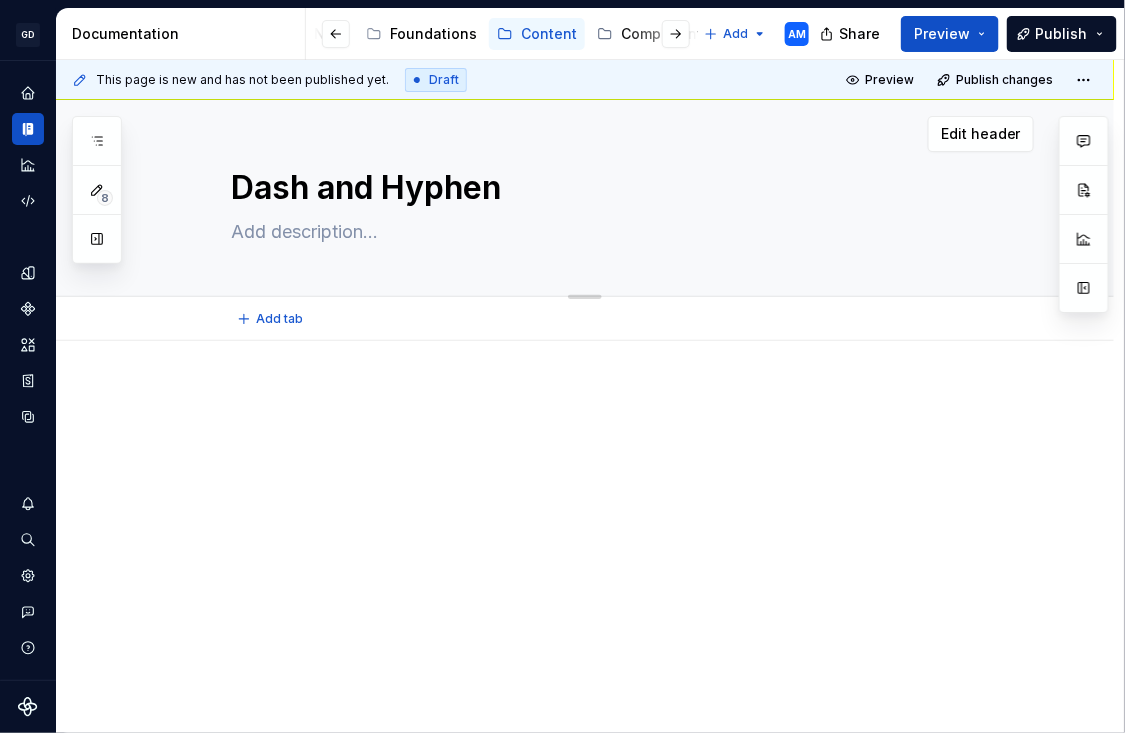 click at bounding box center [605, 232] 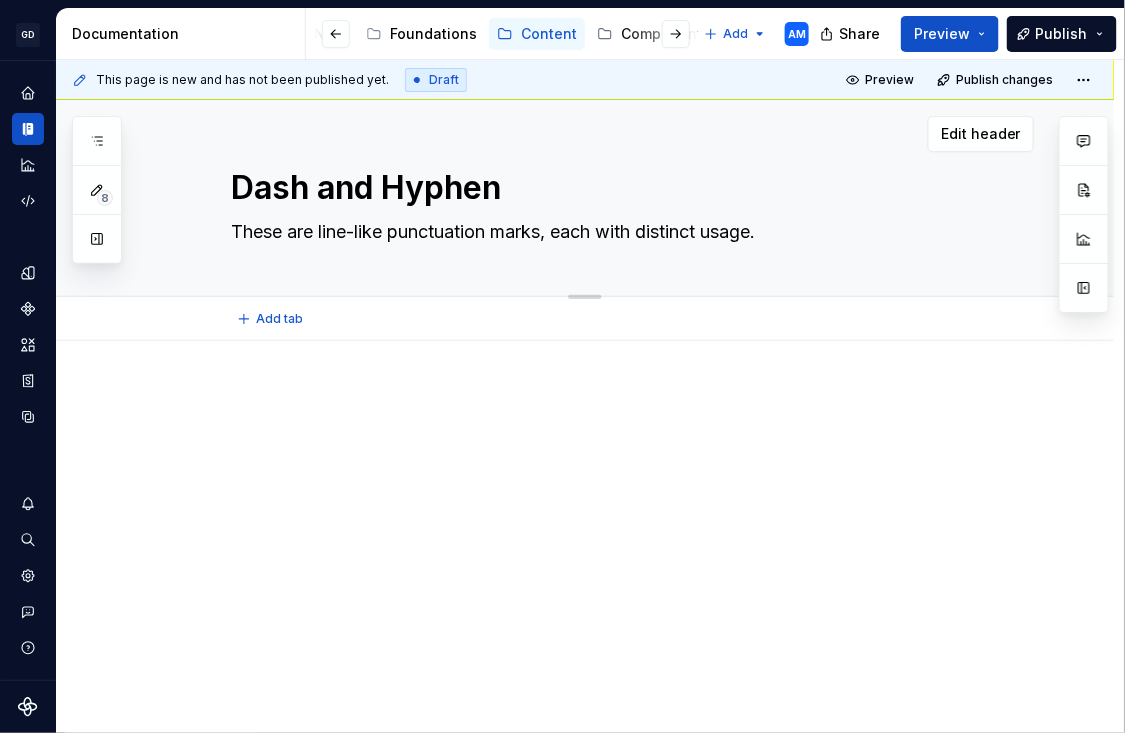 click on "These are line-like punctuation marks, each with distinct usage." at bounding box center [605, 232] 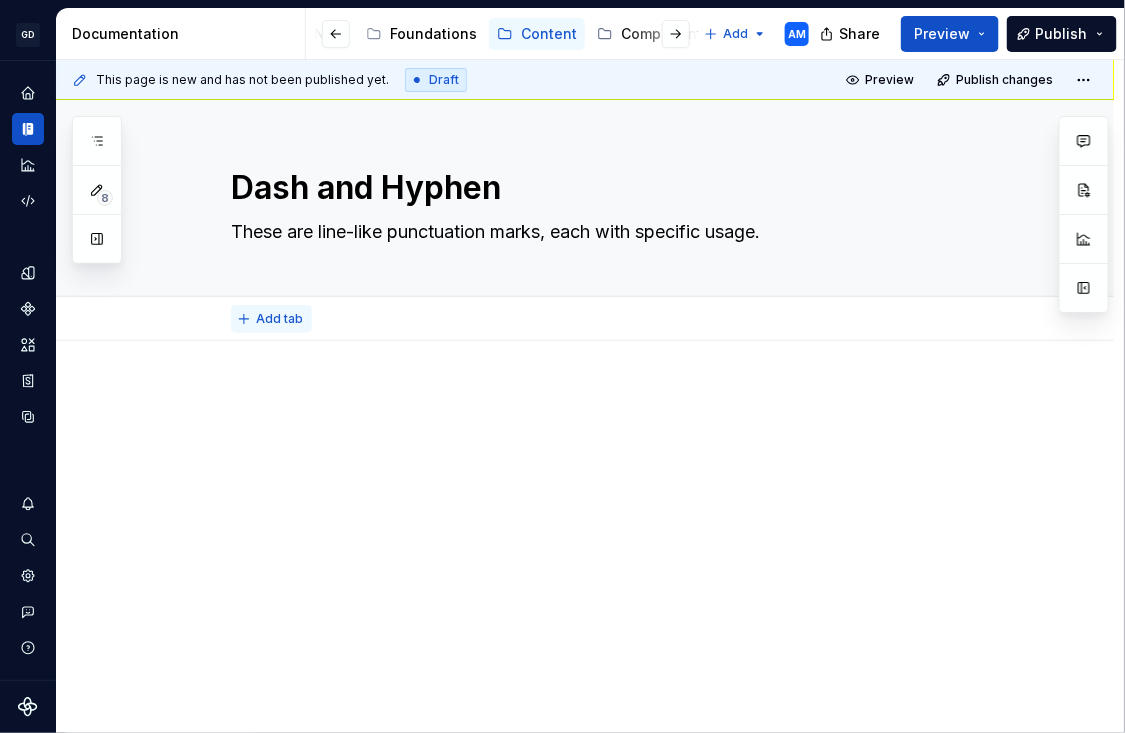 click on "Add tab" at bounding box center (271, 319) 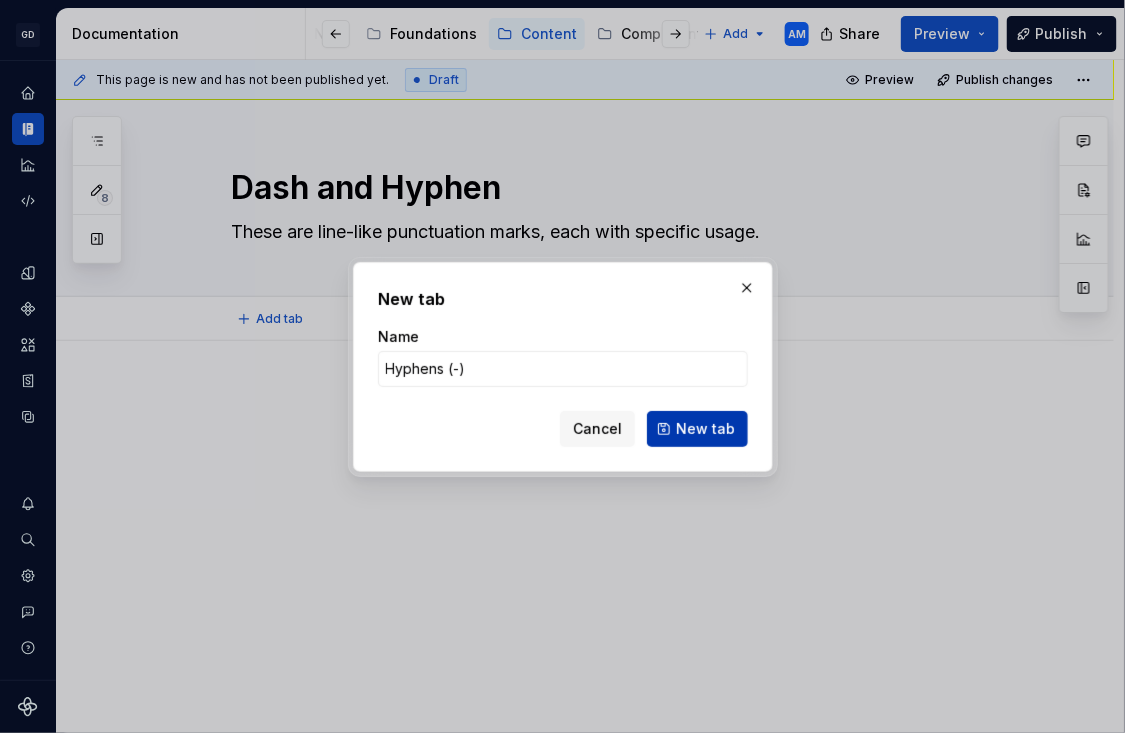 click on "New tab" at bounding box center (705, 429) 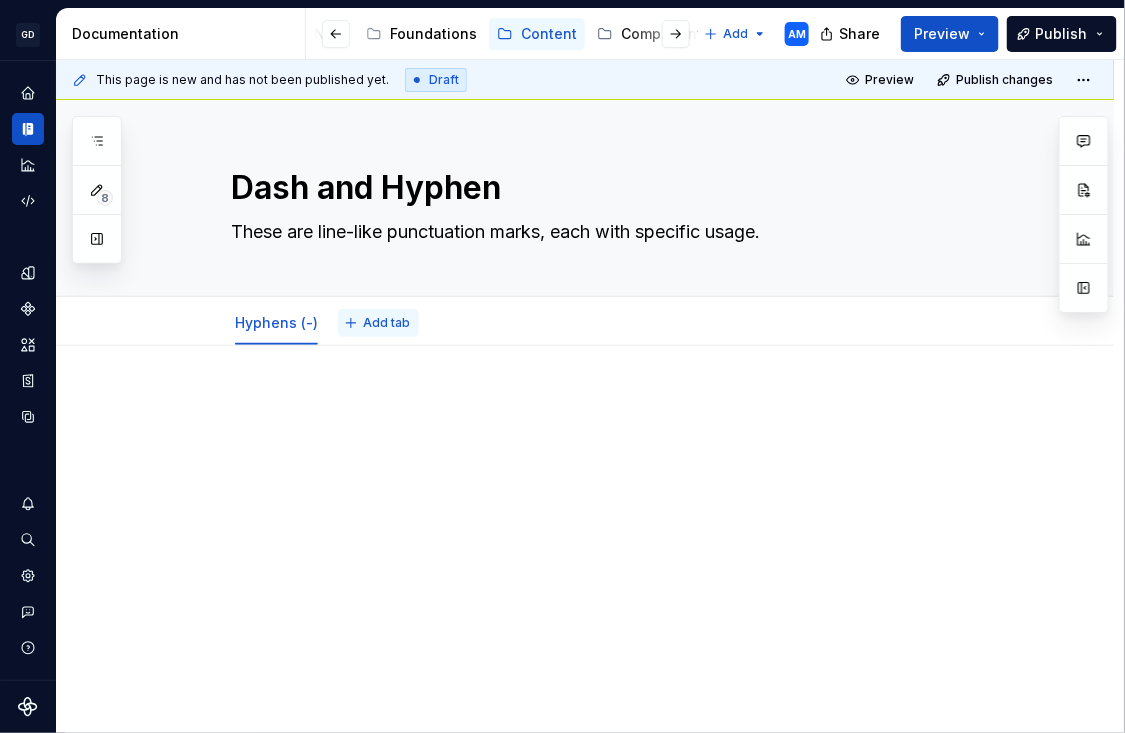 click on "Add tab" at bounding box center (378, 323) 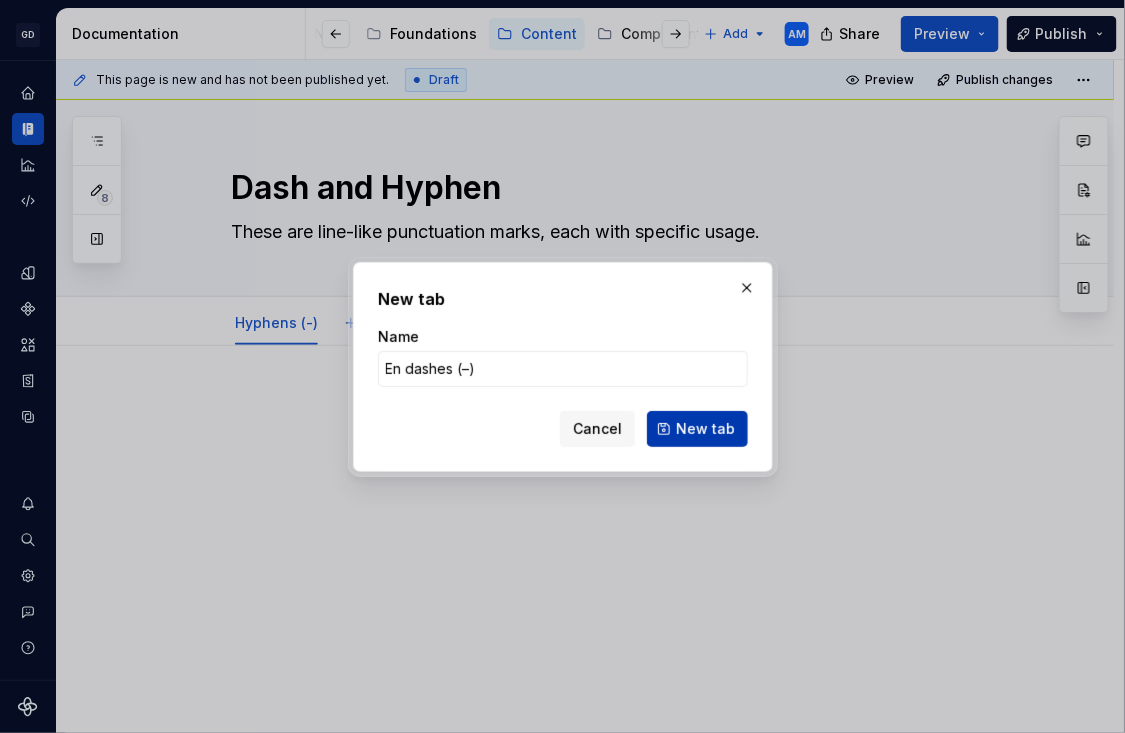 click on "New tab" at bounding box center [705, 429] 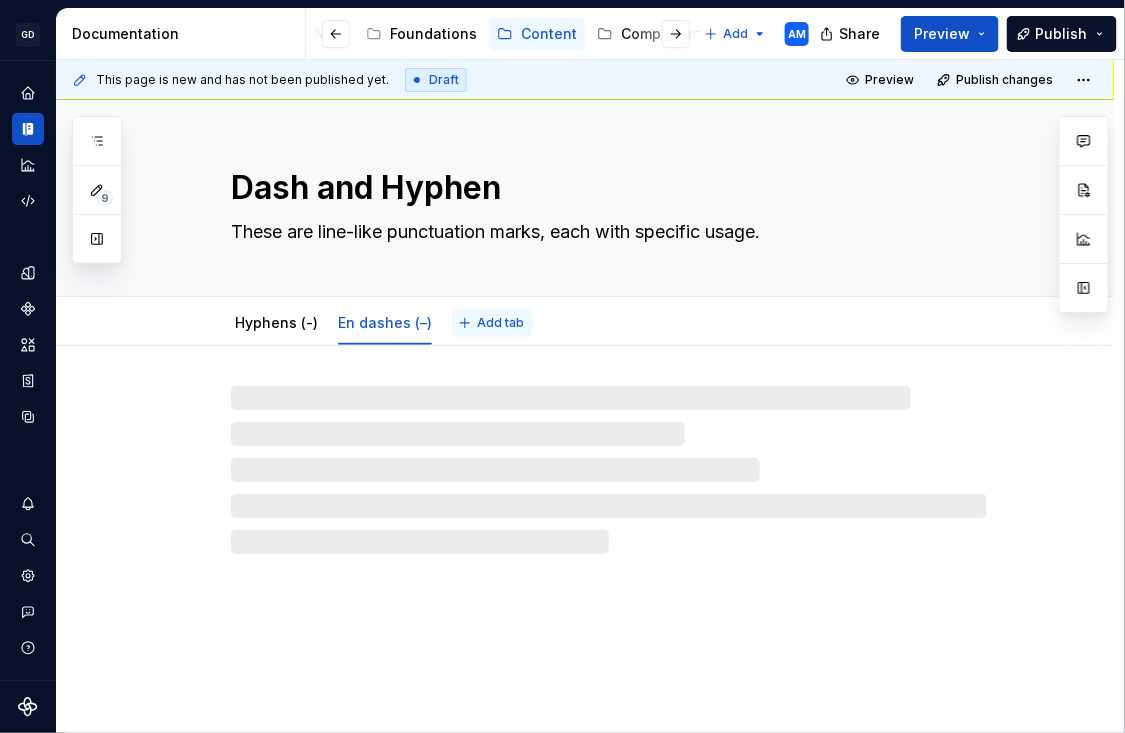 click on "Add tab" at bounding box center (500, 323) 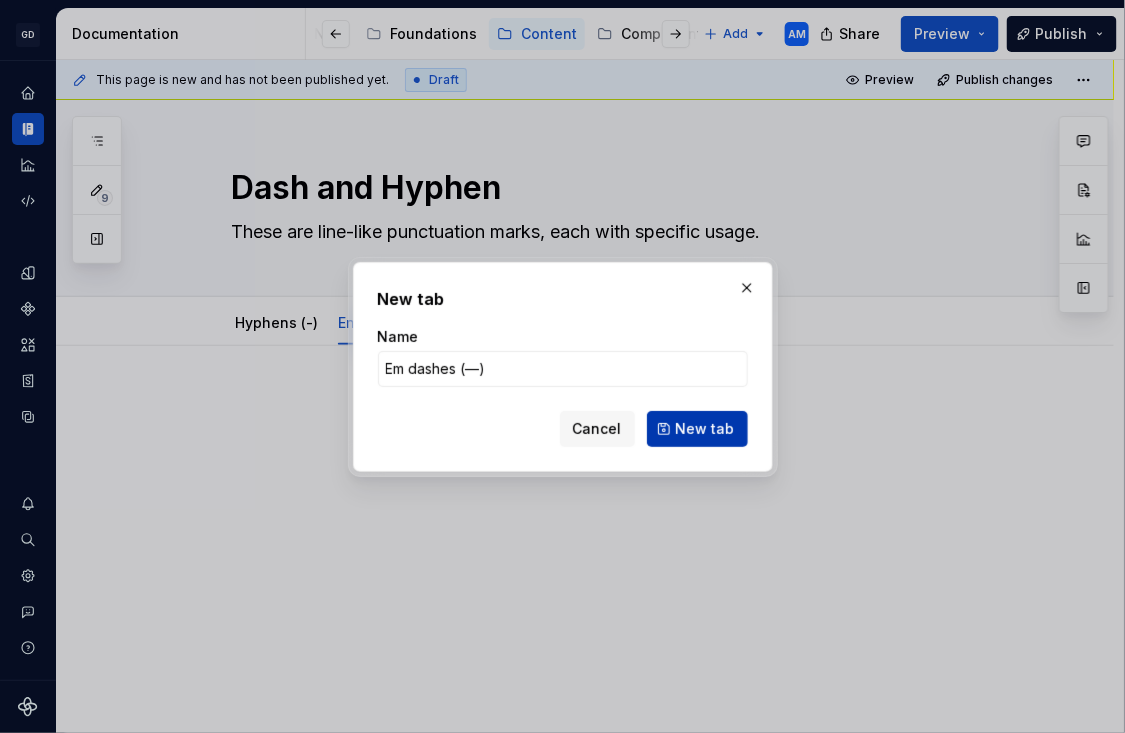 click on "New tab" at bounding box center [705, 429] 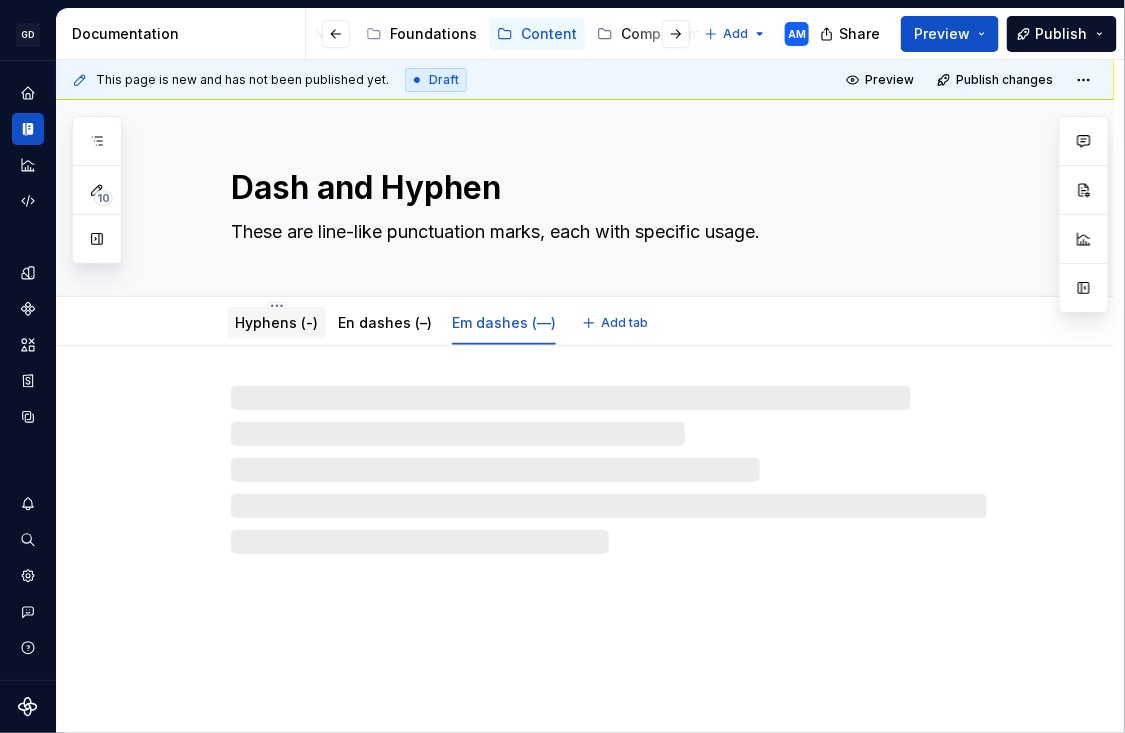 click on "Hyphens (-)" at bounding box center (276, 322) 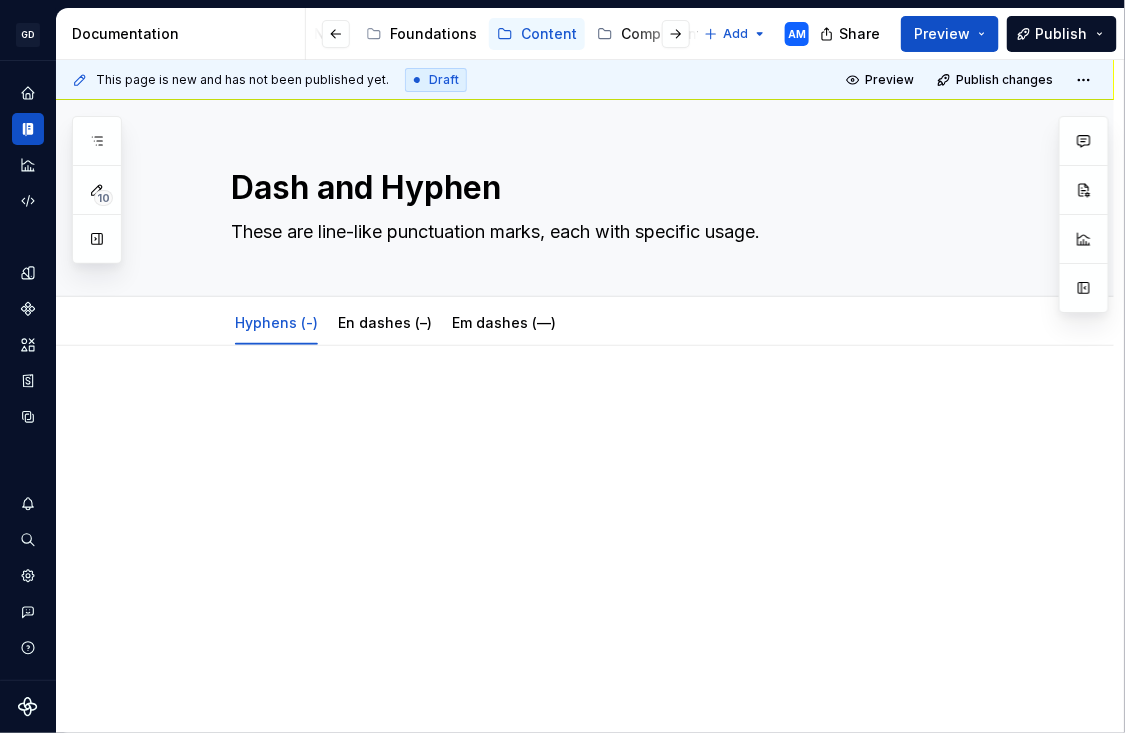 click at bounding box center [609, 432] 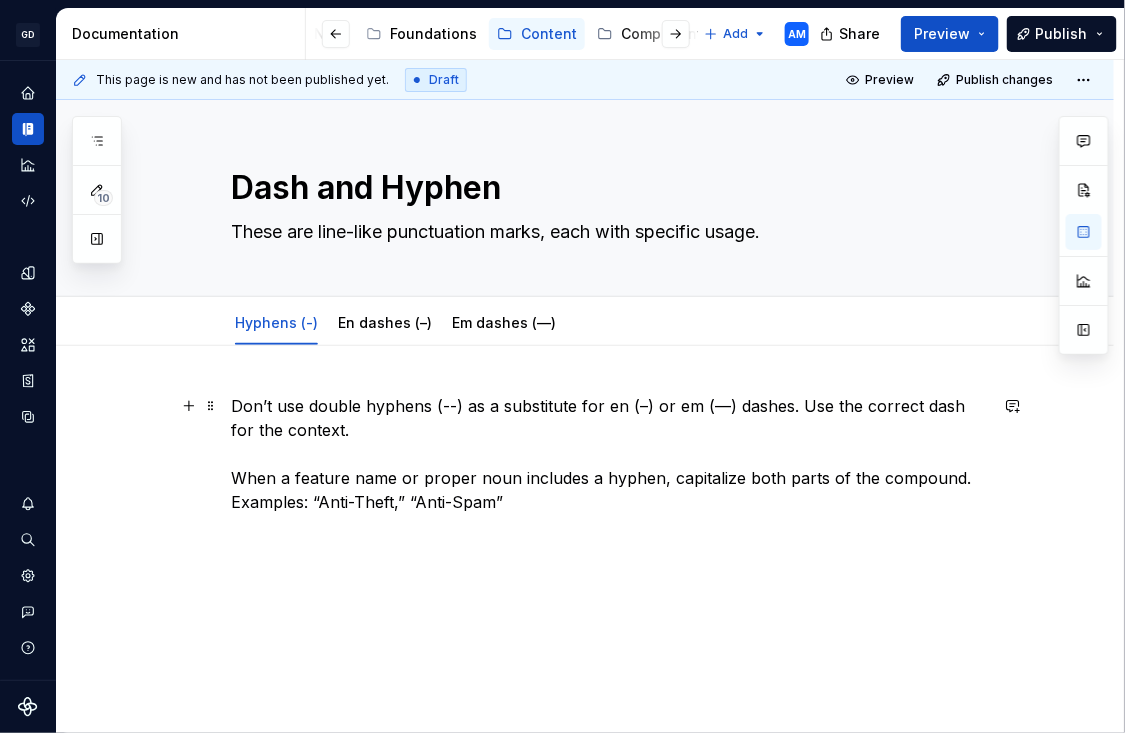 click on "Don’t use double hyphens (--) as a substitute for en (–) or em (—) dashes. Use the correct dash for the context. When a feature name or proper noun includes a hyphen, capitalize both parts of the compound. Examples: “Anti-Theft,” “Anti-Spam”" at bounding box center [609, 454] 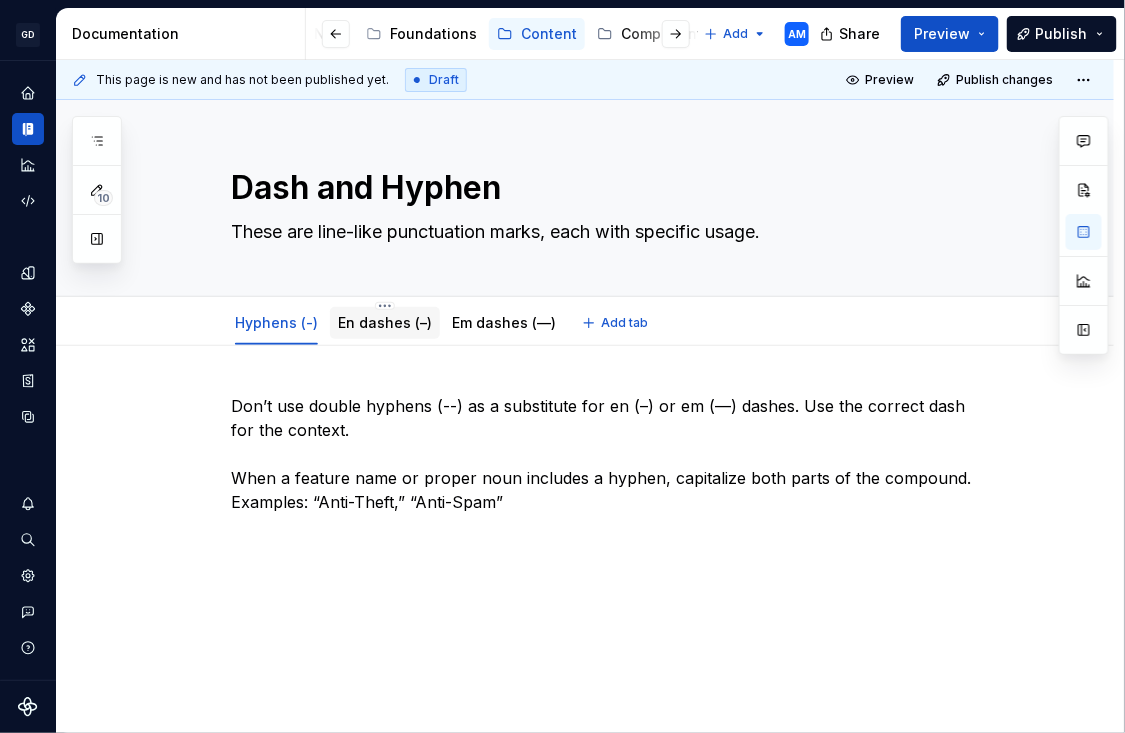 click on "En dashes (–)" at bounding box center [385, 322] 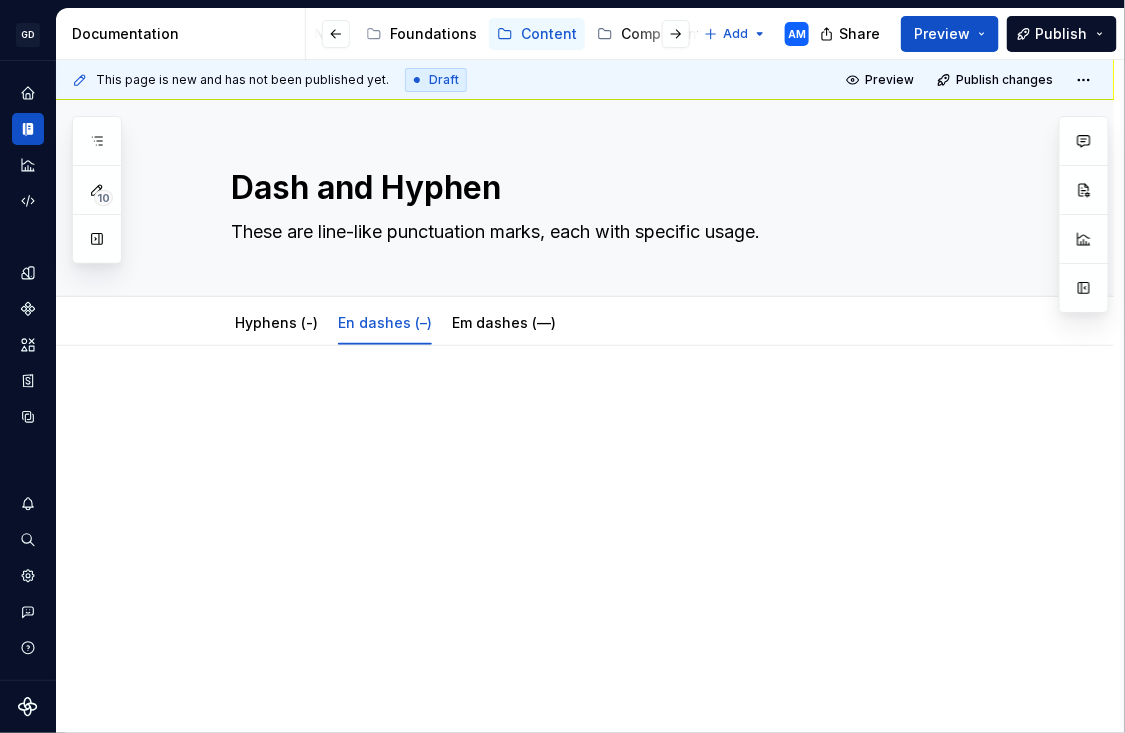 click at bounding box center (609, 432) 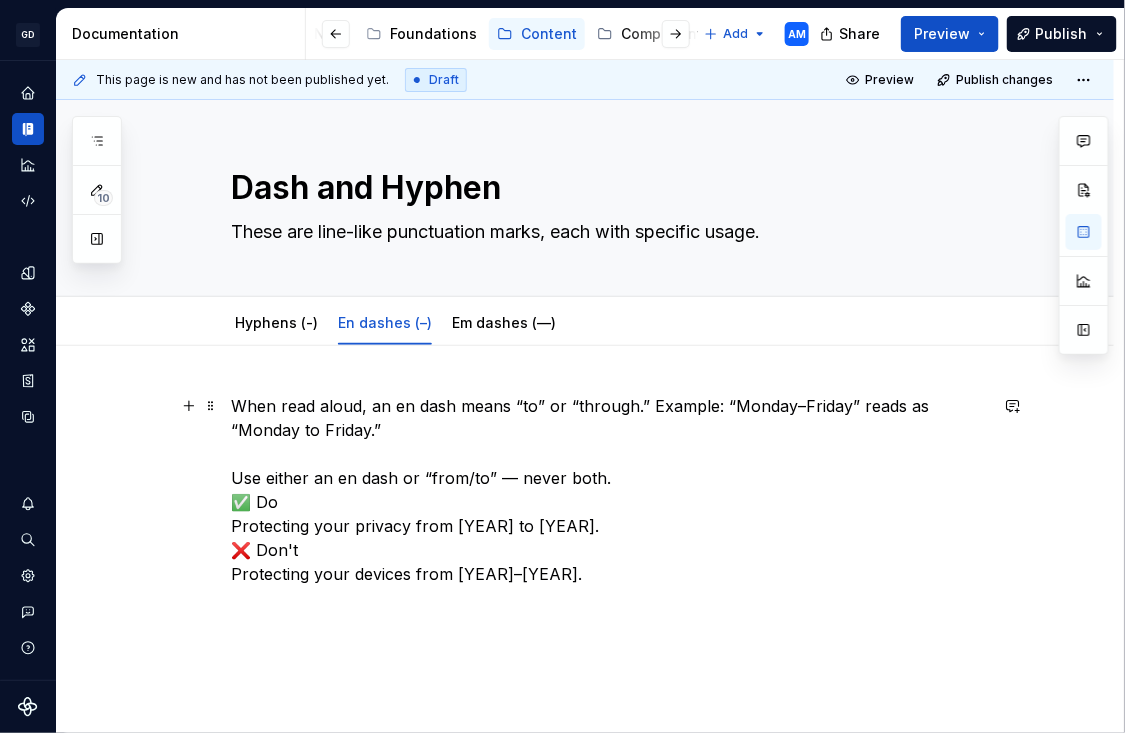 click on "When read aloud, an en dash means “to” or “through.” Example: “Monday–Friday” reads as “Monday to Friday.” Use either an en dash or “from/to” — never both. ✅ Do Protecting your privacy from 1989⁠ to 2020. ❌ Don't Protecting your devices from 1989⁠–⁠2020." at bounding box center [609, 490] 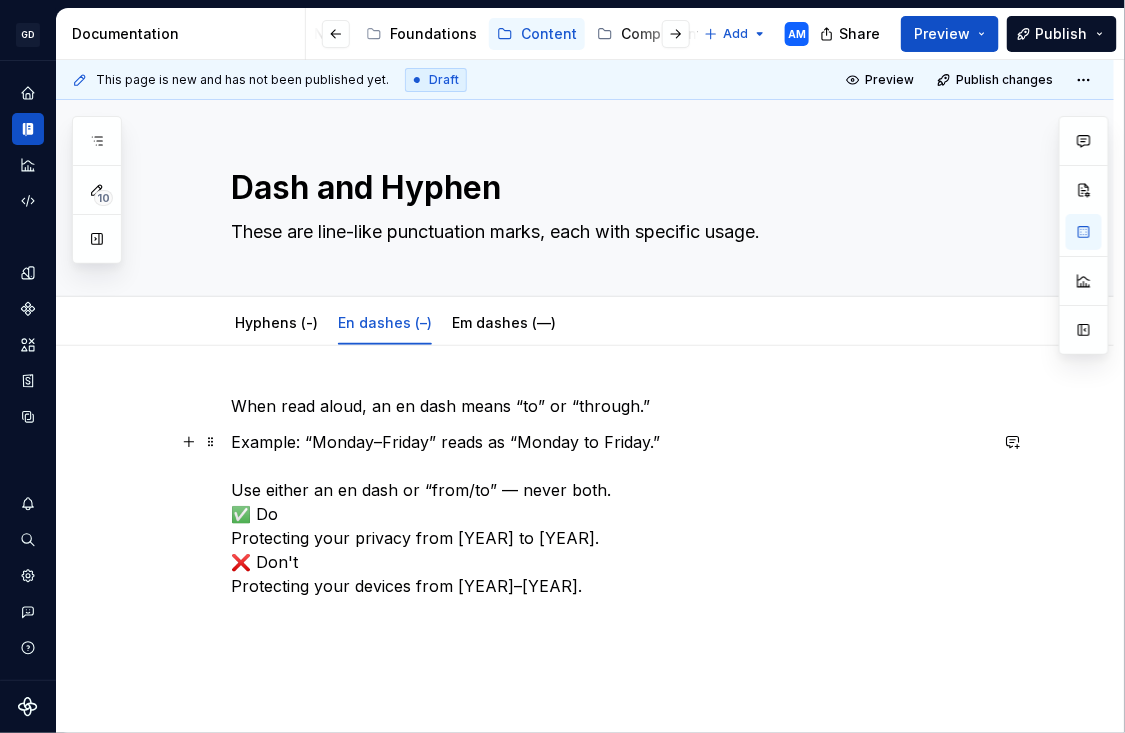 scroll, scrollTop: 72, scrollLeft: 0, axis: vertical 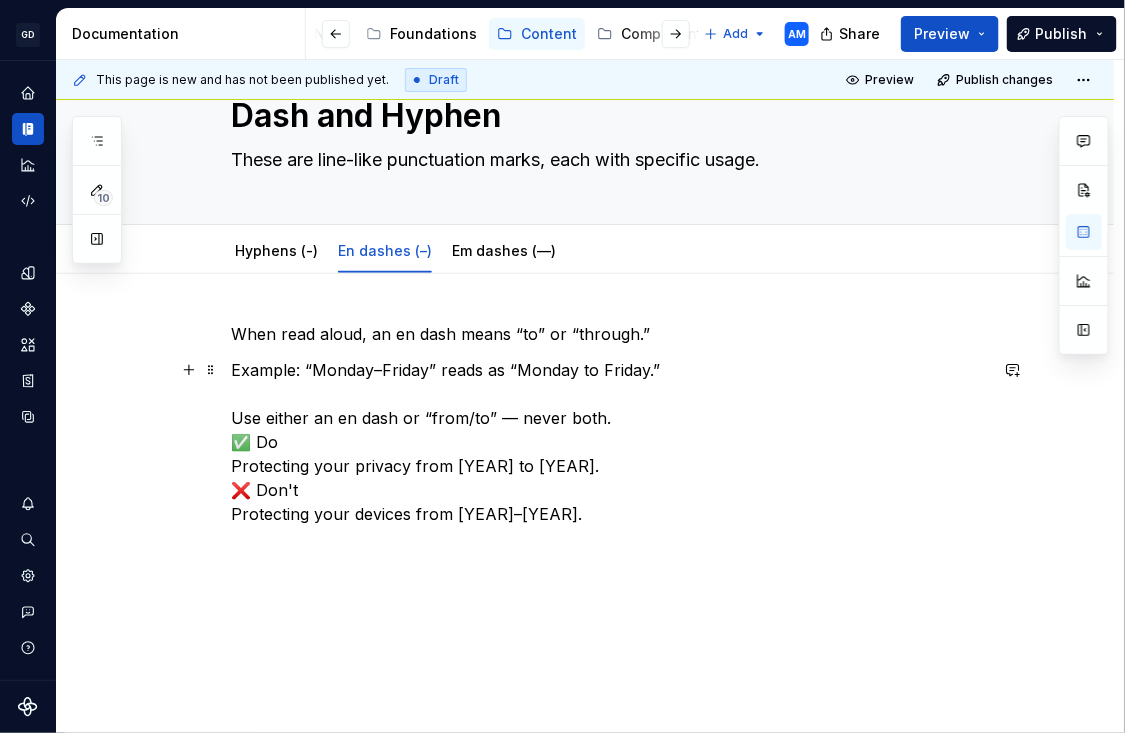 click on "Example: “Monday–Friday” reads as “Monday to Friday.” Use either an en dash or “from/to” — never both. ✅ Do Protecting your privacy from 1989⁠ to 2020. ❌ Don't Protecting your devices from 1989⁠–⁠2020." at bounding box center (609, 442) 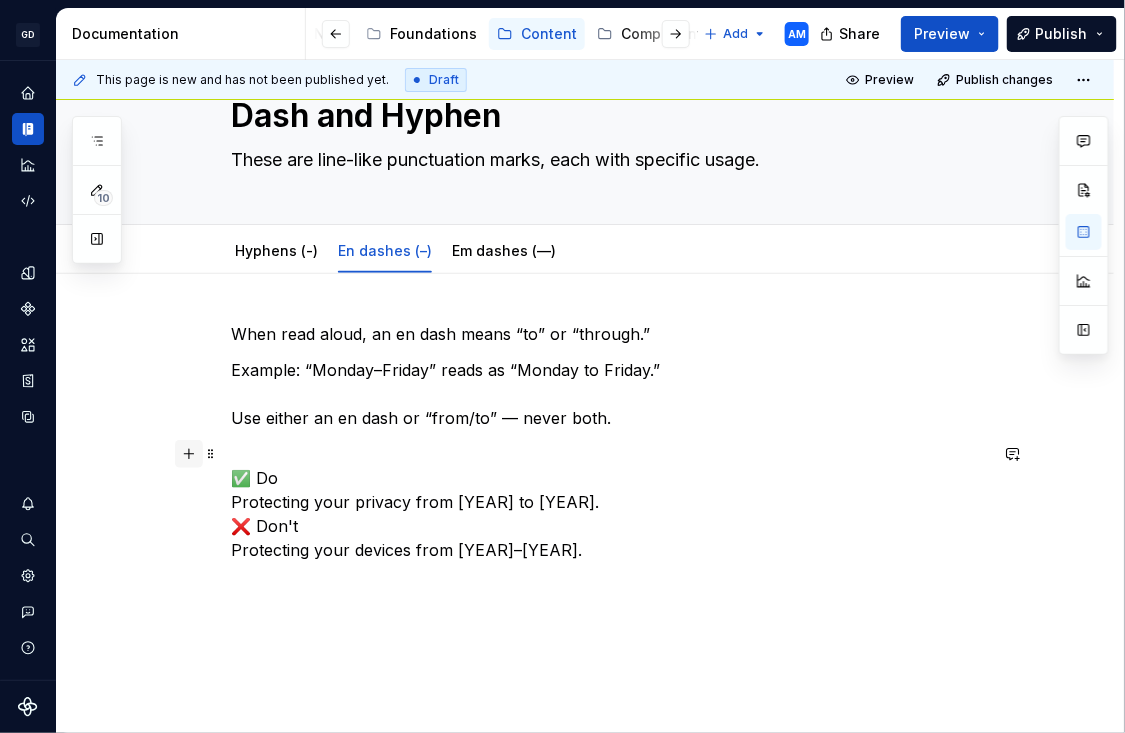 click at bounding box center [189, 454] 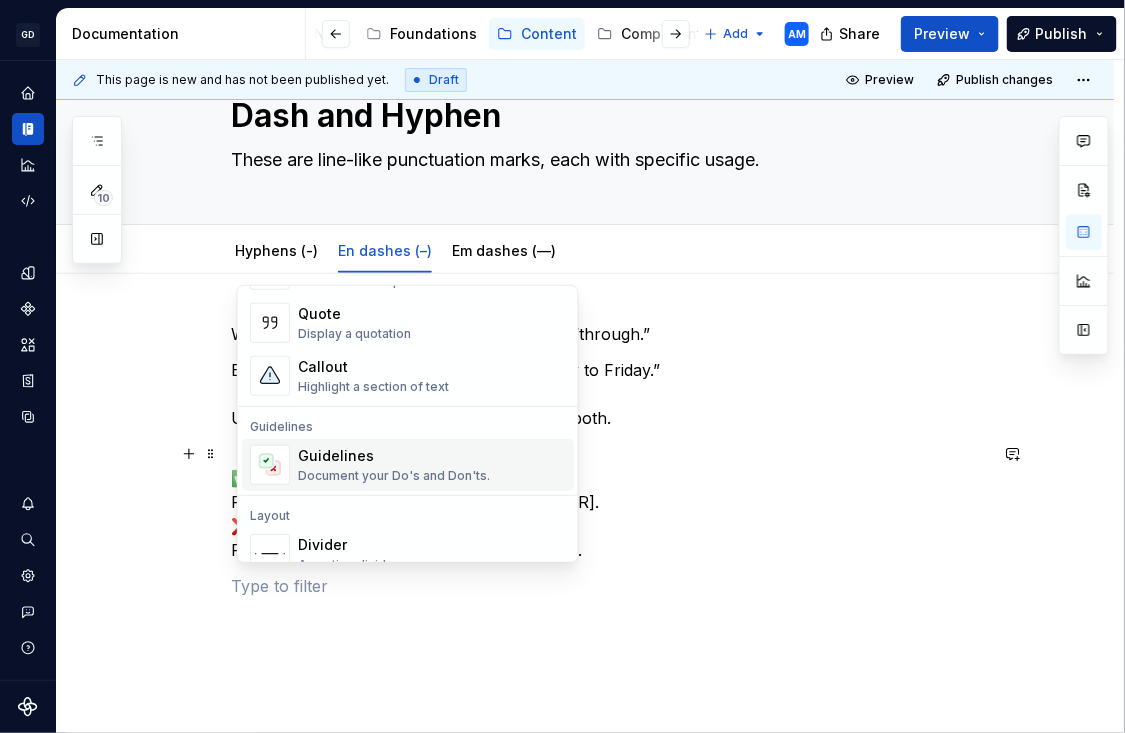scroll, scrollTop: 476, scrollLeft: 0, axis: vertical 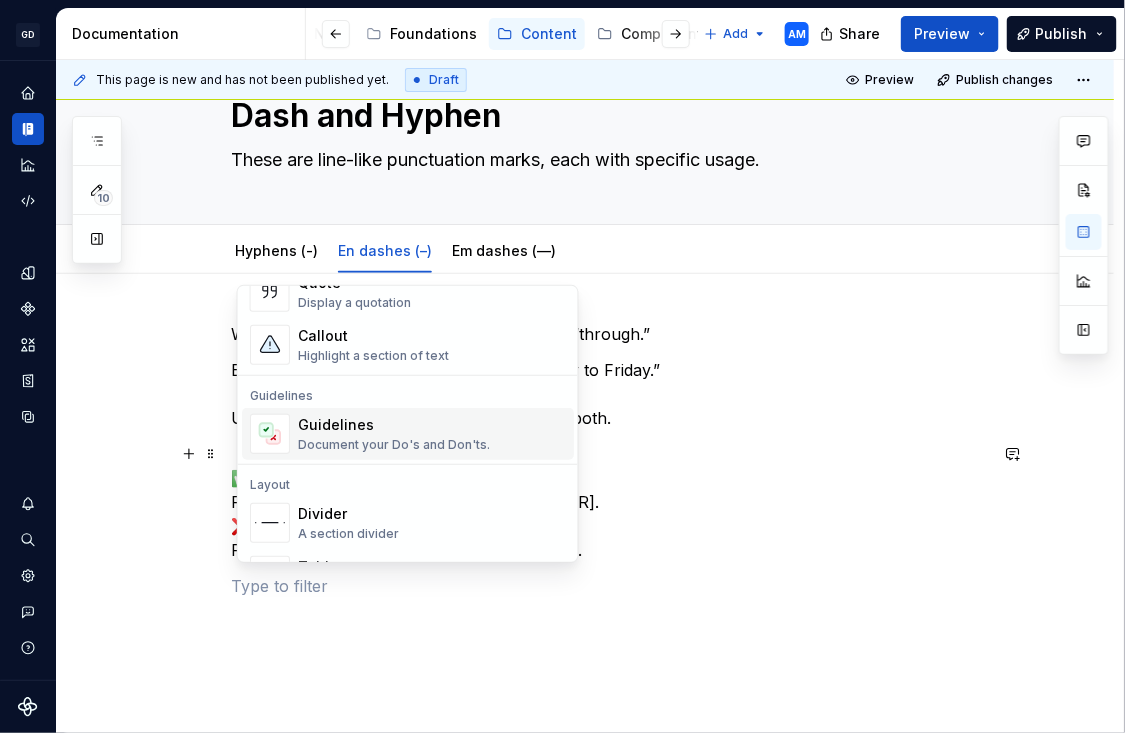 click on "Guidelines" at bounding box center [394, 425] 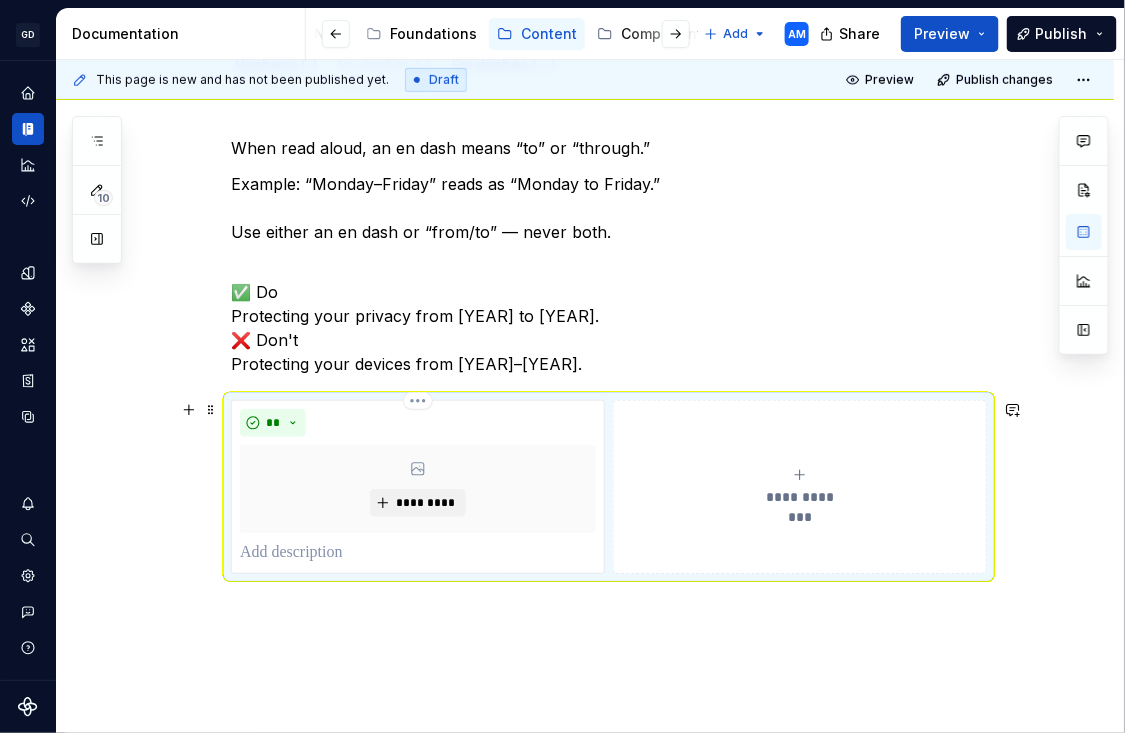 scroll, scrollTop: 262, scrollLeft: 0, axis: vertical 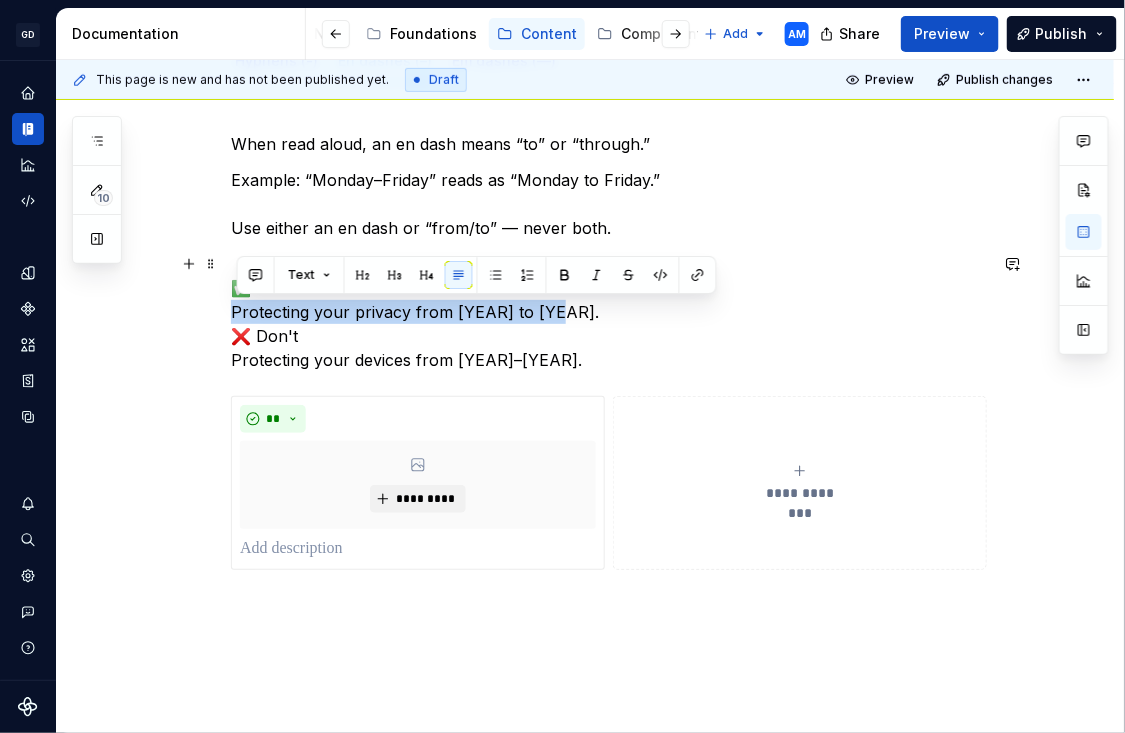 drag, startPoint x: 569, startPoint y: 318, endPoint x: 202, endPoint y: 319, distance: 367.00137 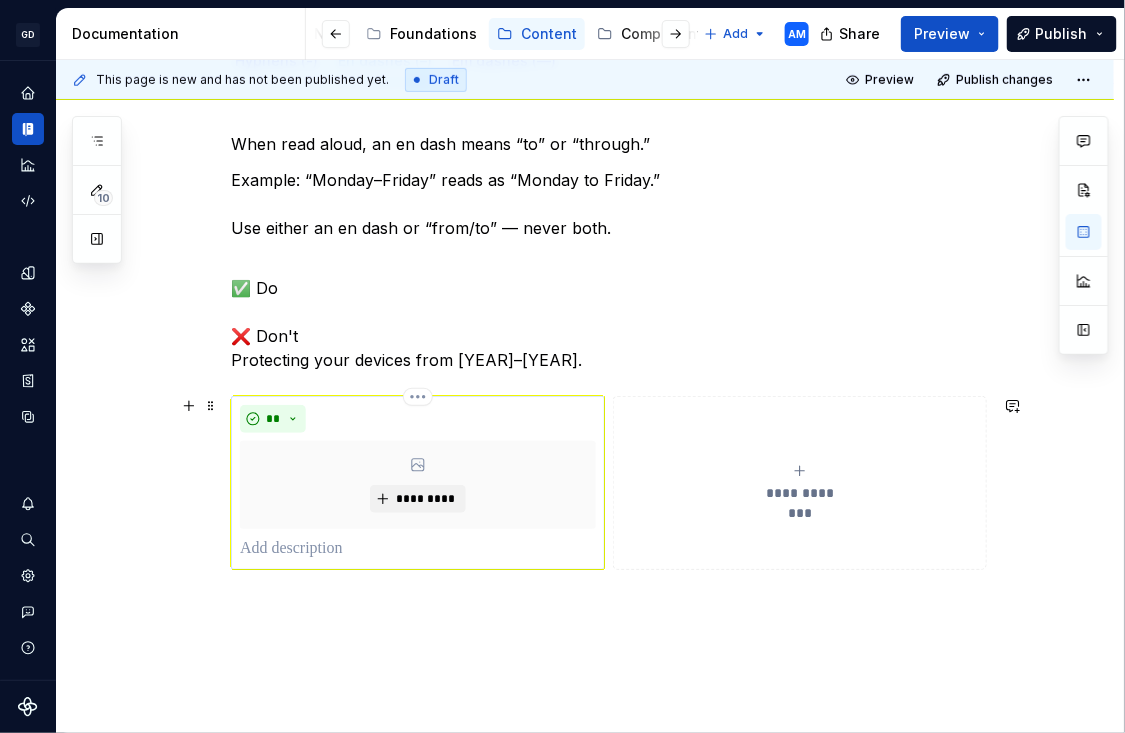 click at bounding box center (418, 549) 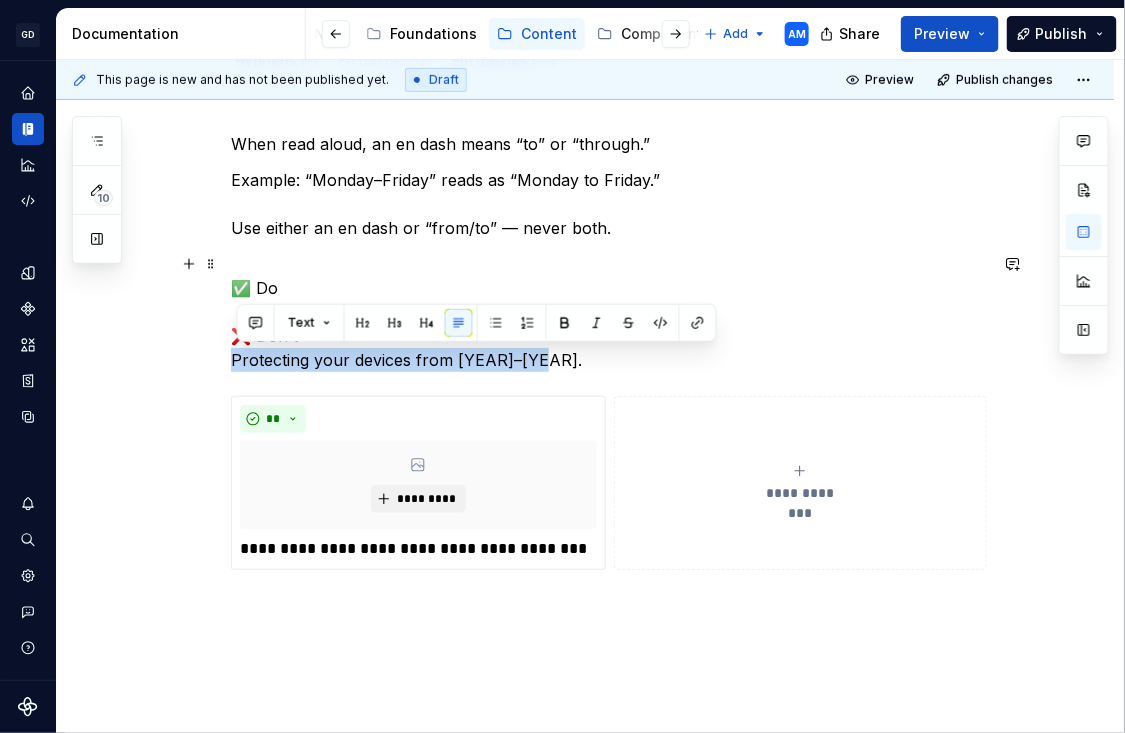 drag, startPoint x: 565, startPoint y: 360, endPoint x: 162, endPoint y: 361, distance: 403.00125 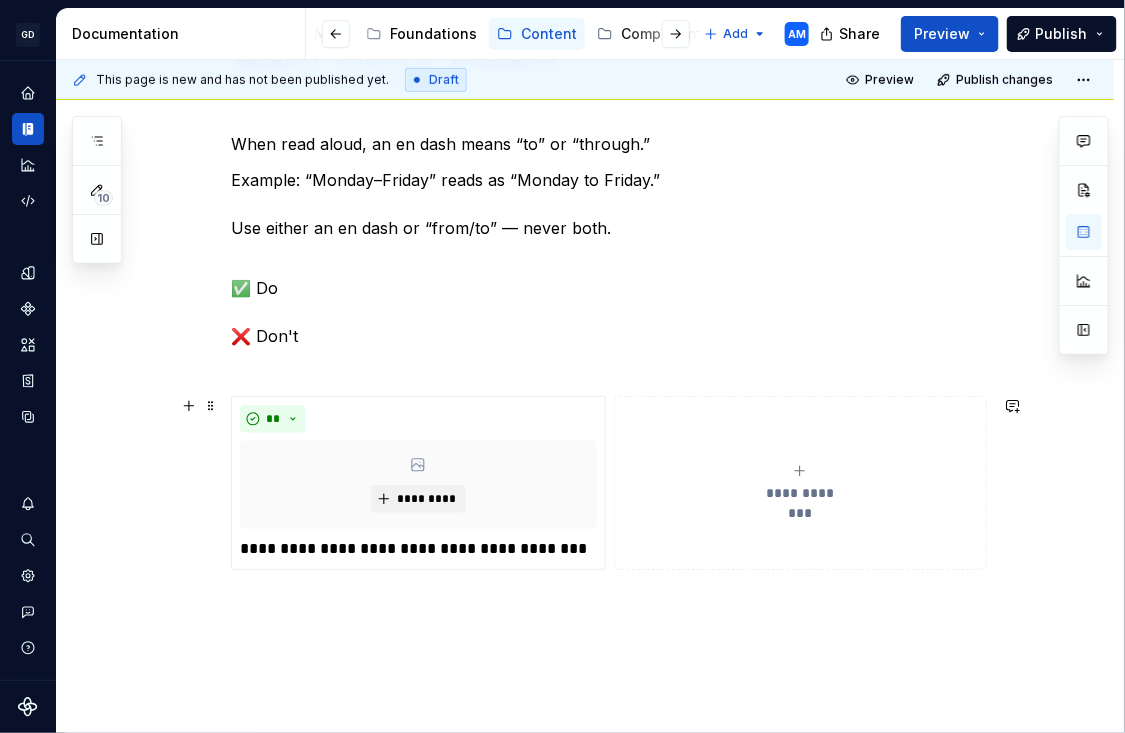 click on "**********" at bounding box center (800, 483) 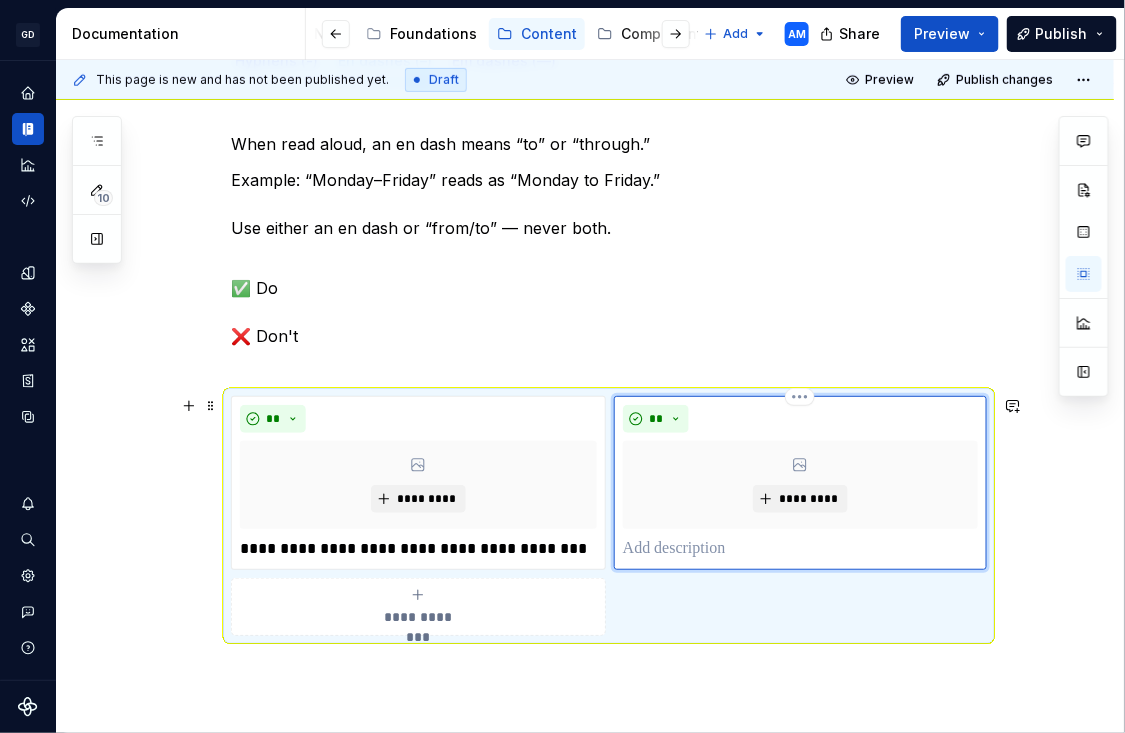 click at bounding box center [800, 549] 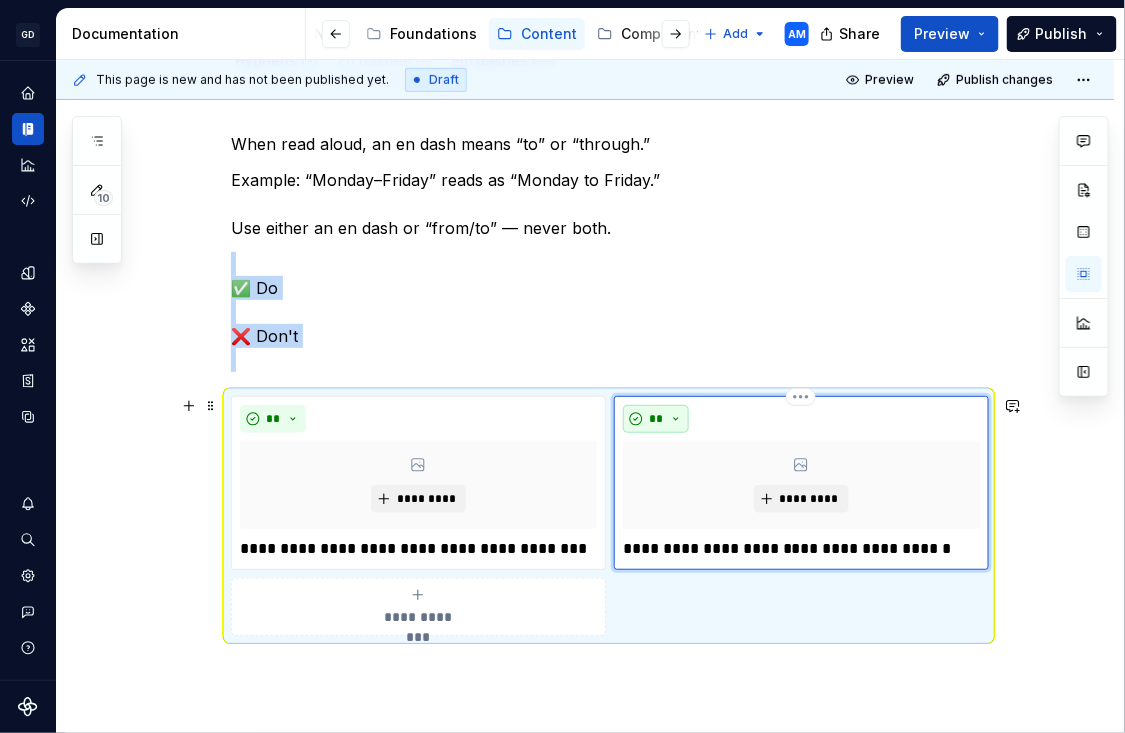 click on "**" at bounding box center (656, 419) 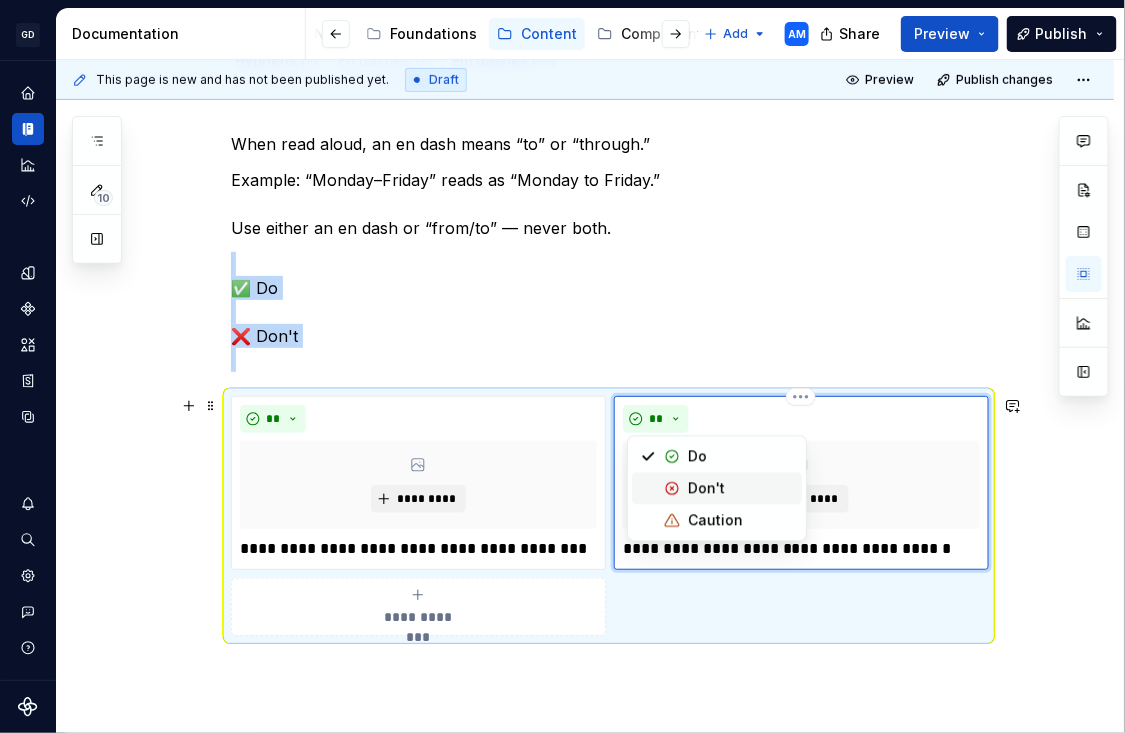 click on "Don't" at bounding box center (717, 489) 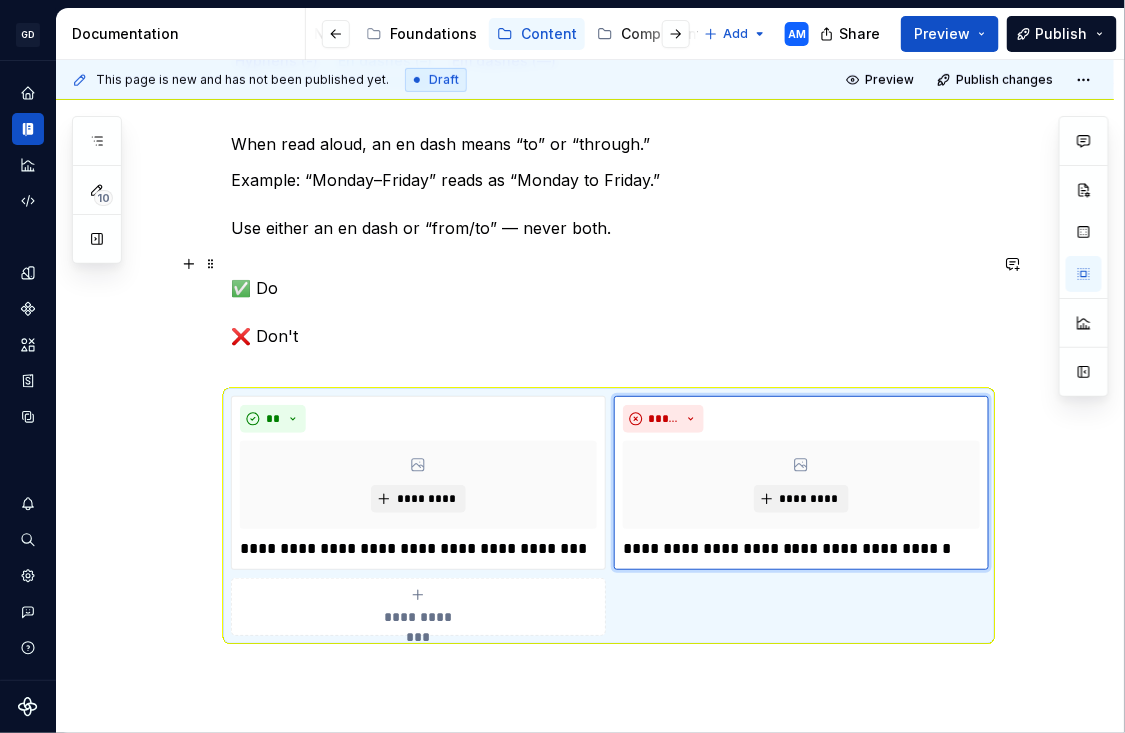 click on "✅ Do ❌ Don't" at bounding box center (609, 312) 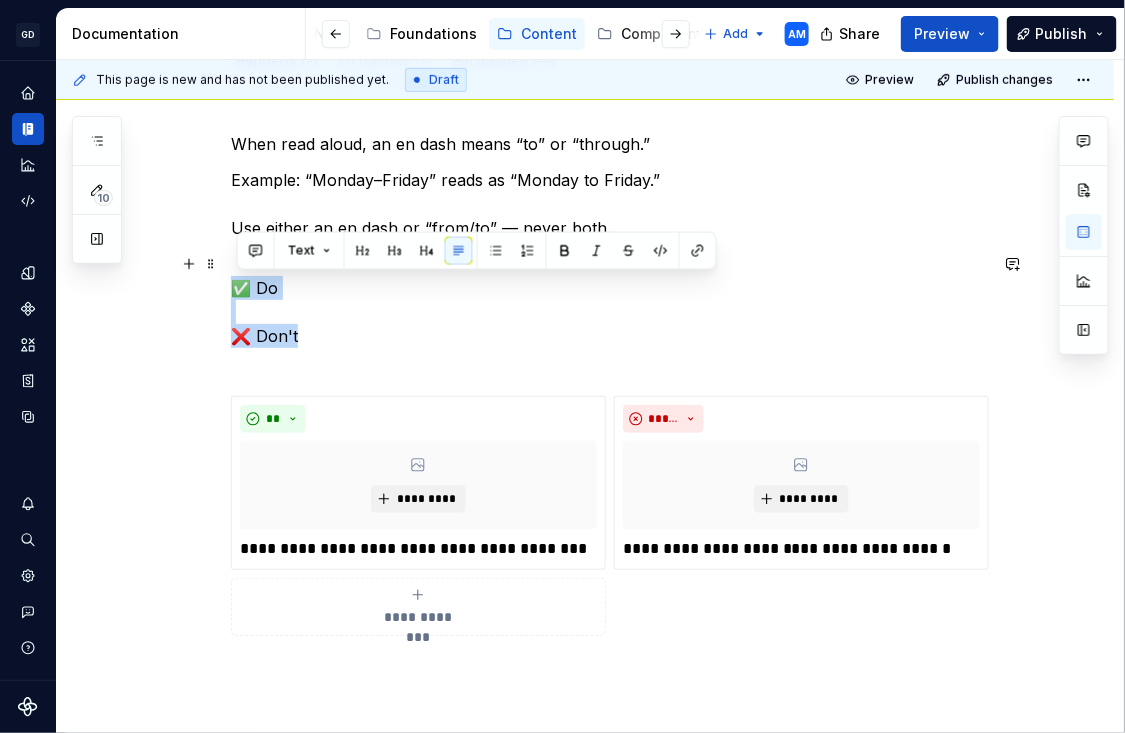 drag, startPoint x: 336, startPoint y: 325, endPoint x: 212, endPoint y: 294, distance: 127.81628 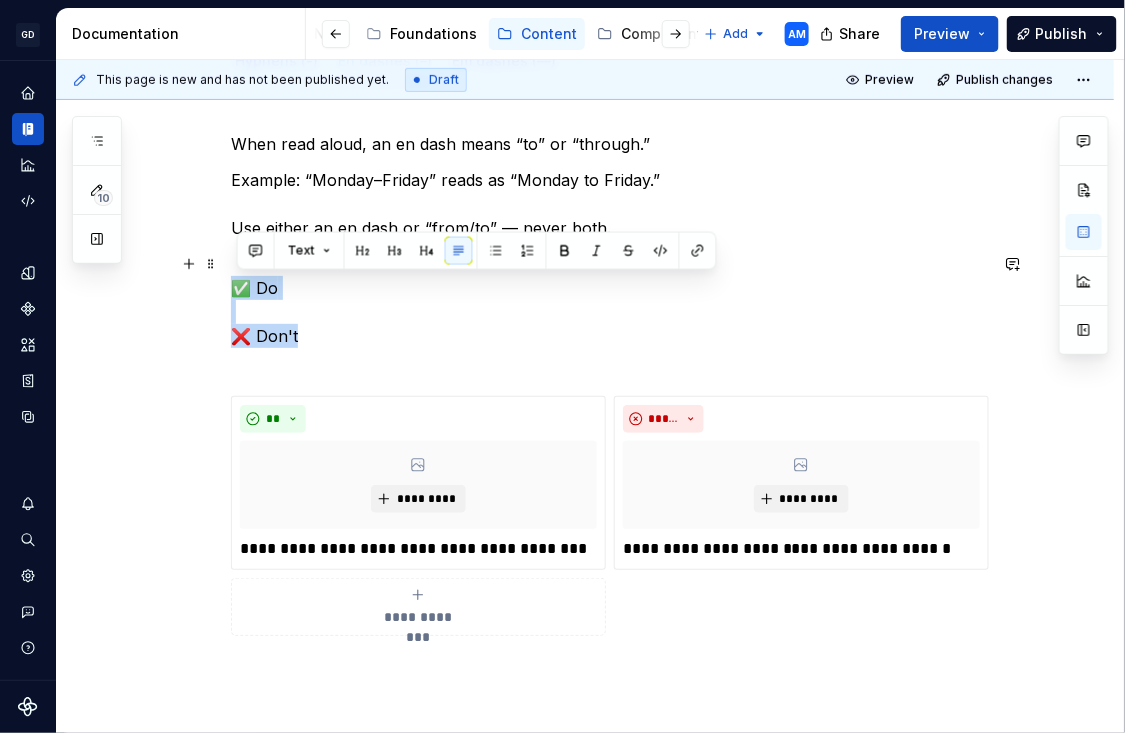 click on "**********" at bounding box center (585, 482) 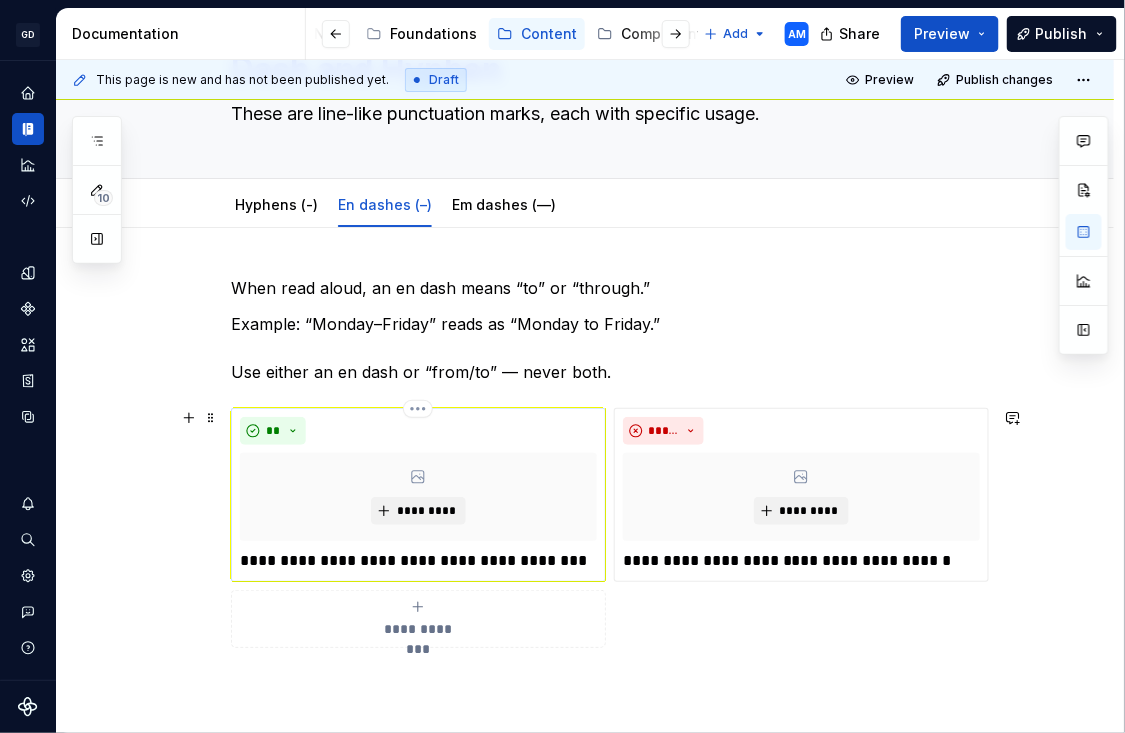 scroll, scrollTop: 54, scrollLeft: 0, axis: vertical 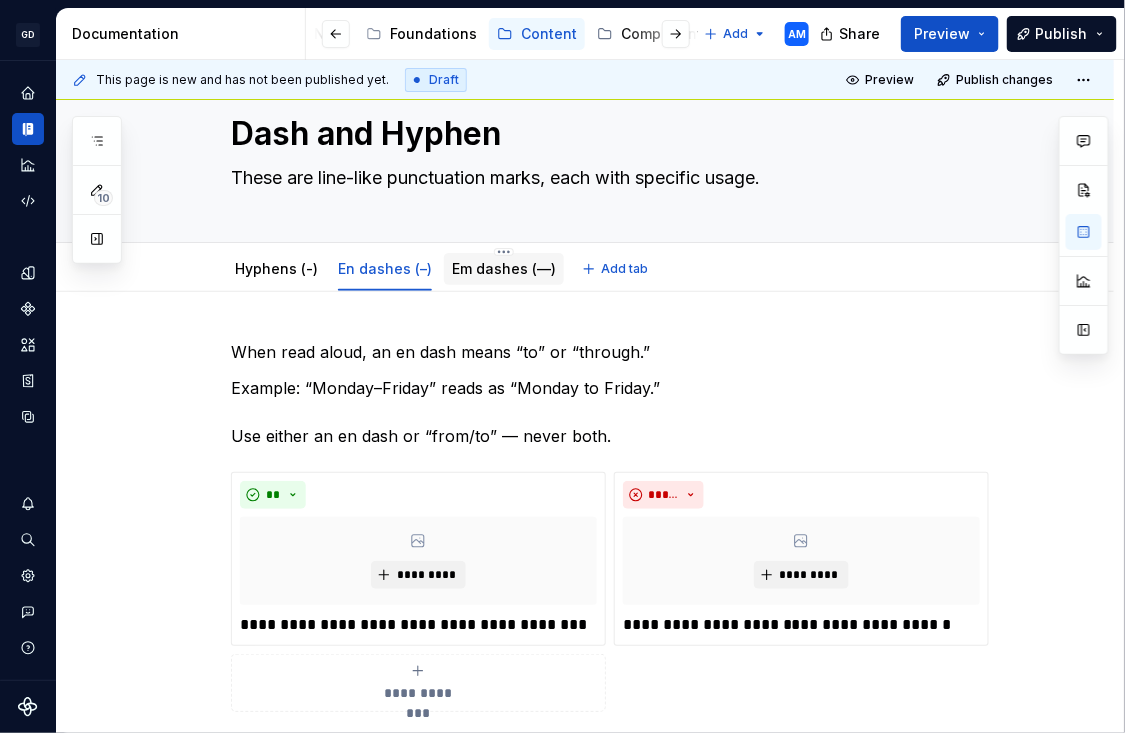 click on "Em dashes (—)" at bounding box center (504, 268) 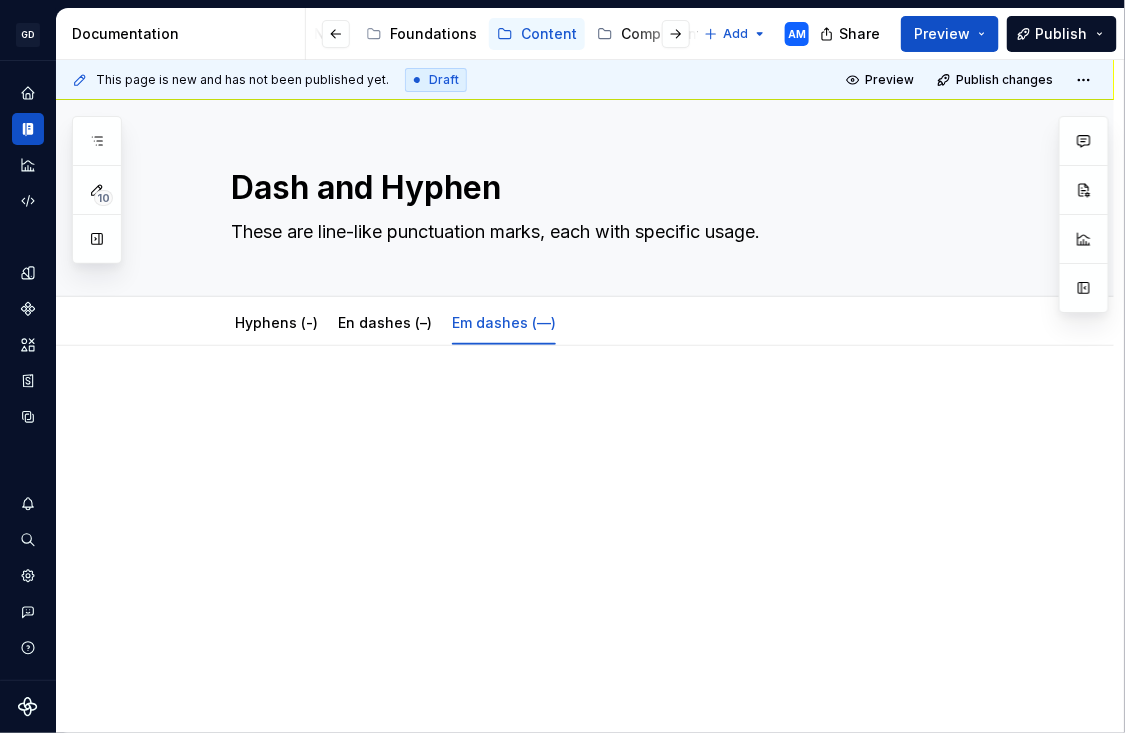 click at bounding box center (609, 406) 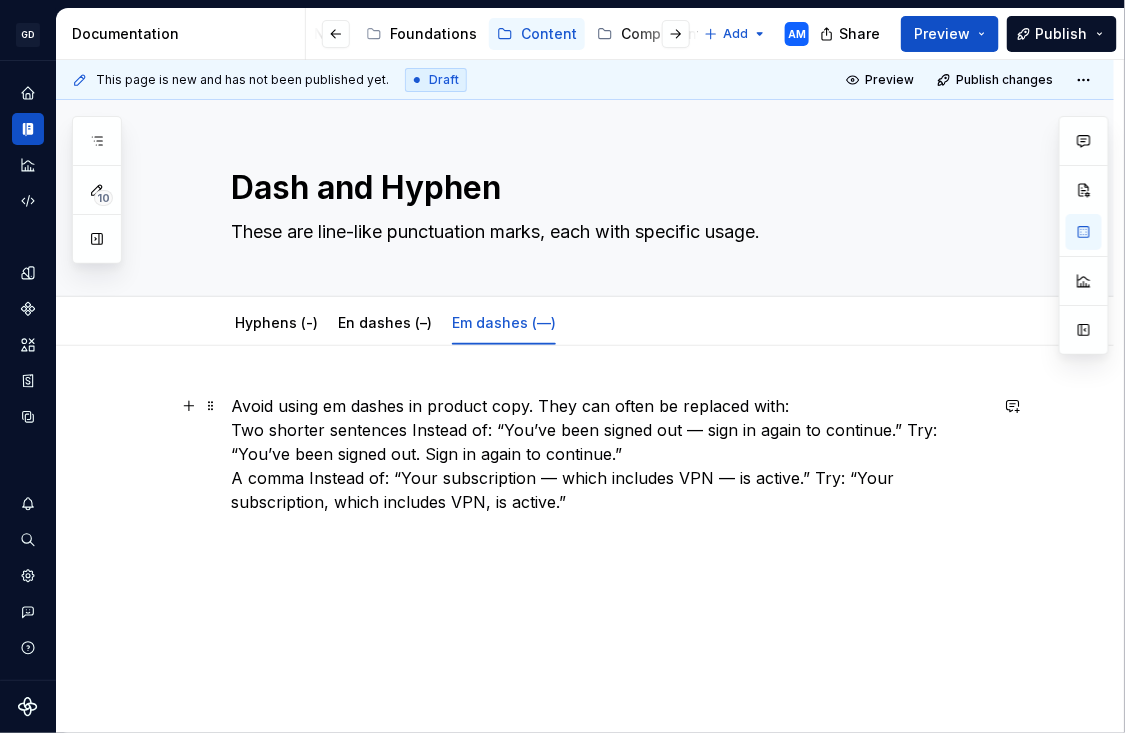 click on "Avoid using em dashes in product copy. They can often be replaced with: Two shorter sentences Instead of: “You’ve been signed out — sign in again to continue.” Try: “You’ve been signed out. Sign in again to continue.” A comma Instead of: “Your subscription — which includes VPN — is active.” Try: “Your subscription, which includes VPN, is active.”" at bounding box center [609, 454] 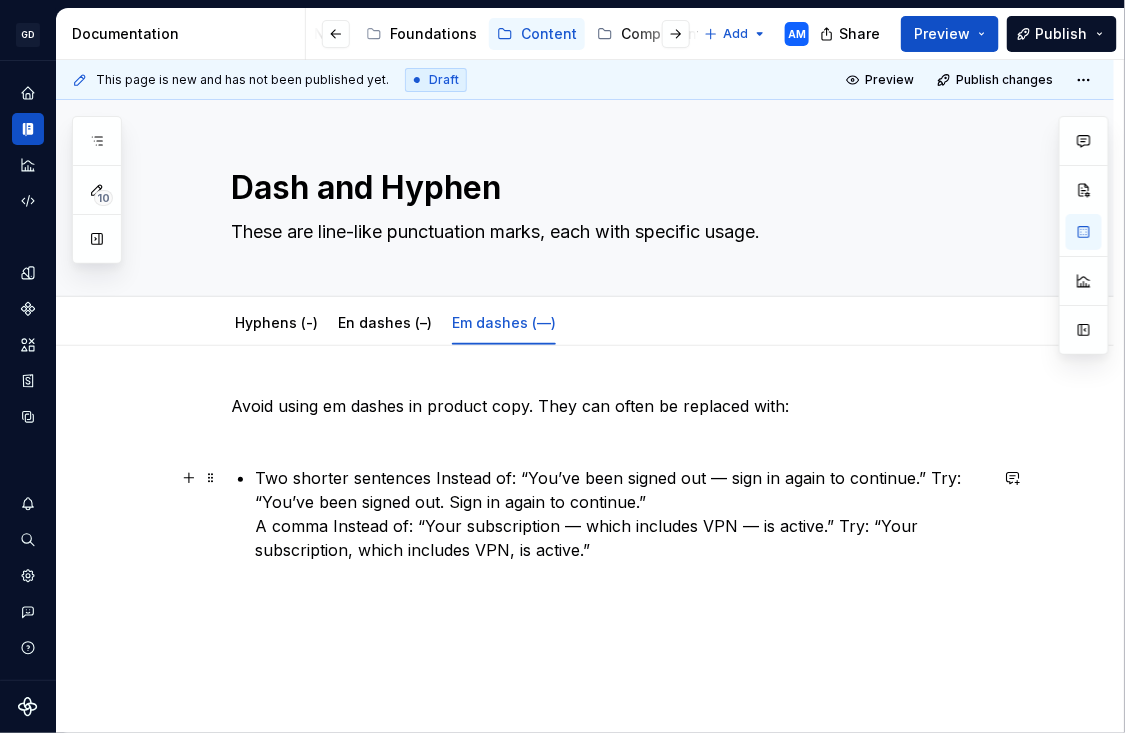 click on "Two shorter sentences Instead of: “You’ve been signed out — sign in again to continue.” Try: “You’ve been signed out. Sign in again to continue.” A comma Instead of: “Your subscription — which includes VPN — is active.” Try: “Your subscription, which includes VPN, is active.”" at bounding box center [621, 514] 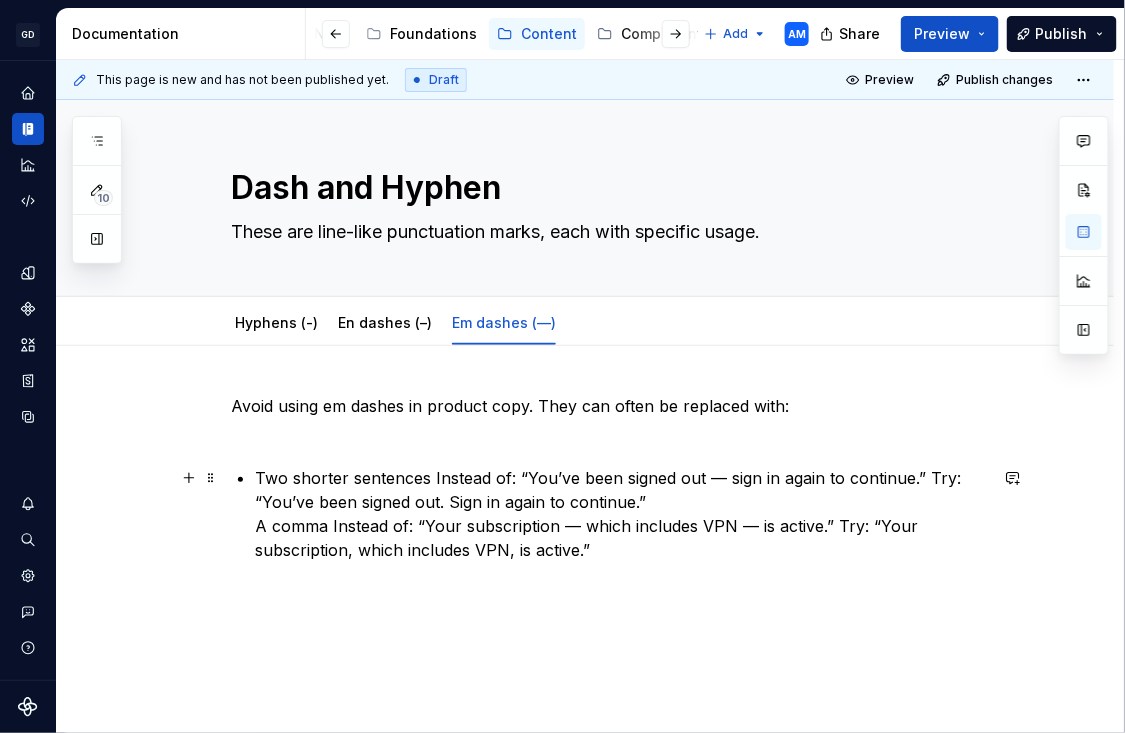 click on "Two shorter sentences Instead of: “You’ve been signed out — sign in again to continue.” Try: “You’ve been signed out. Sign in again to continue.” A comma Instead of: “Your subscription — which includes VPN — is active.” Try: “Your subscription, which includes VPN, is active.”" at bounding box center (621, 514) 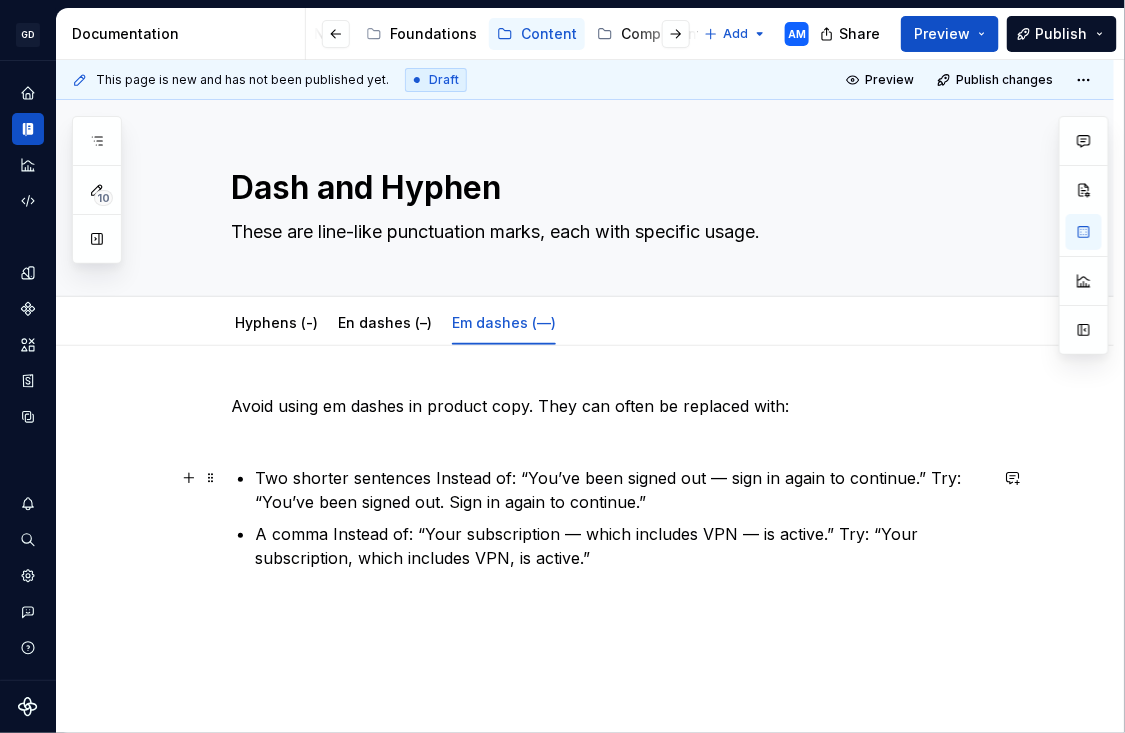 click on "Two shorter sentences Instead of: “You’ve been signed out — sign in again to continue.” Try: “You’ve been signed out. Sign in again to continue.”" at bounding box center (621, 490) 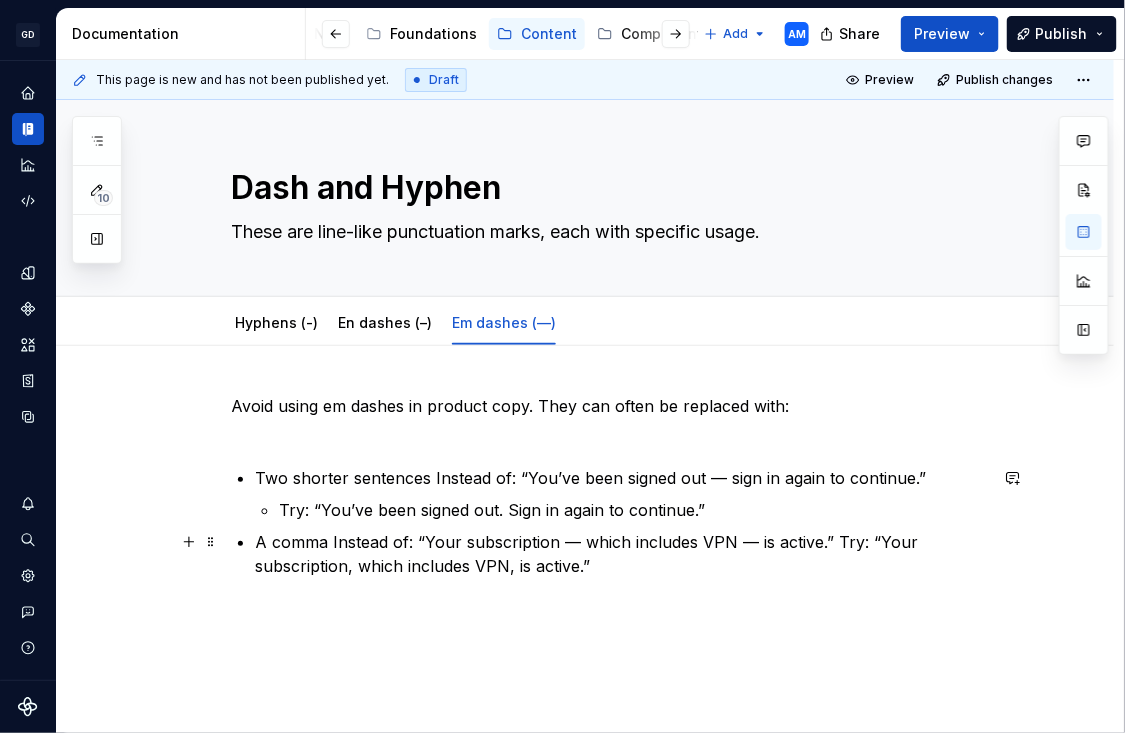 click on "A comma Instead of: “Your subscription — which includes VPN — is active.” Try: “Your subscription, which includes VPN, is active.”" at bounding box center [621, 554] 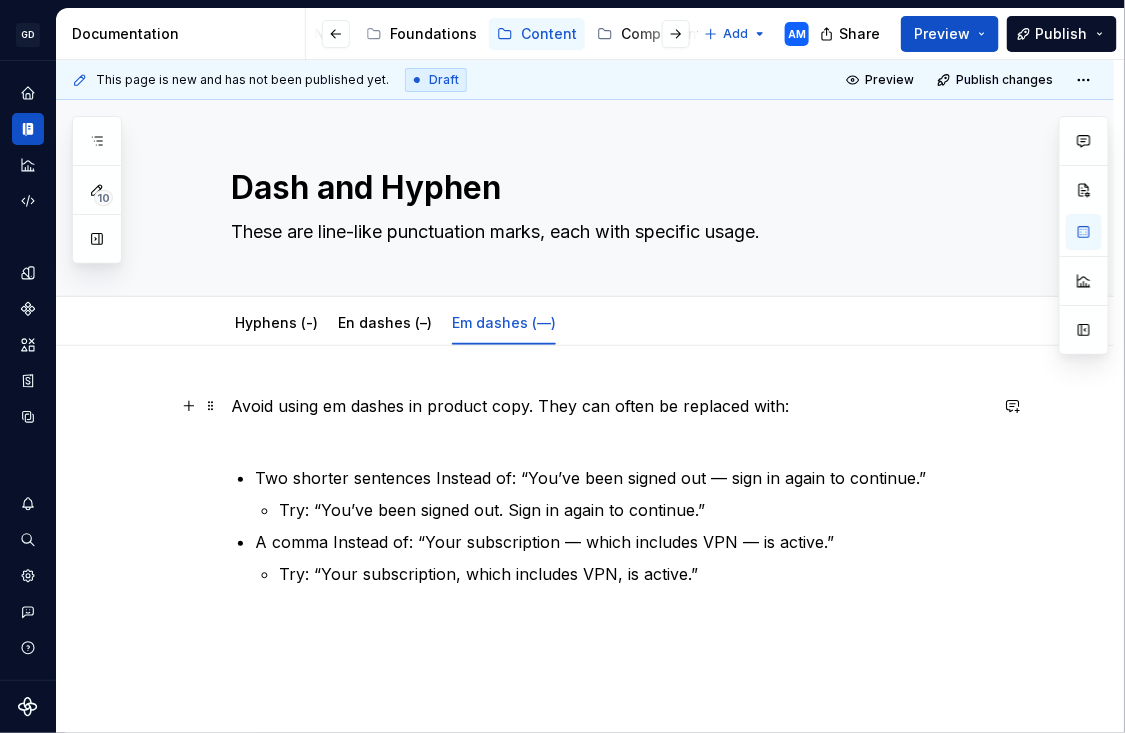 click on "Avoid using em dashes in product copy. They can often be replaced with:" at bounding box center [609, 418] 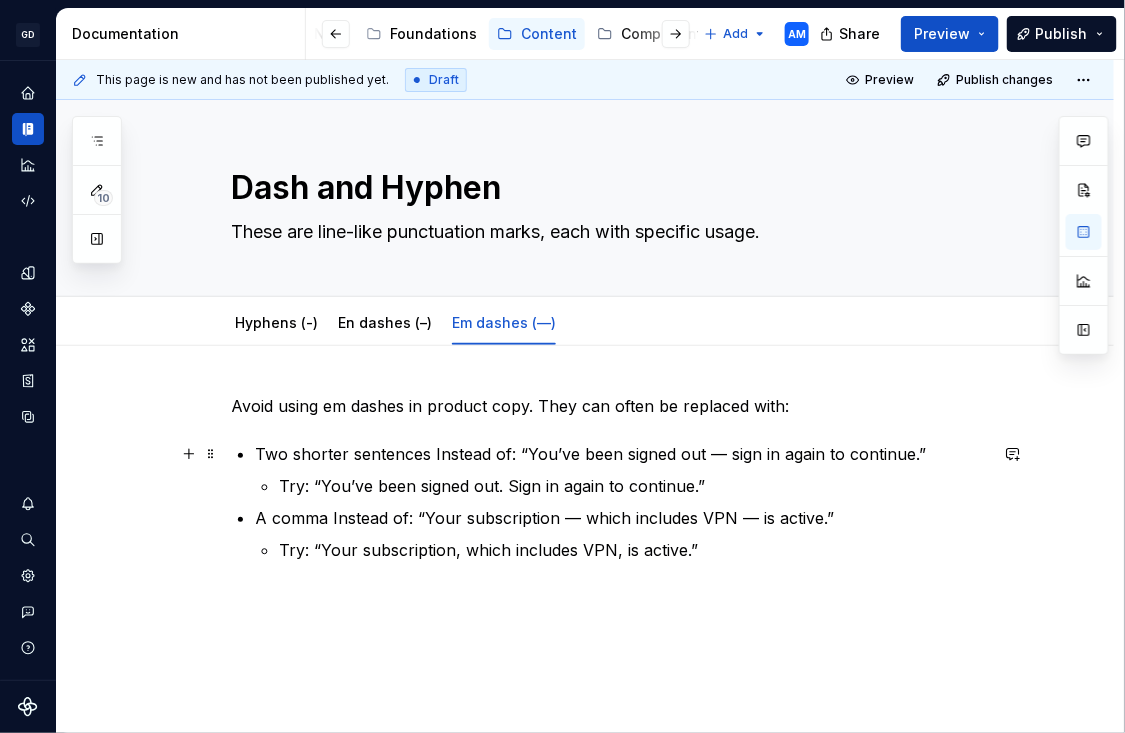 scroll, scrollTop: 71, scrollLeft: 0, axis: vertical 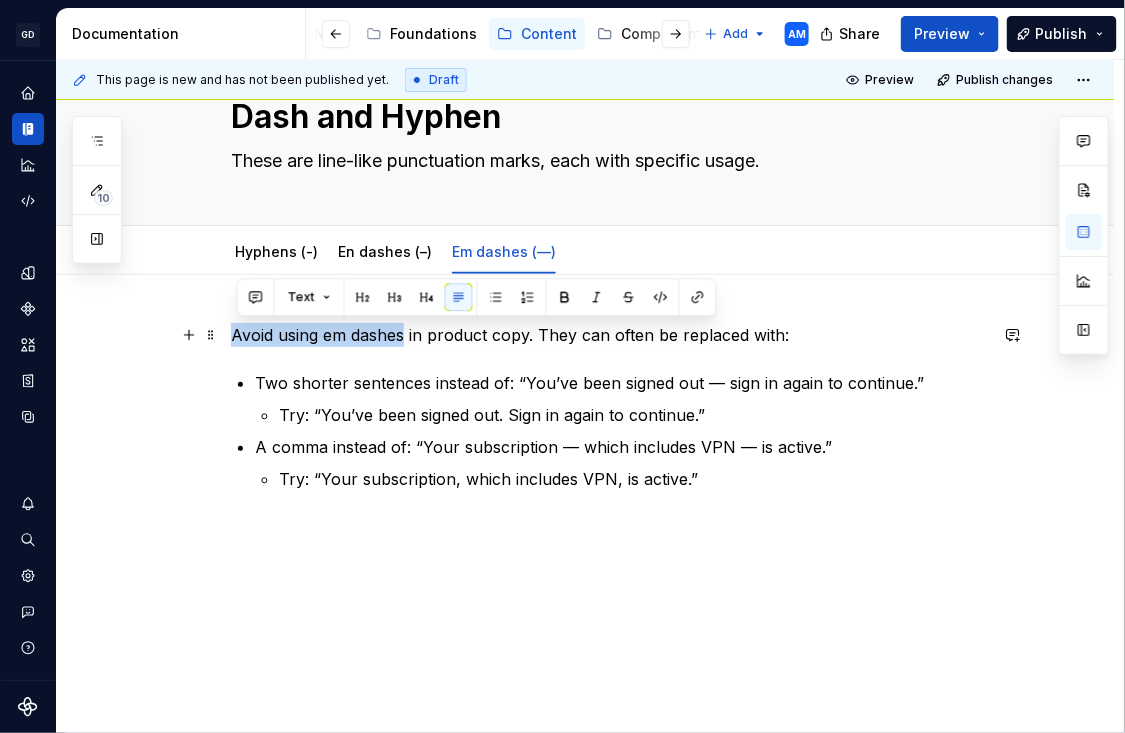 drag, startPoint x: 408, startPoint y: 332, endPoint x: 149, endPoint y: 325, distance: 259.09457 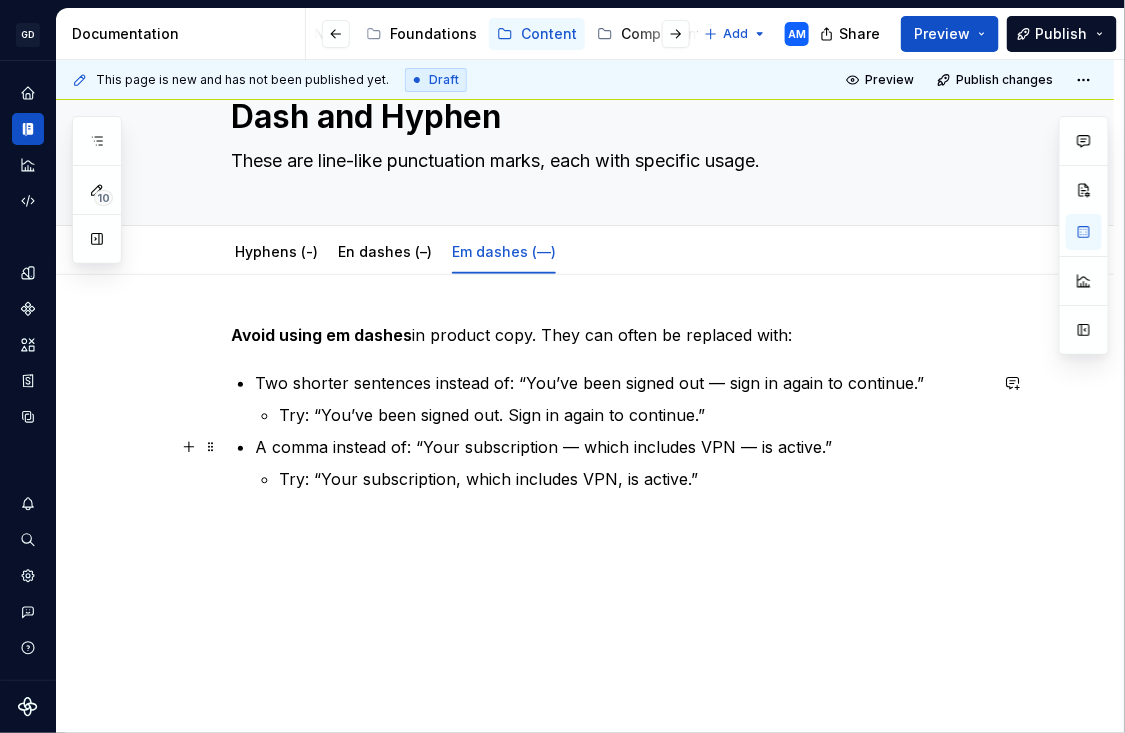 click on "A comma instead of: “Your subscription — which includes VPN — is active.”" at bounding box center [621, 447] 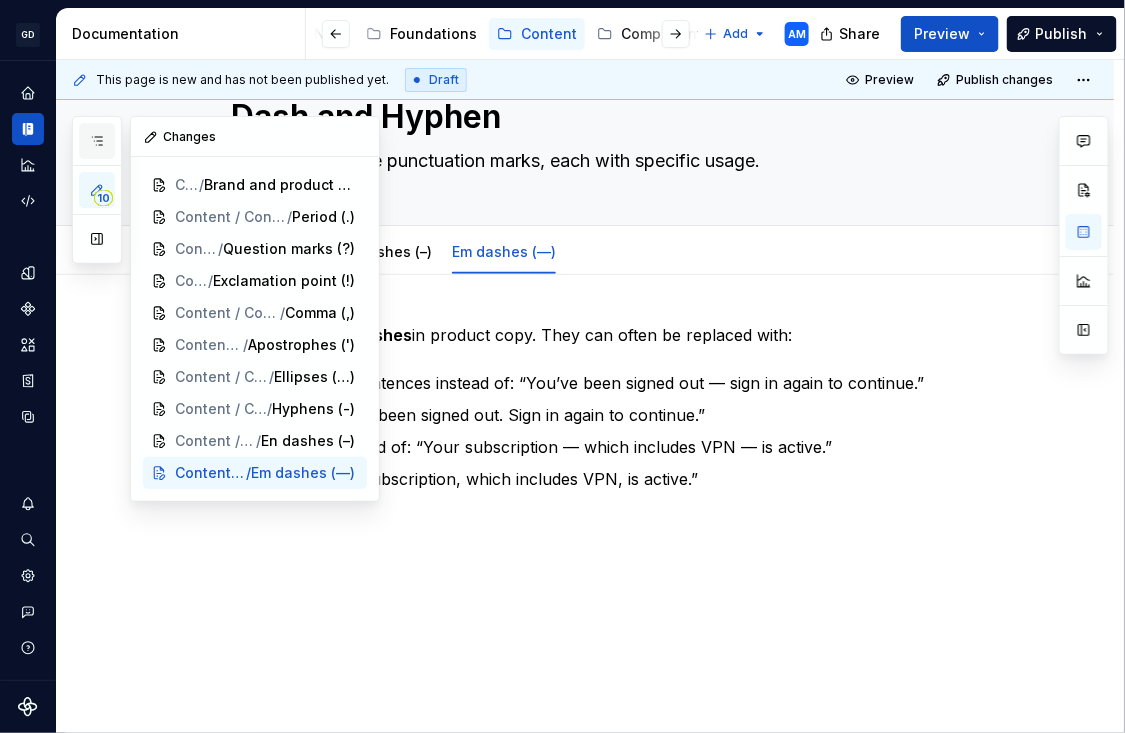 scroll, scrollTop: 0, scrollLeft: 0, axis: both 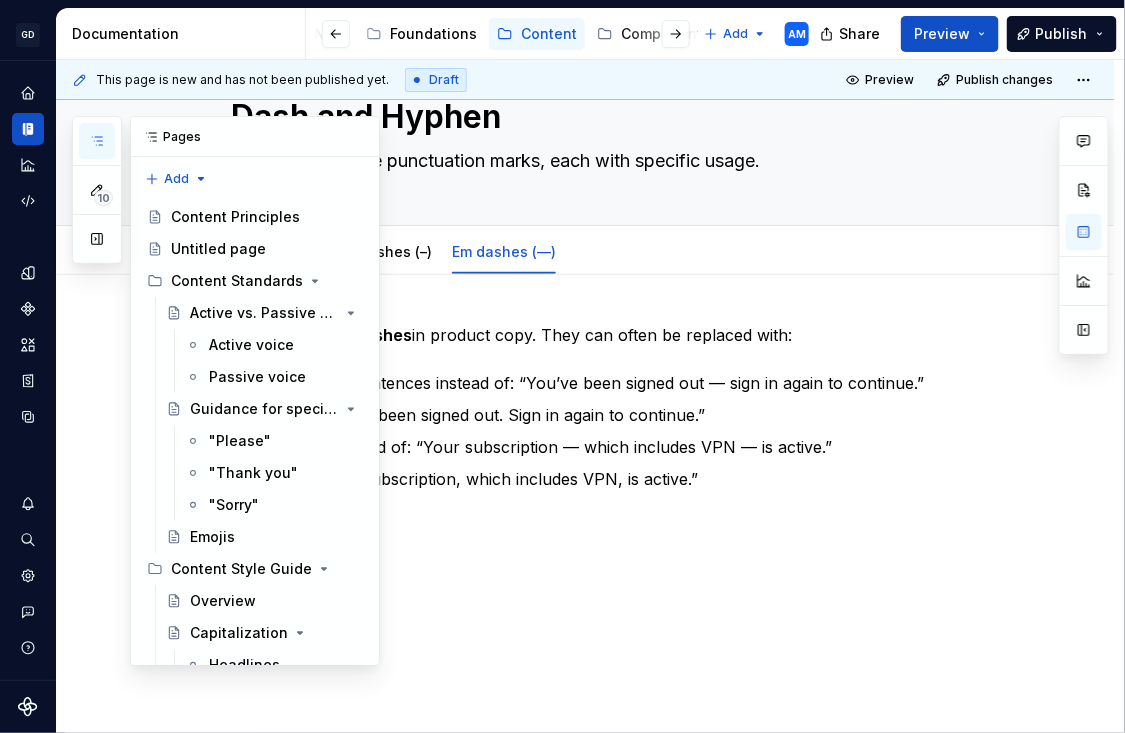 click 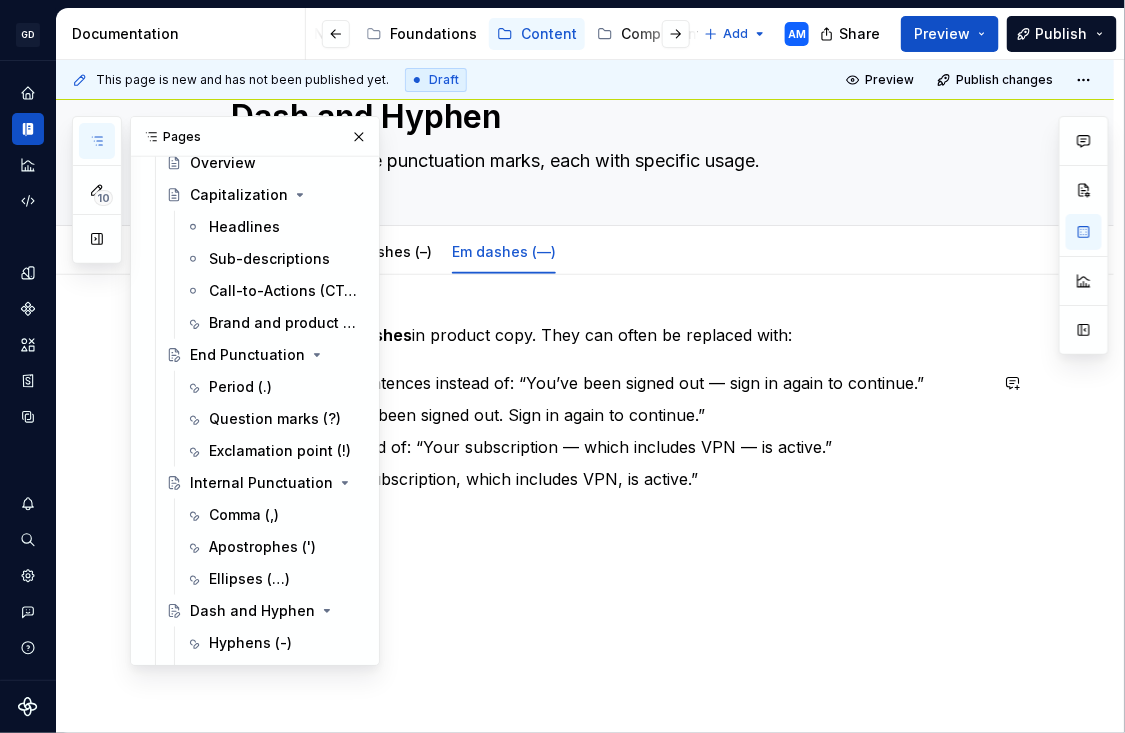 scroll, scrollTop: 334, scrollLeft: 0, axis: vertical 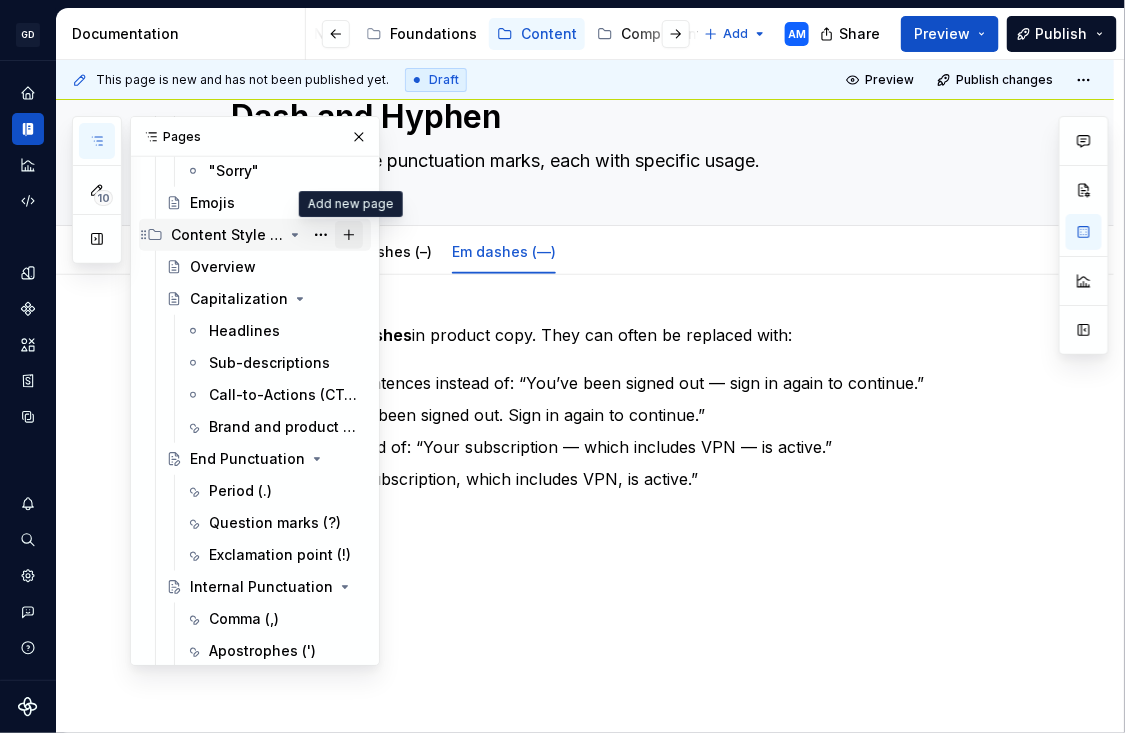 click at bounding box center [349, 235] 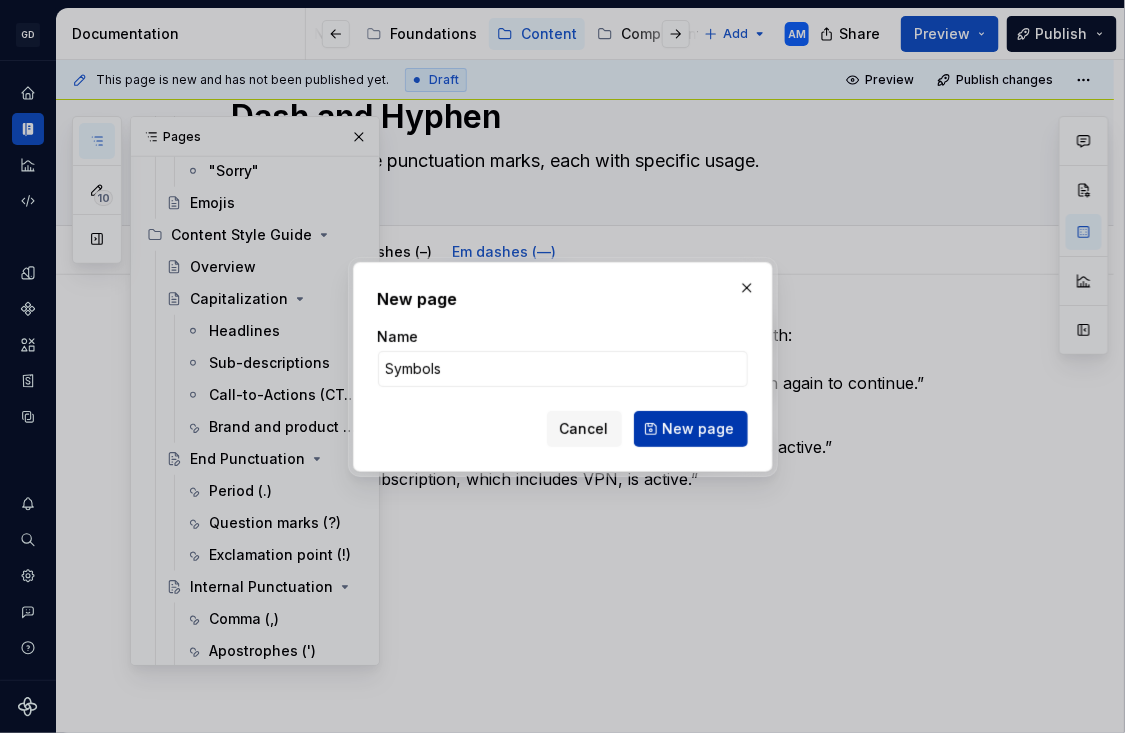click on "New page" at bounding box center (699, 429) 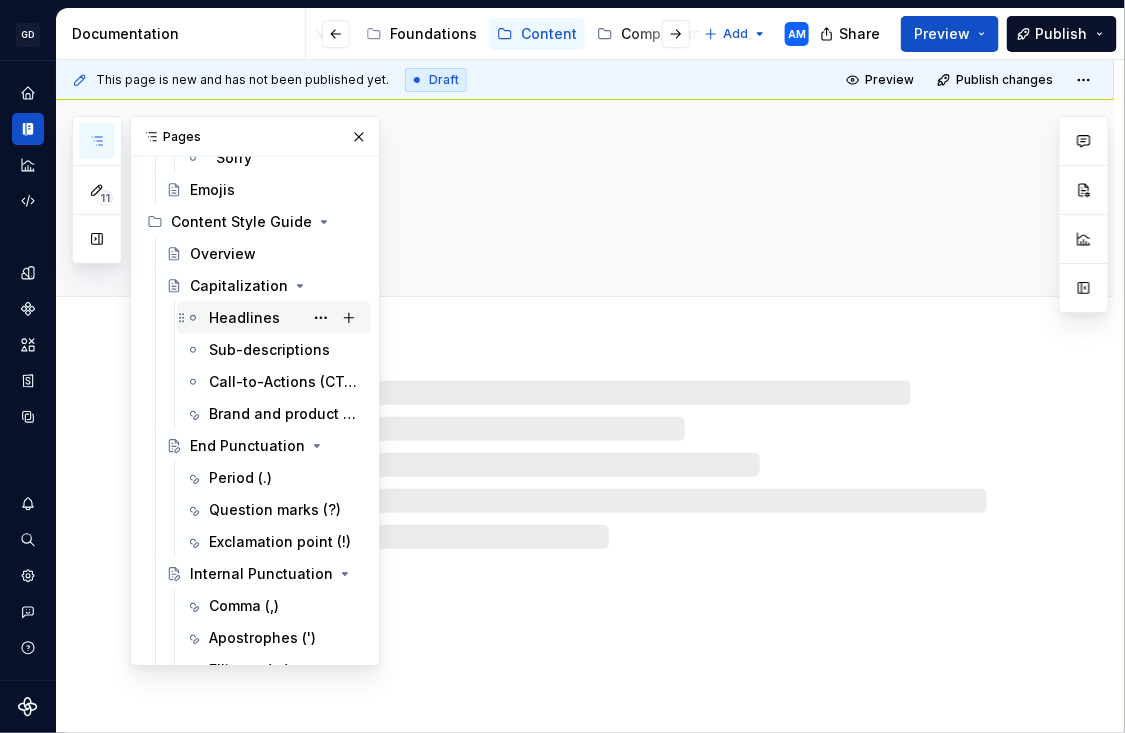 scroll, scrollTop: 317, scrollLeft: 0, axis: vertical 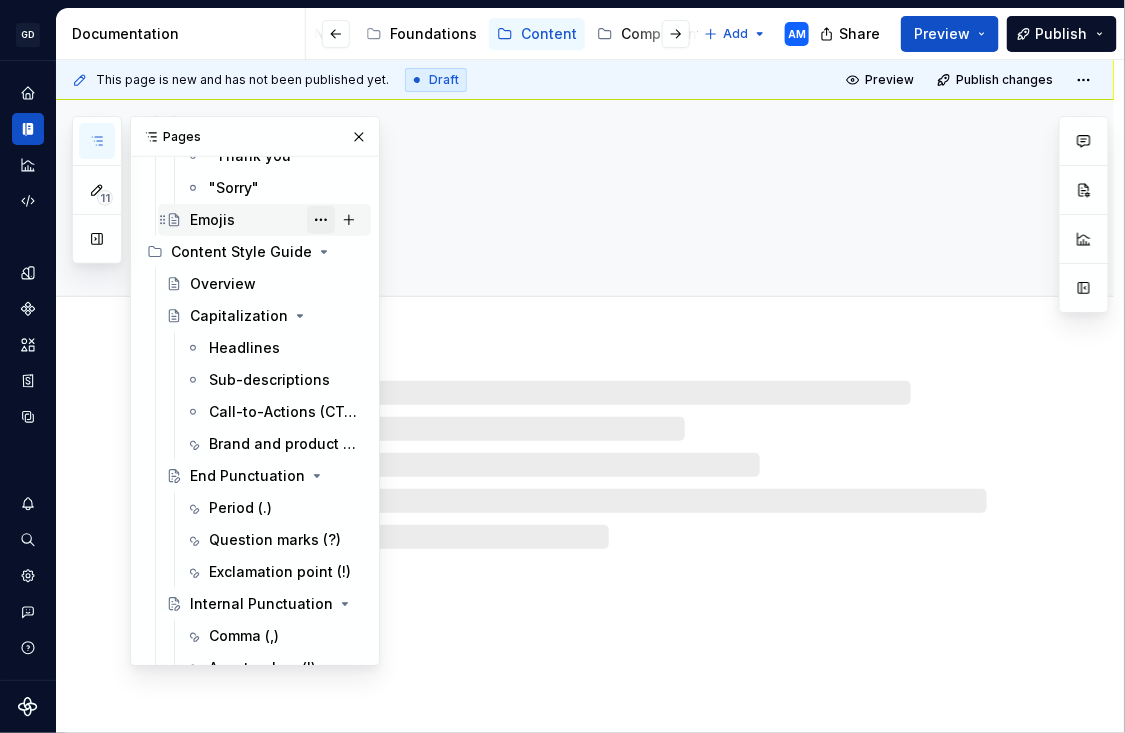 click at bounding box center [321, 220] 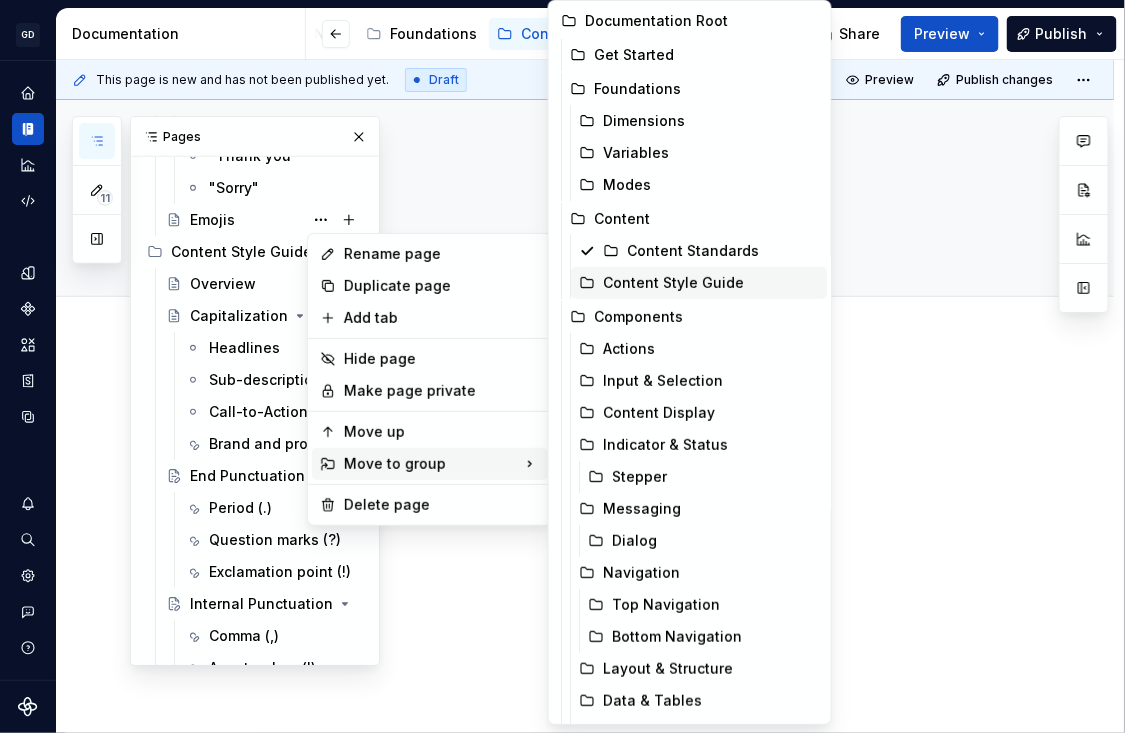 click on "Content Style Guide" at bounding box center [711, 283] 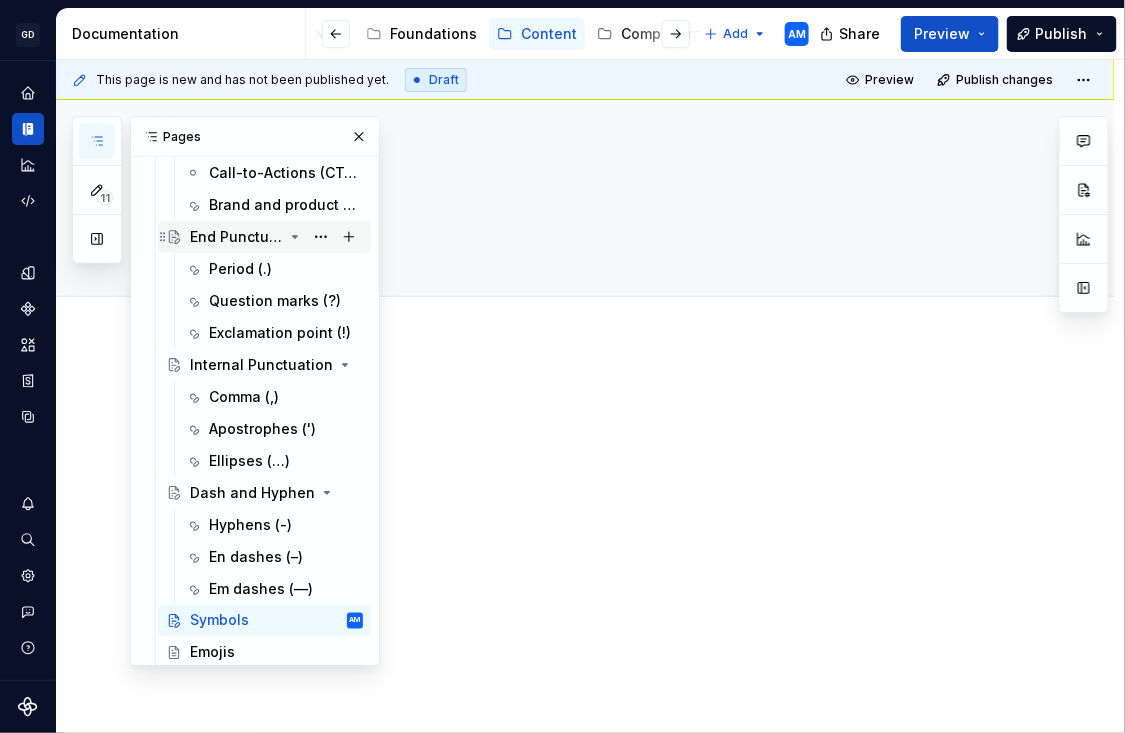 scroll, scrollTop: 531, scrollLeft: 0, axis: vertical 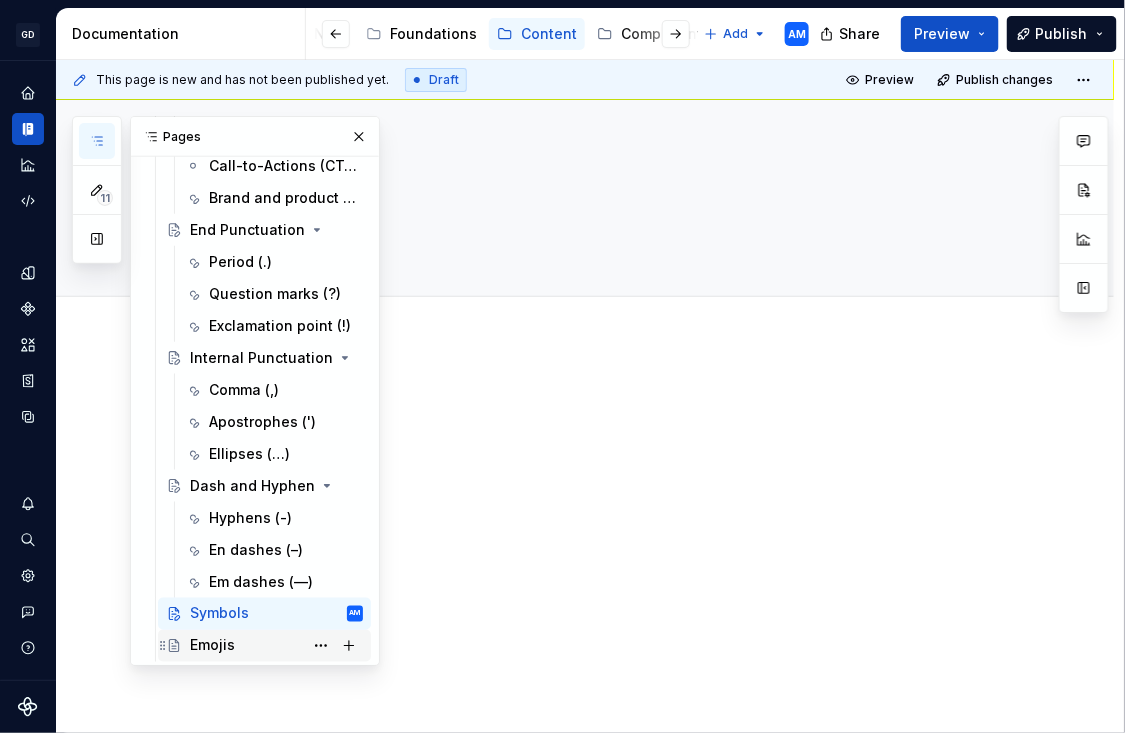 click on "Emojis" at bounding box center [212, 646] 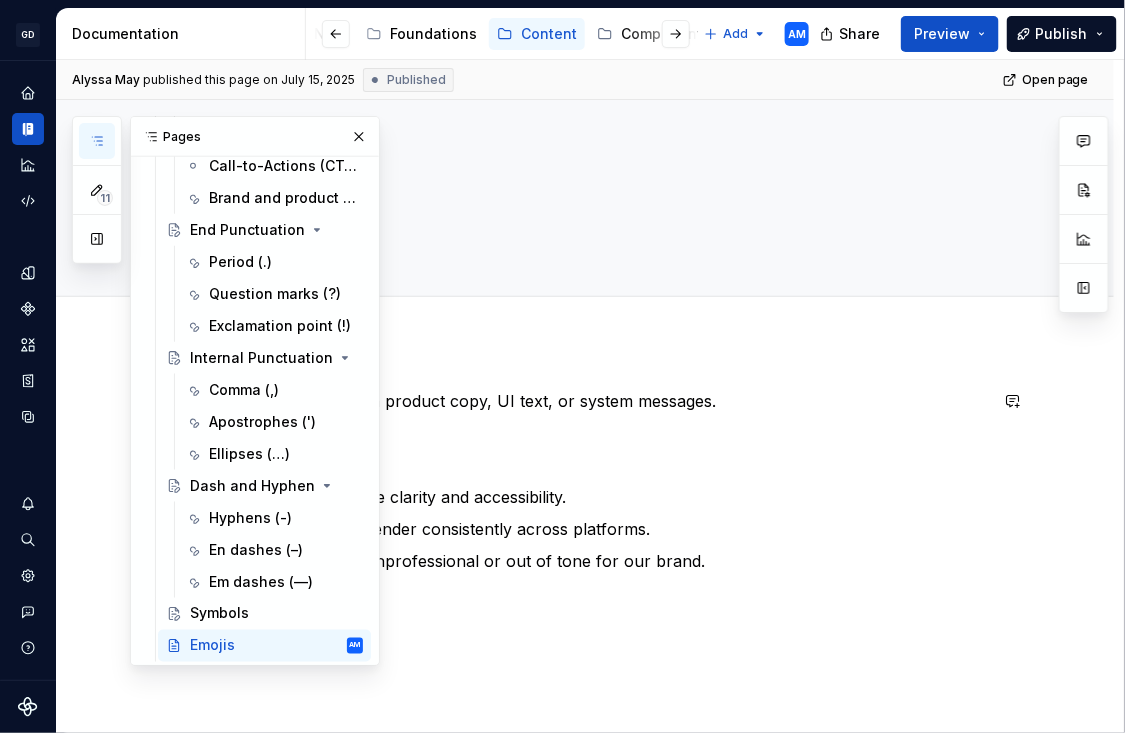 click on "Never use emojis in product copy, UI text, or system messages. Why?" at bounding box center (609, 425) 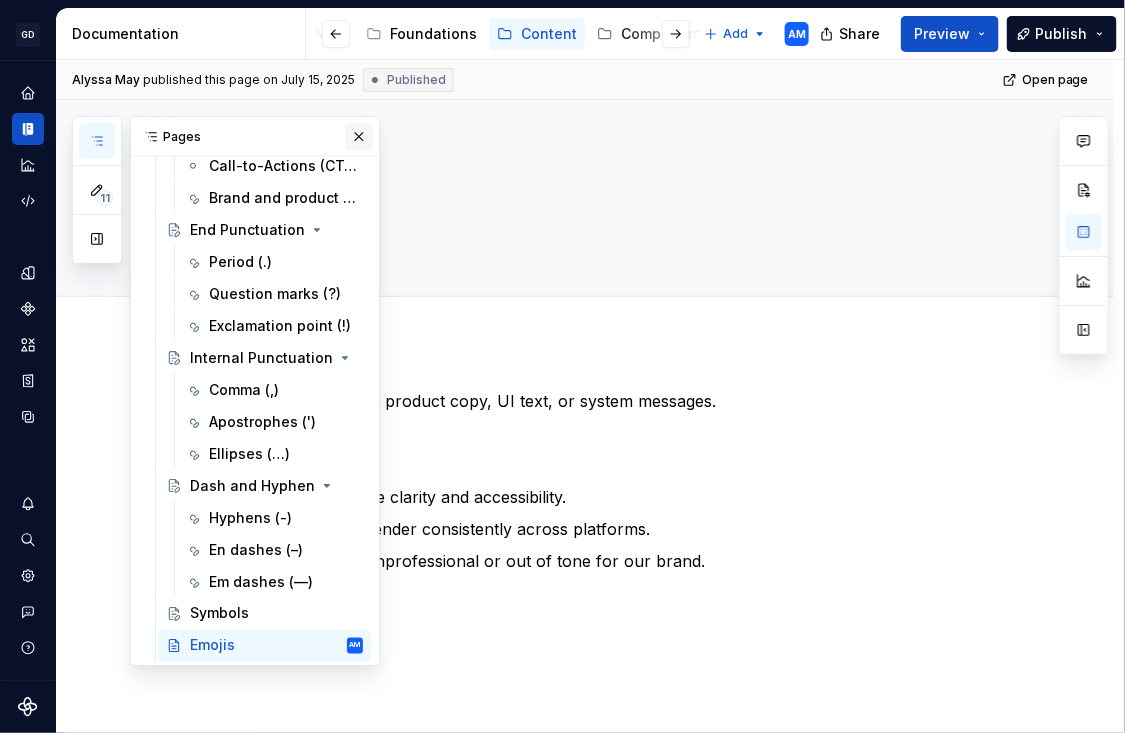 click at bounding box center (359, 137) 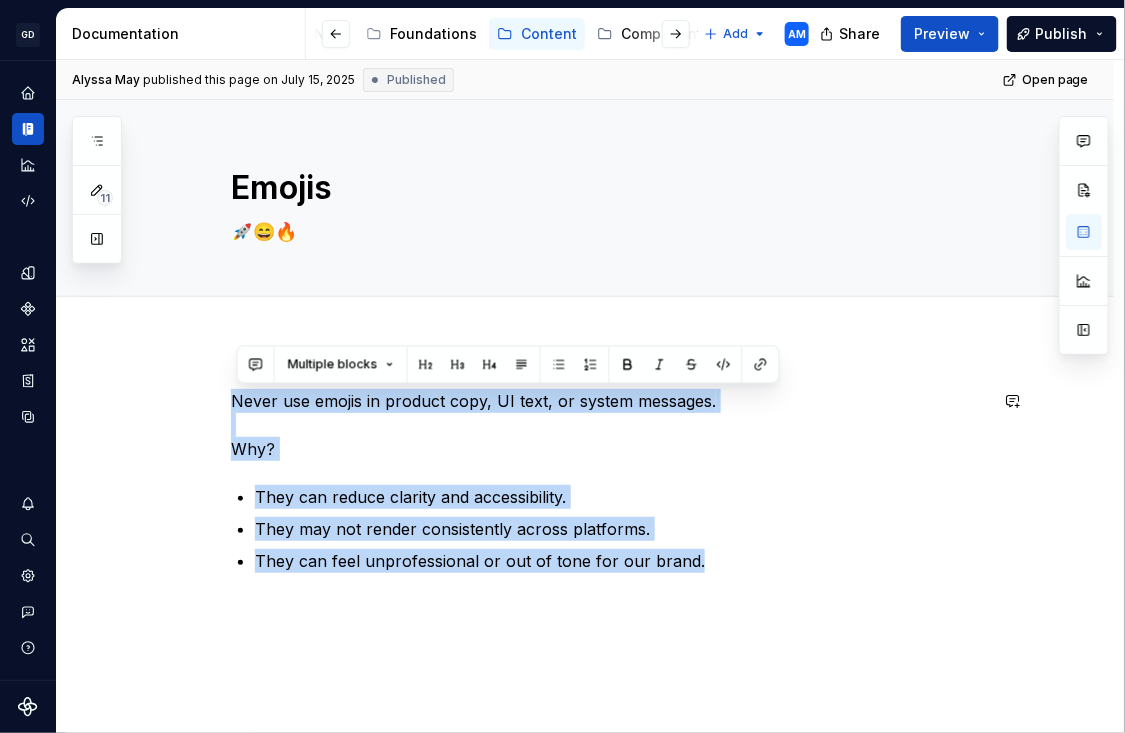 drag, startPoint x: 730, startPoint y: 560, endPoint x: 198, endPoint y: 372, distance: 564.2411 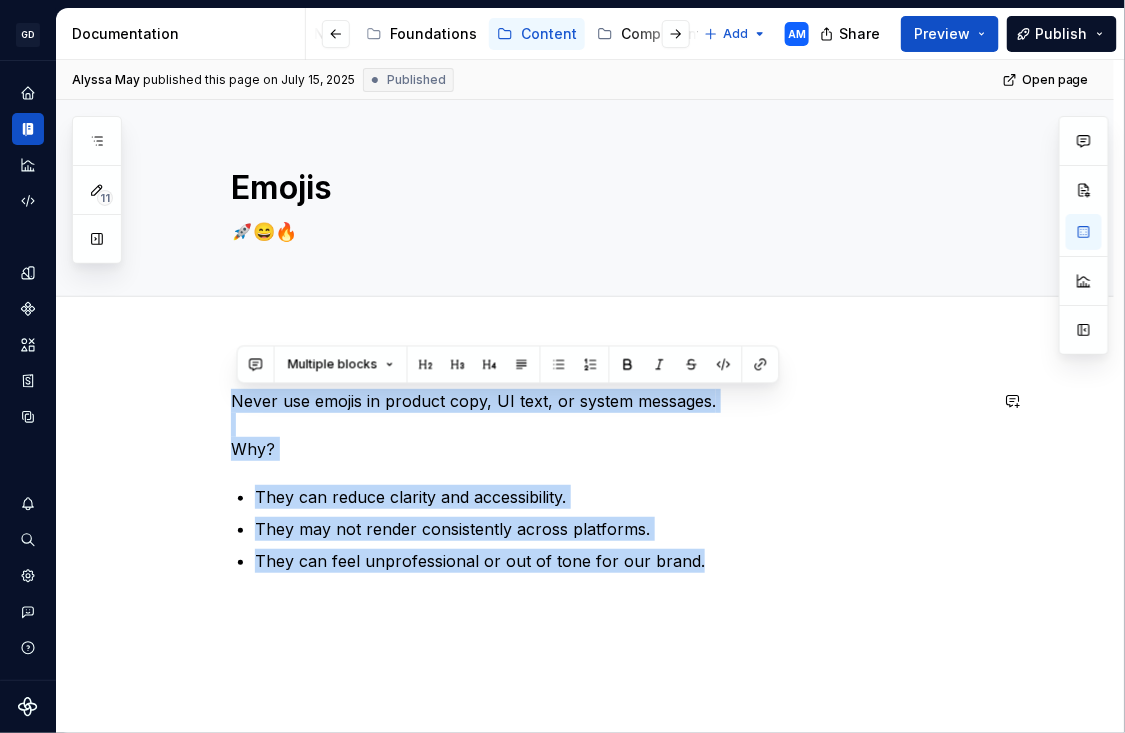 click on "Never use emojis in product copy, UI text, or system messages. Why? They can reduce clarity and accessibility. They may not render consistently across platforms. They can feel unprofessional or out of tone for our brand." at bounding box center (585, 603) 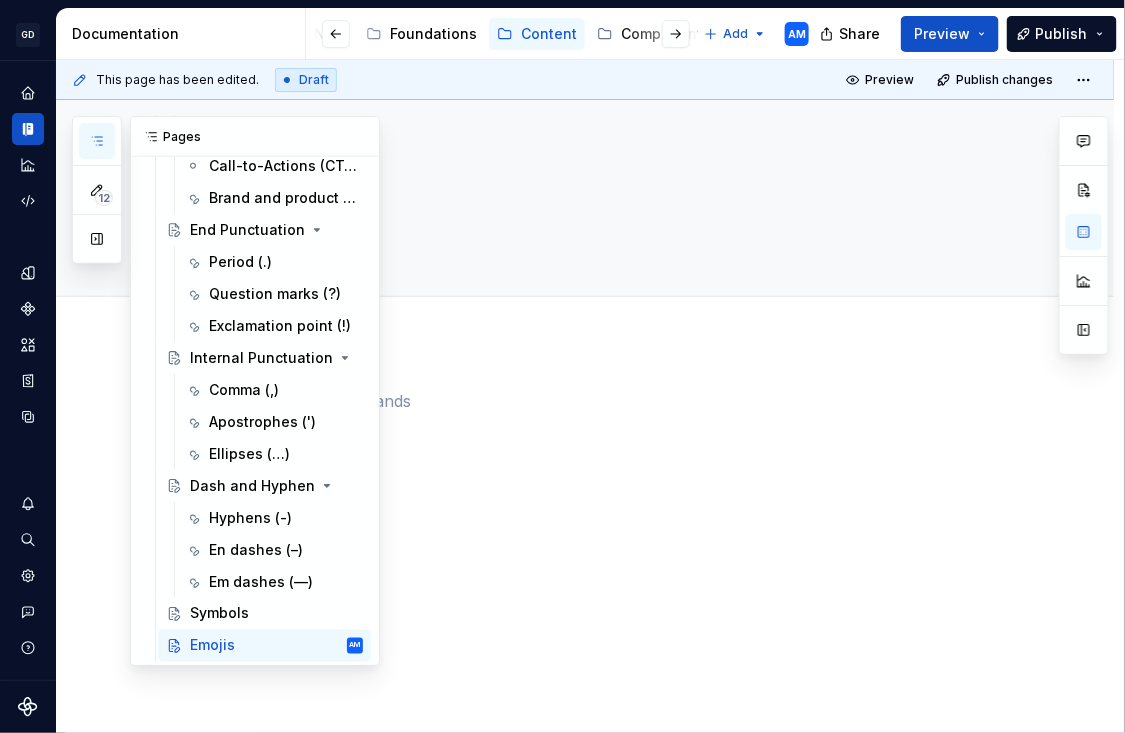 click 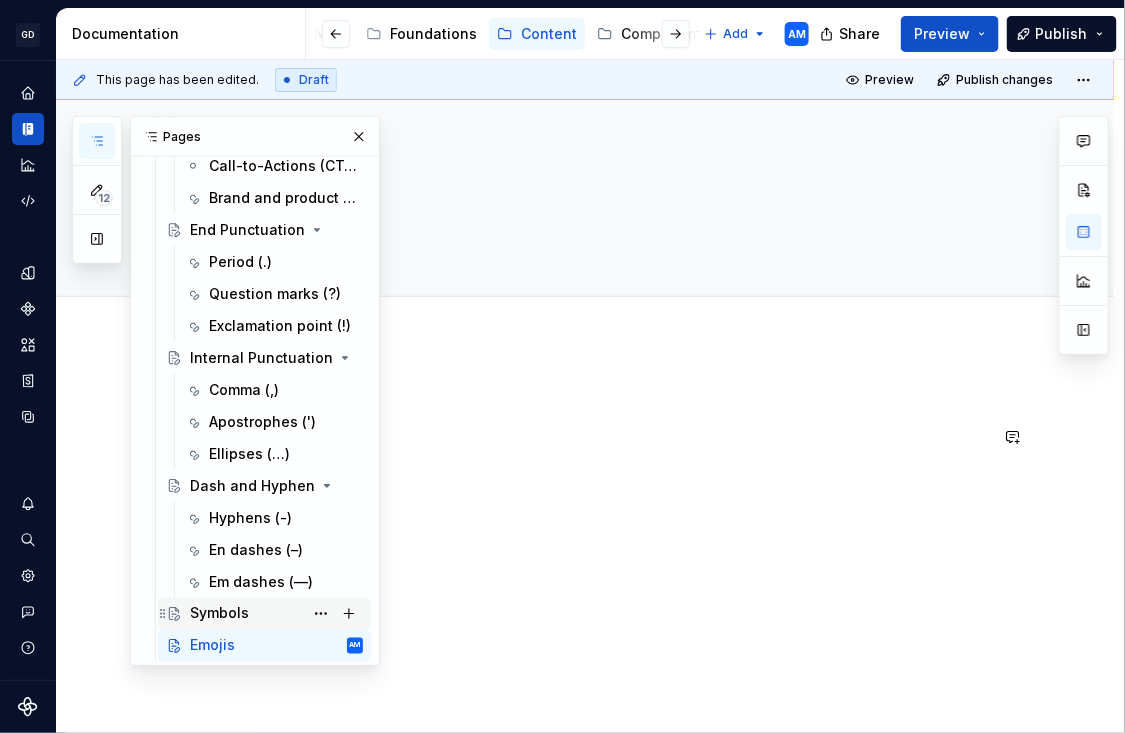 click on "Symbols" at bounding box center (219, 614) 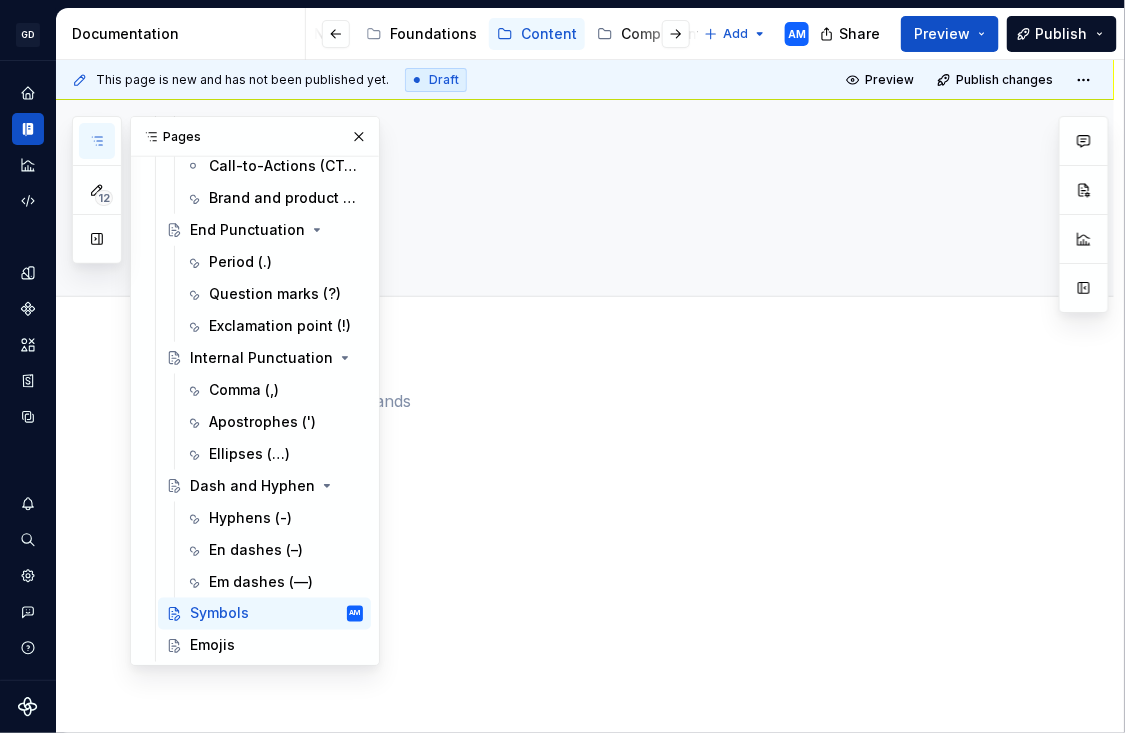 click at bounding box center [609, 401] 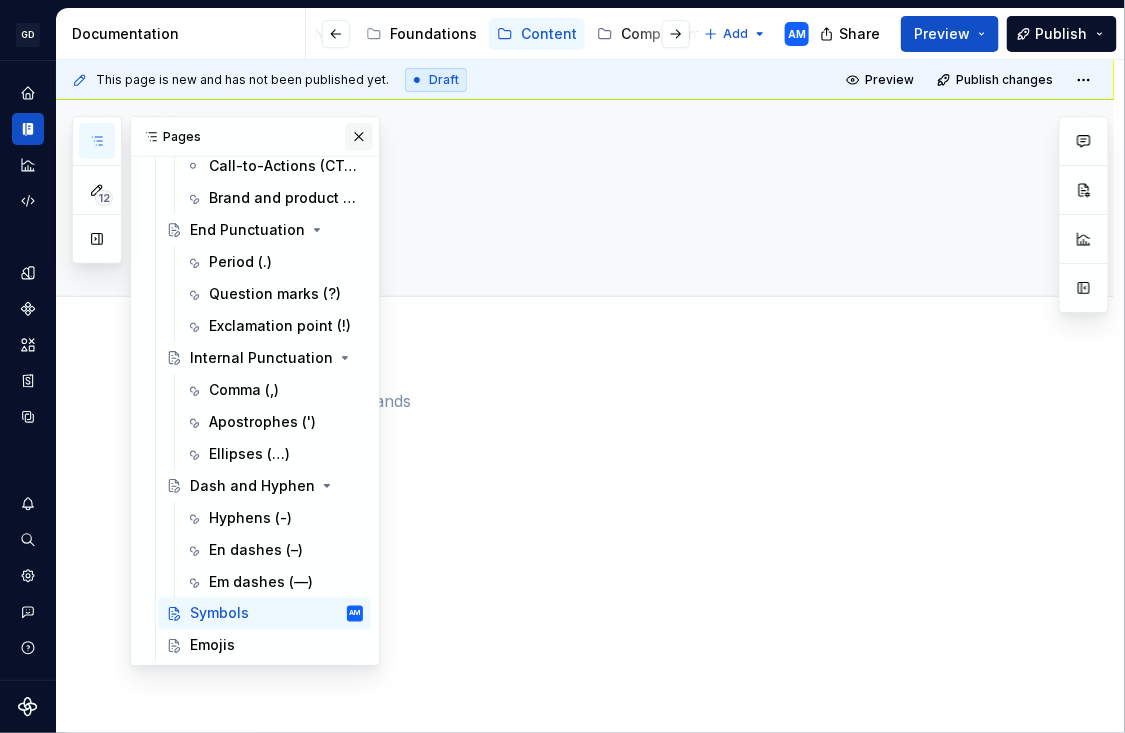 click at bounding box center (359, 137) 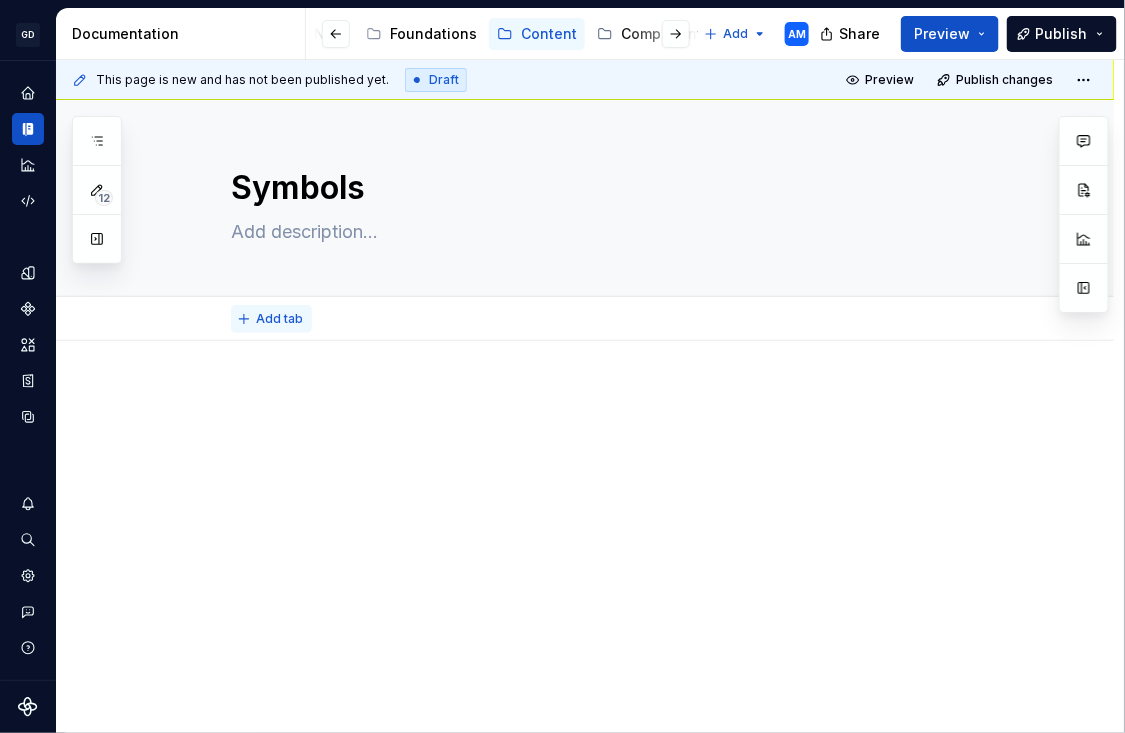 click on "Add tab" at bounding box center [279, 319] 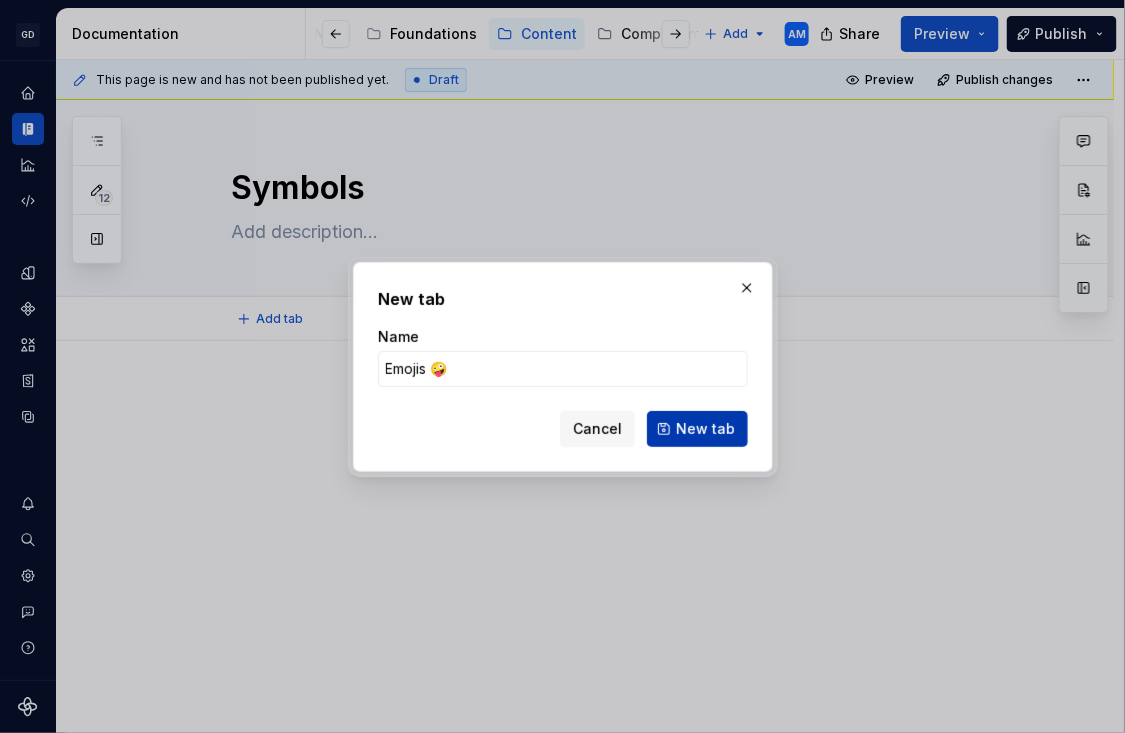 click on "New tab" at bounding box center (705, 429) 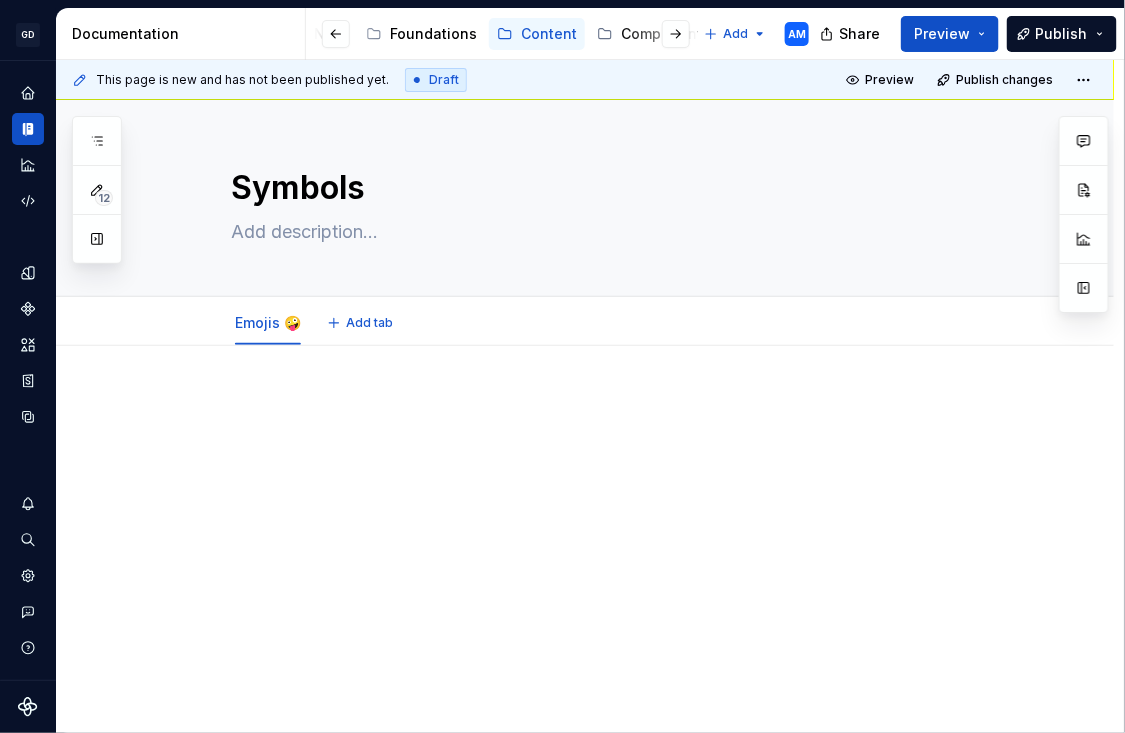 click at bounding box center (609, 432) 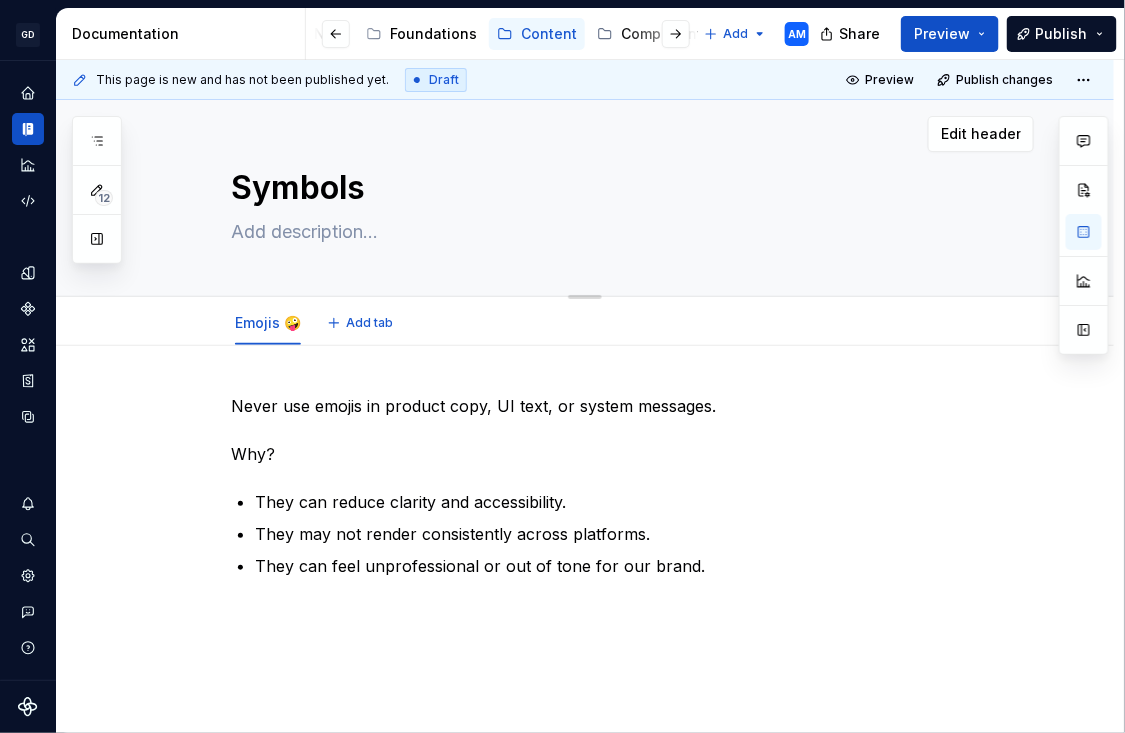 click at bounding box center (605, 232) 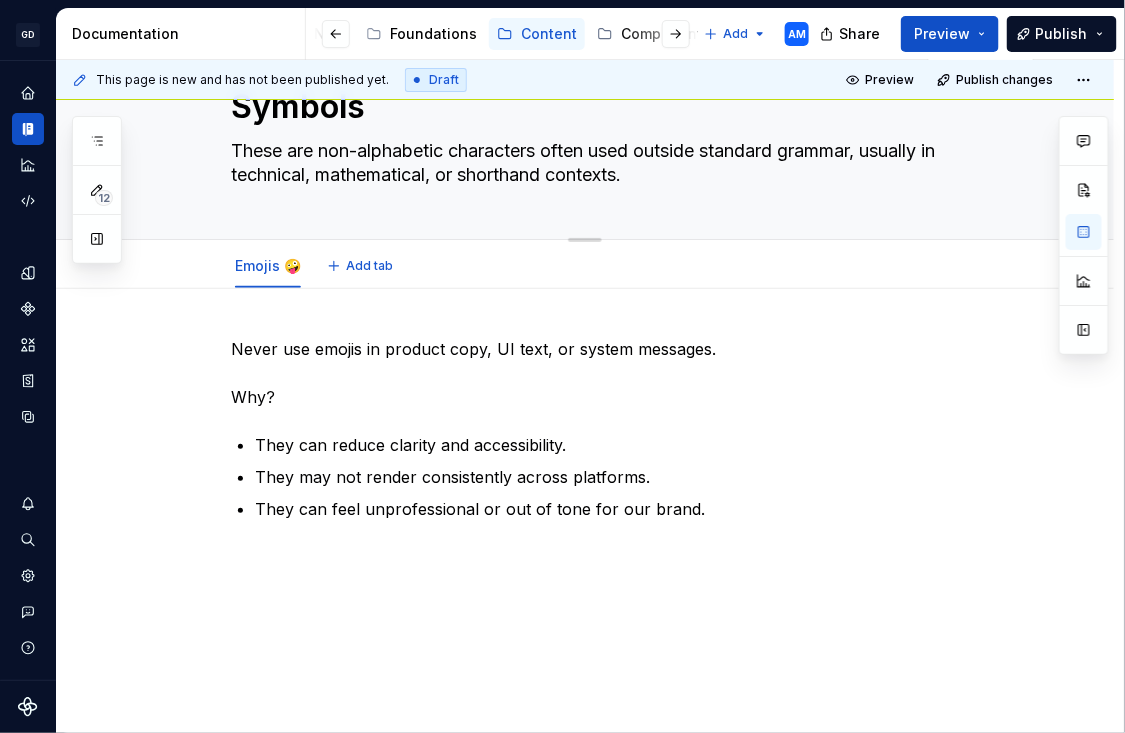 scroll, scrollTop: 83, scrollLeft: 0, axis: vertical 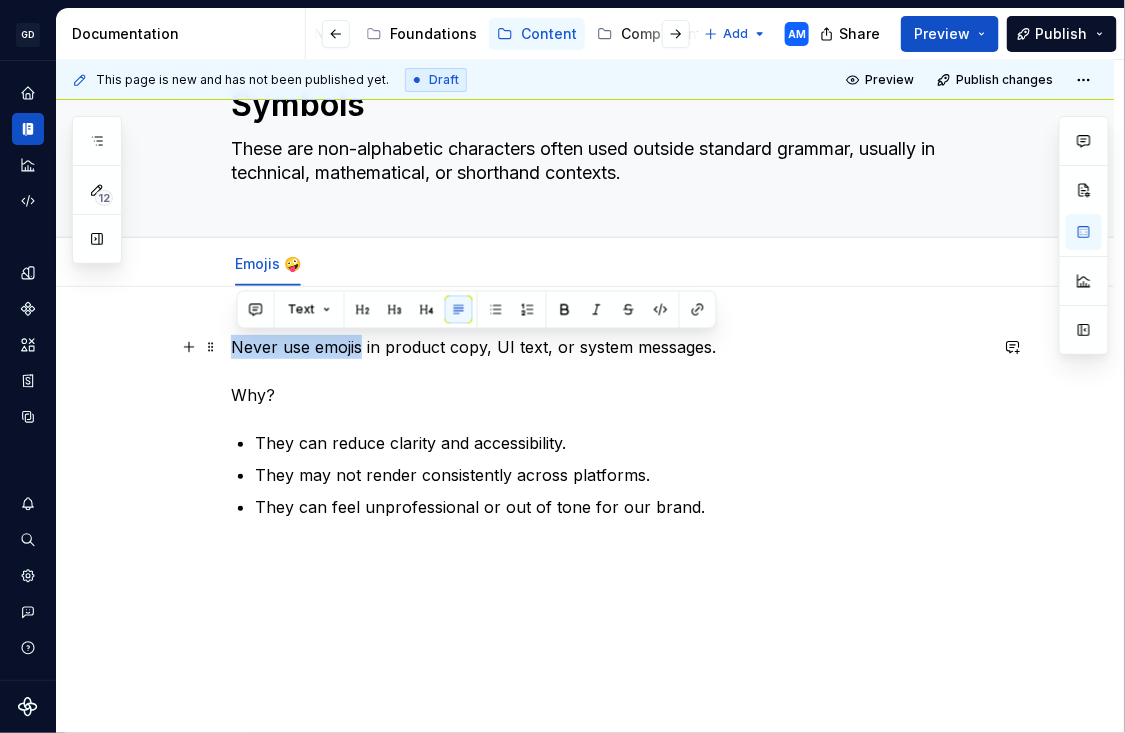 drag, startPoint x: 366, startPoint y: 350, endPoint x: 168, endPoint y: 348, distance: 198.0101 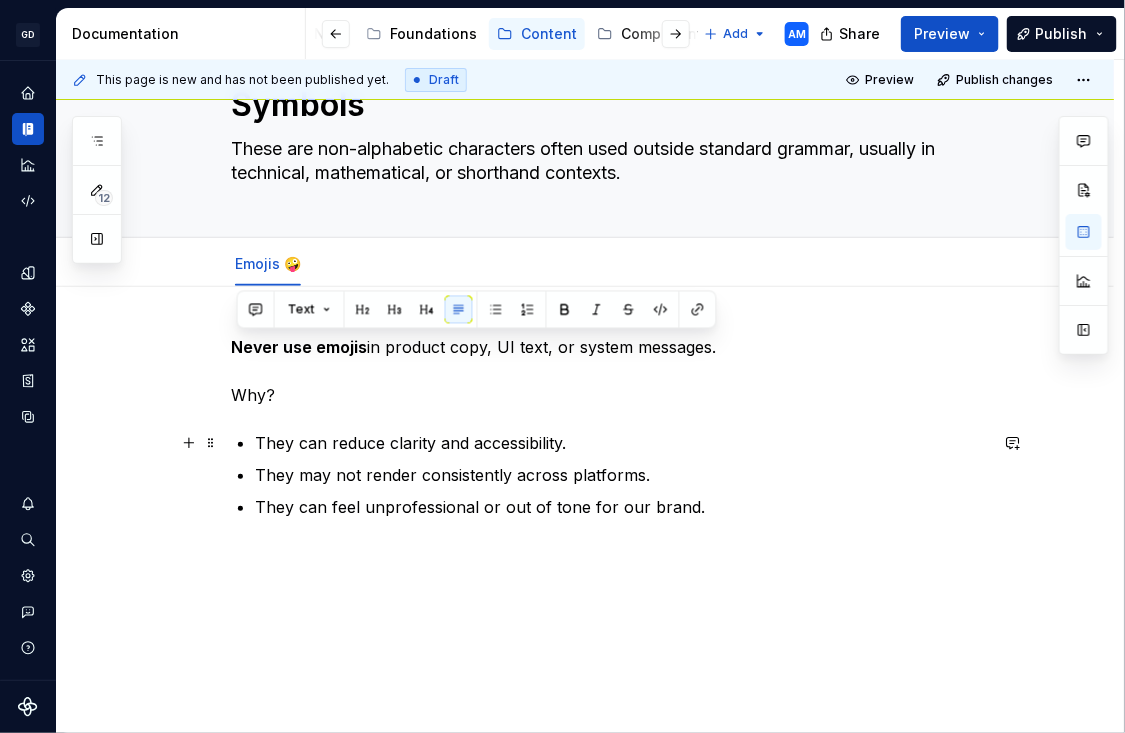 click on "They can reduce clarity and accessibility." at bounding box center (621, 443) 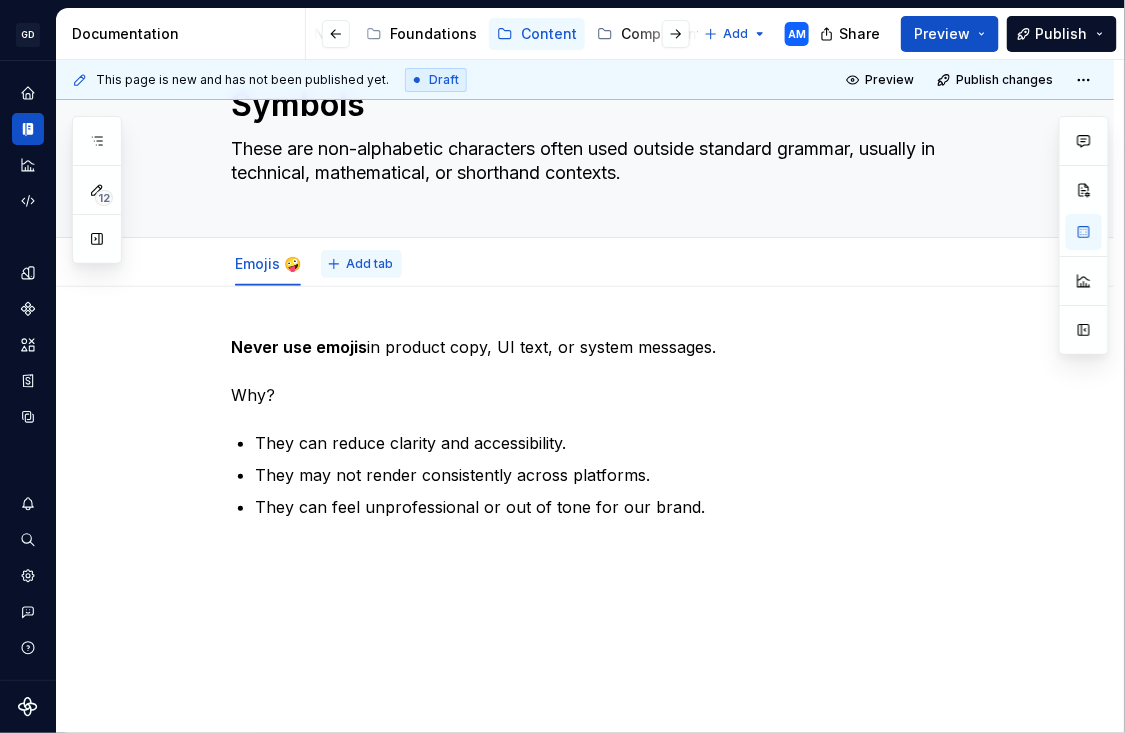 click on "Add tab" at bounding box center (369, 264) 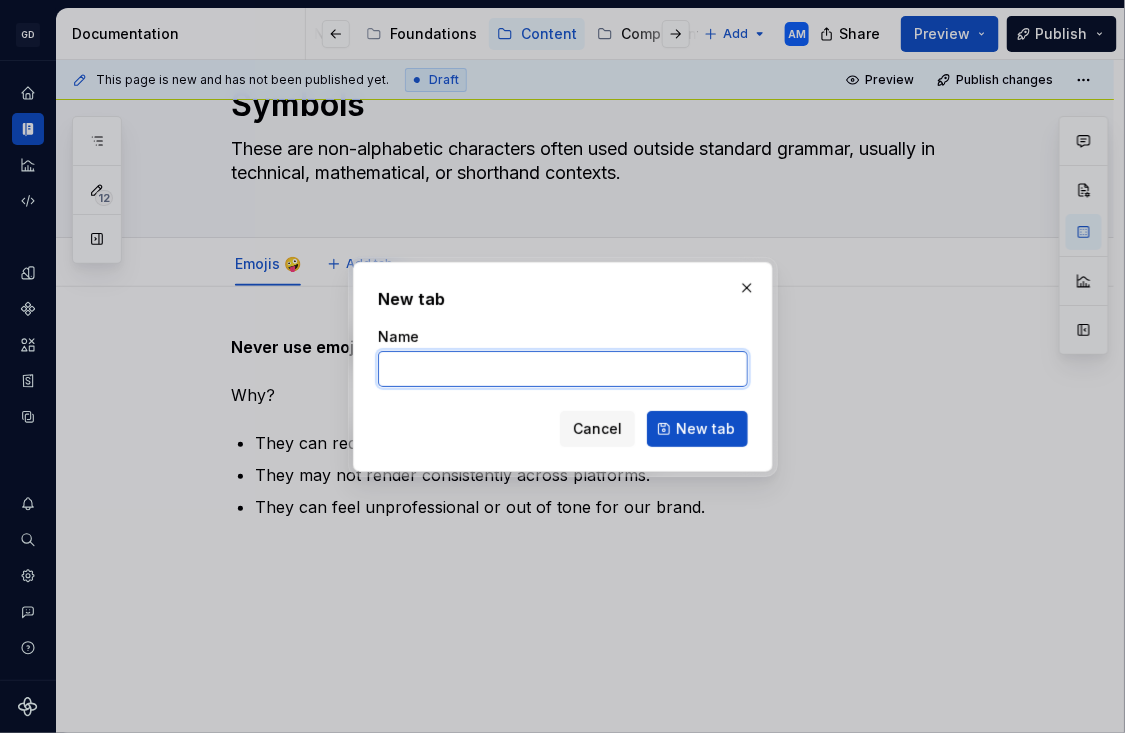 click on "Name" at bounding box center [563, 369] 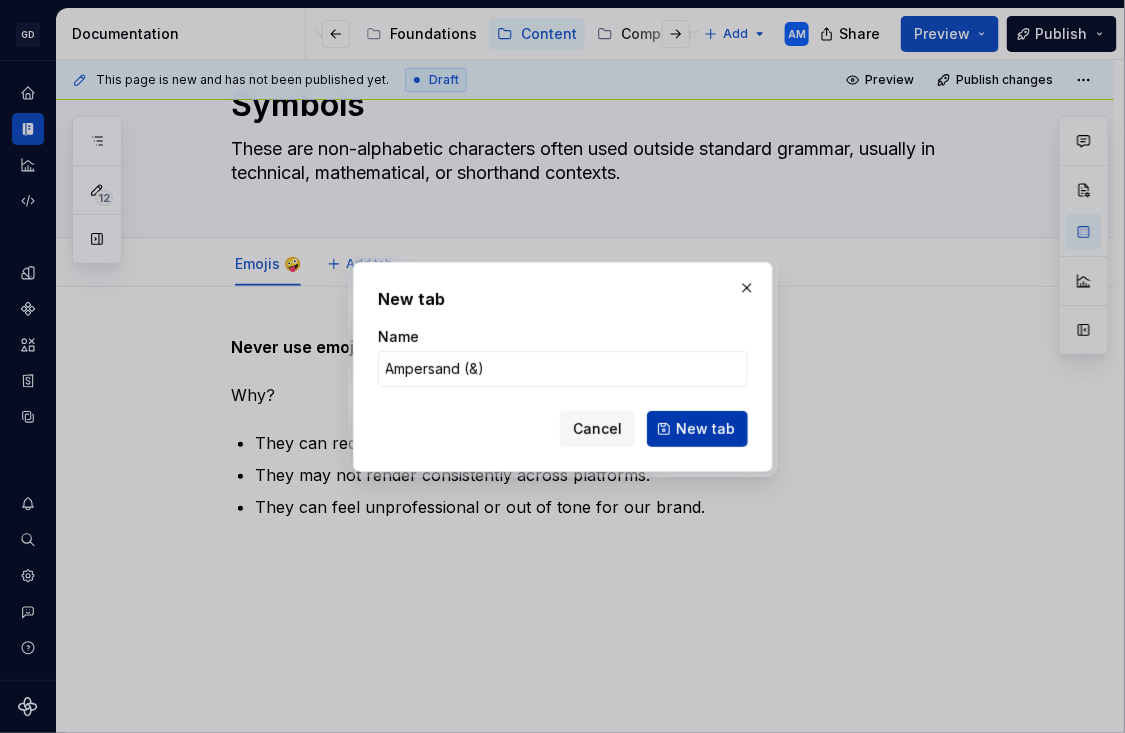 click on "New tab" at bounding box center [705, 429] 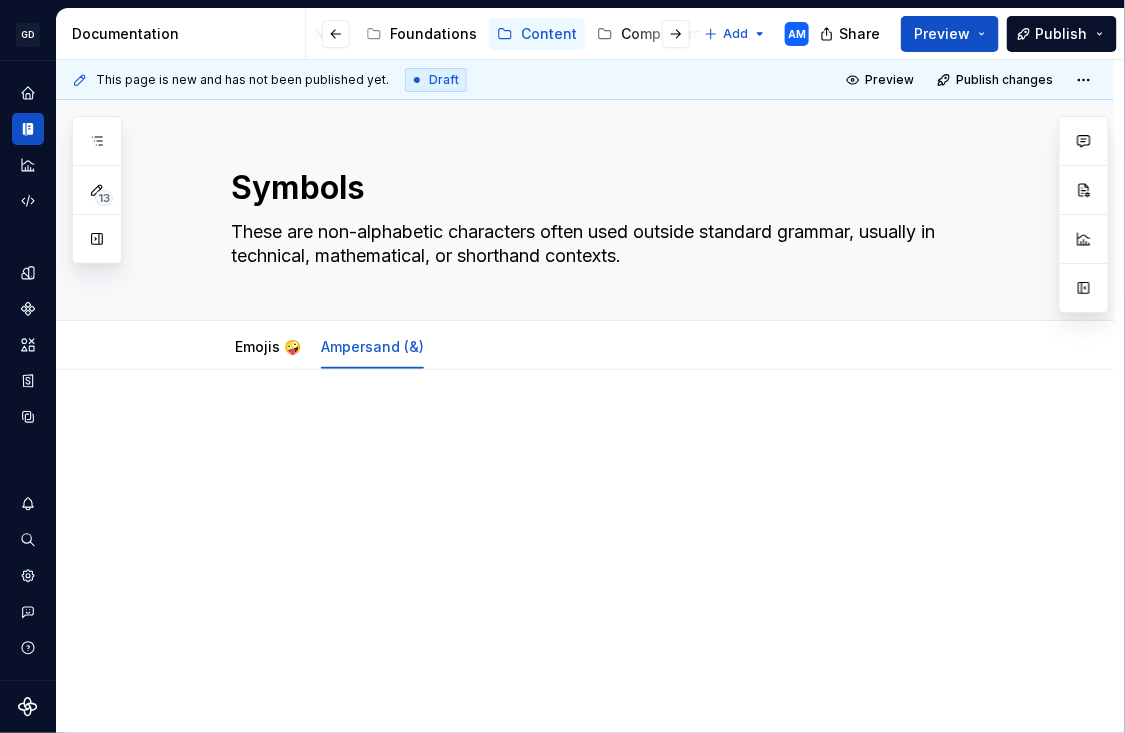 click at bounding box center [585, 554] 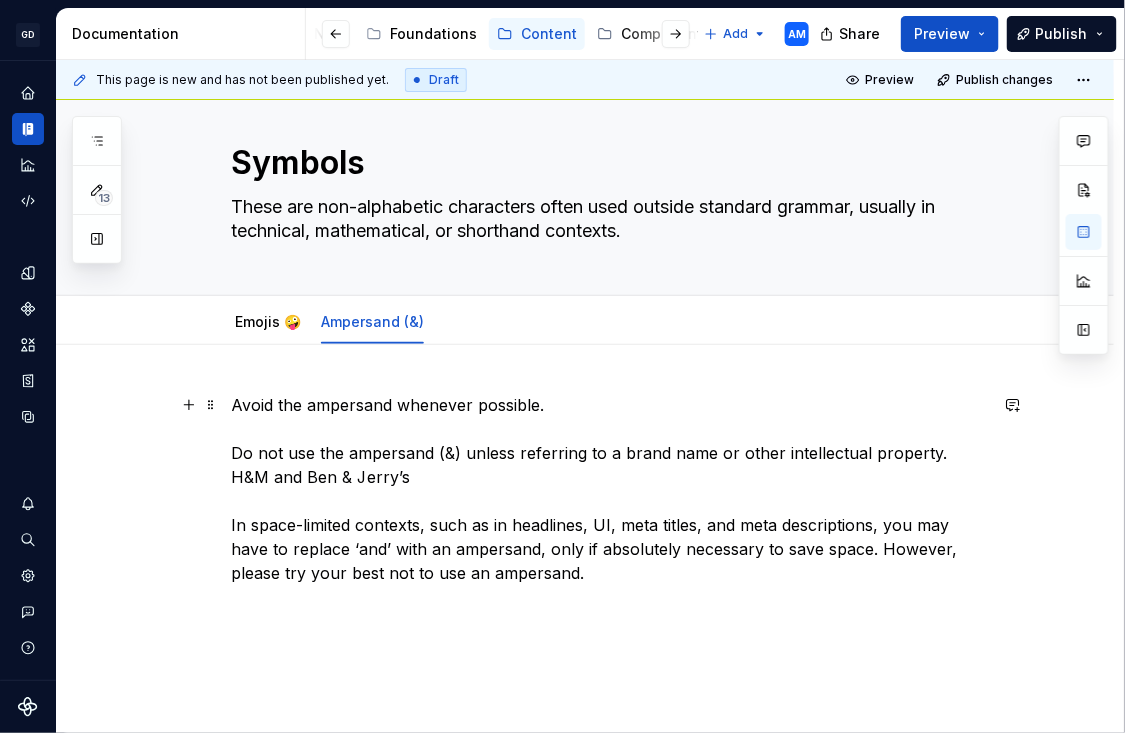 scroll, scrollTop: 27, scrollLeft: 0, axis: vertical 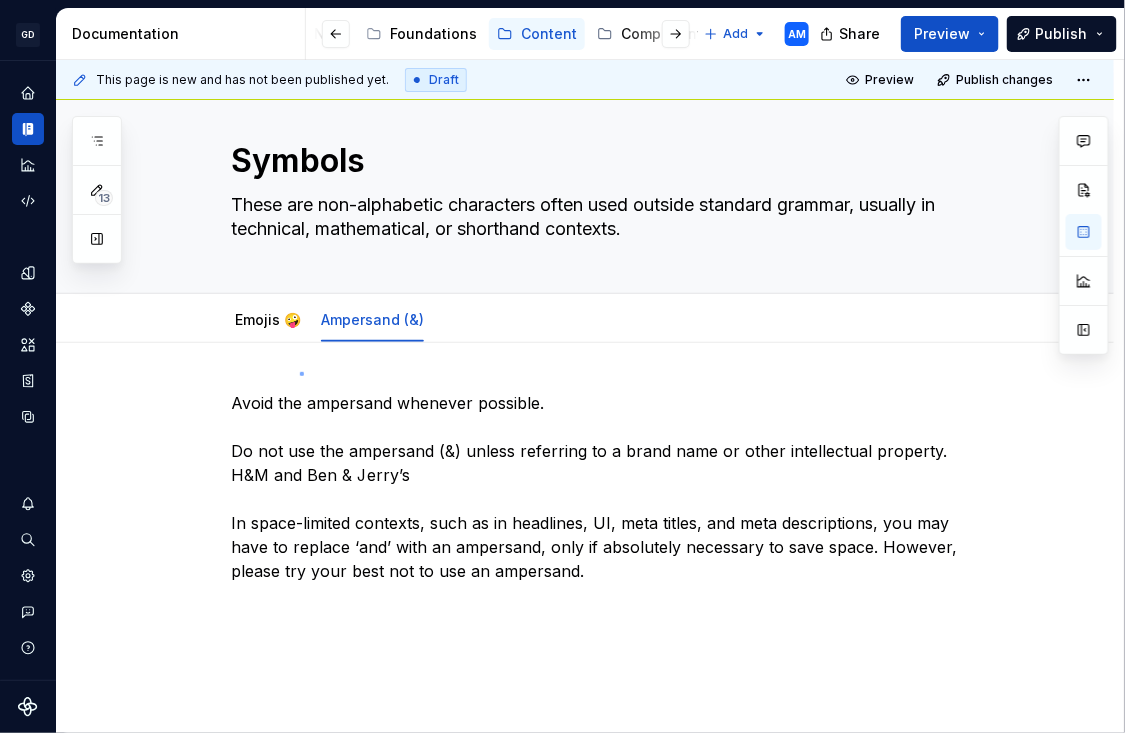 click on "This page is new and has not been published yet. Draft Preview Publish changes Symbols These are non-alphabetic characters often used outside standard grammar, usually in technical, mathematical, or shorthand contexts. Edit header Emojis 🤪 Ampersand (&) Avoid the ampersand whenever possible. Do not use the ampersand (&) unless referring to a brand name or other intellectual property. H&M and Ben & Jerry’s In space-limited contexts, such as in headlines, UI, meta titles, and meta descriptions, you may have to replace ‘and’ with an ampersand, only if absolutely necessary to save space. However, please try your best not to use an ampersand." at bounding box center (590, 396) 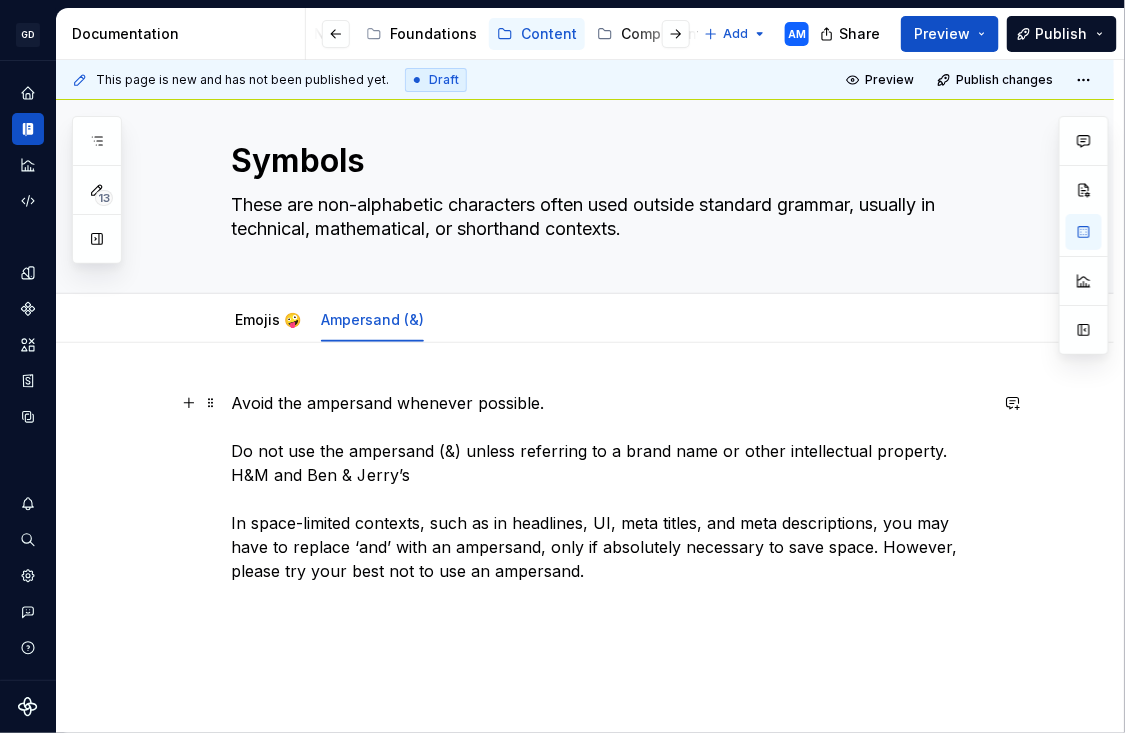 scroll, scrollTop: 57, scrollLeft: 0, axis: vertical 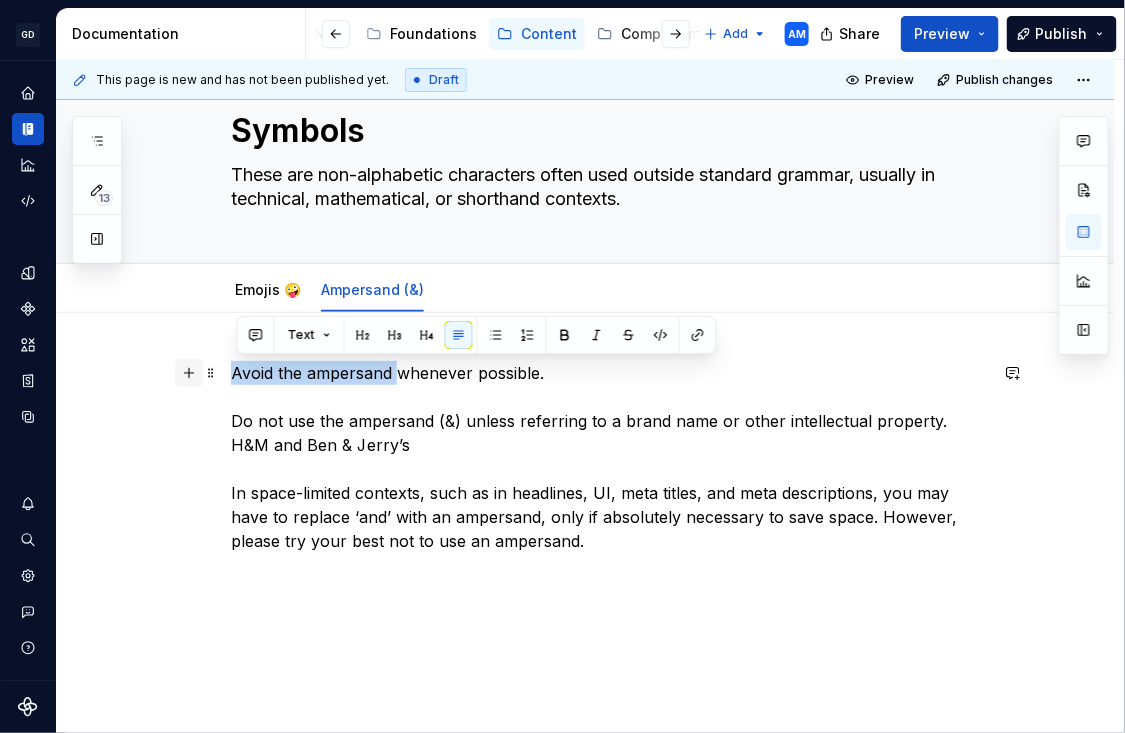 drag, startPoint x: 399, startPoint y: 372, endPoint x: 185, endPoint y: 370, distance: 214.00934 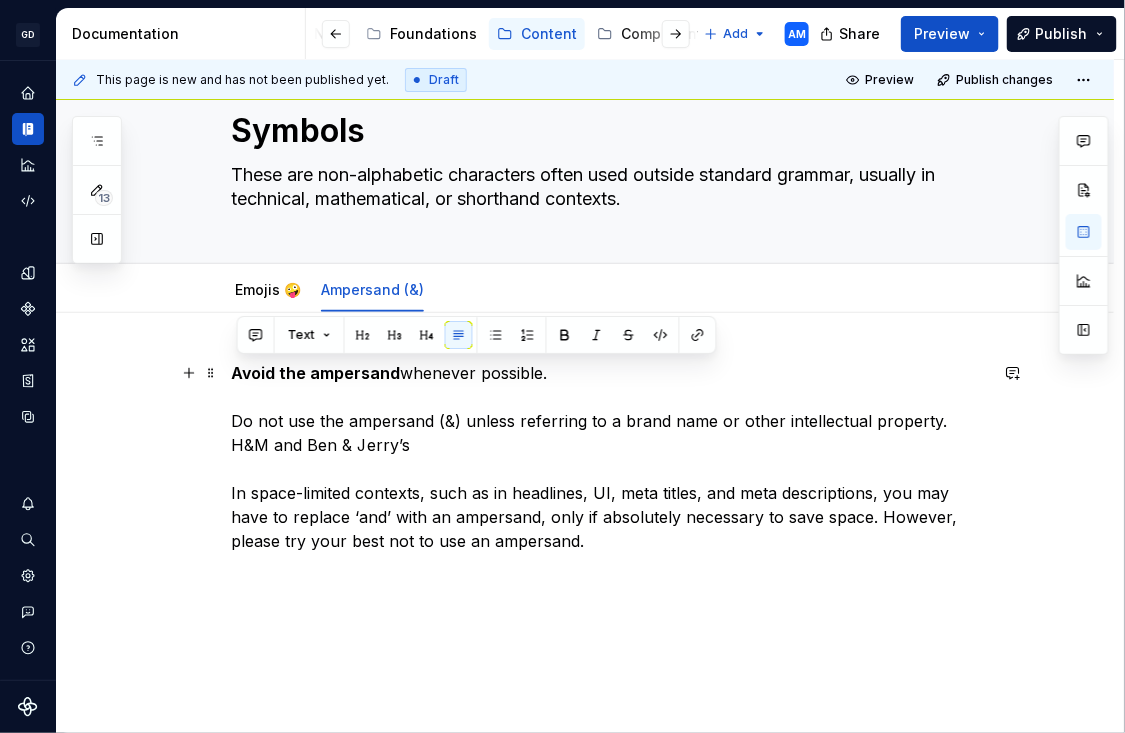 click on "Avoid the ampersand  whenever possible. Do not use the ampersand (&) unless referring to a brand name or other intellectual property. H&M and Ben & Jerry’s In space-limited contexts, such as in headlines, UI, meta titles, and meta descriptions, you may have to replace ‘and’ with an ampersand, only if absolutely necessary to save space. However, please try your best not to use an ampersand." at bounding box center [609, 457] 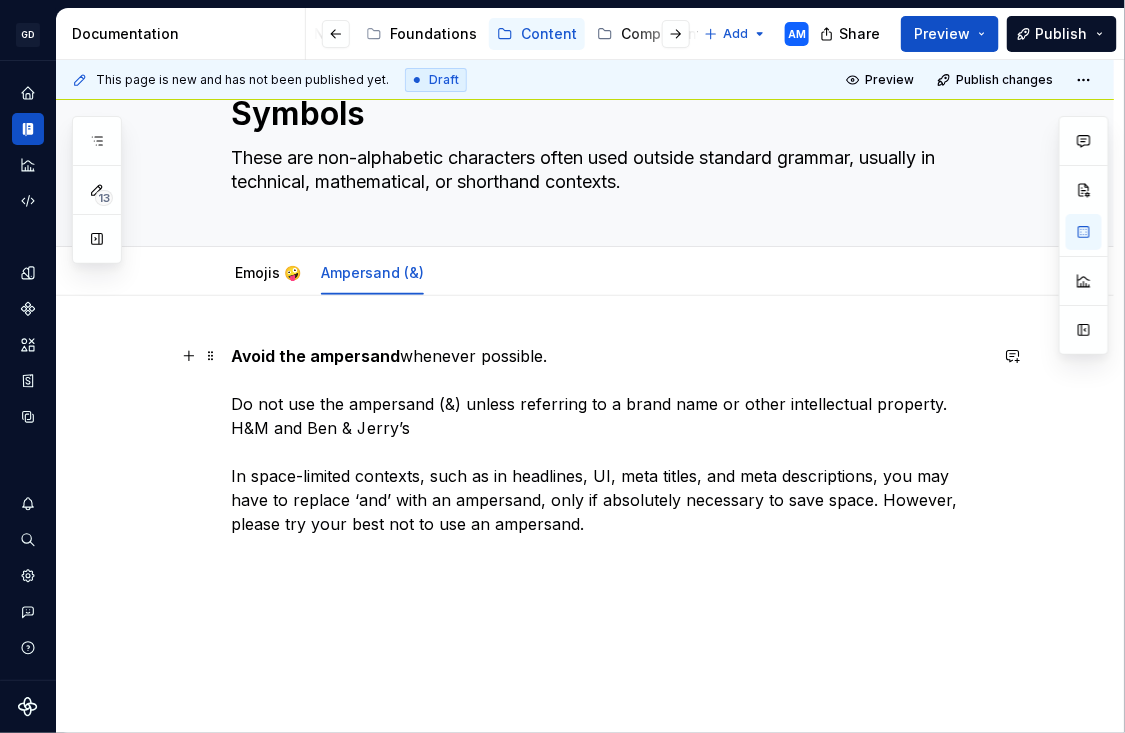 scroll, scrollTop: 76, scrollLeft: 0, axis: vertical 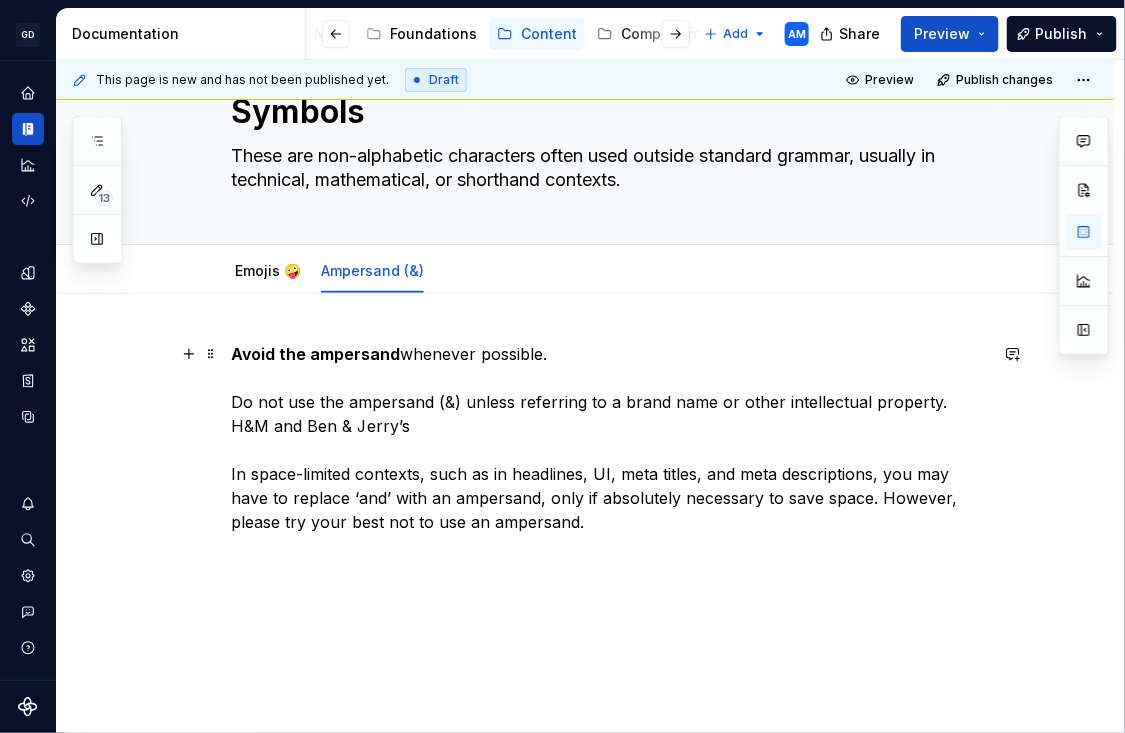 click on "Avoid the ampersand  whenever possible. Do not use the ampersand (&) unless referring to a brand name or other intellectual property. H&M and Ben & Jerry’s In space-limited contexts, such as in headlines, UI, meta titles, and meta descriptions, you may have to replace ‘and’ with an ampersand, only if absolutely necessary to save space. However, please try your best not to use an ampersand." at bounding box center (609, 438) 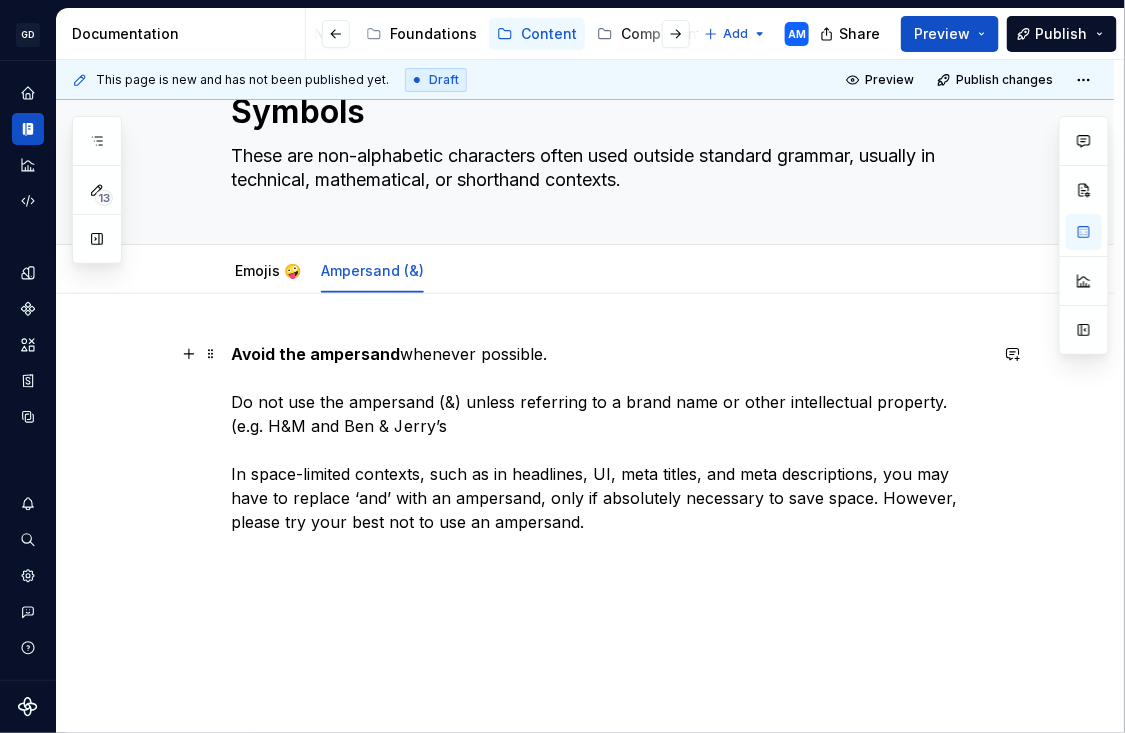 click on "Avoid the ampersand  whenever possible. Do not use the ampersand (&) unless referring to a brand name or other intellectual property. (e.g. H&M and Ben & Jerry’s In space-limited contexts, such as in headlines, UI, meta titles, and meta descriptions, you may have to replace ‘and’ with an ampersand, only if absolutely necessary to save space. However, please try your best not to use an ampersand." at bounding box center [609, 438] 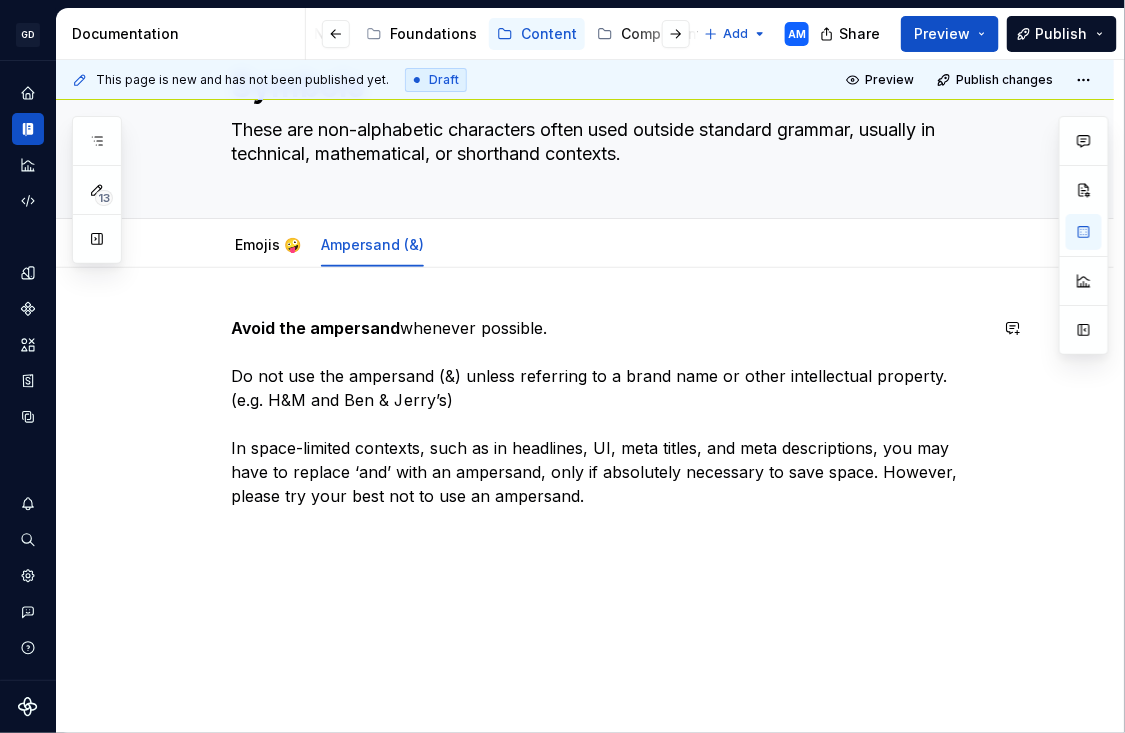 scroll, scrollTop: 105, scrollLeft: 0, axis: vertical 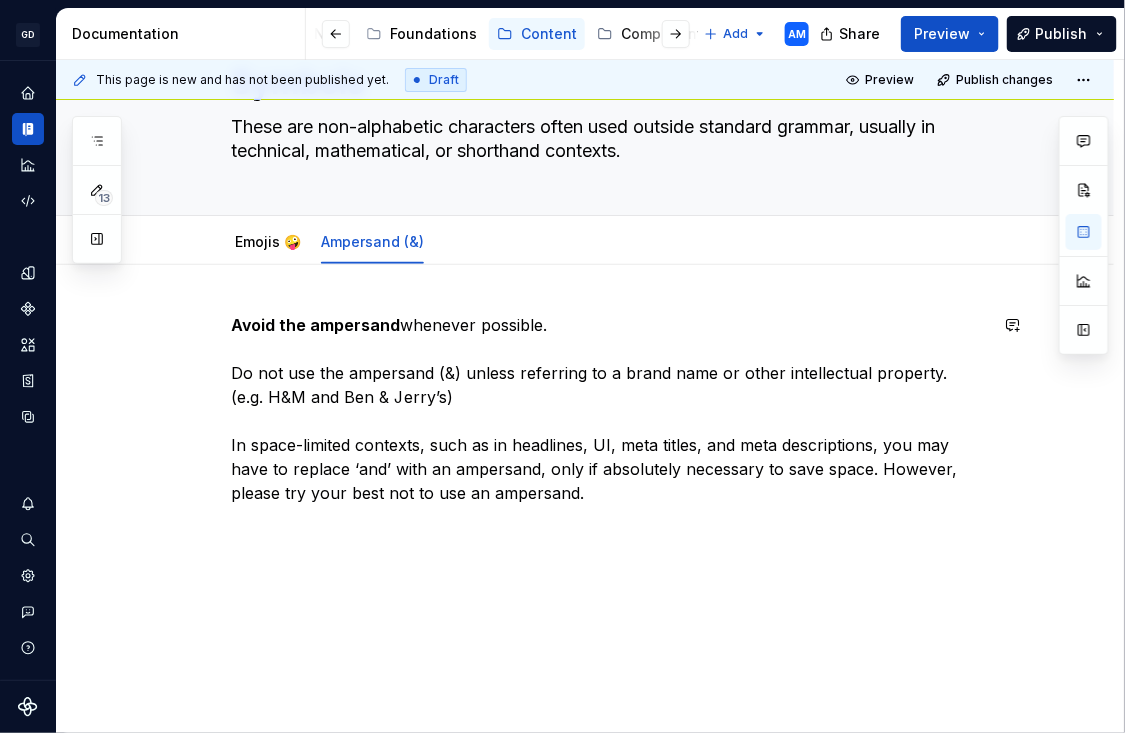 click on "Avoid the ampersand  whenever possible. Do not use the ampersand (&) unless referring to a brand name or other intellectual property. (e.g. H&M and Ben & Jerry’s) In space-limited contexts, such as in headlines, UI, meta titles, and meta descriptions, you may have to replace ‘and’ with an ampersand, only if absolutely necessary to save space. However, please try your best not to use an ampersand." at bounding box center [609, 421] 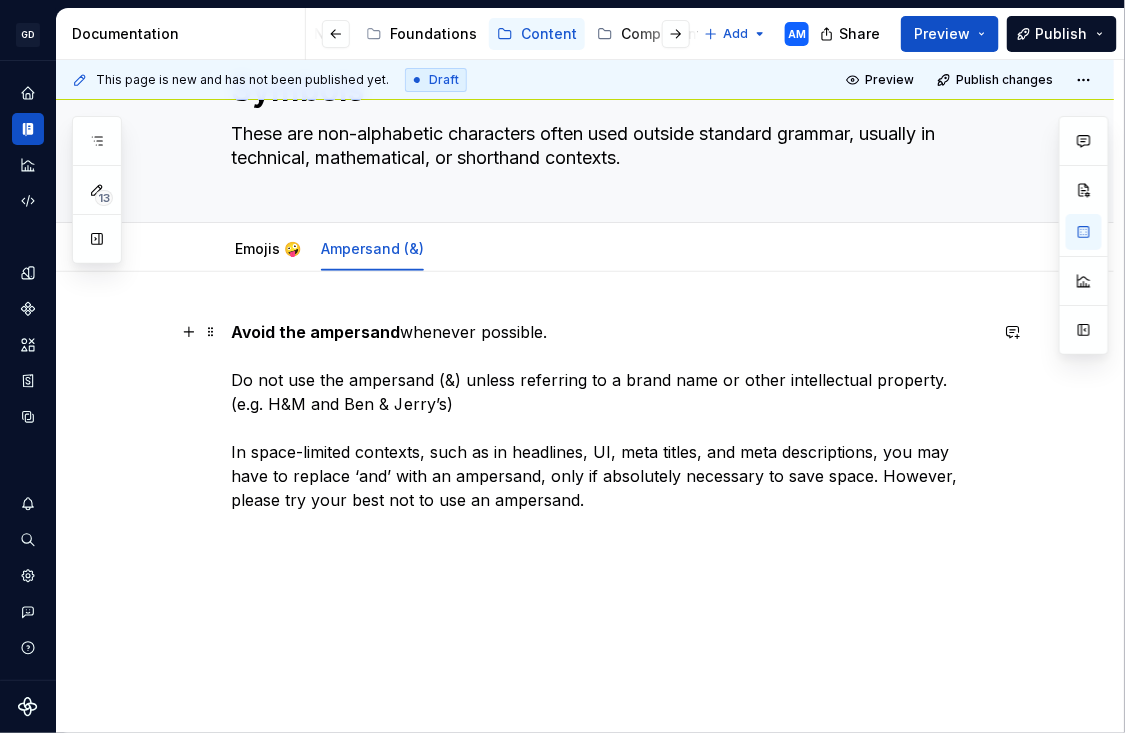 scroll, scrollTop: 76, scrollLeft: 0, axis: vertical 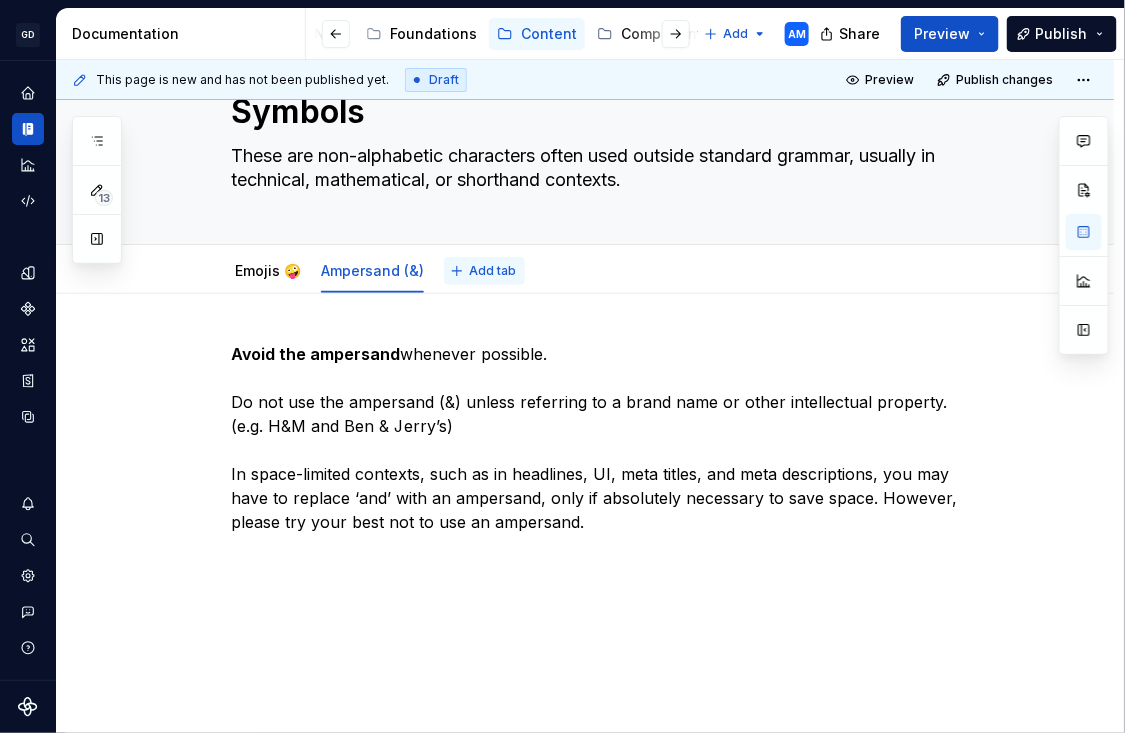 click on "Add tab" at bounding box center (484, 271) 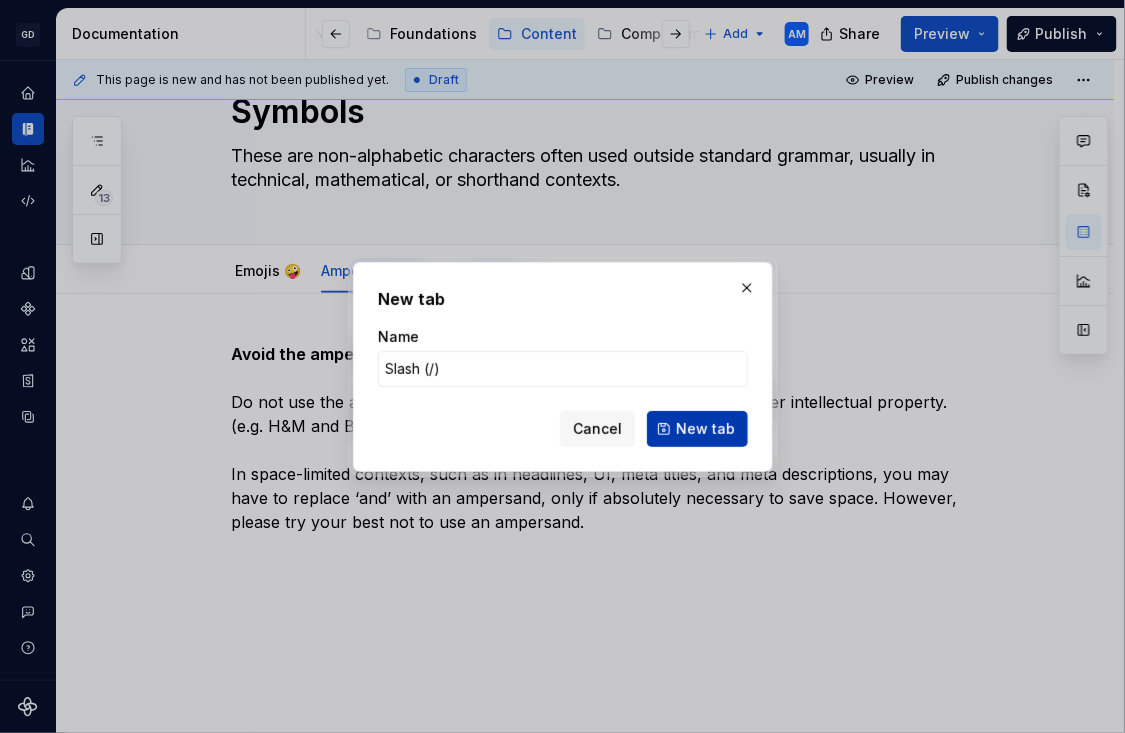 click on "New tab" at bounding box center (705, 429) 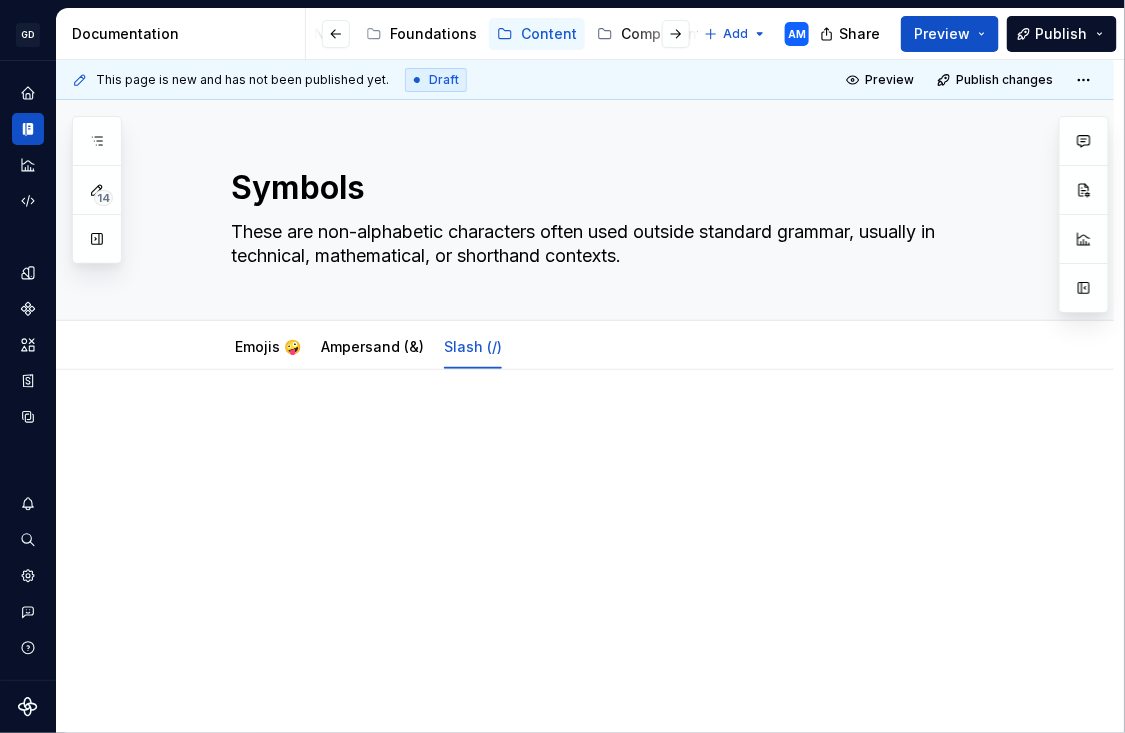 click at bounding box center [585, 554] 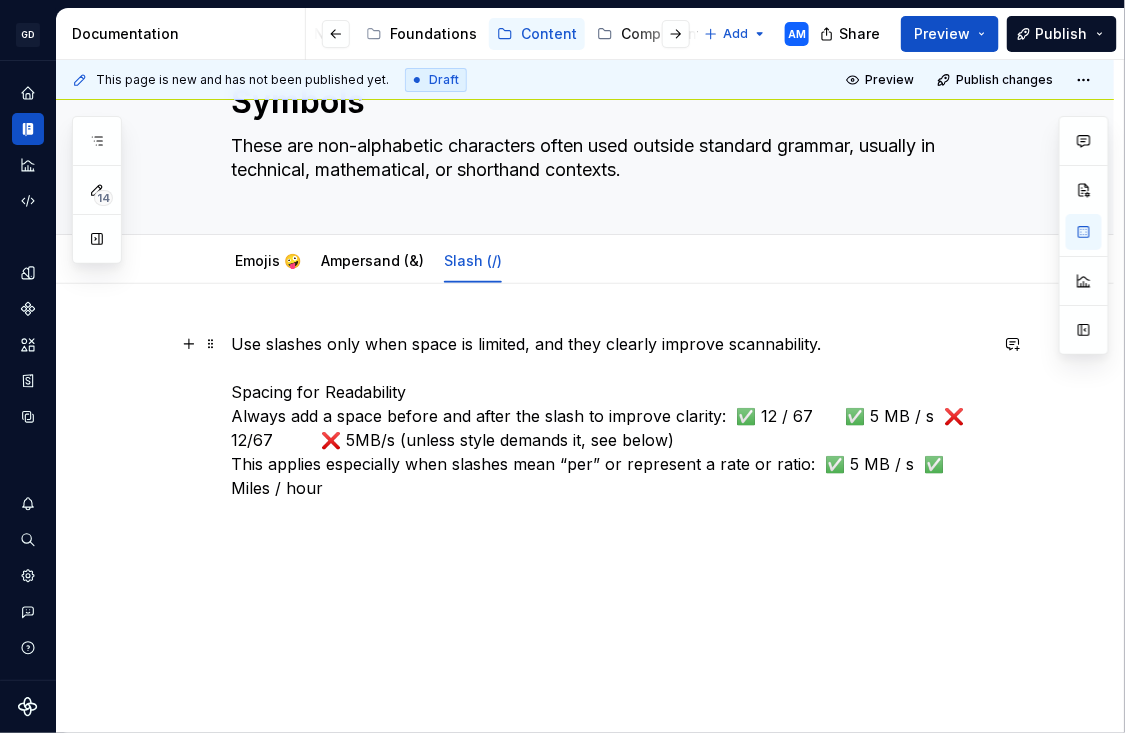 scroll, scrollTop: 95, scrollLeft: 0, axis: vertical 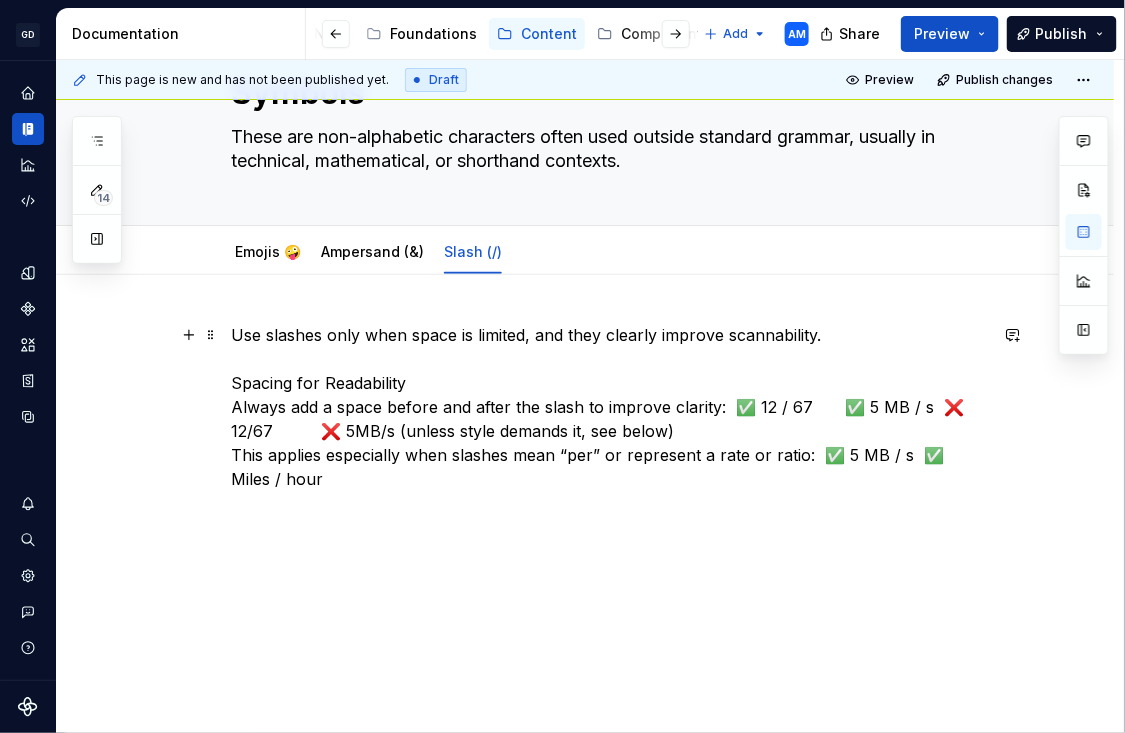 click on "Use slashes only when space is limited, and they clearly improve scannability. Spacing for Readability Always add a space before and after the slash to improve clarity:  ✅ 12 / 67  ✅ 5 MB / s  ❌ 12/67   ❌ 5MB/s (unless style demands it, see below) This applies especially when slashes mean “per” or represent a rate or ratio:  ✅ 5 MB / s  ✅ Miles / hour" at bounding box center [609, 407] 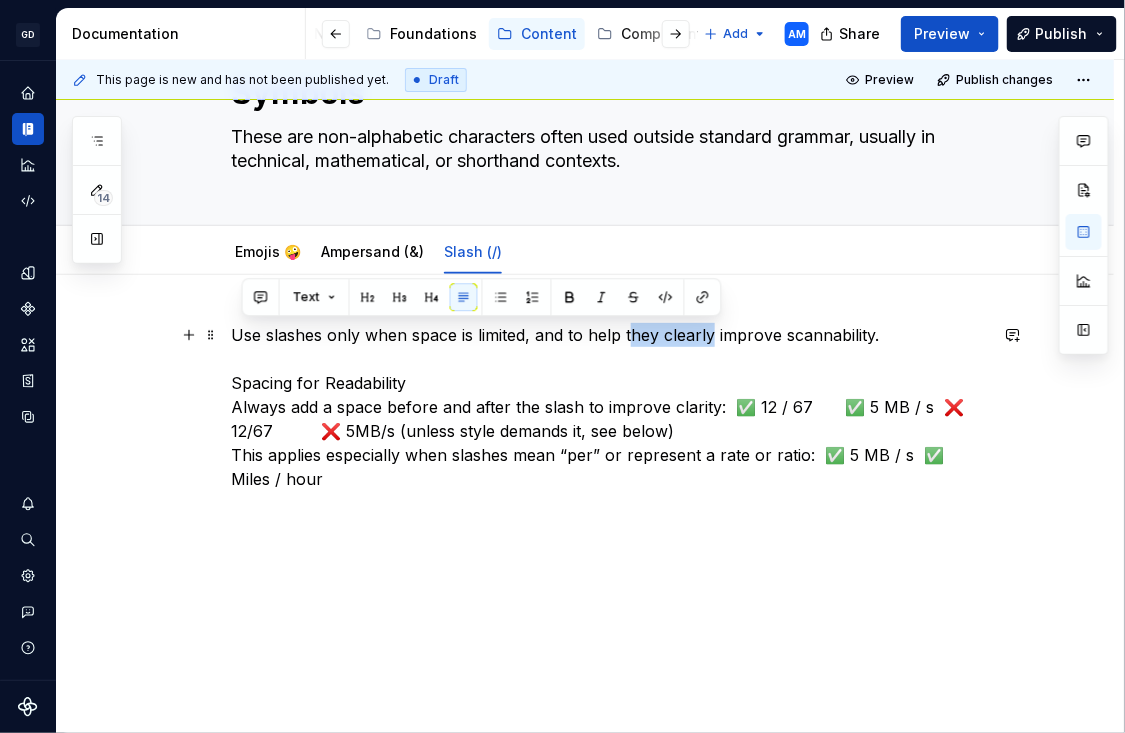 drag, startPoint x: 719, startPoint y: 335, endPoint x: 636, endPoint y: 334, distance: 83.00603 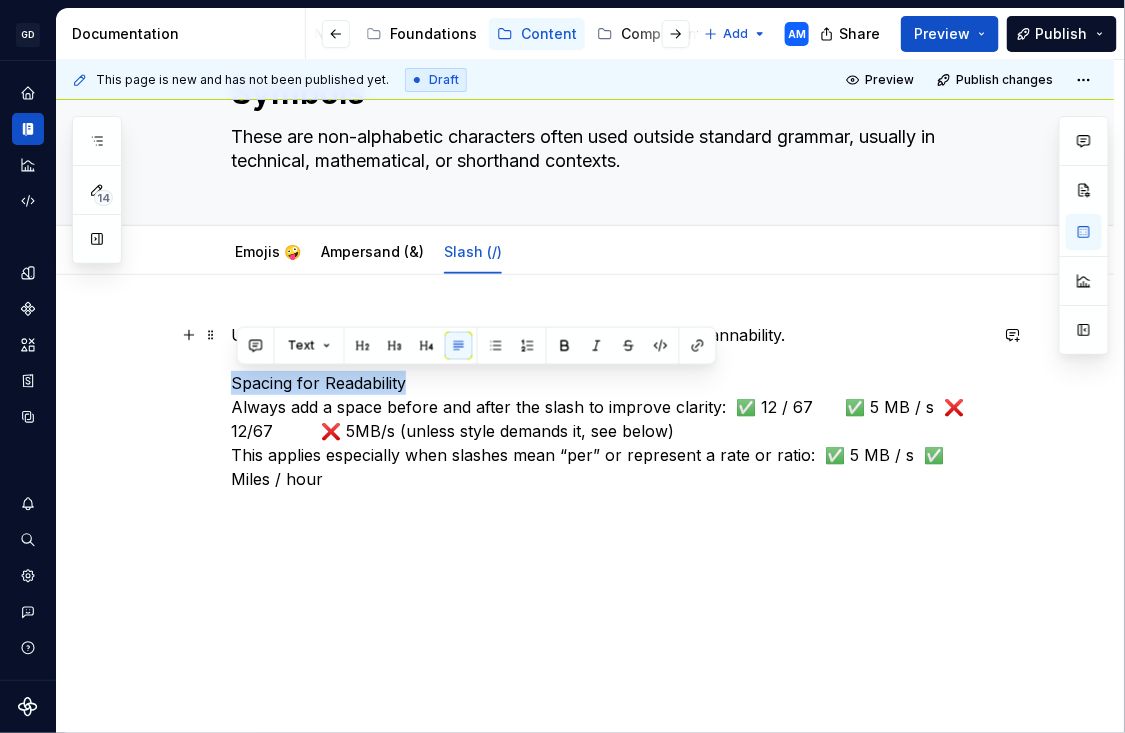 drag, startPoint x: 426, startPoint y: 377, endPoint x: 173, endPoint y: 377, distance: 253 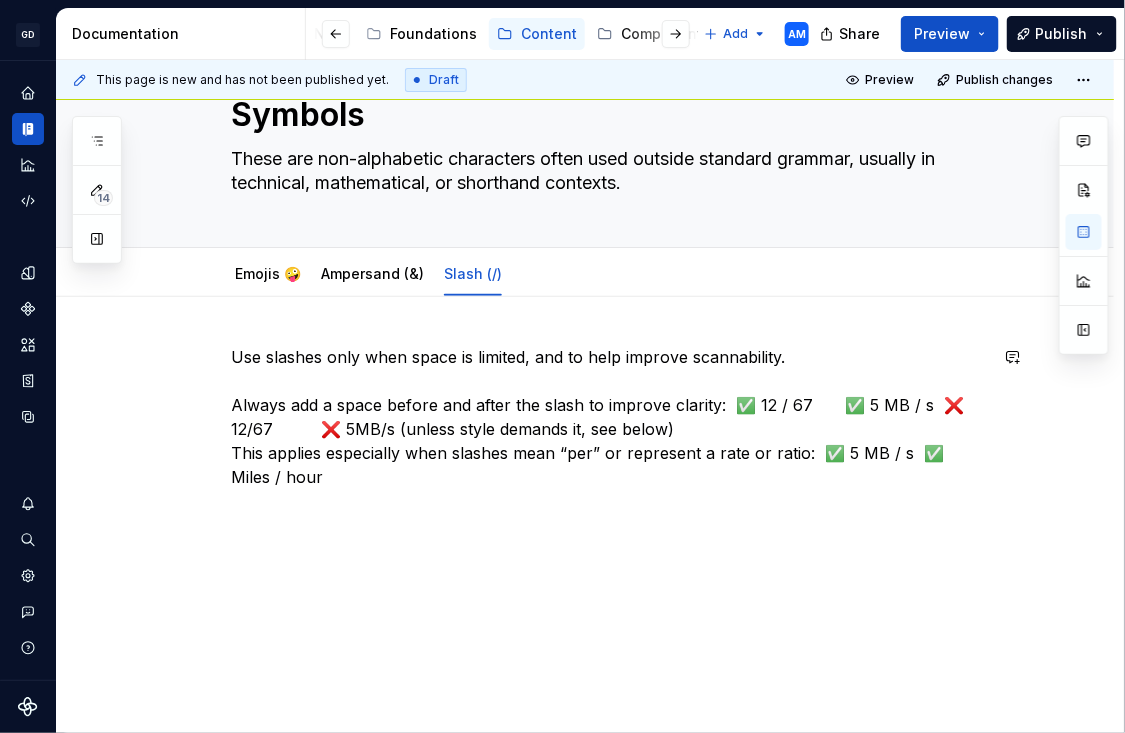 scroll, scrollTop: 71, scrollLeft: 0, axis: vertical 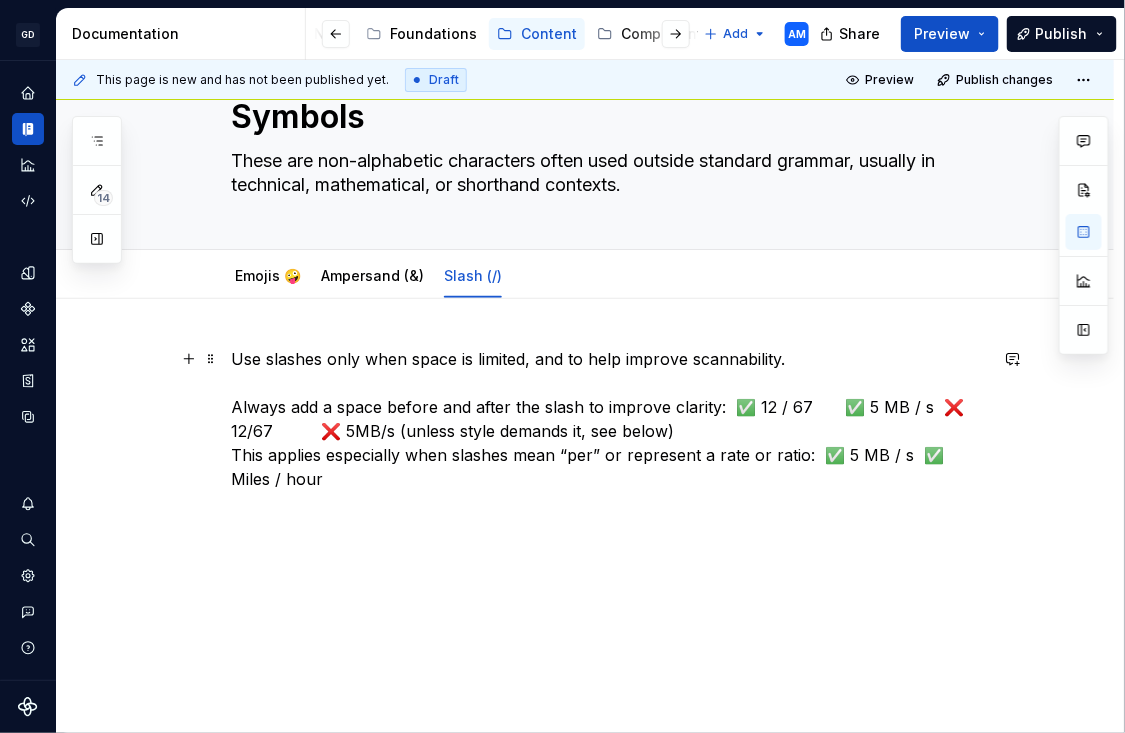 click on "Use slashes only when space is limited, and to help improve scannability. Always add a space before and after the slash to improve clarity:  ✅ 12 / 67  ✅ 5 MB / s  ❌ 12/67   ❌ 5MB/s (unless style demands it, see below) This applies especially when slashes mean “per” or represent a rate or ratio:  ✅ 5 MB / s  ✅ Miles / hour" at bounding box center (609, 419) 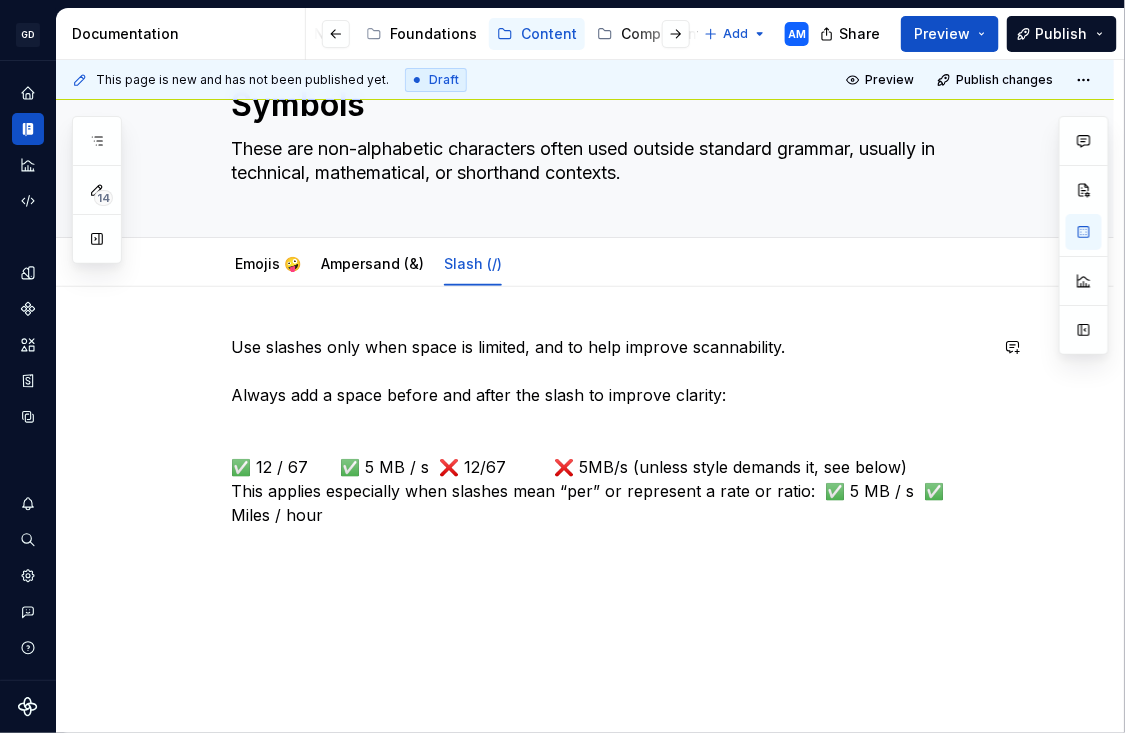 scroll, scrollTop: 95, scrollLeft: 0, axis: vertical 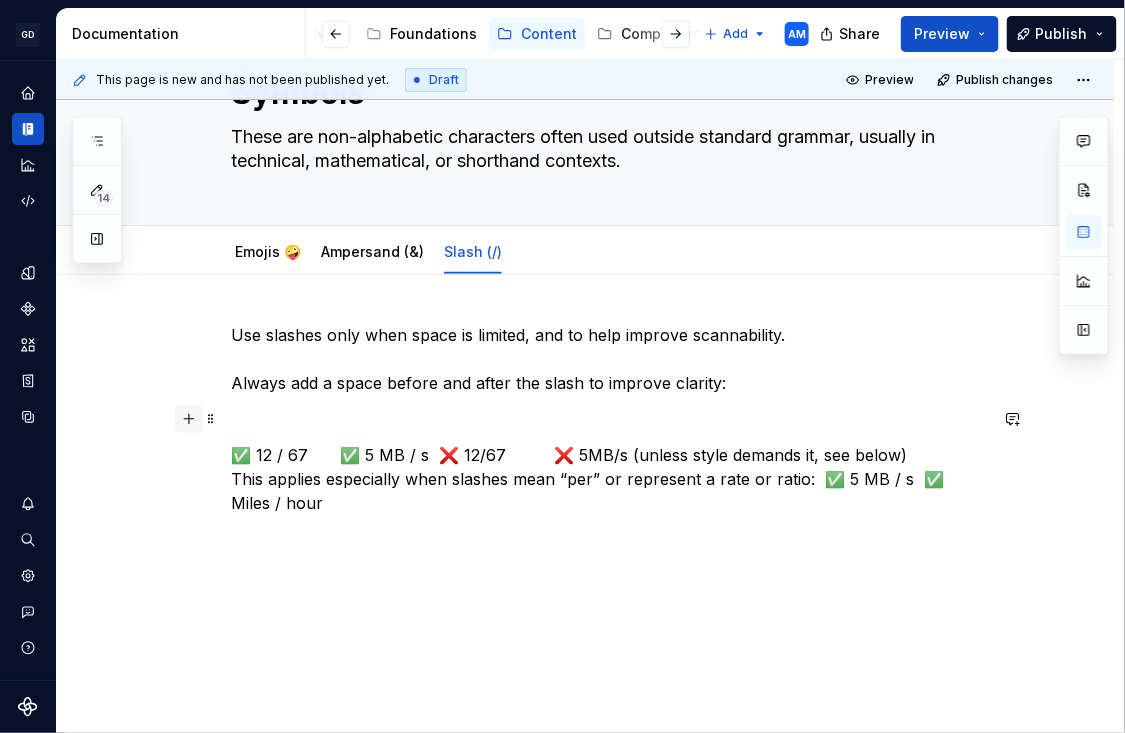click at bounding box center [189, 419] 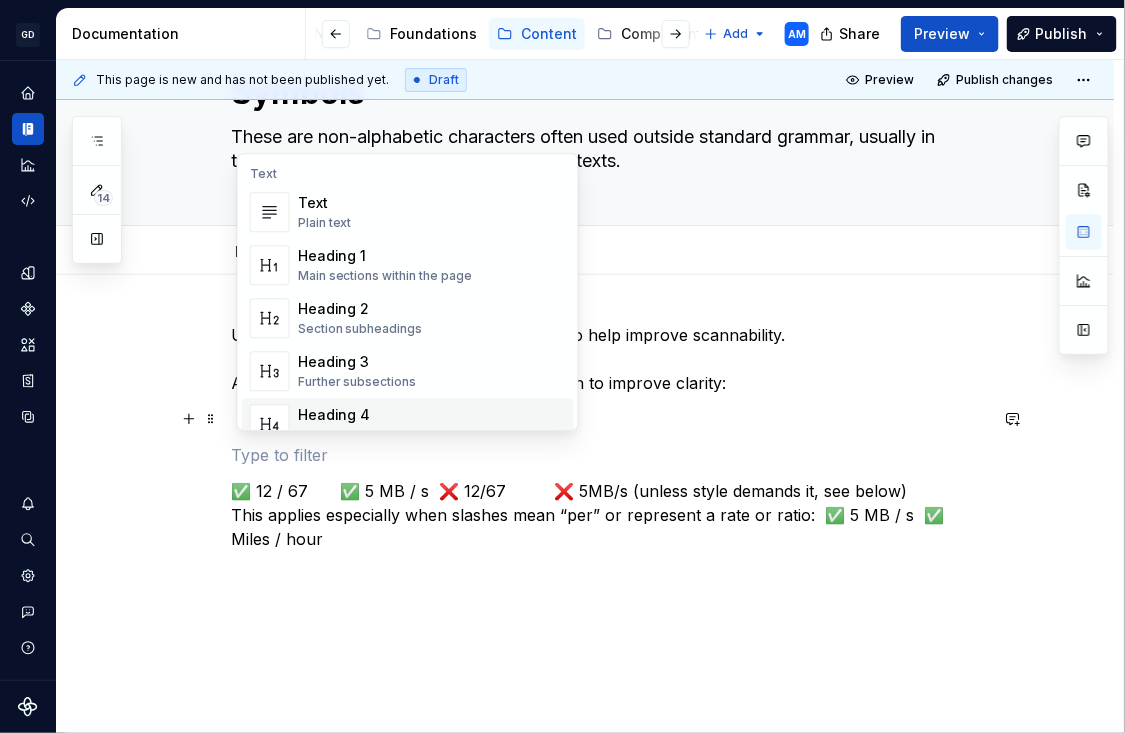 scroll, scrollTop: 155, scrollLeft: 0, axis: vertical 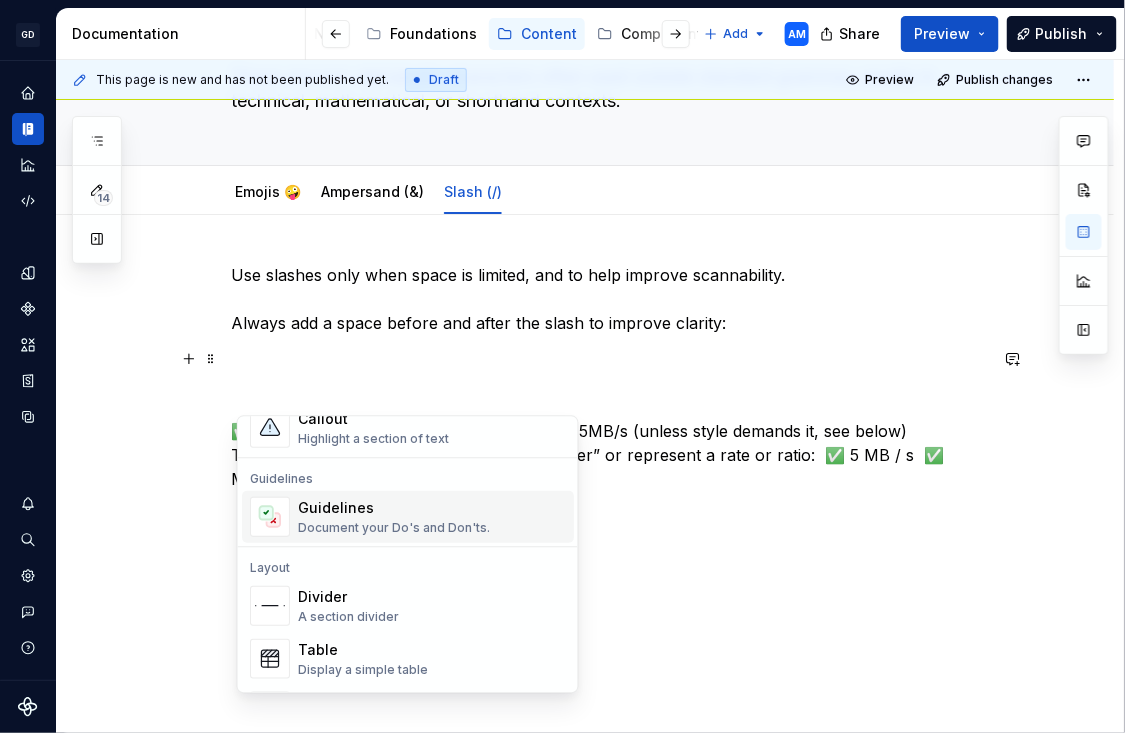 click on "Guidelines" at bounding box center (394, 508) 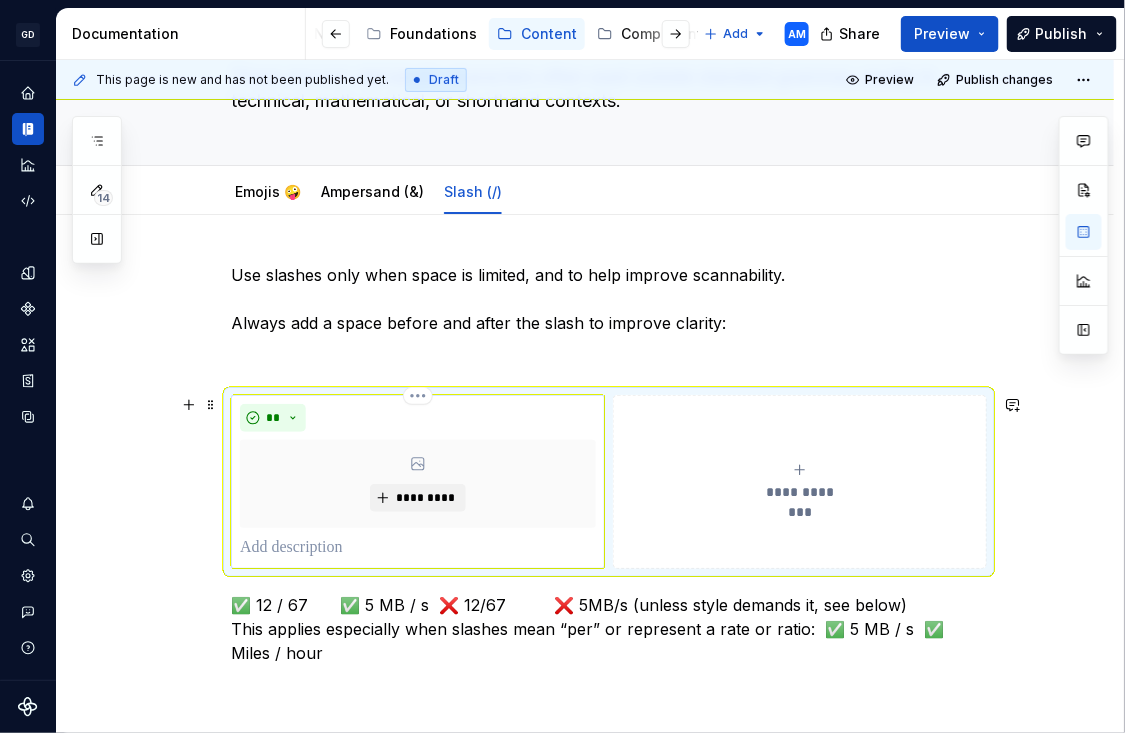 scroll, scrollTop: 252, scrollLeft: 0, axis: vertical 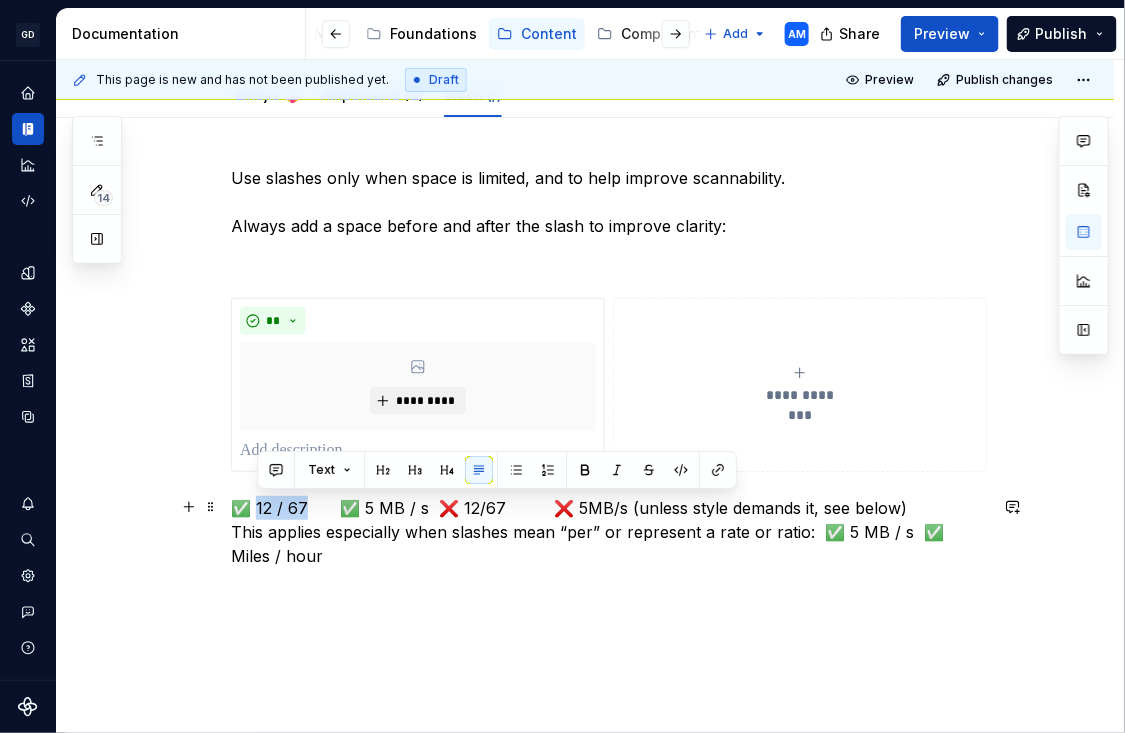 drag, startPoint x: 309, startPoint y: 512, endPoint x: 257, endPoint y: 511, distance: 52.009613 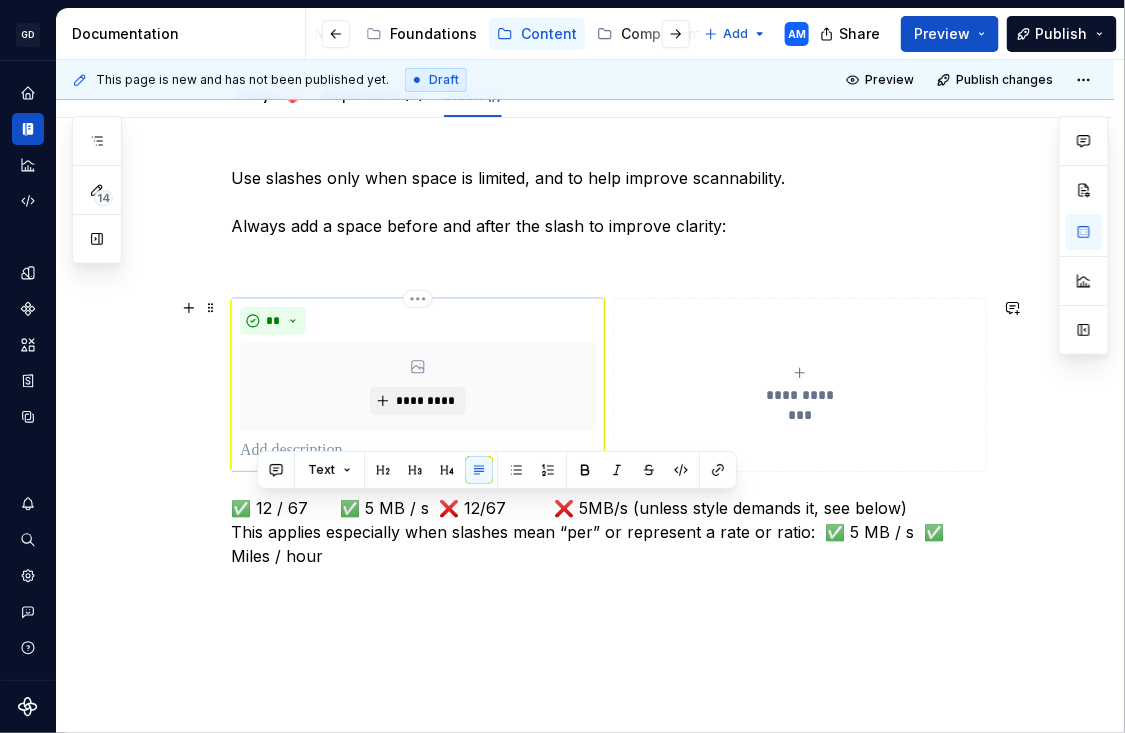 click at bounding box center [418, 451] 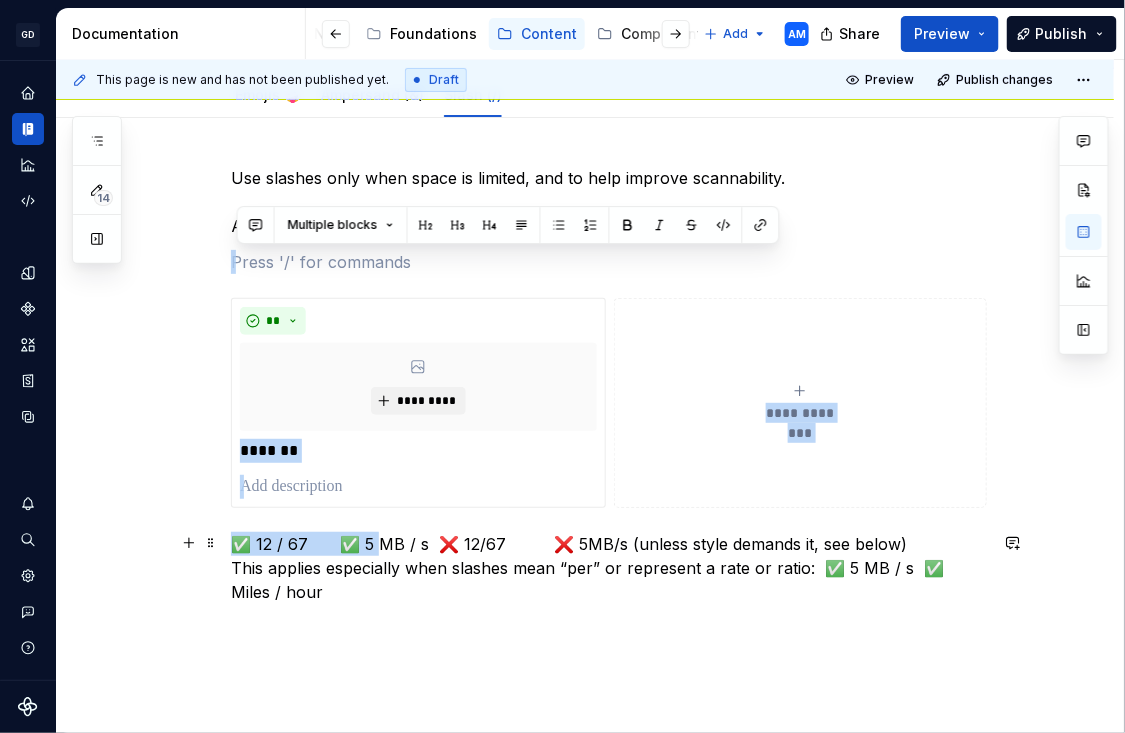 drag, startPoint x: 422, startPoint y: 542, endPoint x: 372, endPoint y: 544, distance: 50.039986 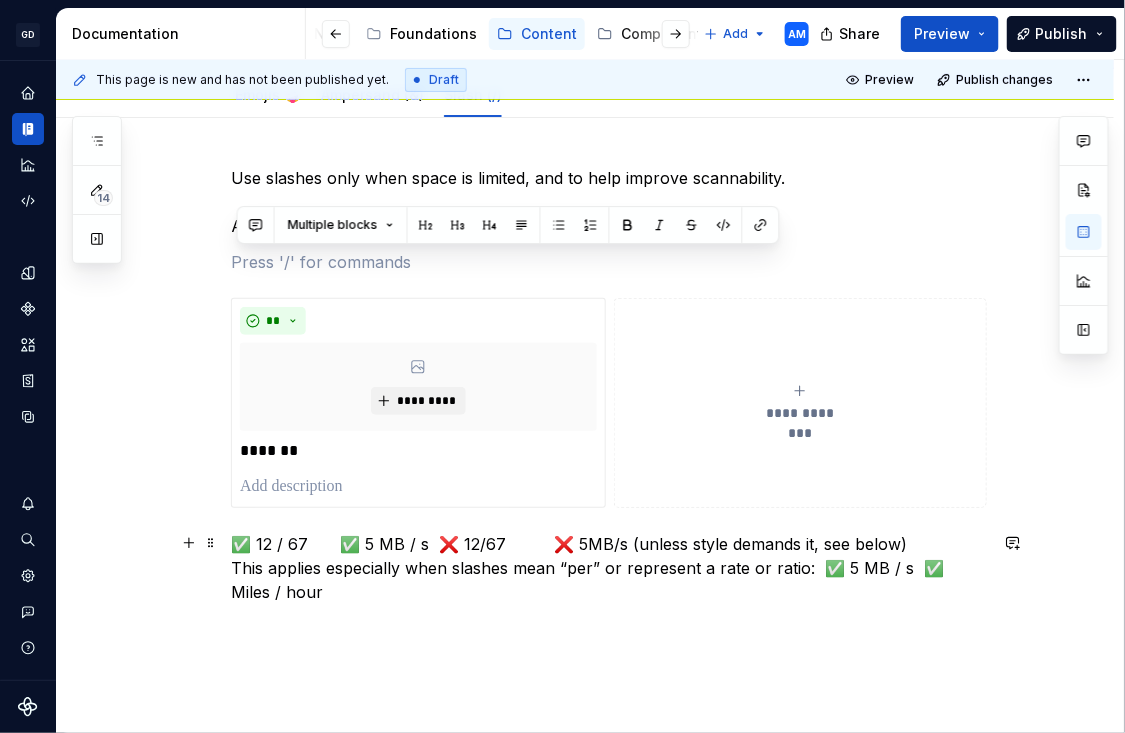 click on "✅ [NUMBER] / [NUMBER]  ✅ [NUMBER] MB / s  ❌ [NUMBER]/[NUMBER]   ❌ [NUMBER]MB/s (unless style demands it, see below) This applies especially when slashes mean “per” or represent a rate or ratio:  ✅ [NUMBER] MB / s  ✅ [NUMBER] / [NUMBER]" at bounding box center [609, 568] 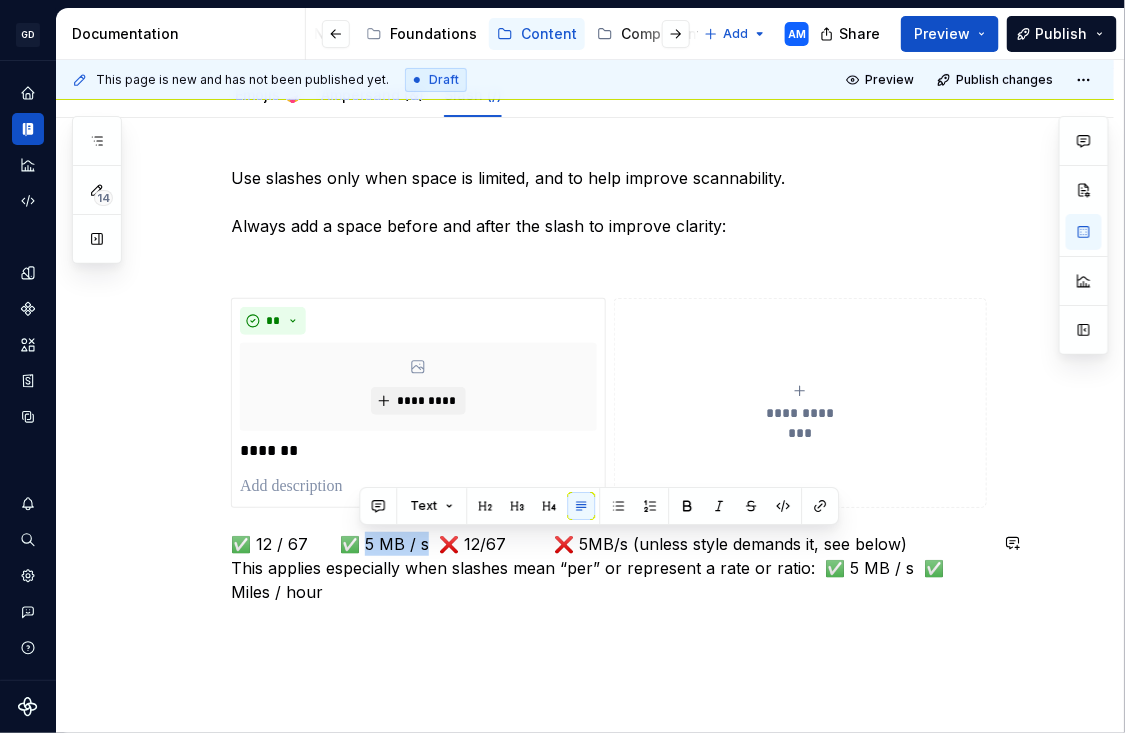 drag, startPoint x: 422, startPoint y: 541, endPoint x: 363, endPoint y: 544, distance: 59.07622 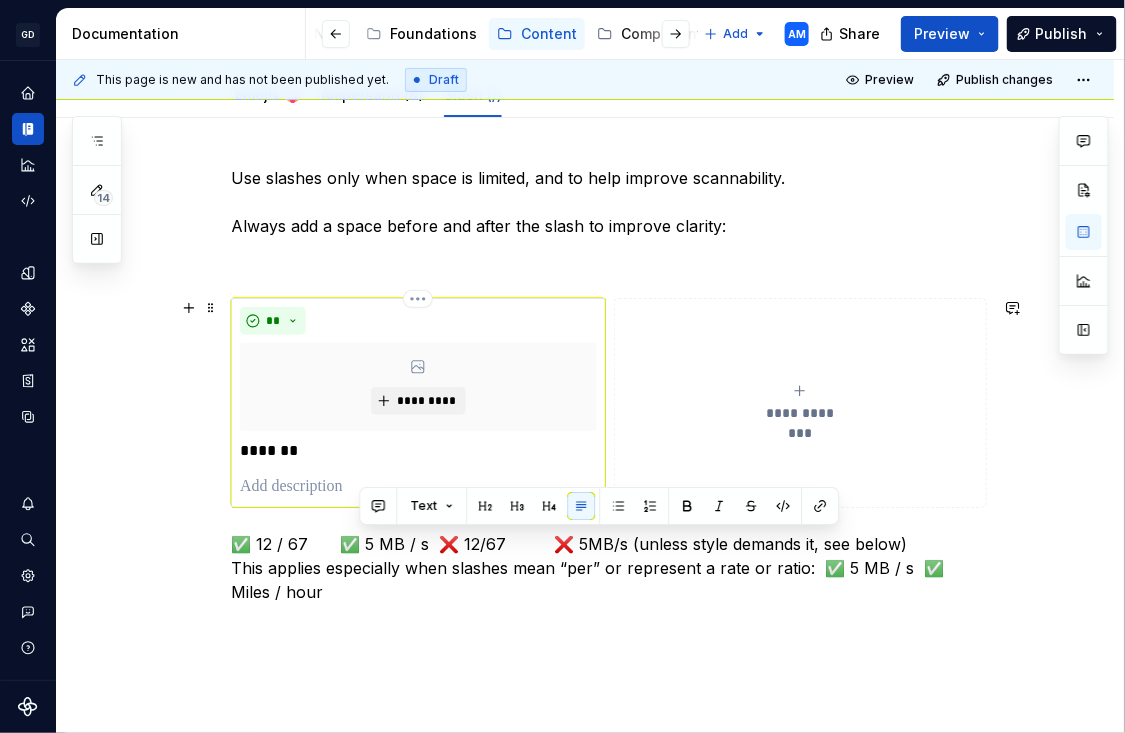click at bounding box center (418, 487) 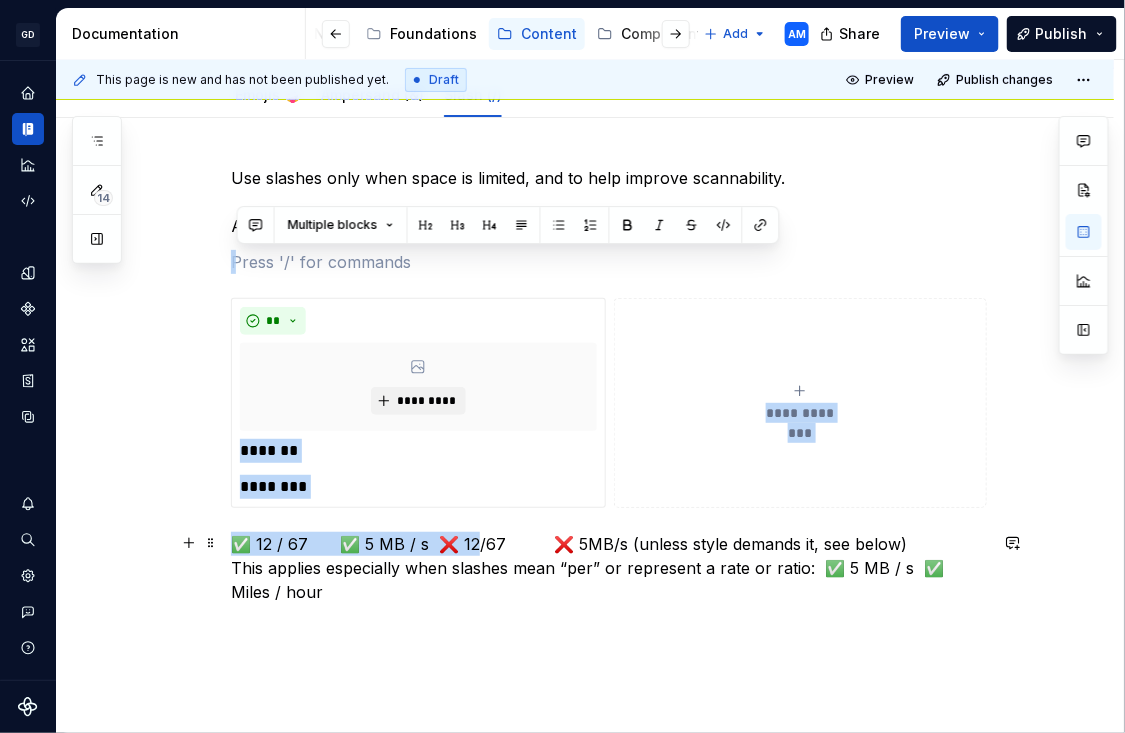 drag, startPoint x: 500, startPoint y: 544, endPoint x: 464, endPoint y: 544, distance: 36 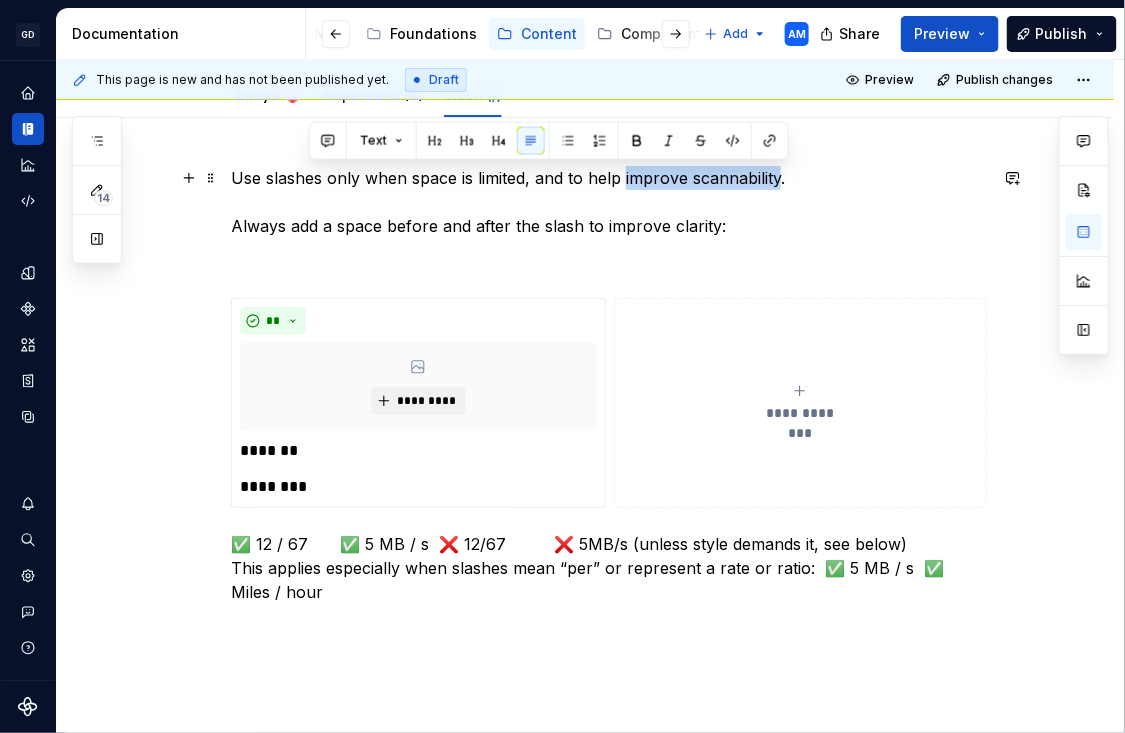 drag, startPoint x: 783, startPoint y: 179, endPoint x: 630, endPoint y: 182, distance: 153.0294 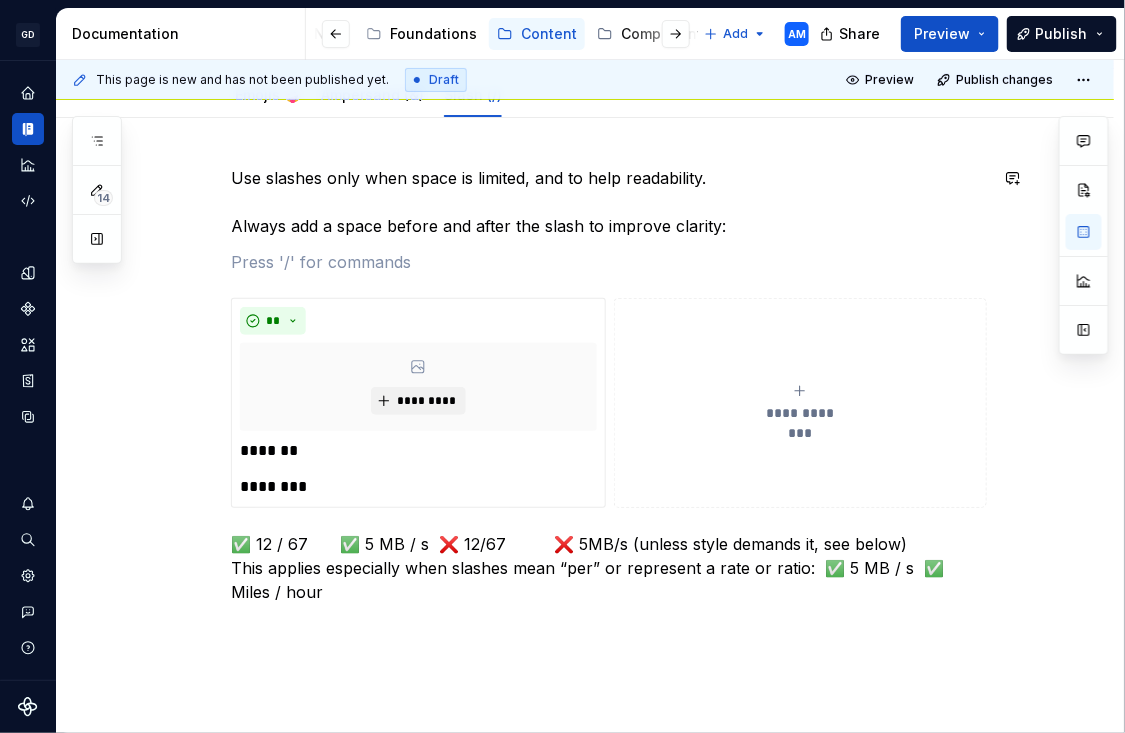click on "**********" at bounding box center (609, 385) 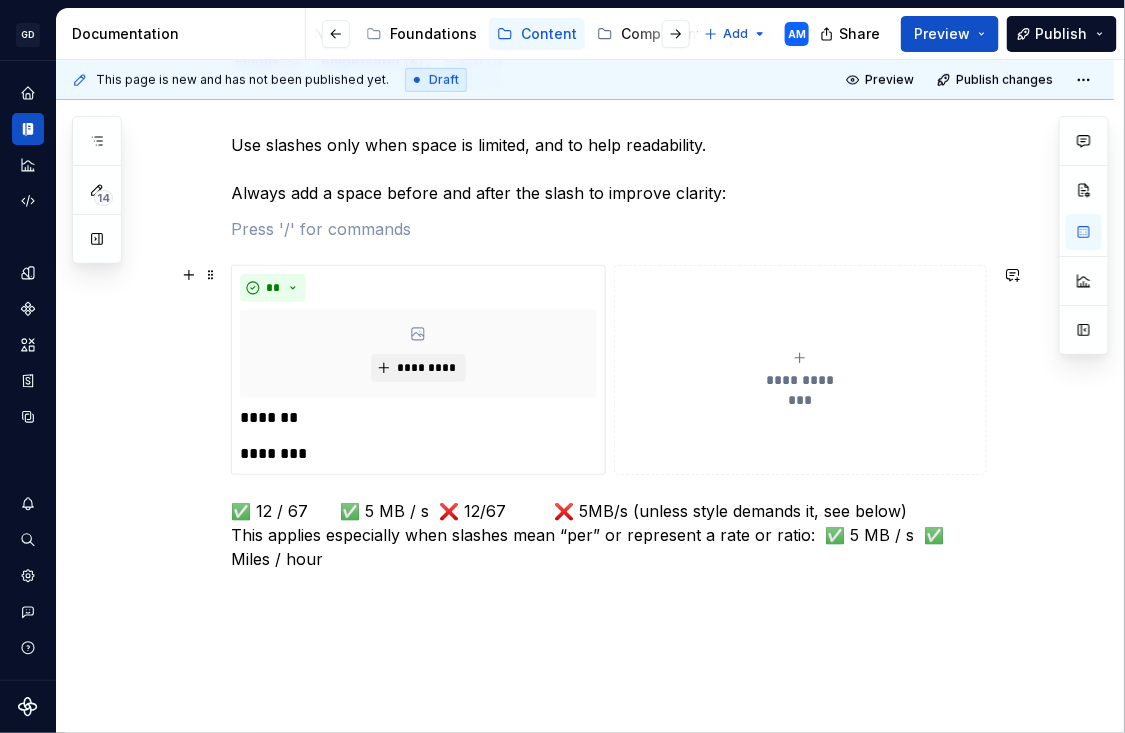 scroll, scrollTop: 280, scrollLeft: 0, axis: vertical 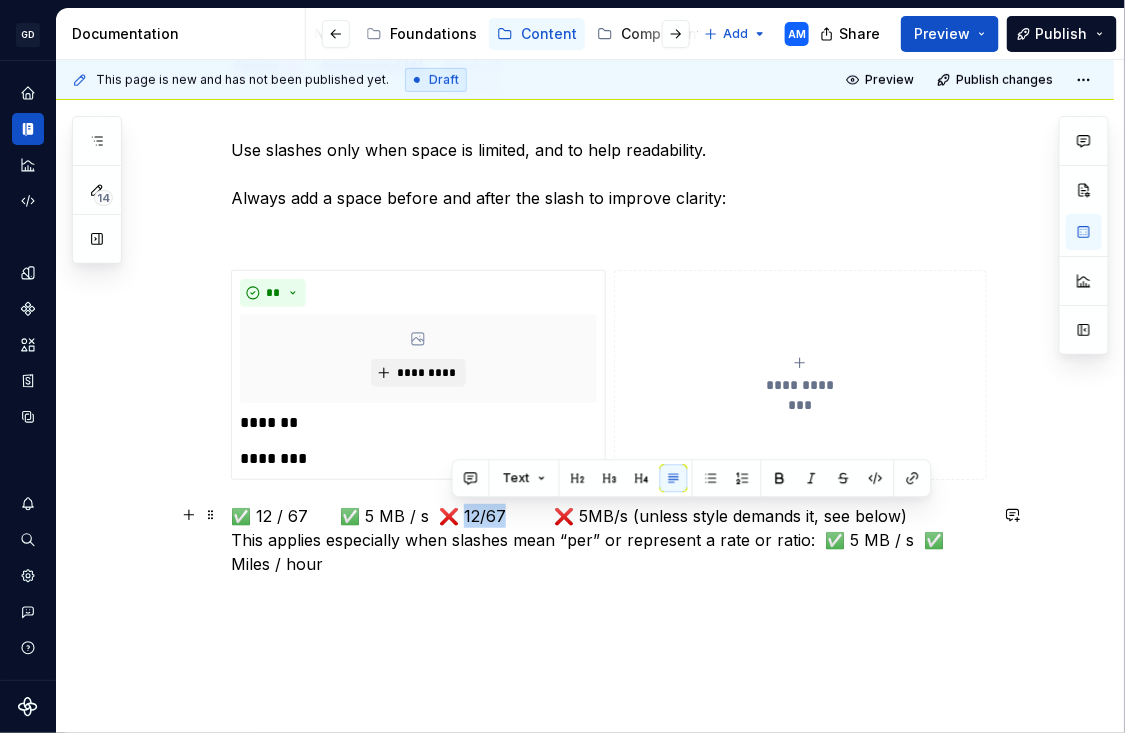 drag, startPoint x: 496, startPoint y: 513, endPoint x: 452, endPoint y: 513, distance: 44 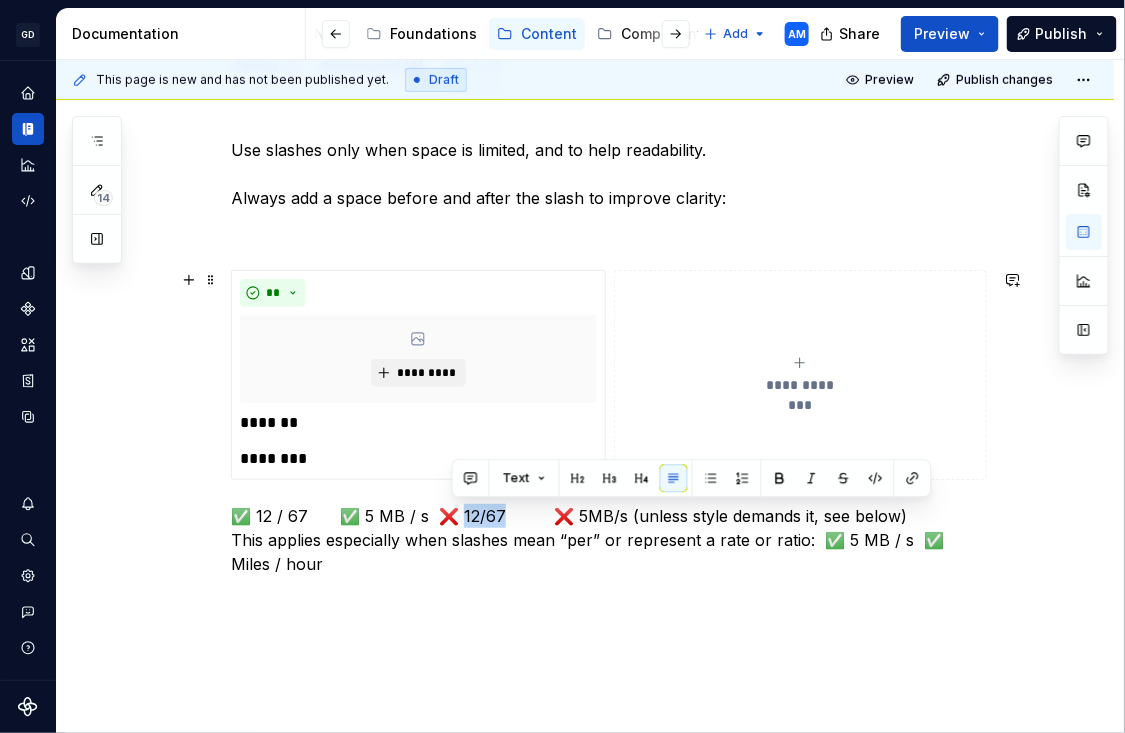 click on "**********" at bounding box center [800, 375] 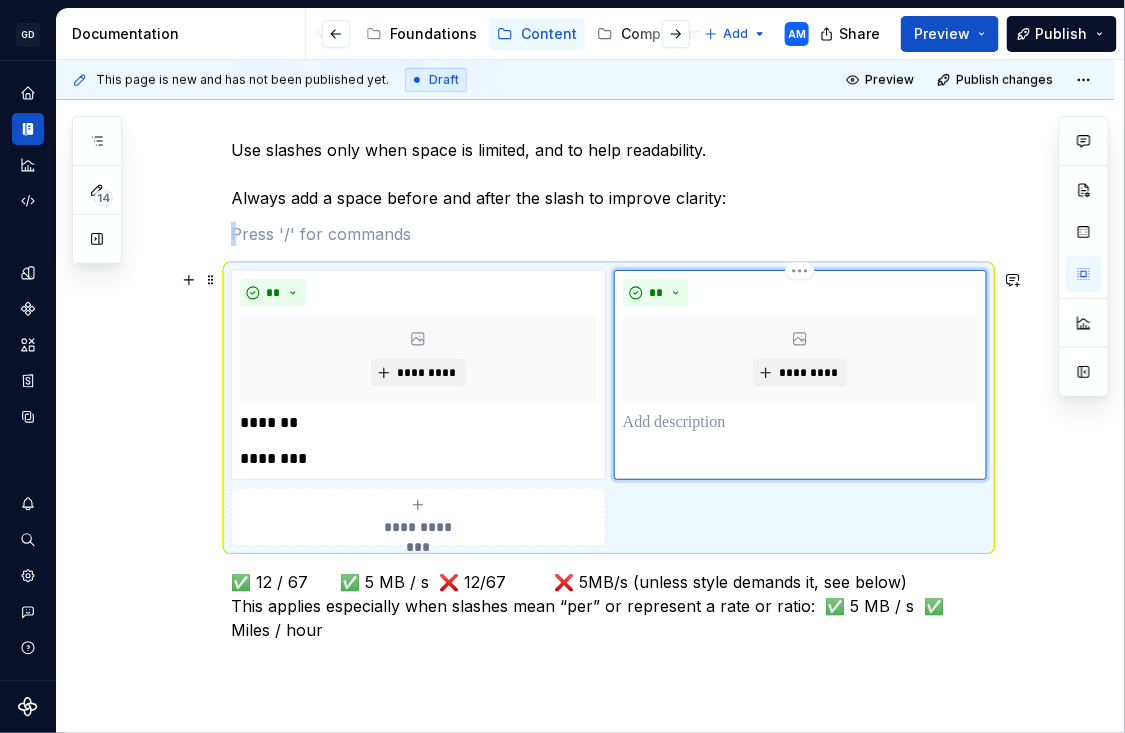 click at bounding box center [800, 423] 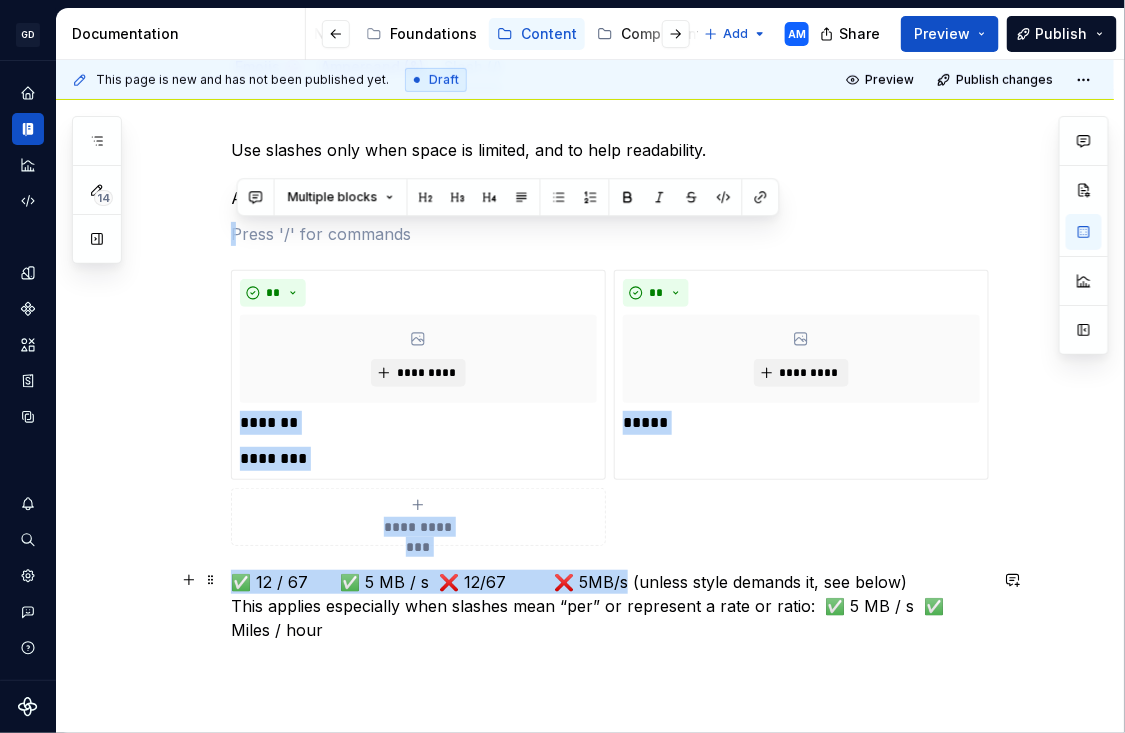 click on "✅ [NUMBER] / [NUMBER]  ✅ [NUMBER] MB / s  ❌ [NUMBER]/[NUMBER]   ❌ [NUMBER]MB/s (unless style demands it, see below) This applies especially when slashes mean “per” or represent a rate or ratio:  ✅ [NUMBER] MB / s  ✅ [NUMBER] / [NUMBER]" at bounding box center (609, 606) 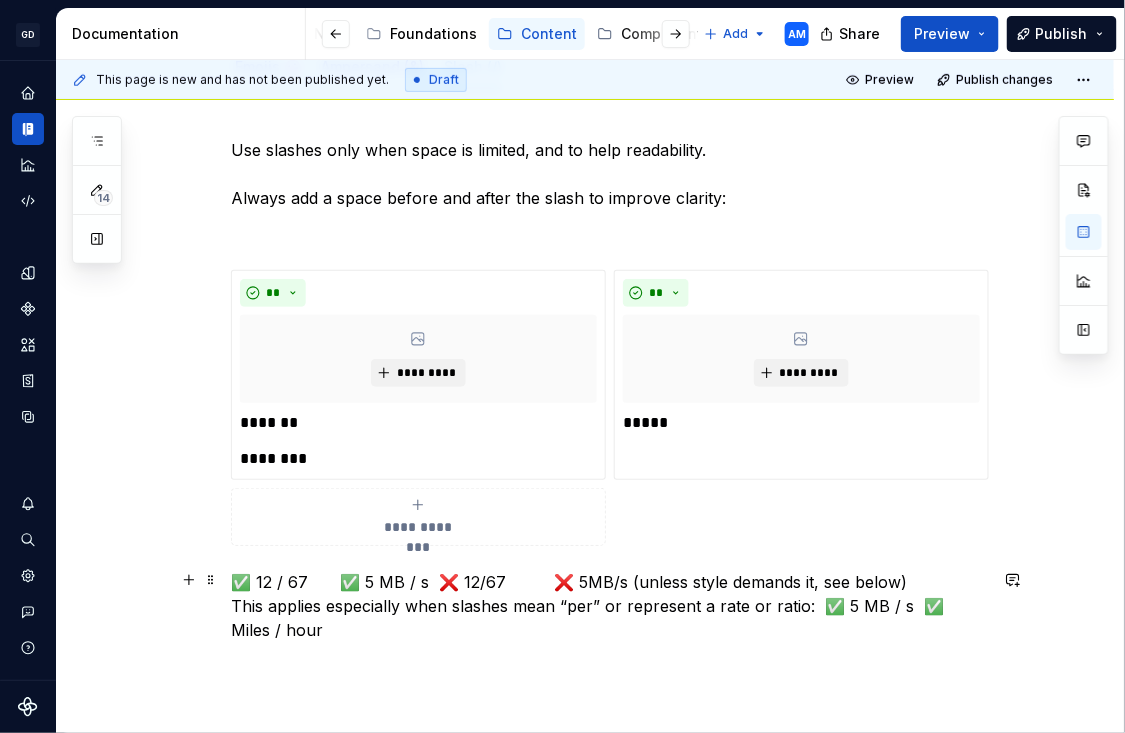 click on "✅ [NUMBER] / [NUMBER]  ✅ [NUMBER] MB / s  ❌ [NUMBER]/[NUMBER]   ❌ [NUMBER]MB/s (unless style demands it, see below) This applies especially when slashes mean “per” or represent a rate or ratio:  ✅ [NUMBER] MB / s  ✅ [NUMBER] / [NUMBER]" at bounding box center [609, 606] 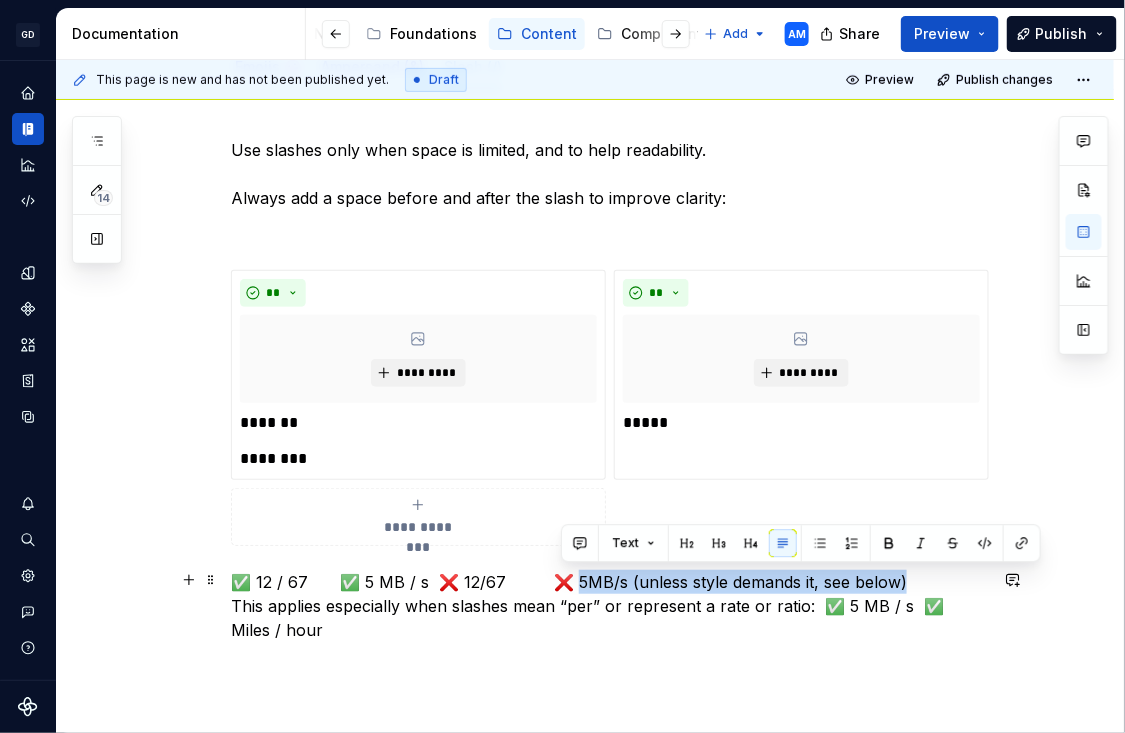 drag, startPoint x: 898, startPoint y: 579, endPoint x: 561, endPoint y: 590, distance: 337.17947 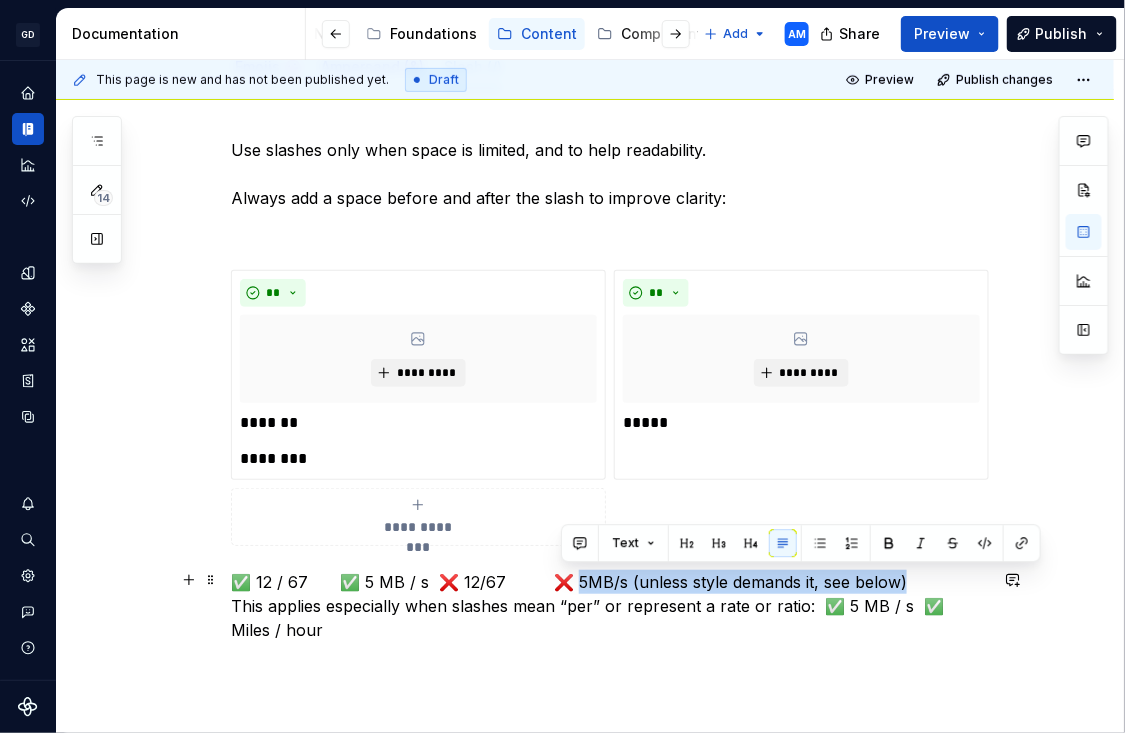 click on "✅ [NUMBER] / [NUMBER]  ✅ [NUMBER] MB / s  ❌ [NUMBER]/[NUMBER]   ❌ [NUMBER]MB/s (unless style demands it, see below) This applies especially when slashes mean “per” or represent a rate or ratio:  ✅ [NUMBER] MB / s  ✅ [NUMBER] / [NUMBER]" at bounding box center [609, 606] 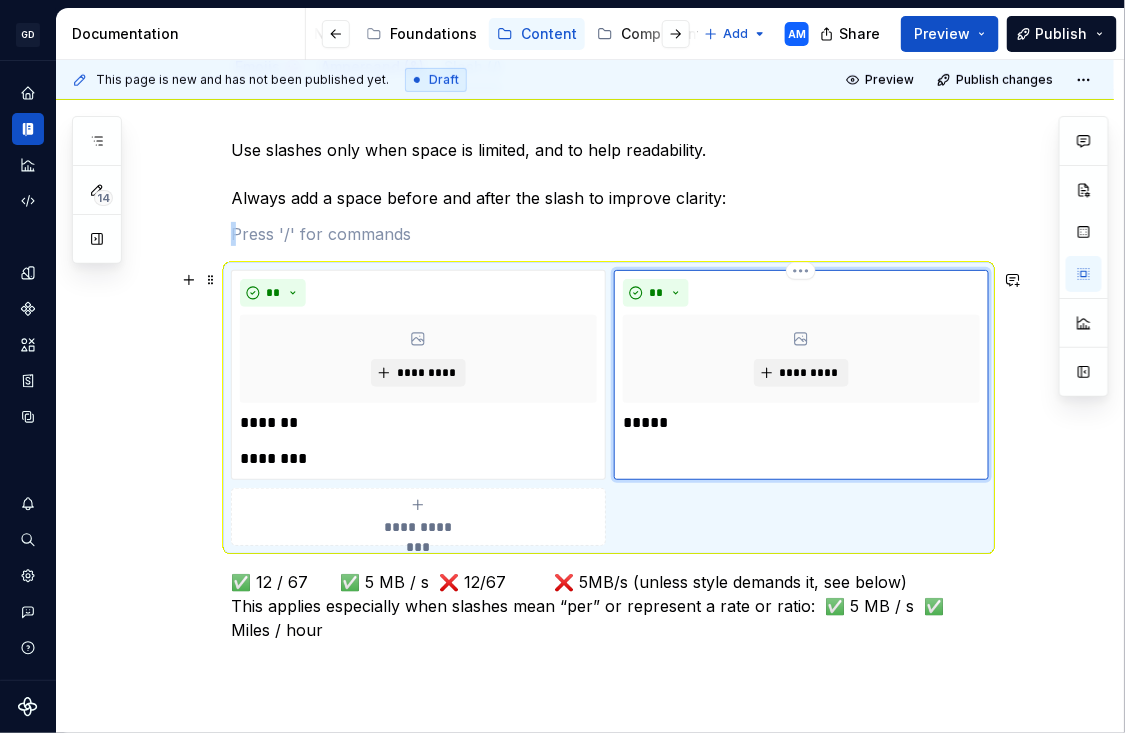 click on "** ********* *****" at bounding box center [801, 375] 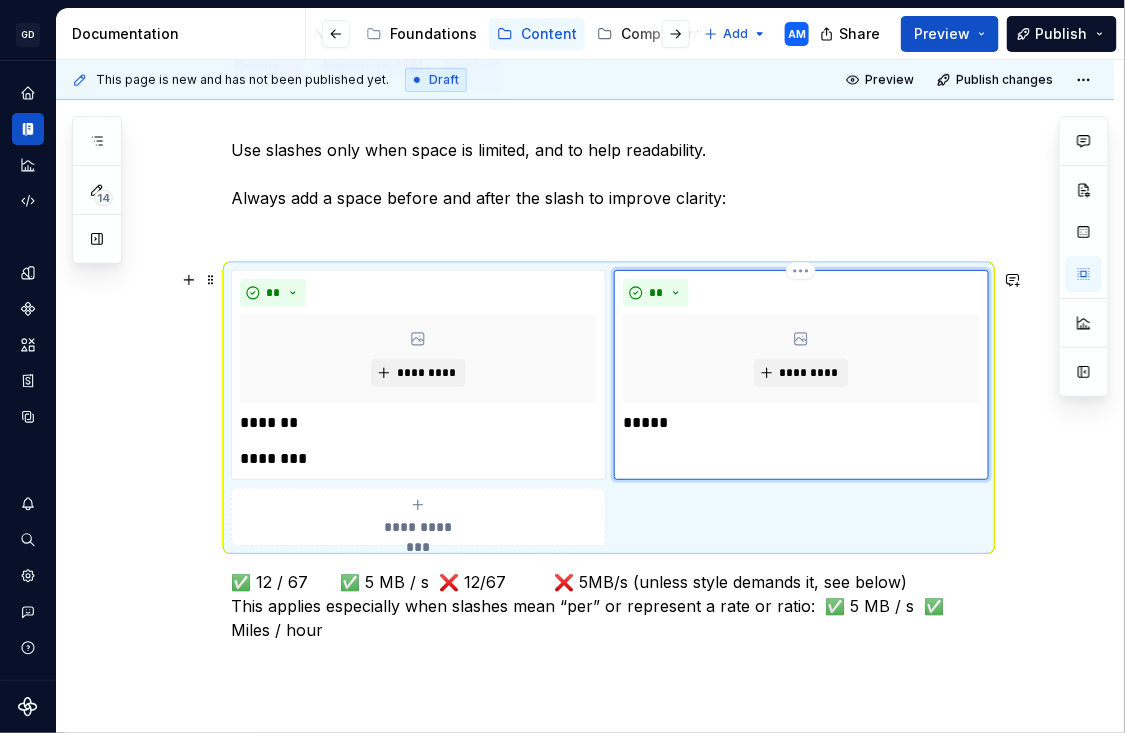 click on "*****" at bounding box center (801, 423) 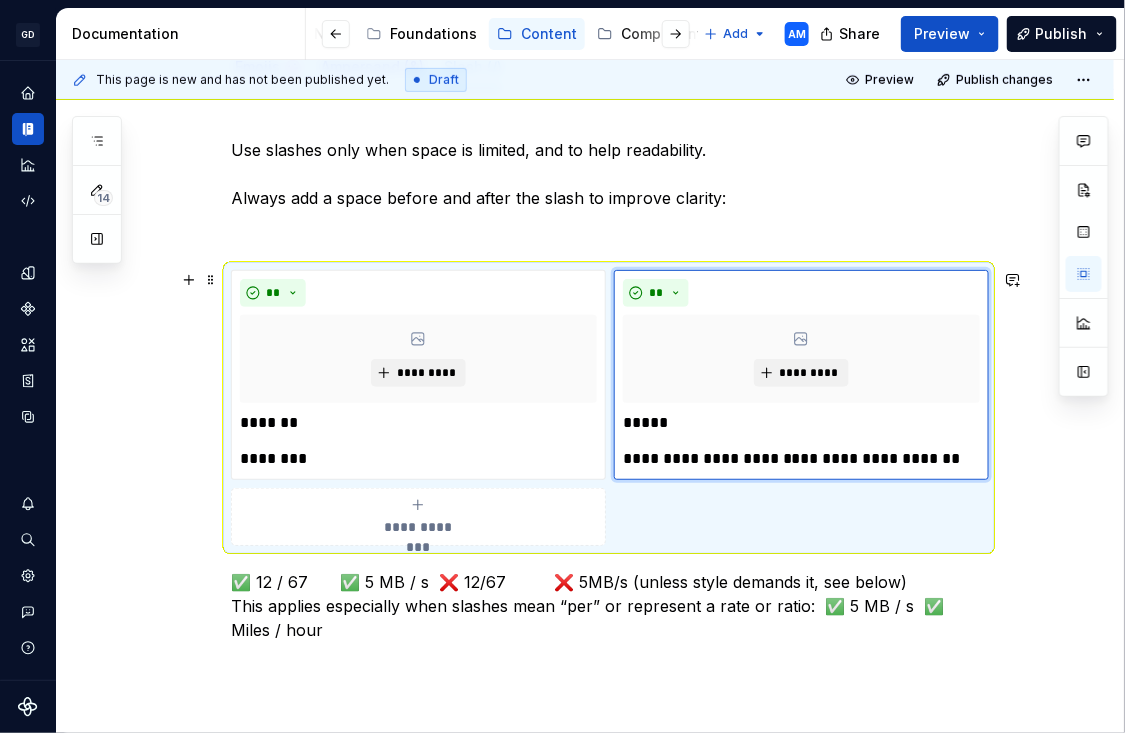 scroll, scrollTop: 304, scrollLeft: 0, axis: vertical 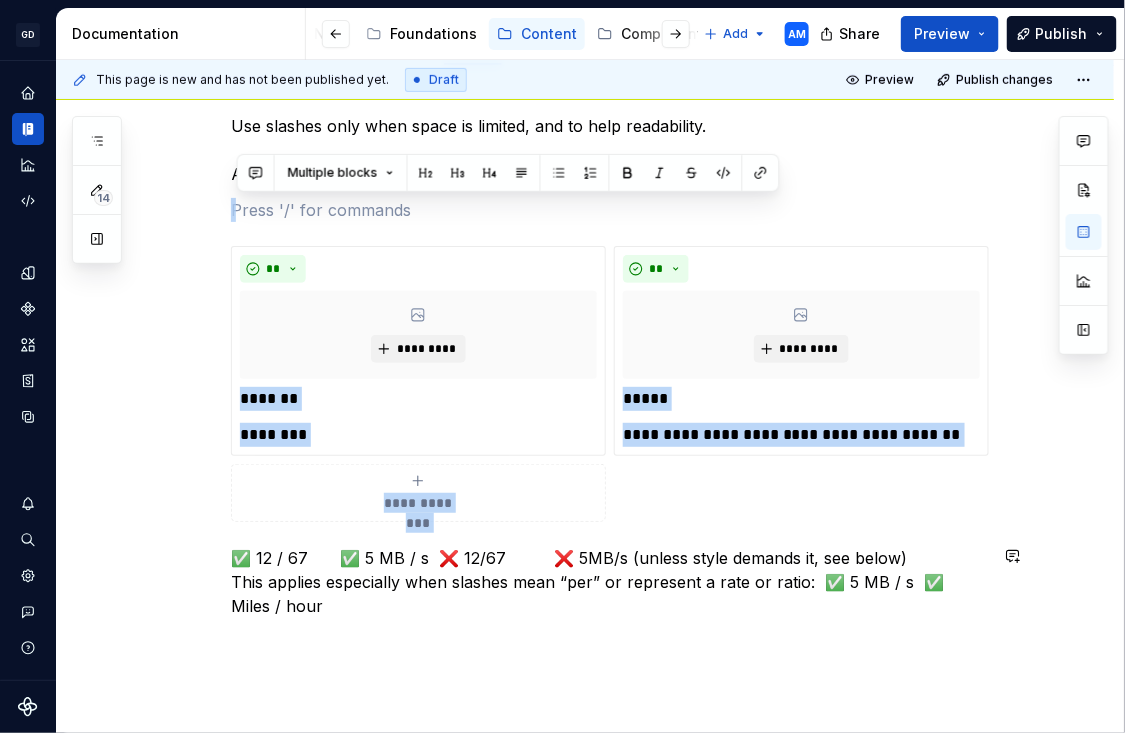 drag, startPoint x: 926, startPoint y: 554, endPoint x: 126, endPoint y: 542, distance: 800.08997 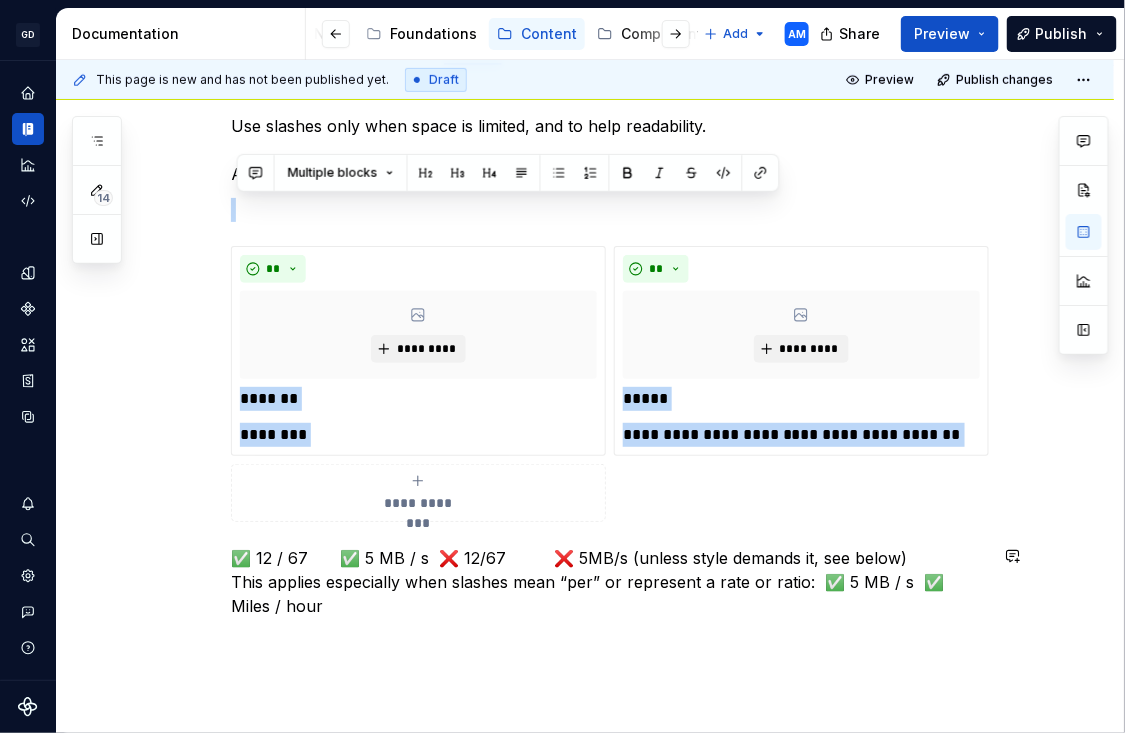 click on "**********" at bounding box center (585, 464) 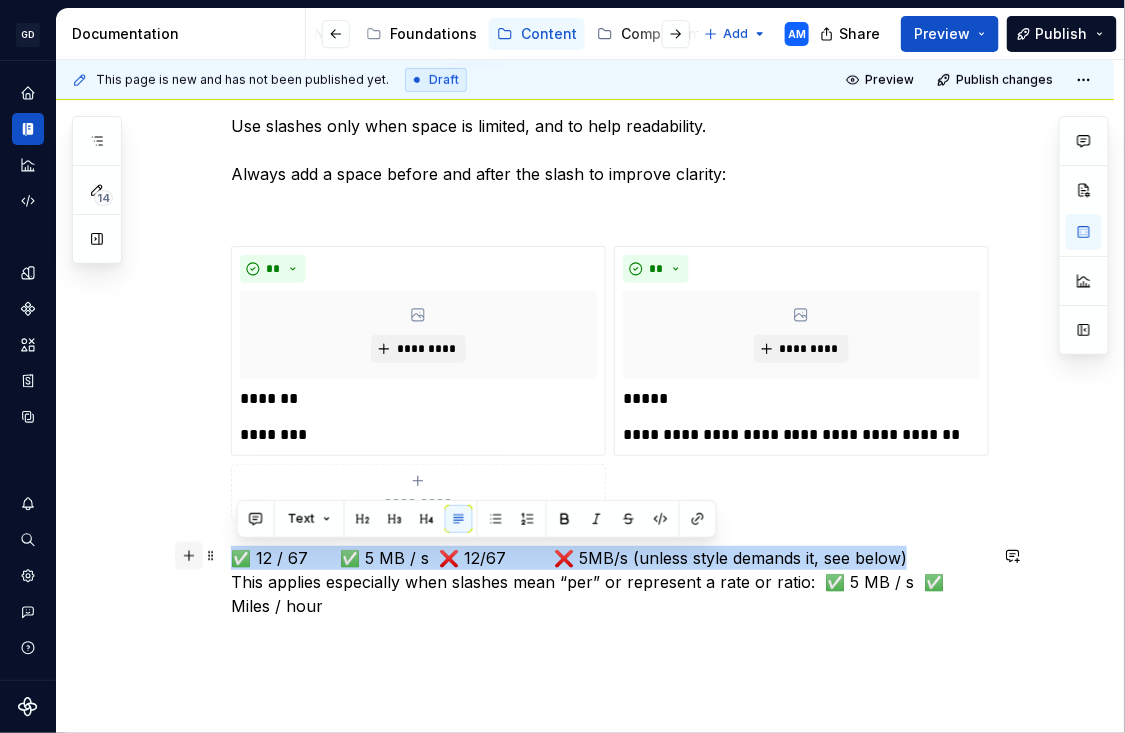 drag, startPoint x: 897, startPoint y: 549, endPoint x: 184, endPoint y: 548, distance: 713.0007 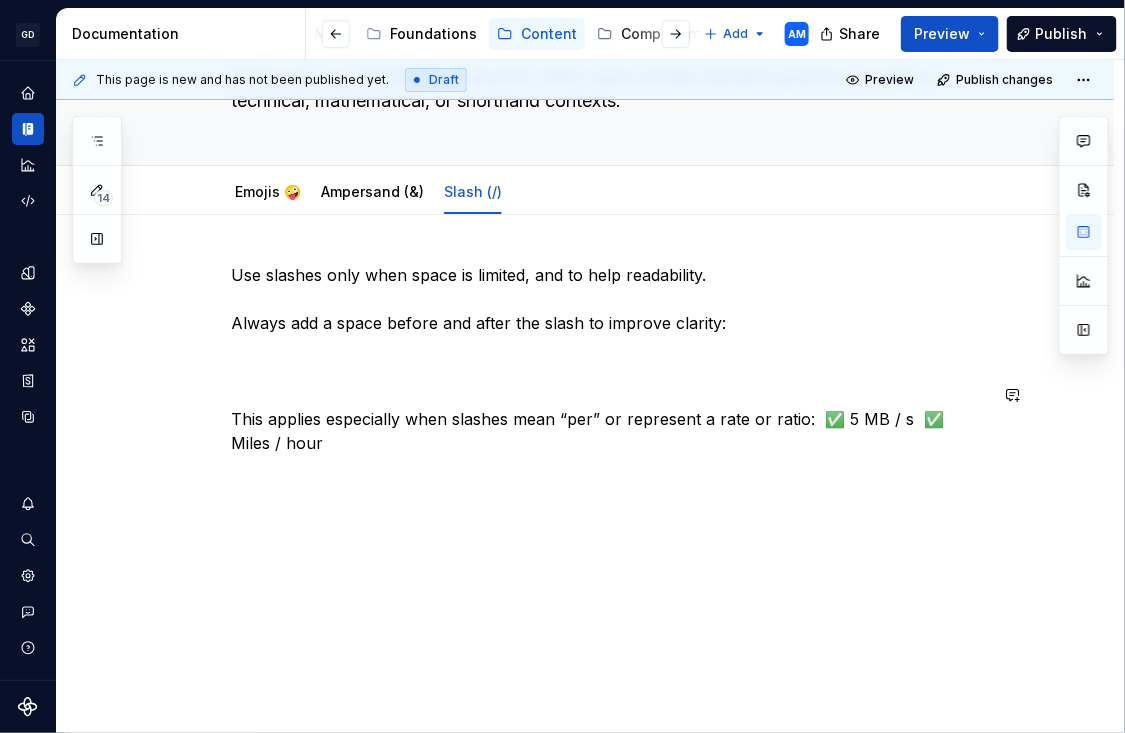 scroll, scrollTop: 304, scrollLeft: 0, axis: vertical 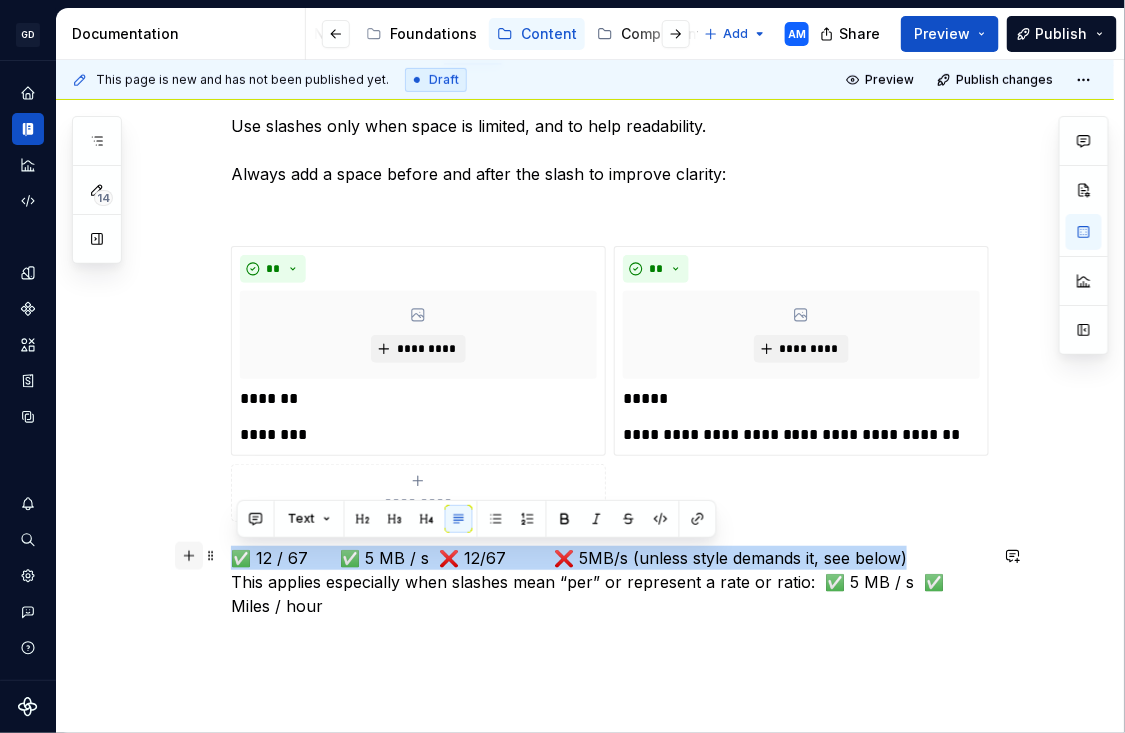 drag, startPoint x: 909, startPoint y: 558, endPoint x: 182, endPoint y: 557, distance: 727.0007 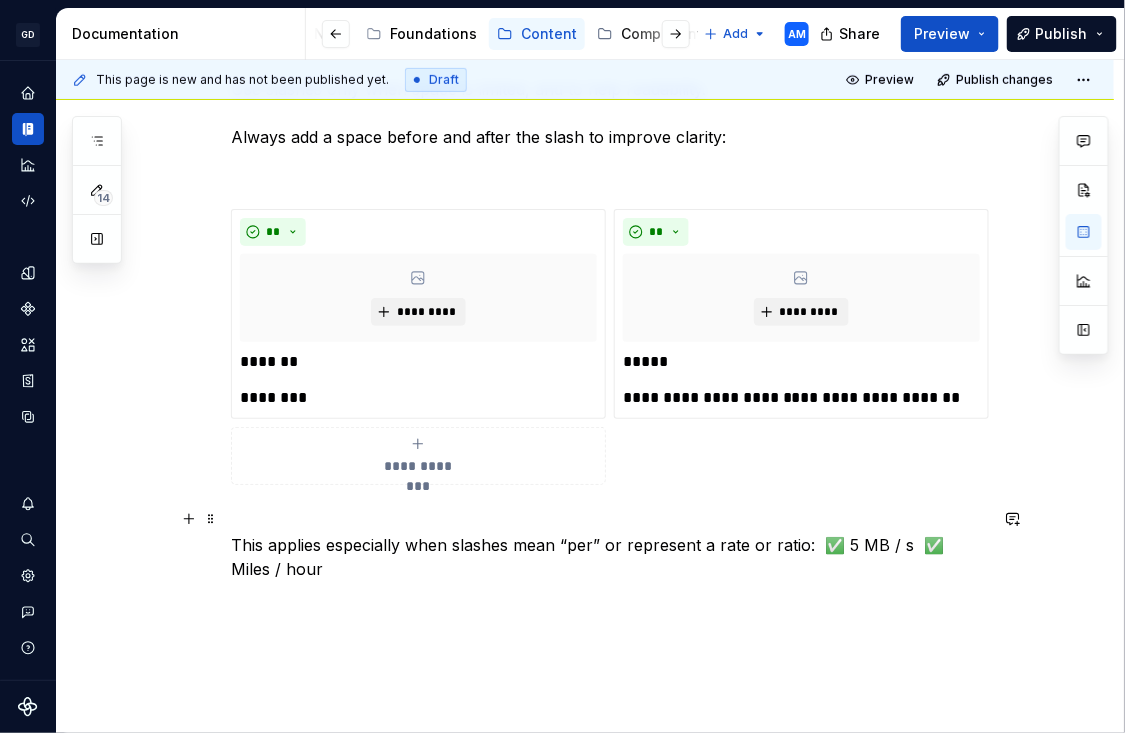 scroll, scrollTop: 343, scrollLeft: 0, axis: vertical 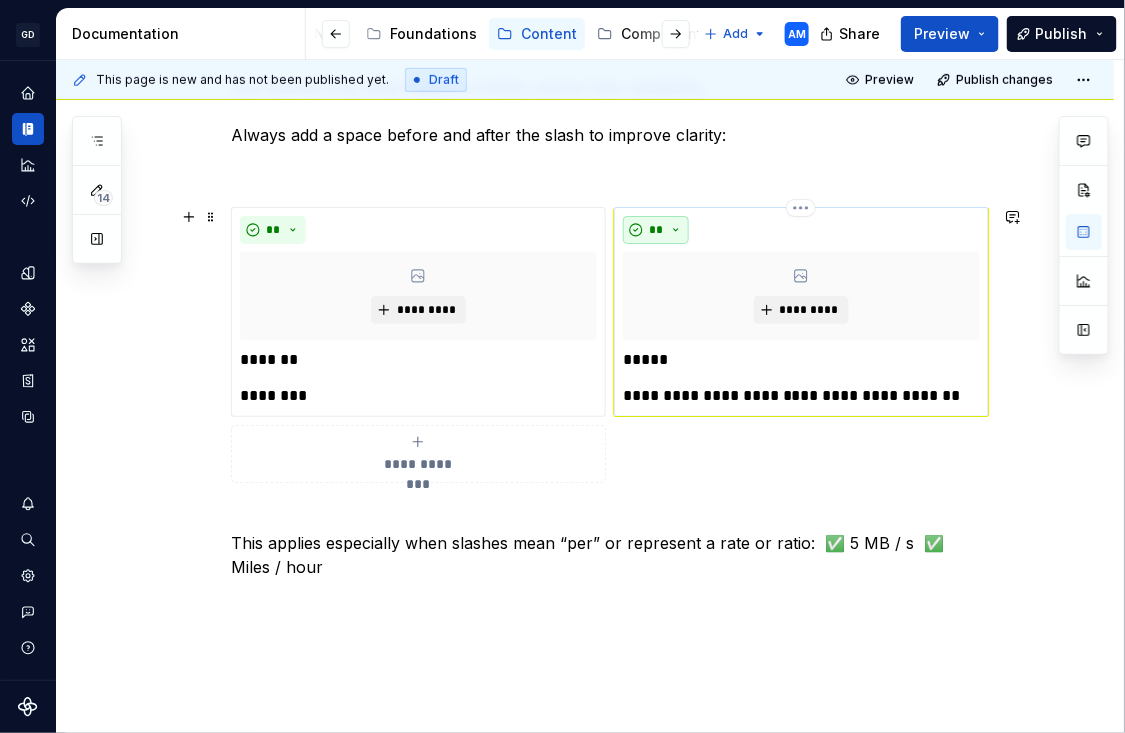 click on "**" at bounding box center (656, 230) 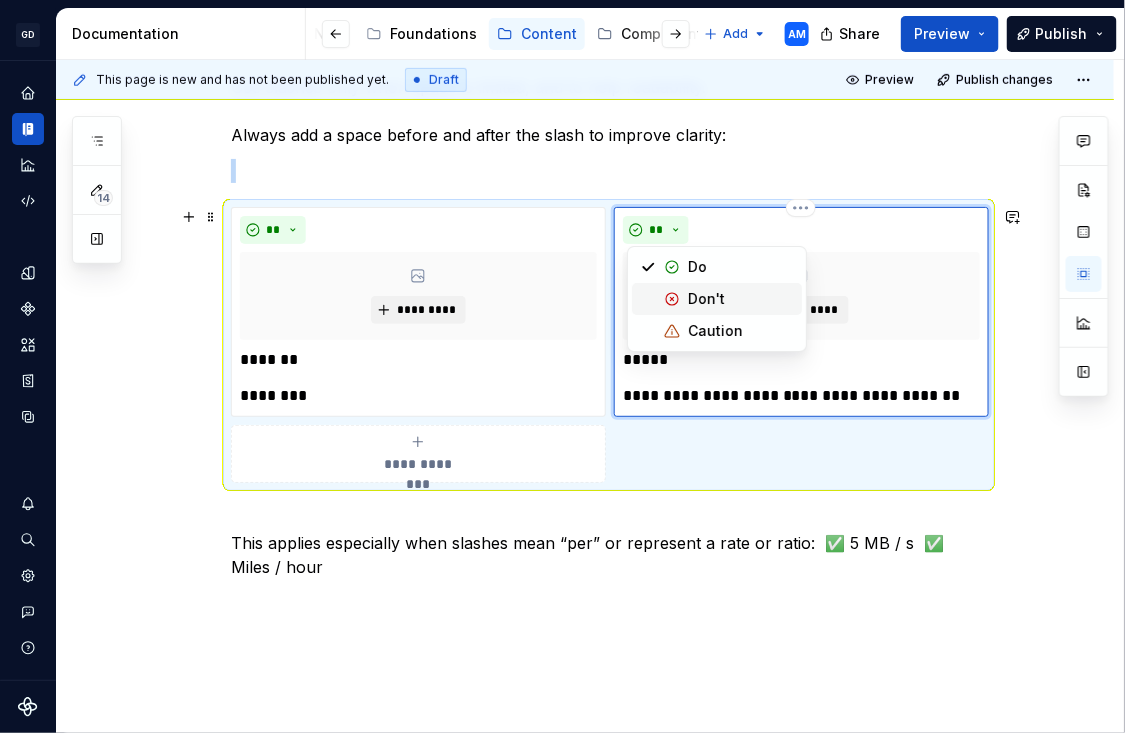 click at bounding box center (672, 299) 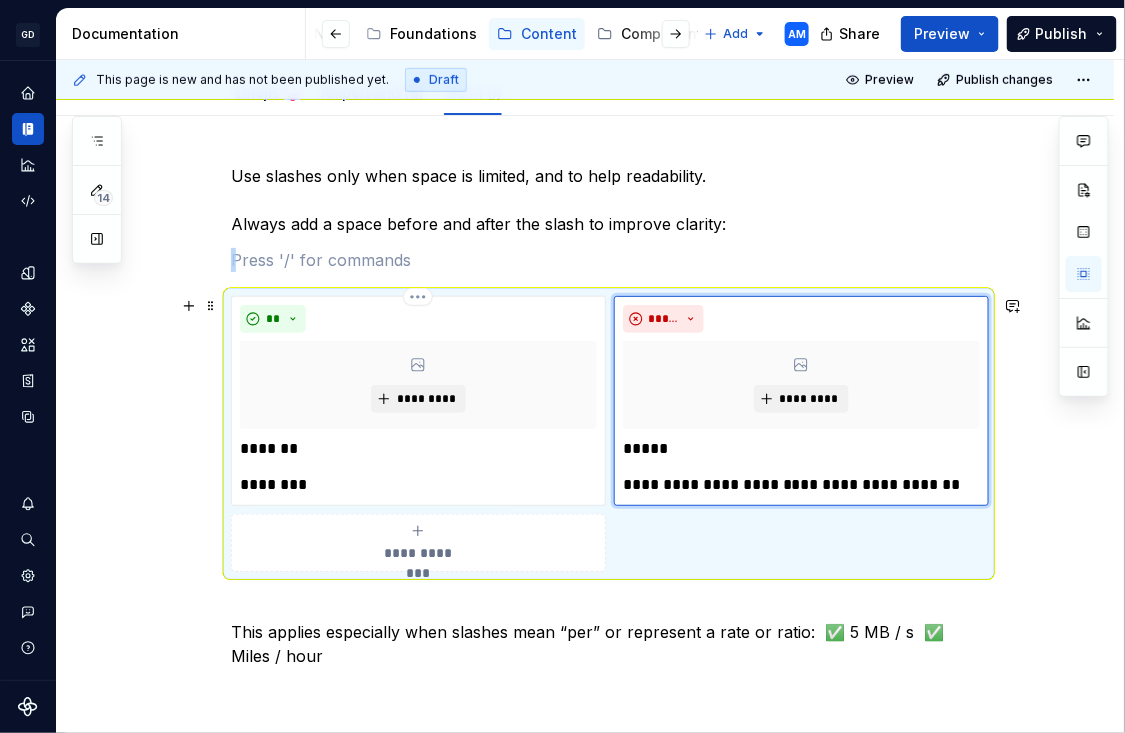 scroll, scrollTop: 364, scrollLeft: 0, axis: vertical 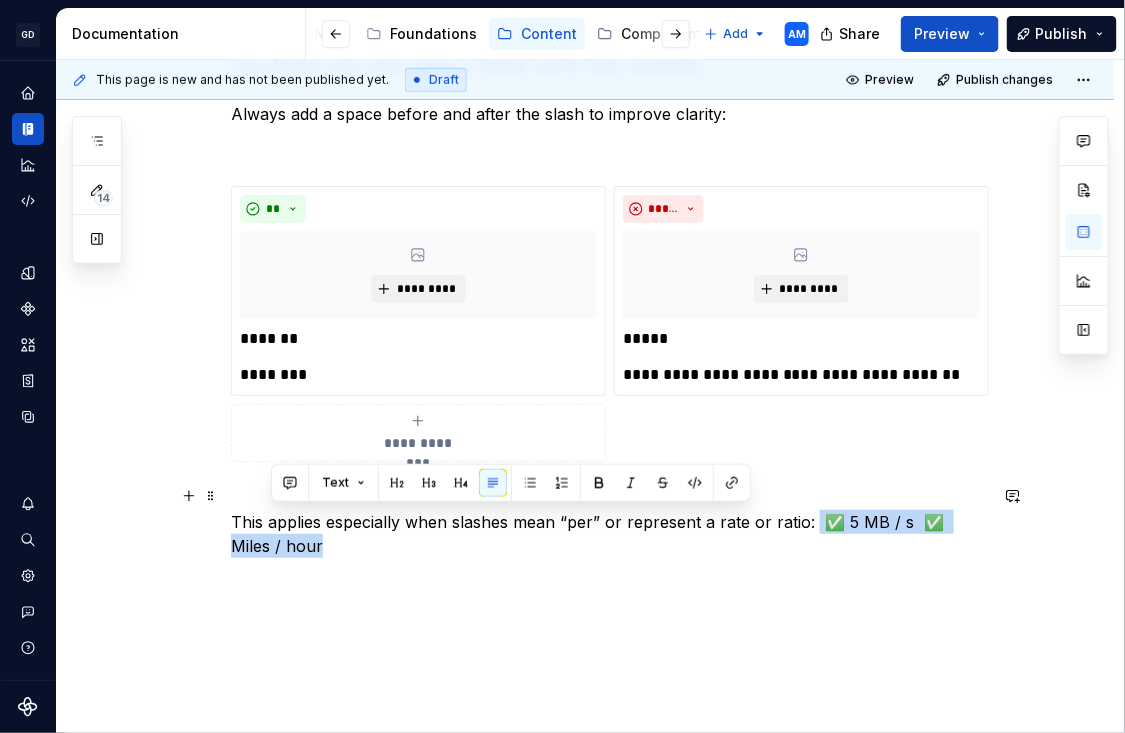 drag, startPoint x: 320, startPoint y: 537, endPoint x: 819, endPoint y: 513, distance: 499.5768 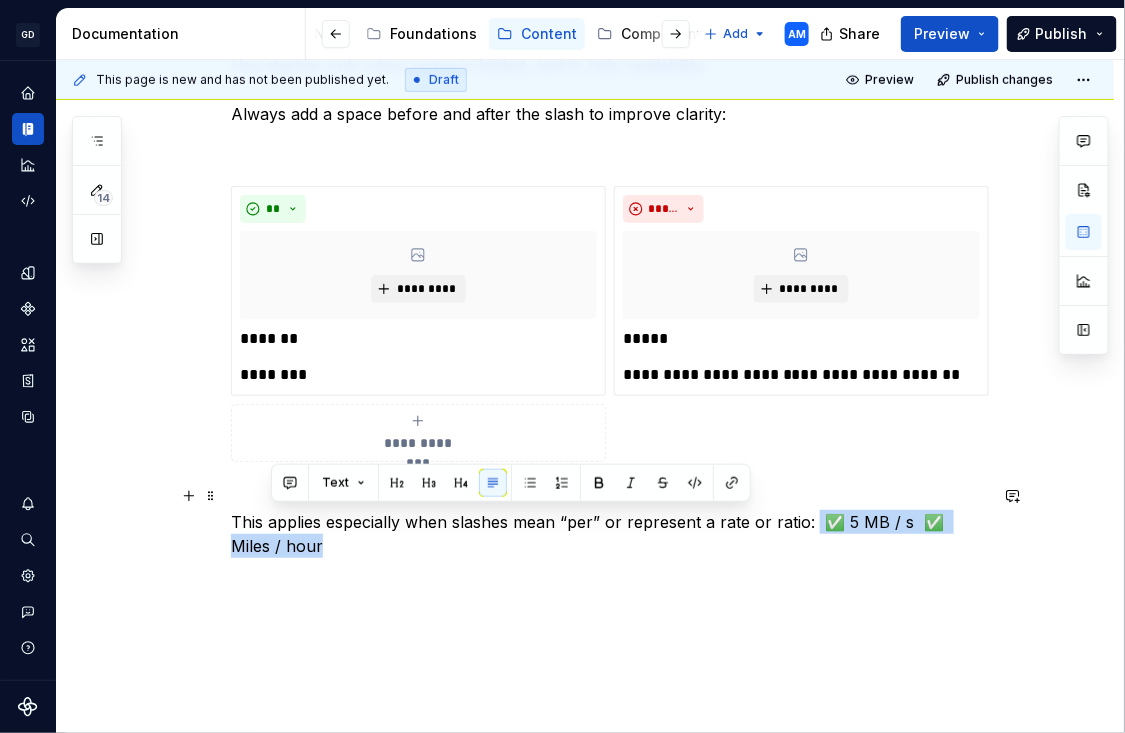 click on "This applies especially when slashes mean “per” or represent a rate or ratio:  ✅ 5 MB / s  ✅ Miles / hour" at bounding box center (609, 522) 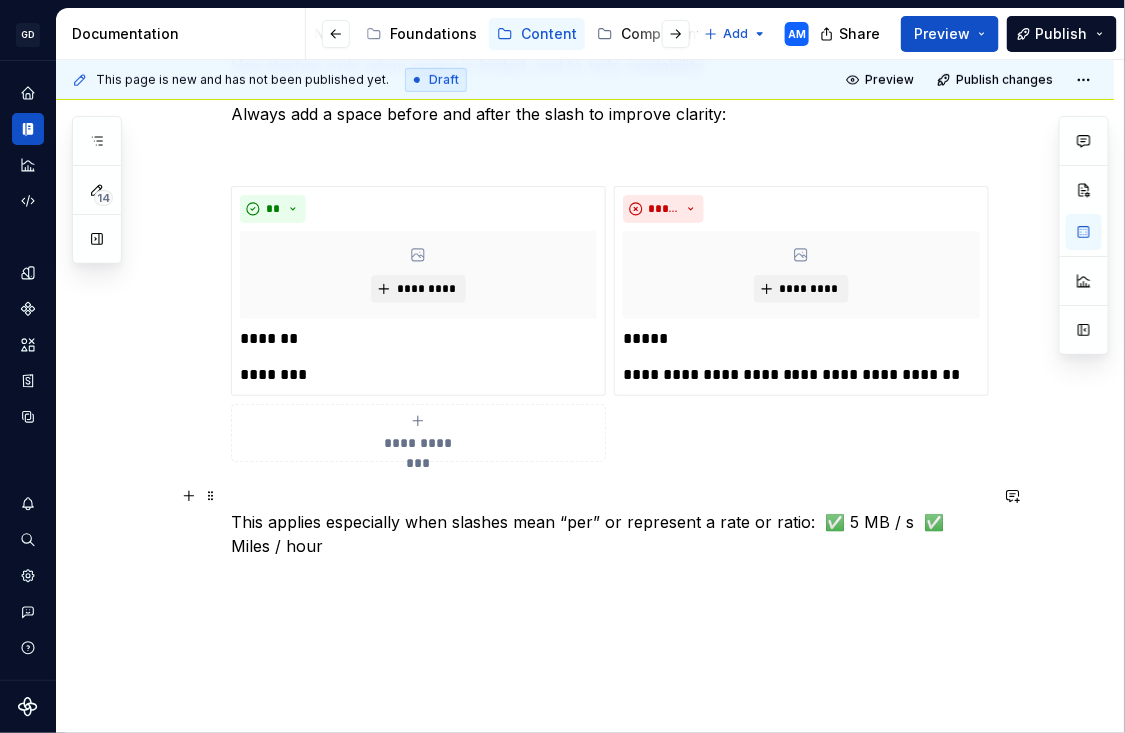 click on "This applies especially when slashes mean “per” or represent a rate or ratio:  ✅ 5 MB / s  ✅ Miles / hour" at bounding box center (609, 522) 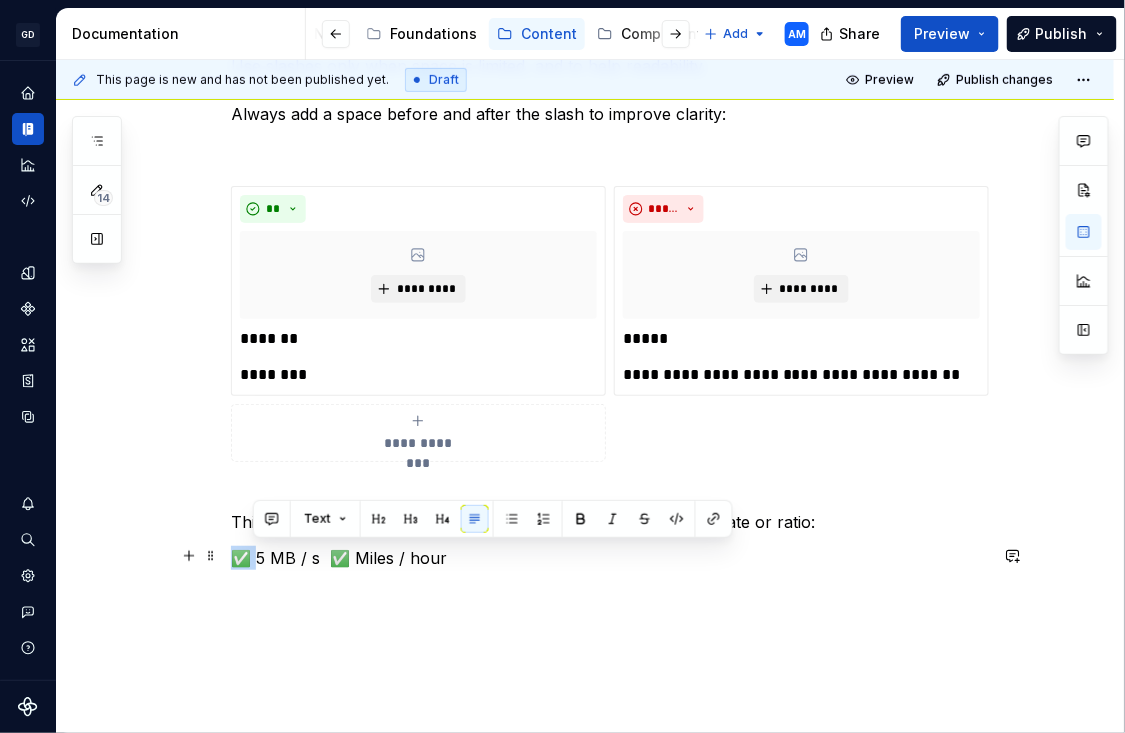 drag, startPoint x: 255, startPoint y: 550, endPoint x: 228, endPoint y: 547, distance: 27.166155 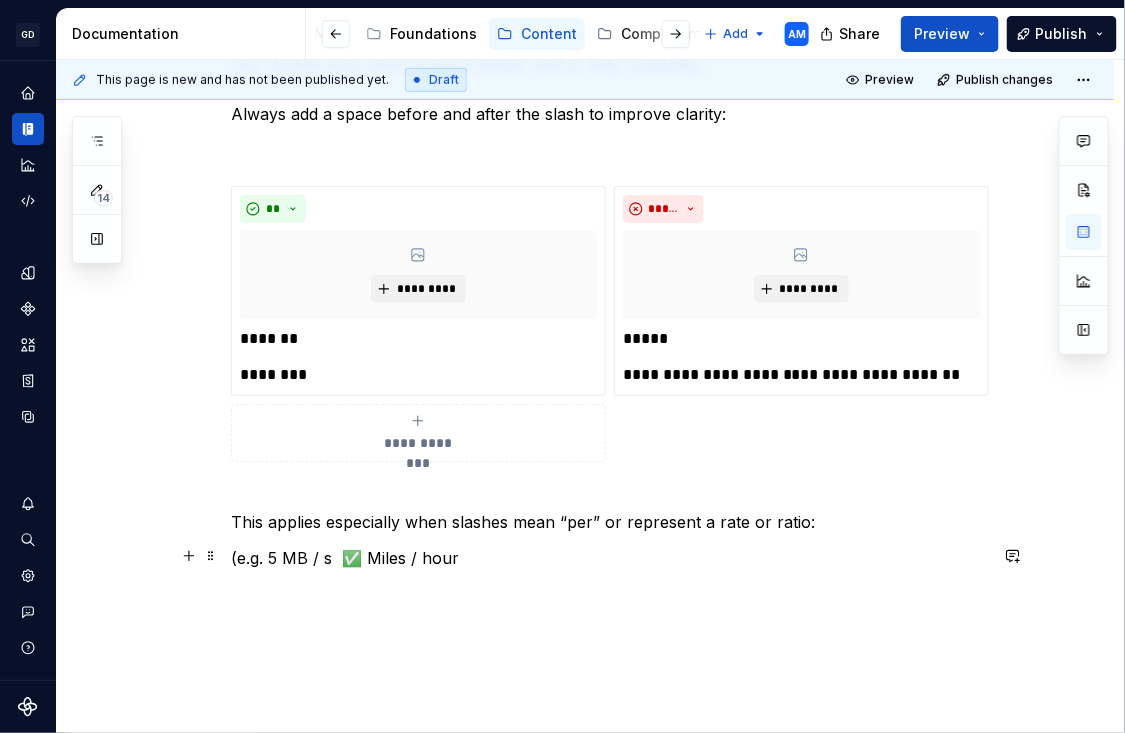 click on "(e.g. 5 MB / s  ✅ Miles / hour" at bounding box center (609, 558) 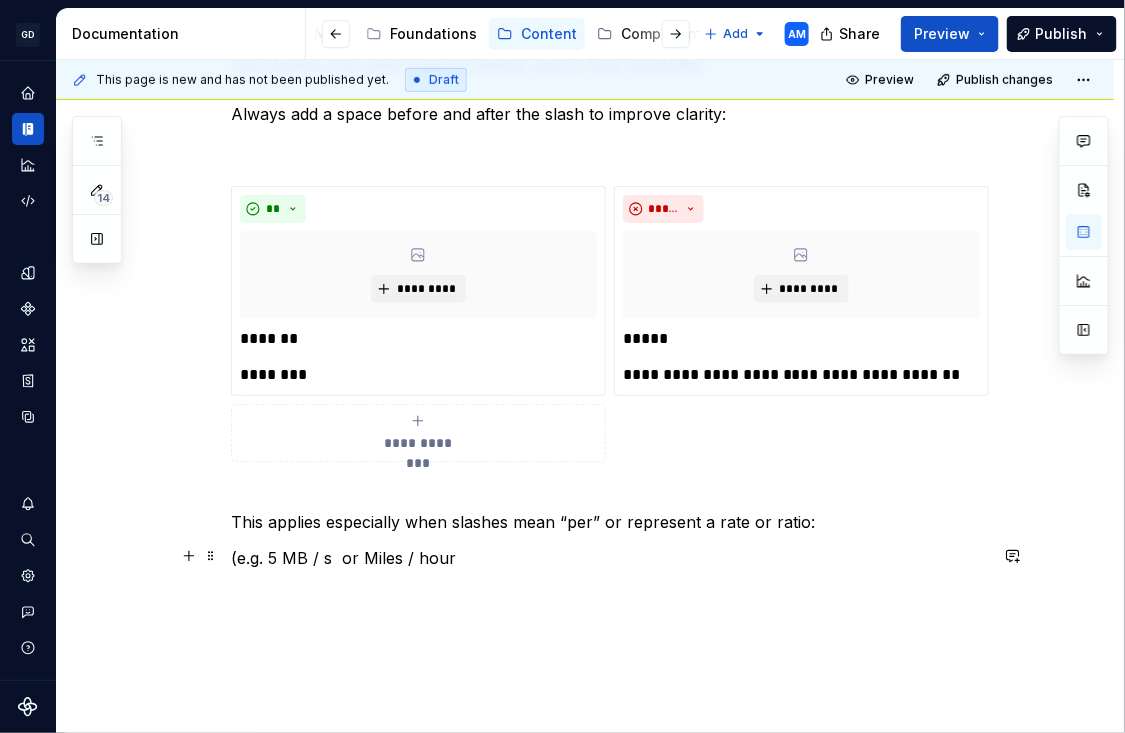 click on "(e.g. 5 MB / s  or Miles / hour" at bounding box center [609, 558] 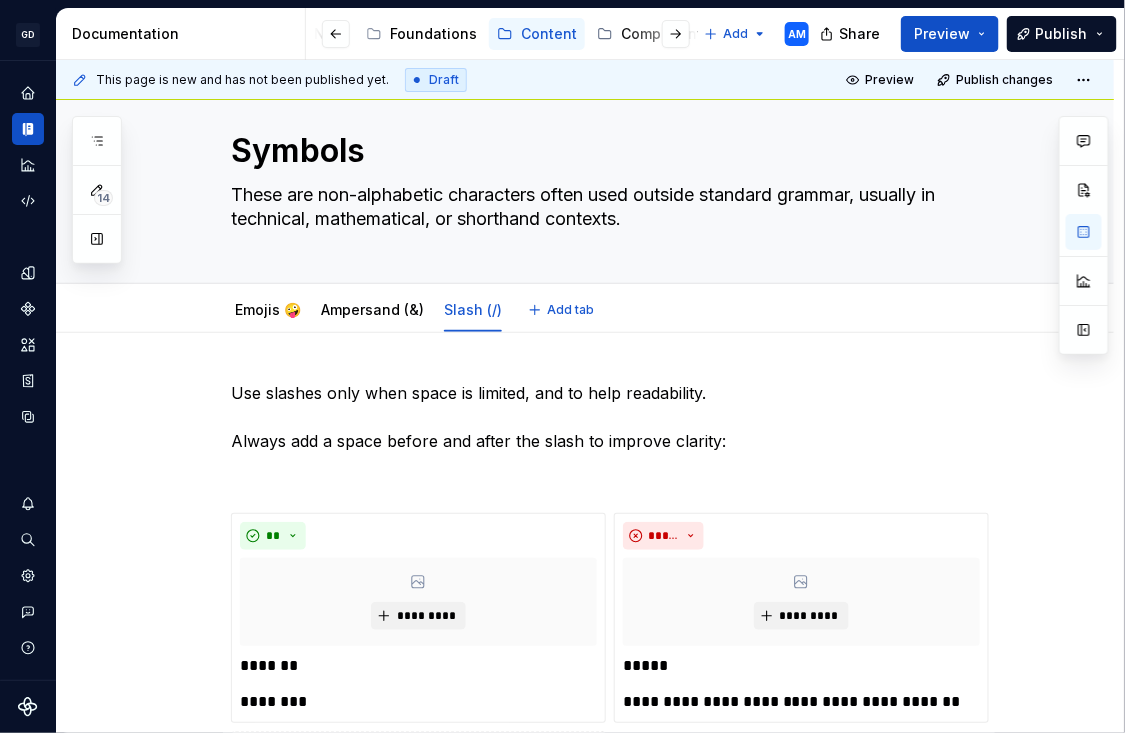 scroll, scrollTop: 0, scrollLeft: 0, axis: both 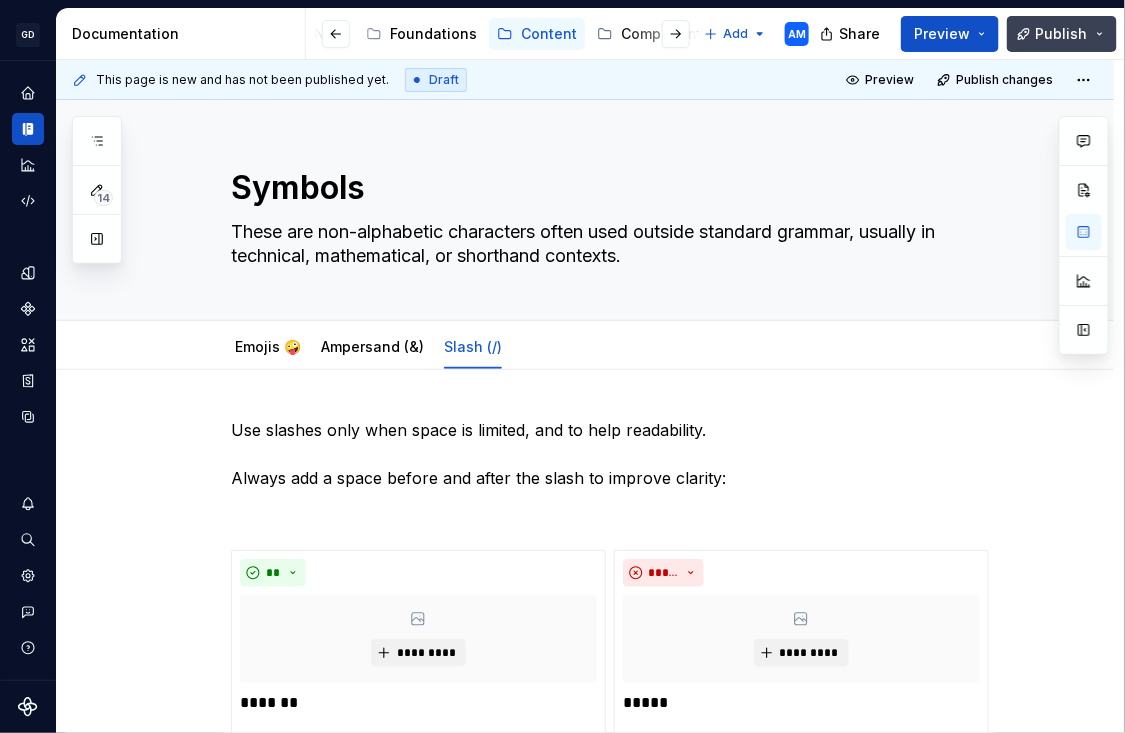 click on "Publish" at bounding box center [1062, 34] 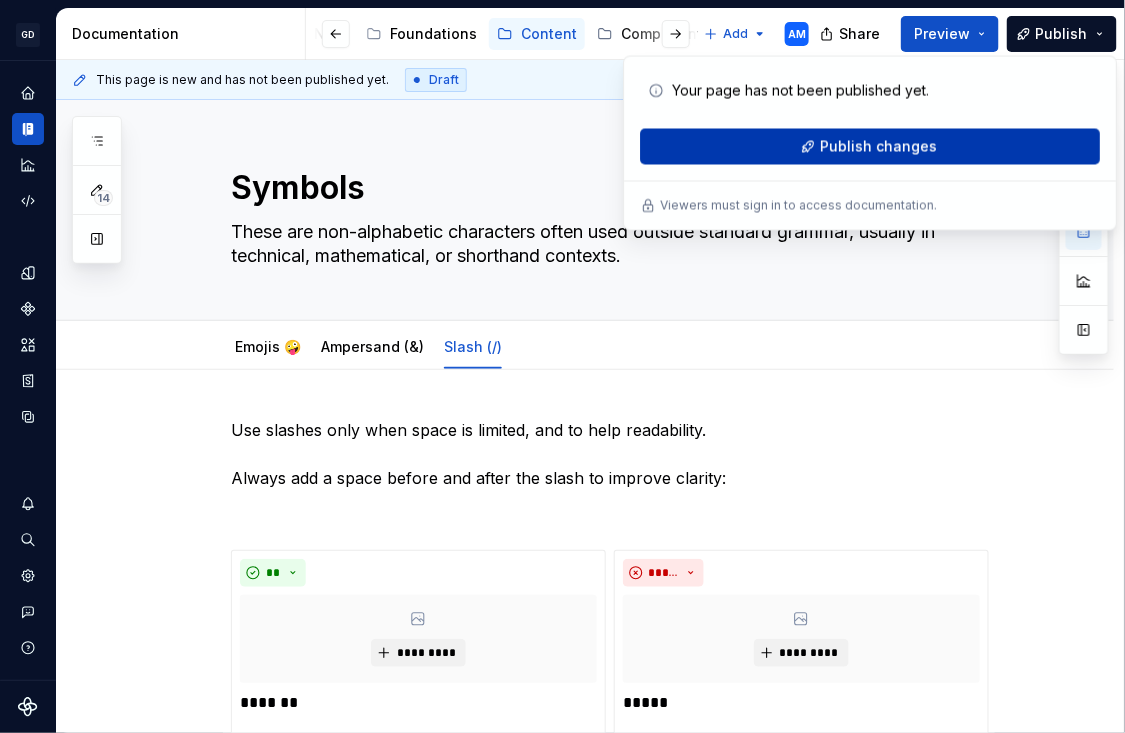 click on "Publish changes" at bounding box center (870, 147) 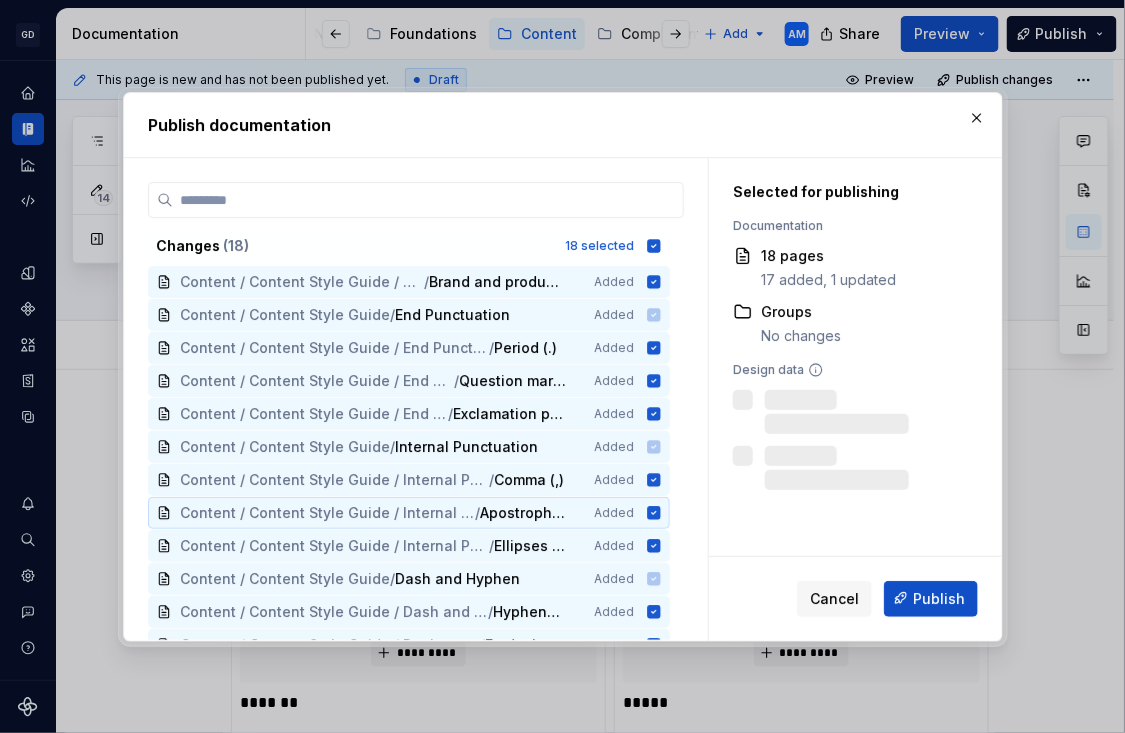 scroll, scrollTop: 217, scrollLeft: 0, axis: vertical 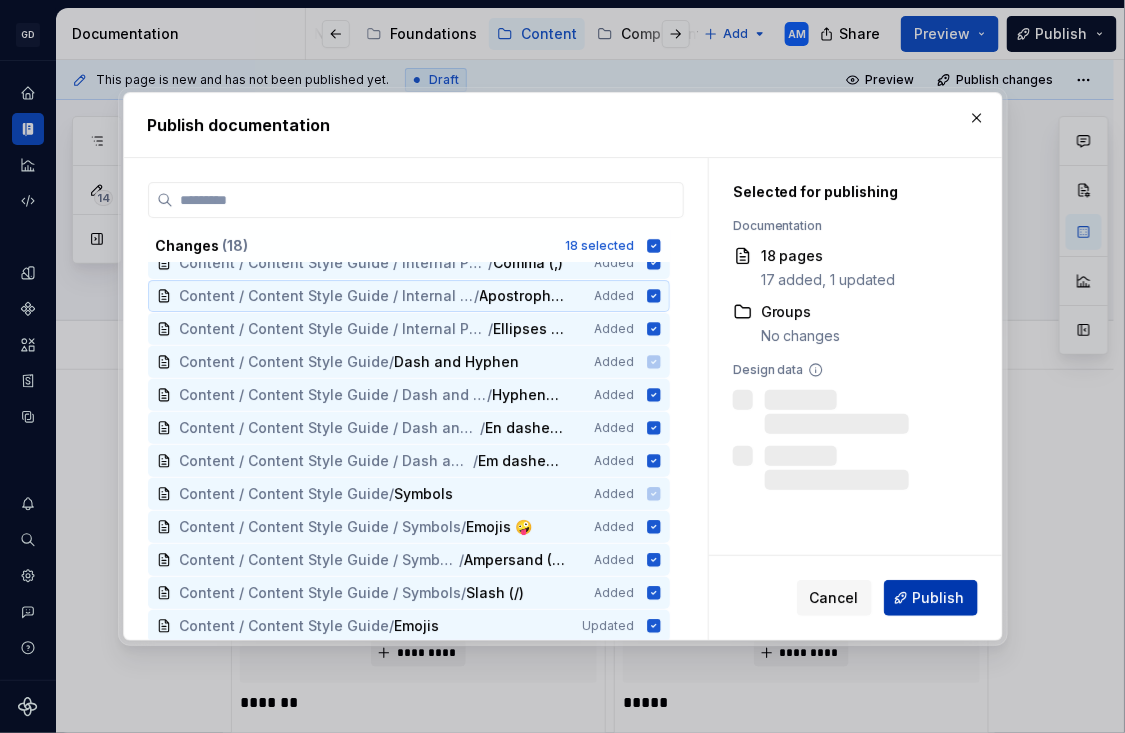 click on "Publish" at bounding box center (939, 598) 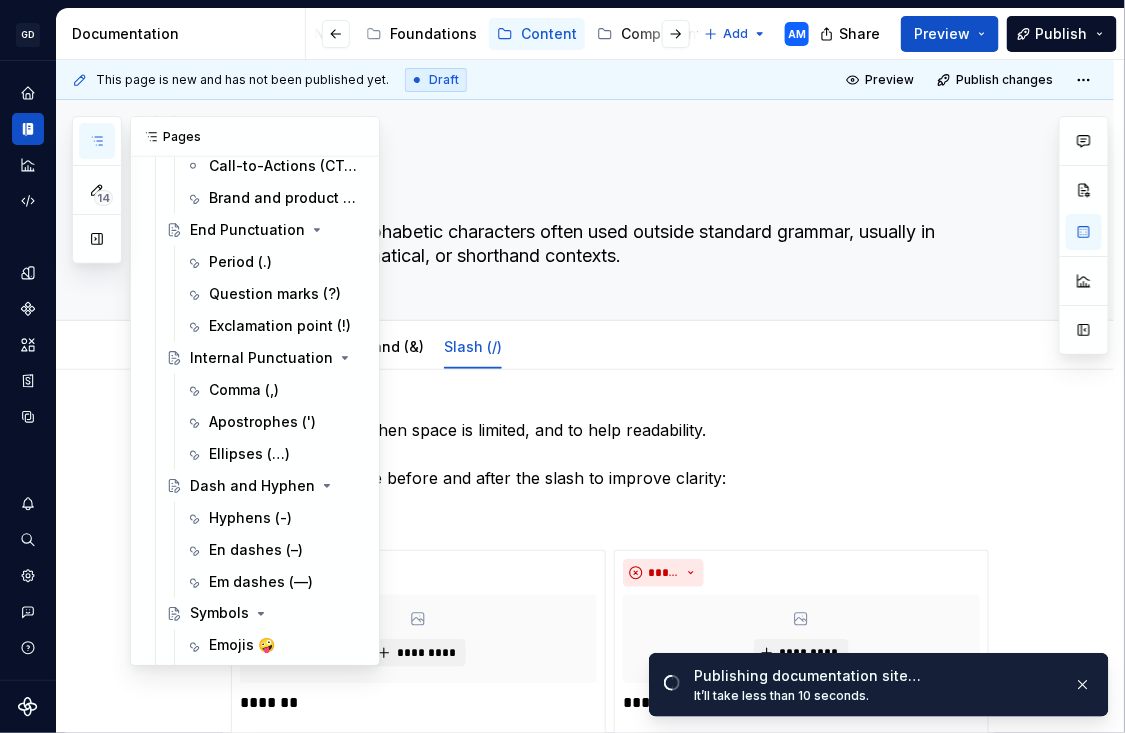 click 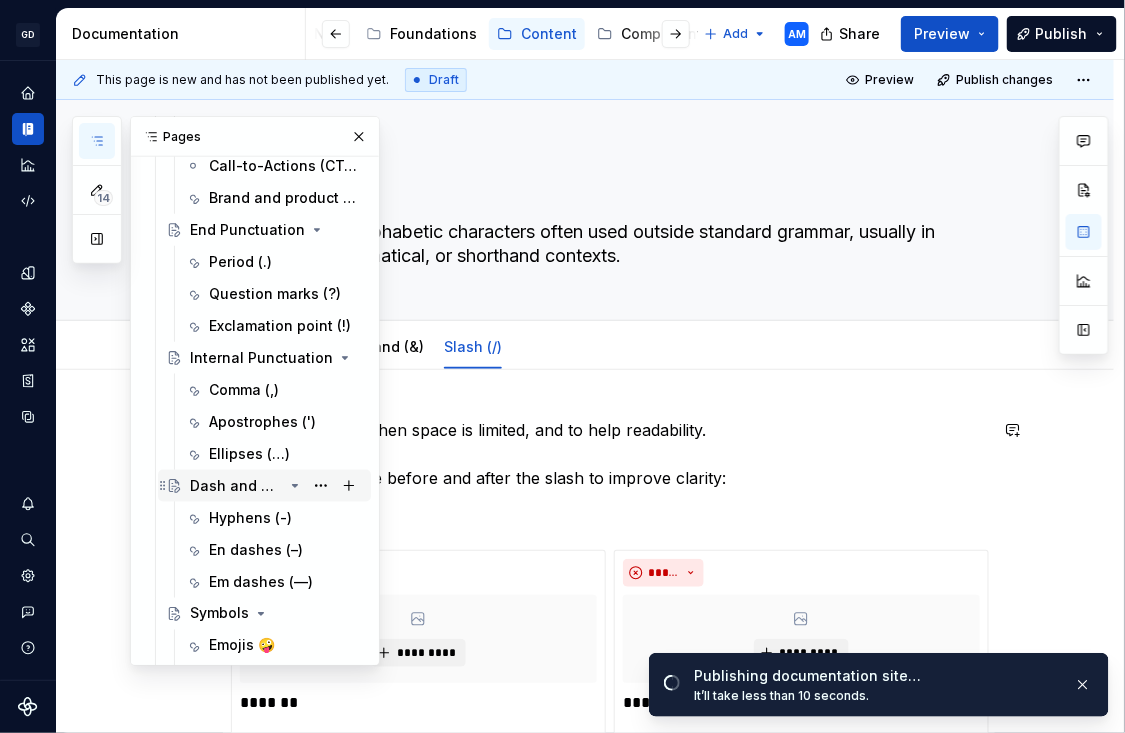 scroll, scrollTop: 626, scrollLeft: 0, axis: vertical 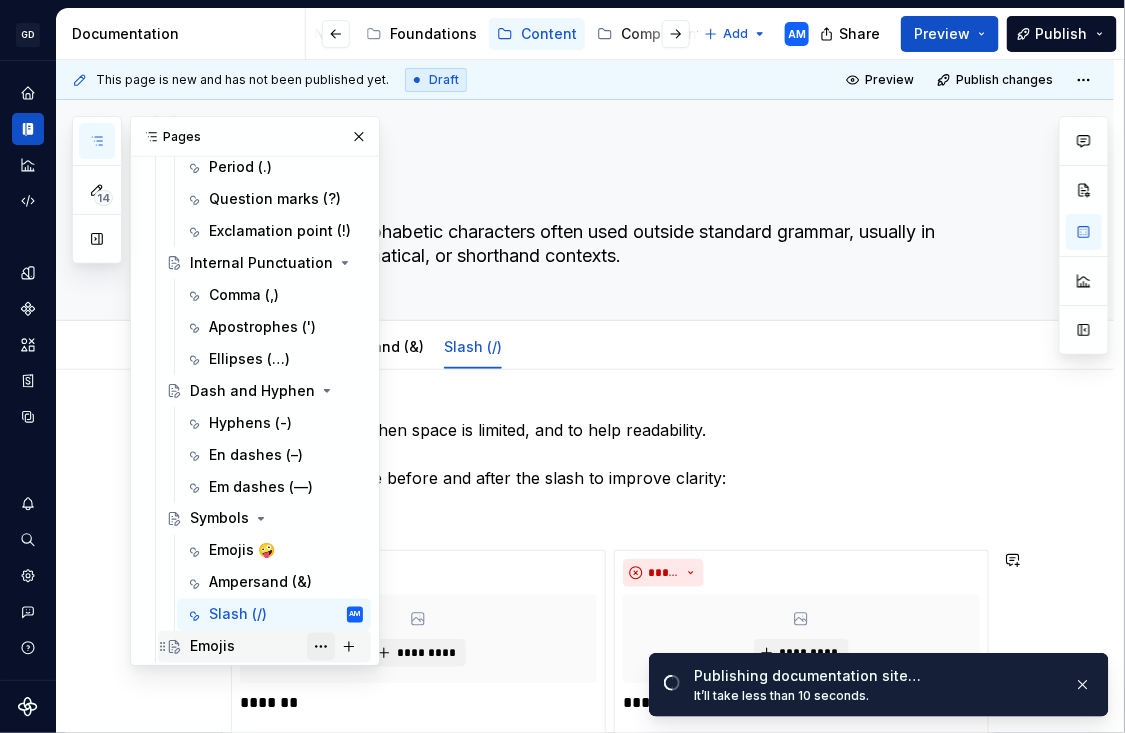 click at bounding box center (321, 647) 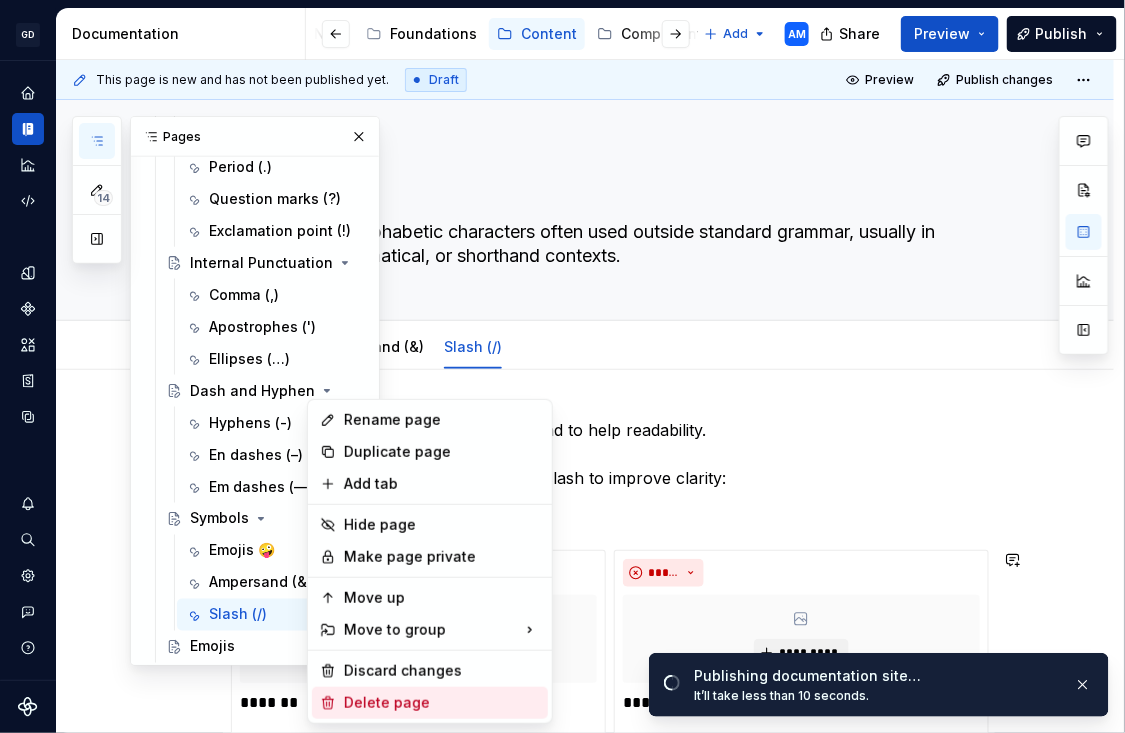 click on "Delete page" at bounding box center (442, 703) 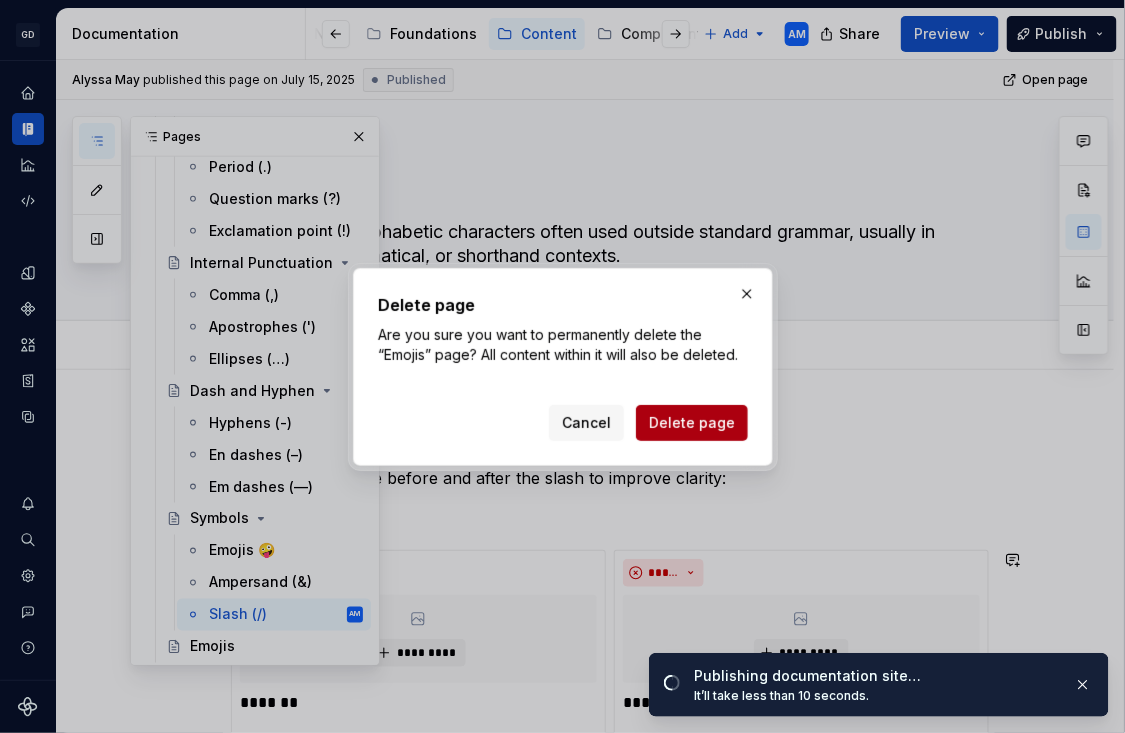 click on "Delete page" at bounding box center (692, 423) 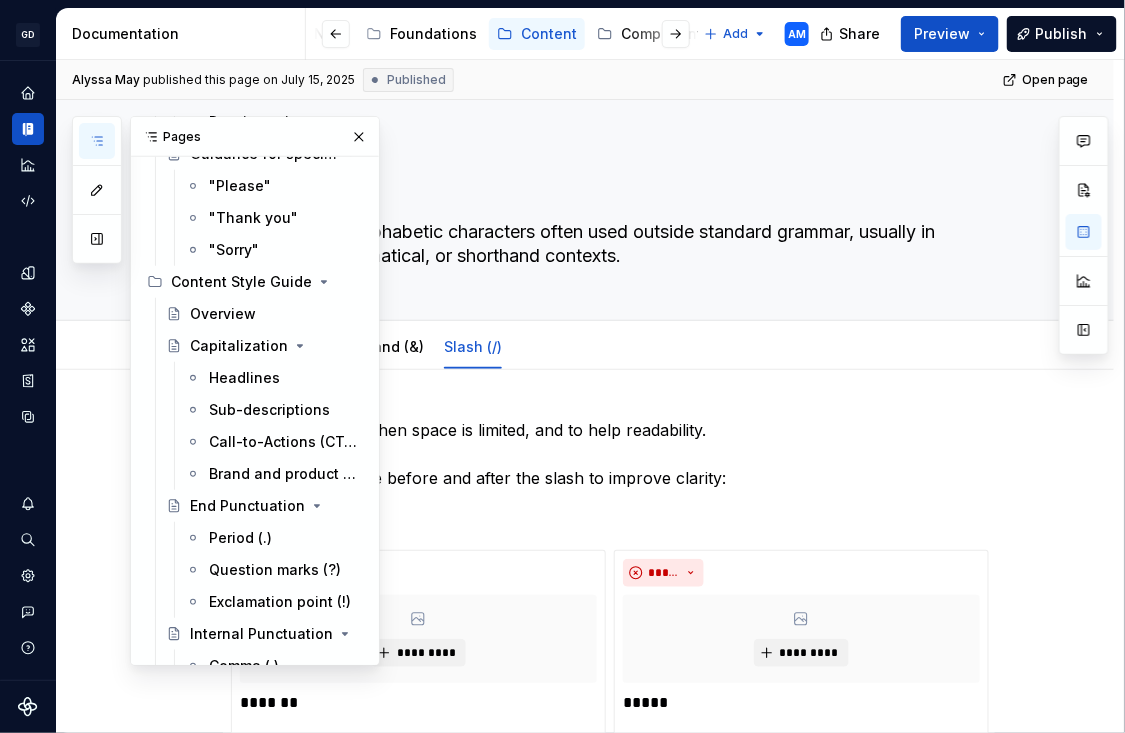 scroll, scrollTop: 595, scrollLeft: 0, axis: vertical 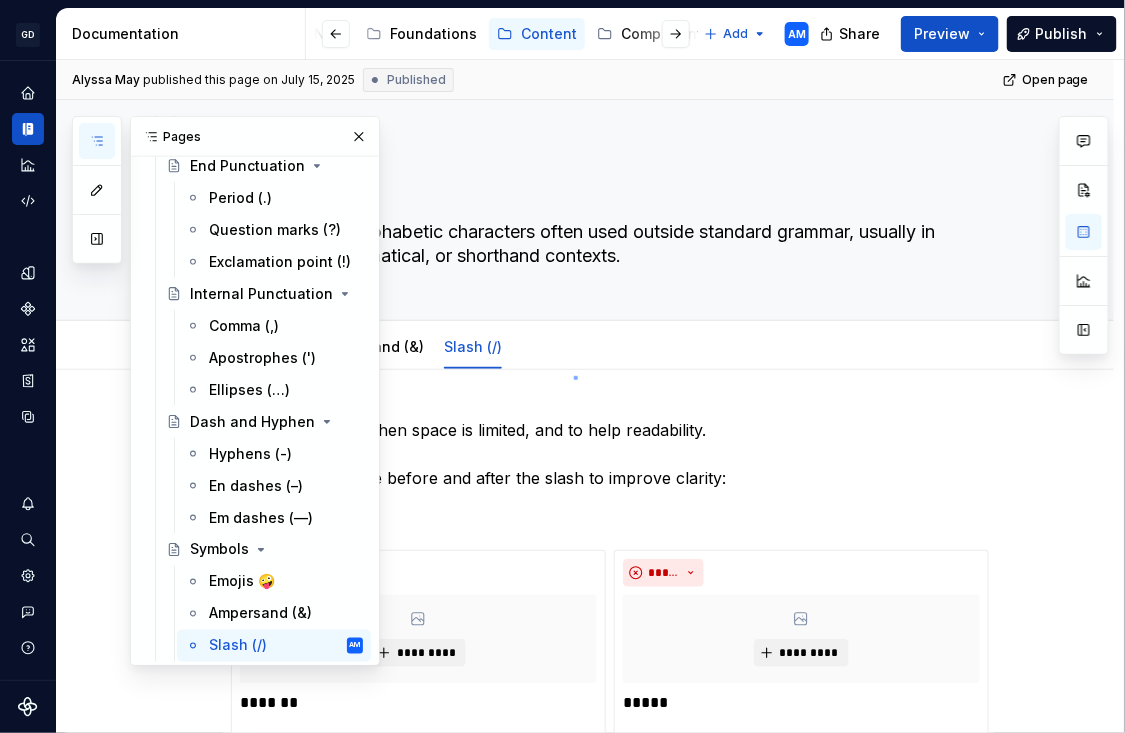 click on "[FIRST] [LAST]   published this page  on [DATE] Published Open page Symbols These are non-alphabetic characters often used outside standard grammar, usually in technical, mathematical, or shorthand contexts. Edit header Emojis 🤪 Ampersand (&) Slash (/) Use slashes only when space is limited, and to help readability. Always add a space before and after the slash to improve clarity:   (e.g. [NUMBER] MB / s  or [NUMBER] / [NUMBER])" at bounding box center [590, 396] 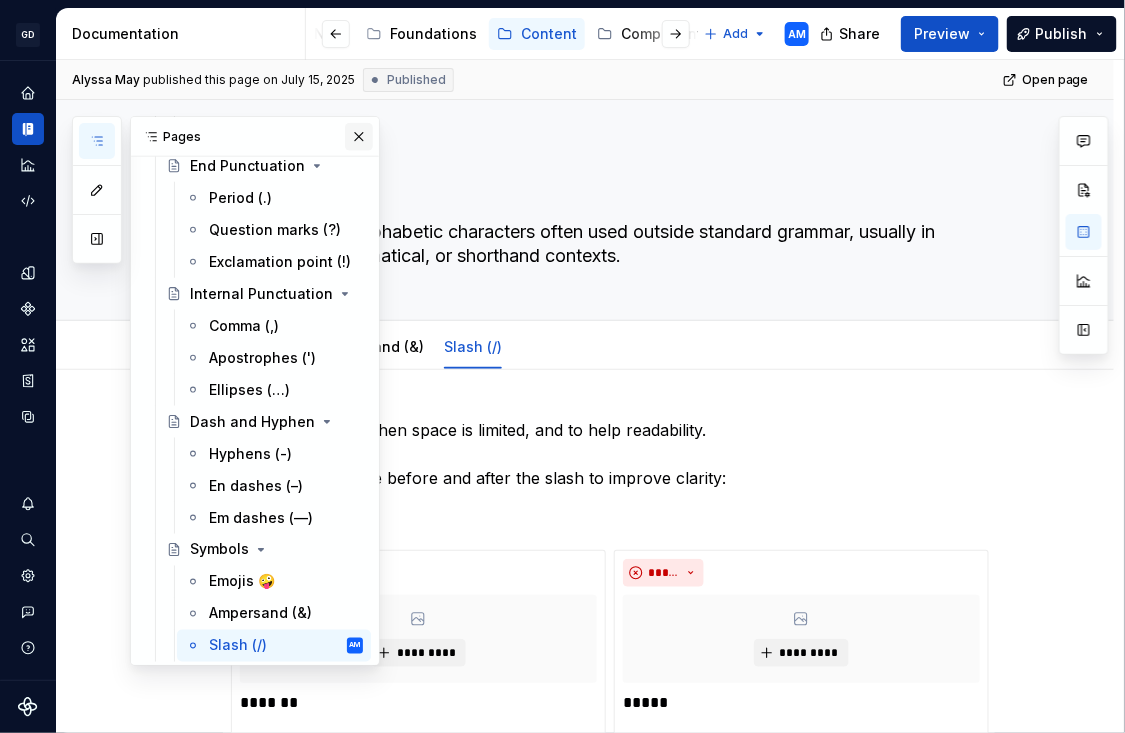 click at bounding box center (359, 137) 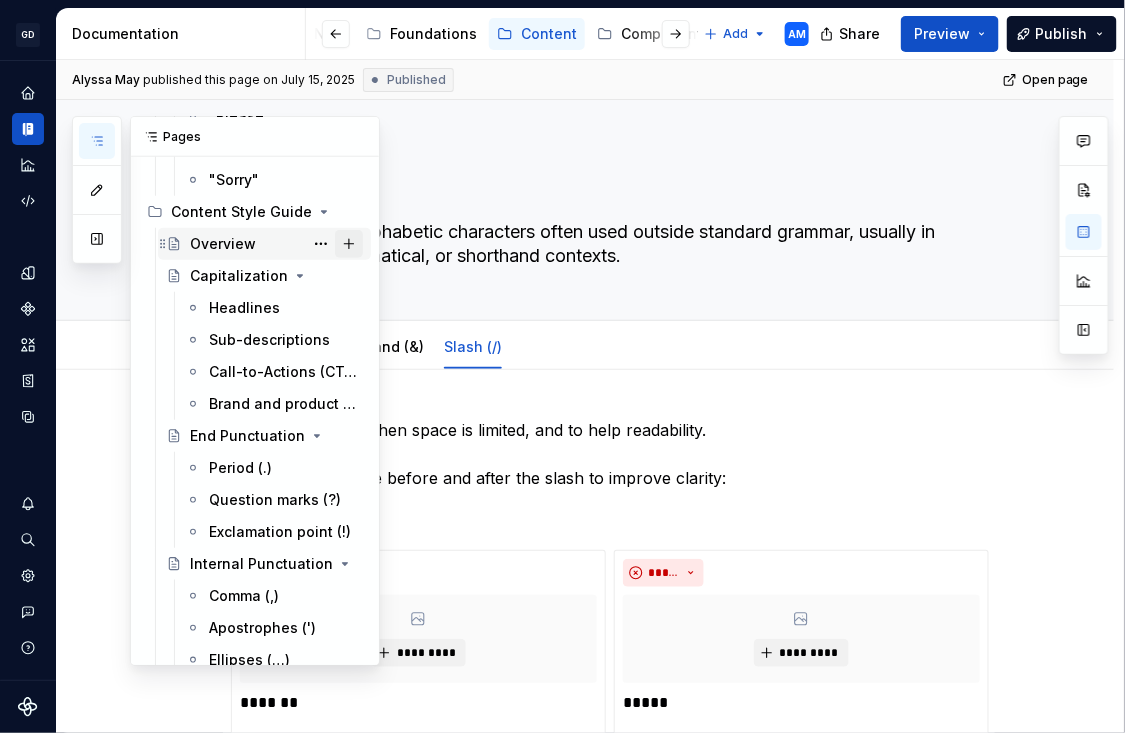 scroll, scrollTop: 291, scrollLeft: 0, axis: vertical 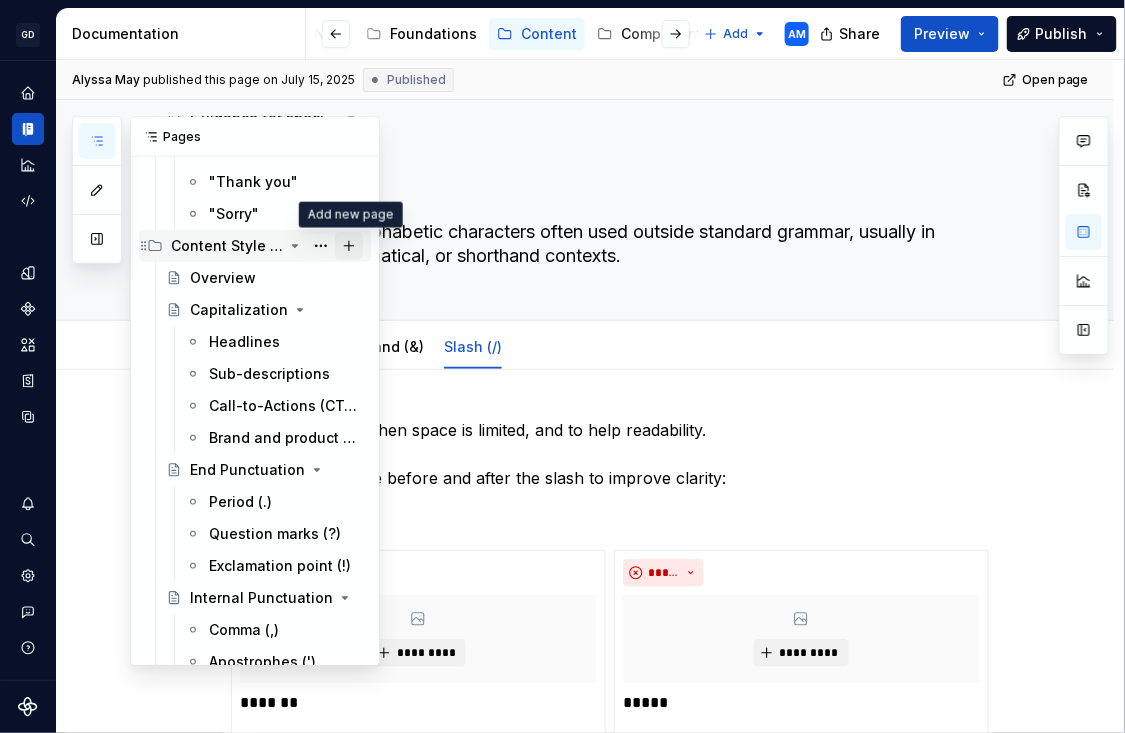 click at bounding box center (349, 246) 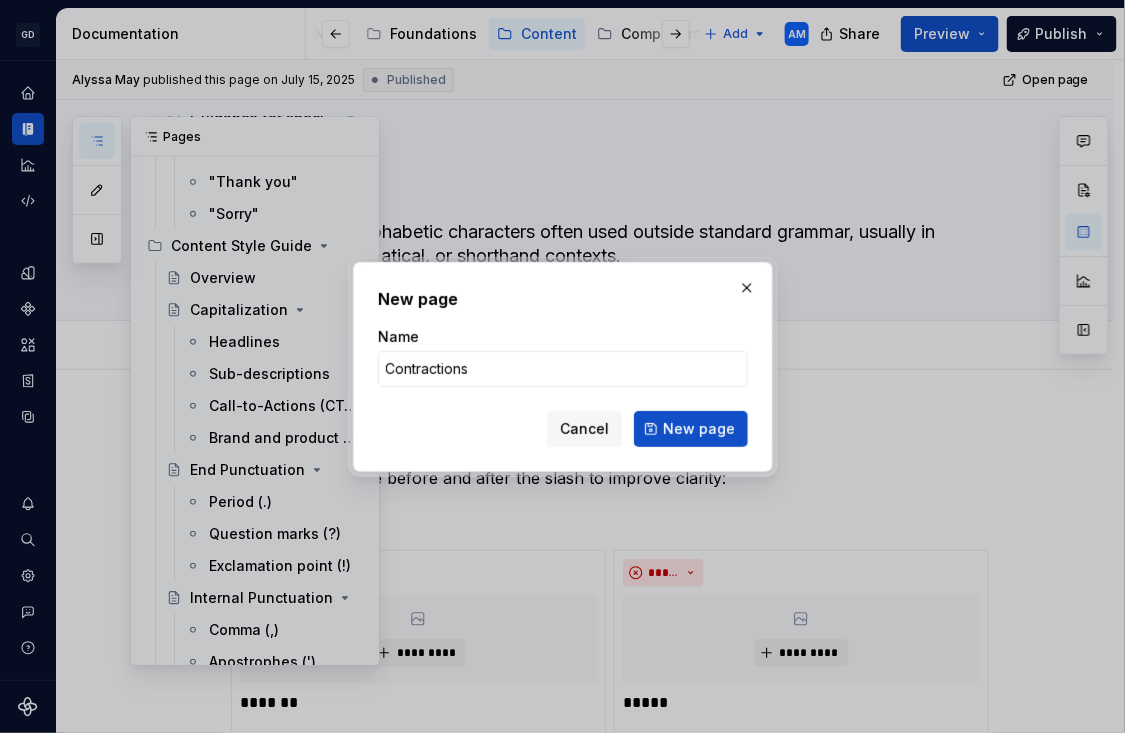 click on "New page" at bounding box center [691, 429] 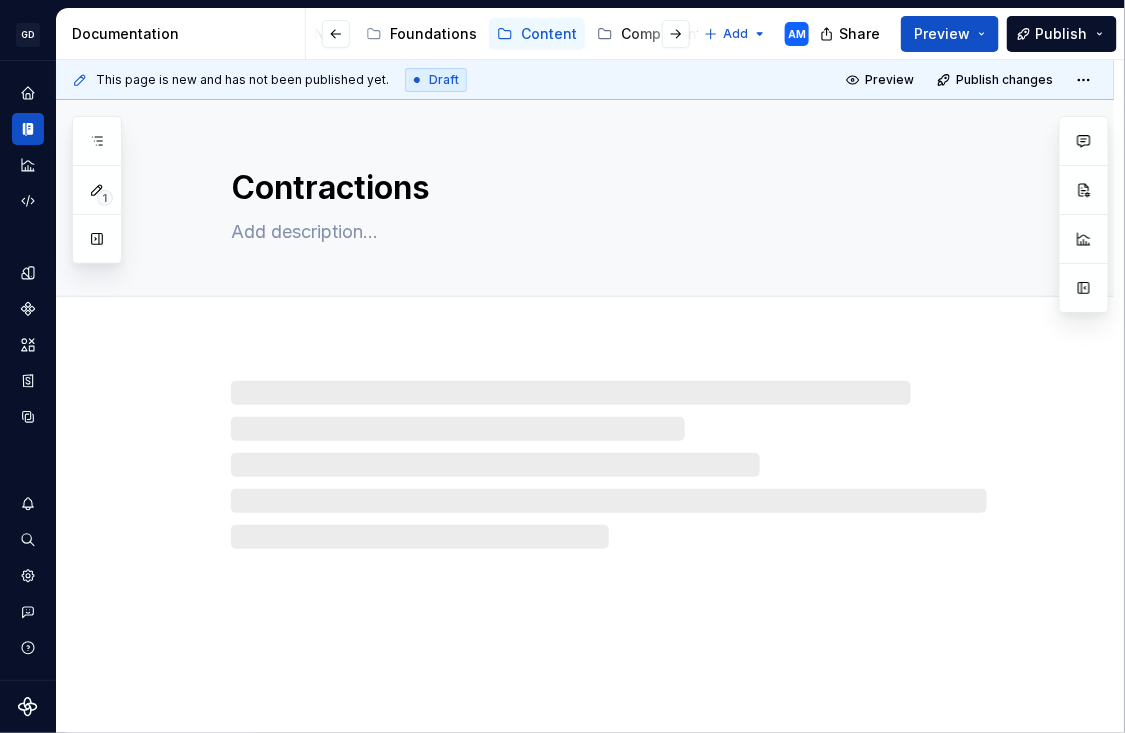 click at bounding box center (609, 465) 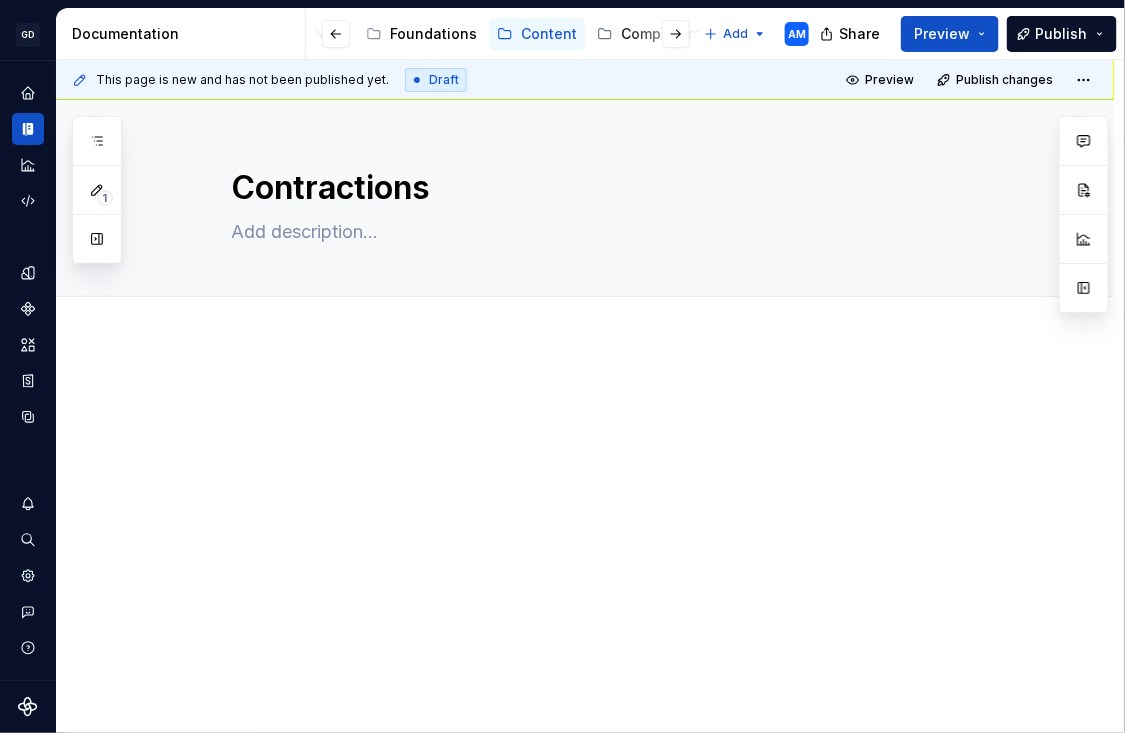 click at bounding box center (585, 525) 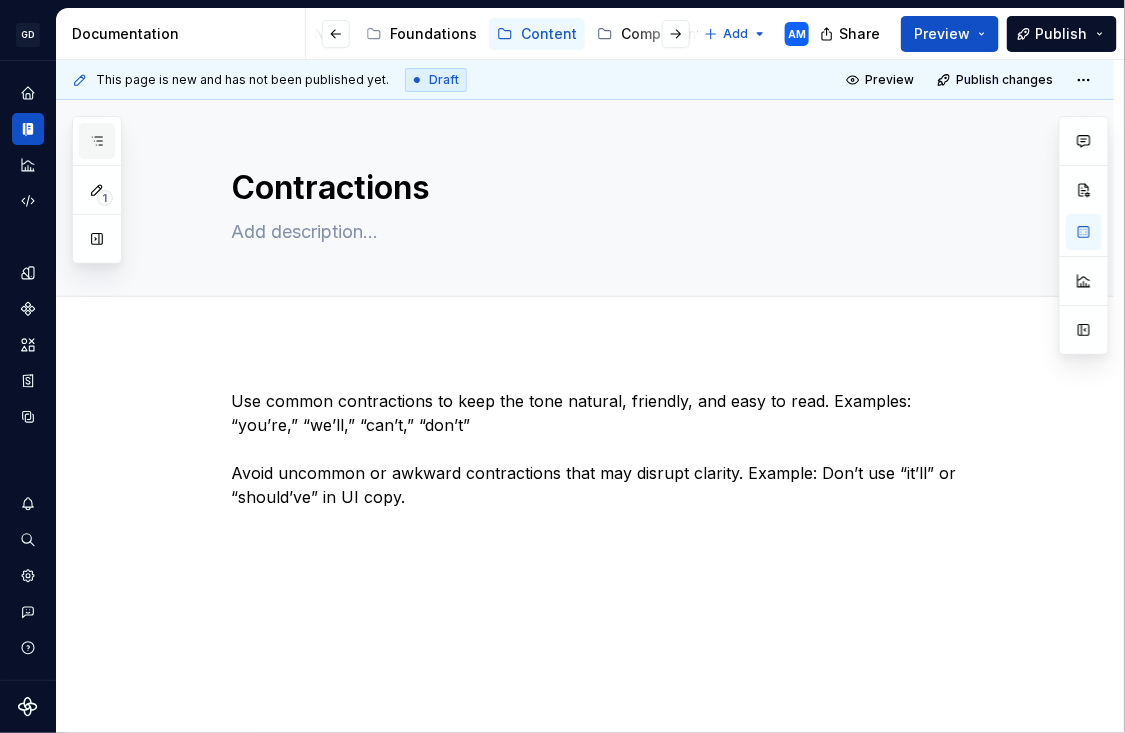 click 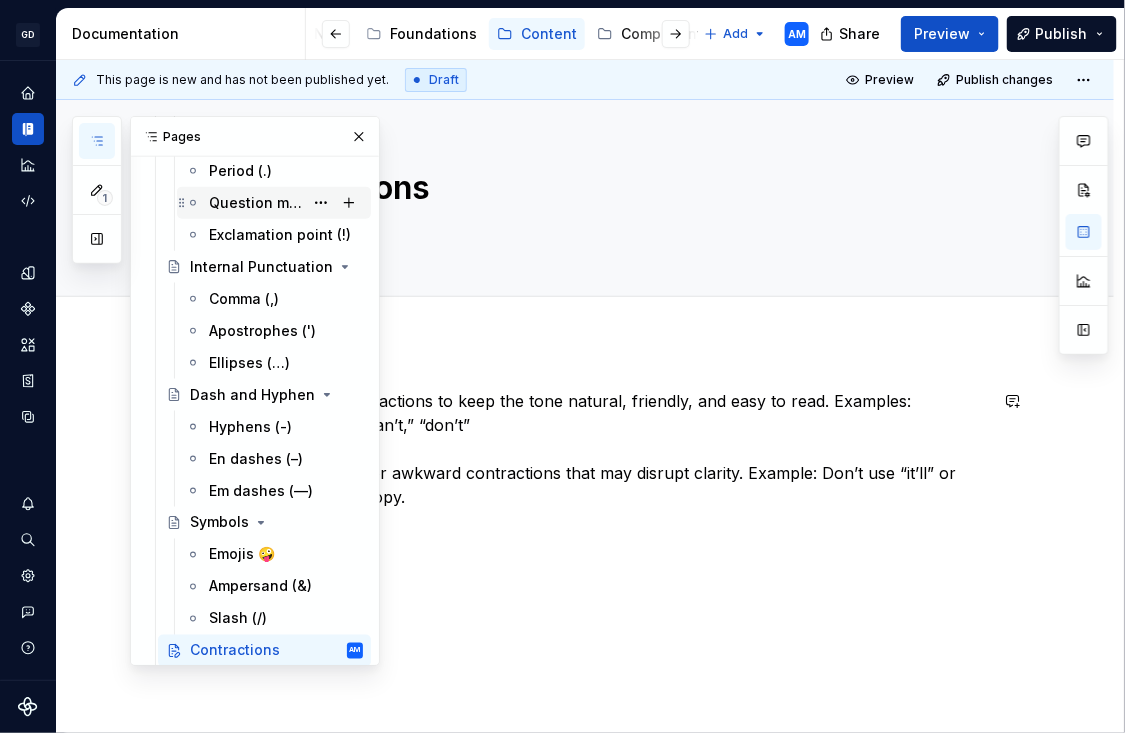 scroll, scrollTop: 626, scrollLeft: 0, axis: vertical 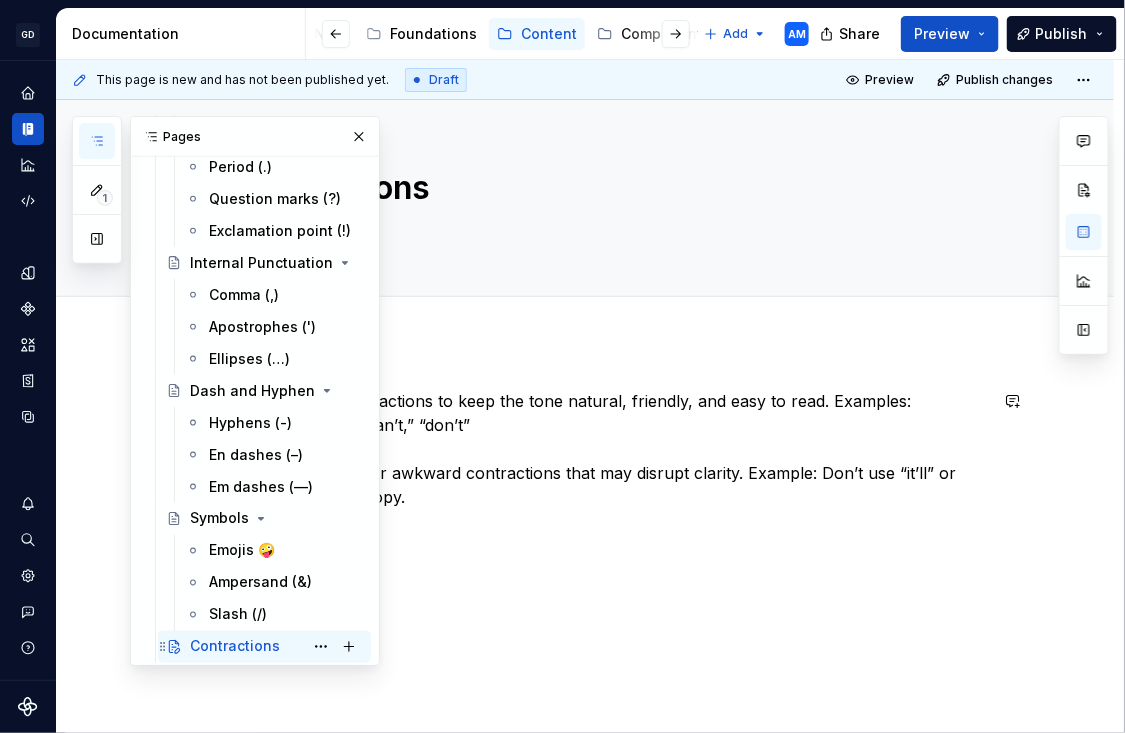 click on "Contractions" at bounding box center (235, 647) 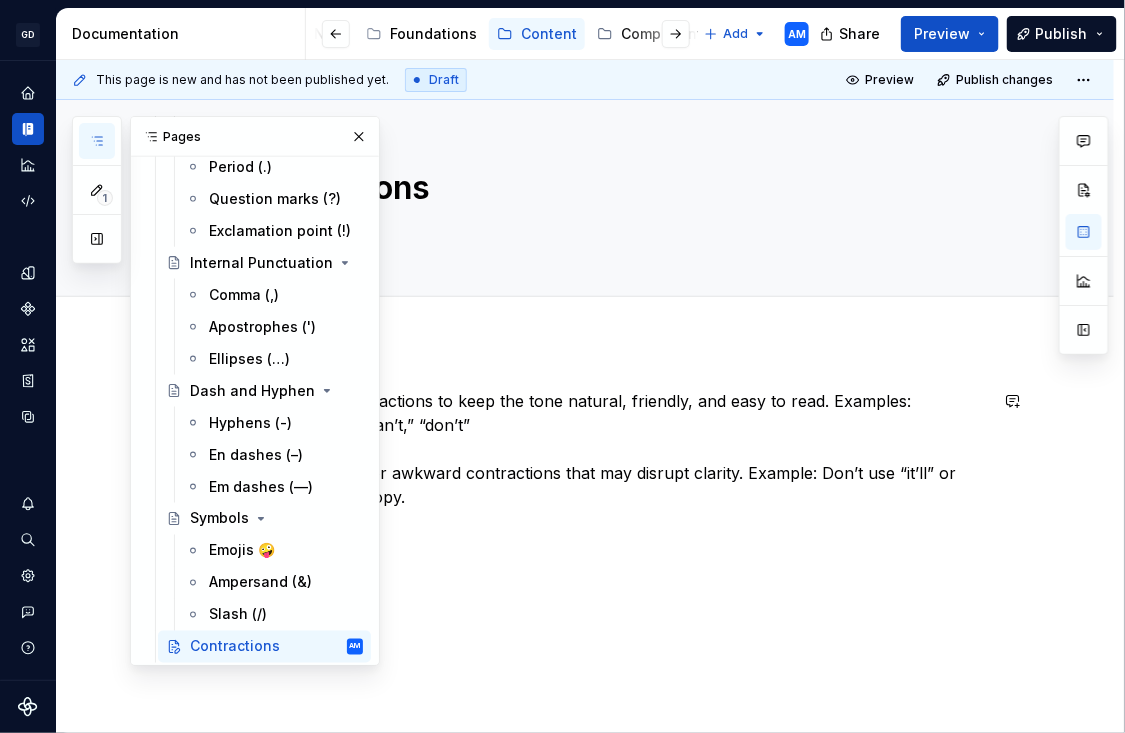 click on "Use common contractions to keep the tone natural, friendly, and easy to read. Examples: “you’re,” “we’ll,” “can’t,” “don’t” Avoid uncommon or awkward contractions that may disrupt clarity. Example: Don’t use “it’ll” or “should’ve” in UI copy." at bounding box center (585, 547) 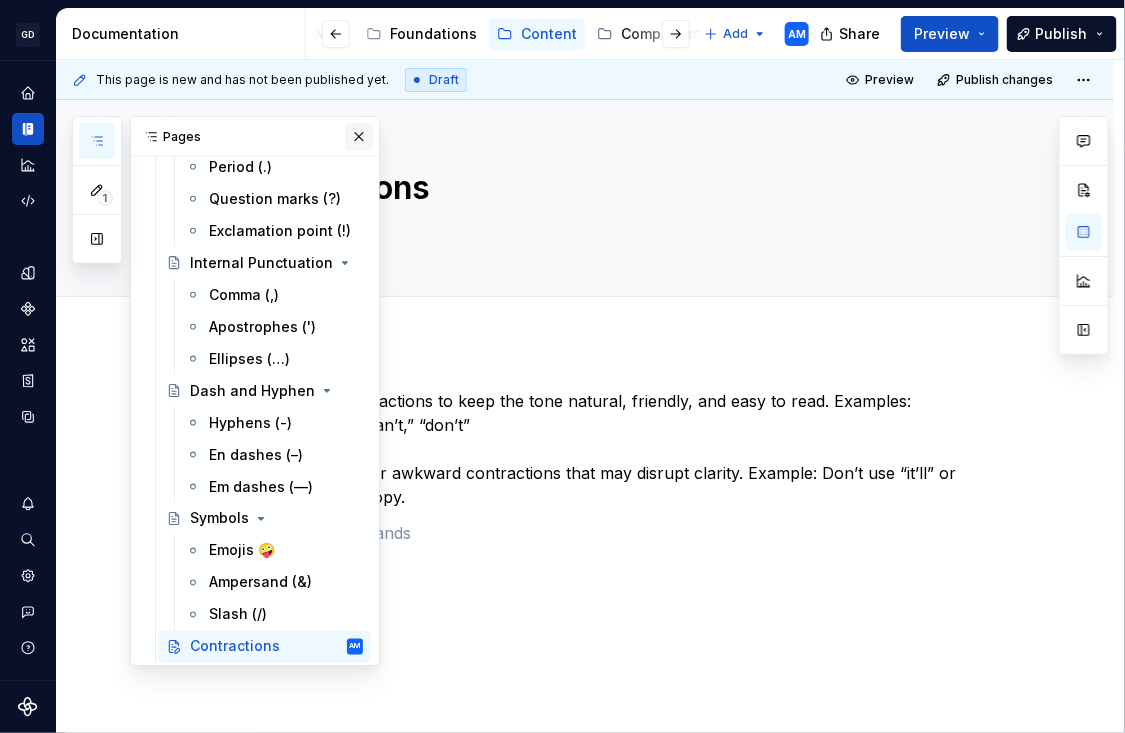 click at bounding box center (359, 137) 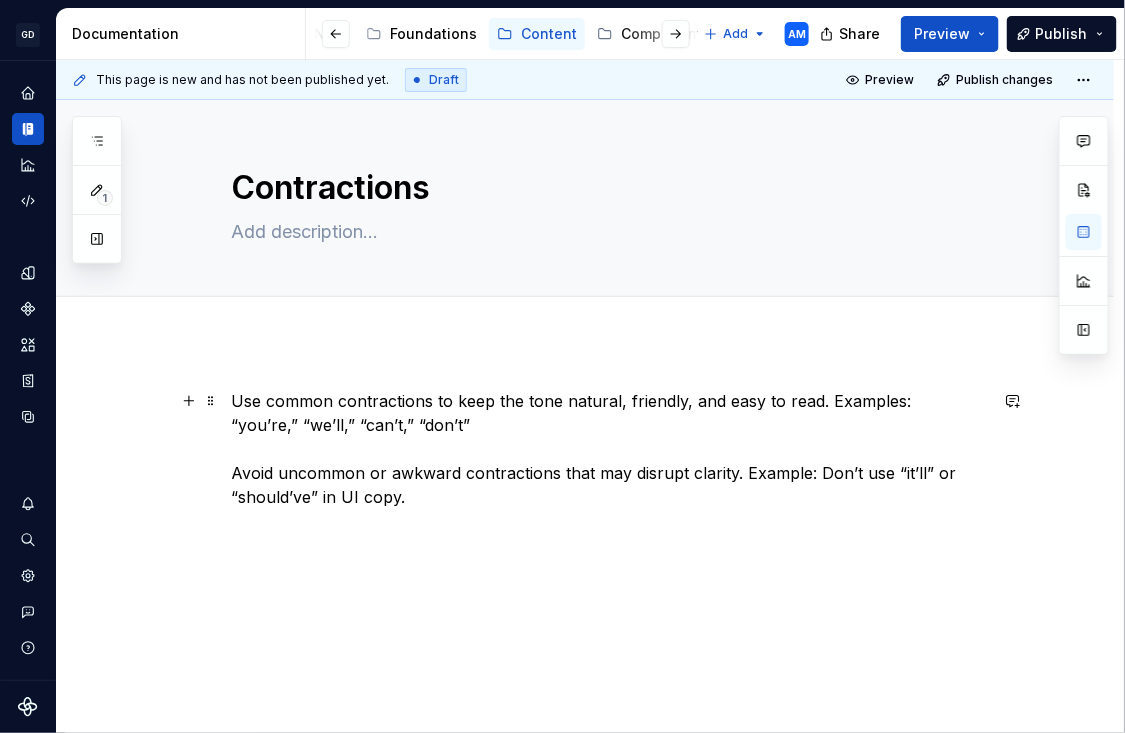 click on "Use common contractions to keep the tone natural, friendly, and easy to read. Examples: “you’re,” “we’ll,” “can’t,” “don’t” Avoid uncommon or awkward contractions that may disrupt clarity. Example: Don’t use “it’ll” or “should’ve” in UI copy." at bounding box center [609, 449] 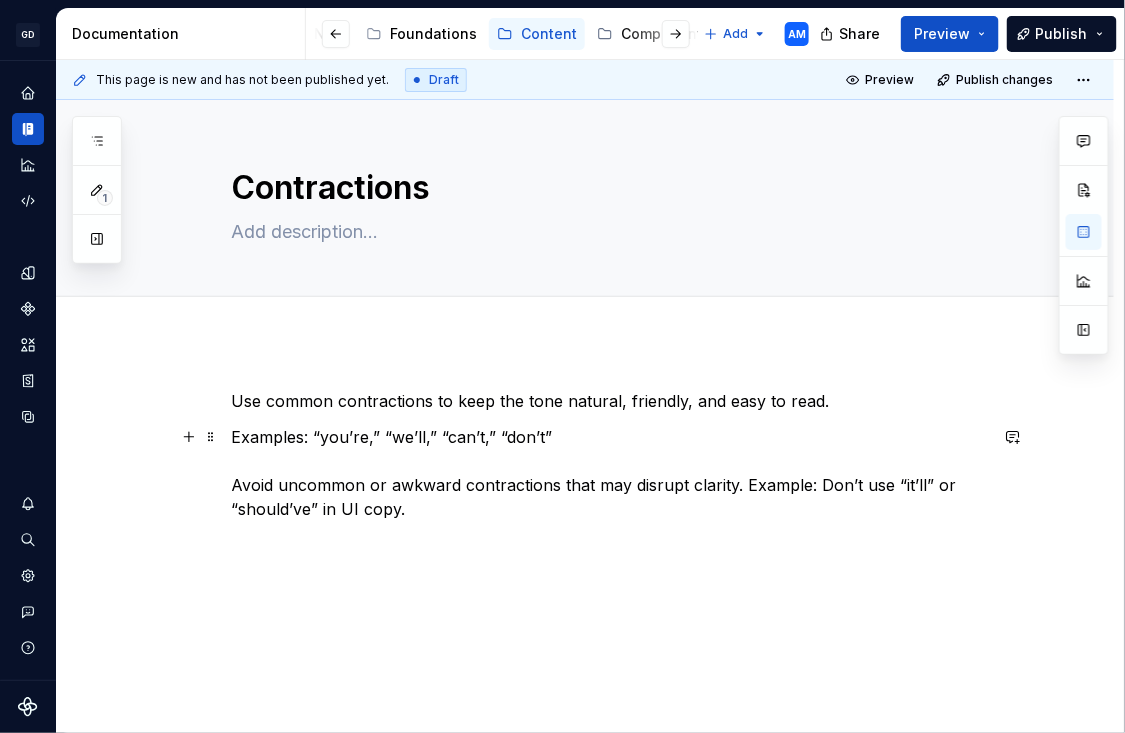 click on "Examples: “you’re,” “we’ll,” “can’t,” “don’t” Avoid uncommon or awkward contractions that may disrupt clarity. Example: Don’t use “it’ll” or “should’ve” in UI copy." at bounding box center [609, 473] 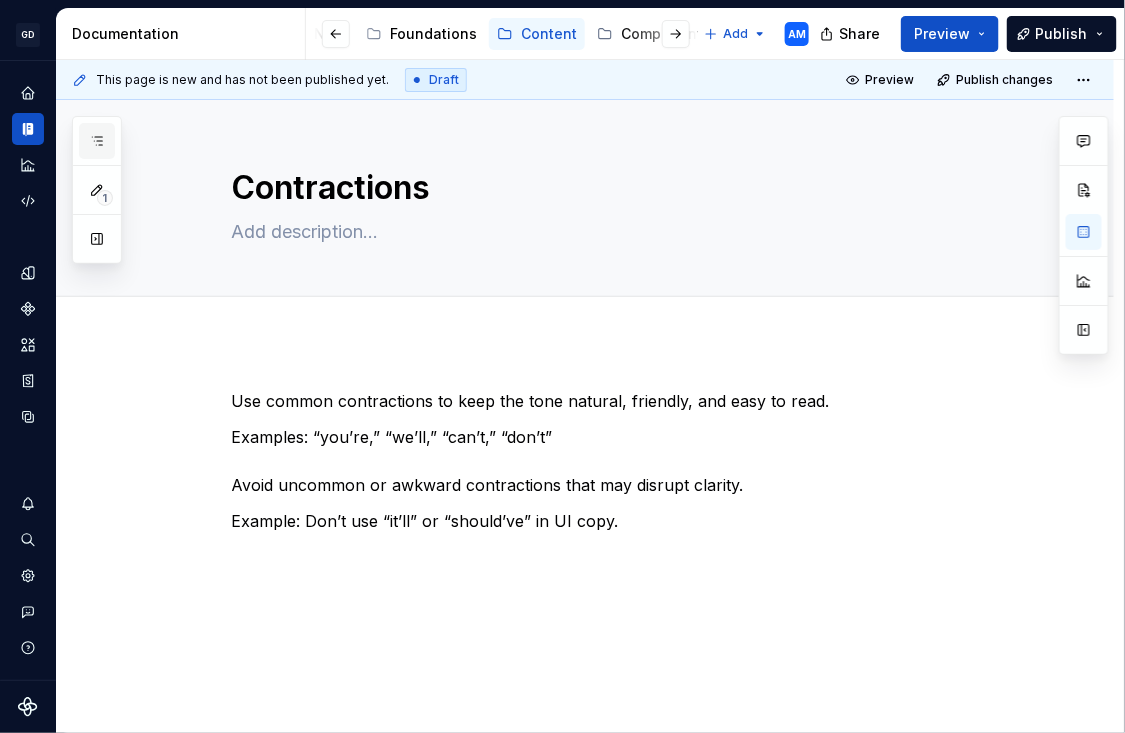 click 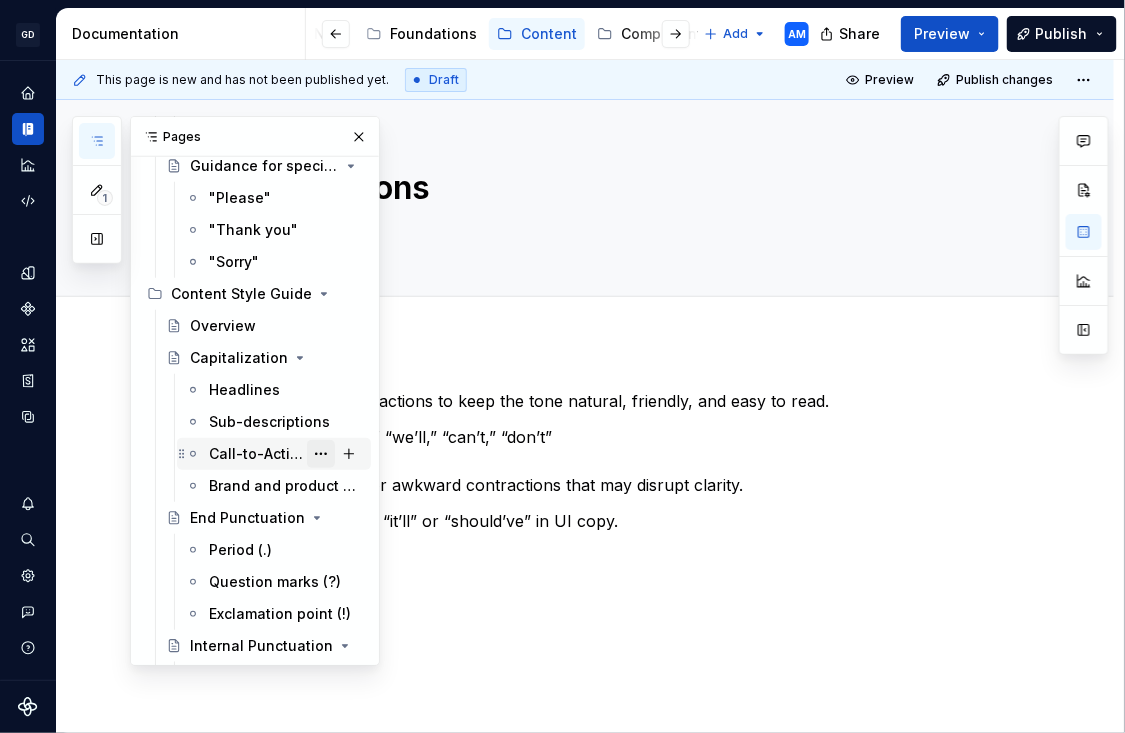 scroll, scrollTop: 211, scrollLeft: 0, axis: vertical 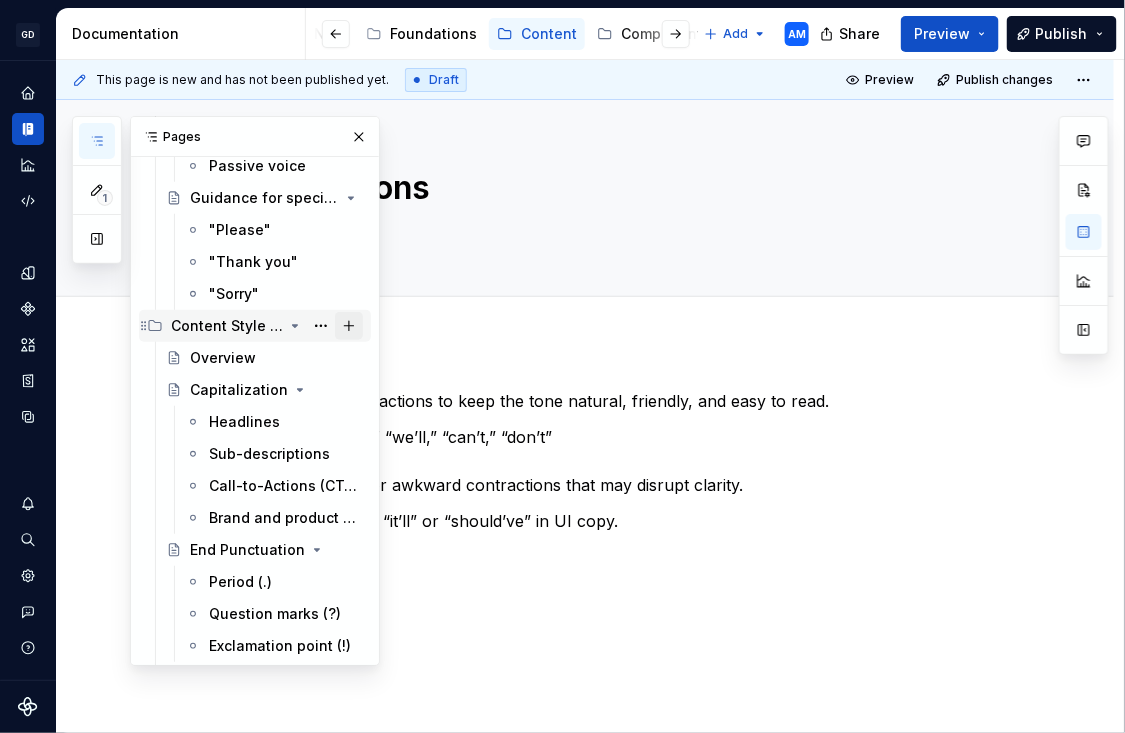 click at bounding box center (349, 326) 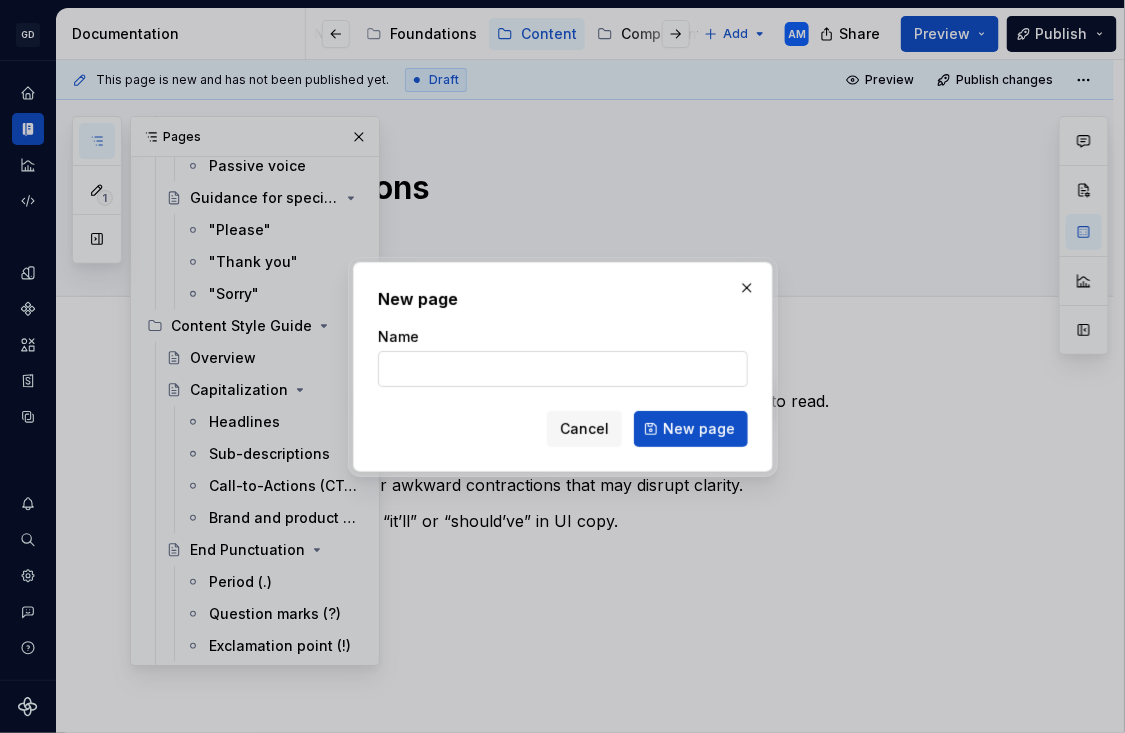 click on "Name" at bounding box center [563, 369] 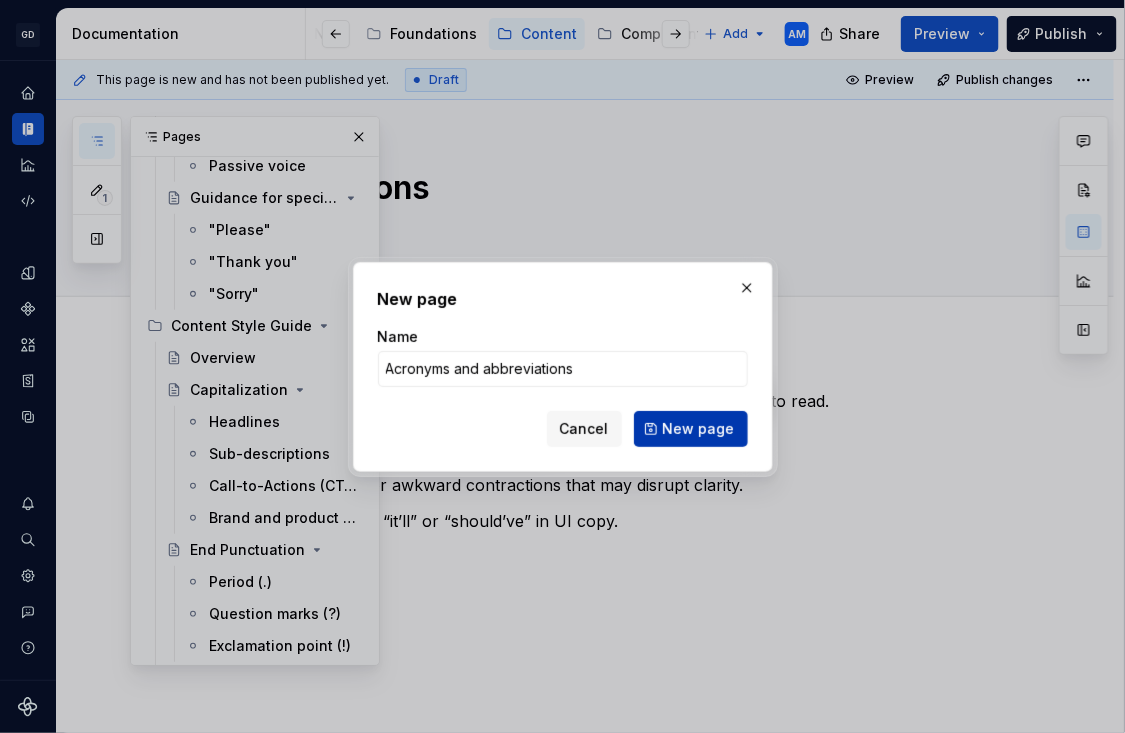 click on "New page" at bounding box center (699, 429) 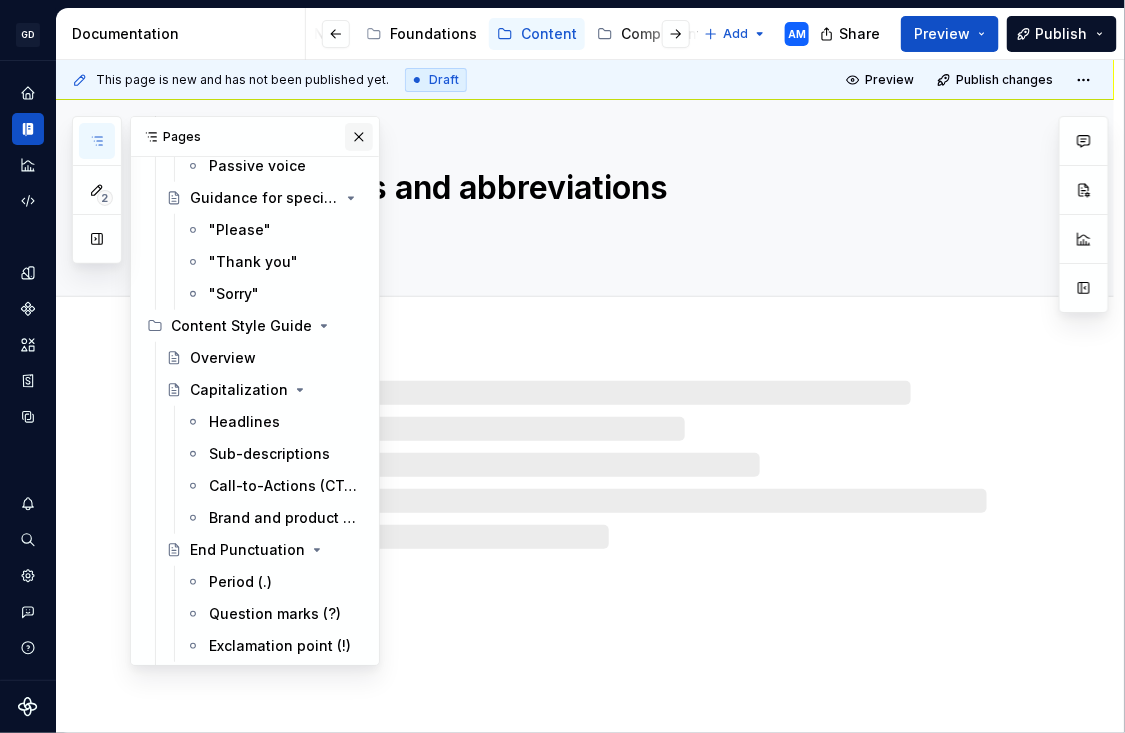 click at bounding box center [359, 137] 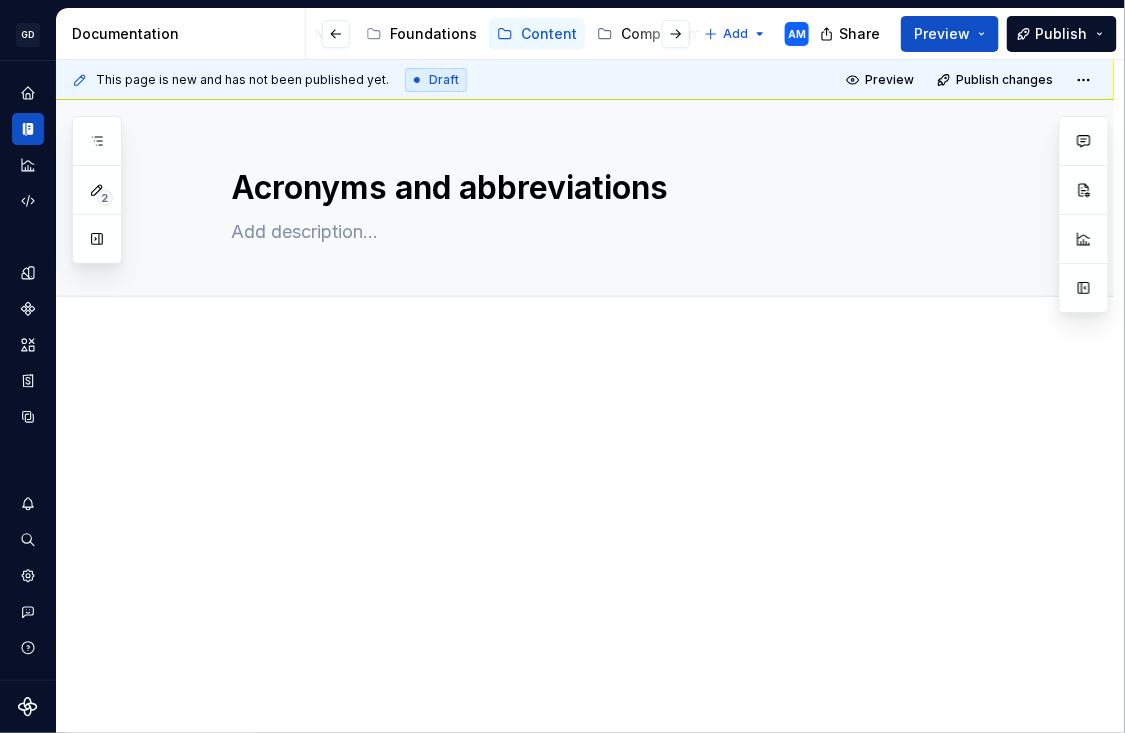 click at bounding box center (609, 401) 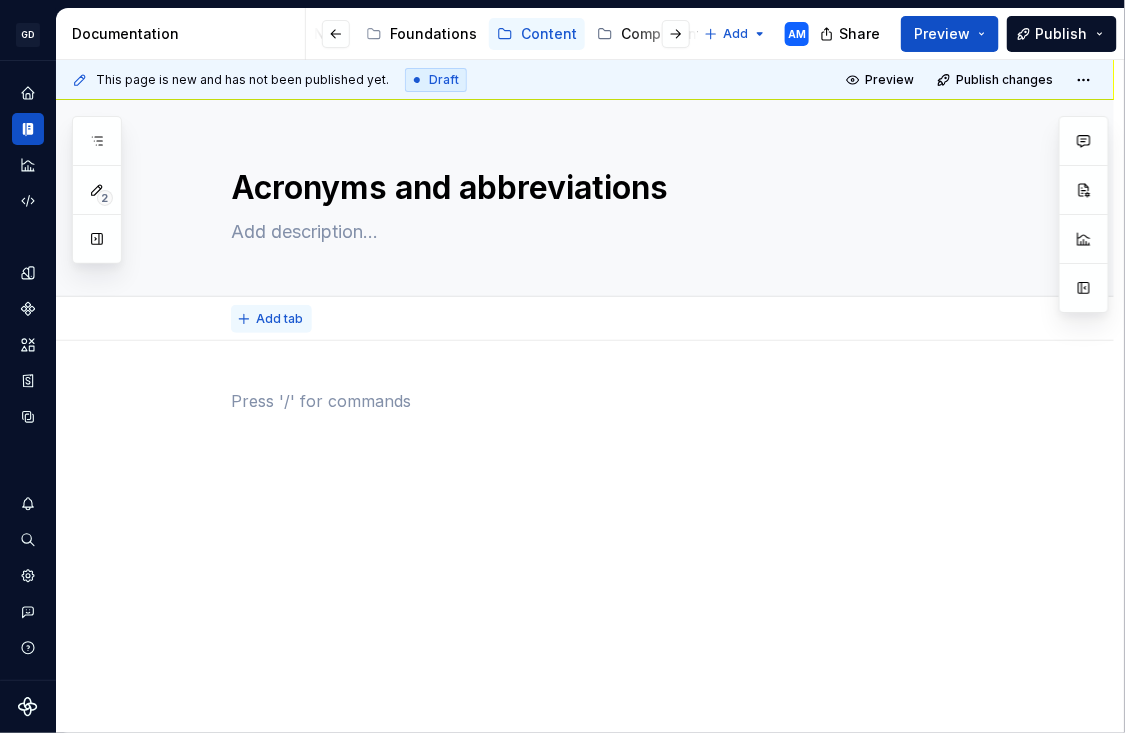 click on "Add tab" at bounding box center (279, 319) 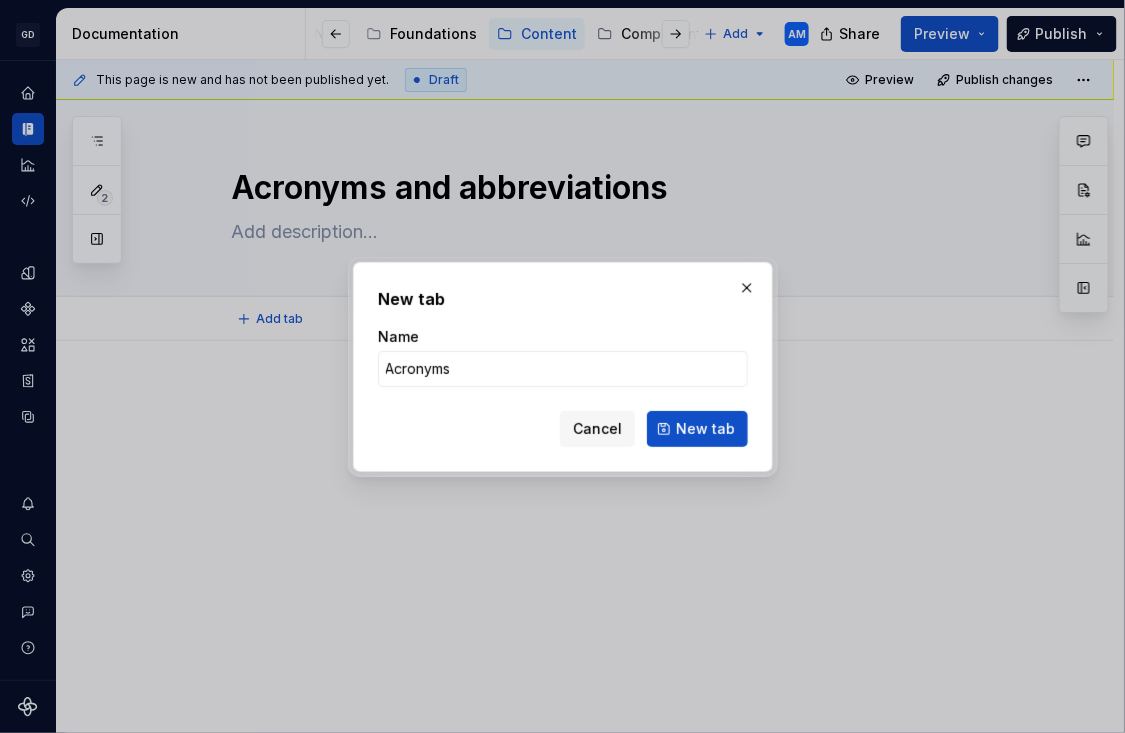 click on "New tab" at bounding box center (697, 429) 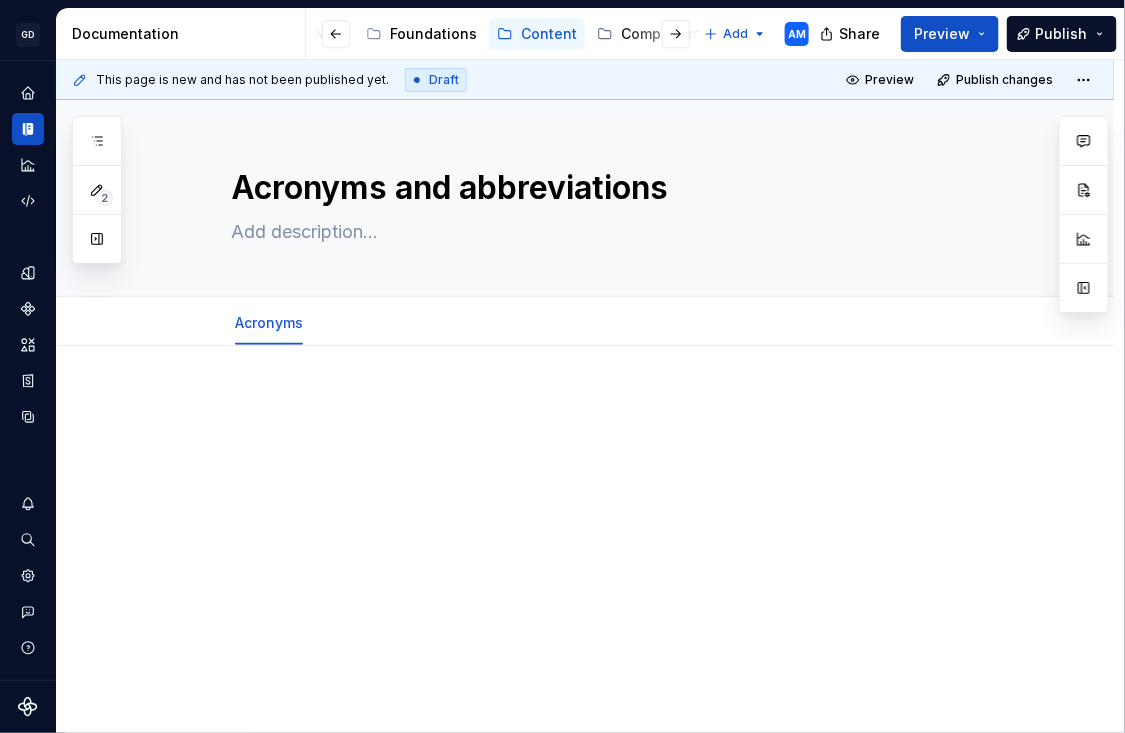 click at bounding box center [609, 432] 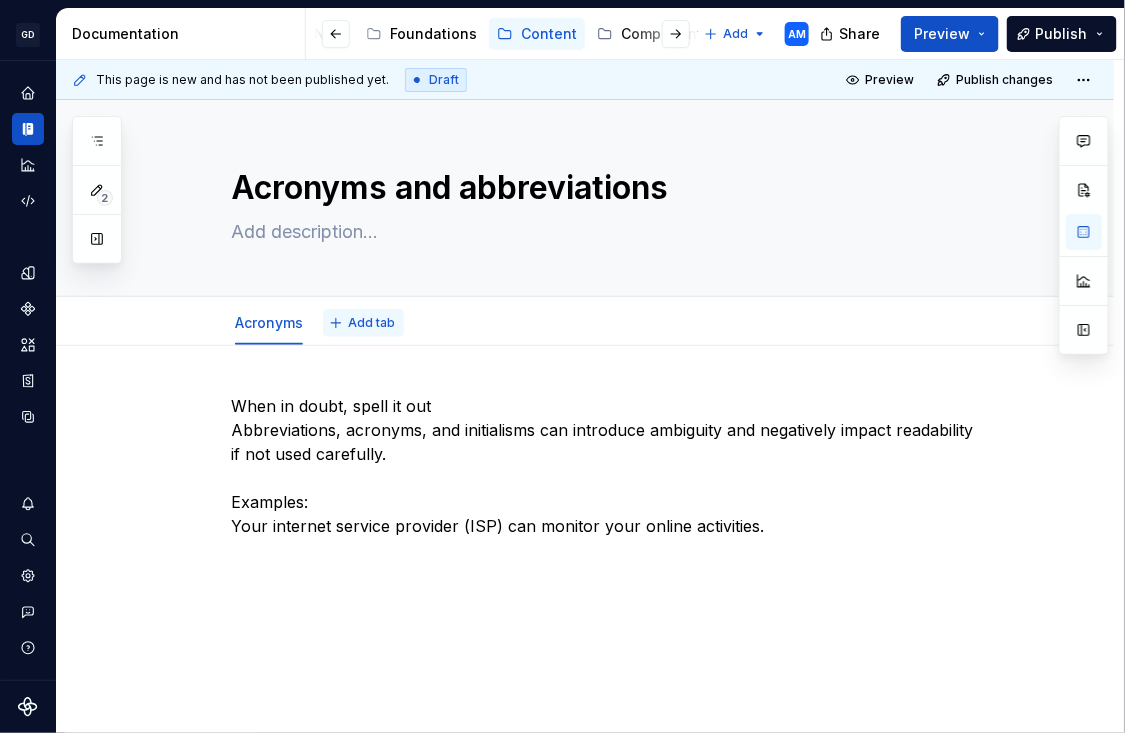 click on "Add tab" at bounding box center [371, 323] 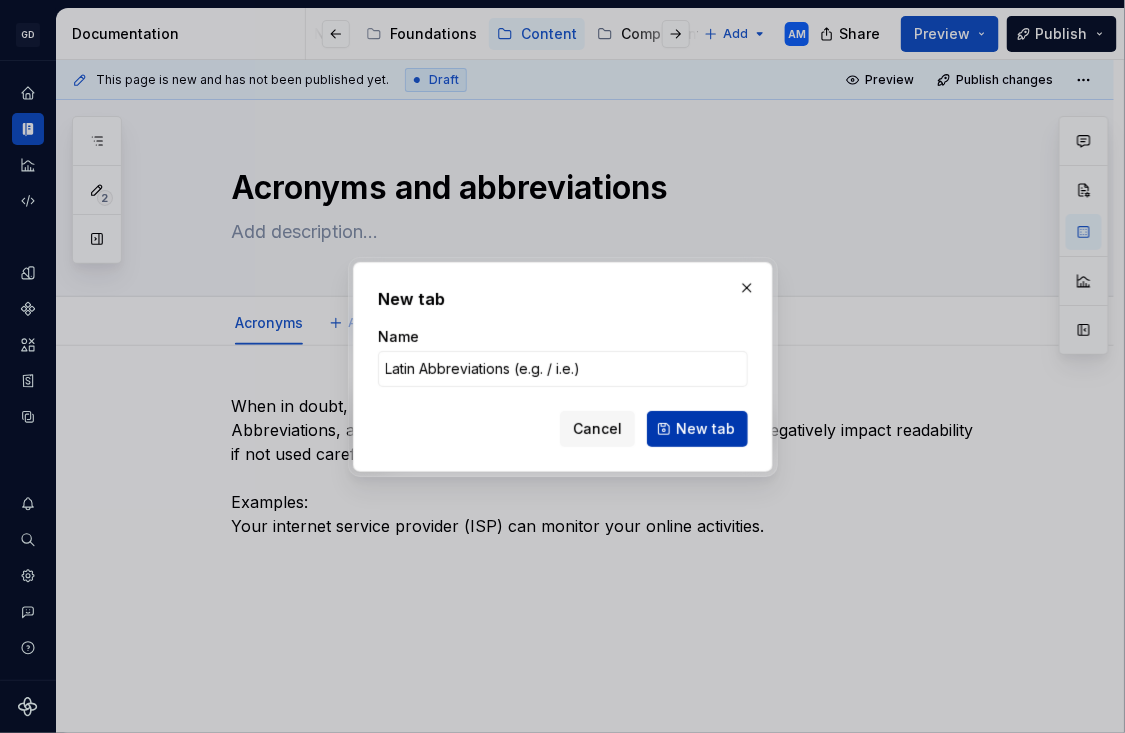 click on "New tab" at bounding box center (705, 429) 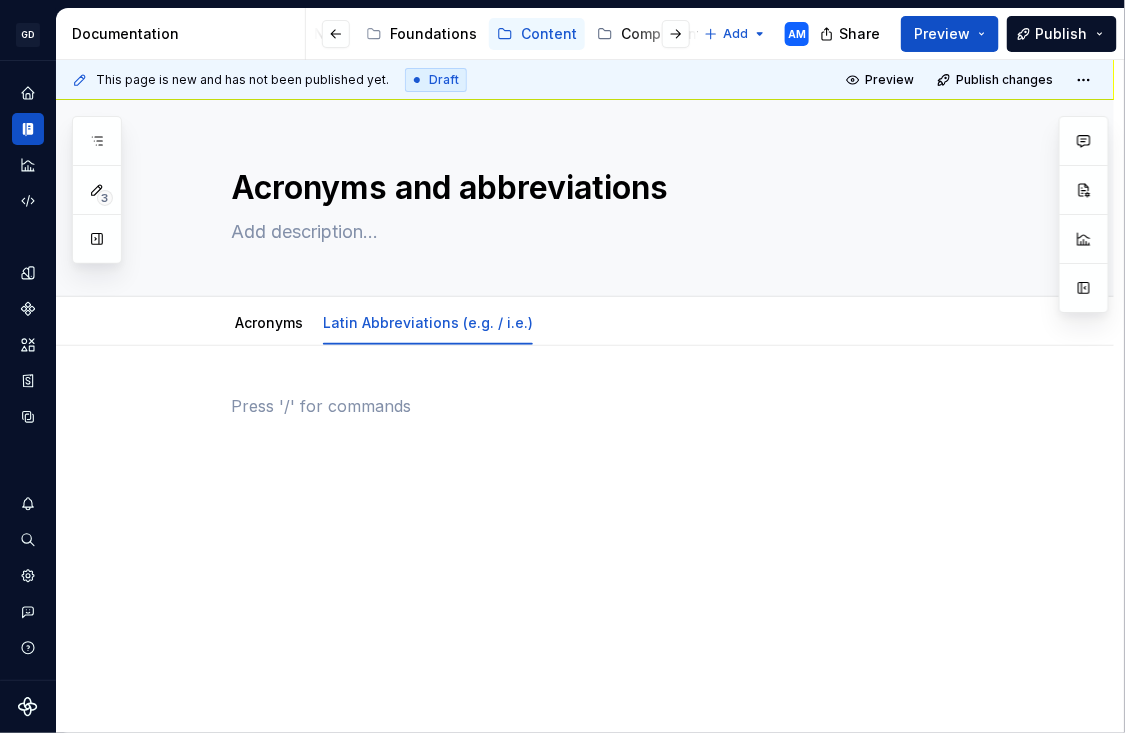 click at bounding box center [609, 406] 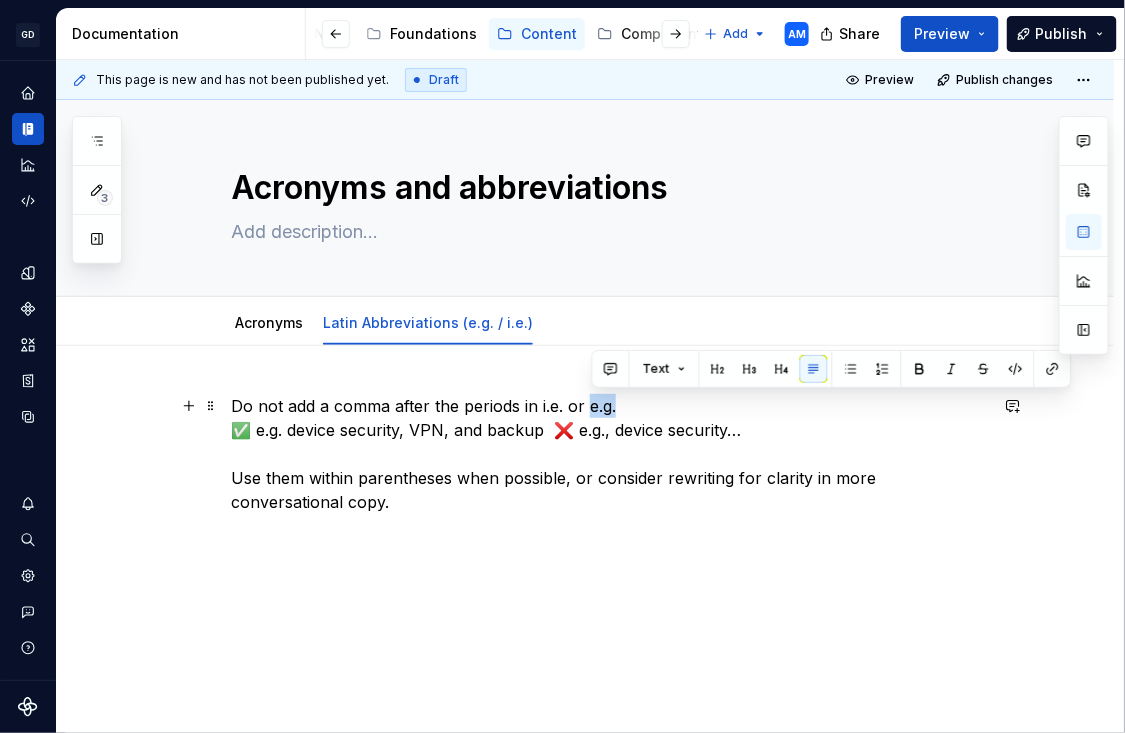 drag, startPoint x: 626, startPoint y: 409, endPoint x: 593, endPoint y: 408, distance: 33.01515 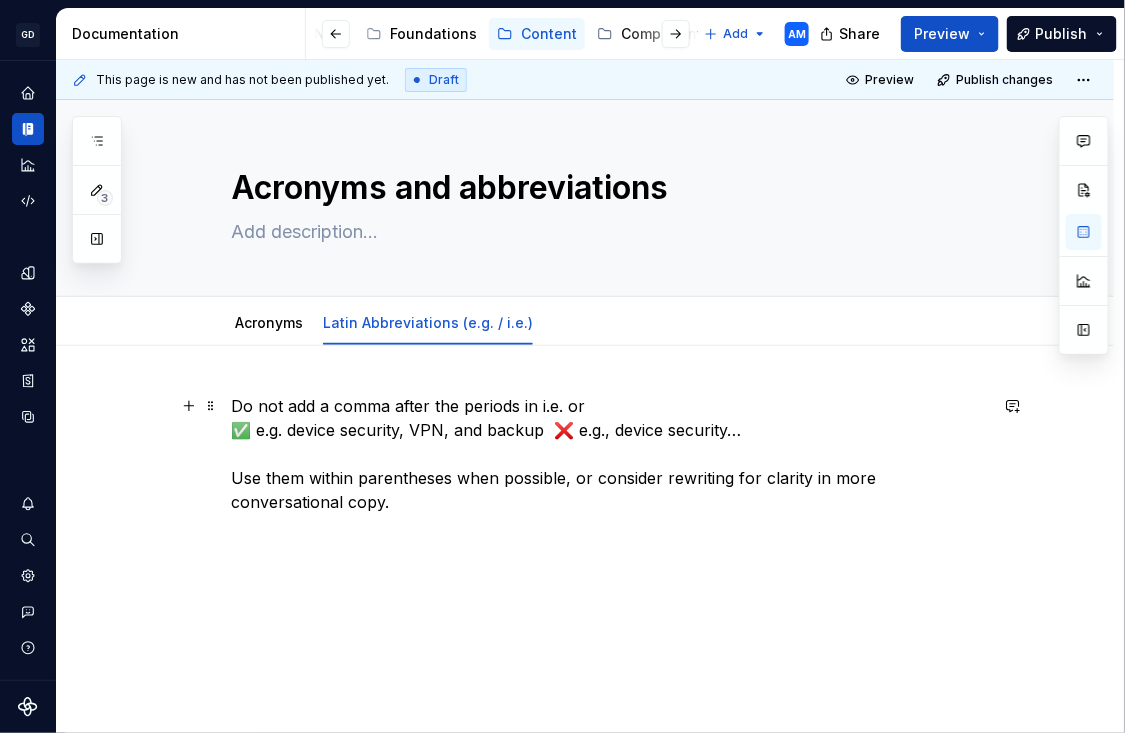 click on "Do not add a comma after the periods in i.e. or    ✅ e.g. device security, VPN, and backup  ❌ e.g., device security… Use them within parentheses when possible, or consider rewriting for clarity in more conversational copy." at bounding box center [609, 454] 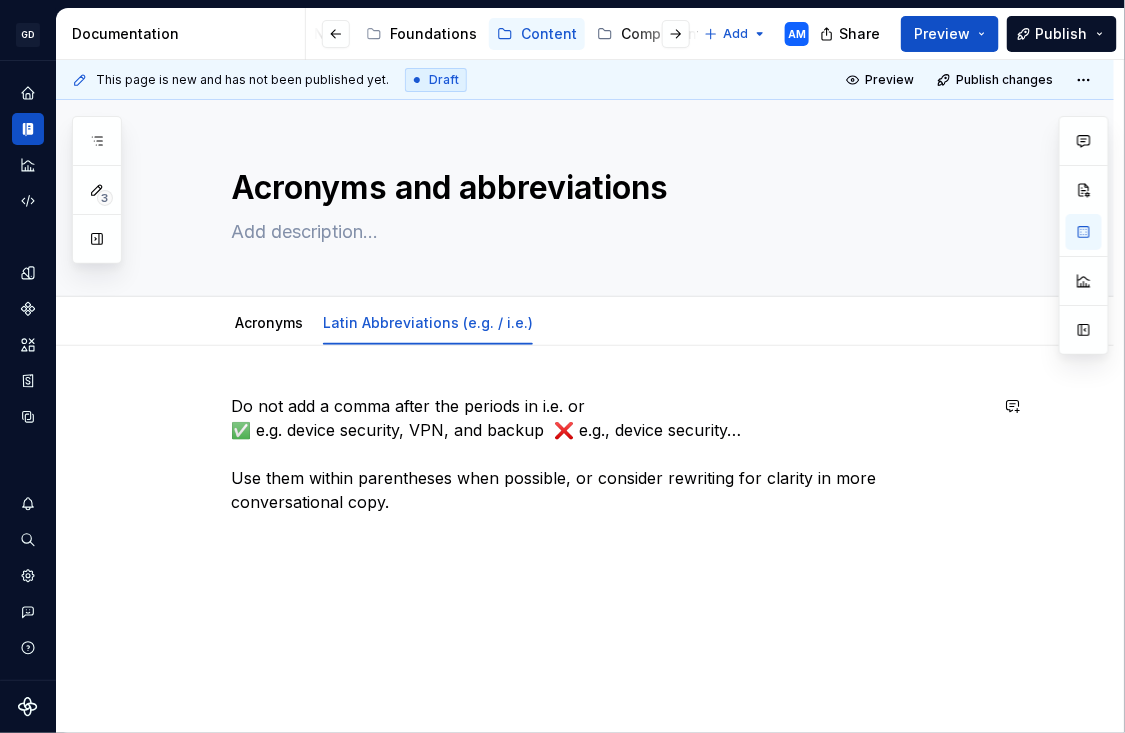 paste 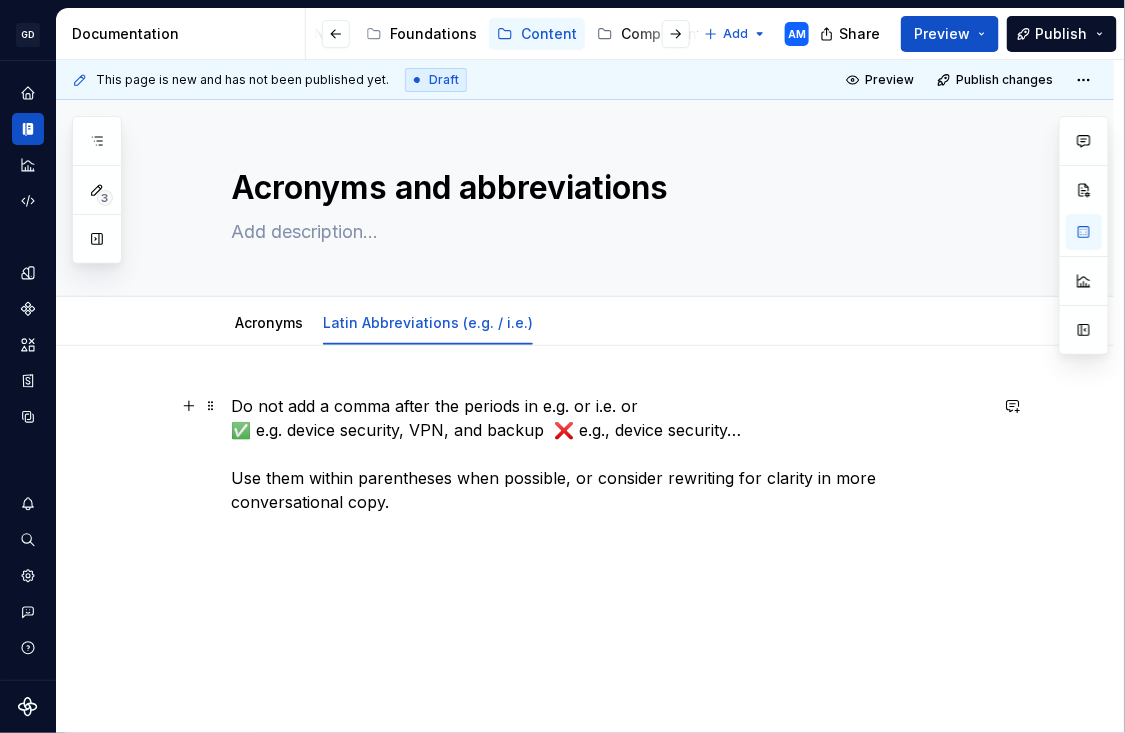 click on "Do not add a comma after the periods in e.g. or i.e. or    ✅ e.g. device security, VPN, and backup  ❌ e.g., device security… Use them within parentheses when possible, or consider rewriting for clarity in more conversational copy." at bounding box center (609, 454) 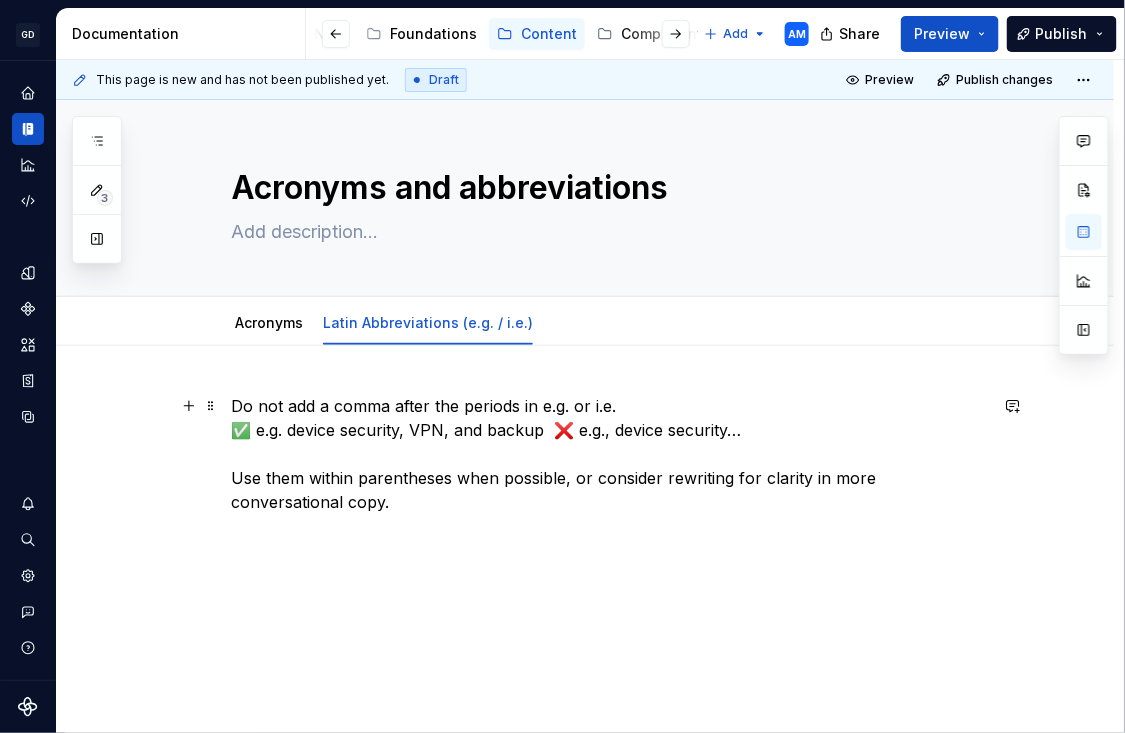click on "Do not add a comma after the periods in e.g. or i.e.    ✅ e.g. device security, VPN, and backup  ❌ e.g., device security… Use them within parentheses when possible, or consider rewriting for clarity in more conversational copy." at bounding box center [609, 454] 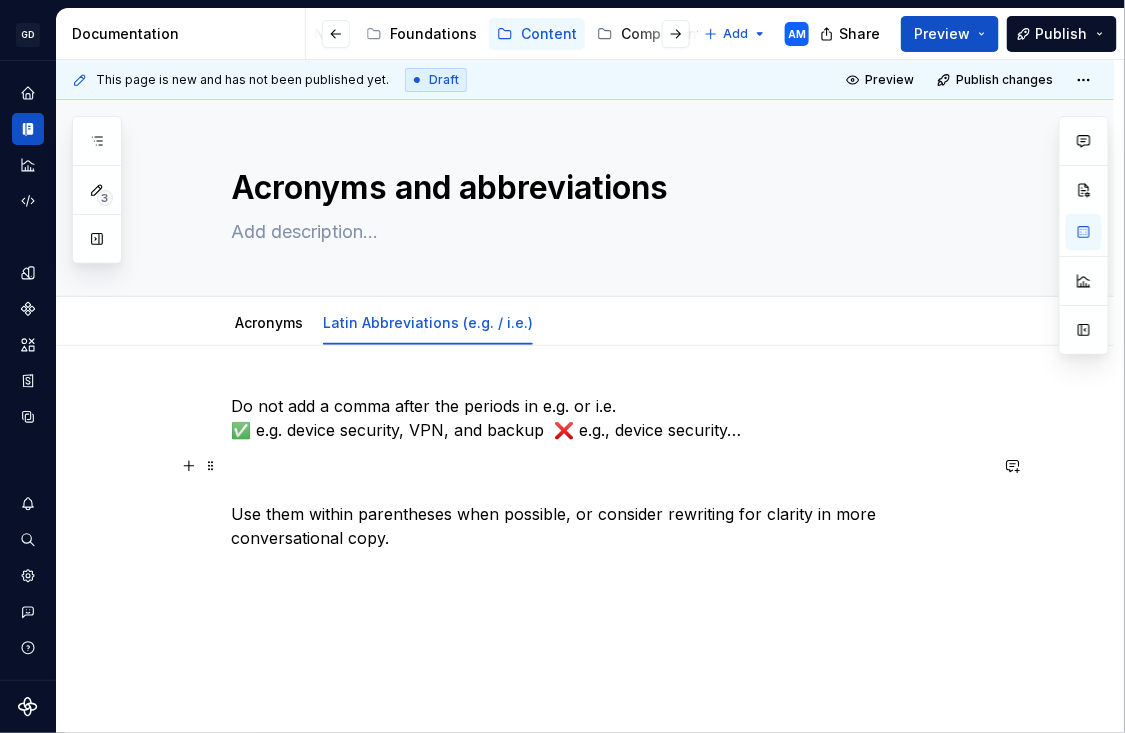 click at bounding box center [189, 466] 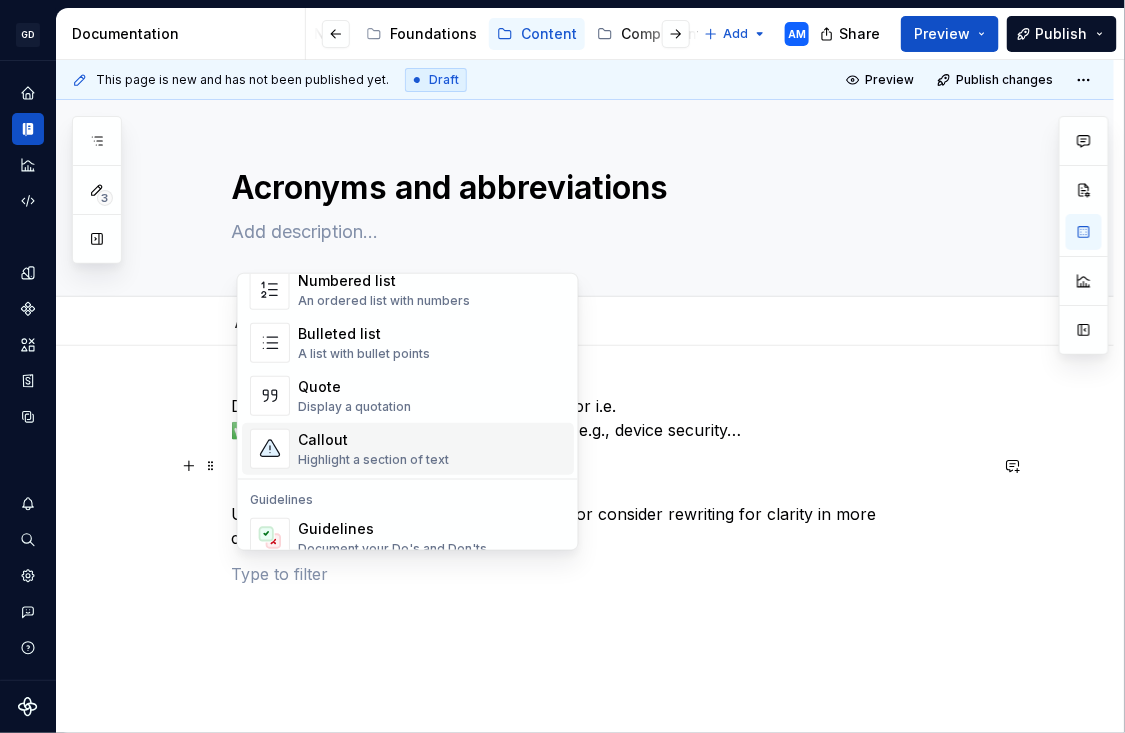scroll, scrollTop: 398, scrollLeft: 0, axis: vertical 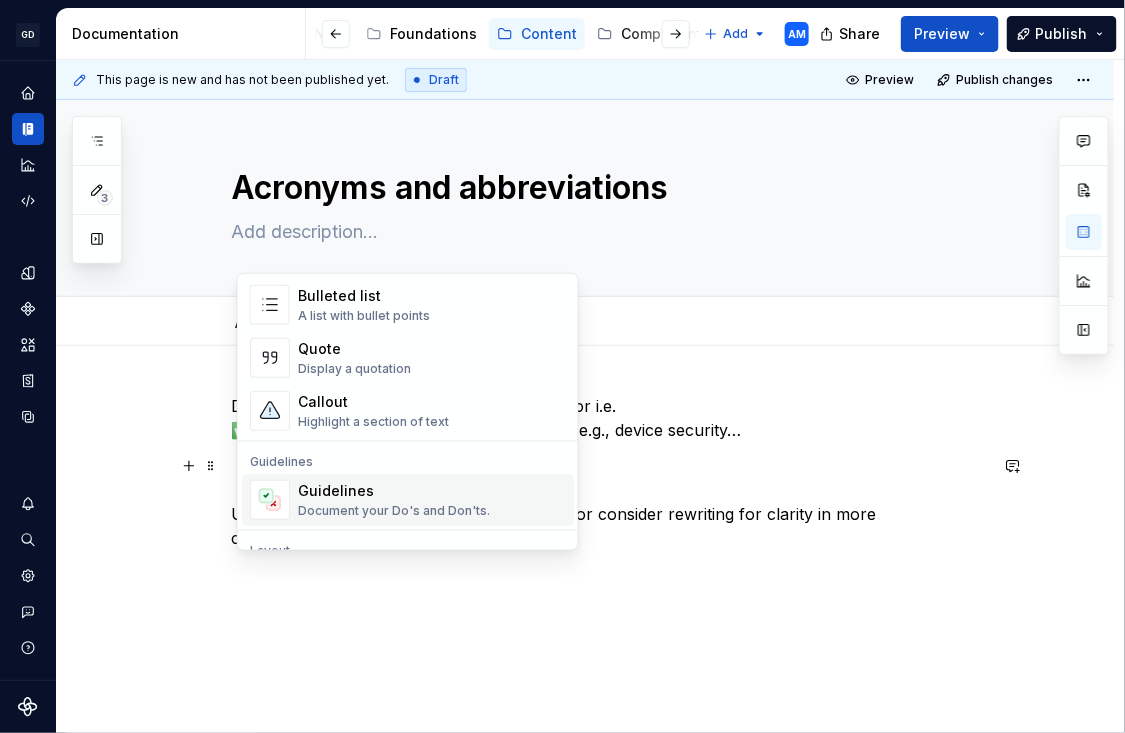 click on "Guidelines Document your Do's and Don'ts." at bounding box center [394, 500] 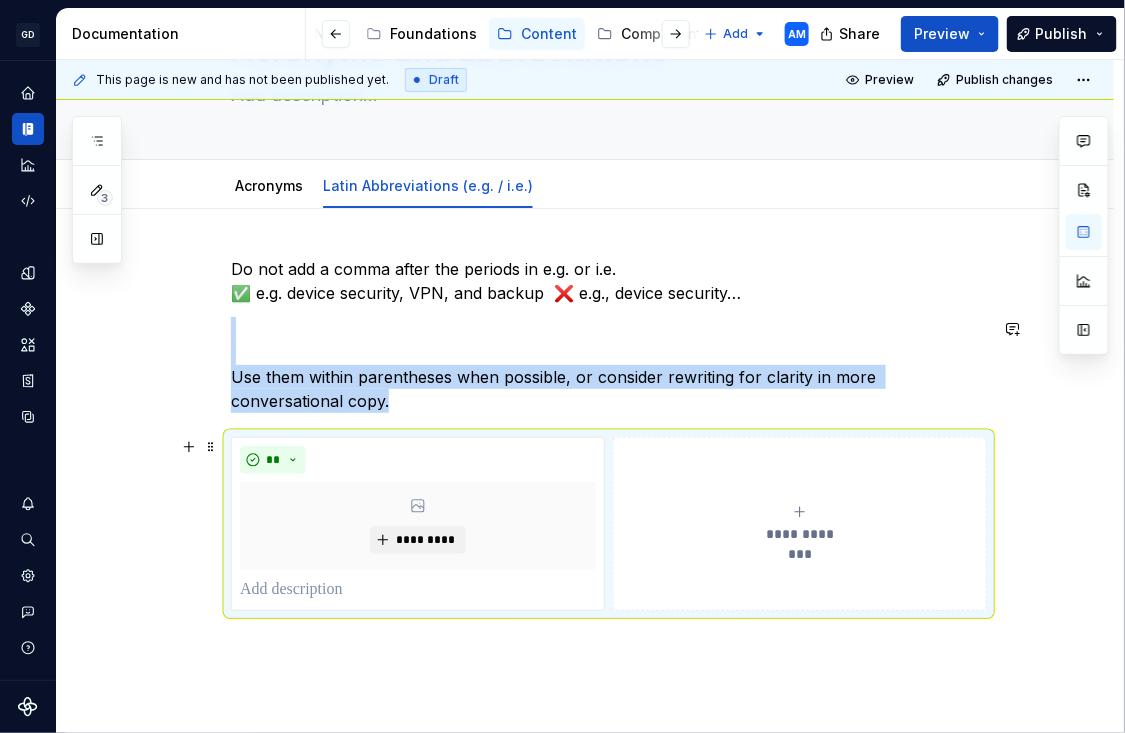 scroll, scrollTop: 151, scrollLeft: 0, axis: vertical 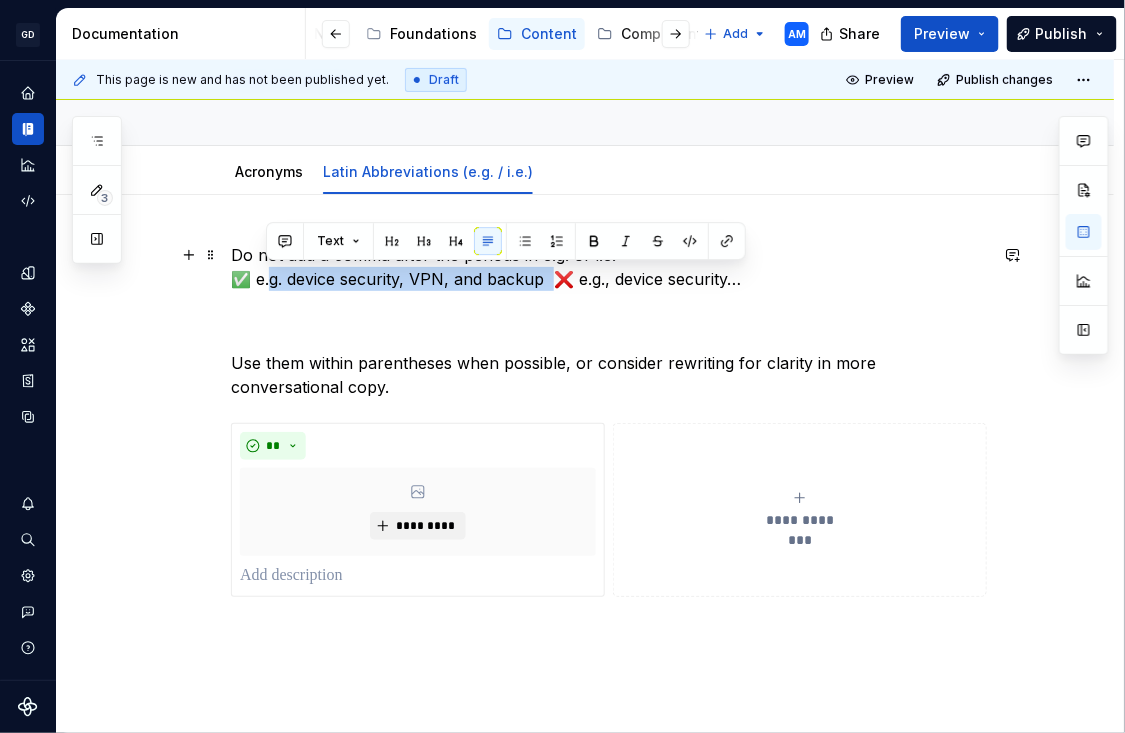 drag, startPoint x: 553, startPoint y: 282, endPoint x: 267, endPoint y: 288, distance: 286.06293 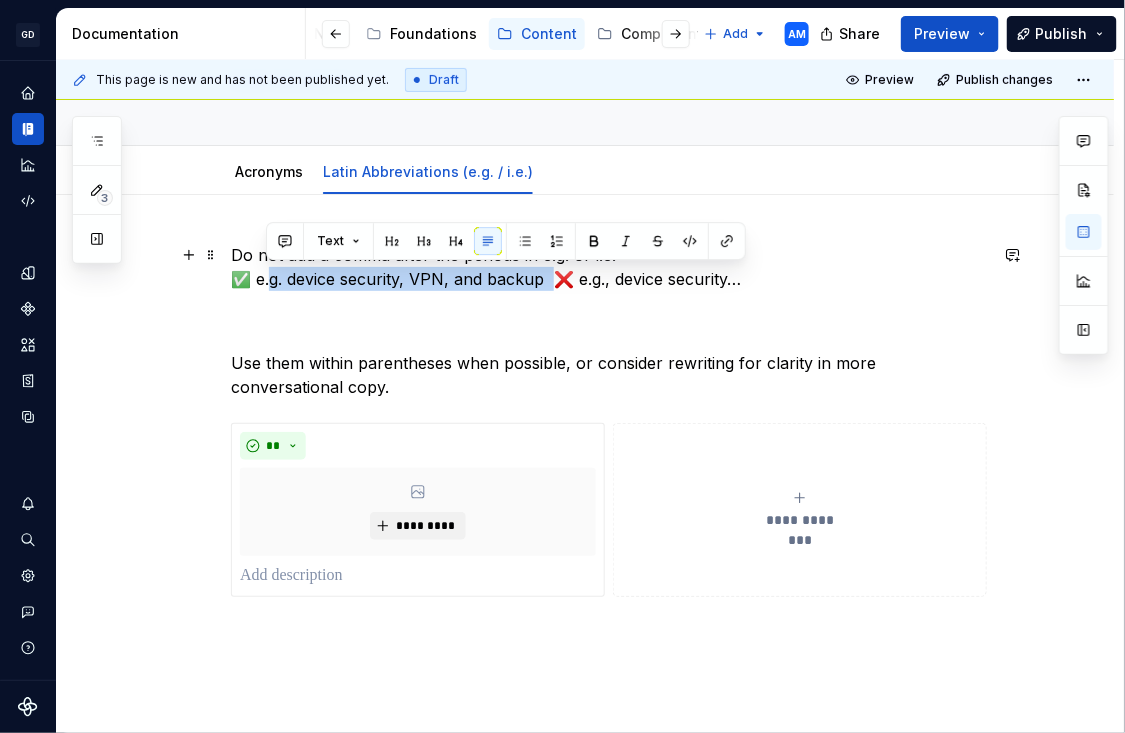 click on "Do not add a comma after the periods in e.g. or i.e.    ✅ e.g. device security, VPN, and backup  ❌ e.g., device security…" at bounding box center [609, 267] 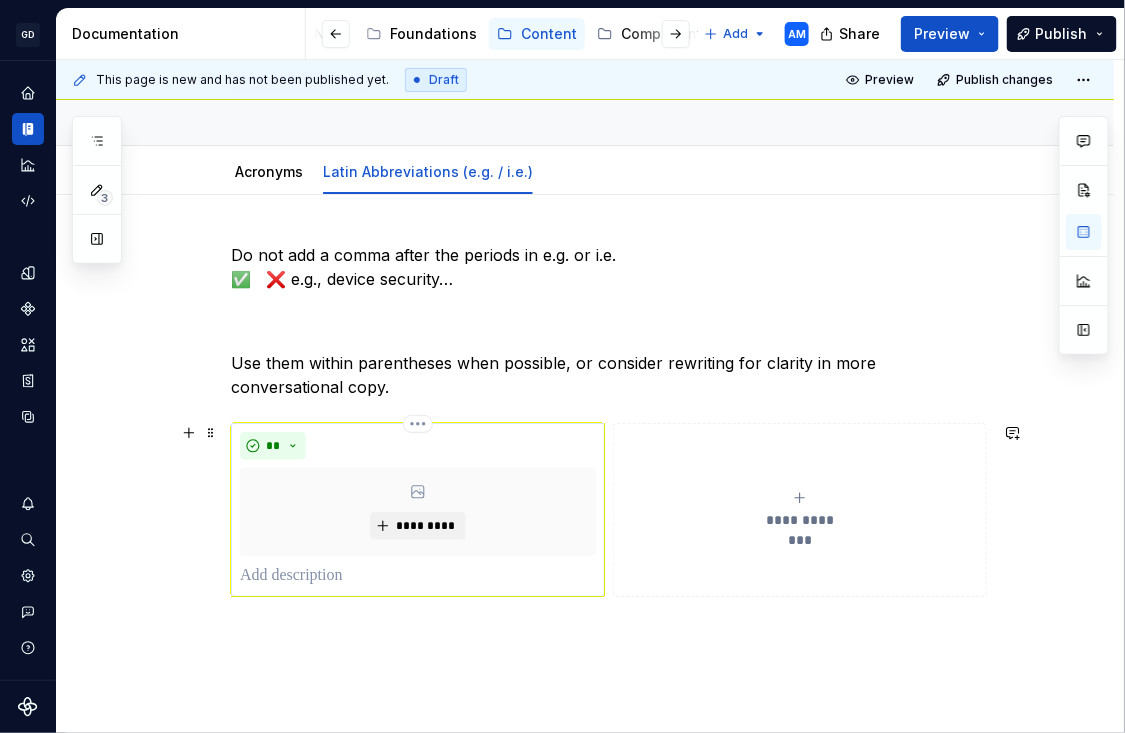 click at bounding box center (418, 576) 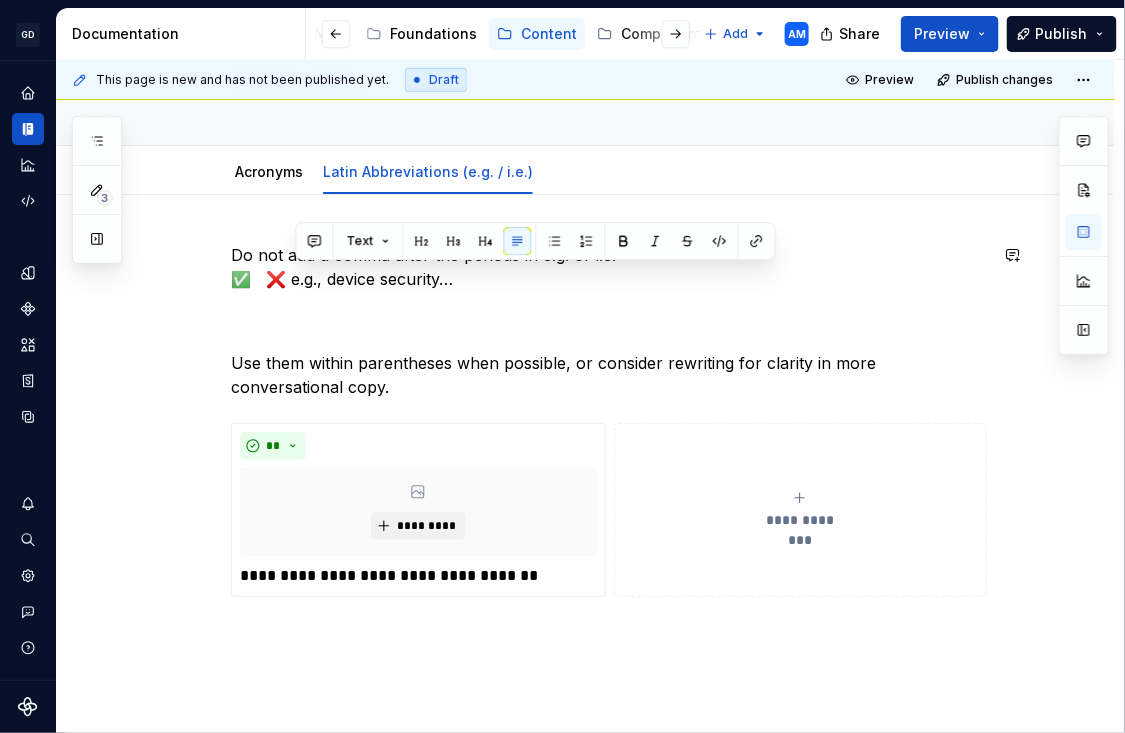 drag, startPoint x: 491, startPoint y: 277, endPoint x: 297, endPoint y: 286, distance: 194.20865 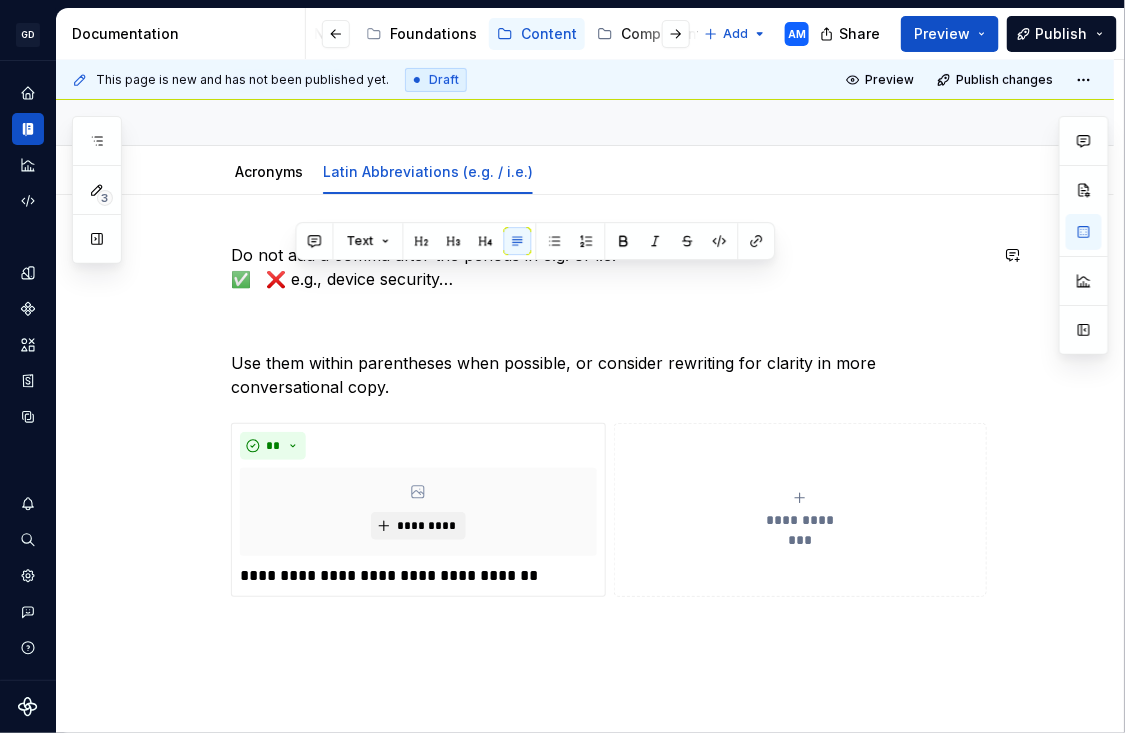 click on "Do not add a comma after the periods in e.g. or i.e.    ✅   ❌ e.g., device security…" at bounding box center [609, 267] 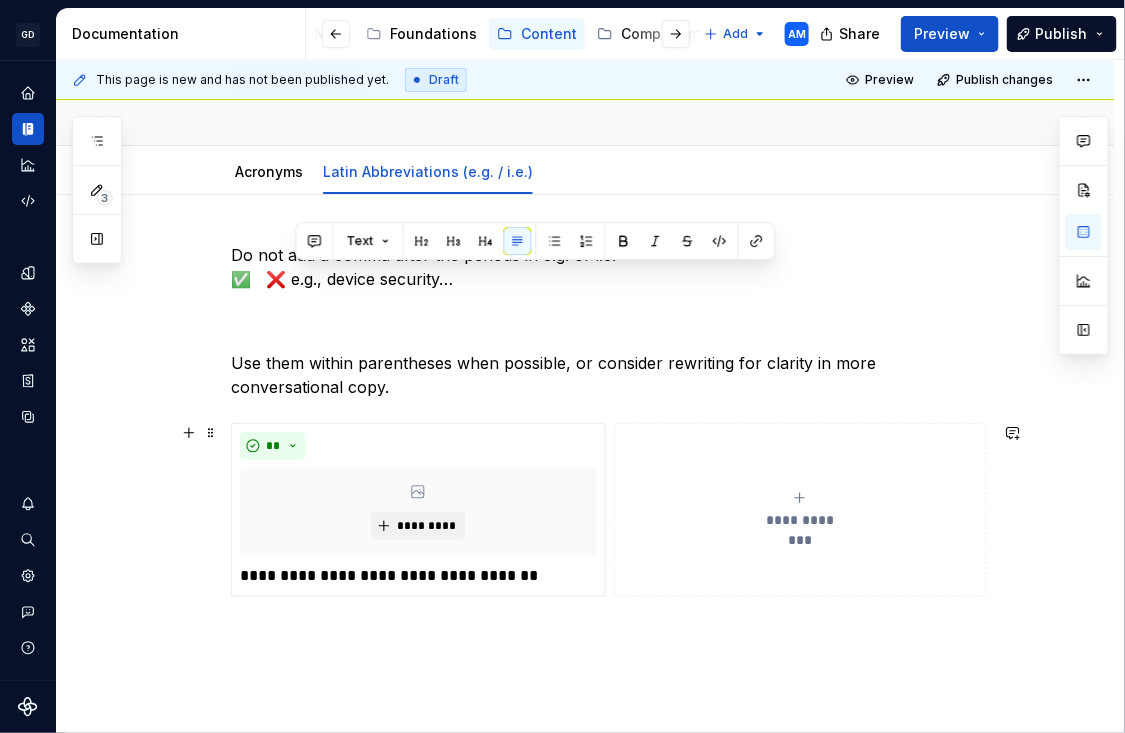 click on "**********" at bounding box center (800, 510) 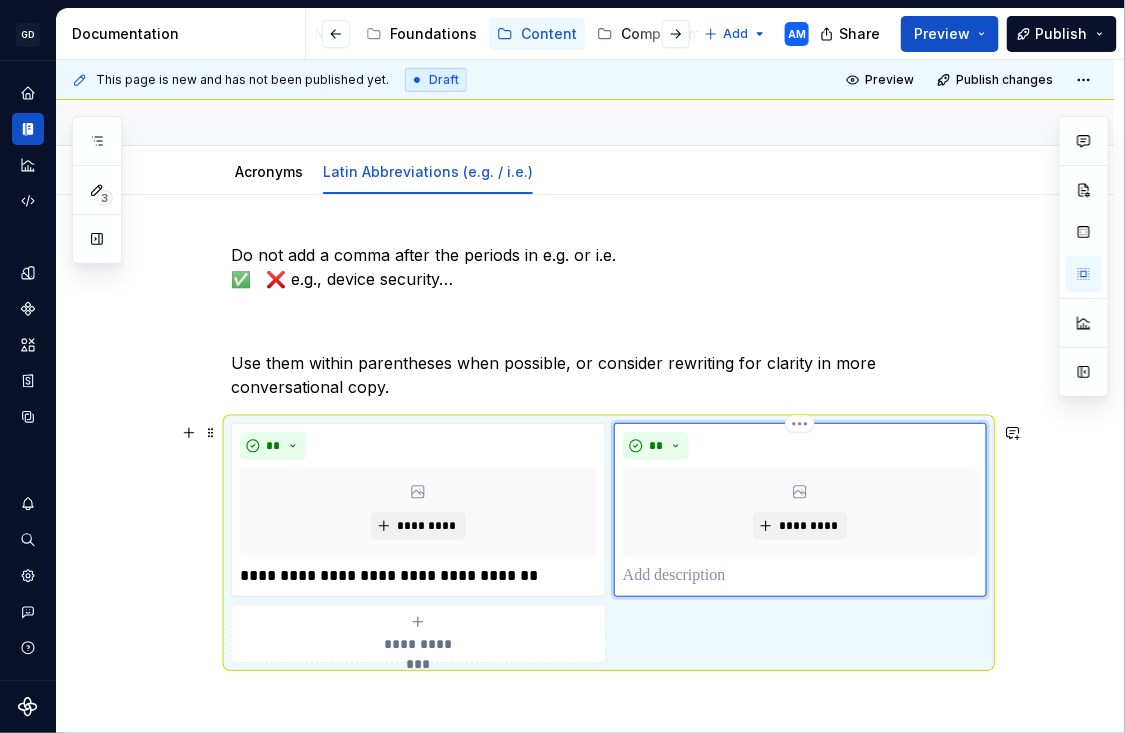 click at bounding box center (800, 576) 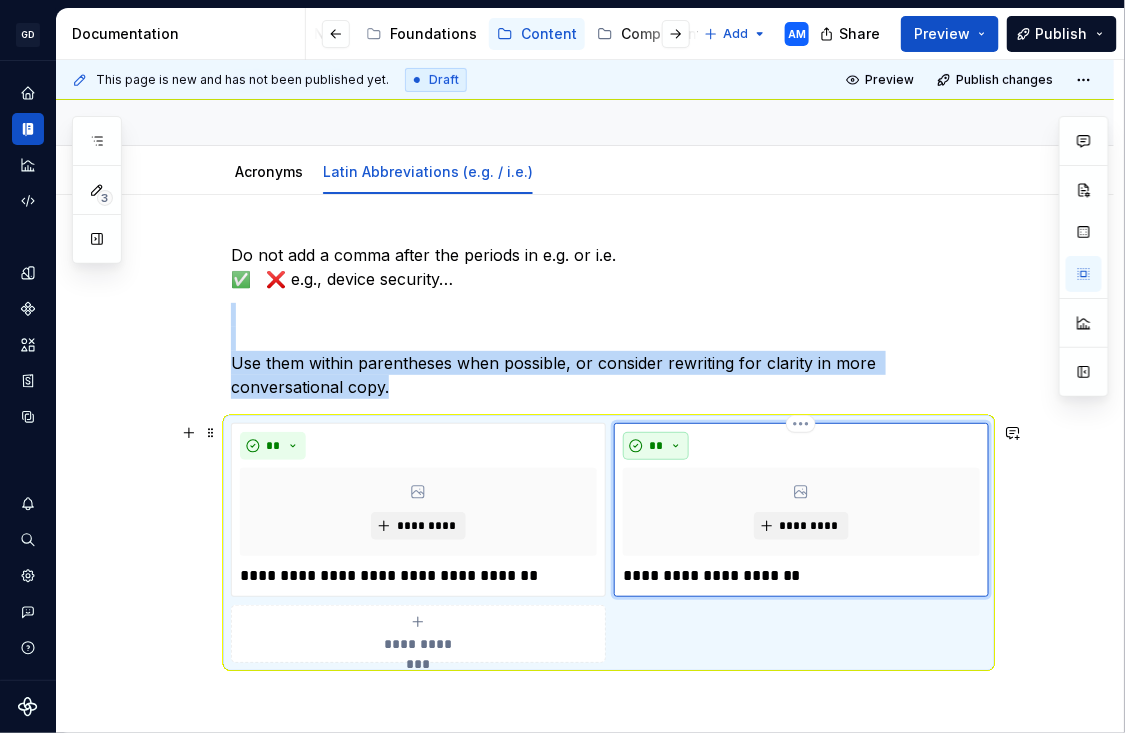 click on "**" at bounding box center (656, 446) 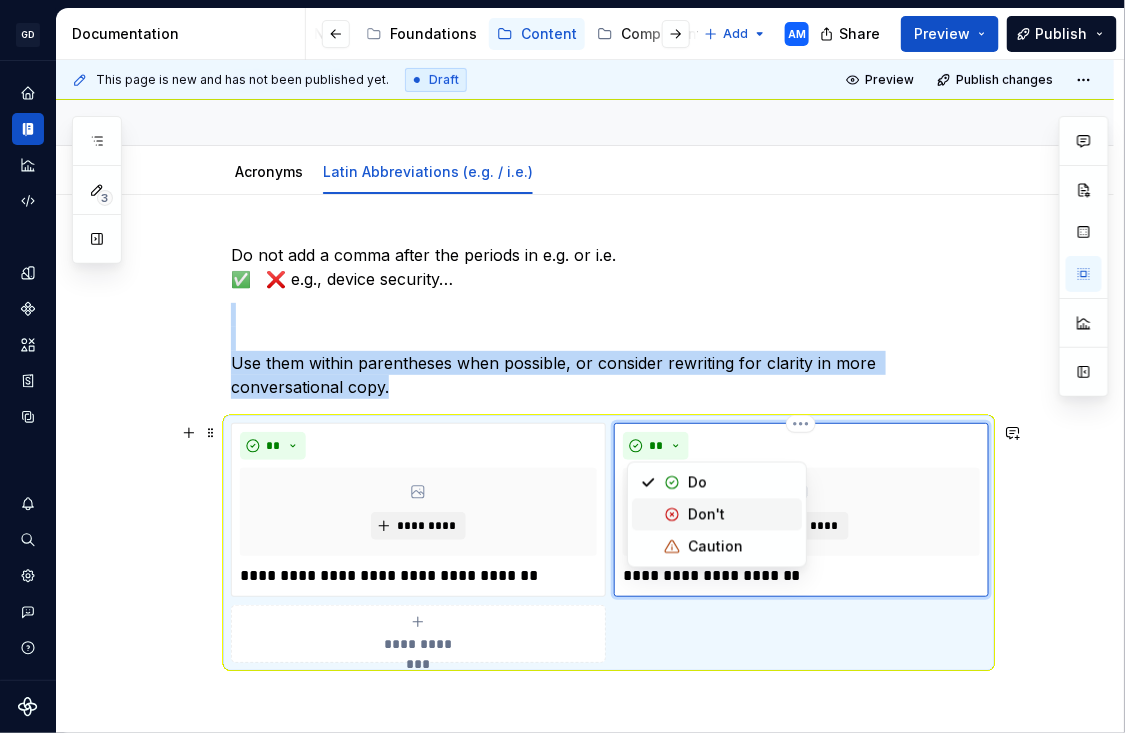 click at bounding box center [672, 515] 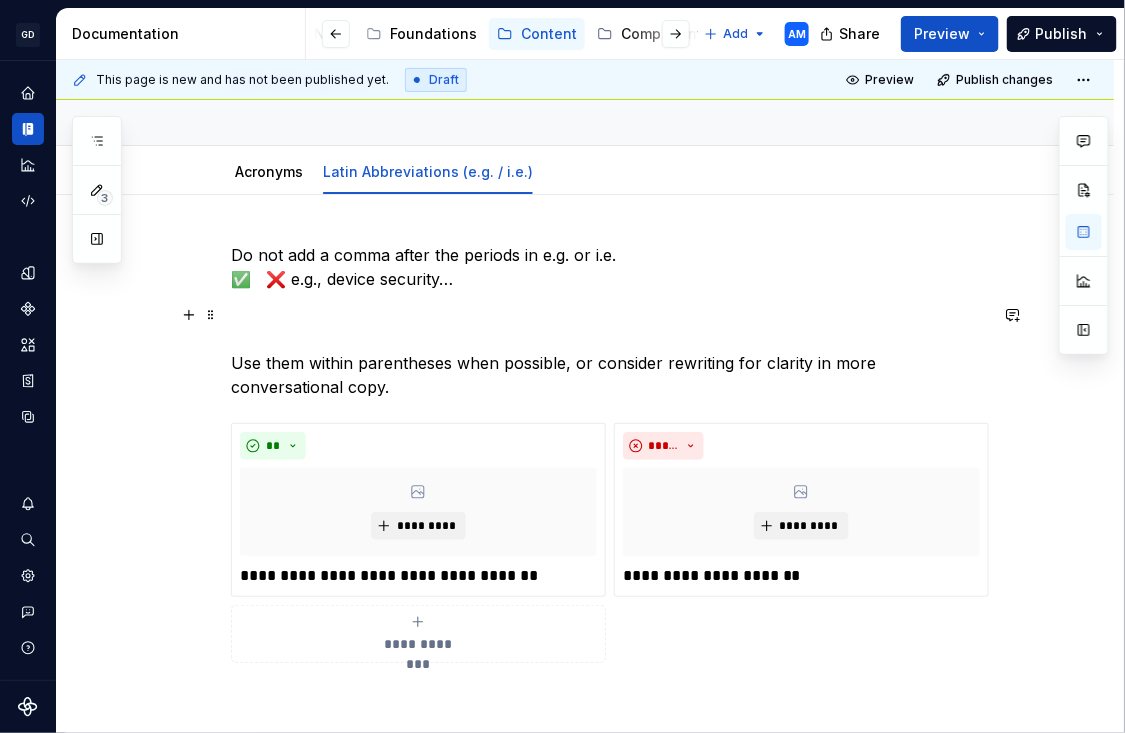 click on "Use them within parentheses when possible, or consider rewriting for clarity in more conversational copy." at bounding box center (609, 351) 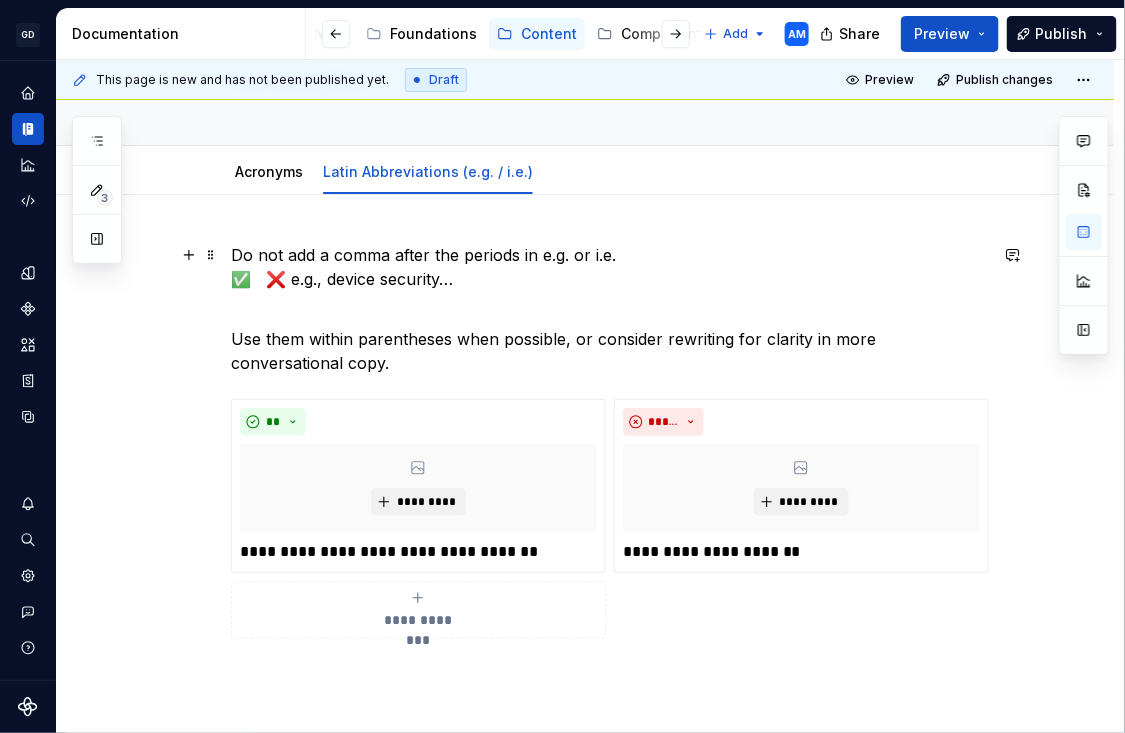 click on "Do not add a comma after the periods in e.g. or i.e.    ✅   ❌ e.g., device security…" at bounding box center (609, 267) 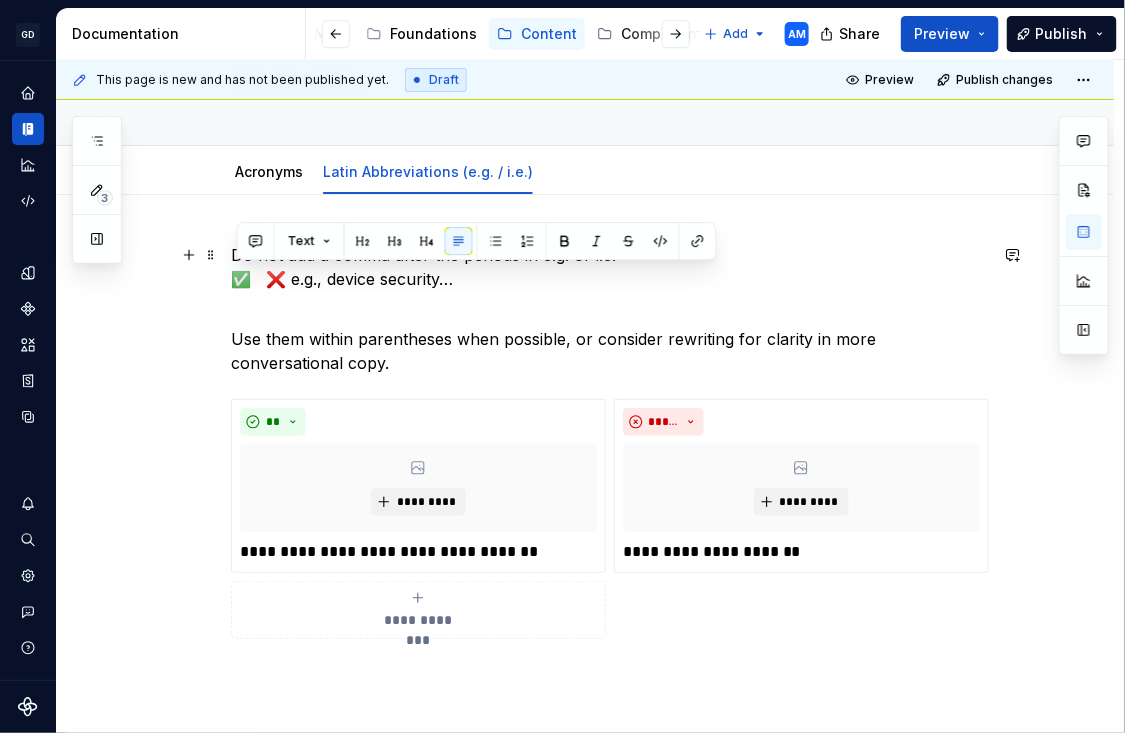 drag, startPoint x: 499, startPoint y: 286, endPoint x: 177, endPoint y: 281, distance: 322.03882 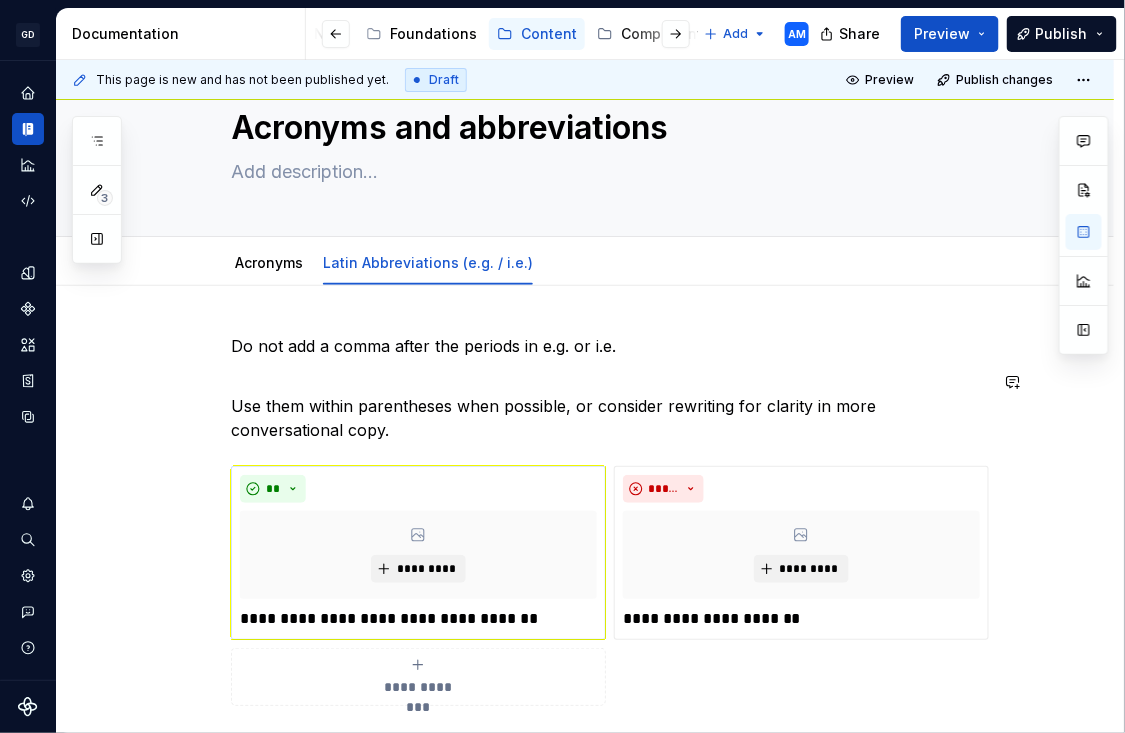 scroll, scrollTop: 63, scrollLeft: 0, axis: vertical 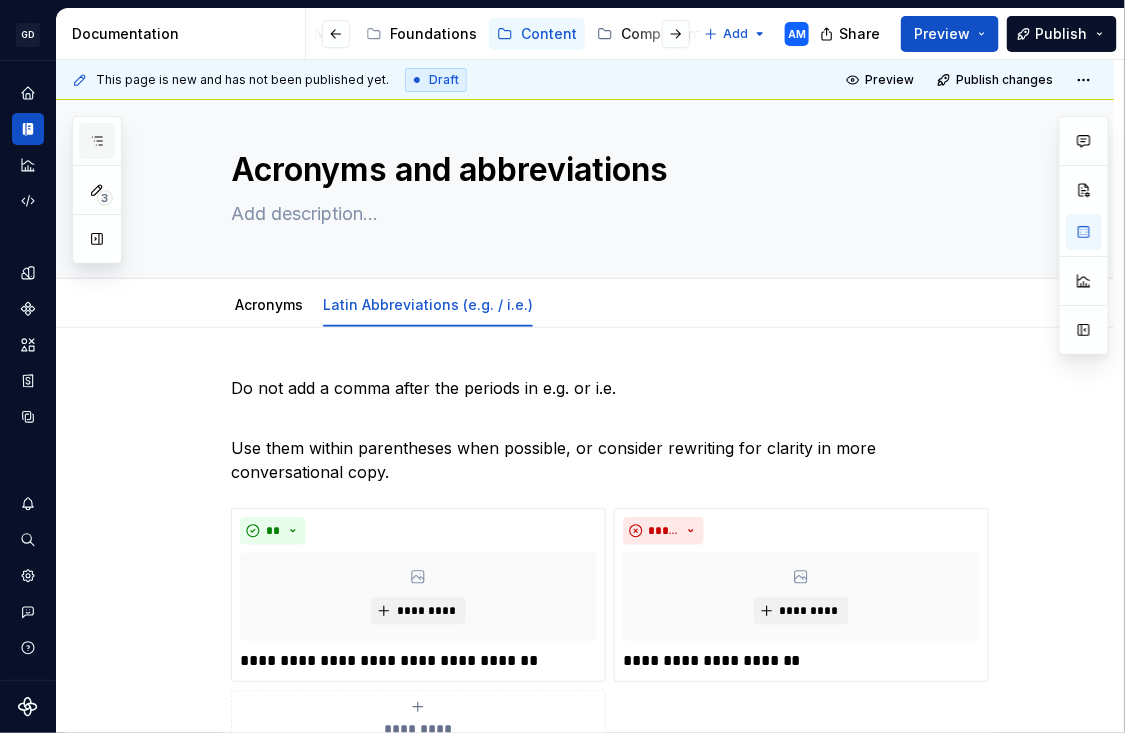 click 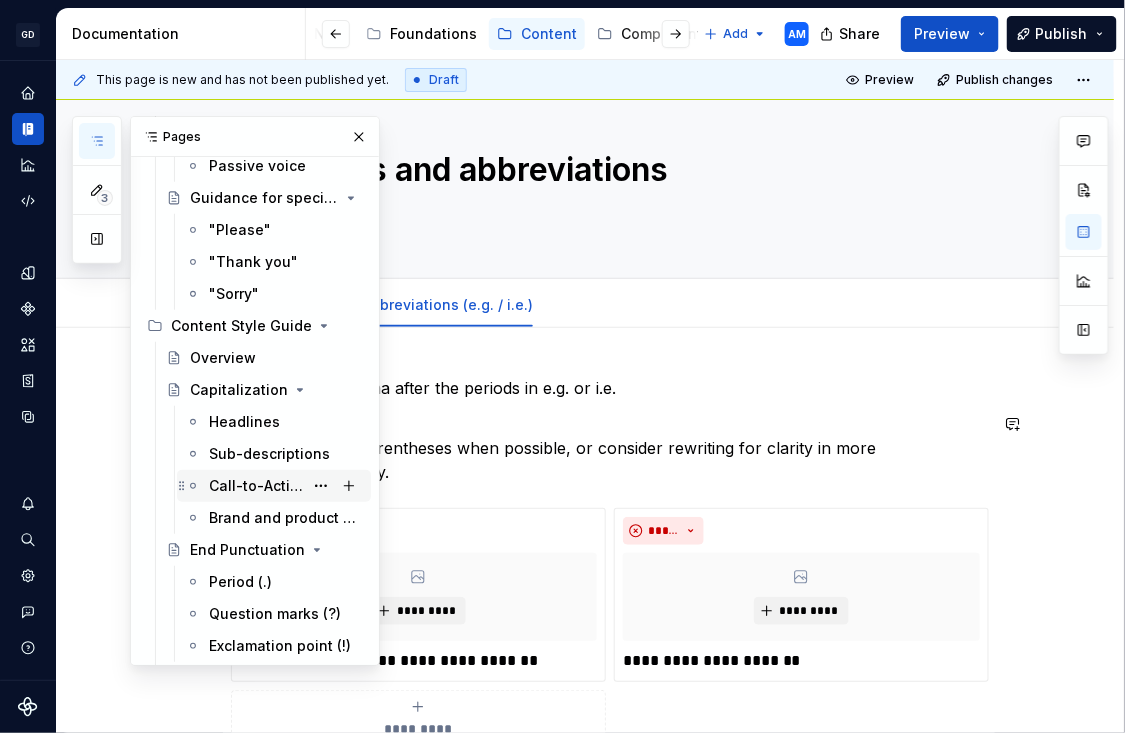 scroll, scrollTop: 233, scrollLeft: 0, axis: vertical 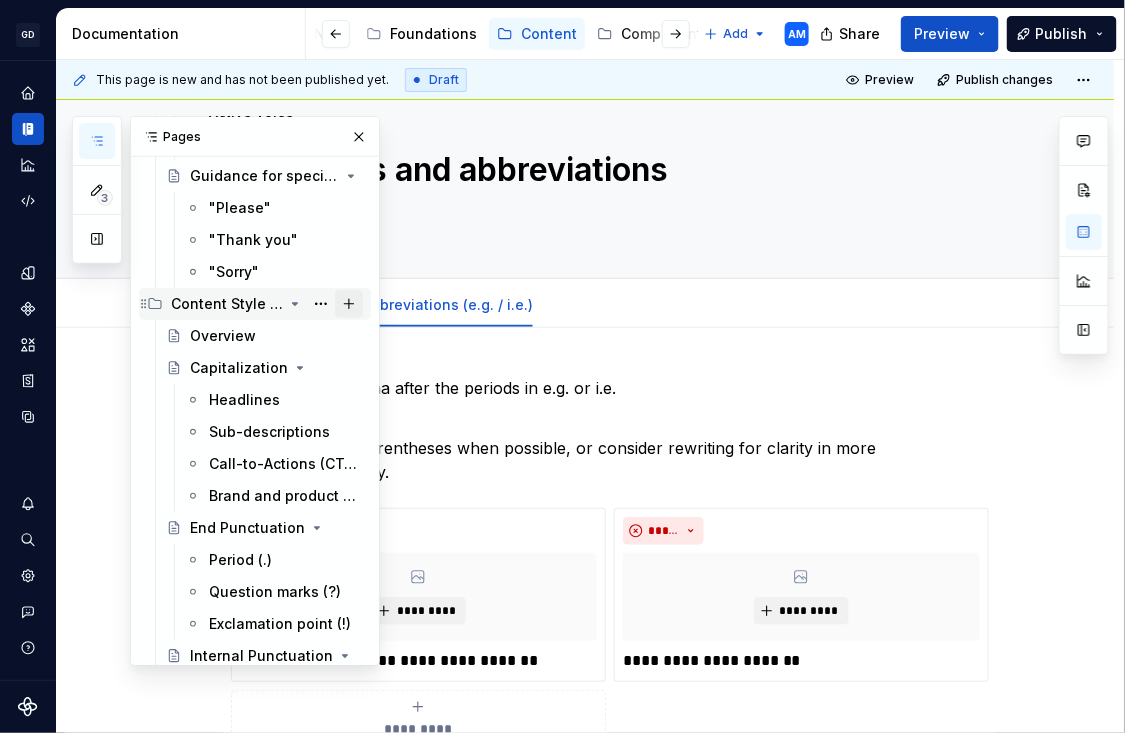 click at bounding box center [349, 304] 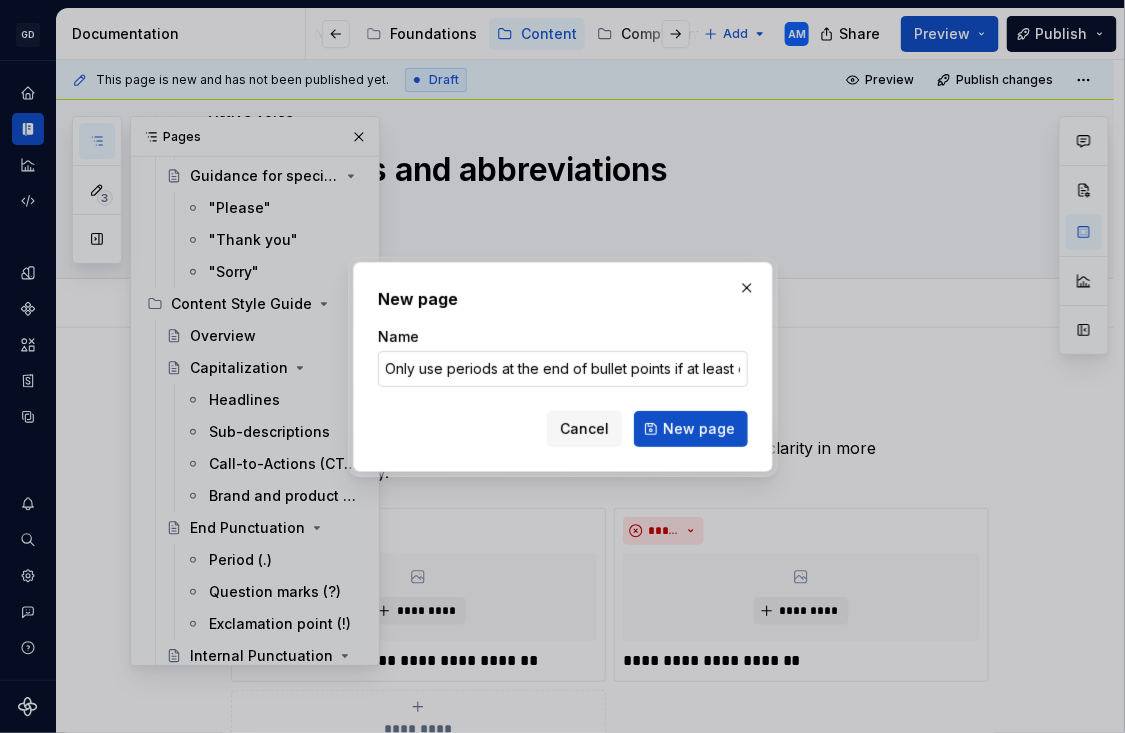 scroll, scrollTop: 0, scrollLeft: 951, axis: horizontal 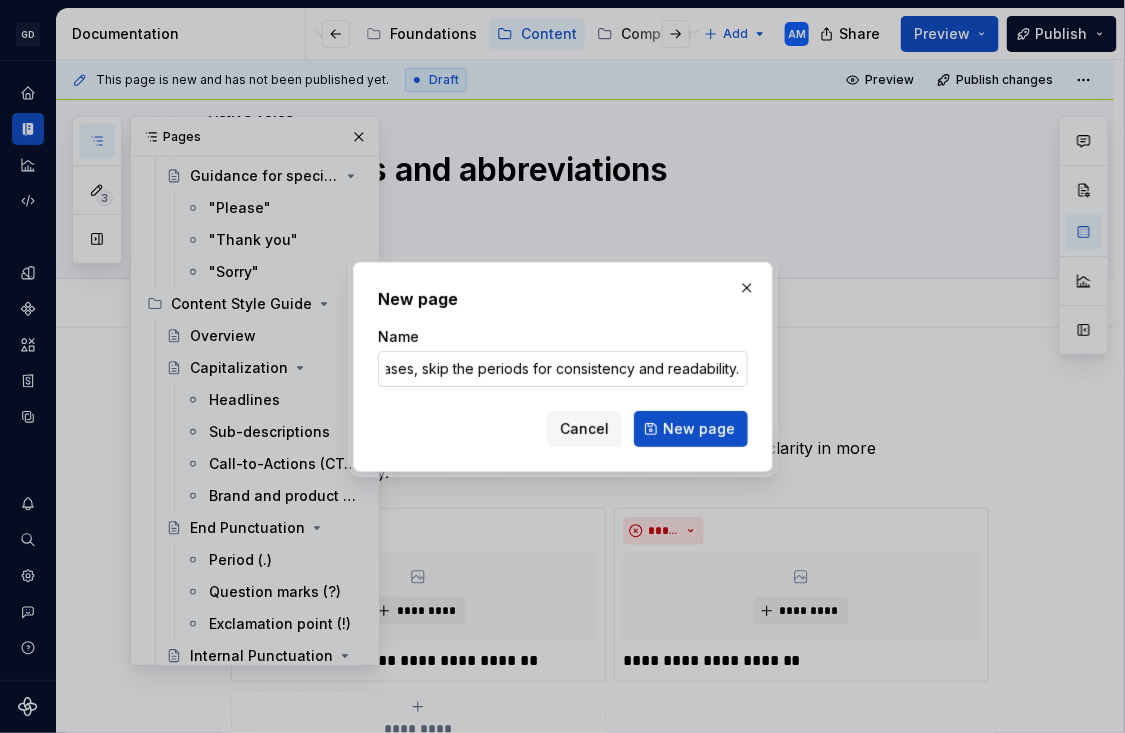 click on "Only use periods at the end of bullet points if at least one item in the list is a complete sentence.  If all items are sentence fragments or short phrases, skip the periods for consistency and readability." at bounding box center [563, 369] 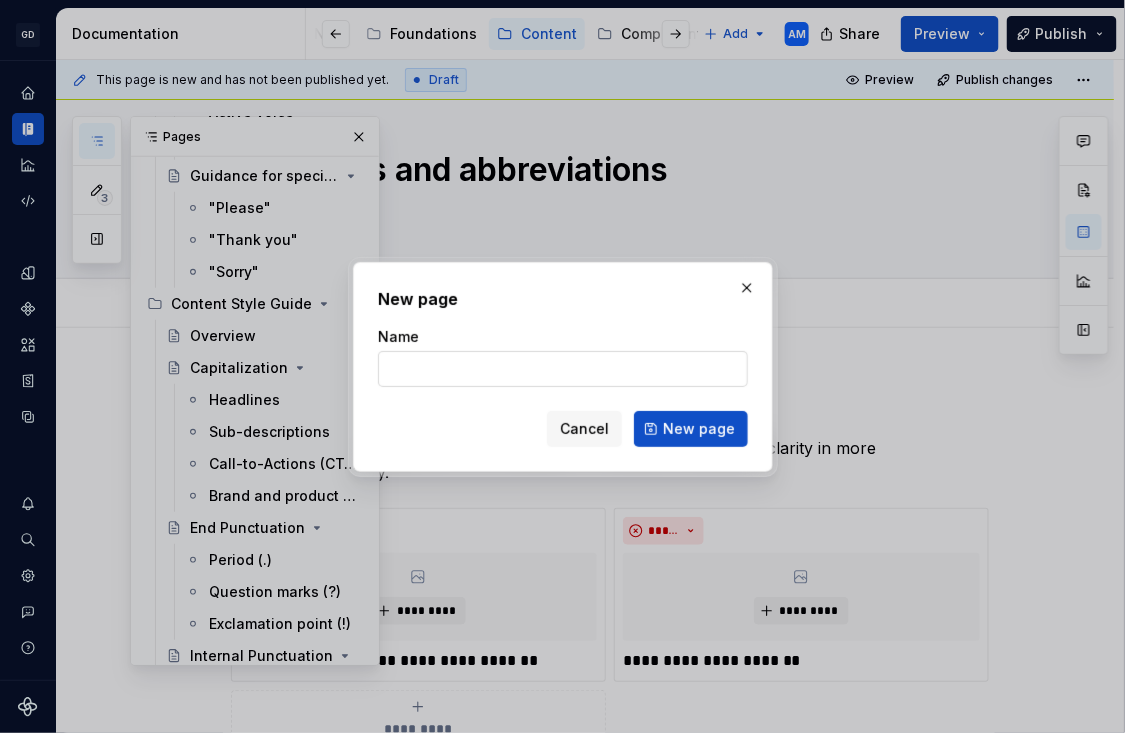 scroll, scrollTop: 0, scrollLeft: 0, axis: both 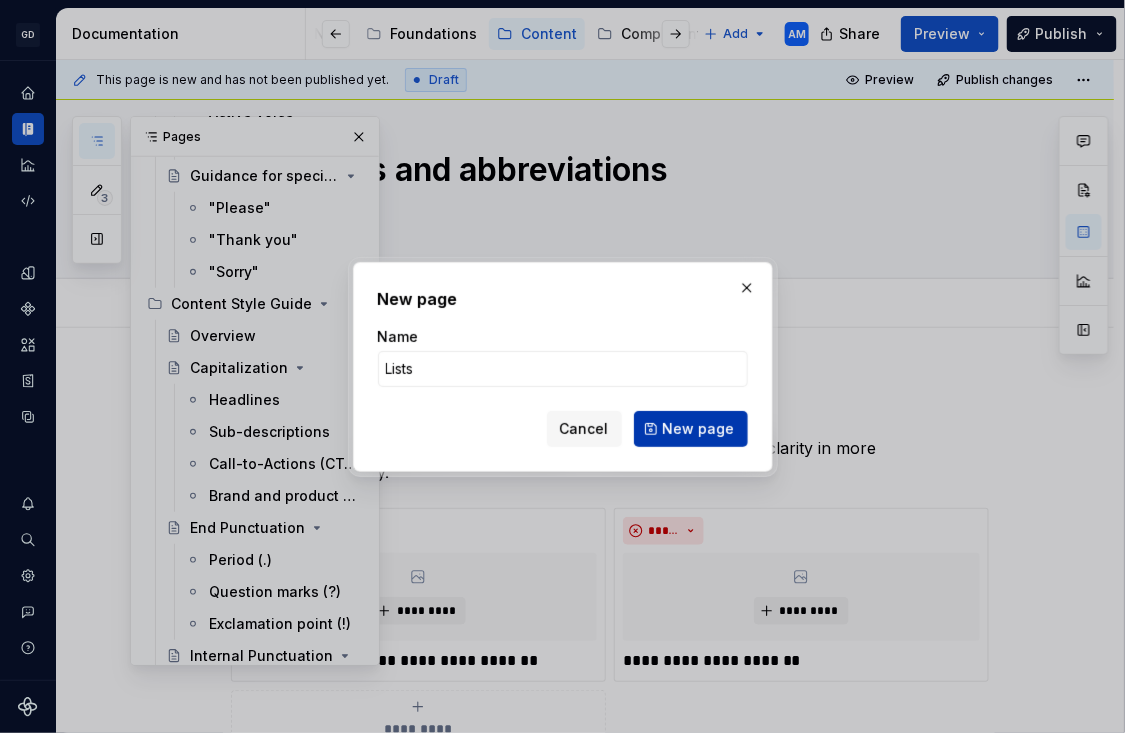 click on "New page" at bounding box center (699, 429) 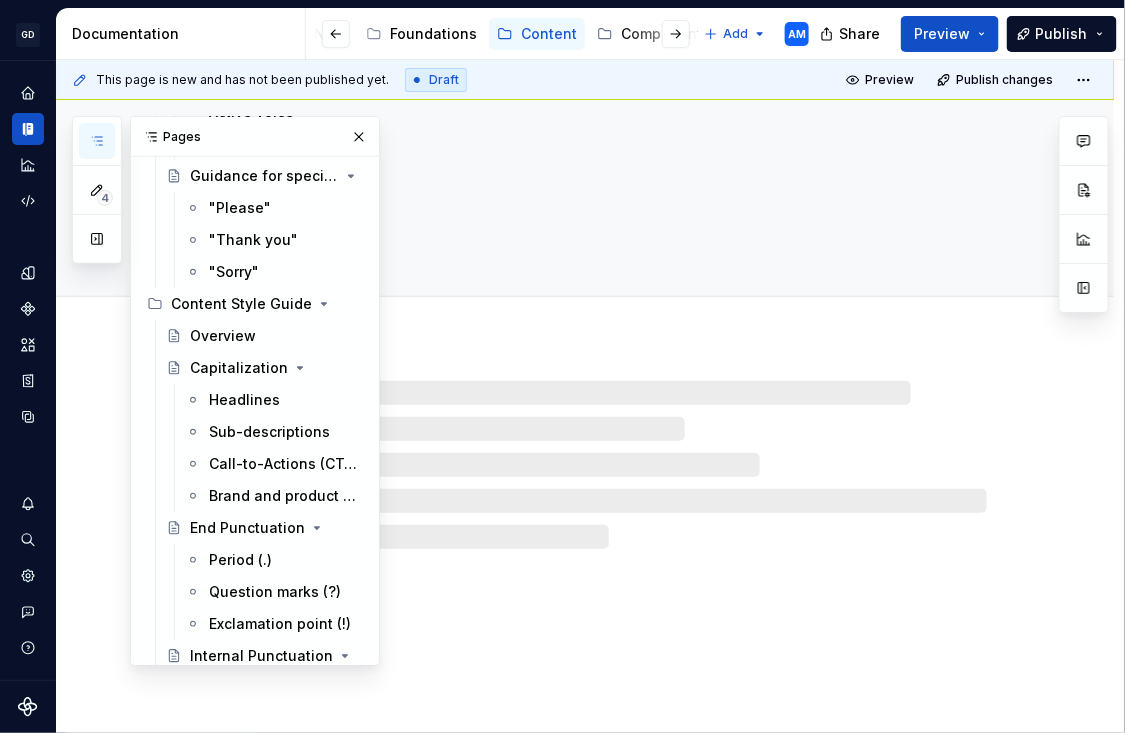 click at bounding box center (609, 465) 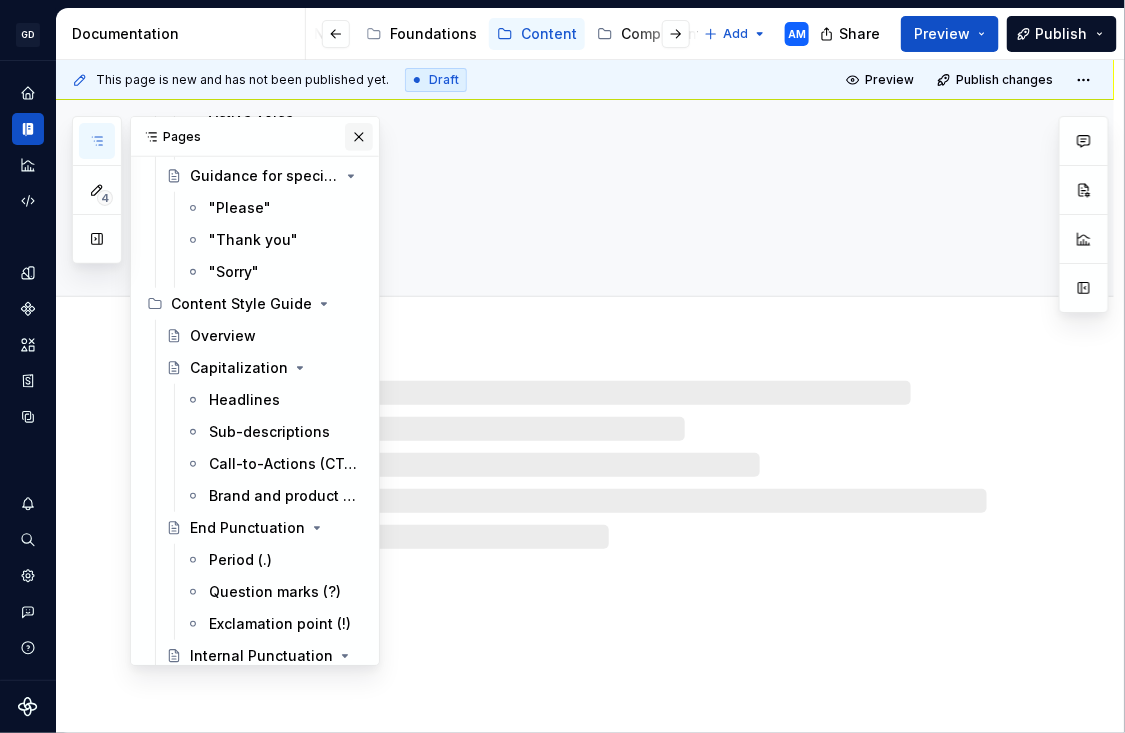 click at bounding box center [359, 137] 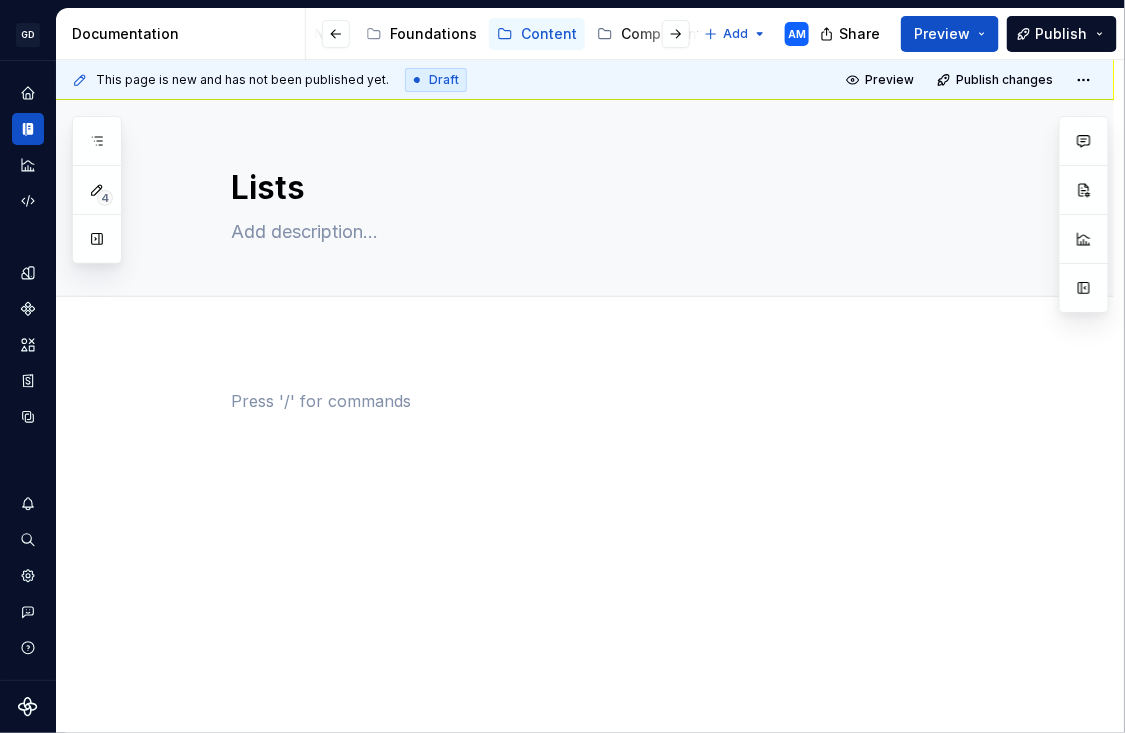 click at bounding box center [609, 427] 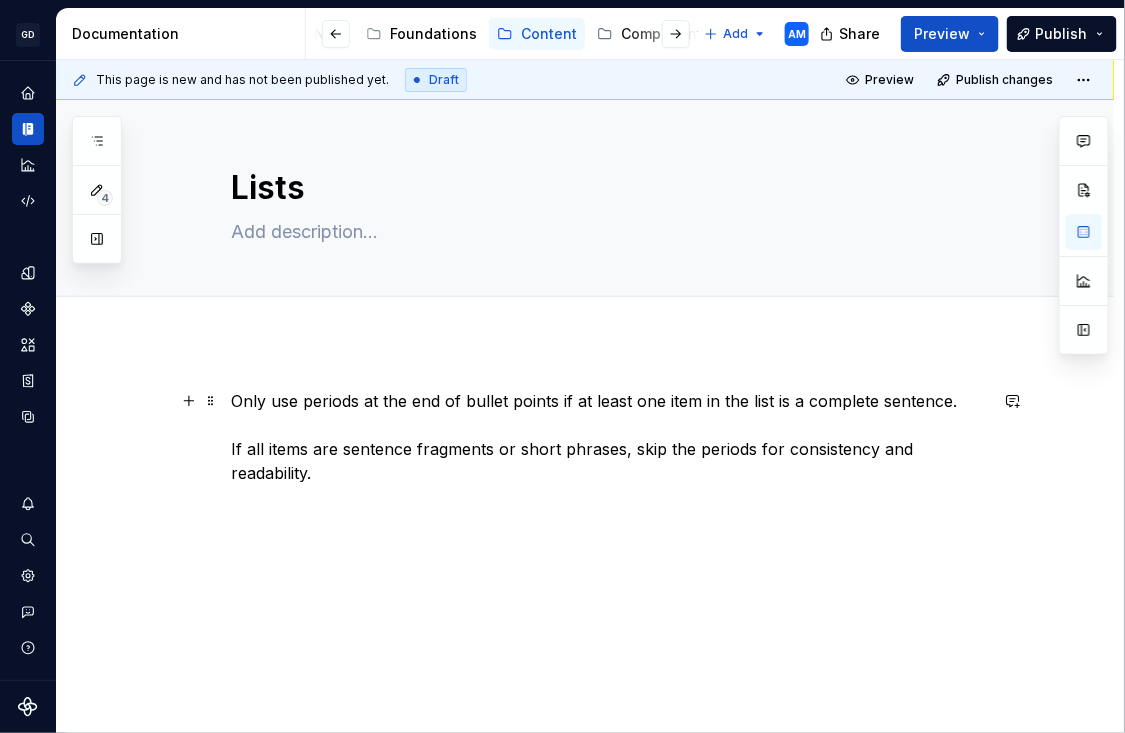 click on "Only use periods at the end of bullet points if at least one item in the list is a complete sentence. If all items are sentence fragments or short phrases, skip the periods for consistency and readability." at bounding box center [609, 437] 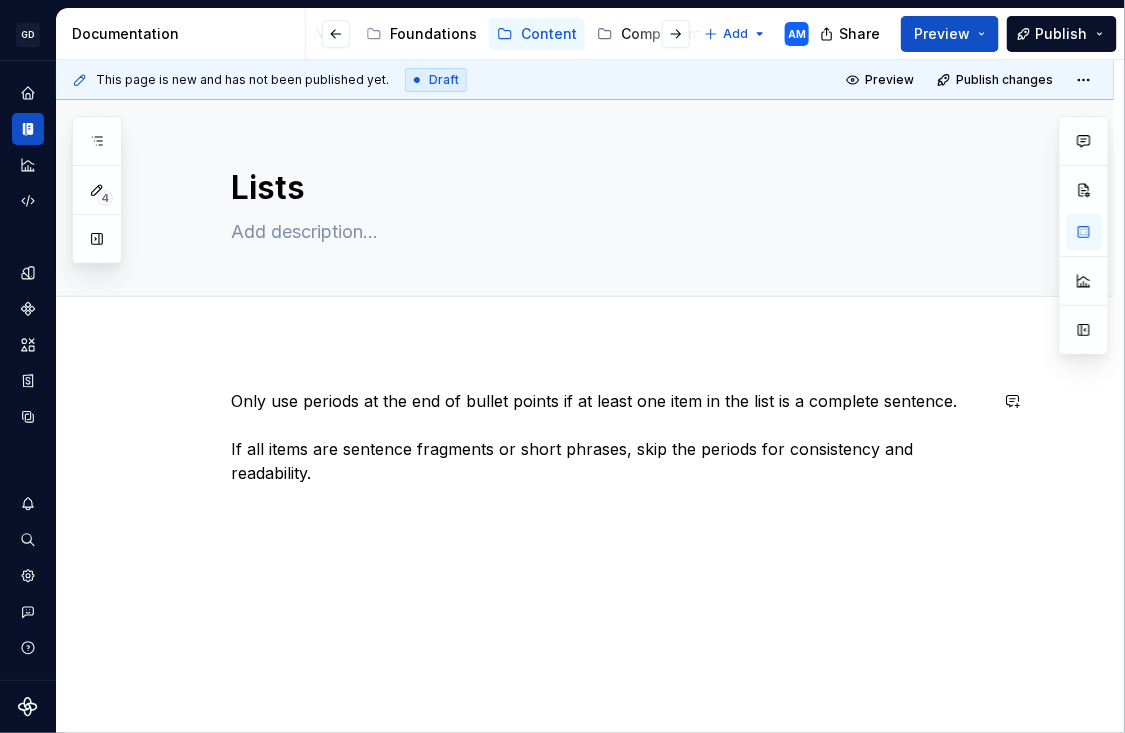 click on "Only use periods at the end of bullet points if at least one item in the list is a complete sentence. If all items are sentence fragments or short phrases, skip the periods for consistency and readability." at bounding box center (585, 535) 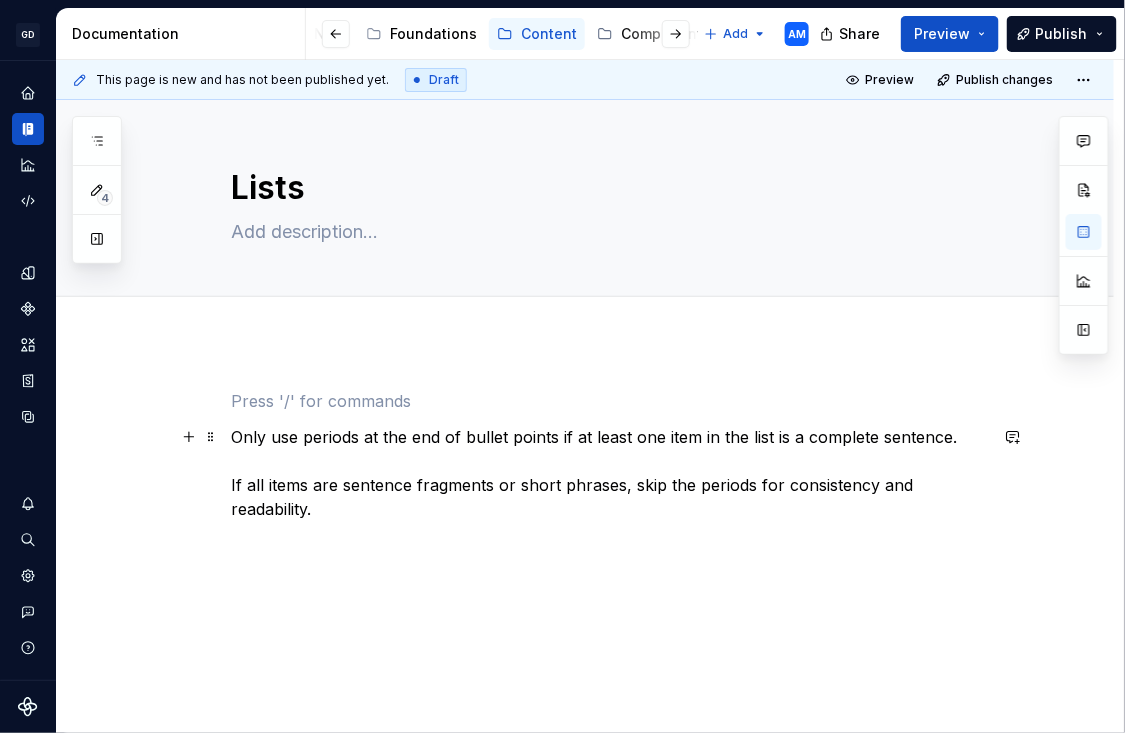 click on "Only use periods at the end of bullet points if at least one item in the list is a complete sentence. If all items are sentence fragments or short phrases, skip the periods for consistency and readability." at bounding box center [609, 473] 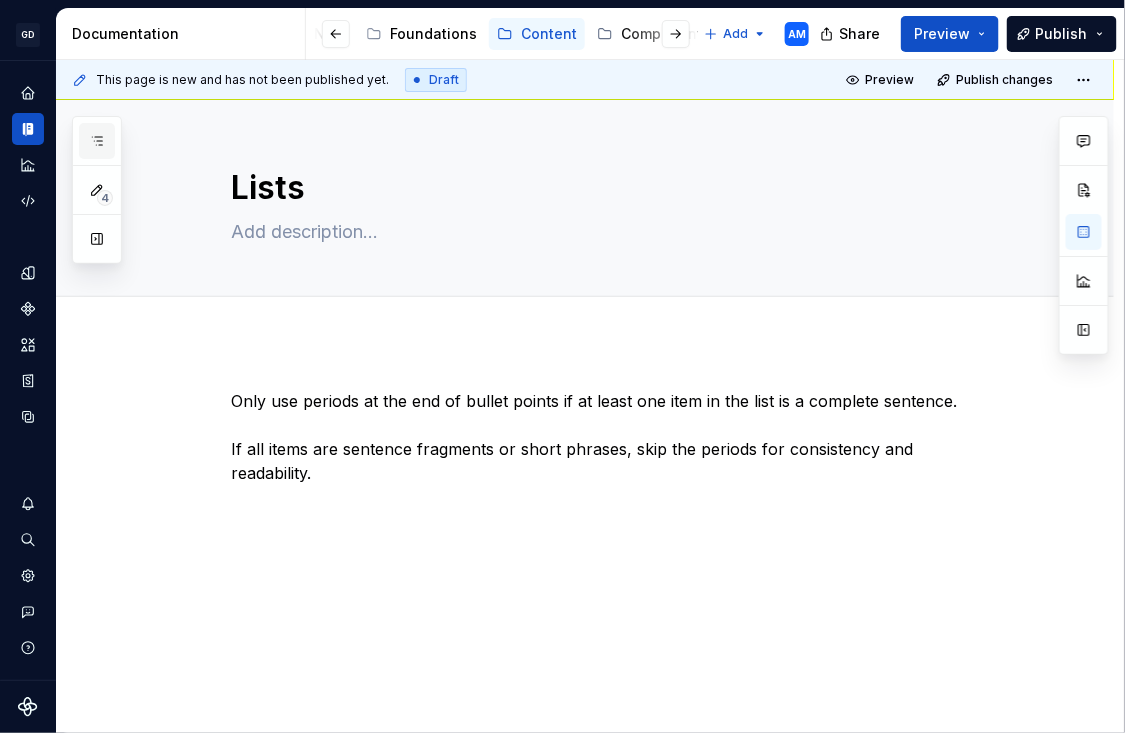 click 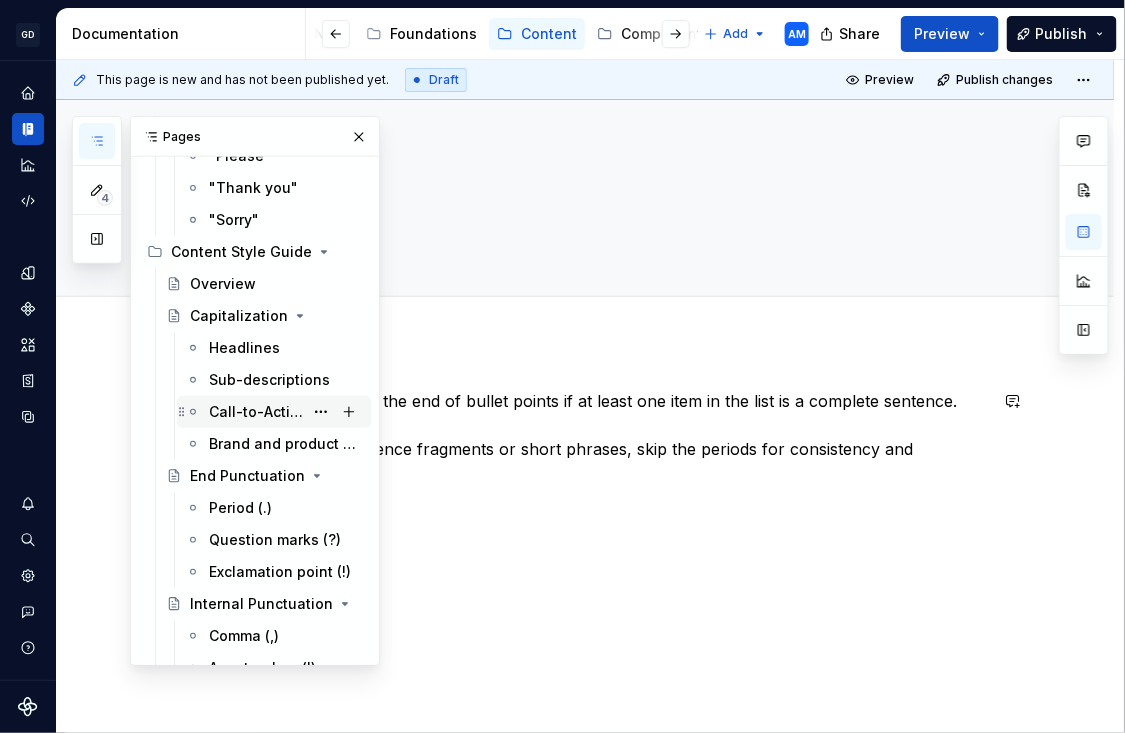 scroll, scrollTop: 283, scrollLeft: 0, axis: vertical 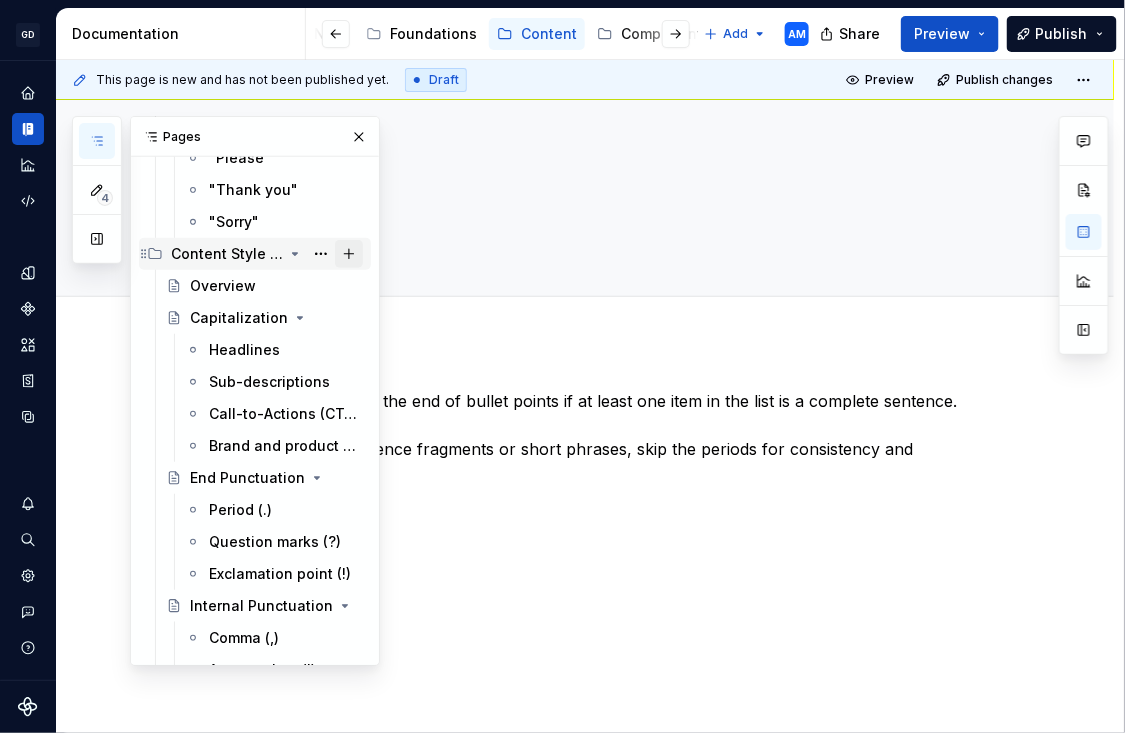 click at bounding box center (349, 254) 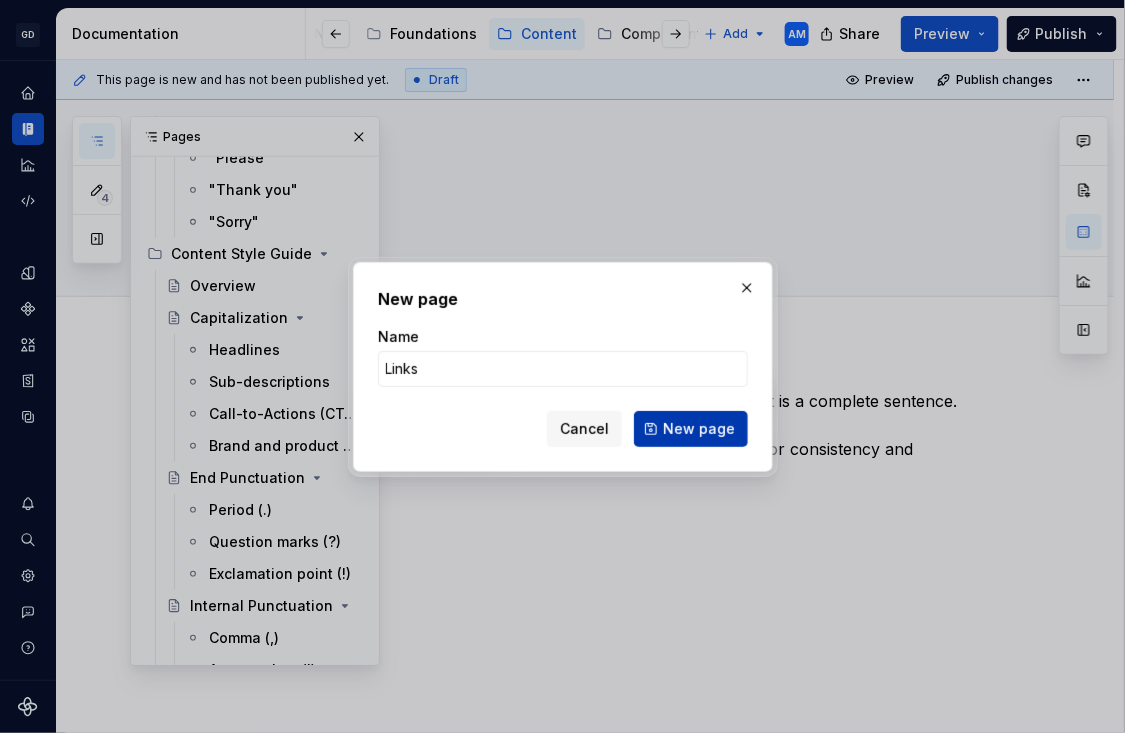click on "New page" at bounding box center [699, 429] 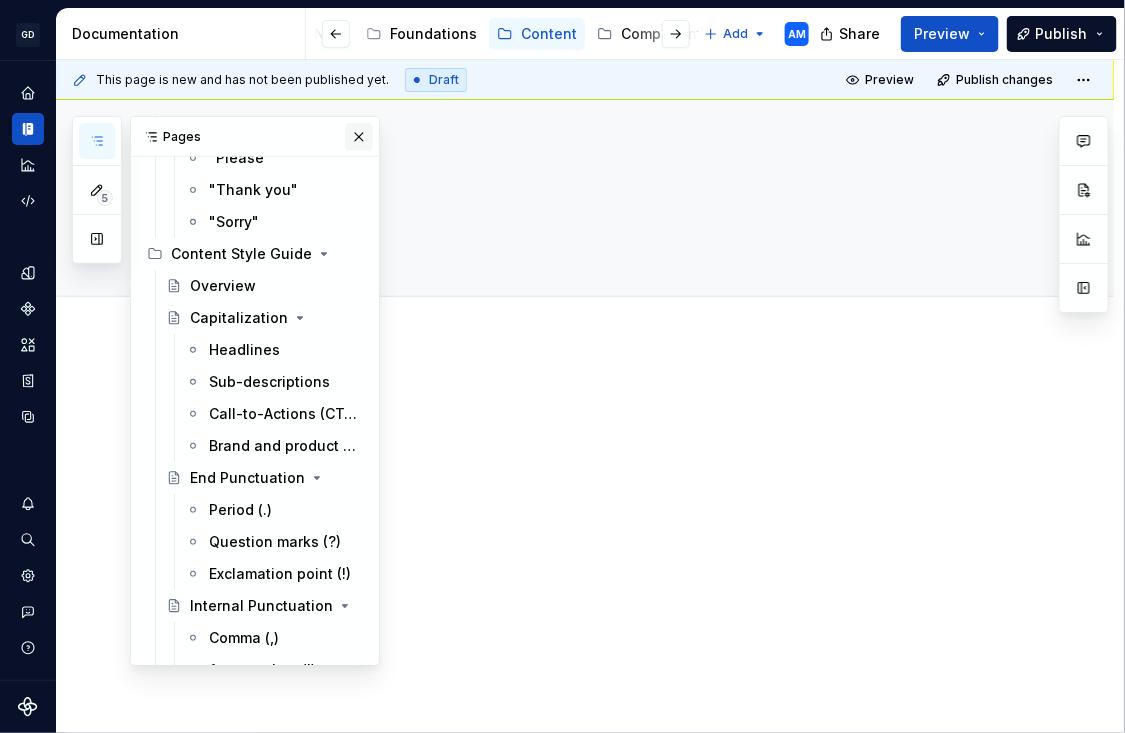 click at bounding box center [359, 137] 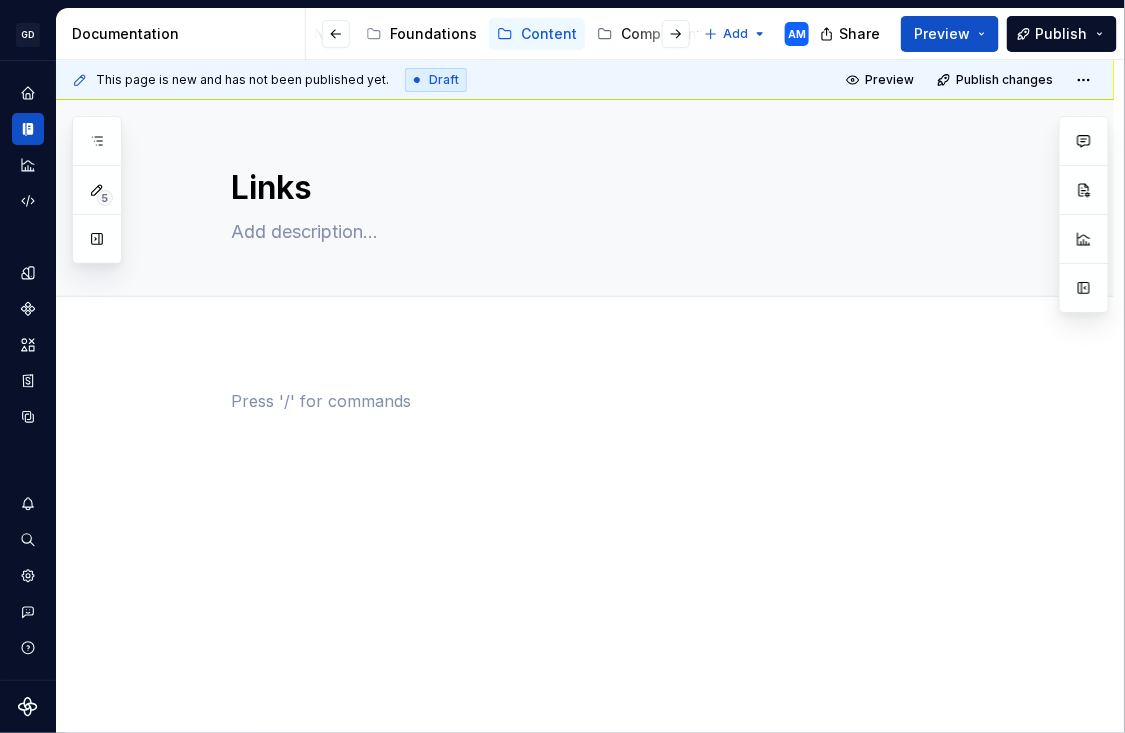 click at bounding box center [609, 427] 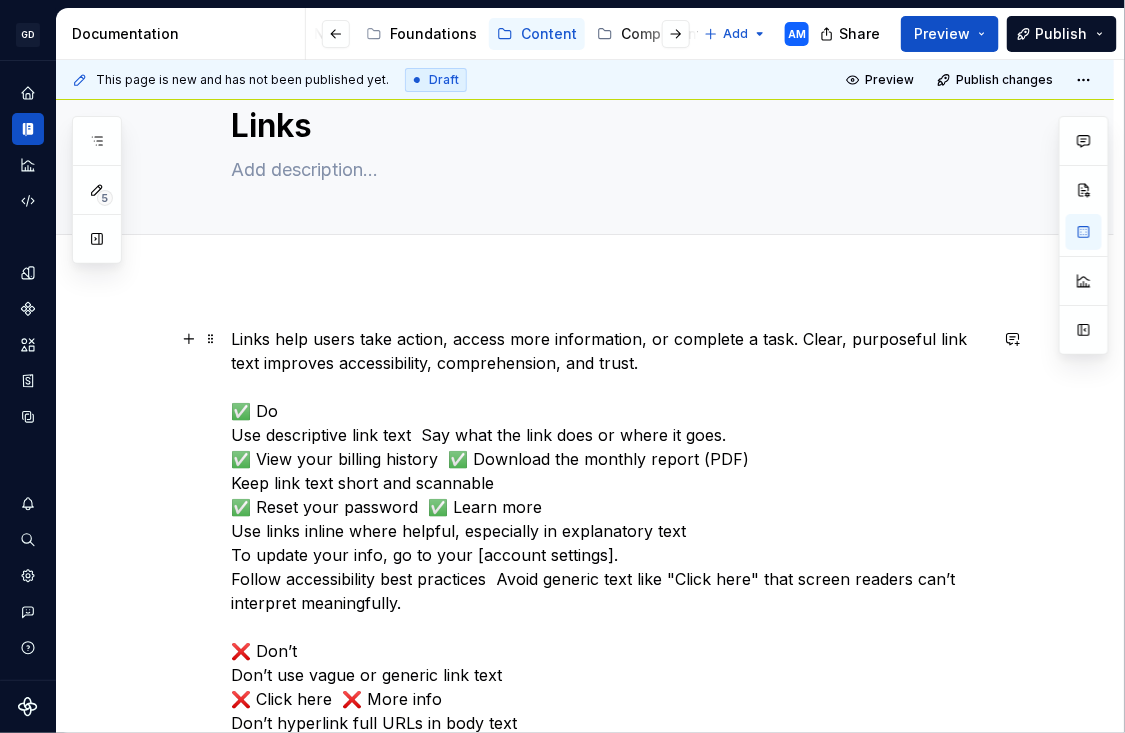 scroll, scrollTop: 65, scrollLeft: 0, axis: vertical 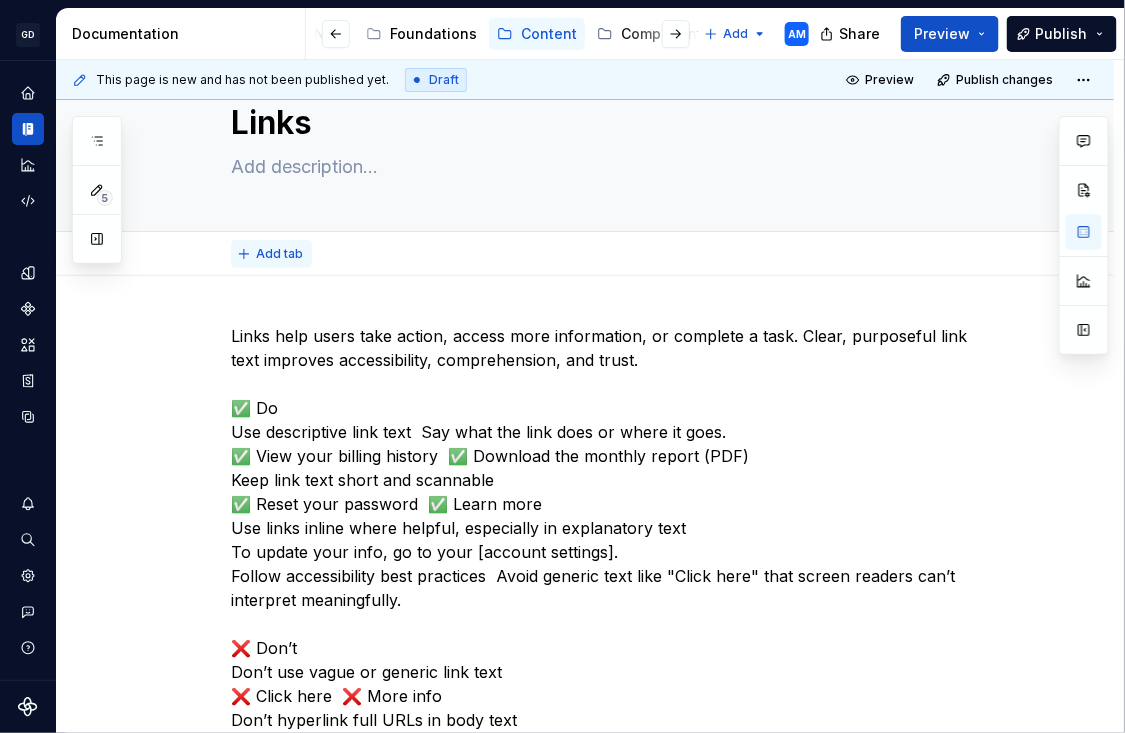 click on "Add tab" at bounding box center (271, 254) 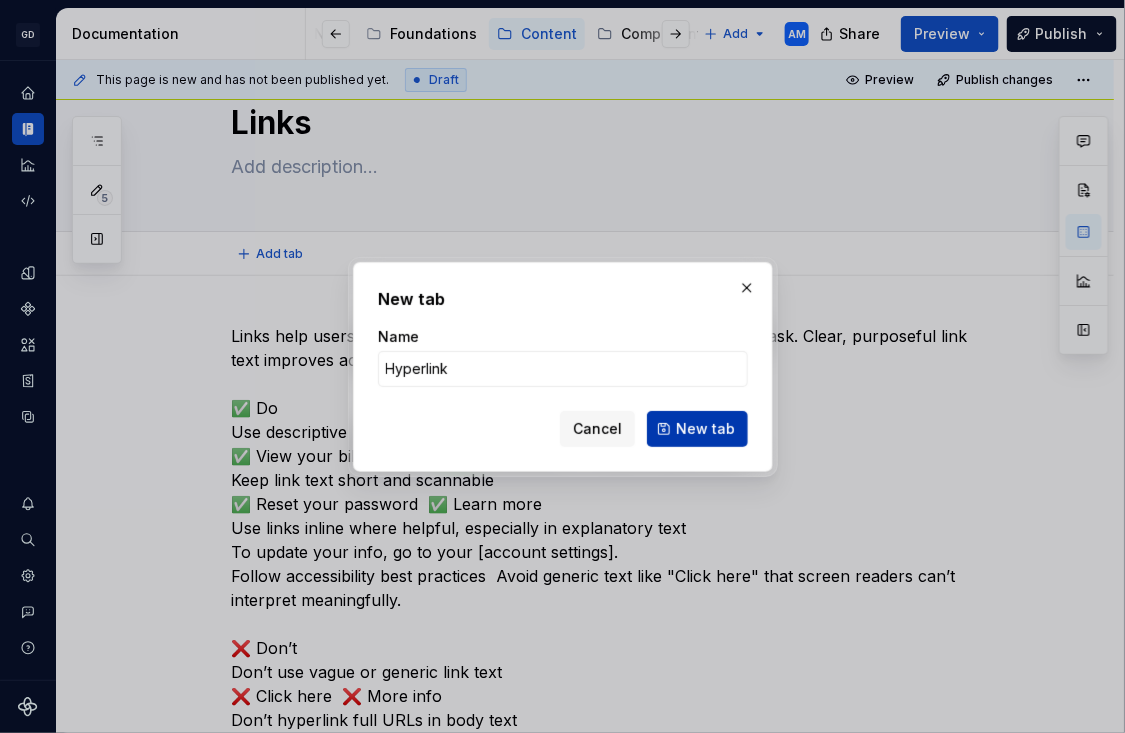 click on "New tab" at bounding box center (705, 429) 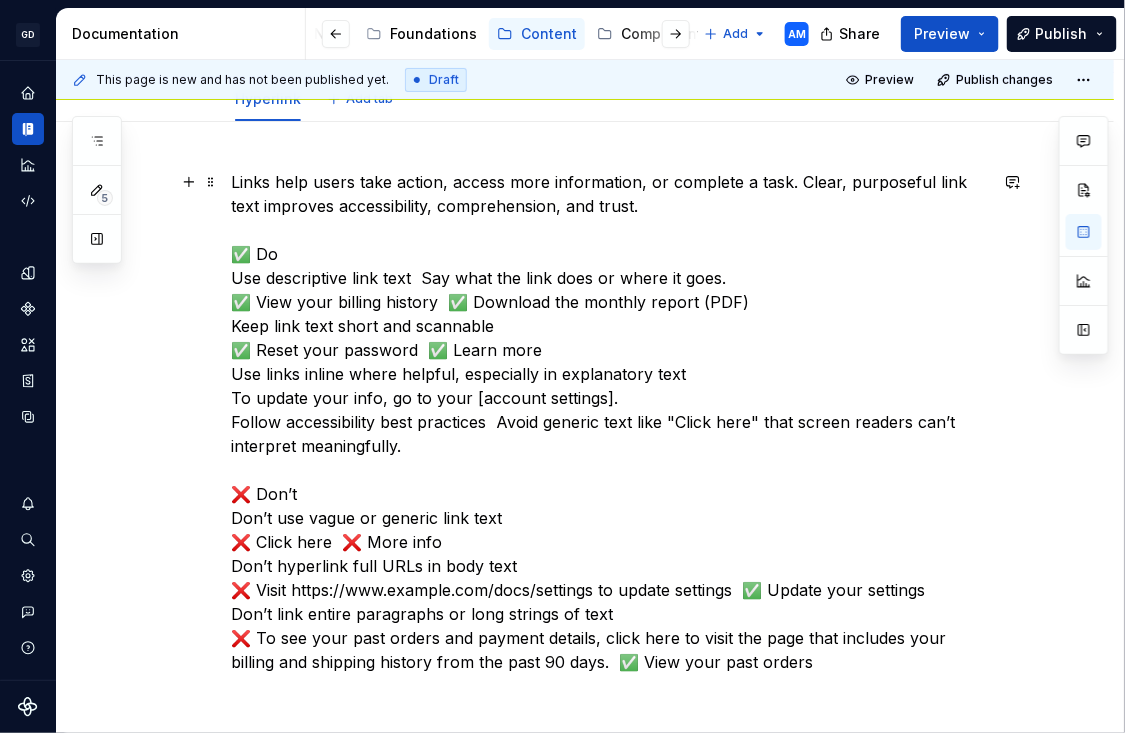 scroll, scrollTop: 225, scrollLeft: 0, axis: vertical 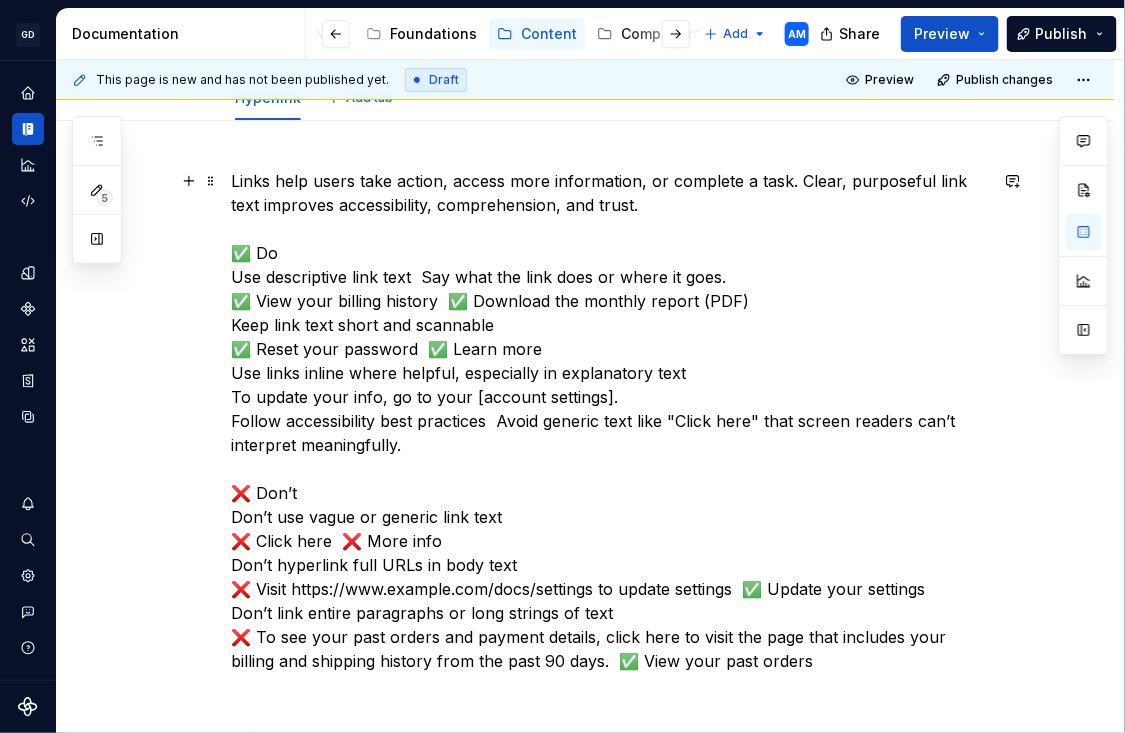 click on "Links help users take action, access more information, or complete a task. Clear, purposeful link text improves accessibility, comprehension, and trust. ✅ Do Use descriptive link text  Say what the link does or where it goes. ✅ View your billing history  ✅ Download the monthly report (PDF) Keep link text short and scannable ✅ Reset your password  ✅ Learn more Use links inline where helpful, especially in explanatory text To update your info, go to your [account settings]. Follow accessibility best practices  Avoid generic text like "Click here" that screen readers can’t interpret meaningfully. ❌ Don’t Don’t use vague or generic link text ❌ Click here  ❌ More info Don’t hyperlink full URLs in body text ❌ Visit https://www.example.com/docs/settings to update settings  ✅ Update your settings Don’t link entire paragraphs or long strings of text" at bounding box center (609, 421) 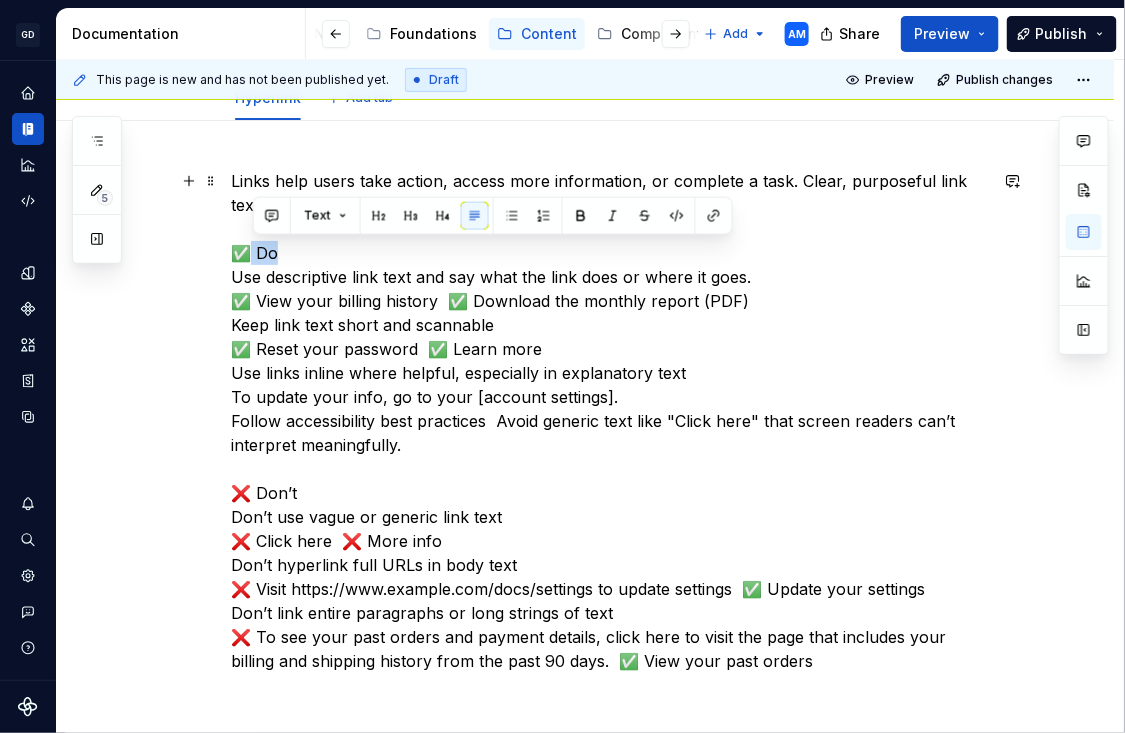 drag, startPoint x: 285, startPoint y: 253, endPoint x: 246, endPoint y: 254, distance: 39.012817 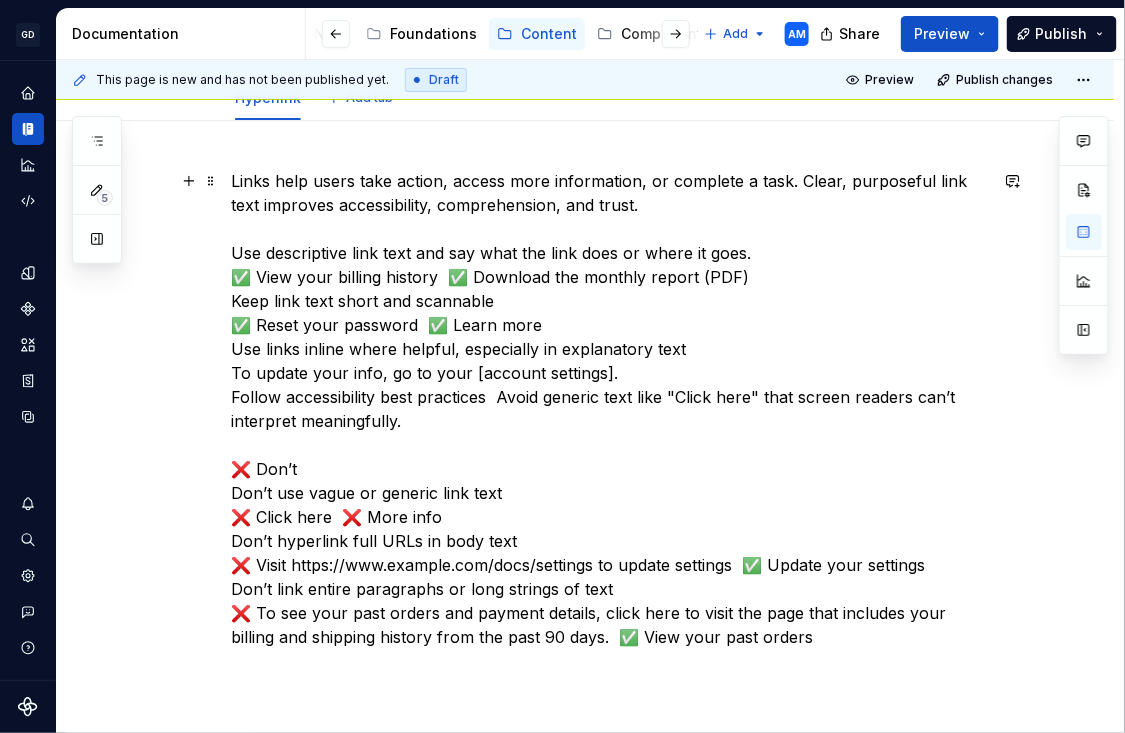 click on "Links help users take action, access more information, or complete a task. Clear, purposeful link text improves accessibility, comprehension, and trust. Use descriptive link text and say what the link does or where it goes. ✅ View your billing history  ✅ Download the monthly report (PDF) Keep link text short and scannable ✅ Reset your password  ✅ Learn more Use links inline where helpful, especially in explanatory text To update your info, go to your [account settings]. Follow accessibility best practices  Avoid generic text like "Click here" that screen readers can’t interpret meaningfully. ❌ Don’t Don’t use vague or generic link text ❌ Click here  ❌ More info Don’t hyperlink full URLs in body text ❌ Visit https://www.example.com/docs/settings to update settings  ✅ Update your settings Don’t link entire paragraphs or long strings of text" at bounding box center [609, 409] 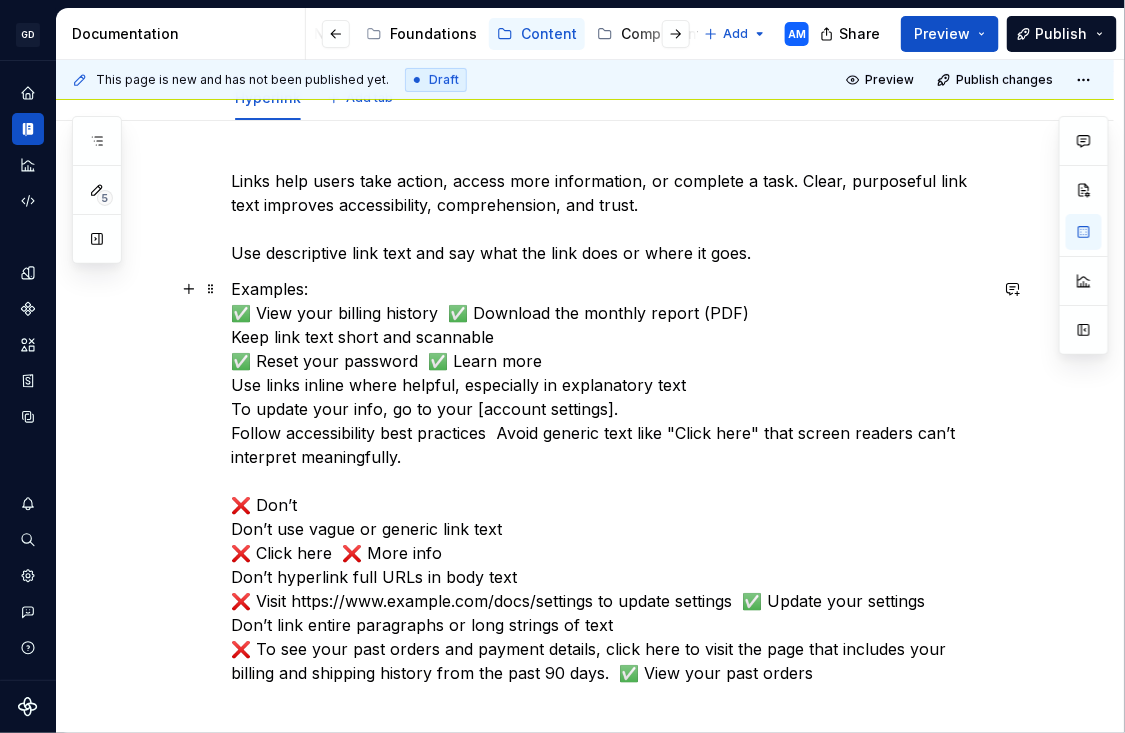 click on "Examples: ✅ View your billing history  ✅ Download the monthly report (PDF) Keep link text short and scannable ✅ Reset your password  ✅ Learn more Use links inline where helpful, especially in explanatory text To update your info, go to your [account settings]. Follow accessibility best practices  Avoid generic text like "Click here" that screen readers can’t interpret meaningfully. ❌ Don’t Don’t use vague or generic link text ❌ Click here  ❌ More info Don’t hyperlink full URLs in body text ❌ Visit https://www.example.com/docs/settings to update settings  ✅ Update your settings Don’t link entire paragraphs or long strings of text ❌ To see your past orders and payment details, click here to visit the page that includes your billing and shipping history from the past 90 days.  ✅ View your past orders" at bounding box center (609, 481) 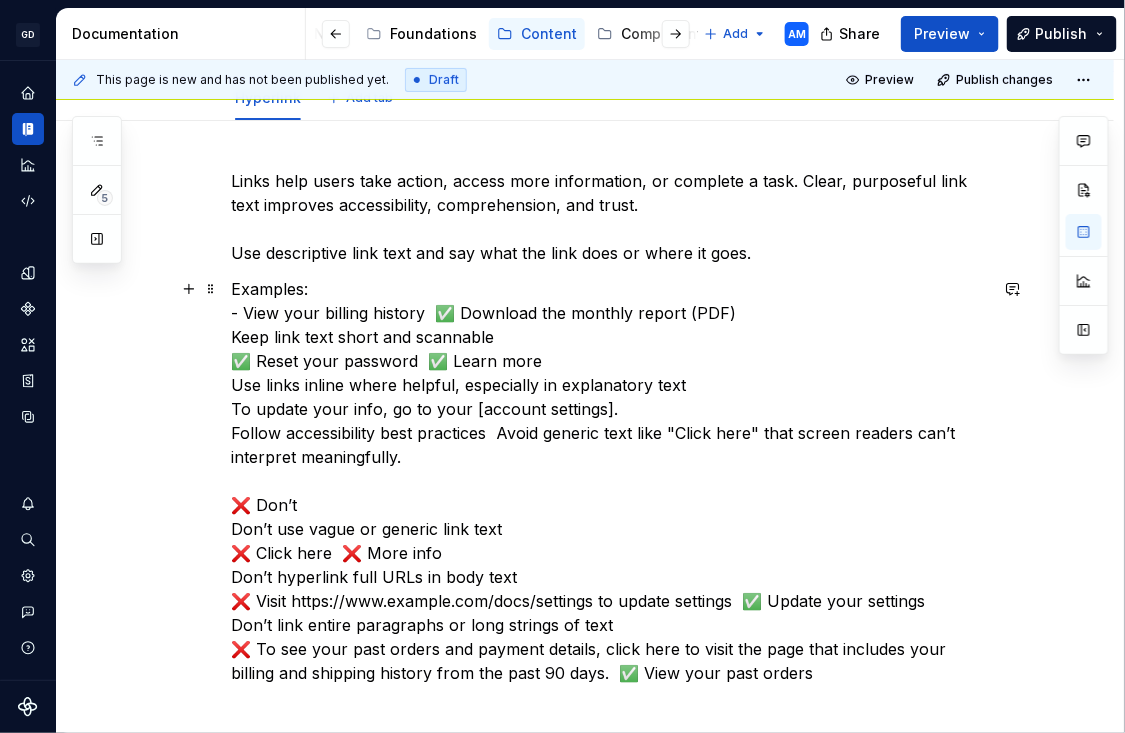 click on "Examples: - View your billing history  ✅ Download the monthly report (PDF) Keep link text short and scannable ✅ Reset your password  ✅ Learn more Use links inline where helpful, especially in explanatory text To update your info, go to your [account settings]. Follow accessibility best practices  Avoid generic text like "Click here" that screen readers can’t interpret meaningfully. ❌ Don’t Don’t use vague or generic link text ❌ Click here  ❌ More info Don’t hyperlink full URLs in body text ❌ Visit https://www.example.com/docs/settings to update settings  ✅ Update your settings Don’t link entire paragraphs or long strings of text ❌ To see your past orders and payment details, click here to visit the page that includes your billing and shipping history from the past 90 days.  ✅ View your past orders" at bounding box center [609, 481] 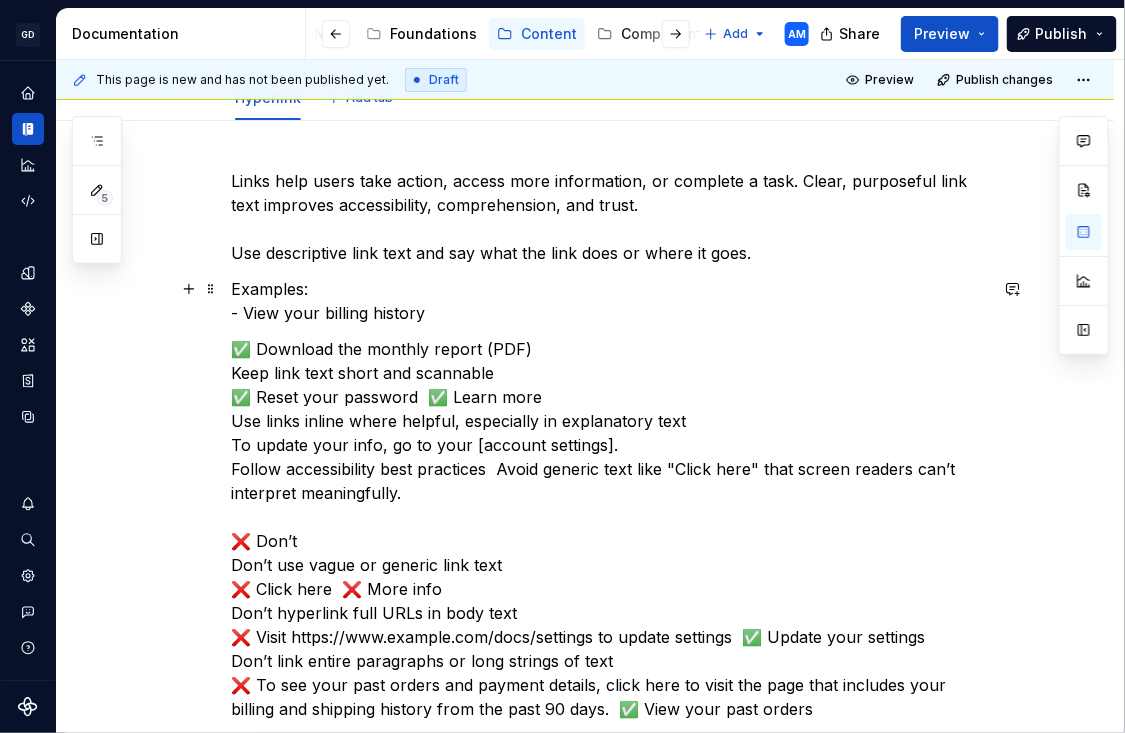 click on "Examples: - View your billing history" at bounding box center (609, 301) 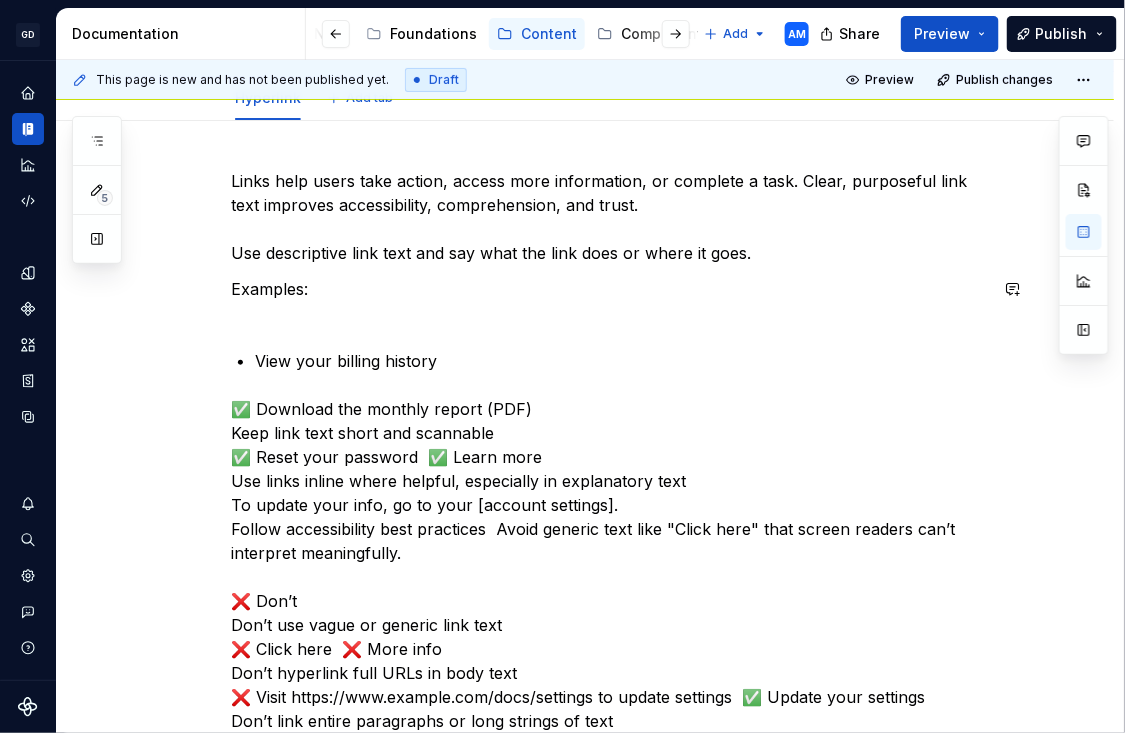 click on "Links help users take action, access more information, or complete a task. Clear, purposeful link text improves accessibility, comprehension, and trust. Use descriptive link text and say what the link does or where it goes. Examples: View your billing history   ✅ Download the monthly report (PDF) Keep link text short and scannable ✅ Reset your password  ✅ Learn more Use links inline where helpful, especially in explanatory text To update your info, go to your [account settings]. Follow accessibility best practices  Avoid generic text like "Click here" that screen readers can’t interpret meaningfully. ❌ Don’t Don’t use vague or generic link text ❌ Click here  ❌ More info Don’t hyperlink full URLs in body text ❌ Visit https://www.example.com/docs/settings to update settings  ✅ Update your settings Don’t link entire paragraphs or long strings of text" at bounding box center (609, 475) 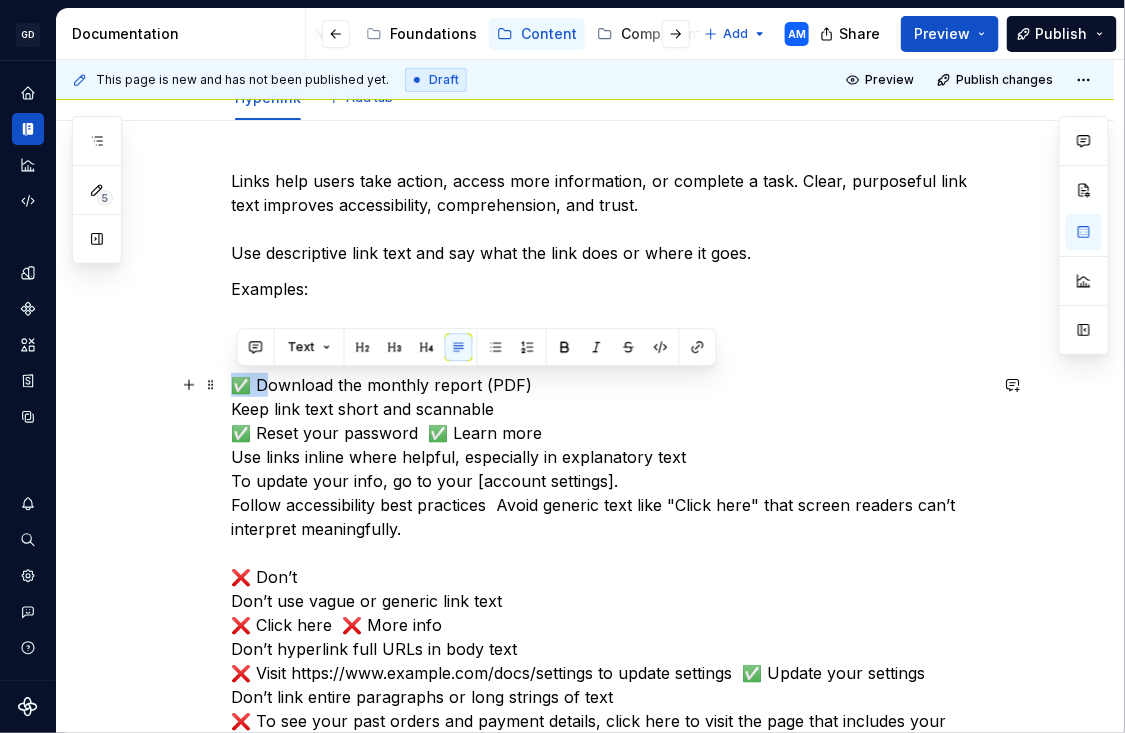 drag, startPoint x: 262, startPoint y: 388, endPoint x: 230, endPoint y: 387, distance: 32.01562 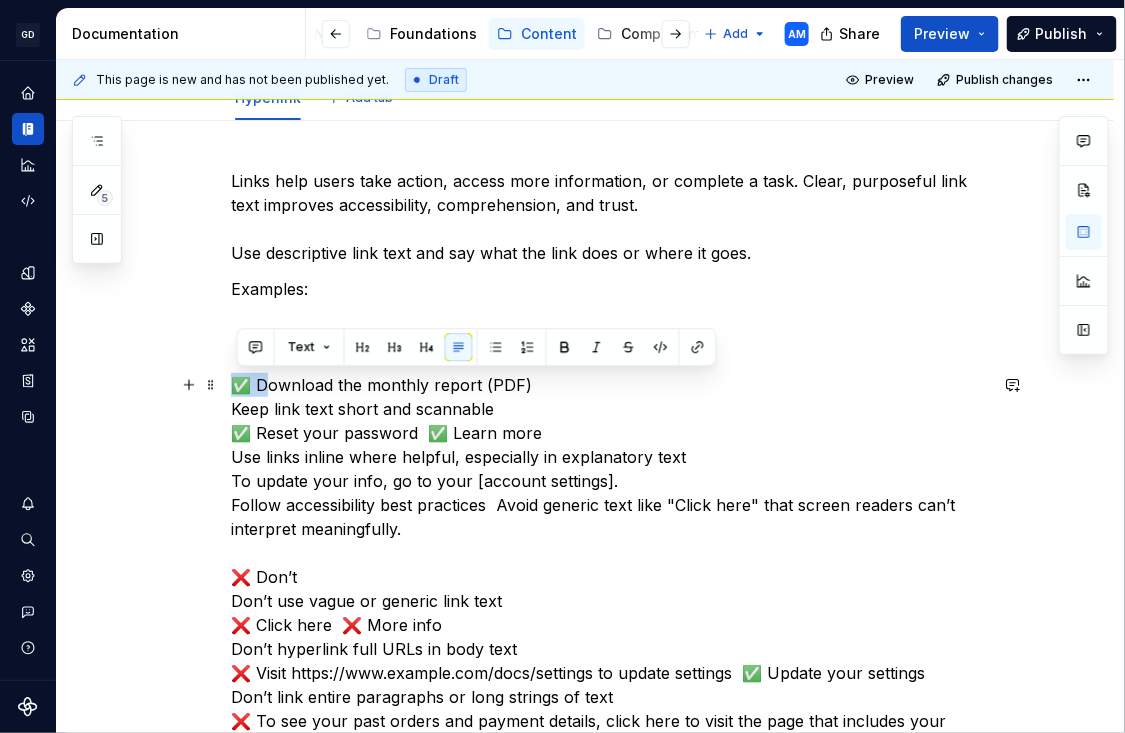 click on "Links help users take action, access more information, or complete a task. Clear, purposeful link text improves accessibility, comprehension, and trust. Use descriptive link text and say what the link does or where it goes. Examples: View your billing history   ✅ Download the monthly report (PDF) Keep link text short and scannable ✅ Reset your password  ✅ Learn more Use links inline where helpful, especially in explanatory text To update your info, go to your [account settings]. Follow accessibility best practices  Avoid generic text like "Click here" that screen readers can’t interpret meaningfully. ❌ Don’t Don’t use vague or generic link text ❌ Click here  ❌ More info Don’t hyperlink full URLs in body text ❌ Visit https://www.example.com/docs/settings to update settings  ✅ Update your settings Don’t link entire paragraphs or long strings of text" at bounding box center [585, 561] 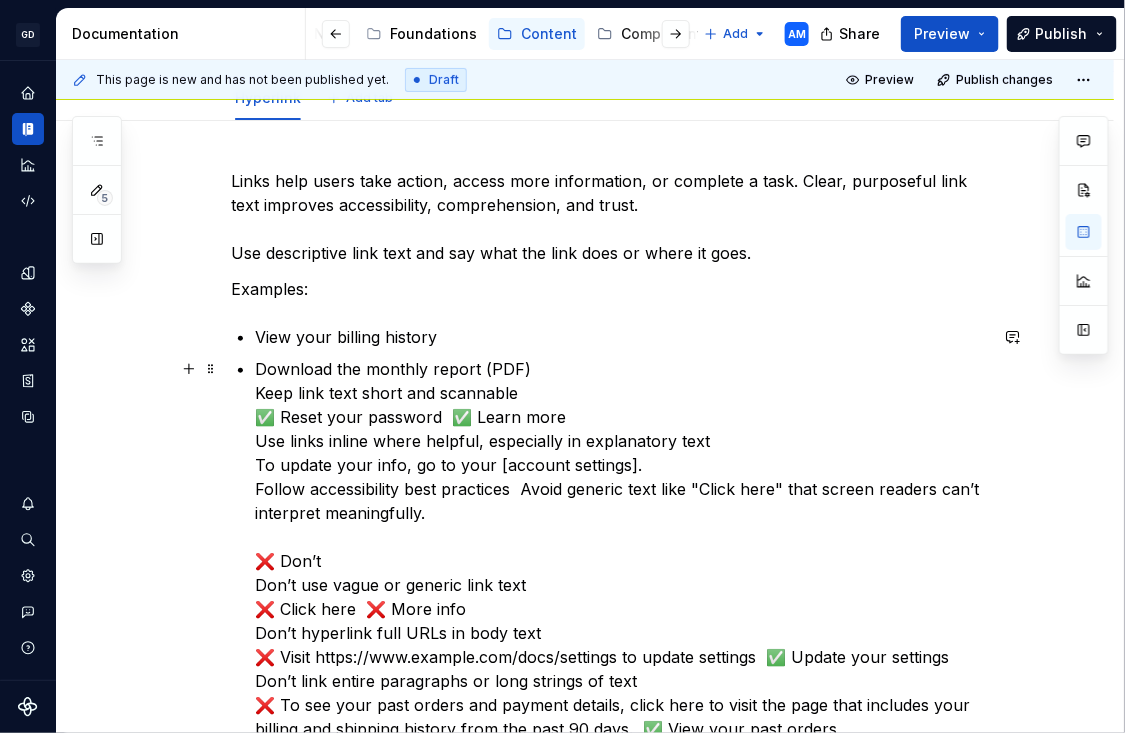 click on "Download the monthly report (PDF) Keep link text short and scannable ✅ Reset your password  ✅ Learn more Use links inline where helpful, especially in explanatory text To update your info, go to your [account settings]. Follow accessibility best practices  Avoid generic text like "Click here" that screen readers can’t interpret meaningfully. ❌ Don’t Don’t use vague or generic link text ❌ Click here  ❌ More info Don’t hyperlink full URLs in body text ❌ Visit https://www.example.com/docs/settings to update settings  ✅ Update your settings Don’t link entire paragraphs or long strings of text ❌ To see your past orders and payment details, click here to visit the page that includes your billing and shipping history from the past 90 days.  ✅ View your past orders" at bounding box center (621, 549) 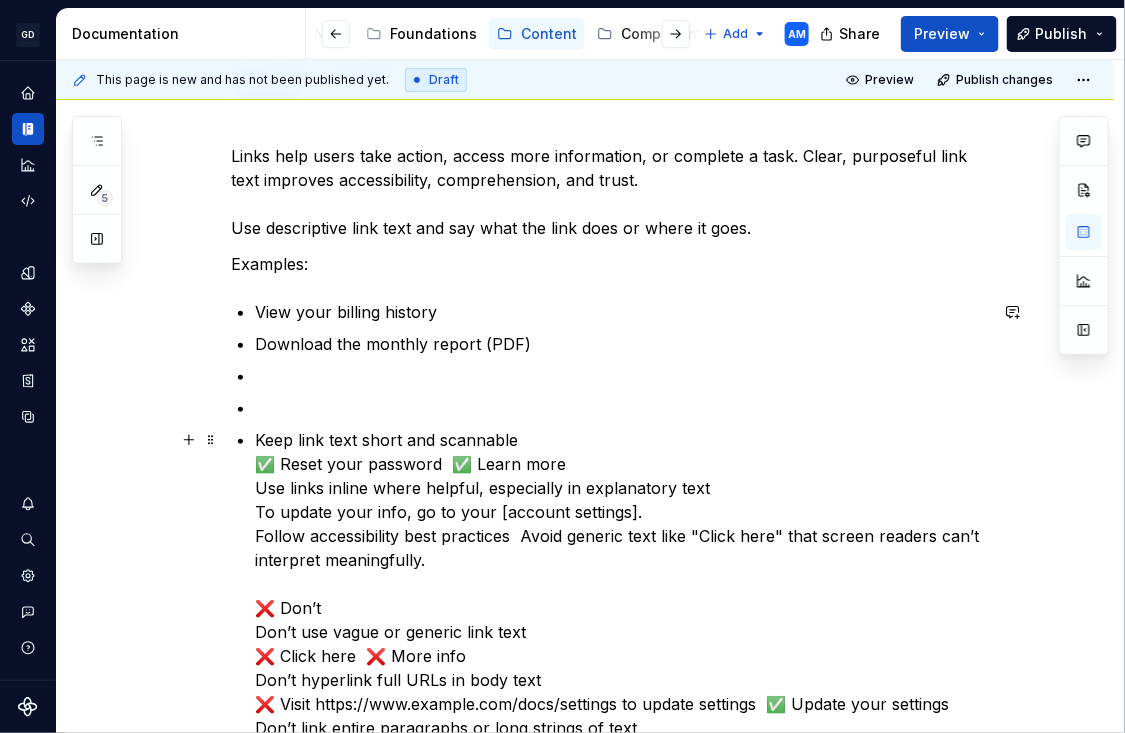 scroll, scrollTop: 267, scrollLeft: 0, axis: vertical 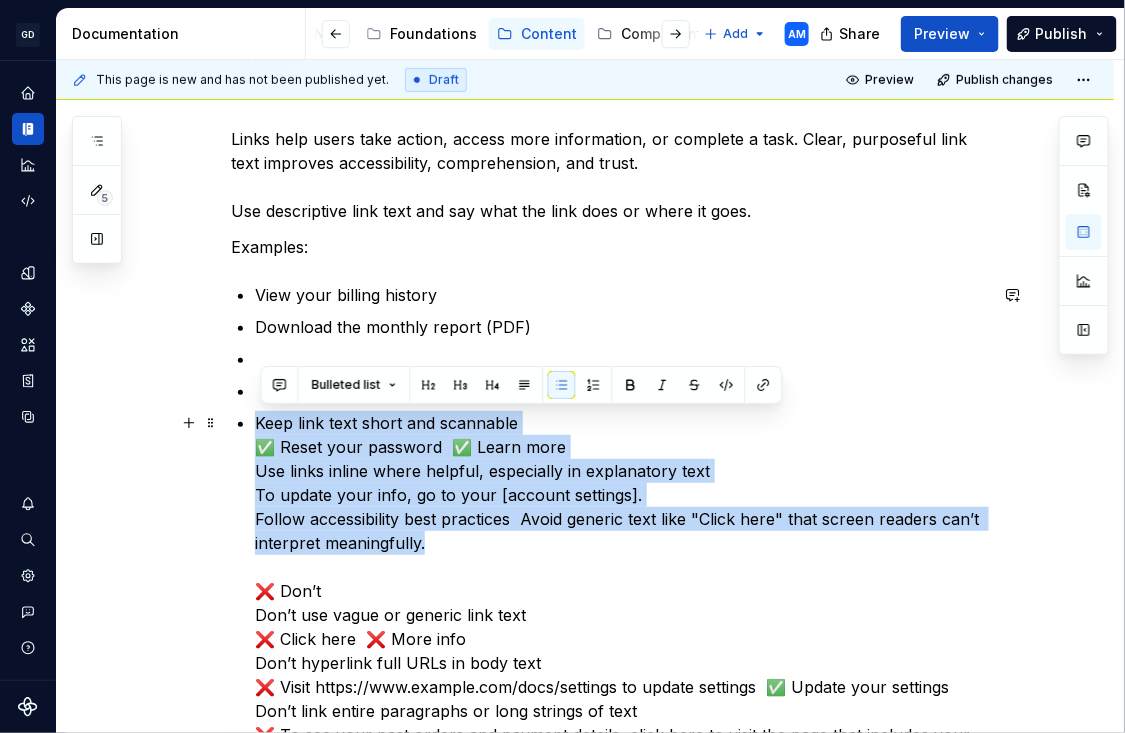 drag, startPoint x: 450, startPoint y: 542, endPoint x: 226, endPoint y: 425, distance: 252.71526 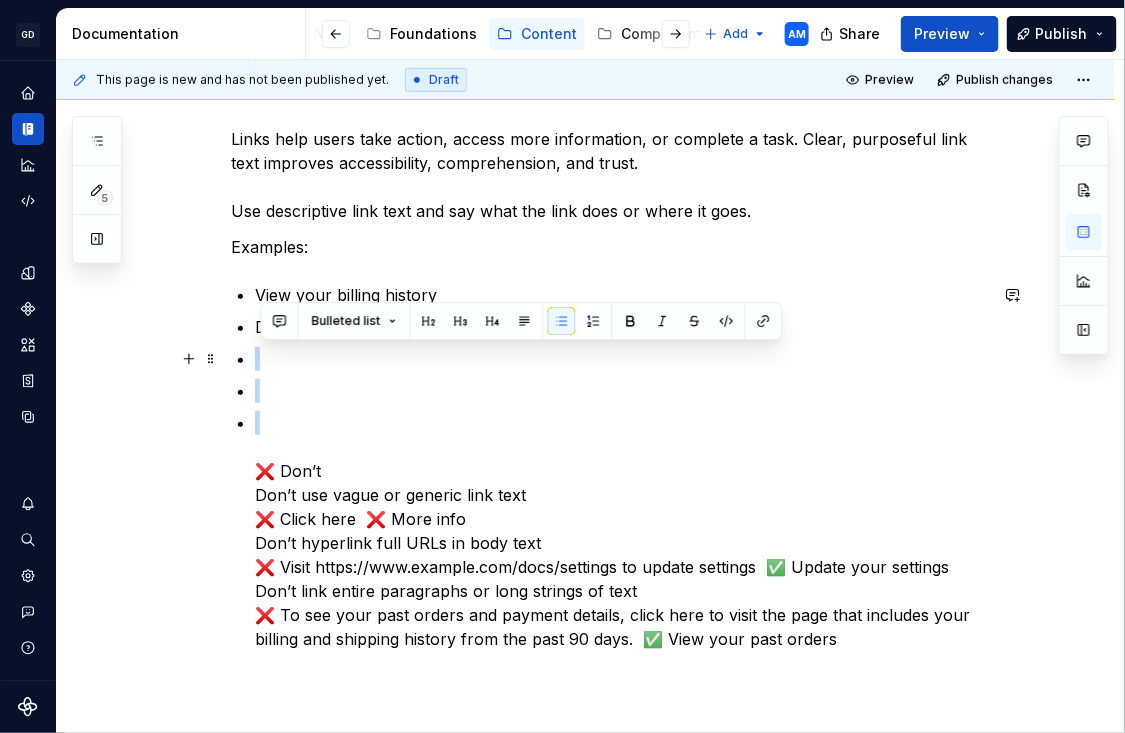 drag, startPoint x: 307, startPoint y: 419, endPoint x: 234, endPoint y: 366, distance: 90.21086 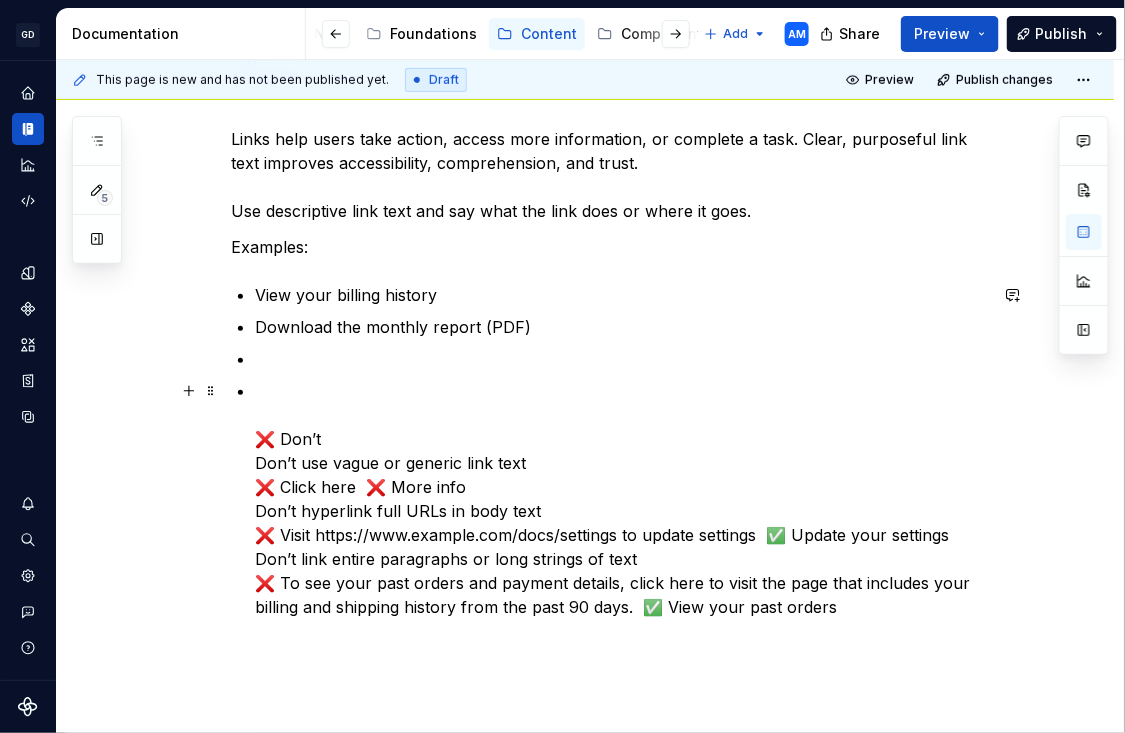click on "❌ Don’t Don’t use vague or generic link text ❌ Click here  ❌ More info Don’t hyperlink full URLs in body text ❌ Visit https://www.example.com/docs/settings to update settings  ✅ Update your settings Don’t link entire paragraphs or long strings of text ❌ To see your past orders and payment details, click here to visit the page that includes your billing and shipping history from the past 90 days.  ✅ View your past orders" at bounding box center (621, 499) 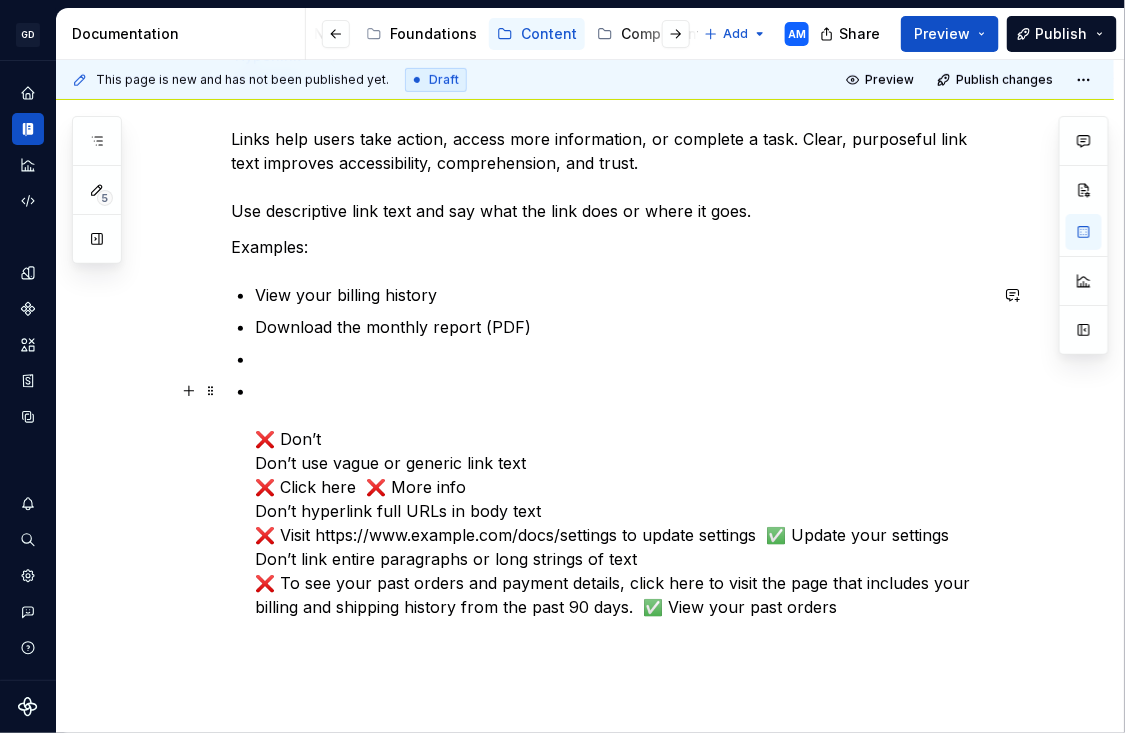 click on "Links help users take action, access more information, or complete a task. Clear, purposeful link text improves accessibility, comprehension, and trust. Use descriptive link text and say what the link does or where it goes. Examples: View your billing history  Download the monthly report (PDF) ❌ Don’t Don’t use vague or generic link text ❌ Click here  ❌ More info Don’t hyperlink full URLs in body text ❌ Visit https://www.example.com/docs/settings to update settings  ✅ Update your settings Don’t link entire paragraphs or long strings of text ❌ To see your past orders and payment details, click here to visit the page that includes your billing and shipping history from the past 90 days.  ✅ View your past orders" at bounding box center [585, 471] 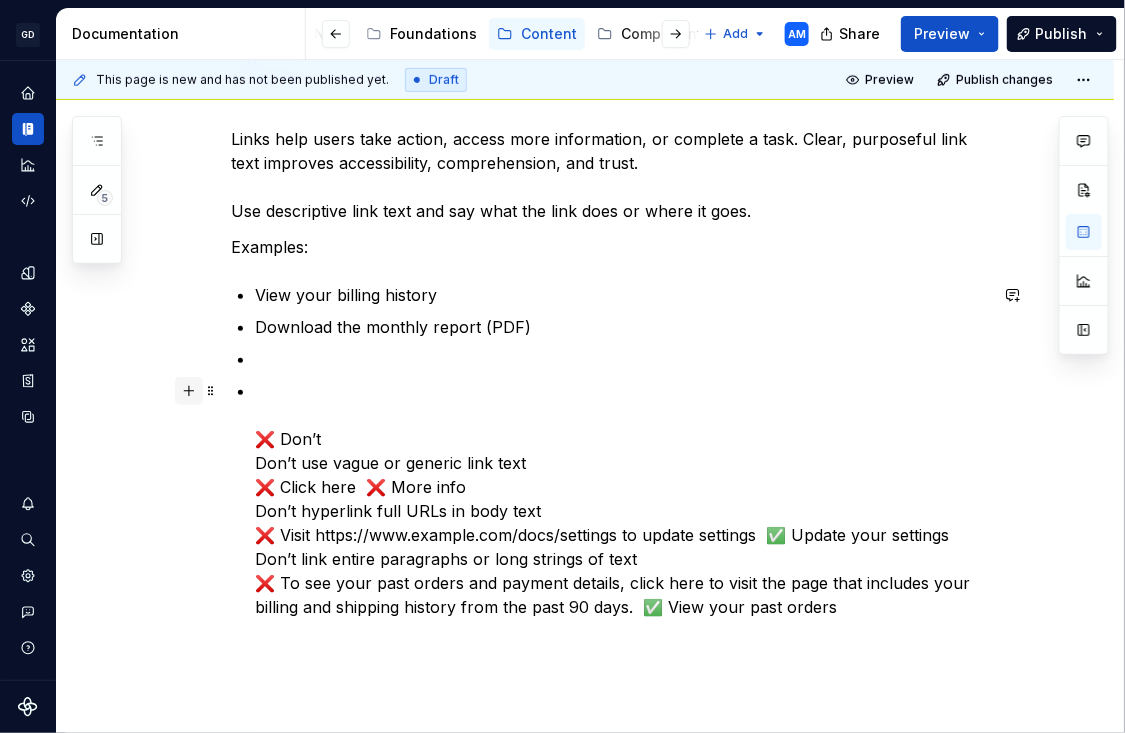 click at bounding box center (189, 391) 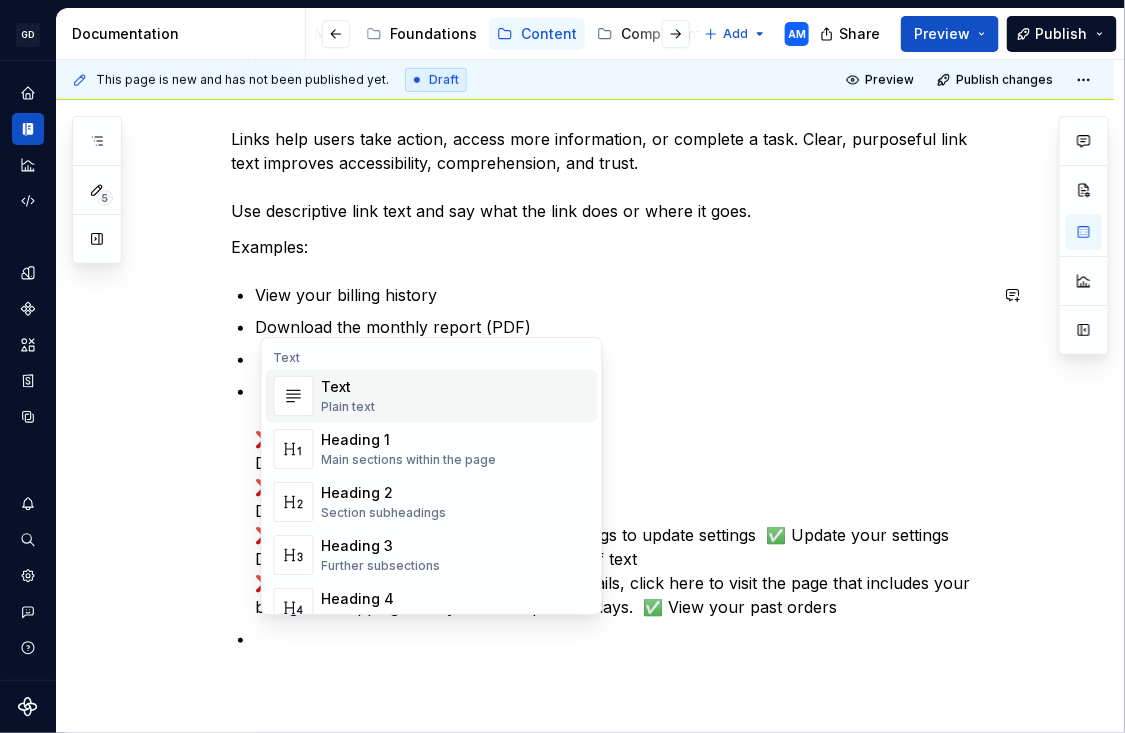 click on "Plain text" at bounding box center (349, 407) 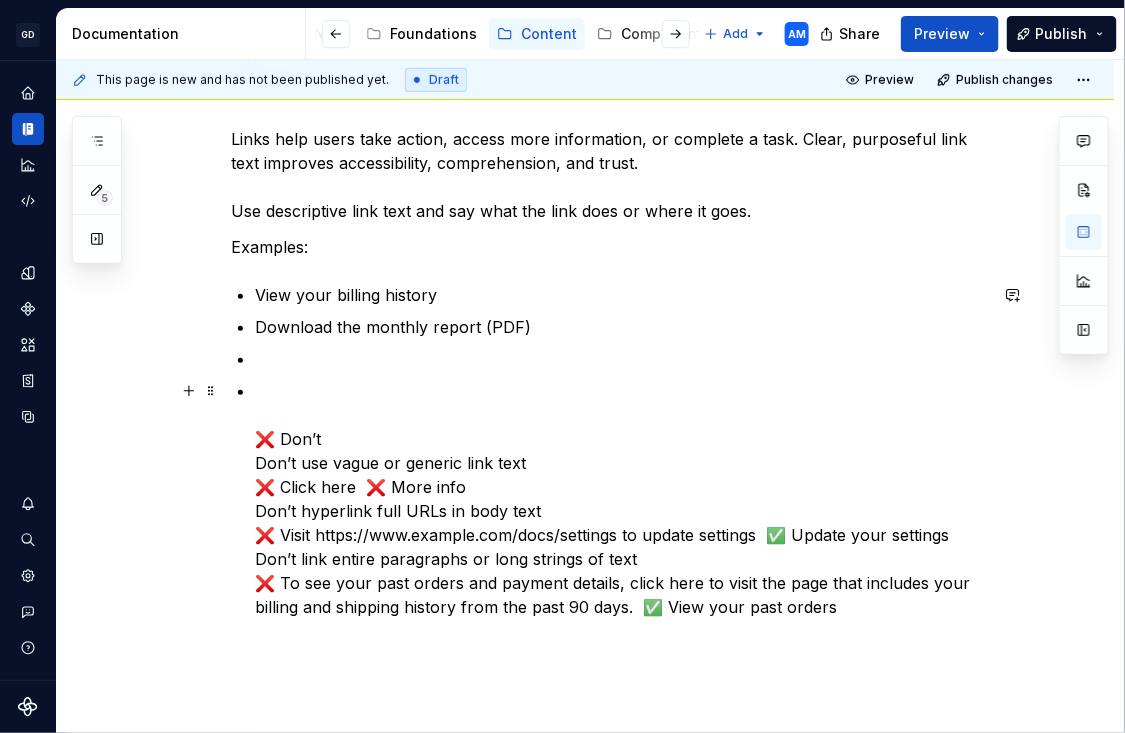 click on "Links help users take action, access more information, or complete a task. Clear, purposeful link text improves accessibility, comprehension, and trust. Use descriptive link text and say what the link does or where it goes. Examples: View your billing history  Download the monthly report (PDF) ❌ Don’t Don’t use vague or generic link text ❌ Click here  ❌ More info Don’t hyperlink full URLs in body text ❌ Visit https://www.example.com/docs/settings to update settings  ✅ Update your settings Don’t link entire paragraphs or long strings of text ❌ To see your past orders and payment details, click here to visit the page that includes your billing and shipping history from the past 90 days.  ✅ View your past orders" at bounding box center [609, 397] 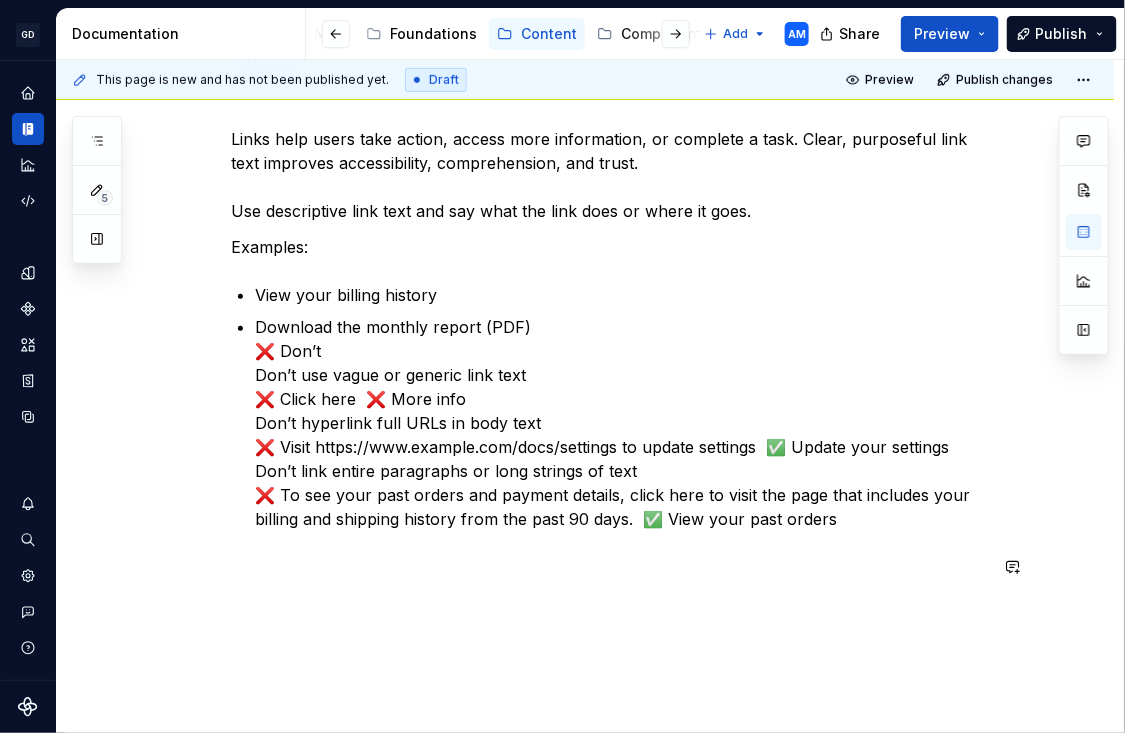 click on "Links help users take action, access more information, or complete a task. Clear, purposeful link text improves accessibility, comprehension, and trust. Use descriptive link text and say what the link does or where it goes. Examples: View your billing history  Download the monthly report (PDF) ❌ Don’t Don’t use vague or generic link text ❌ Click here  ❌ More info Don’t hyperlink full URLs in body text ❌ Visit https://www.example.com/docs/settings to update settings  ✅ Update your settings Don’t link entire paragraphs or long strings of text ❌ To see your past orders and payment details, click here to visit the page that includes your billing and shipping history from the past 90 days.  ✅ View your past orders" at bounding box center (609, 365) 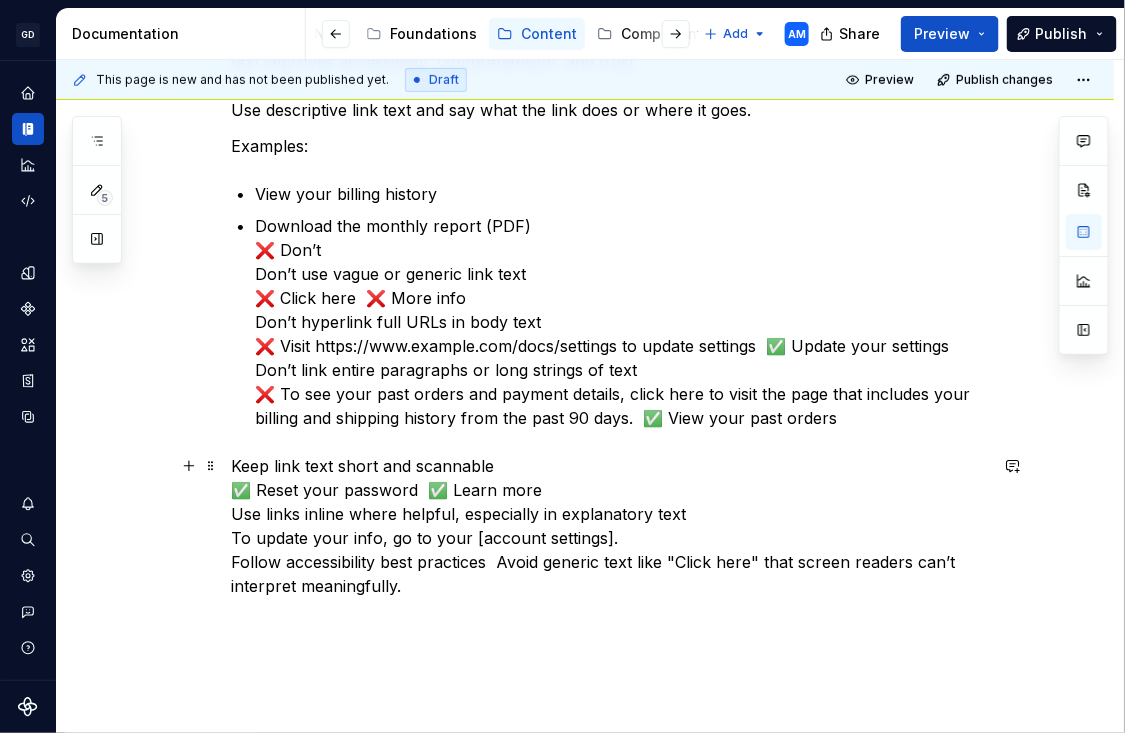 scroll, scrollTop: 371, scrollLeft: 0, axis: vertical 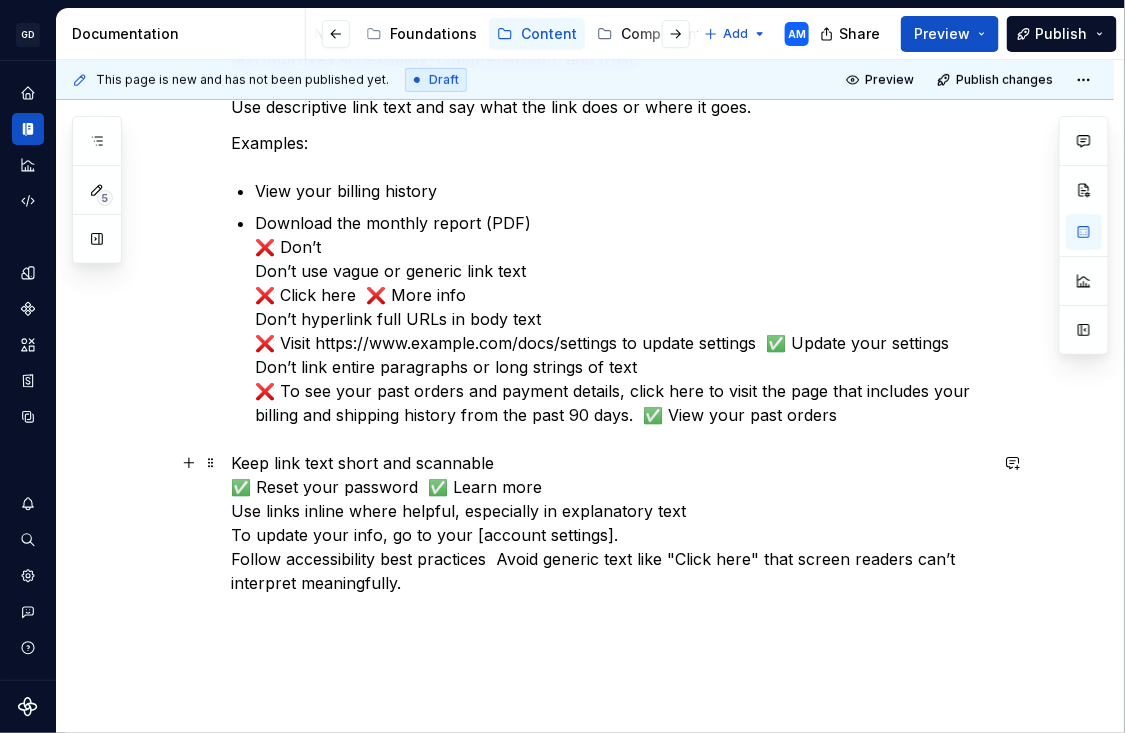 click on "Keep link text short and scannable ✅ Reset your password  ✅ Learn more Use links inline where helpful, especially in explanatory text To update your info, go to your [account settings]. Follow accessibility best practices  Avoid generic text like "Click here" that screen readers can’t interpret meaningfully." at bounding box center [609, 523] 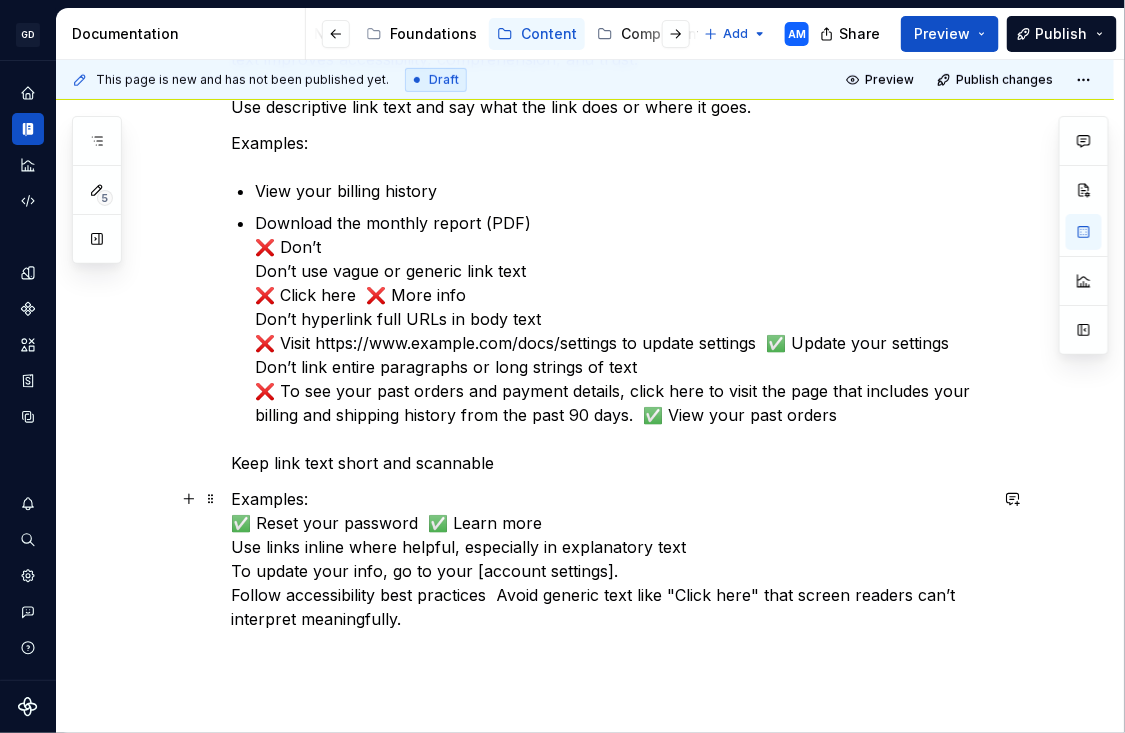 click on "Examples: ✅ Reset your password  ✅ Learn more Use links inline where helpful, especially in explanatory text To update your info, go to your [account settings]. Follow accessibility best practices  Avoid generic text like "Click here" that screen readers can’t interpret meaningfully." at bounding box center (609, 559) 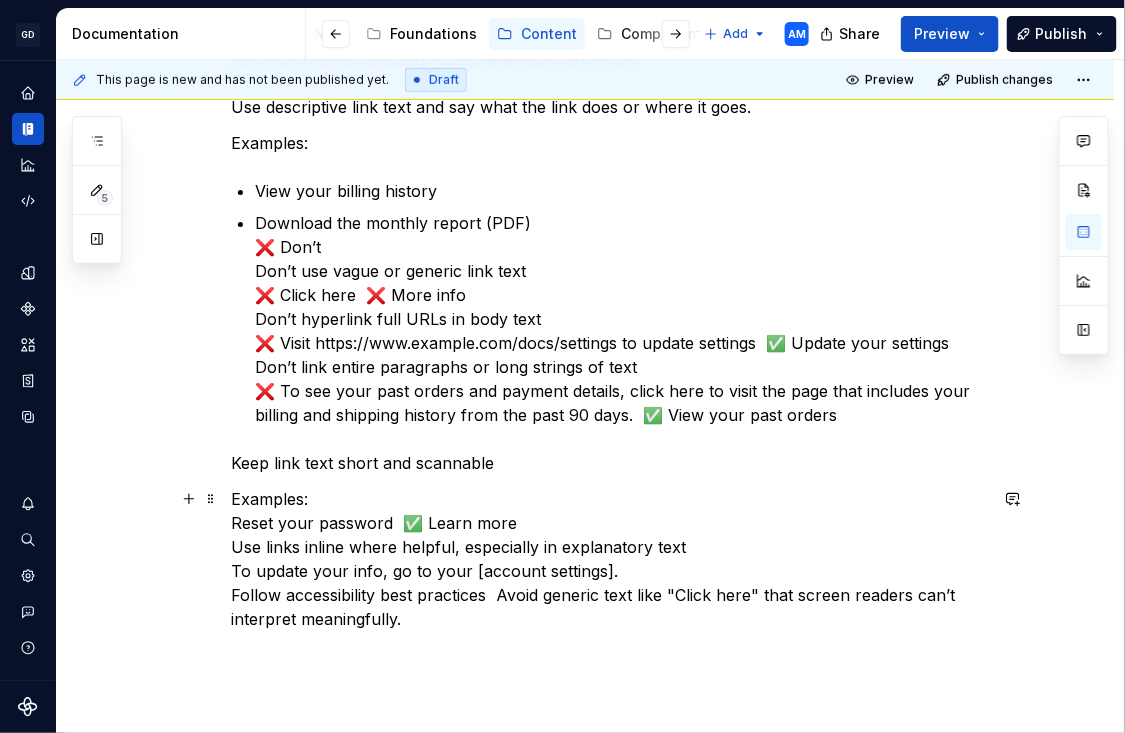 click on "Examples: Reset your password  ✅ Learn more Use links inline where helpful, especially in explanatory text To update your info, go to your [account settings]. Follow accessibility best practices  Avoid generic text like "Click here" that screen readers can’t interpret meaningfully." at bounding box center (609, 559) 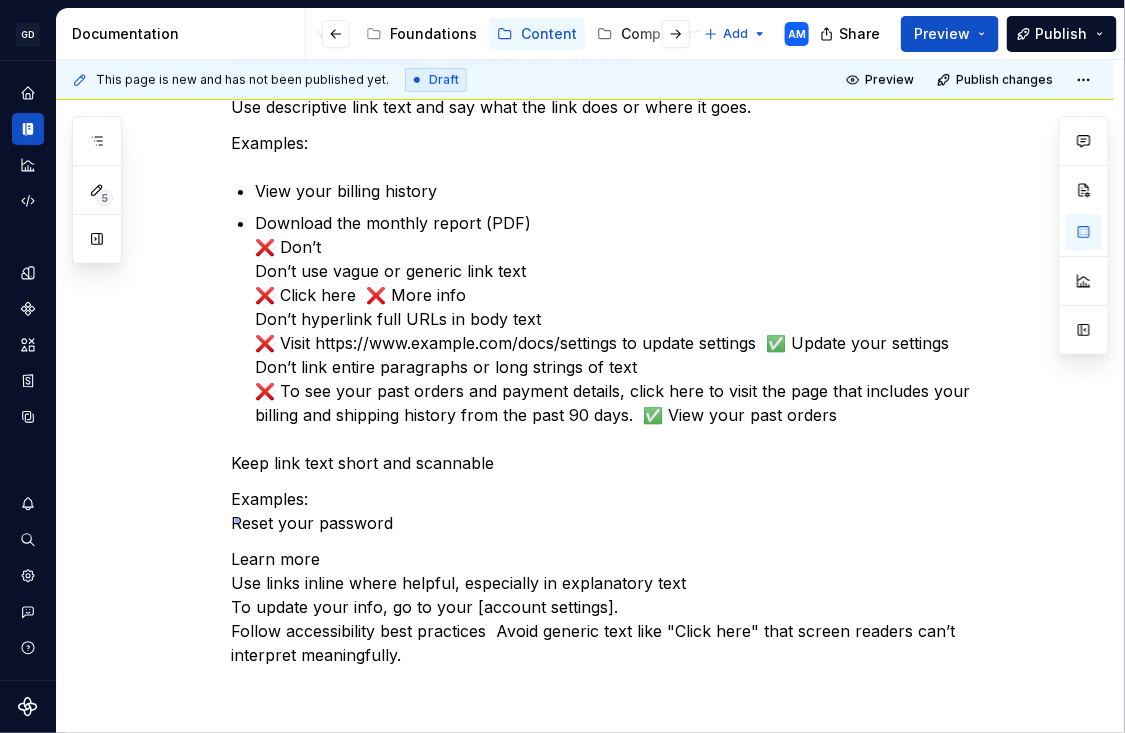 click on "This page is new and has not been published yet. Draft Preview Publish changes Links Edit header Hyperlink Add tab Links help users take action, access more information, or complete a task. Clear, purposeful link text improves accessibility, comprehension, and trust. Use descriptive link text and say what the link does or where it goes. Examples: View your billing history  Download the monthly report (PDF) ❌ Don’t Don’t use vague or generic link text ❌ Click here  ❌ More info Don’t hyperlink full URLs in body text ❌ Visit https://www.example.com/docs/settings to update settings  ✅ Update your settings Don’t link entire paragraphs or long strings of text ❌ To see your past orders and payment details, click here to visit the page that includes your billing and shipping history from the past 90 days.  ✅ View your past orders Keep link text short and scannable Examples: Reset your password   Learn more Use links inline where helpful, especially in explanatory text" at bounding box center [590, 396] 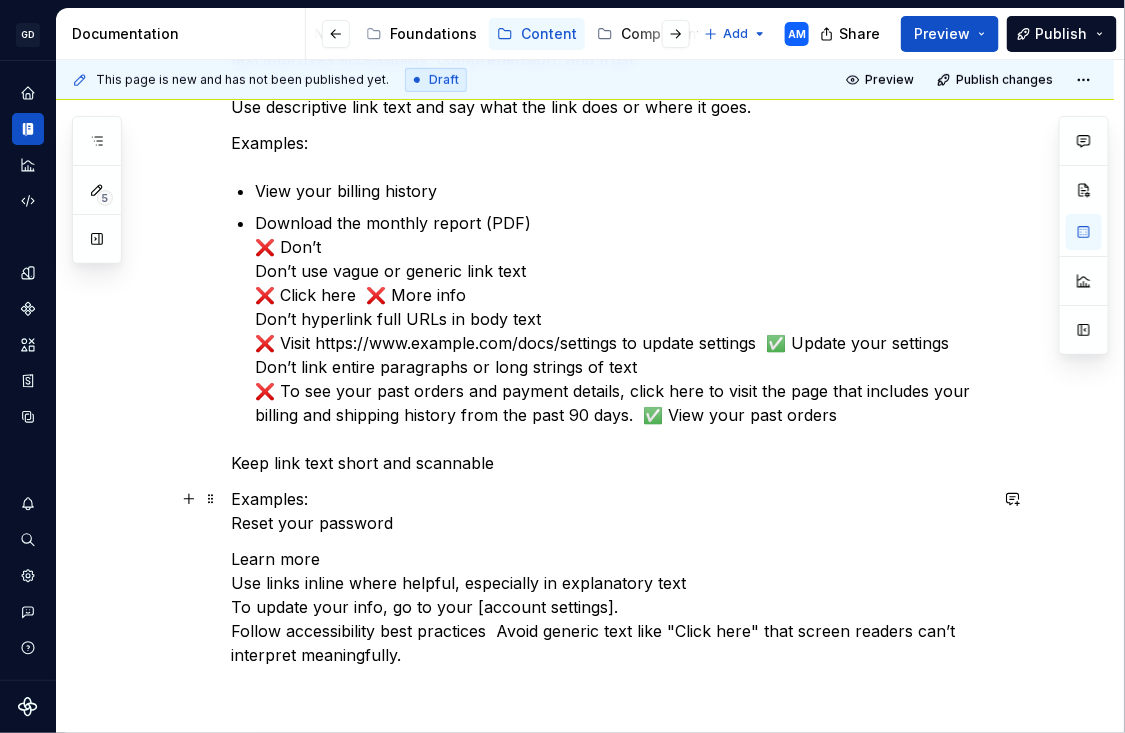 click on "Examples: Reset your password" at bounding box center (609, 511) 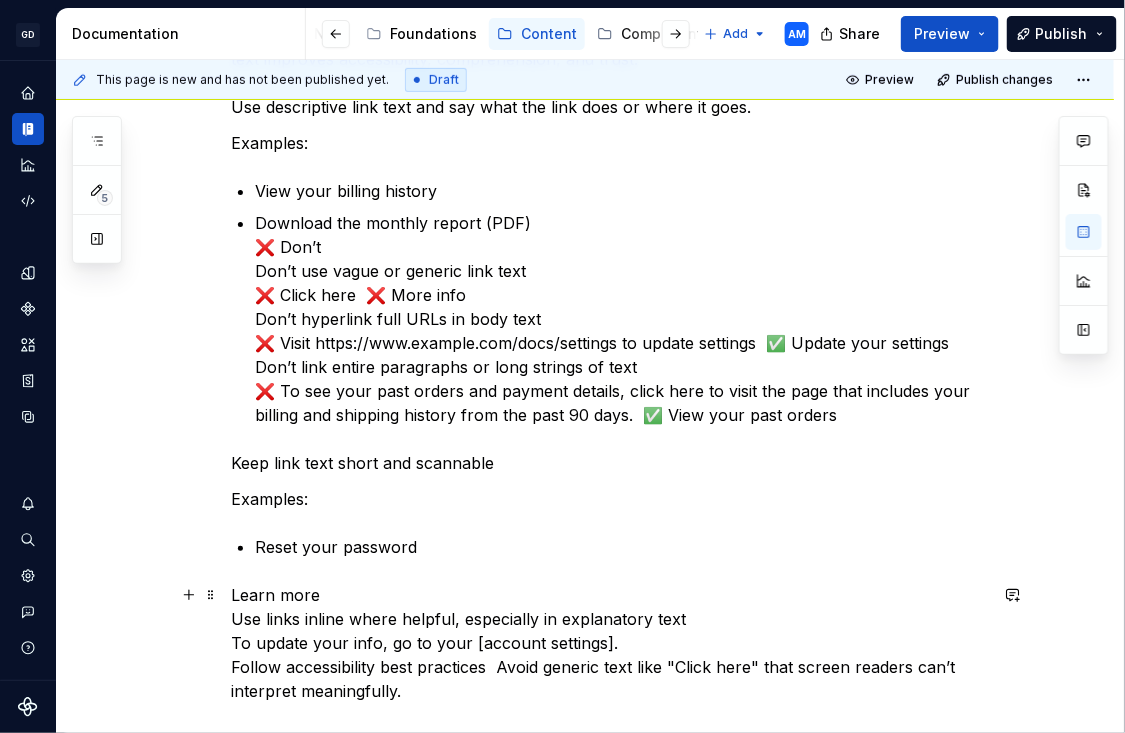 click on "Learn more Use links inline where helpful, especially in explanatory text To update your info, go to your [account settings]. Follow accessibility best practices  Avoid generic text like "Click here" that screen readers can’t interpret meaningfully." at bounding box center (609, 643) 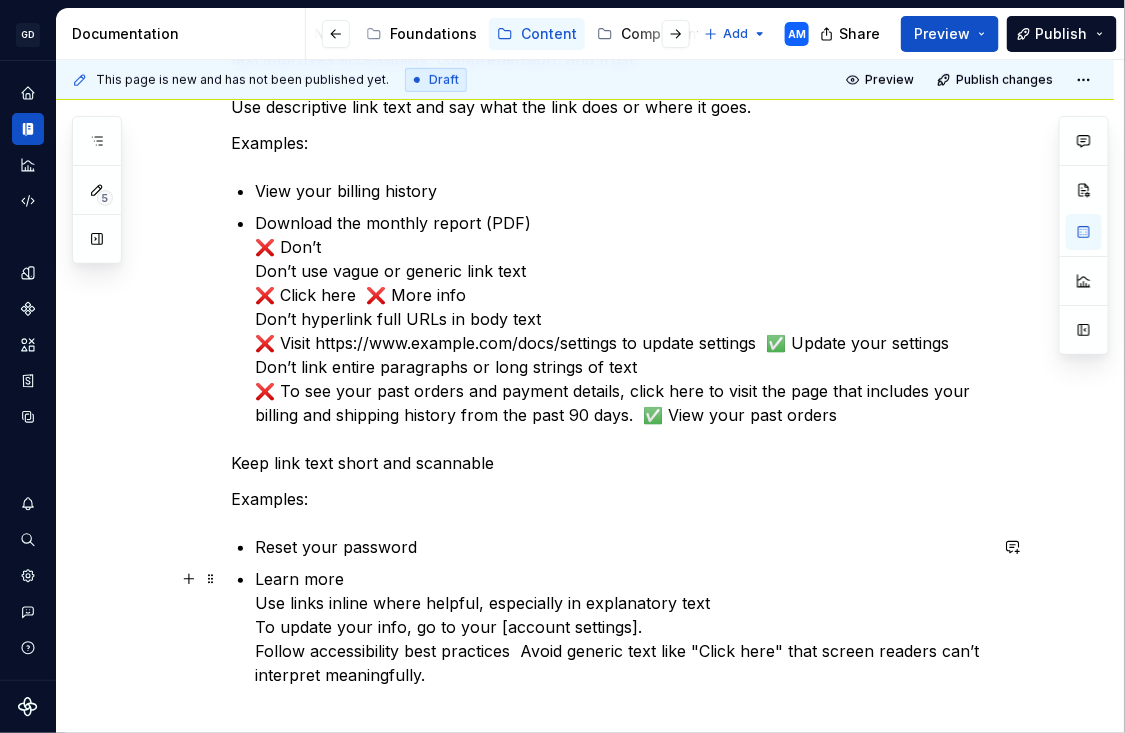 click on "Learn more Use links inline where helpful, especially in explanatory text To update your info, go to your [account settings]. Follow accessibility best practices  Avoid generic text like "Click here" that screen readers can’t interpret meaningfully." at bounding box center [621, 627] 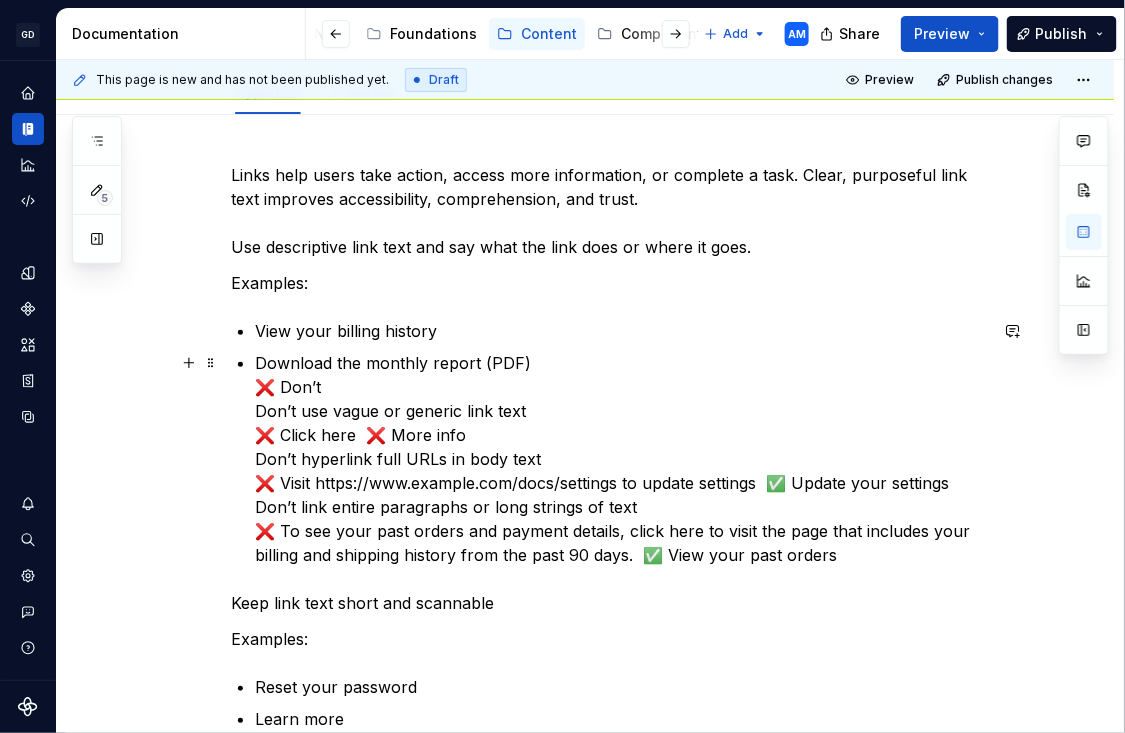 scroll, scrollTop: 229, scrollLeft: 0, axis: vertical 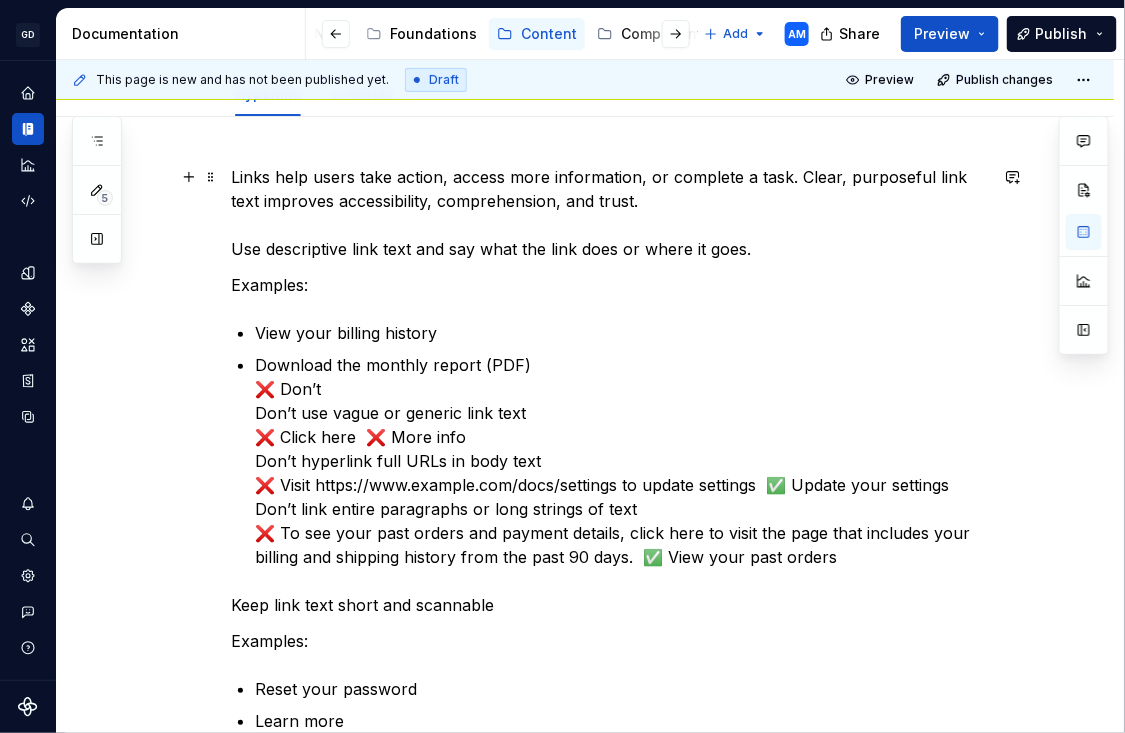 click on "Links help users take action, access more information, or complete a task. Clear, purposeful link text improves accessibility, comprehension, and trust. Use descriptive link text and say what the link does or where it goes." at bounding box center (609, 213) 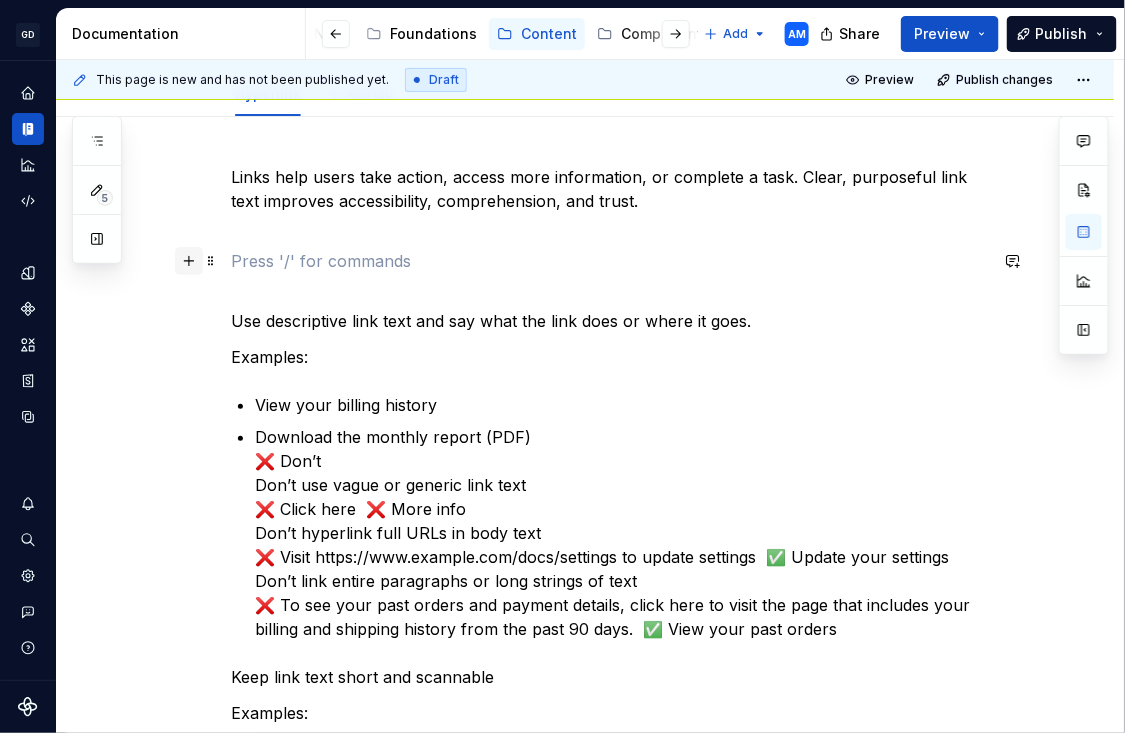 click at bounding box center [189, 261] 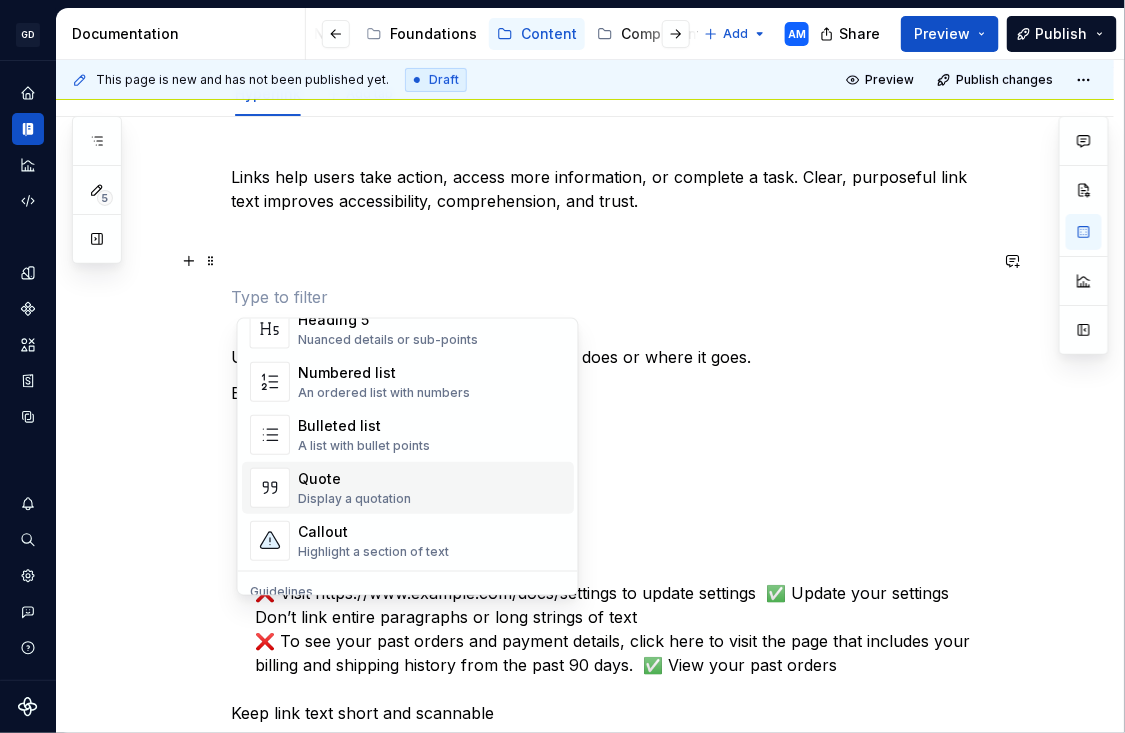 scroll, scrollTop: 436, scrollLeft: 0, axis: vertical 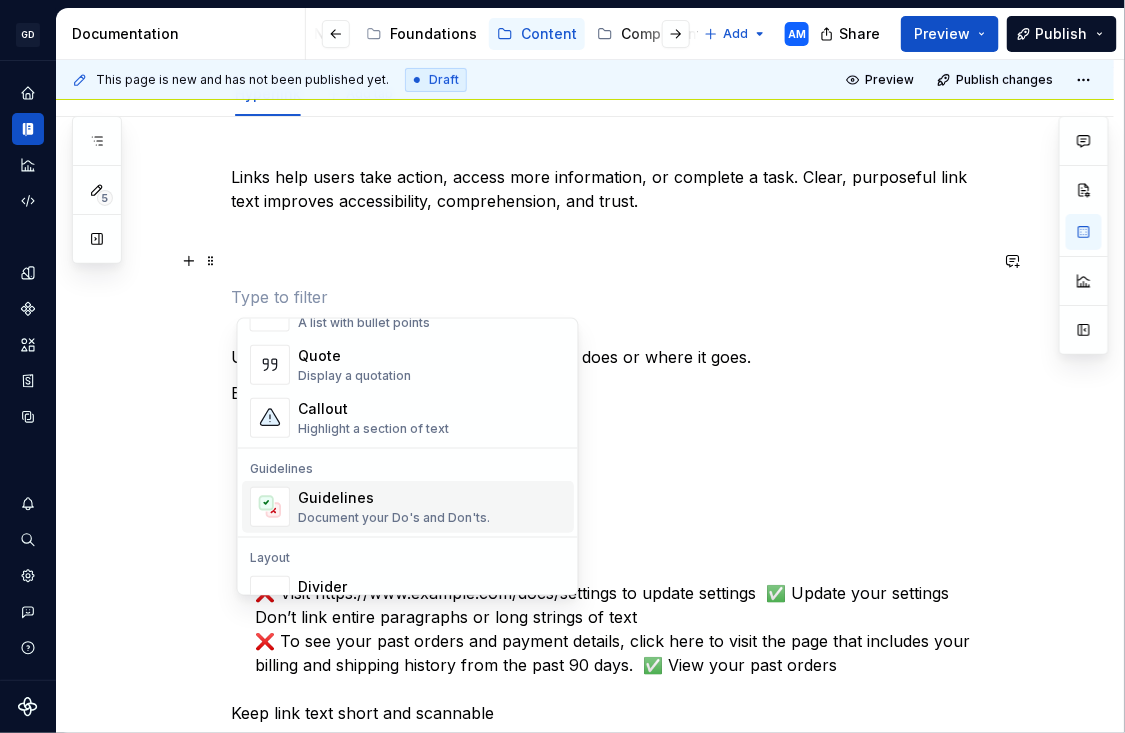click on "Guidelines" at bounding box center [394, 498] 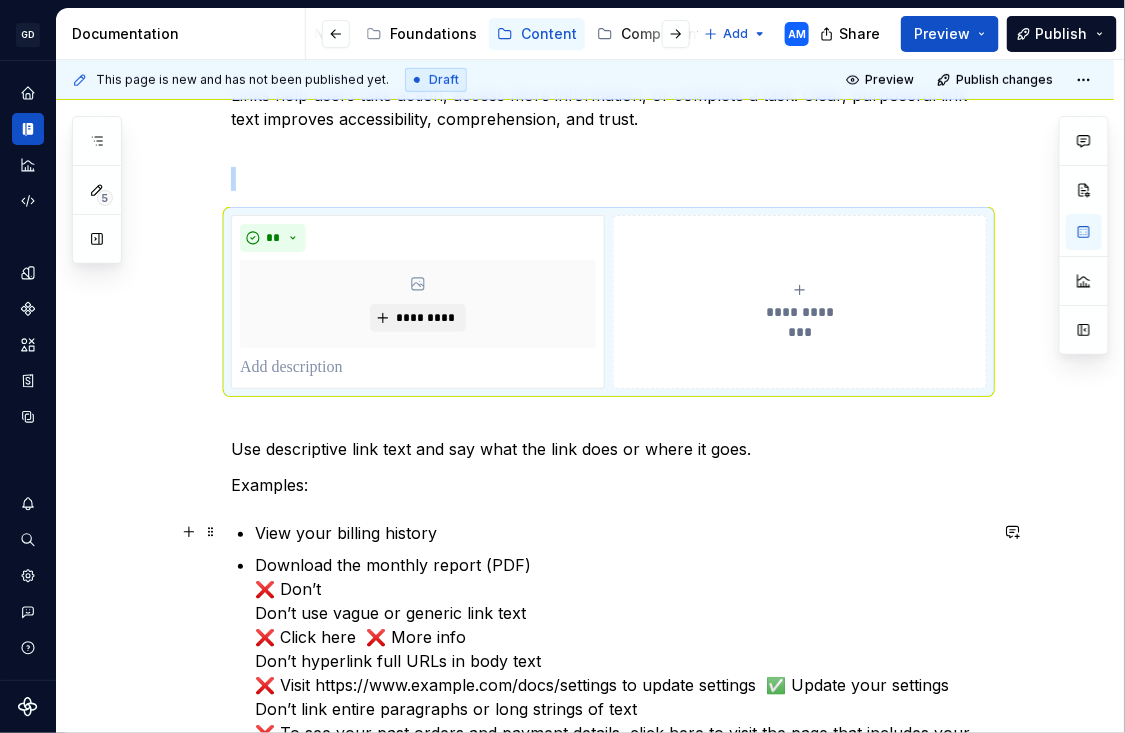 scroll, scrollTop: 323, scrollLeft: 0, axis: vertical 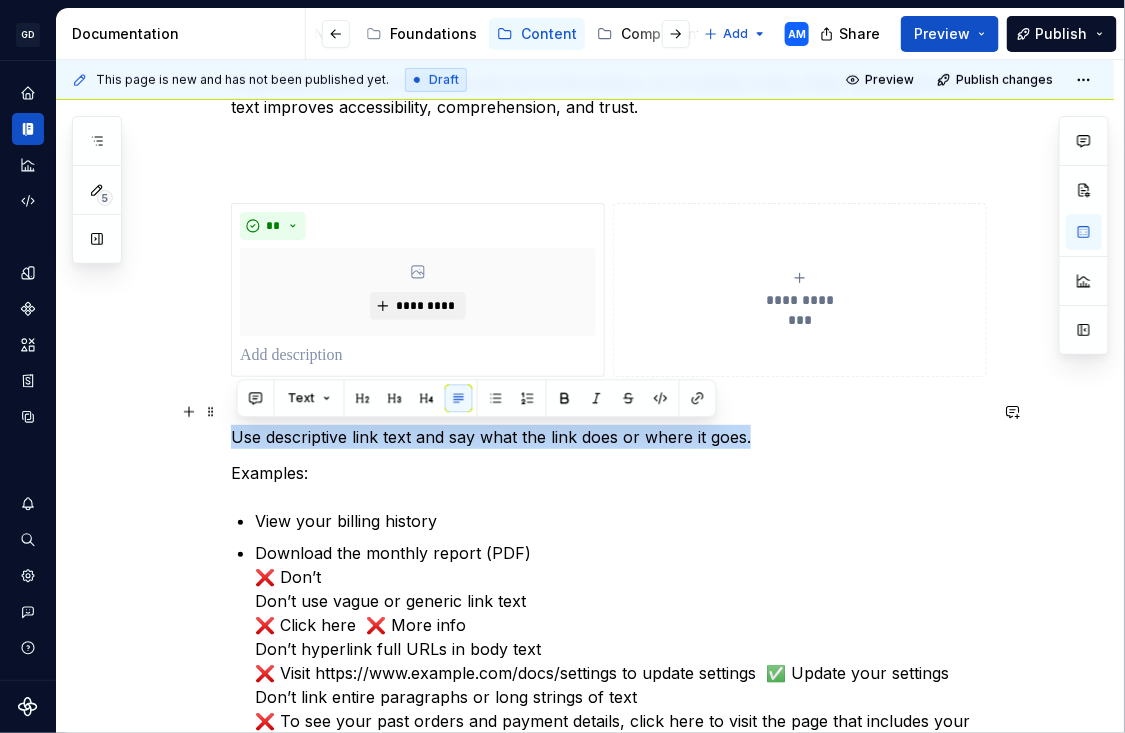 drag, startPoint x: 784, startPoint y: 435, endPoint x: 203, endPoint y: 426, distance: 581.0697 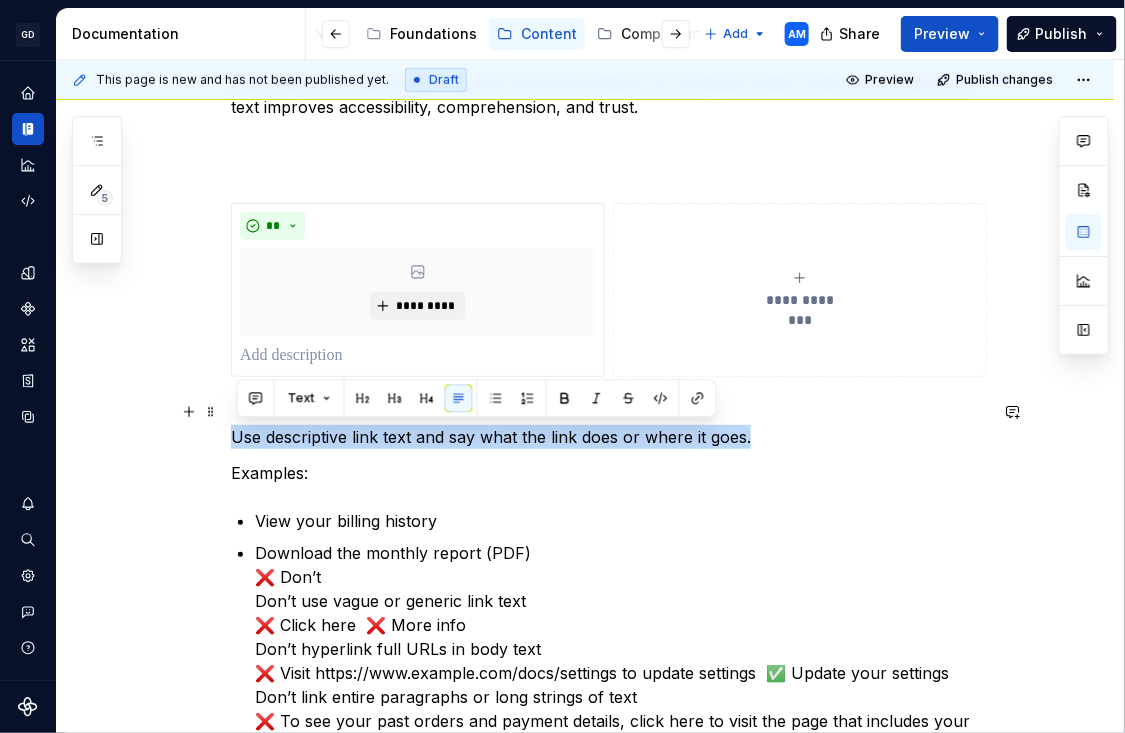 click on "**********" at bounding box center [585, 658] 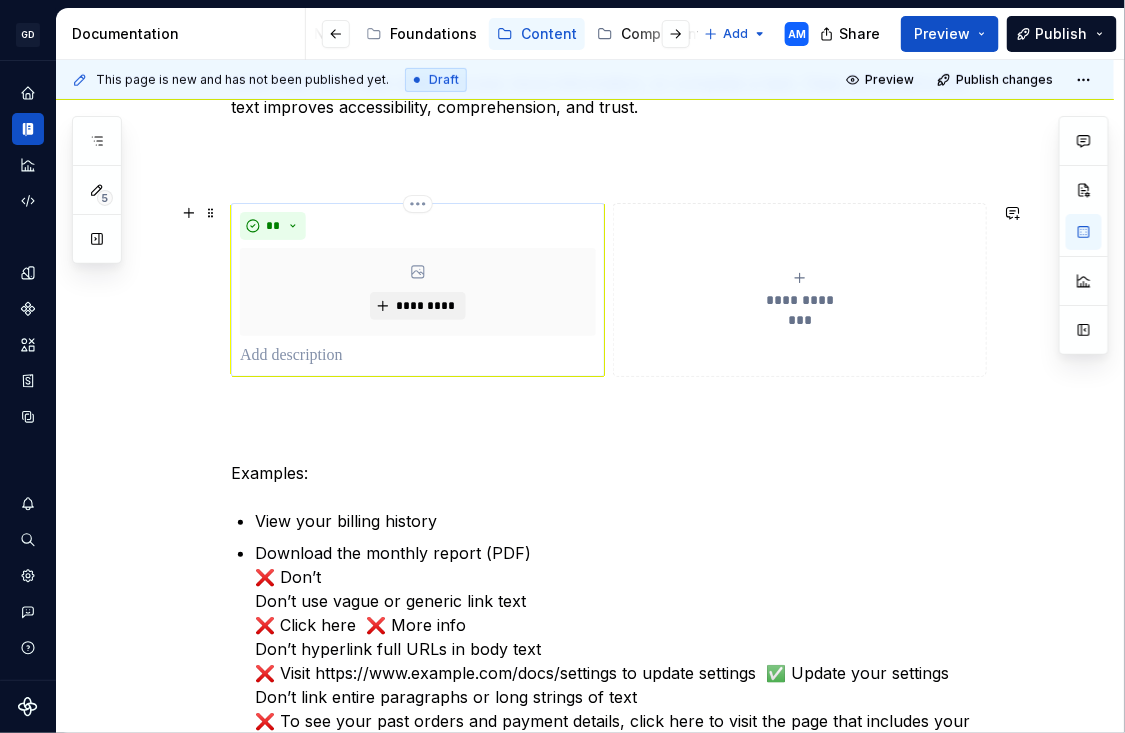 click at bounding box center [418, 356] 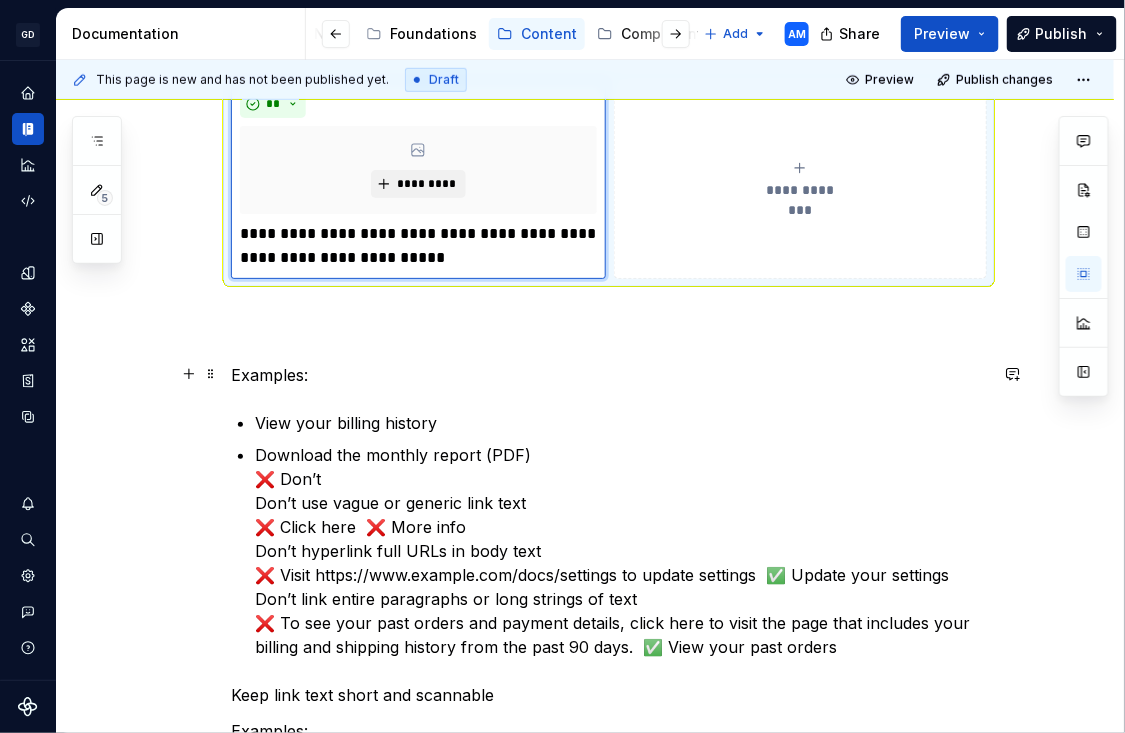 scroll, scrollTop: 456, scrollLeft: 0, axis: vertical 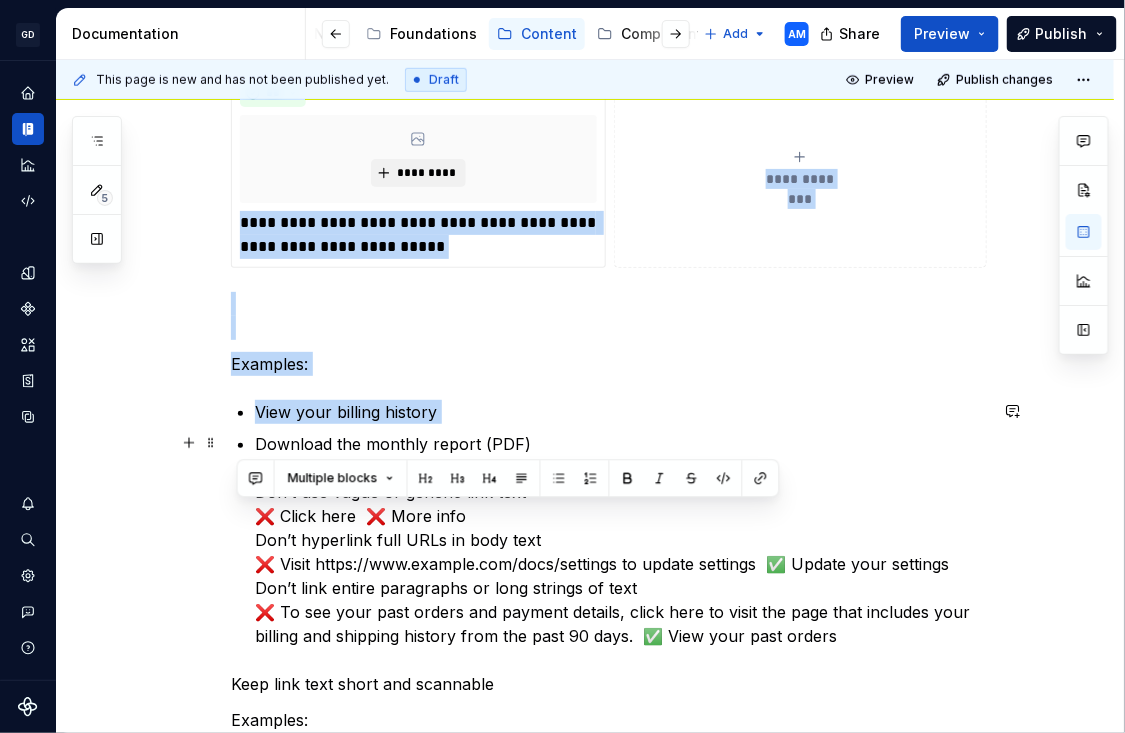 drag, startPoint x: 540, startPoint y: 445, endPoint x: 237, endPoint y: 426, distance: 303.59512 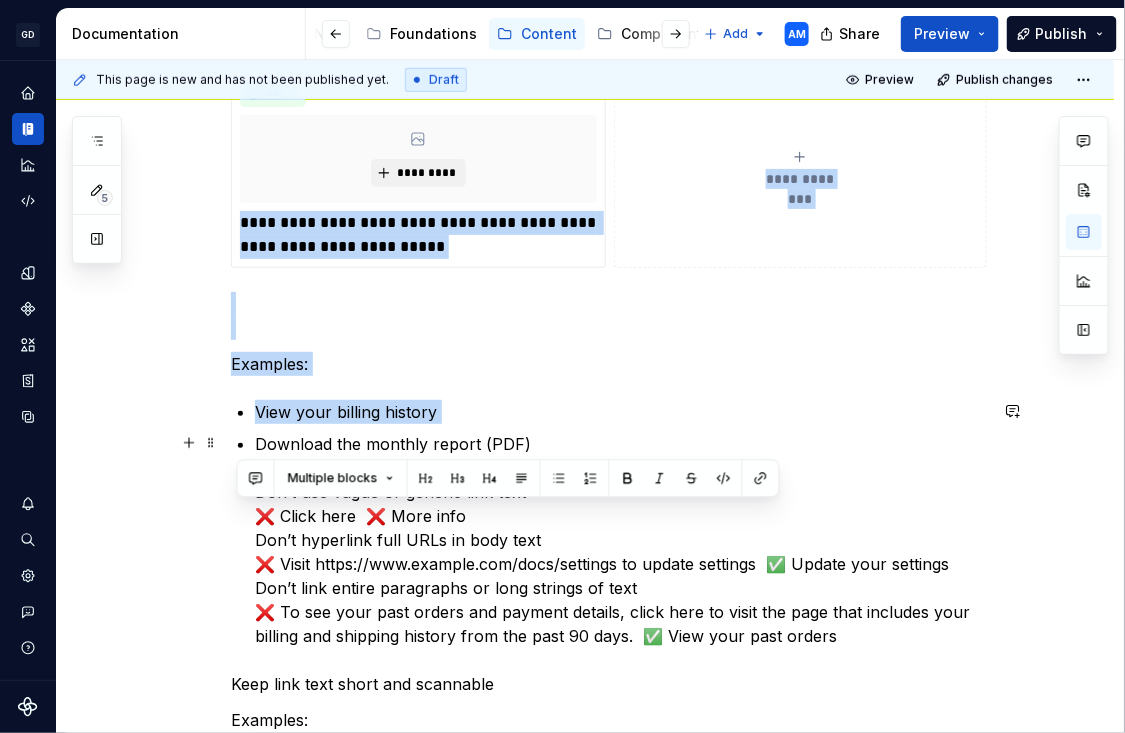 click on "**********" at bounding box center (609, 439) 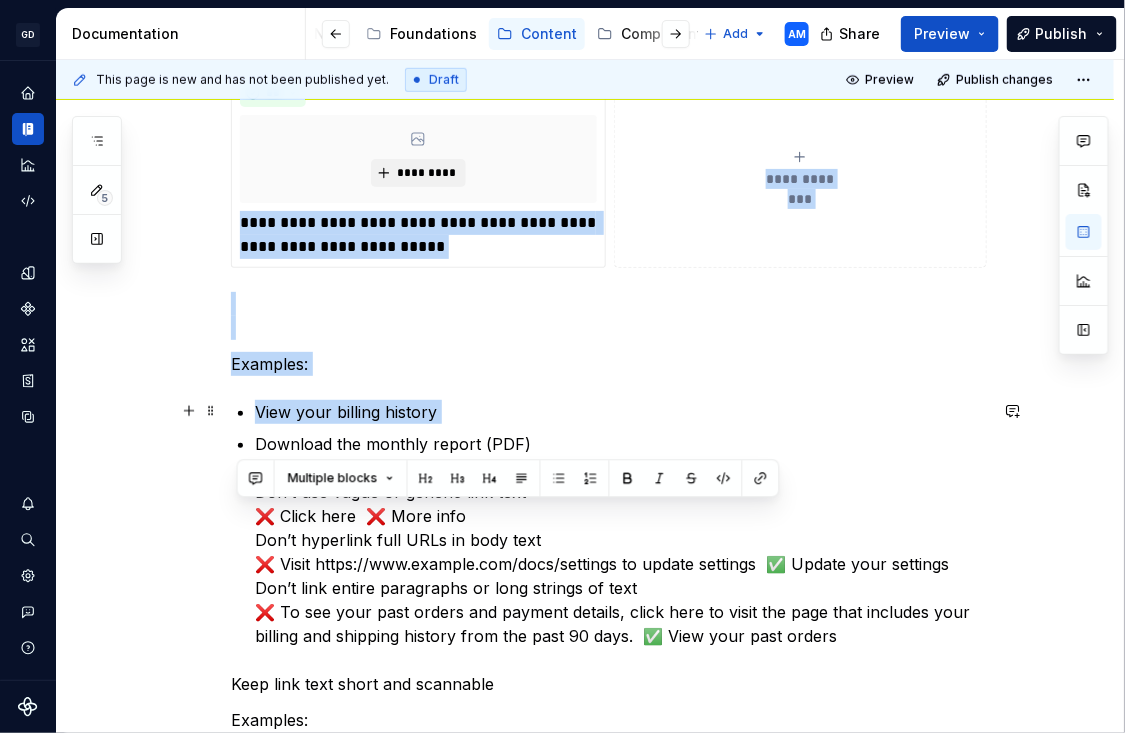 click on "View your billing history" at bounding box center (621, 412) 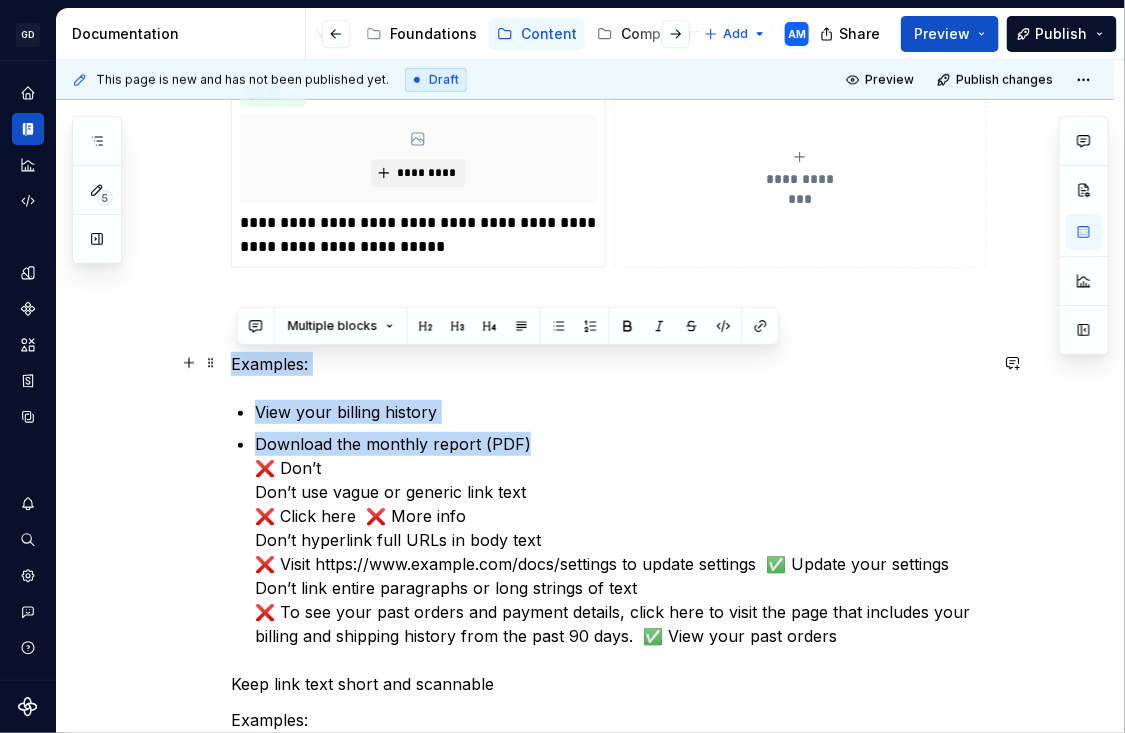 drag, startPoint x: 534, startPoint y: 443, endPoint x: 240, endPoint y: 366, distance: 303.9161 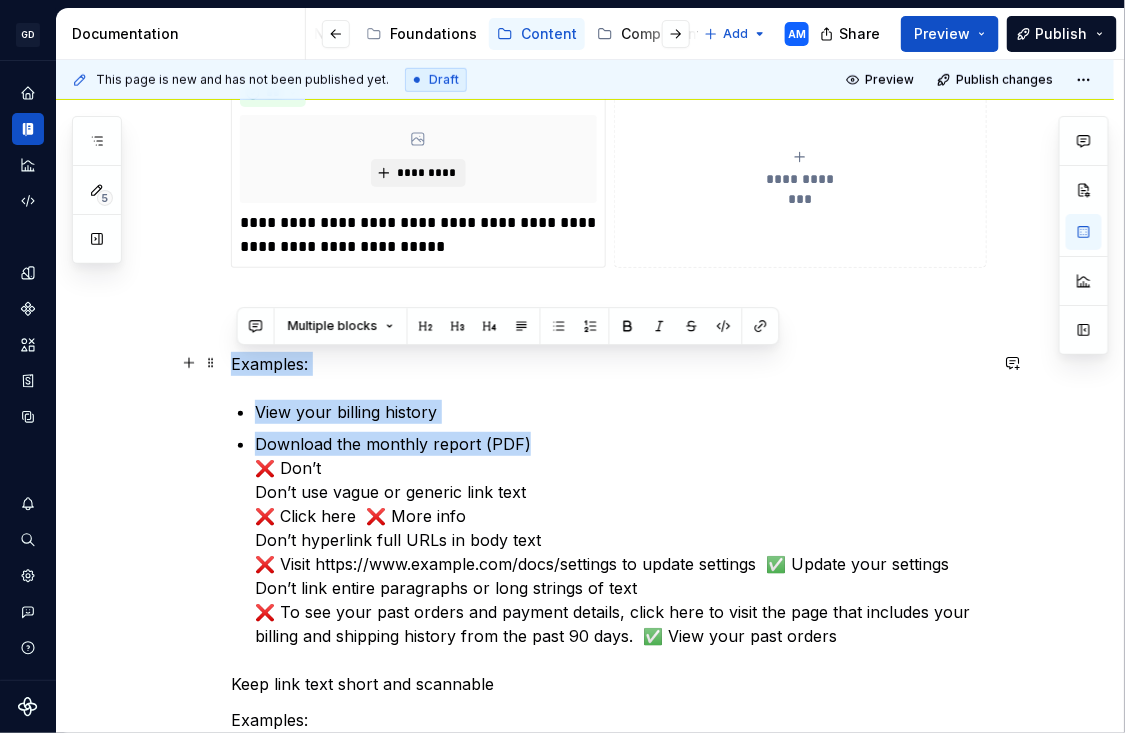 click on "**********" at bounding box center (609, 439) 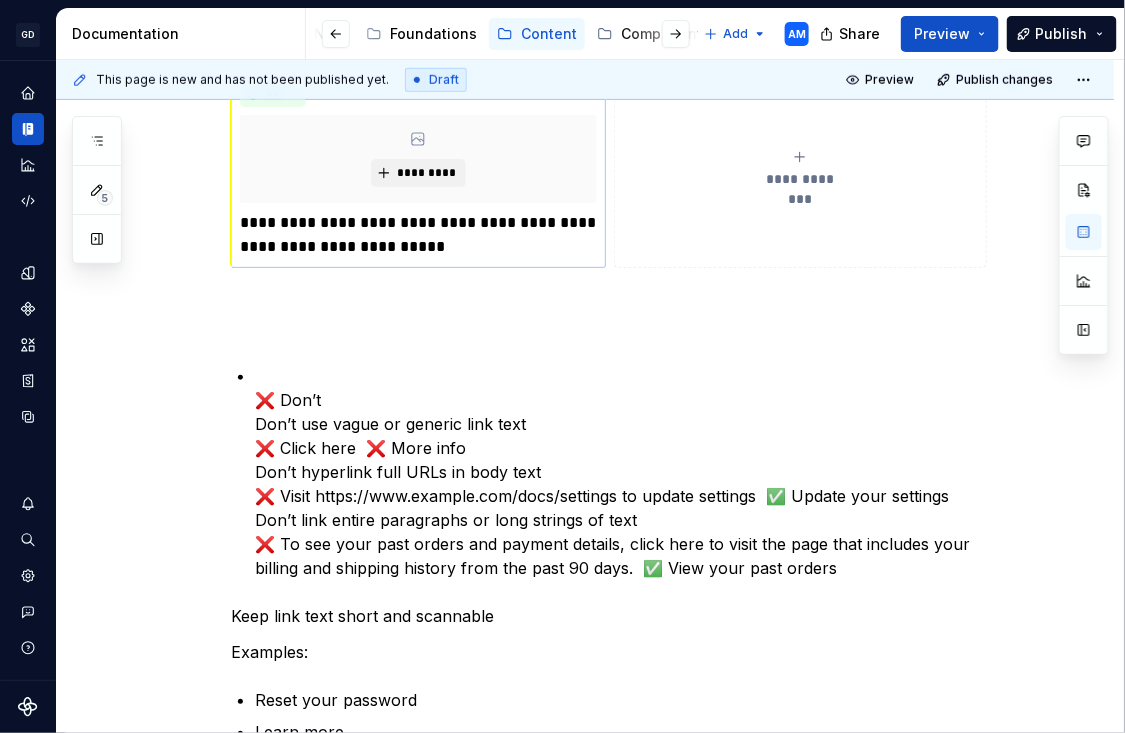 click on "**********" at bounding box center (418, 235) 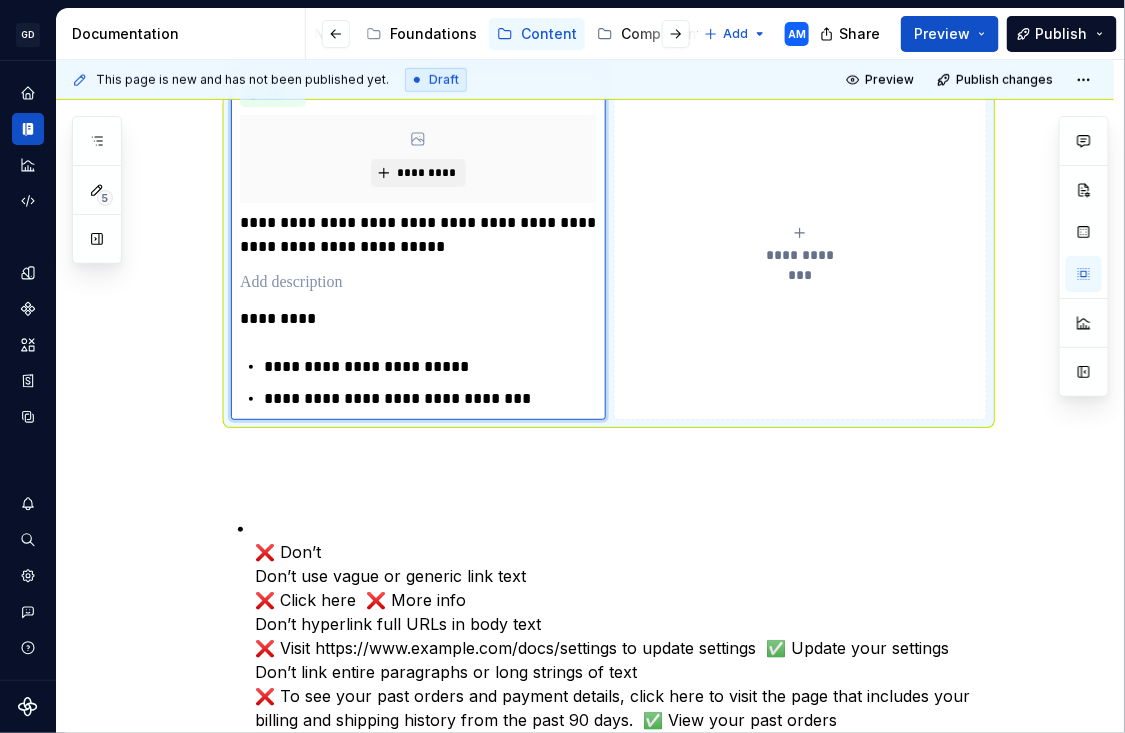 click at bounding box center [418, 283] 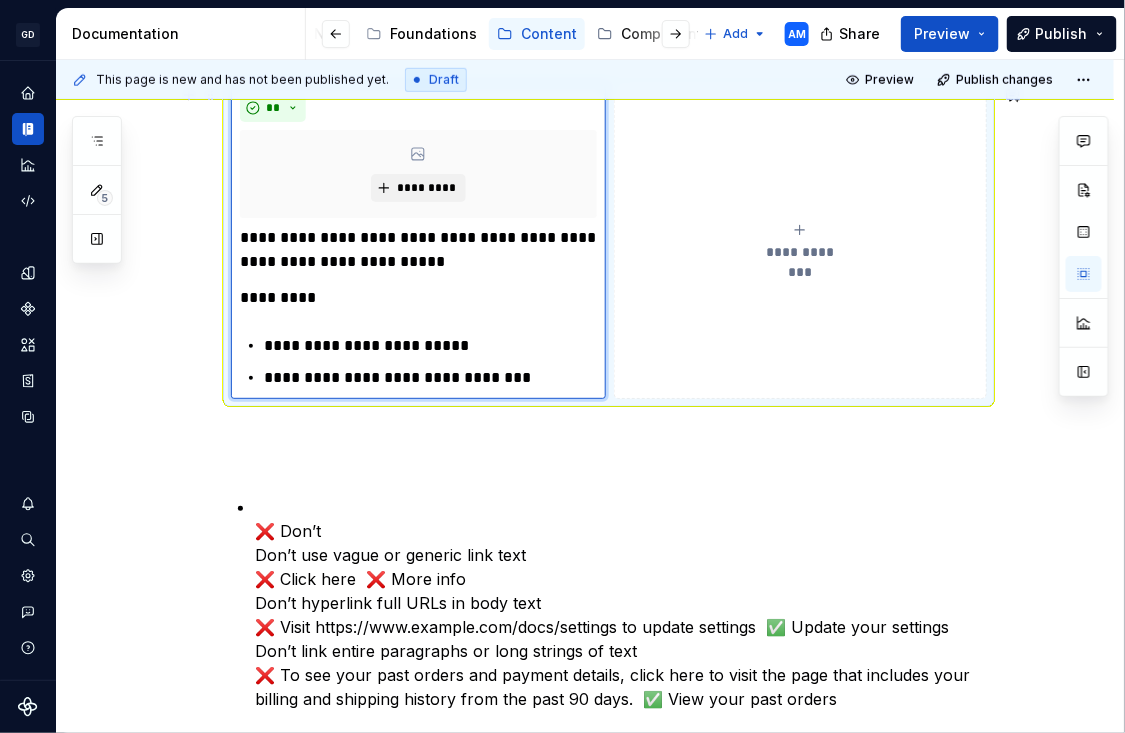 scroll, scrollTop: 362, scrollLeft: 0, axis: vertical 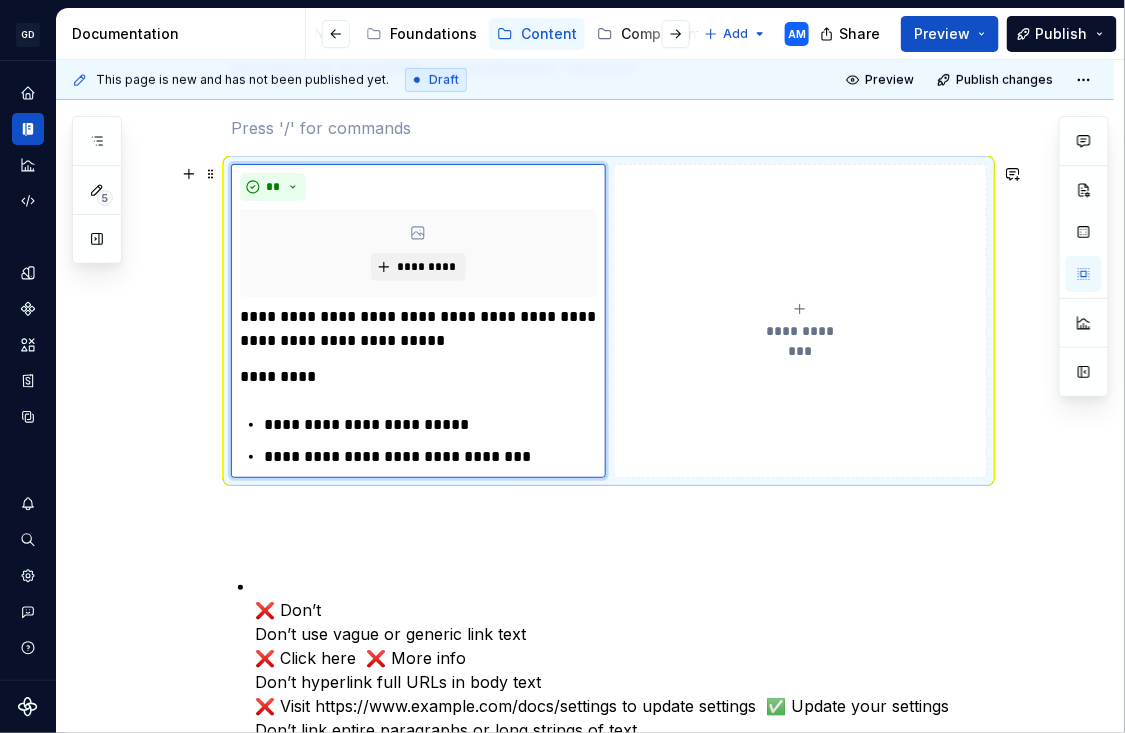 click on "**********" at bounding box center (800, 321) 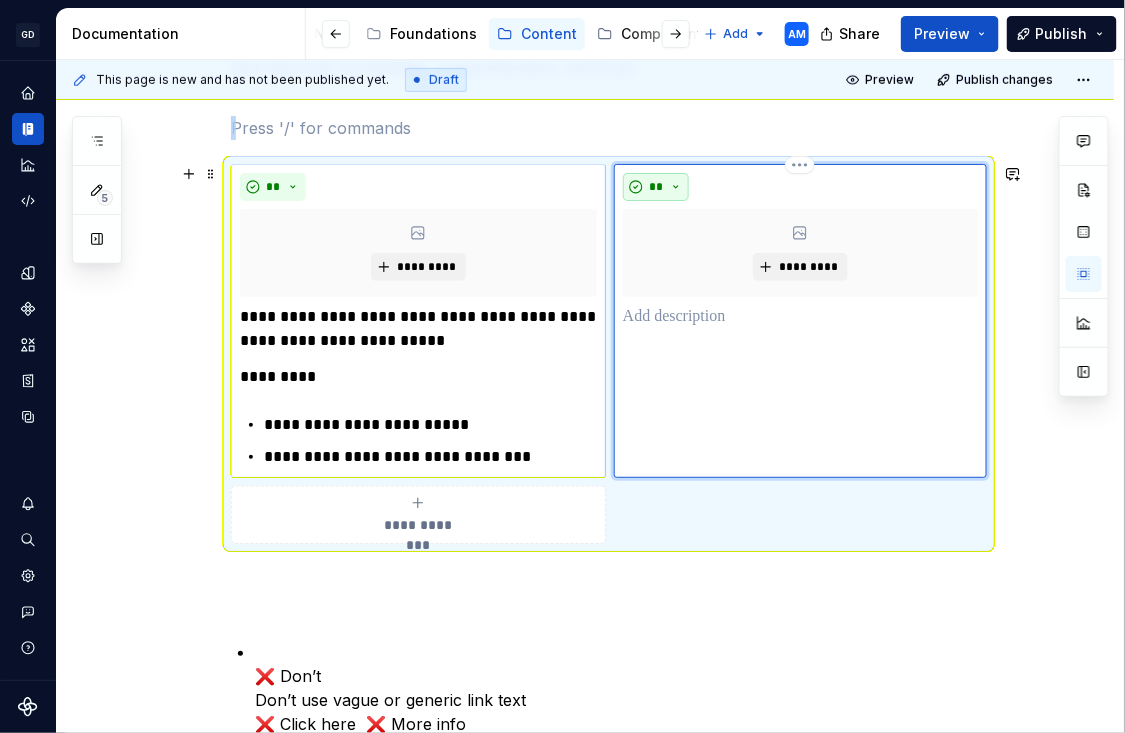 click on "**" at bounding box center [656, 187] 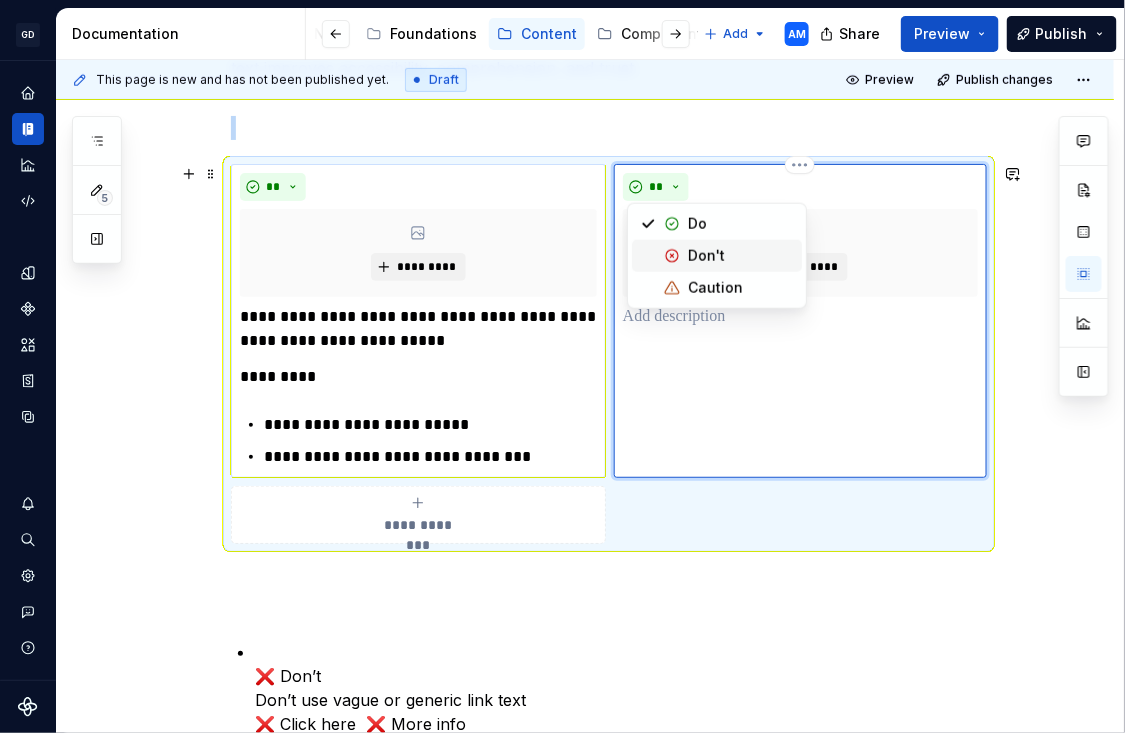 click on "Don't" at bounding box center [717, 256] 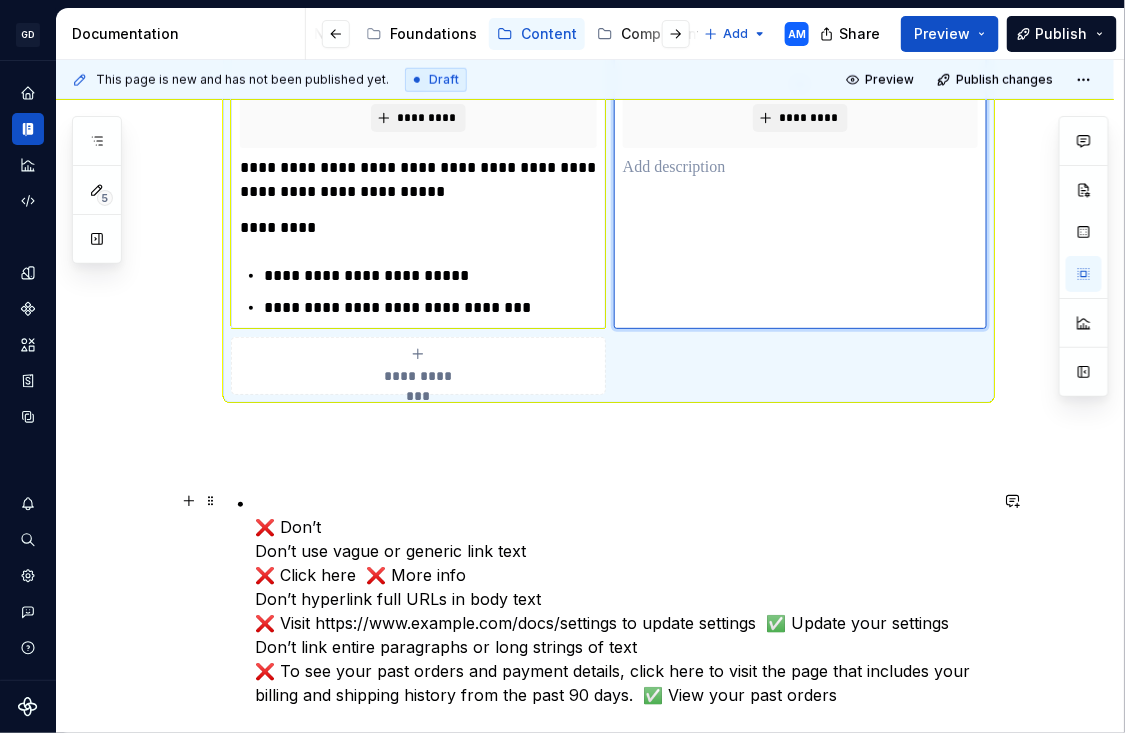 scroll, scrollTop: 550, scrollLeft: 0, axis: vertical 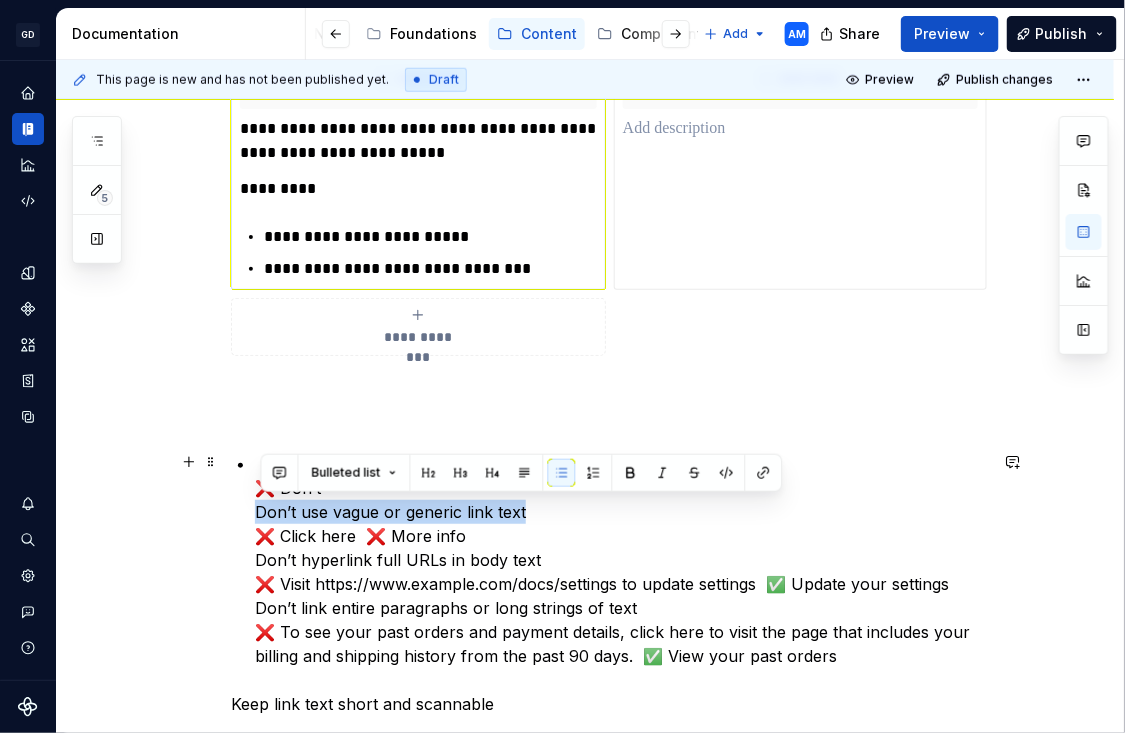 drag, startPoint x: 546, startPoint y: 512, endPoint x: 226, endPoint y: 513, distance: 320.00156 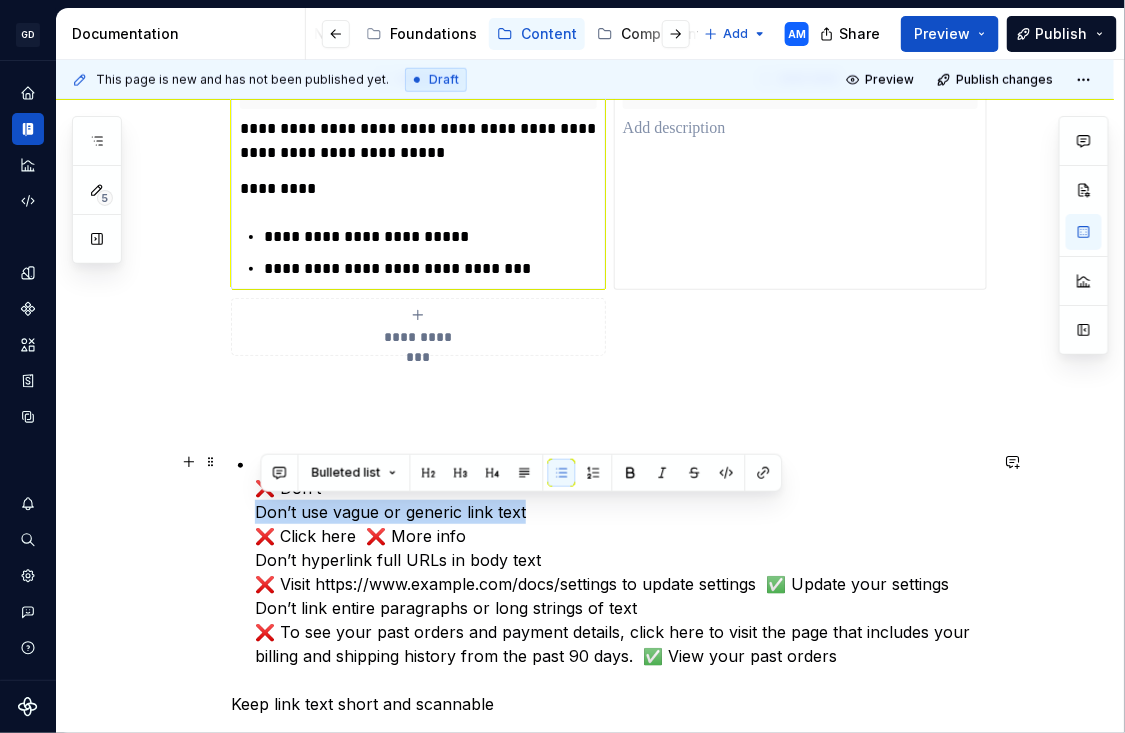 click on "**********" at bounding box center (585, 500) 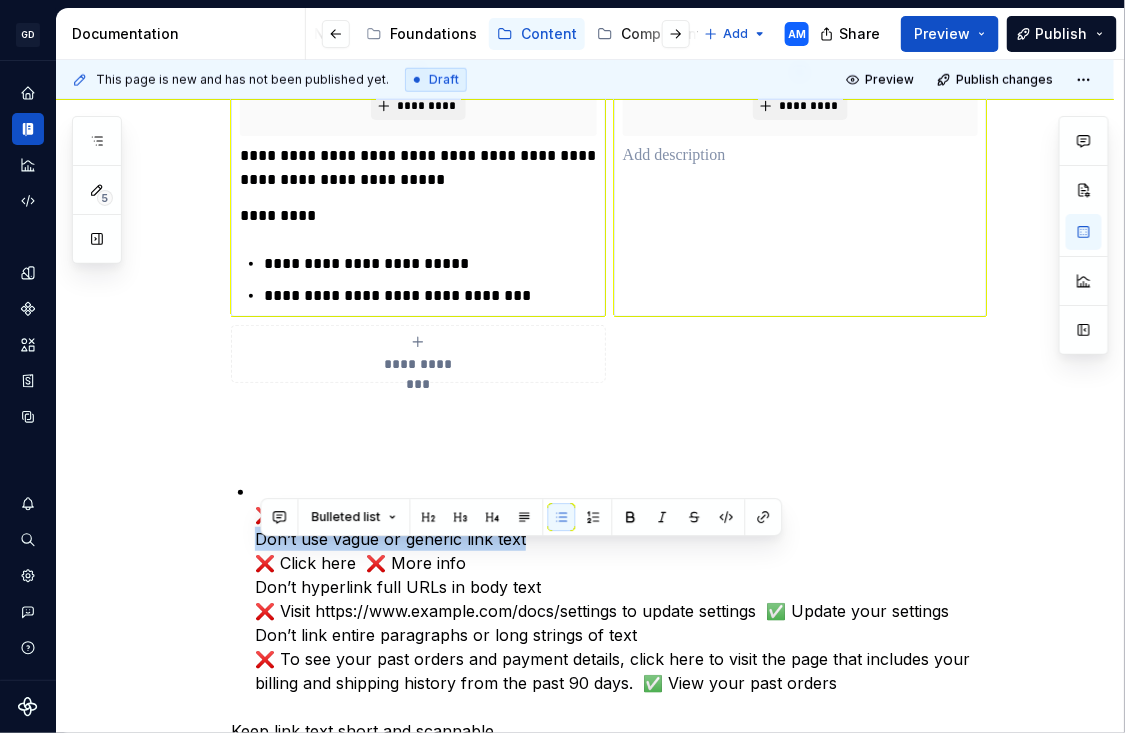 scroll, scrollTop: 502, scrollLeft: 0, axis: vertical 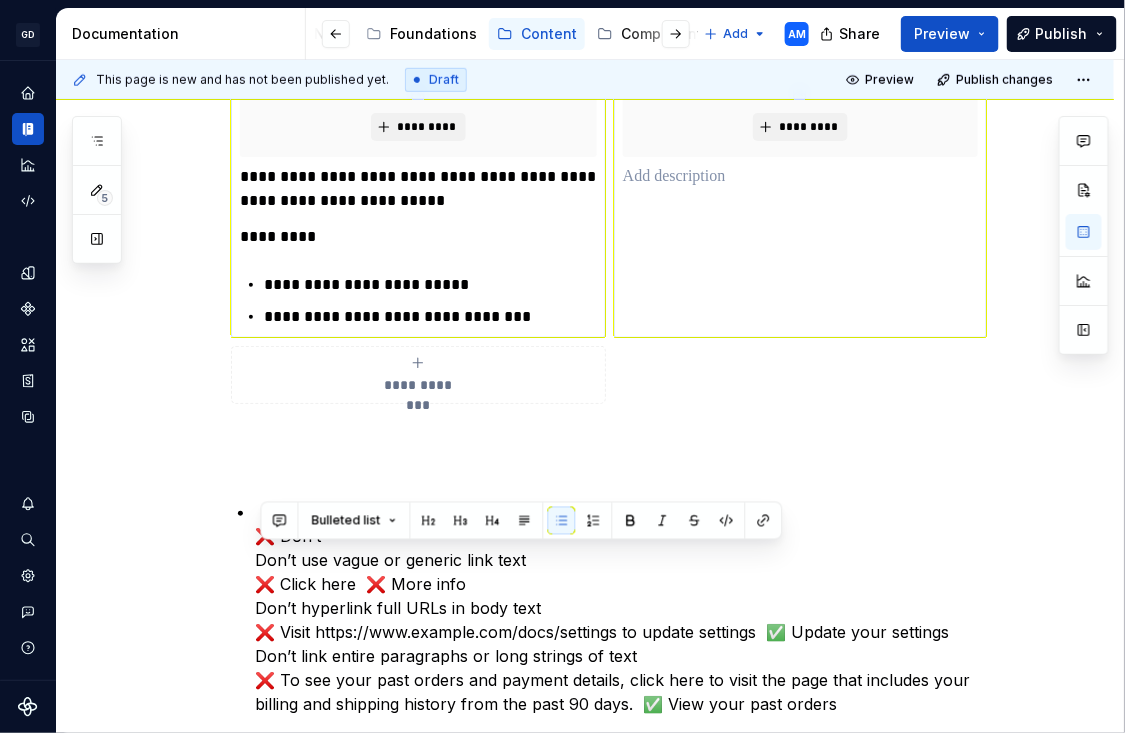 click at bounding box center (800, 177) 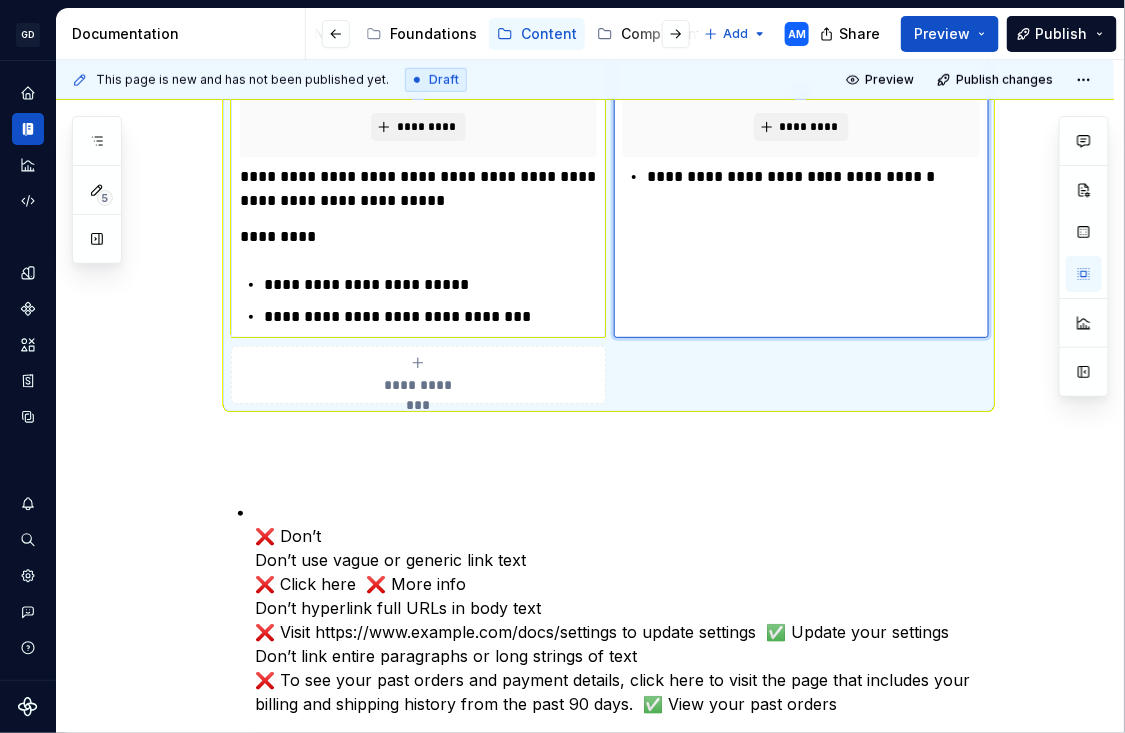 click on "**********" at bounding box center (813, 177) 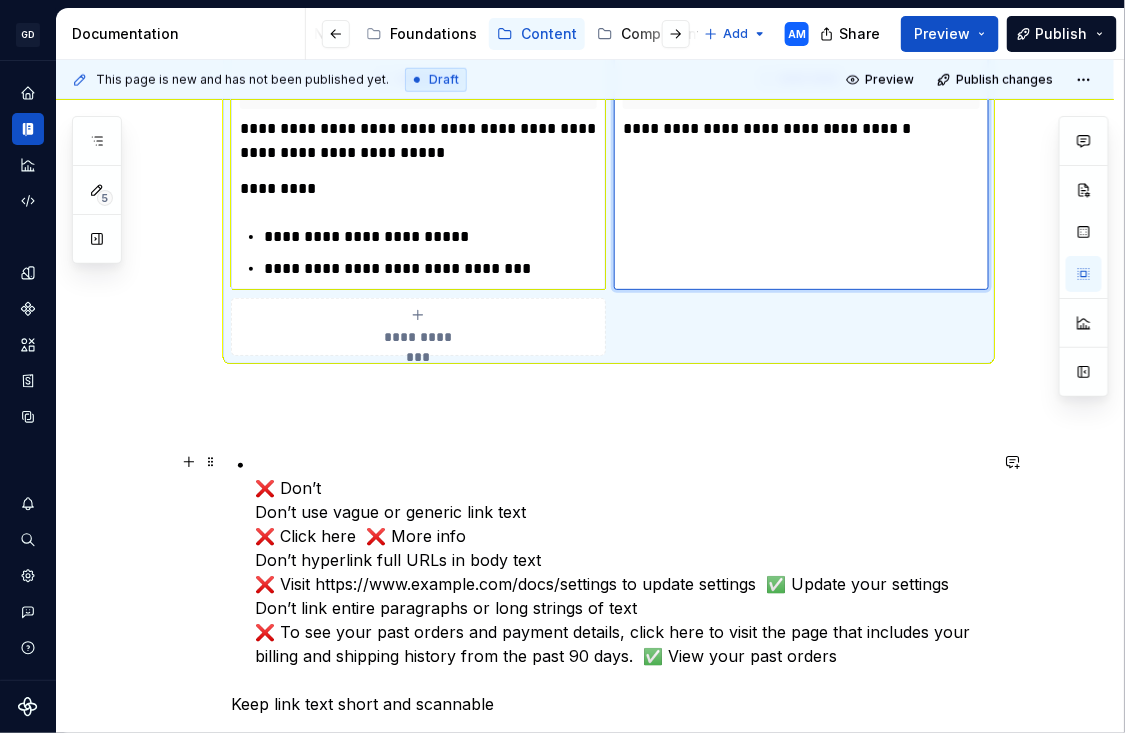 scroll, scrollTop: 605, scrollLeft: 0, axis: vertical 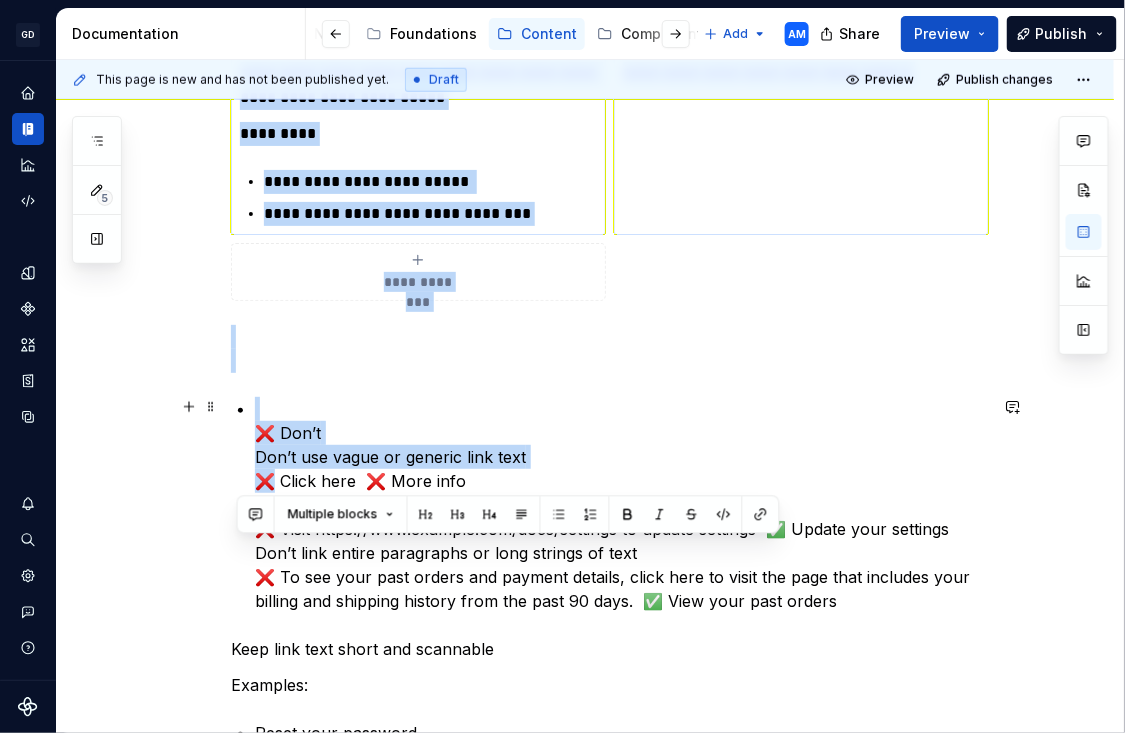 drag, startPoint x: 473, startPoint y: 486, endPoint x: 275, endPoint y: 485, distance: 198.00252 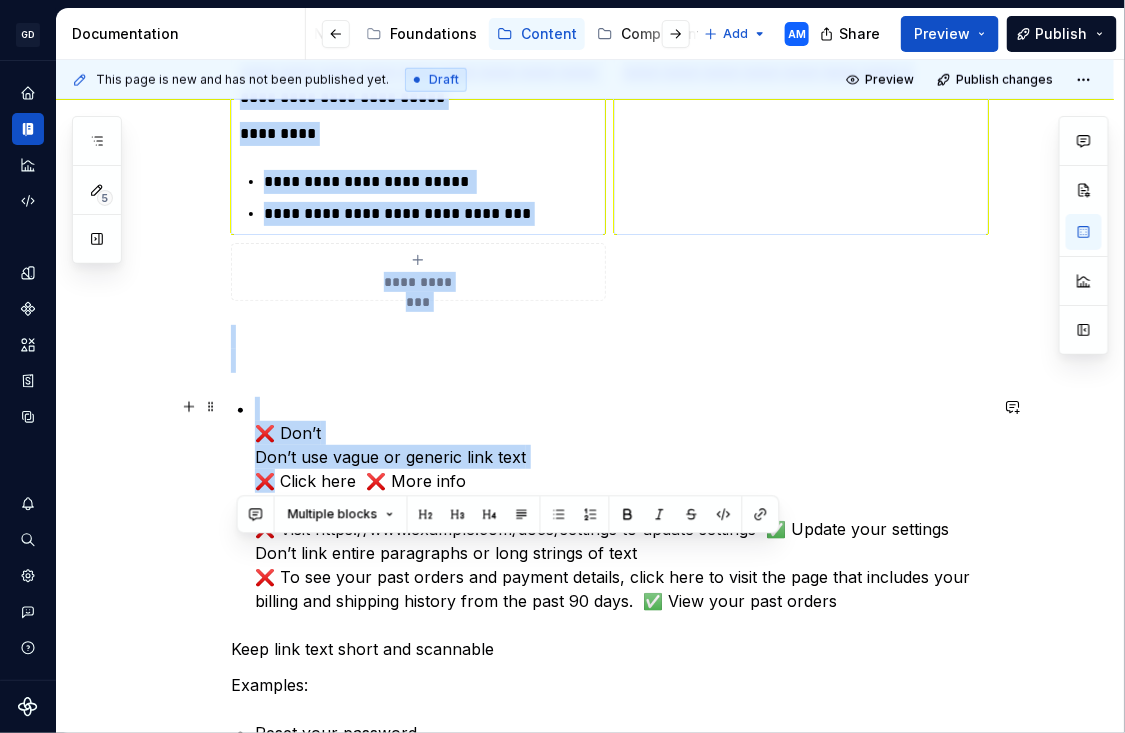 click on "❌ Don’t Don’t use vague or generic link text ❌ Click here  ❌ More info Don’t hyperlink full URLs in body text ❌ Visit https://www.example.com/docs/settings to update settings  ✅ Update your settings Don’t link entire paragraphs or long strings of text ❌ To see your past orders and payment details, click here to visit the page that includes your billing and shipping history from the past 90 days.  ✅ View your past orders" at bounding box center [621, 505] 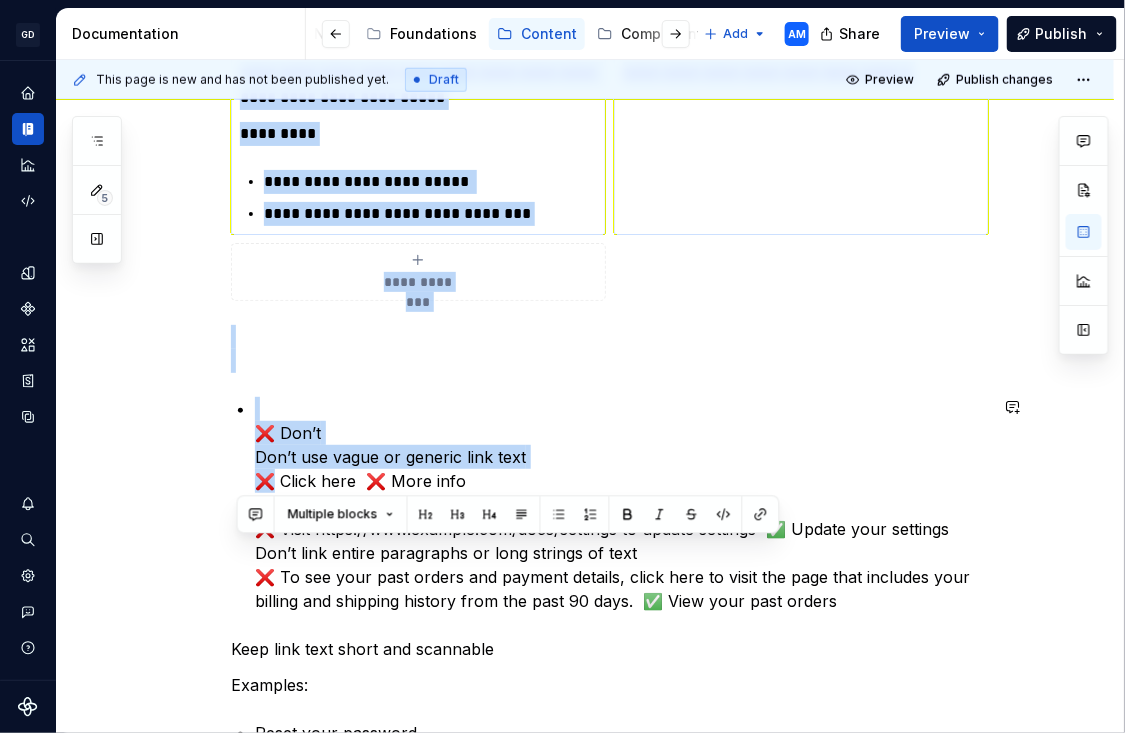 click on "**********" at bounding box center [609, 347] 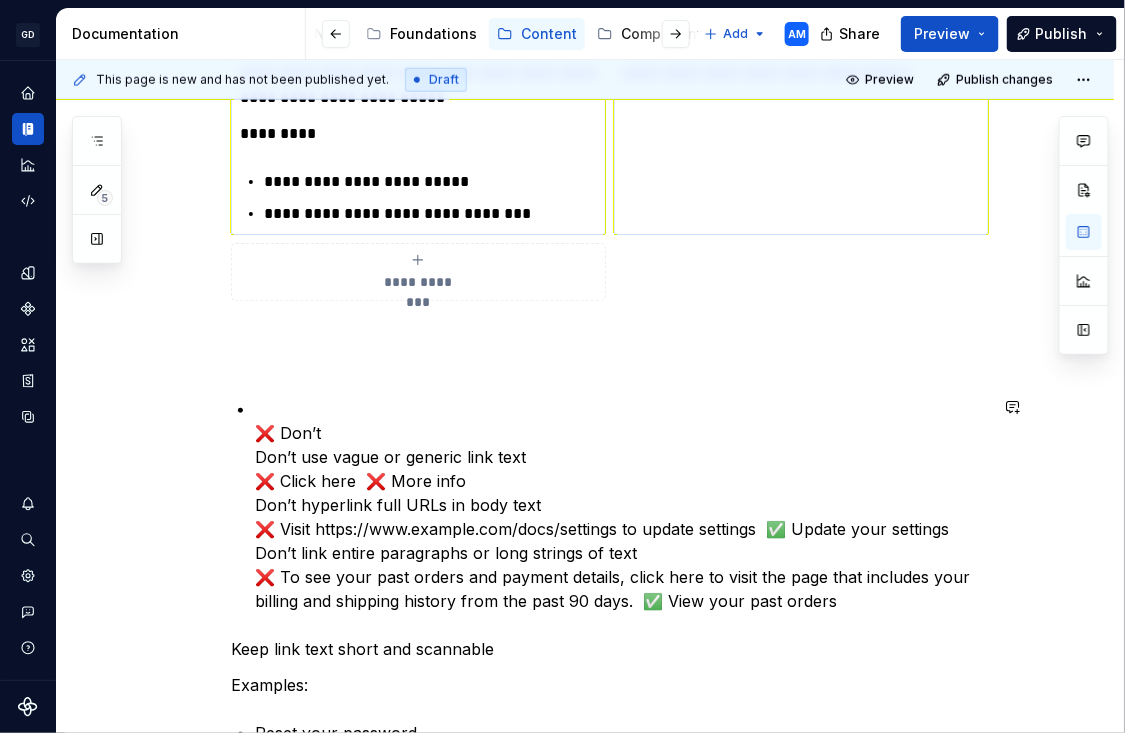 scroll, scrollTop: 430, scrollLeft: 0, axis: vertical 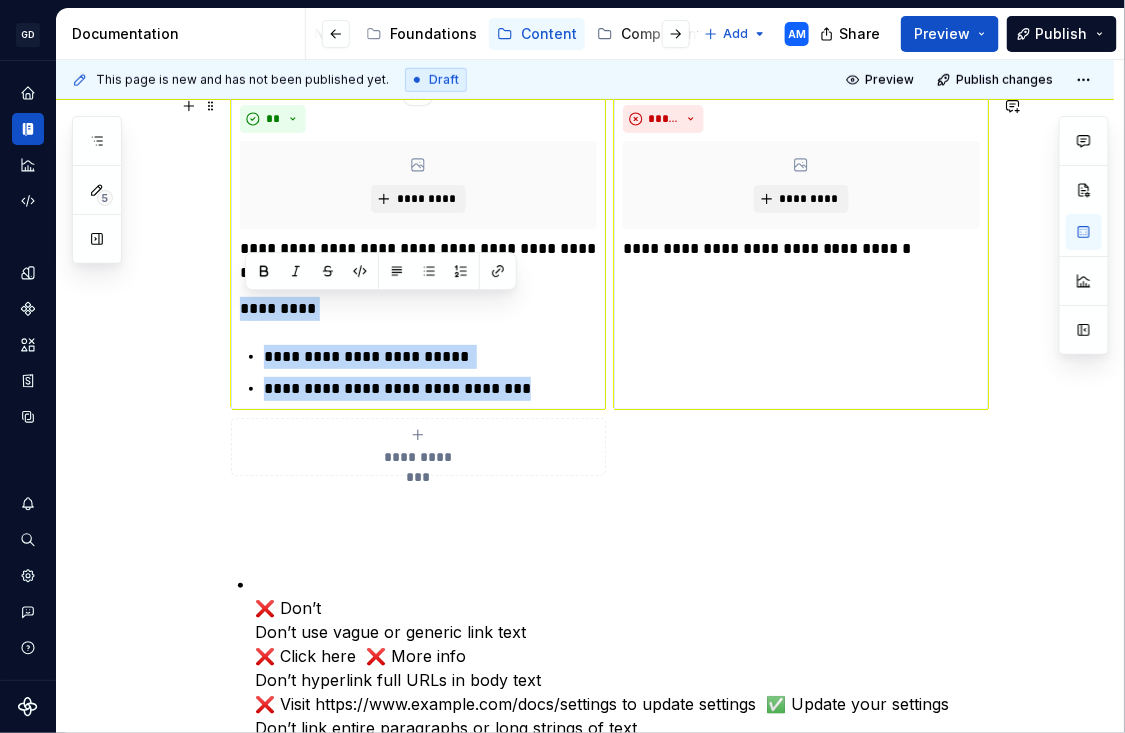 drag, startPoint x: 548, startPoint y: 390, endPoint x: 238, endPoint y: 305, distance: 321.44208 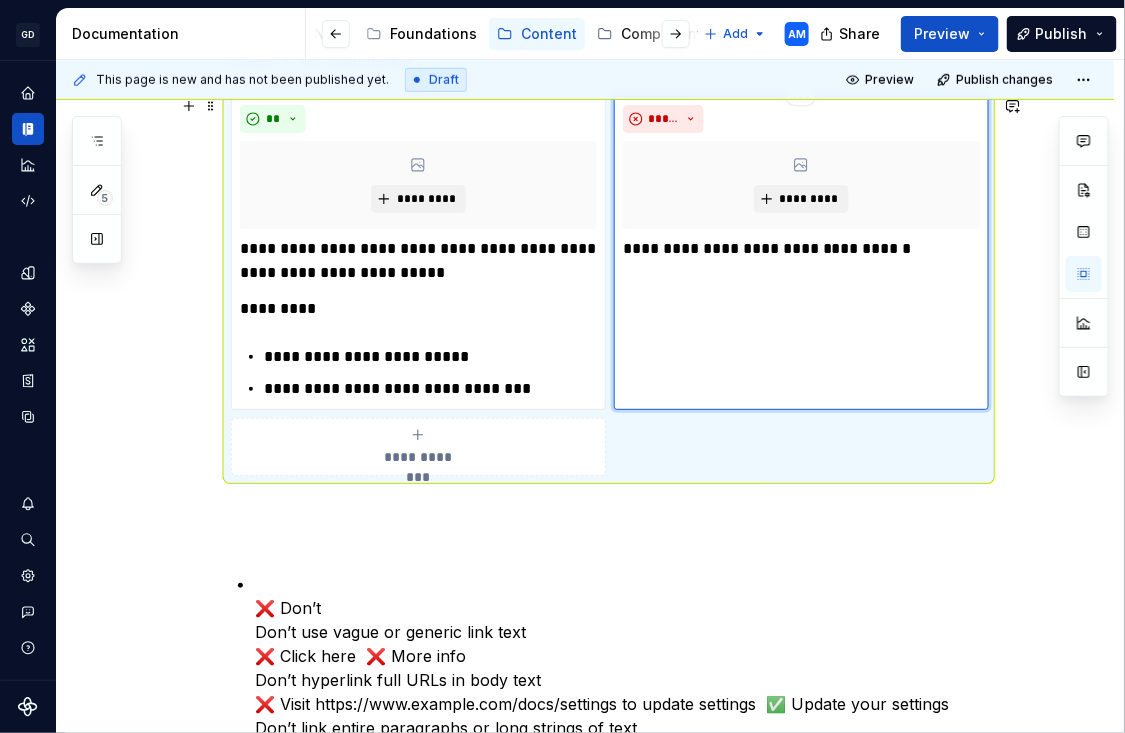 click on "**********" at bounding box center (801, 253) 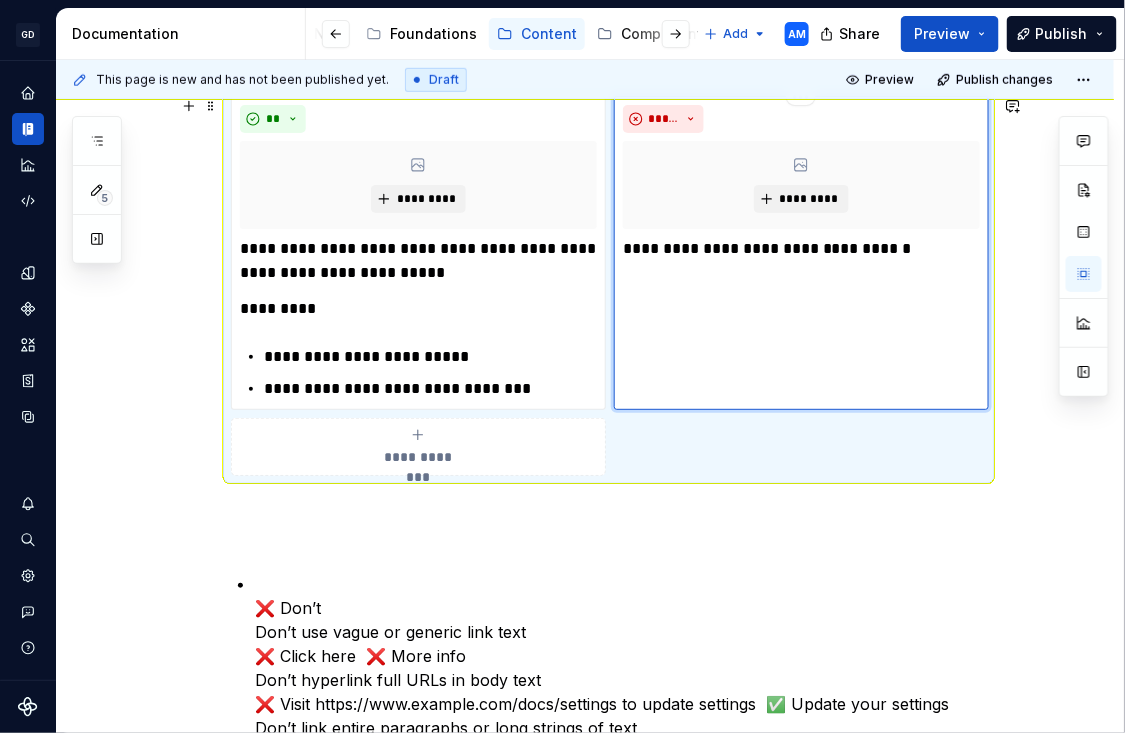 click on "**********" at bounding box center (801, 249) 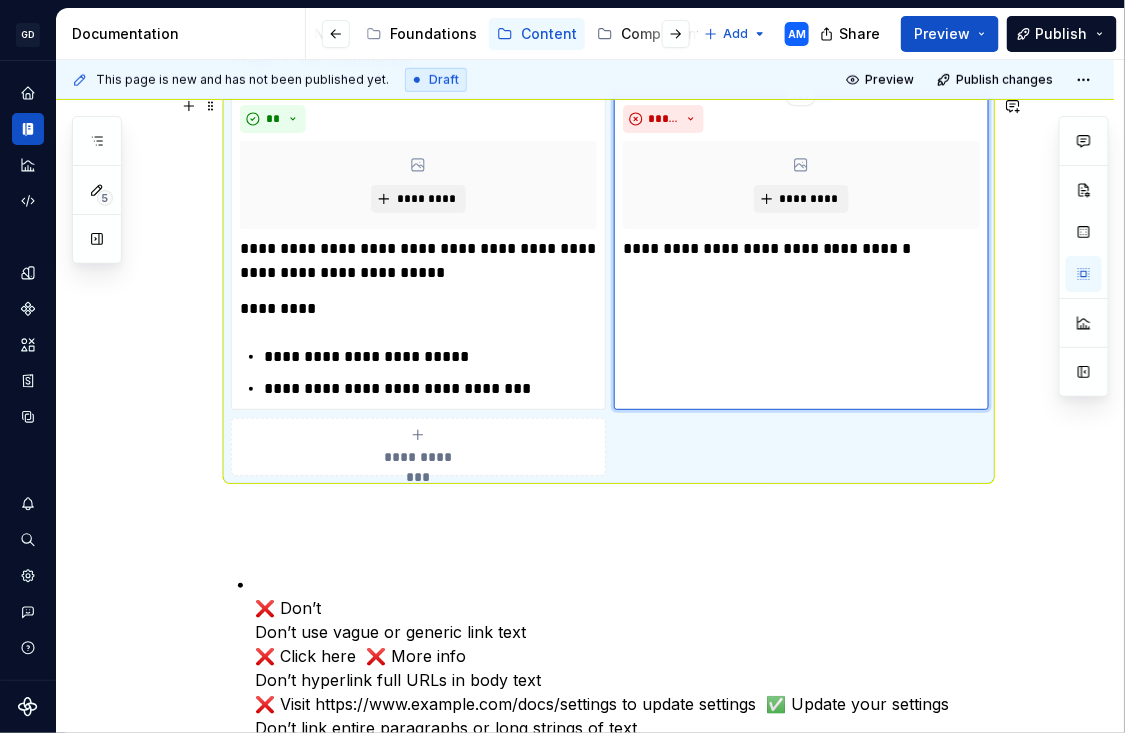scroll, scrollTop: 414, scrollLeft: 0, axis: vertical 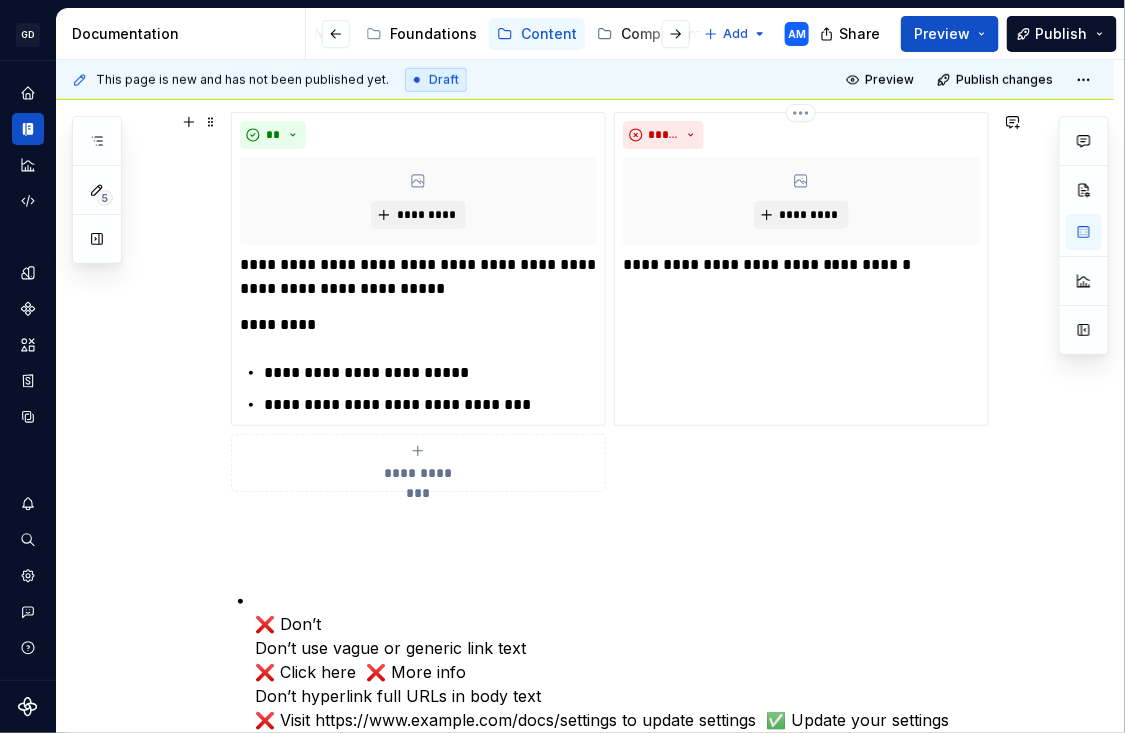 click on "**********" at bounding box center [801, 269] 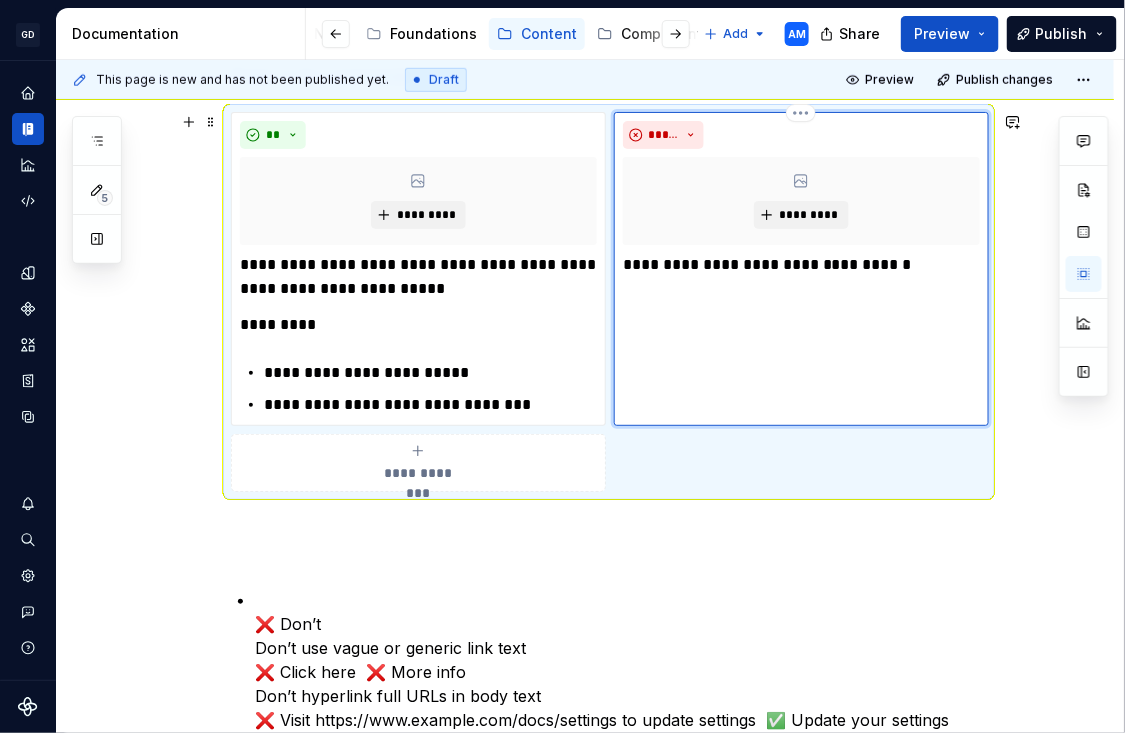 click on "**********" at bounding box center (801, 265) 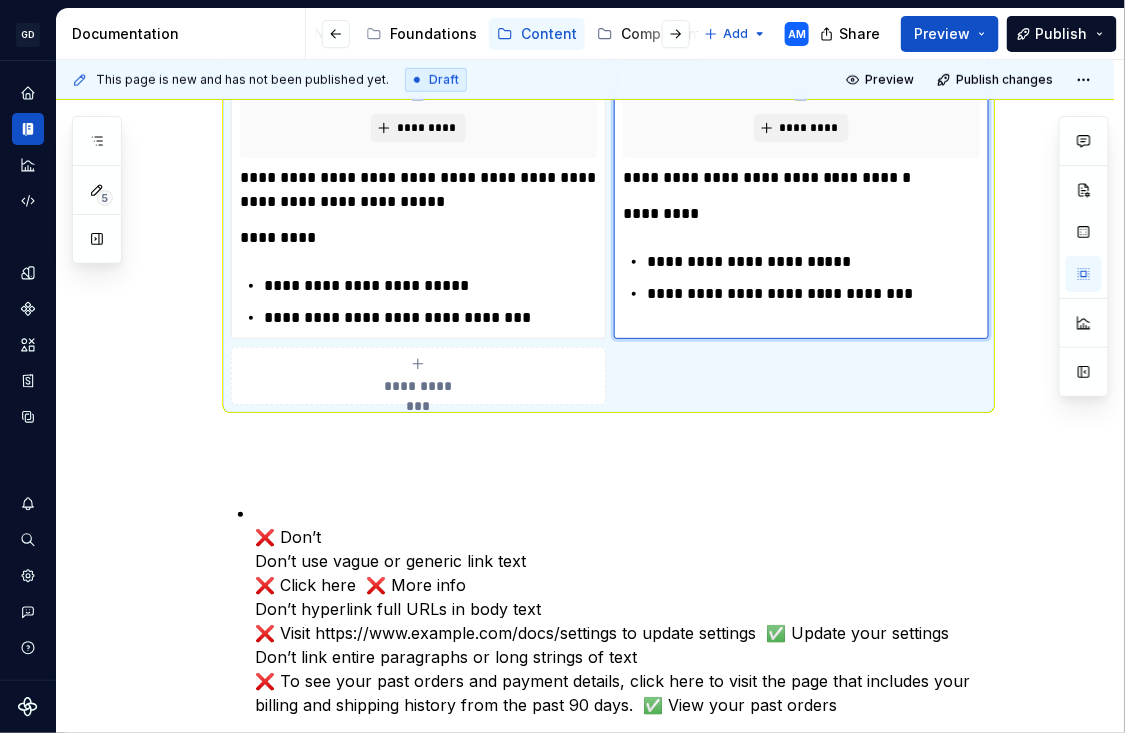 scroll, scrollTop: 507, scrollLeft: 0, axis: vertical 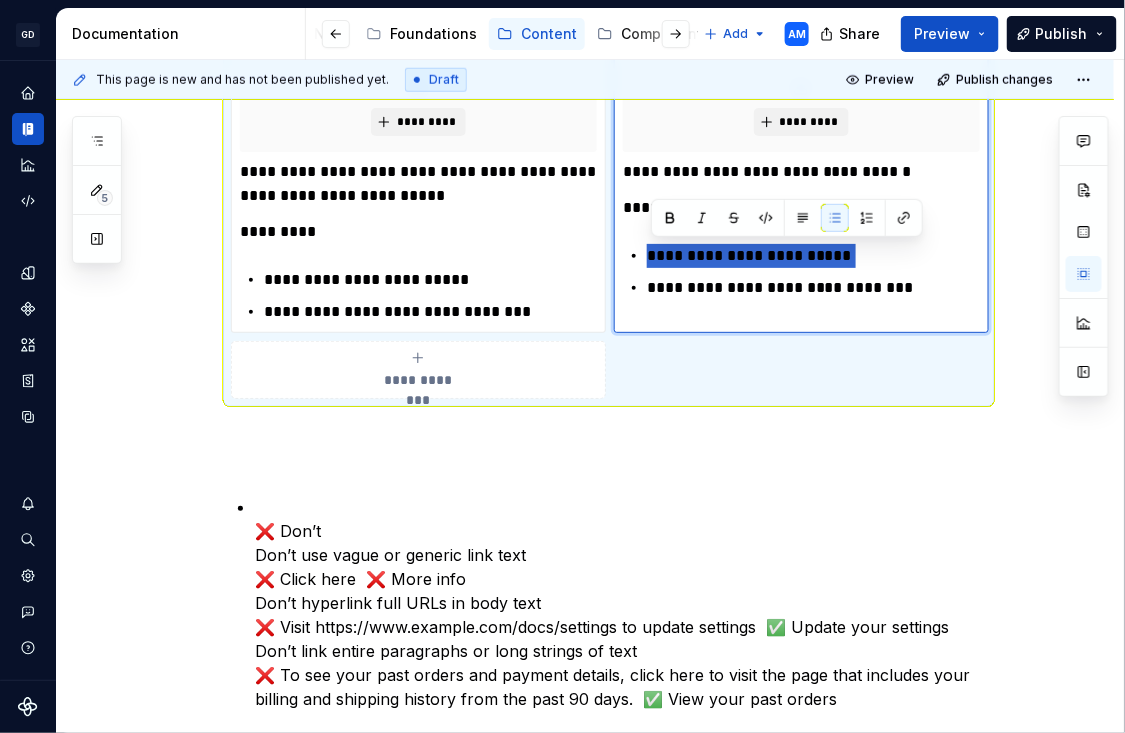 drag, startPoint x: 841, startPoint y: 257, endPoint x: 645, endPoint y: 255, distance: 196.01021 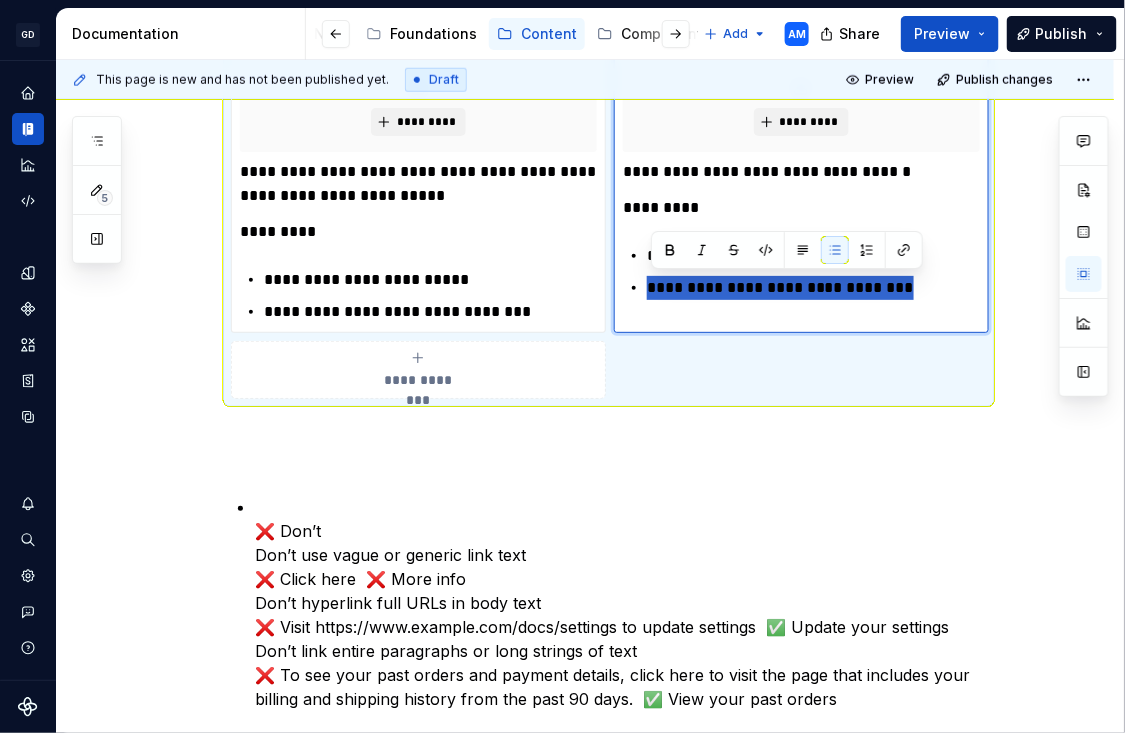 drag, startPoint x: 930, startPoint y: 290, endPoint x: 633, endPoint y: 289, distance: 297.00168 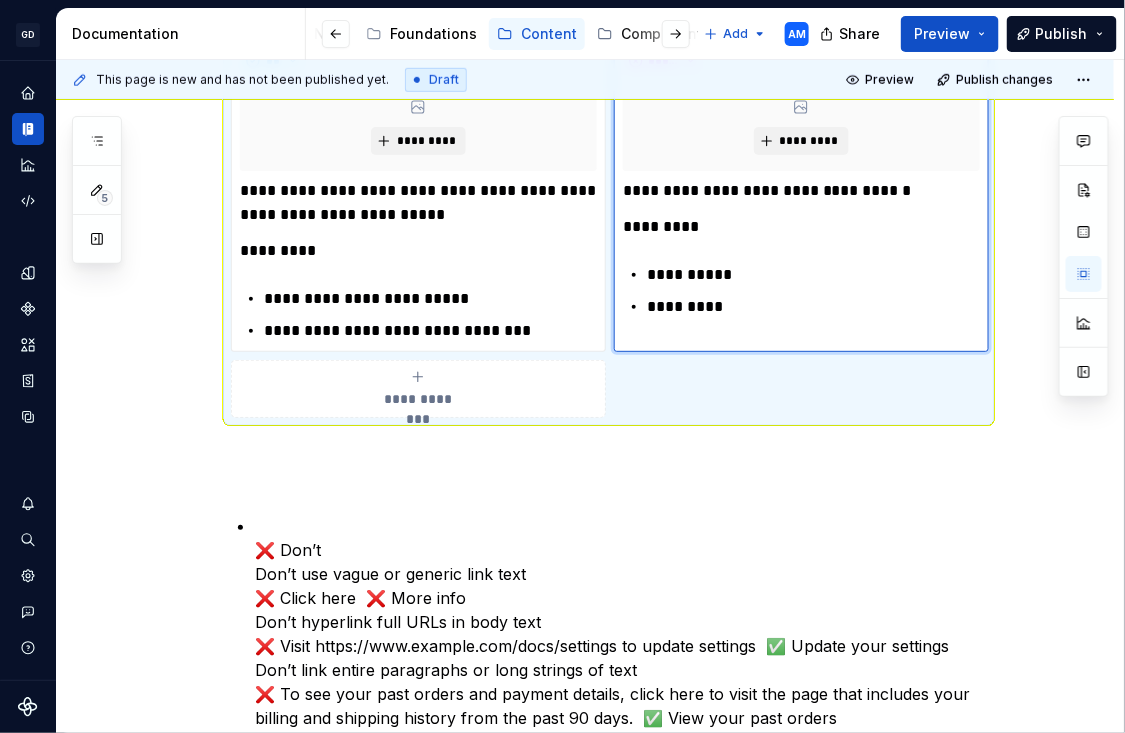 scroll, scrollTop: 491, scrollLeft: 0, axis: vertical 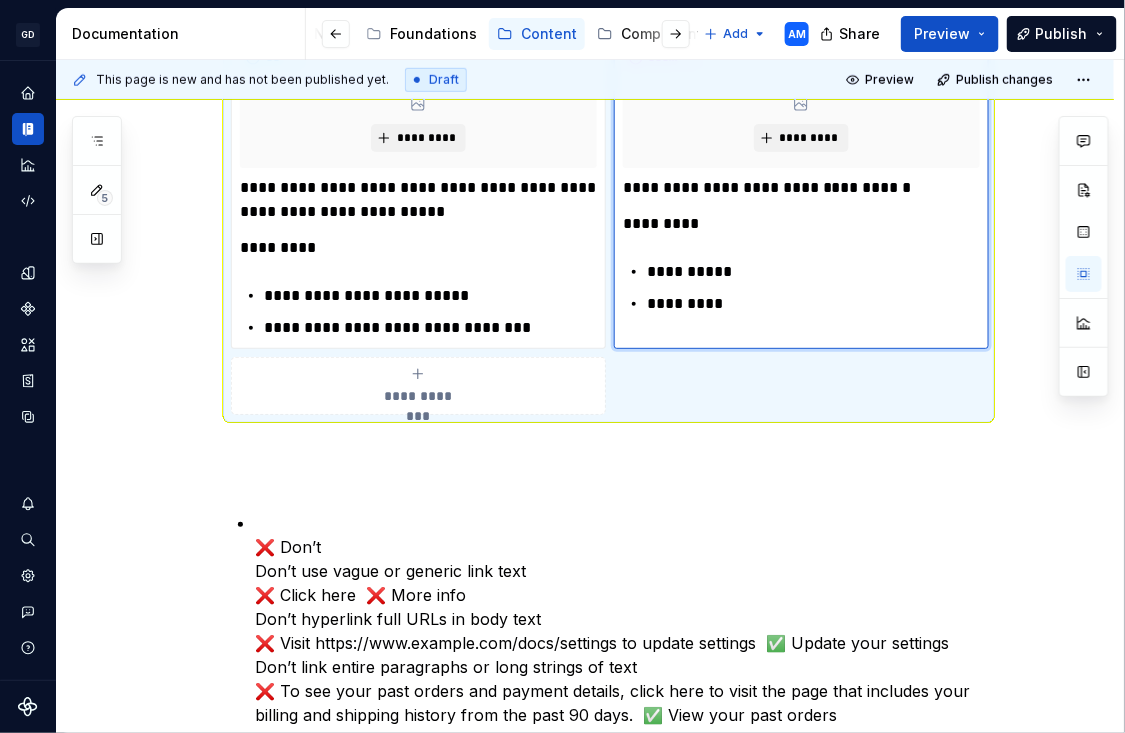 click on "**********" at bounding box center [801, 188] 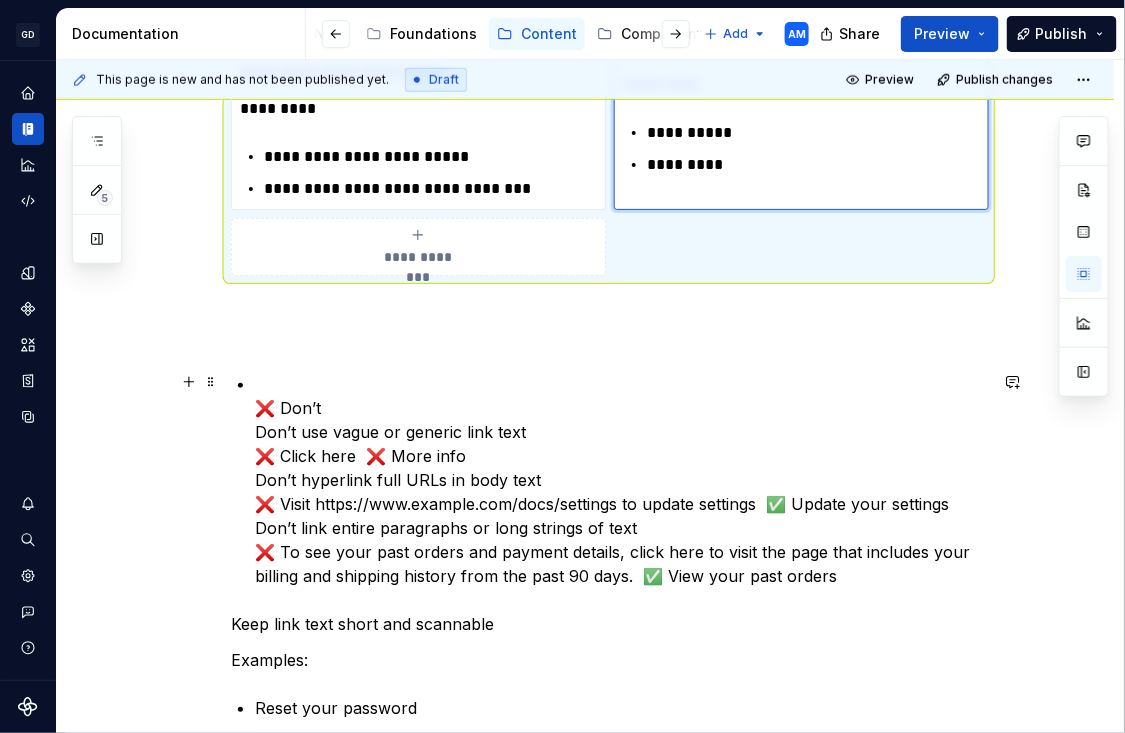 scroll, scrollTop: 641, scrollLeft: 0, axis: vertical 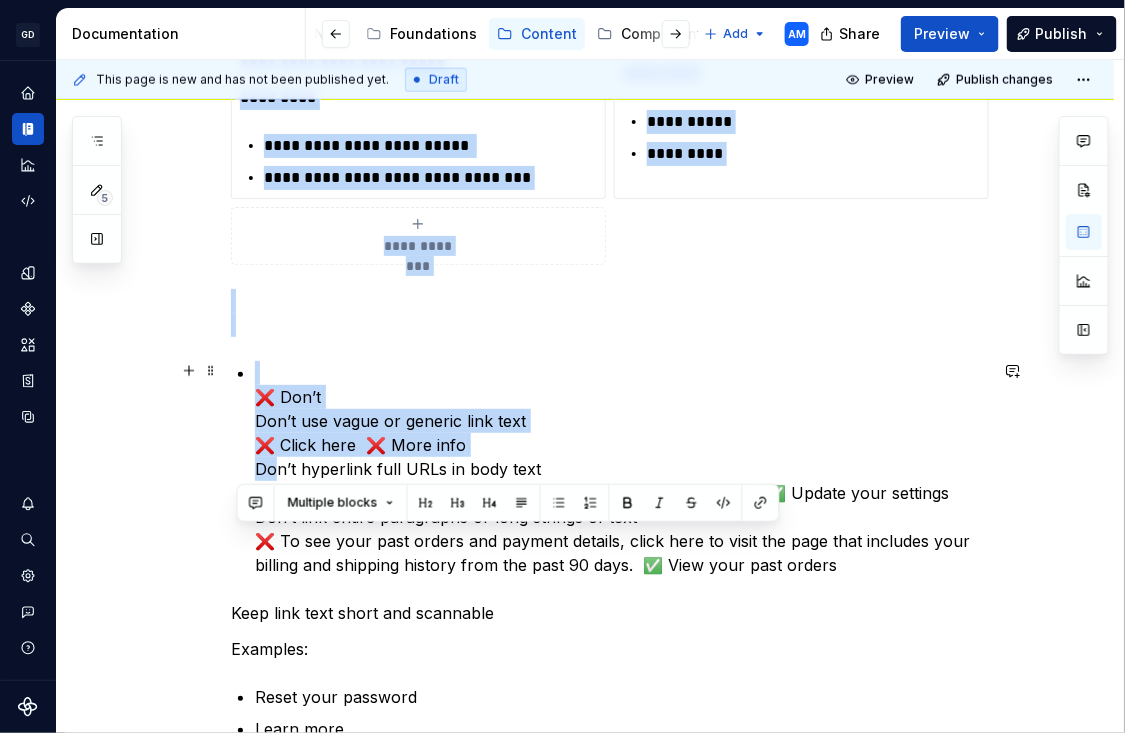 drag, startPoint x: 558, startPoint y: 472, endPoint x: 285, endPoint y: 470, distance: 273.00732 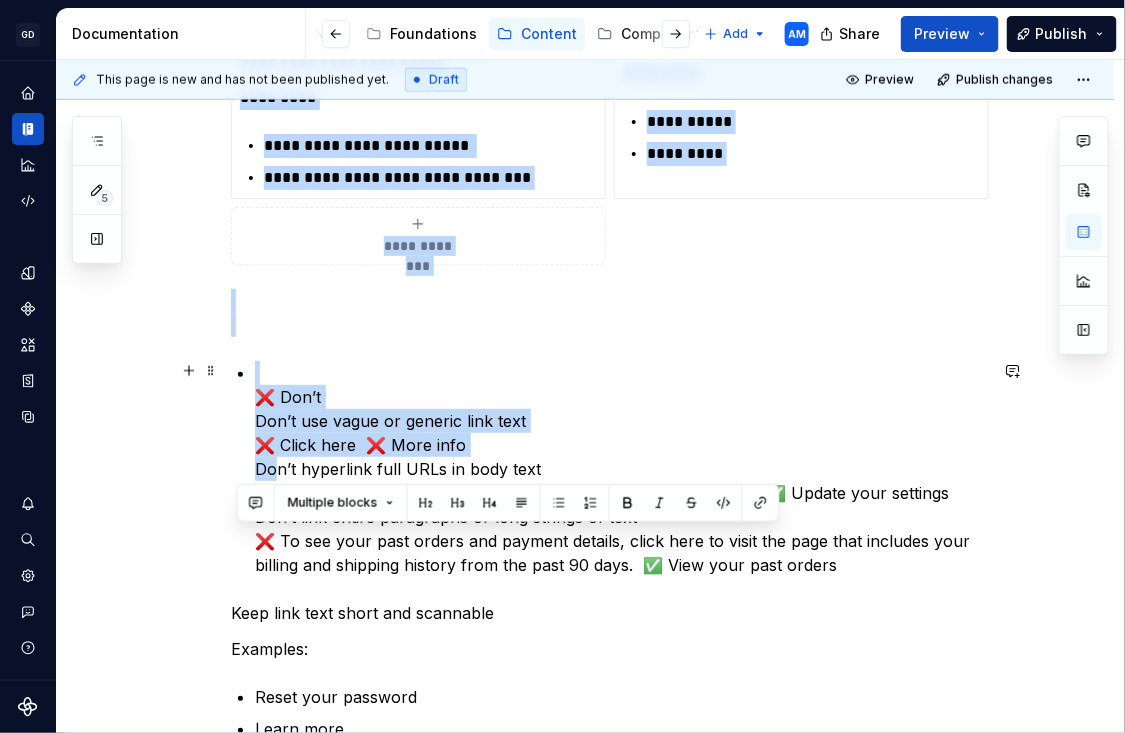 click on "❌ Don’t Don’t use vague or generic link text ❌ Click here  ❌ More info Don’t hyperlink full URLs in body text ❌ Visit https://www.example.com/docs/settings to update settings  ✅ Update your settings Don’t link entire paragraphs or long strings of text ❌ To see your past orders and payment details, click here to visit the page that includes your billing and shipping history from the past 90 days.  ✅ View your past orders" at bounding box center [621, 469] 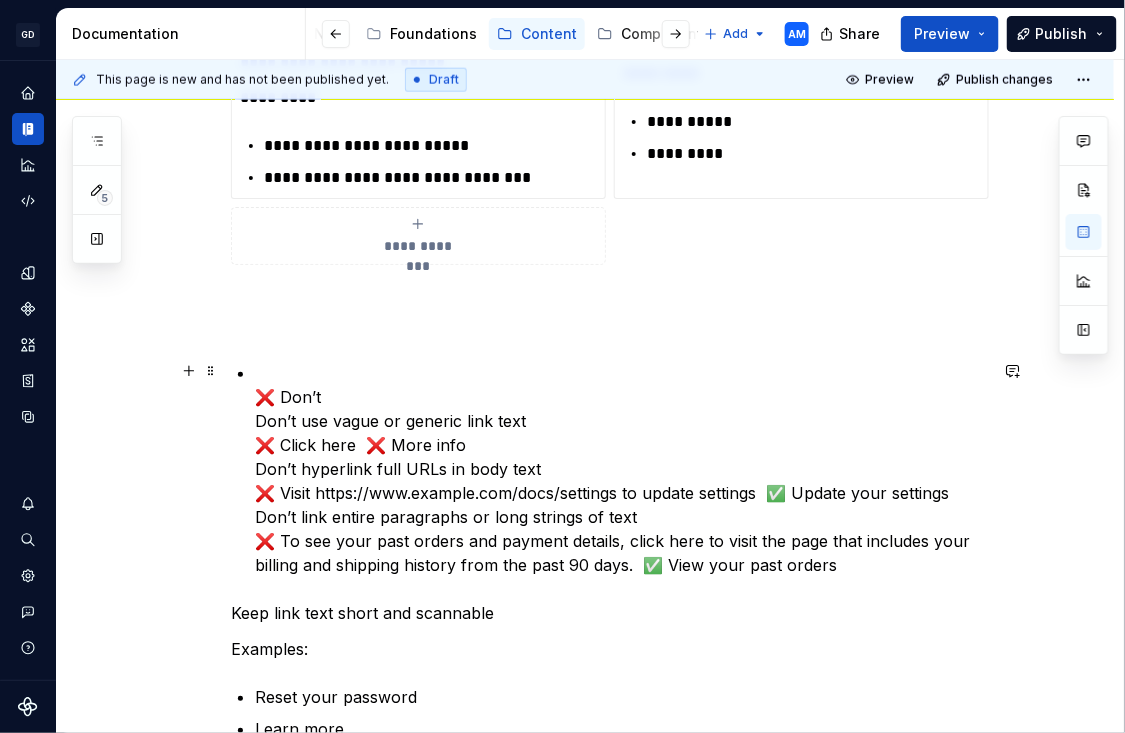 click on "❌ Don’t Don’t use vague or generic link text ❌ Click here  ❌ More info Don’t hyperlink full URLs in body text ❌ Visit https://www.example.com/docs/settings to update settings  ✅ Update your settings Don’t link entire paragraphs or long strings of text ❌ To see your past orders and payment details, click here to visit the page that includes your billing and shipping history from the past 90 days.  ✅ View your past orders" at bounding box center [621, 469] 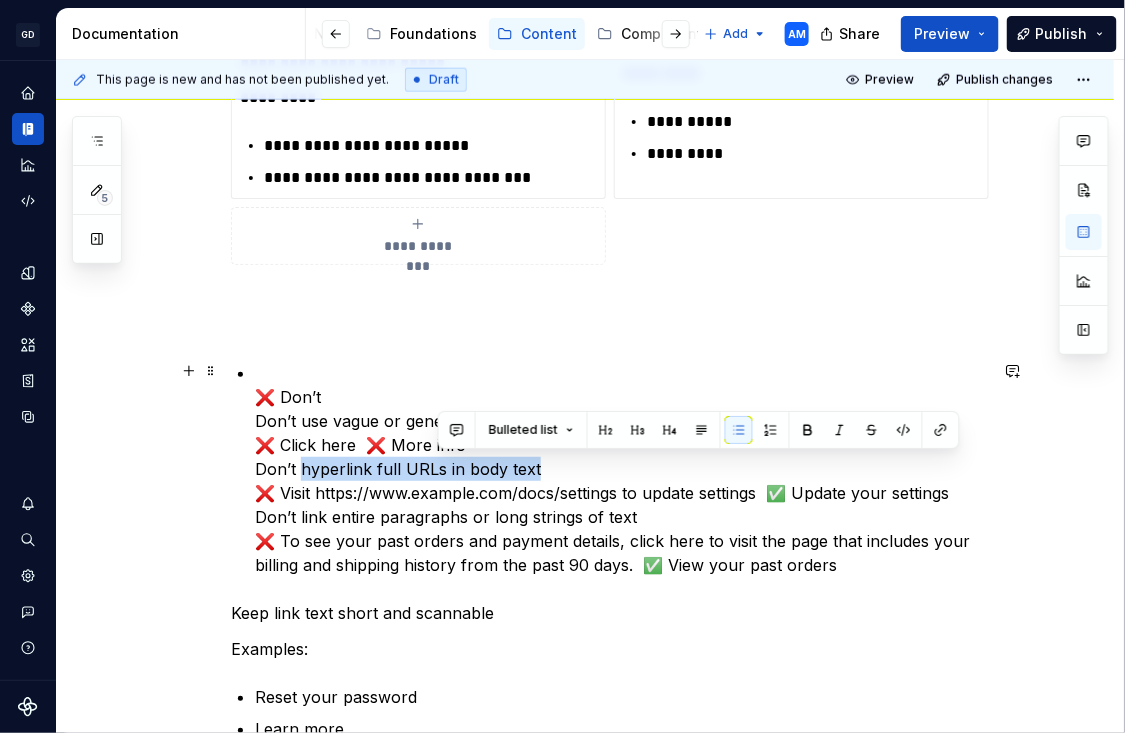 drag, startPoint x: 544, startPoint y: 468, endPoint x: 307, endPoint y: 466, distance: 237.00844 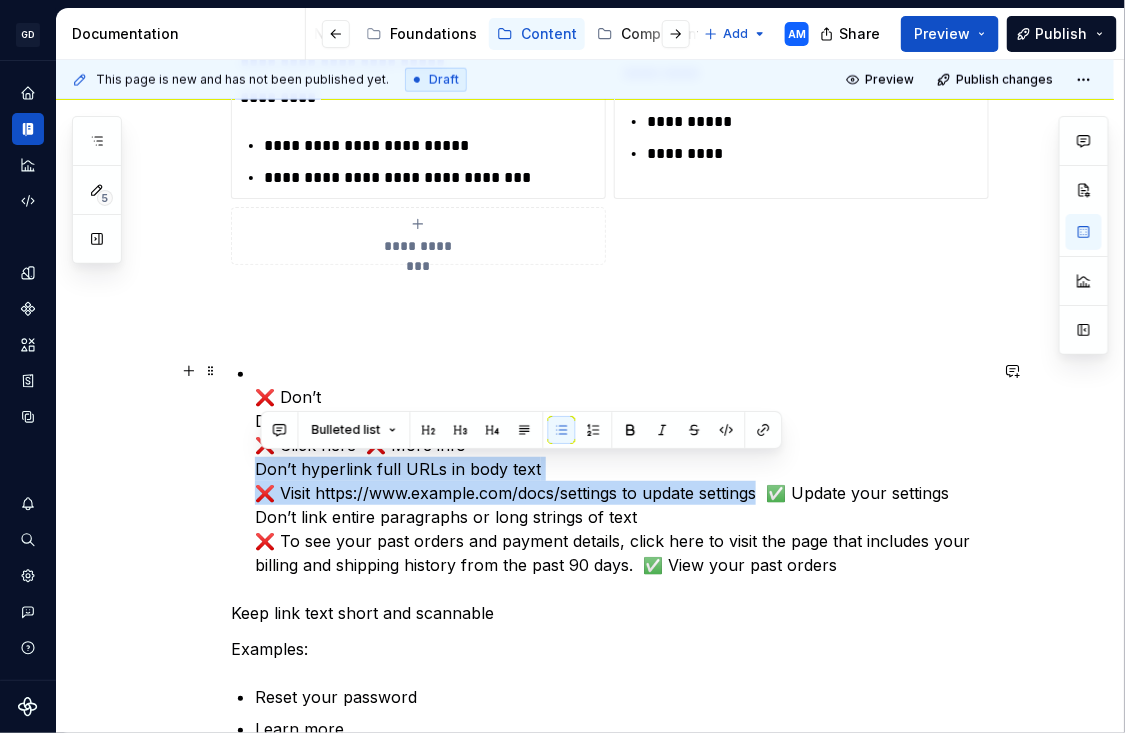 drag, startPoint x: 260, startPoint y: 464, endPoint x: 764, endPoint y: 497, distance: 505.0792 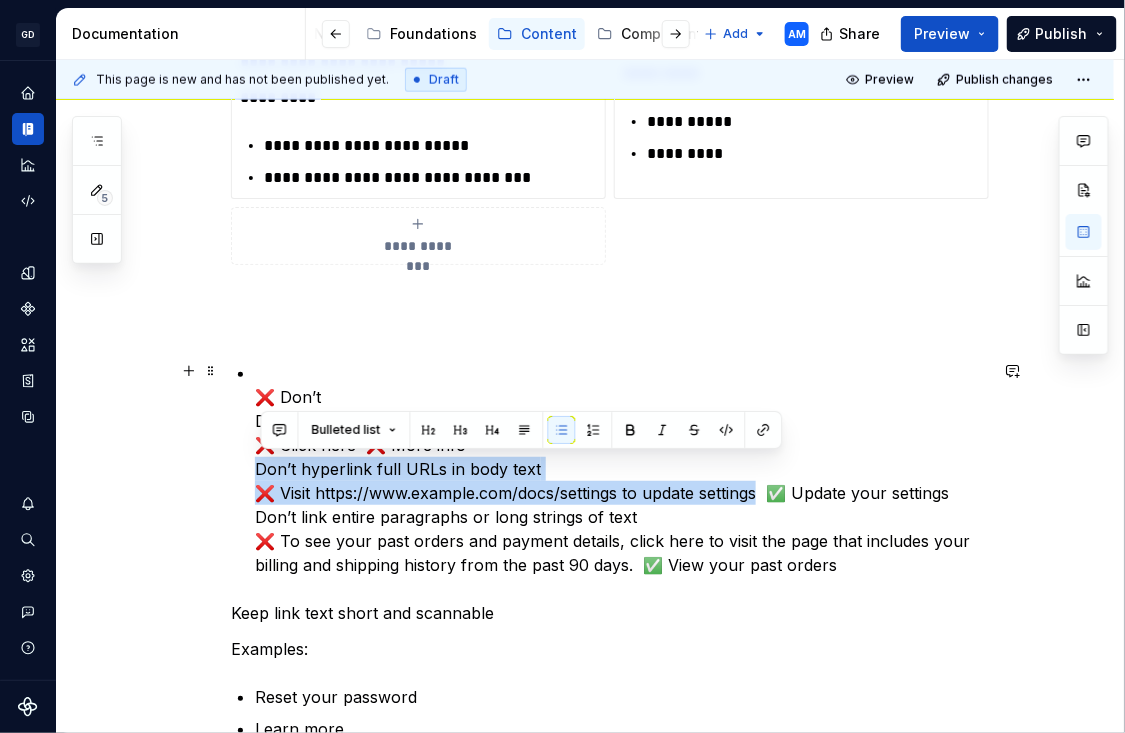 click on "❌ Don’t Don’t use vague or generic link text ❌ Click here  ❌ More info Don’t hyperlink full URLs in body text ❌ Visit https://www.example.com/docs/settings to update settings  ✅ Update your settings Don’t link entire paragraphs or long strings of text ❌ To see your past orders and payment details, click here to visit the page that includes your billing and shipping history from the past 90 days.  ✅ View your past orders" at bounding box center [621, 469] 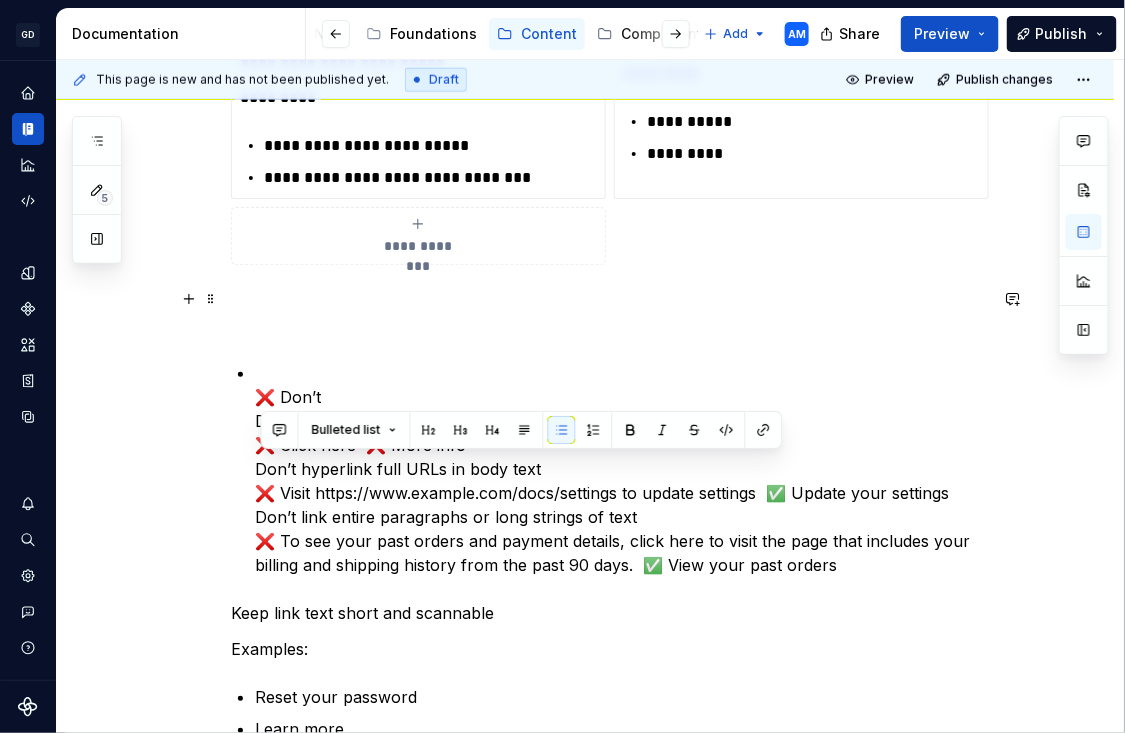 click at bounding box center (609, 313) 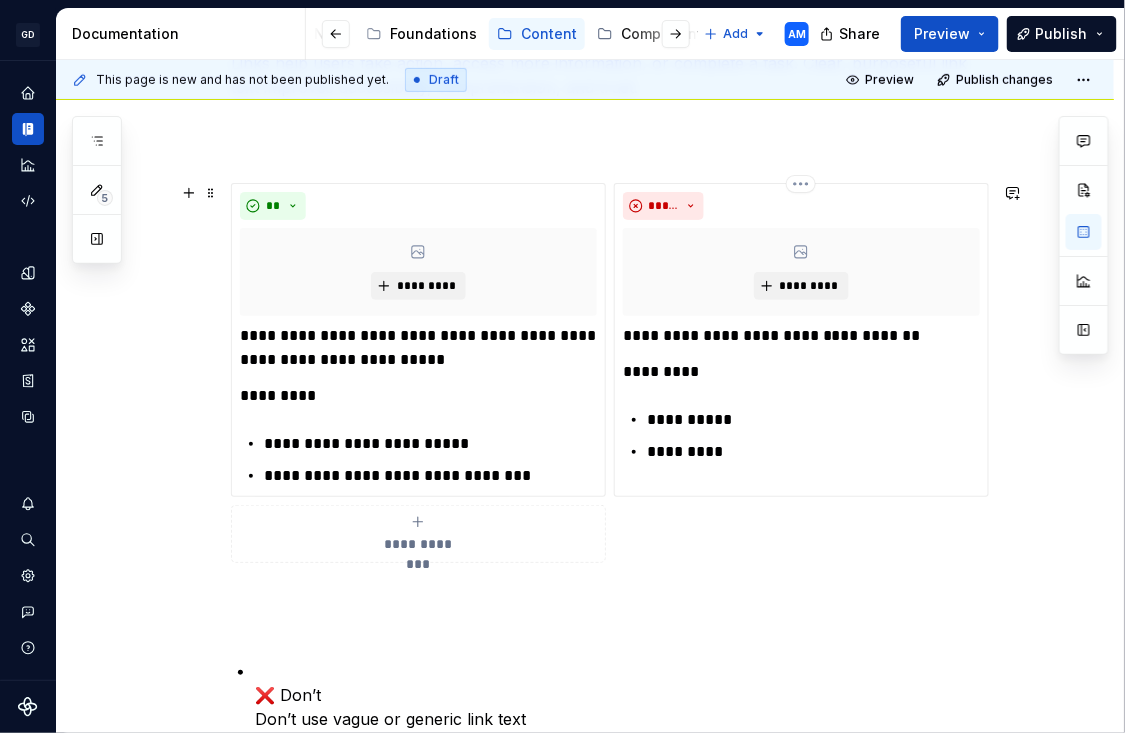 scroll, scrollTop: 323, scrollLeft: 0, axis: vertical 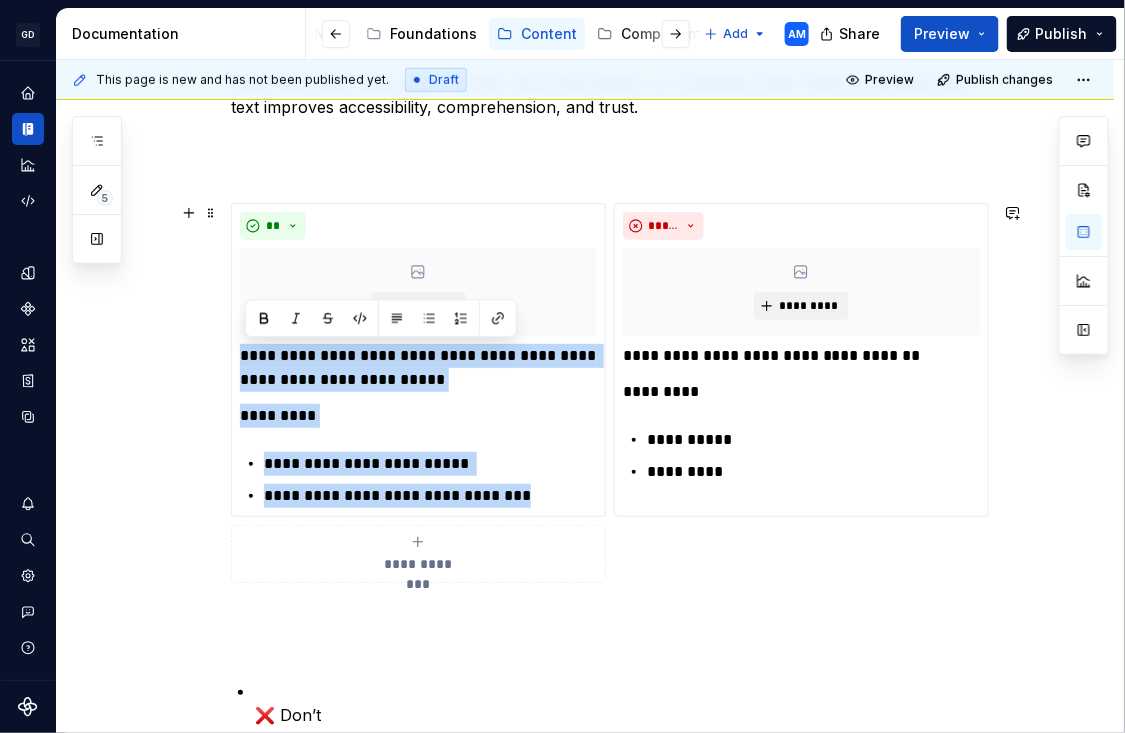 drag, startPoint x: 543, startPoint y: 501, endPoint x: 203, endPoint y: 358, distance: 368.8482 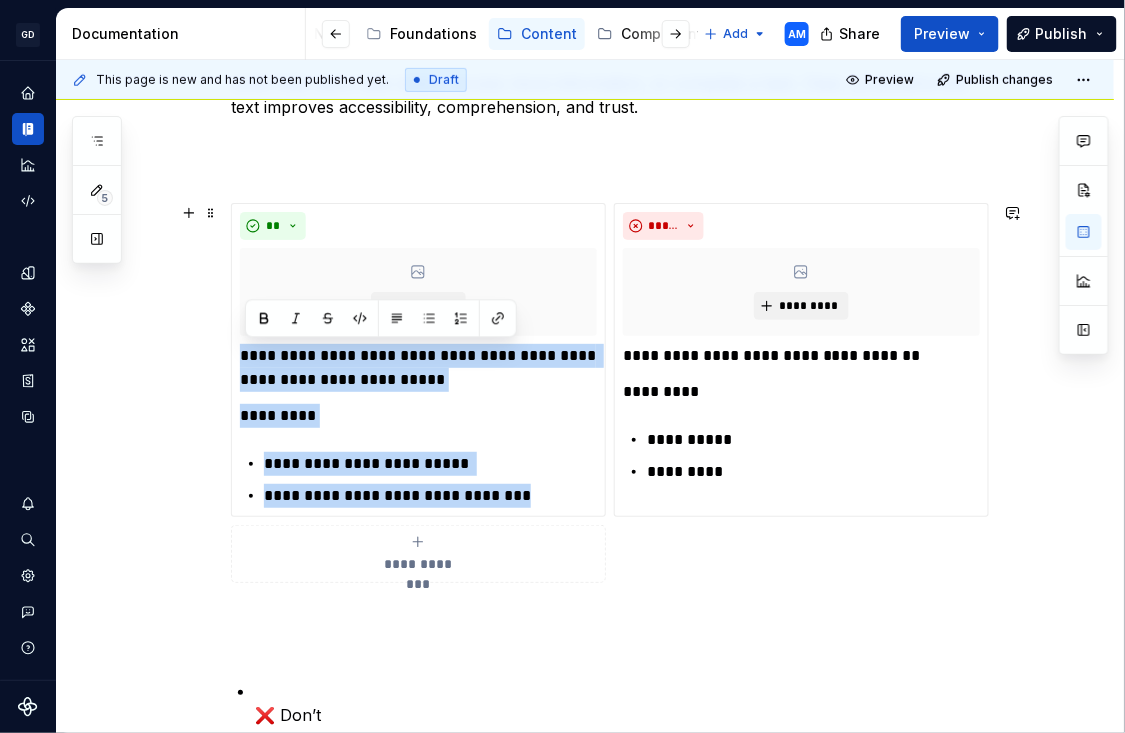 click on "**********" at bounding box center (585, 727) 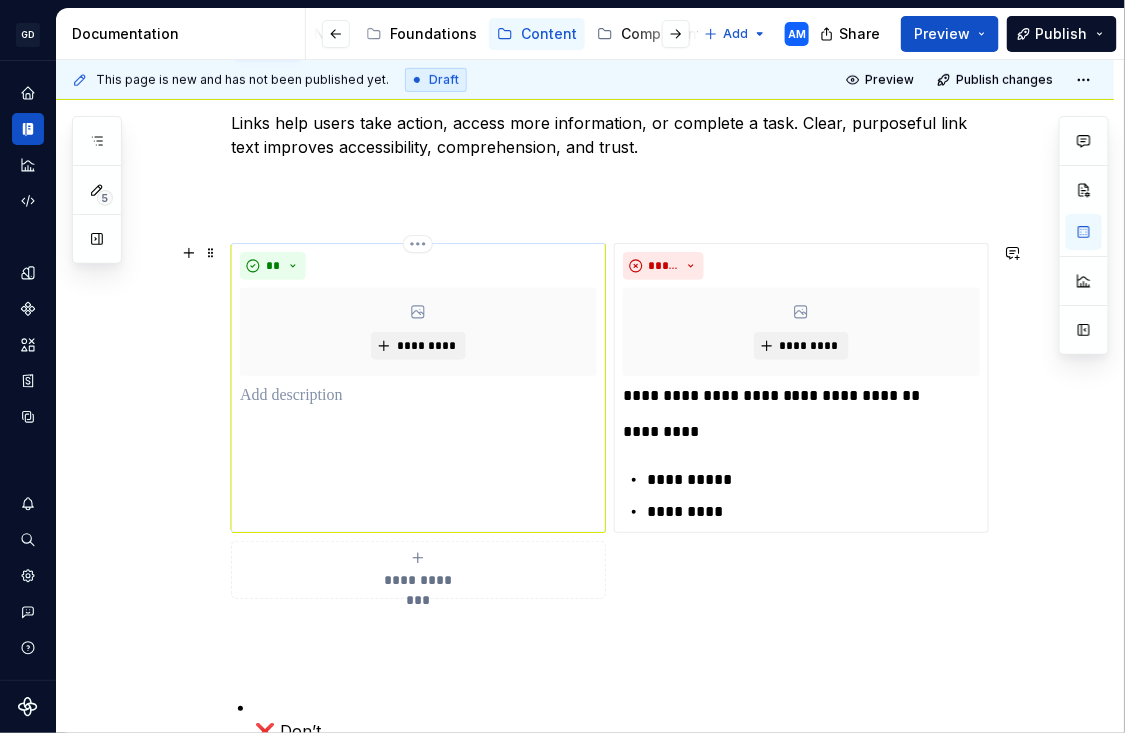 scroll, scrollTop: 260, scrollLeft: 0, axis: vertical 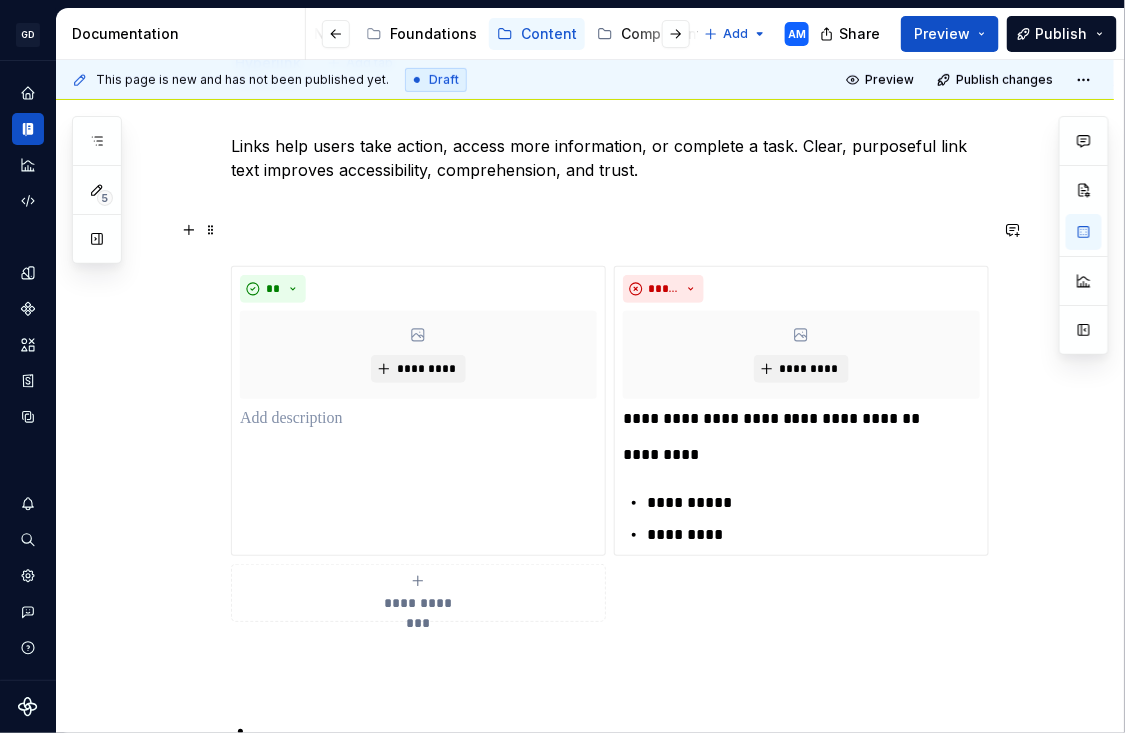 click at bounding box center (609, 230) 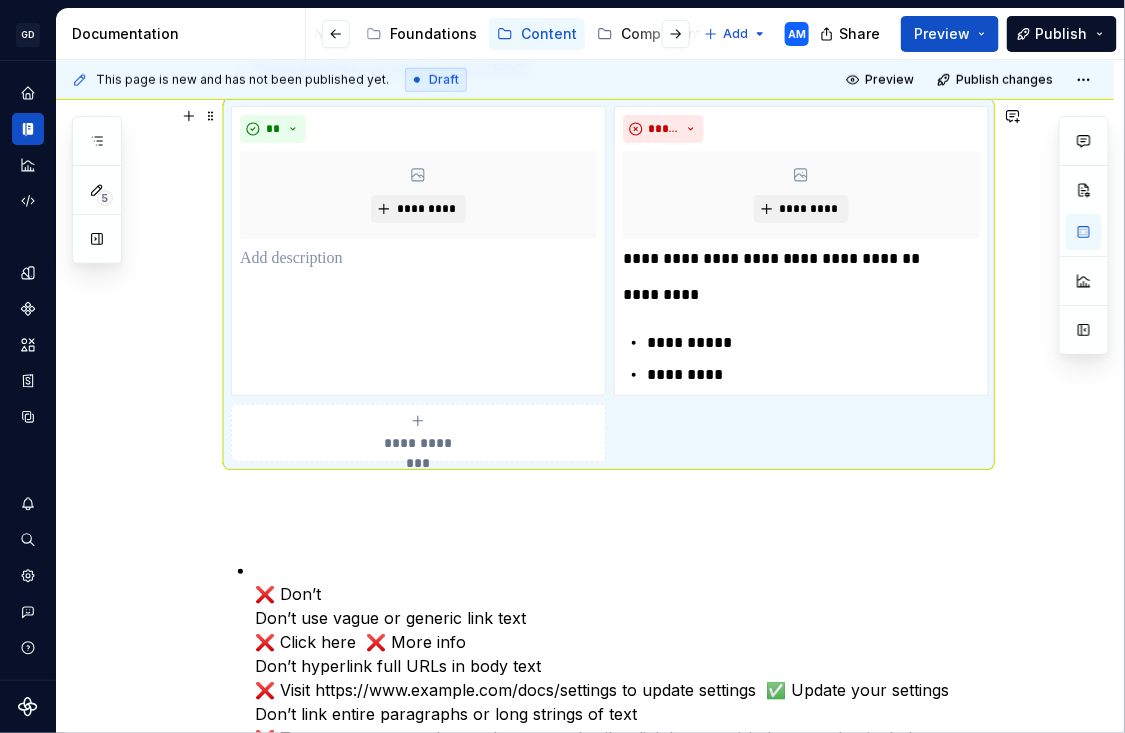 scroll, scrollTop: 506, scrollLeft: 0, axis: vertical 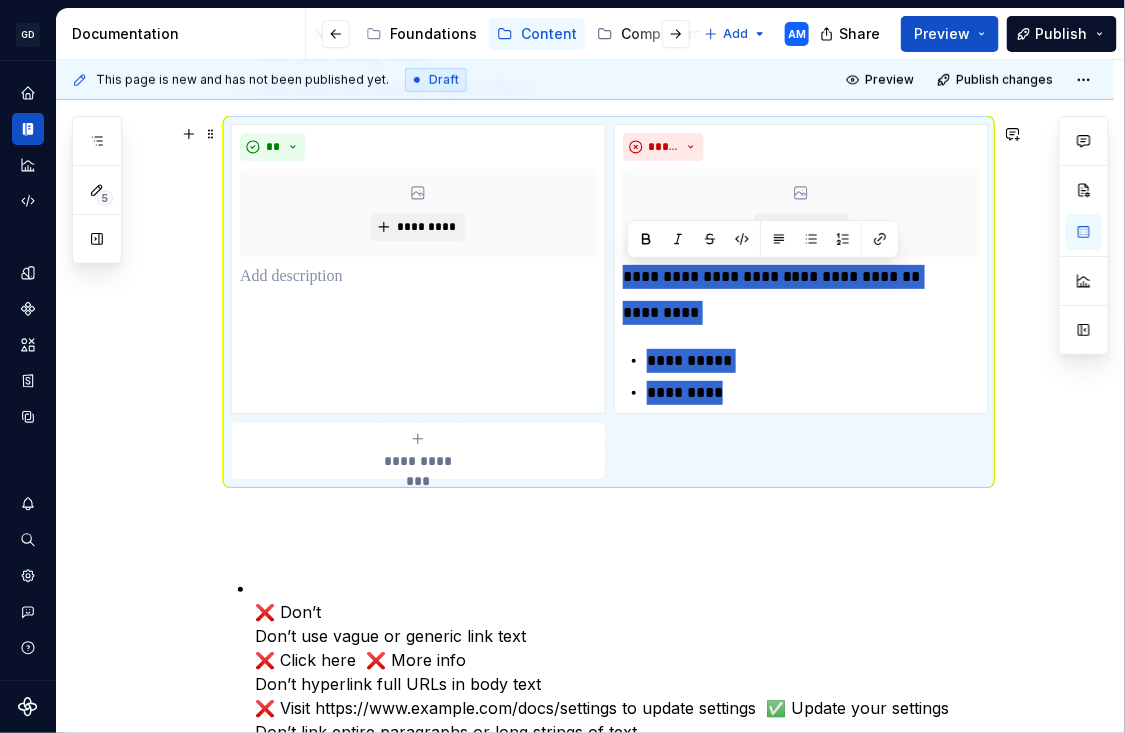 drag, startPoint x: 730, startPoint y: 387, endPoint x: 610, endPoint y: 253, distance: 179.87773 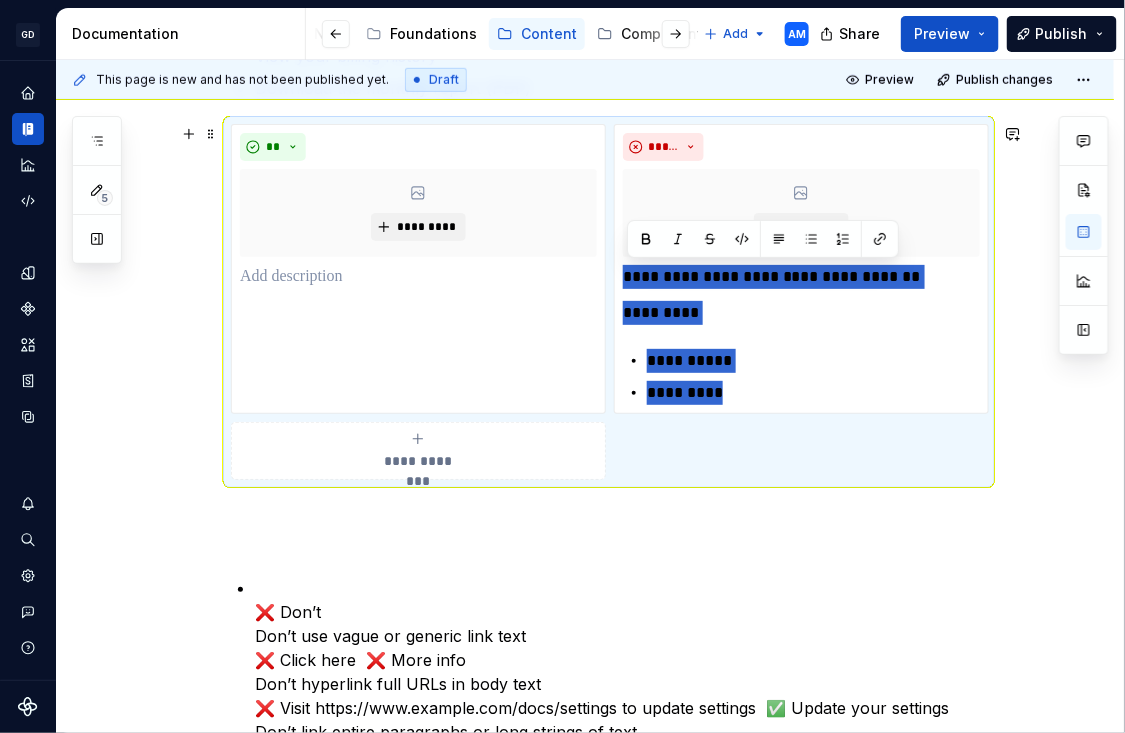 click on "**********" at bounding box center [609, 302] 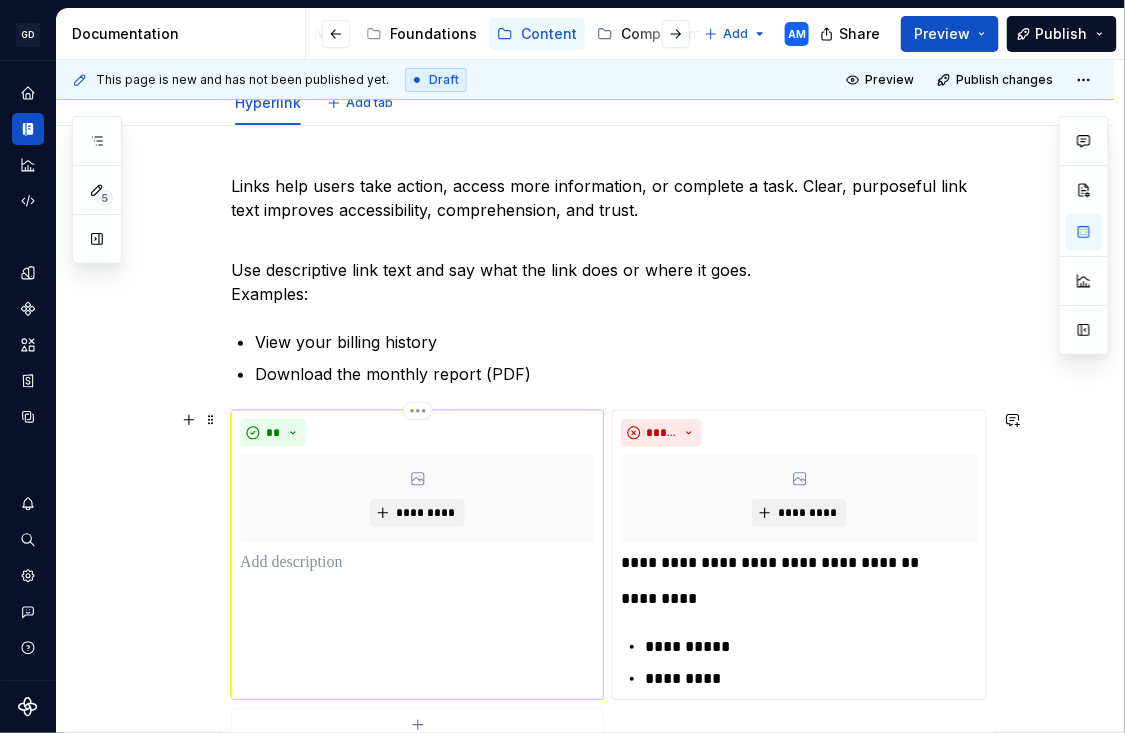 scroll, scrollTop: 594, scrollLeft: 0, axis: vertical 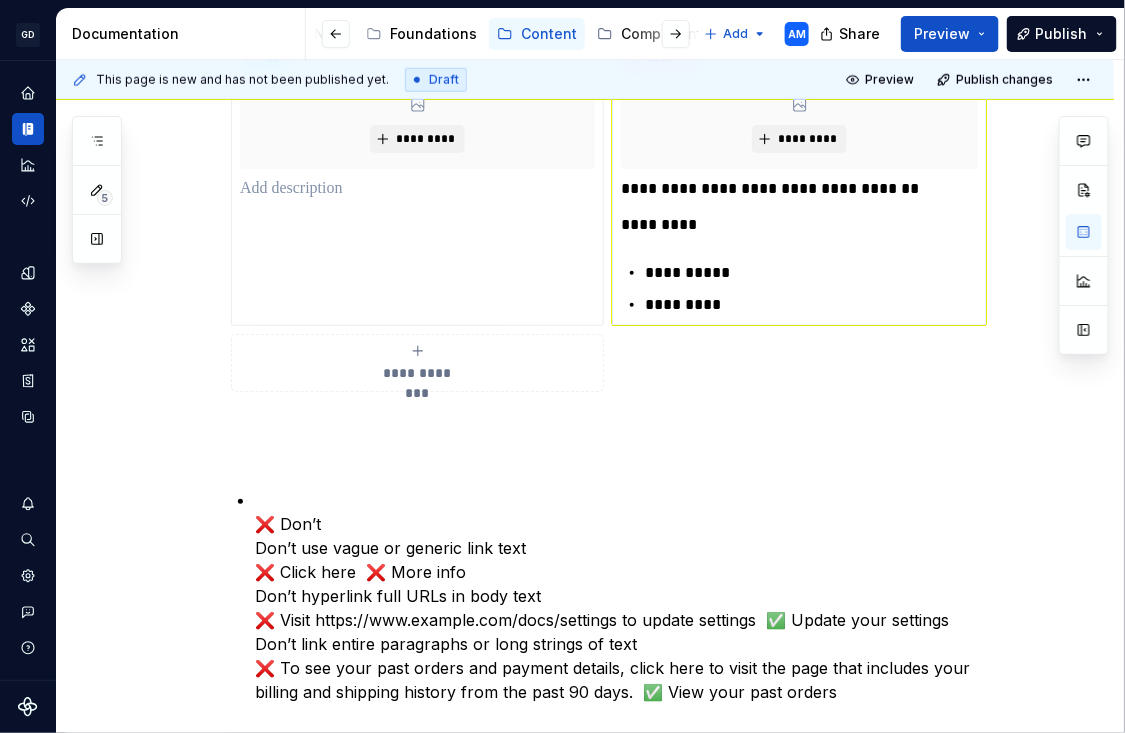 click on "**********" at bounding box center (811, 289) 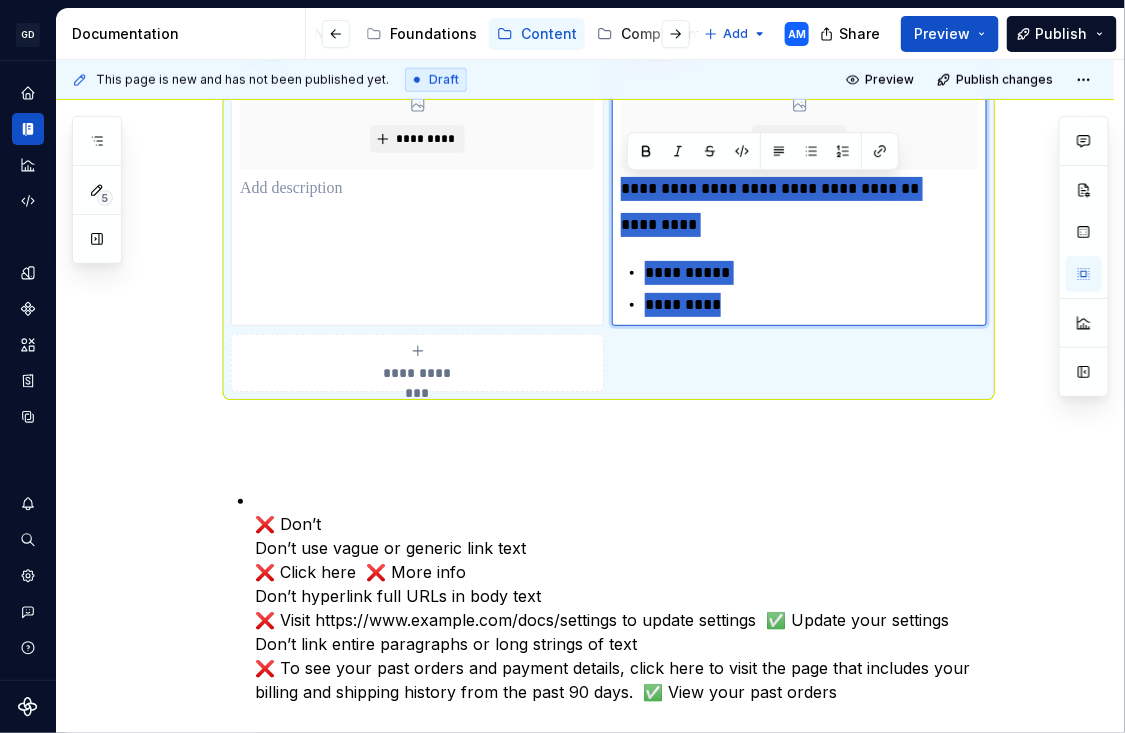 drag, startPoint x: 733, startPoint y: 306, endPoint x: 625, endPoint y: 195, distance: 154.87091 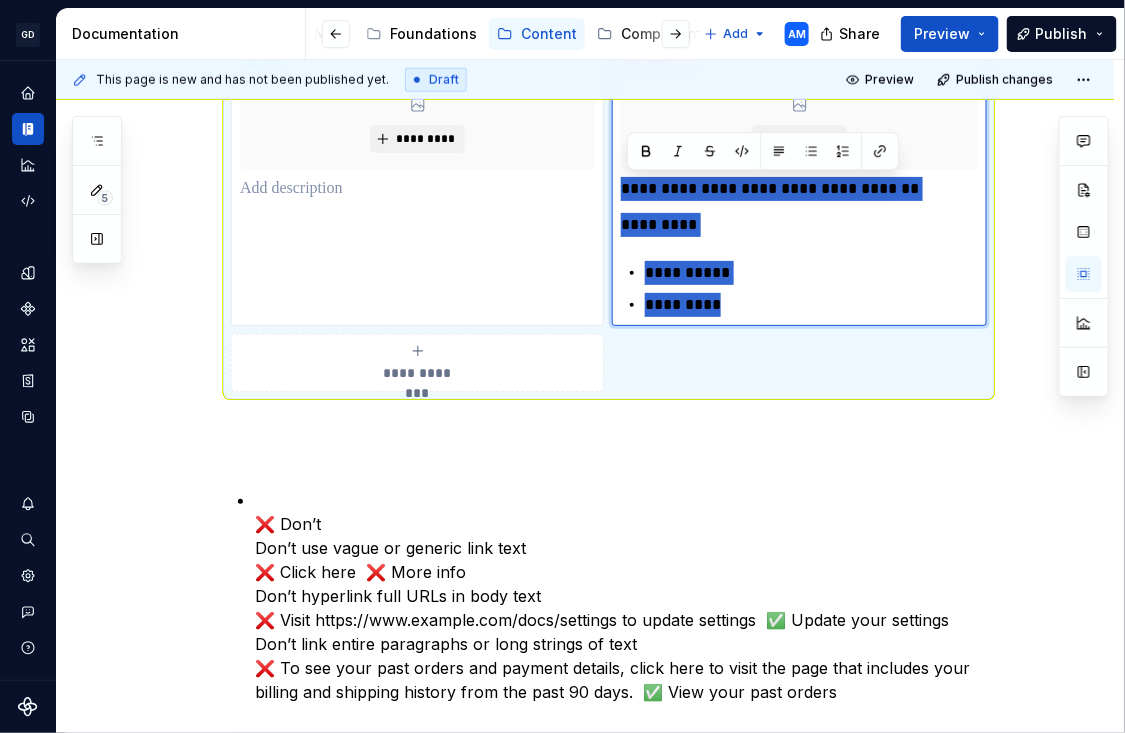 click on "**********" at bounding box center (799, 181) 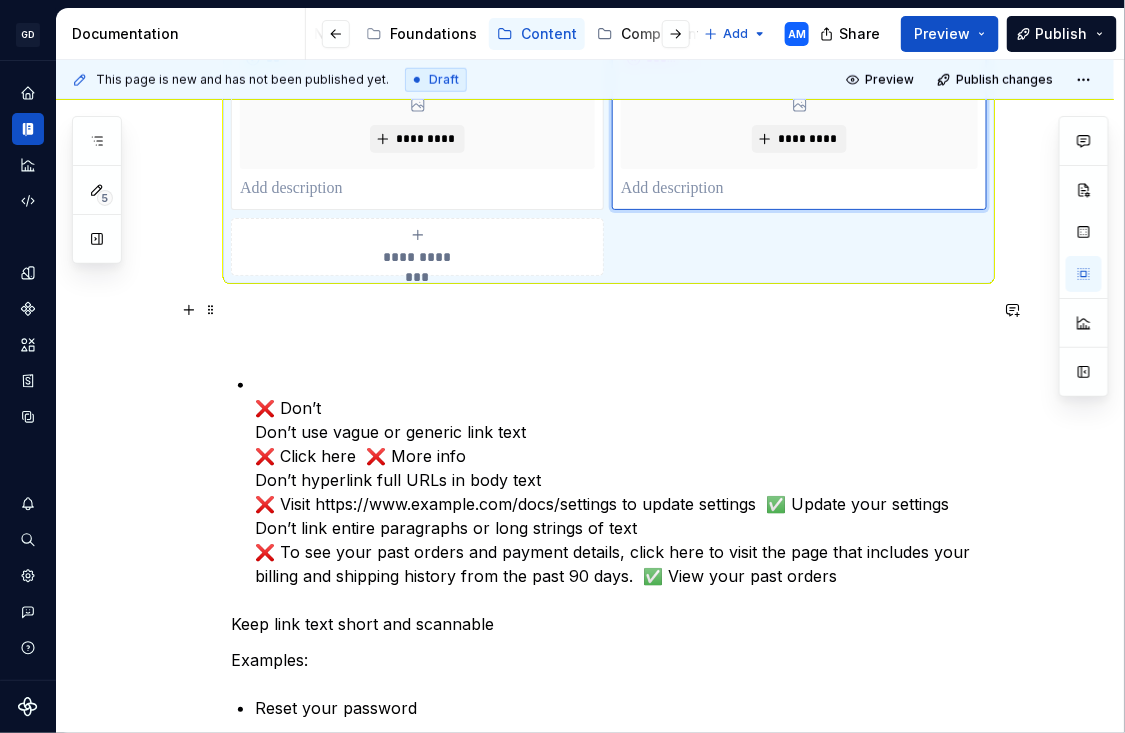 click at bounding box center (609, 324) 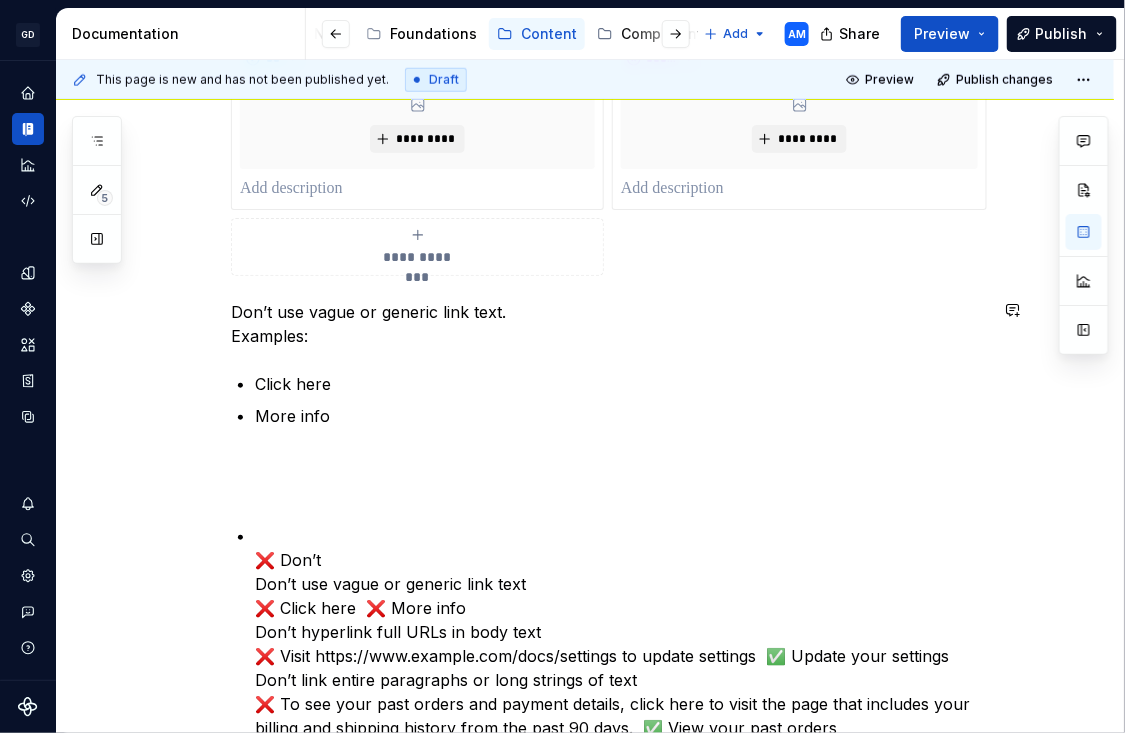 scroll, scrollTop: 437, scrollLeft: 0, axis: vertical 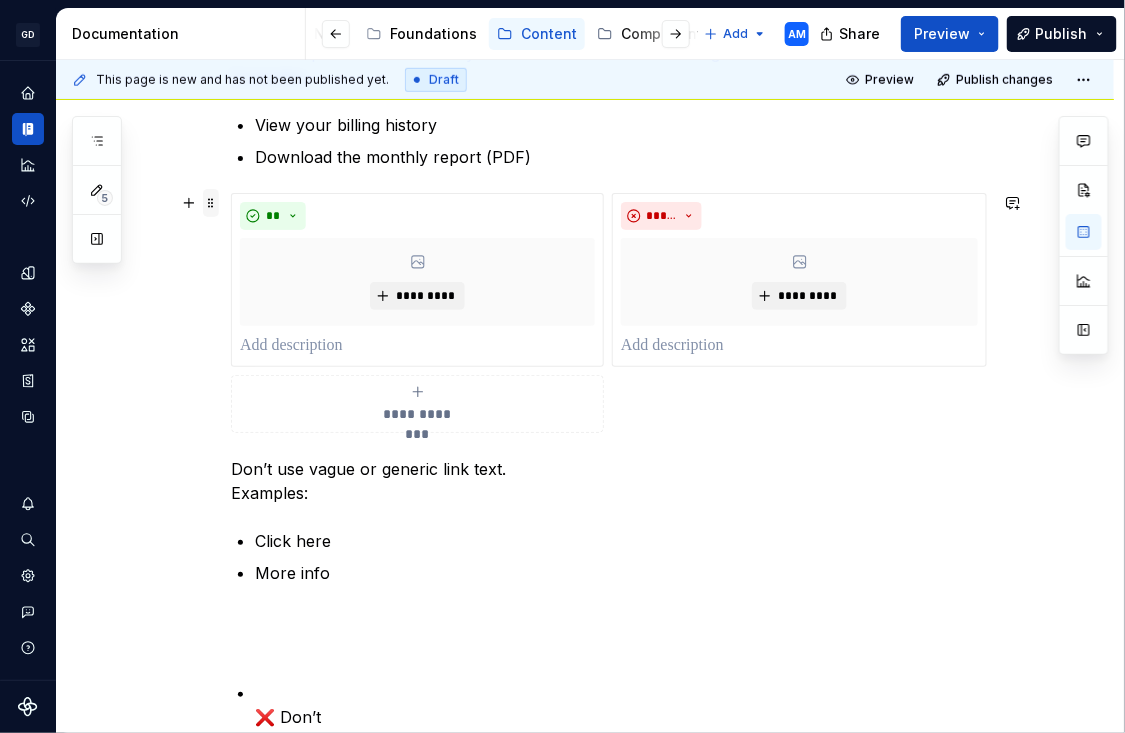 click at bounding box center [211, 203] 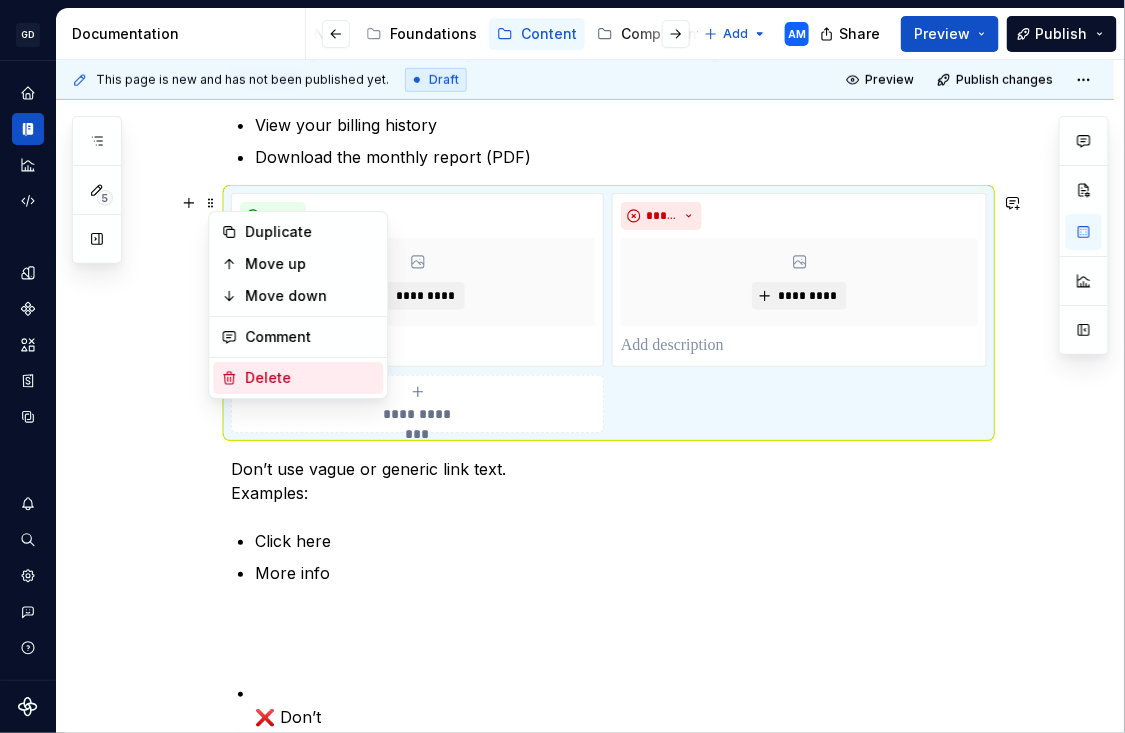 click on "Delete" at bounding box center [310, 378] 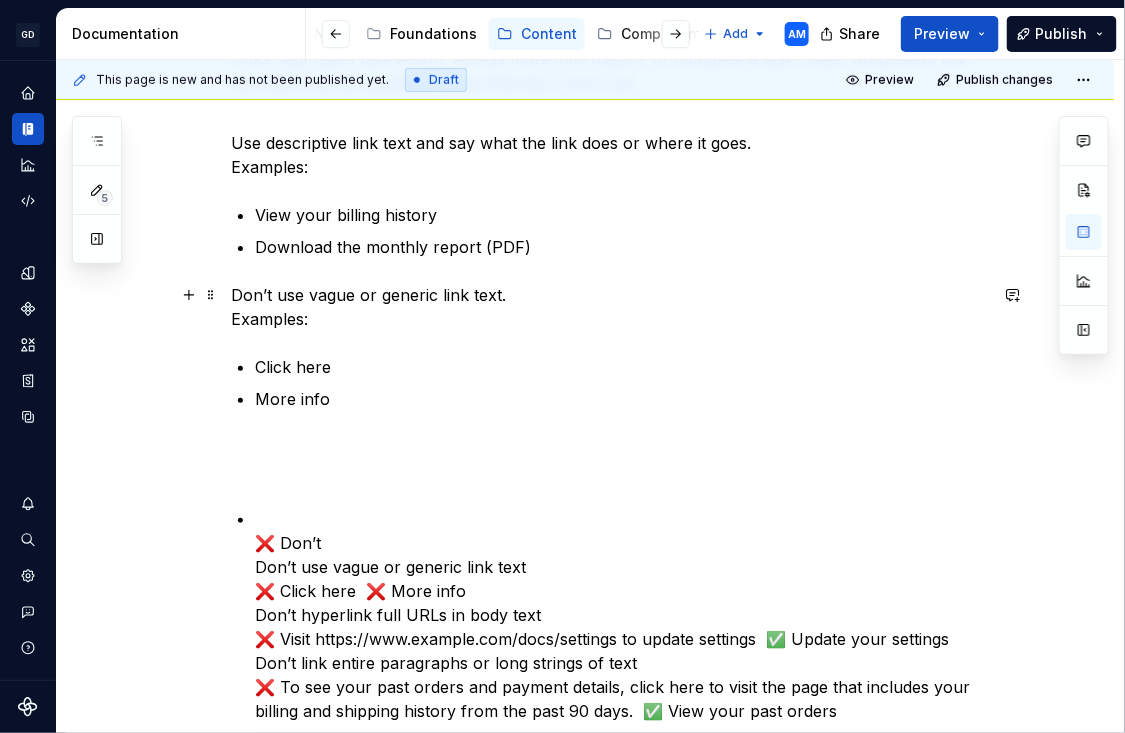 scroll, scrollTop: 327, scrollLeft: 0, axis: vertical 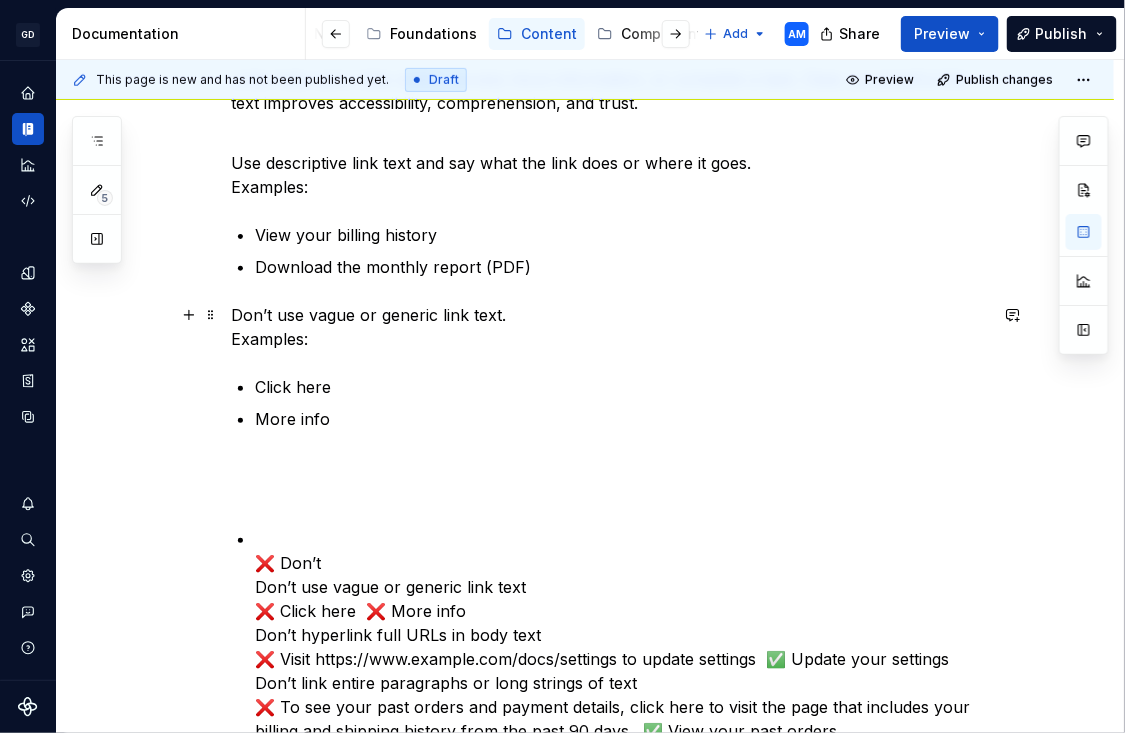 click on "Don’t use vague or generic link text. Examples:" at bounding box center [609, 327] 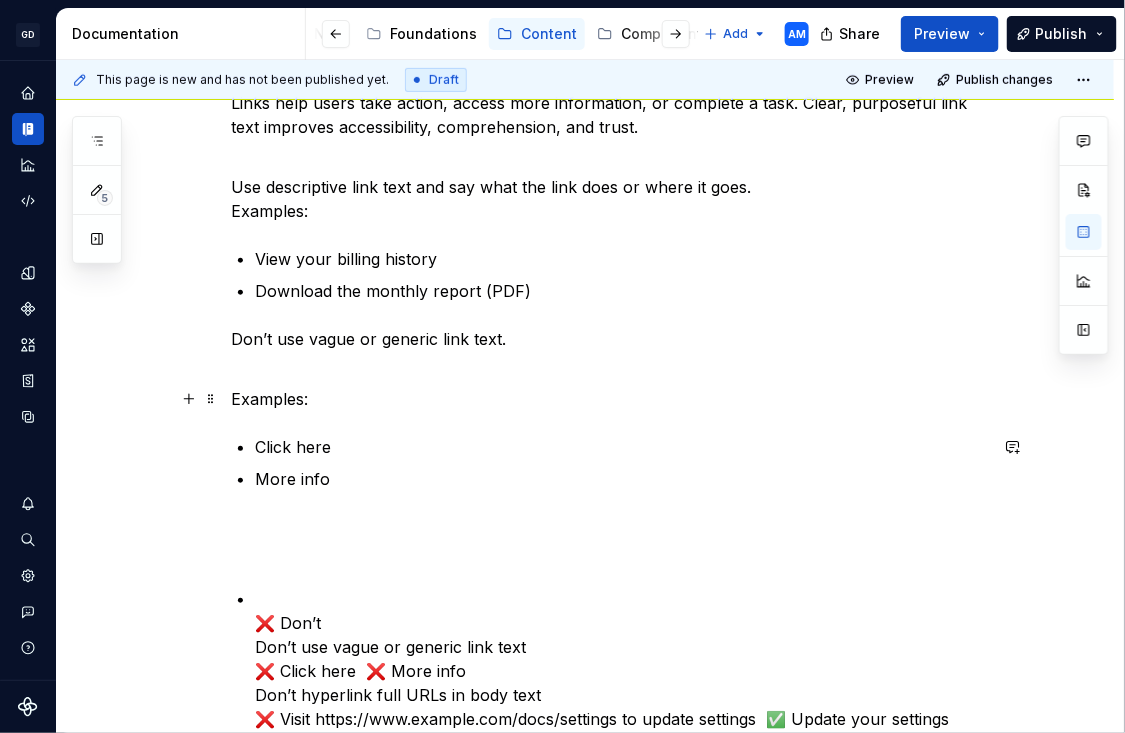 scroll, scrollTop: 264, scrollLeft: 0, axis: vertical 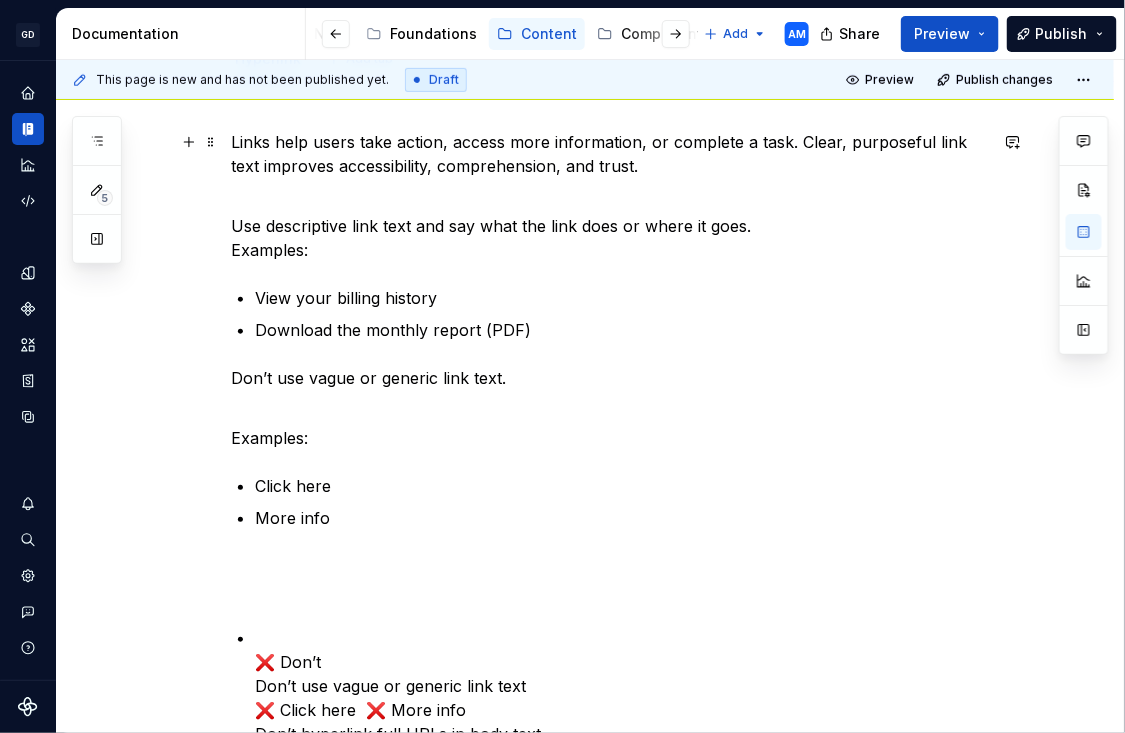 click on "Links help users take action, access more information, or complete a task. Clear, purposeful link text improves accessibility, comprehension, and trust." at bounding box center [609, 166] 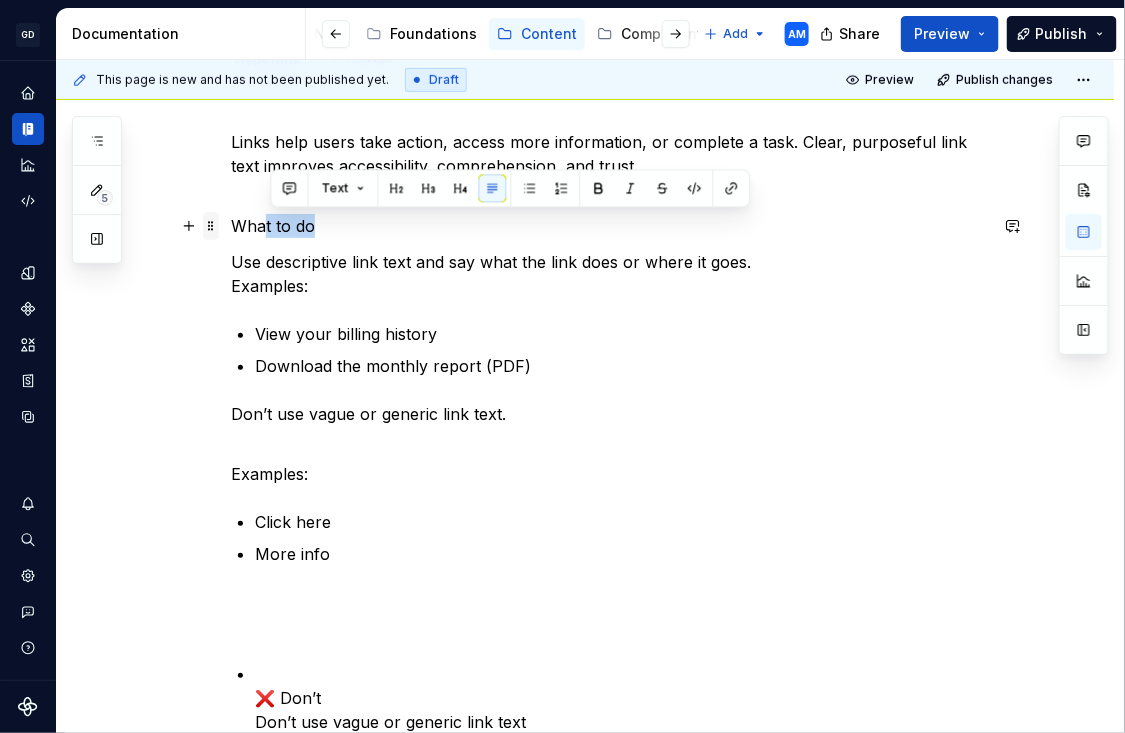 drag, startPoint x: 325, startPoint y: 228, endPoint x: 222, endPoint y: 226, distance: 103.01942 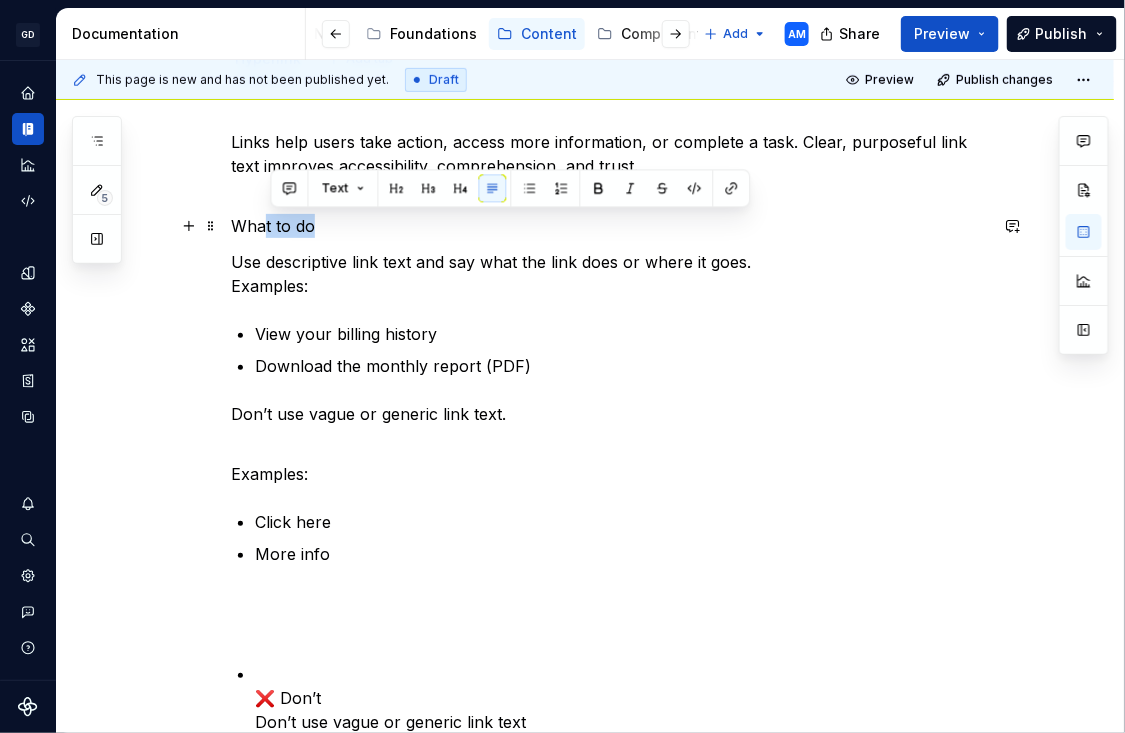 click on "What to do" at bounding box center (609, 226) 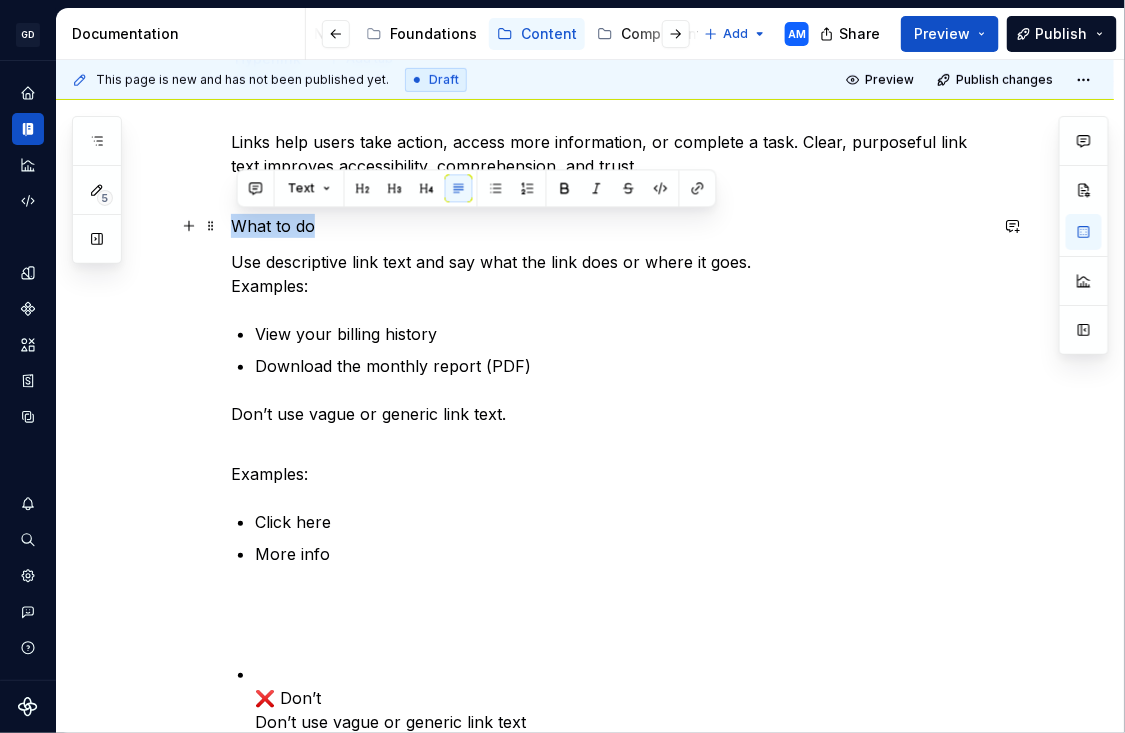 drag, startPoint x: 321, startPoint y: 231, endPoint x: 237, endPoint y: 230, distance: 84.00595 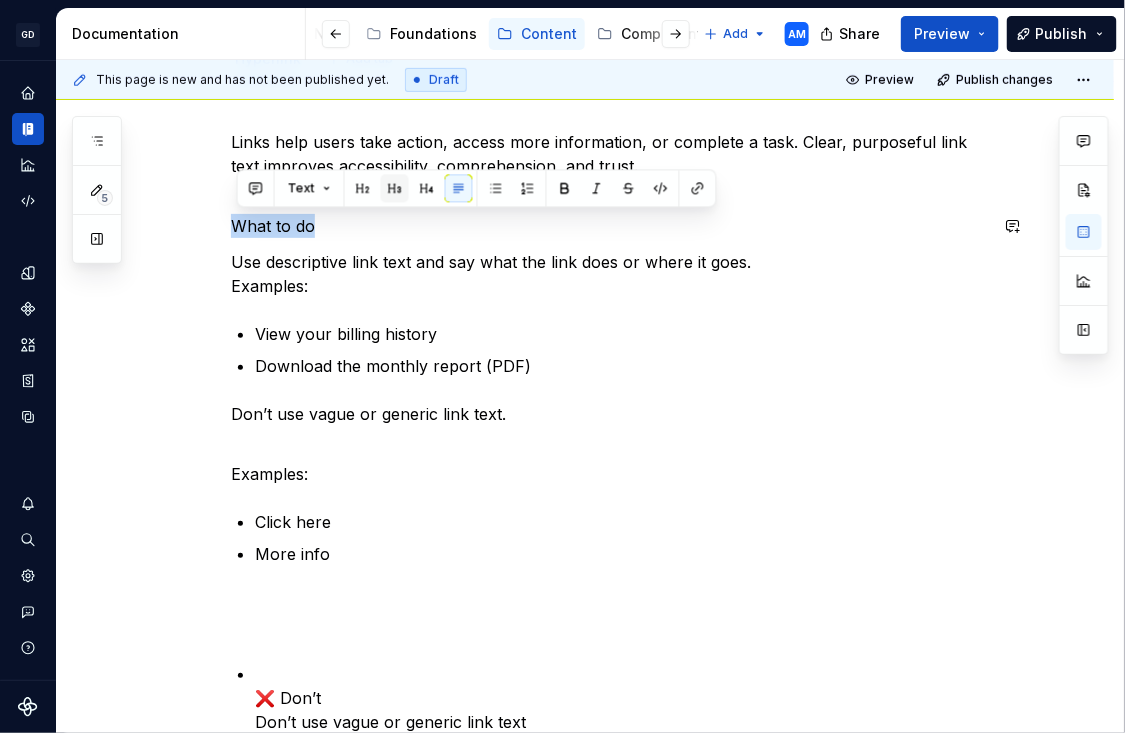click at bounding box center (395, 188) 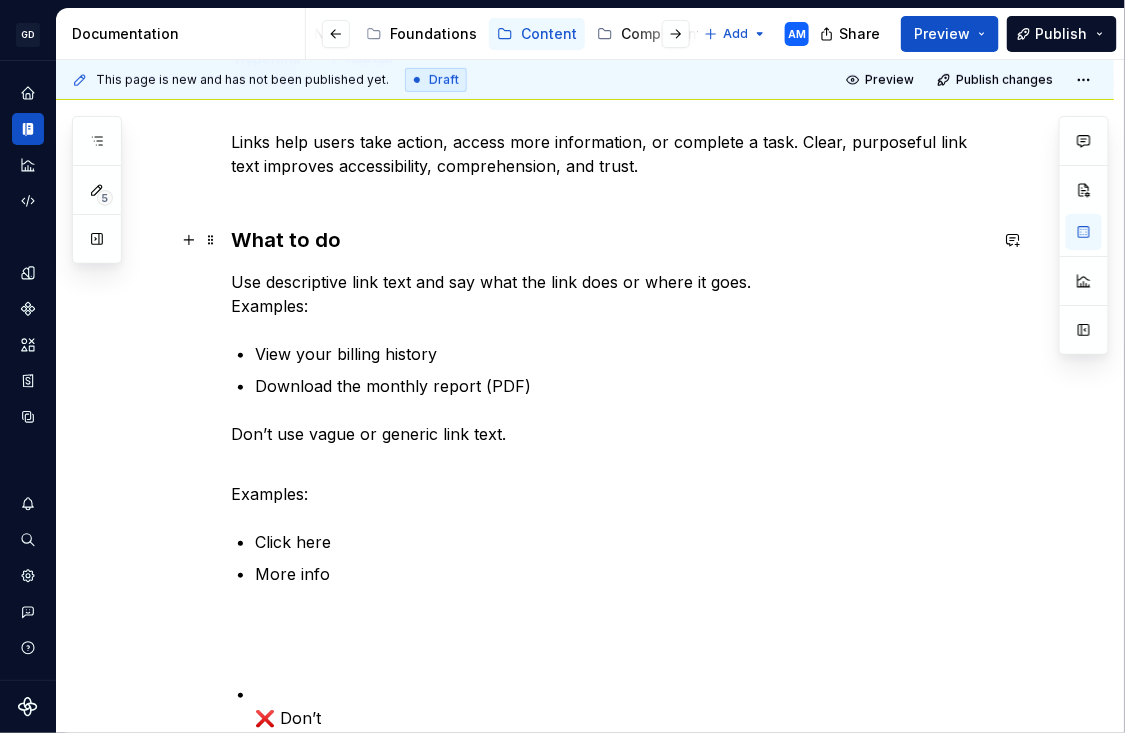 click on "What to do" at bounding box center [609, 240] 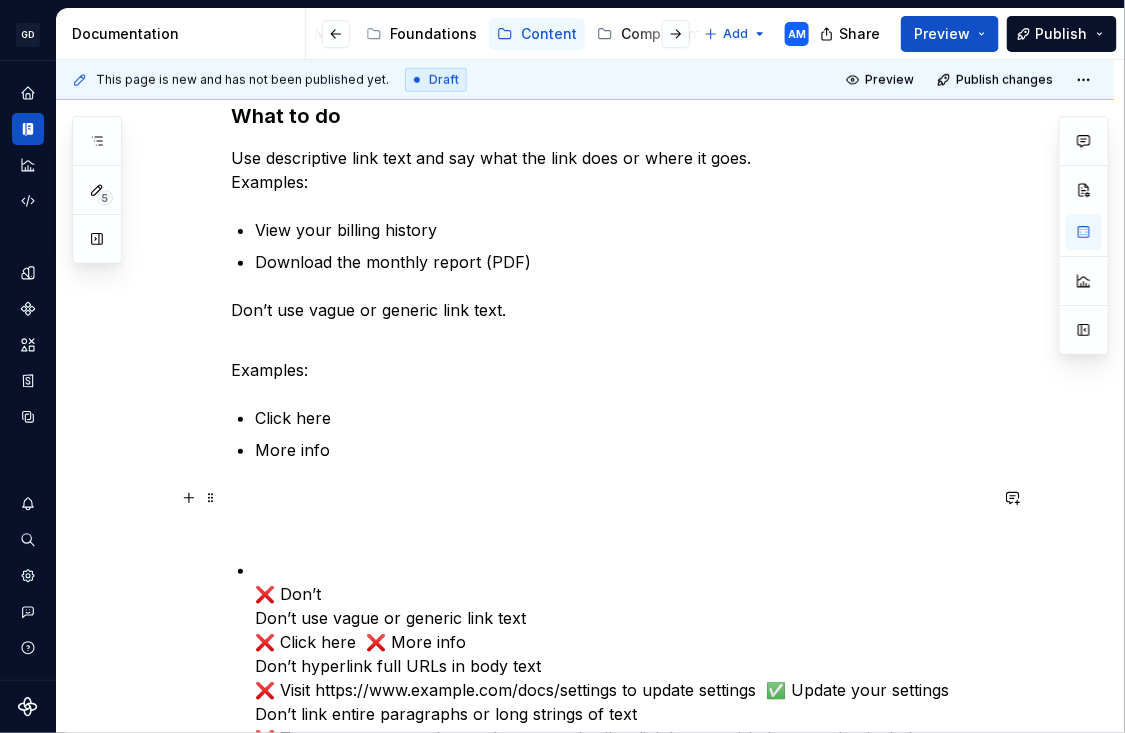 scroll, scrollTop: 380, scrollLeft: 0, axis: vertical 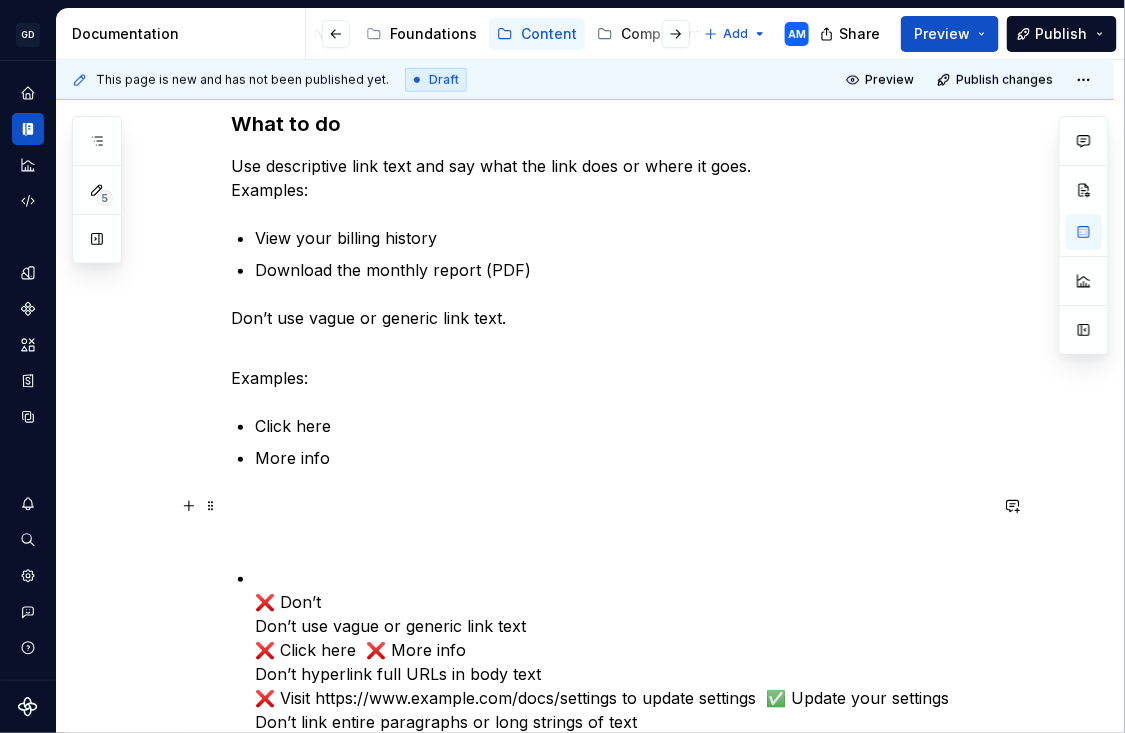 click at bounding box center [609, 518] 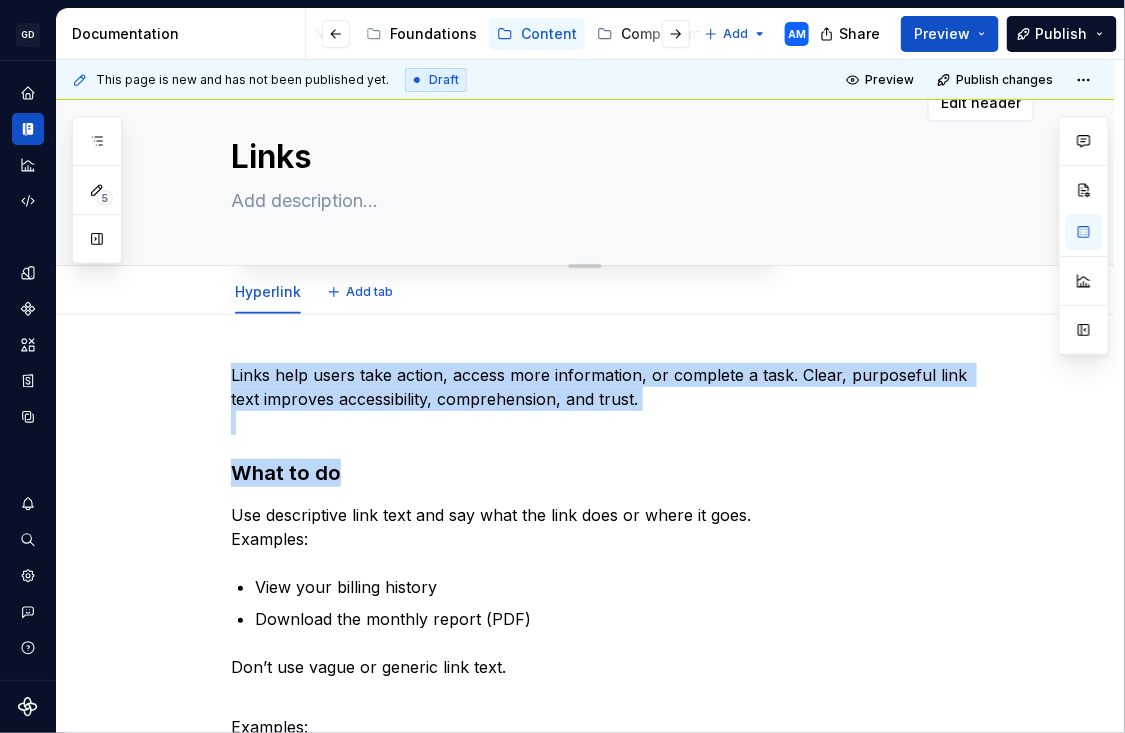 scroll, scrollTop: 0, scrollLeft: 0, axis: both 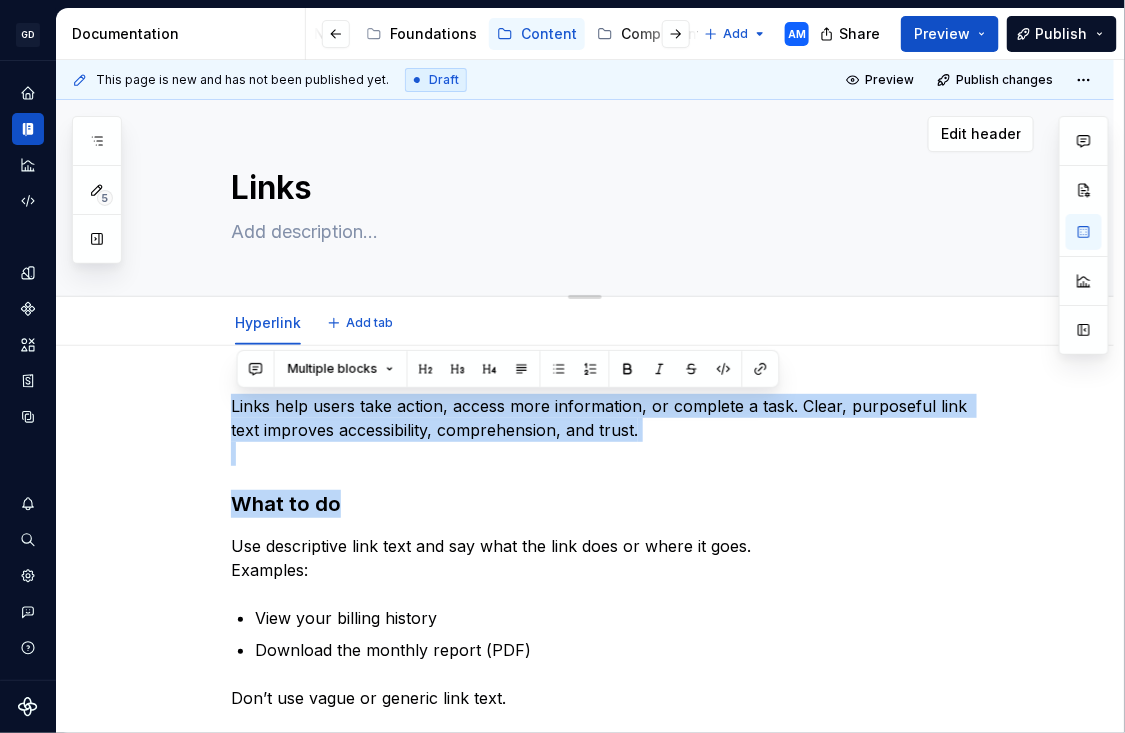 drag, startPoint x: 357, startPoint y: 128, endPoint x: 231, endPoint y: 127, distance: 126.00397 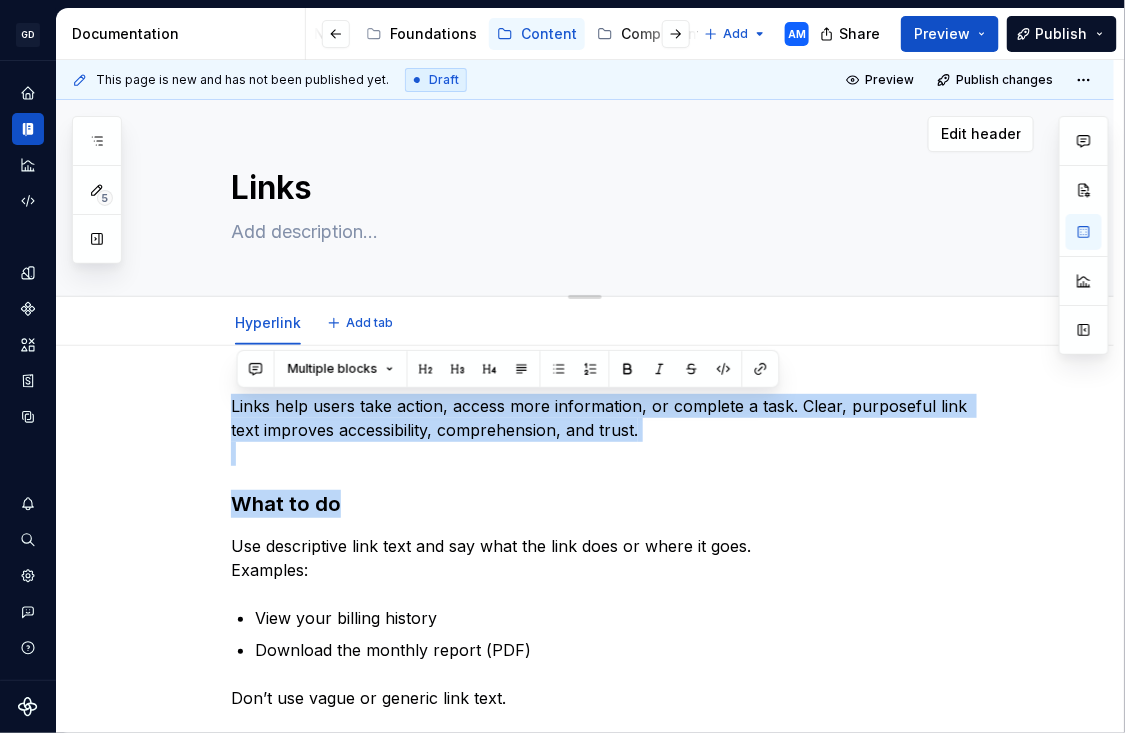 click on "Links Edit header Hyperlink Add tab Links help users take action, access more information, or complete a task. Clear, purposeful link text improves accessibility, comprehension, and trust. What to do Use descriptive link text and say what the link does or where it goes. Examples: View your billing history  Download the monthly report (PDF) Don’t use vague or generic link text. Examples: Click here More info ❌ Don’t Don’t use vague or generic link text ❌ Click here  ❌ More info Don’t hyperlink full URLs in body text ❌ Visit https://www.example.com/docs/settings to update settings  ✅ Update your settings Don’t link entire paragraphs or long strings of text ❌ To see your past orders and payment details, click here to visit the page that includes your billing and shipping history from the past 90 days.  ✅ View your past orders Keep link text short and scannable Examples: Reset your password   Learn more Use links inline where helpful, especially in explanatory text" at bounding box center [585, 899] 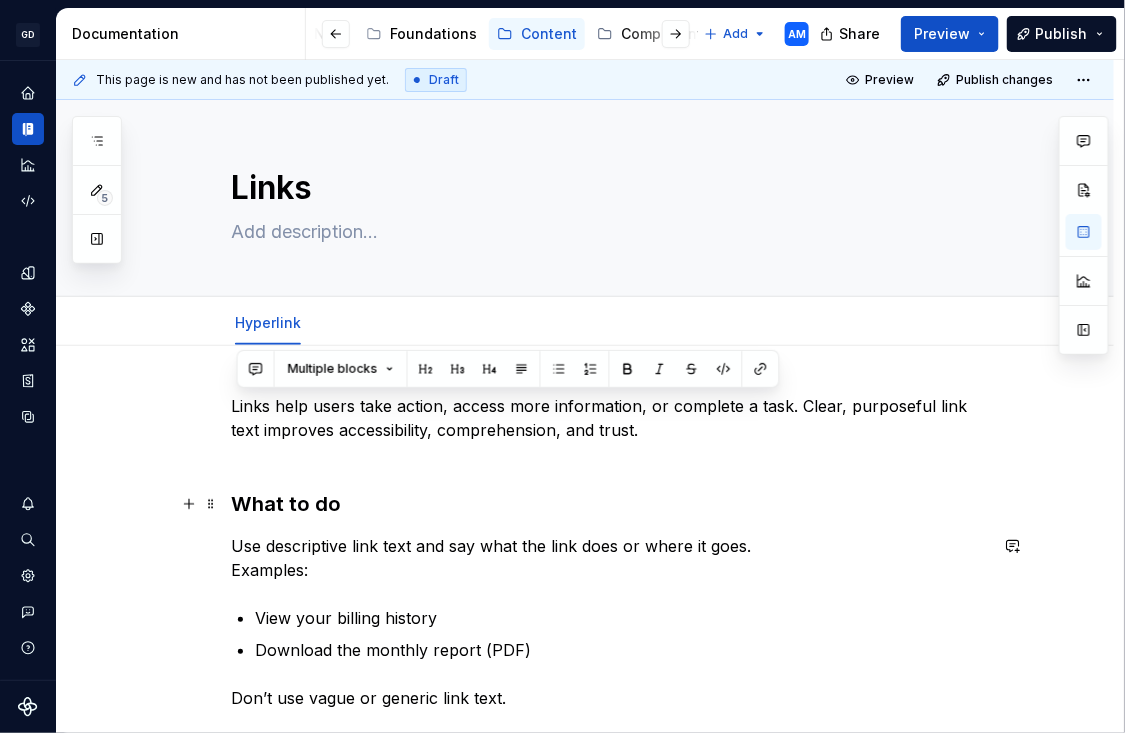 click on "Links help users take action, access more information, or complete a task. Clear, purposeful link text improves accessibility, comprehension, and trust. What to do Use descriptive link text and say what the link does or where it goes. Examples: View your billing history  Download the monthly report (PDF) Don’t use vague or generic link text. Examples: Click here More info ❌ Don’t Don’t use vague or generic link text ❌ Click here  ❌ More info Don’t hyperlink full URLs in body text ❌ Visit https://www.example.com/docs/settings to update settings  ✅ Update your settings Don’t link entire paragraphs or long strings of text ❌ To see your past orders and payment details, click here to visit the page that includes your billing and shipping history from the past 90 days.  ✅ View your past orders Keep link text short and scannable Examples: Reset your password   Learn more Use links inline where helpful, especially in explanatory text" at bounding box center (609, 924) 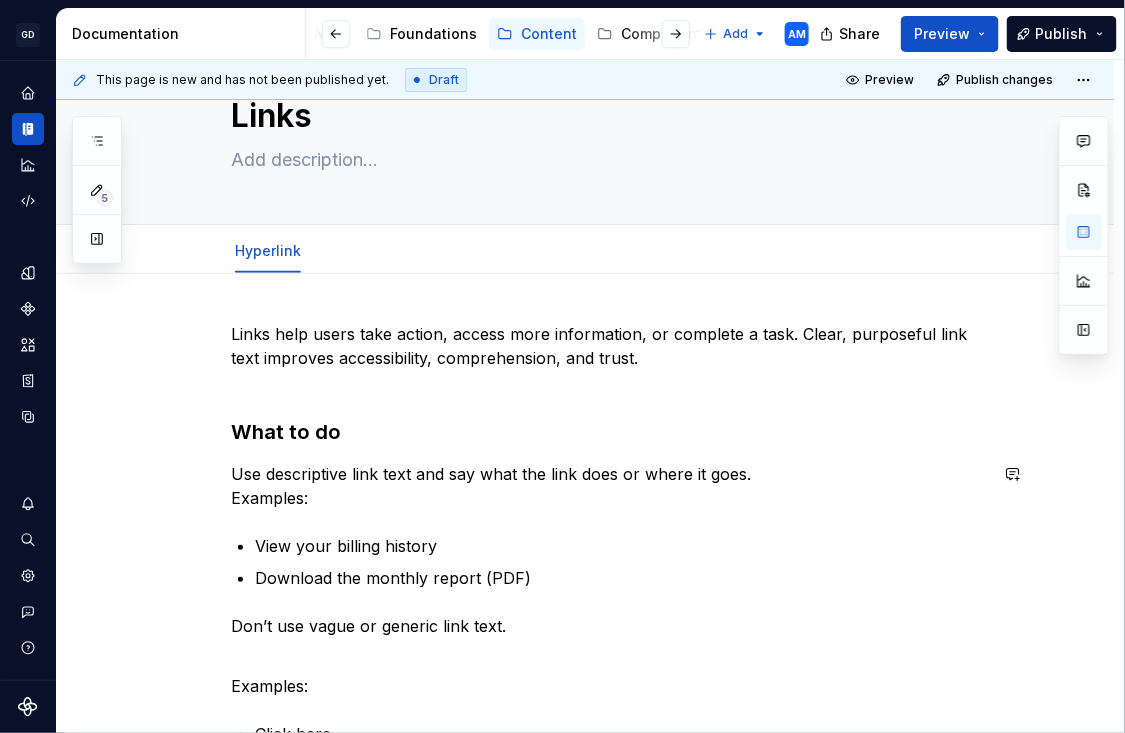 scroll, scrollTop: 75, scrollLeft: 0, axis: vertical 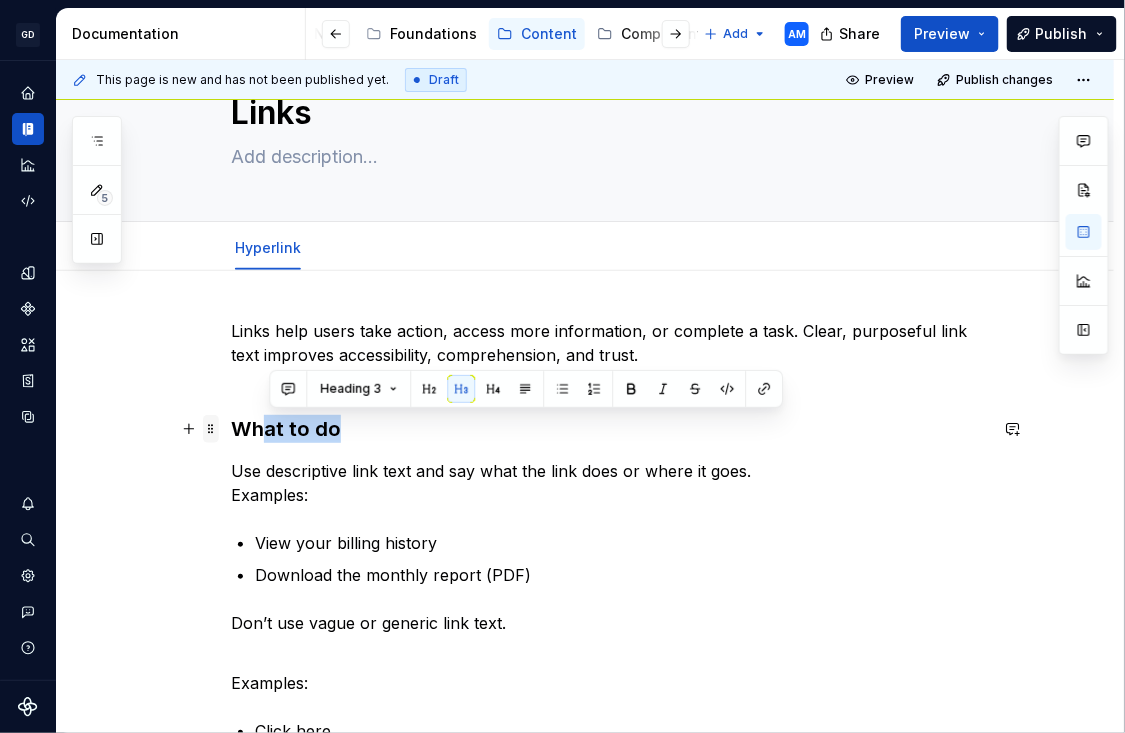 drag, startPoint x: 357, startPoint y: 436, endPoint x: 219, endPoint y: 432, distance: 138.05795 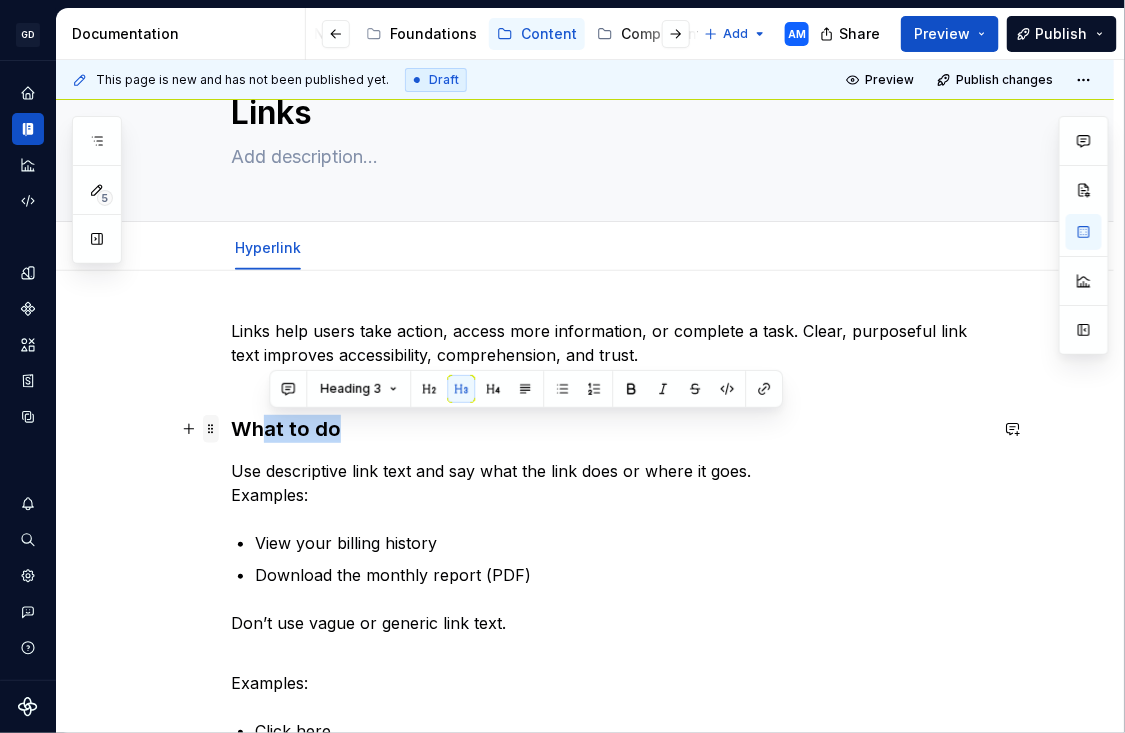 click on "Links help users take action, access more information, or complete a task. Clear, purposeful link text improves accessibility, comprehension, and trust. What to do Use descriptive link text and say what the link does or where it goes. Examples: View your billing history  Download the monthly report (PDF) Don’t use vague or generic link text. Examples: Click here More info ❌ Don’t Don’t use vague or generic link text ❌ Click here  ❌ More info Don’t hyperlink full URLs in body text ❌ Visit https://www.example.com/docs/settings to update settings  ✅ Update your settings Don’t link entire paragraphs or long strings of text ❌ To see your past orders and payment details, click here to visit the page that includes your billing and shipping history from the past 90 days.  ✅ View your past orders Keep link text short and scannable Examples: Reset your password   Learn more Use links inline where helpful, especially in explanatory text" at bounding box center [585, 947] 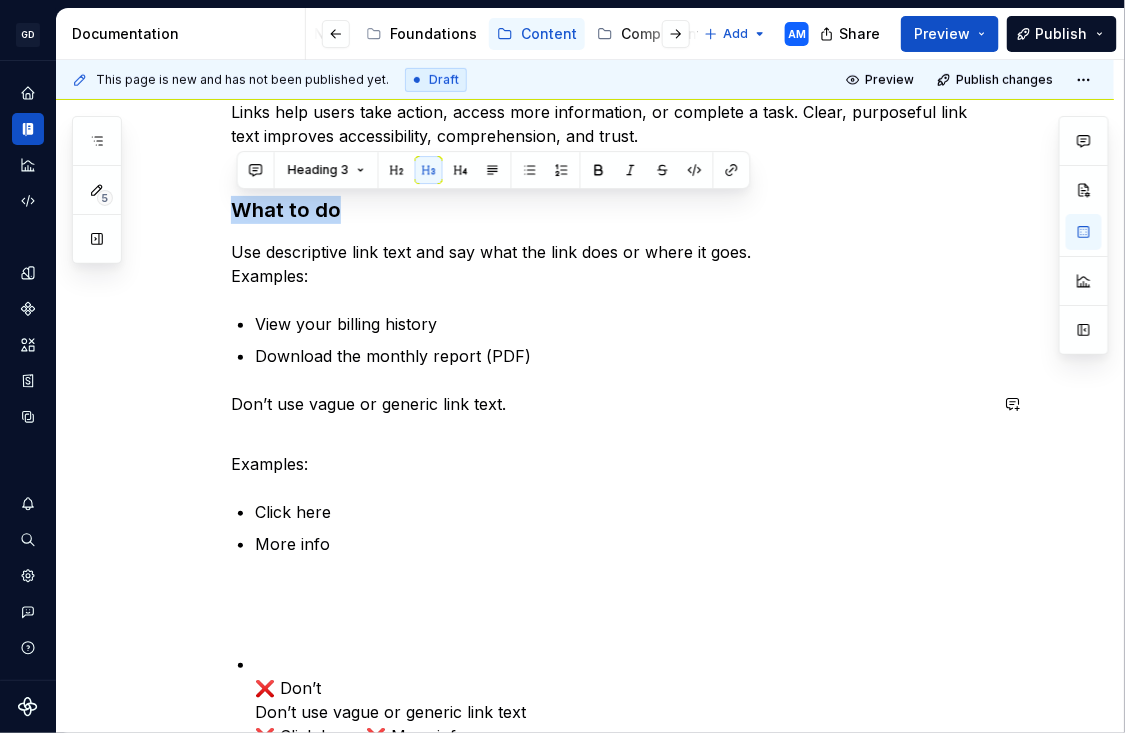scroll, scrollTop: 361, scrollLeft: 0, axis: vertical 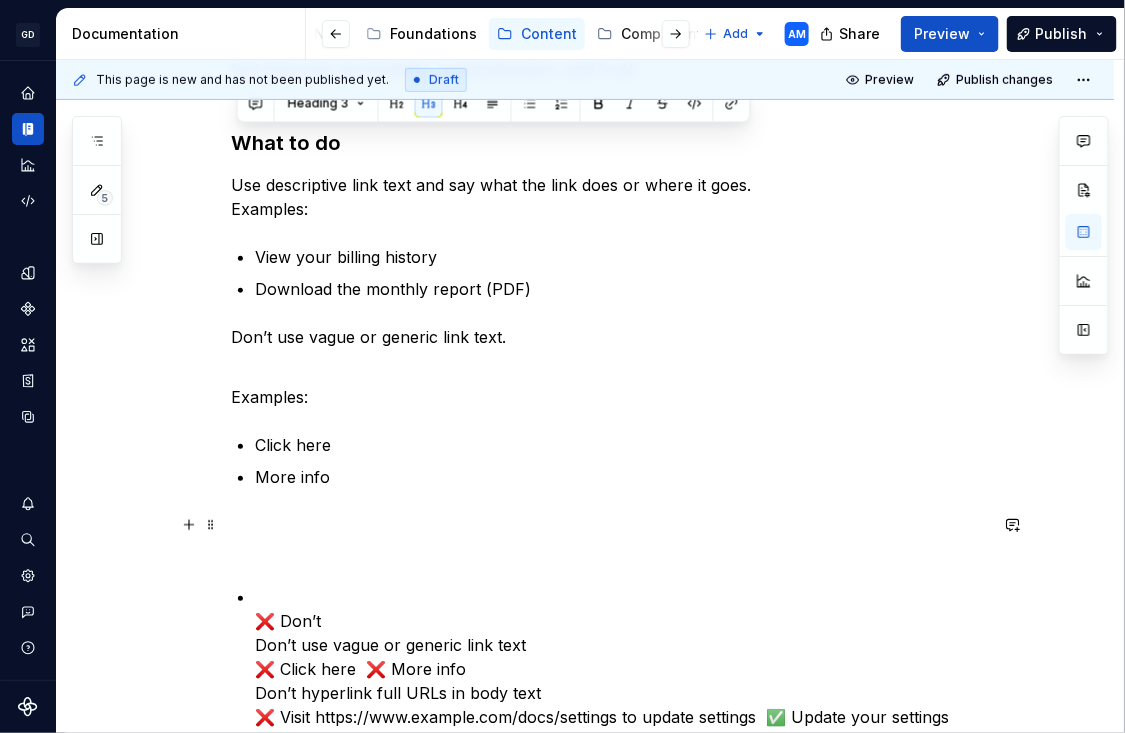 click at bounding box center [609, 537] 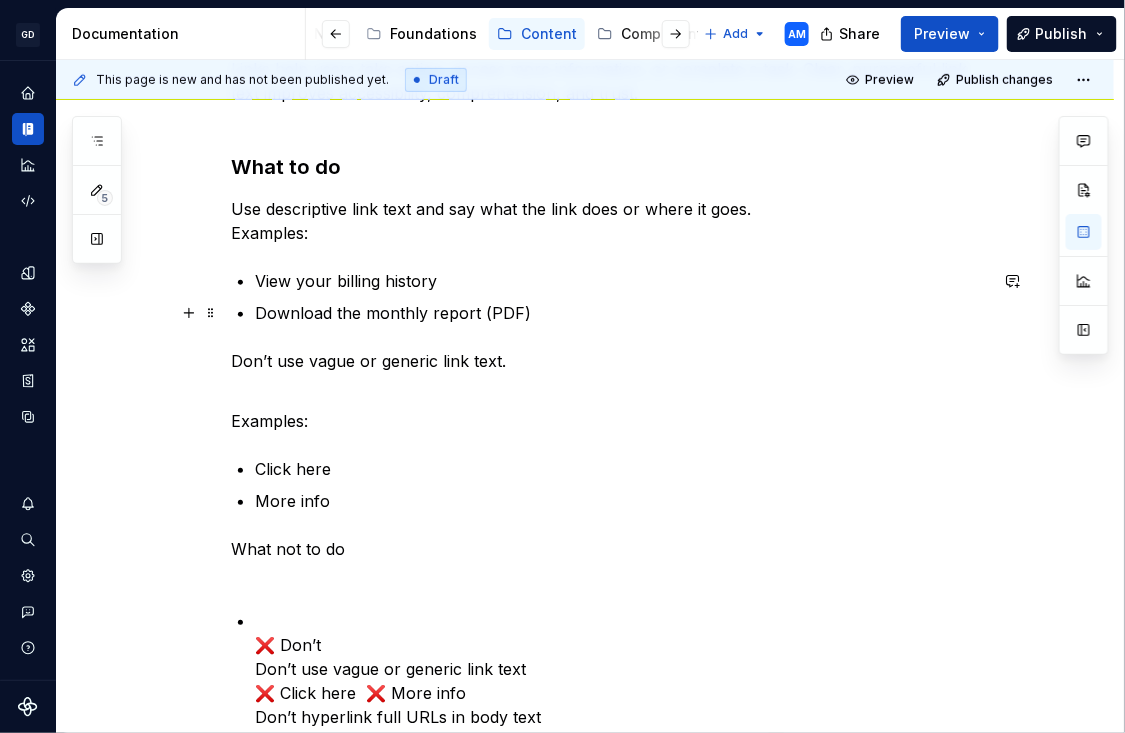 scroll, scrollTop: 333, scrollLeft: 0, axis: vertical 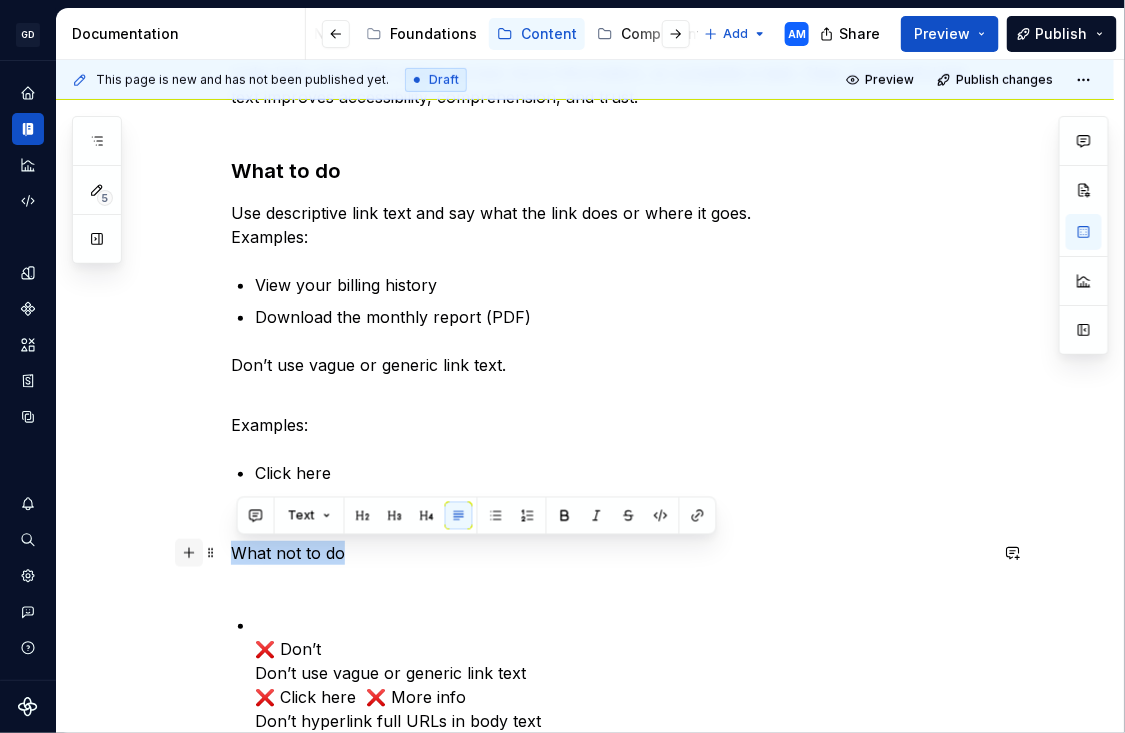 drag, startPoint x: 347, startPoint y: 552, endPoint x: 196, endPoint y: 552, distance: 151 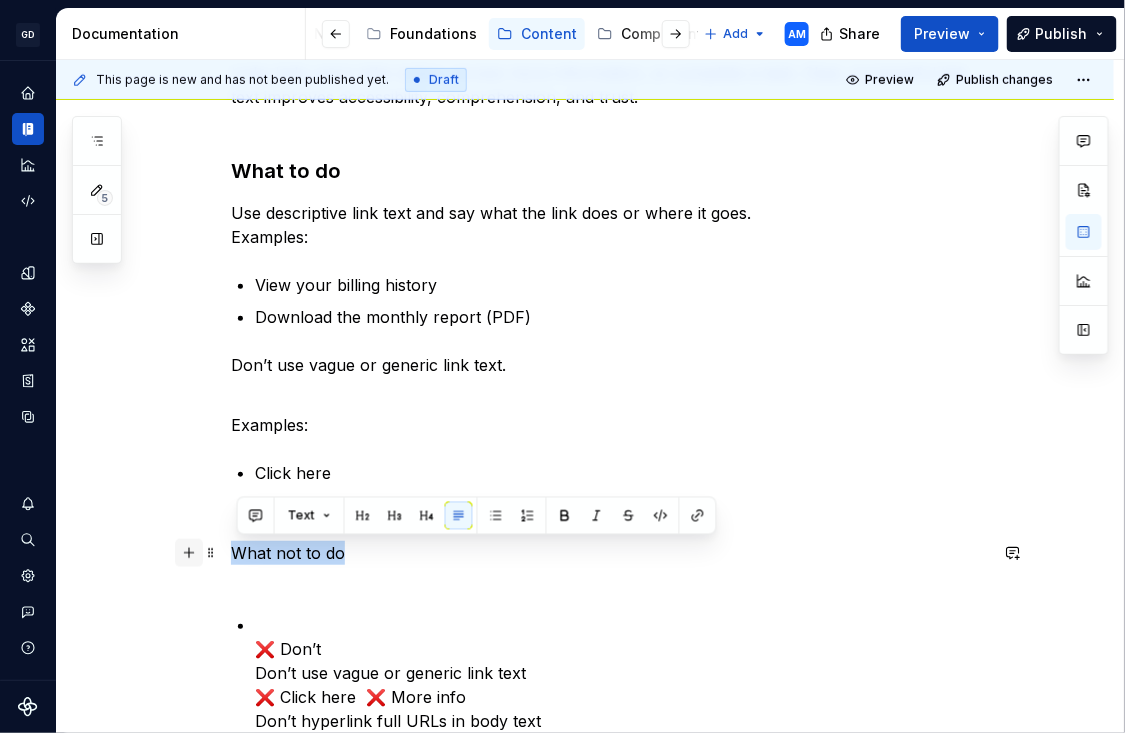 click on "Links help users take action, access more information, or complete a task. Clear, purposeful link text improves accessibility, comprehension, and trust. What to do Use descriptive link text and say what the link does or where it goes. Examples: View your billing history  Download the monthly report (PDF) Don’t use vague or generic link text. Examples: Click here More info What not to do ❌ Don’t Don’t use vague or generic link text ❌ Click here  ❌ More info Don’t hyperlink full URLs in body text ❌ Visit https://www.example.com/docs/settings to update settings  ✅ Update your settings Don’t link entire paragraphs or long strings of text ❌ To see your past orders and payment details, click here to visit the page that includes your billing and shipping history from the past 90 days.  ✅ View your past orders Keep link text short and scannable Examples: Reset your password   Learn more Use links inline where helpful, especially in explanatory text" at bounding box center (609, 603) 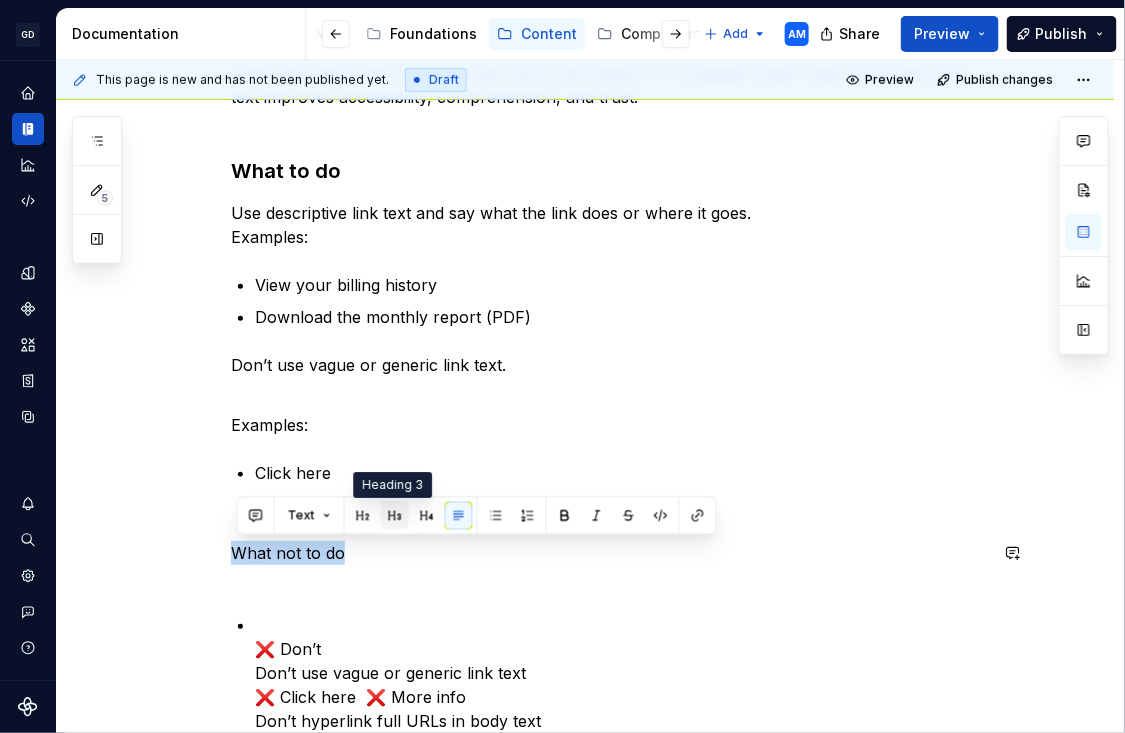 click at bounding box center (395, 516) 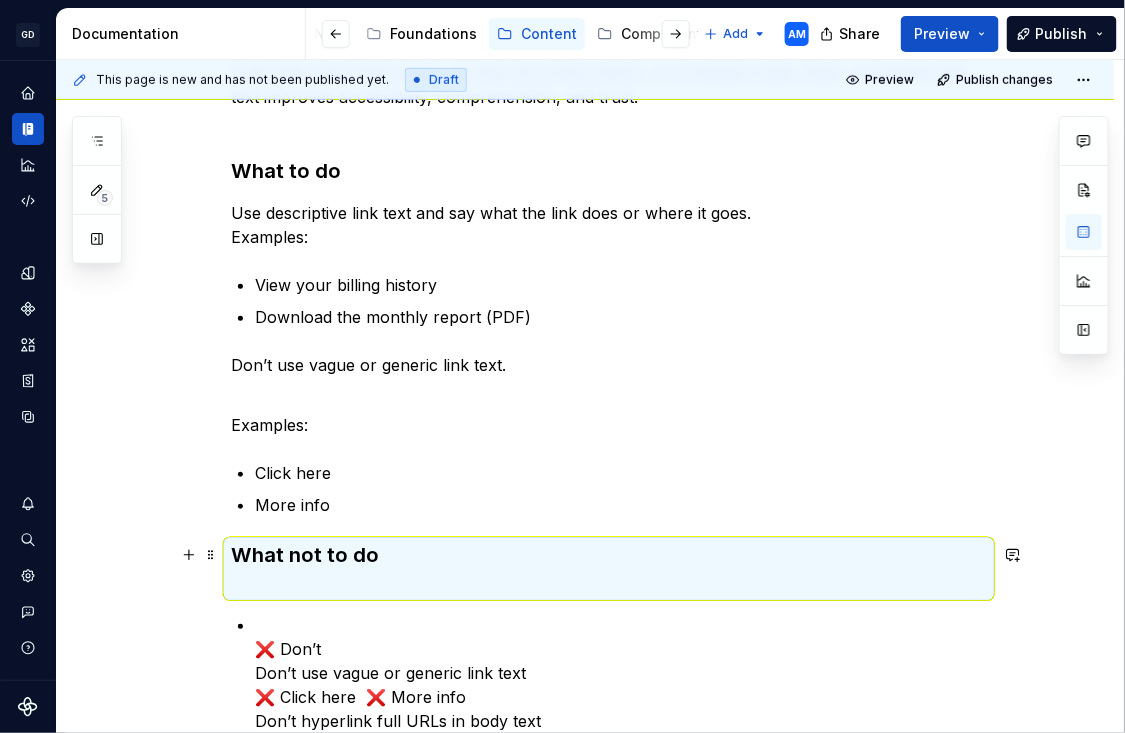 click on "What not to do" at bounding box center (609, 569) 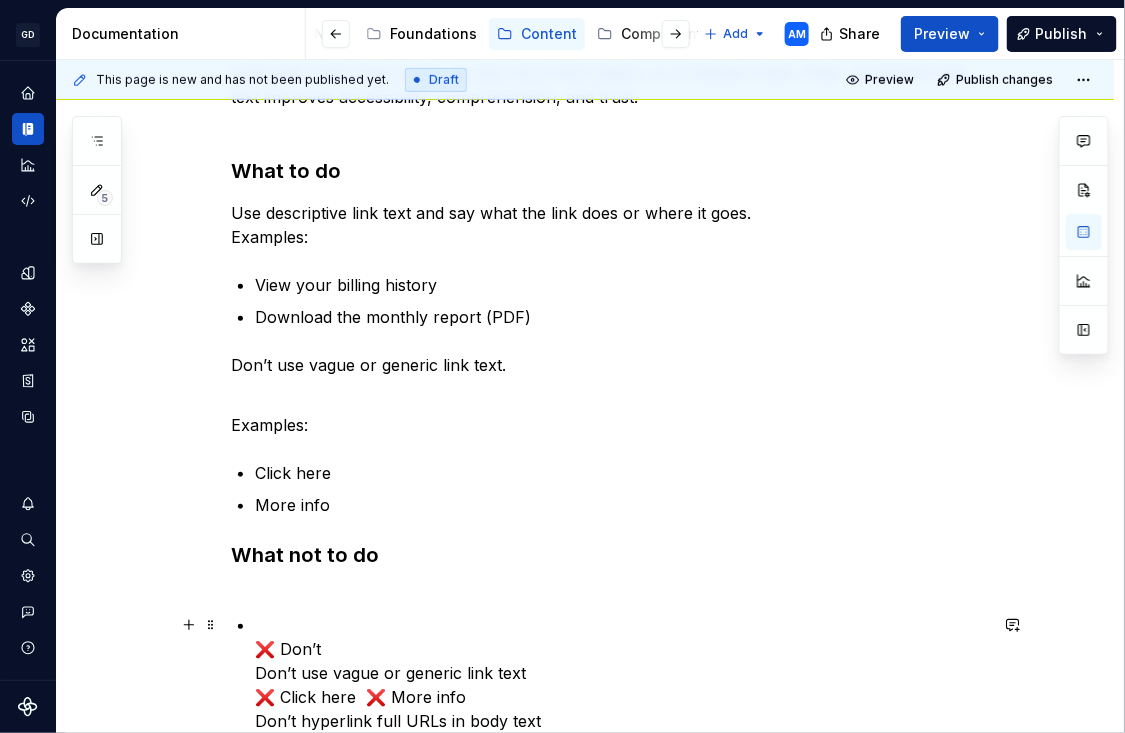 scroll, scrollTop: 368, scrollLeft: 0, axis: vertical 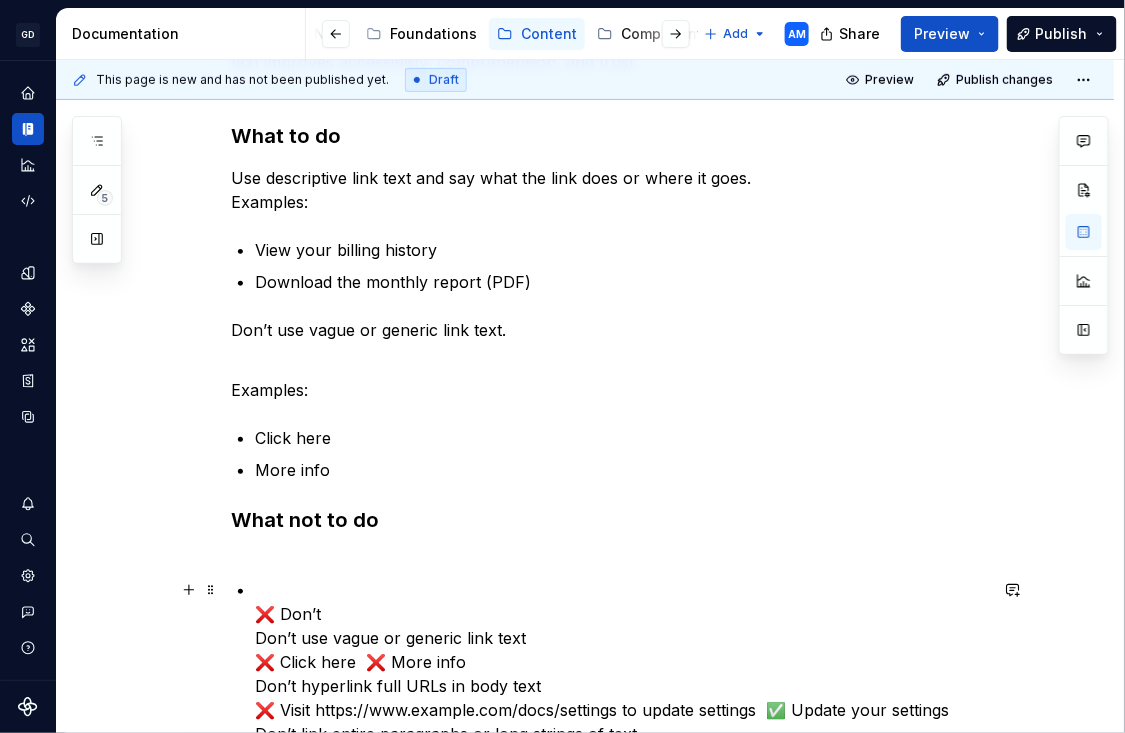 click on "What not to do" at bounding box center (609, 534) 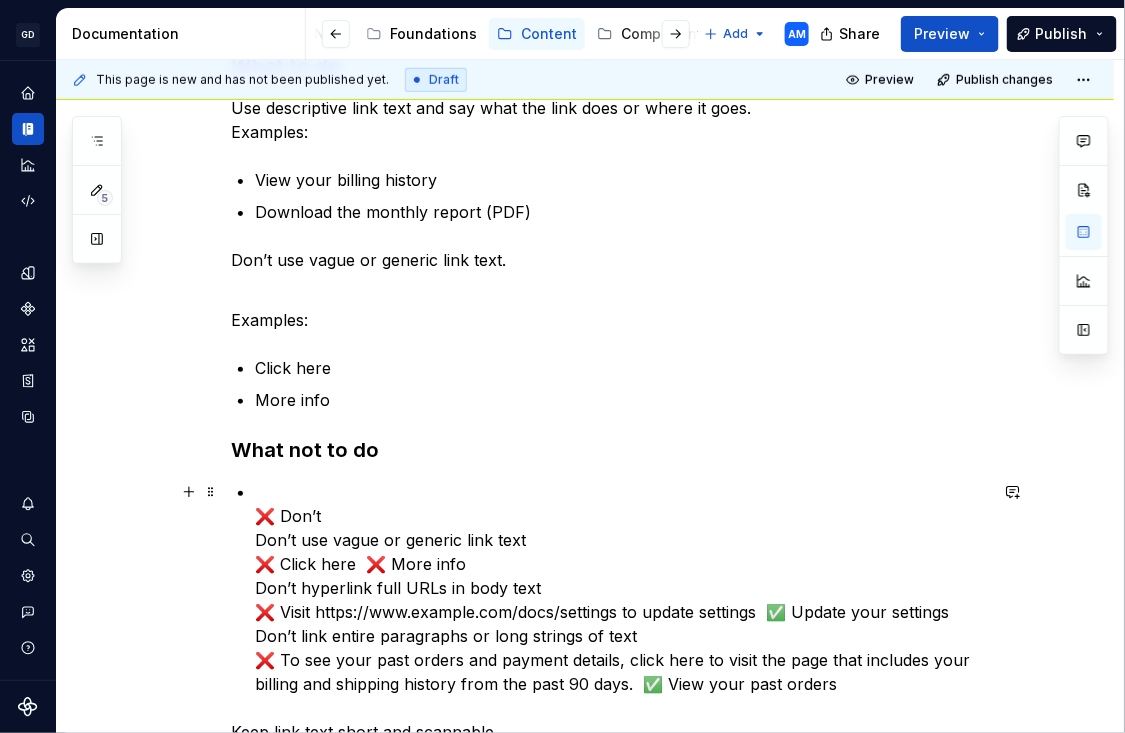 scroll, scrollTop: 446, scrollLeft: 0, axis: vertical 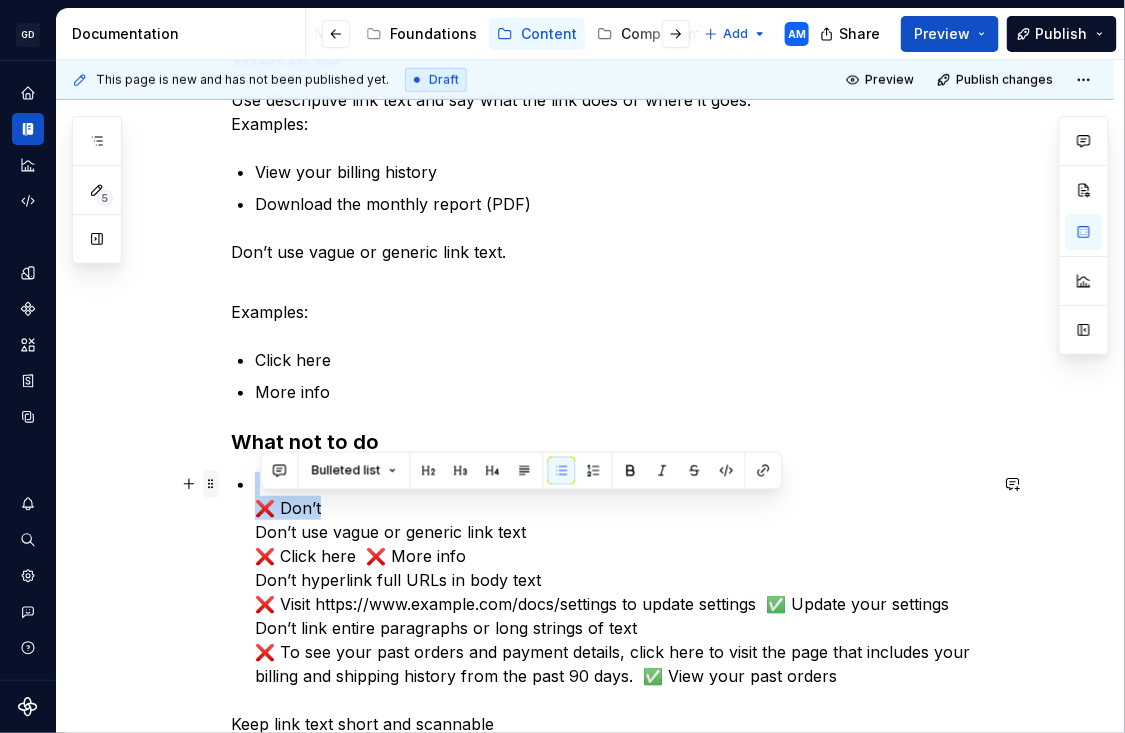 drag, startPoint x: 361, startPoint y: 500, endPoint x: 211, endPoint y: 493, distance: 150.16324 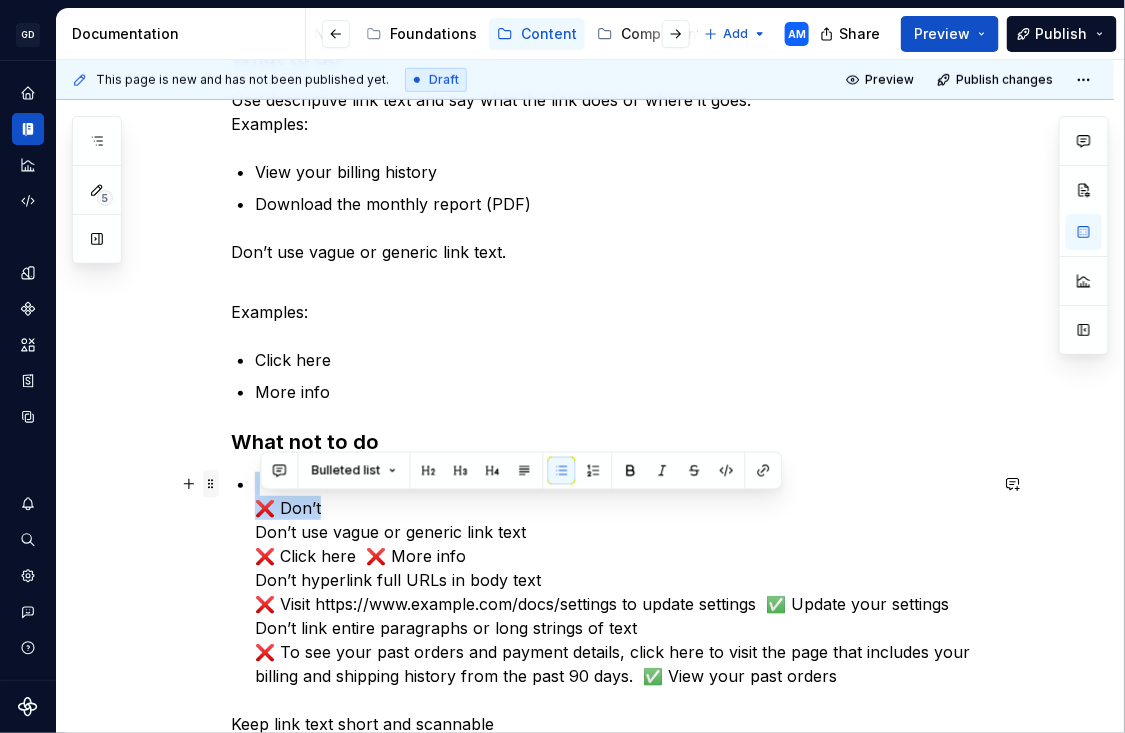 click on "Links help users take action, access more information, or complete a task. Clear, purposeful link text improves accessibility, comprehension, and trust. What to do Use descriptive link text and say what the link does or where it goes. Examples: View your billing history  Download the monthly report (PDF) Don’t use vague or generic link text. Examples: Click here More info What not to do ❌ Don’t Don’t use vague or generic link text ❌ Click here  ❌ More info Don’t hyperlink full URLs in body text ❌ Visit https://www.example.com/docs/settings to update settings  ✅ Update your settings Don’t link entire paragraphs or long strings of text ❌ To see your past orders and payment details, click here to visit the page that includes your billing and shipping history from the past 90 days.  ✅ View your past orders Keep link text short and scannable Examples: Reset your password   Learn more Use links inline where helpful, especially in explanatory text" at bounding box center [609, 476] 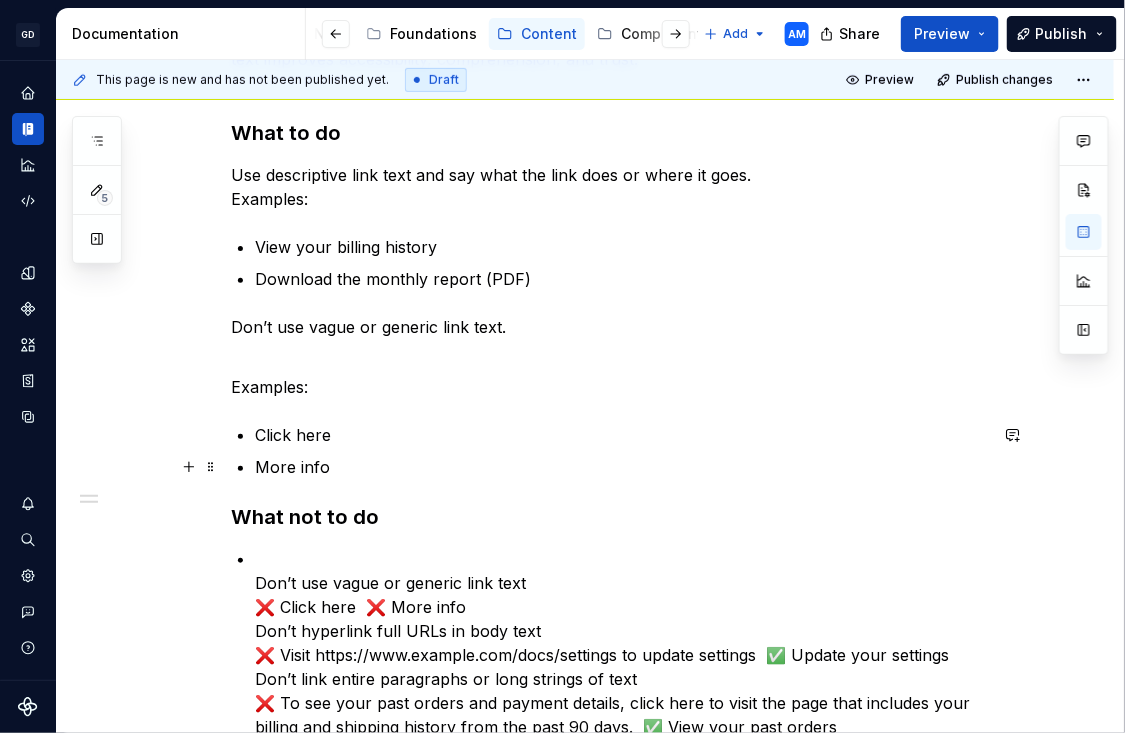 scroll, scrollTop: 354, scrollLeft: 0, axis: vertical 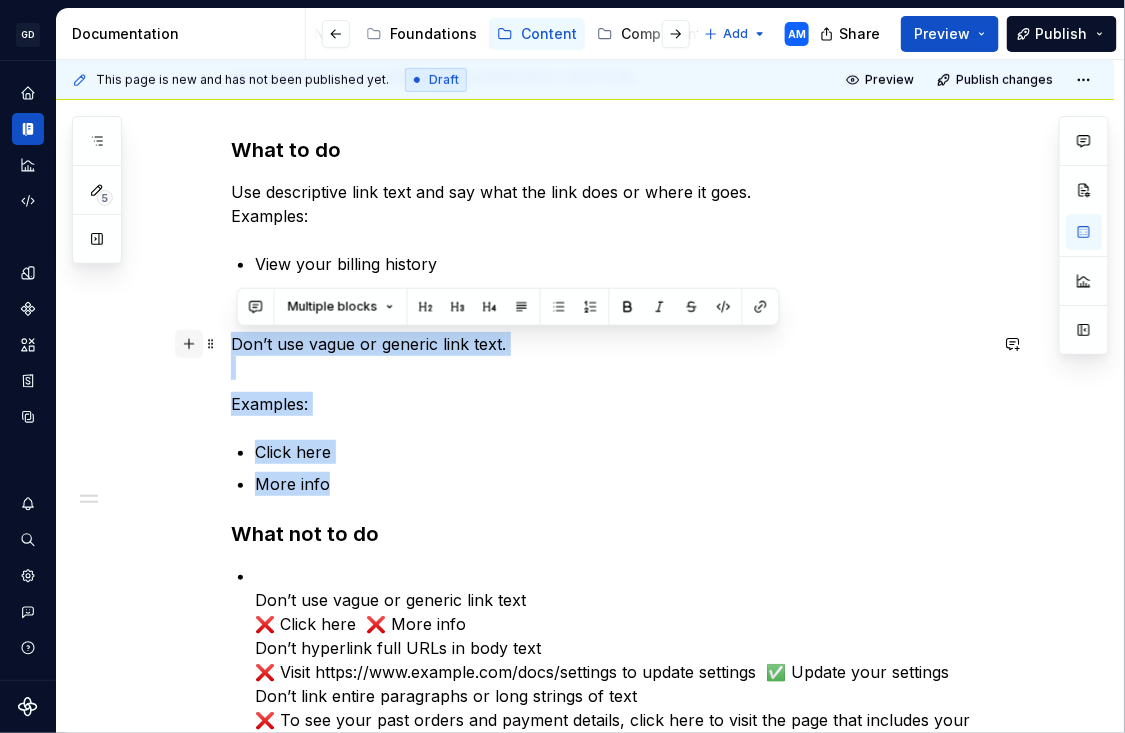 drag, startPoint x: 344, startPoint y: 482, endPoint x: 181, endPoint y: 331, distance: 222.1936 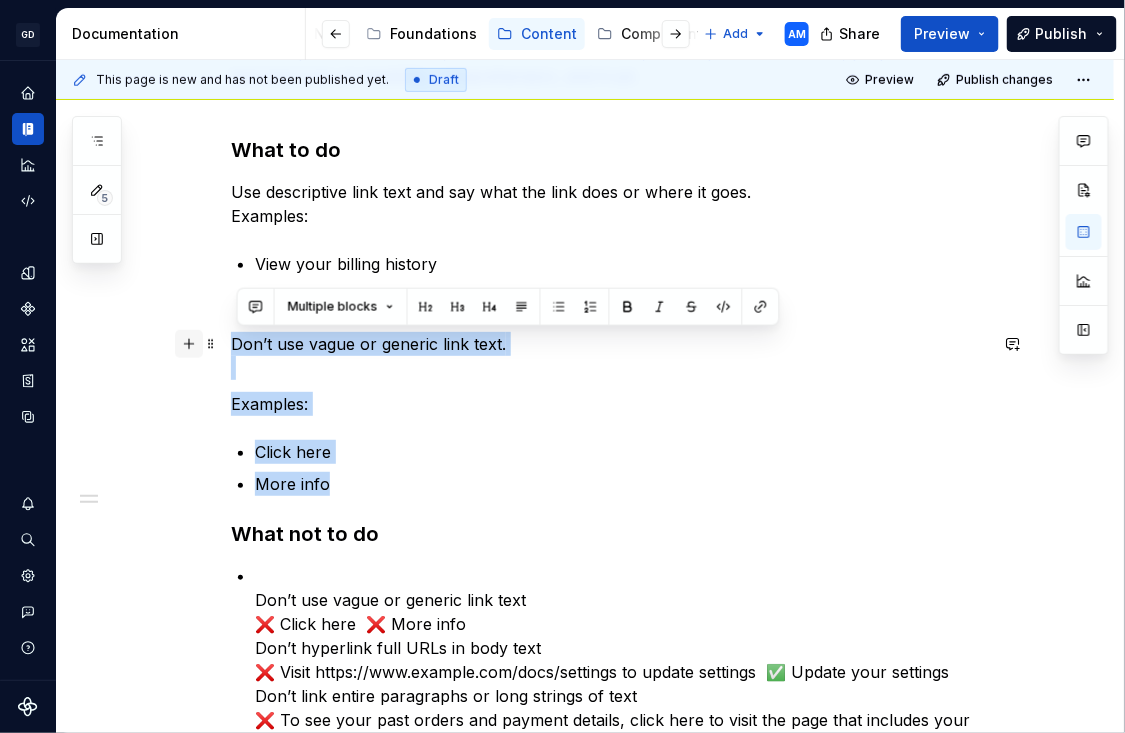 click on "Links help users take action, access more information, or complete a task. Clear, purposeful link text improves accessibility, comprehension, and trust. What to do Use descriptive link text and say what the link does or where it goes. Examples: View your billing history  Download the monthly report (PDF) Don’t use vague or generic link text. Examples: Click here More info What not to do Don’t use vague or generic link text ❌ Click here  ❌ More info Don’t hyperlink full URLs in body text ❌ Visit https://www.example.com/docs/settings to update settings  ✅ Update your settings Don’t link entire paragraphs or long strings of text ❌ To see your past orders and payment details, click here to visit the page that includes your billing and shipping history from the past 90 days.  ✅ View your past orders Keep link text short and scannable Examples: Reset your password   Learn more Use links inline where helpful, especially in explanatory text" at bounding box center (609, 556) 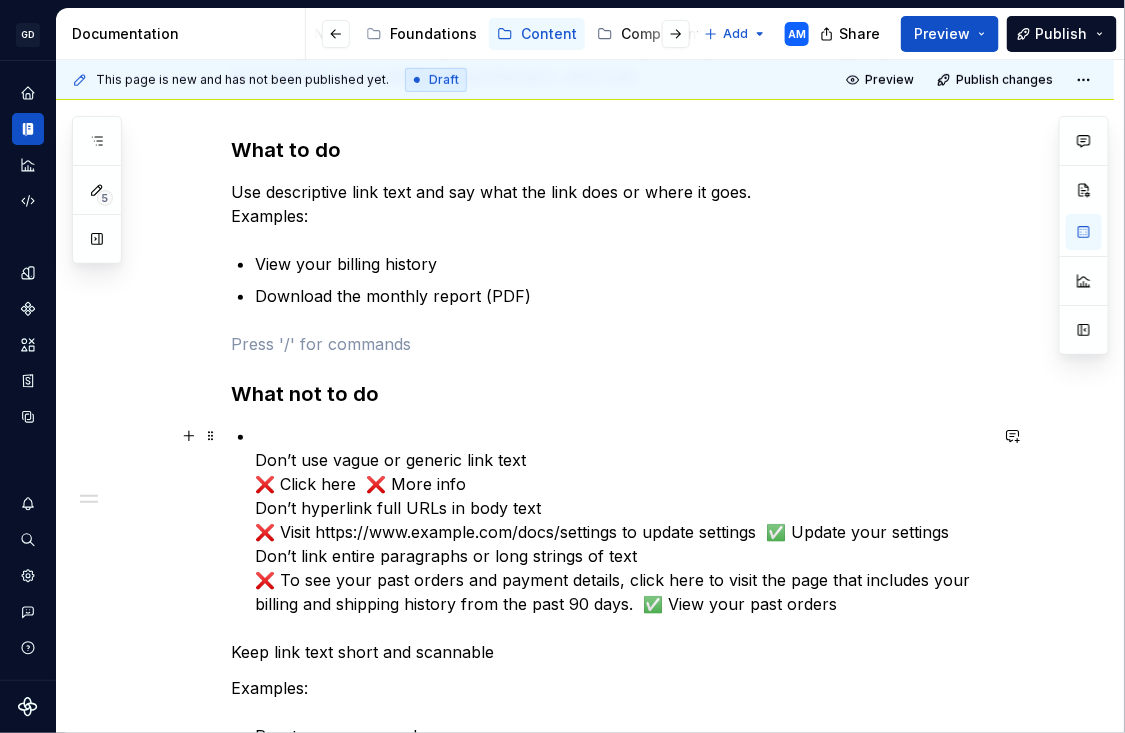 click on "Don’t use vague or generic link text ❌ Click here  ❌ More info Don’t hyperlink full URLs in body text ❌ Visit https://www.example.com/docs/settings to update settings  ✅ Update your settings Don’t link entire paragraphs or long strings of text ❌ To see your past orders and payment details, click here to visit the page that includes your billing and shipping history from the past 90 days.  ✅ View your past orders" at bounding box center [621, 520] 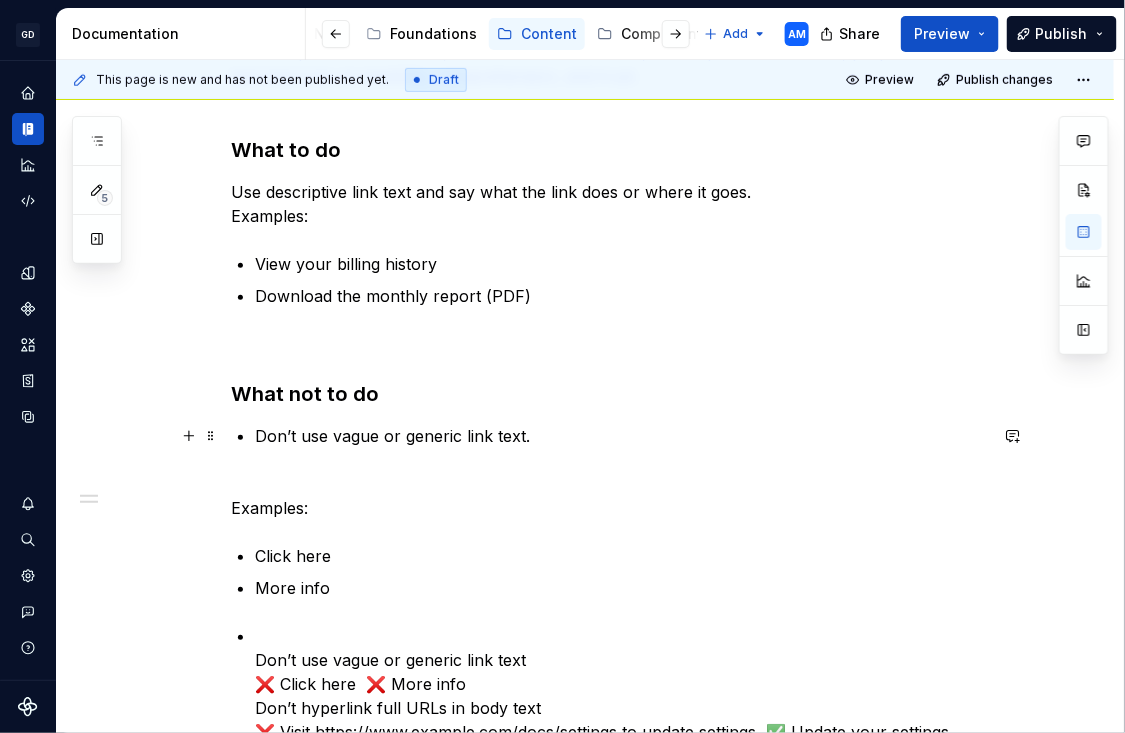 click on "Don’t use vague or generic link text." at bounding box center (621, 448) 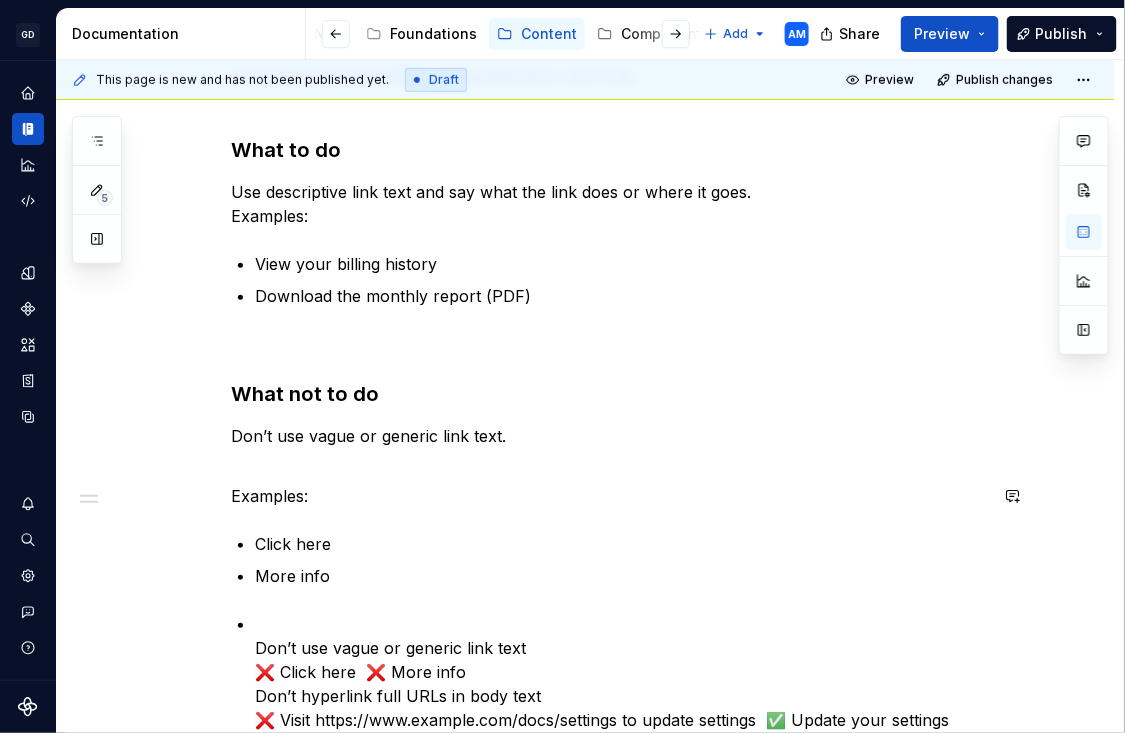 click on "Links help users take action, access more information, or complete a task. Clear, purposeful link text improves accessibility, comprehension, and trust. What to do Use descriptive link text and say what the link does or where it goes. Examples: View your billing history  Download the monthly report (PDF) What not to do Don’t use vague or generic link text. Examples: Click here More info Don’t use vague or generic link text ❌ Click here  ❌ More info Don’t hyperlink full URLs in body text ❌ Visit https://www.example.com/docs/settings to update settings  ✅ Update your settings Don’t link entire paragraphs or long strings of text ❌ To see your past orders and payment details, click here to visit the page that includes your billing and shipping history from the past 90 days.  ✅ View your past orders Keep link text short and scannable Examples: Reset your password   Learn more Use links inline where helpful, especially in explanatory text" at bounding box center [609, 568] 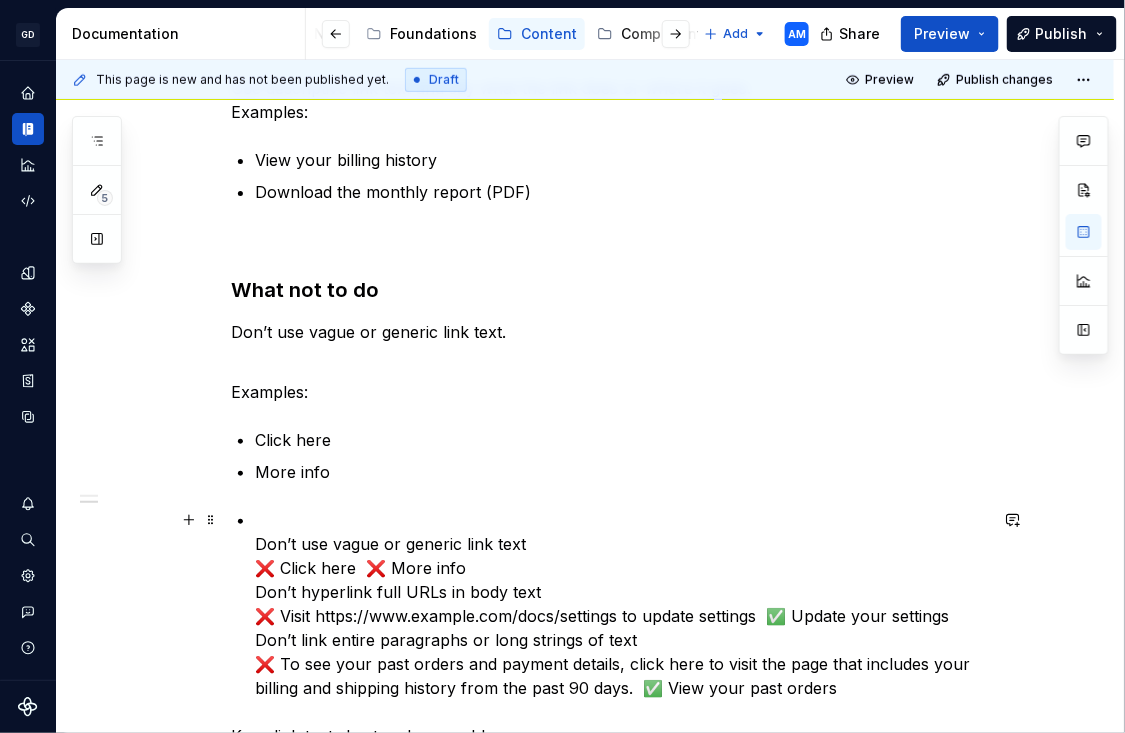 scroll, scrollTop: 483, scrollLeft: 0, axis: vertical 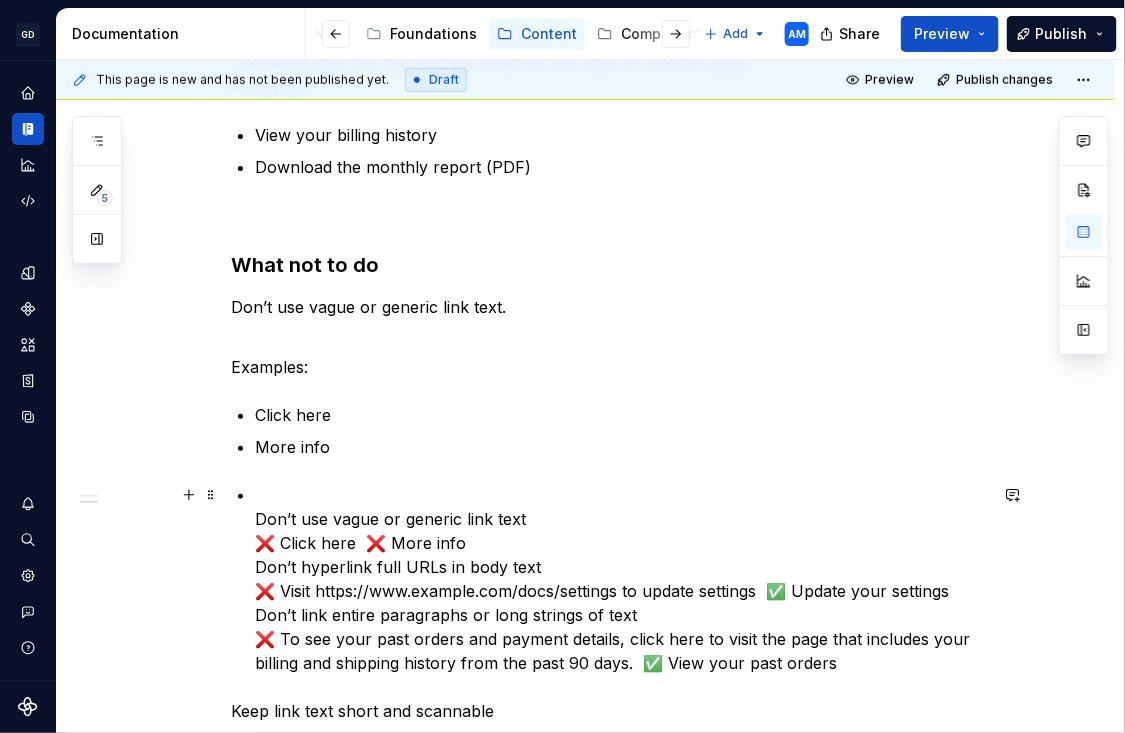 click on "Don’t use vague or generic link text ❌ Click here  ❌ More info Don’t hyperlink full URLs in body text ❌ Visit https://www.example.com/docs/settings to update settings  ✅ Update your settings Don’t link entire paragraphs or long strings of text ❌ To see your past orders and payment details, click here to visit the page that includes your billing and shipping history from the past 90 days.  ✅ View your past orders" at bounding box center (621, 579) 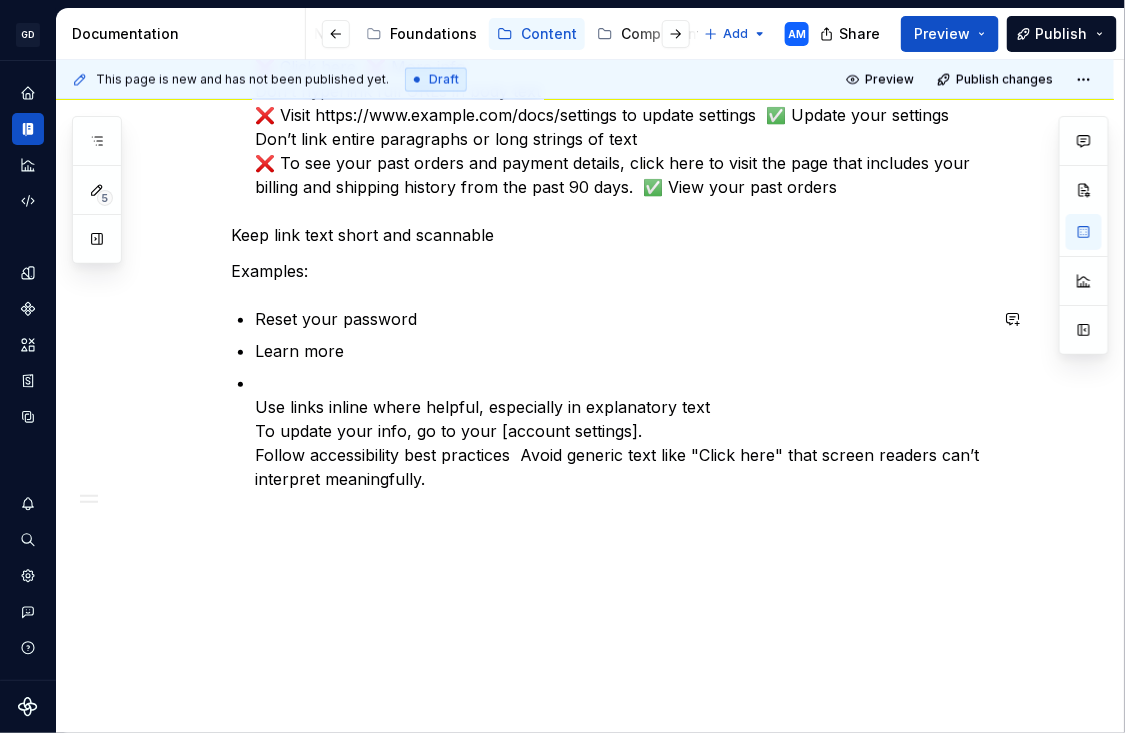 scroll, scrollTop: 873, scrollLeft: 0, axis: vertical 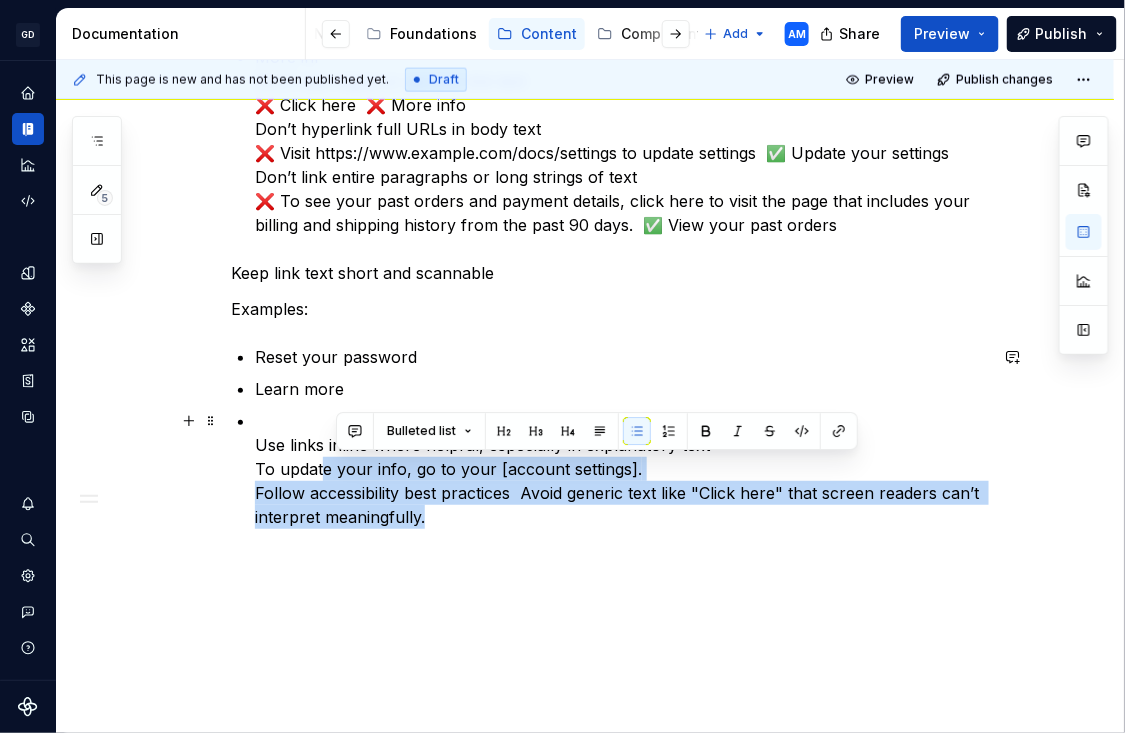 drag, startPoint x: 472, startPoint y: 521, endPoint x: 327, endPoint y: 466, distance: 155.08063 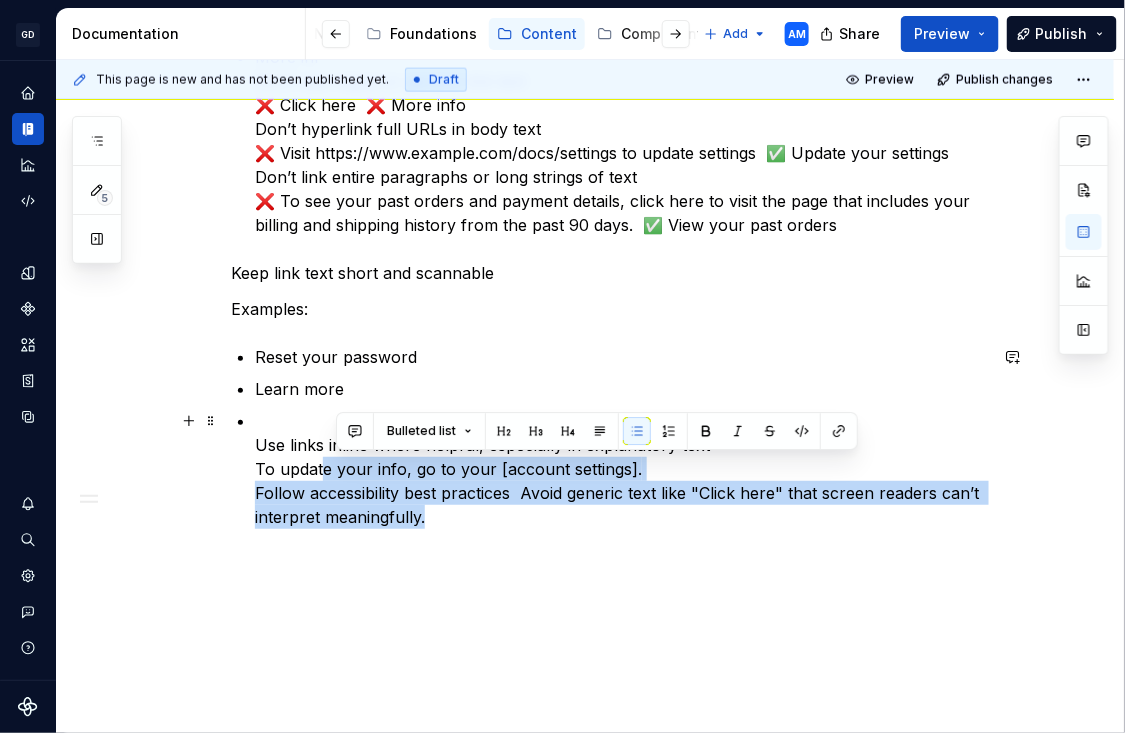 click on "Use links inline where helpful, especially in explanatory text To update your info, go to your [account settings]. Follow accessibility best practices  Avoid generic text like "Click here" that screen readers can’t interpret meaningfully." at bounding box center [621, 469] 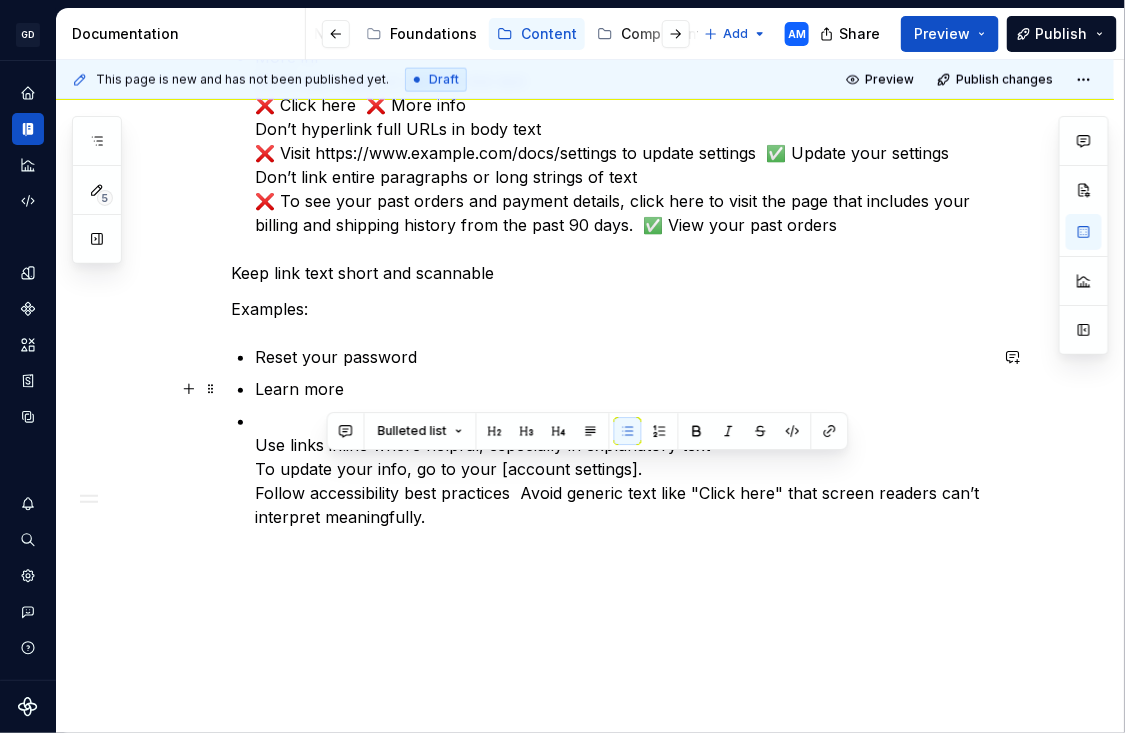 click on "Links help users take action, access more information, or complete a task. Clear, purposeful link text improves accessibility, comprehension, and trust. What to do Use descriptive link text and say what the link does or where it goes. Examples: View your billing history  Download the monthly report (PDF) What not to do Don’t use vague or generic link text. Examples: Click here More inf Don’t use vague or generic link text ❌ Click here  ❌ More info Don’t hyperlink full URLs in body text ❌ Visit https://www.example.com/docs/settings to update settings  ✅ Update your settings Don’t link entire paragraphs or long strings of text ❌ To see your past orders and payment details, click here to visit the page that includes your billing and shipping history from the past 90 days.  ✅ View your past orders Keep link text short and scannable Examples: Reset your password   Learn more Use links inline where helpful, especially in explanatory text" at bounding box center (609, 25) 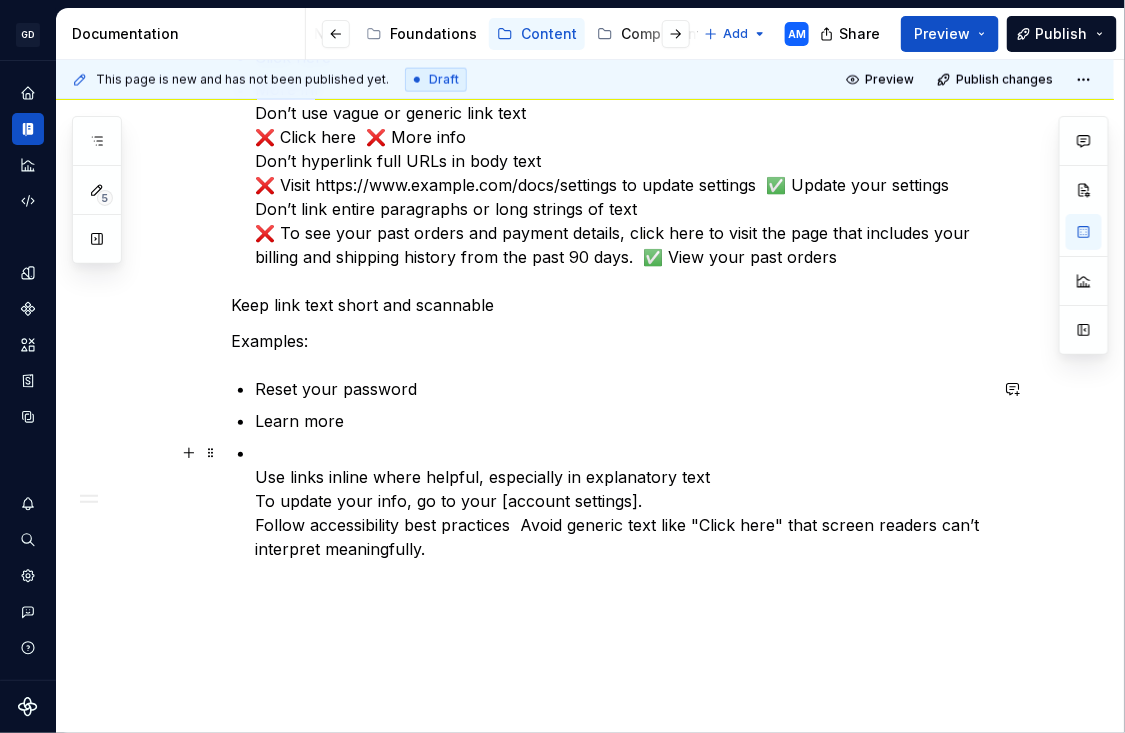 scroll, scrollTop: 835, scrollLeft: 0, axis: vertical 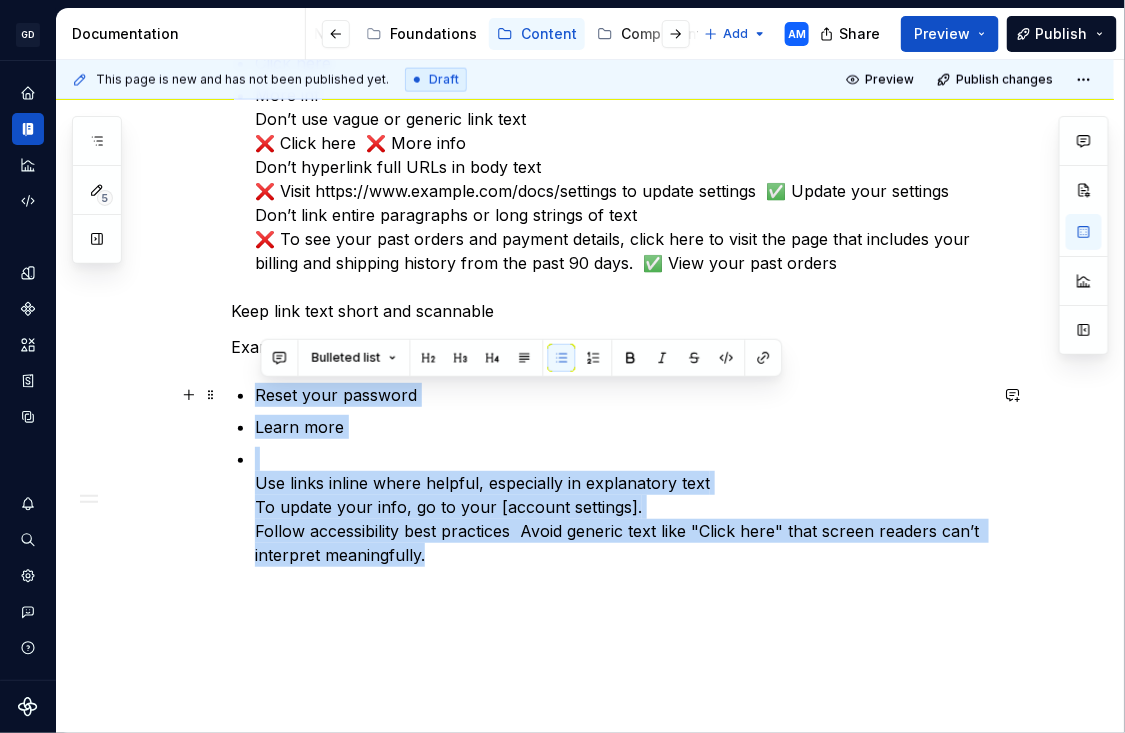 drag, startPoint x: 458, startPoint y: 557, endPoint x: 239, endPoint y: 395, distance: 272.40594 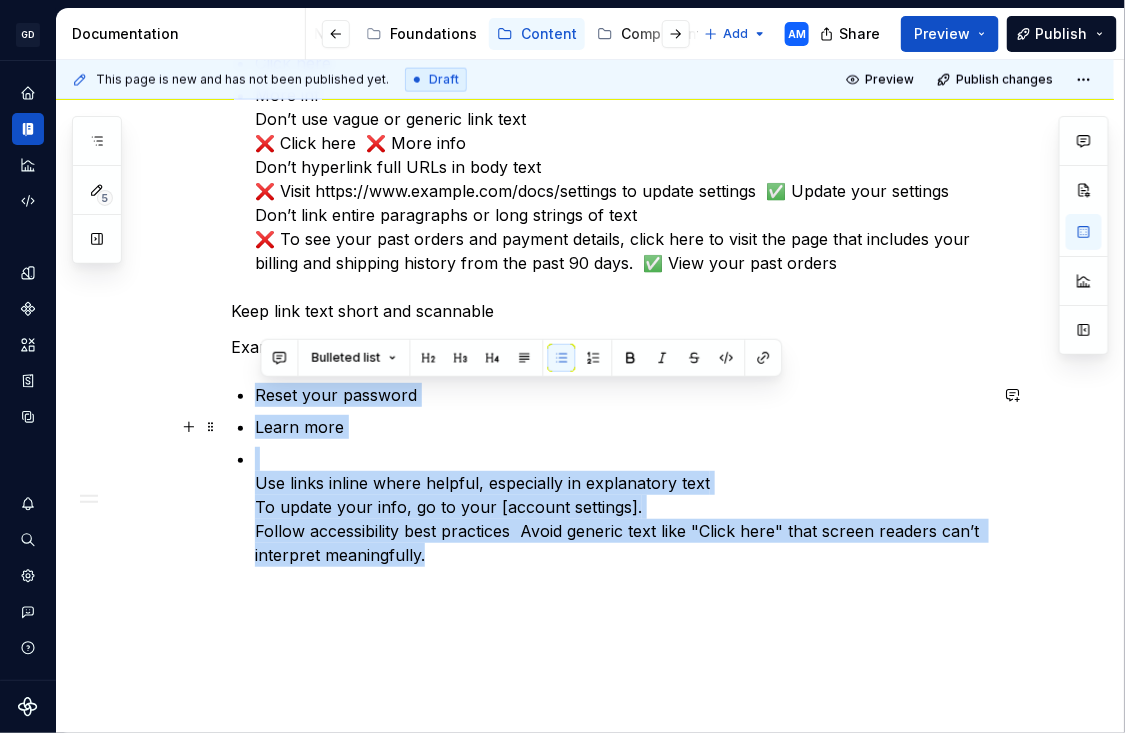 click on "Reset your password   Learn more Use links inline where helpful, especially in explanatory text To update your info, go to your [account settings]. Follow accessibility best practices  Avoid generic text like "Click here" that screen readers can’t interpret meaningfully." at bounding box center (621, 475) 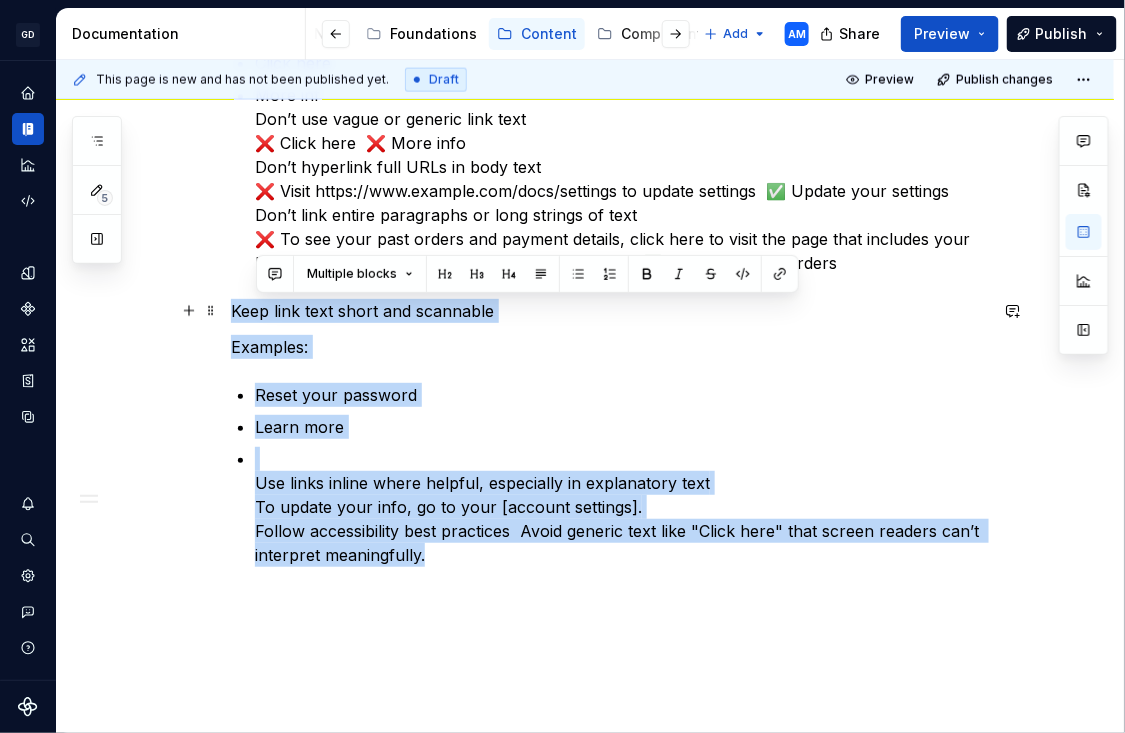 drag, startPoint x: 474, startPoint y: 554, endPoint x: 221, endPoint y: 320, distance: 344.623 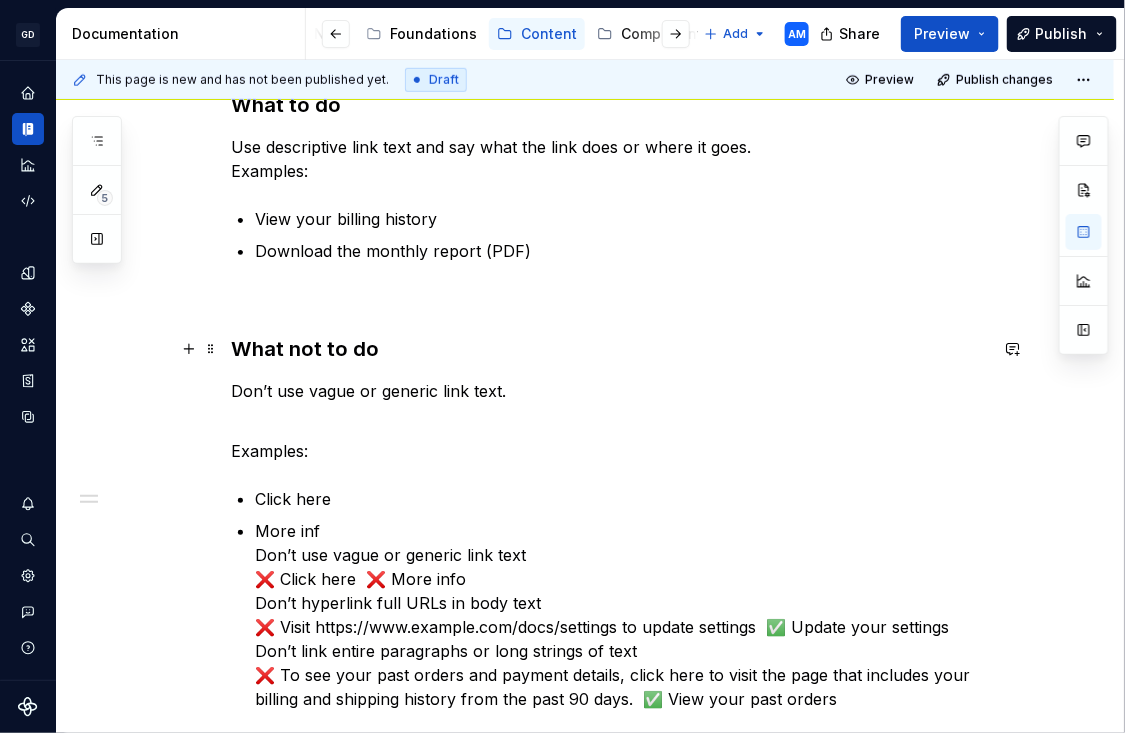 scroll, scrollTop: 269, scrollLeft: 0, axis: vertical 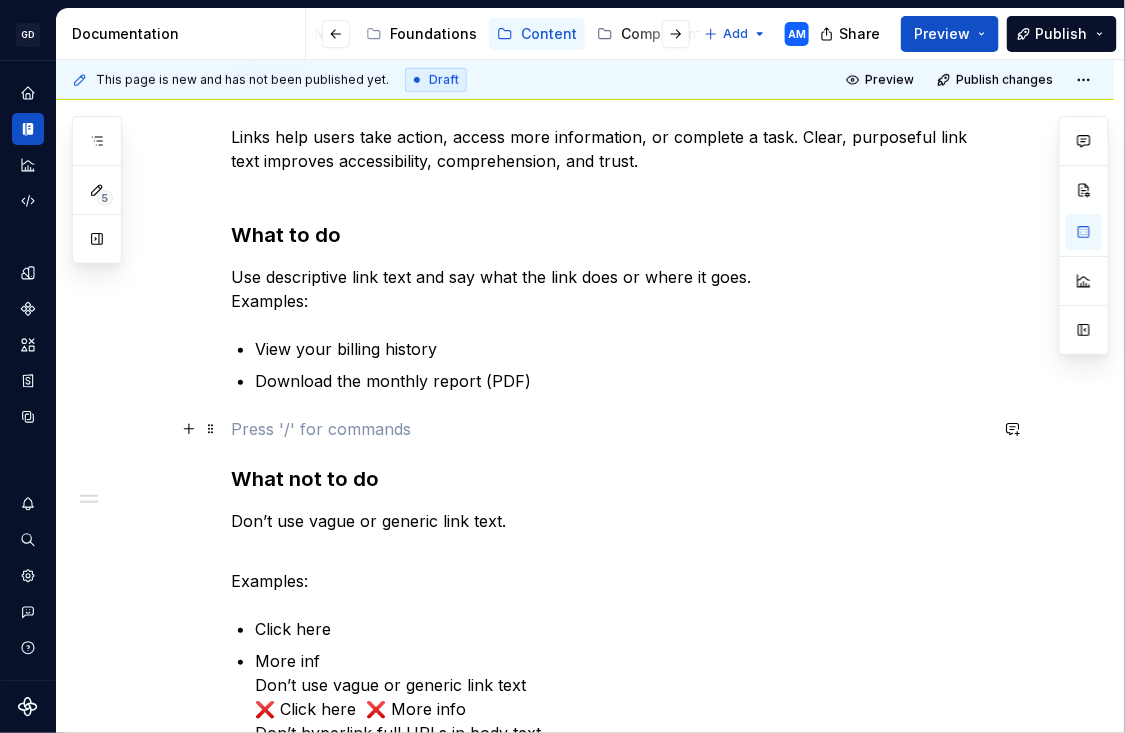 click at bounding box center (609, 429) 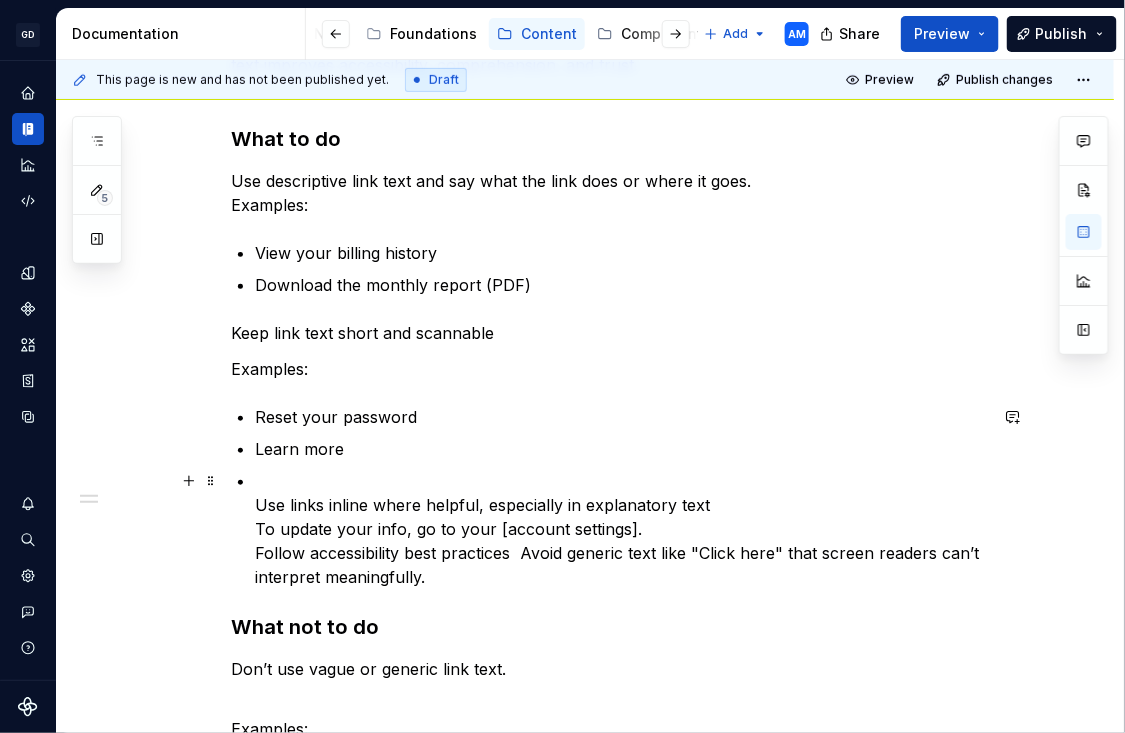 scroll, scrollTop: 366, scrollLeft: 0, axis: vertical 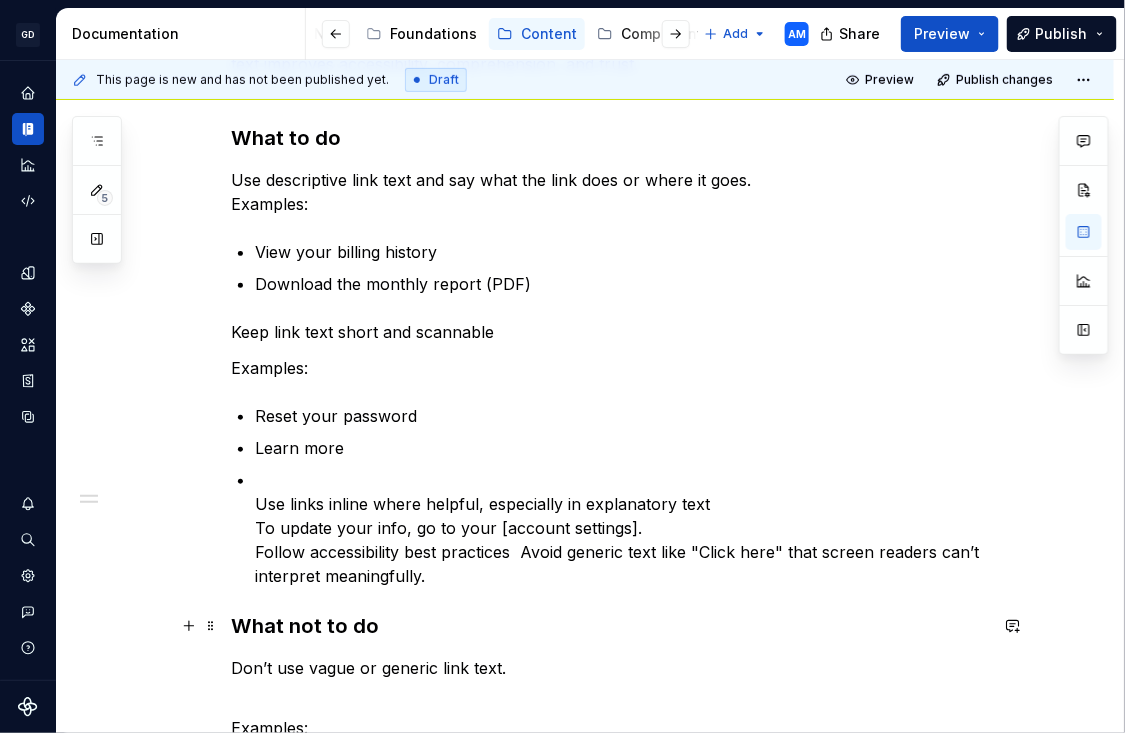 click on "What not to do" at bounding box center [609, 626] 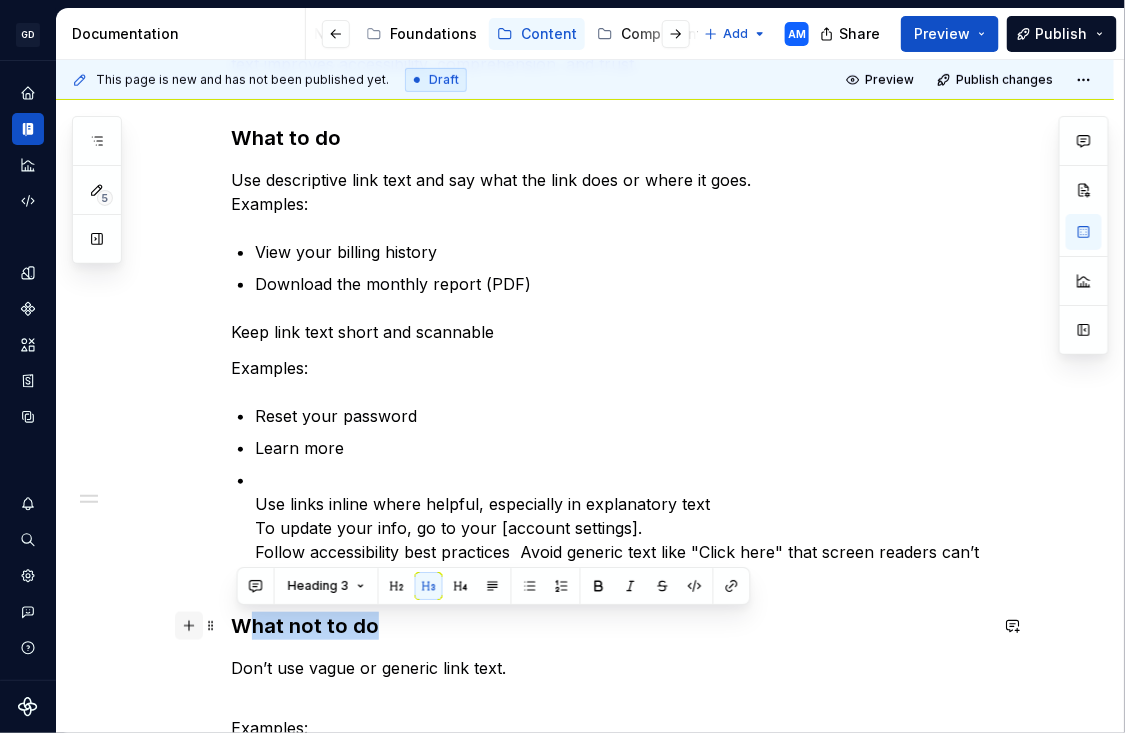 drag, startPoint x: 403, startPoint y: 621, endPoint x: 206, endPoint y: 621, distance: 197 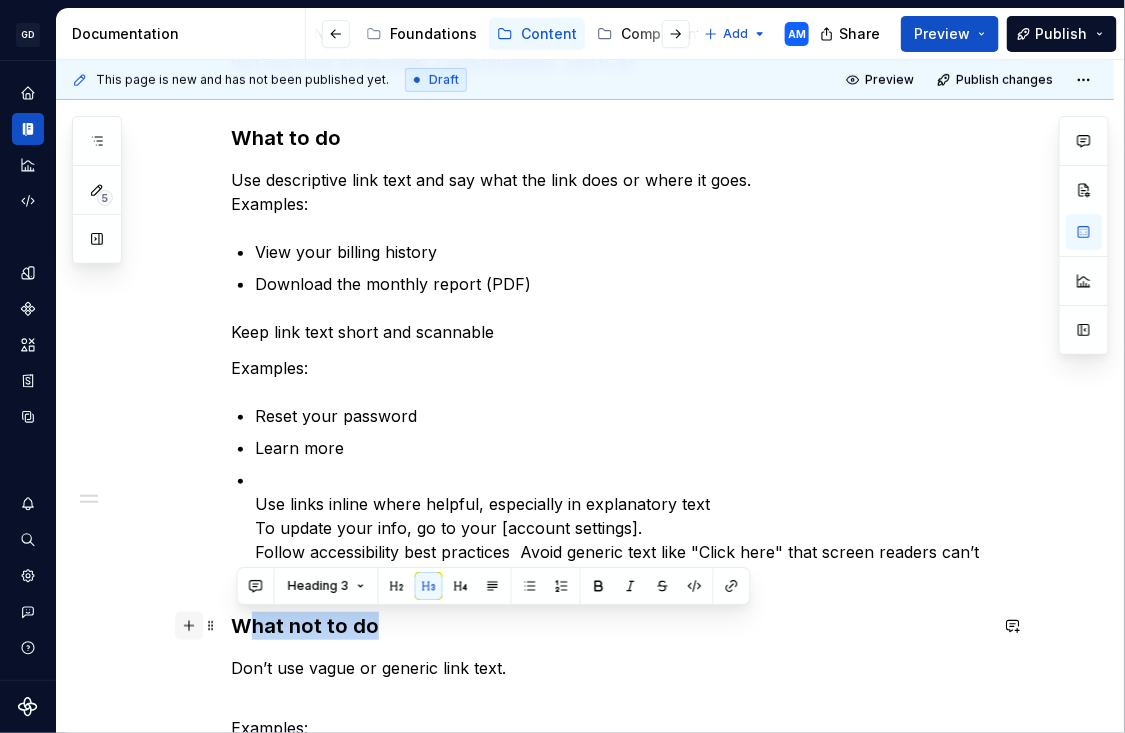 click on "Links help users take action, access more information, or complete a task. Clear, purposeful link text improves accessibility, comprehension, and trust. What to do Use descriptive link text and say what the link does or where it goes. Examples: View your billing history  Download the monthly report (PDF) Keep link text short and scannable Examples: Reset your password   Learn more Use links inline where helpful, especially in explanatory text To update your info, go to your [account settings]. Follow accessibility best practices  Avoid generic text like "Click here" that screen readers can’t interpret meaningfully. What not to do Don’t use vague or generic link text. Examples: Click here More inf Don’t use vague or generic link text ❌ Click here  ❌ More info Don’t hyperlink full URLs in body text ❌ Visit https://www.example.com/docs/settings to update settings  ✅ Update your settings Don’t link entire paragraphs or long strings of text Keep link text short and scannable Examples:" at bounding box center [609, 666] 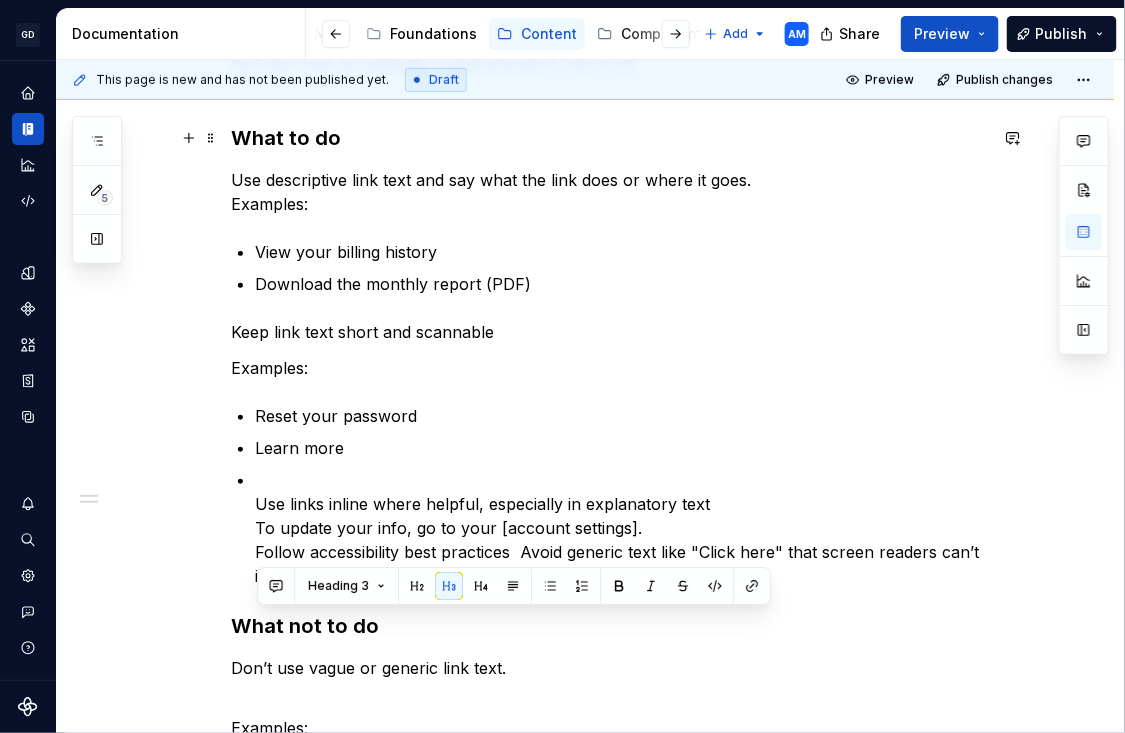 click on "What to do" at bounding box center [609, 138] 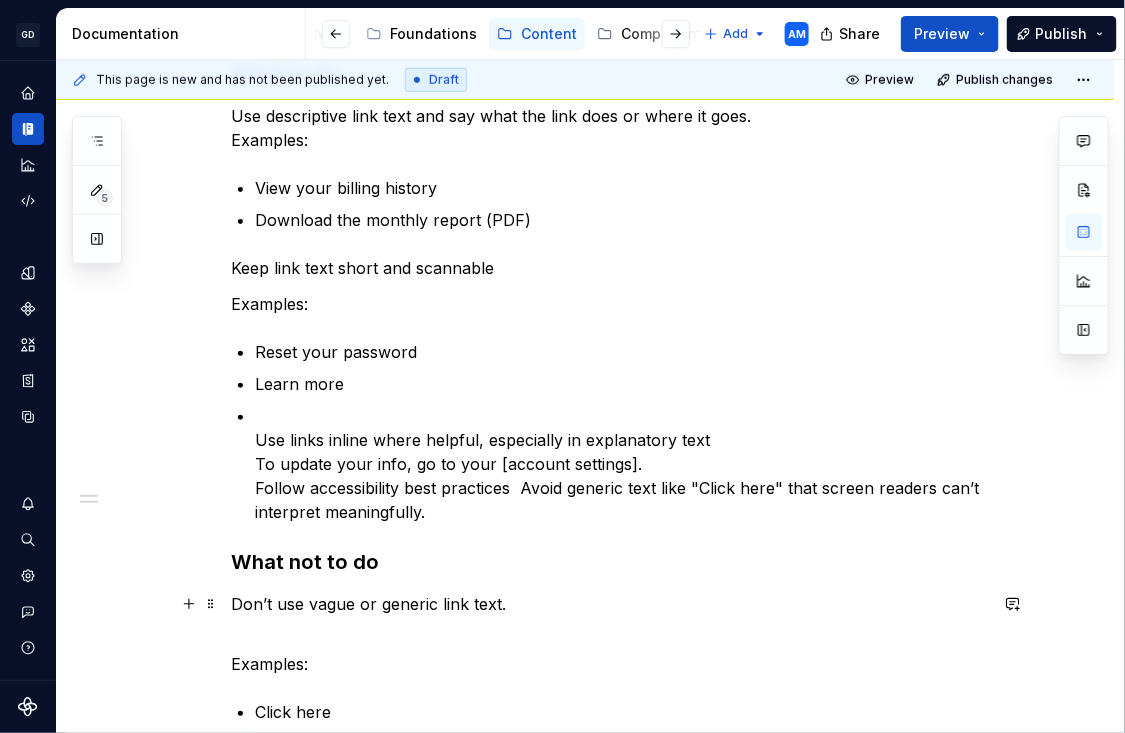 scroll, scrollTop: 408, scrollLeft: 0, axis: vertical 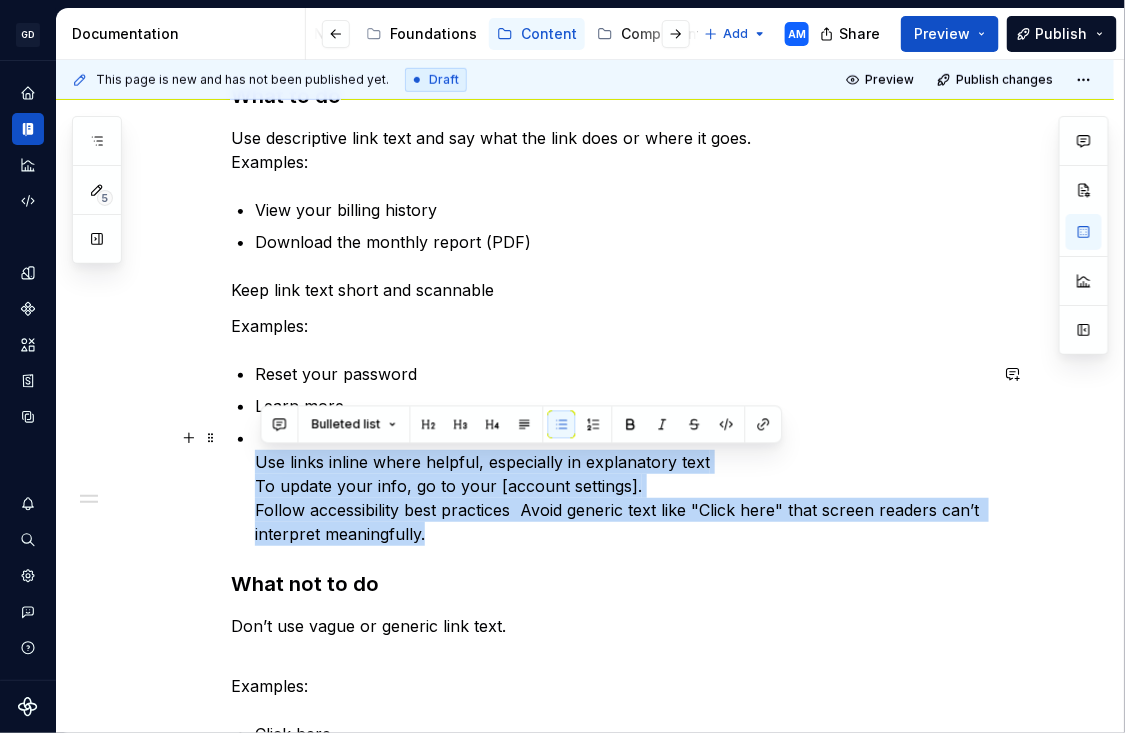drag, startPoint x: 475, startPoint y: 539, endPoint x: 244, endPoint y: 463, distance: 243.181 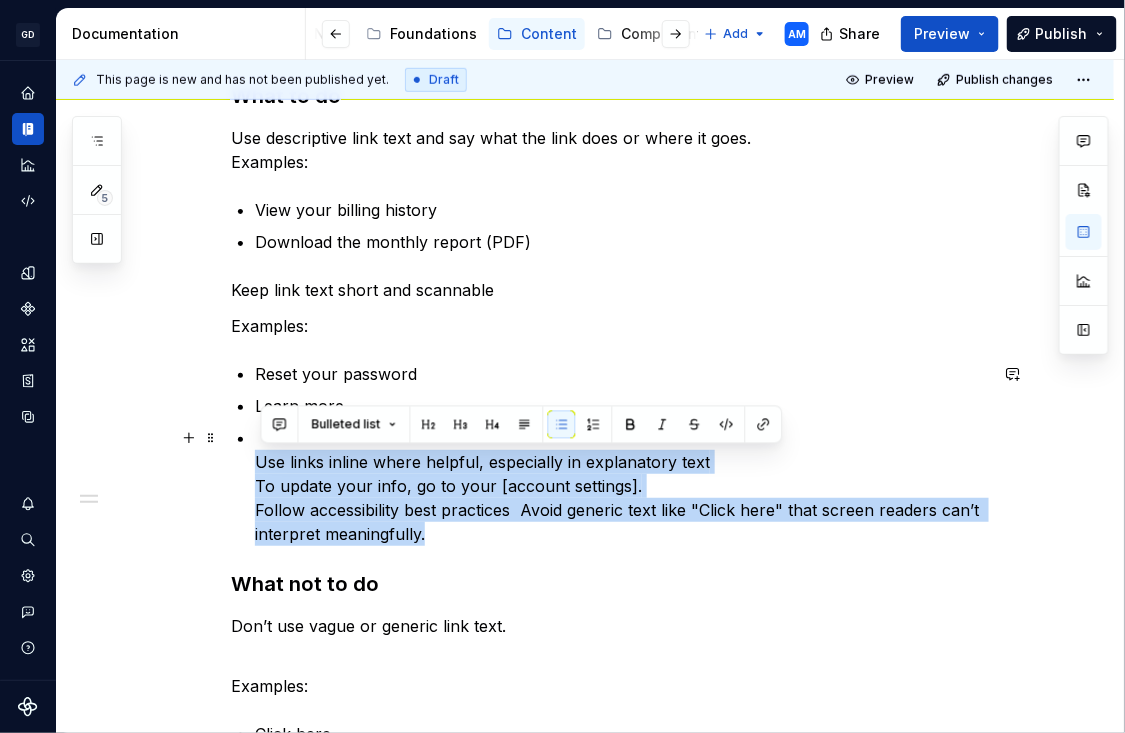 click on "Links help users take action, access more information, or complete a task. Clear, purposeful link text improves accessibility, comprehension, and trust. What to do Use descriptive link text and say what the link does or where it goes. Examples: View your billing history  Download the monthly report (PDF) Keep link text short and scannable Examples: Reset your password   Learn more Use links inline where helpful, especially in explanatory text To update your info, go to your [account settings]. Follow accessibility best practices  Avoid generic text like "Click here" that screen readers can’t interpret meaningfully. What not to do Don’t use vague or generic link text. Examples: Click here More inf Don’t use vague or generic link text ❌ Click here  ❌ More info Don’t hyperlink full URLs in body text ❌ Visit https://www.example.com/docs/settings to update settings  ✅ Update your settings Don’t link entire paragraphs or long strings of text Keep link text short and scannable Examples:" at bounding box center (609, 612) 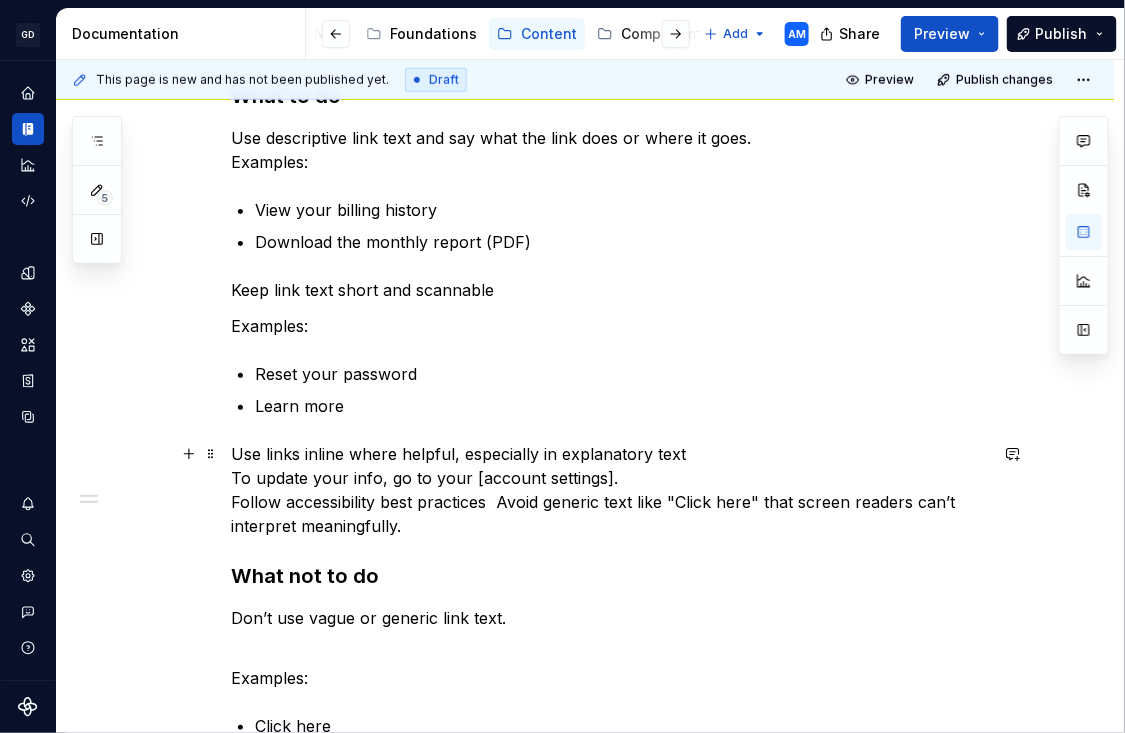 click on "Use links inline where helpful, especially in explanatory text To update your info, go to your [account settings]. Follow accessibility best practices  Avoid generic text like "Click here" that screen readers can’t interpret meaningfully." at bounding box center [609, 490] 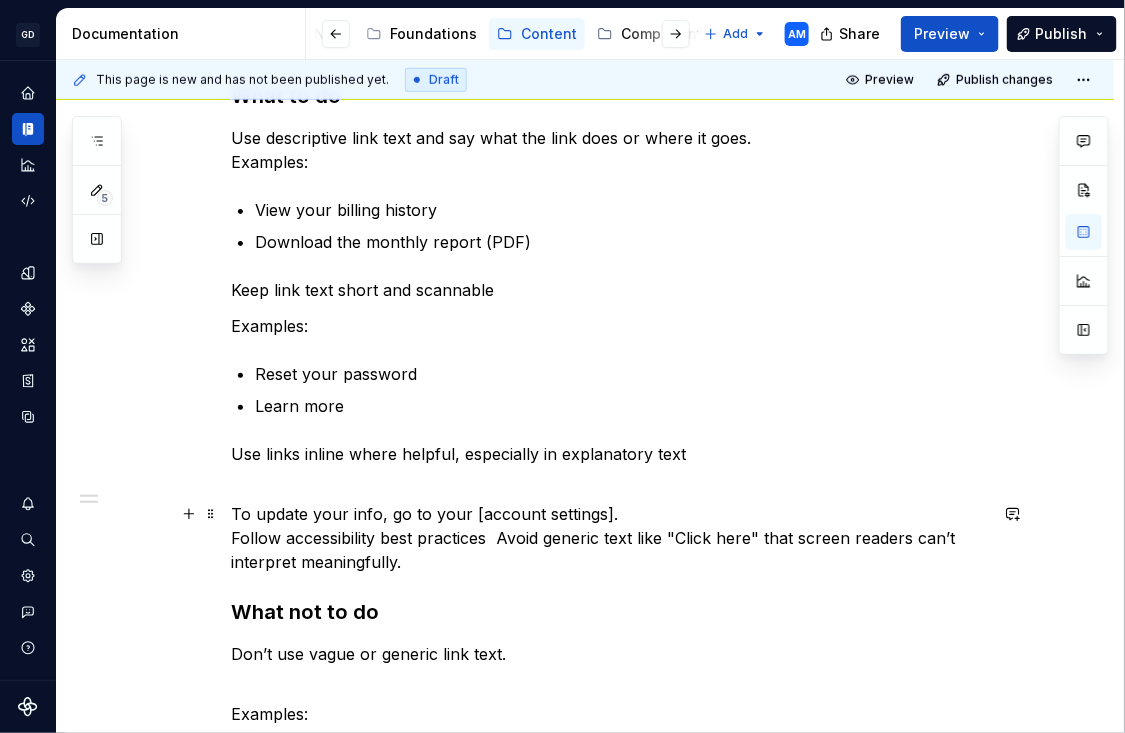 click on "To update your info, go to your [account settings]. Follow accessibility best practices  Avoid generic text like "Click here" that screen readers can’t interpret meaningfully." at bounding box center [609, 538] 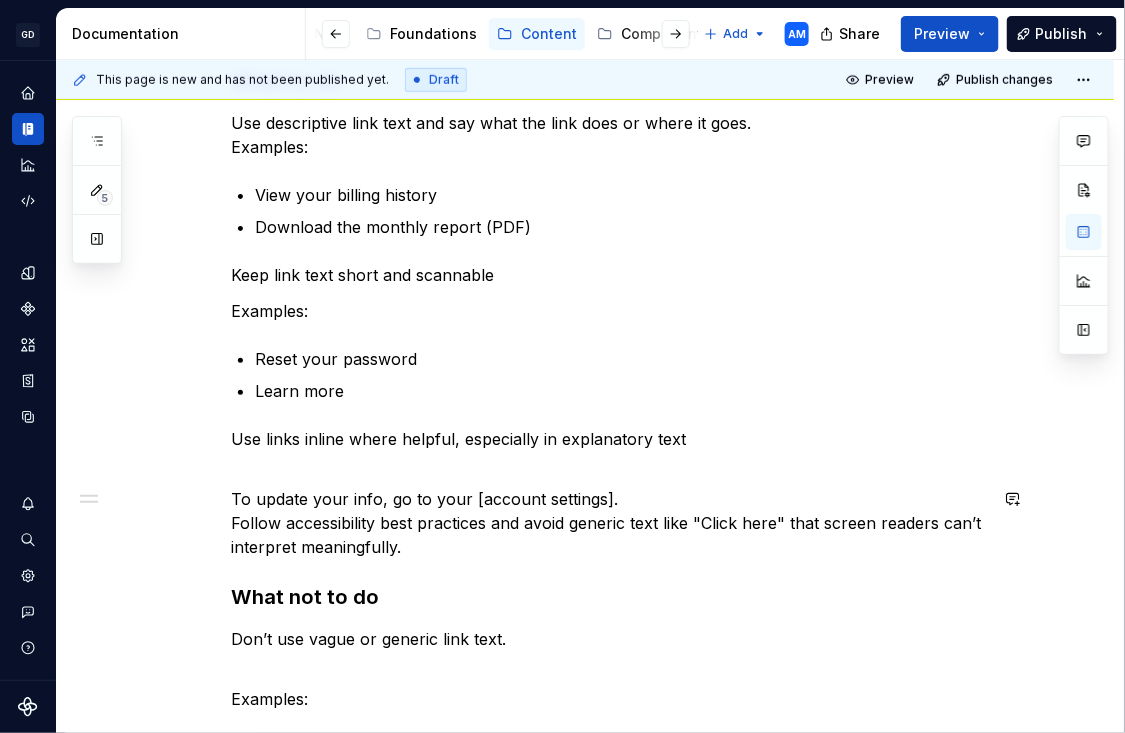 scroll, scrollTop: 426, scrollLeft: 0, axis: vertical 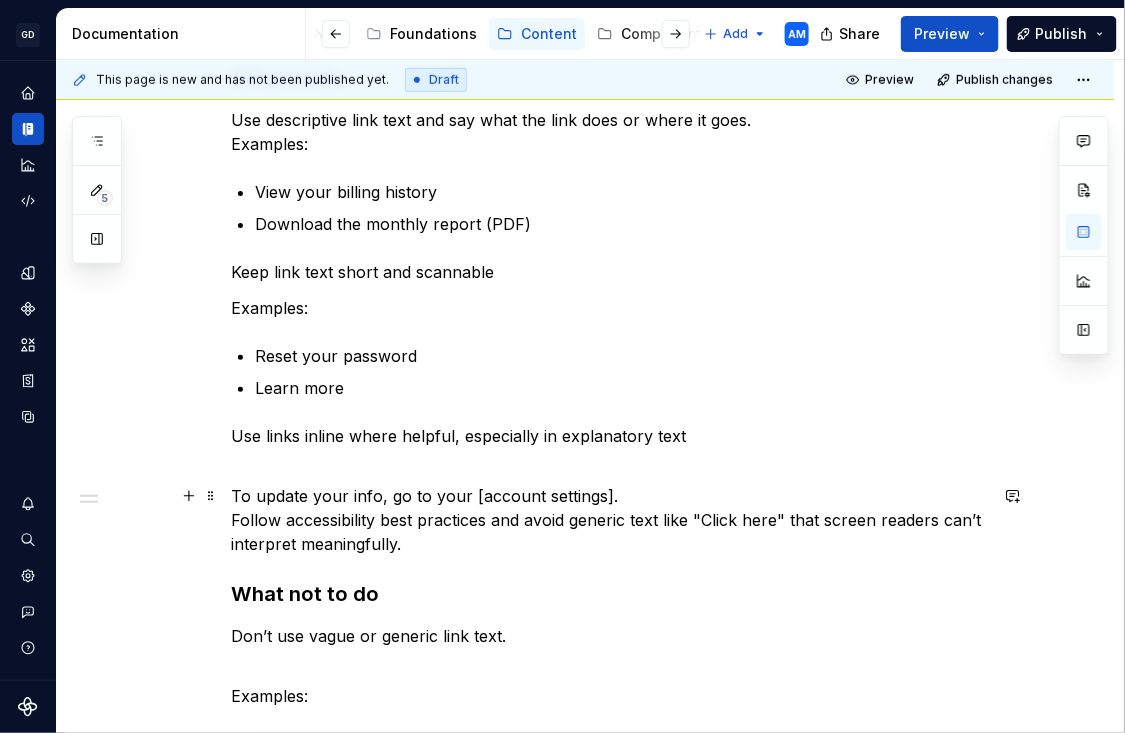click on "To update your info, go to your [account settings]. Follow accessibility best practices and avoid generic text like "Click here" that screen readers can’t interpret meaningfully." at bounding box center (609, 520) 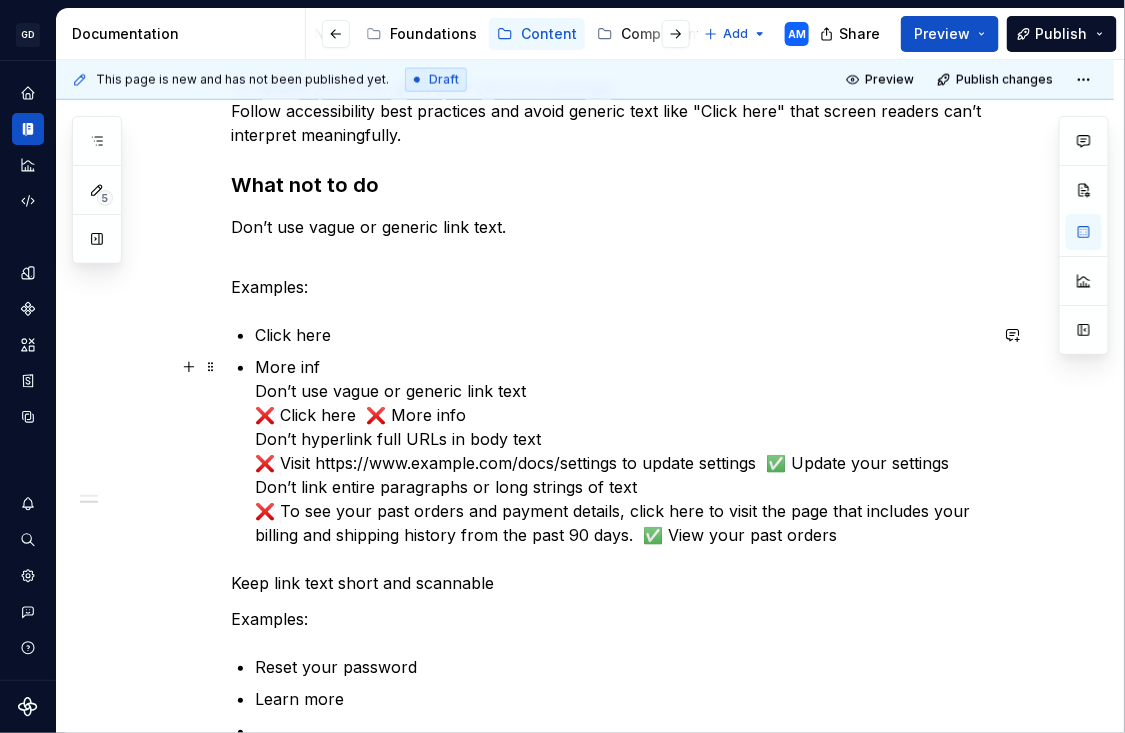 scroll, scrollTop: 832, scrollLeft: 0, axis: vertical 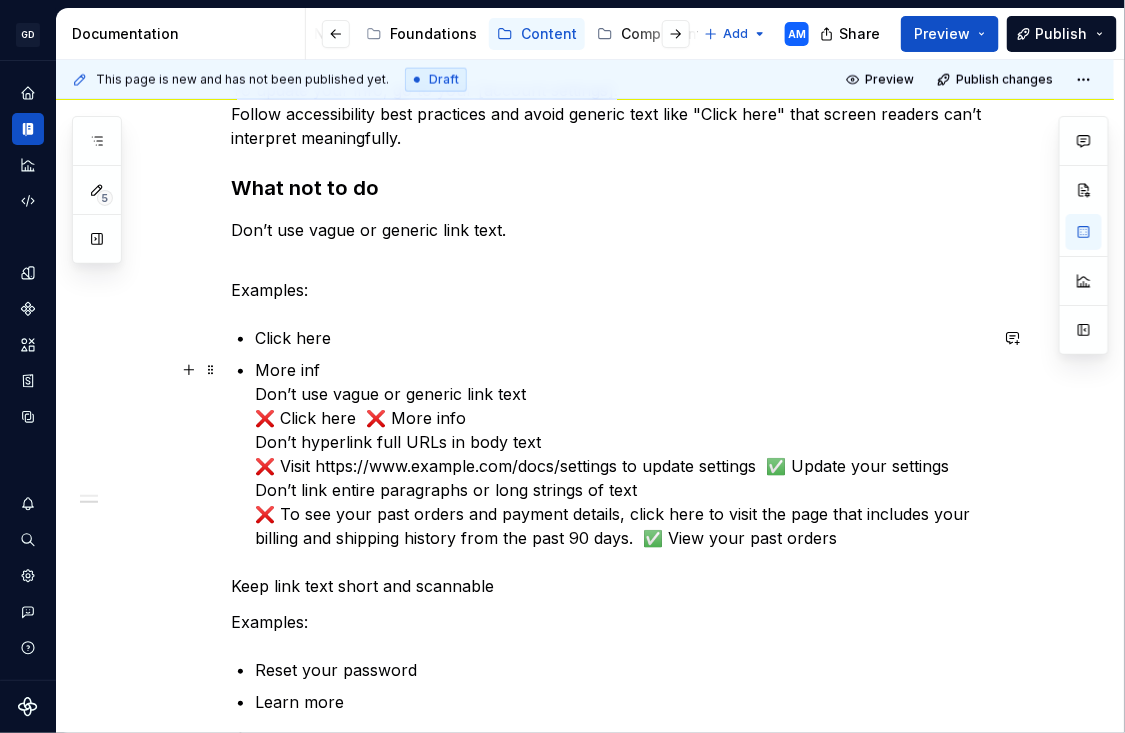 click on "More inf Don’t use vague or generic link text ❌ Click here  ❌ More info Don’t hyperlink full URLs in body text ❌ Visit https://www.example.com/docs/settings to update settings  ✅ Update your settings Don’t link entire paragraphs or long strings of text ❌ To see your past orders and payment details, click here to visit the page that includes your billing and shipping history from the past 90 days.  ✅ View your past orders" at bounding box center (621, 454) 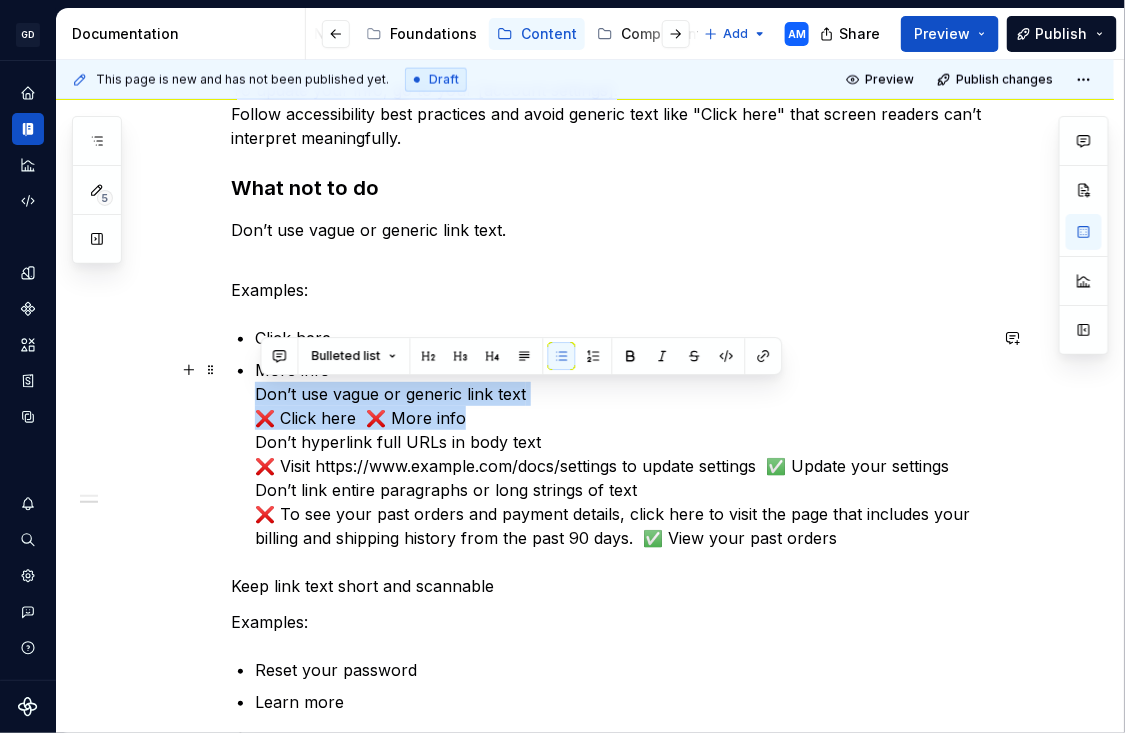 drag, startPoint x: 468, startPoint y: 413, endPoint x: 253, endPoint y: 396, distance: 215.67105 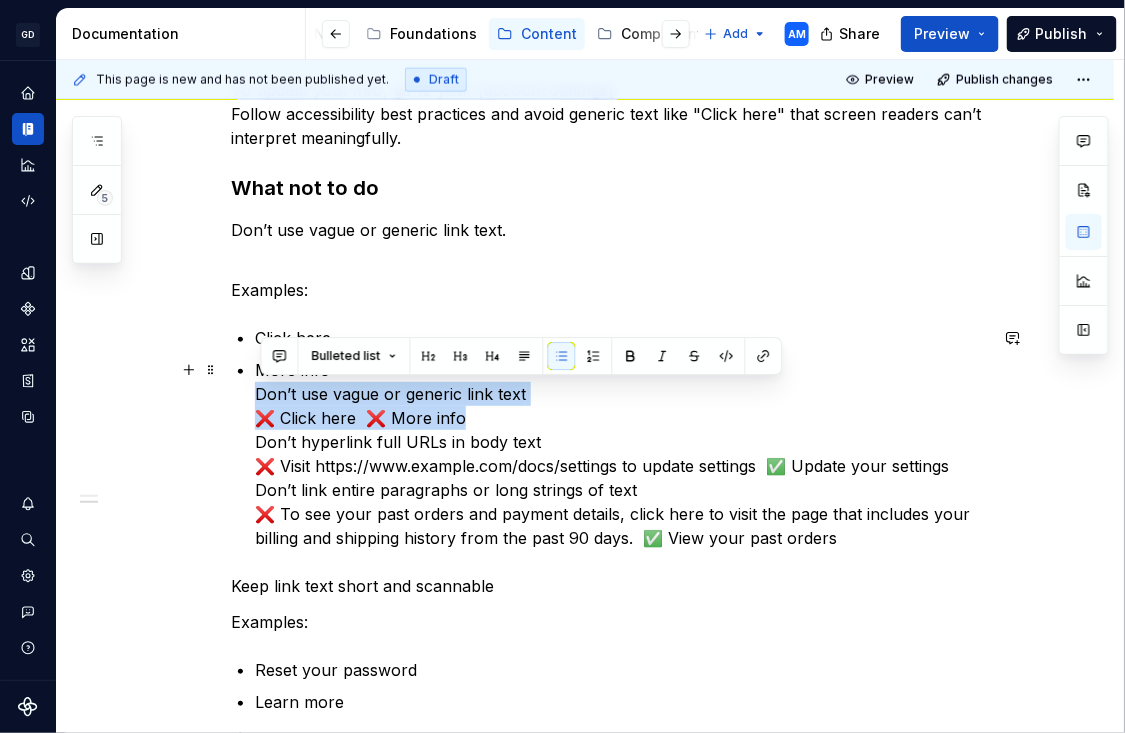 click on "Links help users take action, access more information, or complete a task. Clear, purposeful link text improves accessibility, comprehension, and trust. What to do Use descriptive link text and say what the link does or where it goes. Examples: View your billing history  Download the monthly report (PDF) Keep link text short and scannable Examples: Reset your password   Learn more Use links inline where helpful, especially in explanatory text To update your info, go to your [account settings]. Follow accessibility best practices and avoid generic text like "Click here" that screen readers can’t interpret meaningfully. What not to do Don’t use vague or generic link text. Examples: Click here More info Don’t use vague or generic link text ❌ Click here  ❌ More info Don’t hyperlink full URLs in body text ❌ Visit https://www.example.com/docs/settings to update settings  ✅ Update your settings Don’t link entire paragraphs or long strings of text Keep link text short and scannable" at bounding box center (609, 202) 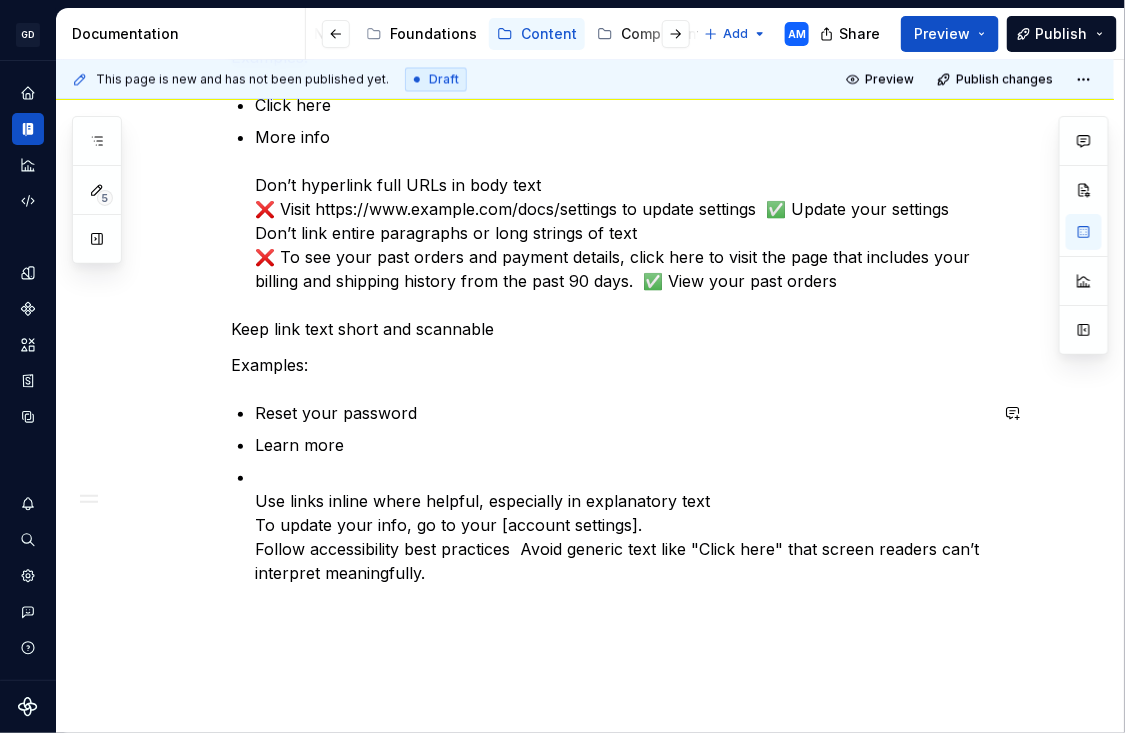 scroll, scrollTop: 1077, scrollLeft: 0, axis: vertical 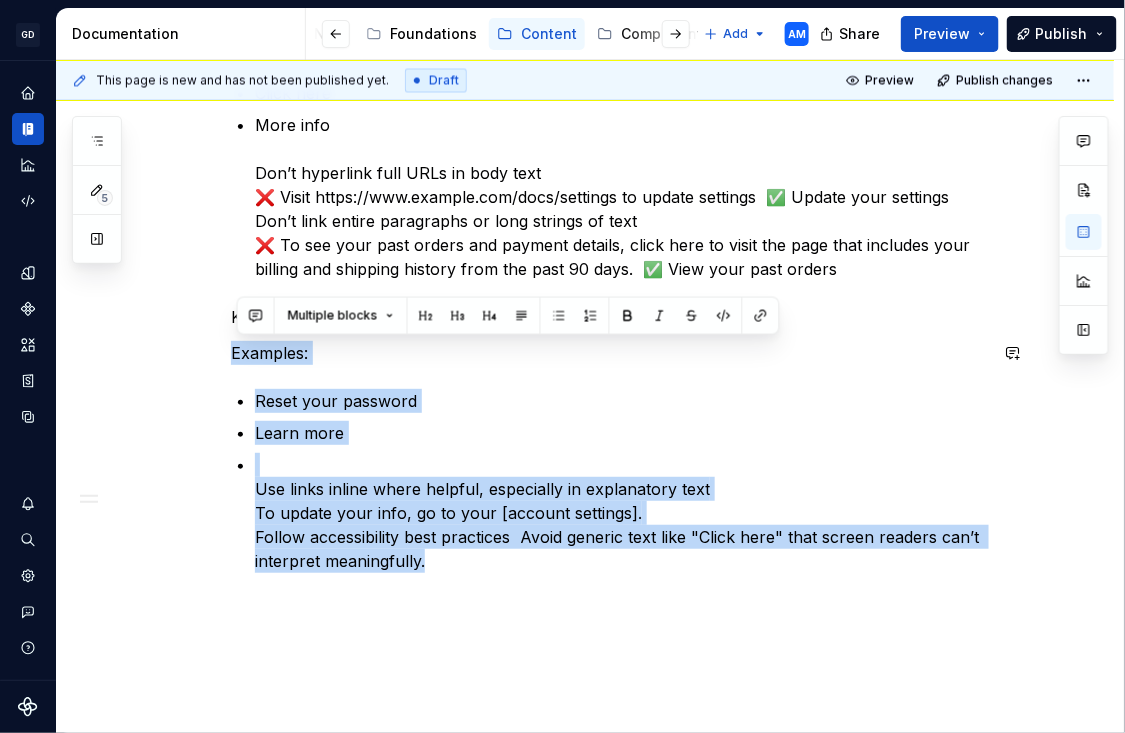 drag, startPoint x: 458, startPoint y: 562, endPoint x: 181, endPoint y: 330, distance: 361.3212 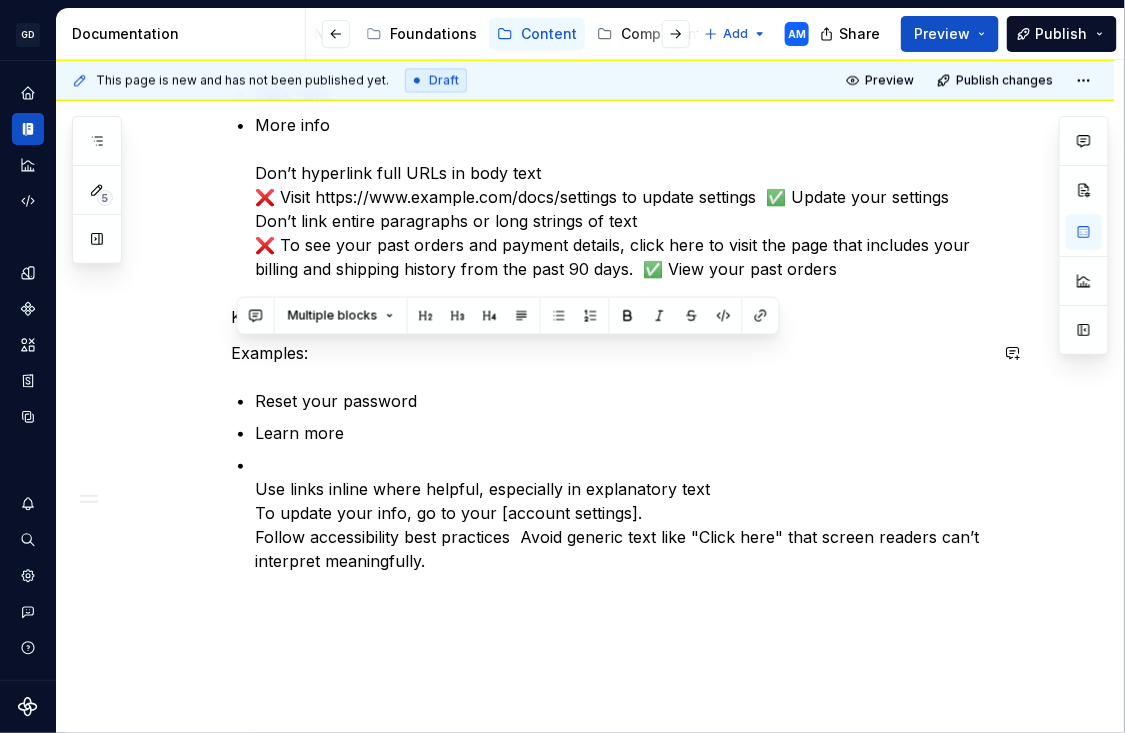 scroll, scrollTop: 951, scrollLeft: 0, axis: vertical 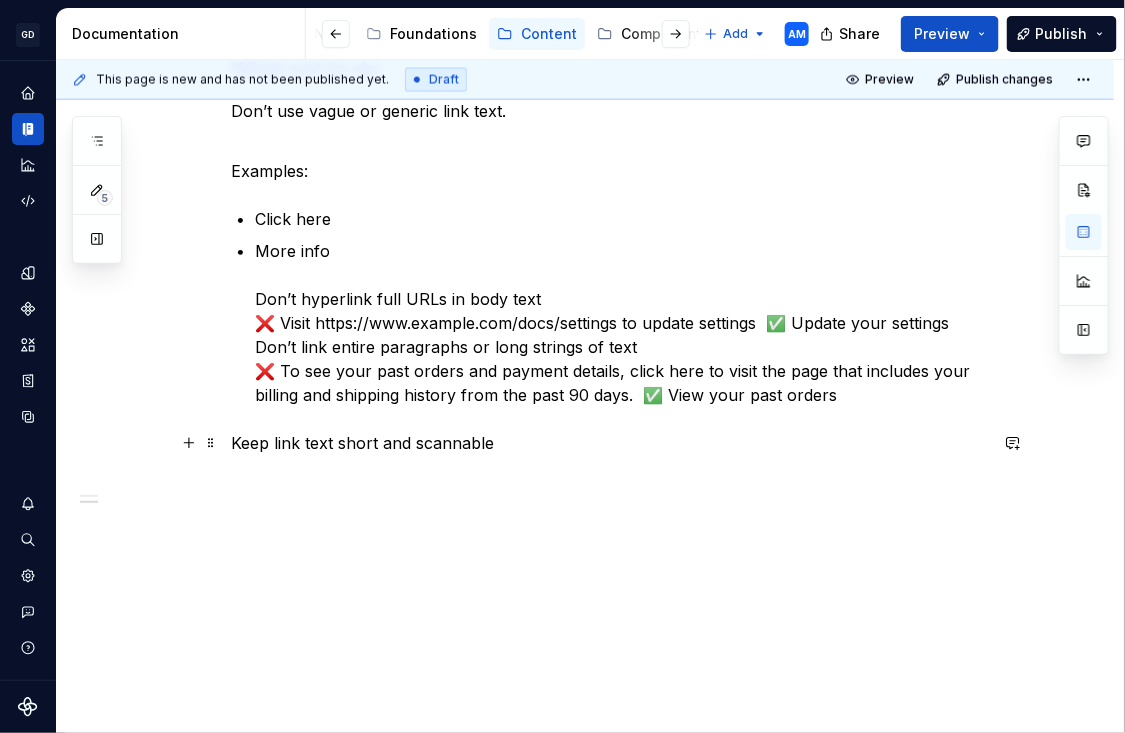 drag, startPoint x: 445, startPoint y: 507, endPoint x: 167, endPoint y: 431, distance: 288.20132 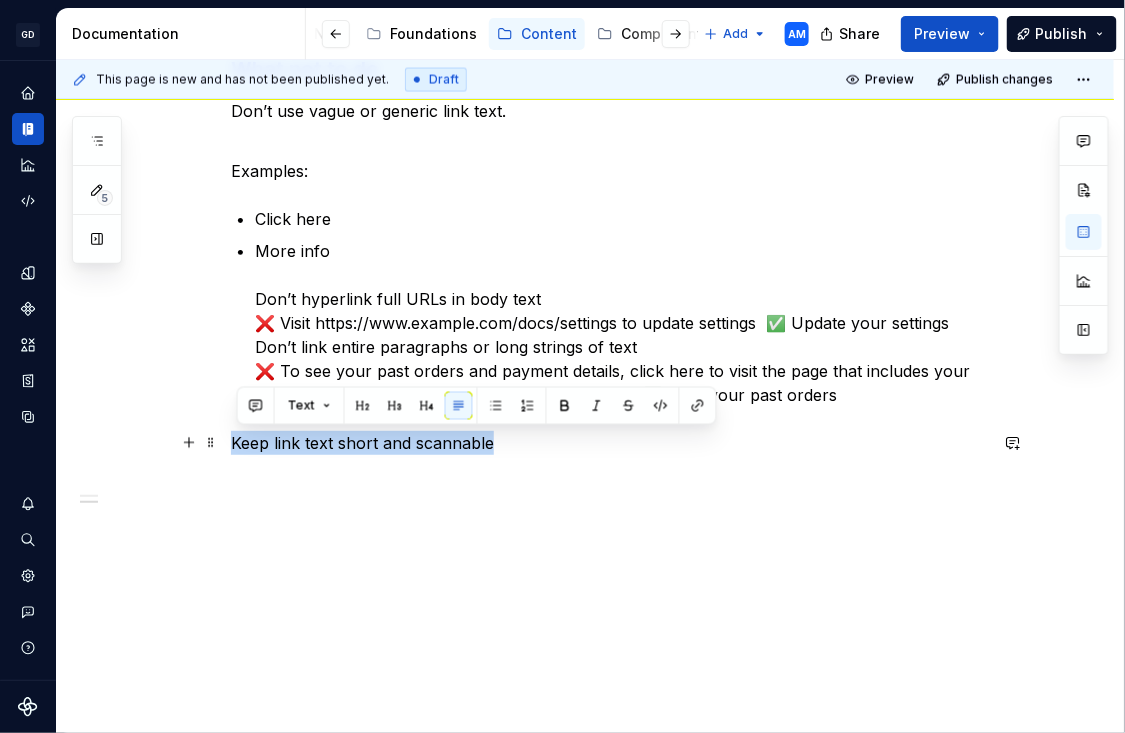 drag, startPoint x: 498, startPoint y: 449, endPoint x: 148, endPoint y: 440, distance: 350.1157 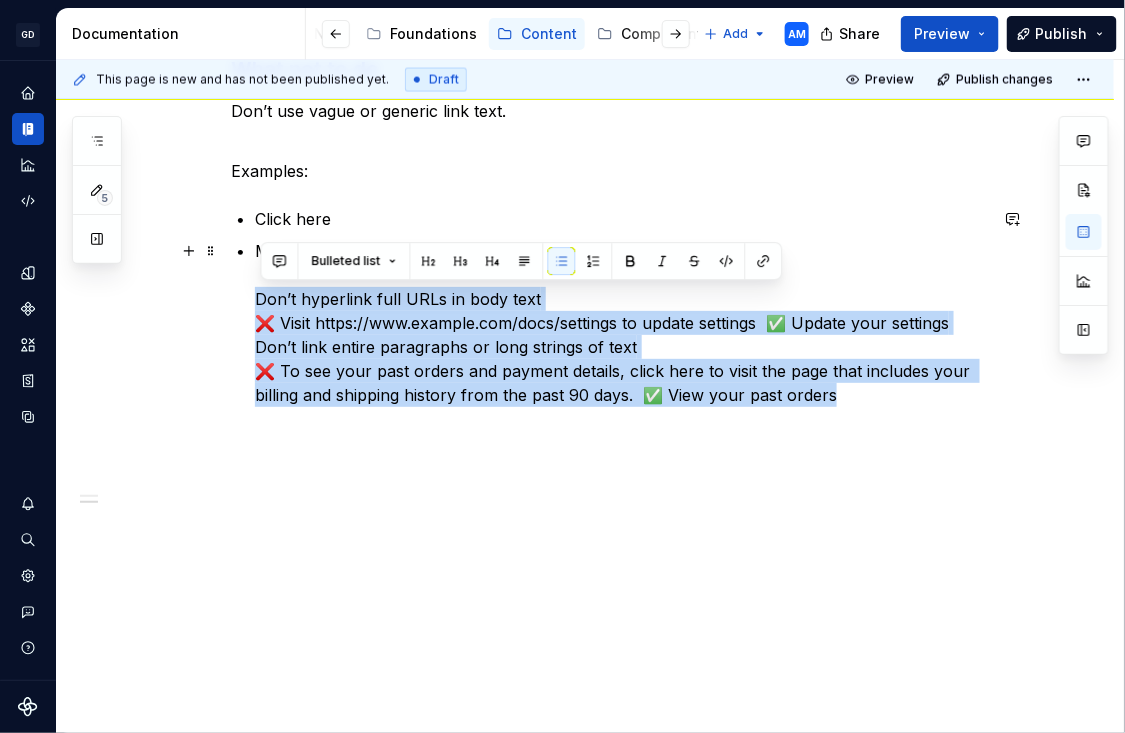 drag, startPoint x: 863, startPoint y: 397, endPoint x: 212, endPoint y: 304, distance: 657.6093 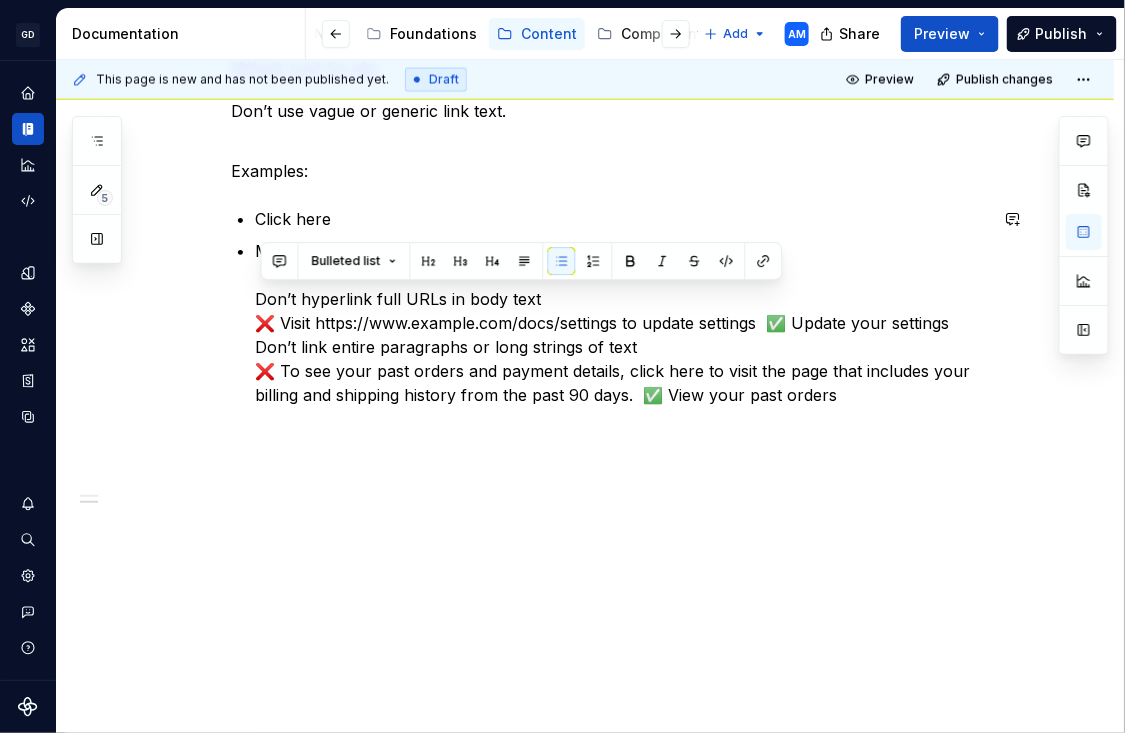 scroll, scrollTop: 855, scrollLeft: 0, axis: vertical 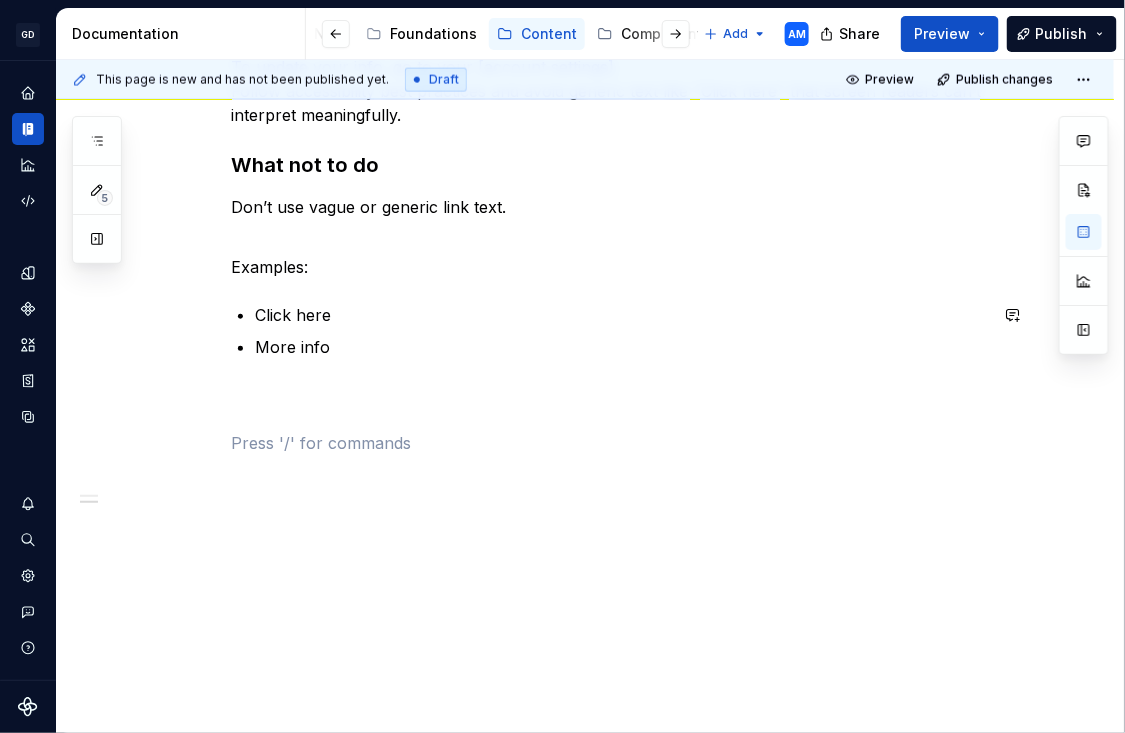 click on "Links help users take action, access more information, or complete a task. Clear, purposeful link text improves accessibility, comprehension, and trust. What to do Use descriptive link text and say what the link does or where it goes. Examples: View your billing history  Download the monthly report (PDF) Keep link text short and scannable Examples: Reset your password   Learn more Use links inline where helpful, especially in explanatory text To update your info, go to your [account settings]. Follow accessibility best practices and avoid generic text like "Click here" that screen readers can’t interpret meaningfully. What not to do Don’t use vague or generic link text. Examples: Click here More info" at bounding box center (609, 15) 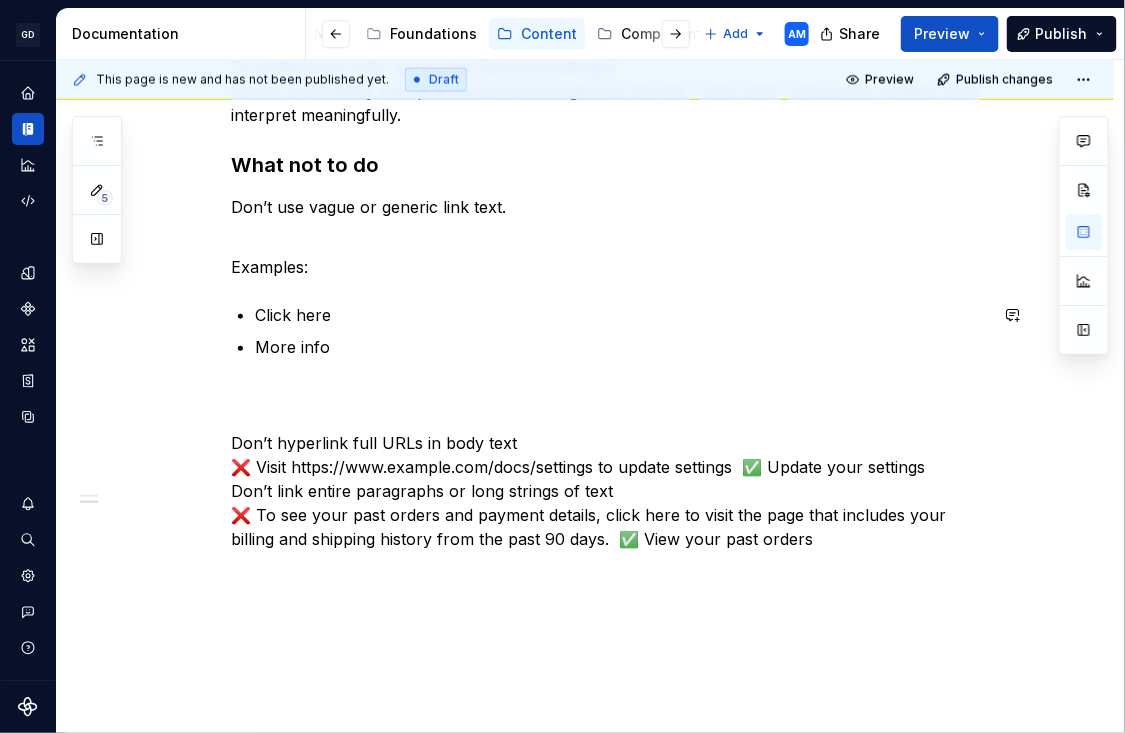 scroll, scrollTop: 951, scrollLeft: 0, axis: vertical 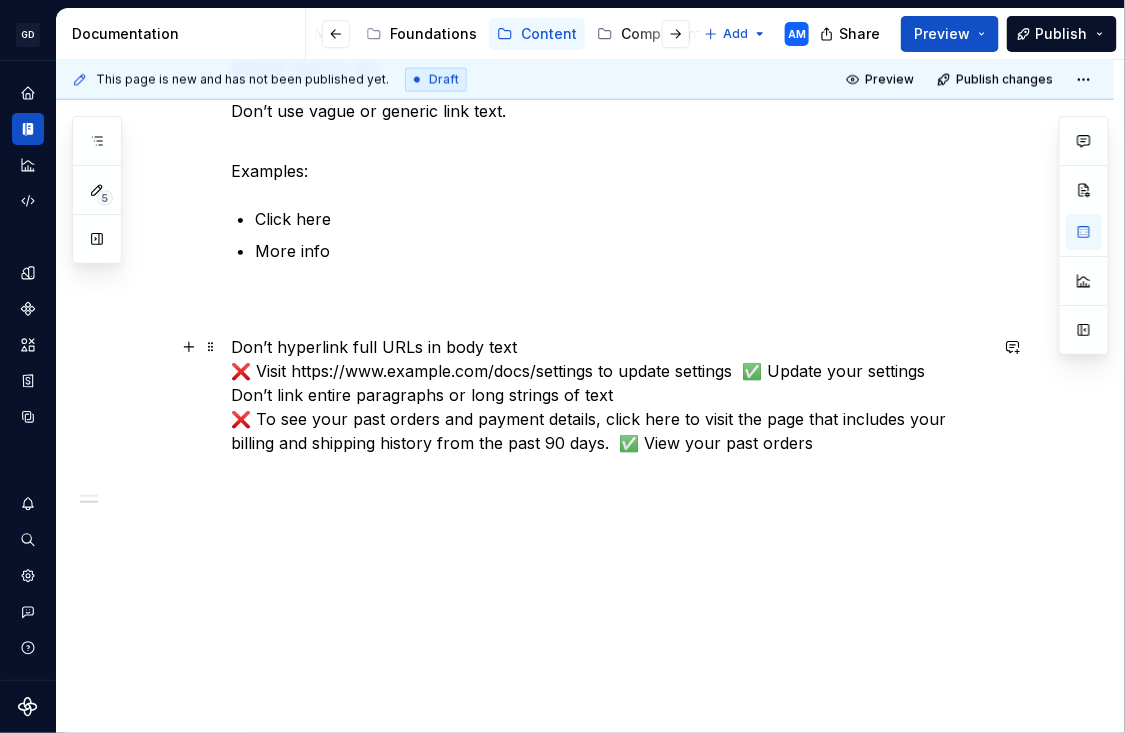 click on "Don’t hyperlink full URLs in body text ❌ Visit https://www.example.com/docs/settings to update settings  ✅ Update your settings Don’t link entire paragraphs or long strings of text ❌ To see your past orders and payment details, click here to visit the page that includes your billing and shipping history from the past 90 days.  ✅ View your past orders" at bounding box center [609, 395] 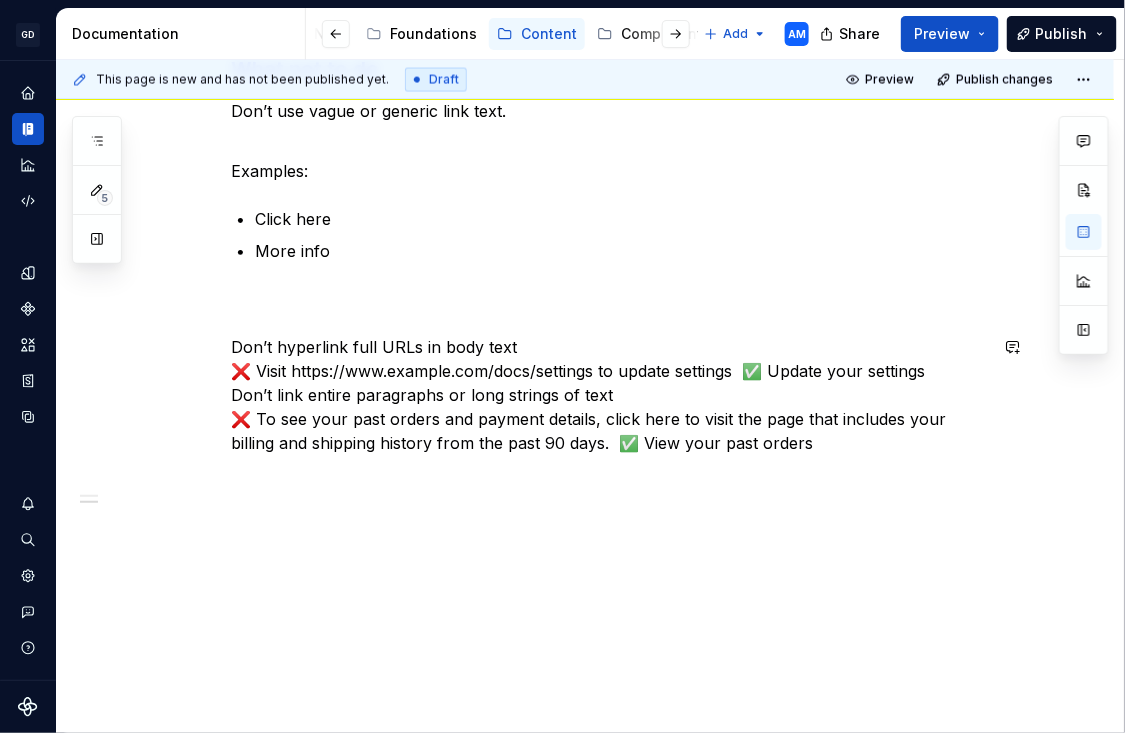 click on "More info" at bounding box center (621, 275) 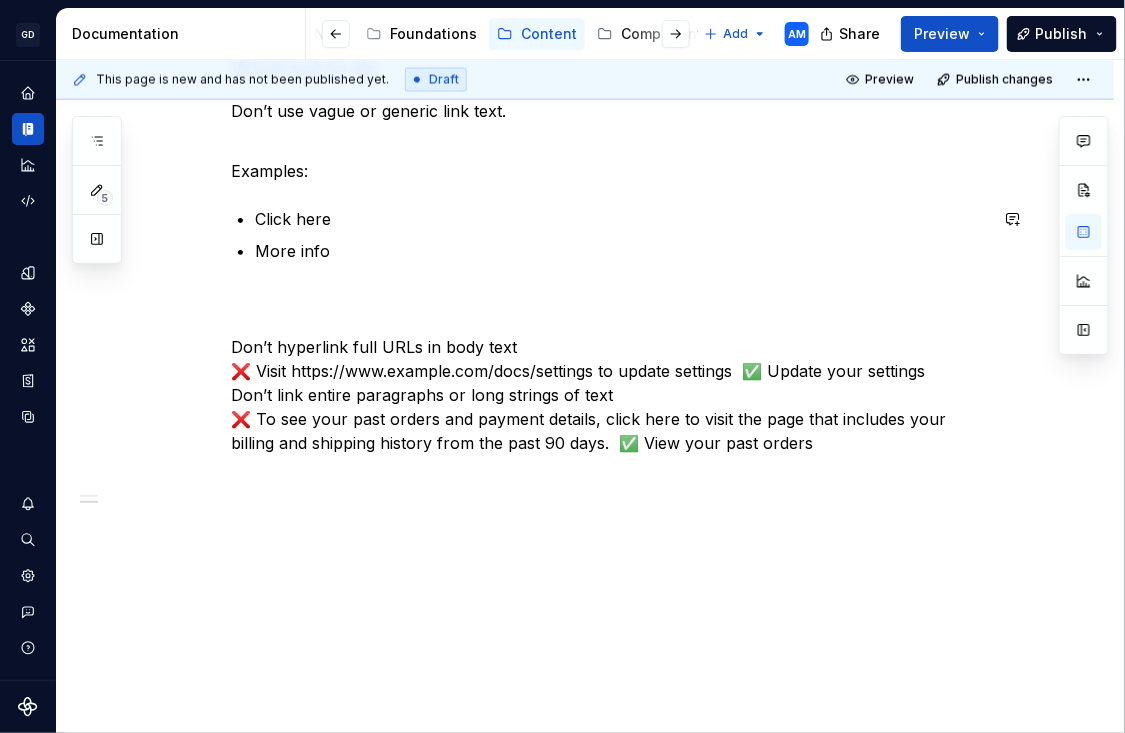 click on "Links help users take action, access more information, or complete a task. Clear, purposeful link text improves accessibility, comprehension, and trust. What to do Use descriptive link text and say what the link does or where it goes. Examples: View your billing history  Download the monthly report (PDF) Keep link text short and scannable Examples: Reset your password   Learn more Use links inline where helpful, especially in explanatory text To update your info, go to your [account settings]. Follow accessibility best practices and avoid generic text like "Click here" that screen readers can’t interpret meaningfully. What not to do Don’t use vague or generic link text. Examples: Click here More info Don’t hyperlink full URLs in body text ❌ Visit https://www.example.com/docs/settings to update settings  ✅ Update your settings Don’t link entire paragraphs or long strings of text" at bounding box center (585, 65) 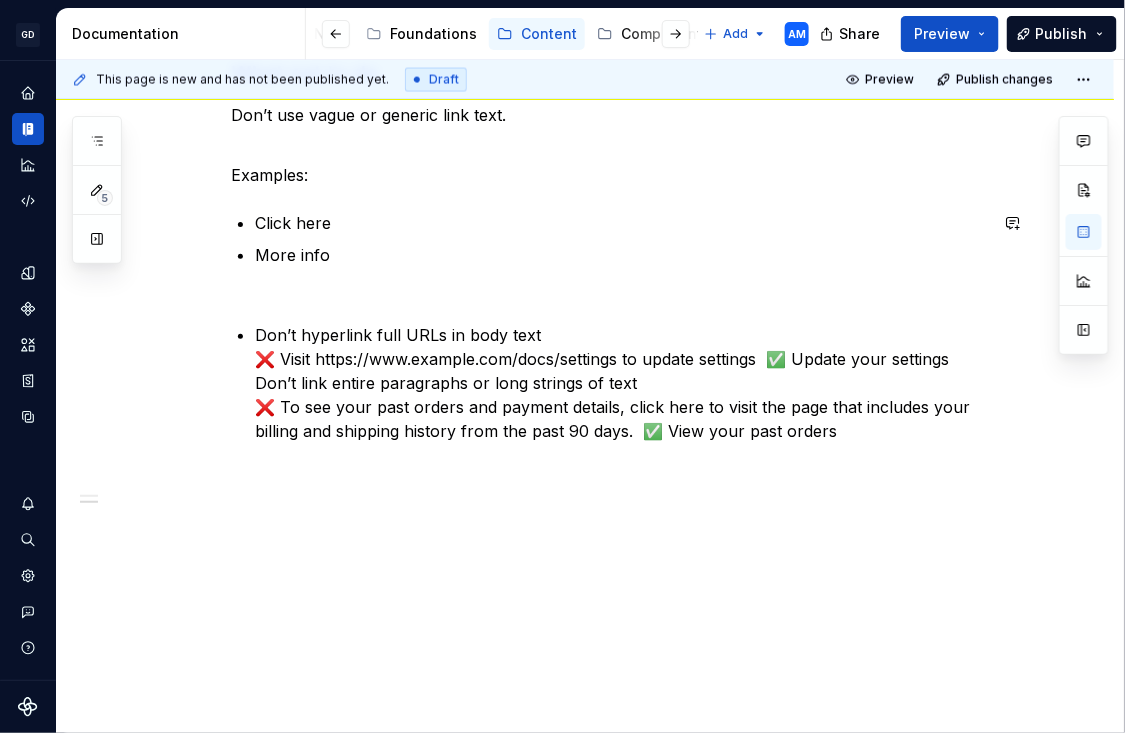 scroll, scrollTop: 951, scrollLeft: 0, axis: vertical 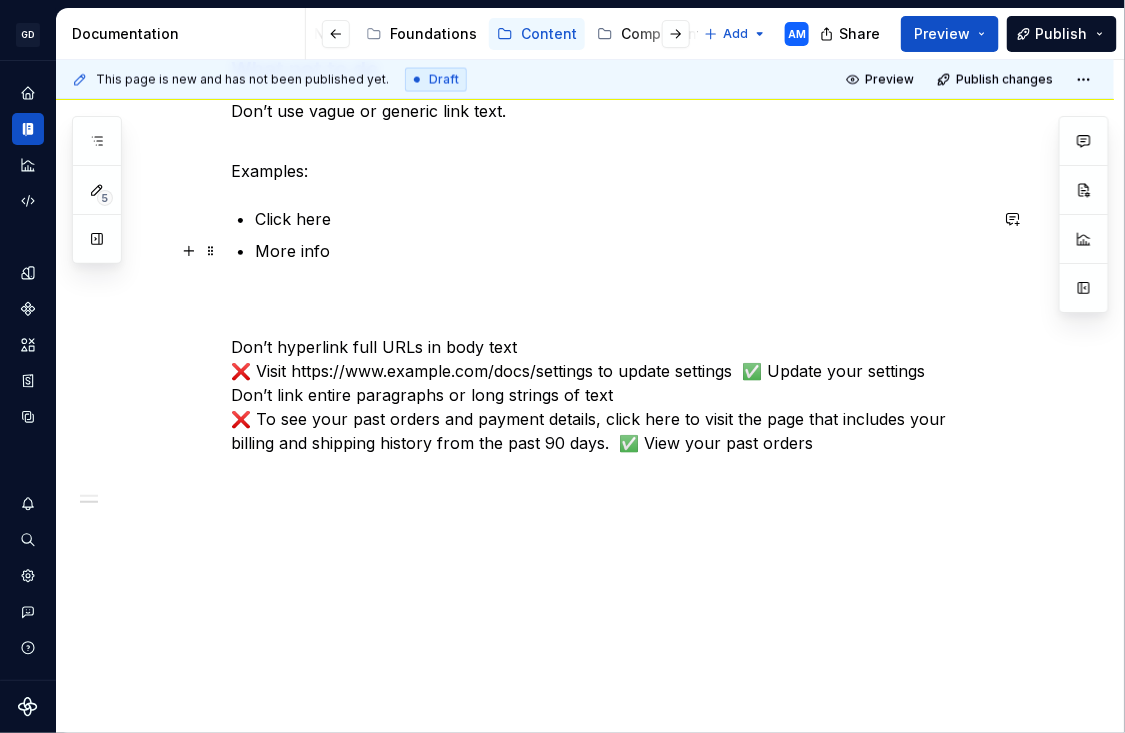 click on "More info" at bounding box center (621, 275) 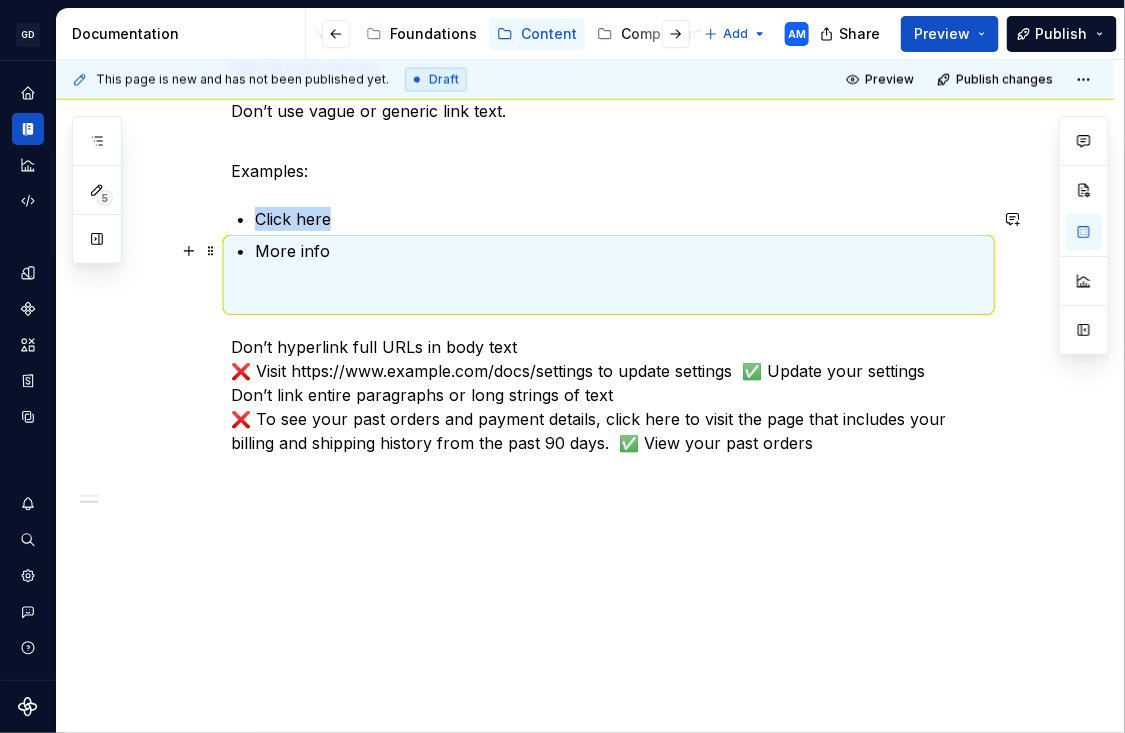 click on "More info" at bounding box center (621, 275) 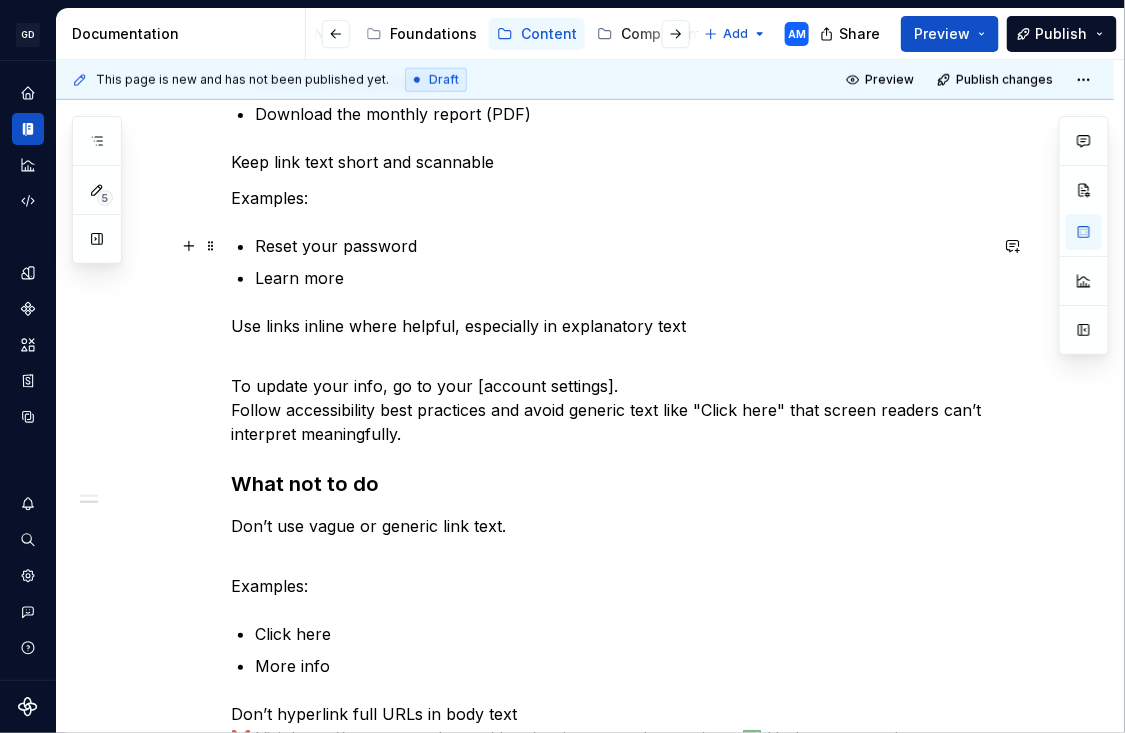 scroll, scrollTop: 525, scrollLeft: 0, axis: vertical 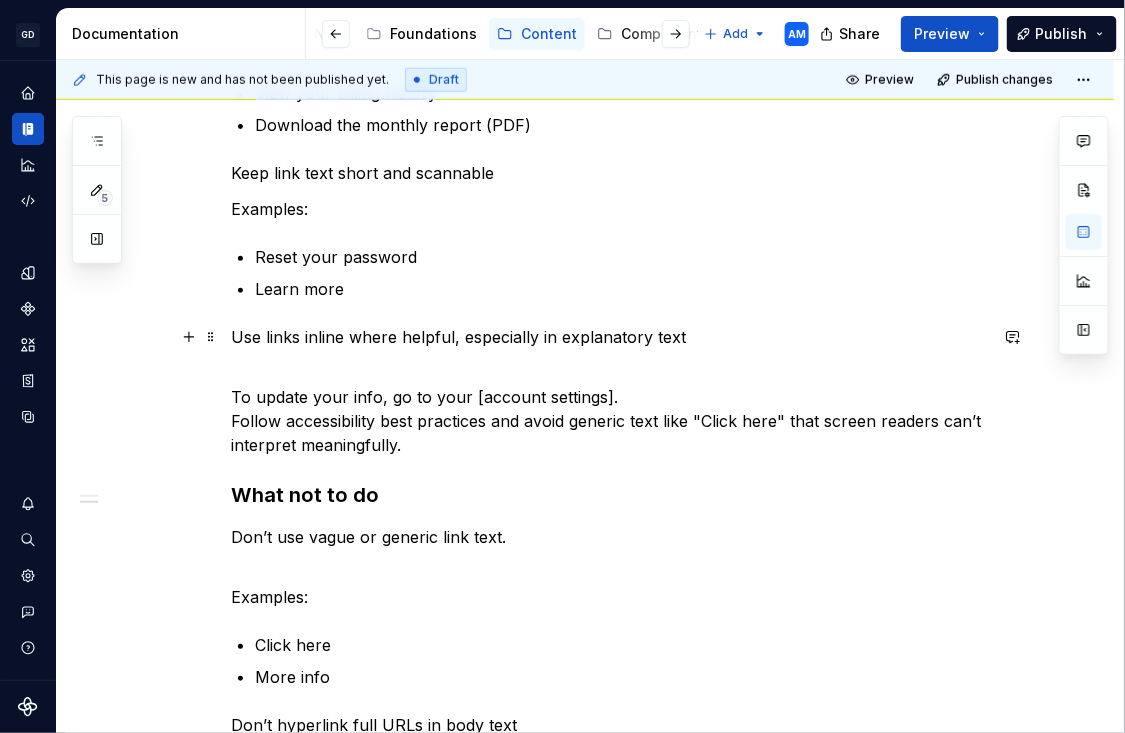 click on "Use links inline where helpful, especially in explanatory text" at bounding box center [609, 349] 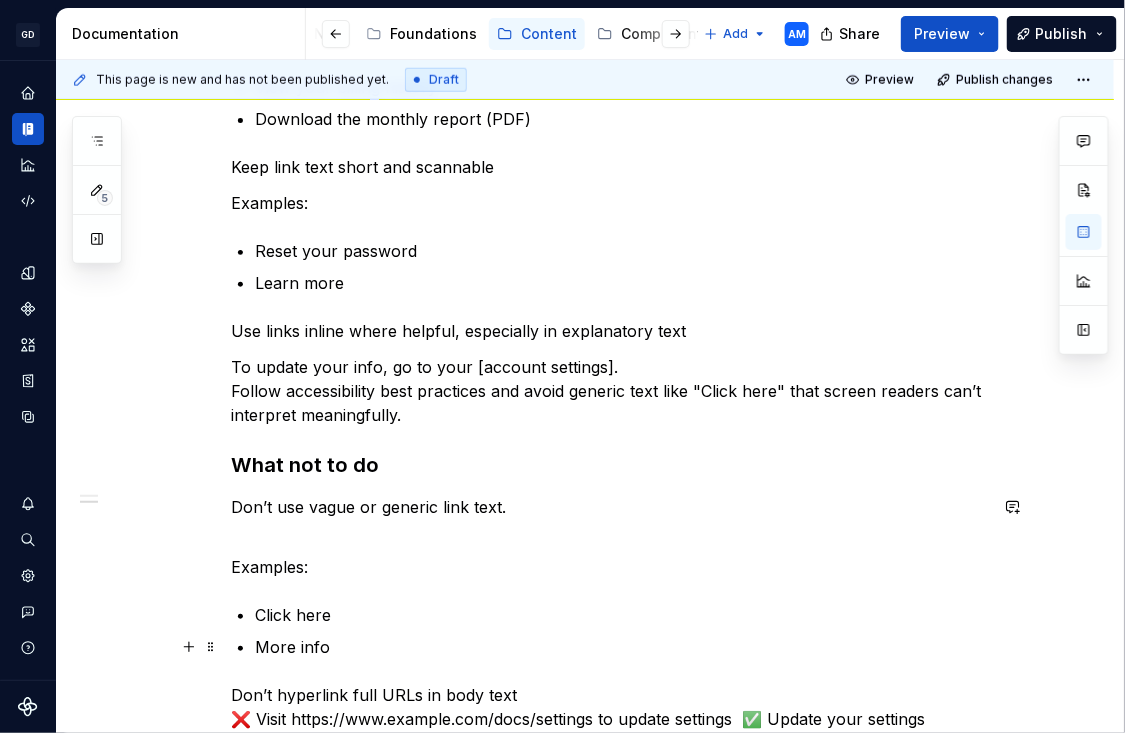 scroll, scrollTop: 879, scrollLeft: 0, axis: vertical 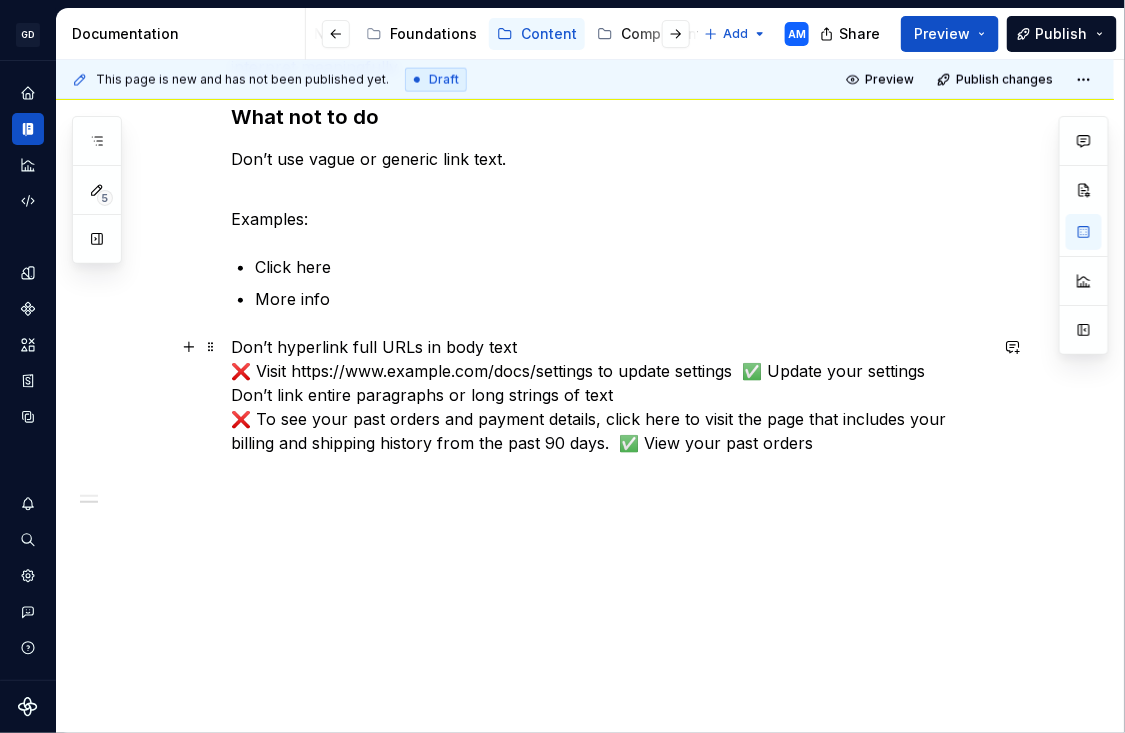 click on "Don’t hyperlink full URLs in body text ❌ Visit https://www.example.com/docs/settings to update settings  ✅ Update your settings Don’t link entire paragraphs or long strings of text ❌ To see your past orders and payment details, click here to visit the page that includes your billing and shipping history from the past 90 days.  ✅ View your past orders" at bounding box center [609, 395] 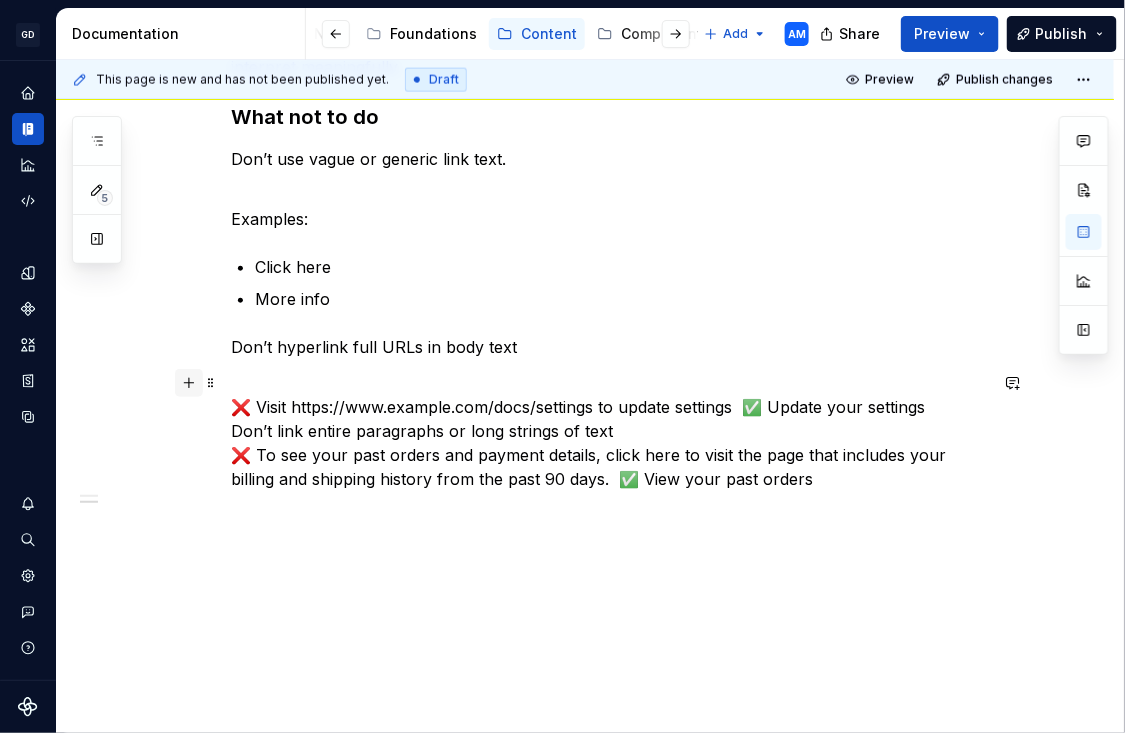 click at bounding box center [189, 383] 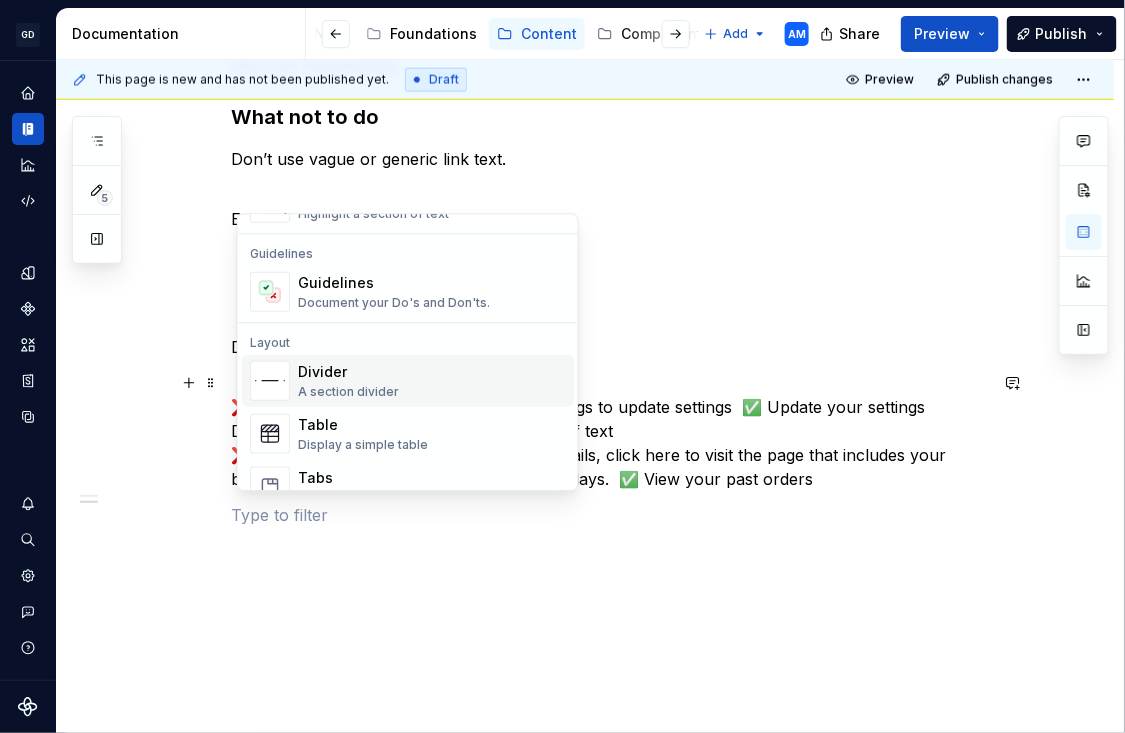 scroll, scrollTop: 545, scrollLeft: 0, axis: vertical 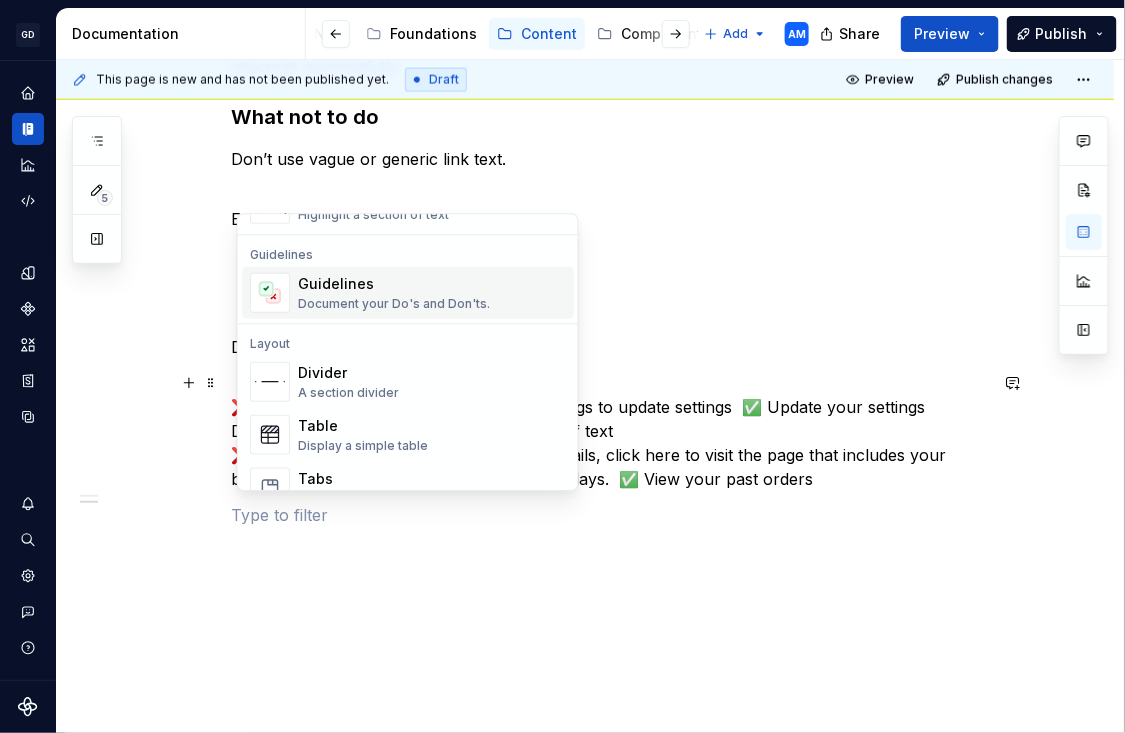 click on "Guidelines" at bounding box center [394, 284] 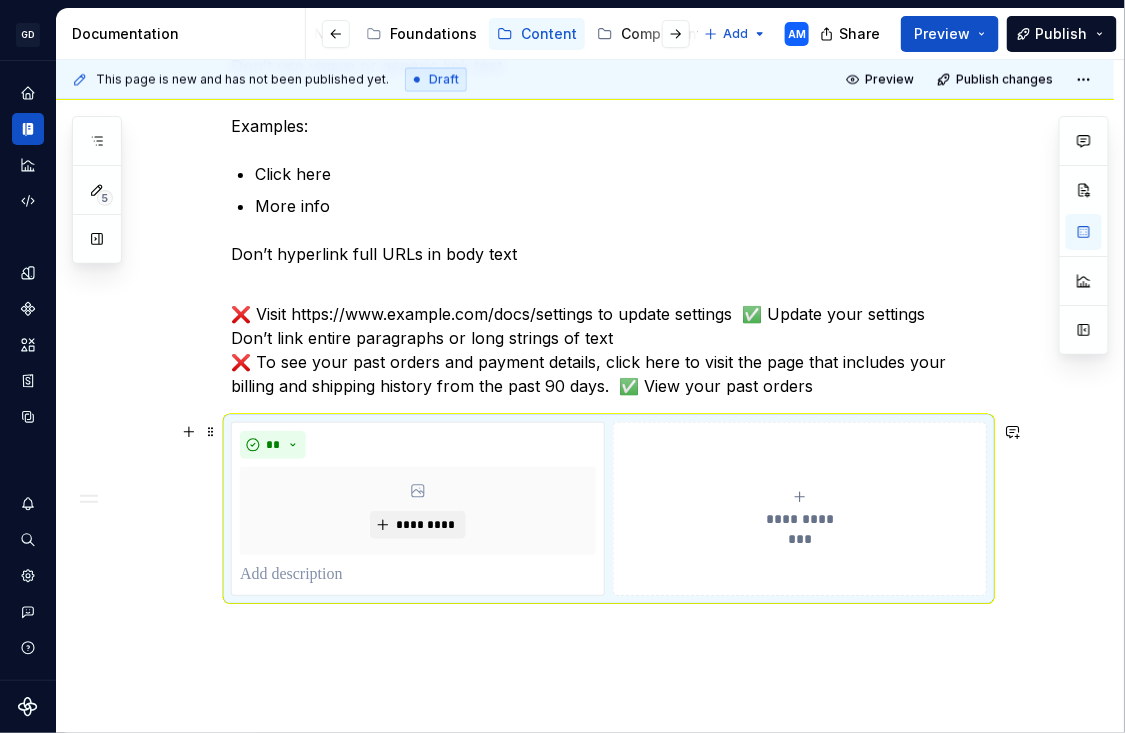 scroll, scrollTop: 975, scrollLeft: 0, axis: vertical 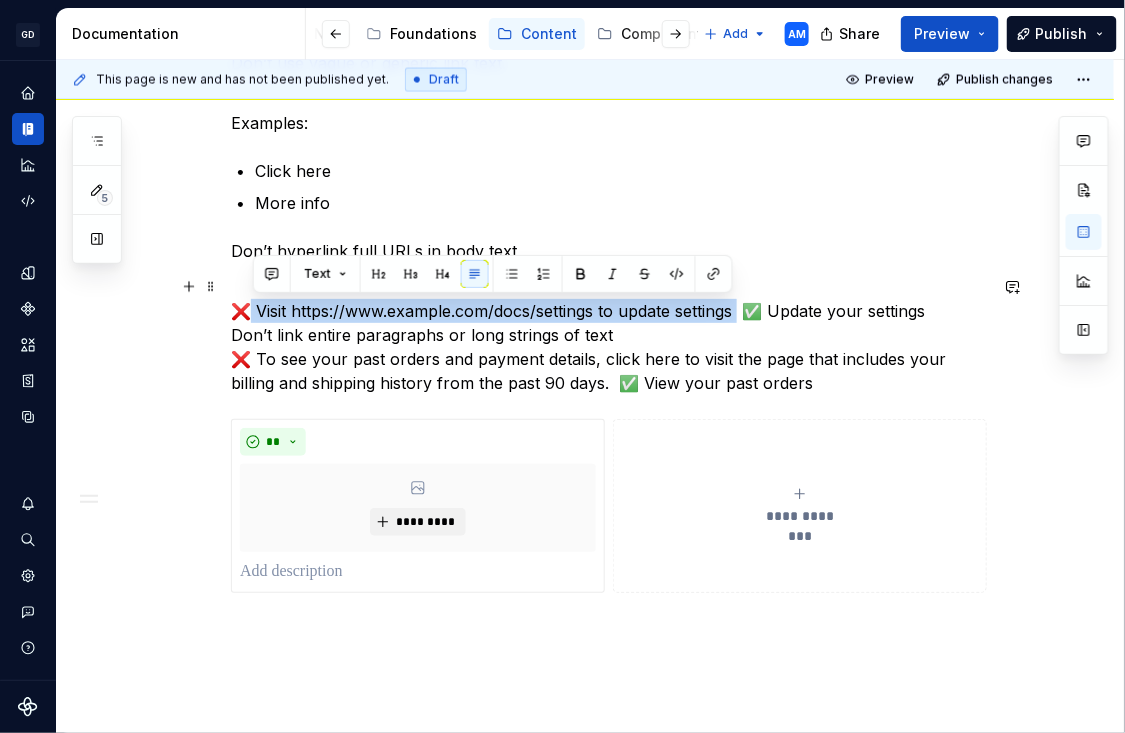 drag, startPoint x: 743, startPoint y: 310, endPoint x: 254, endPoint y: 319, distance: 489.08282 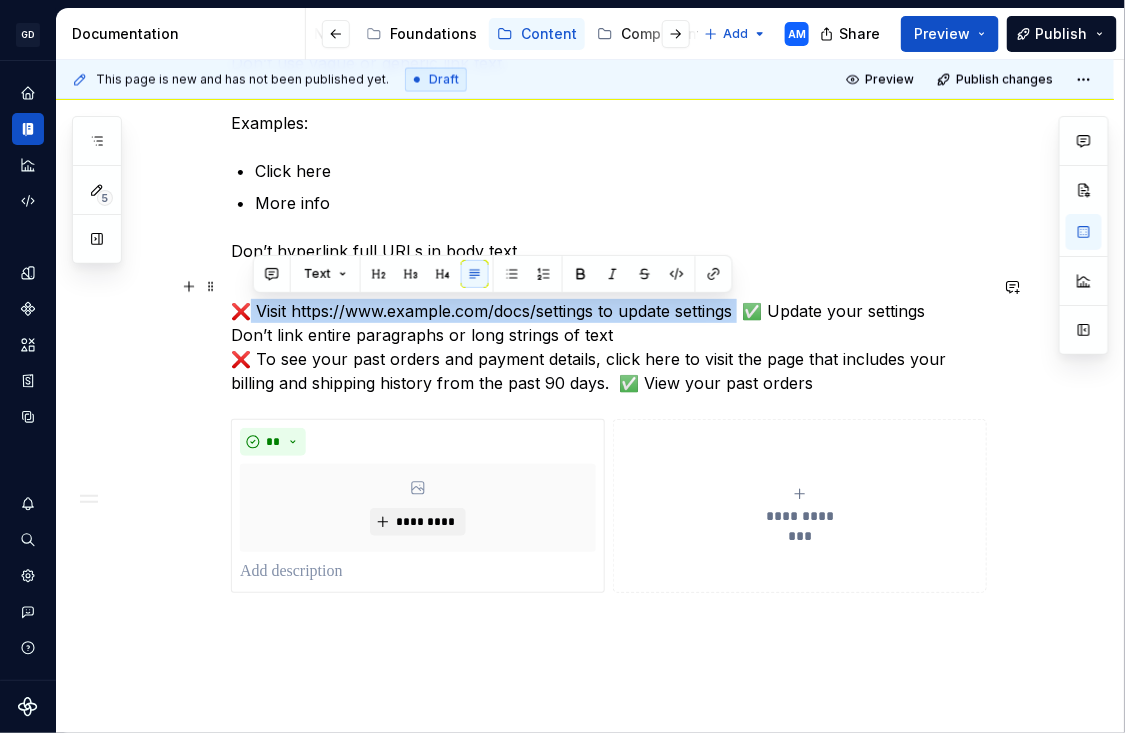 click on "❌ Visit https://www.example.com/docs/settings to update settings  ✅ Update your settings Don’t link entire paragraphs or long strings of text ❌ To see your past orders and payment details, click here to visit the page that includes your billing and shipping history from the past 90 days.  ✅ View your past orders" at bounding box center (609, 335) 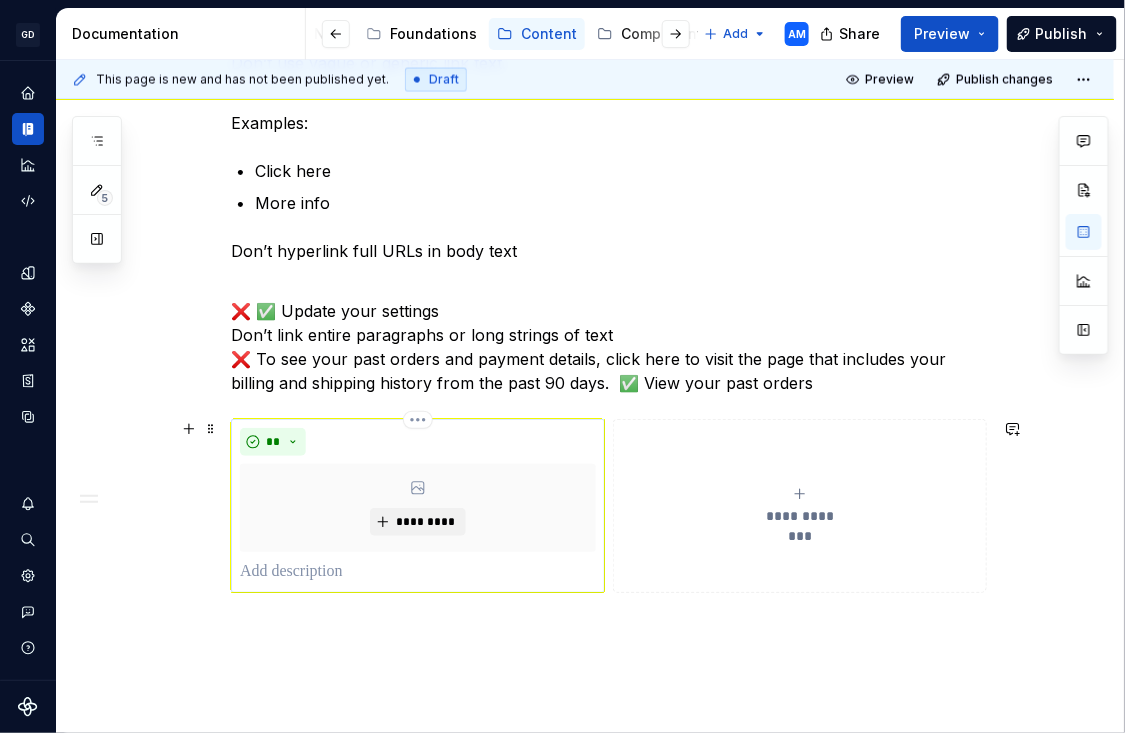 click at bounding box center [418, 572] 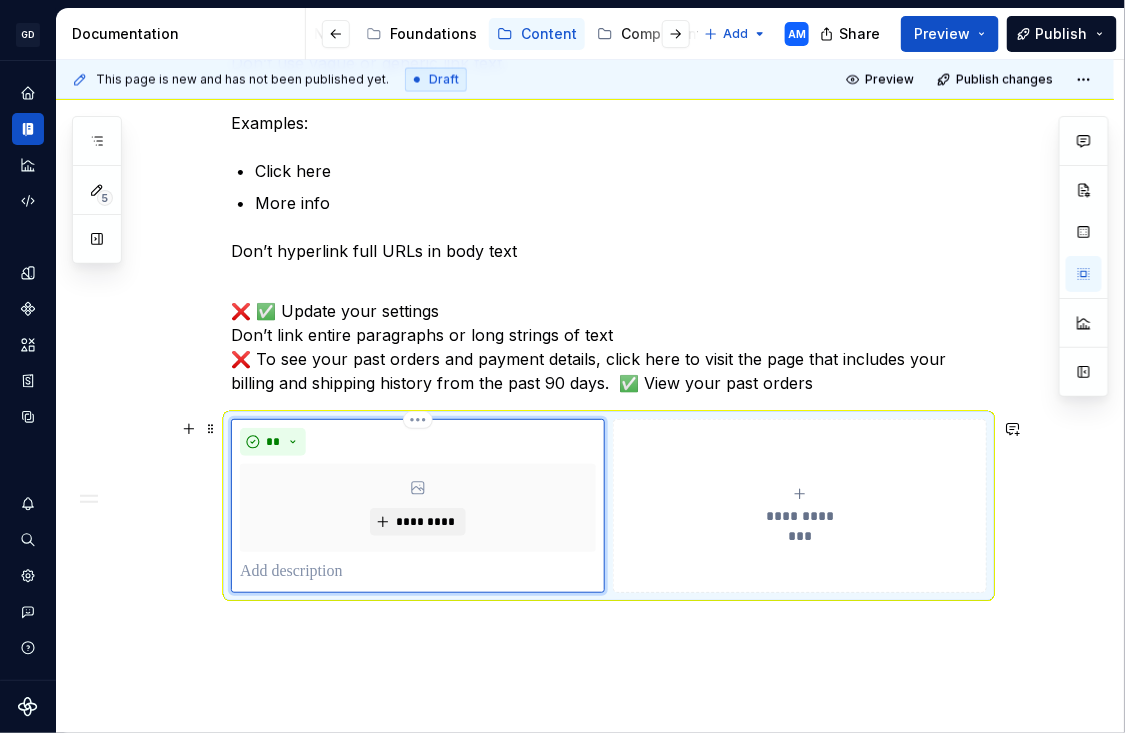 paste 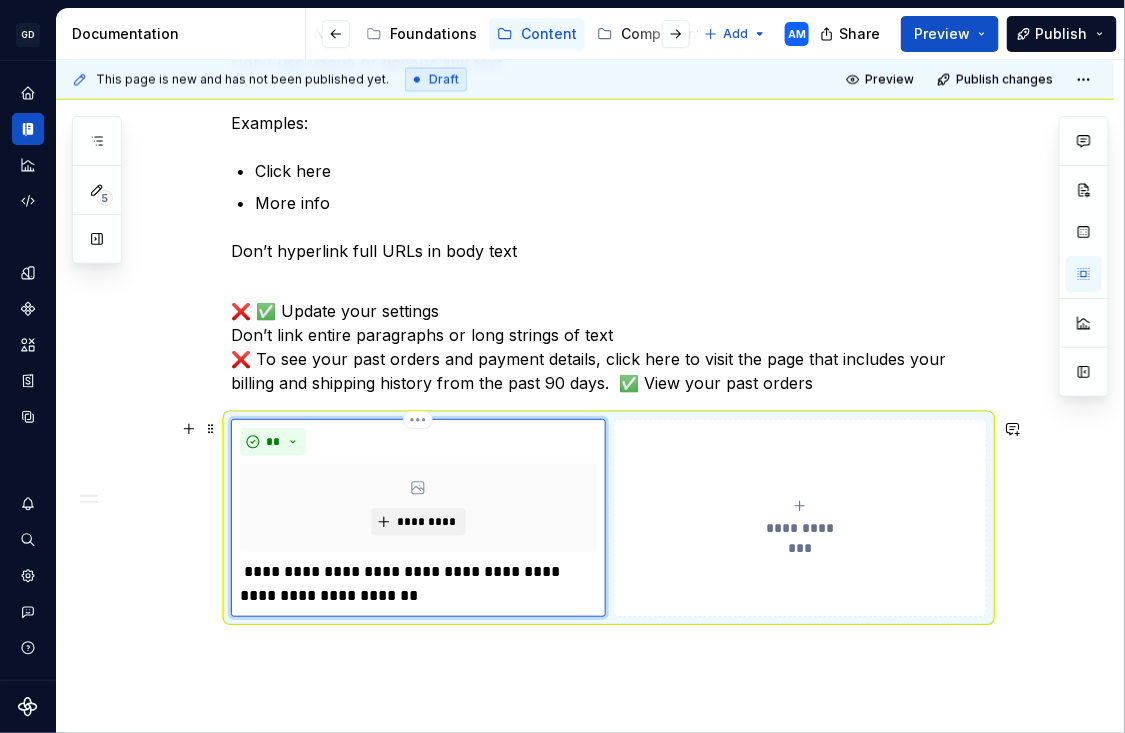 click on "**********" at bounding box center (418, 584) 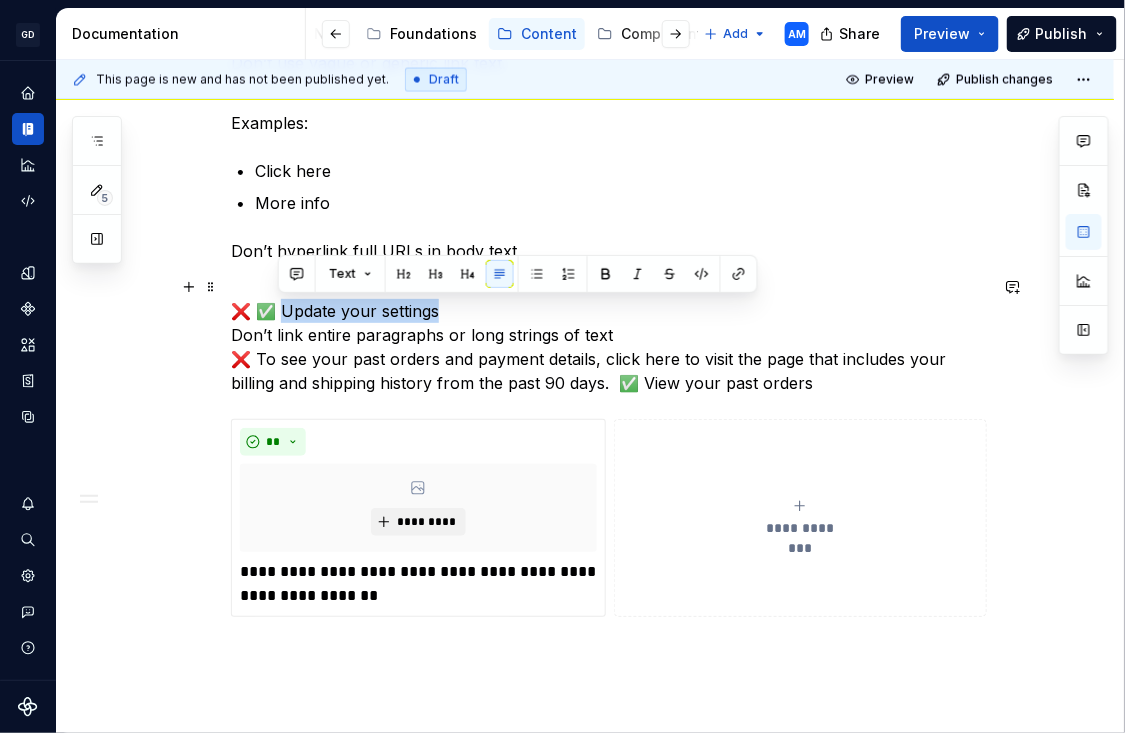drag, startPoint x: 441, startPoint y: 312, endPoint x: 279, endPoint y: 312, distance: 162 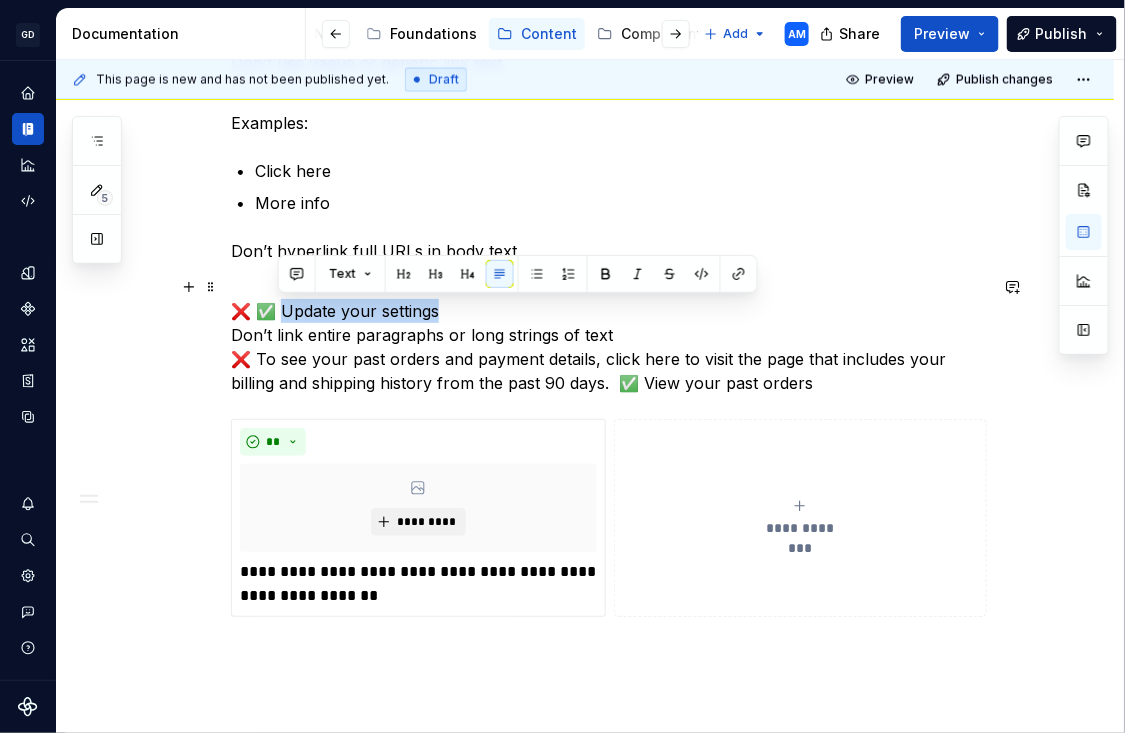 click on "❌ ✅ Update your settings Don’t link entire paragraphs or long strings of text ❌ To see your past orders and payment details, click here to visit the page that includes your billing and shipping history from the past 90 days.  ✅ View your past orders" at bounding box center (609, 335) 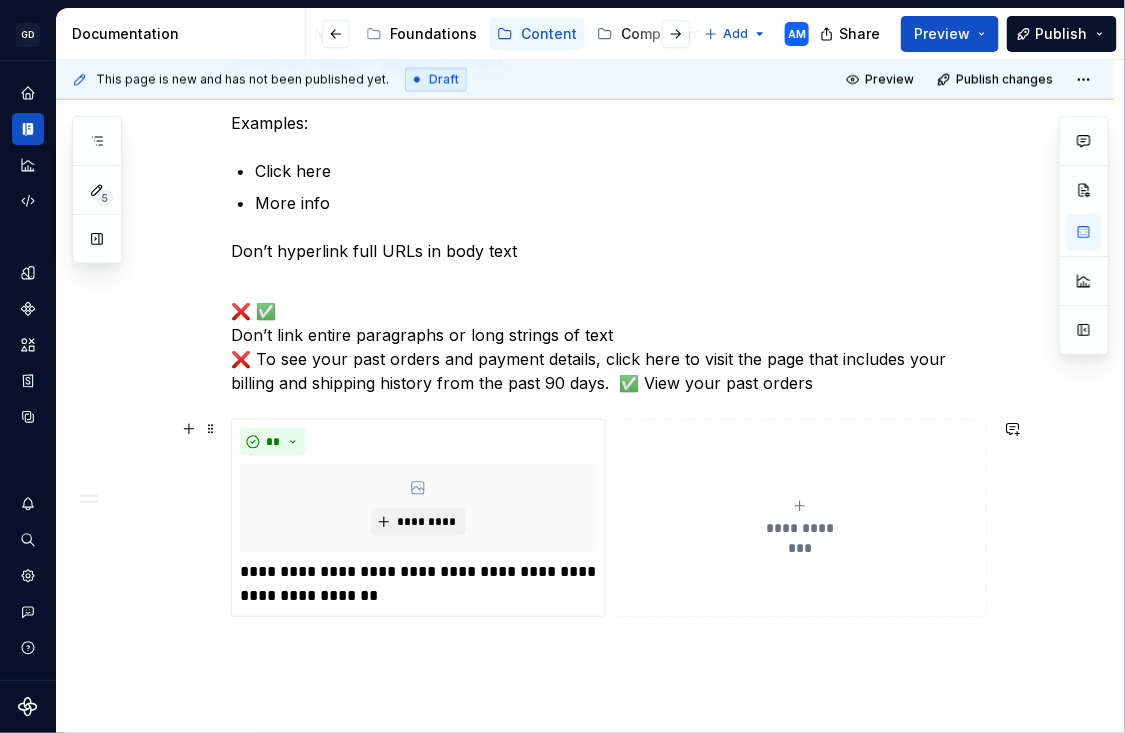 click on "**********" at bounding box center (800, 518) 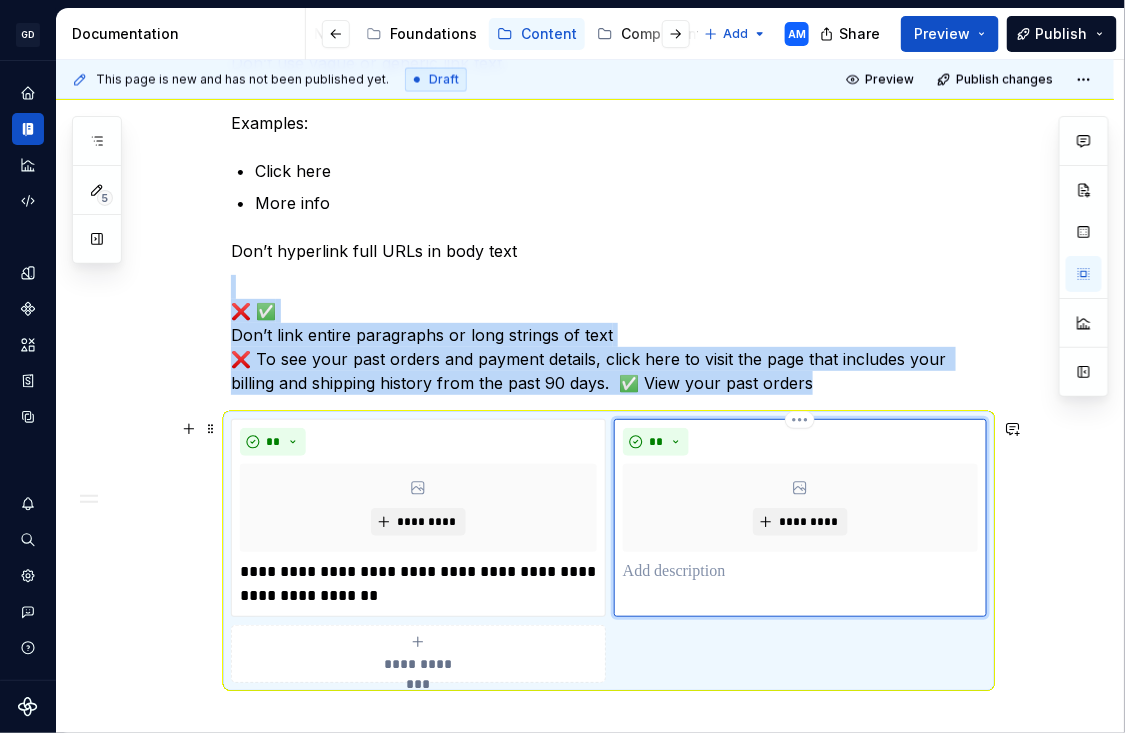 click at bounding box center (800, 572) 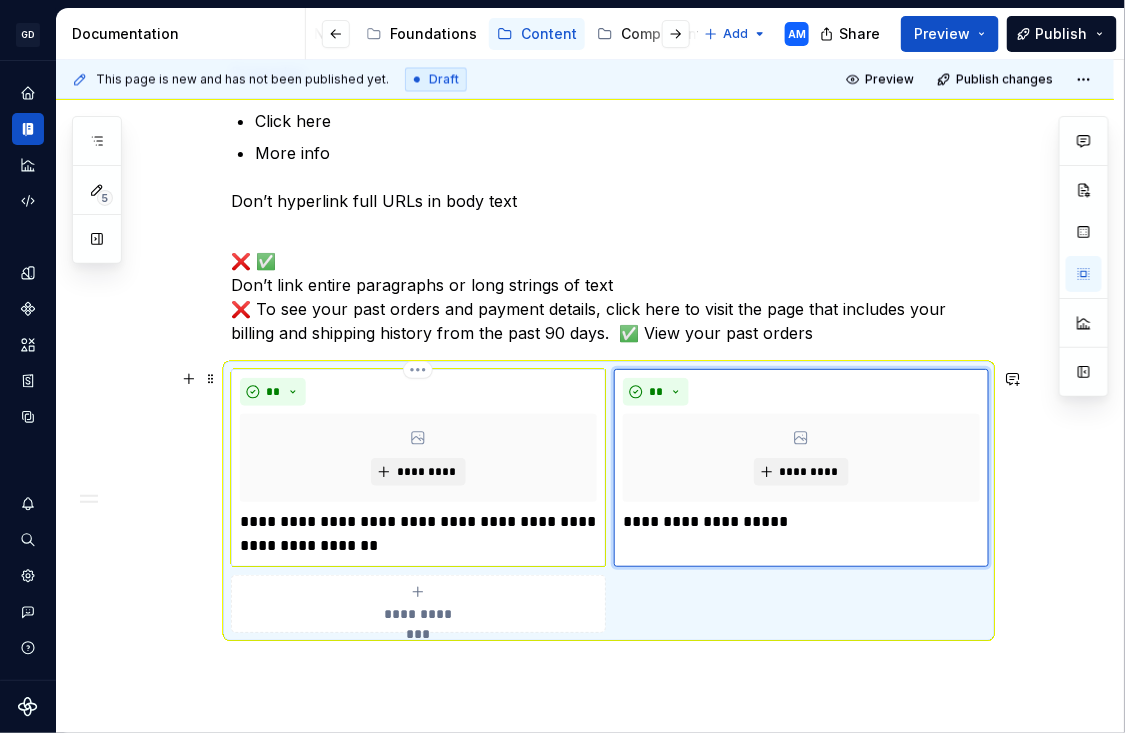 scroll, scrollTop: 1028, scrollLeft: 0, axis: vertical 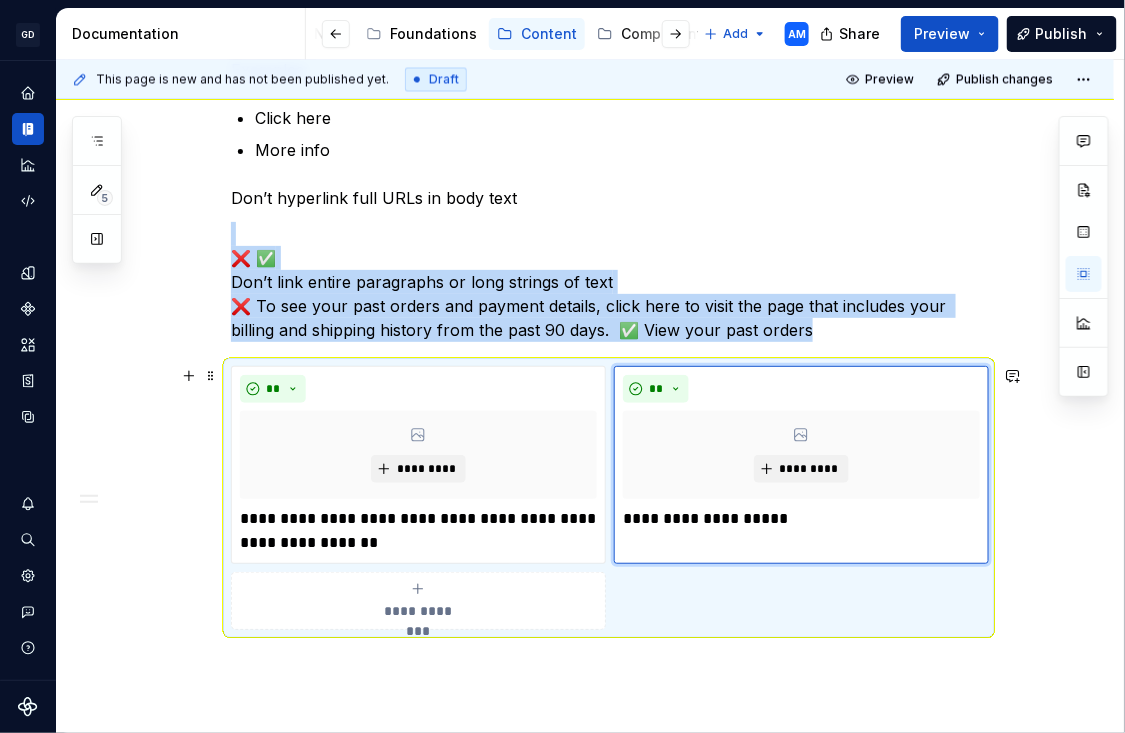 click on "**********" at bounding box center (418, 611) 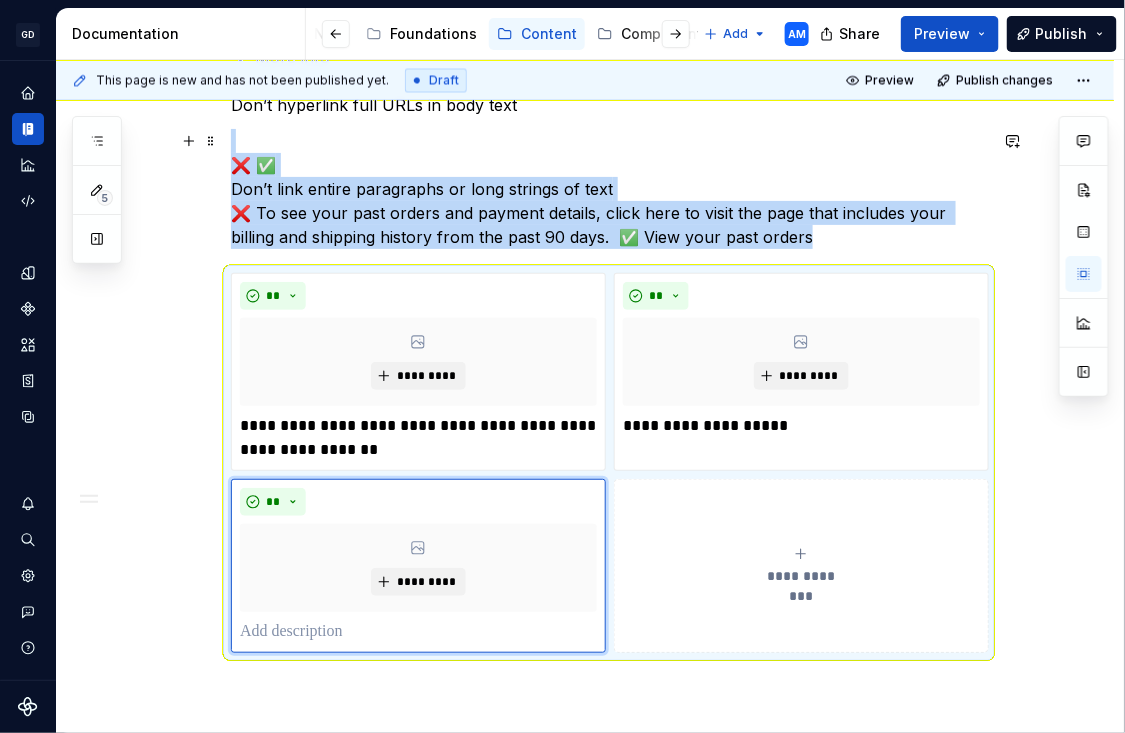 scroll, scrollTop: 1109, scrollLeft: 0, axis: vertical 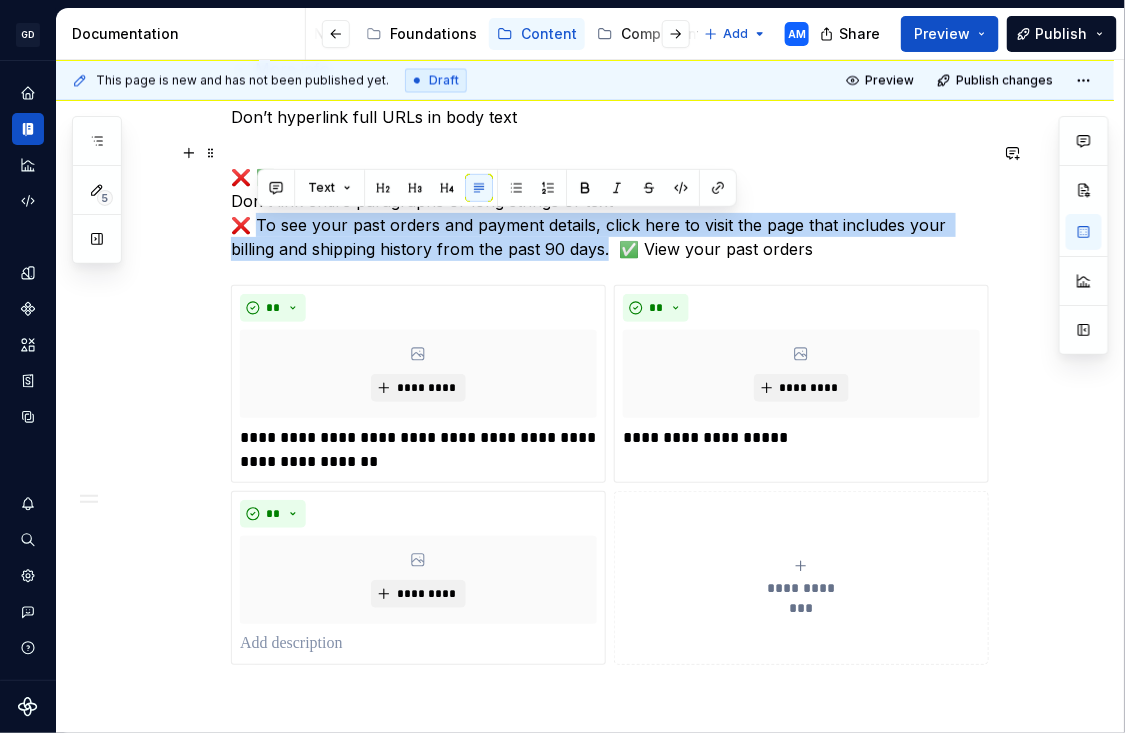 drag, startPoint x: 615, startPoint y: 250, endPoint x: 260, endPoint y: 229, distance: 355.62057 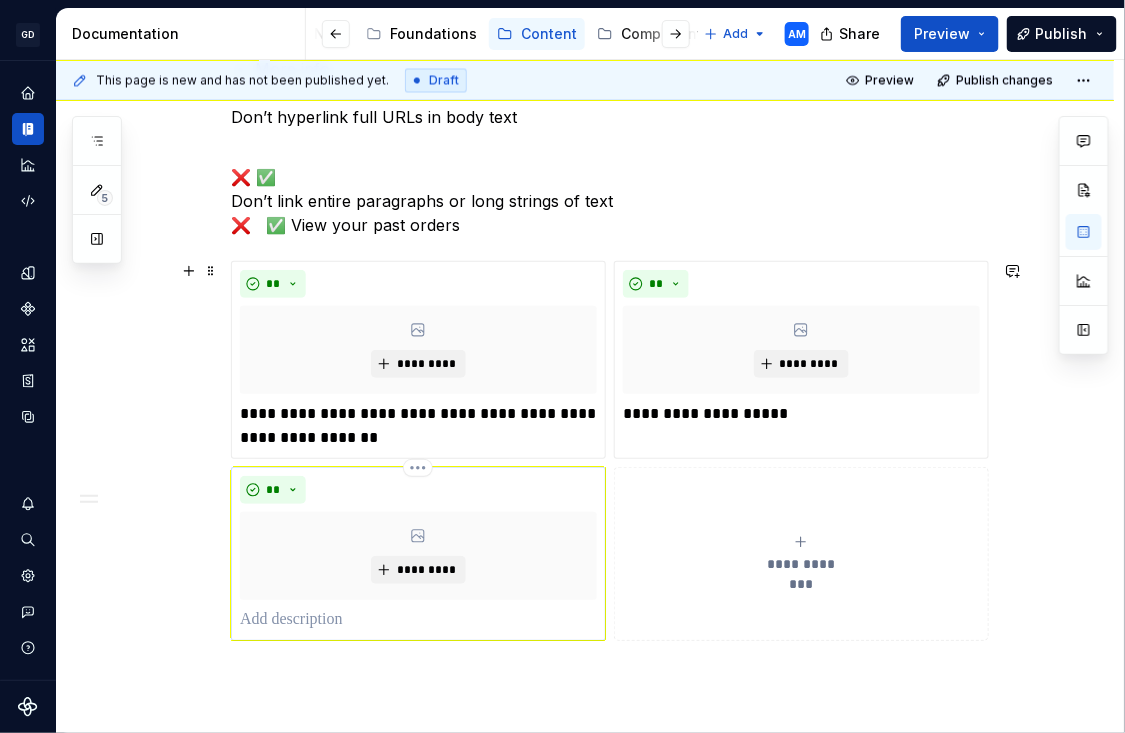 click at bounding box center [418, 620] 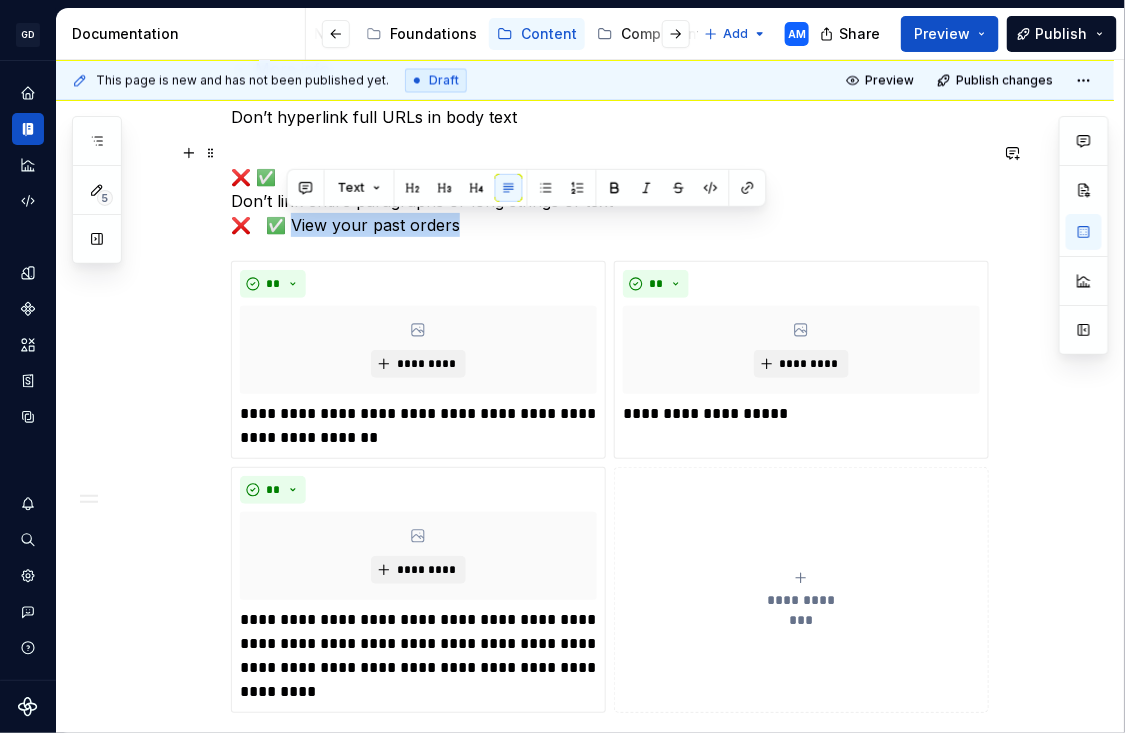 drag, startPoint x: 476, startPoint y: 226, endPoint x: 288, endPoint y: 233, distance: 188.13028 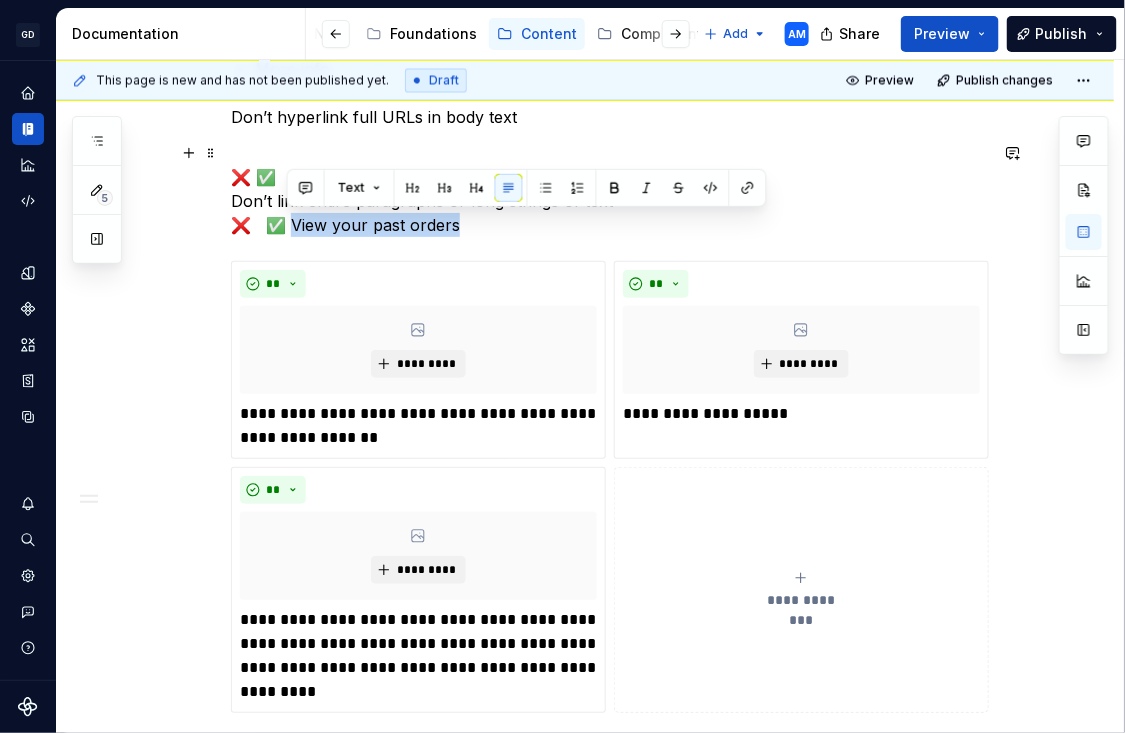 click on "❌ ✅  Don’t link entire paragraphs or long strings of text ❌   ✅ View your past orders" at bounding box center (609, 189) 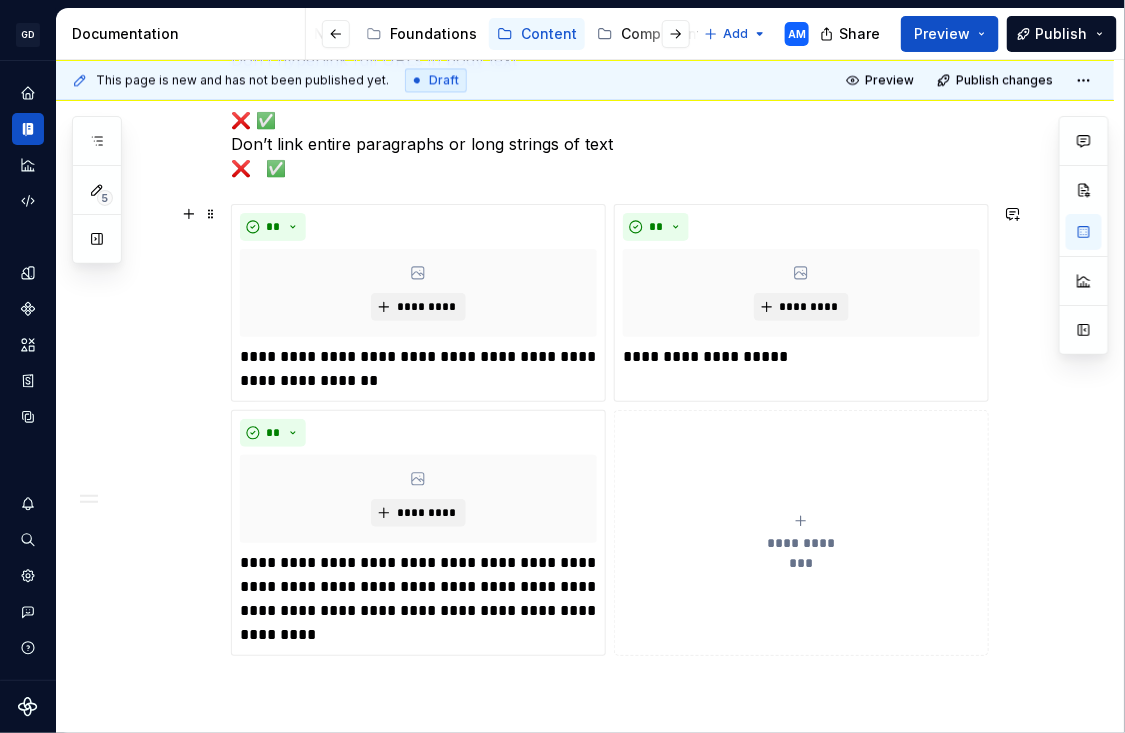 scroll, scrollTop: 1185, scrollLeft: 0, axis: vertical 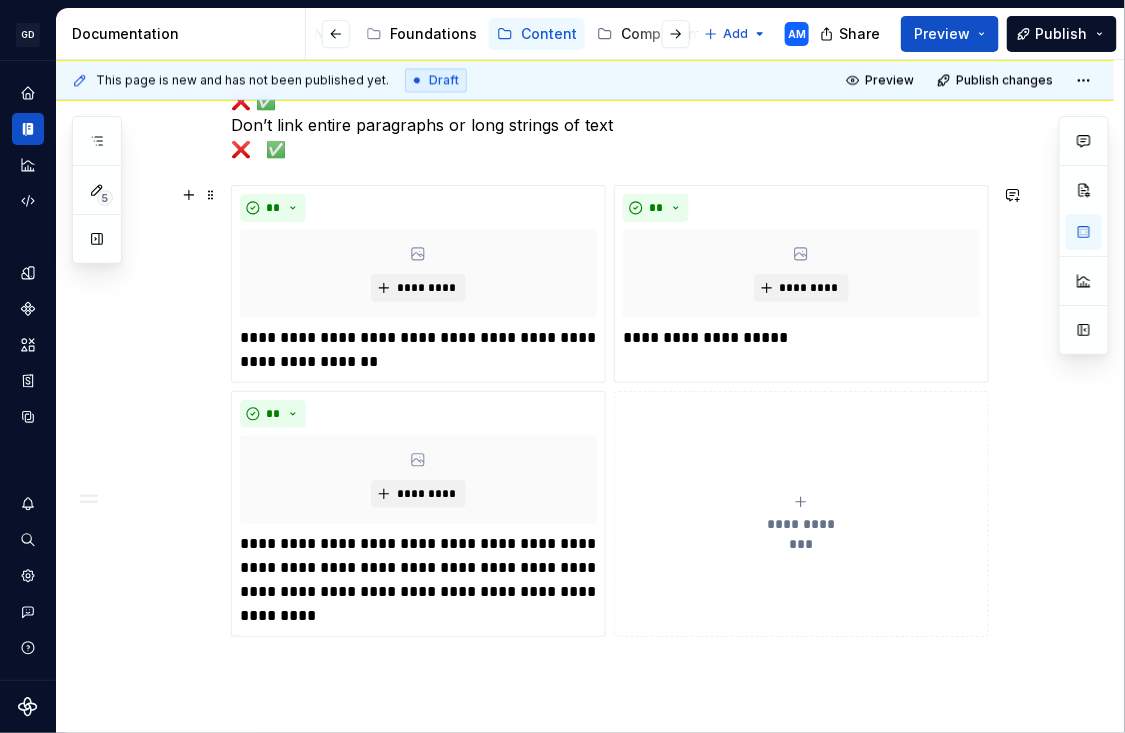 click on "**********" at bounding box center [801, 514] 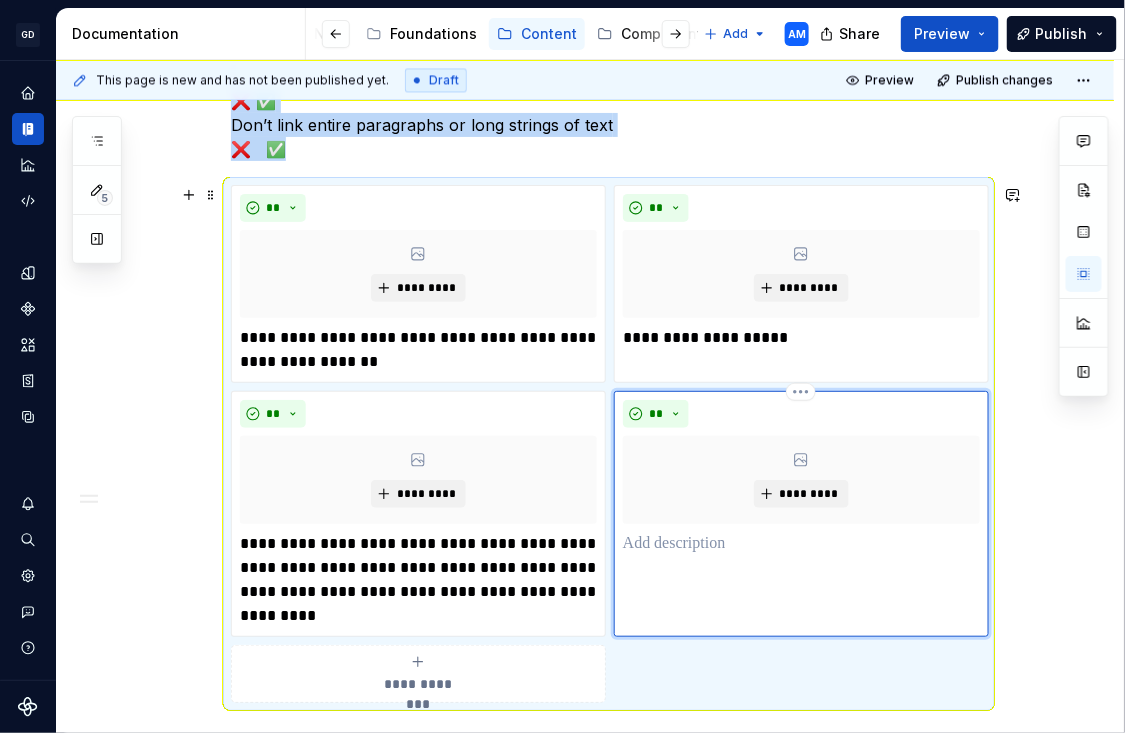 click at bounding box center [801, 544] 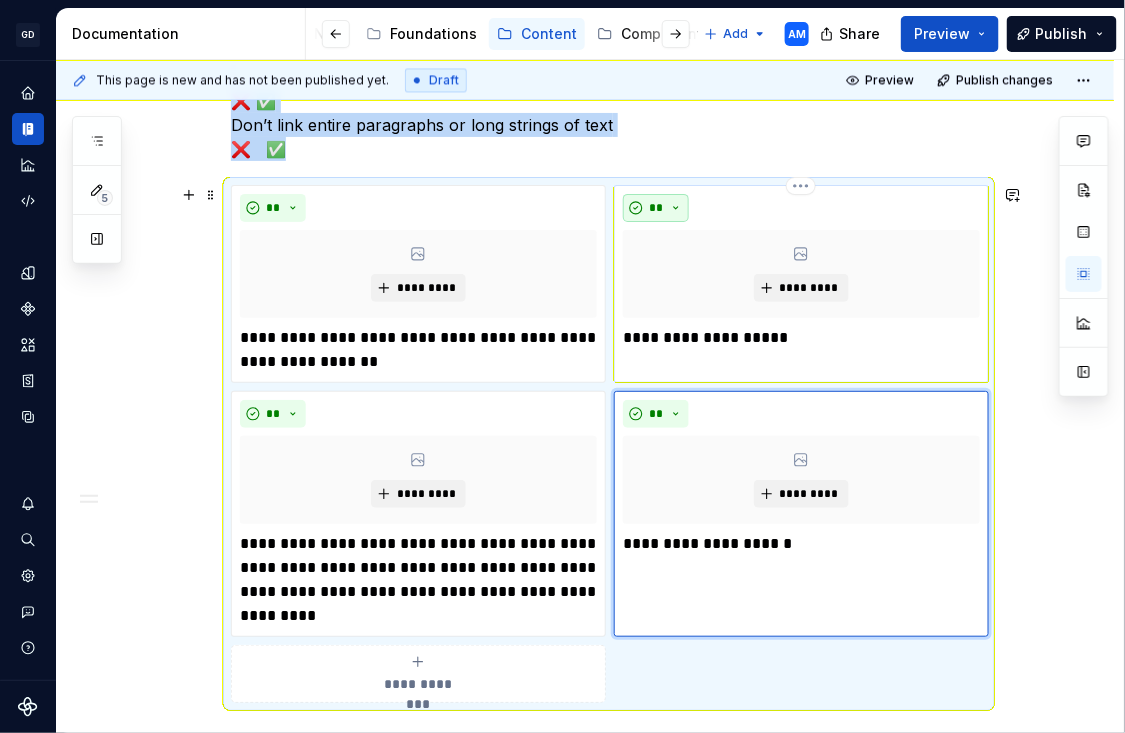 click on "**" at bounding box center (656, 208) 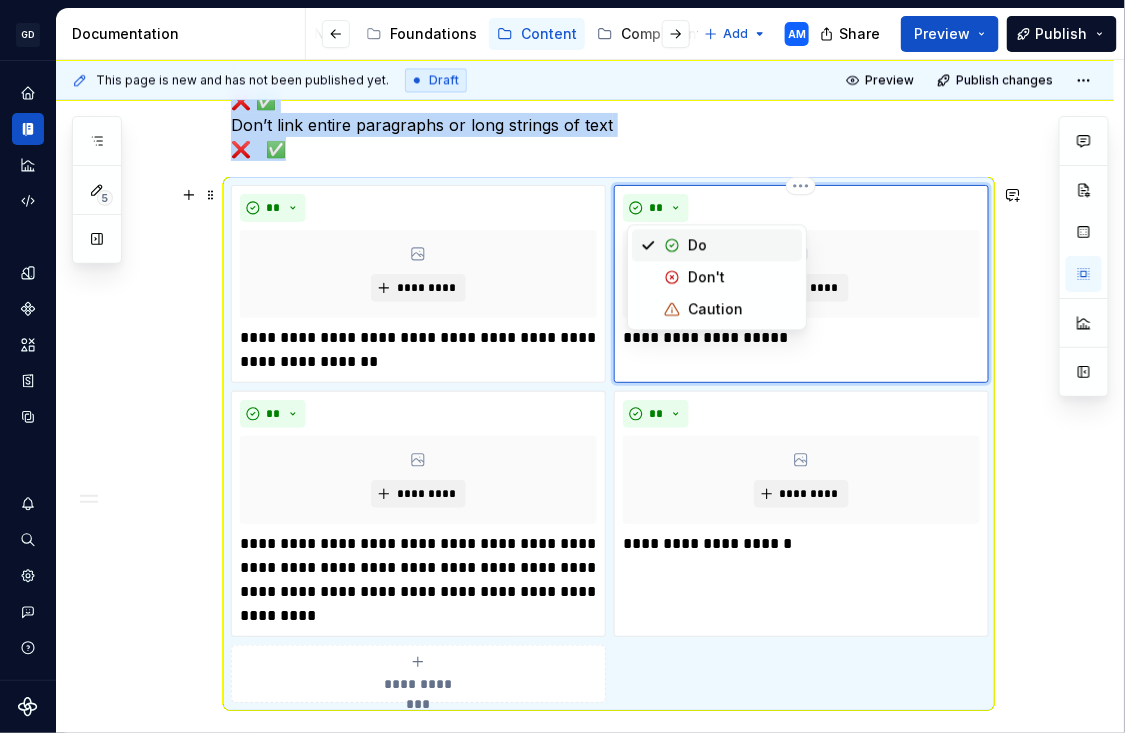 click at bounding box center [672, 277] 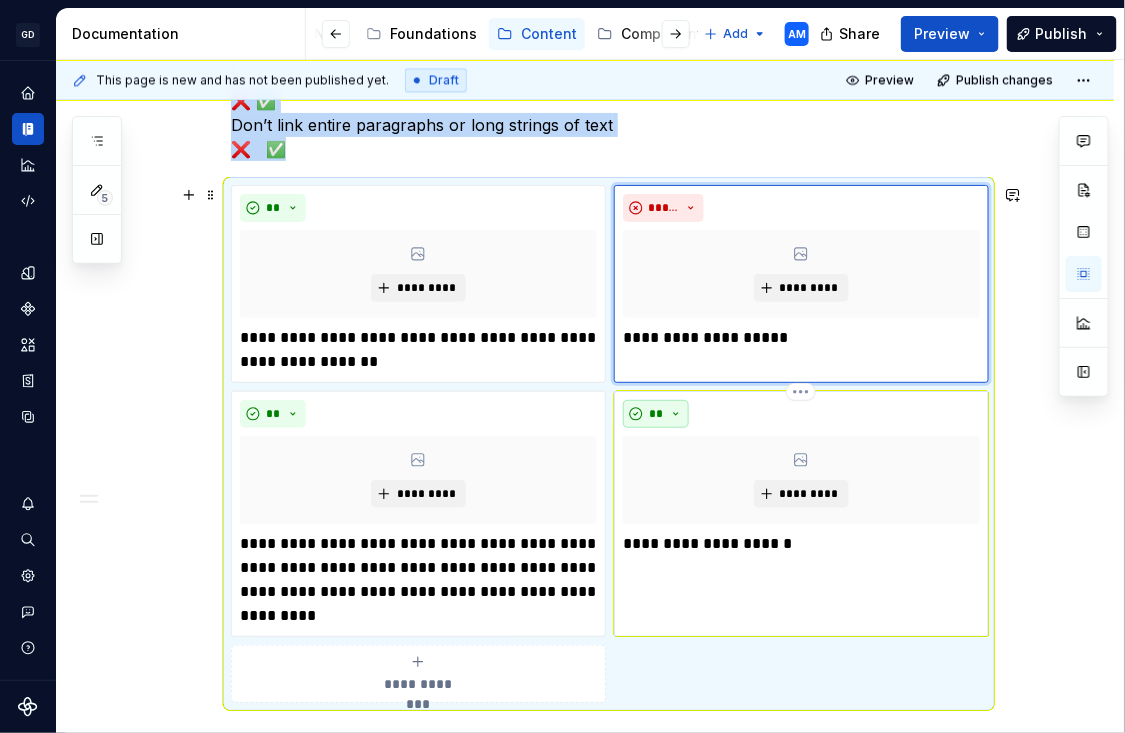click on "**" at bounding box center [656, 414] 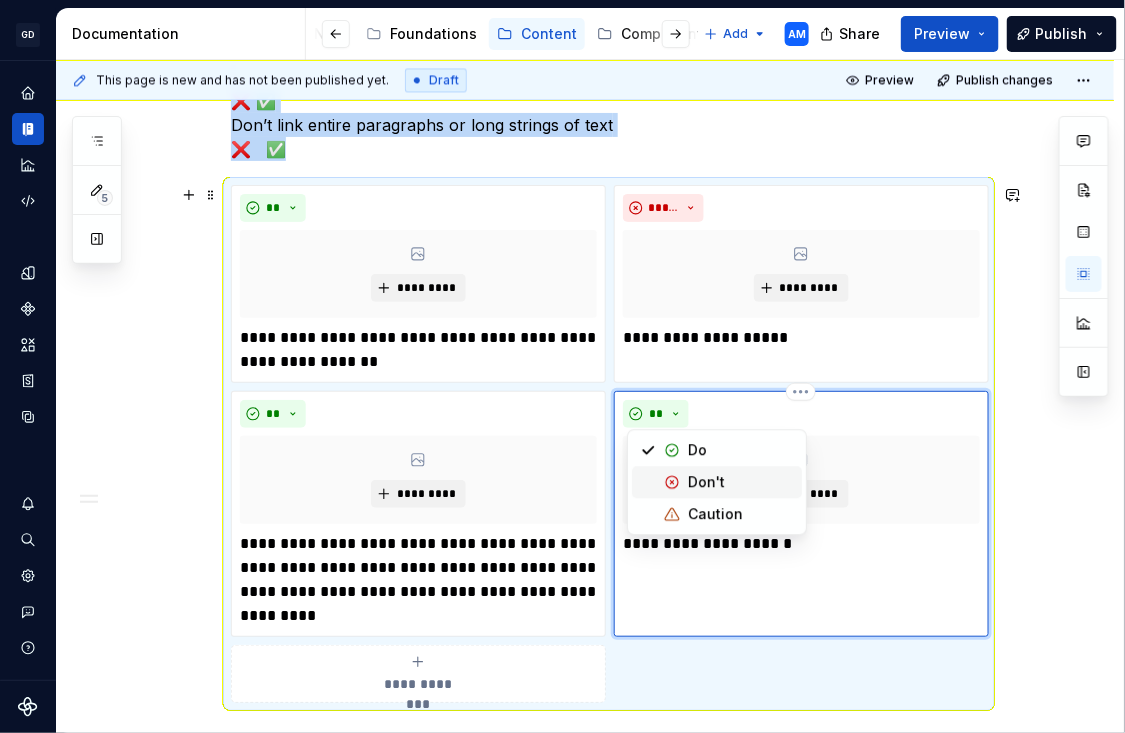 click at bounding box center [672, 482] 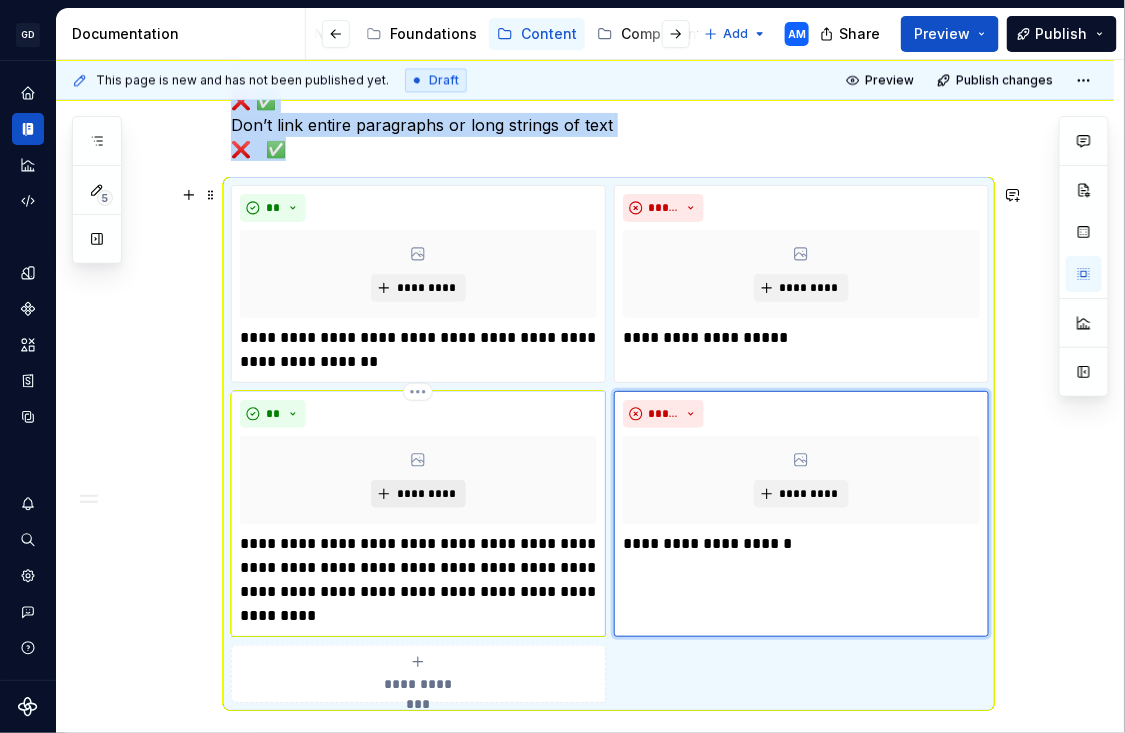 scroll, scrollTop: 1260, scrollLeft: 0, axis: vertical 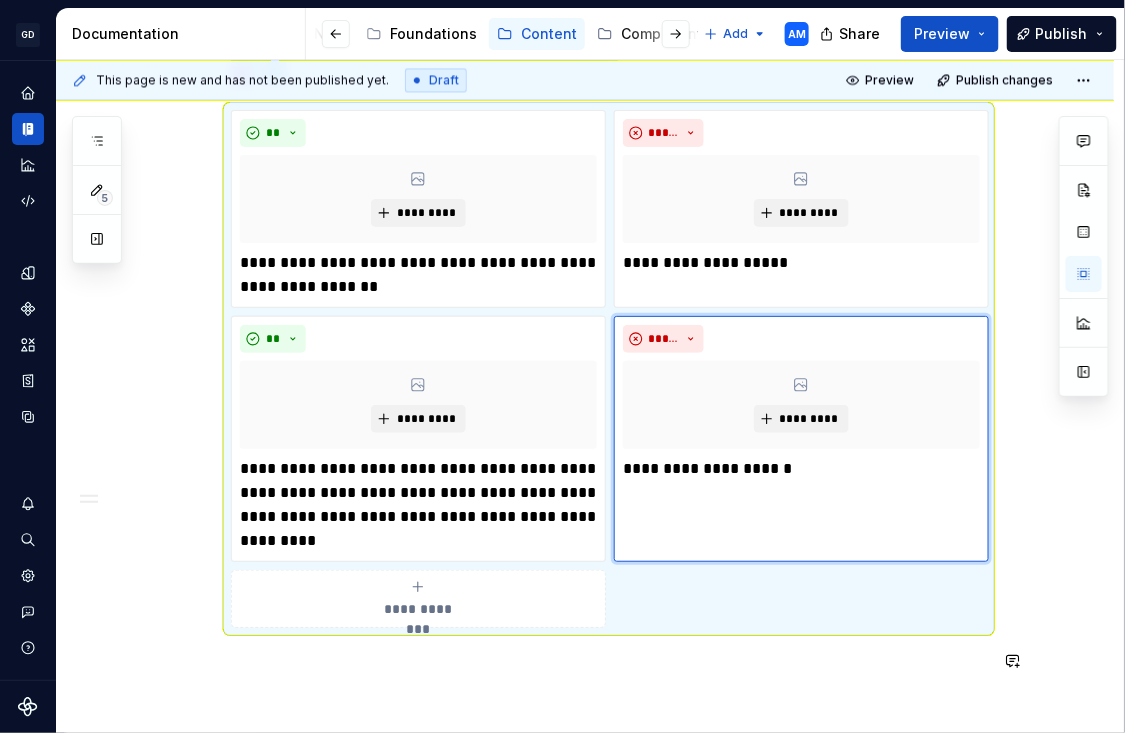 click at bounding box center (609, 664) 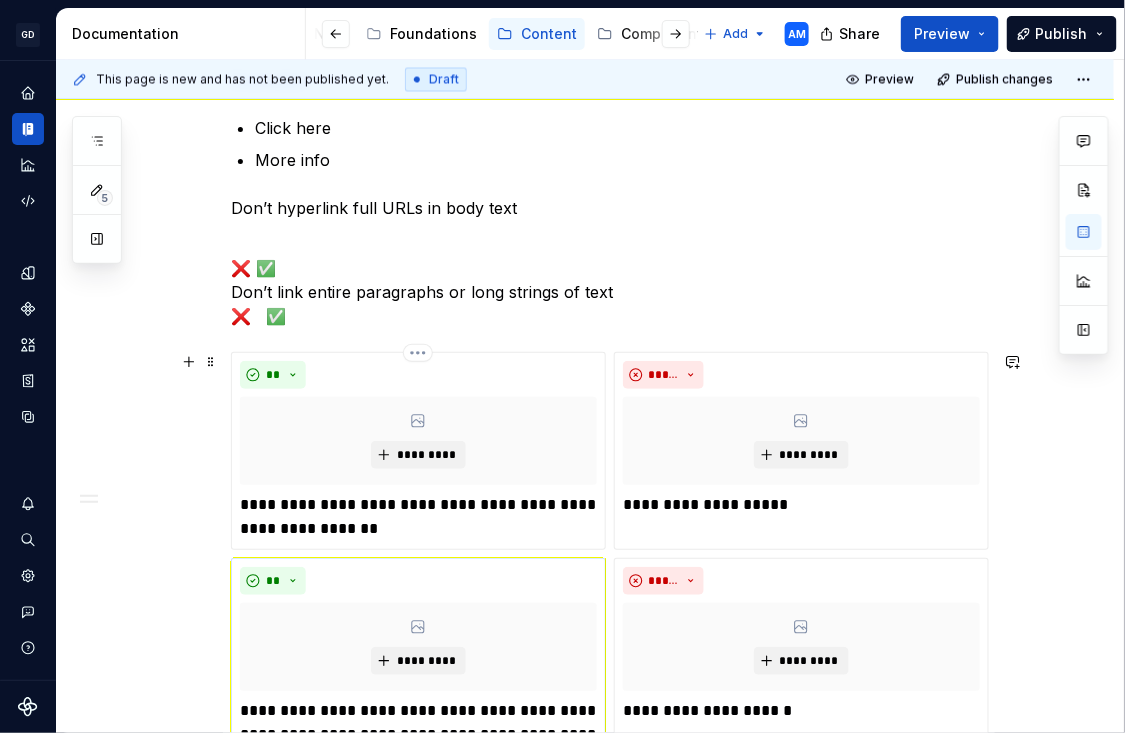 scroll, scrollTop: 940, scrollLeft: 0, axis: vertical 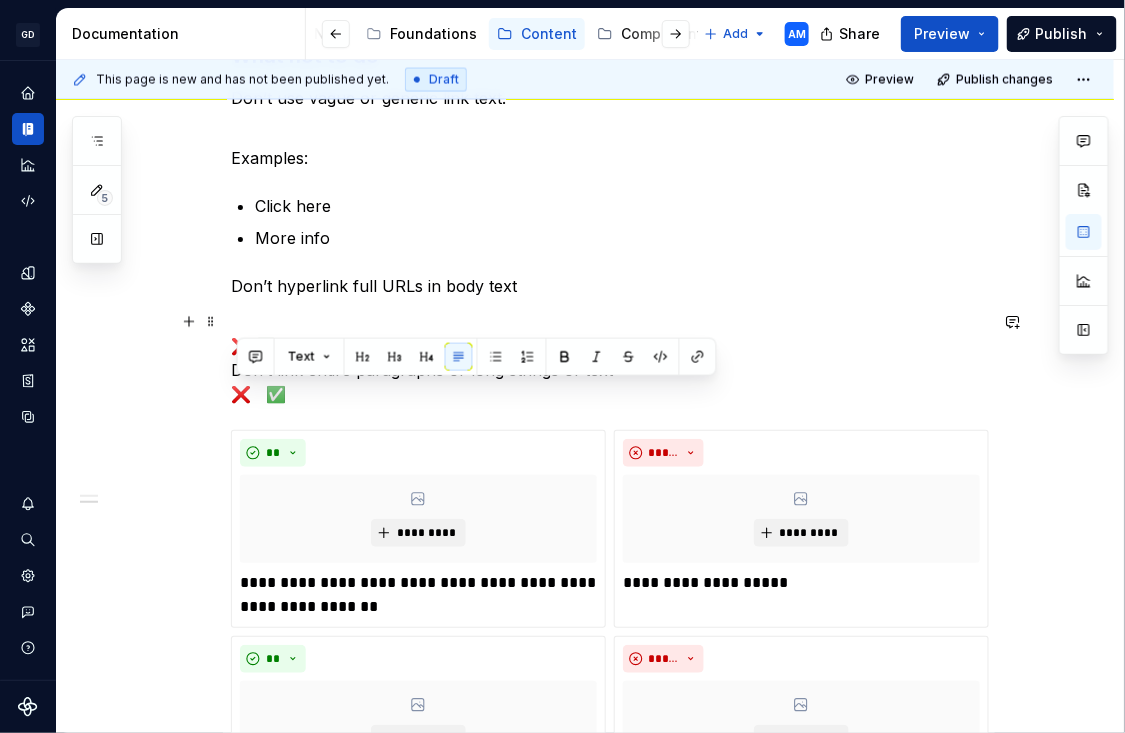 drag, startPoint x: 317, startPoint y: 395, endPoint x: 221, endPoint y: 385, distance: 96.519424 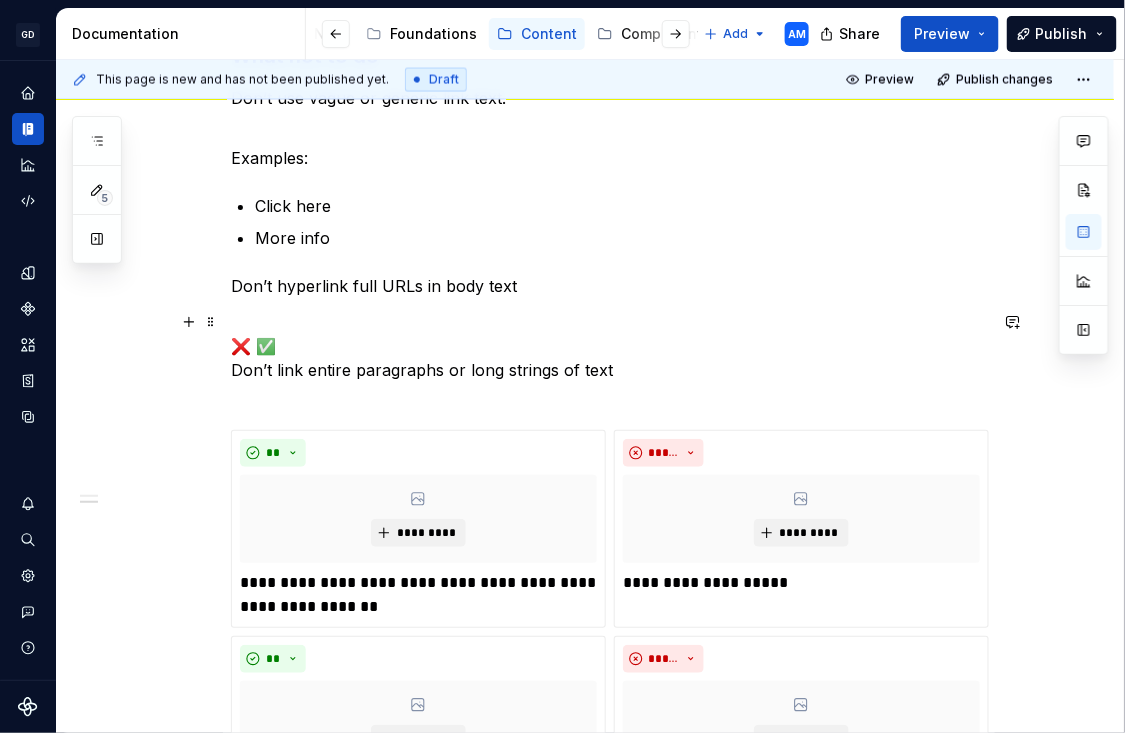 click on "❌ ✅  Don’t link entire paragraphs or long strings of text" at bounding box center (609, 358) 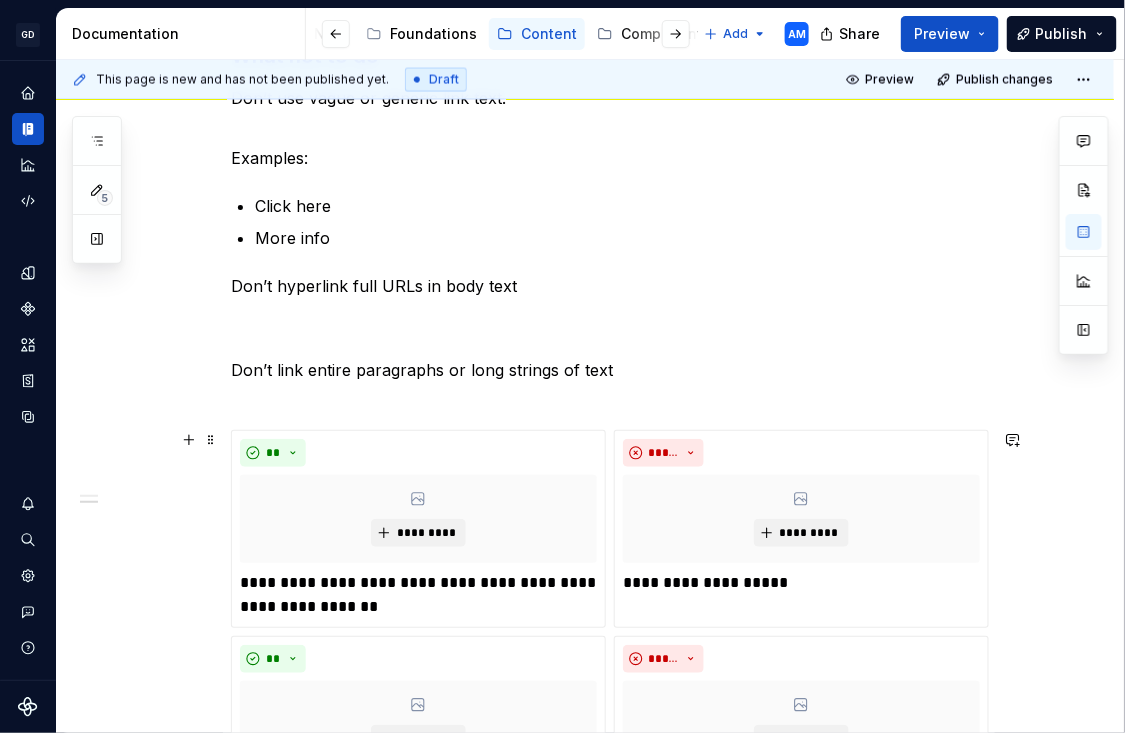 click on "**********" at bounding box center [585, 323] 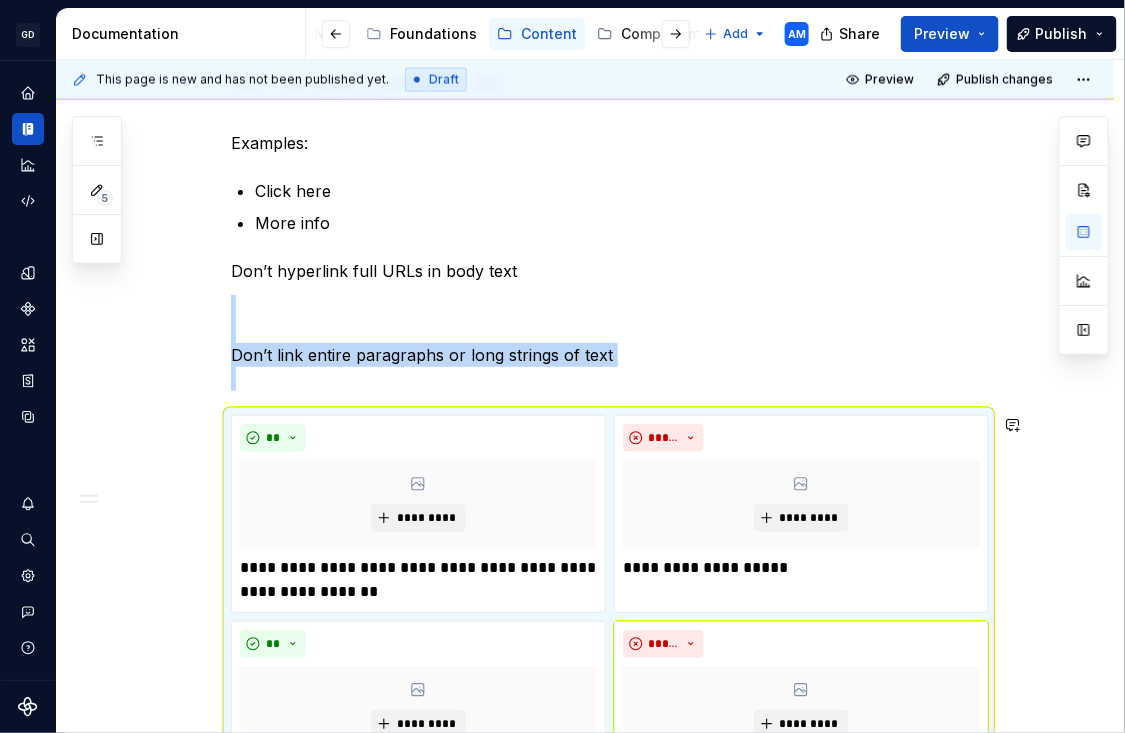 scroll, scrollTop: 919, scrollLeft: 0, axis: vertical 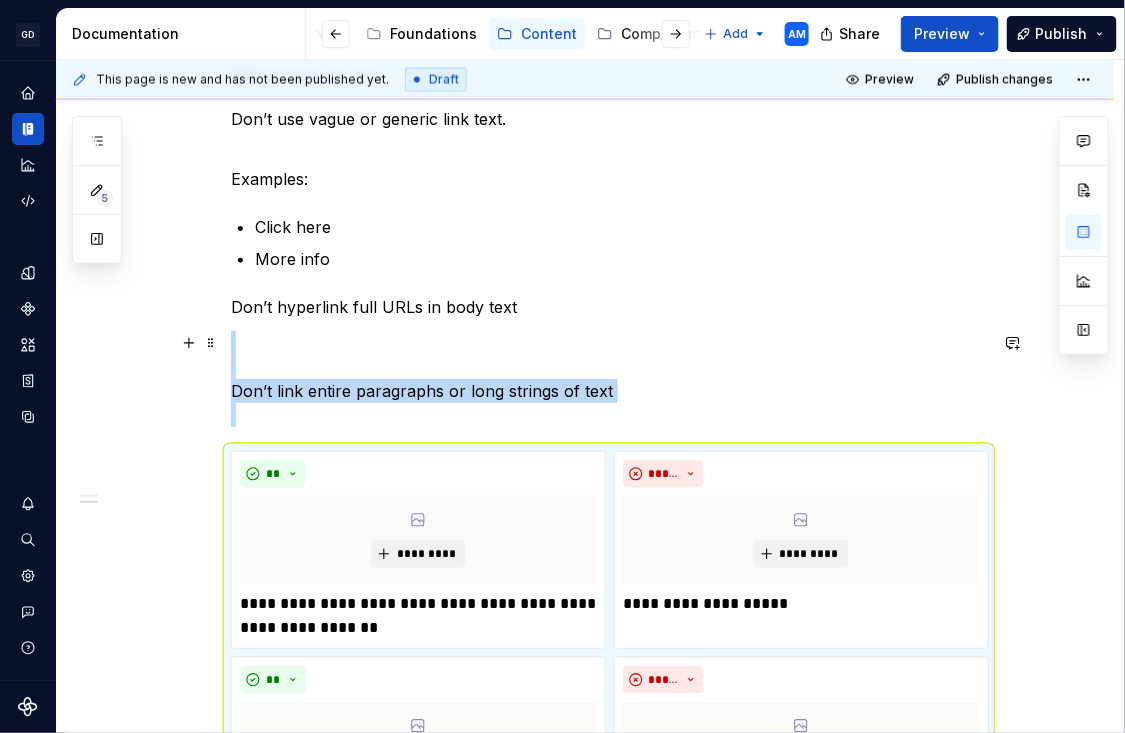 click on "**********" at bounding box center [585, 344] 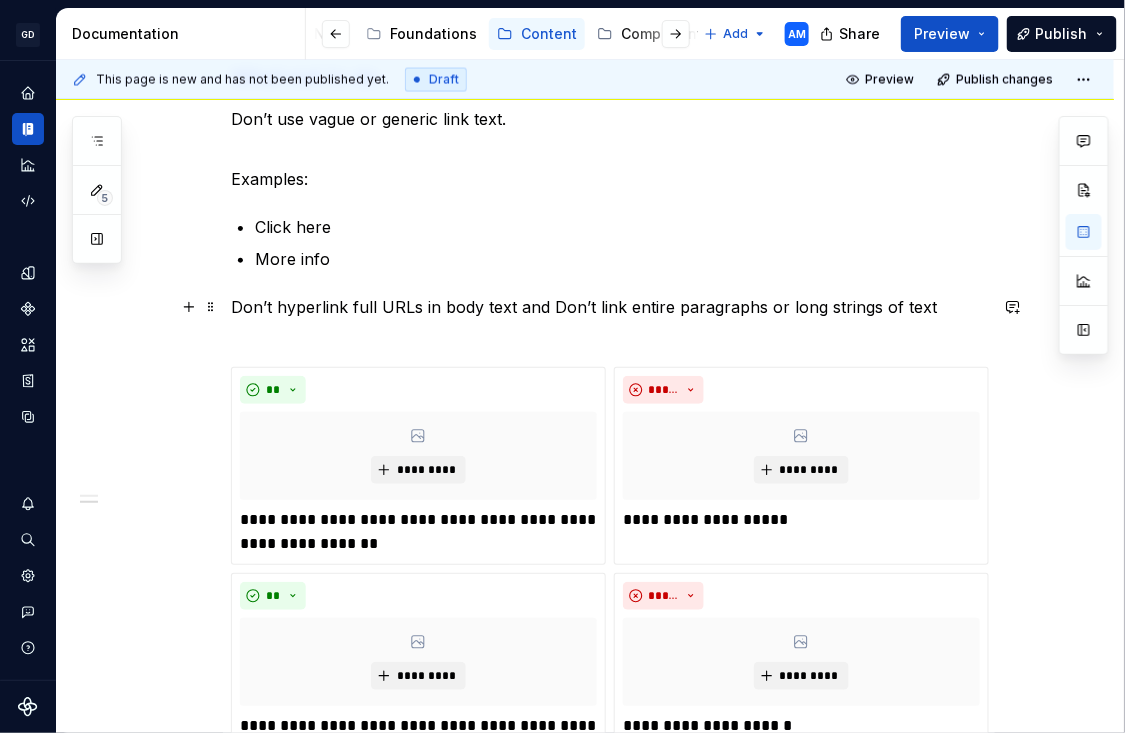 click on "Don’t hyperlink full URLs in body text and Don’t link entire paragraphs or long strings of text" at bounding box center (609, 319) 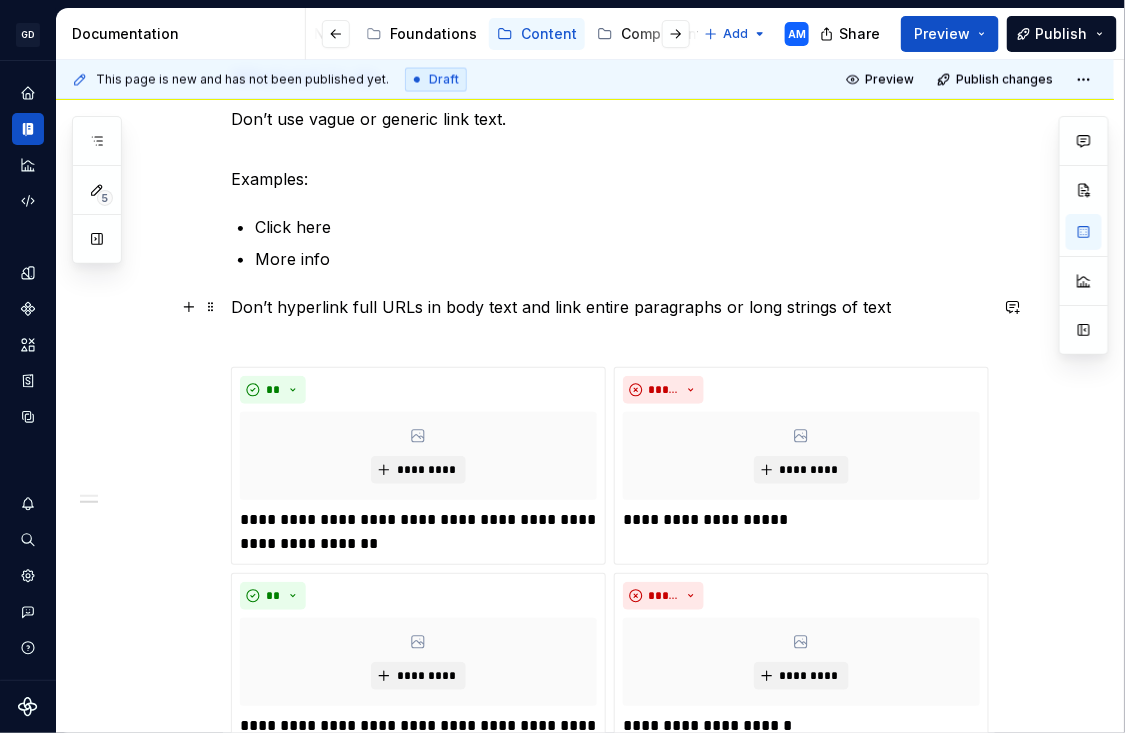click on "Don’t hyperlink full URLs in body text and link entire paragraphs or long strings of text" at bounding box center [609, 319] 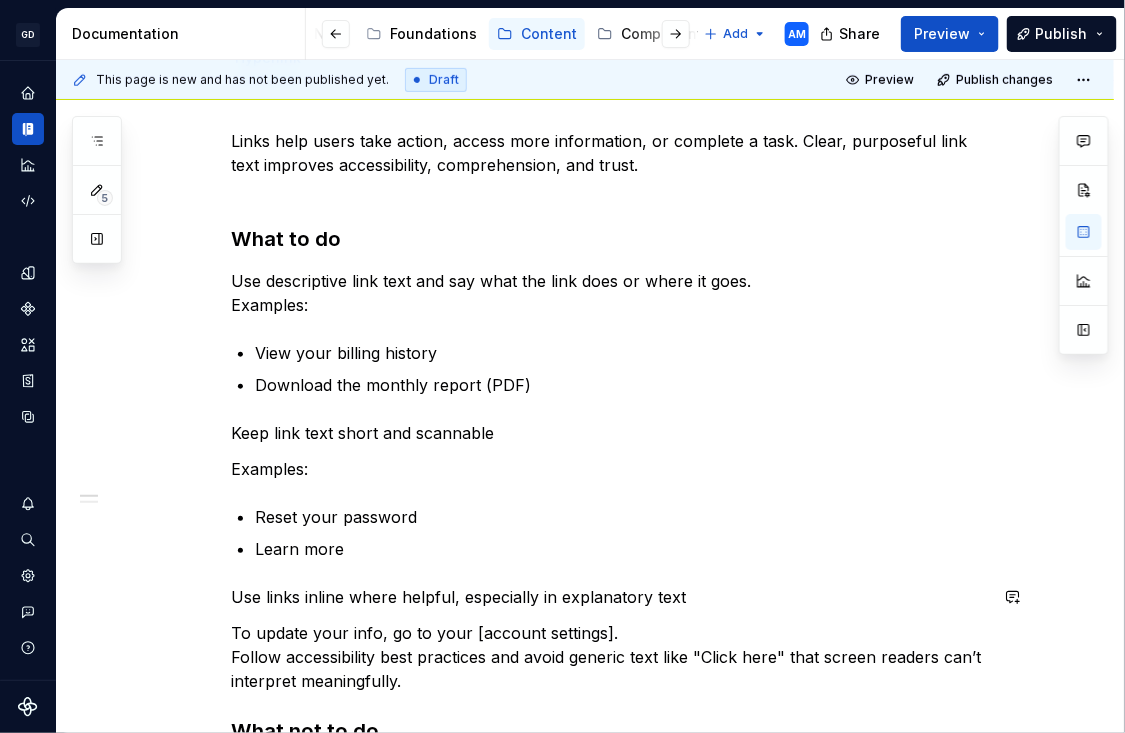 scroll, scrollTop: 0, scrollLeft: 0, axis: both 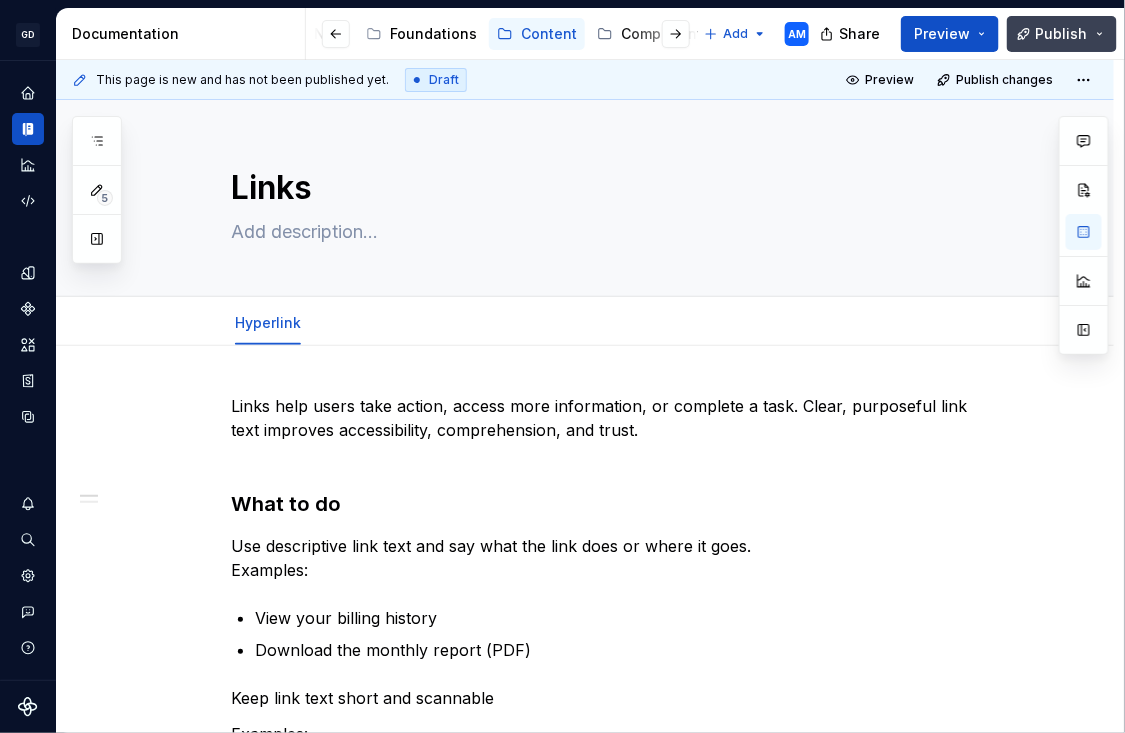 click on "Publish" at bounding box center [1062, 34] 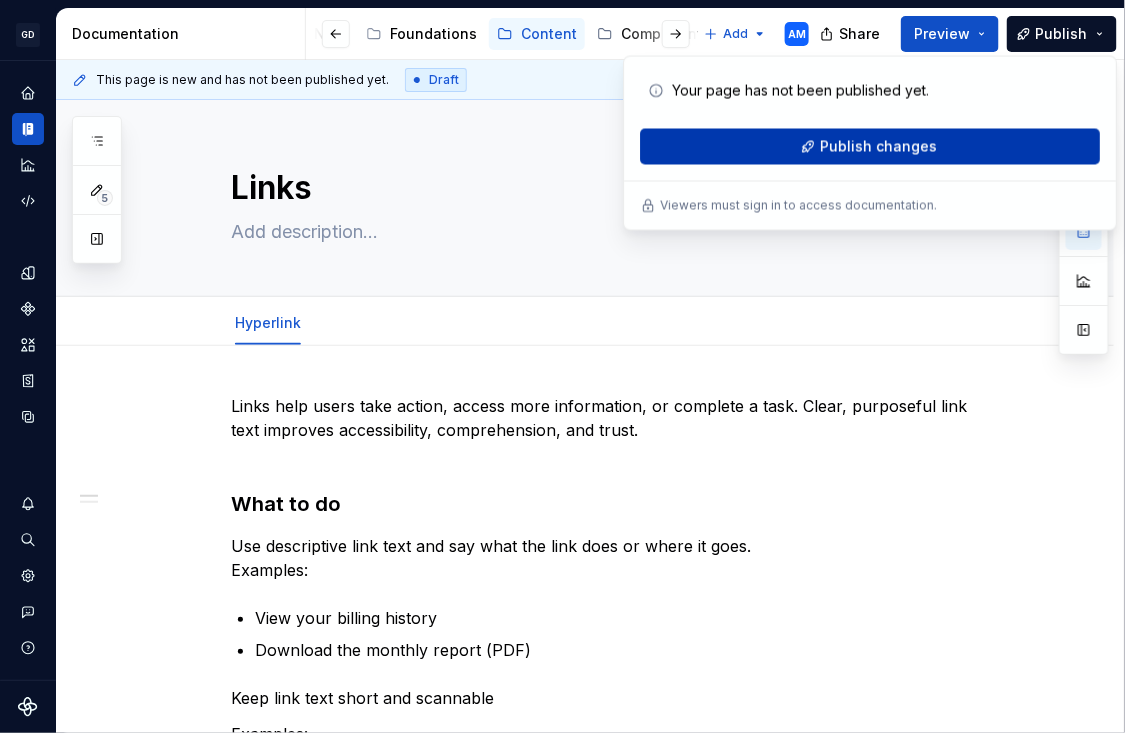 click on "Publish changes" at bounding box center [870, 147] 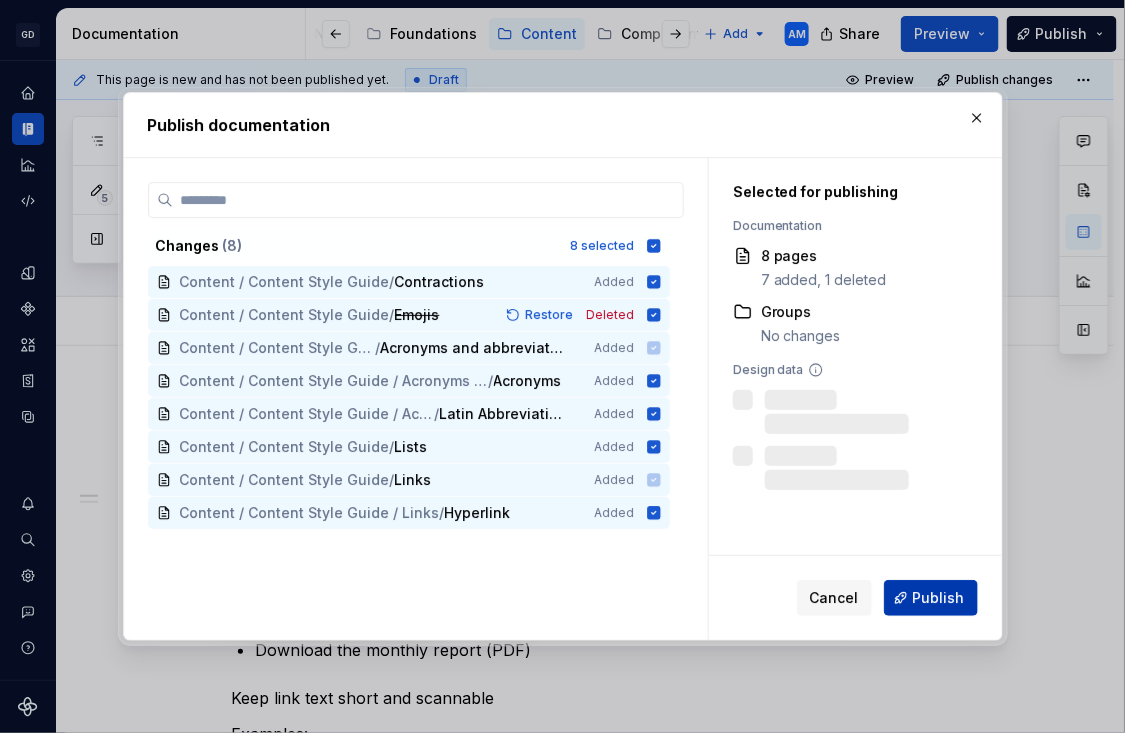 click on "Publish" at bounding box center (939, 598) 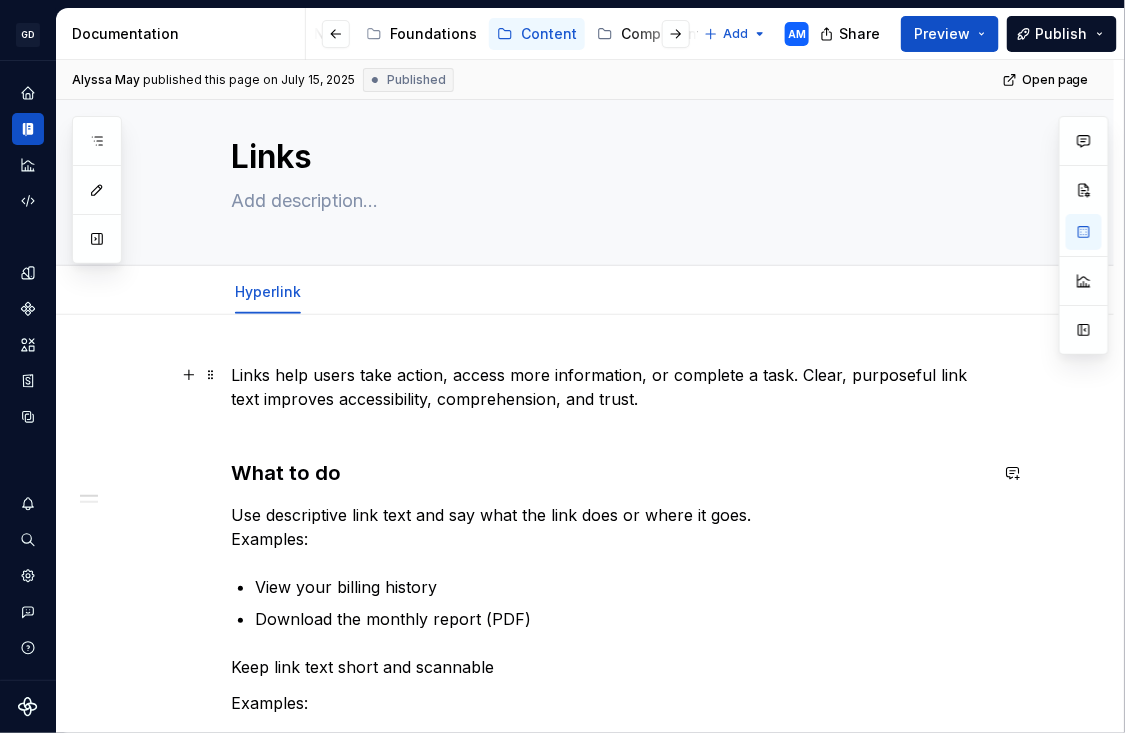 scroll, scrollTop: 0, scrollLeft: 0, axis: both 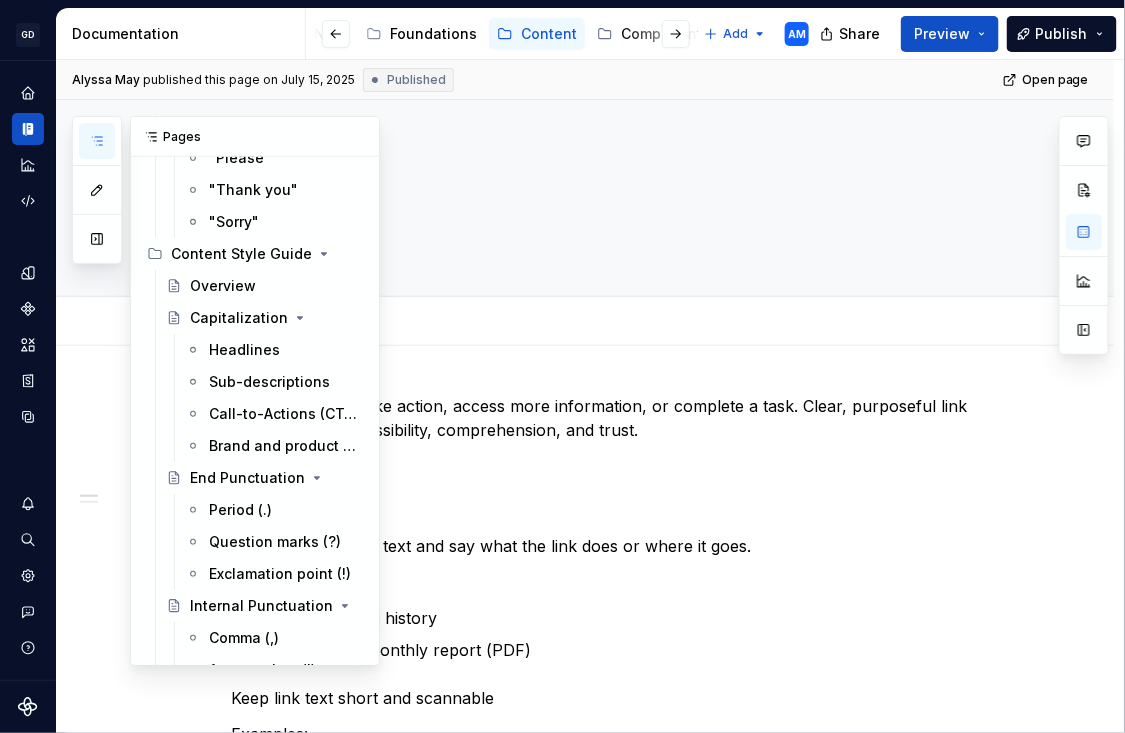 click 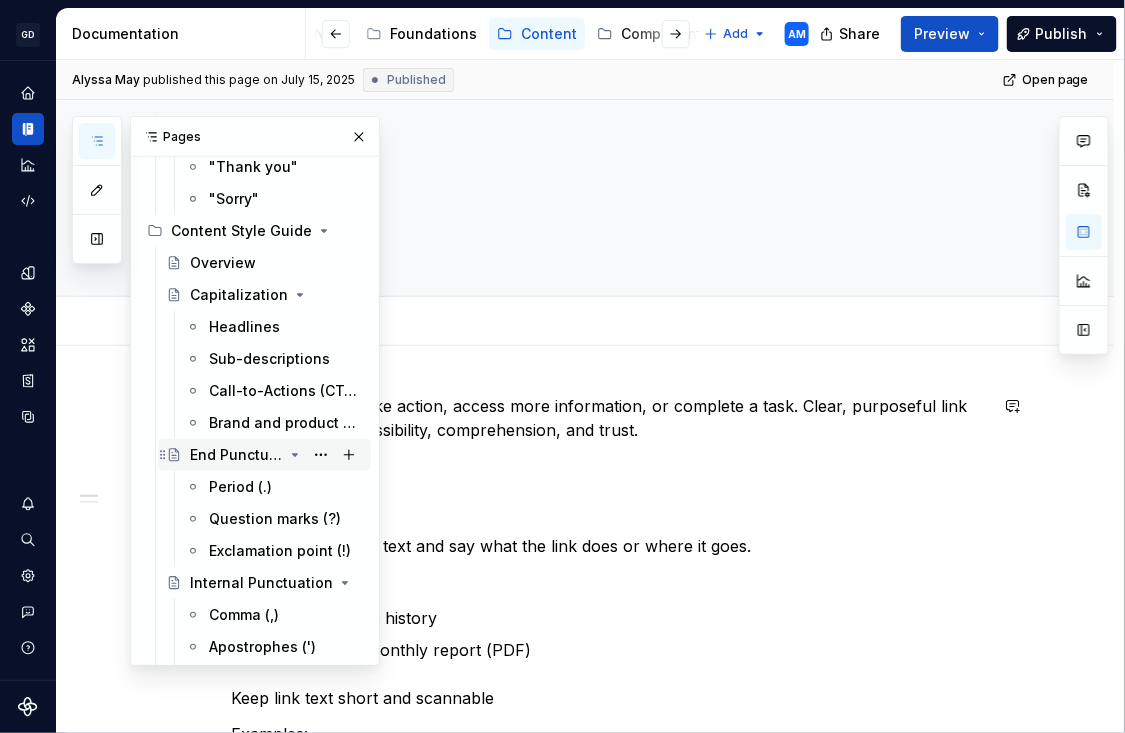 scroll, scrollTop: 270, scrollLeft: 0, axis: vertical 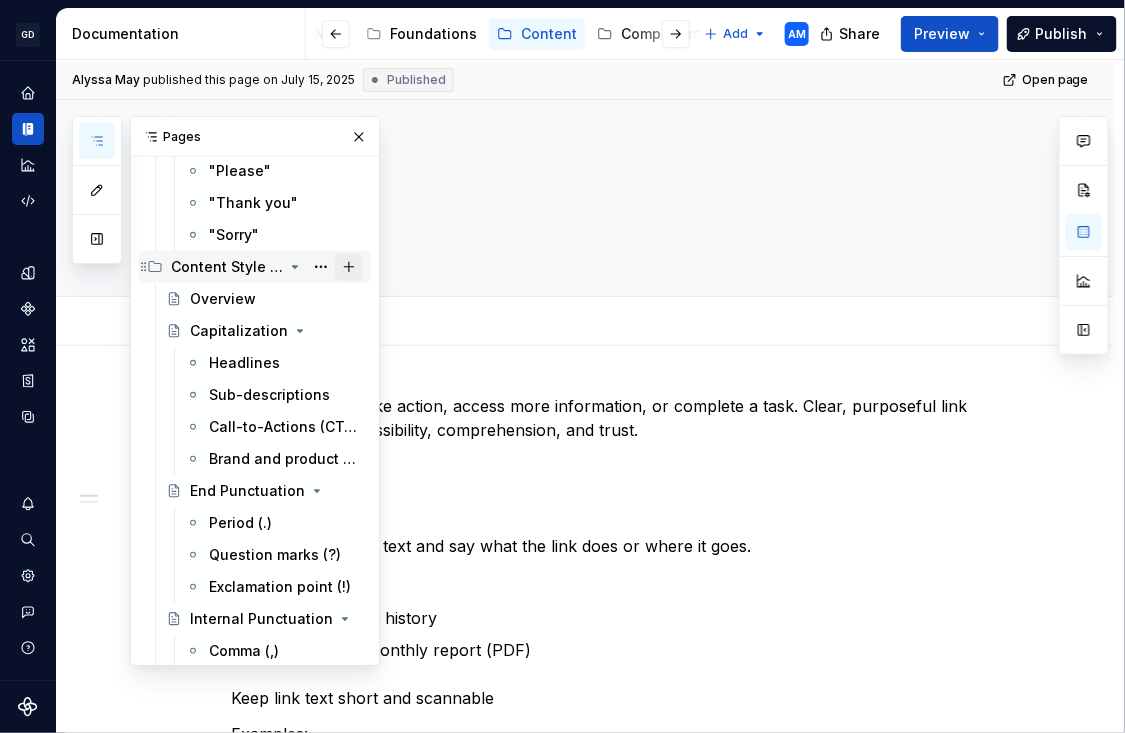 click at bounding box center (349, 267) 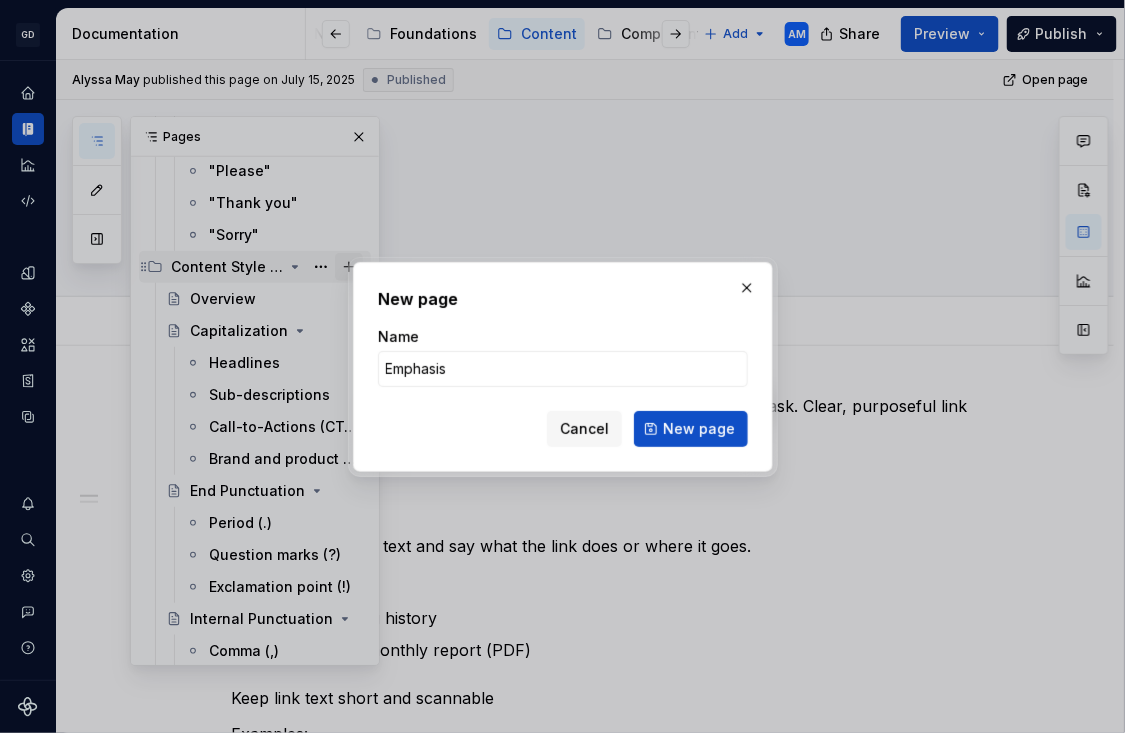 click on "New page" at bounding box center (691, 429) 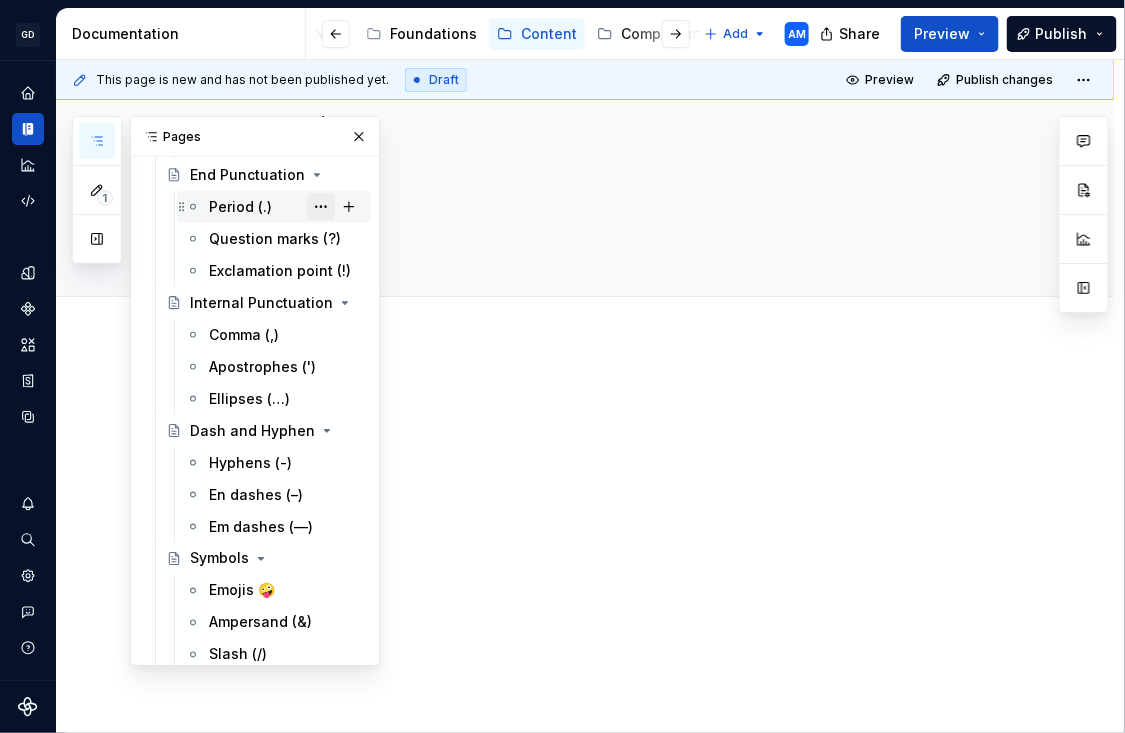 scroll, scrollTop: 617, scrollLeft: 0, axis: vertical 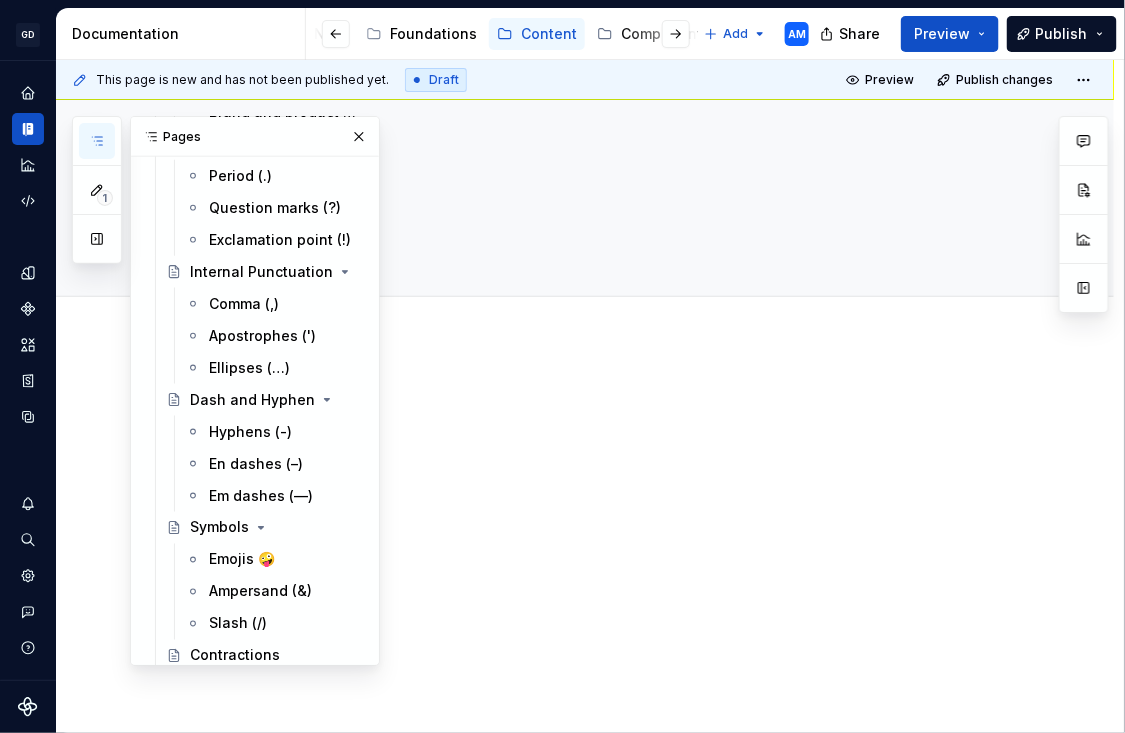 click at bounding box center (609, 439) 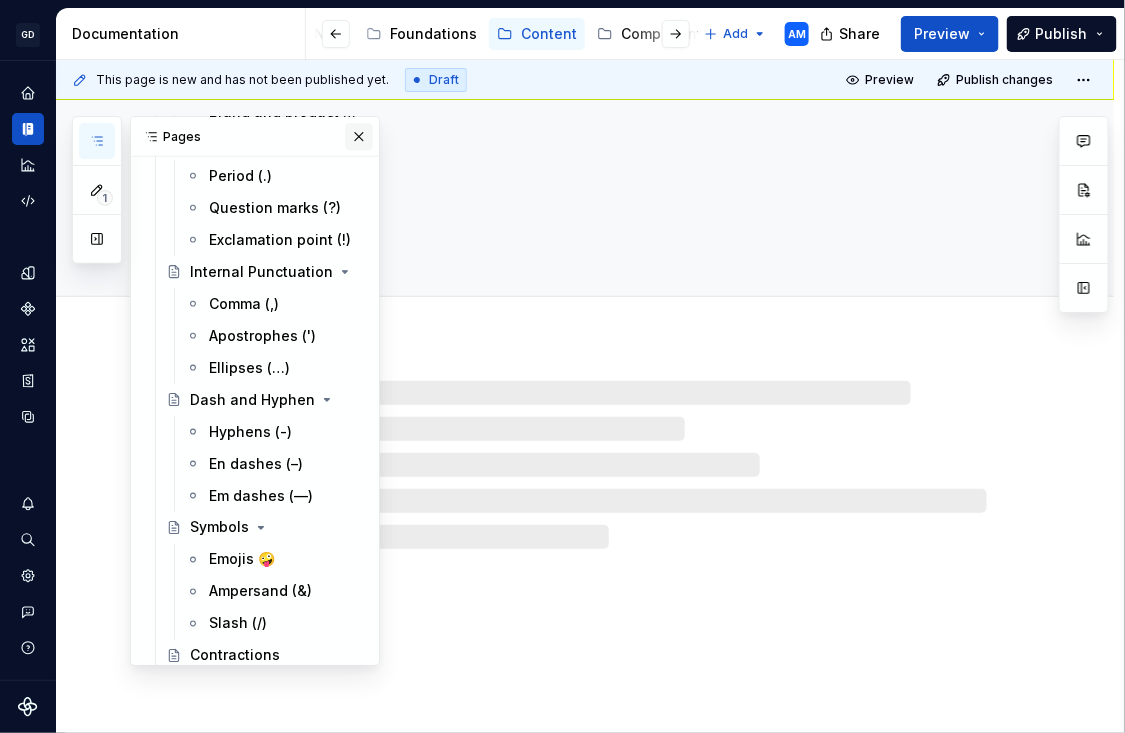 click at bounding box center (359, 137) 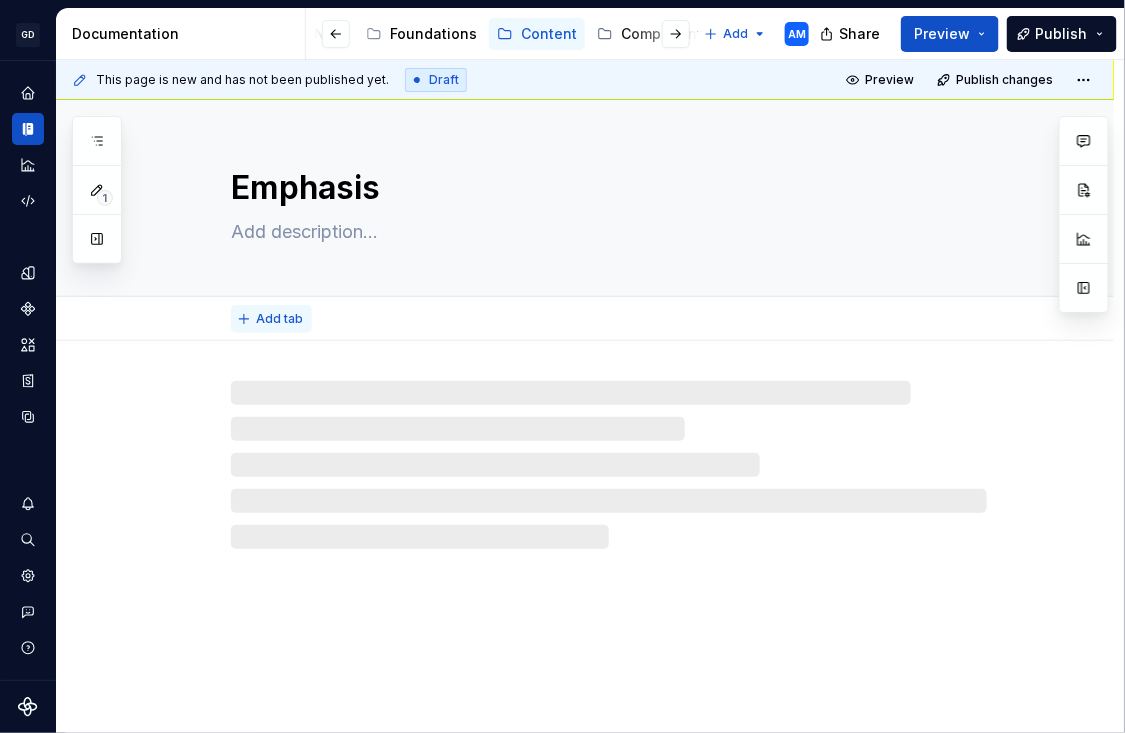 click on "Add tab" at bounding box center (271, 319) 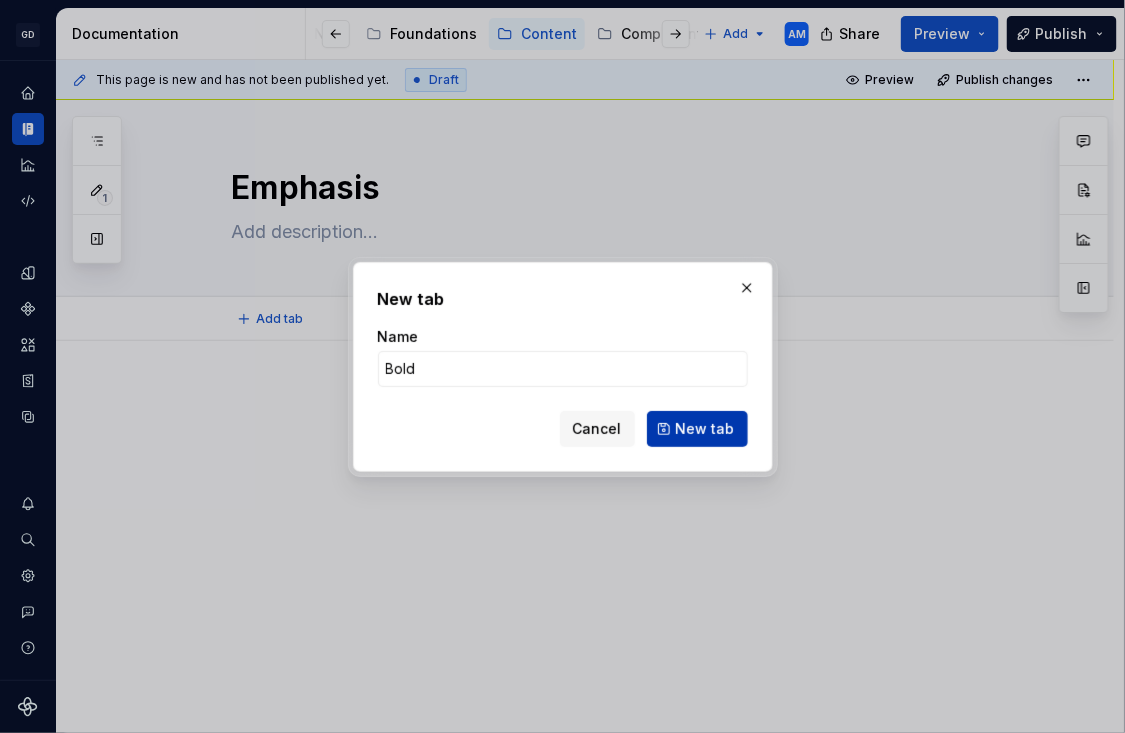 click on "New tab" at bounding box center (705, 429) 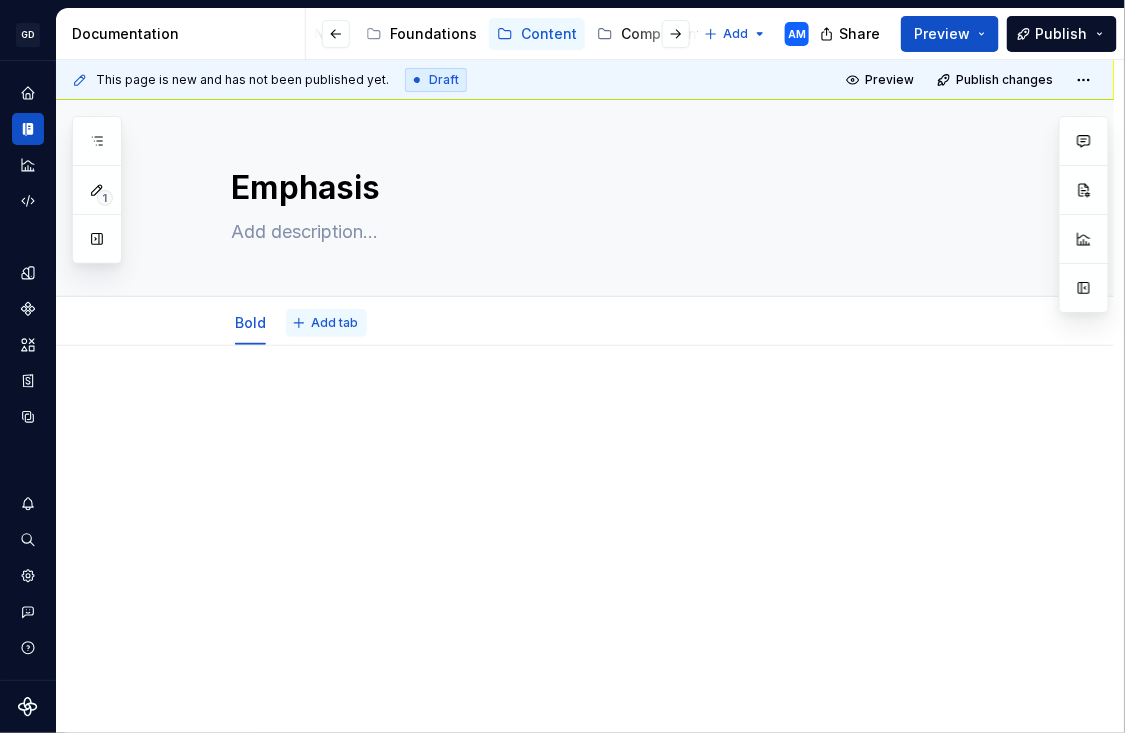 click on "Add tab" at bounding box center (334, 323) 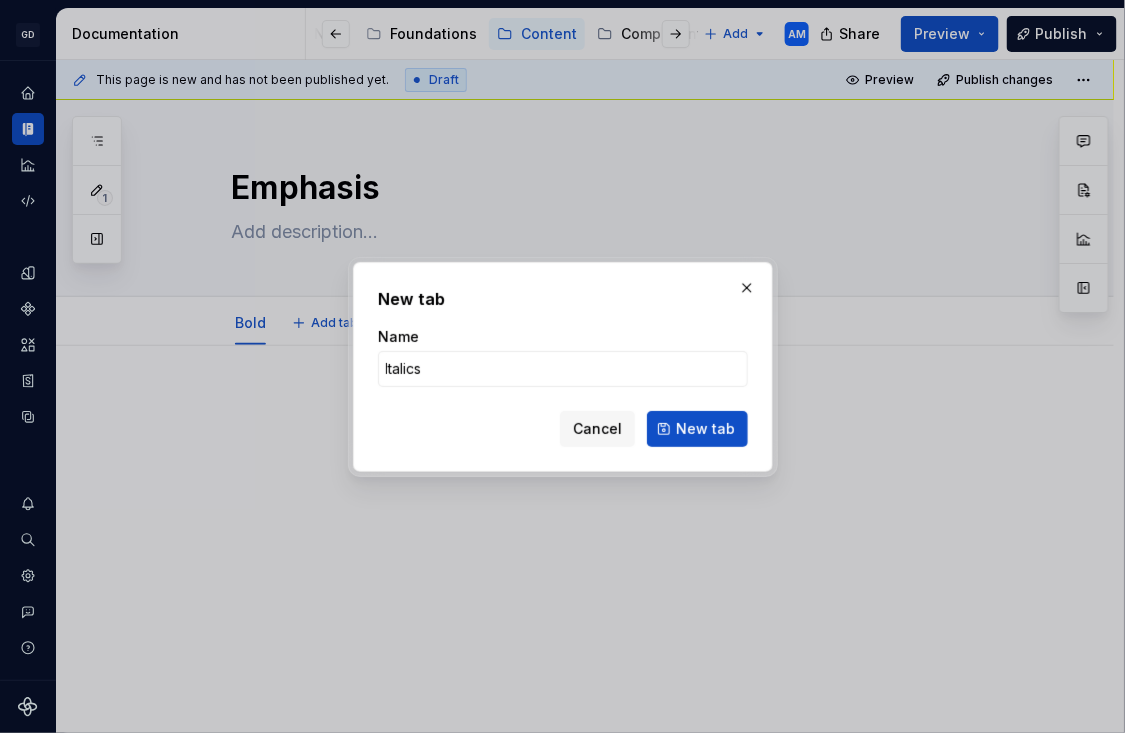 drag, startPoint x: 434, startPoint y: 376, endPoint x: 332, endPoint y: 374, distance: 102.01961 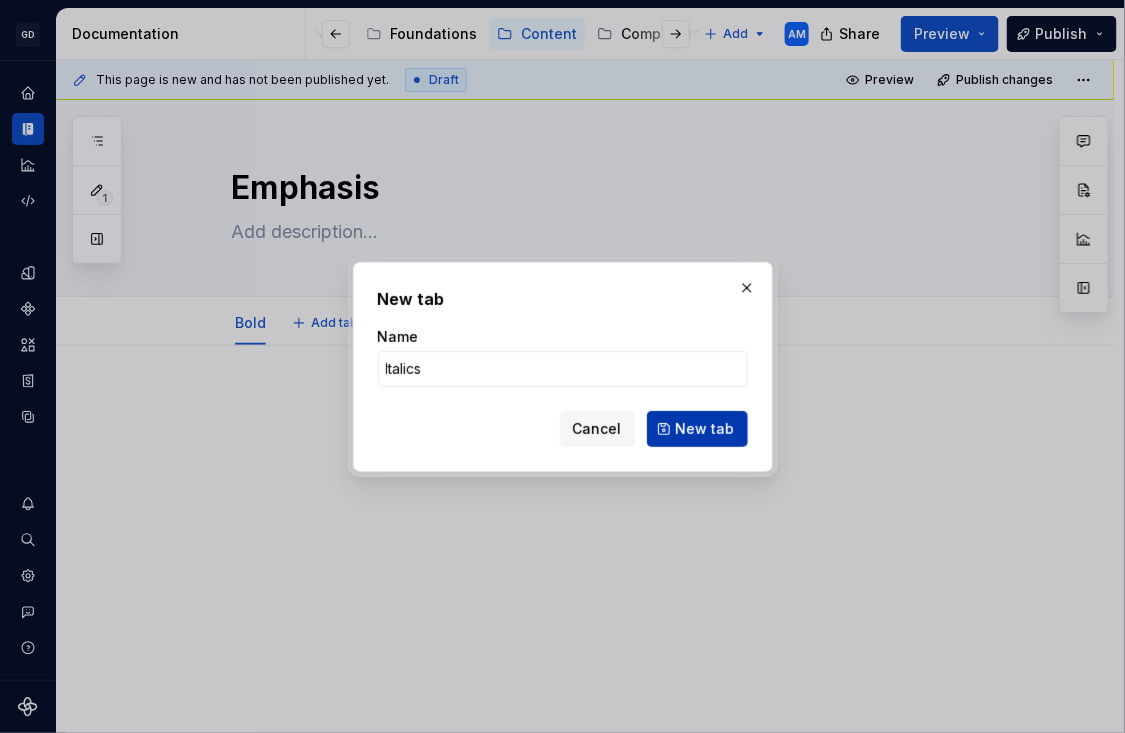 click on "New tab" at bounding box center [705, 429] 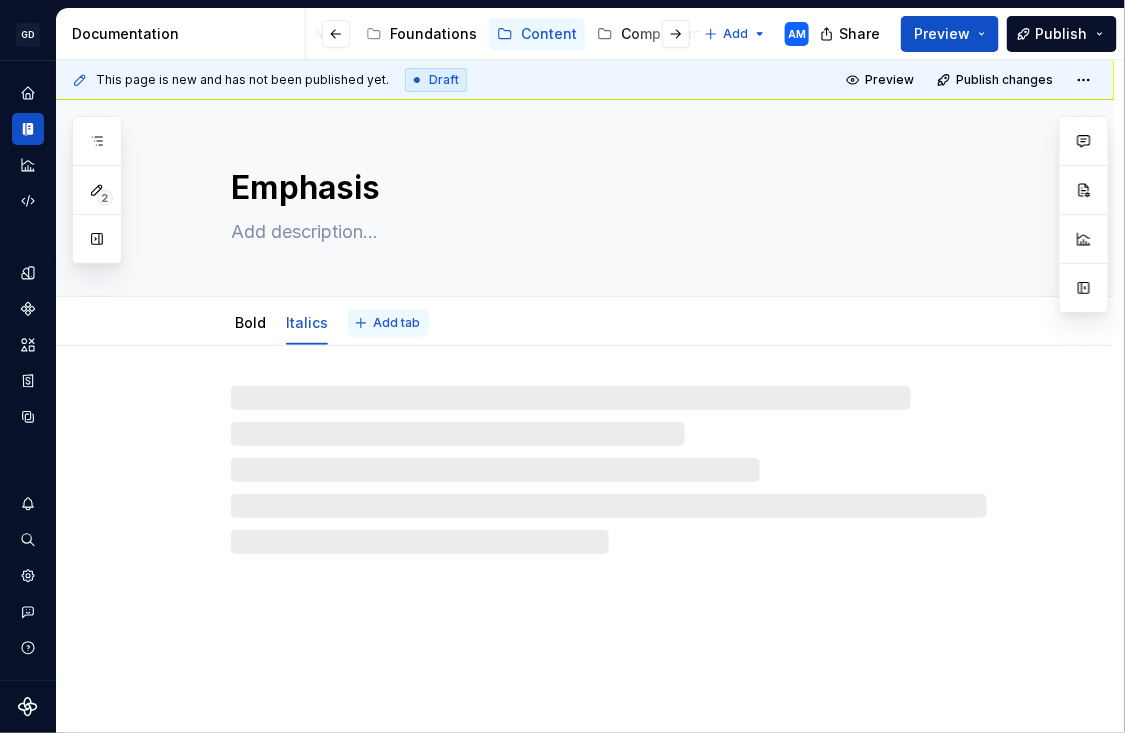 click on "Add tab" at bounding box center (388, 323) 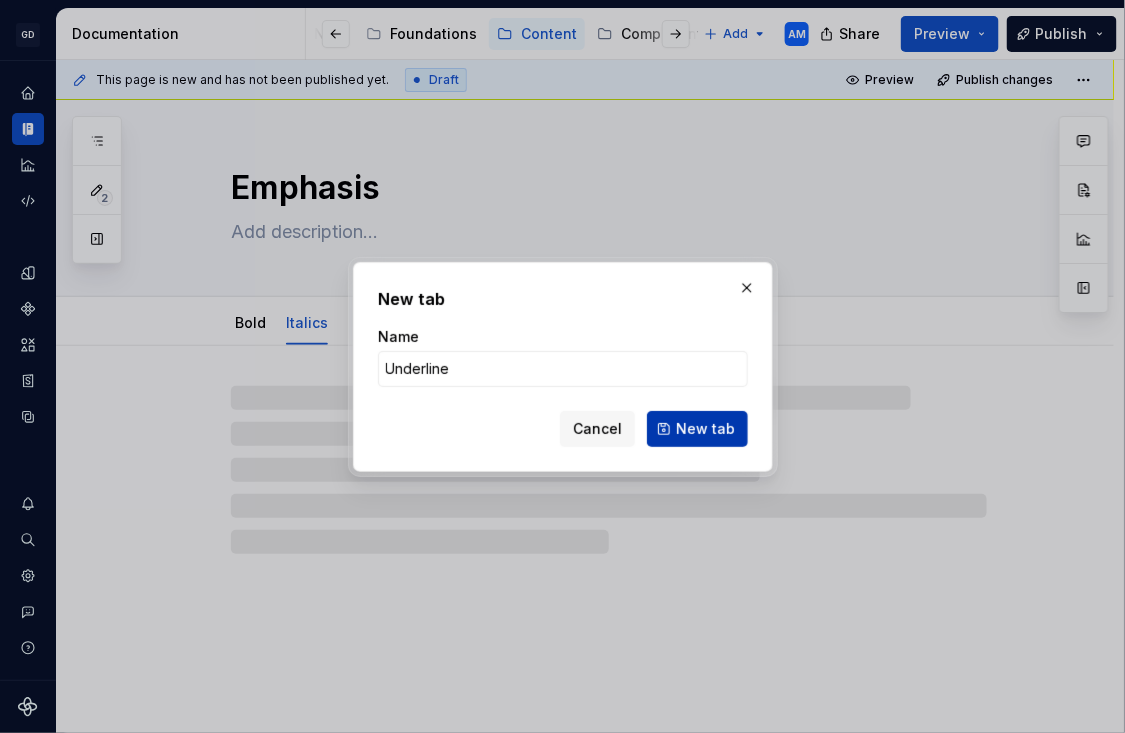 click on "New tab" at bounding box center [705, 429] 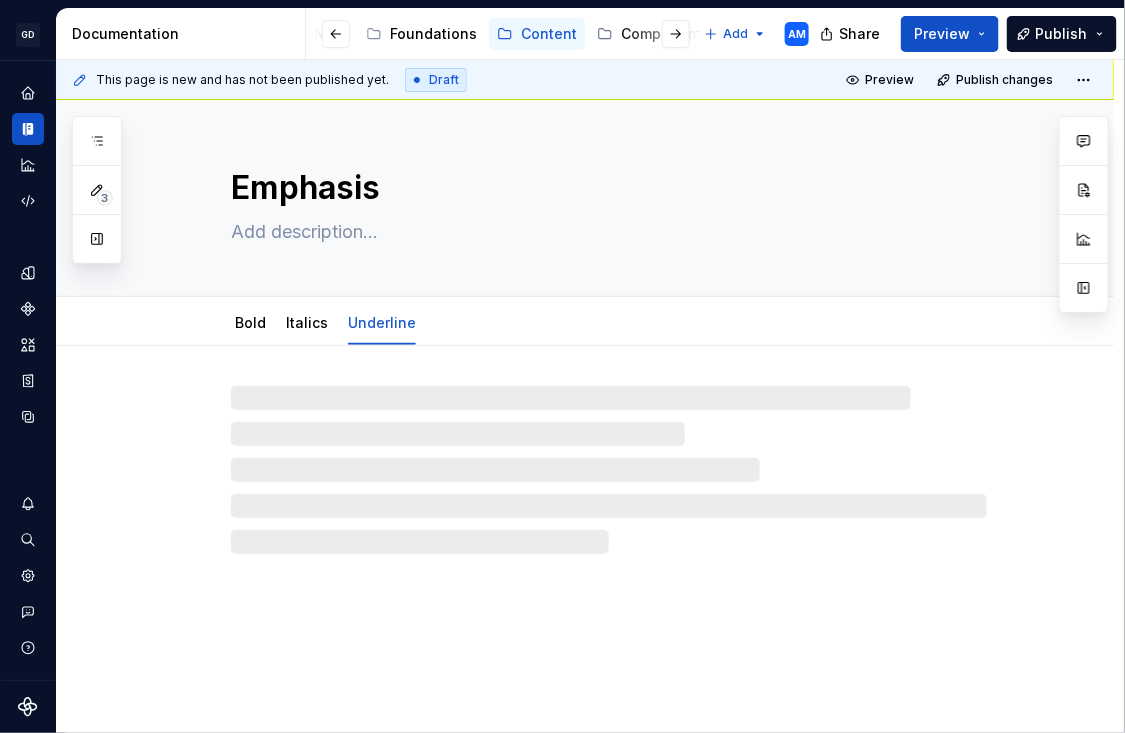 click at bounding box center (609, 470) 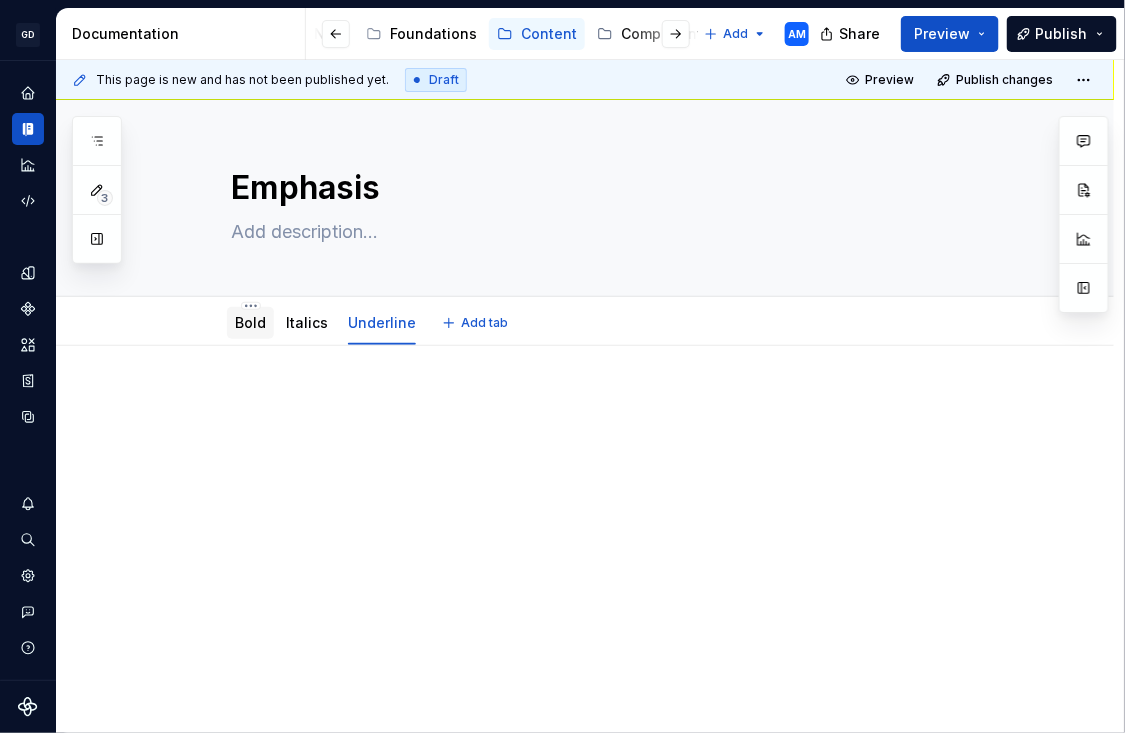 click on "Bold" at bounding box center [250, 322] 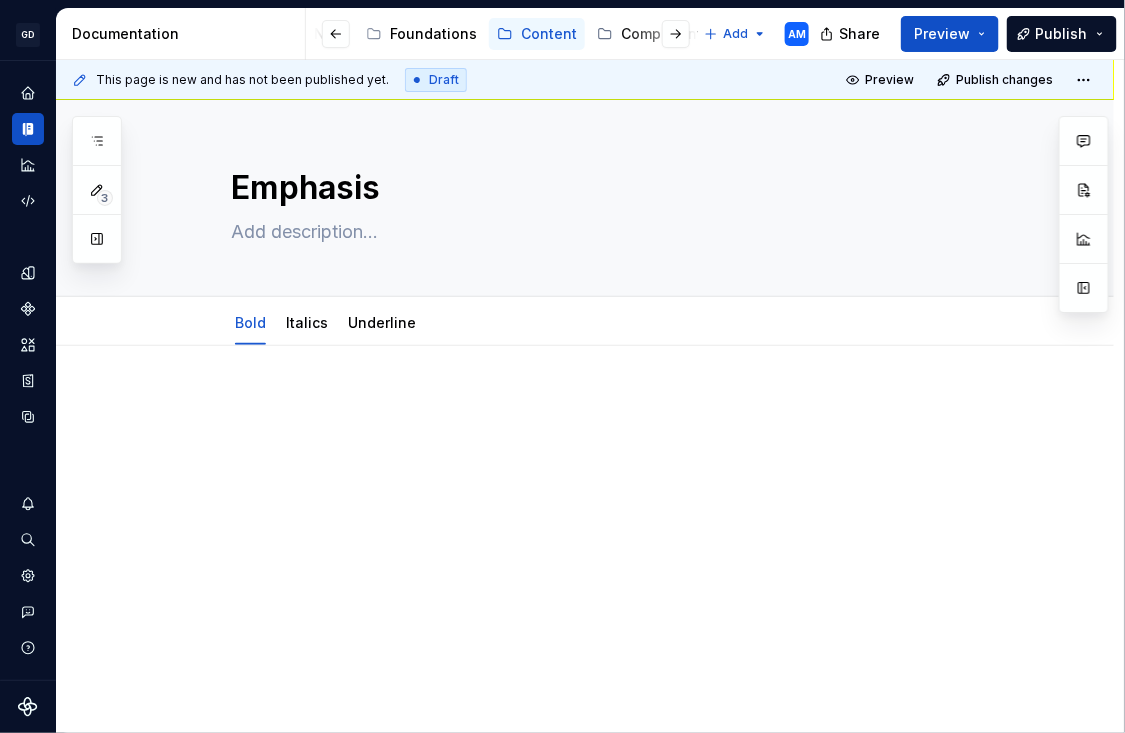 click at bounding box center (609, 406) 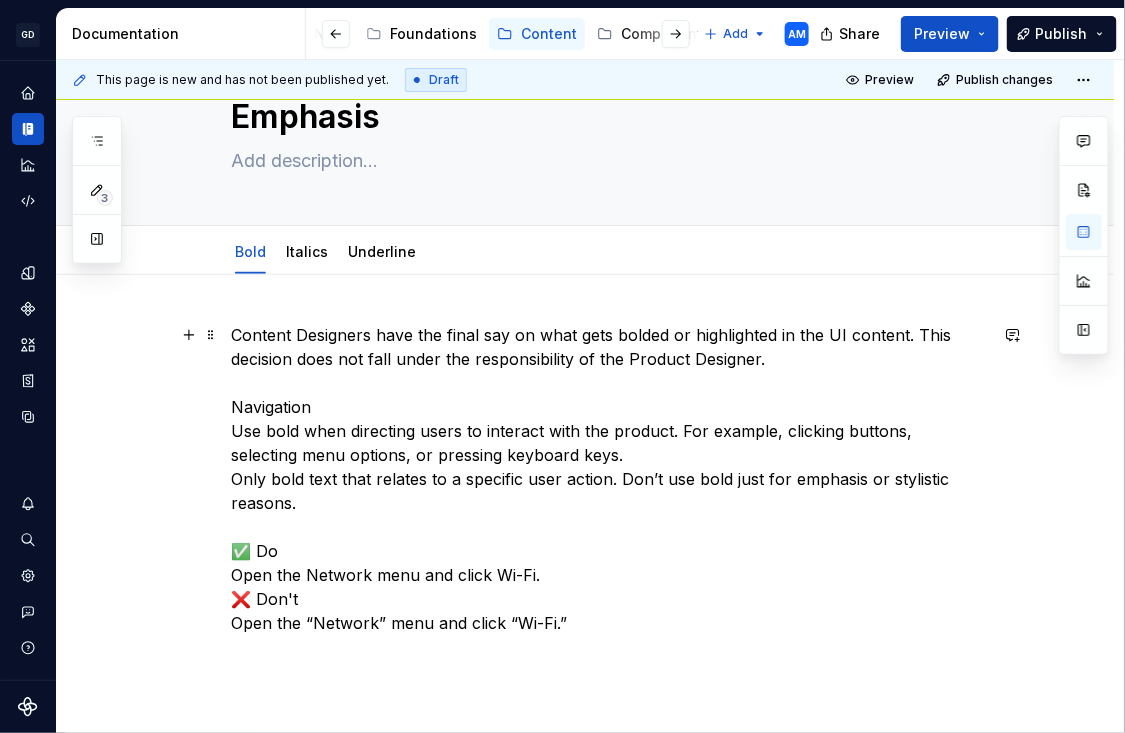 scroll, scrollTop: 82, scrollLeft: 0, axis: vertical 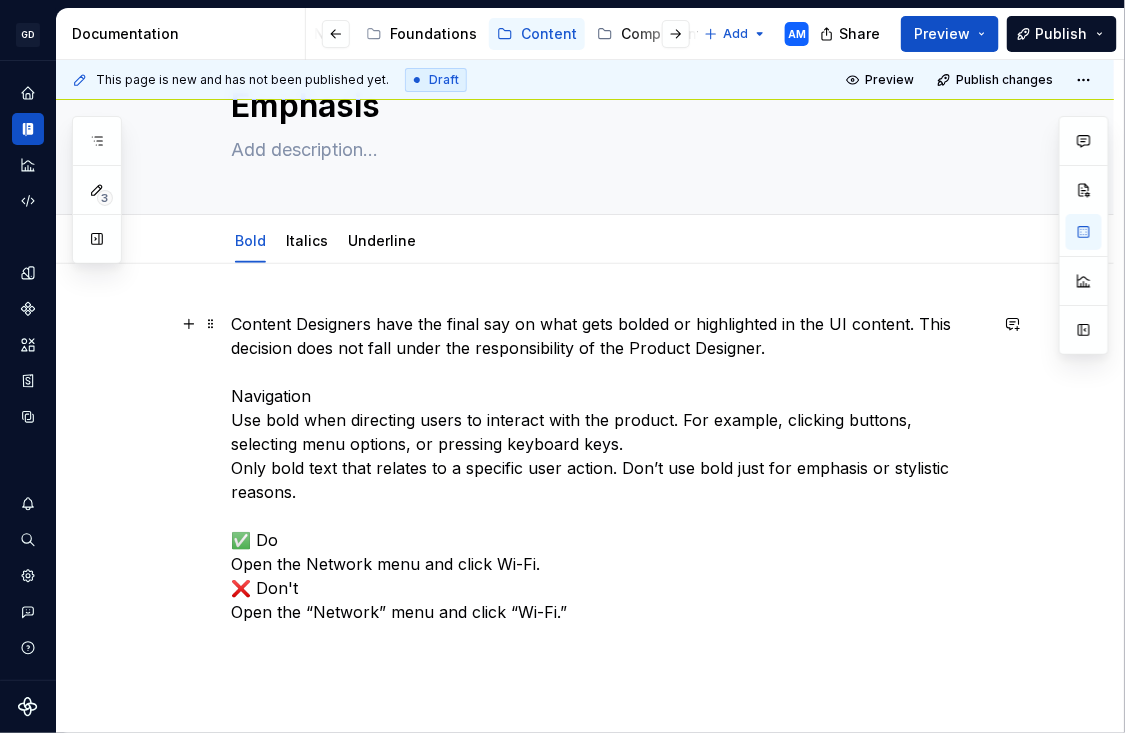 click on "Content Designers have the final say on what gets bolded or highlighted in the UI content. This decision does not fall under the responsibility of the Product Designer. Navigation Use bold when directing users to interact with the product. For example, clicking buttons, selecting menu options, or pressing keyboard keys. Only bold text that relates to a specific user action. Don’t use bold just for emphasis or stylistic reasons. ✅ Do Open the Network menu and click Wi-Fi. ❌ Don't Open the “Network” menu and click “Wi-Fi.”" at bounding box center [609, 468] 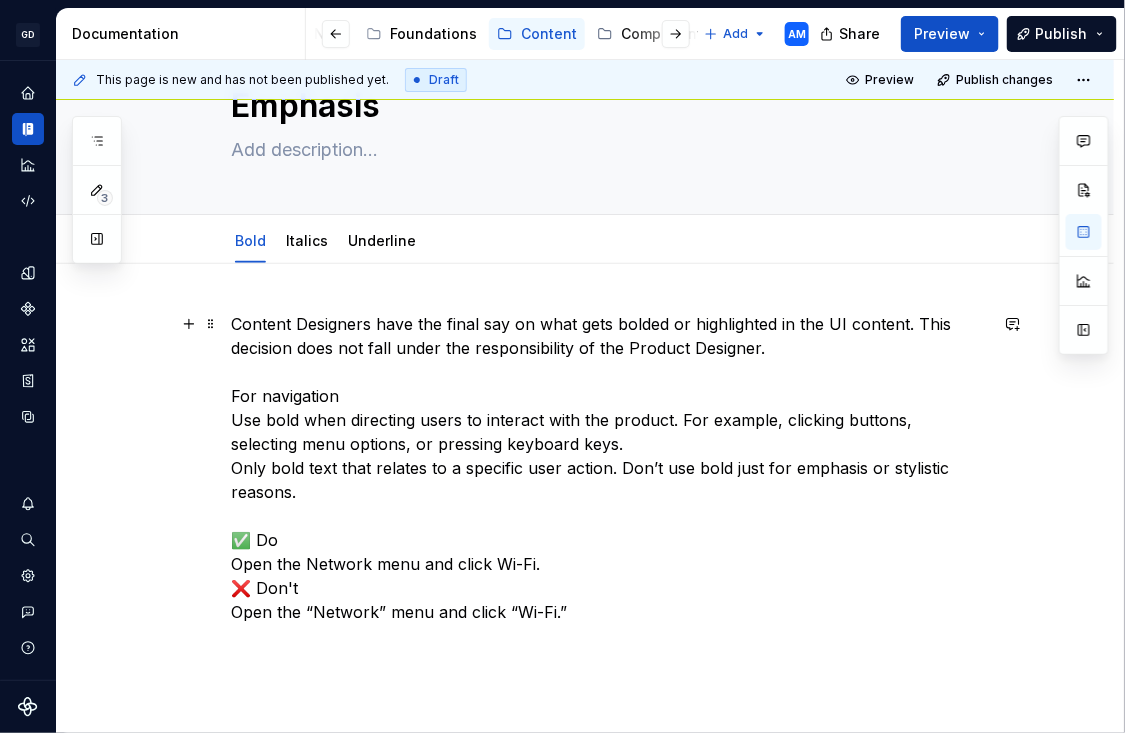 click on "Content Designers have the final say on what gets bolded or highlighted in the UI content. This decision does not fall under the responsibility of the Product Designer. For navigation Use bold when directing users to interact with the product. For example, clicking buttons, selecting menu options, or pressing keyboard keys. Only bold text that relates to a specific user action. Don’t use bold just for emphasis or stylistic reasons. ✅ Do Open the Network menu and click Wi-Fi. ❌ Don't Open the “Network” menu and click “Wi-Fi.”" at bounding box center [609, 468] 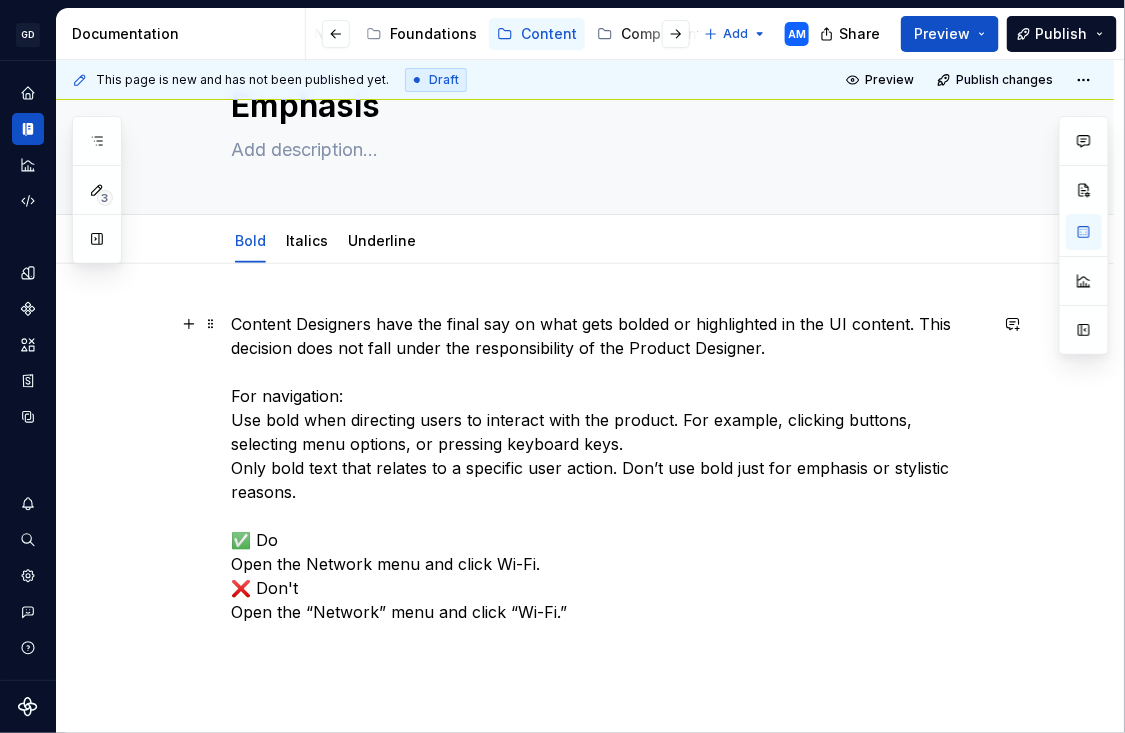 scroll, scrollTop: 151, scrollLeft: 0, axis: vertical 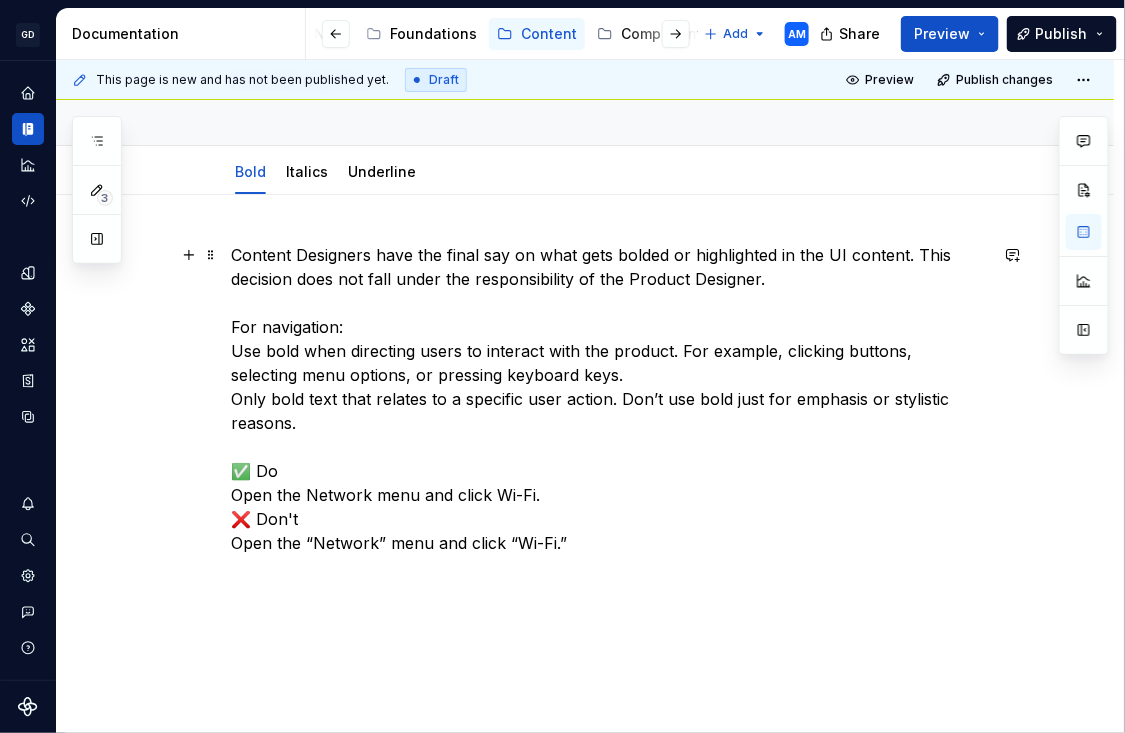 click on "Content Designers have the final say on what gets bolded or highlighted in the UI content. This decision does not fall under the responsibility of the Product Designer. For navigation: Use bold when directing users to interact with the product. For example, clicking buttons, selecting menu options, or pressing keyboard keys. Only bold text that relates to a specific user action. Don’t use bold just for emphasis or stylistic reasons. ✅ Do Open the Network menu and click Wi-Fi. ❌ Don't Open the “Network” menu and click “Wi-Fi.”" at bounding box center [609, 399] 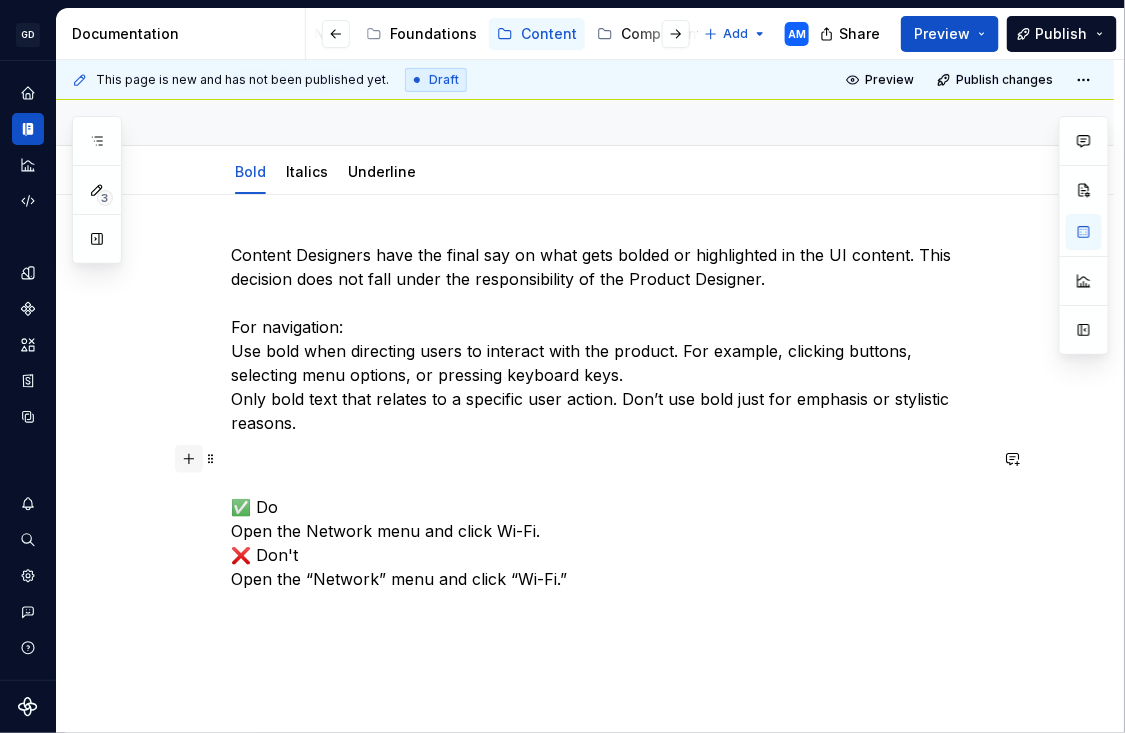 click at bounding box center (189, 459) 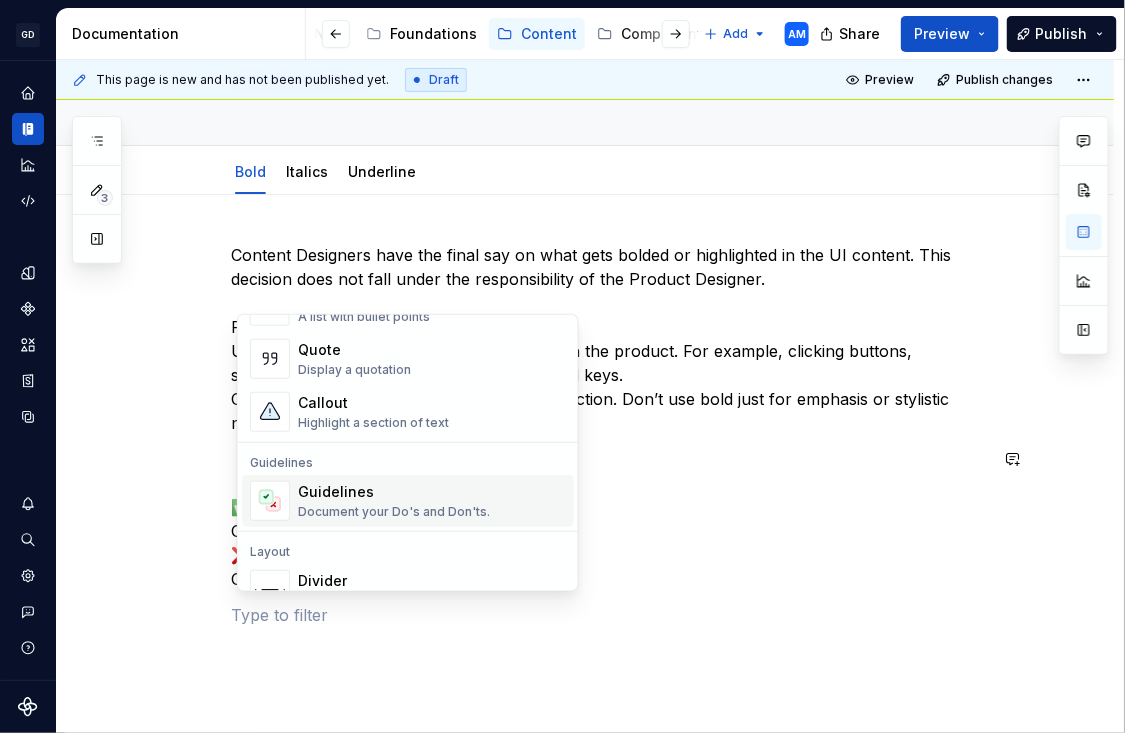 scroll, scrollTop: 440, scrollLeft: 0, axis: vertical 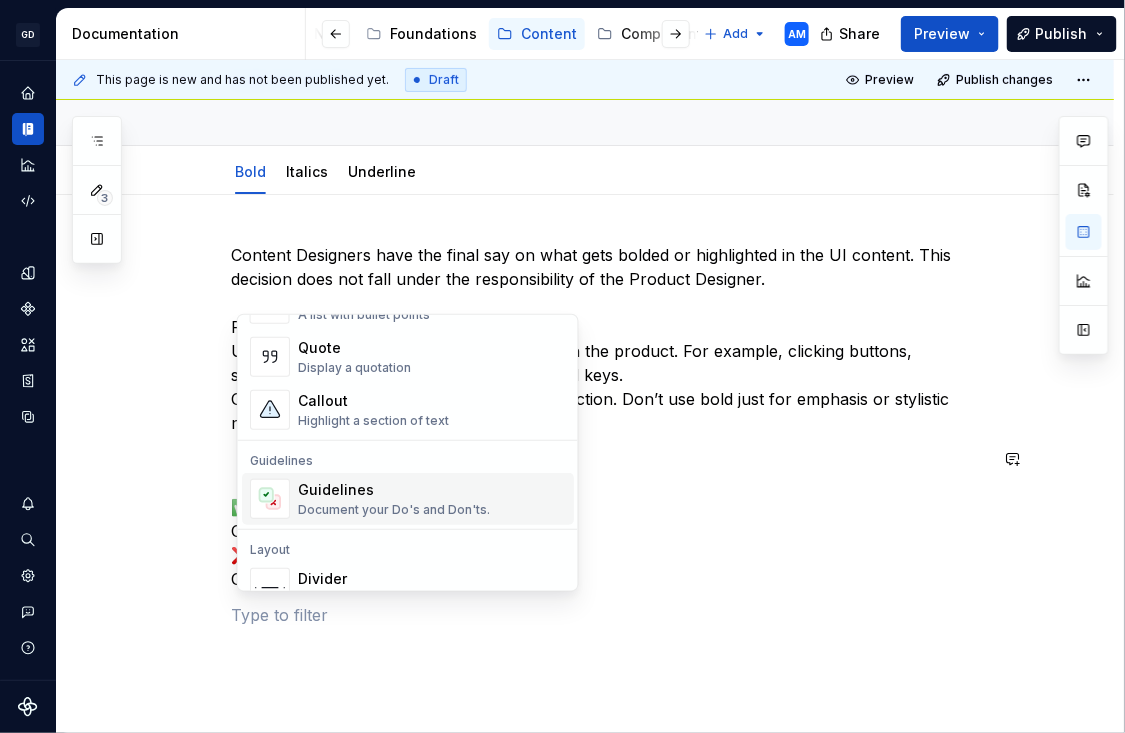 click on "Document your Do's and Don'ts." at bounding box center (394, 510) 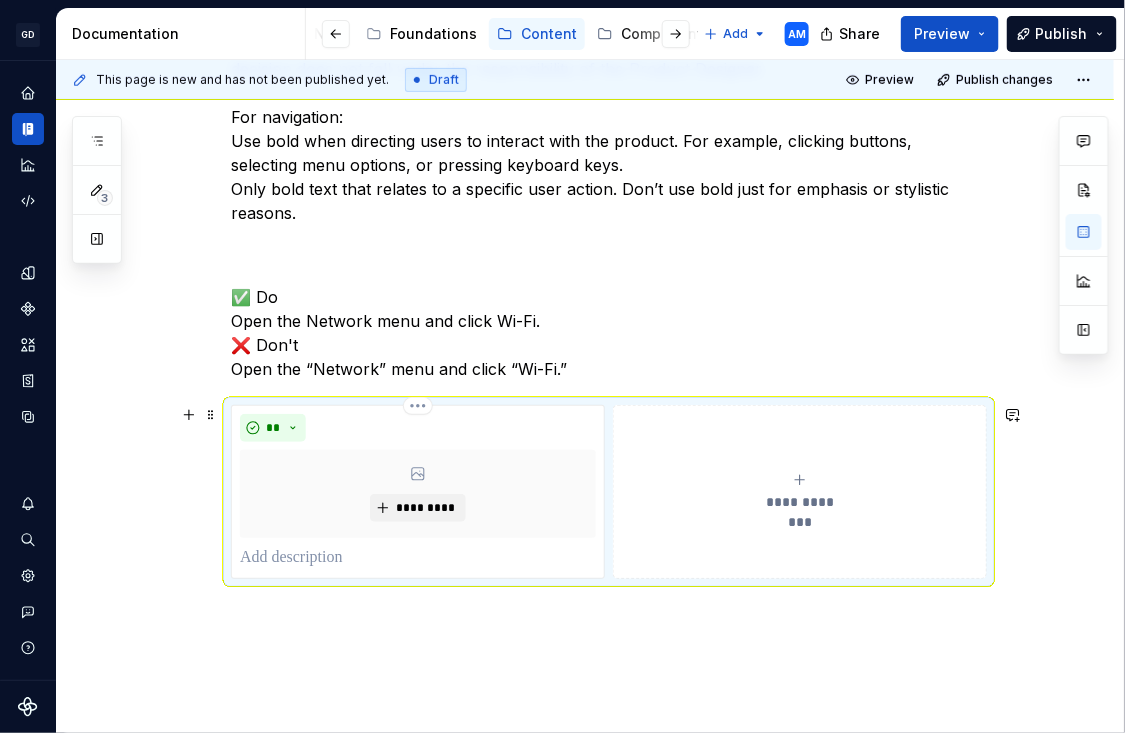 scroll, scrollTop: 372, scrollLeft: 0, axis: vertical 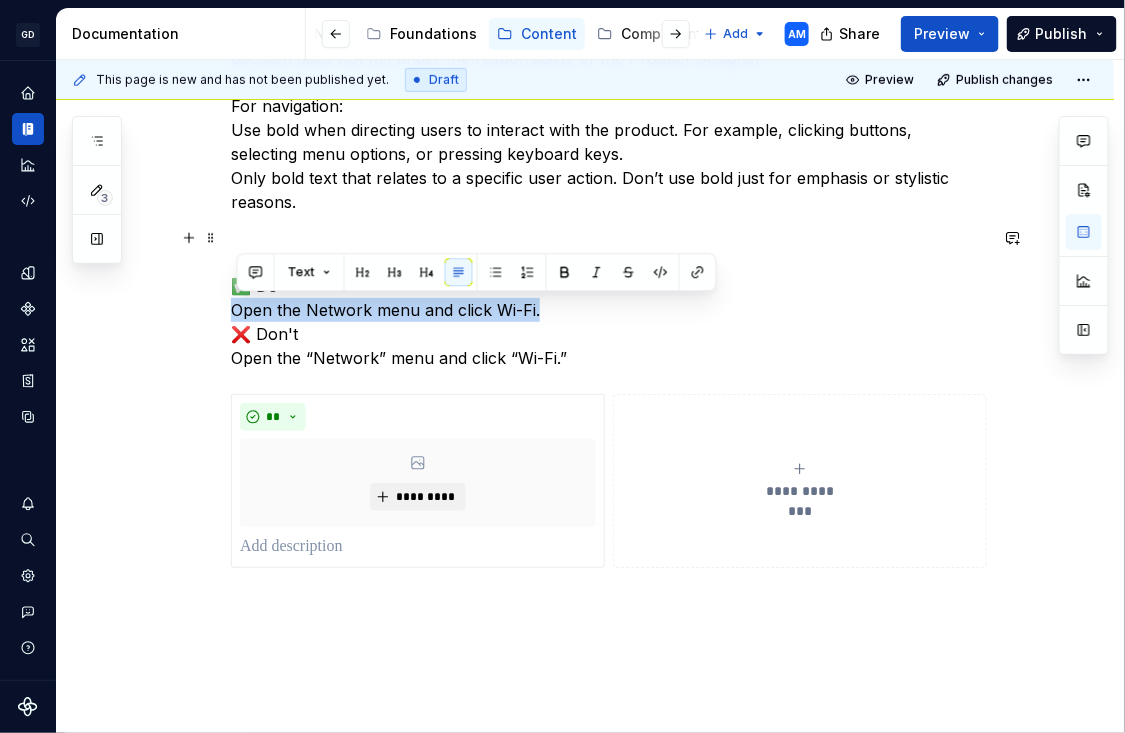 drag, startPoint x: 564, startPoint y: 310, endPoint x: 202, endPoint y: 310, distance: 362 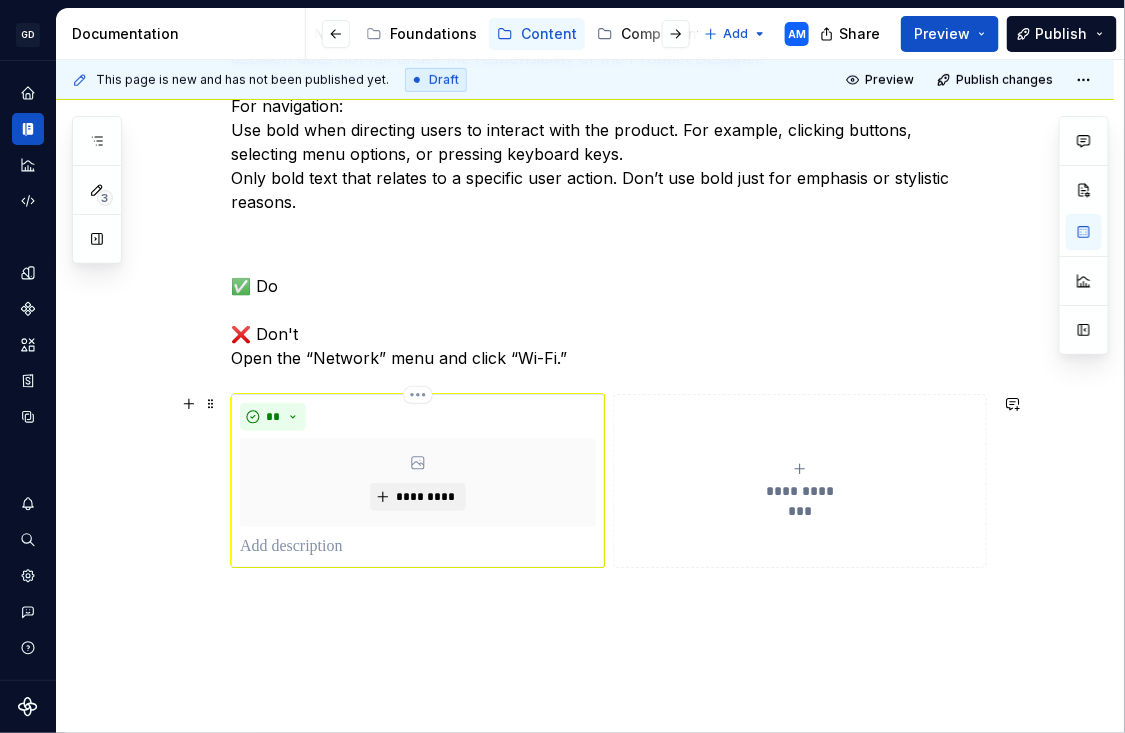 click at bounding box center [418, 547] 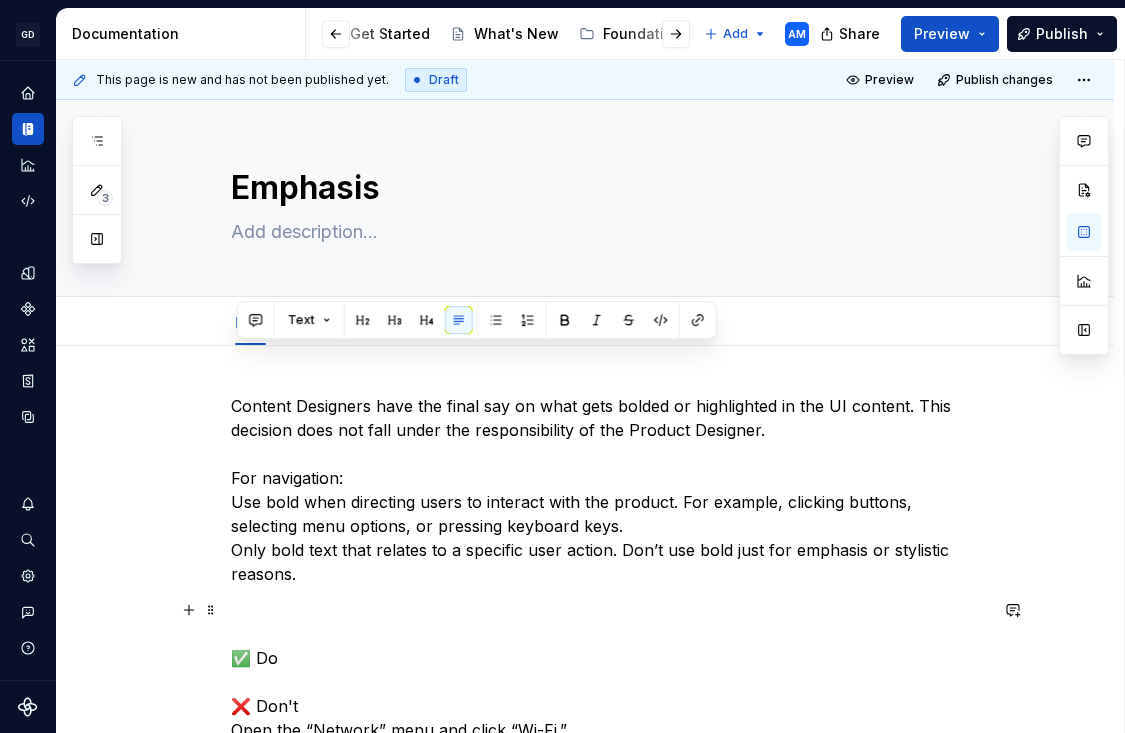 scroll, scrollTop: 0, scrollLeft: 0, axis: both 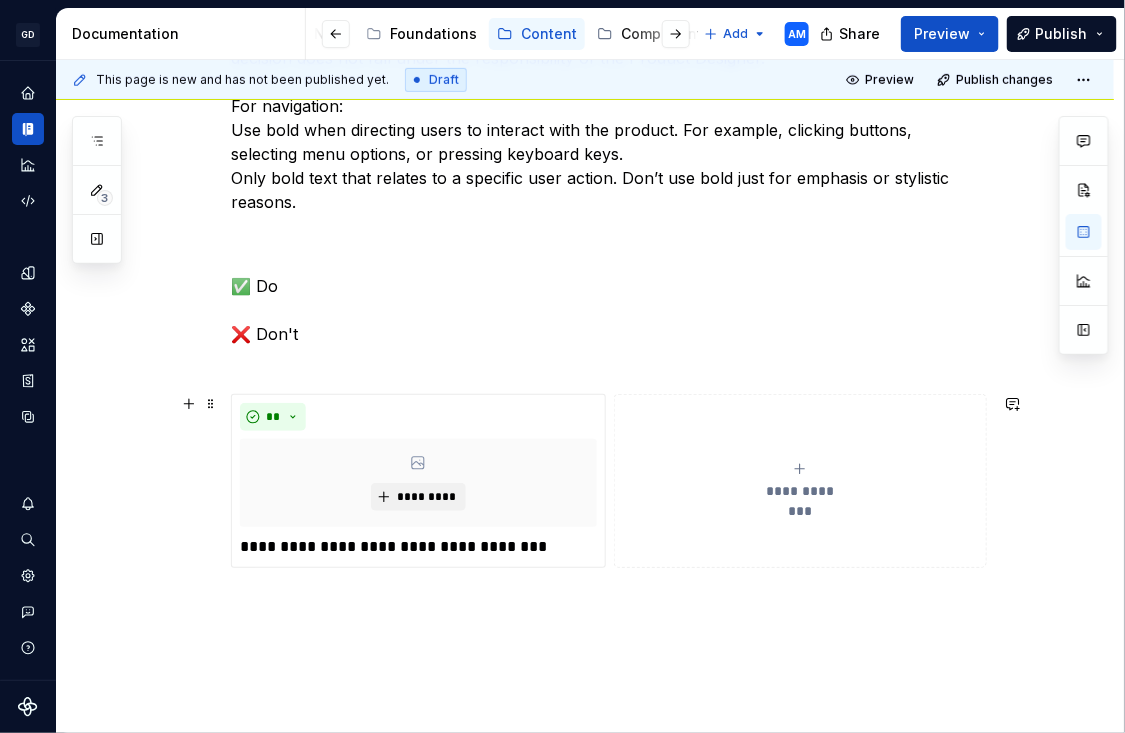 click on "**********" at bounding box center [800, 481] 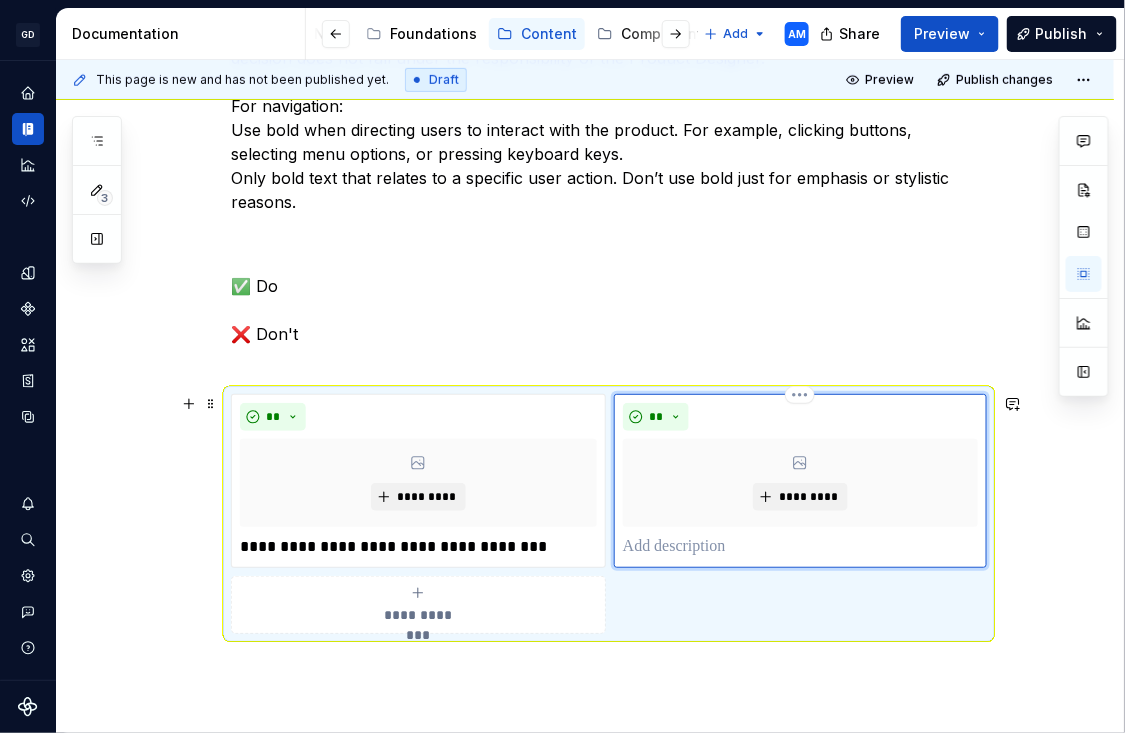 click at bounding box center (800, 547) 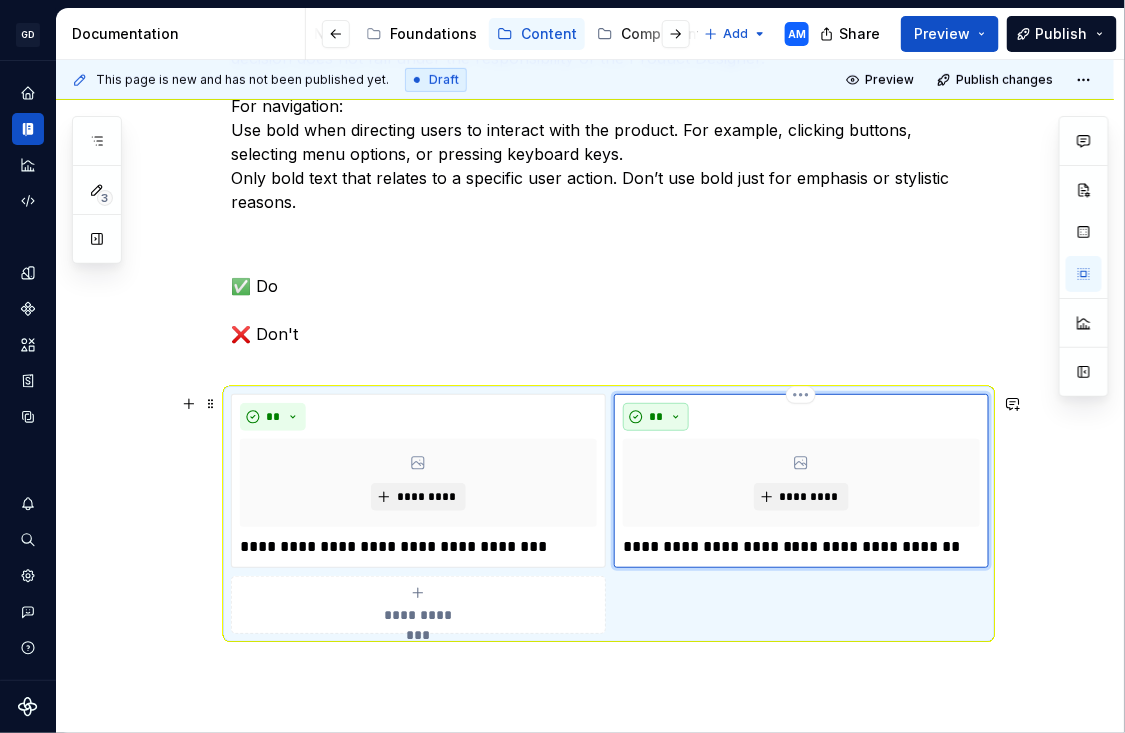 click on "**" at bounding box center [656, 417] 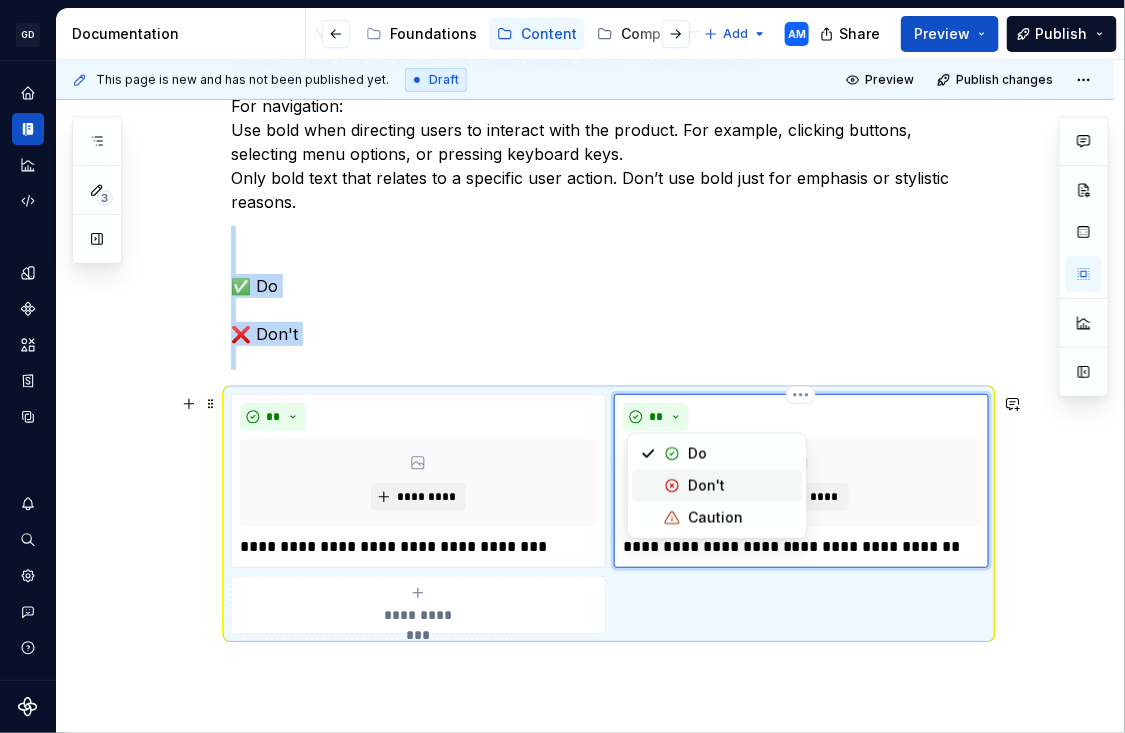 click on "Don't" at bounding box center (706, 486) 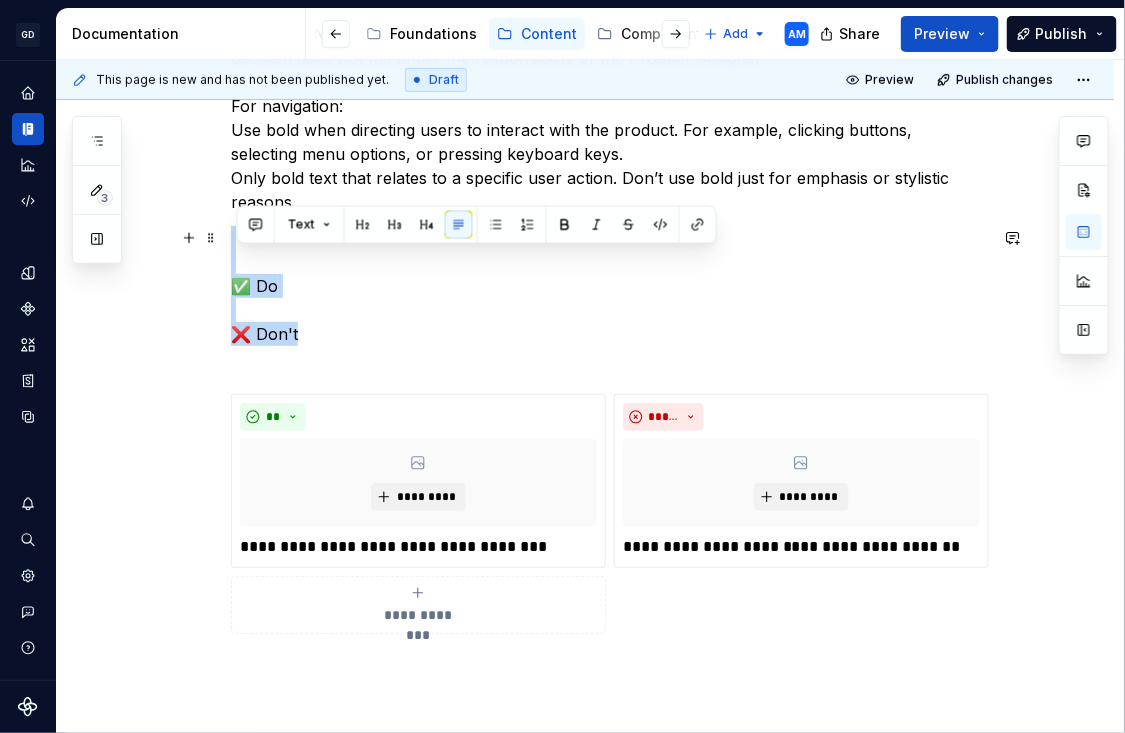 drag, startPoint x: 358, startPoint y: 330, endPoint x: 172, endPoint y: 261, distance: 198.38599 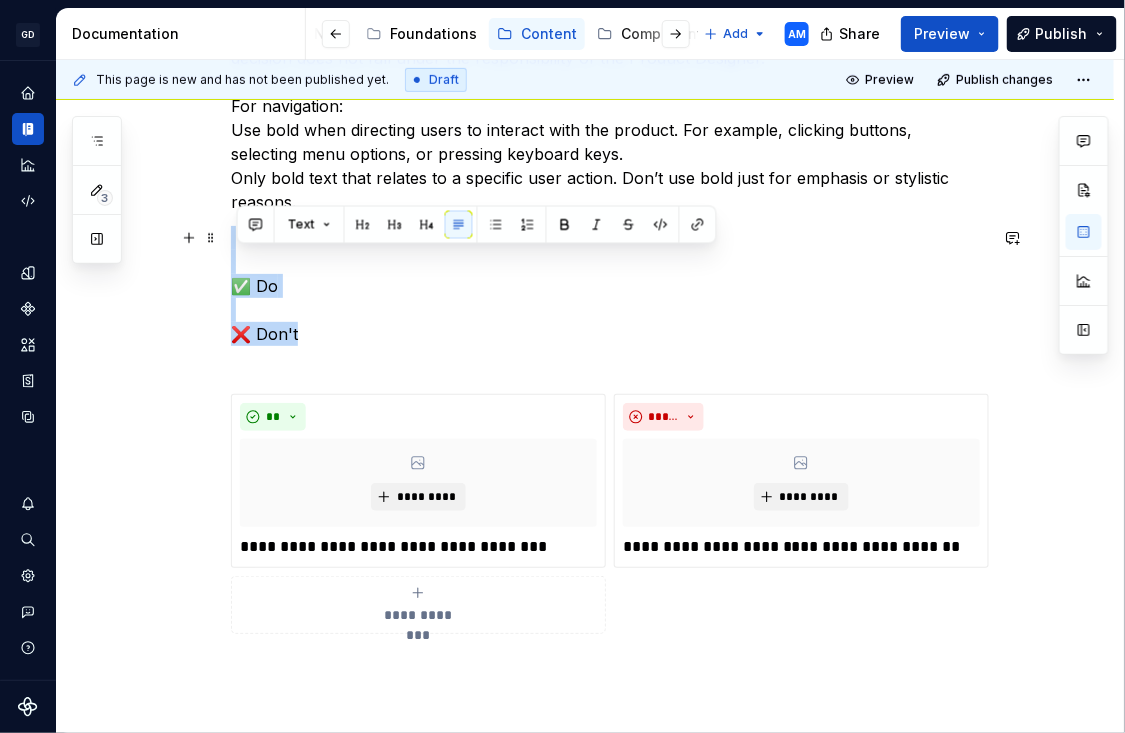 click on "**********" at bounding box center (585, 426) 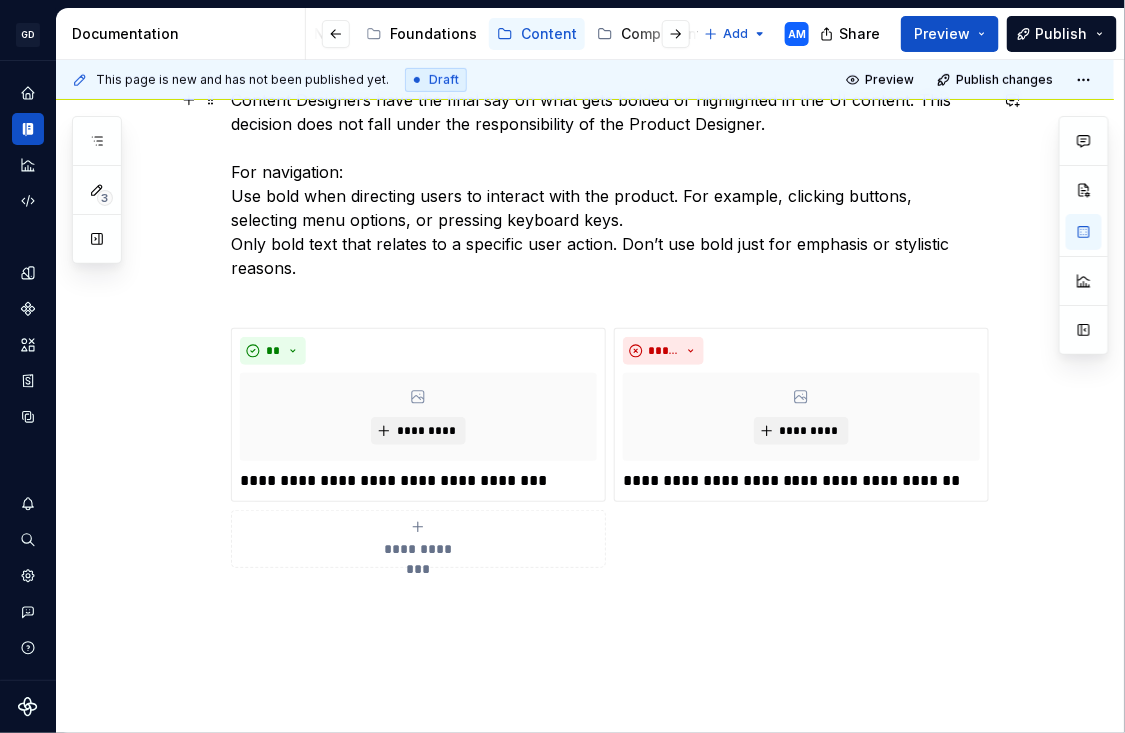 scroll, scrollTop: 280, scrollLeft: 0, axis: vertical 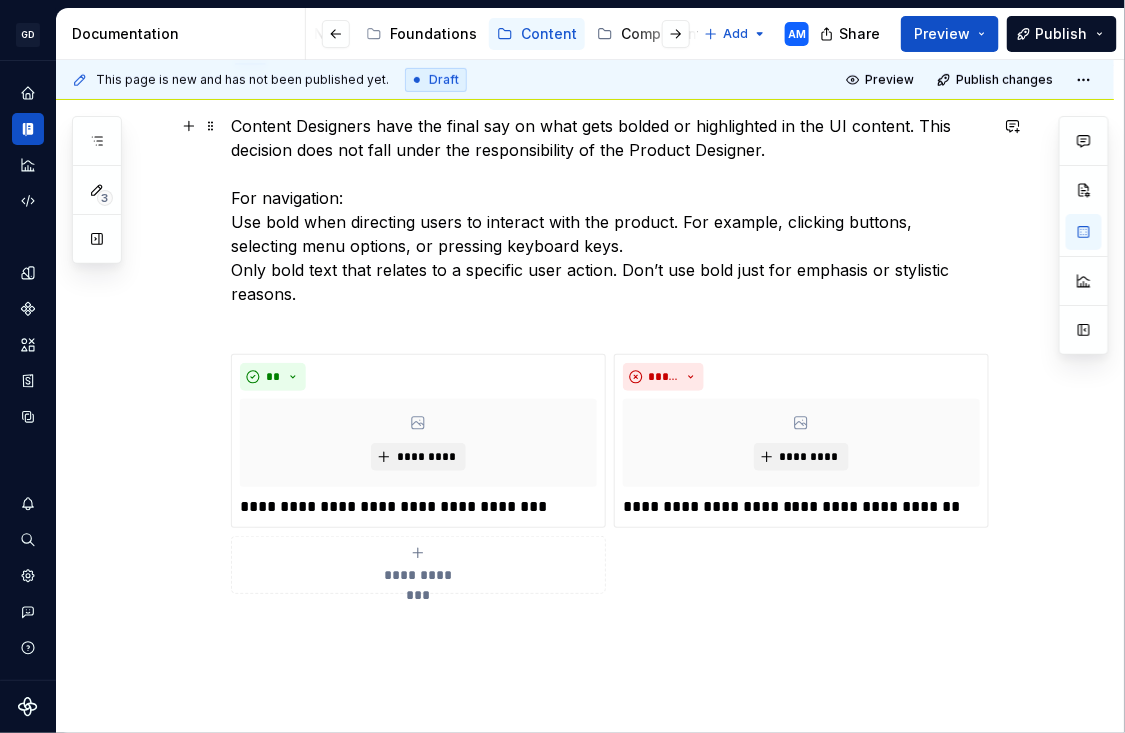 click on "Content Designers have the final say on what gets bolded or highlighted in the UI content. This decision does not fall under the responsibility of the Product Designer. For navigation: Use bold when directing users to interact with the product. For example, clicking buttons, selecting menu options, or pressing keyboard keys. Only bold text that relates to a specific user action. Don’t use bold just for emphasis or stylistic reasons." at bounding box center (609, 222) 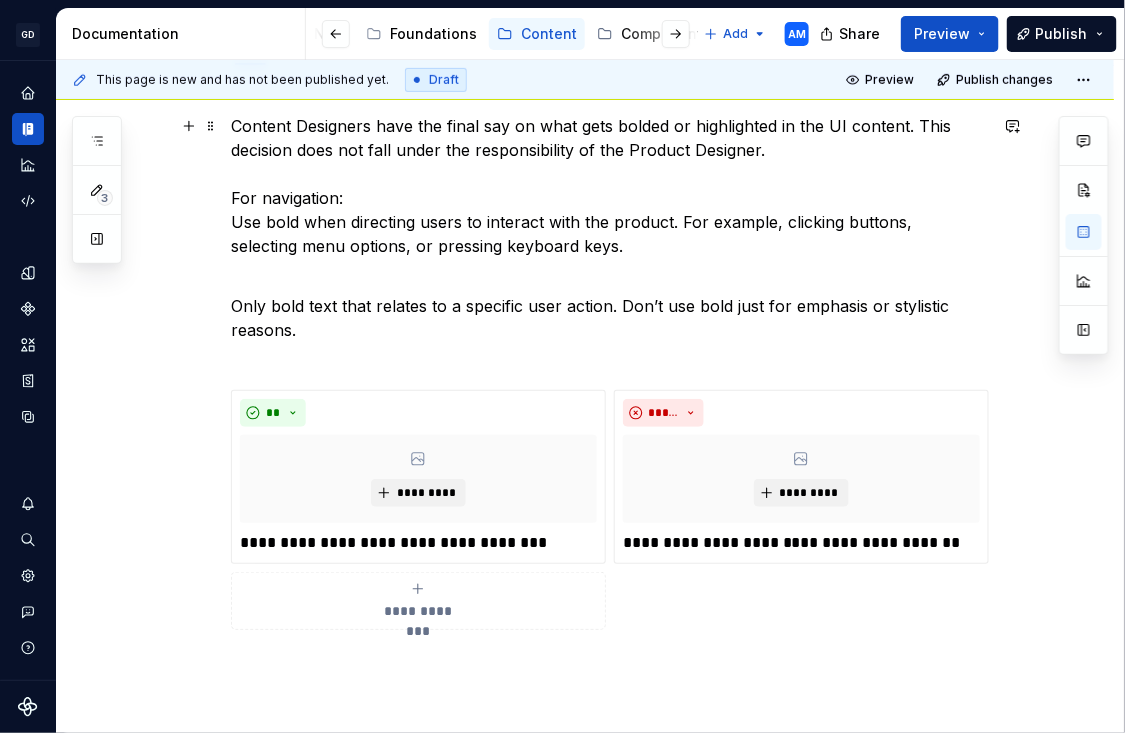 click on "Content Designers have the final say on what gets bolded or highlighted in the UI content. This decision does not fall under the responsibility of the Product Designer. For navigation: Use bold when directing users to interact with the product. For example, clicking buttons, selecting menu options, or pressing keyboard keys." at bounding box center [609, 186] 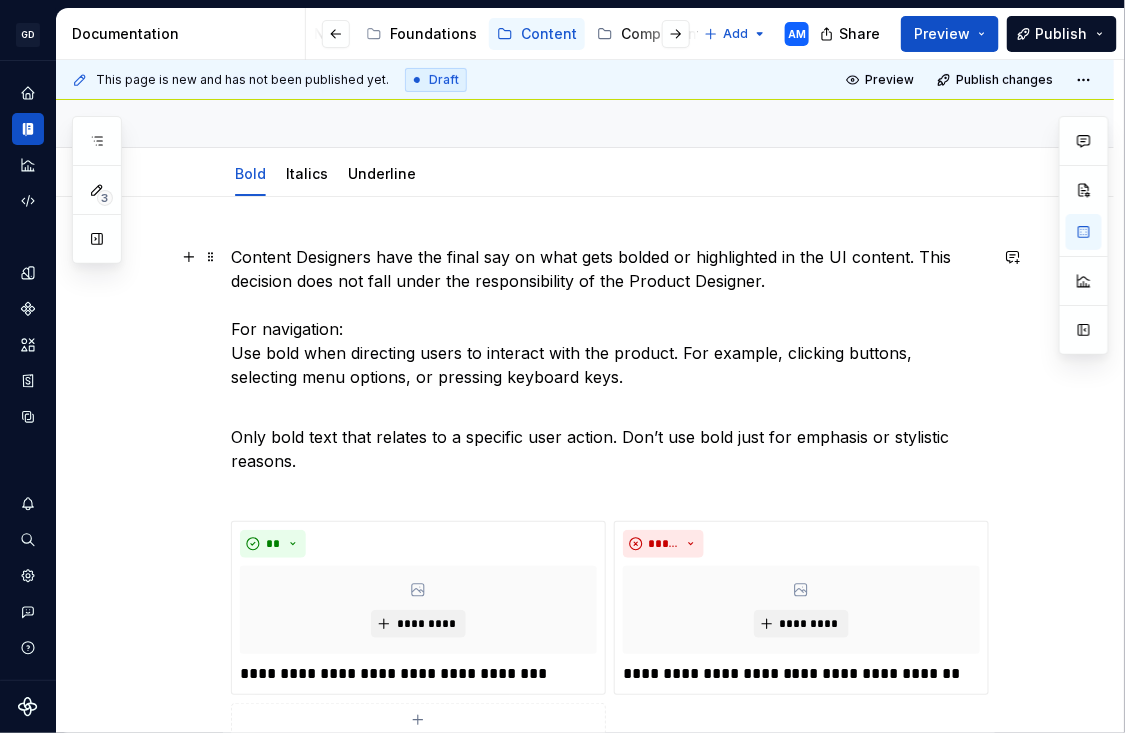 scroll, scrollTop: 113, scrollLeft: 0, axis: vertical 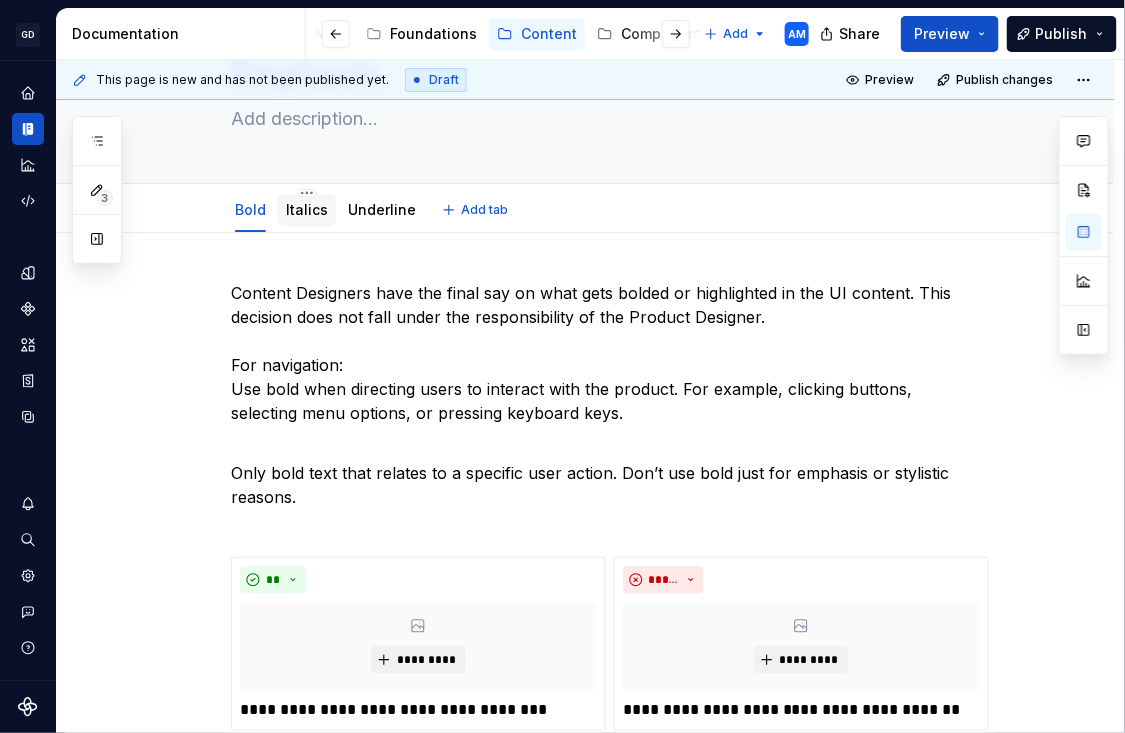 click on "Italics" at bounding box center [307, 209] 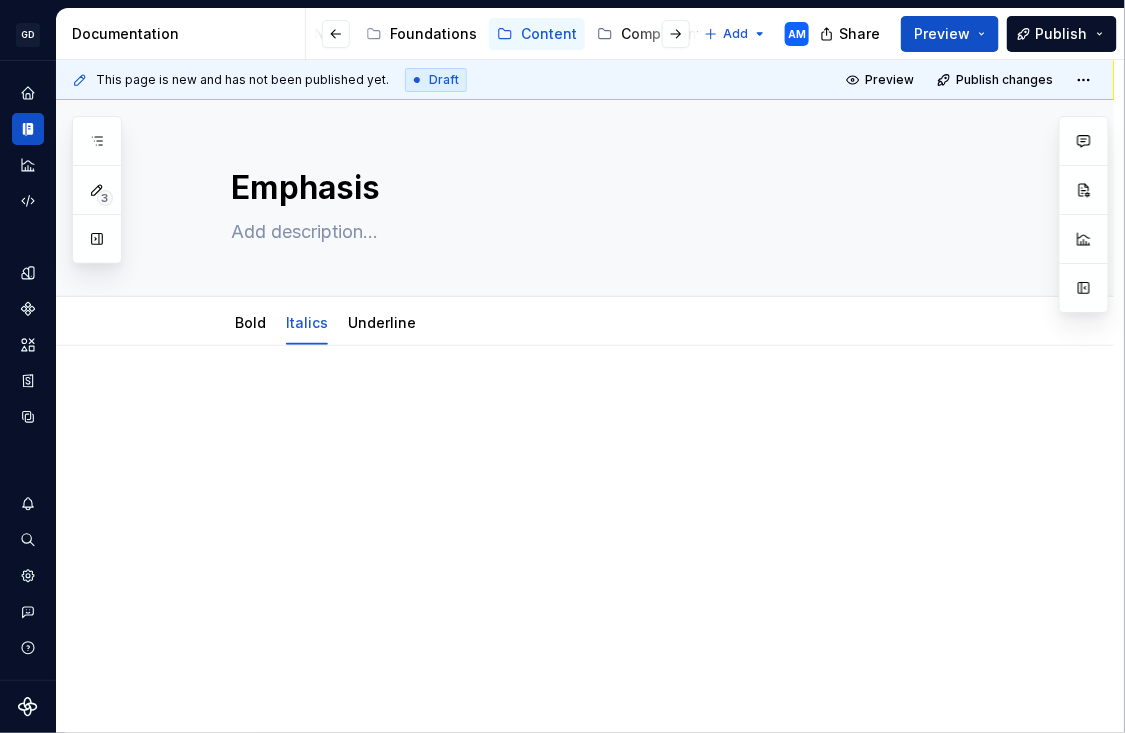 type on "*" 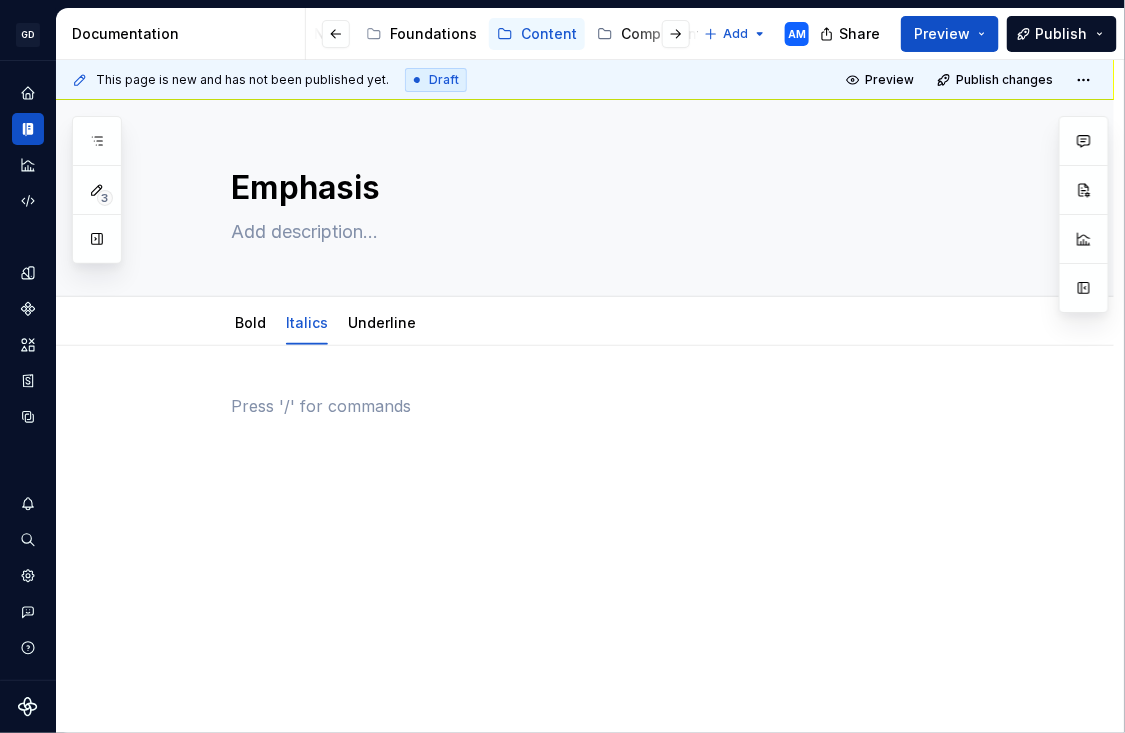 paste 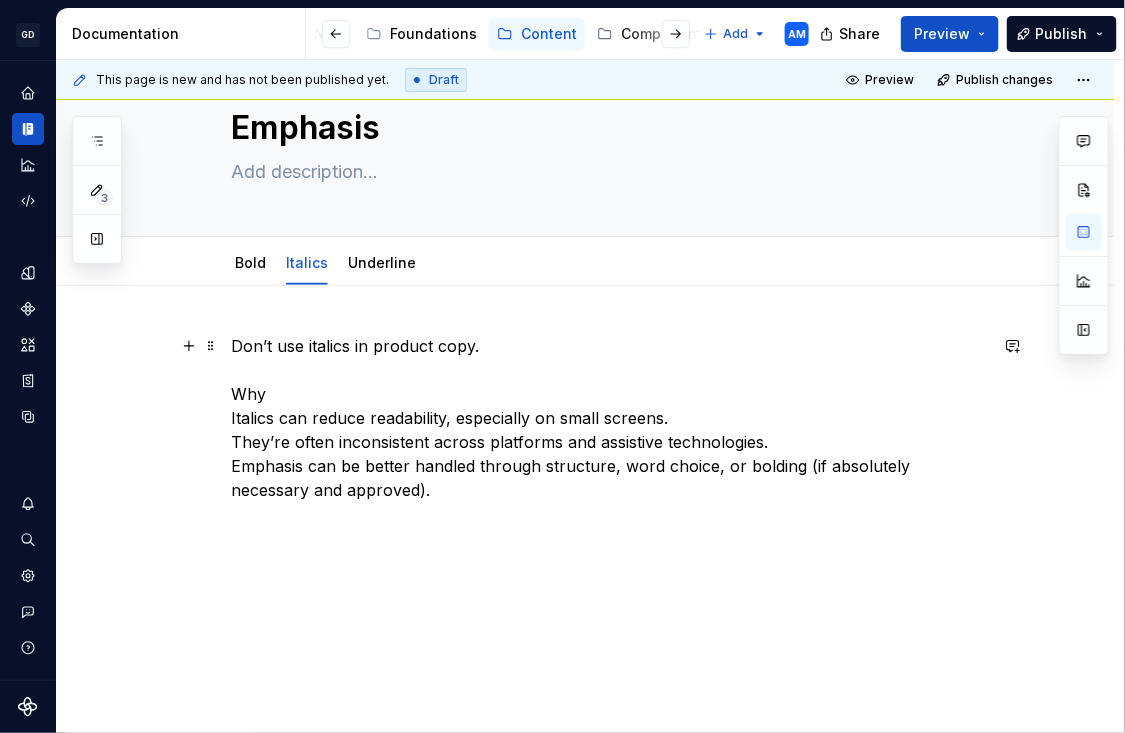 scroll, scrollTop: 61, scrollLeft: 0, axis: vertical 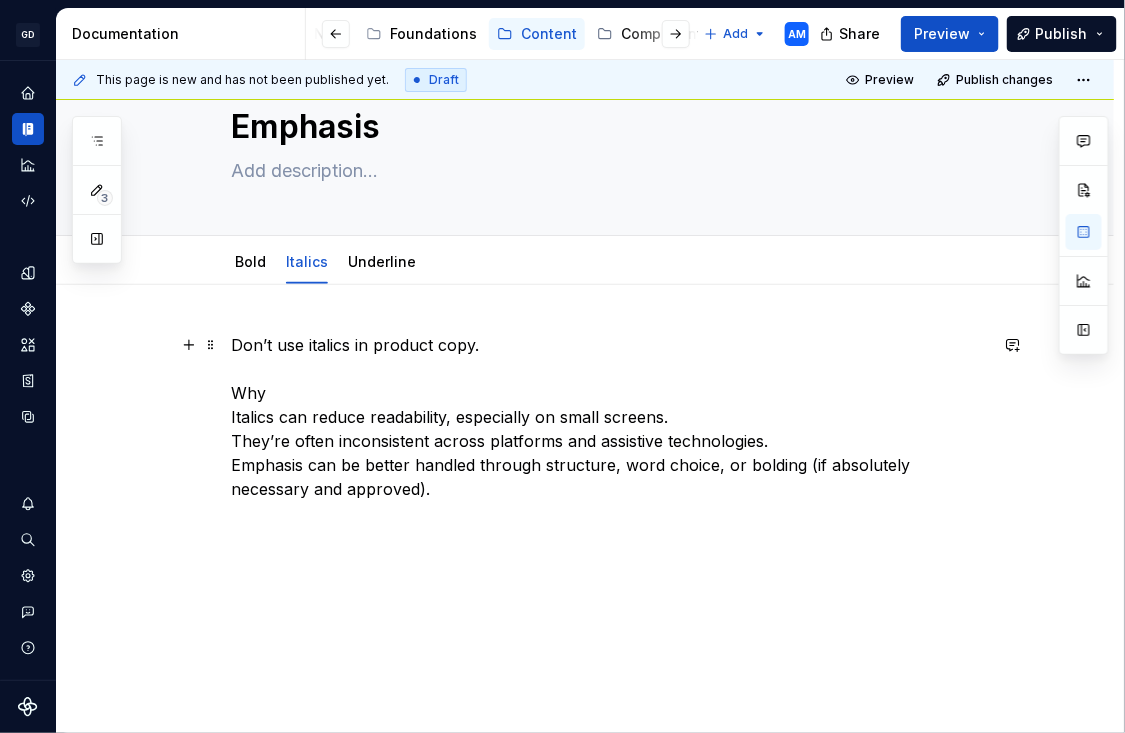 click on "Don’t use italics in product copy. Why Italics can reduce readability, especially on small screens. They’re often inconsistent across platforms and assistive technologies. Emphasis can be better handled through structure, word choice, or bolding (if absolutely necessary and approved)." at bounding box center [609, 417] 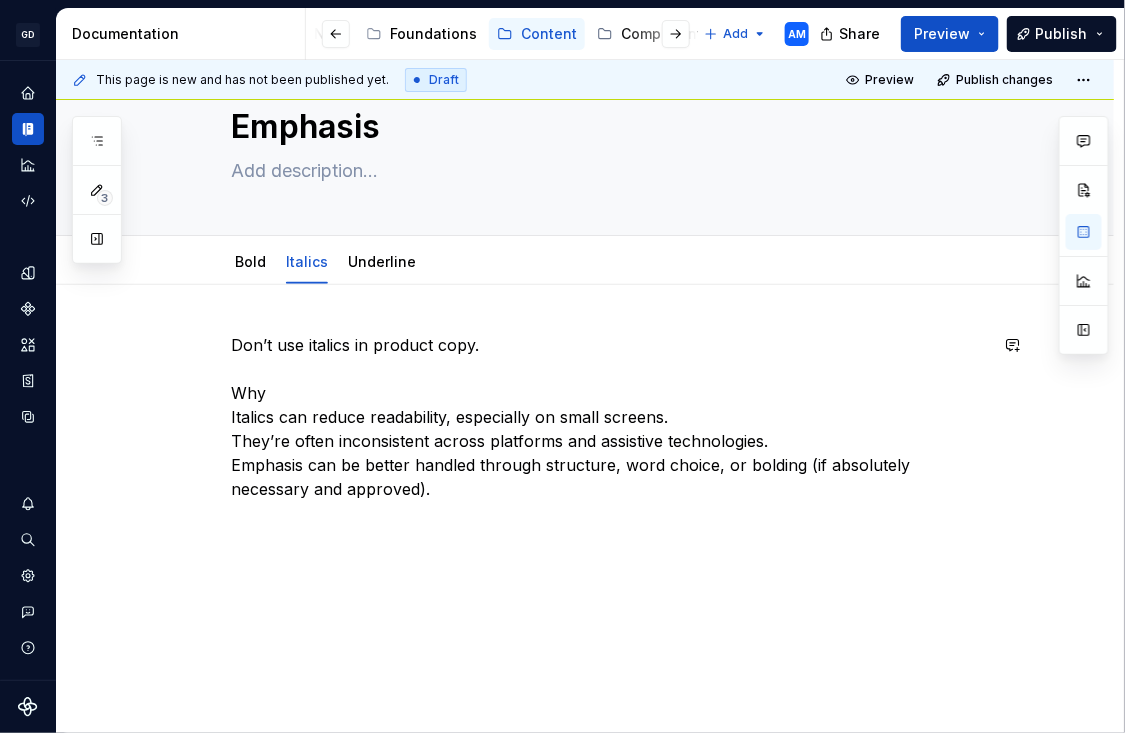 type 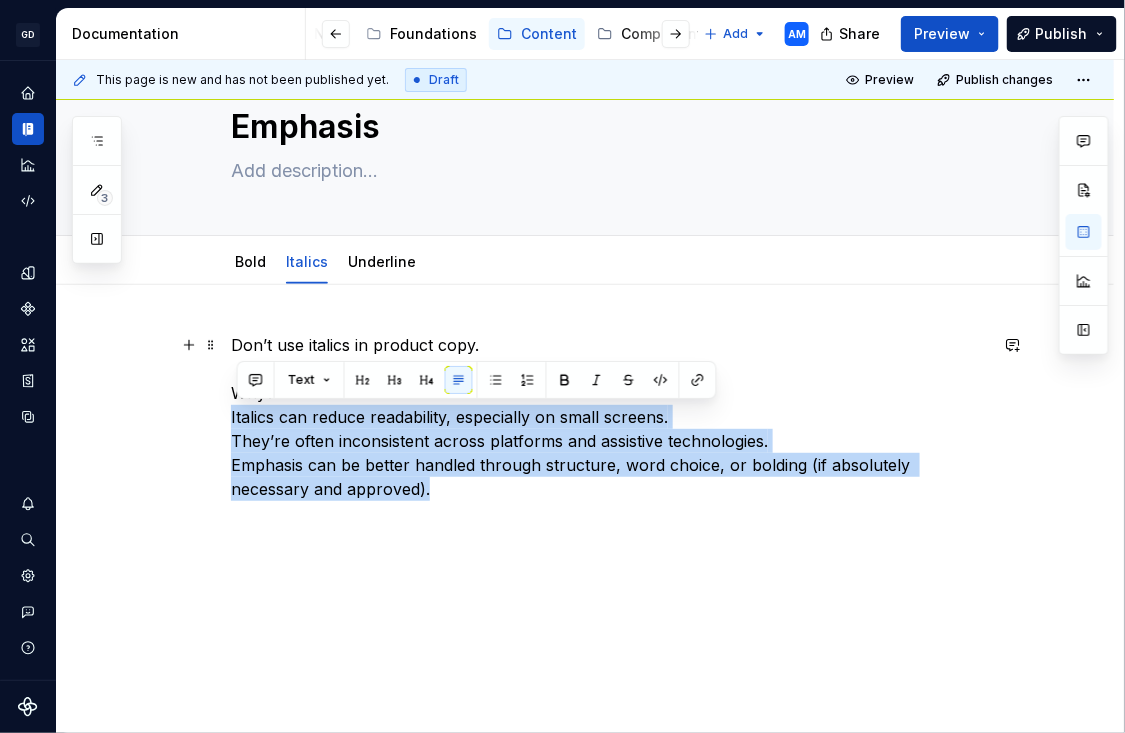 drag, startPoint x: 400, startPoint y: 491, endPoint x: 203, endPoint y: 421, distance: 209.06697 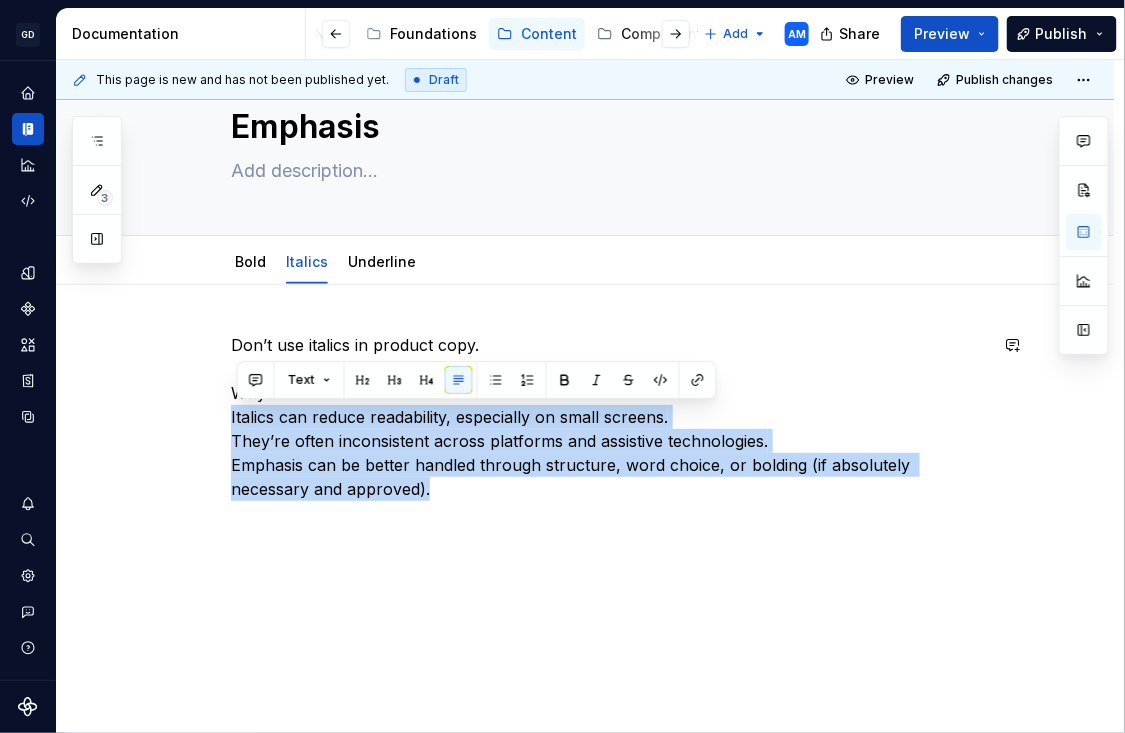 click on "Don’t use italics in product copy. Why? Italics can reduce readability, especially on small screens. They’re often inconsistent across platforms and assistive technologies. Emphasis can be better handled through structure, word choice, or bolding (if absolutely necessary and approved)." at bounding box center [609, 429] 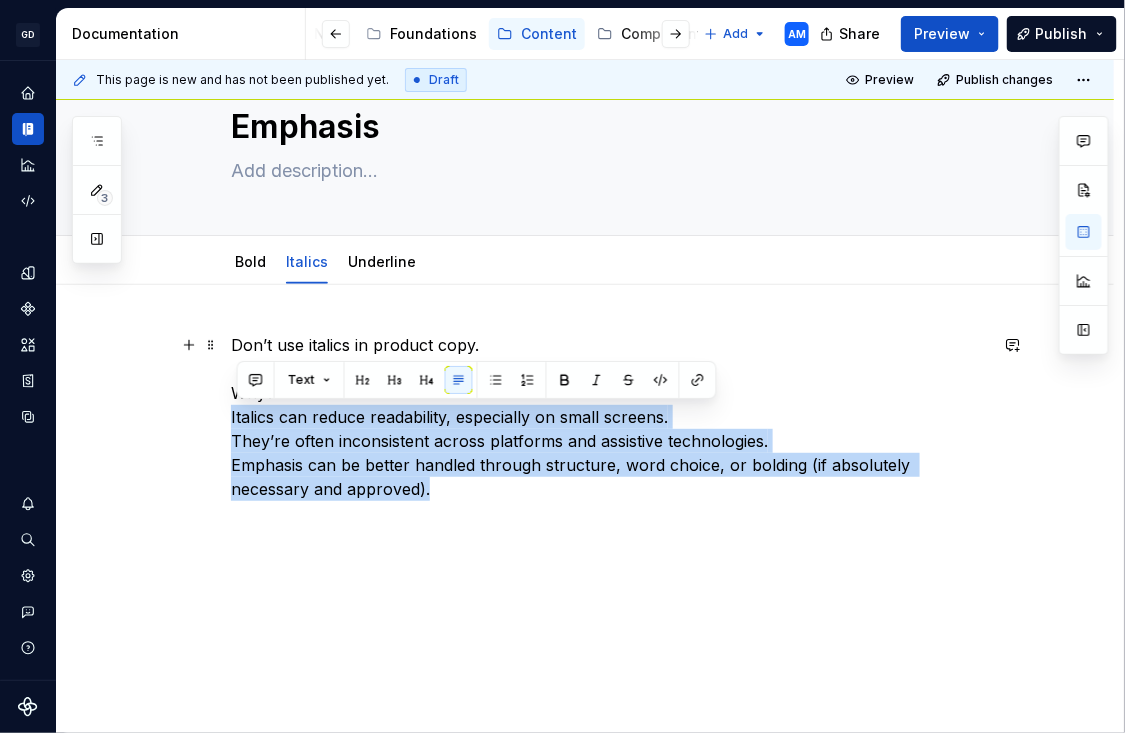 click on "Don’t use italics in product copy. Why? Italics can reduce readability, especially on small screens. They’re often inconsistent across platforms and assistive technologies. Emphasis can be better handled through structure, word choice, or bolding (if absolutely necessary and approved)." at bounding box center (609, 417) 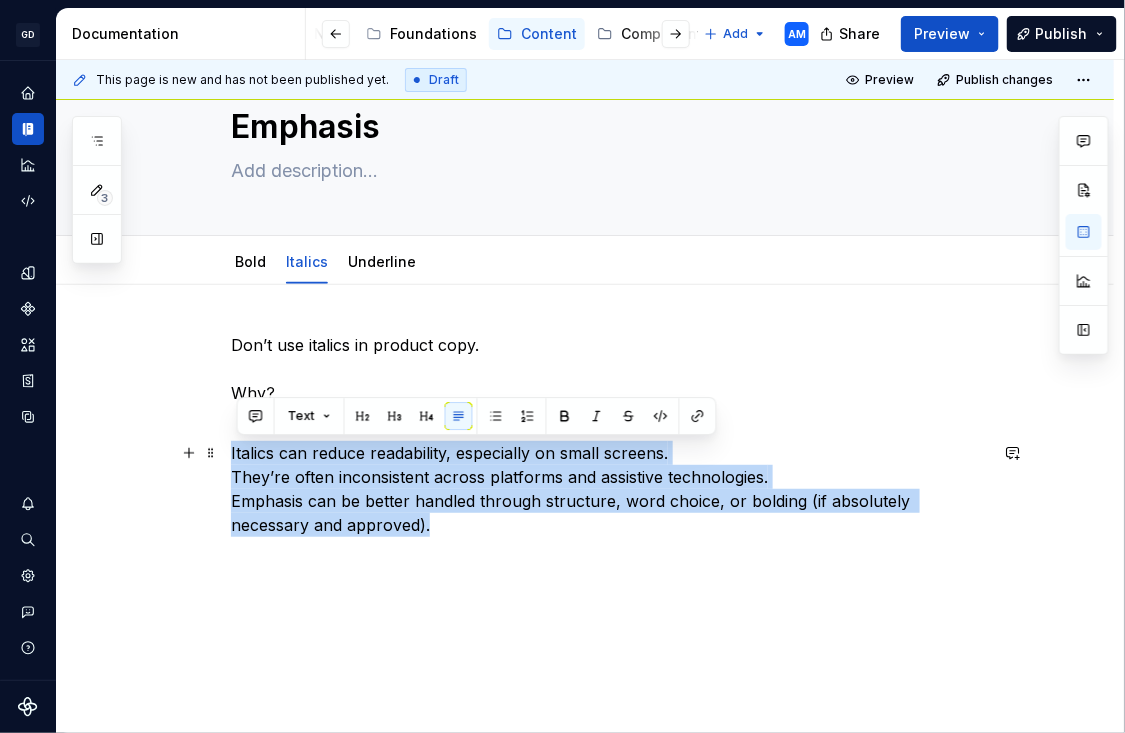 drag, startPoint x: 373, startPoint y: 532, endPoint x: 179, endPoint y: 450, distance: 210.61813 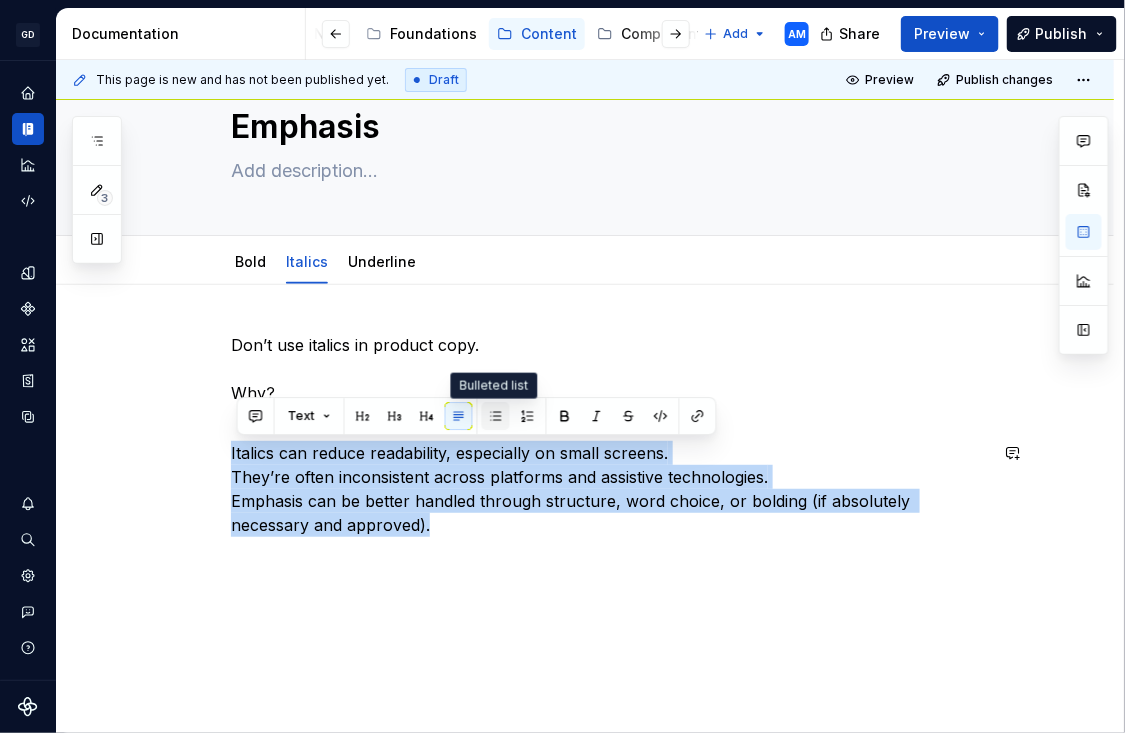 click at bounding box center (496, 416) 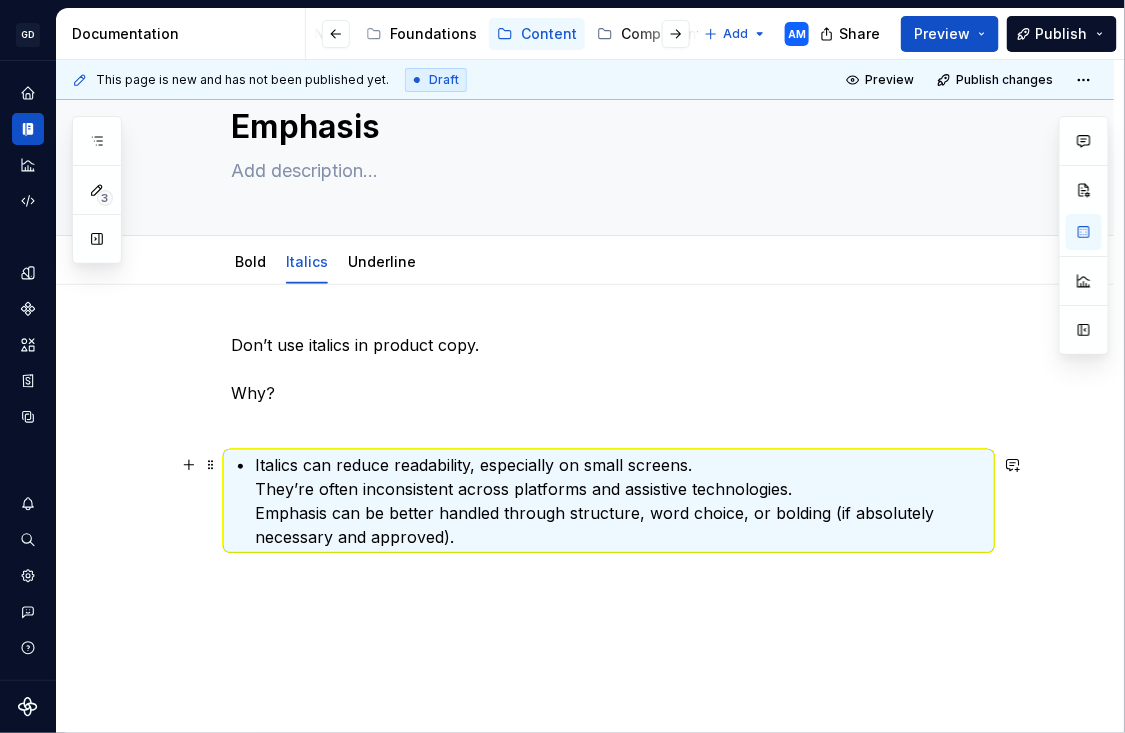 click on "Don’t use italics in product copy. Why? Italics can reduce readability, especially on small screens. They’re often inconsistent across platforms and assistive technologies. Emphasis can be better handled through structure, word choice, or bolding (if absolutely necessary and approved)." at bounding box center (609, 441) 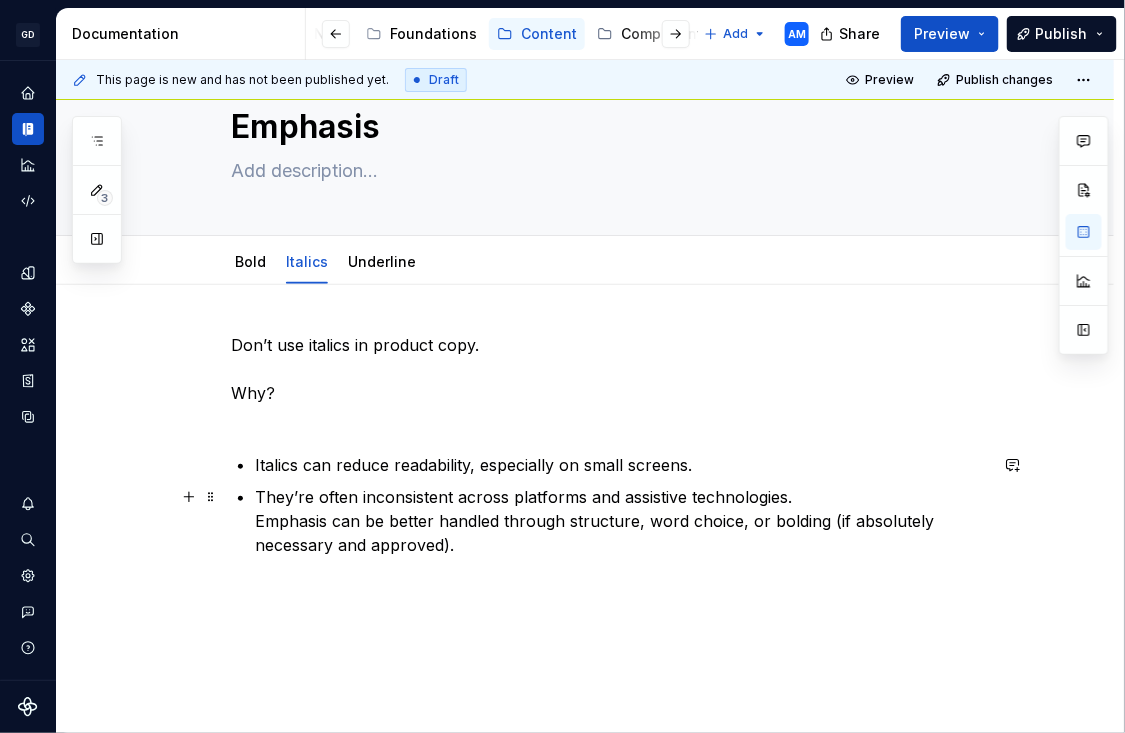 click on "They’re often inconsistent across platforms and assistive technologies. Emphasis can be better handled through structure, word choice, or bolding (if absolutely necessary and approved)." at bounding box center [621, 521] 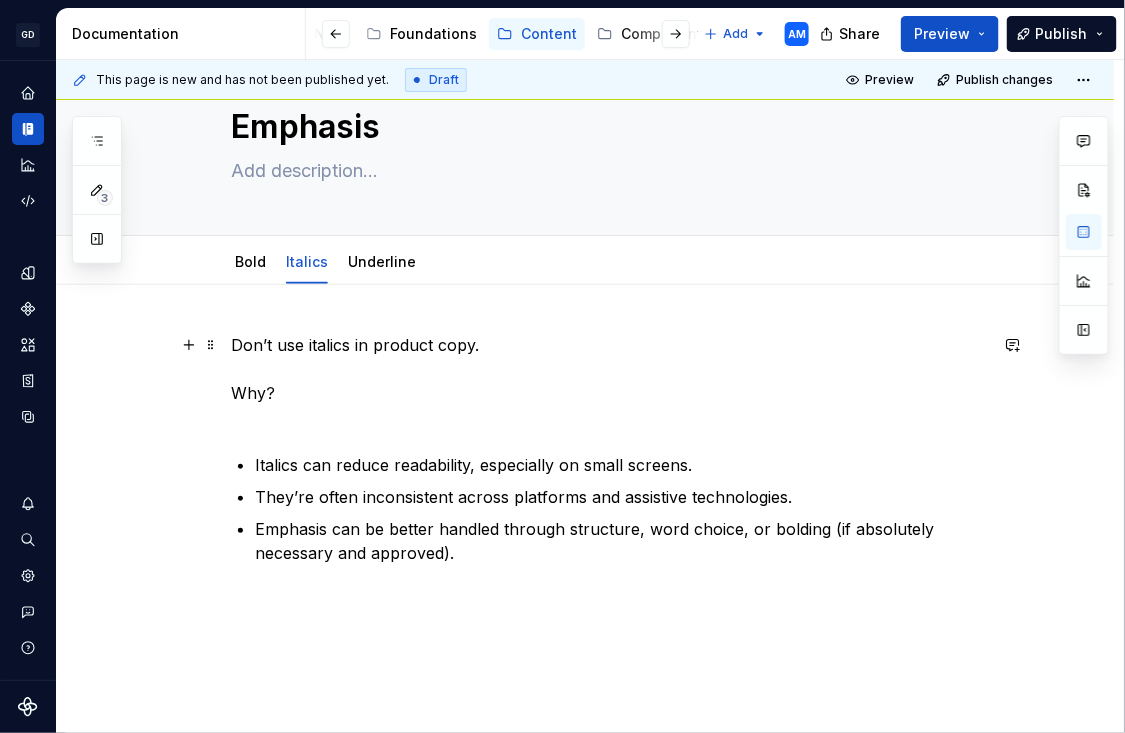 click on "Don’t use italics in product copy. Why?" at bounding box center [609, 381] 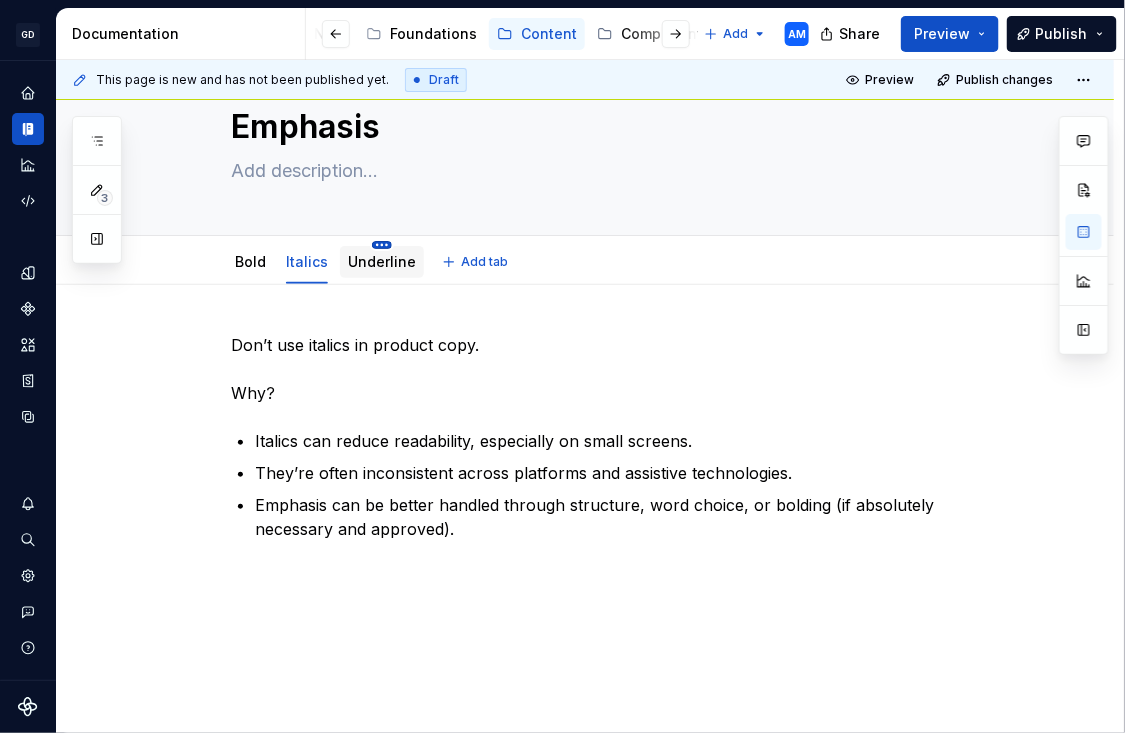 click on "GD Oxygen AM Design system data Documentation
Accessibility guide for tree Page tree.
Navigate the tree with the arrow keys. Common tree hotkeys apply. Further keybindings are available:
enter to execute primary action on focused item
f2 to start renaming the focused item
escape to abort renaming an item
control+d to start dragging selected items
Get Started What's New Foundations Content Components Patterns & Templates INTERNAL Add AM Share Preview Publish 3 Pages Add
Accessibility guide for tree Page tree.
Navigate the tree with the arrow keys. Common tree hotkeys apply. Further keybindings are available:
enter to execute primary action on focused item
f2 to start renaming the focused item
escape to abort renaming an item
control+d to start dragging selected items
Content Principles  Untitled page Content Standards Active vs. Passive voice Active voice Passive voice" at bounding box center (562, 366) 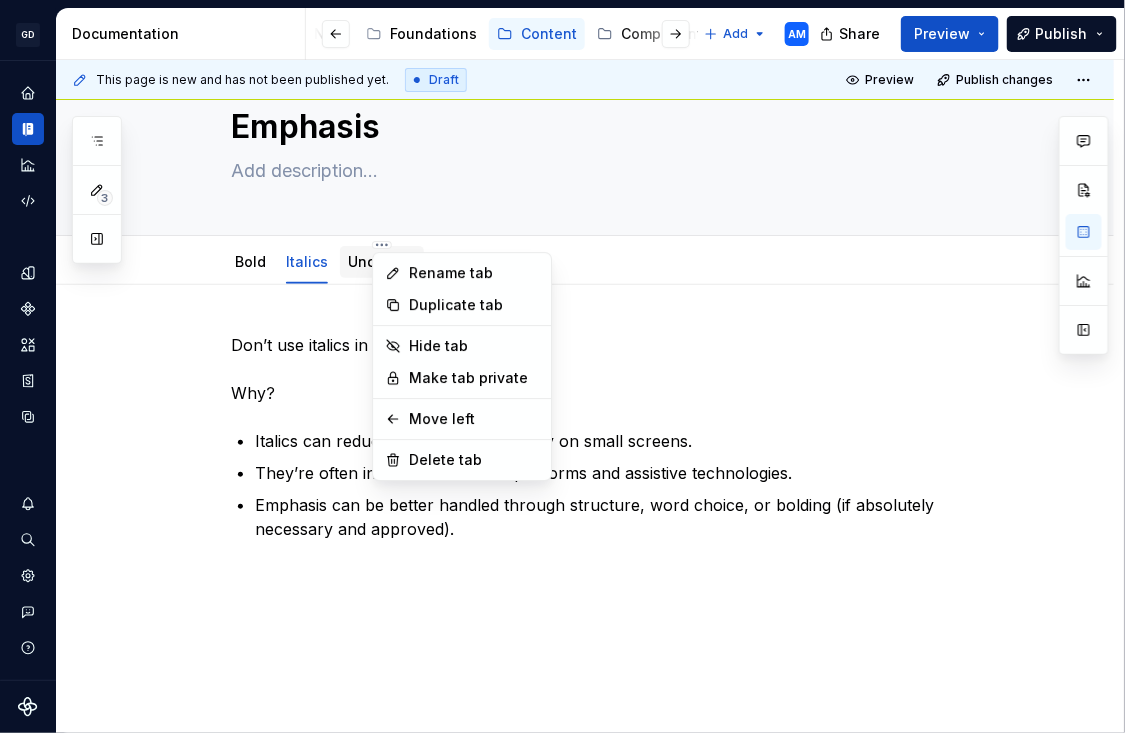 click on "GD Oxygen AM Design system data Documentation
Accessibility guide for tree Page tree.
Navigate the tree with the arrow keys. Common tree hotkeys apply. Further keybindings are available:
enter to execute primary action on focused item
f2 to start renaming the focused item
escape to abort renaming an item
control+d to start dragging selected items
Get Started What's New Foundations Content Components Patterns & Templates INTERNAL Add AM Share Preview Publish 3 Pages Add
Accessibility guide for tree Page tree.
Navigate the tree with the arrow keys. Common tree hotkeys apply. Further keybindings are available:
enter to execute primary action on focused item
f2 to start renaming the focused item
escape to abort renaming an item
control+d to start dragging selected items
Content Principles  Untitled page Content Standards Active vs. Passive voice Active voice Passive voice" at bounding box center [562, 366] 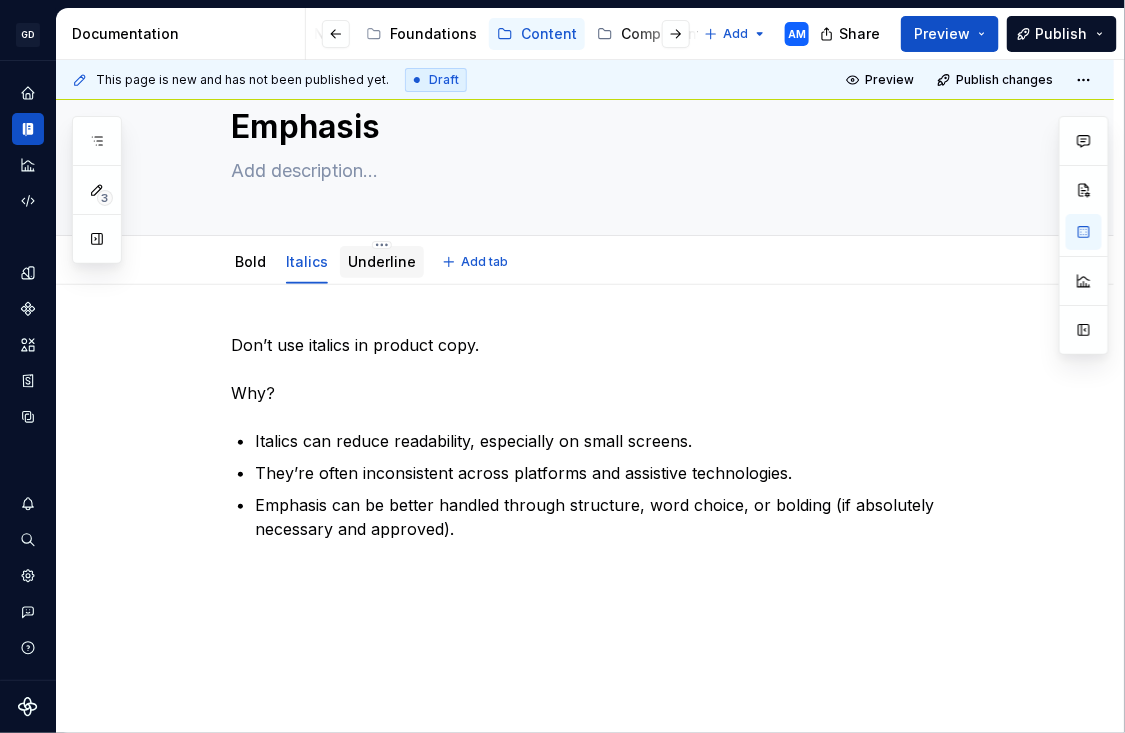 click on "Underline" at bounding box center (382, 261) 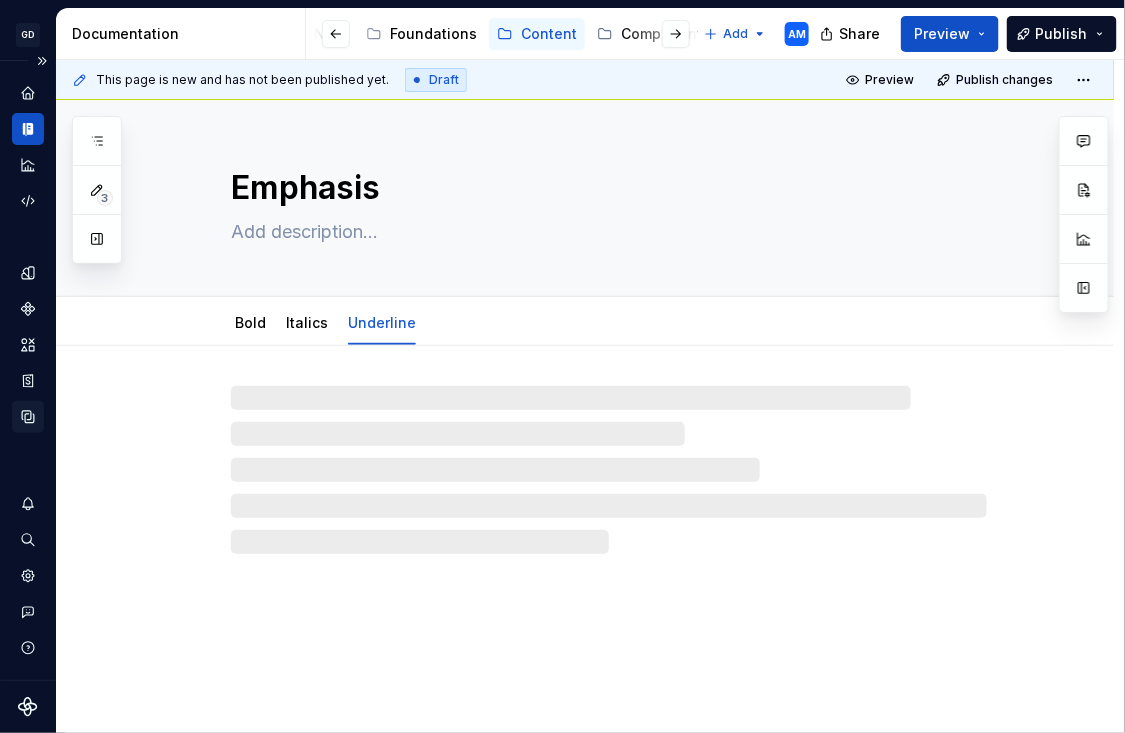 type on "*" 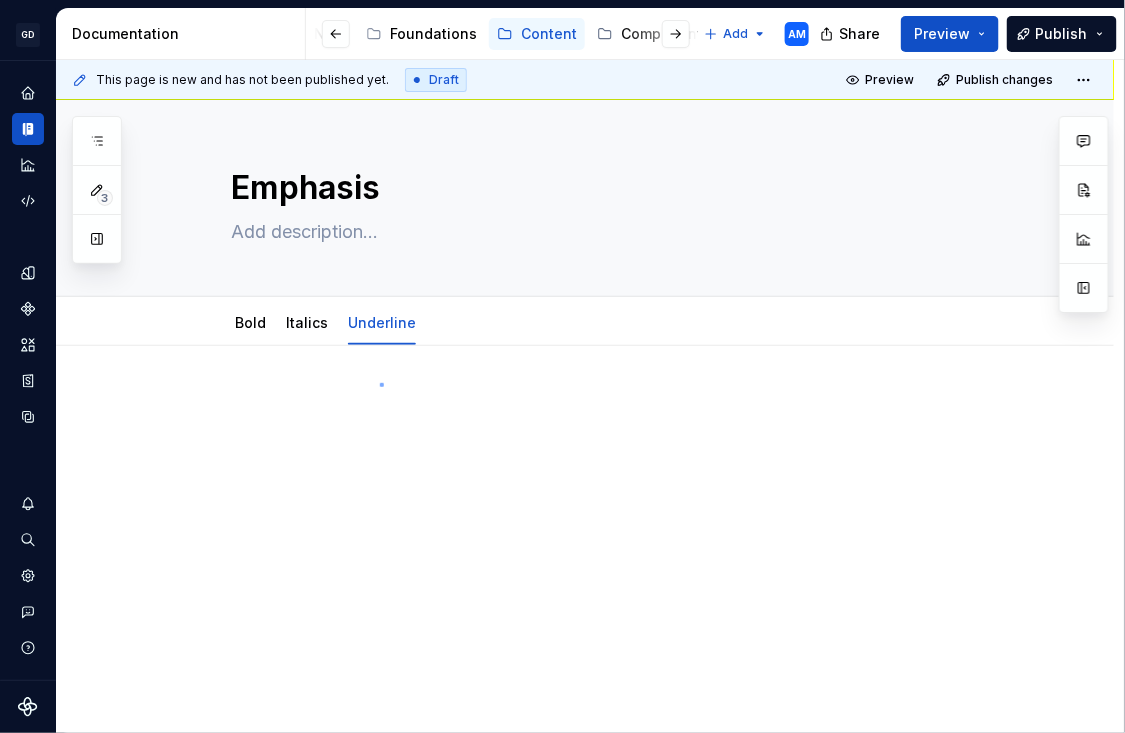 click on "This page is new and has not been published yet. Draft Preview Publish changes Emphasis Edit header Bold Italics Underline" at bounding box center (590, 396) 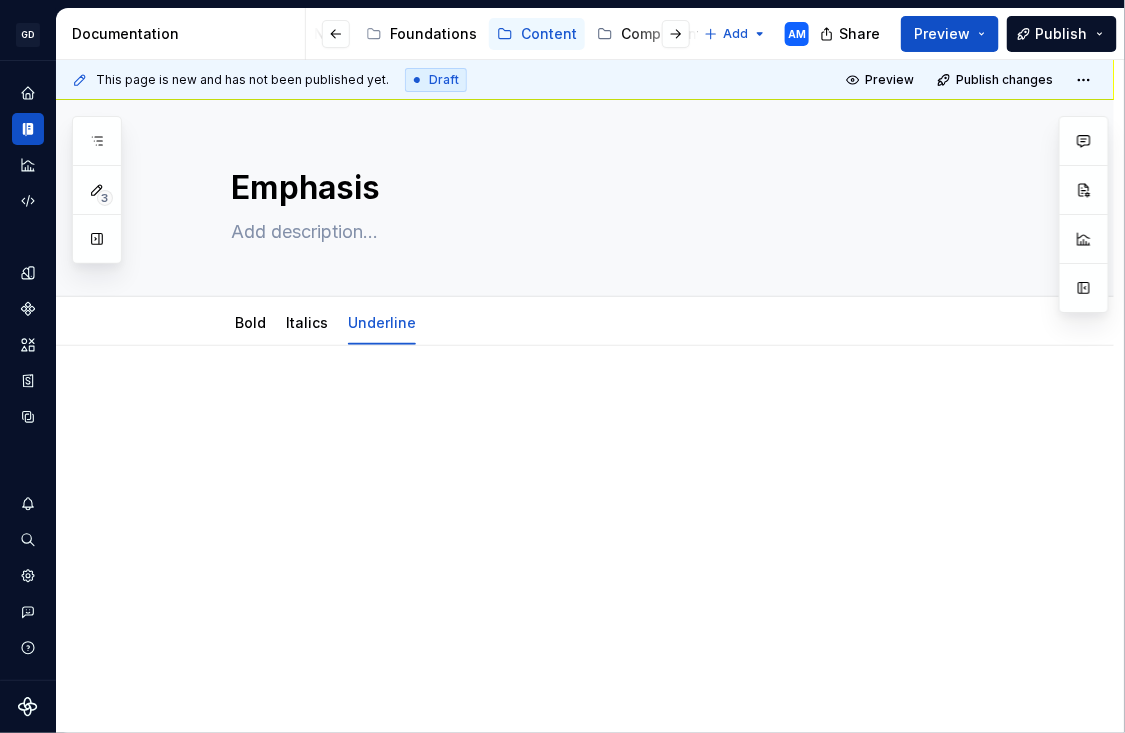 click at bounding box center (609, 406) 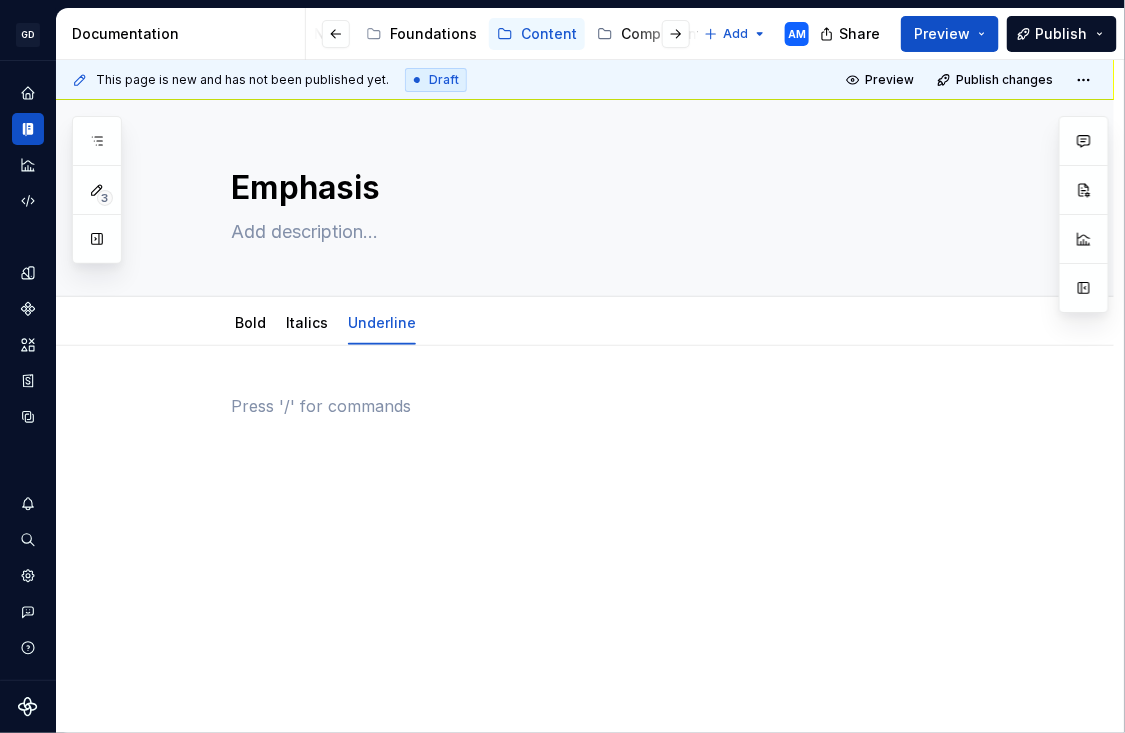 paste 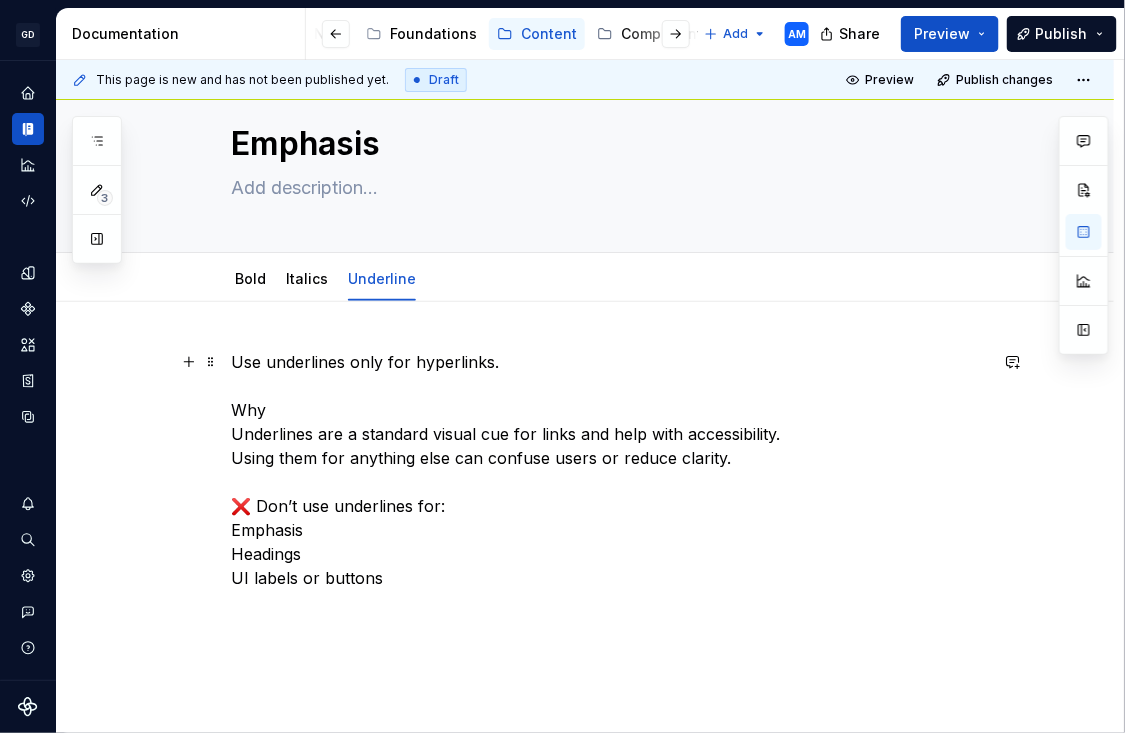 scroll, scrollTop: 46, scrollLeft: 0, axis: vertical 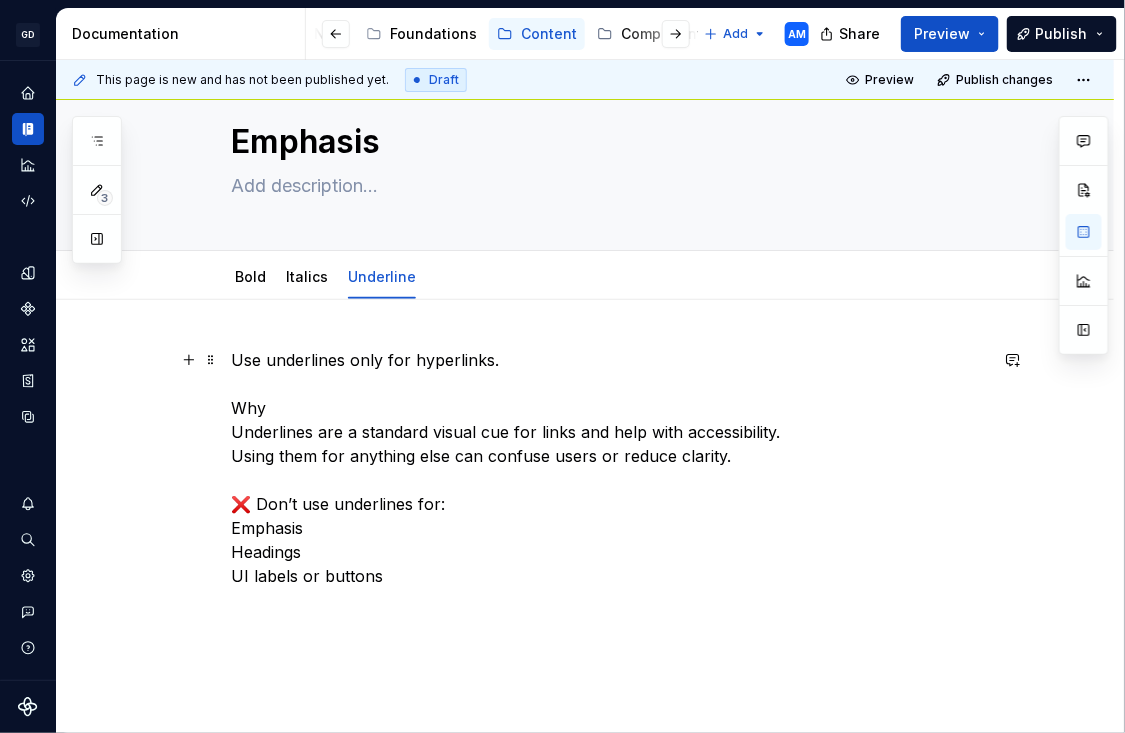 click on "Use underlines only for hyperlinks. Why Underlines are a standard visual cue for links and help with accessibility. Using them for anything else can confuse users or reduce clarity. ❌ Don’t use underlines for: Emphasis Headings UI labels or buttons" at bounding box center [609, 480] 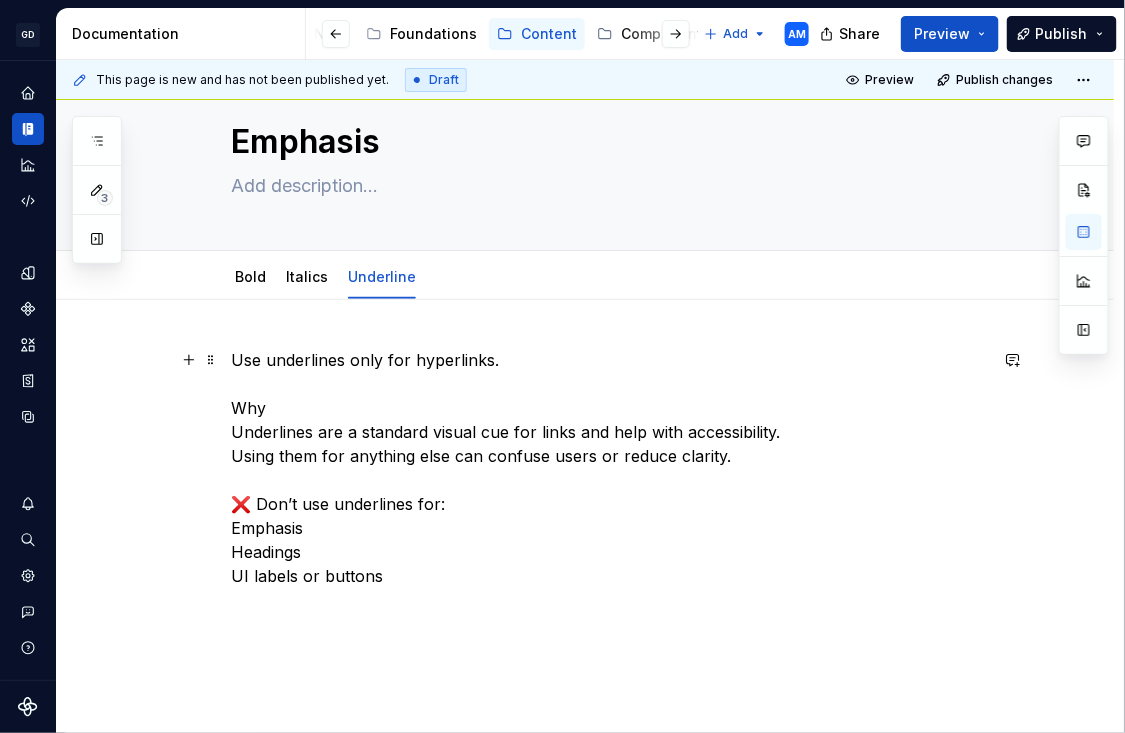 type 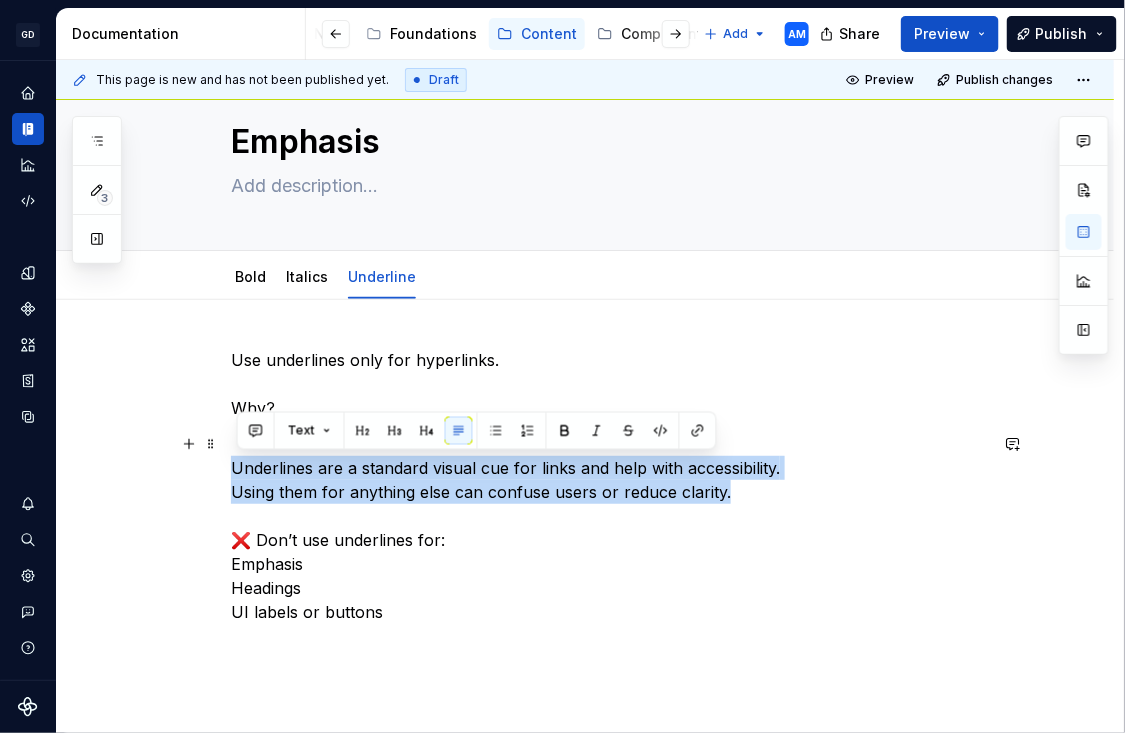 drag, startPoint x: 775, startPoint y: 491, endPoint x: 183, endPoint y: 467, distance: 592.48627 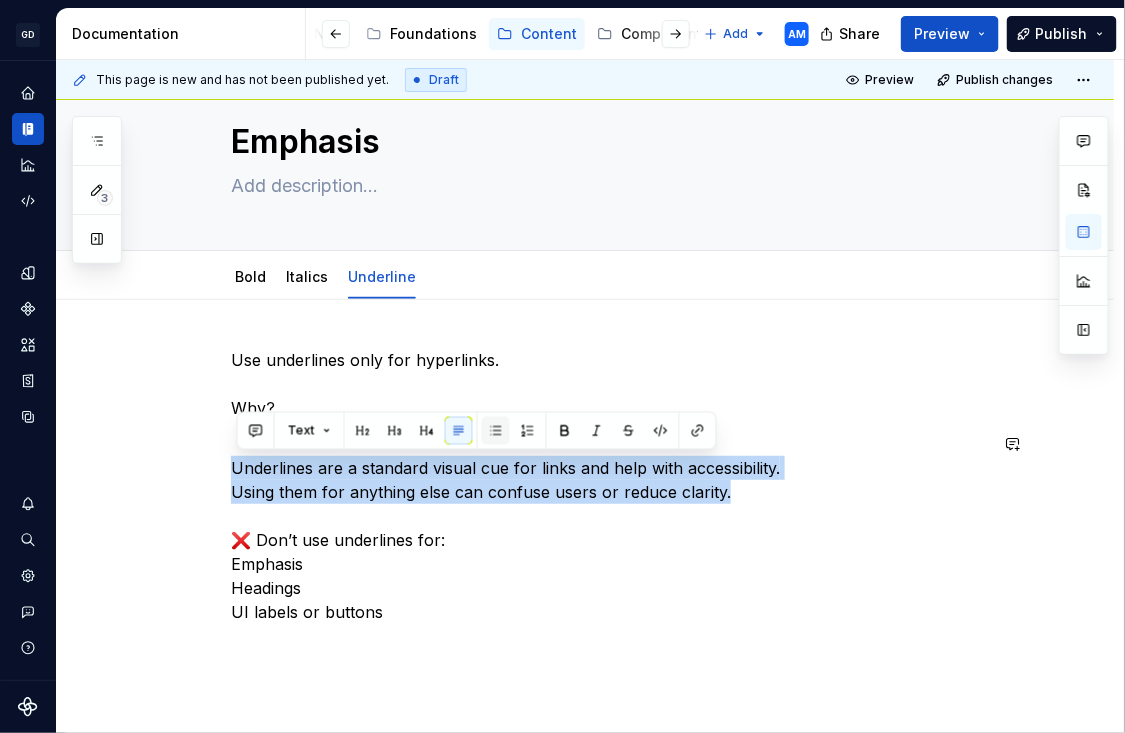 click at bounding box center (496, 431) 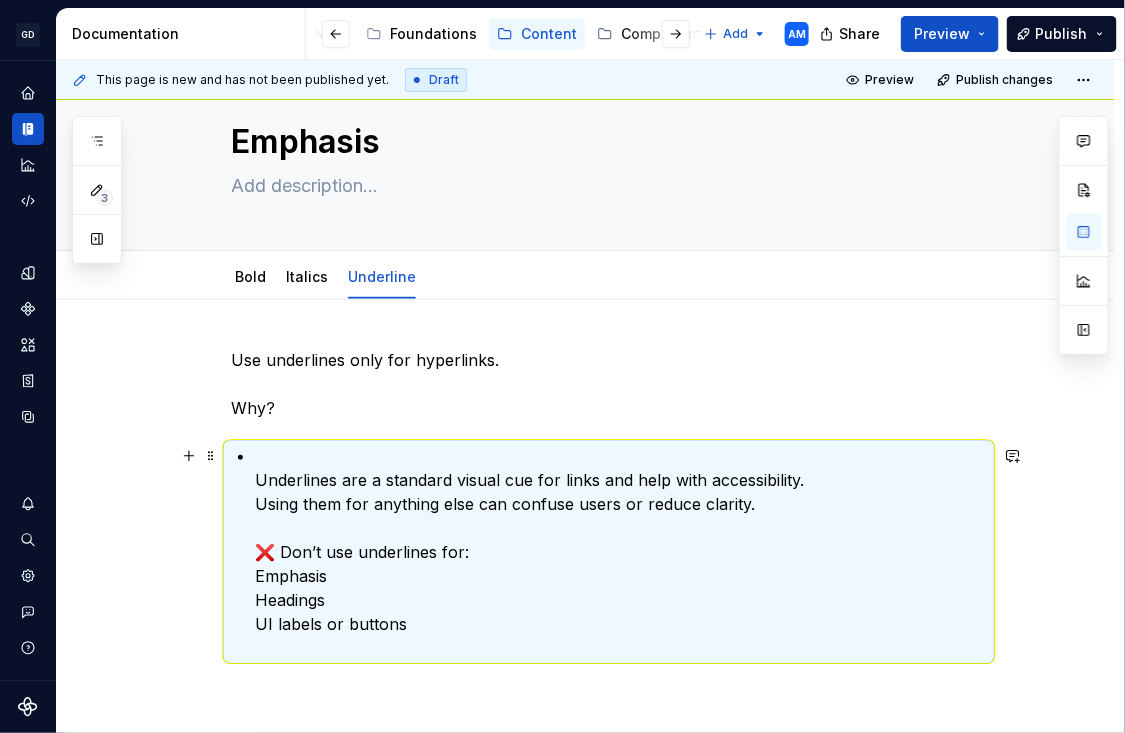 click on "Underlines are a standard visual cue for links and help with accessibility. Using them for anything else can confuse users or reduce clarity. ❌ Don’t use underlines for: Emphasis Headings UI labels or buttons" at bounding box center [621, 552] 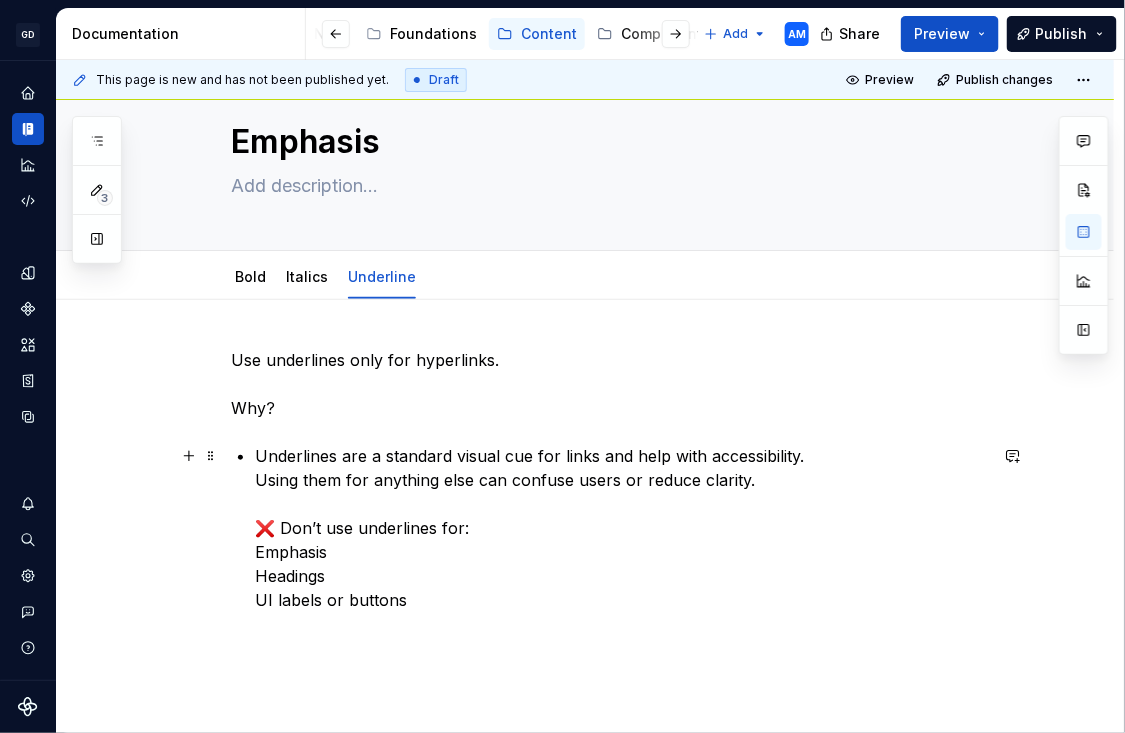 click on "Use underlines only for hyperlinks. Why? Underlines are a standard visual cue for links and help with accessibility. Using them for anything else can confuse users or reduce clarity. ❌ Don’t use underlines for: Emphasis Headings UI labels or buttons" at bounding box center (609, 492) 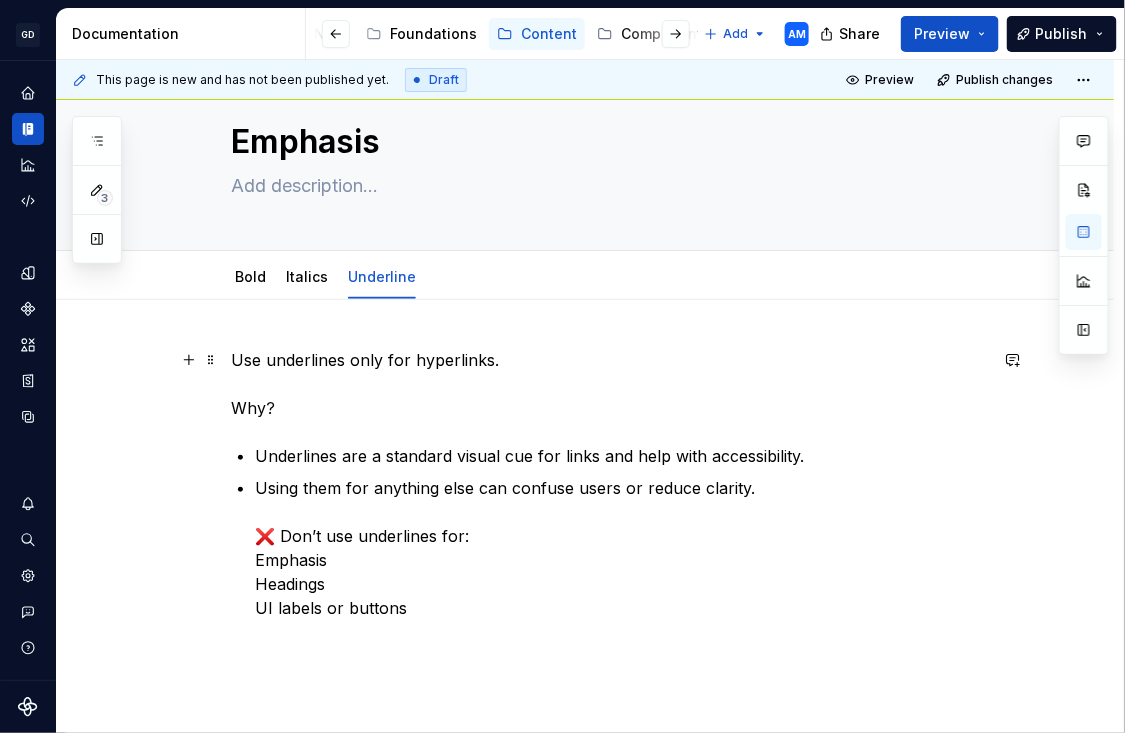 click on "Use underlines only for hyperlinks. Why?" at bounding box center [609, 384] 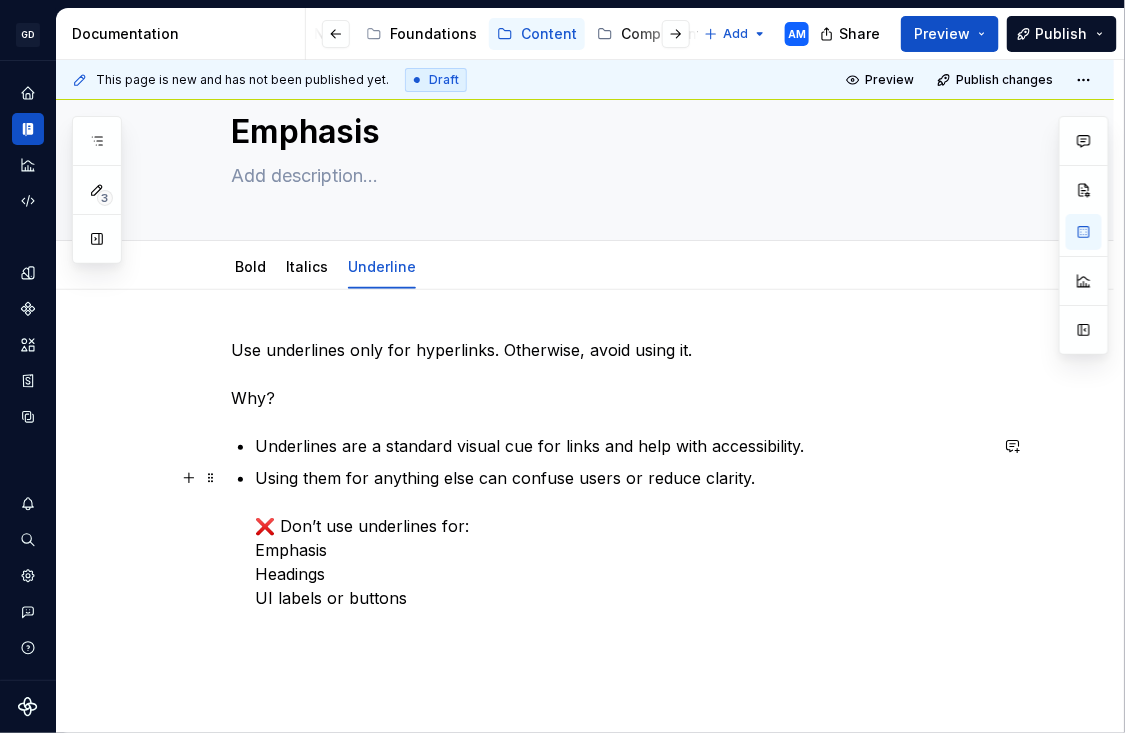 scroll, scrollTop: 57, scrollLeft: 0, axis: vertical 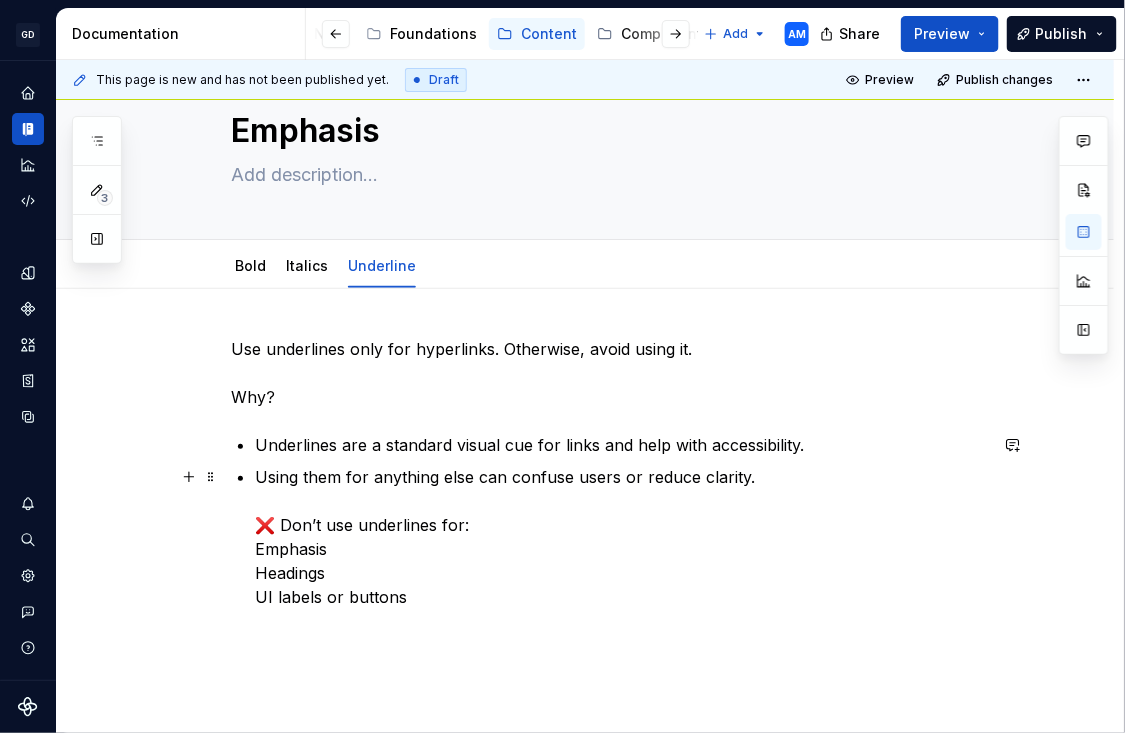 click on "Using them for anything else can confuse users or reduce clarity. ❌ Don’t use underlines for: Emphasis Headings UI labels or buttons" at bounding box center (621, 549) 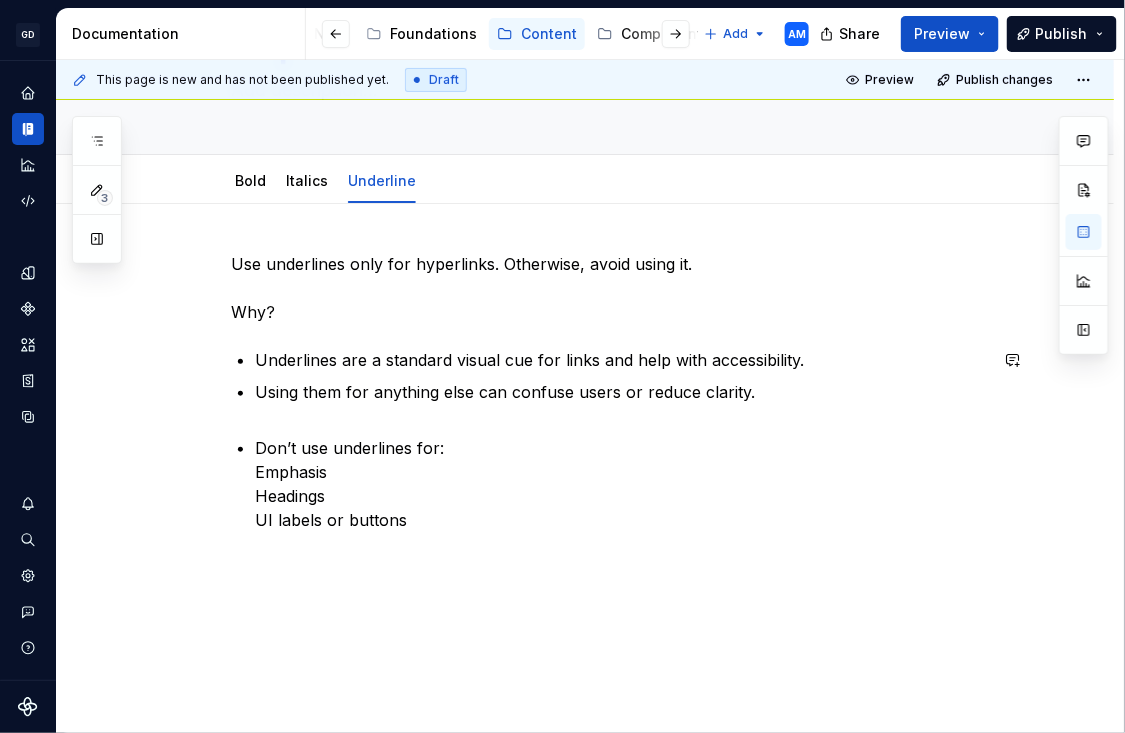 scroll, scrollTop: 178, scrollLeft: 0, axis: vertical 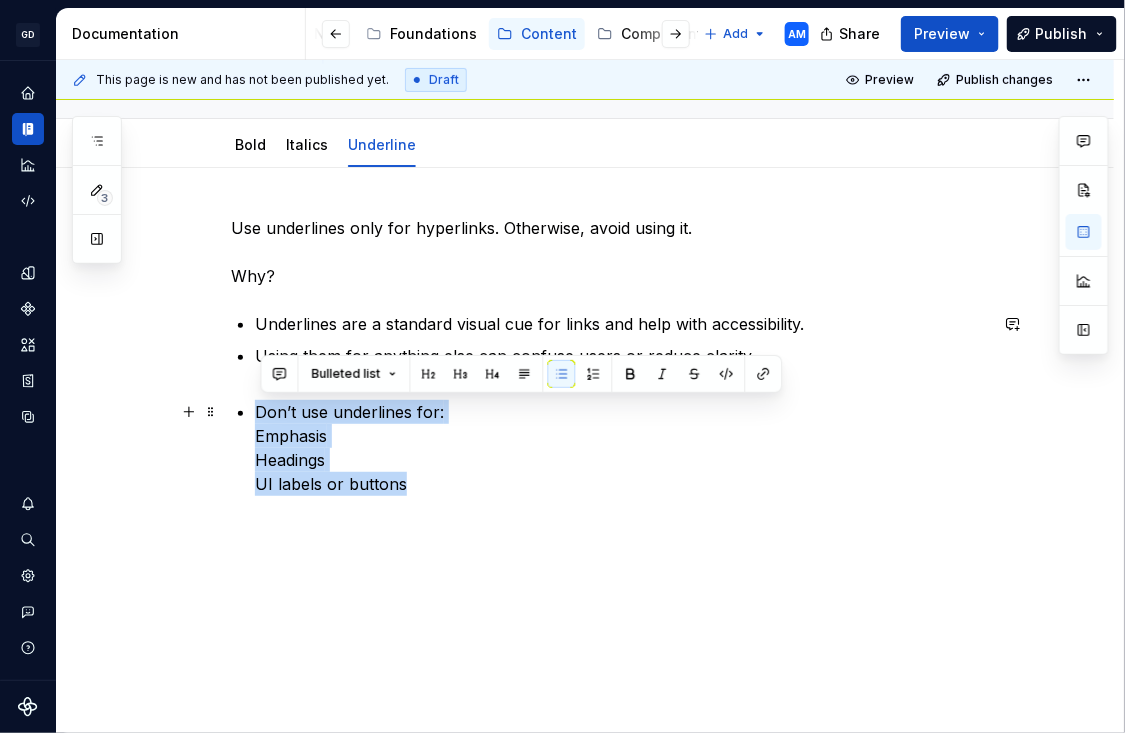 drag, startPoint x: 447, startPoint y: 484, endPoint x: 260, endPoint y: 415, distance: 199.32385 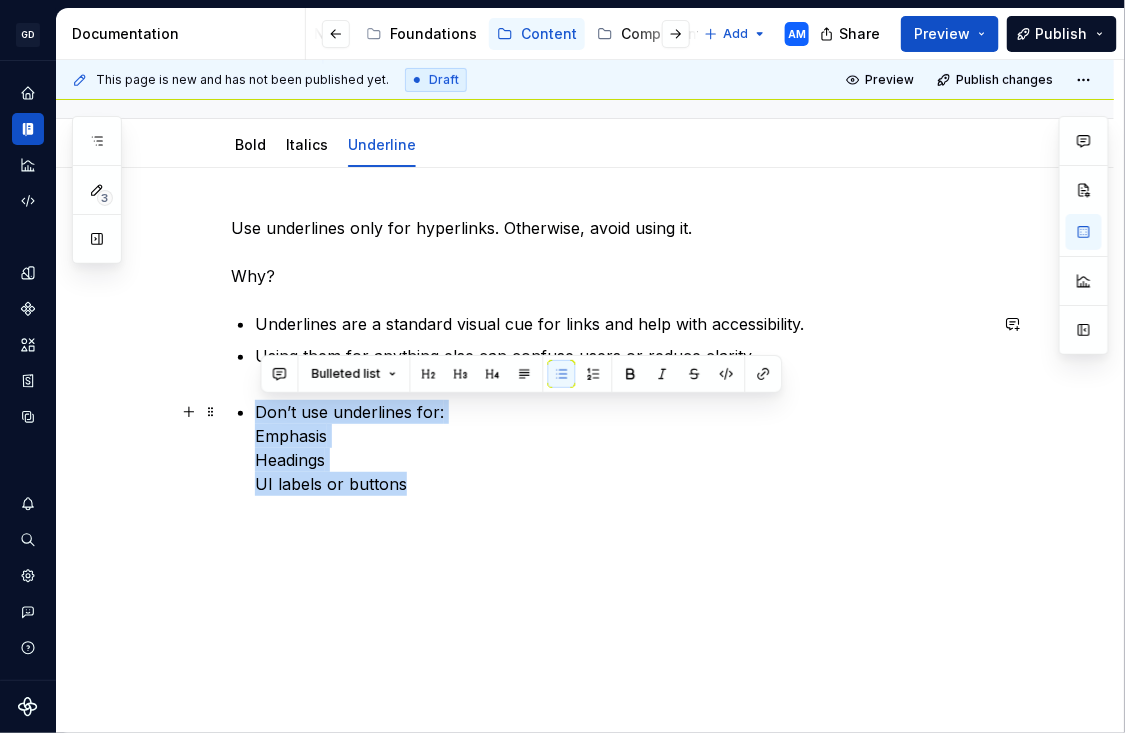 click on "Don’t use underlines for: Emphasis Headings UI labels or buttons" at bounding box center [621, 460] 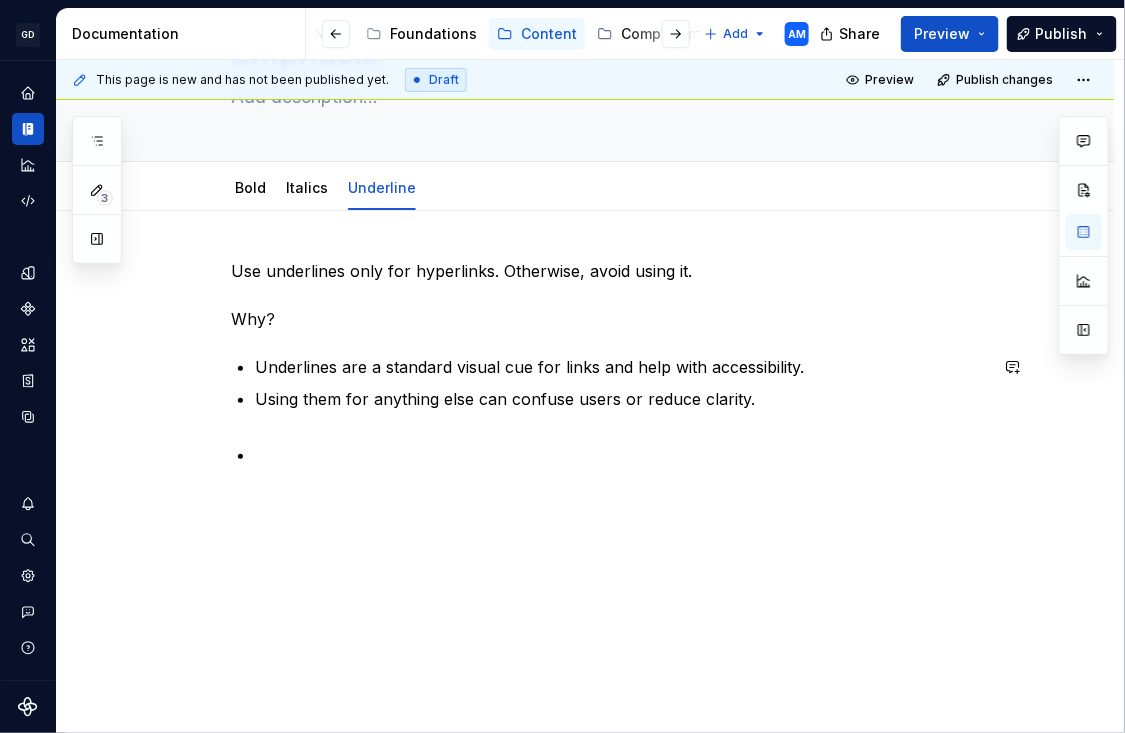 scroll, scrollTop: 103, scrollLeft: 0, axis: vertical 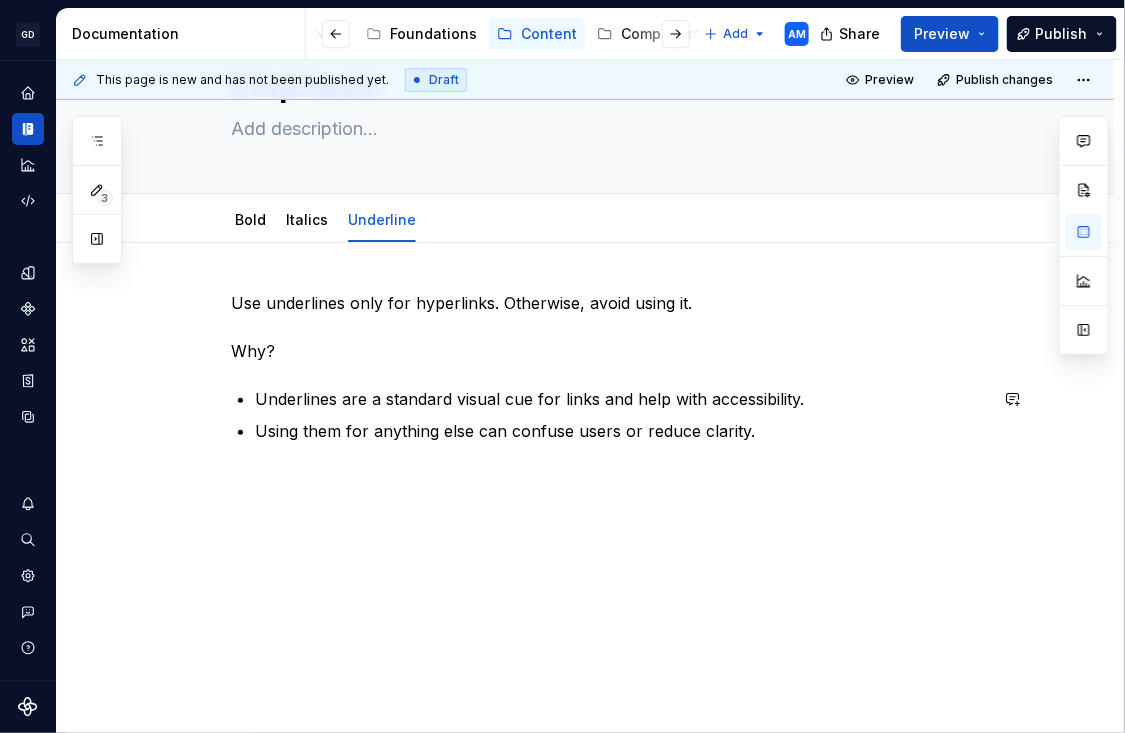 click on "Use underlines only for hyperlinks. Otherwise, avoid using it. Why? Underlines are a standard visual cue for links and help with accessibility. Using them for anything else can confuse users or reduce clarity." at bounding box center [585, 489] 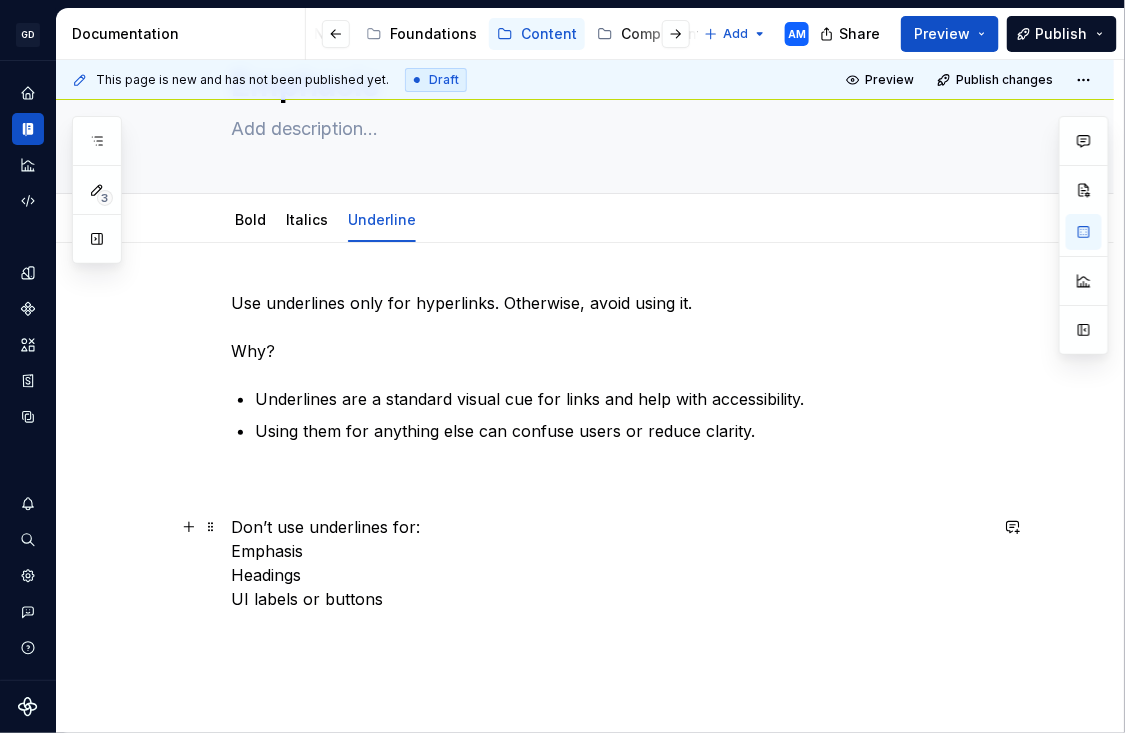 click on "Don’t use underlines for: Emphasis Headings UI labels or buttons" at bounding box center [609, 563] 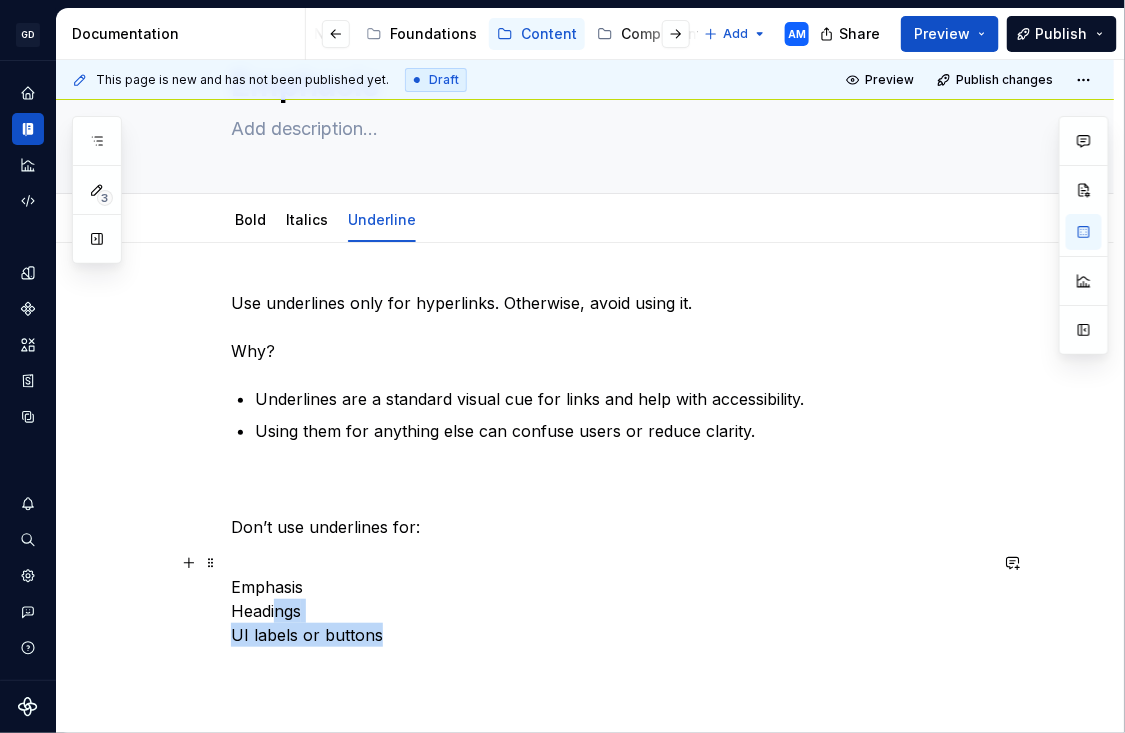 scroll, scrollTop: 106, scrollLeft: 0, axis: vertical 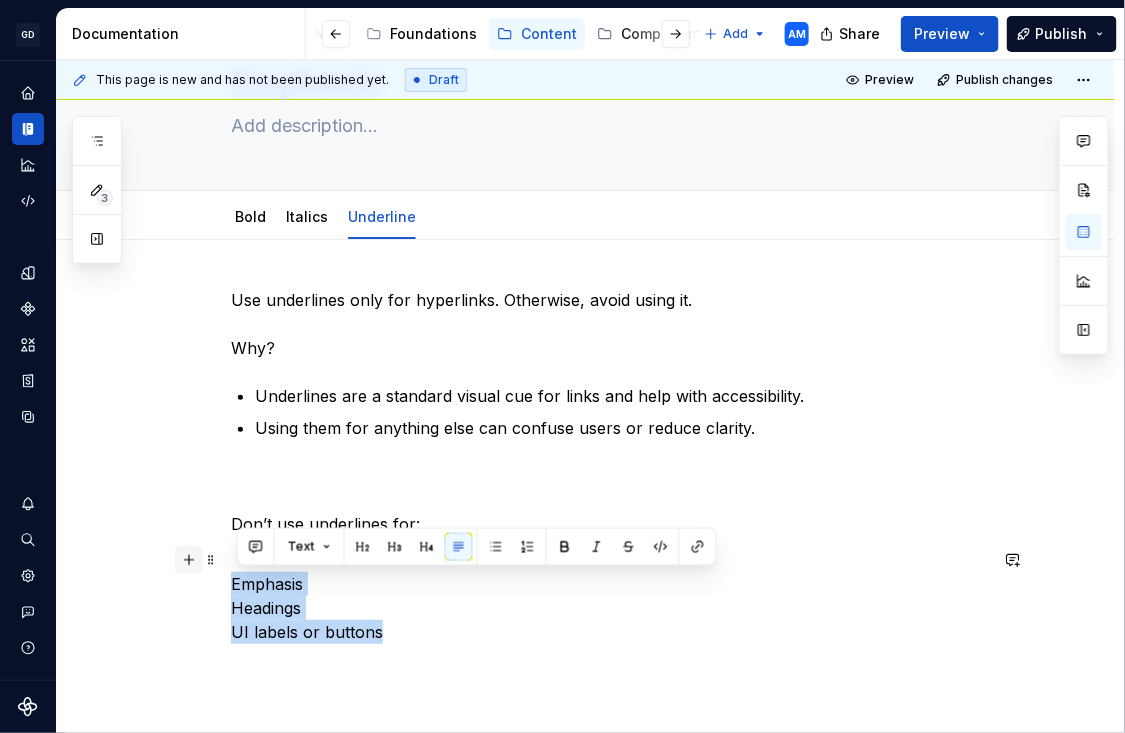 drag, startPoint x: 410, startPoint y: 635, endPoint x: 192, endPoint y: 572, distance: 226.92068 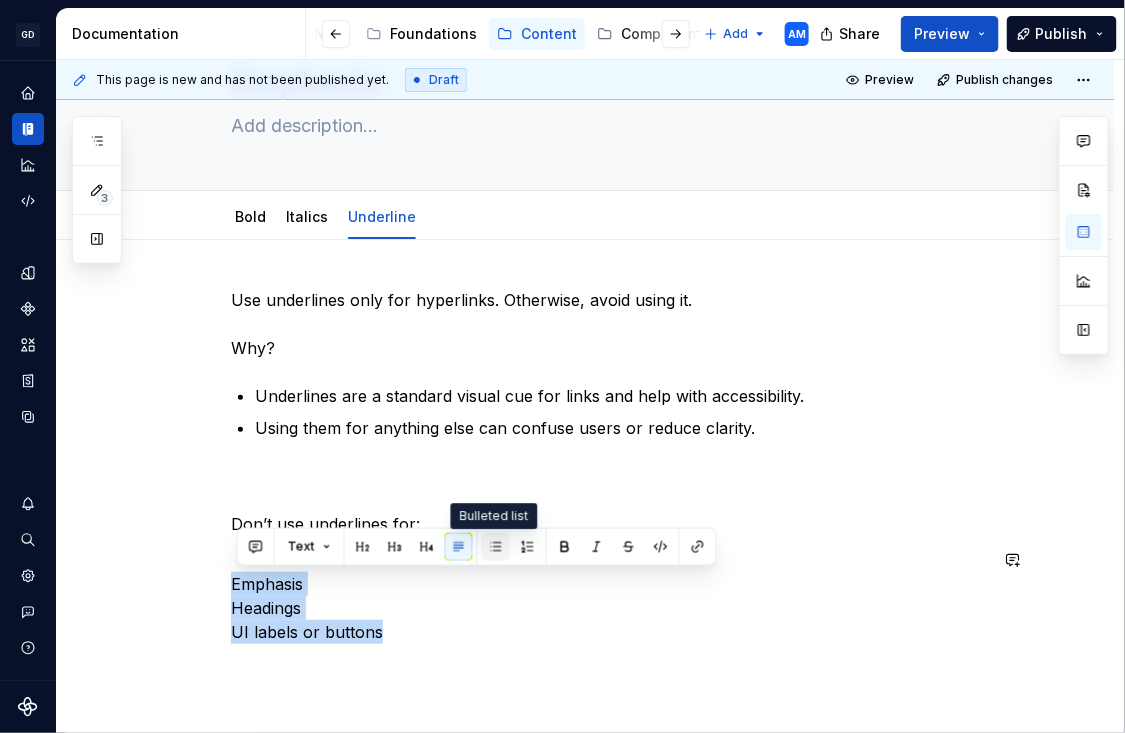 click at bounding box center (496, 547) 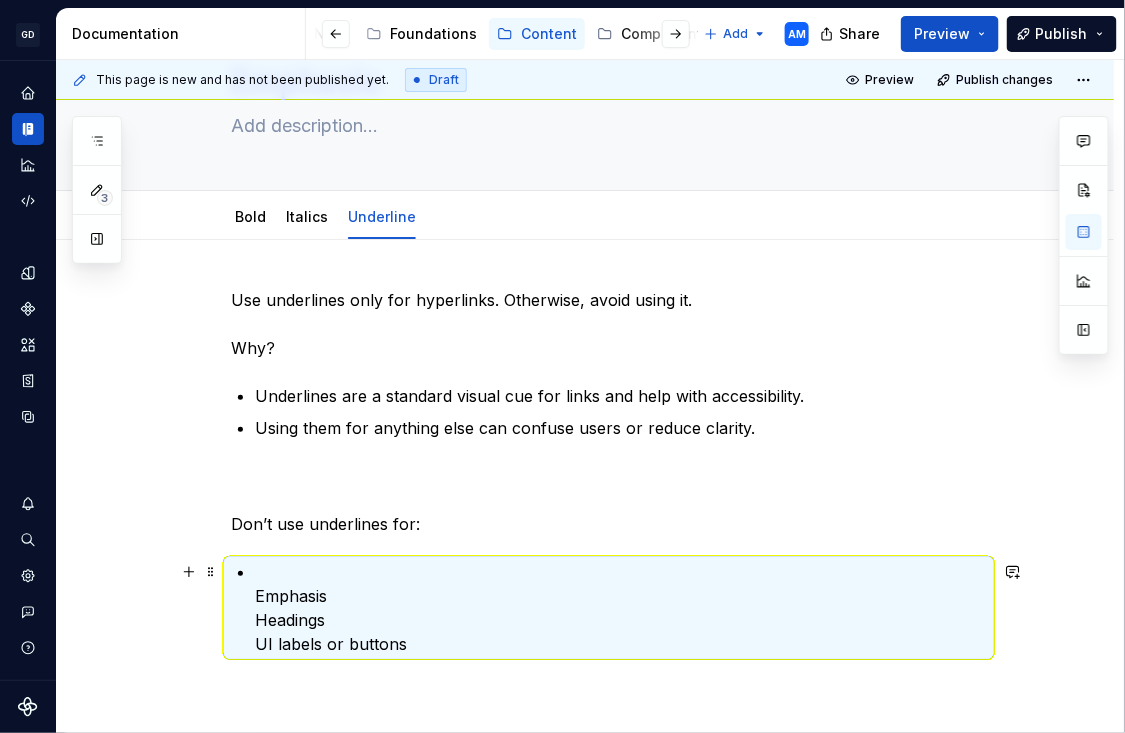 click on "Emphasis Headings UI labels or buttons" at bounding box center (621, 608) 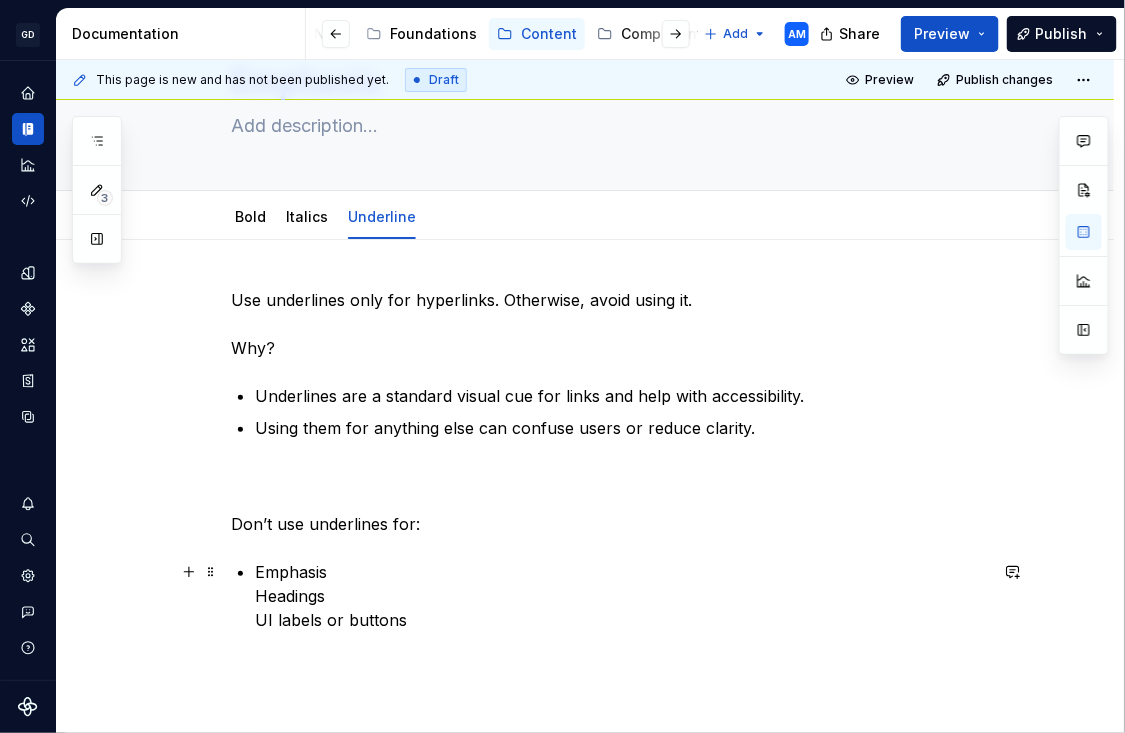click on "Emphasis Headings UI labels or buttons" at bounding box center [621, 596] 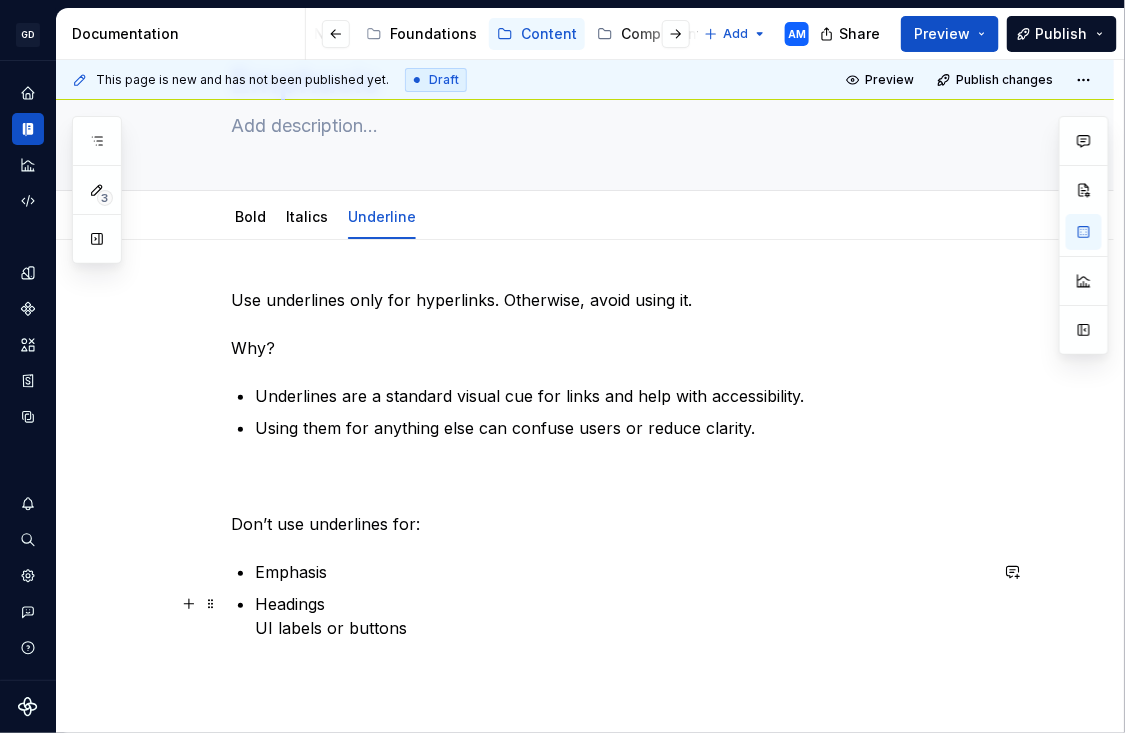 click on "Headings UI labels or buttons" at bounding box center (621, 616) 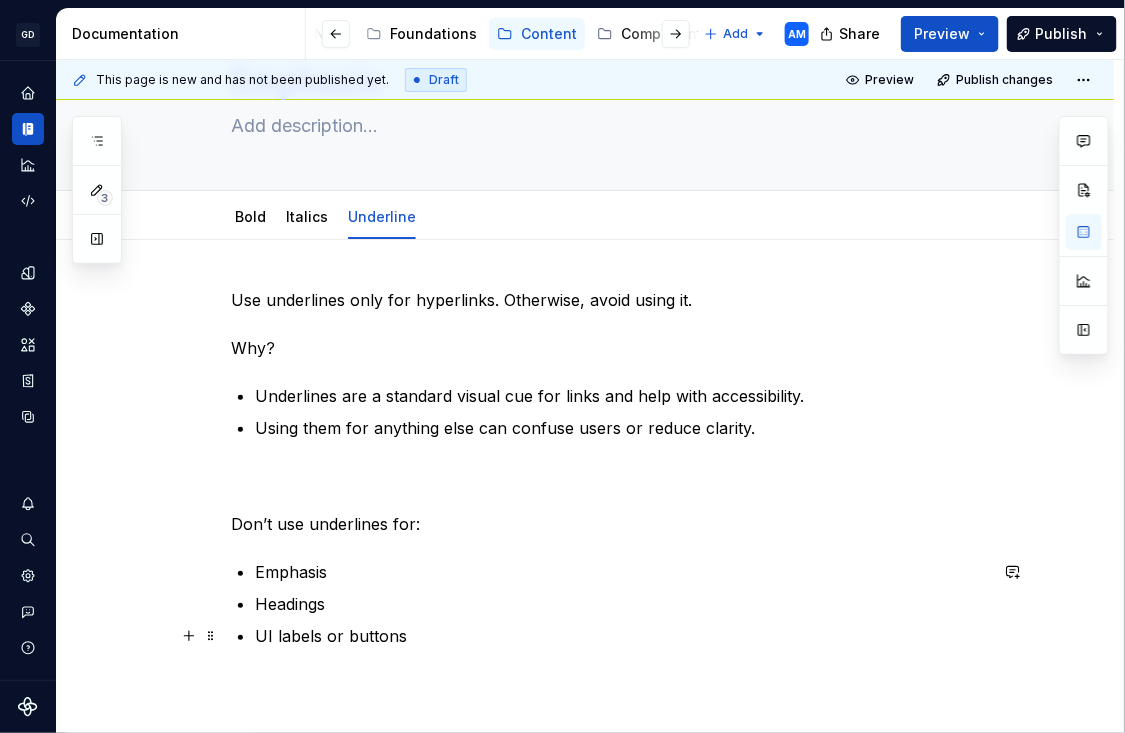 scroll, scrollTop: 121, scrollLeft: 0, axis: vertical 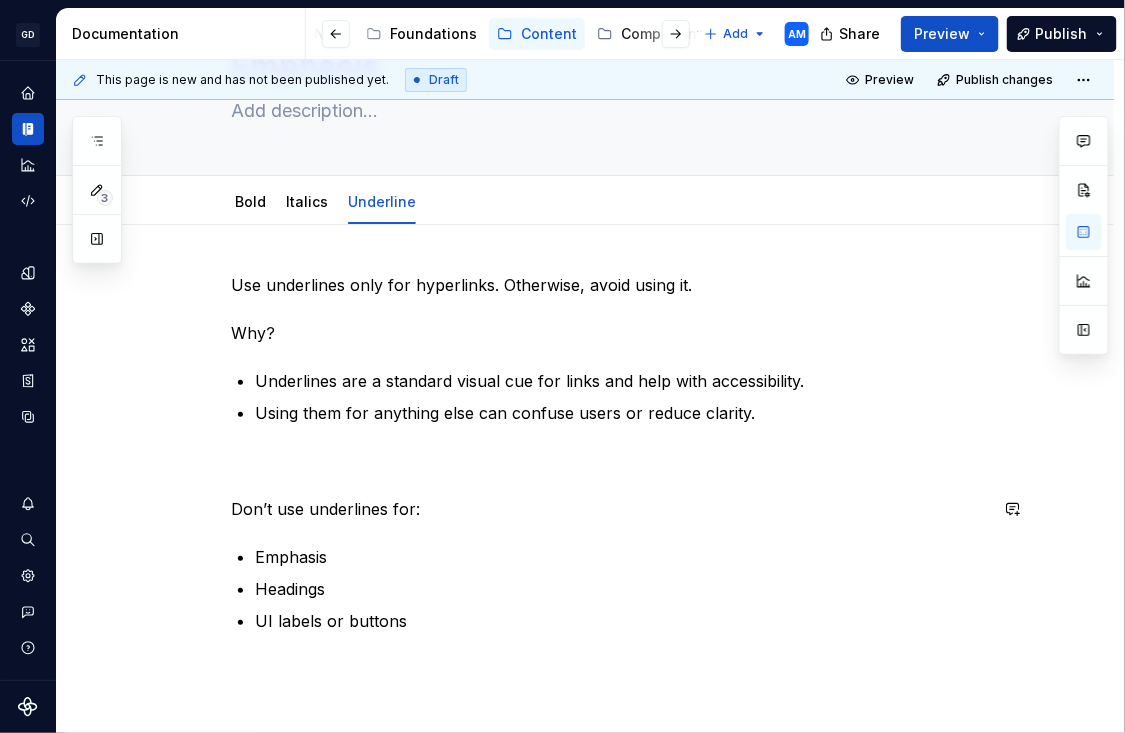 click on "Using them for anything else can confuse users or reduce clarity." at bounding box center (621, 437) 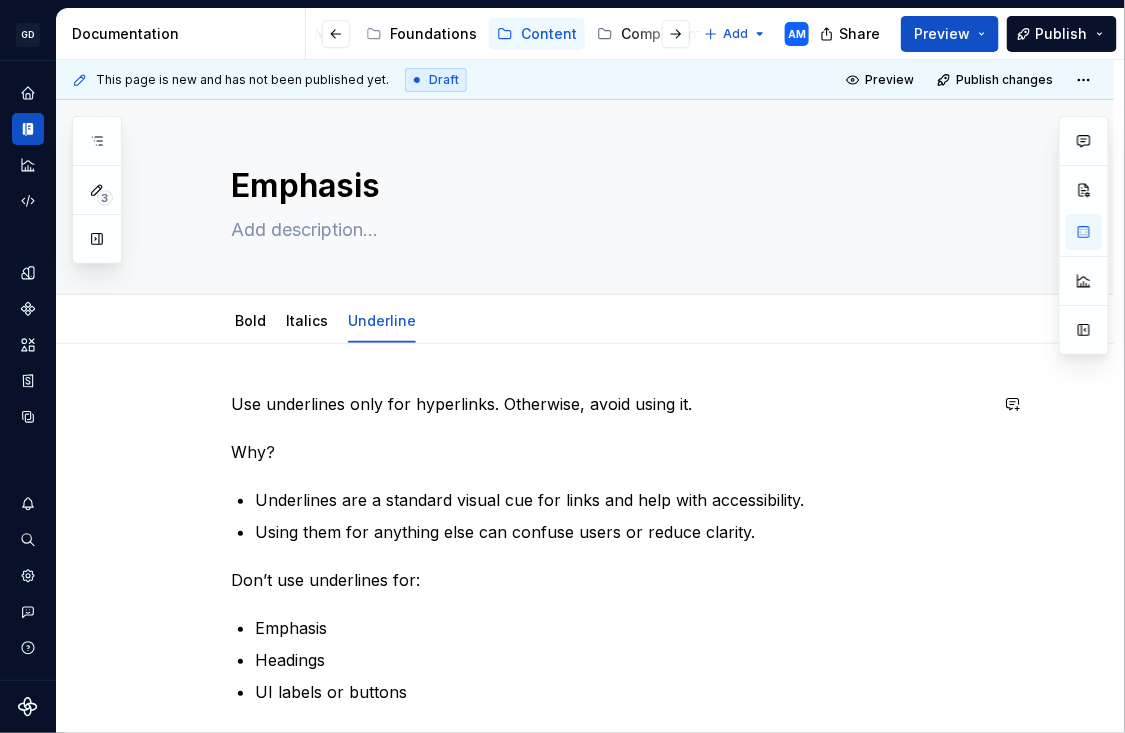scroll, scrollTop: 0, scrollLeft: 0, axis: both 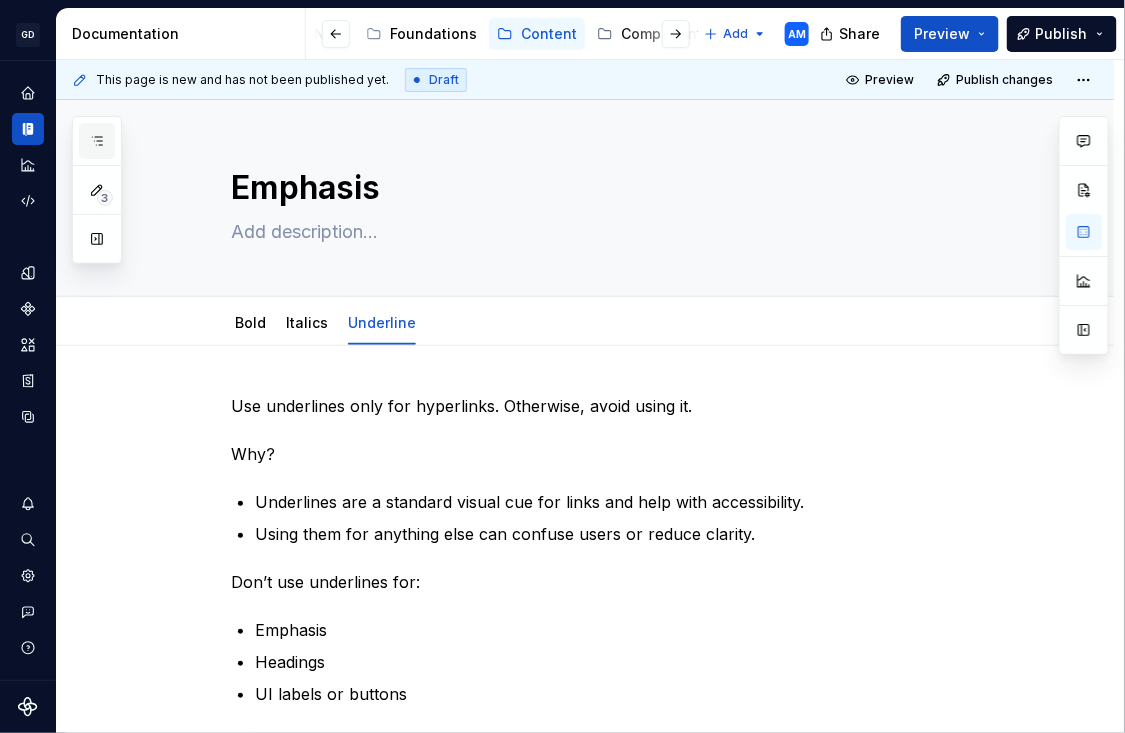 click 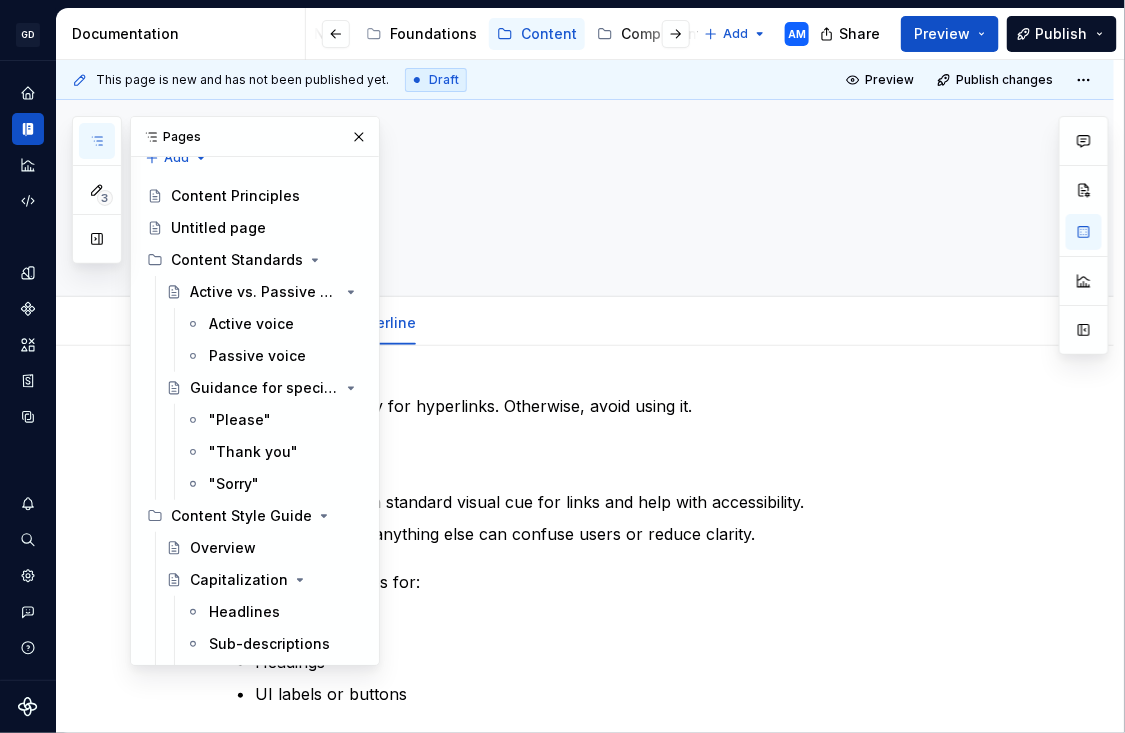 scroll, scrollTop: 0, scrollLeft: 0, axis: both 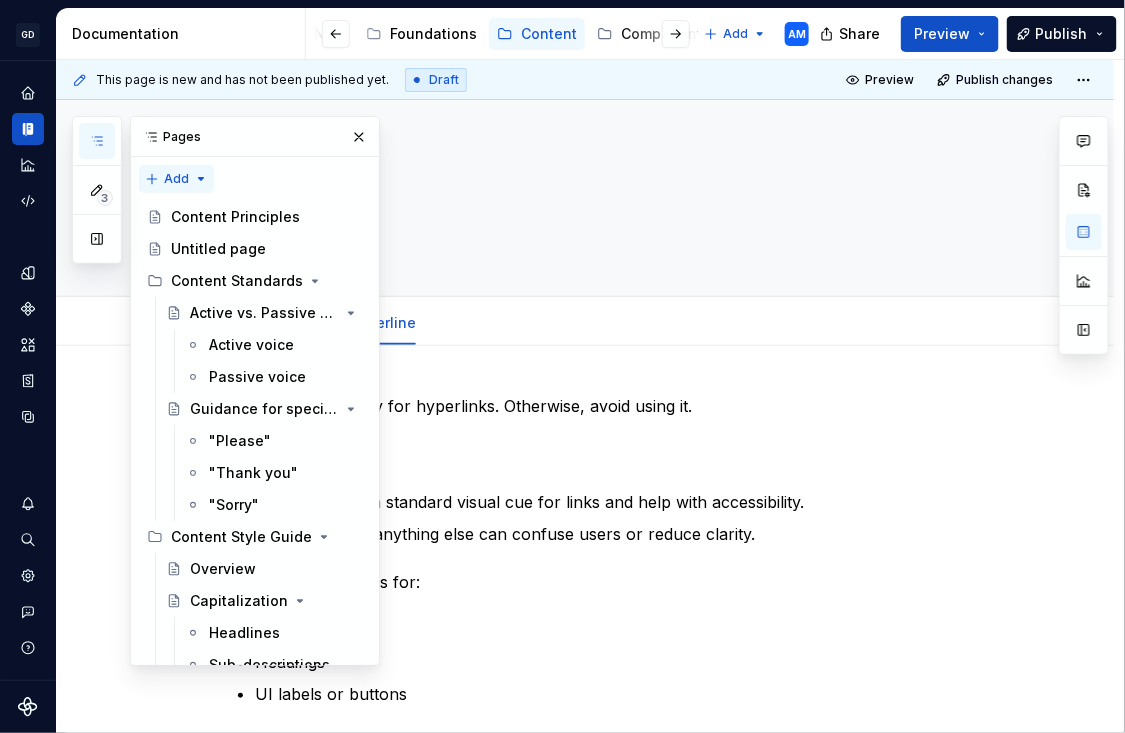 click on "3 Pages Add
Accessibility guide for tree Page tree.
Navigate the tree with the arrow keys. Common tree hotkeys apply. Further keybindings are available:
enter to execute primary action on focused item
f2 to start renaming the focused item
escape to abort renaming an item
control+d to start dragging selected items
Content Principles  Untitled page Content Standards Active vs. Passive voice Active voice Passive voice Guidance for specific terms "Please" "Thank you" "Sorry" Content Style Guide Overview Capitalization Headlines Sub-descriptions Call-to-Actions (CTAs) Brand and product names End Punctuation Period (.) Question marks (?) Exclamation point (!) Internal Punctuation Comma (,) Apostrophes (') Ellipses (…)  Dash and Hyphen  Hyphens (-) En dashes (–) Em dashes (—) Symbols Emojis 🤪 Ampersand (&) Slash (/) Contractions Acronyms and abbreviations Acronyms Latin Abbreviations (e.g. / i.e.) Lists Links Emphasis Bold Italics AM" at bounding box center [226, 391] 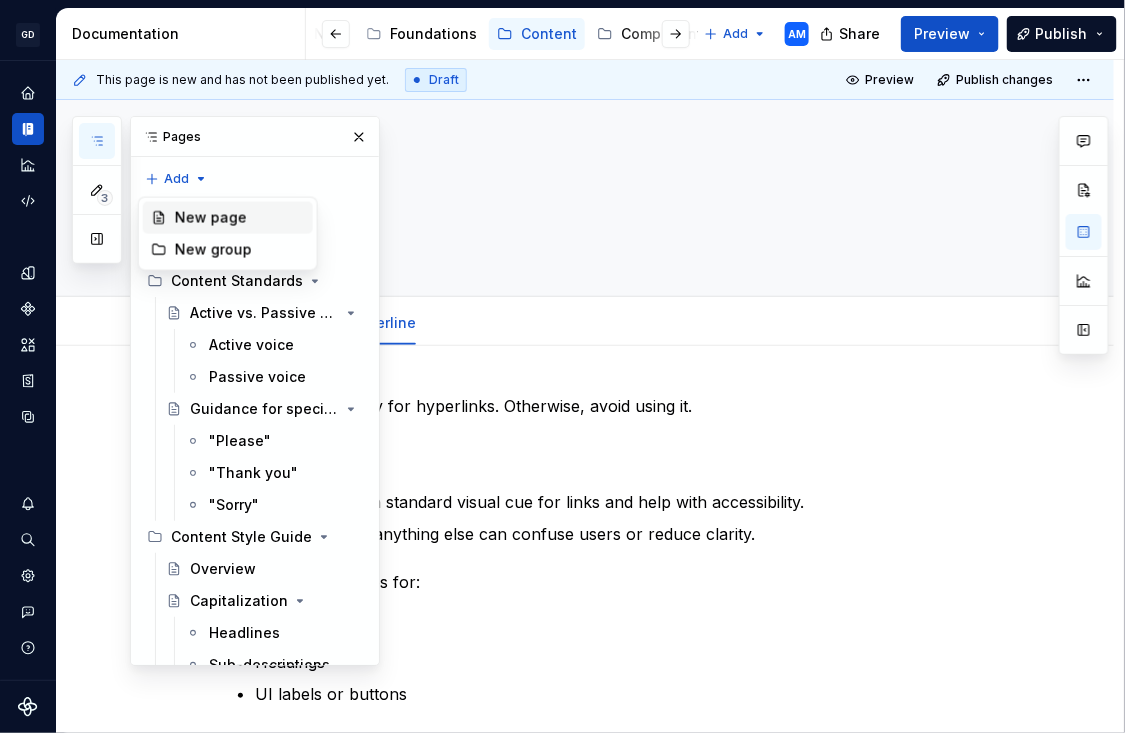 click on "New page" at bounding box center (240, 218) 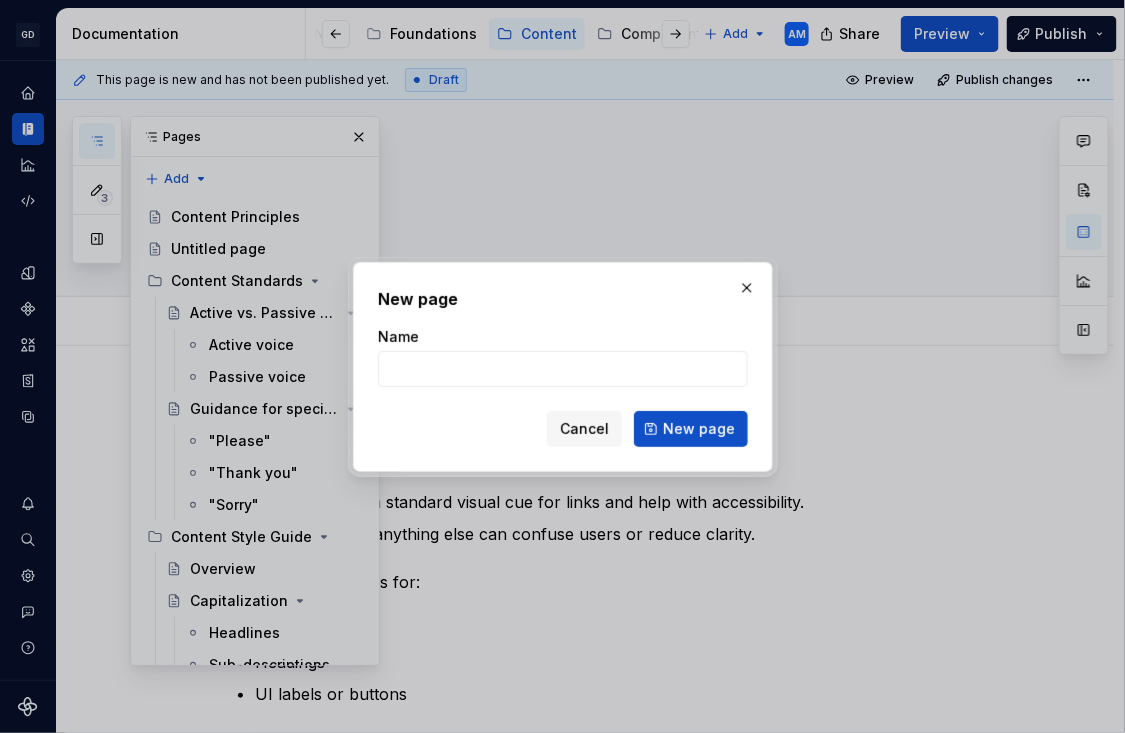 type on "*" 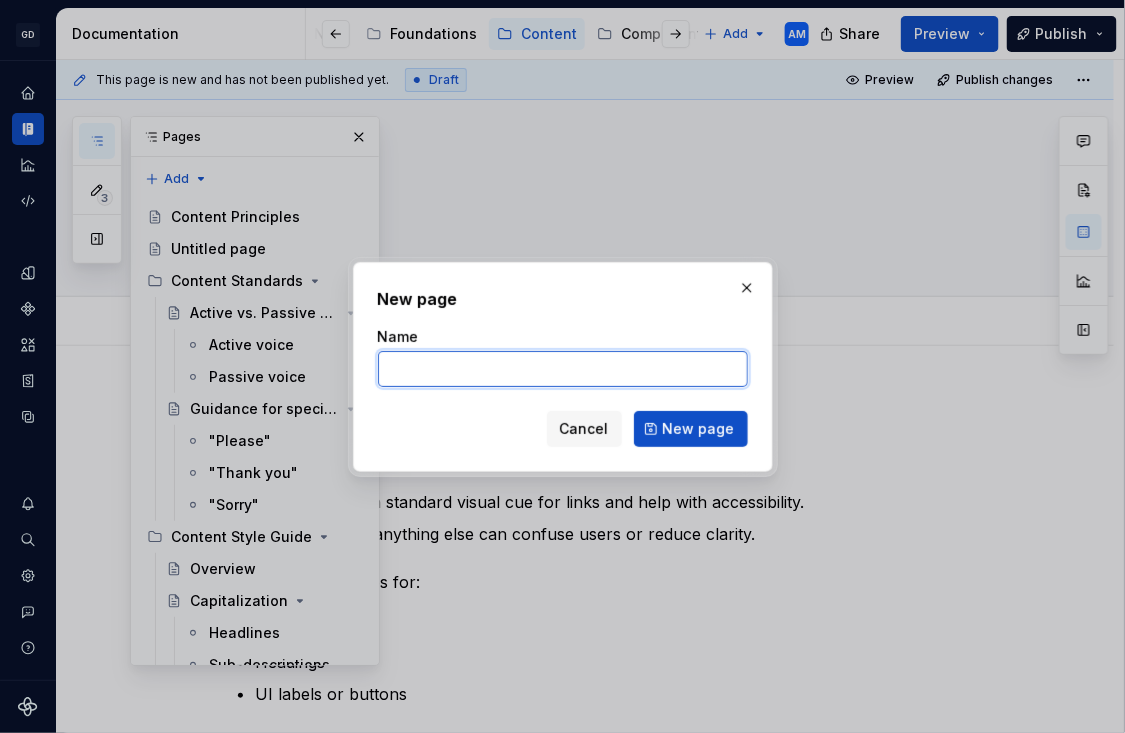 click on "Name" at bounding box center [563, 369] 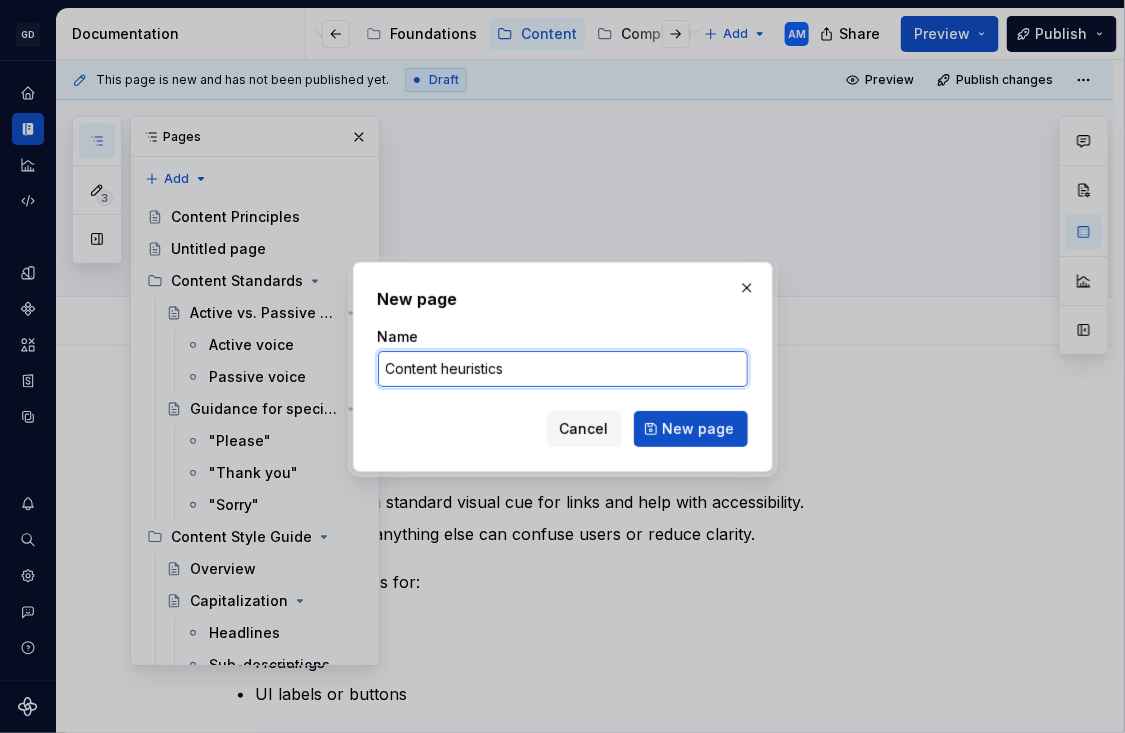 click on "Content heuristics" at bounding box center (563, 369) 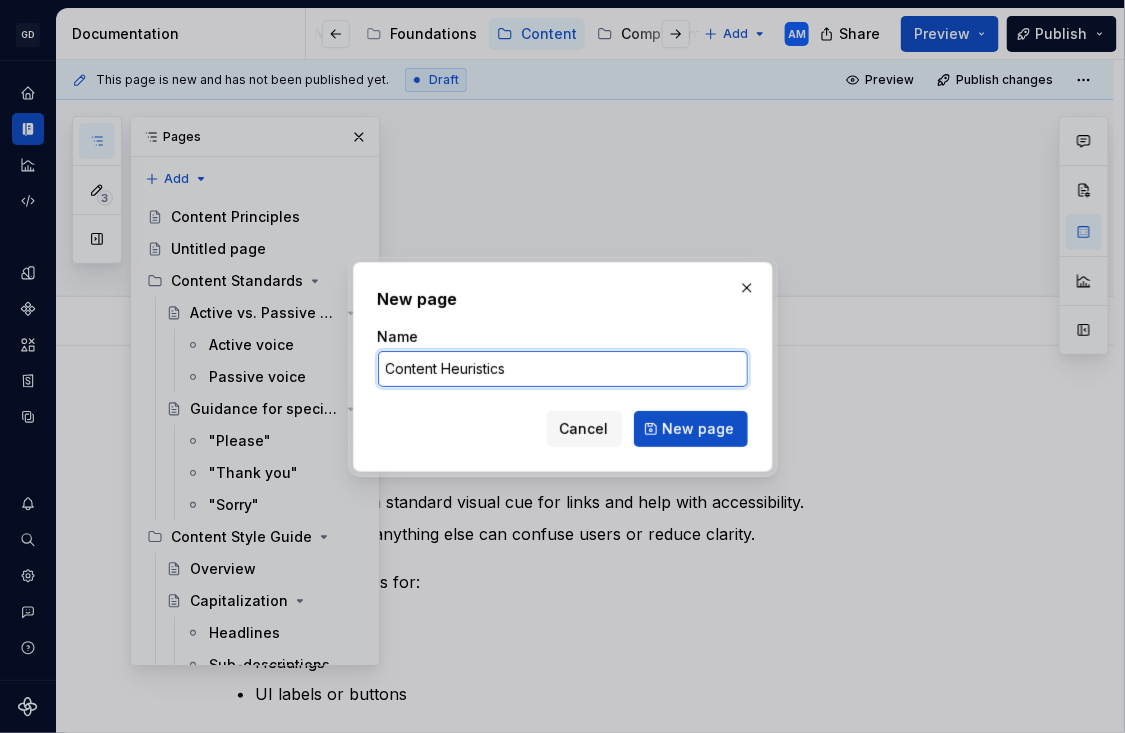 click on "Content Heuristics" at bounding box center (563, 369) 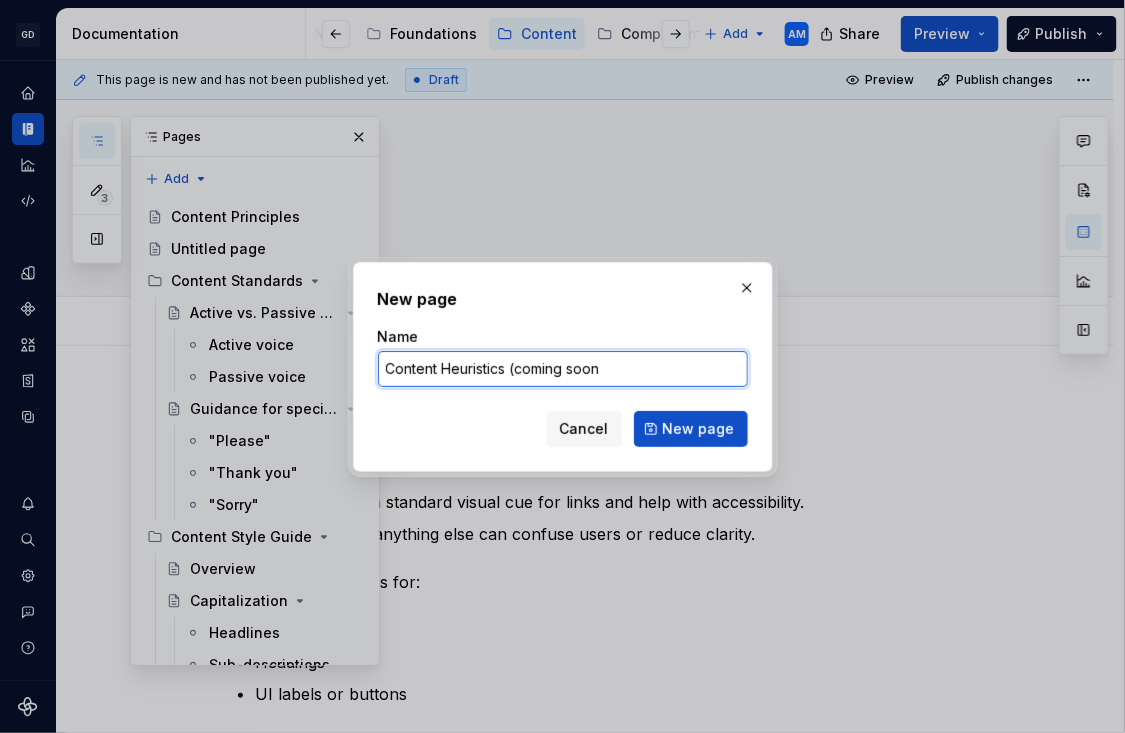 type on "Content Heuristics (coming soon)" 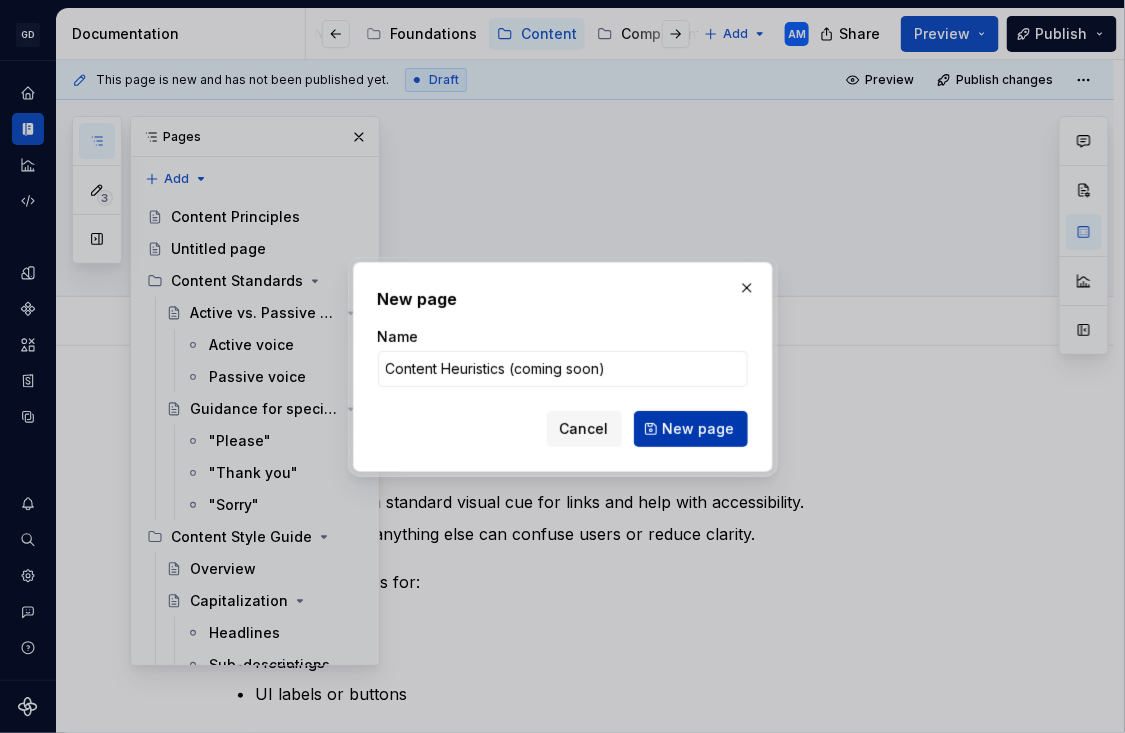 click on "New page" at bounding box center (699, 429) 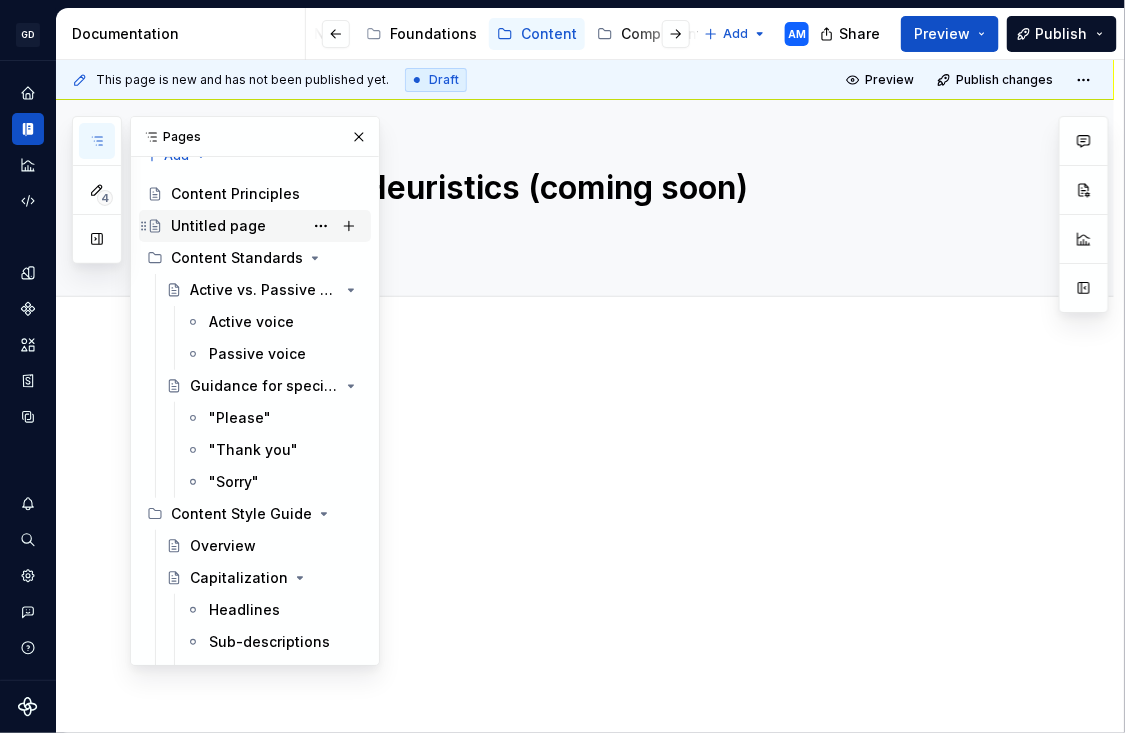 scroll, scrollTop: 0, scrollLeft: 0, axis: both 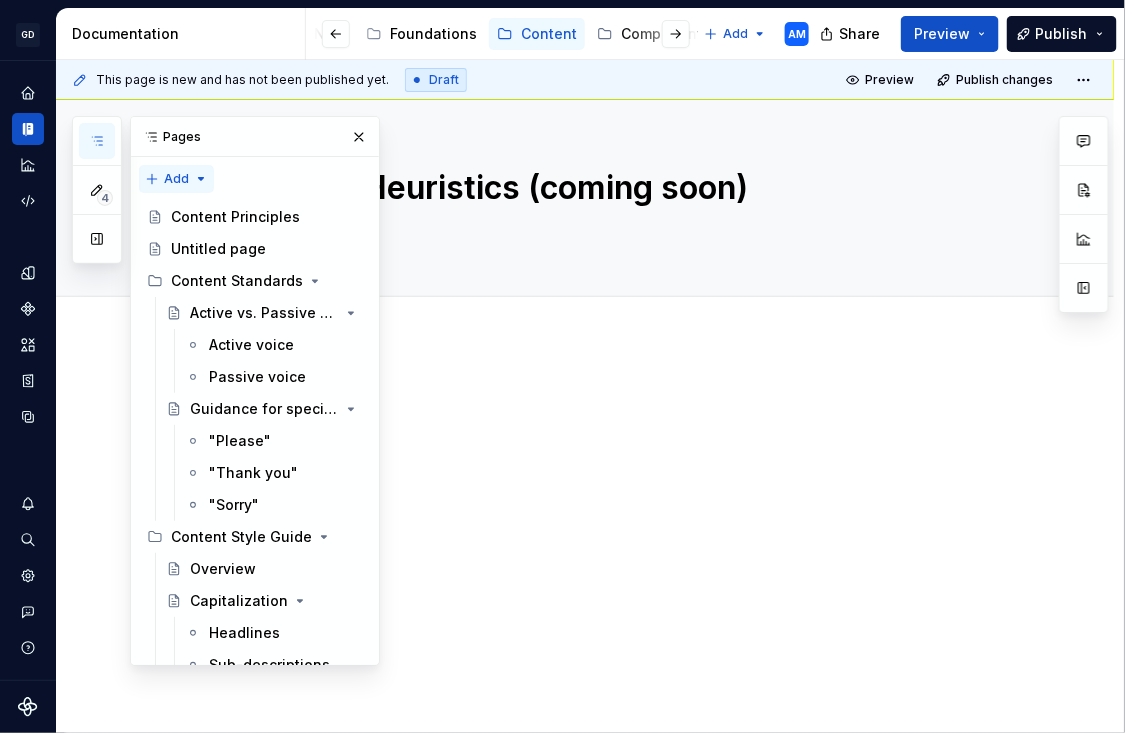 click on "4 Pages Add
Accessibility guide for tree Page tree.
Navigate the tree with the arrow keys. Common tree hotkeys apply. Further keybindings are available:
enter to execute primary action on focused item
f2 to start renaming the focused item
escape to abort renaming an item
control+d to start dragging selected items
Content Principles  Untitled page Content Standards Active vs. Passive voice Active voice Passive voice Guidance for specific terms "Please" "Thank you" "Sorry" Content Style Guide Overview Capitalization Headlines Sub-descriptions Call-to-Actions (CTAs) Brand and product names End Punctuation Period (.) Question marks (?) Exclamation point (!) Internal Punctuation Comma (,) Apostrophes (') Ellipses (…)  Dash and Hyphen  Hyphens (-) En dashes (–) Em dashes (—) Symbols Emojis 🤪 Ampersand (&) Slash (/) Contractions Acronyms and abbreviations Acronyms Latin Abbreviations (e.g. / i.e.) Lists Links Emphasis Bold Italics AM" at bounding box center [226, 391] 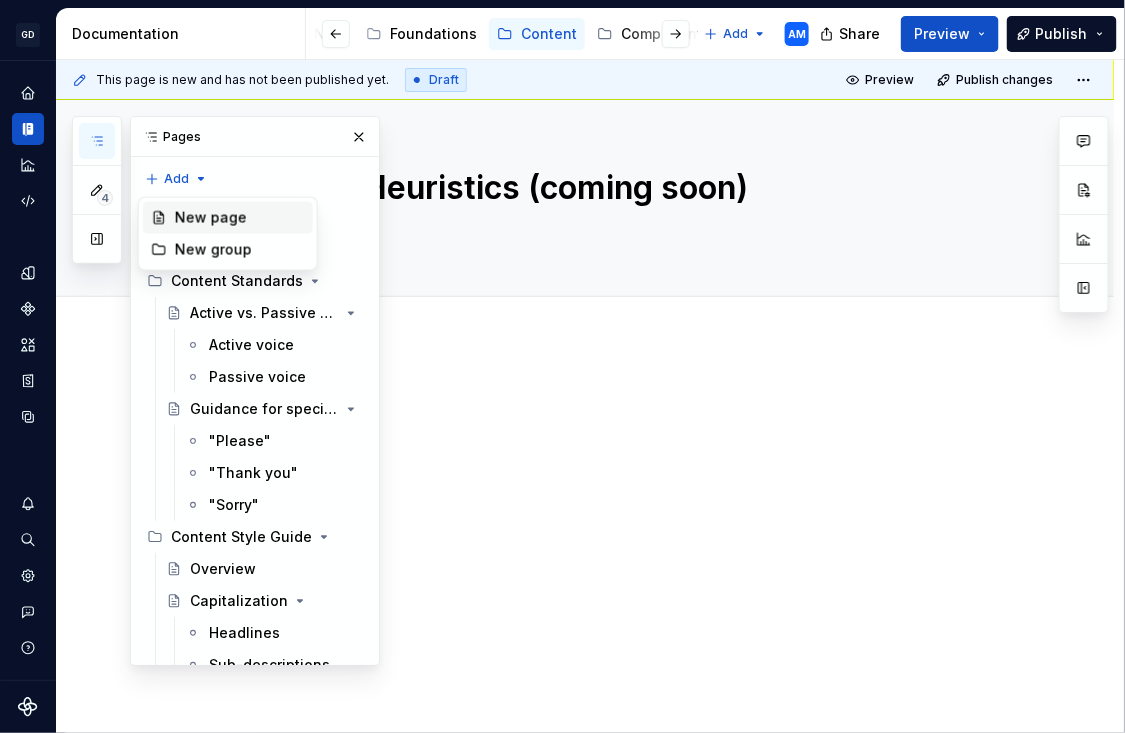 click on "New page" at bounding box center (240, 218) 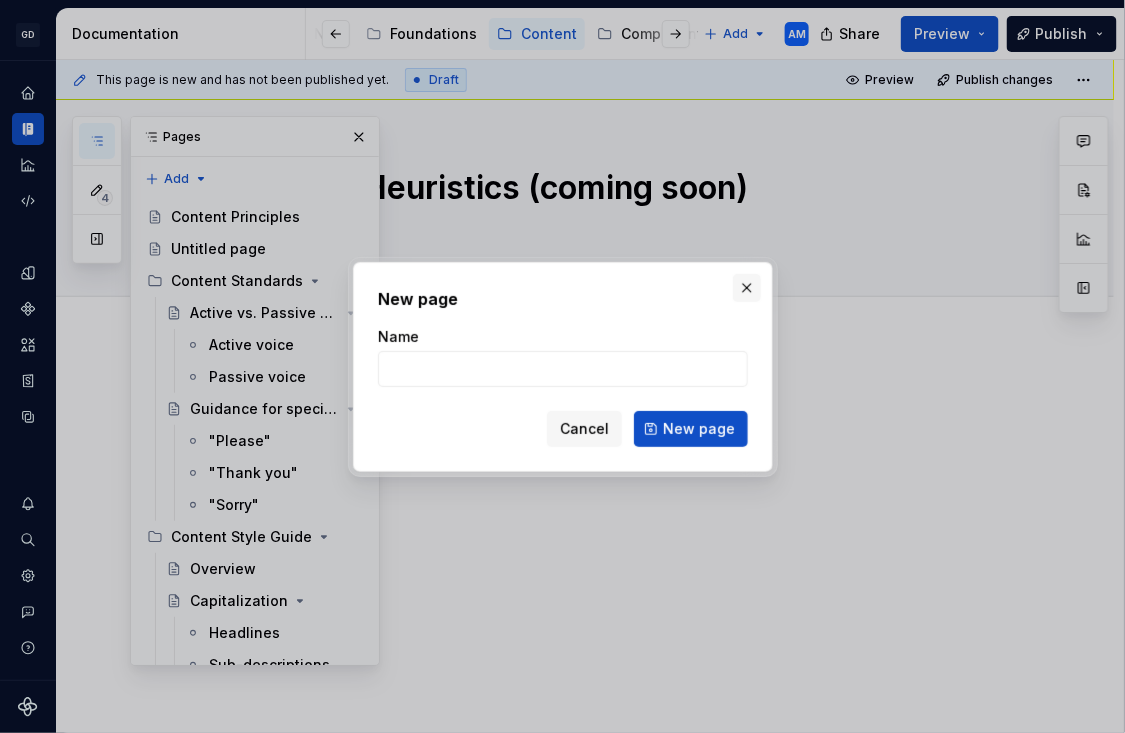 click at bounding box center [747, 288] 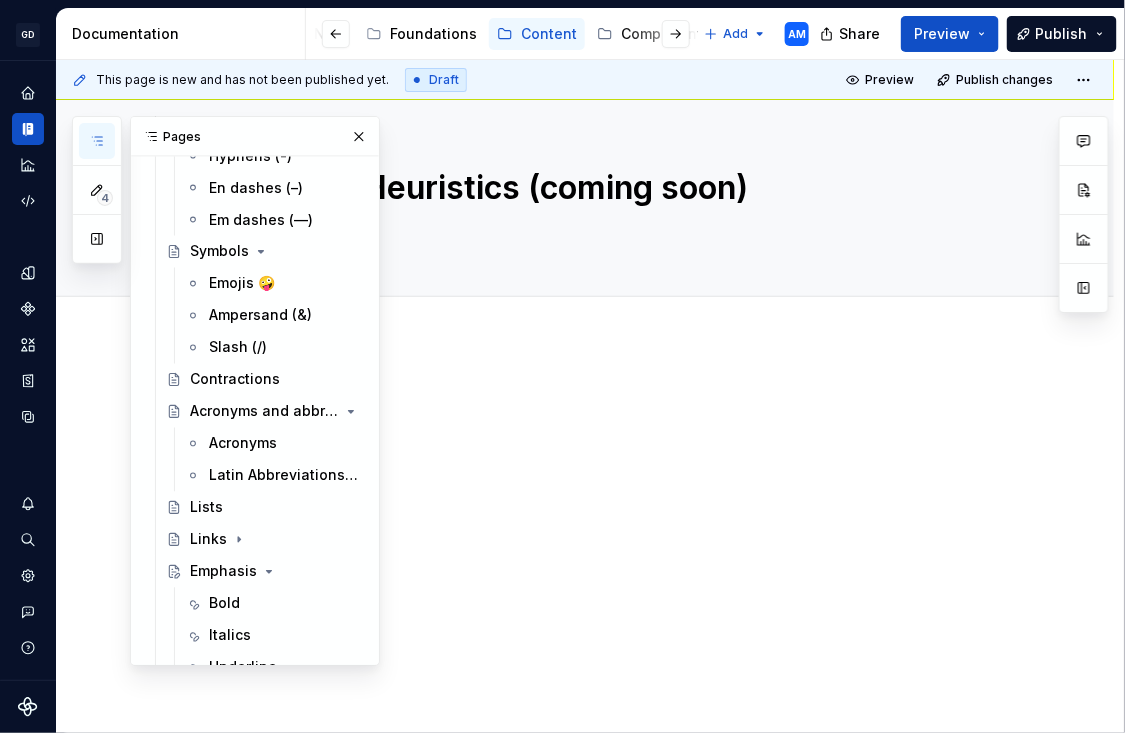 scroll, scrollTop: 946, scrollLeft: 0, axis: vertical 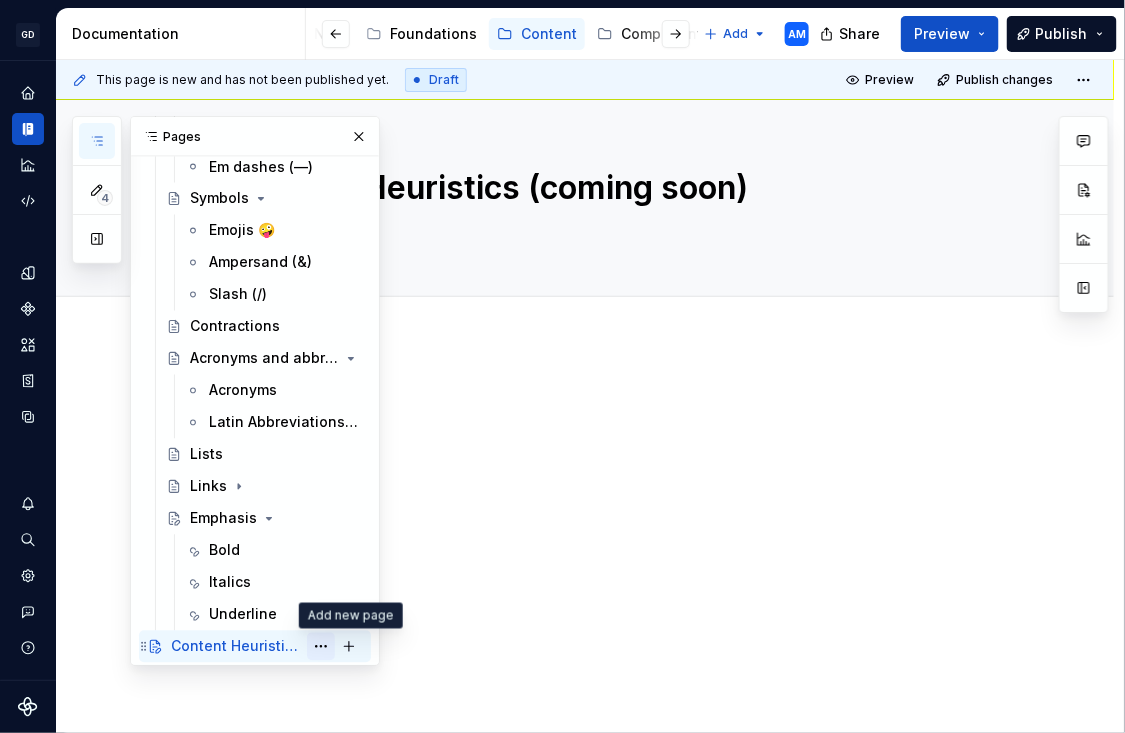click at bounding box center [321, 647] 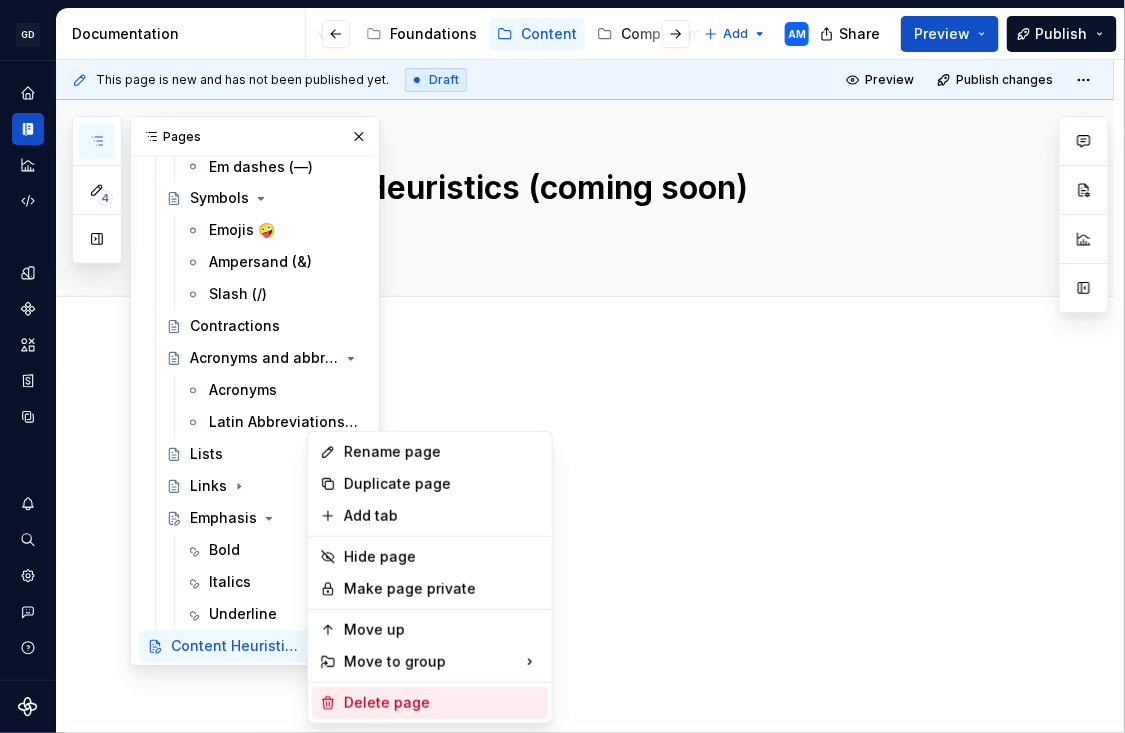 click on "Delete page" at bounding box center [442, 703] 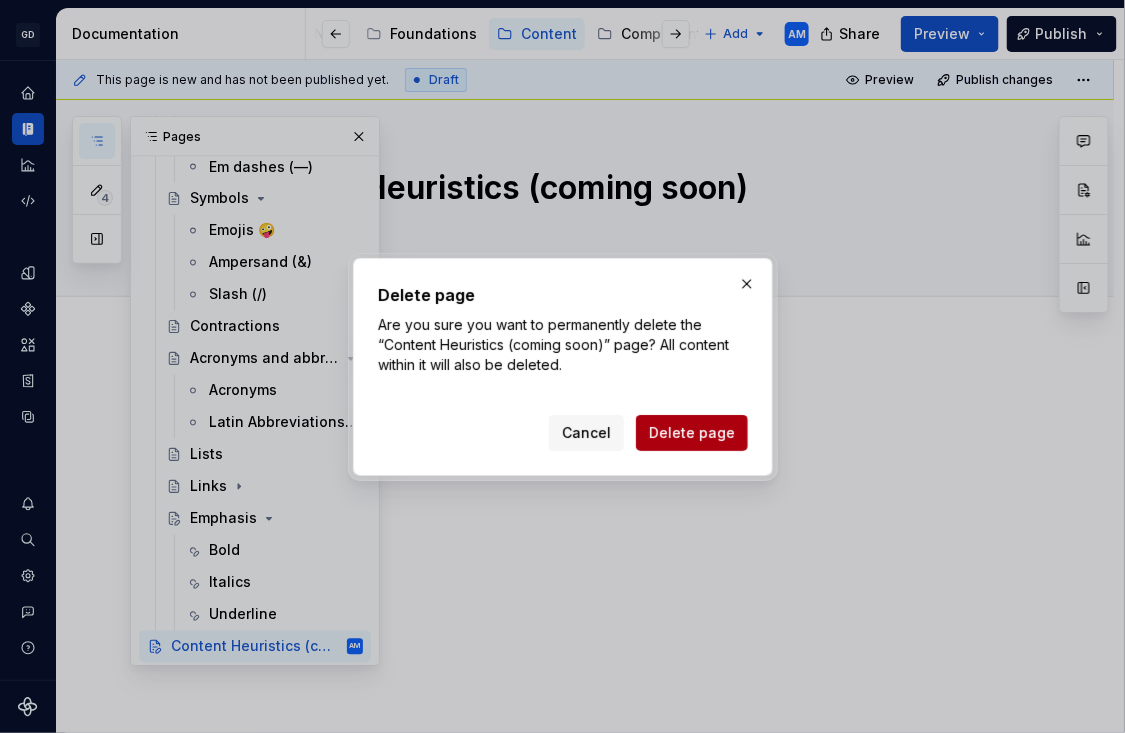 click on "Delete page" at bounding box center [692, 433] 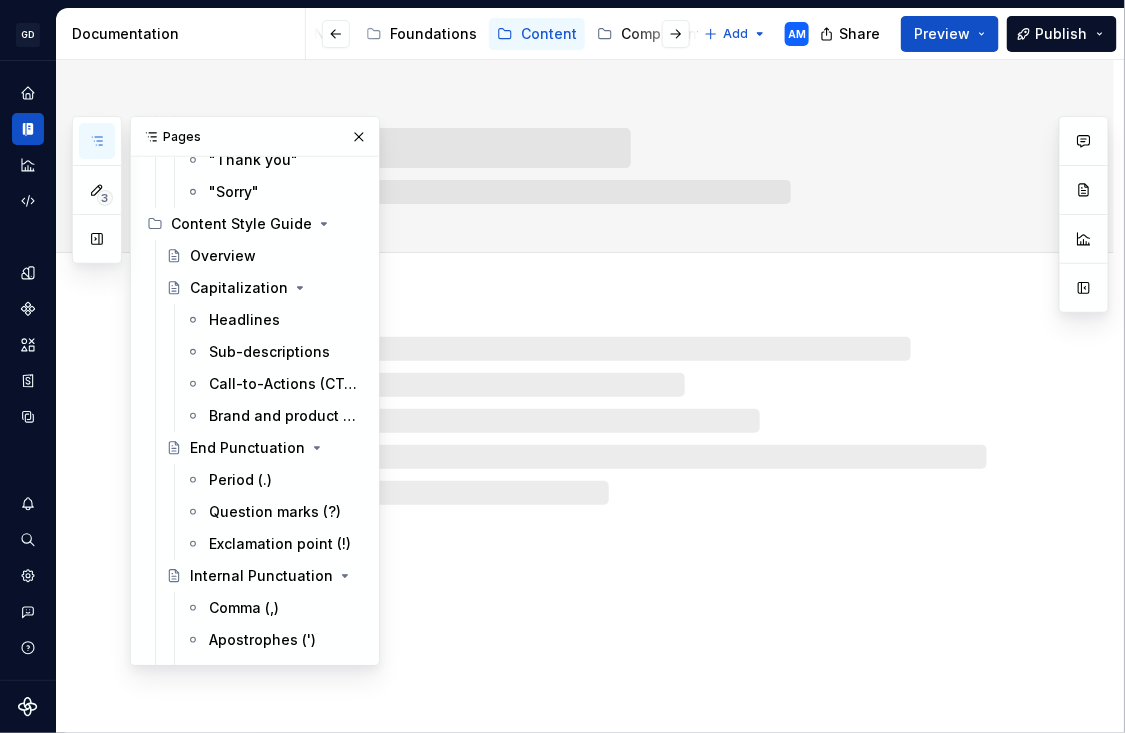 scroll, scrollTop: 56, scrollLeft: 0, axis: vertical 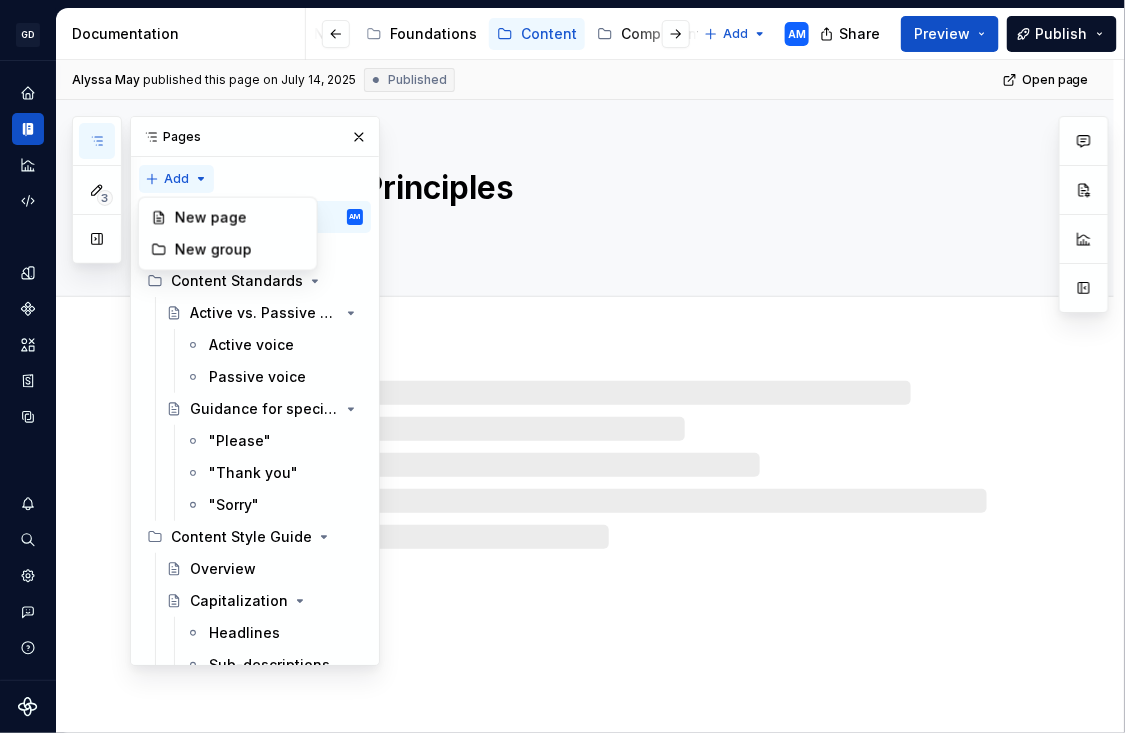 click on "3 Pages Add
Accessibility guide for tree Page tree.
Navigate the tree with the arrow keys. Common tree hotkeys apply. Further keybindings are available:
enter to execute primary action on focused item
f2 to start renaming the focused item
escape to abort renaming an item
control+d to start dragging selected items
Content Principles  AM Untitled page Content Standards Active vs. Passive voice Active voice Passive voice Guidance for specific terms "Please" "Thank you" "Sorry" Content Style Guide Overview Capitalization Headlines Sub-descriptions Call-to-Actions (CTAs) Brand and product names End Punctuation Period (.) Question marks (?) Exclamation point (!) Internal Punctuation Comma (,) Apostrophes (') Ellipses (…)  Dash and Hyphen  Hyphens (-) En dashes (–) Em dashes (—) Symbols Emojis 🤪 Ampersand (&) Slash (/) Contractions Acronyms and abbreviations Acronyms Latin Abbreviations (e.g. / i.e.) Lists Links Emphasis Bold Italics" at bounding box center [226, 391] 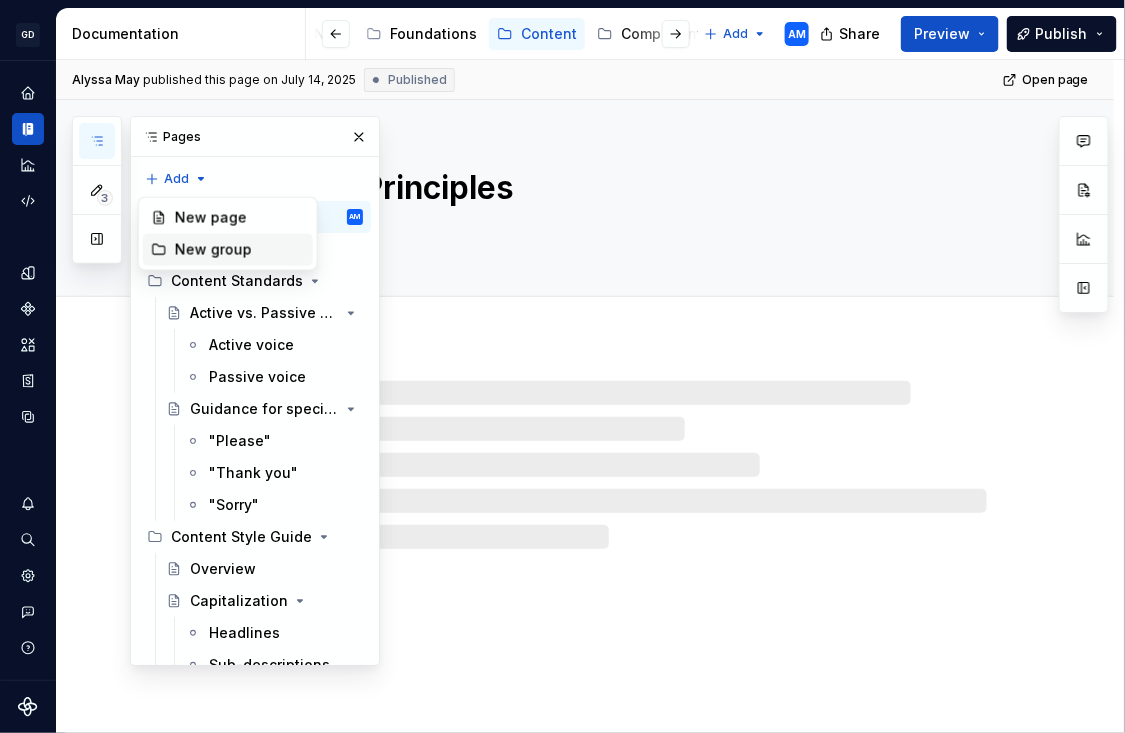 click on "New group" at bounding box center (240, 250) 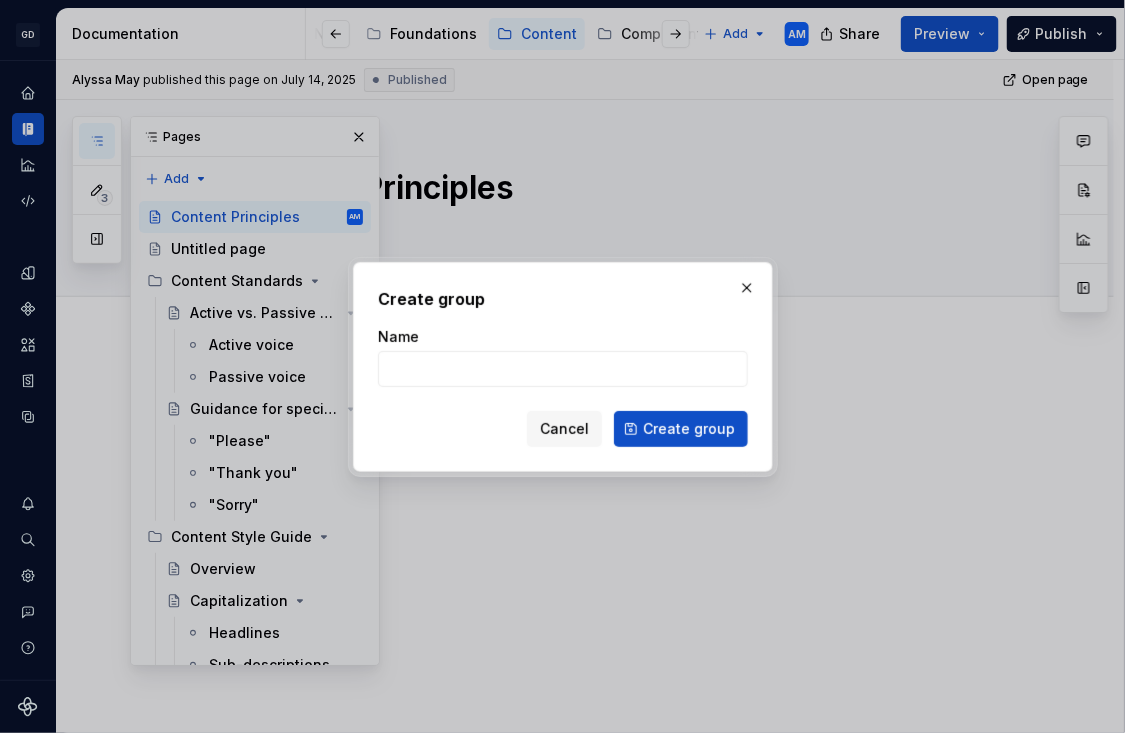 type on "*" 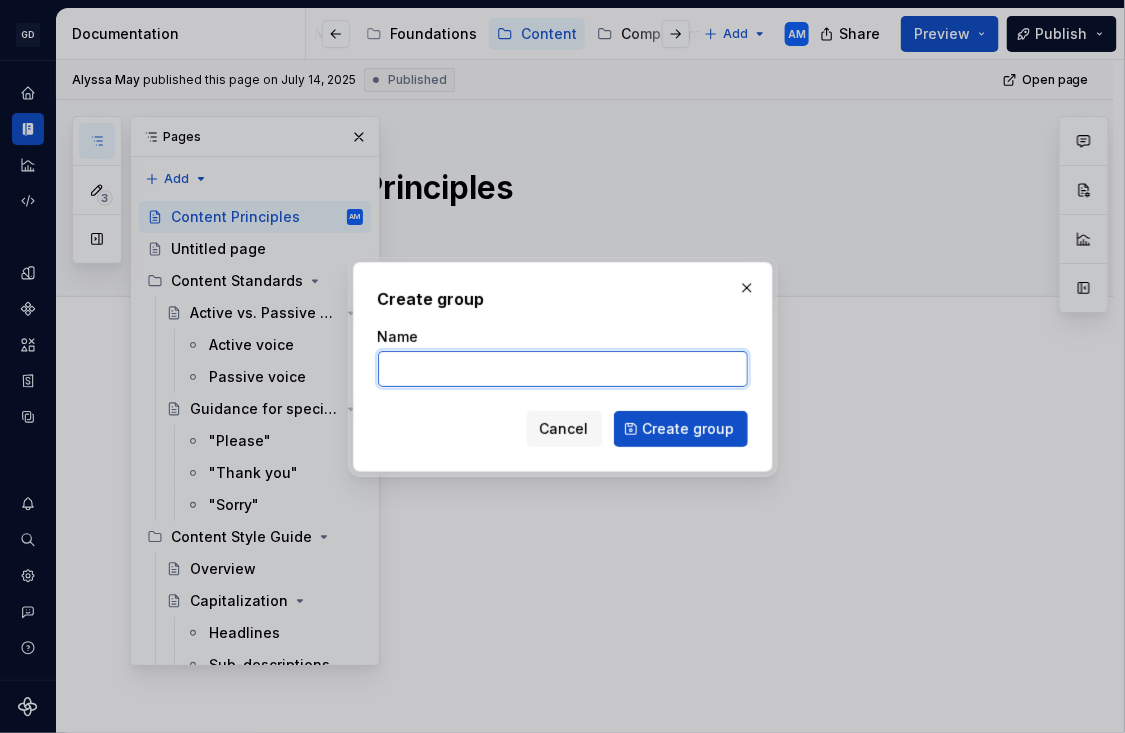 click on "Name" at bounding box center [563, 369] 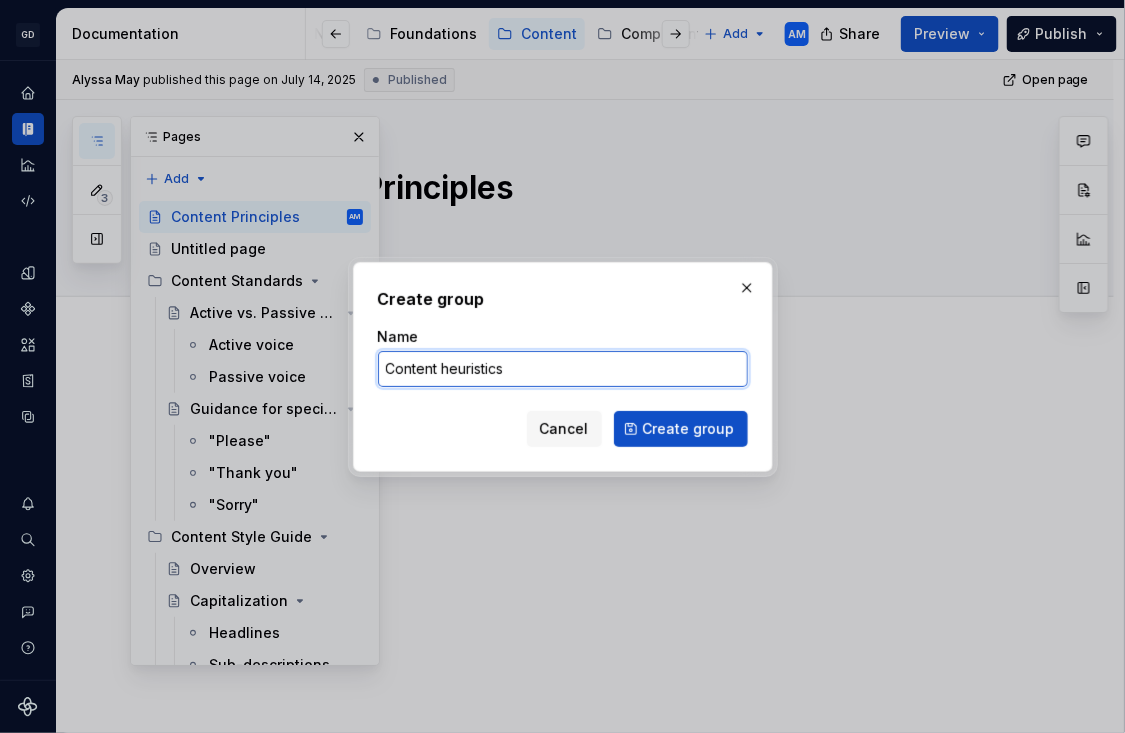 click on "Content heuristics" at bounding box center [563, 369] 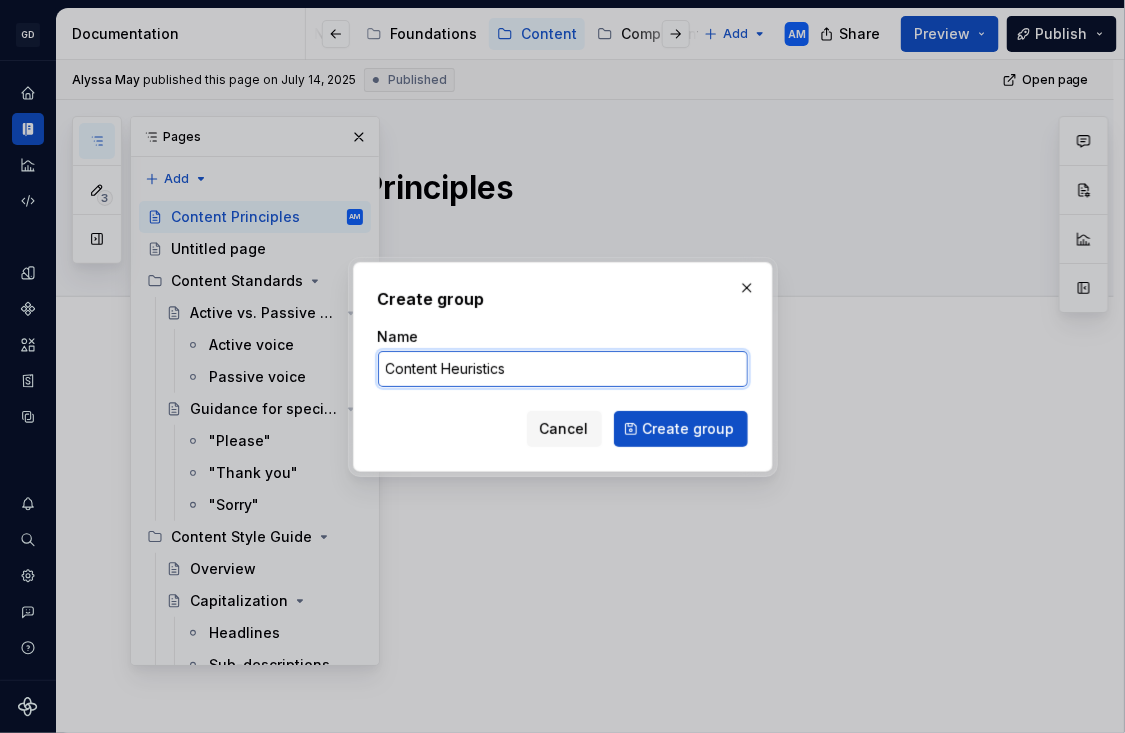 click on "Content Heuristics" at bounding box center (563, 369) 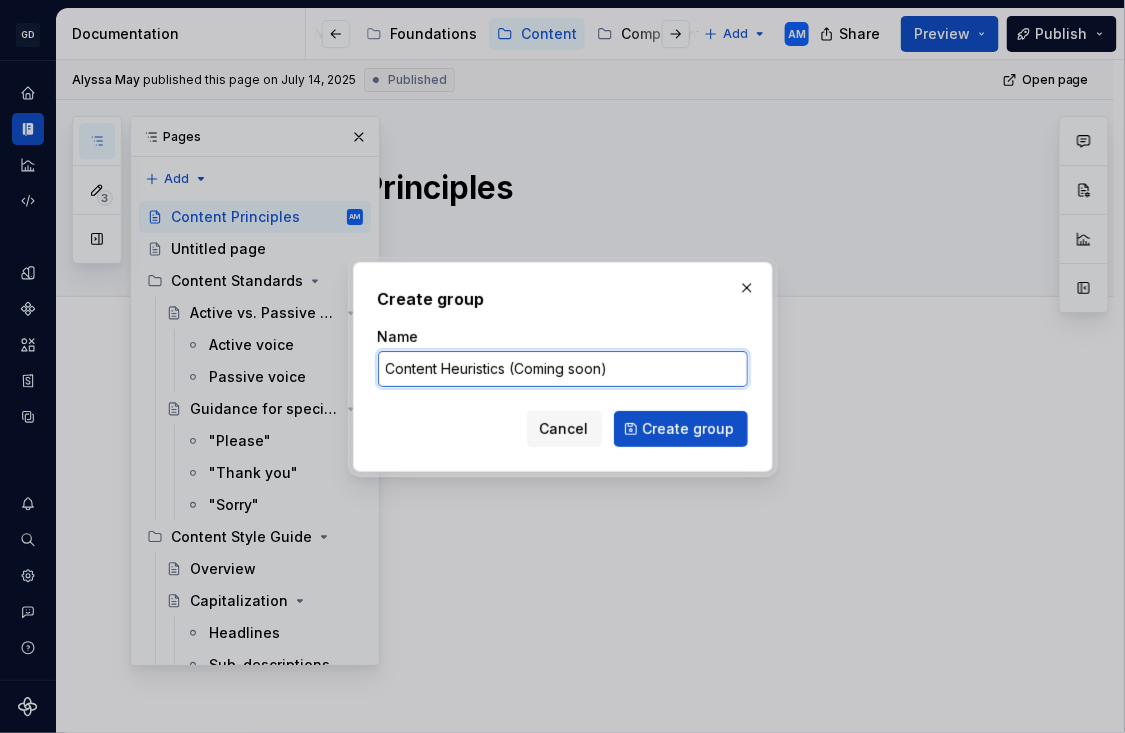 click on "Content Heuristics (Coming soon)" at bounding box center (563, 369) 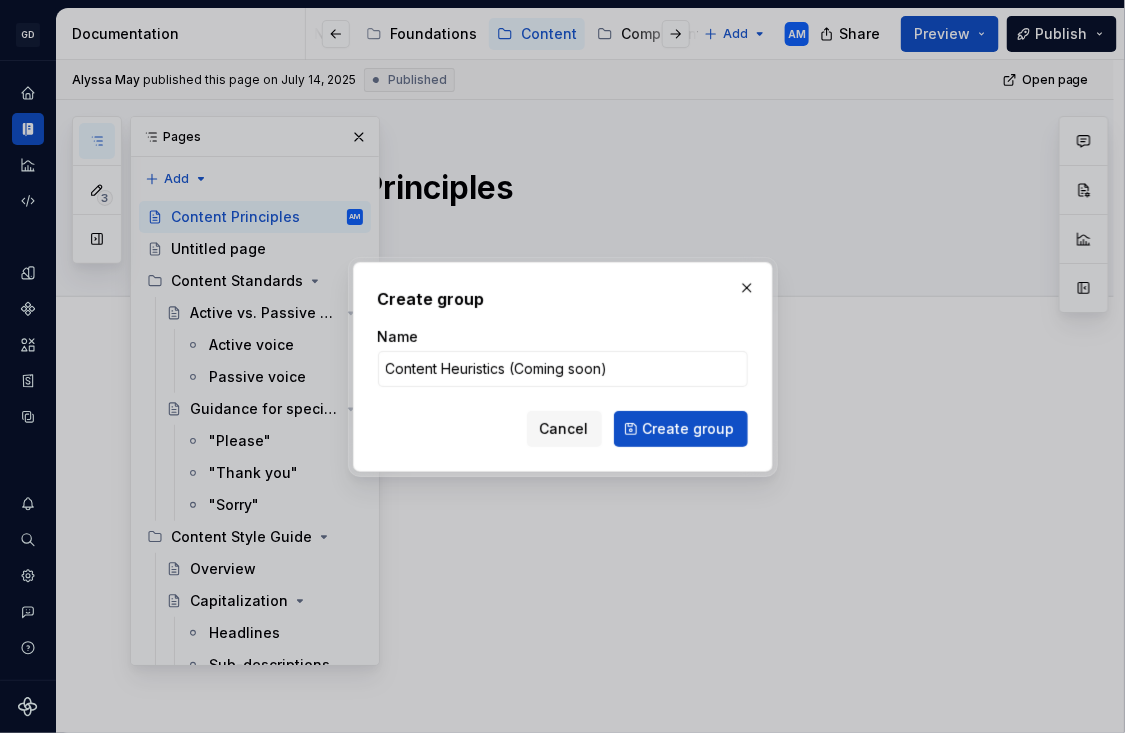 click on "Create group Name Content Heuristics (Coming soon) Cancel Create group" at bounding box center (563, 367) 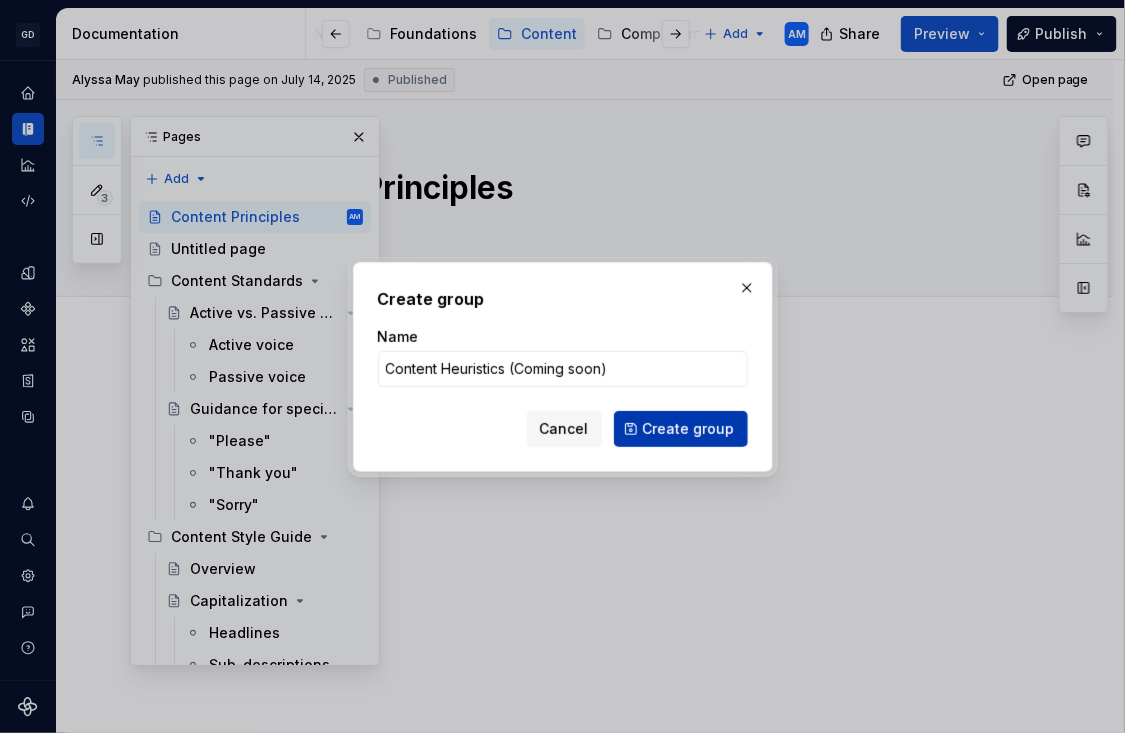 click on "Create group" at bounding box center [689, 429] 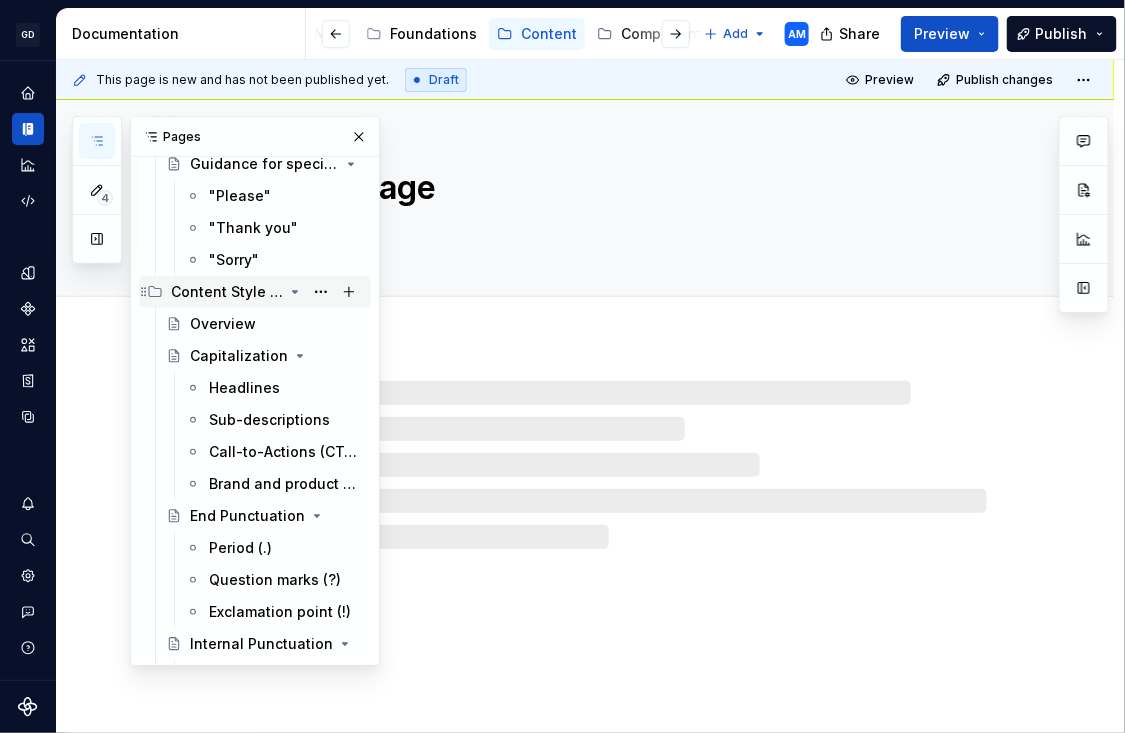 scroll, scrollTop: 0, scrollLeft: 0, axis: both 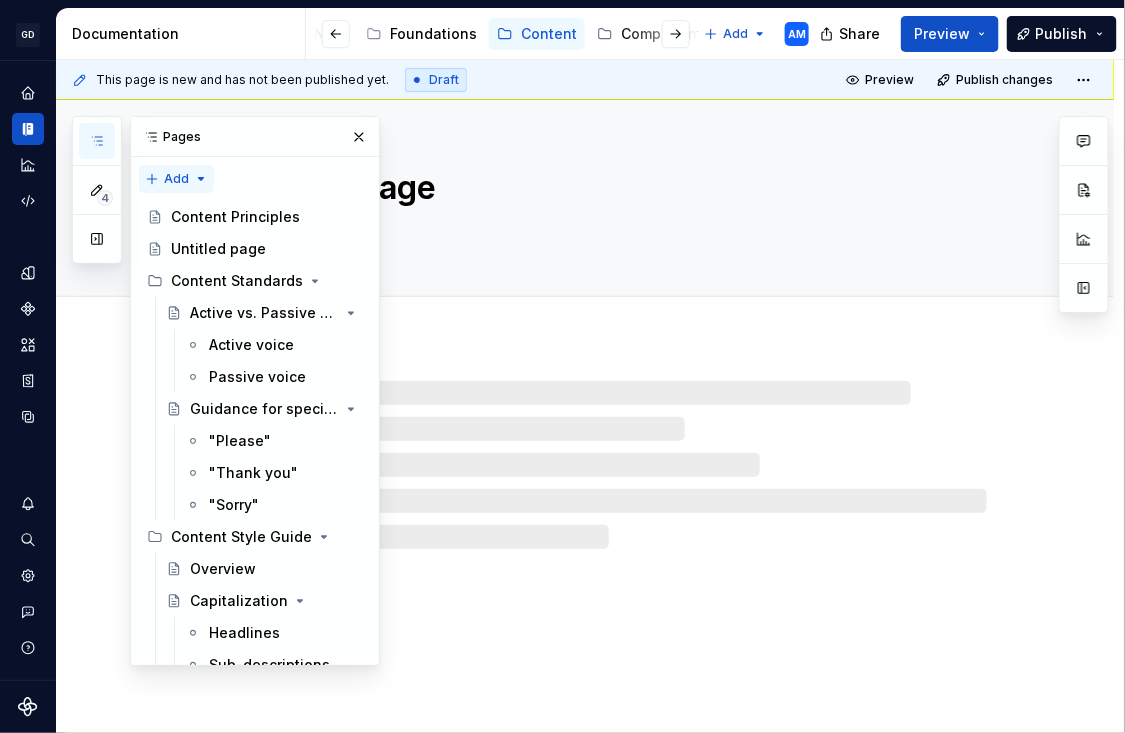 click on "4 Pages Add
Accessibility guide for tree Page tree.
Navigate the tree with the arrow keys. Common tree hotkeys apply. Further keybindings are available:
enter to execute primary action on focused item
f2 to start renaming the focused item
escape to abort renaming an item
control+d to start dragging selected items
Content Principles  Untitled page Content Standards Active vs. Passive voice Active voice Passive voice Guidance for specific terms "Please" "Thank you" "Sorry" Content Style Guide Overview Capitalization Headlines Sub-descriptions Call-to-Actions (CTAs) Brand and product names End Punctuation Period (.) Question marks (?) Exclamation point (!) Internal Punctuation Comma (,) Apostrophes (') Ellipses (…)  Dash and Hyphen  Hyphens (-) En dashes (–) Em dashes (—) Symbols Emojis 🤪 Ampersand (&) Slash (/) Contractions Acronyms and abbreviations Acronyms Latin Abbreviations (e.g. / i.e.) Lists Links Emphasis Bold Italics AM" at bounding box center (226, 391) 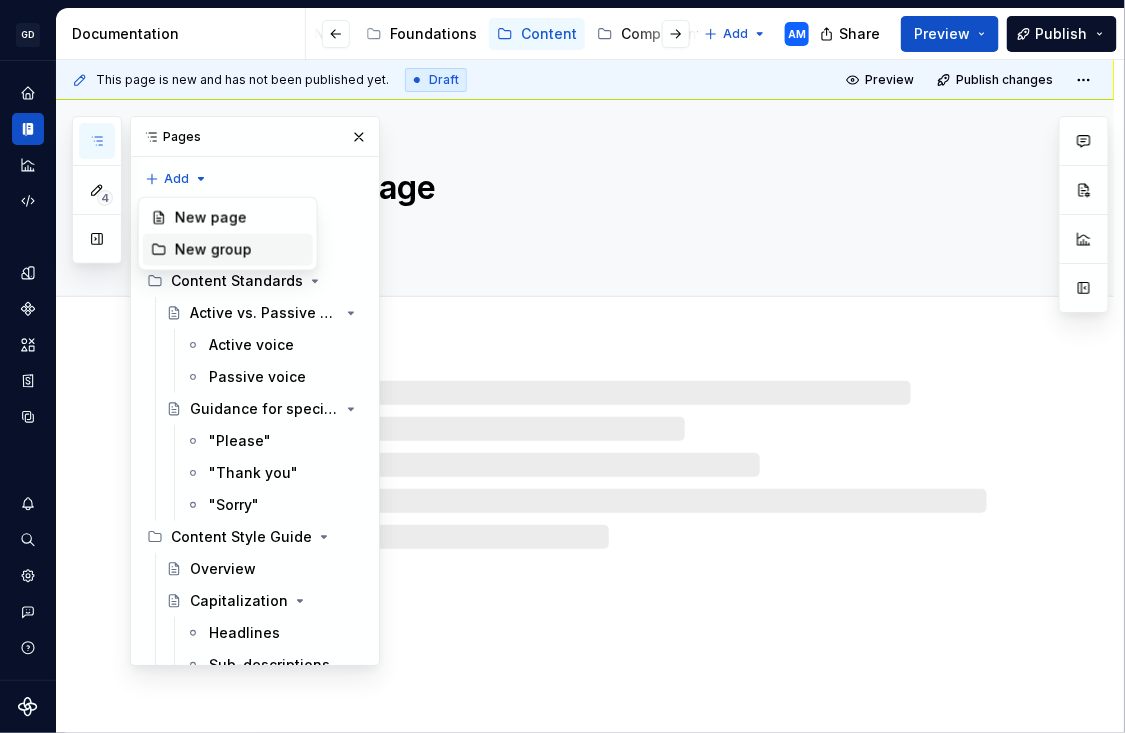 click on "New group" at bounding box center [240, 250] 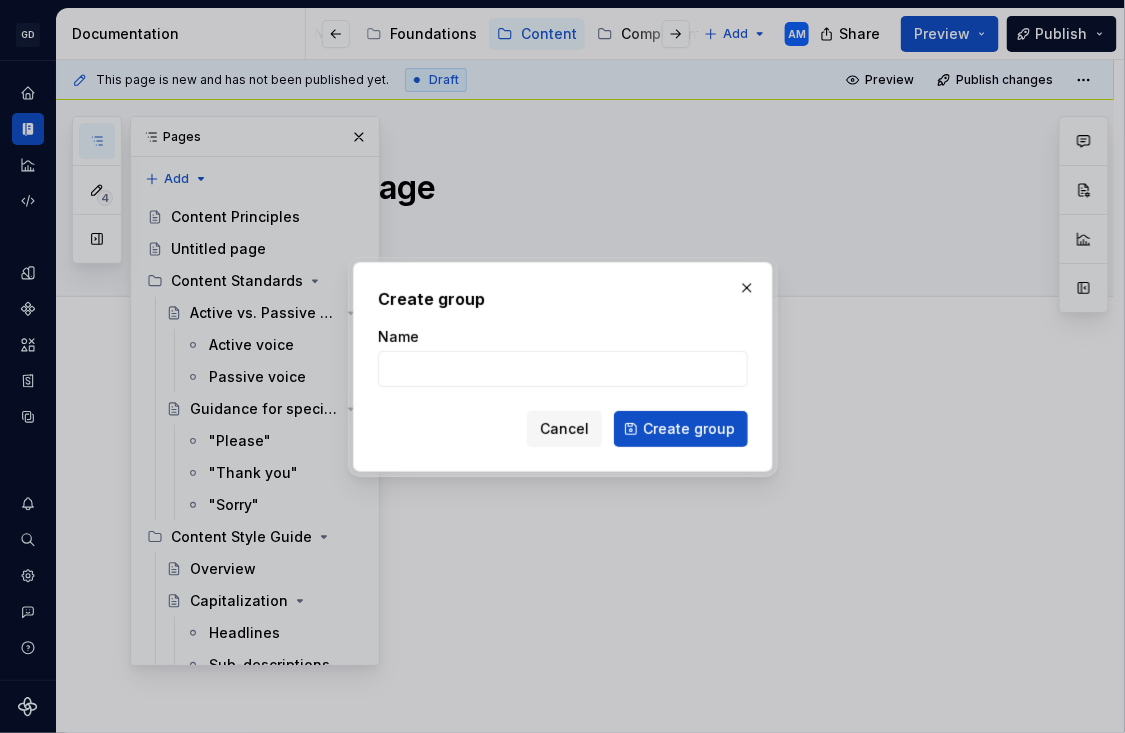 type on "*" 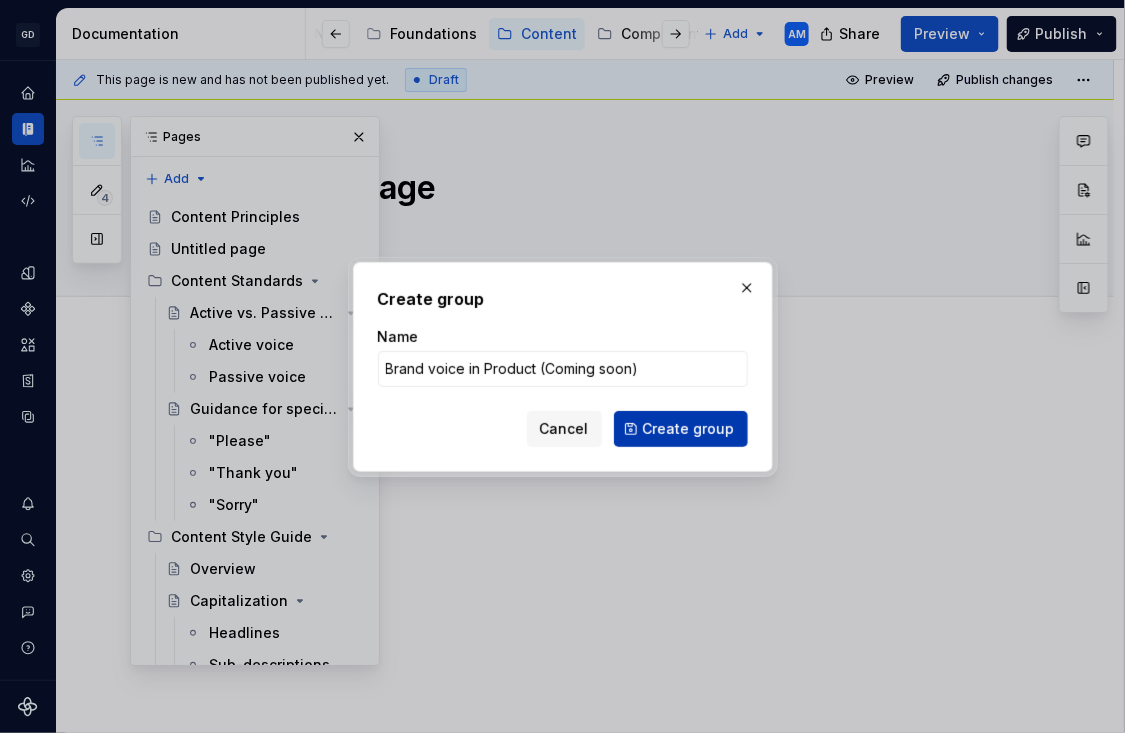 type on "Brand voice in Product (Coming soon)" 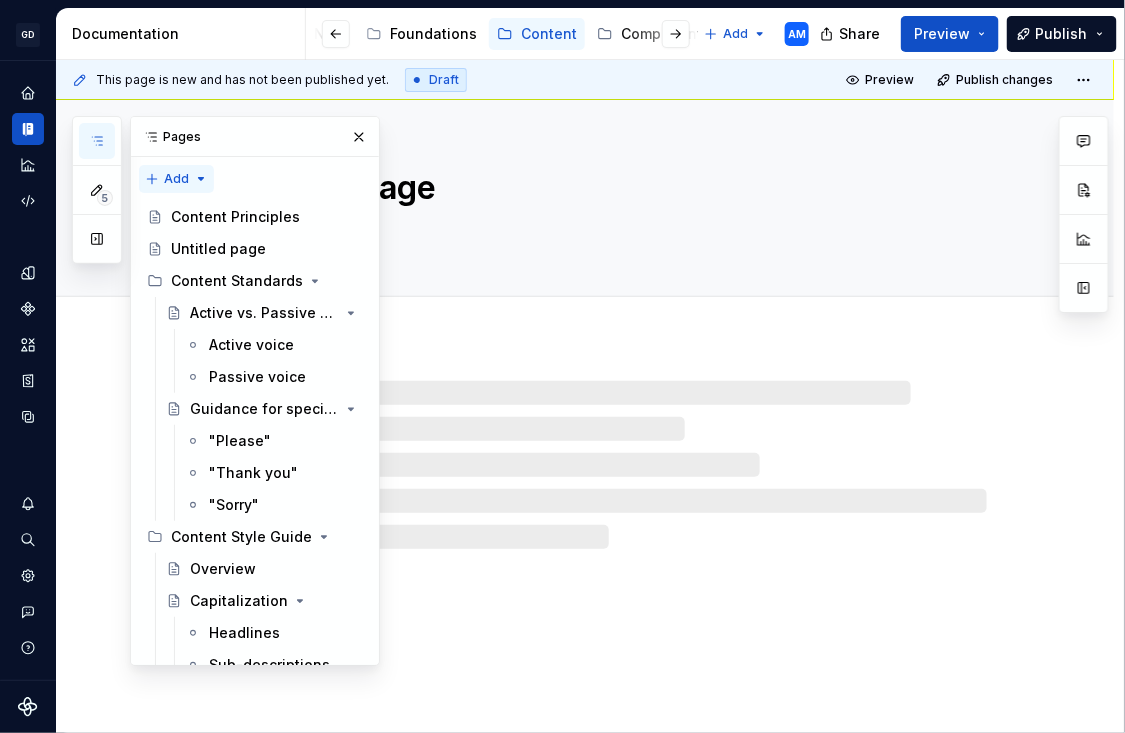click on "5 Pages Add
Accessibility guide for tree Page tree.
Navigate the tree with the arrow keys. Common tree hotkeys apply. Further keybindings are available:
enter to execute primary action on focused item
f2 to start renaming the focused item
escape to abort renaming an item
control+d to start dragging selected items
Content Principles  Untitled page Content Standards Active vs. Passive voice Active voice Passive voice Guidance for specific terms "Please" "Thank you" "Sorry" Content Style Guide Overview Capitalization Headlines Sub-descriptions Call-to-Actions (CTAs) Brand and product names End Punctuation Period (.) Question marks (?) Exclamation point (!) Internal Punctuation Comma (,) Apostrophes (') Ellipses (…)  Dash and Hyphen  Hyphens (-) En dashes (–) Em dashes (—) Symbols Emojis 🤪 Ampersand (&) Slash (/) Contractions Acronyms and abbreviations Acronyms Latin Abbreviations (e.g. / i.e.) Lists Links Emphasis Bold Italics AM" at bounding box center [226, 391] 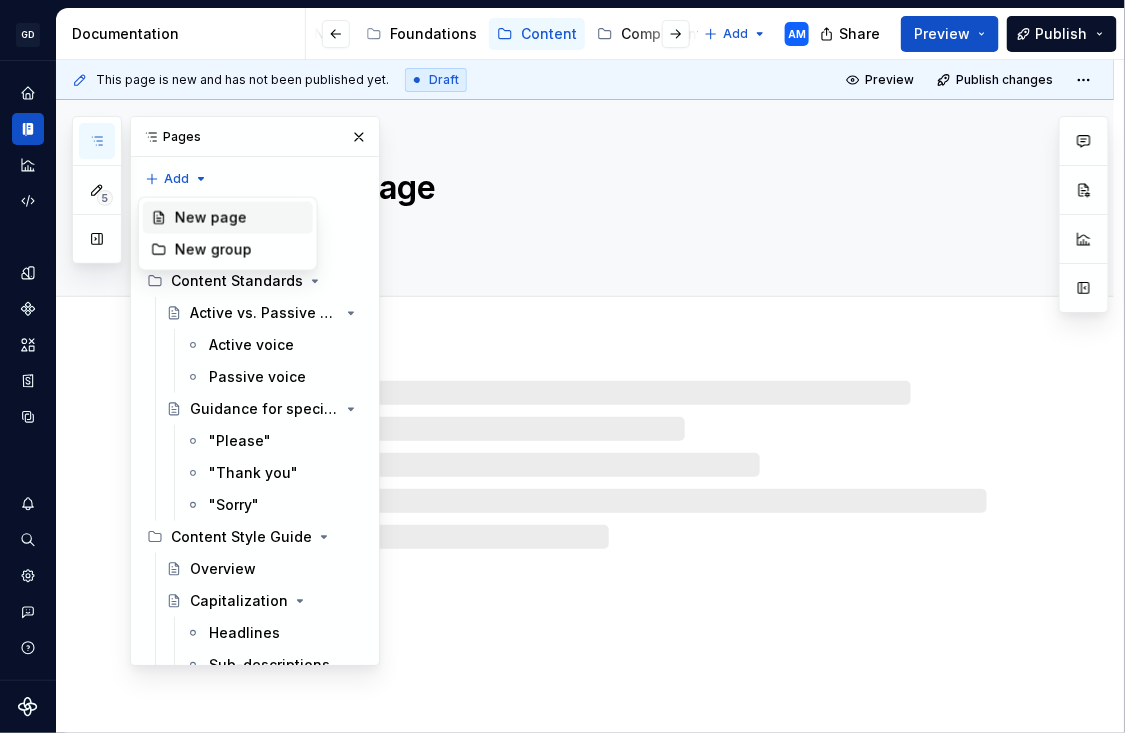 type on "*" 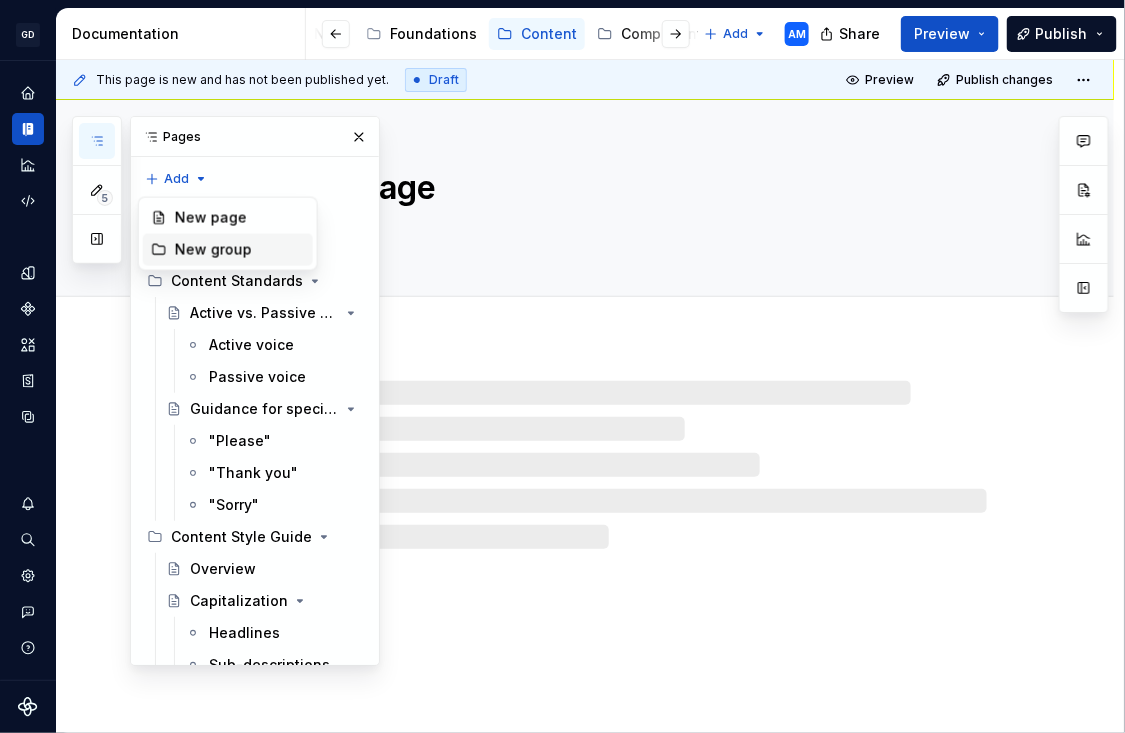 click on "New group" at bounding box center [240, 250] 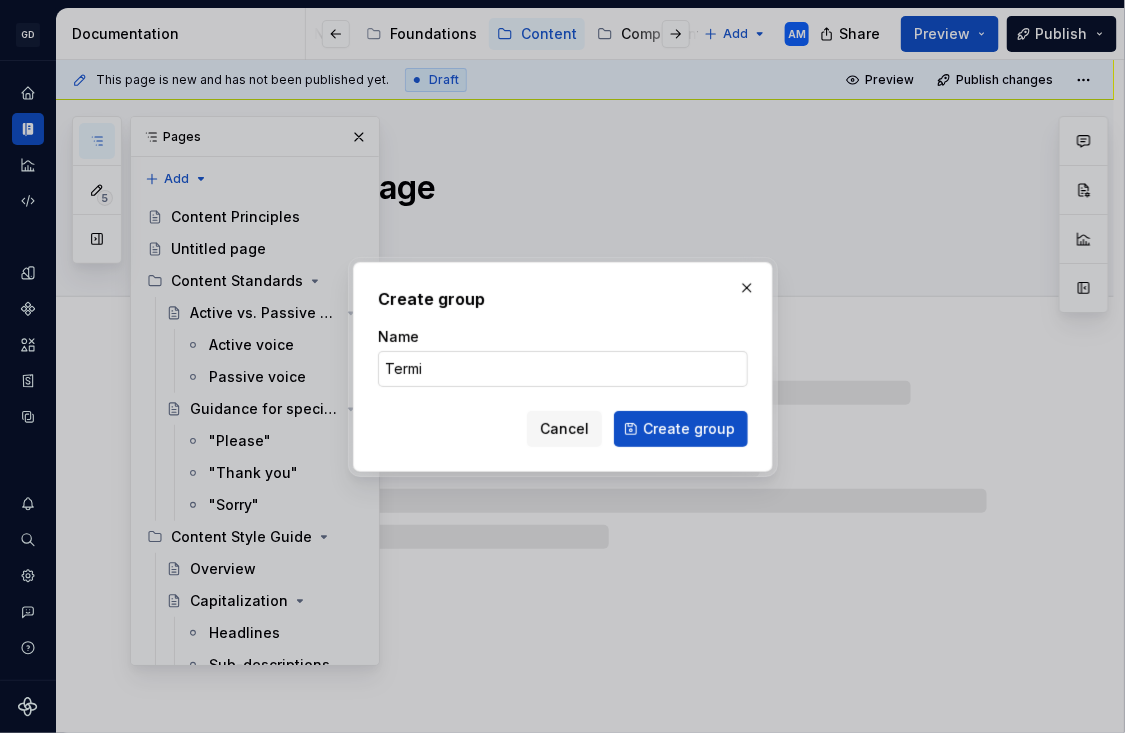 type on "Termin" 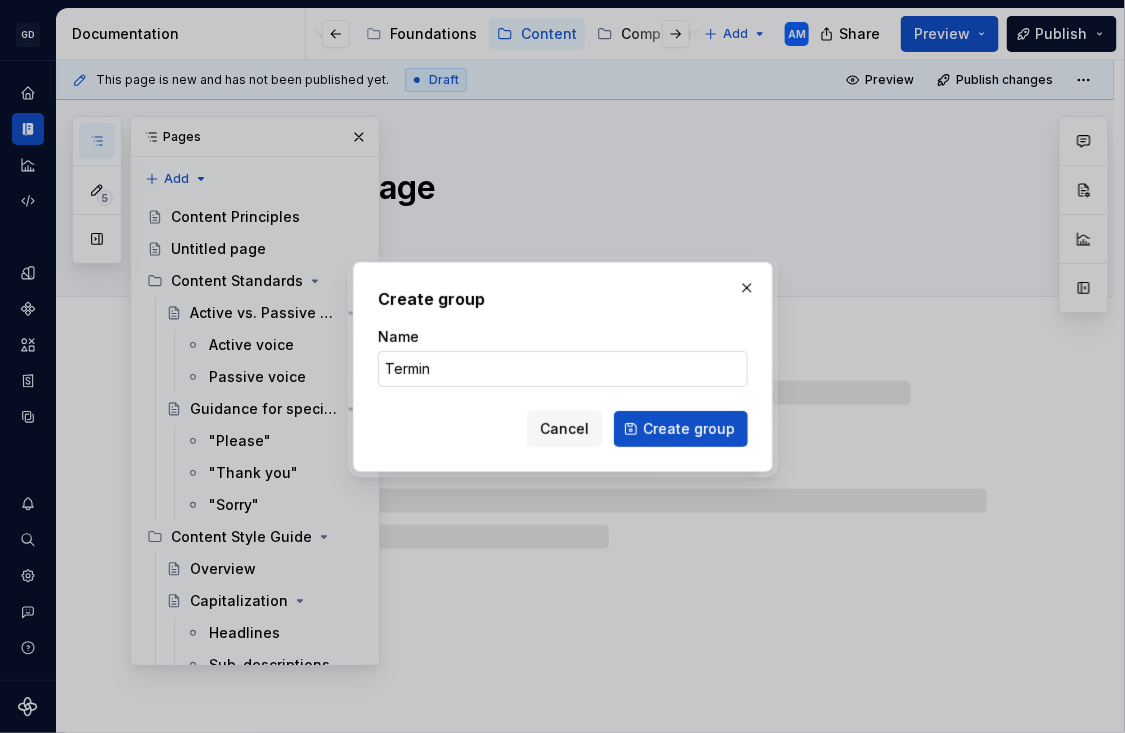 type on "*" 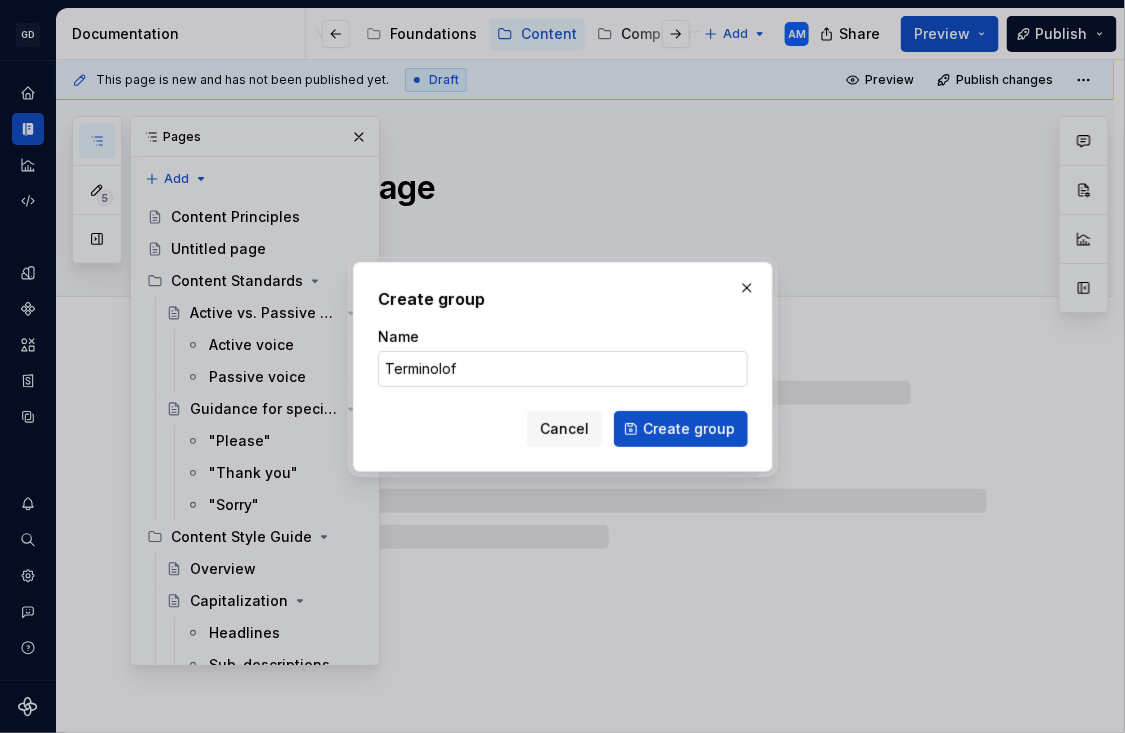 type on "Terminolofy" 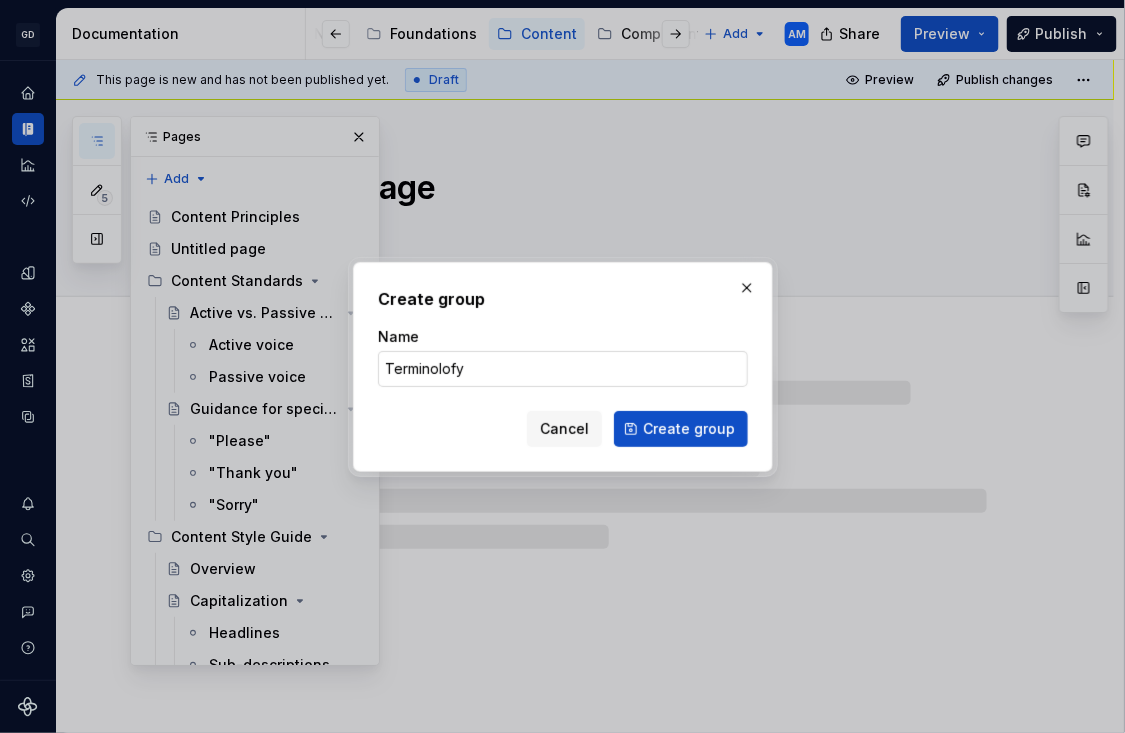 type on "*" 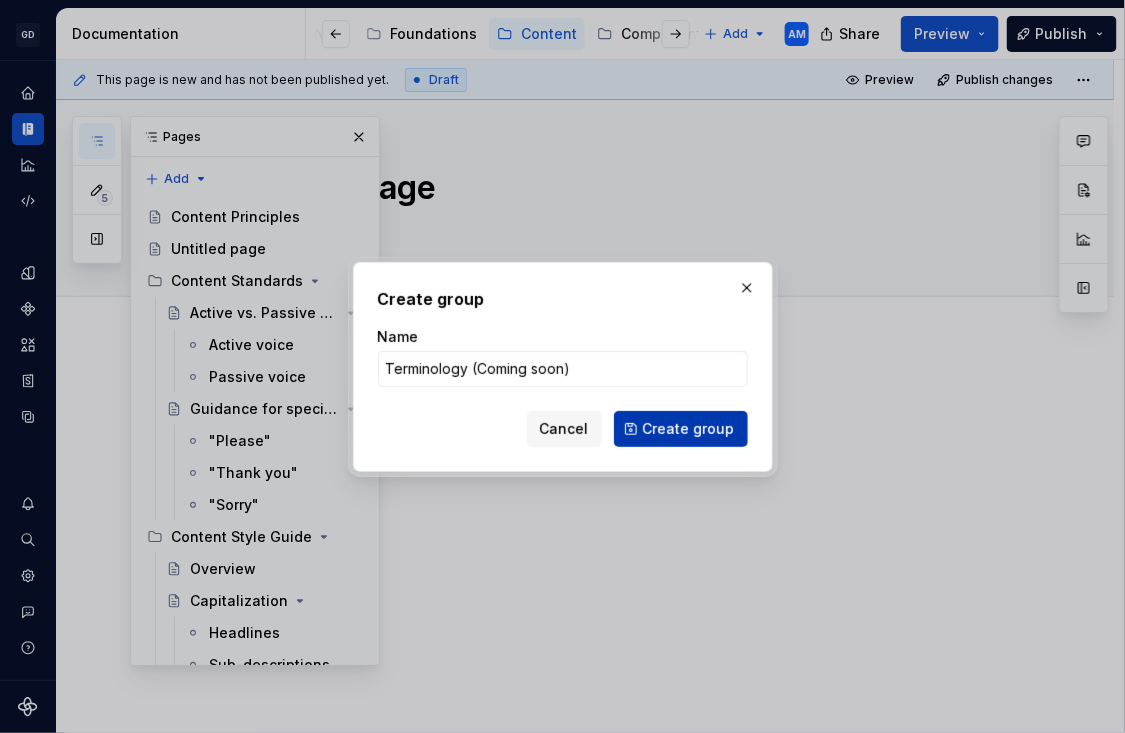 type on "Terminology (Coming soon)" 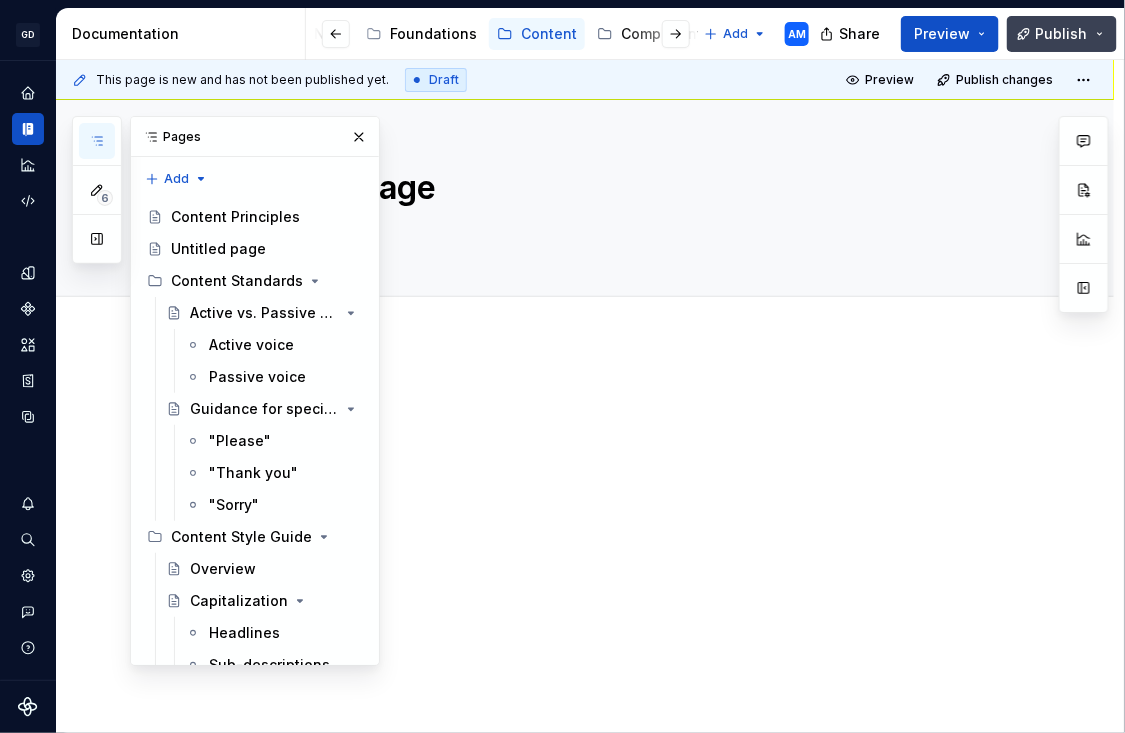 click on "Publish" at bounding box center (1062, 34) 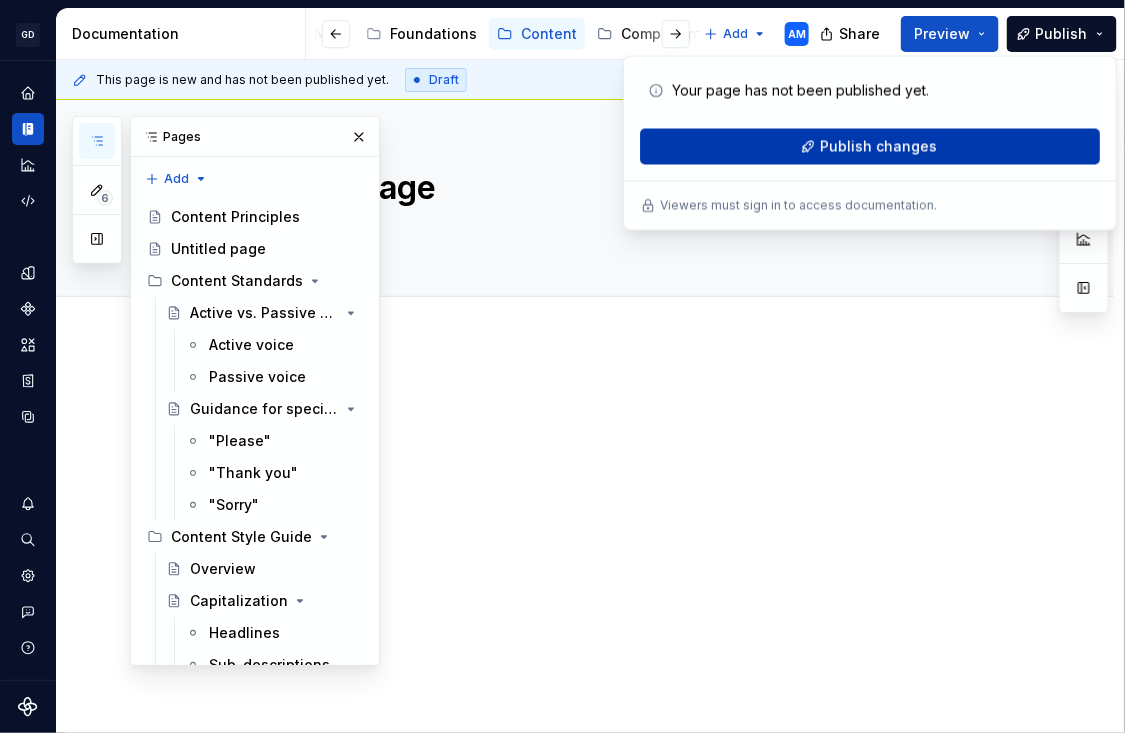 click on "Publish changes" at bounding box center [870, 147] 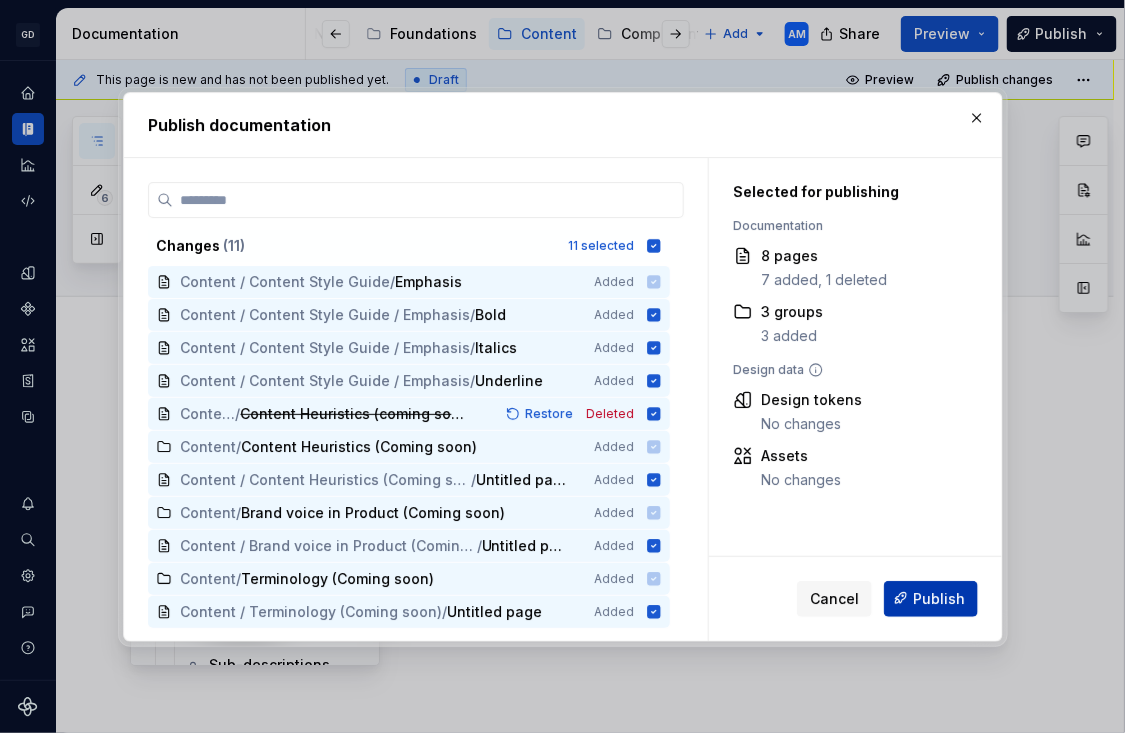 click on "Publish" at bounding box center [939, 598] 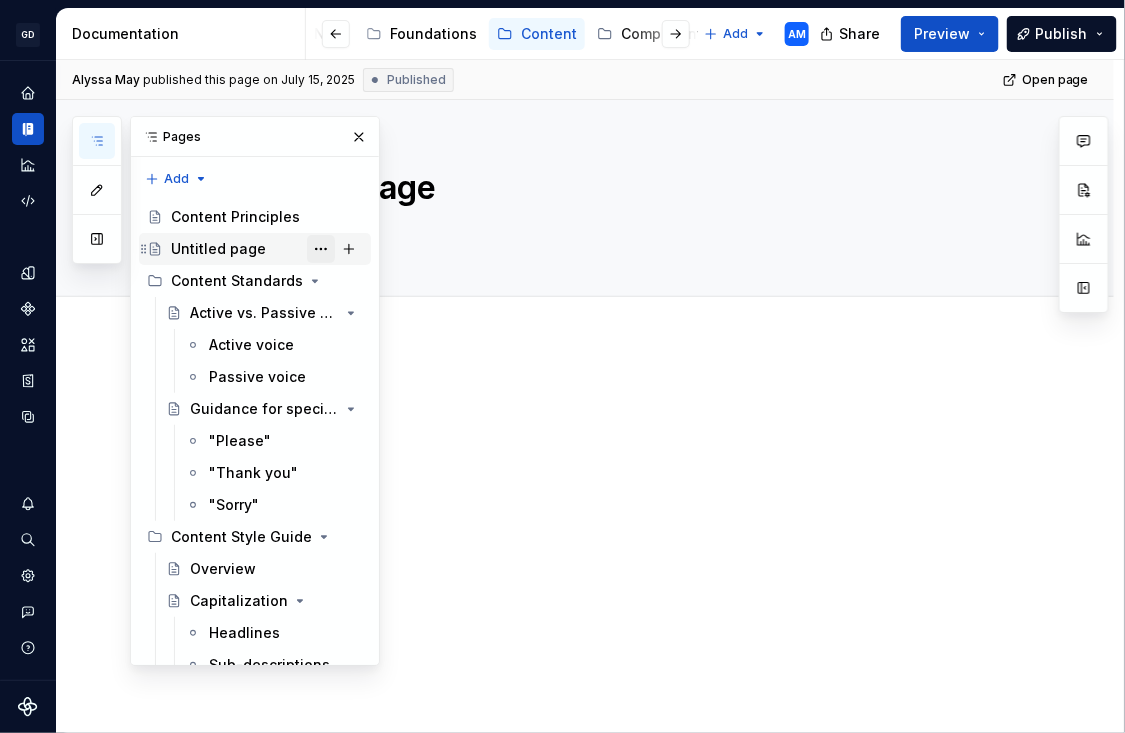 click at bounding box center [321, 249] 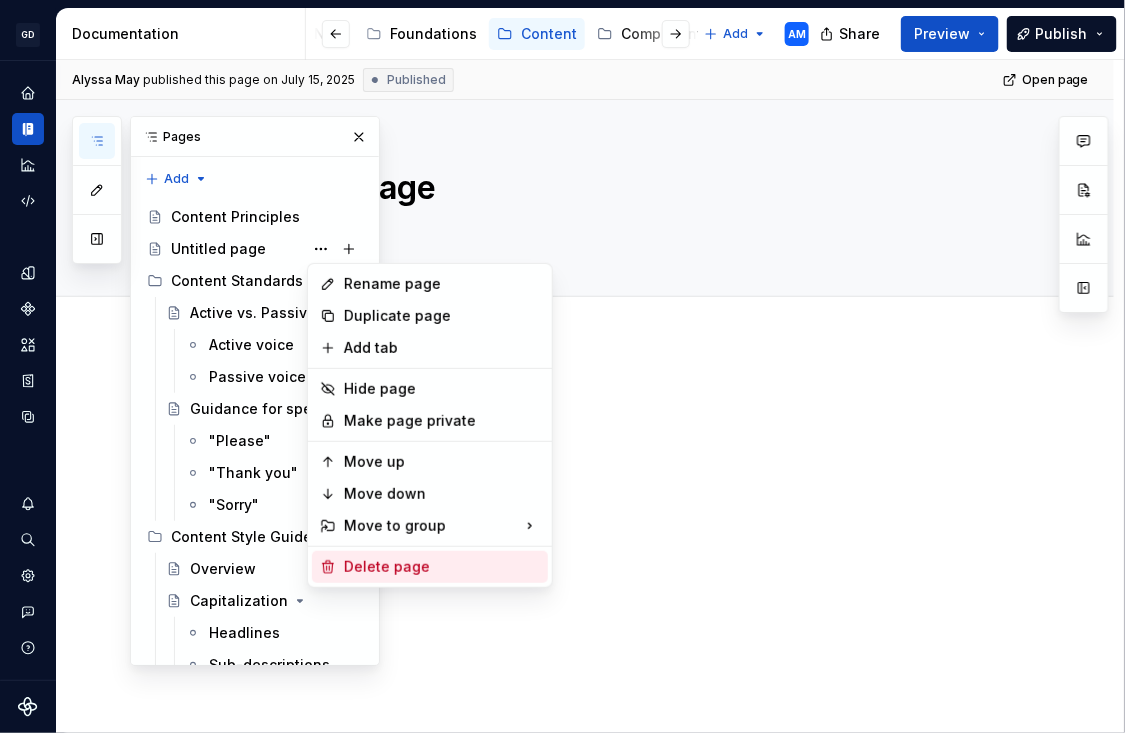 click on "Delete page" at bounding box center [442, 567] 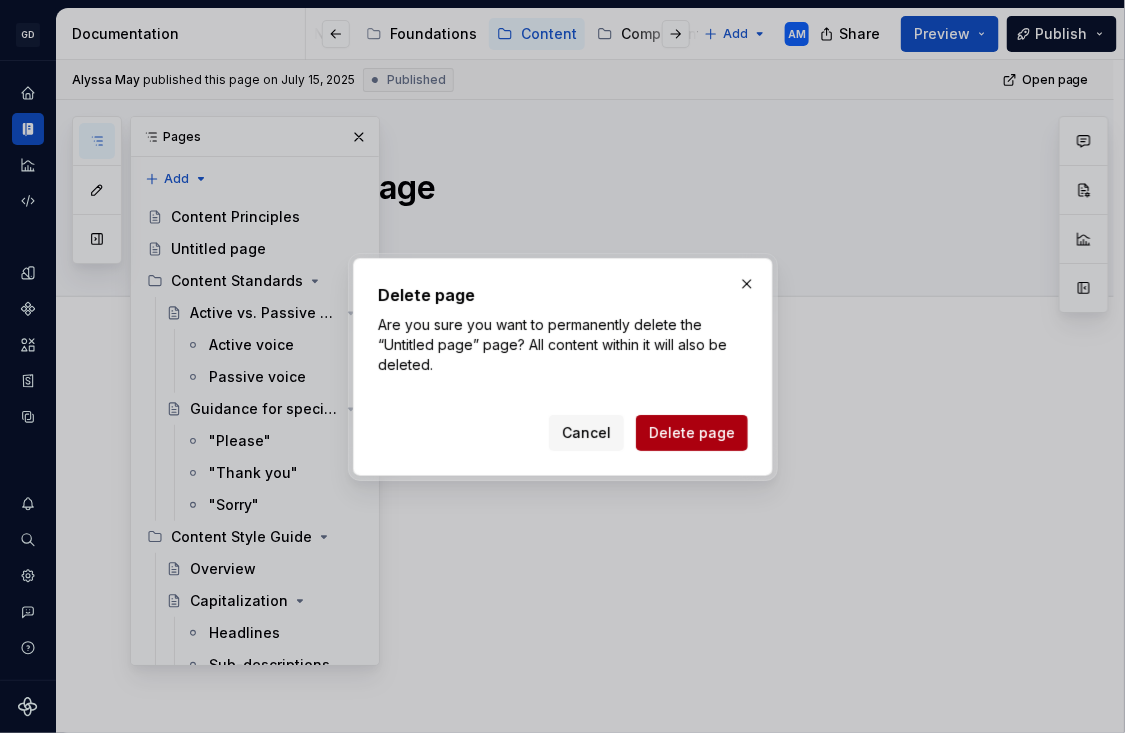 click on "Delete page" at bounding box center (692, 433) 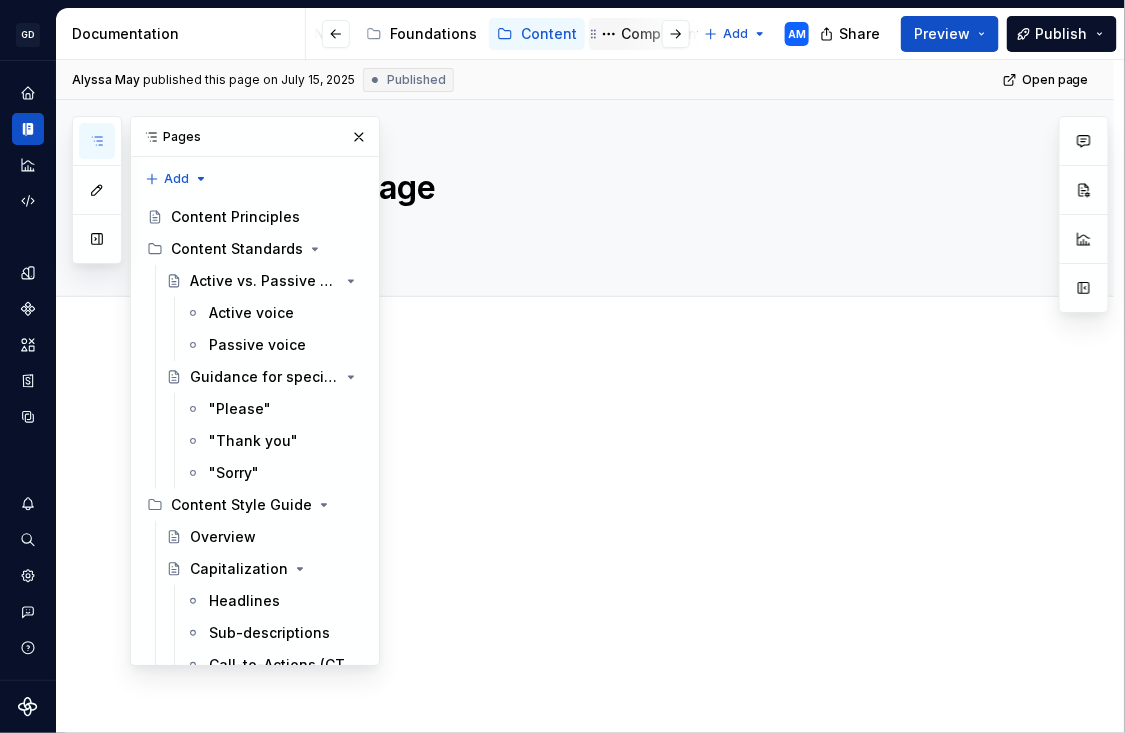 type on "*" 